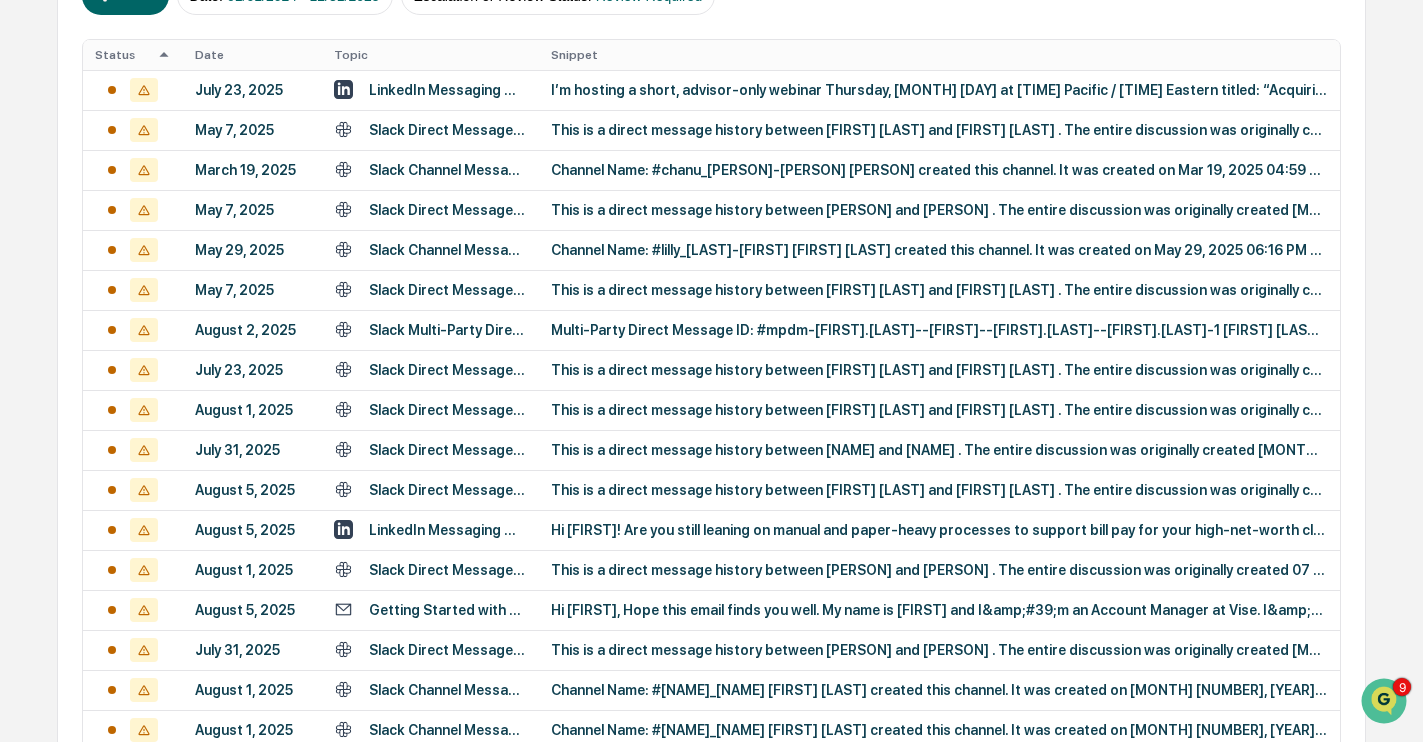 scroll, scrollTop: 0, scrollLeft: 0, axis: both 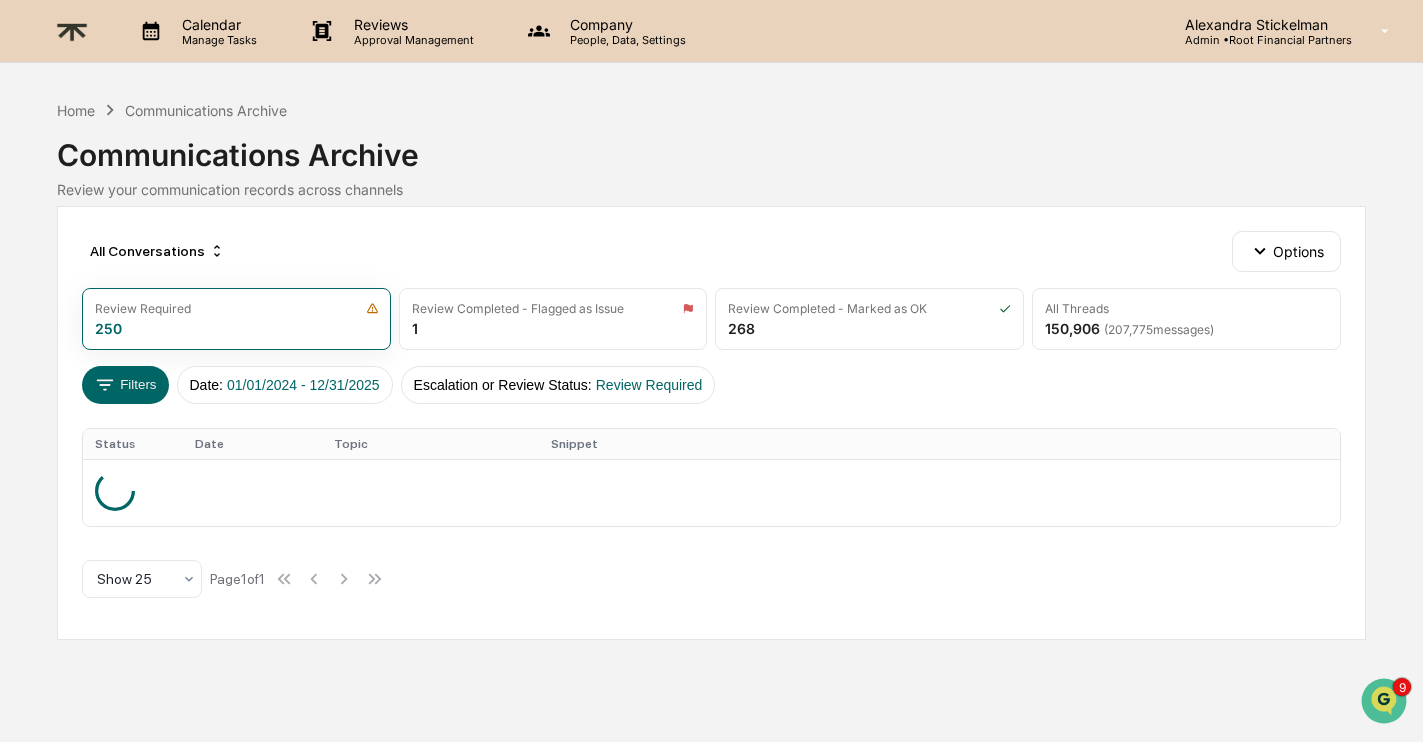 click on "Communications Archive" at bounding box center [206, 110] 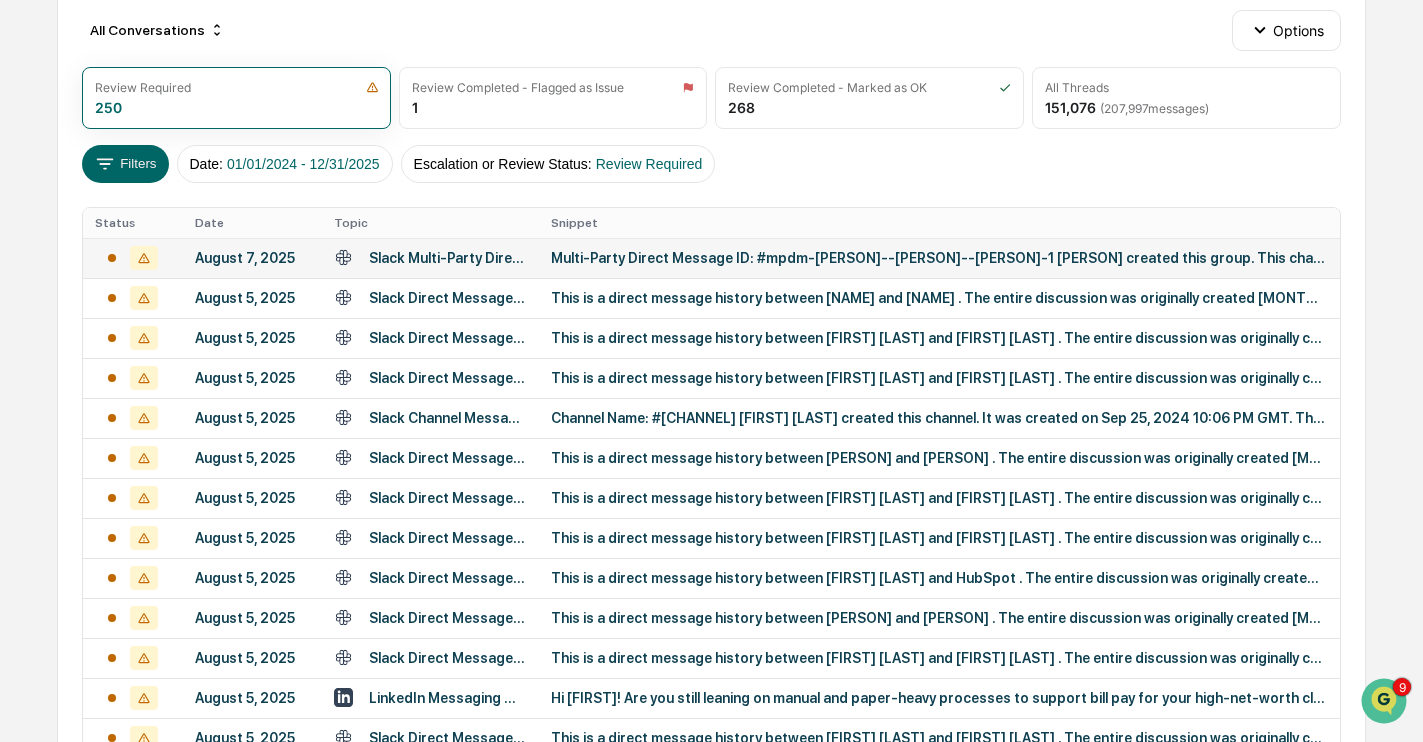 scroll, scrollTop: 233, scrollLeft: 0, axis: vertical 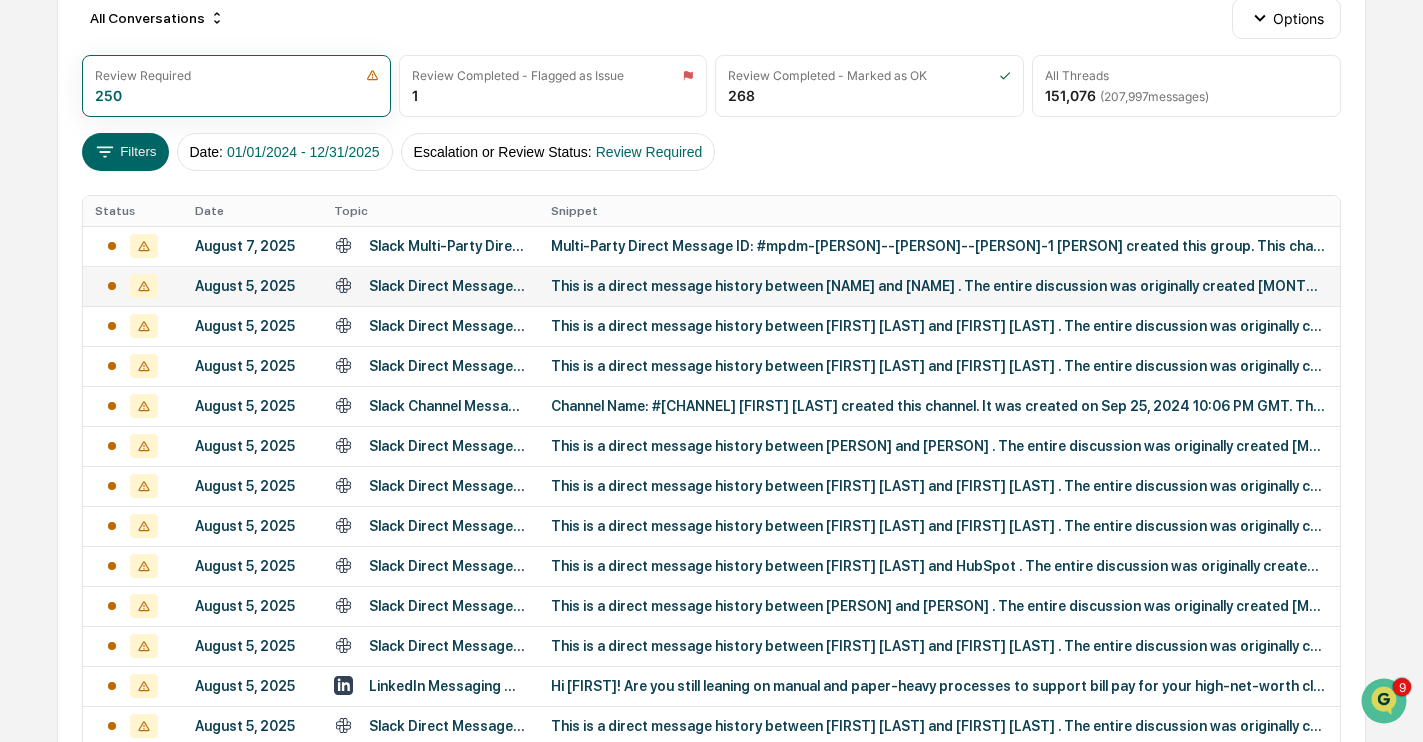 click on "This is a direct message history between [FIRST] [LAST] and [FIRST] [LAST] . The entire discussion was originally created 07 May 2025, 03:18 AM GMT This direct message is shared. This direct message is acr" at bounding box center (939, 286) 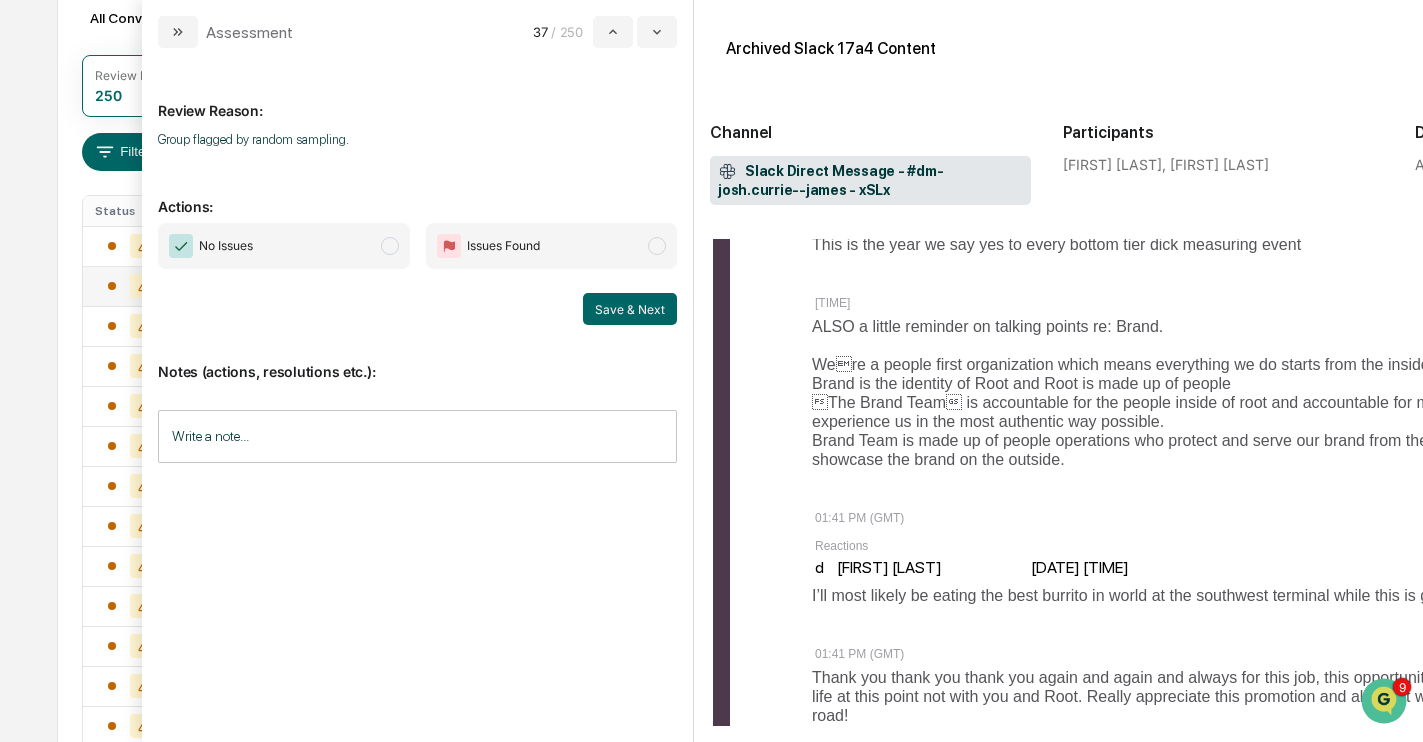 scroll, scrollTop: 502, scrollLeft: 0, axis: vertical 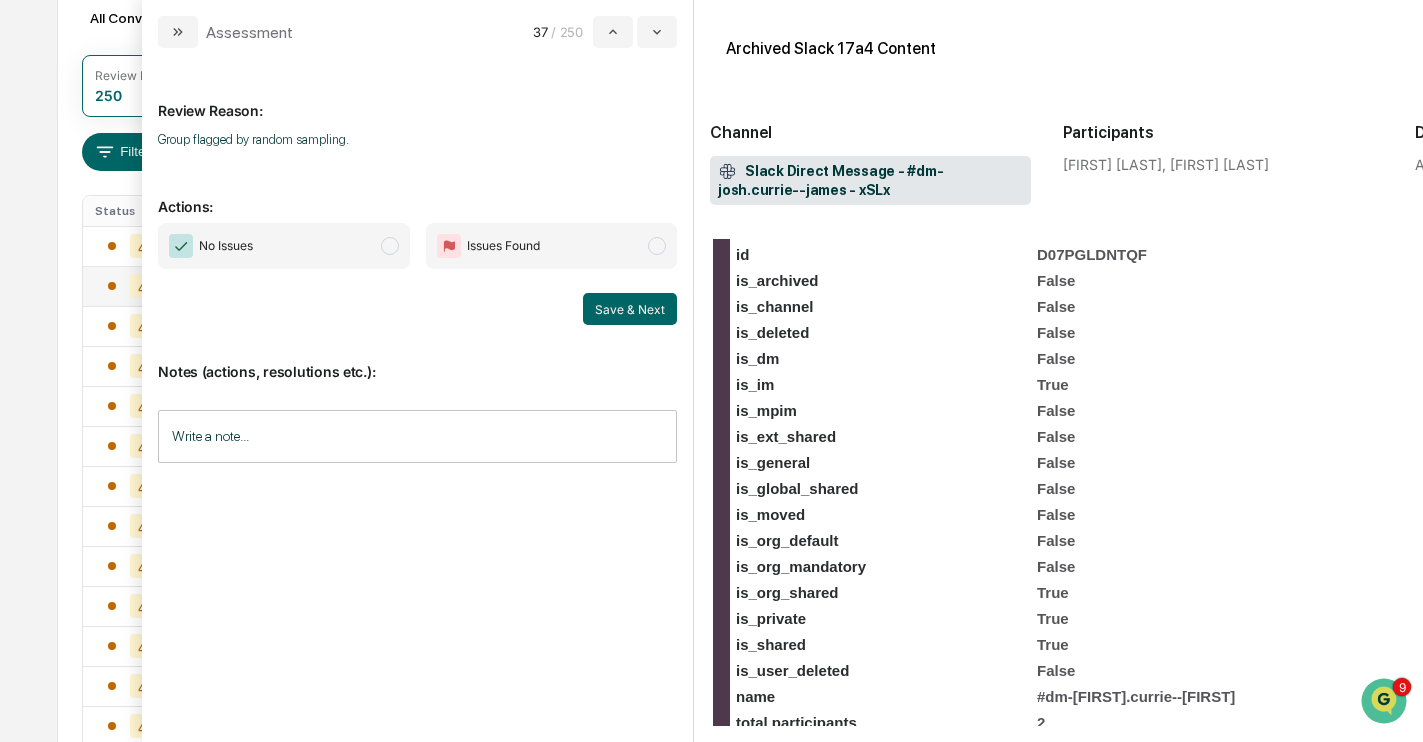 click on "No Issues" at bounding box center [283, 246] 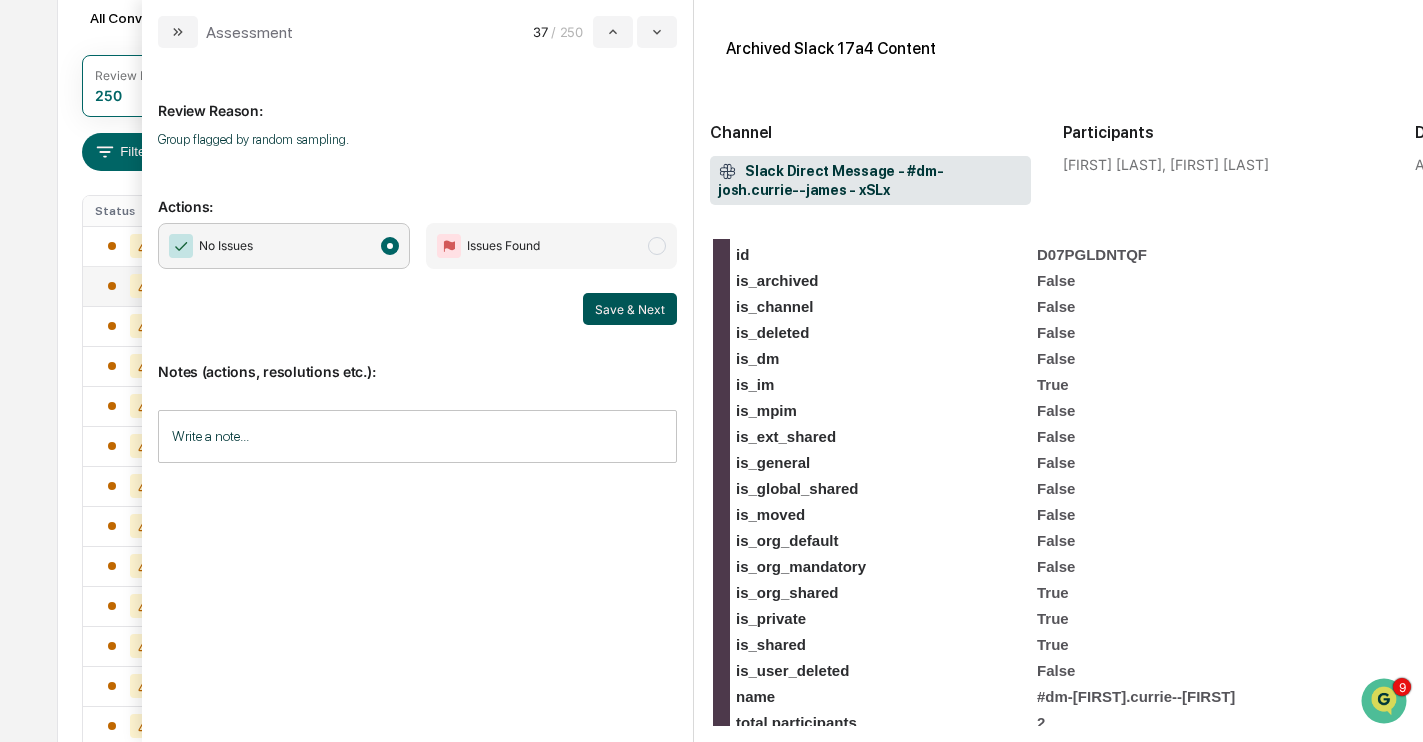 click on "Save & Next" at bounding box center (630, 309) 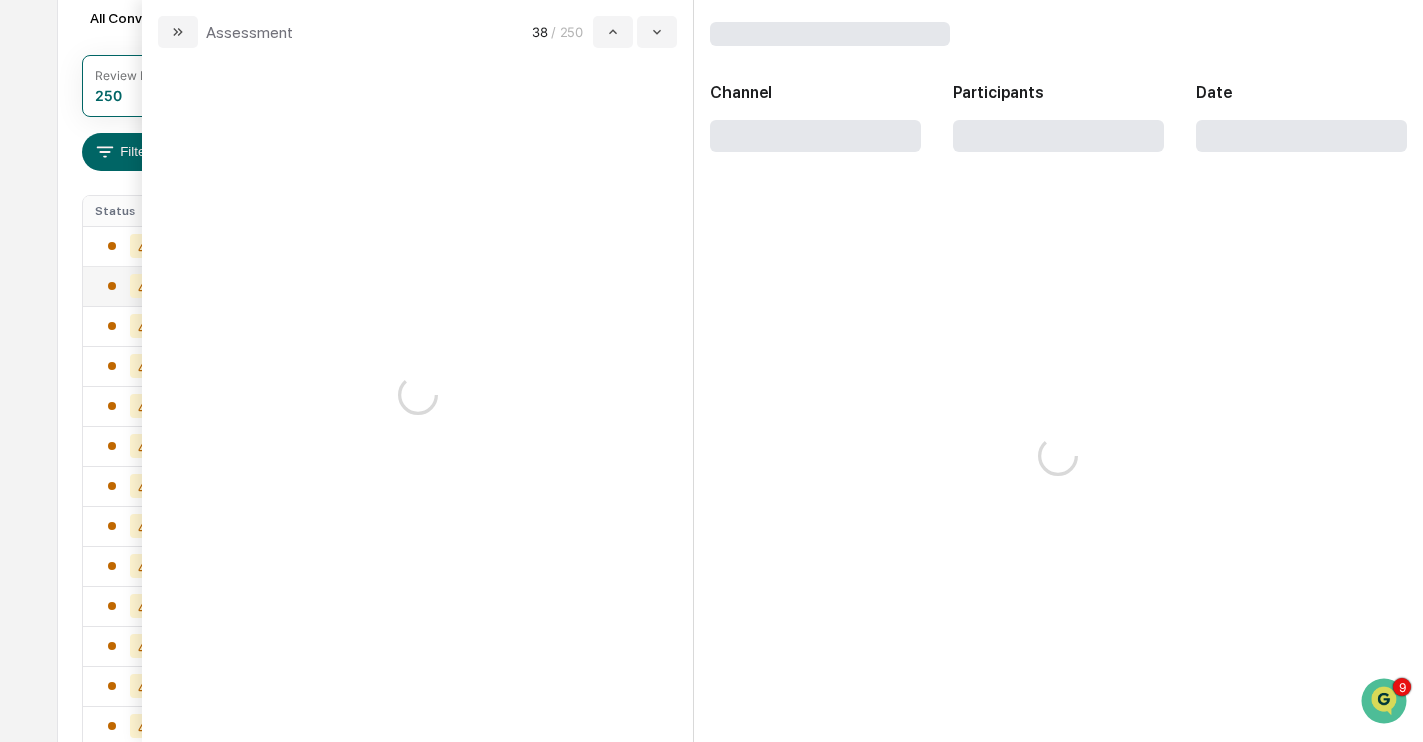 scroll, scrollTop: 0, scrollLeft: 0, axis: both 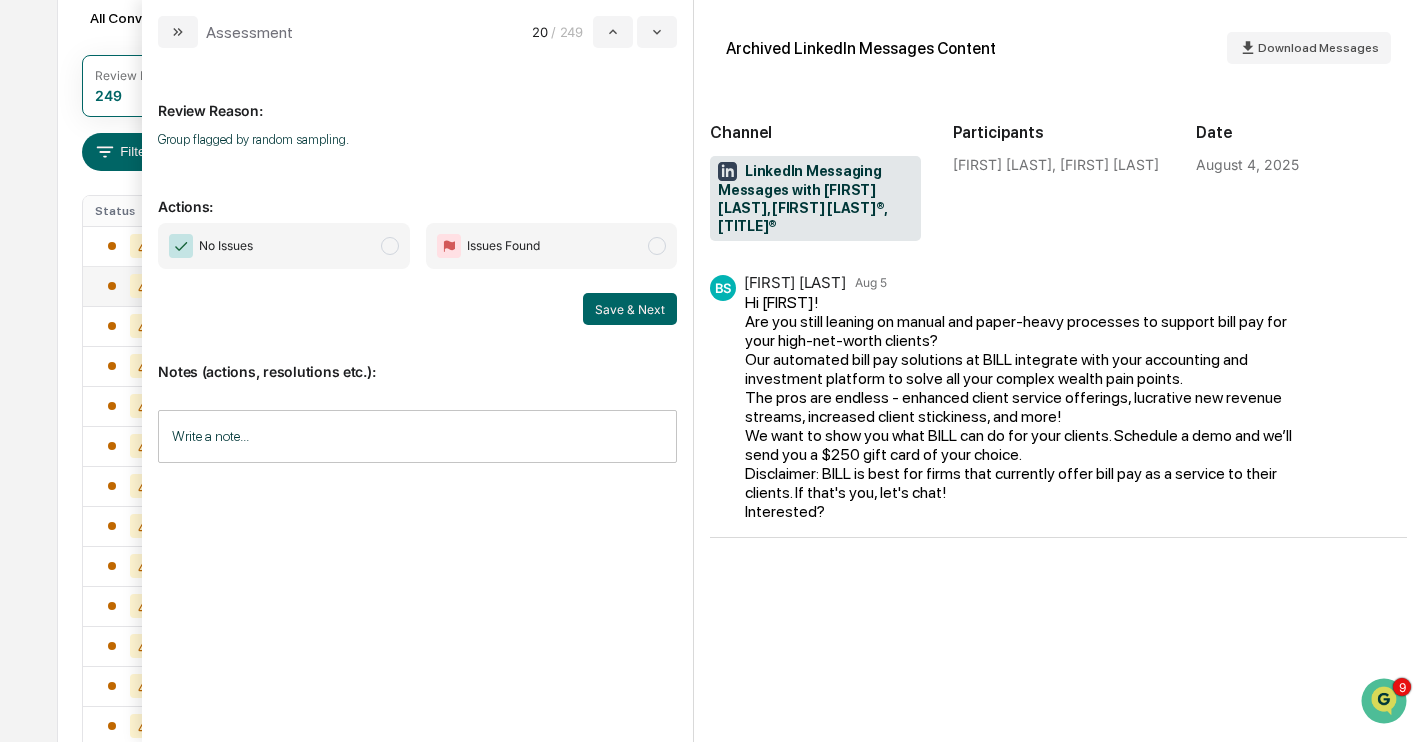 click on "No Issues" at bounding box center (283, 246) 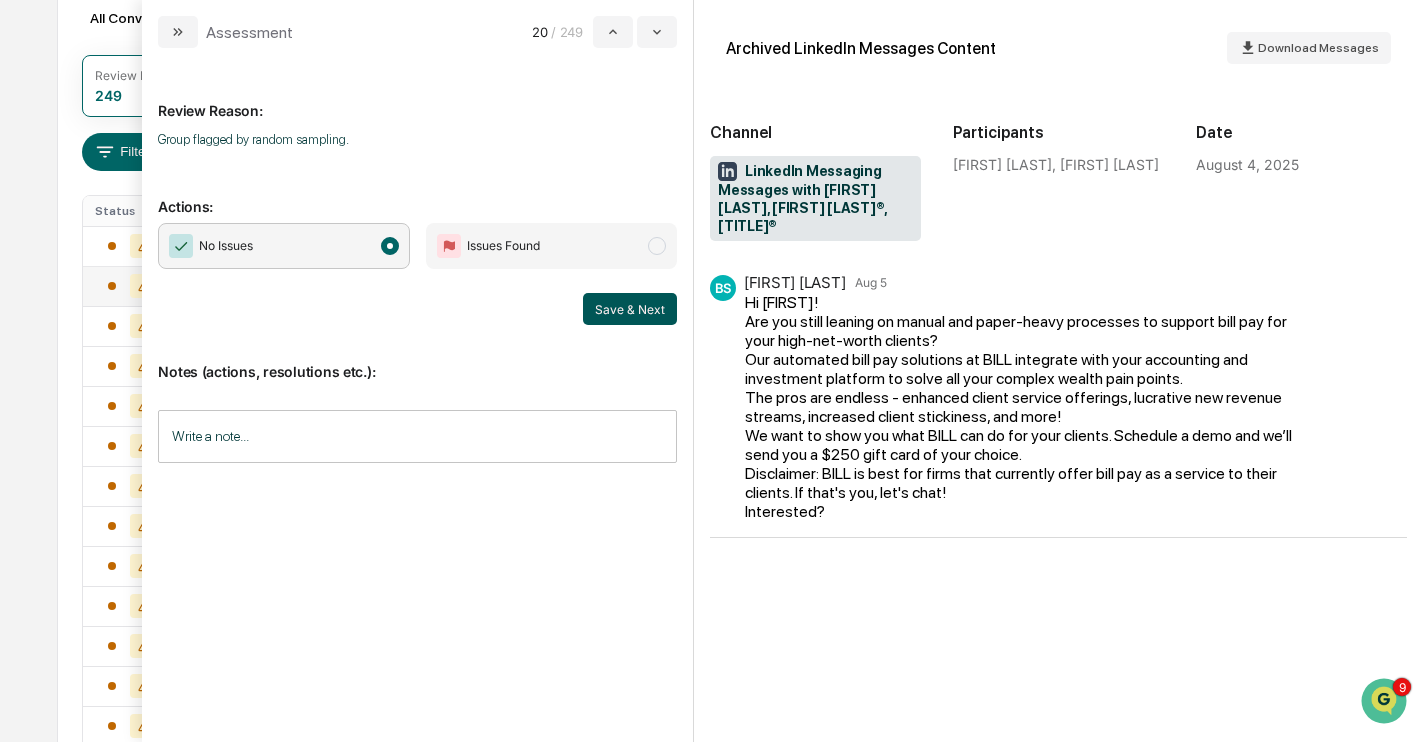 click on "Save & Next" at bounding box center (630, 309) 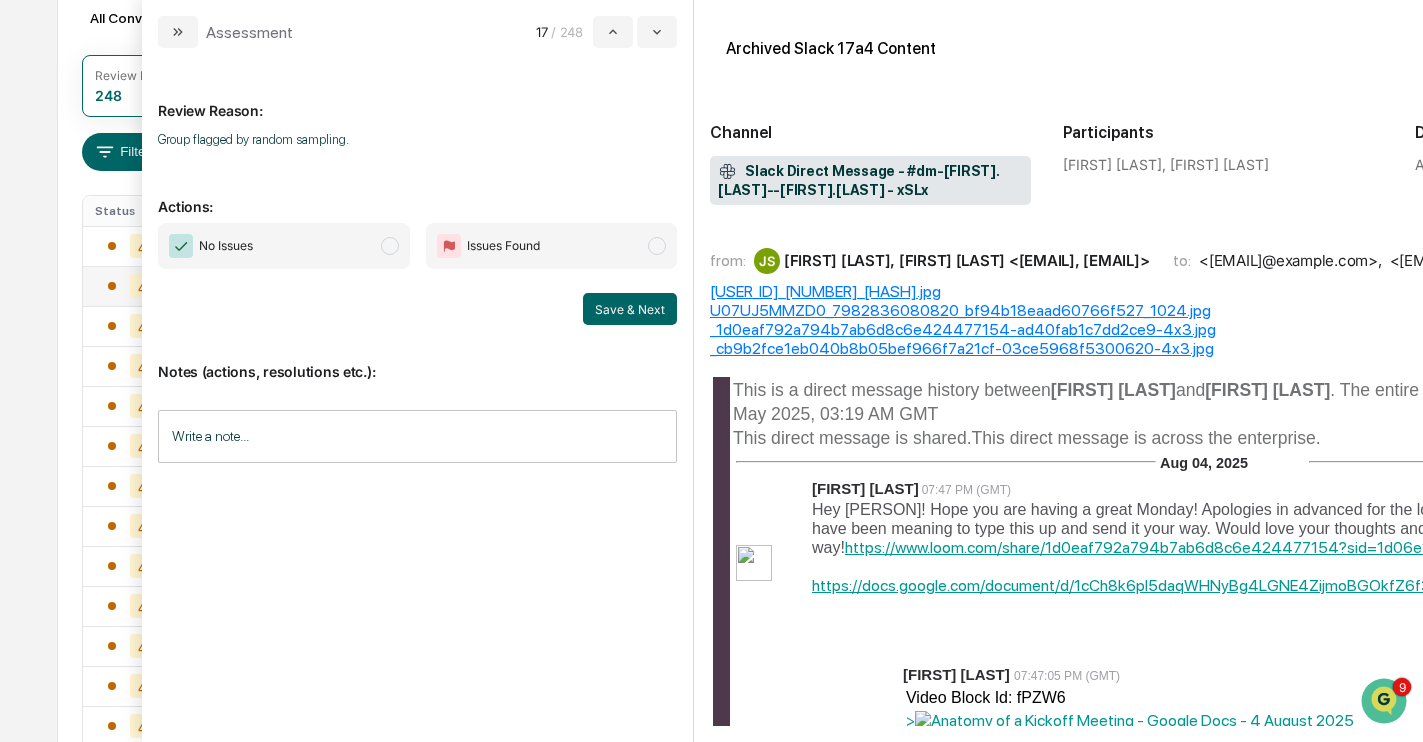 click on "No Issues" at bounding box center [283, 246] 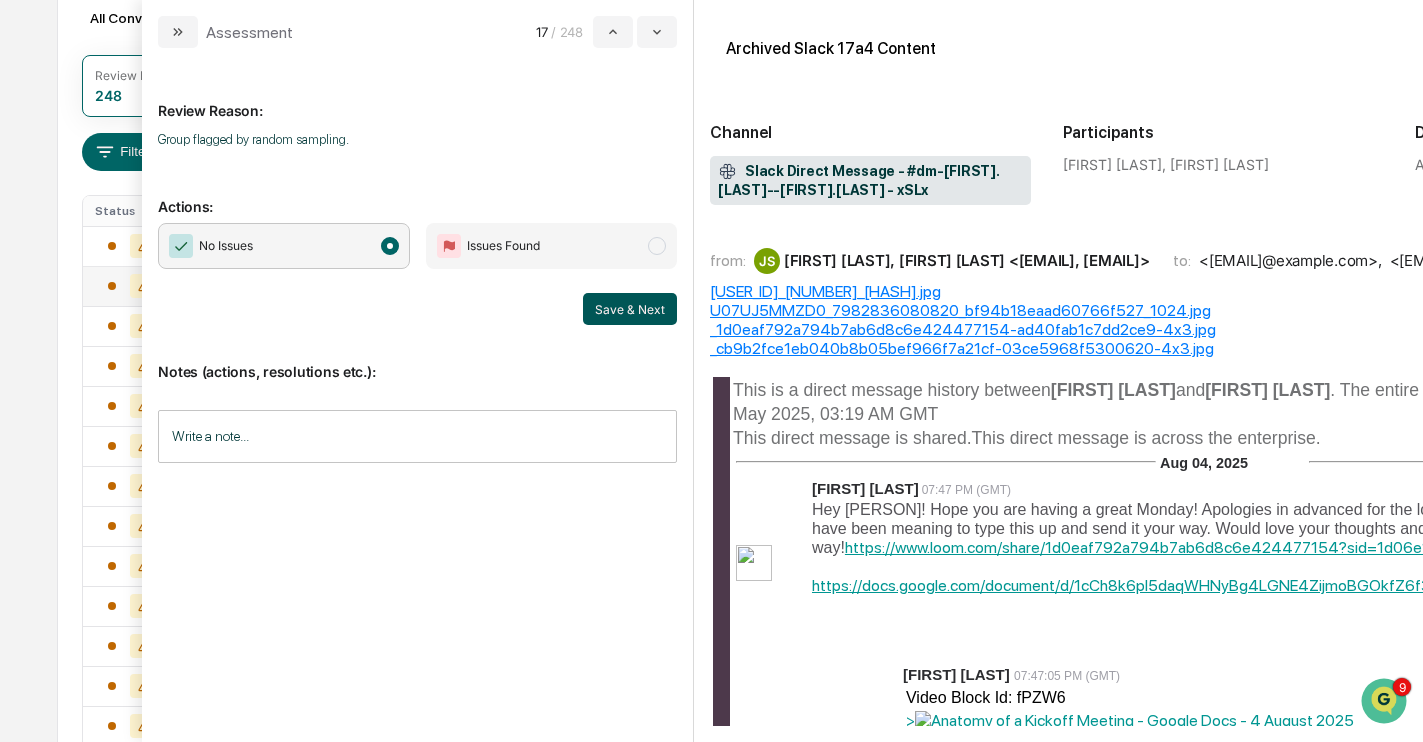 click on "Save & Next" at bounding box center (630, 309) 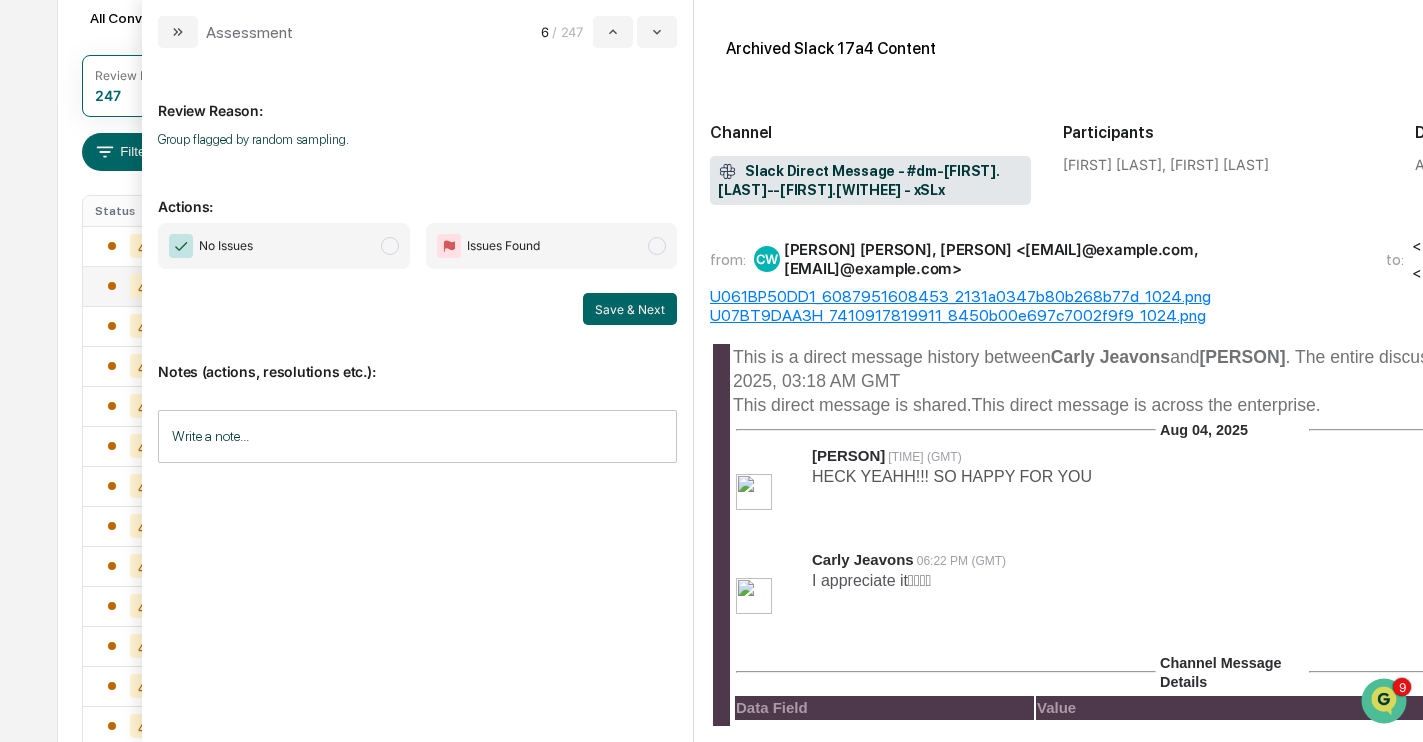 scroll, scrollTop: 0, scrollLeft: 0, axis: both 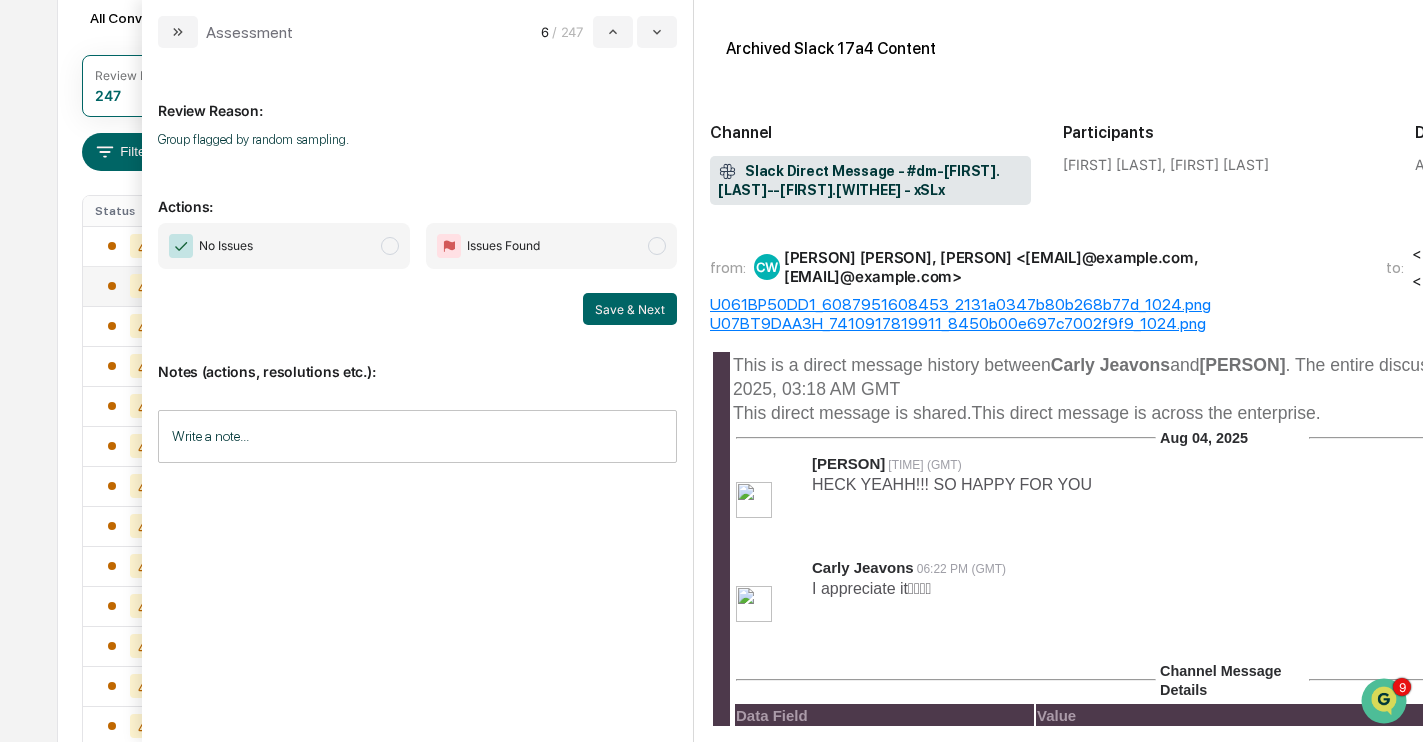 click on "No Issues" at bounding box center (283, 246) 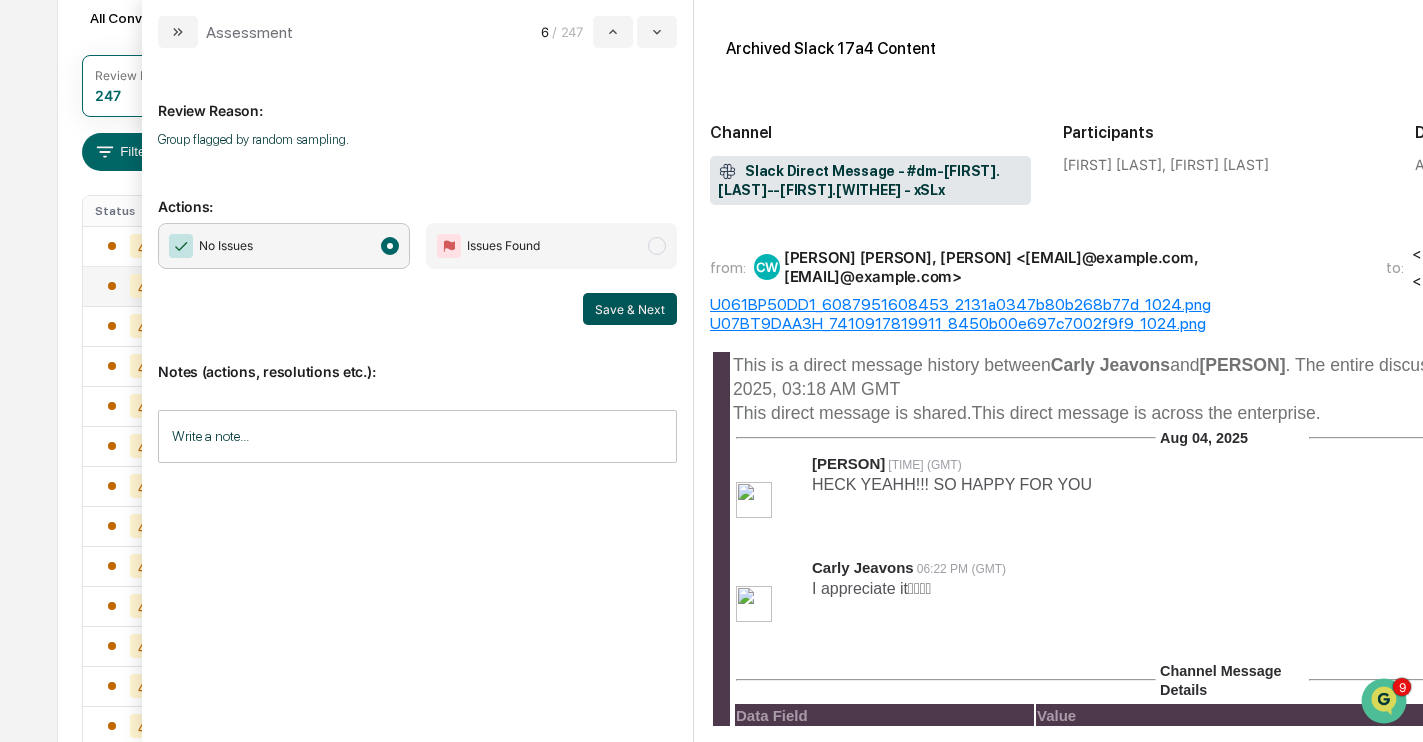 click on "Save & Next" at bounding box center (630, 309) 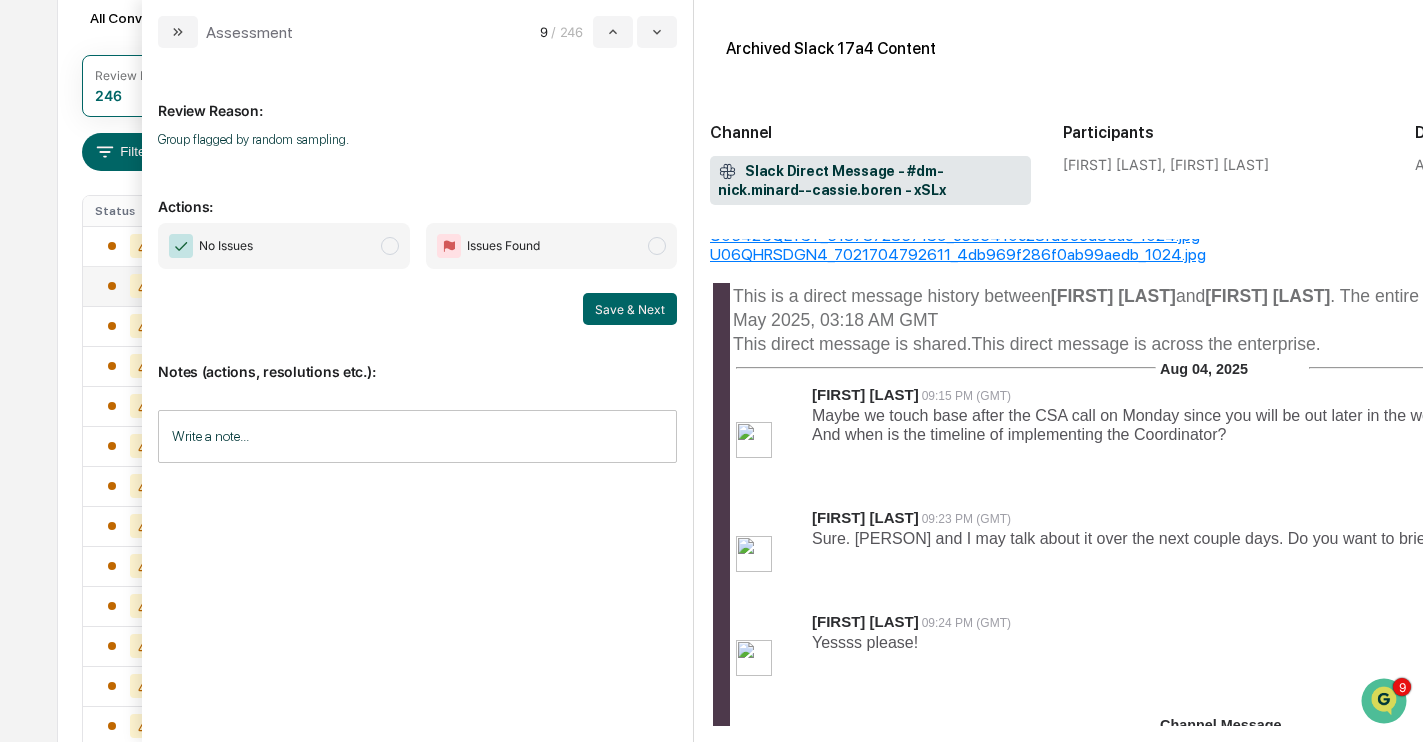 scroll, scrollTop: 0, scrollLeft: 0, axis: both 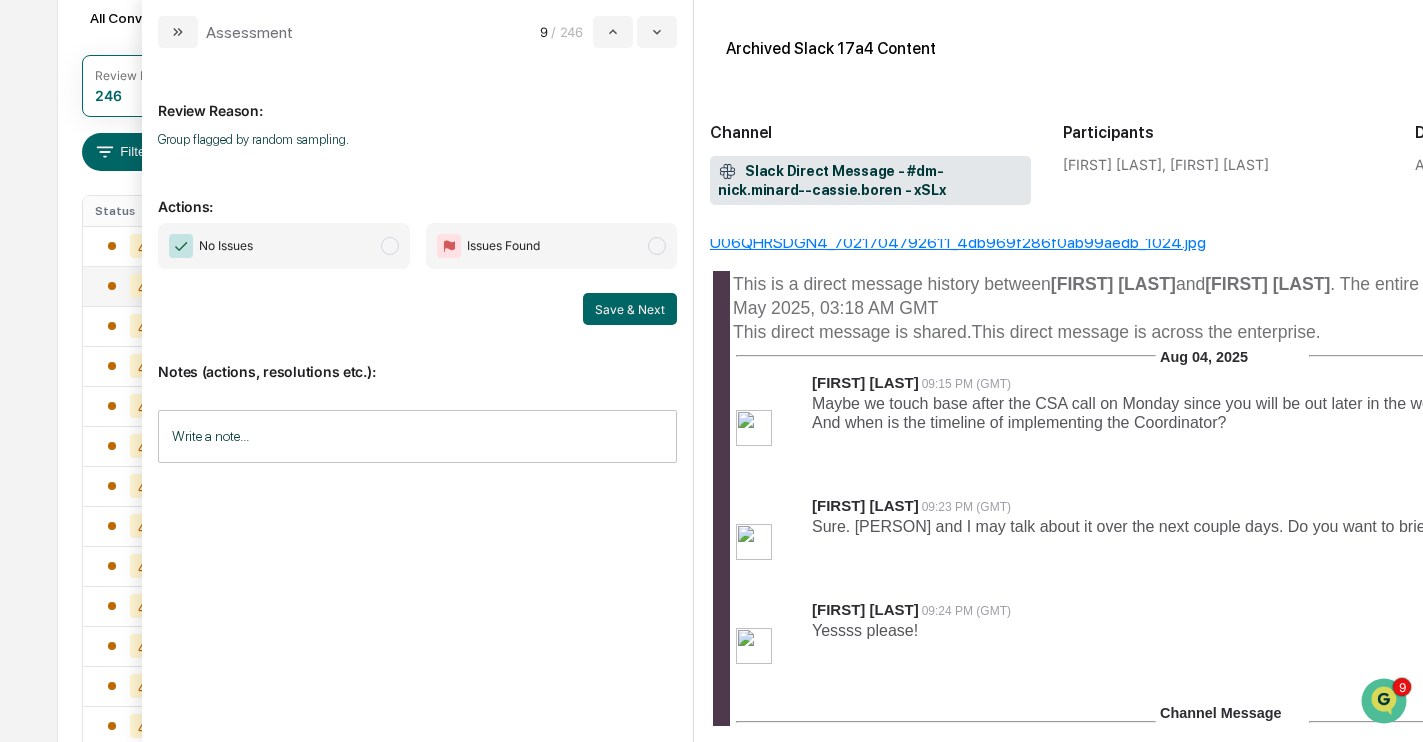 click on "No Issues" at bounding box center (283, 246) 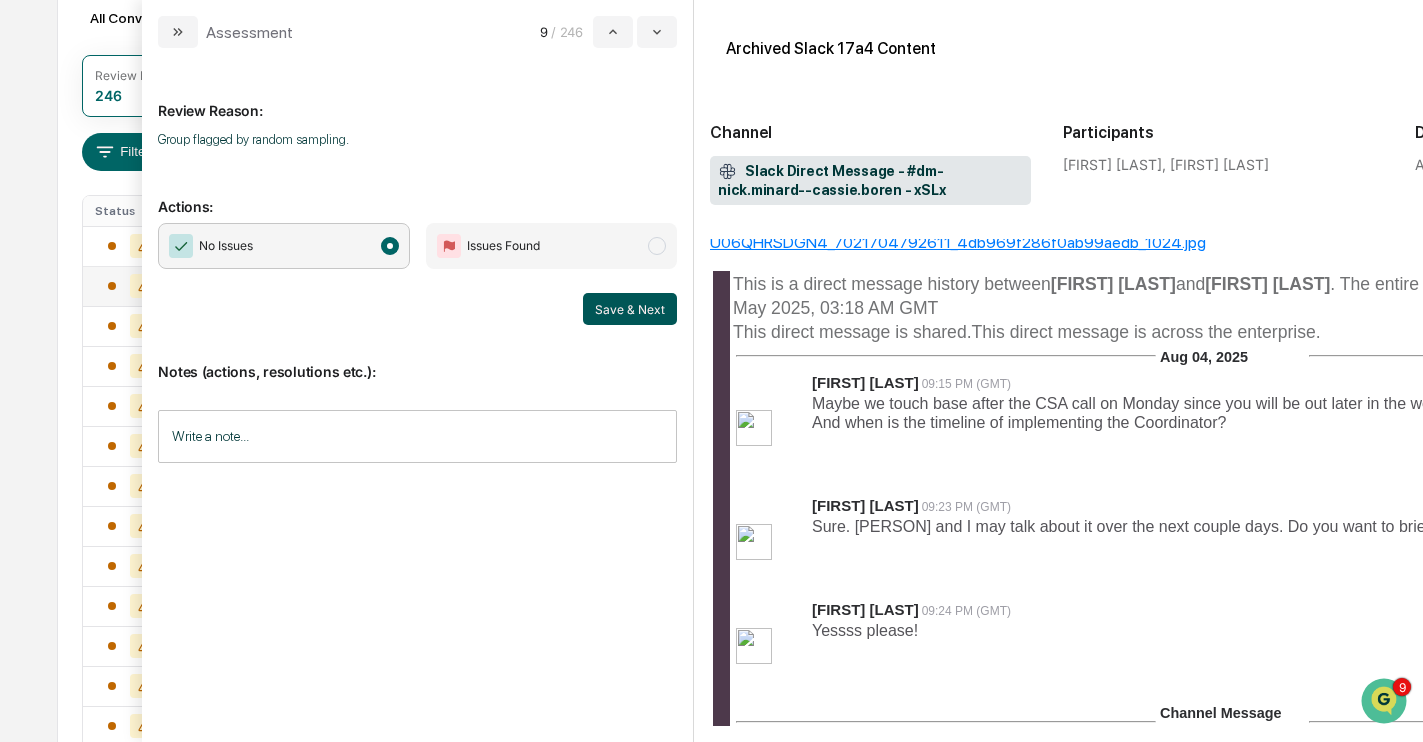 click on "Save & Next" at bounding box center [630, 309] 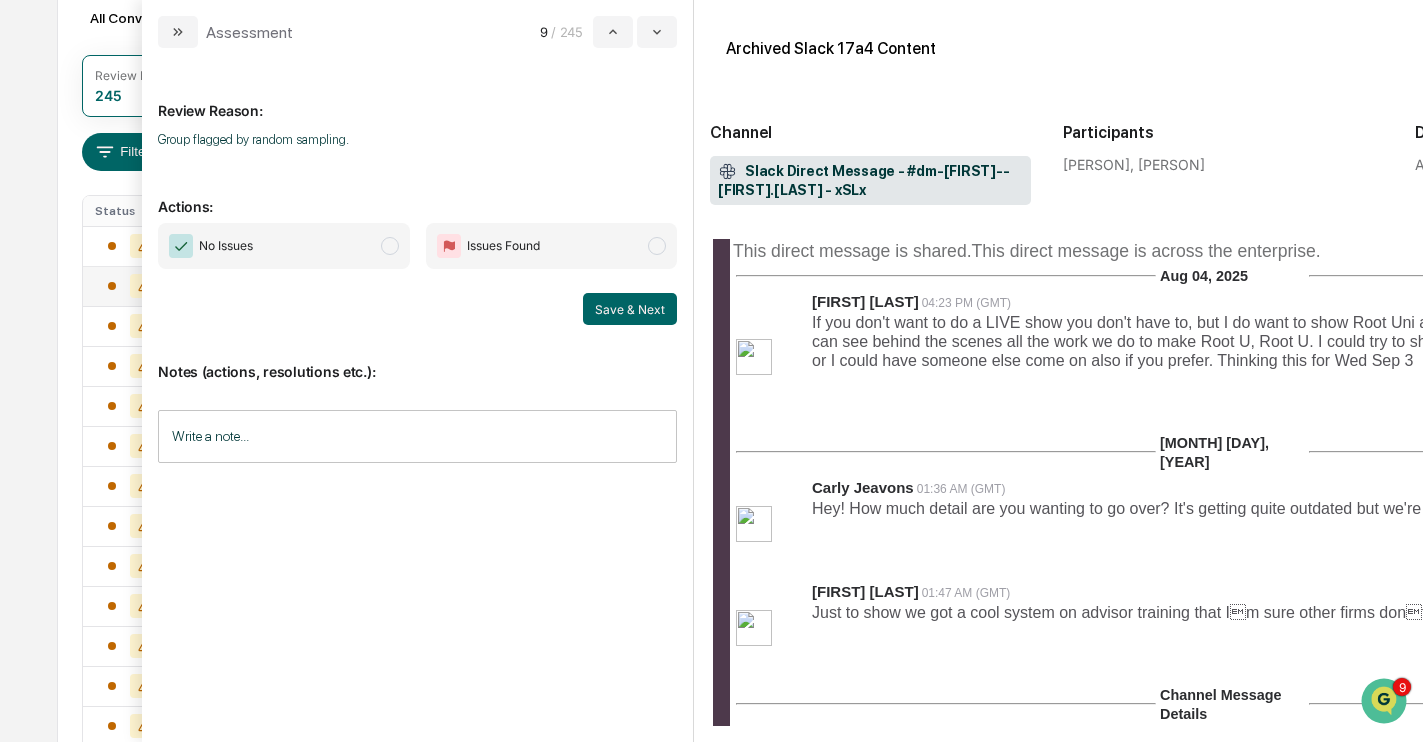 scroll, scrollTop: 214, scrollLeft: 0, axis: vertical 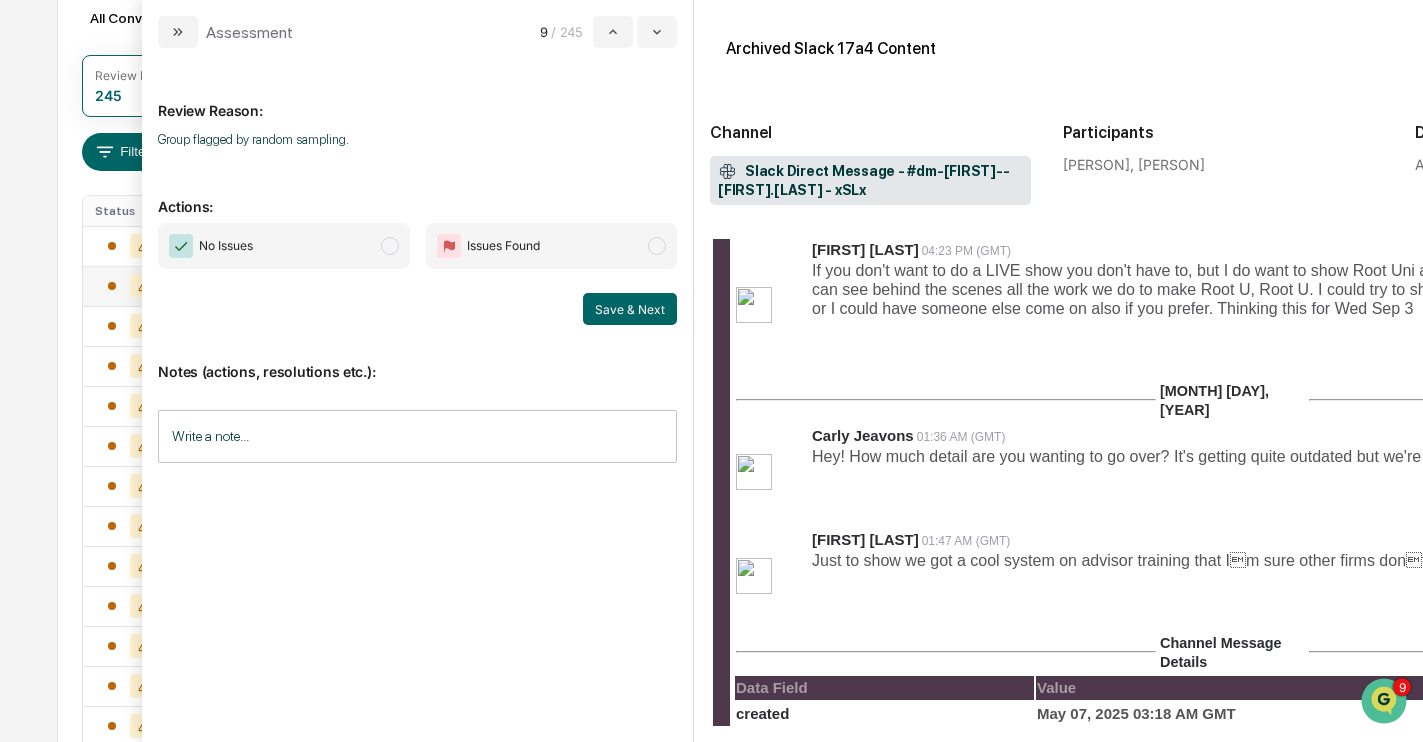 click on "No Issues" at bounding box center (283, 246) 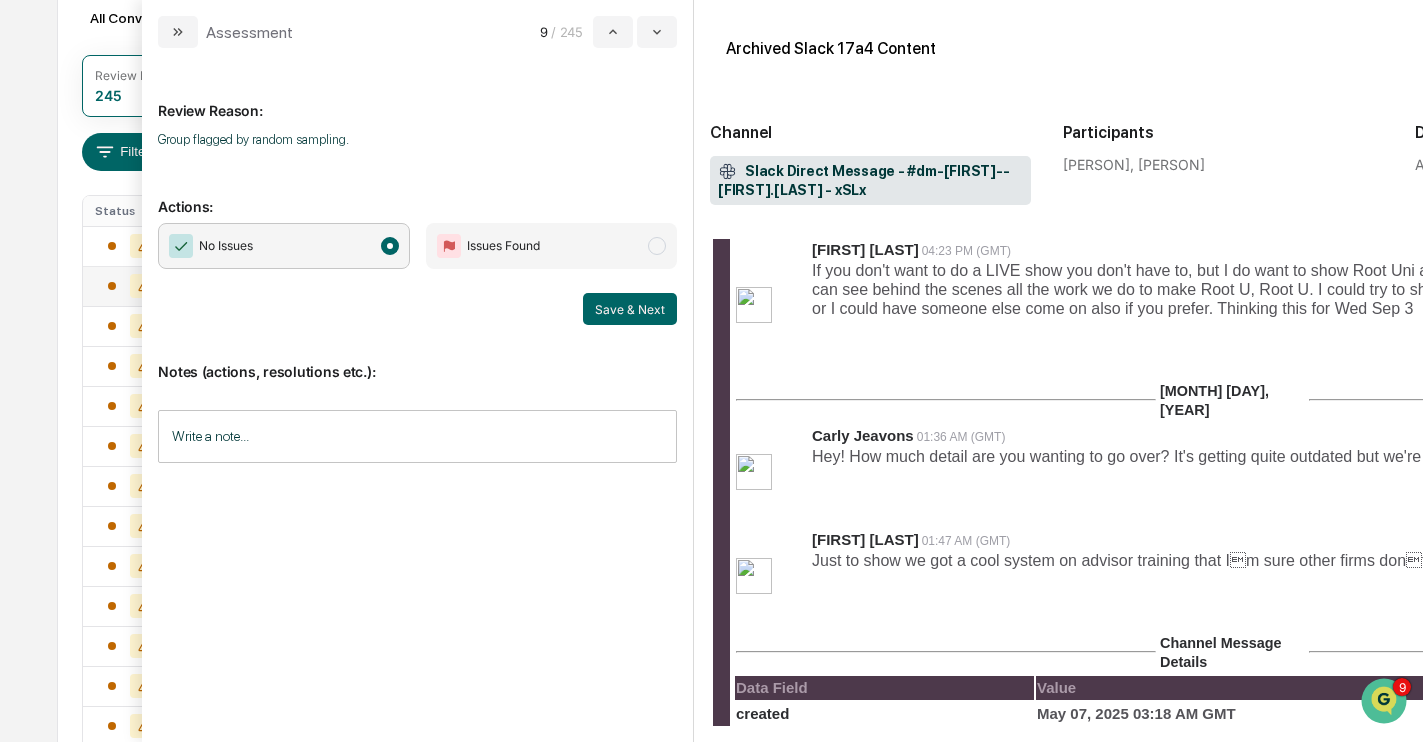 click on "No Issues Issues Found Save & Next" at bounding box center [417, 274] 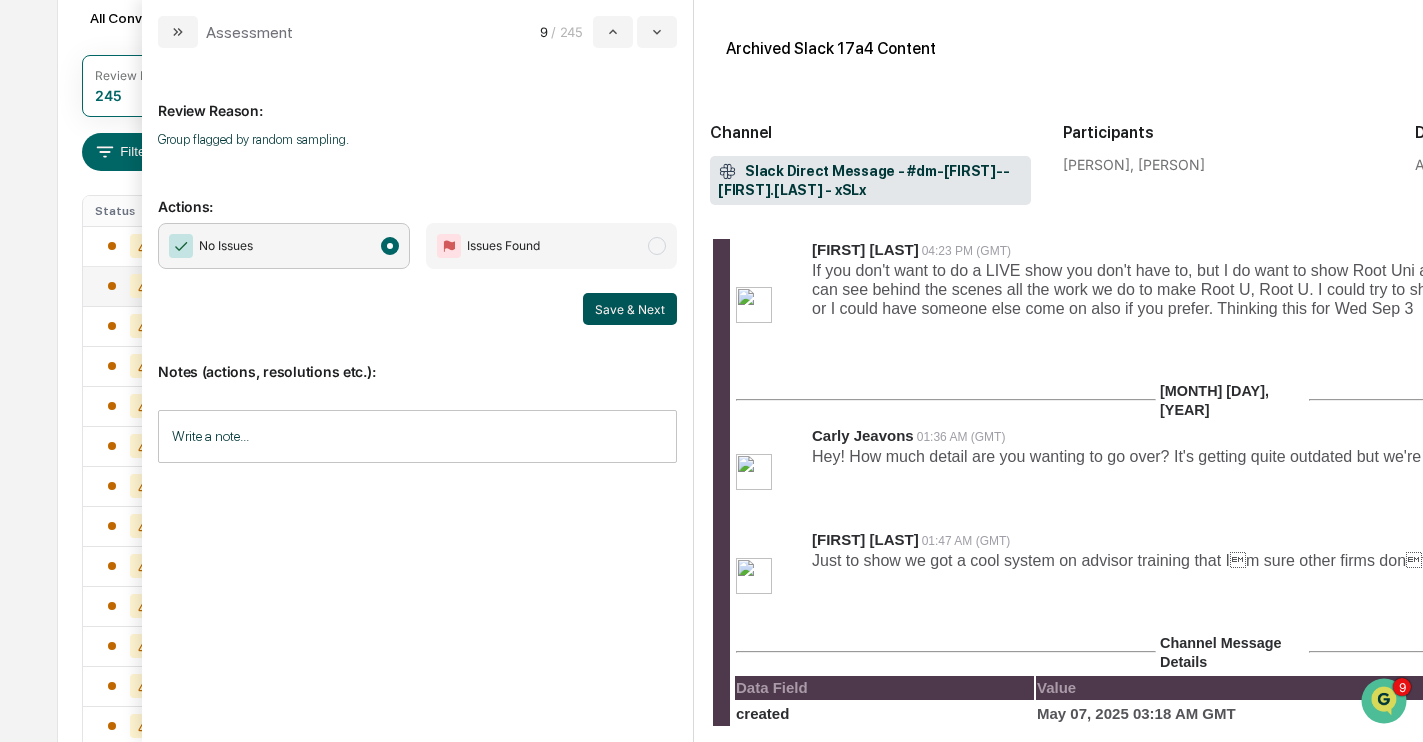 click on "Save & Next" at bounding box center [630, 309] 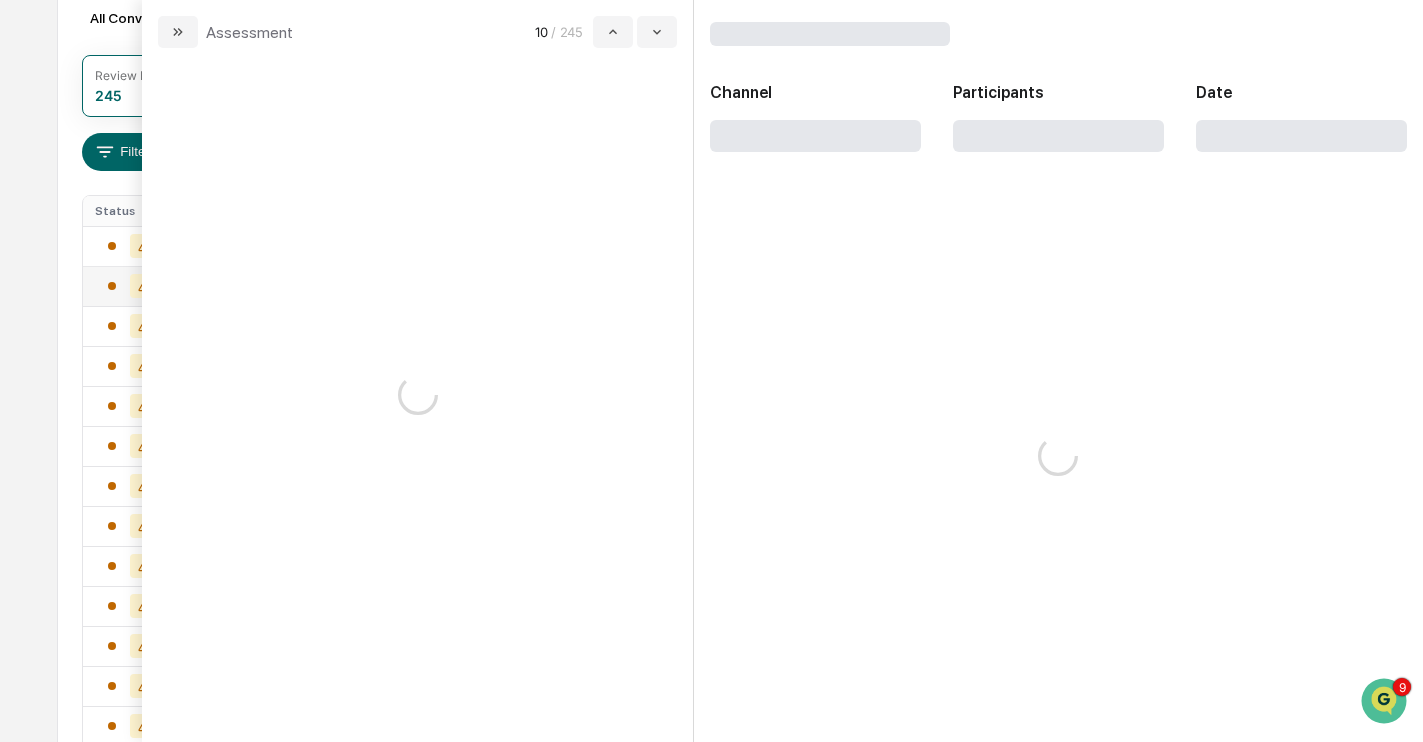 scroll, scrollTop: 0, scrollLeft: 0, axis: both 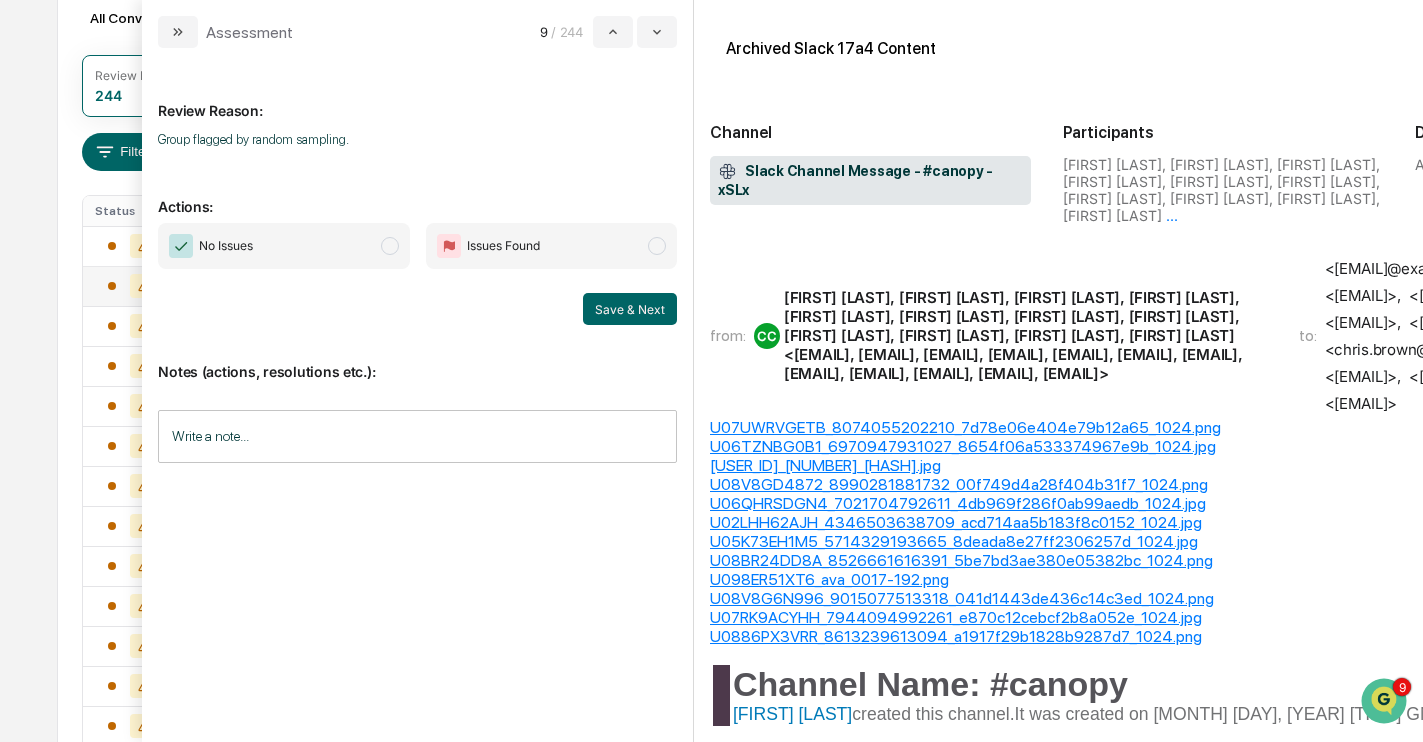 click on "No Issues" at bounding box center [283, 246] 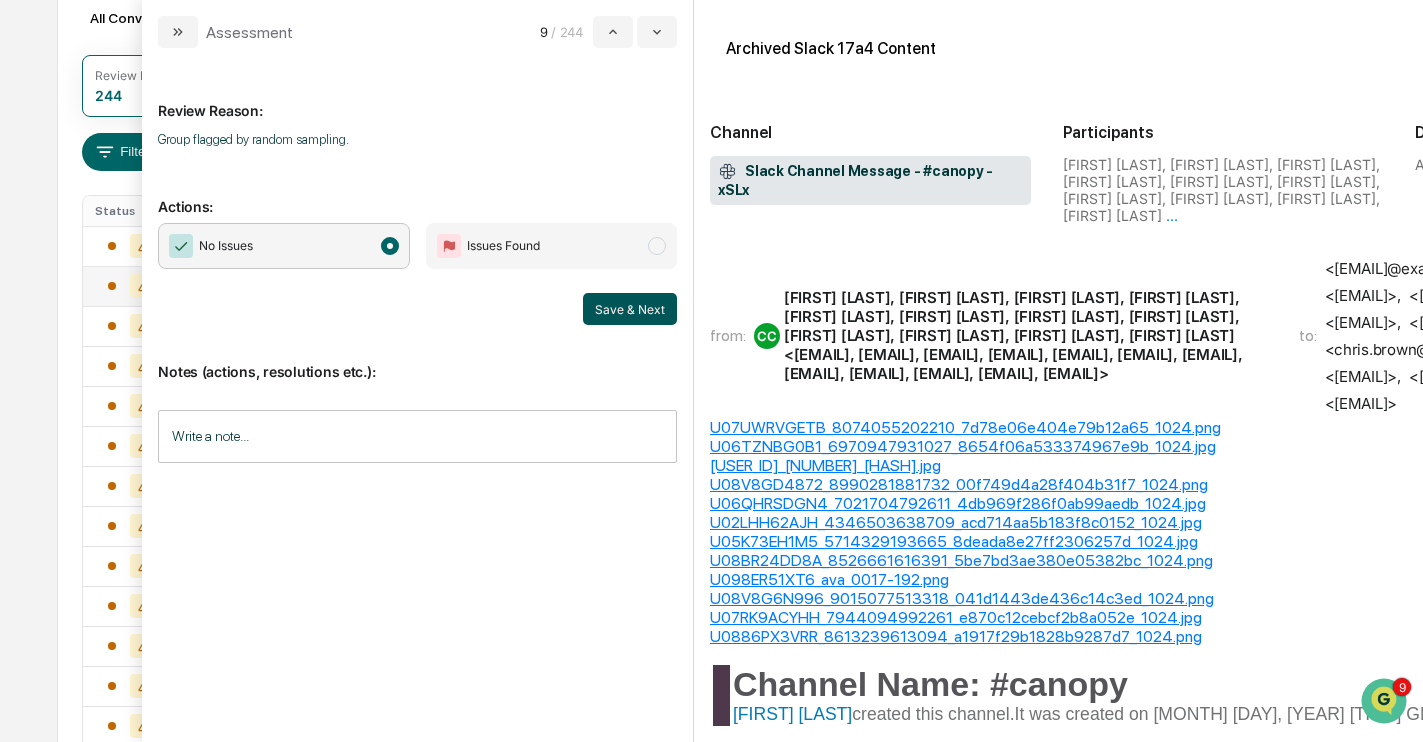 click on "Save & Next" at bounding box center (630, 309) 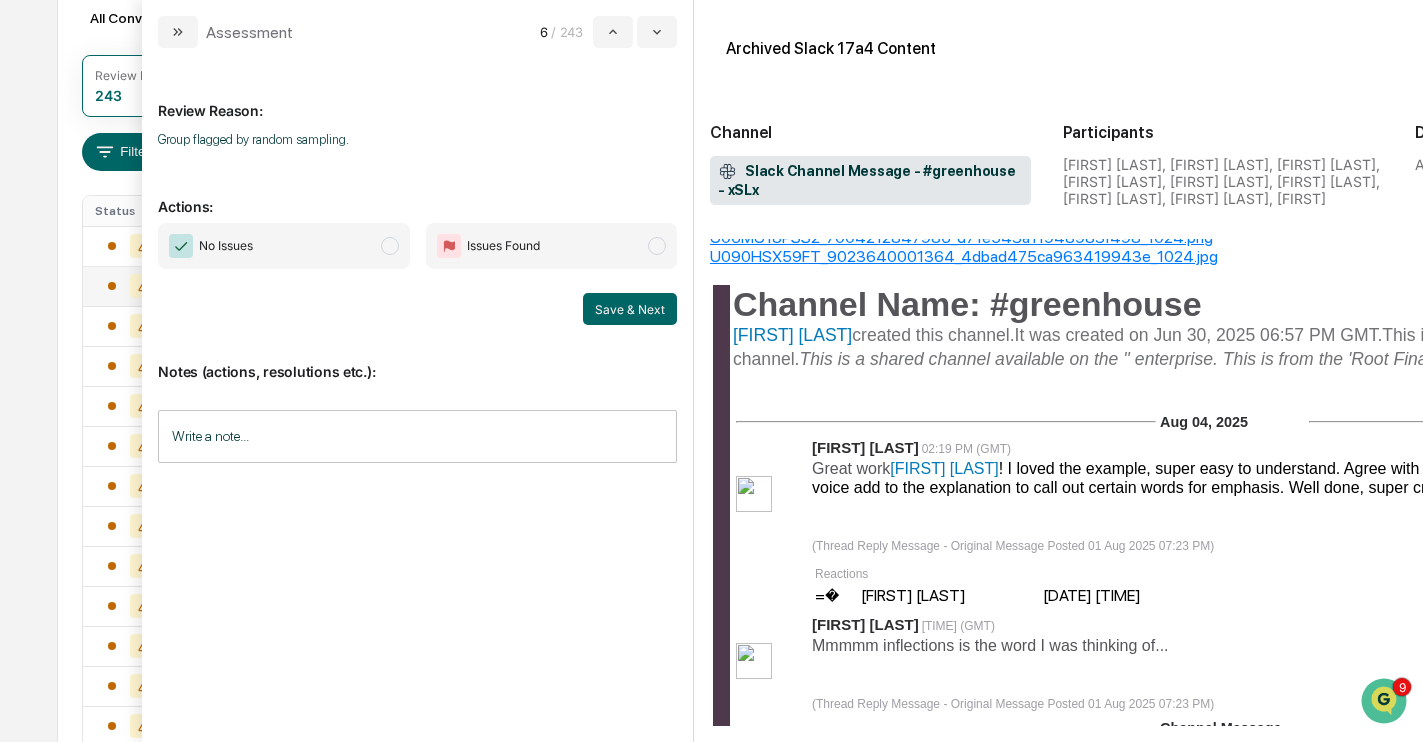 scroll, scrollTop: 265, scrollLeft: 0, axis: vertical 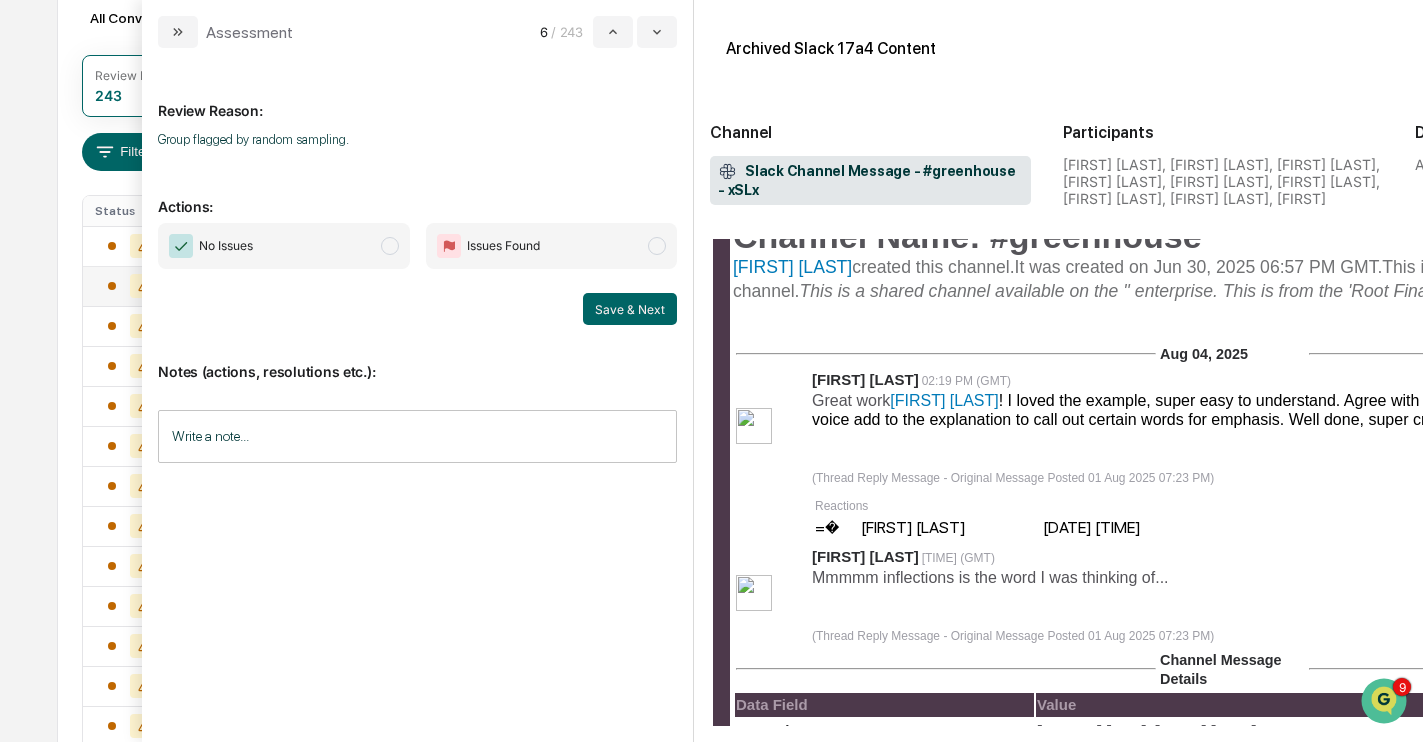 click on "No Issues" at bounding box center [283, 246] 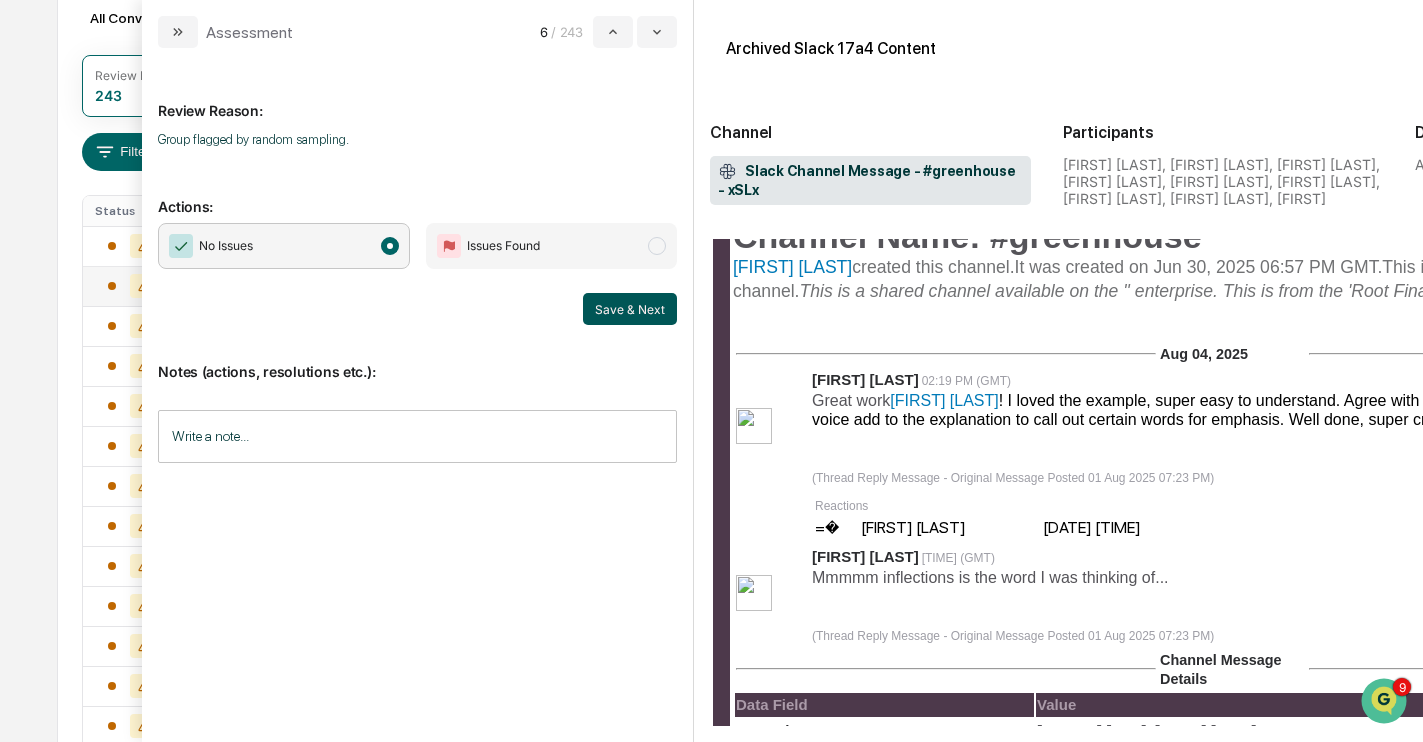 click on "Save & Next" at bounding box center (630, 309) 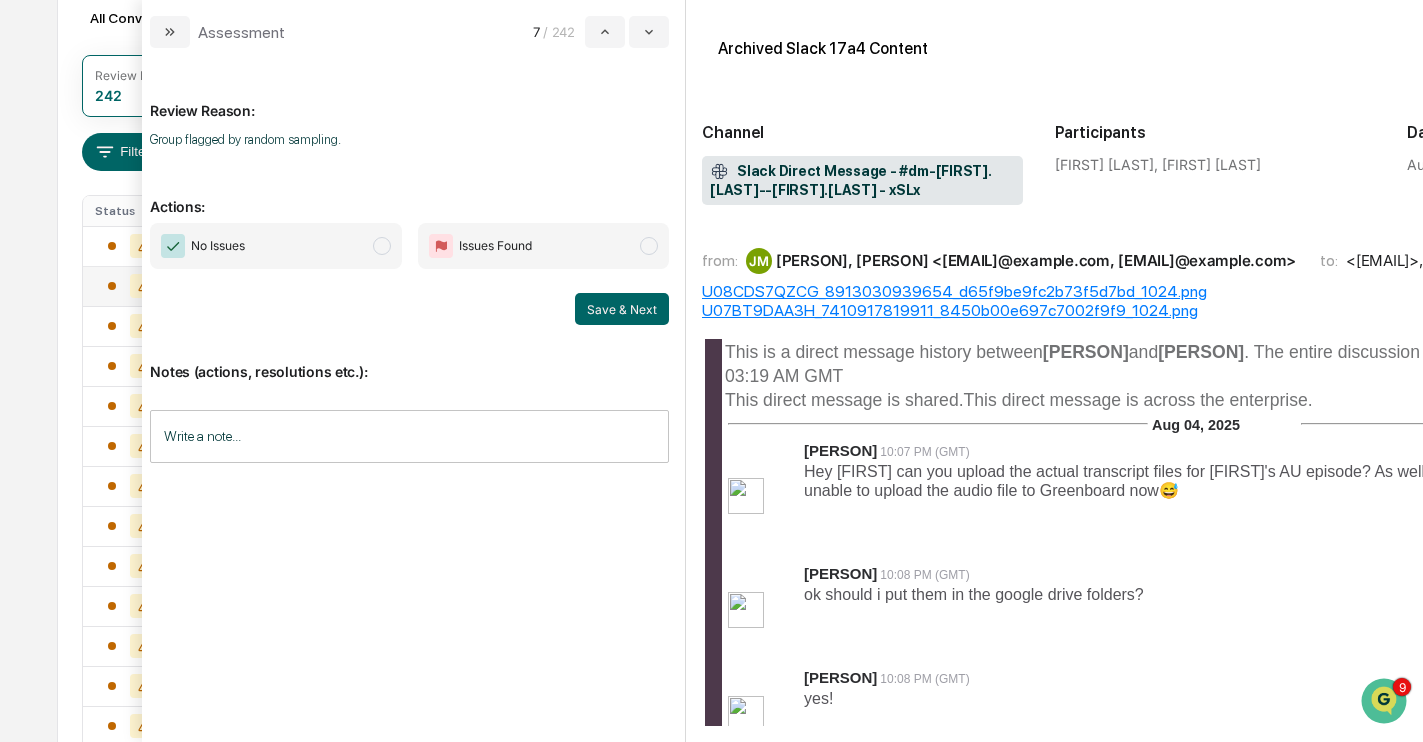 scroll, scrollTop: 0, scrollLeft: 0, axis: both 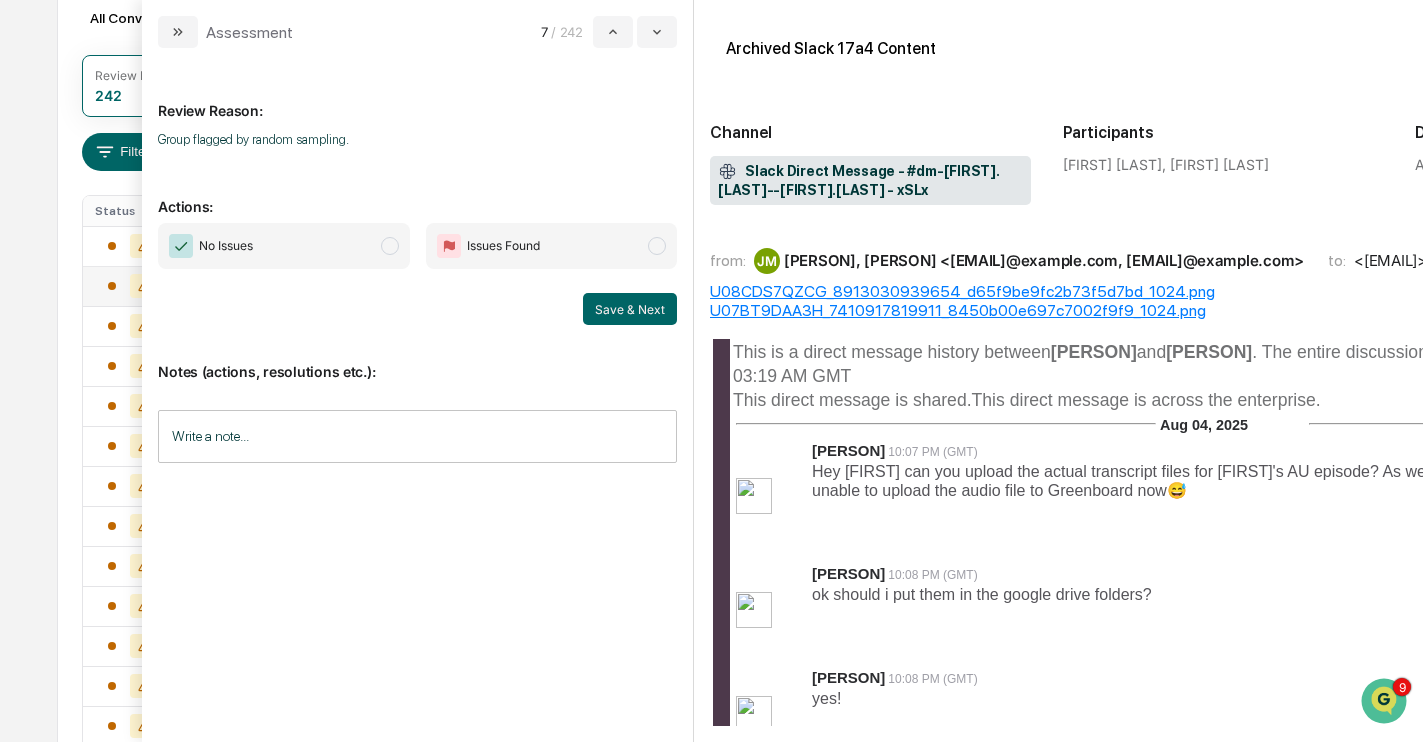 click on "No Issues" at bounding box center (283, 246) 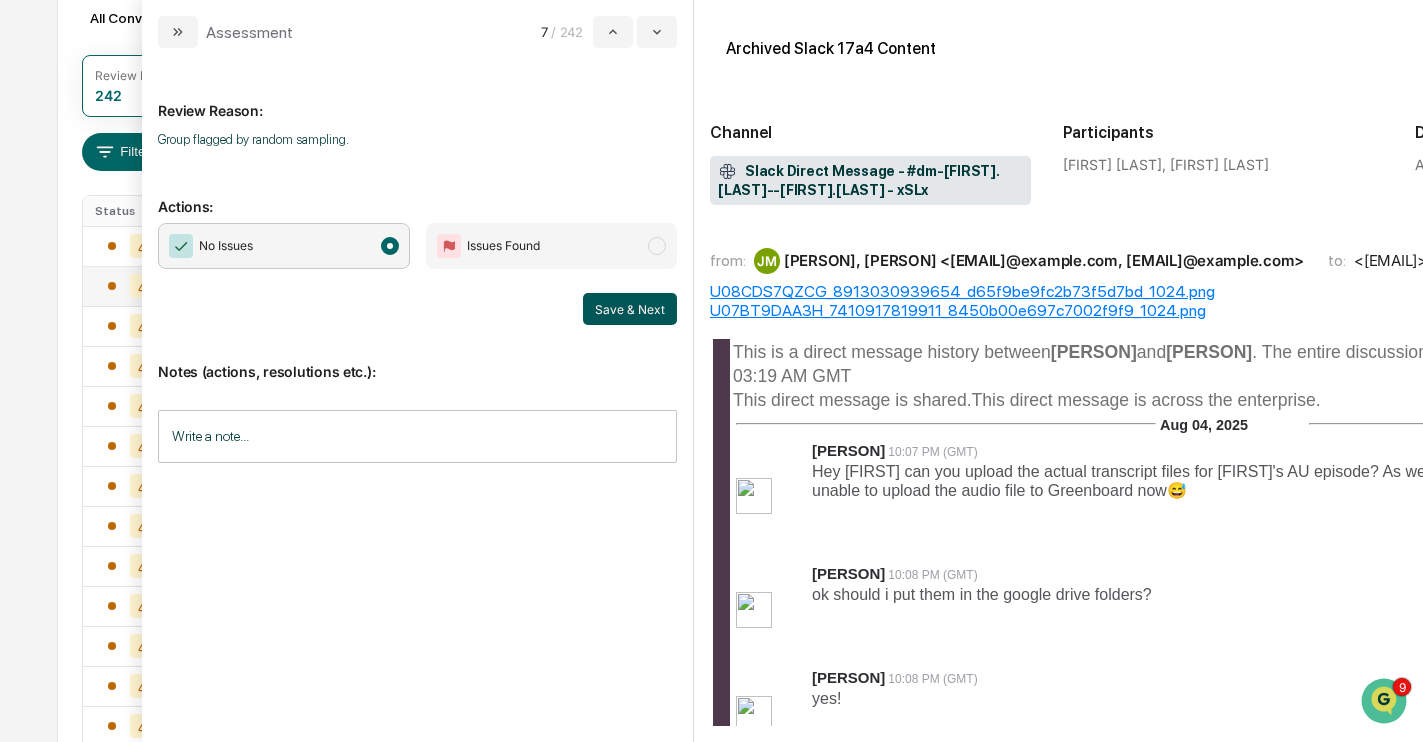 click on "Save & Next" at bounding box center [630, 309] 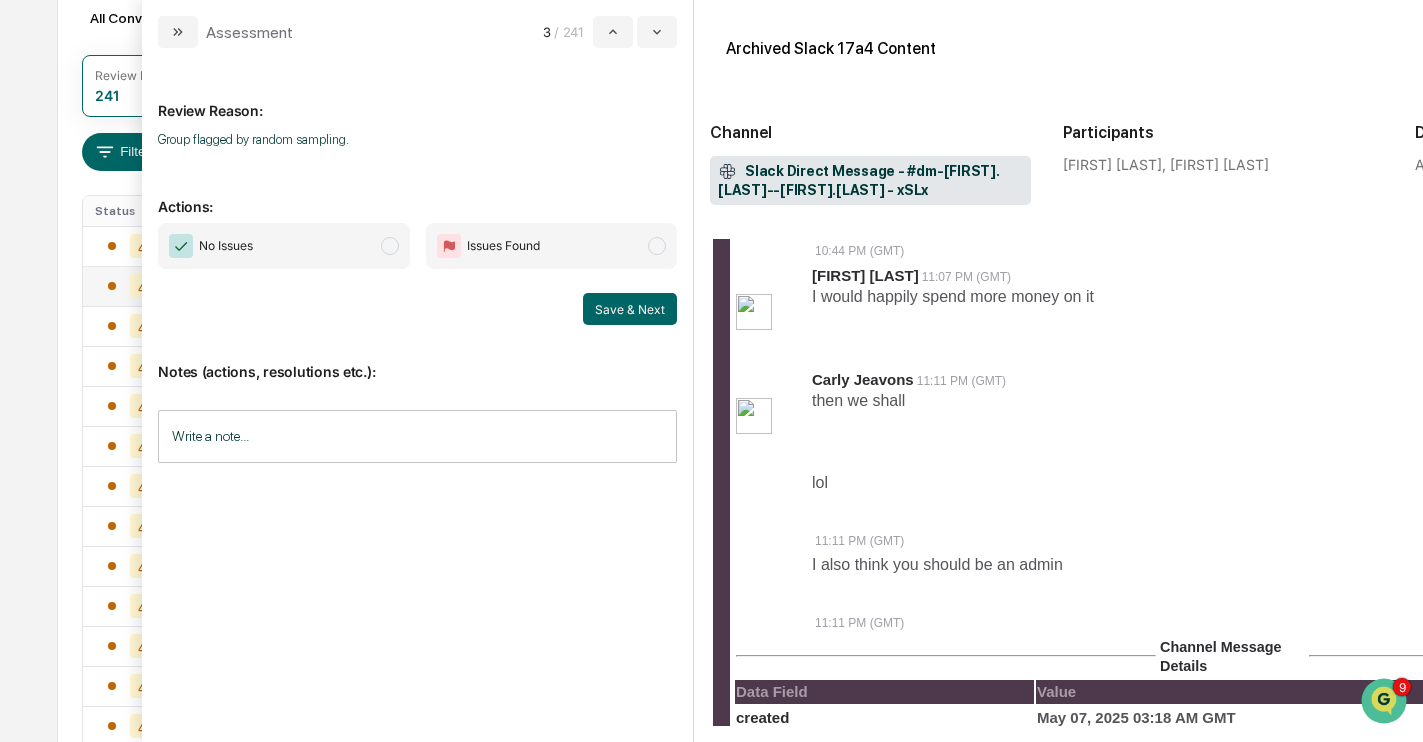 scroll, scrollTop: 1268, scrollLeft: 0, axis: vertical 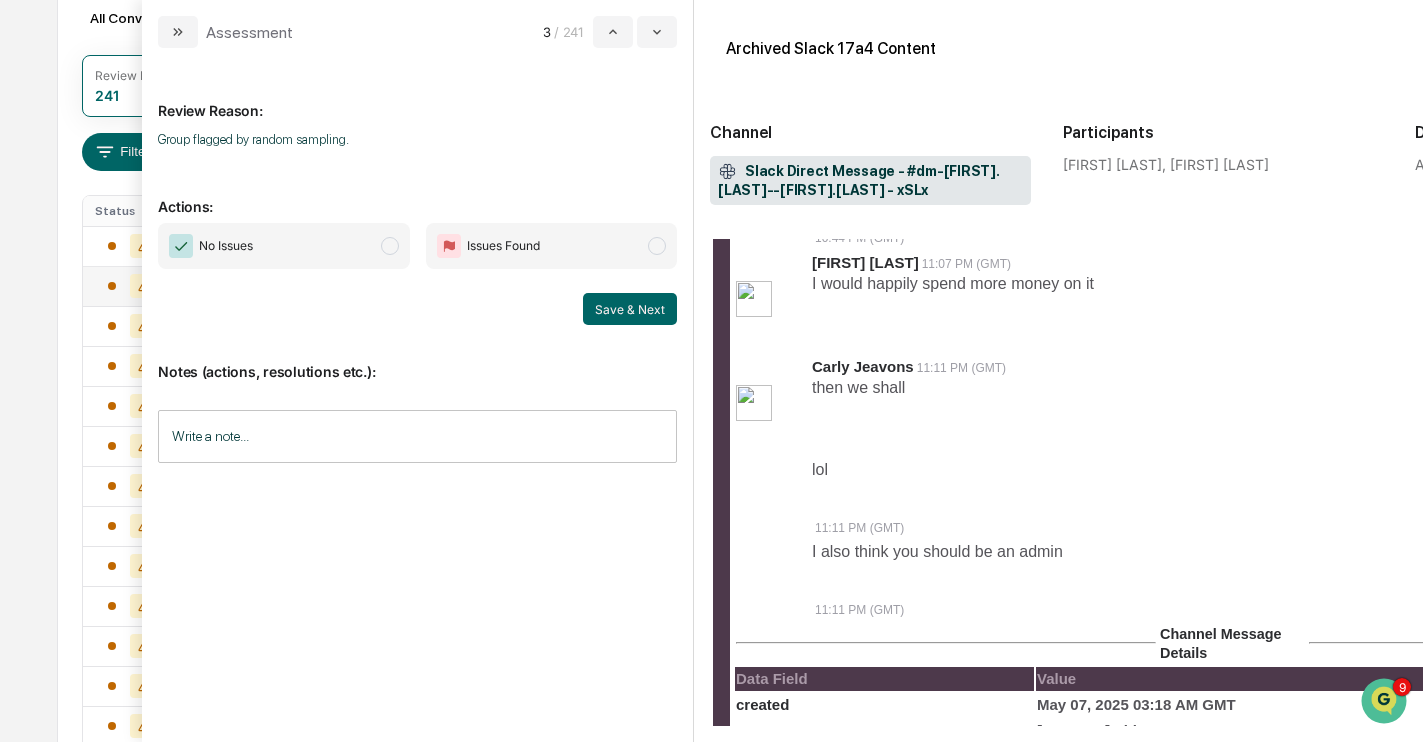 click at bounding box center [390, 246] 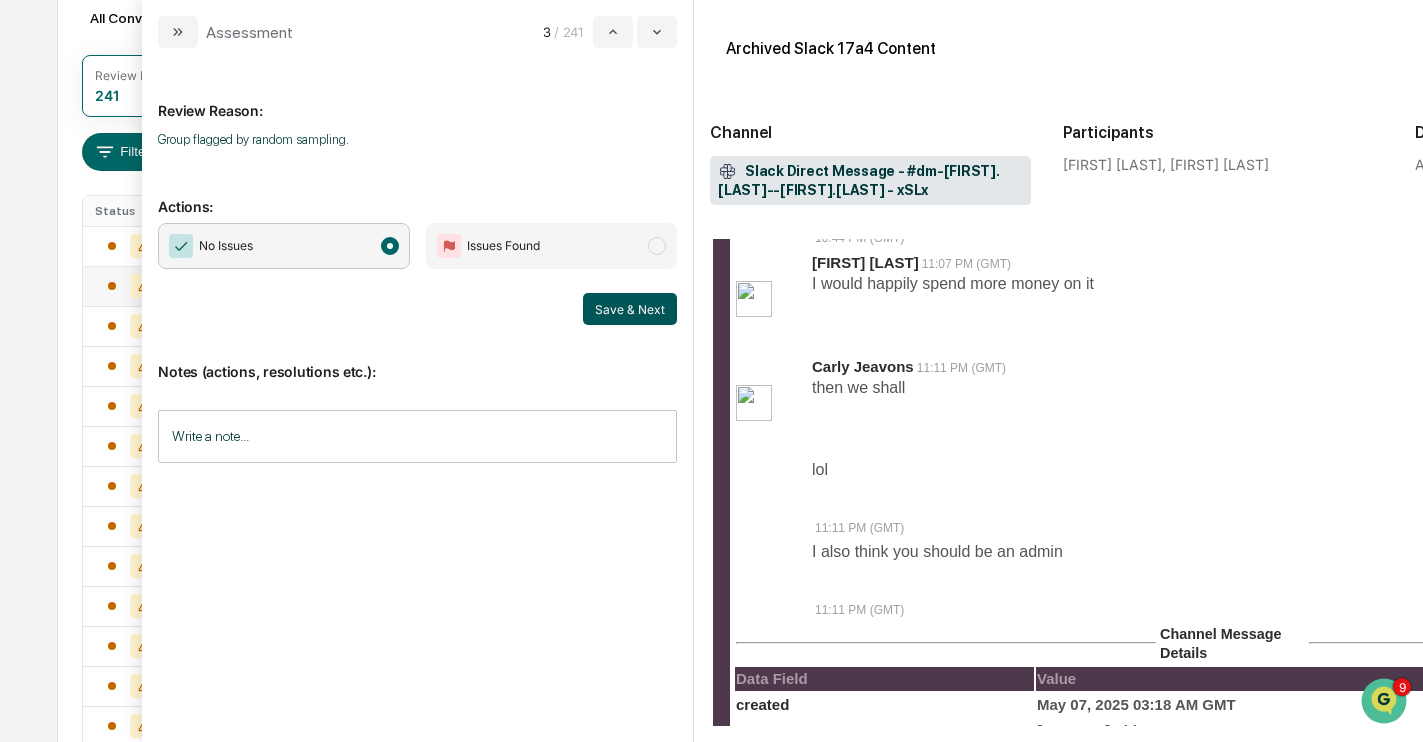 click on "Save & Next" at bounding box center [630, 309] 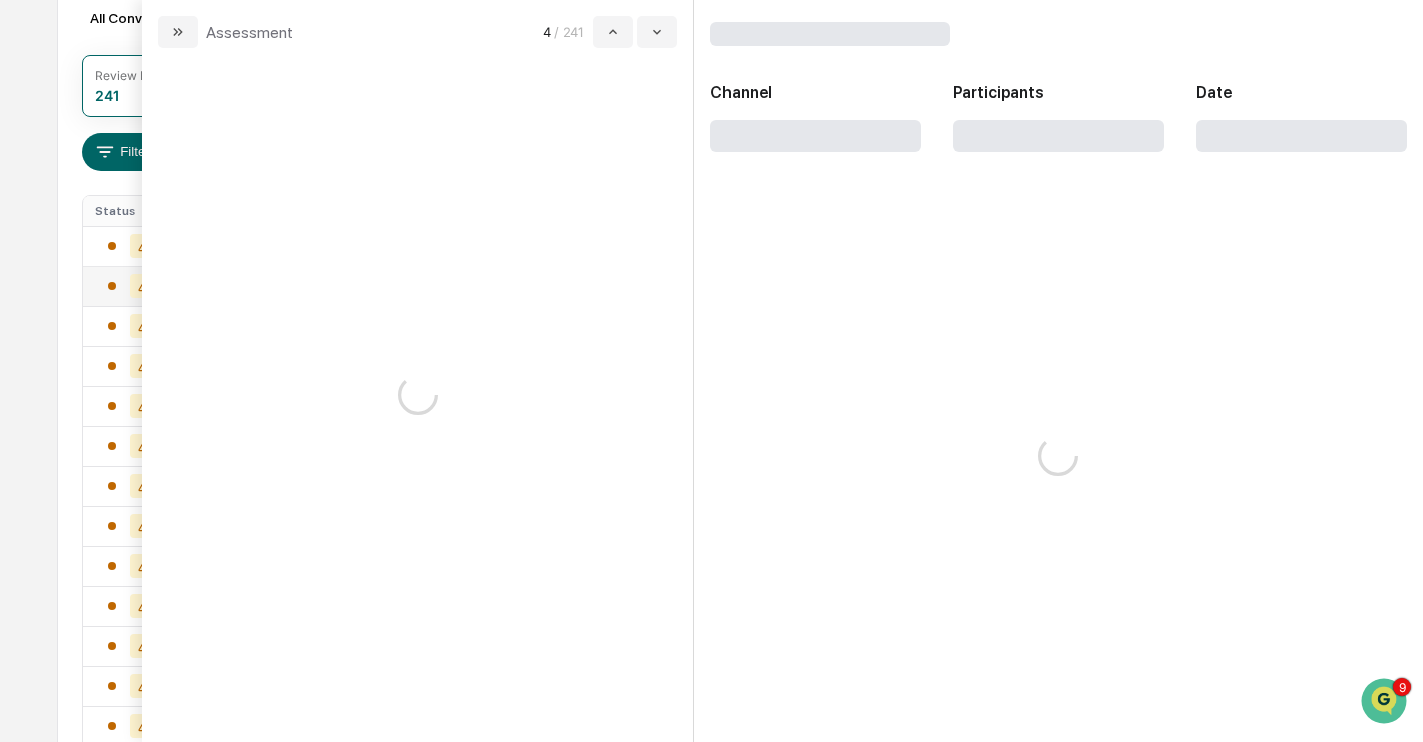 scroll, scrollTop: 0, scrollLeft: 0, axis: both 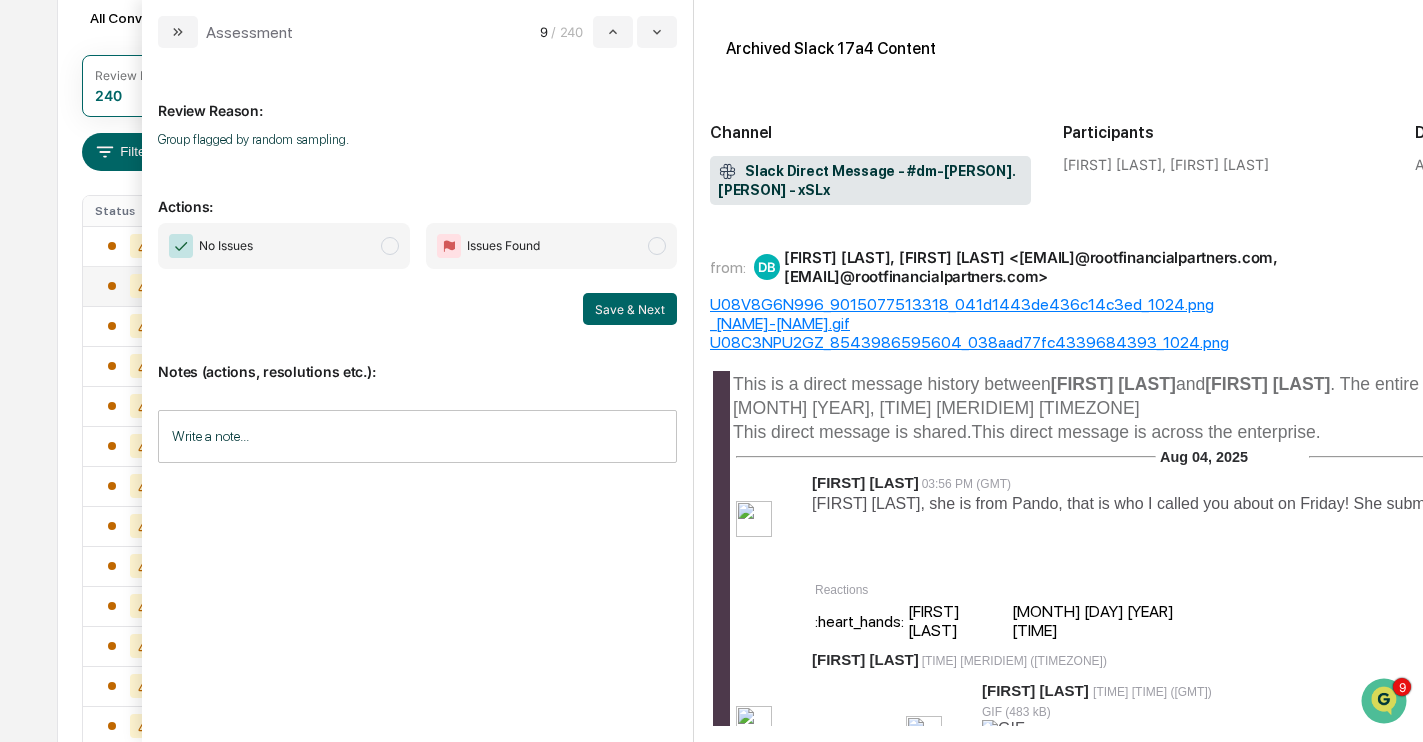 click on "No Issues" at bounding box center (283, 246) 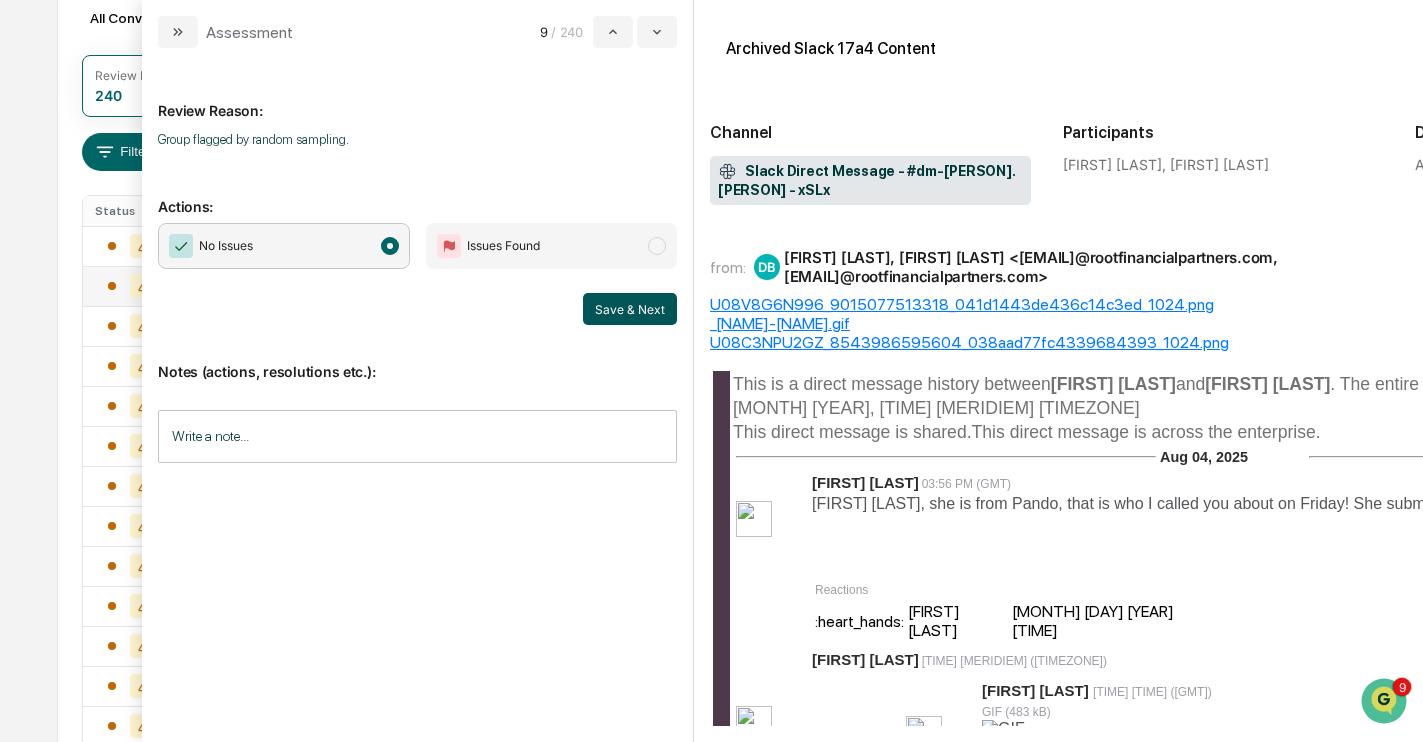click on "Save & Next" at bounding box center (630, 309) 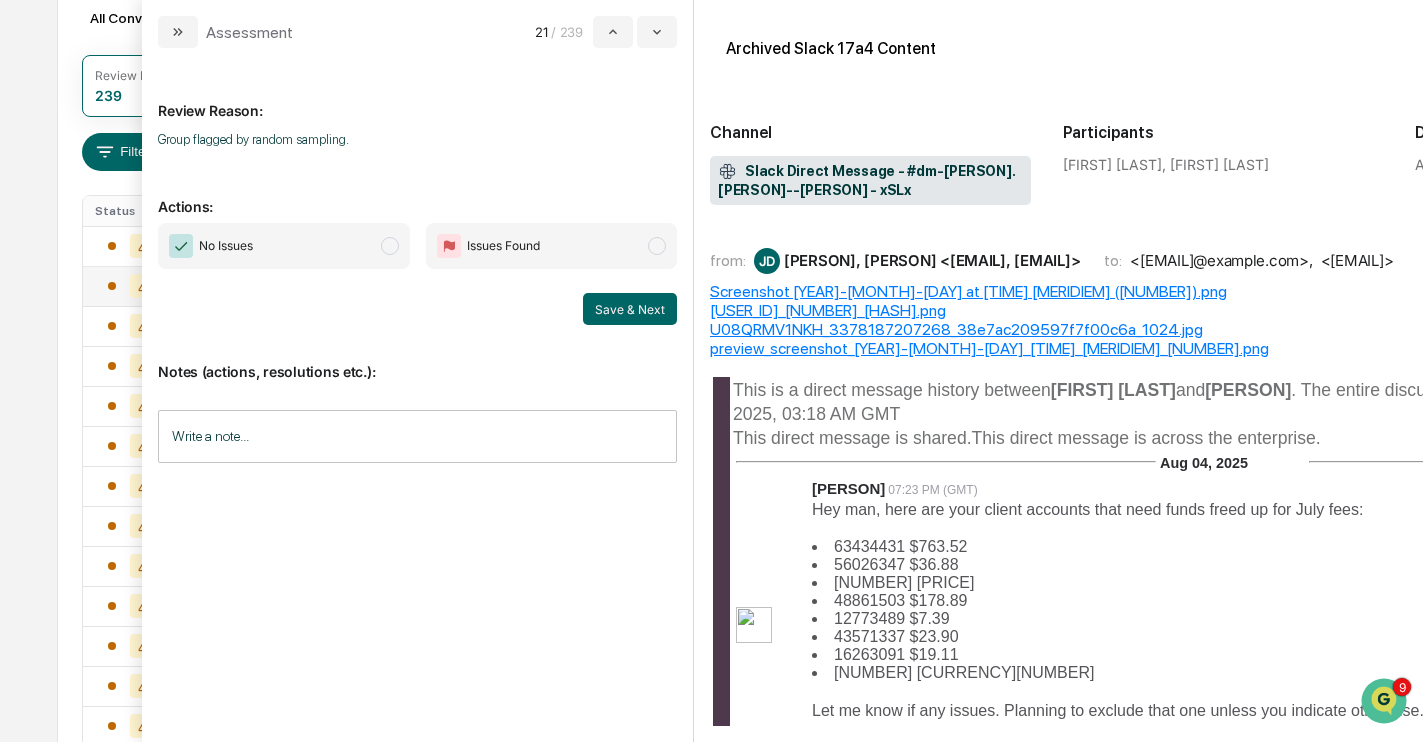 click on "Review Reason: Group flagged by random sampling. Actions: No Issues Issues Found Save & Next Notes (actions, resolutions etc.): Write a note... Write a note..." at bounding box center (417, 395) 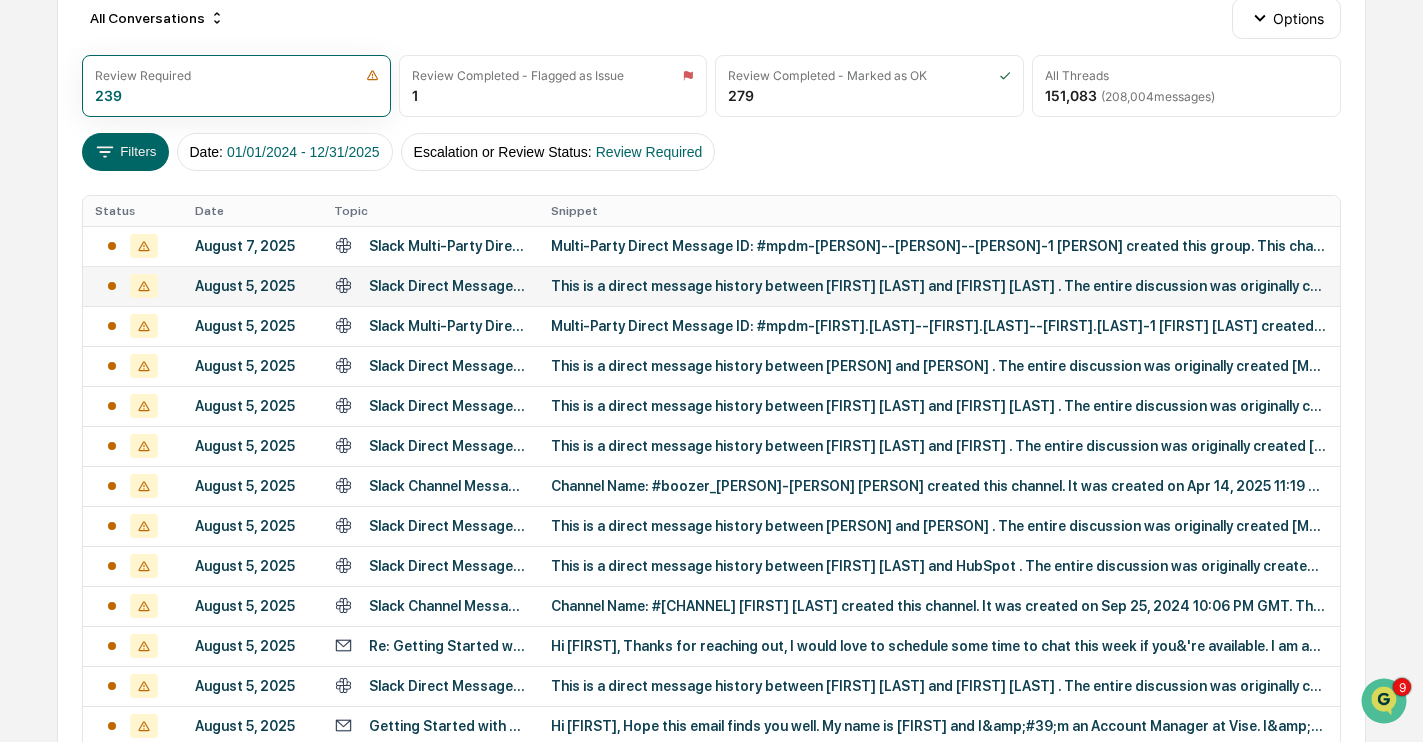 drag, startPoint x: 140, startPoint y: 179, endPoint x: 96, endPoint y: 172, distance: 44.553337 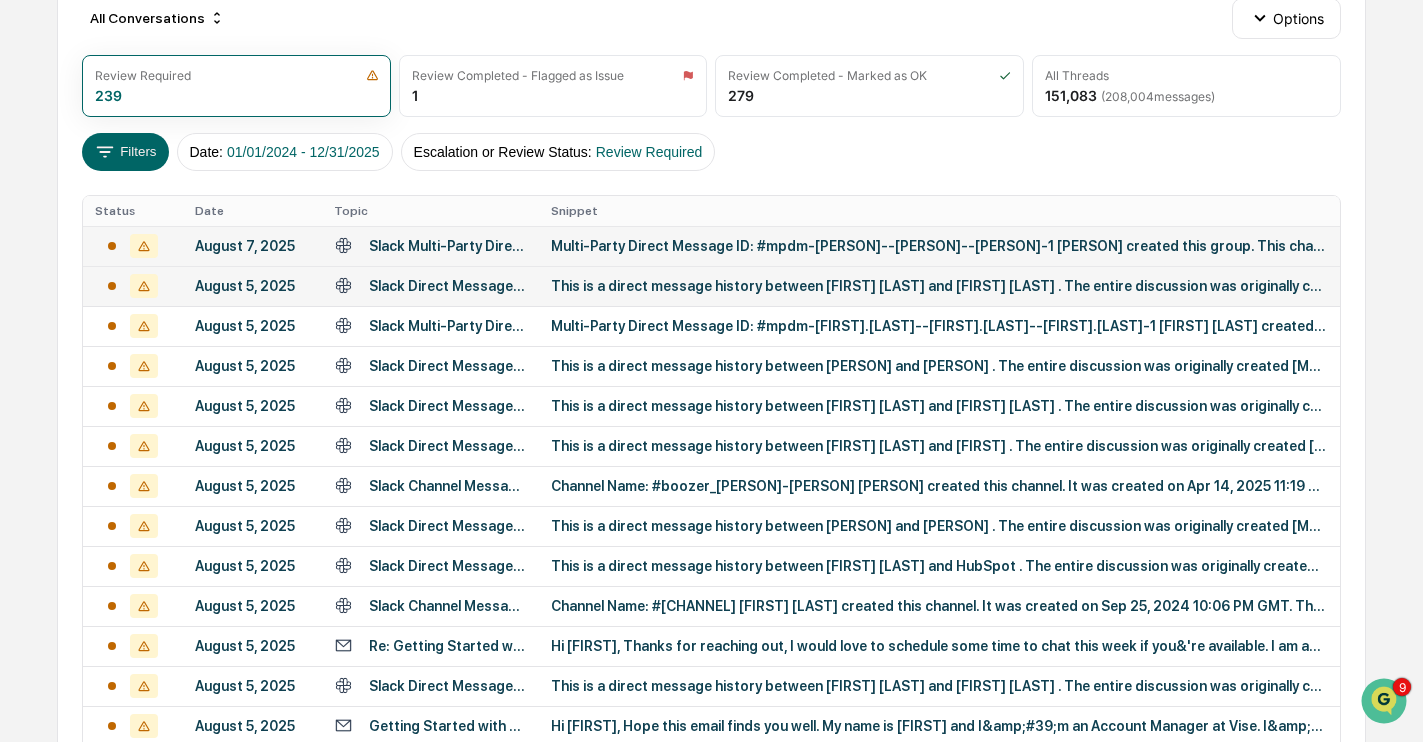 click on "Multi-Party Direct Message ID: #mpdm-ari--gabrielle.rosser--alex.stickelman-1 Ari Taublieb created this group. This chanel is shared across all teams in the organization. It was created on May 07, 202" at bounding box center [939, 246] 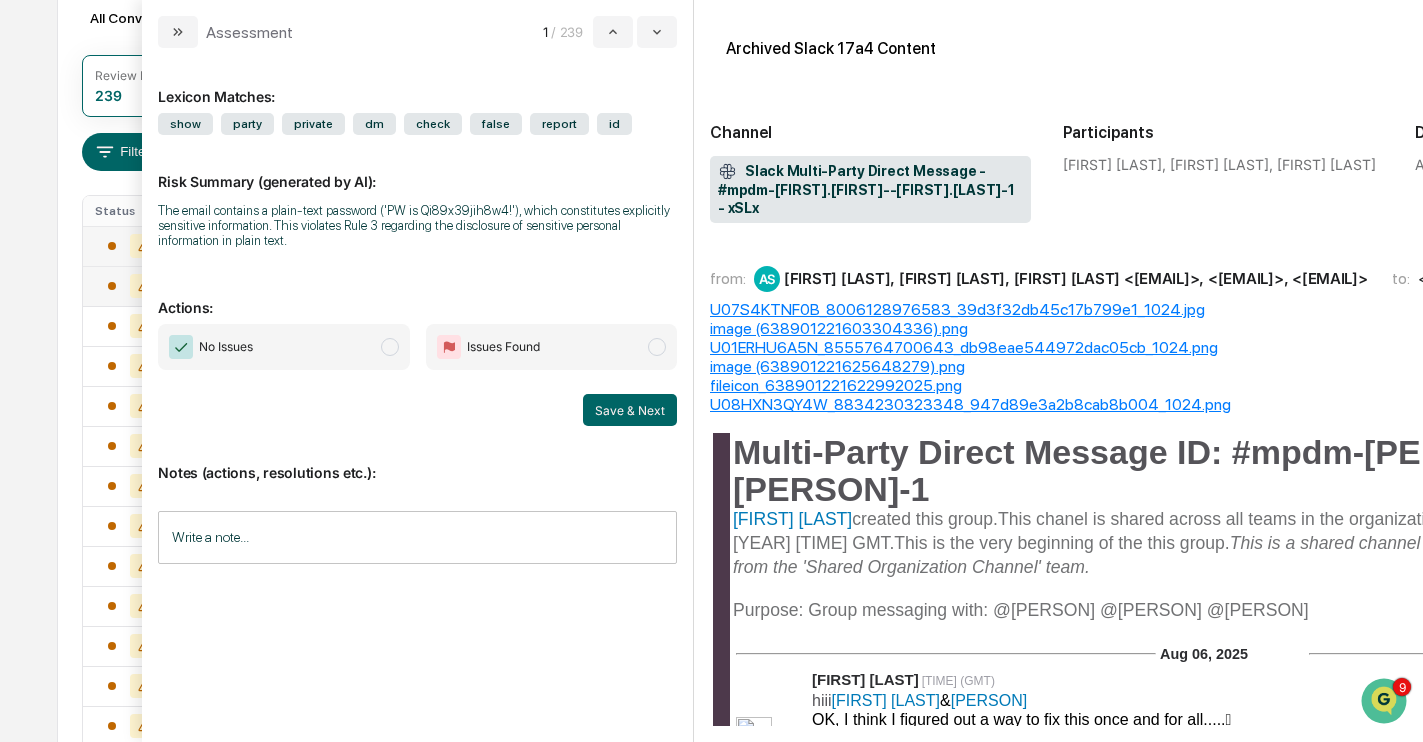 click on "No Issues" at bounding box center (283, 347) 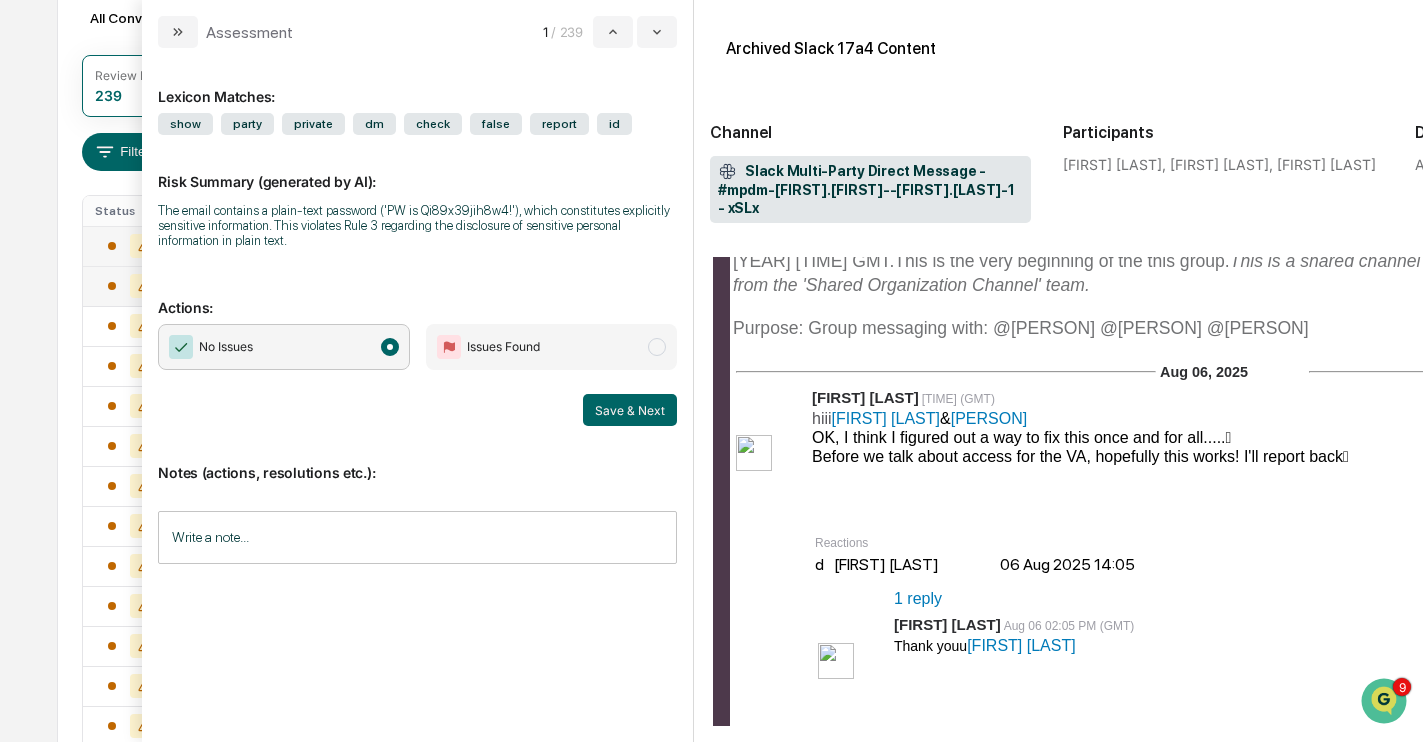 scroll, scrollTop: 284, scrollLeft: 0, axis: vertical 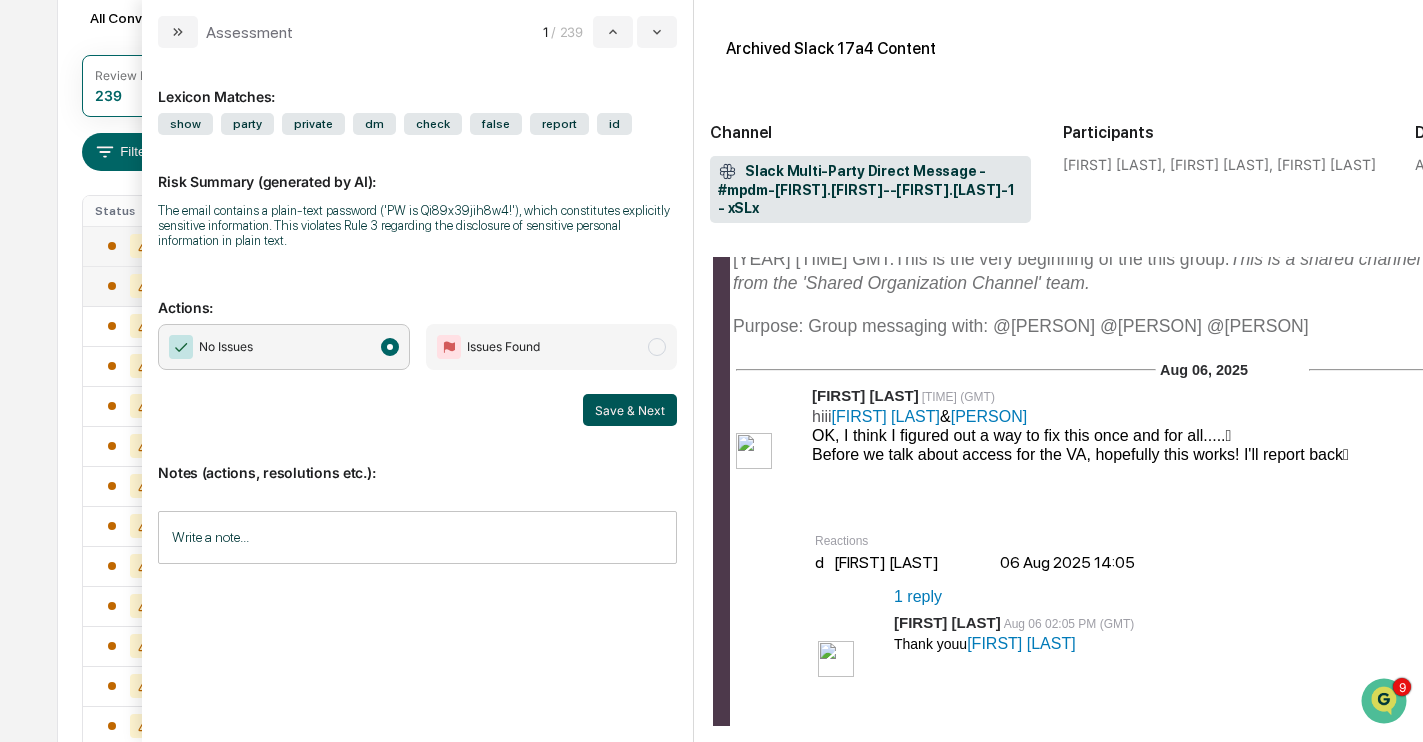 click on "Save & Next" at bounding box center [630, 410] 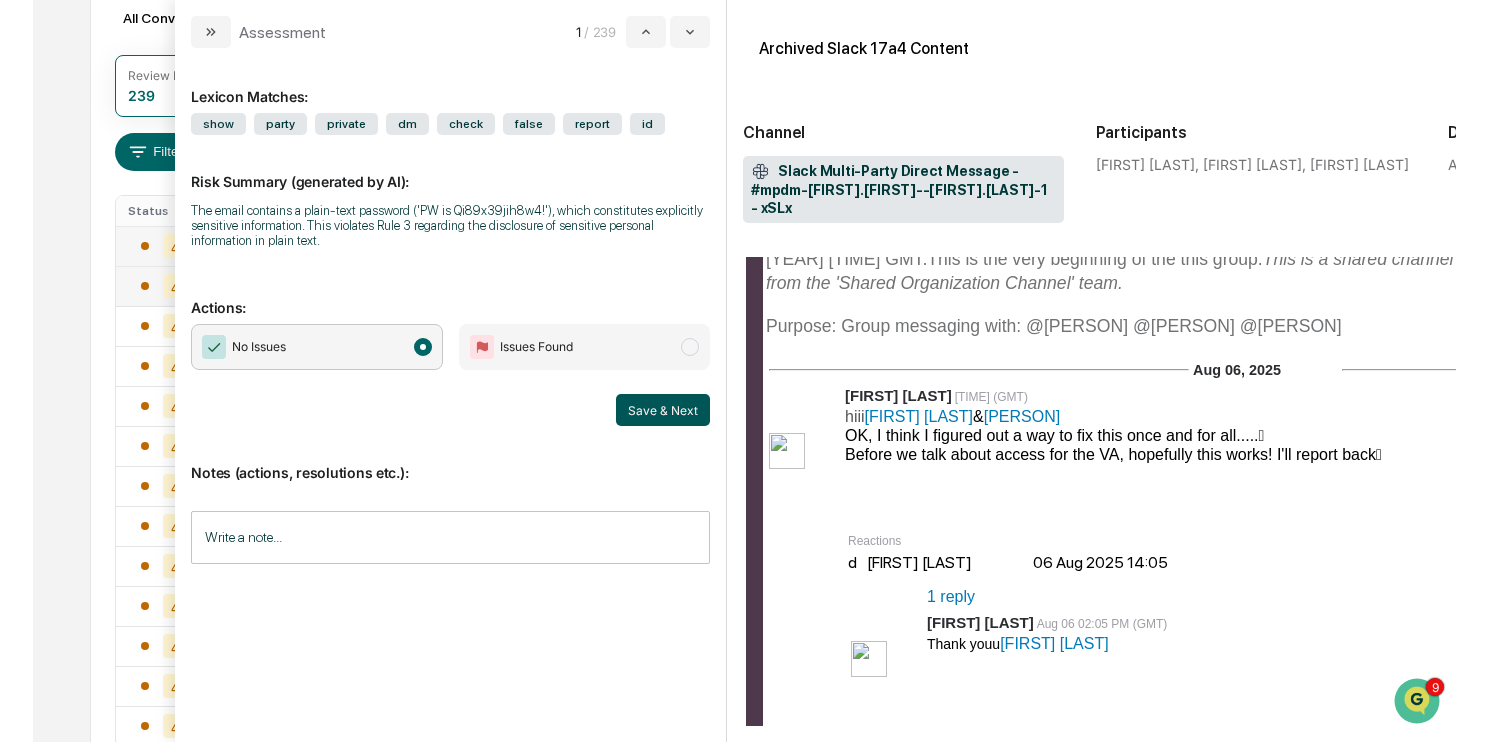 scroll, scrollTop: 0, scrollLeft: 0, axis: both 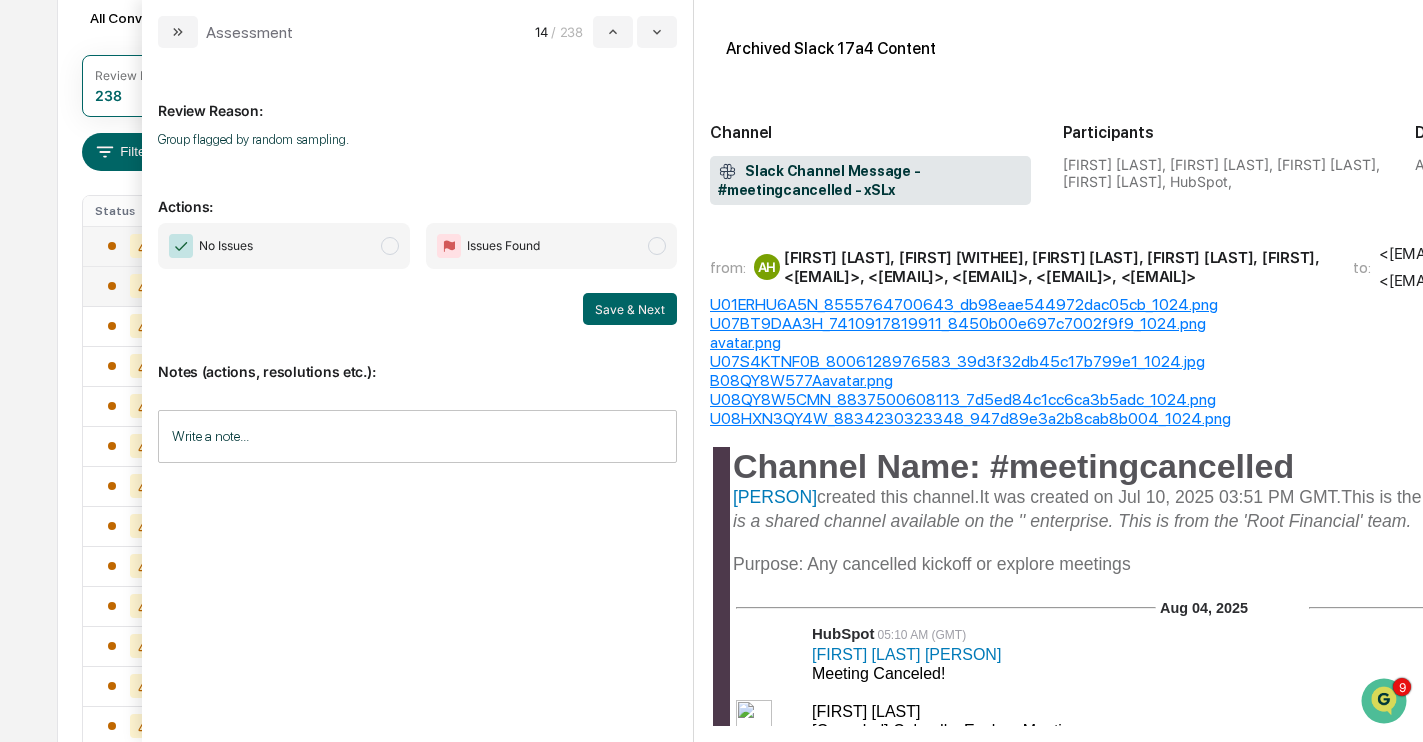 click on "No Issues" at bounding box center (283, 246) 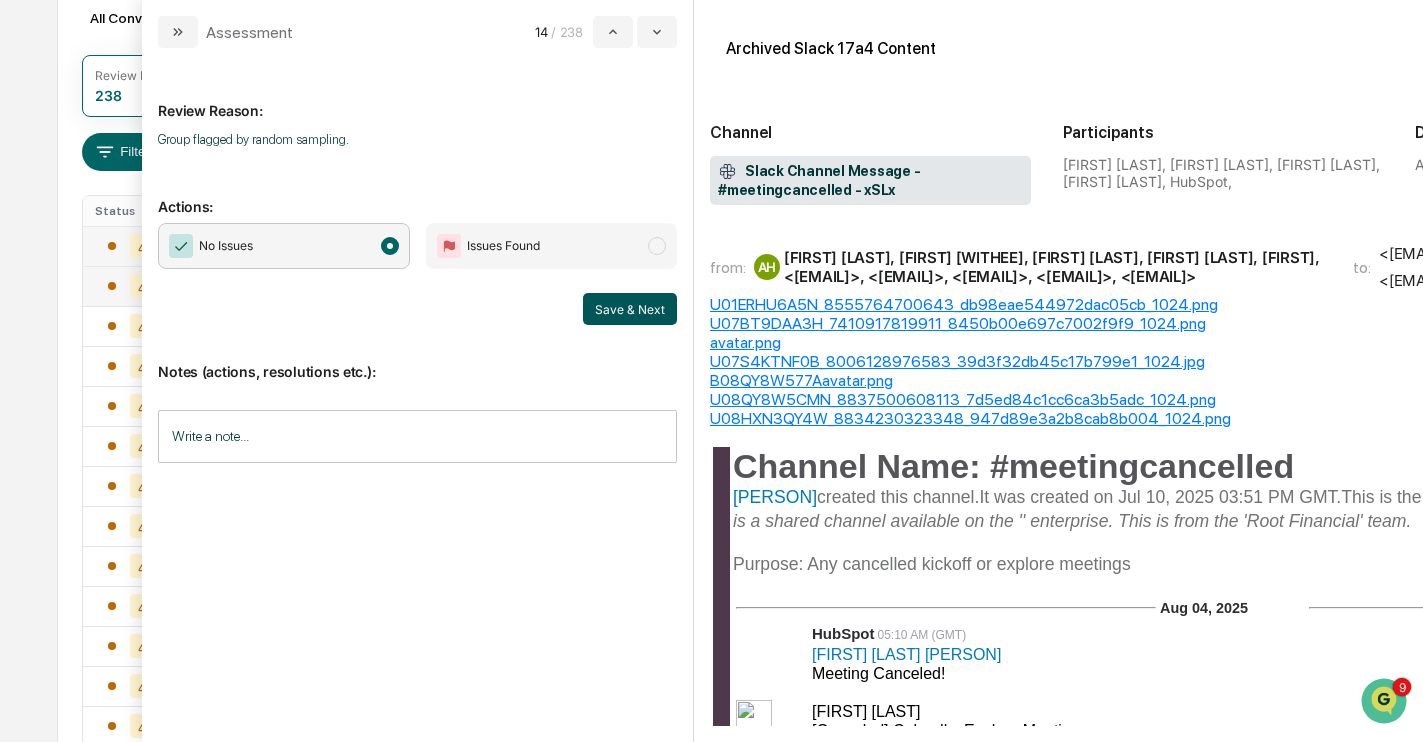 click on "Save & Next" at bounding box center (630, 309) 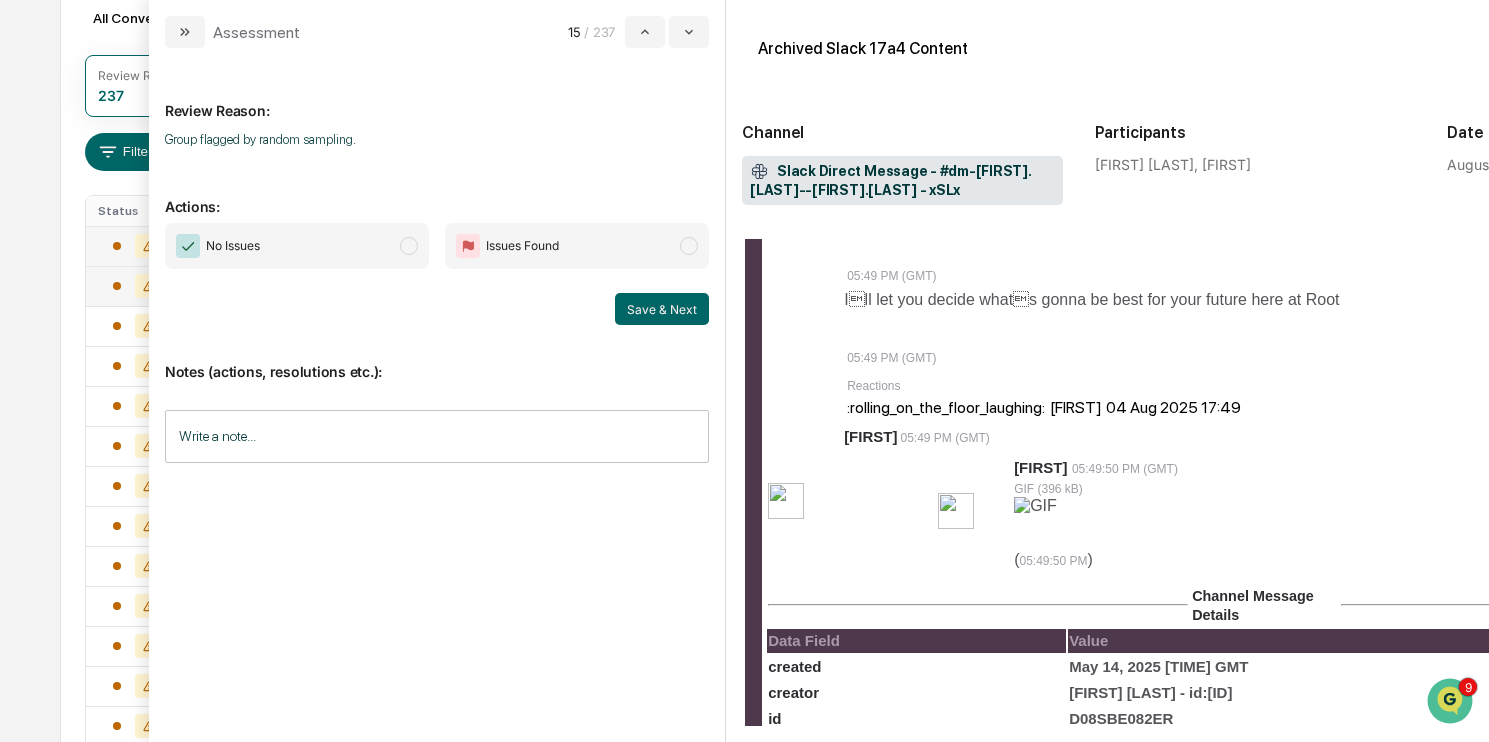 scroll, scrollTop: 904, scrollLeft: 0, axis: vertical 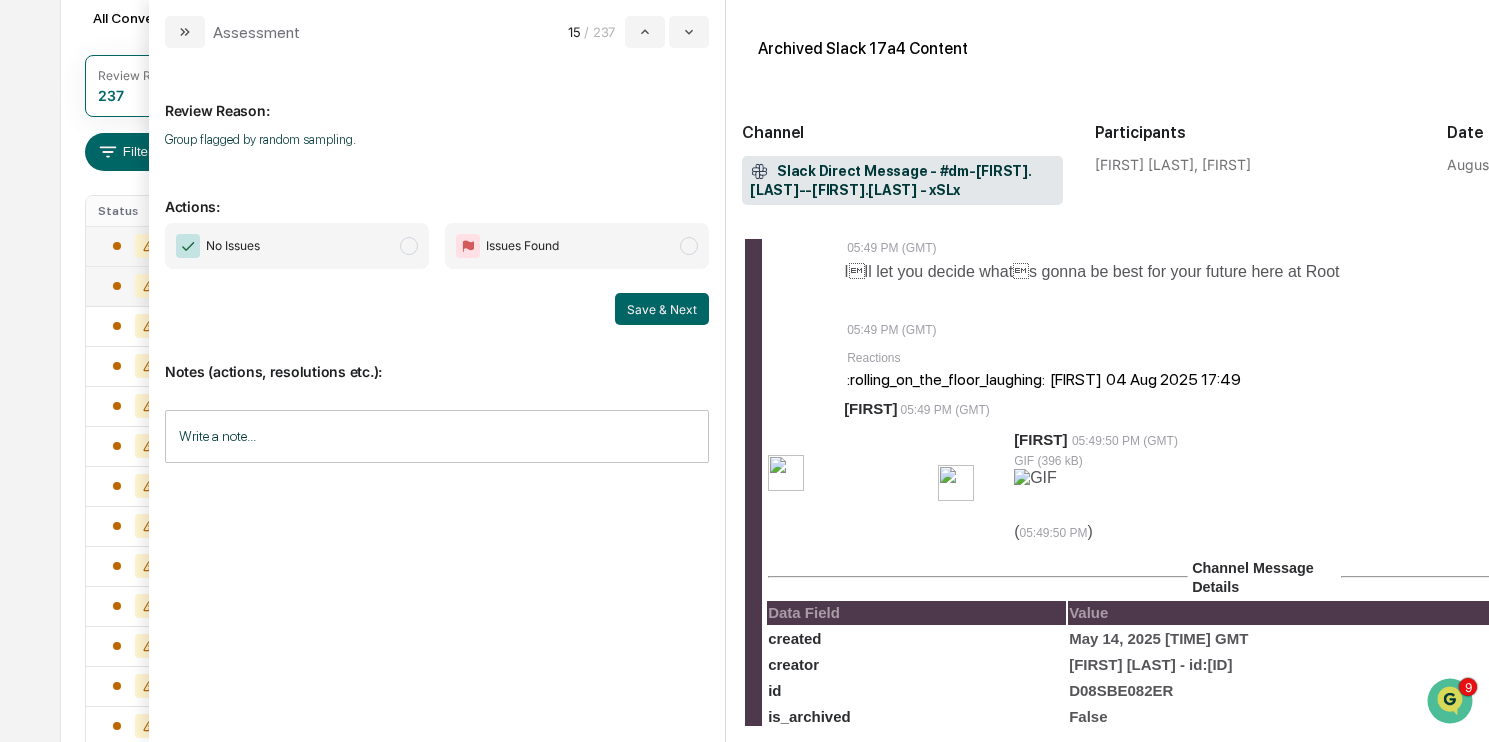 click on "No Issues" at bounding box center [297, 246] 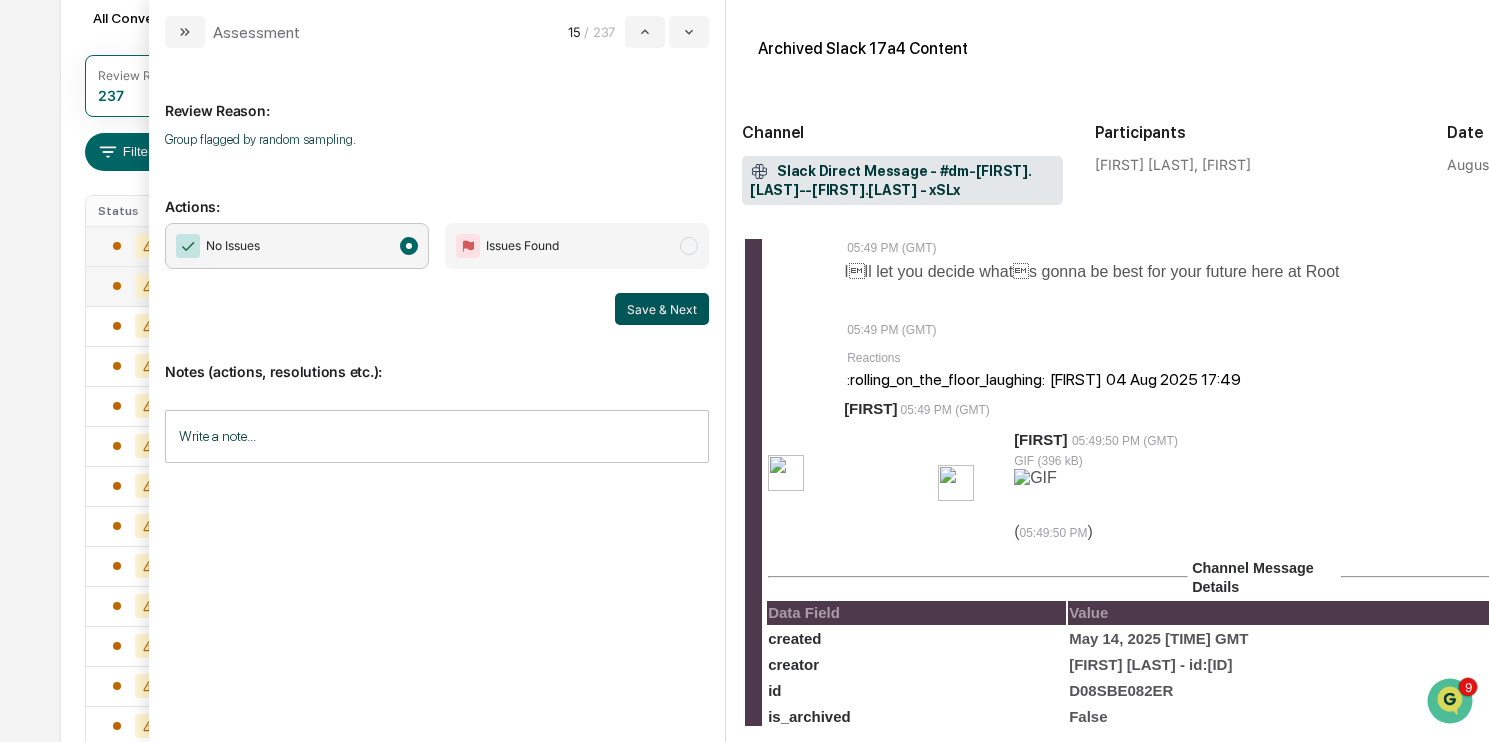 click on "Save & Next" at bounding box center [662, 309] 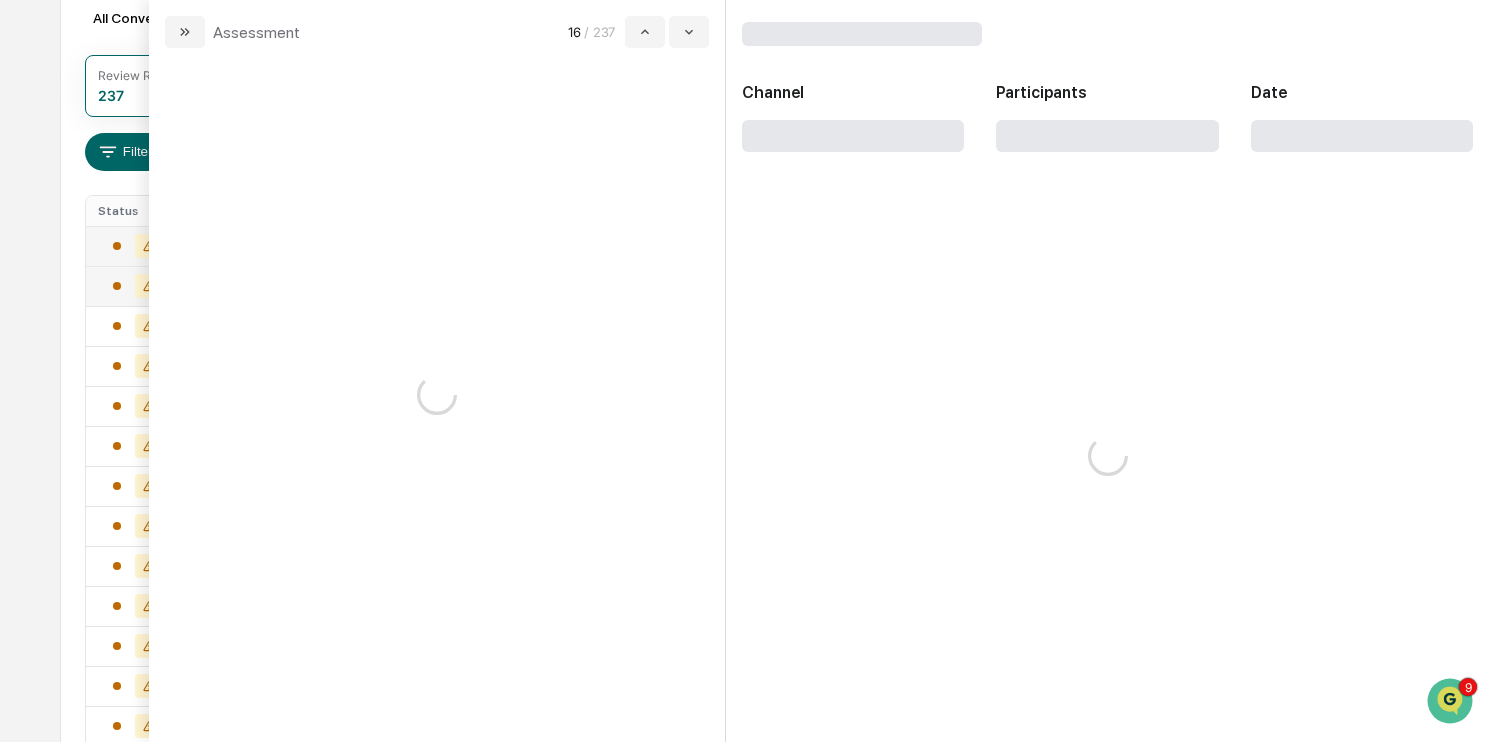 scroll, scrollTop: 0, scrollLeft: 0, axis: both 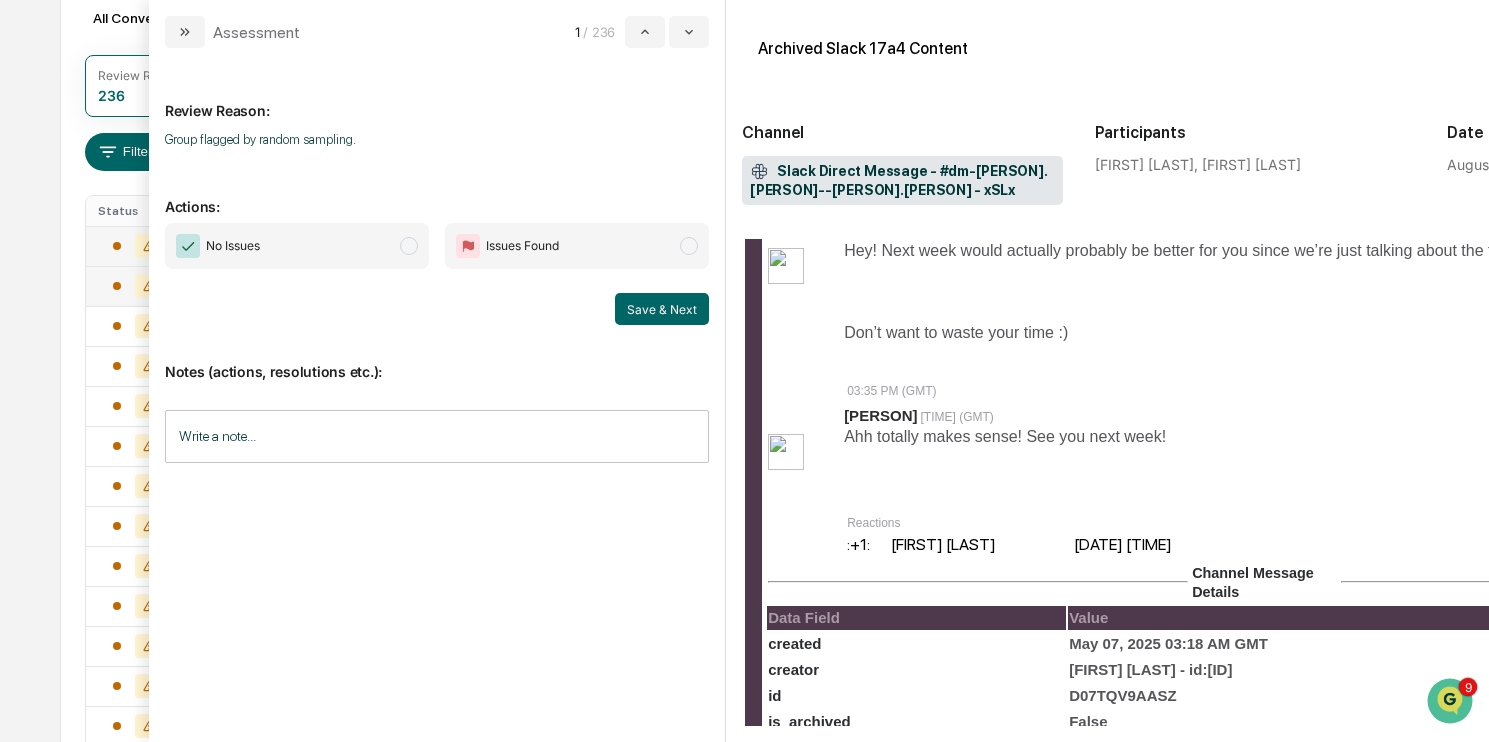 click on "No Issues" at bounding box center [297, 246] 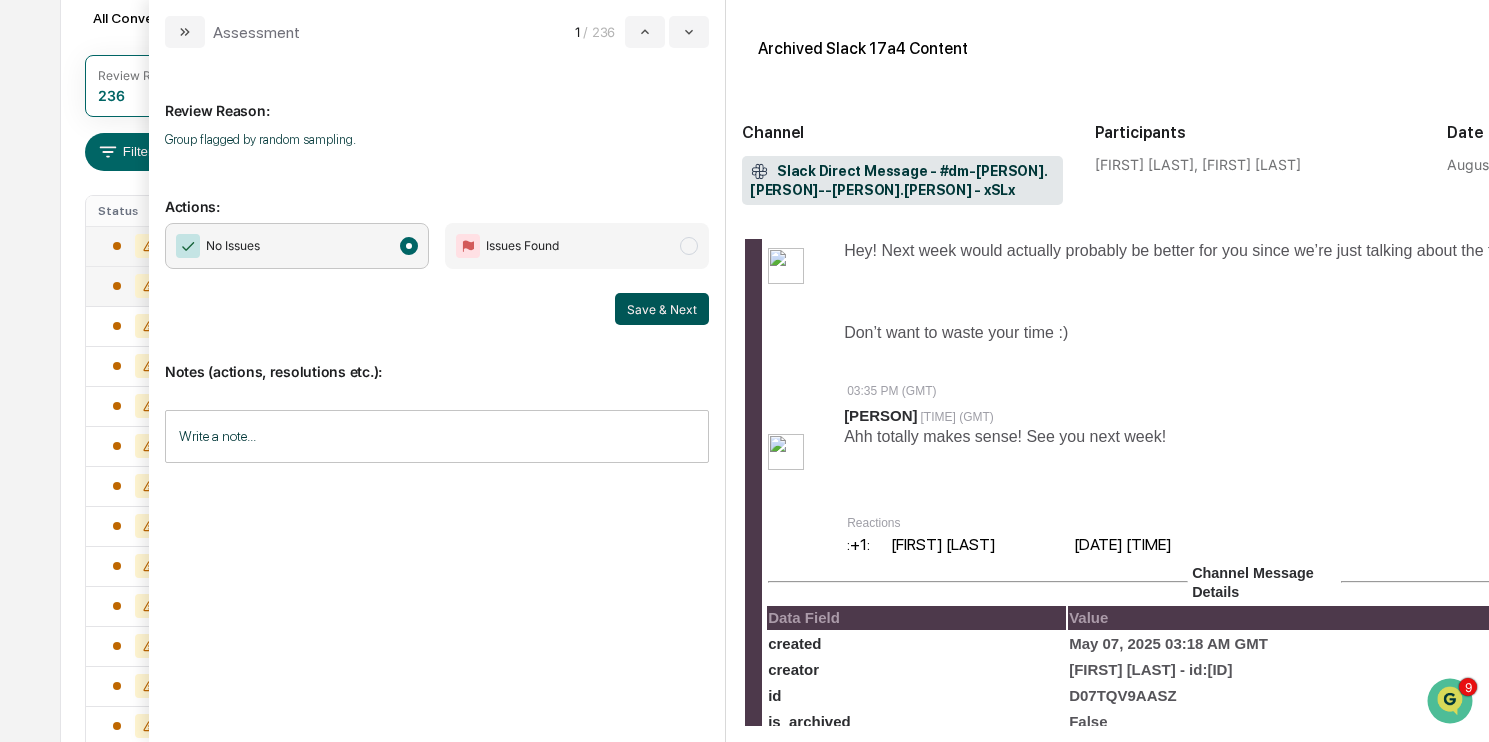 click on "Save & Next" at bounding box center (662, 309) 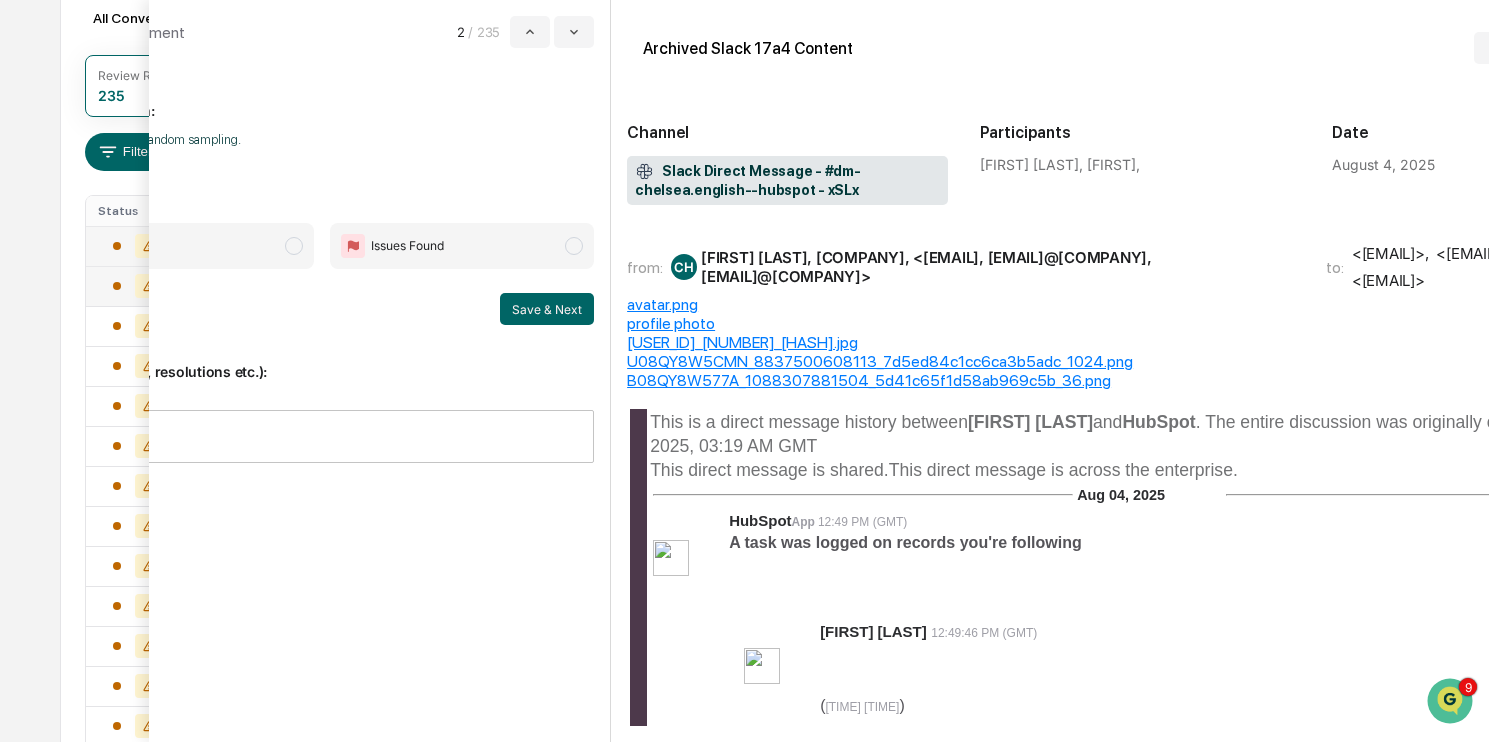 scroll, scrollTop: 0, scrollLeft: 90, axis: horizontal 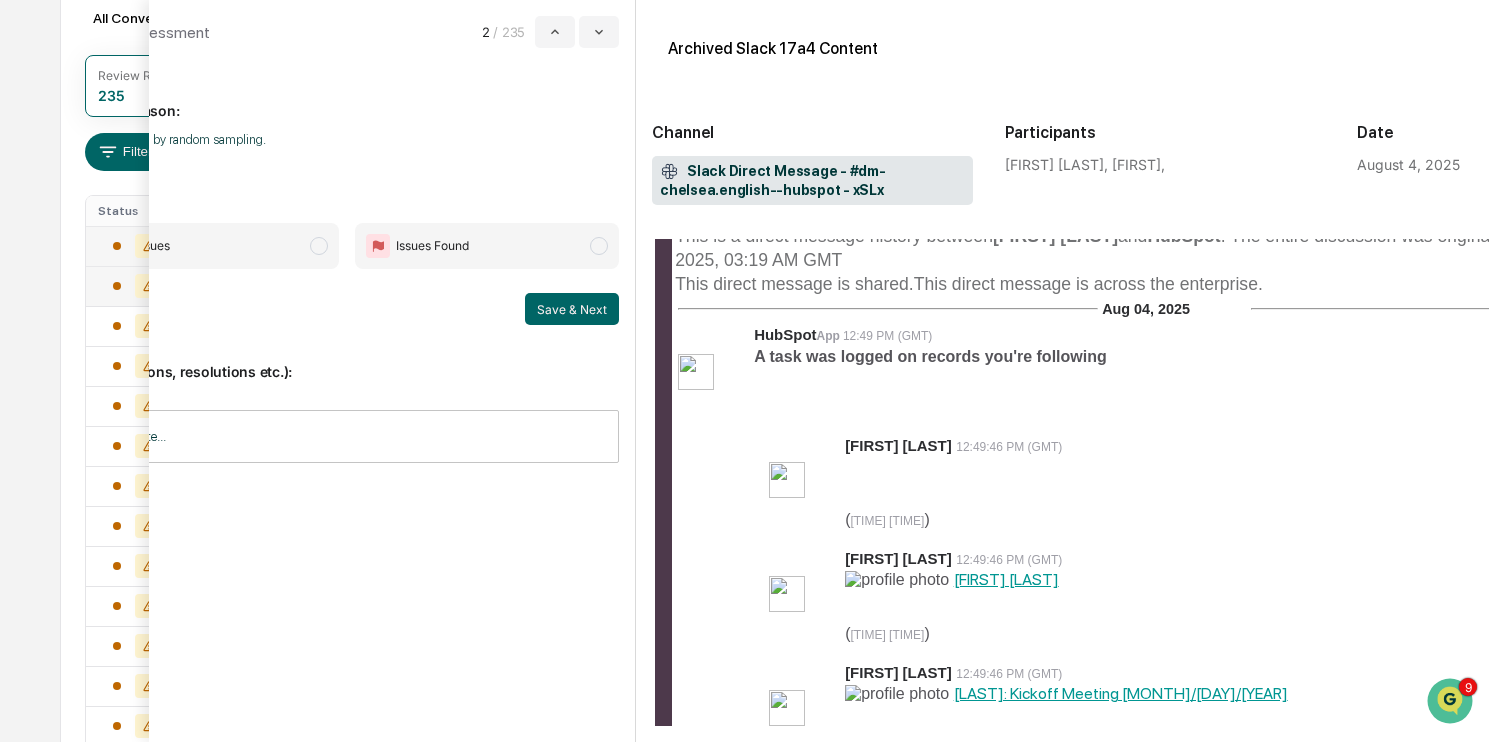 click at bounding box center [319, 246] 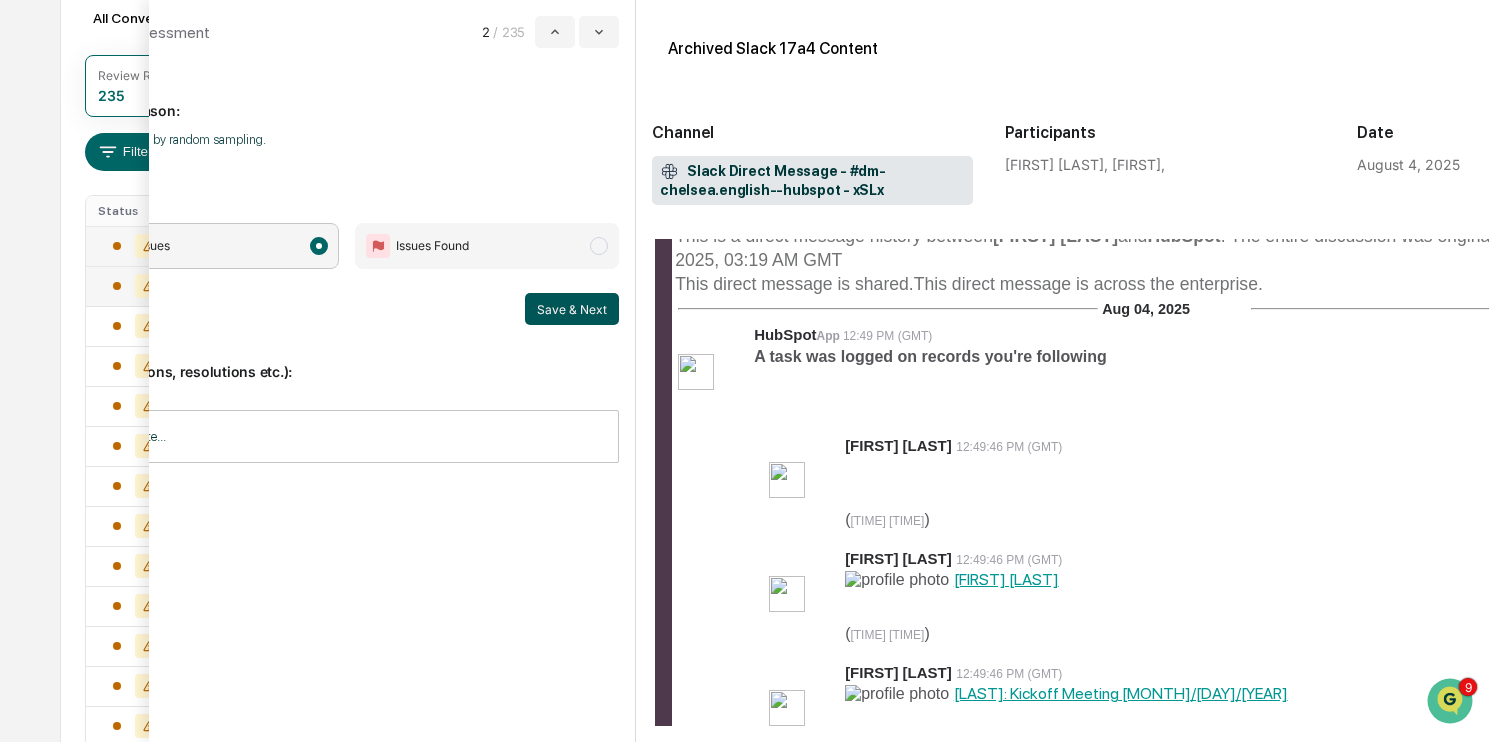 click on "Save & Next" at bounding box center [572, 309] 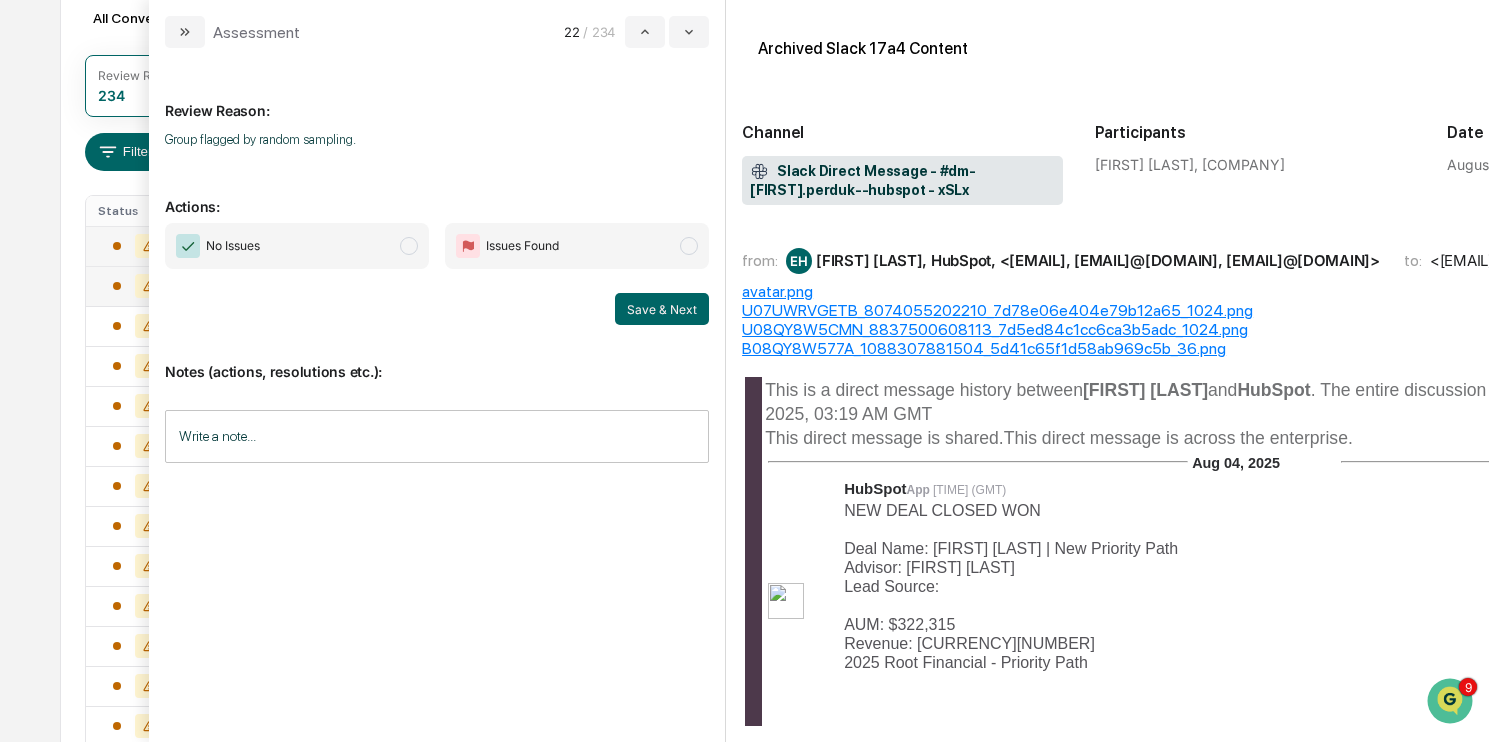 click on "No Issues" at bounding box center [297, 246] 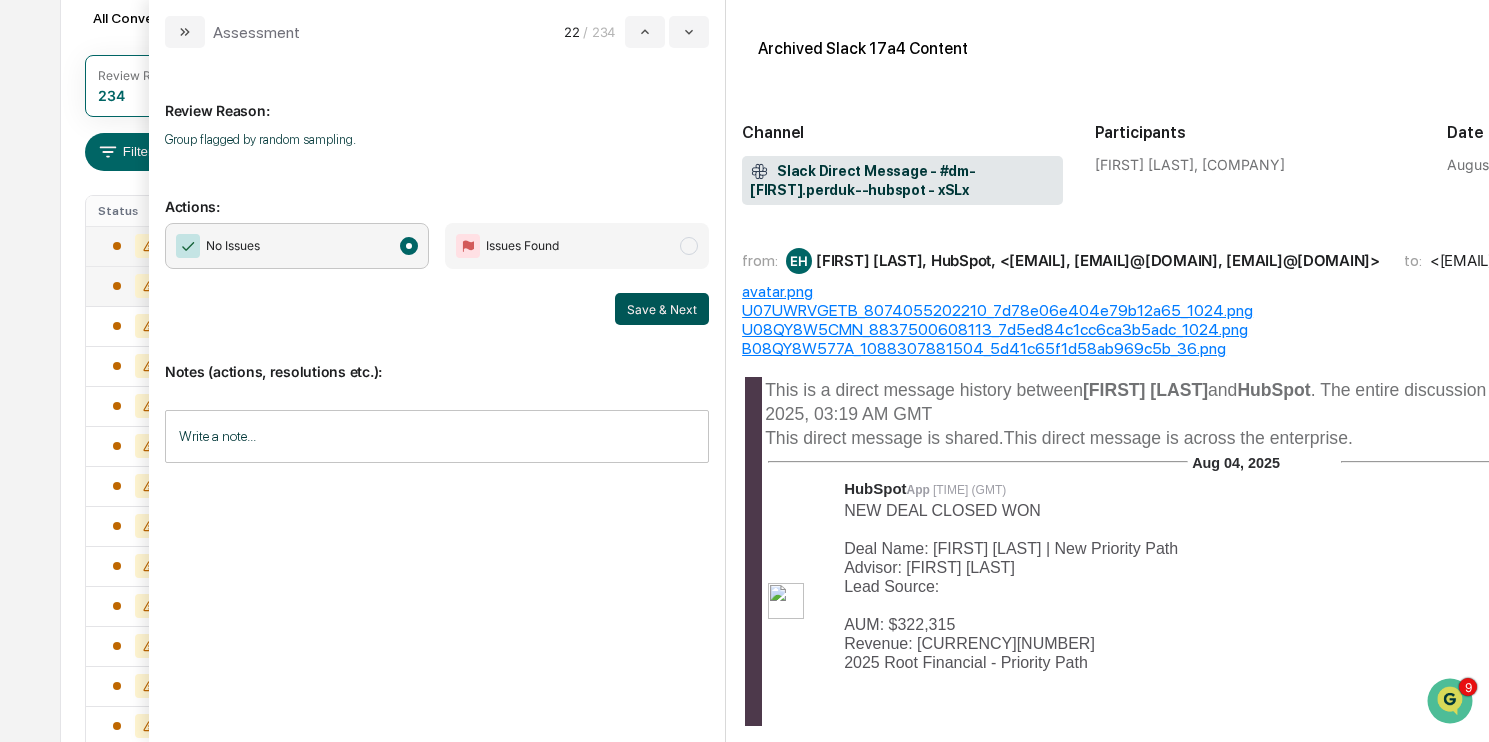click on "Save & Next" at bounding box center (662, 309) 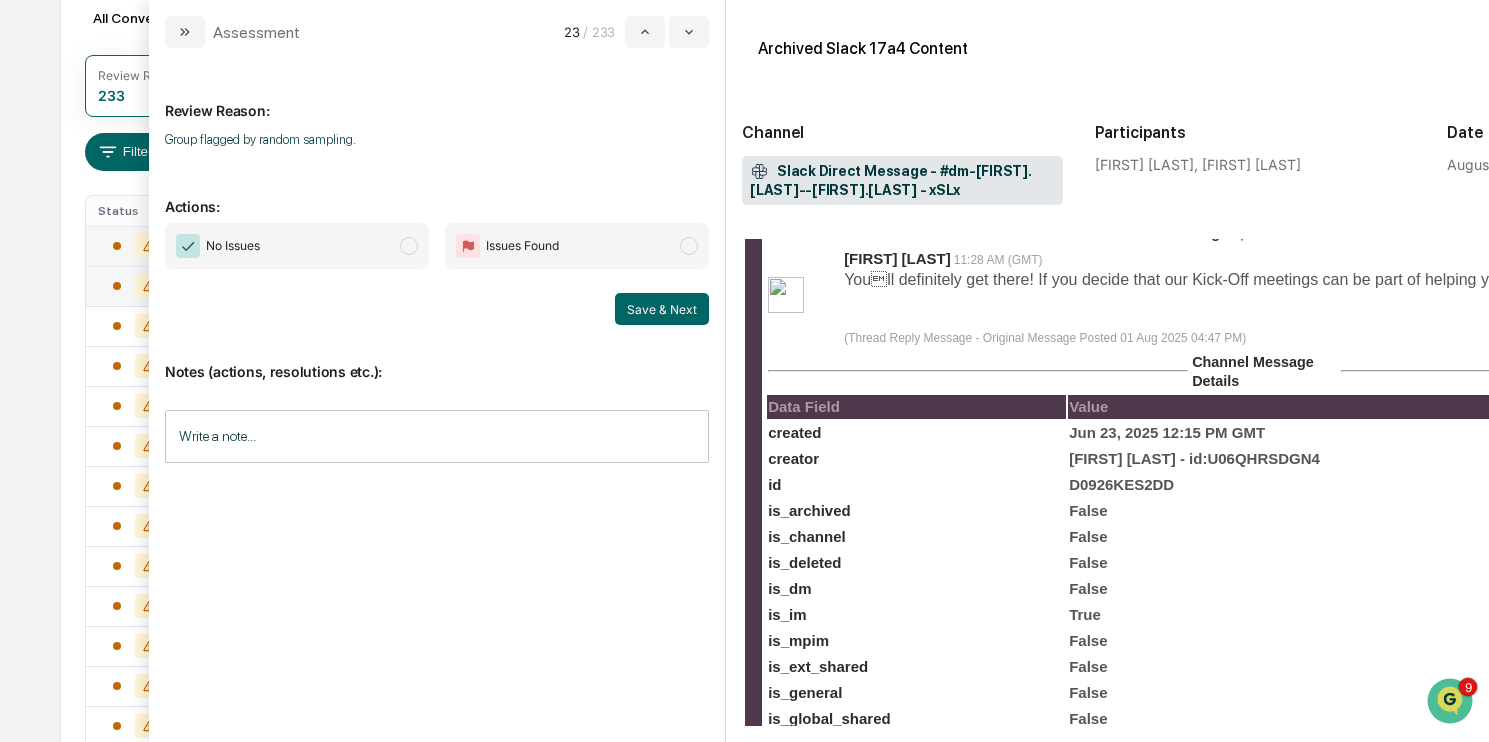 scroll, scrollTop: 197, scrollLeft: 0, axis: vertical 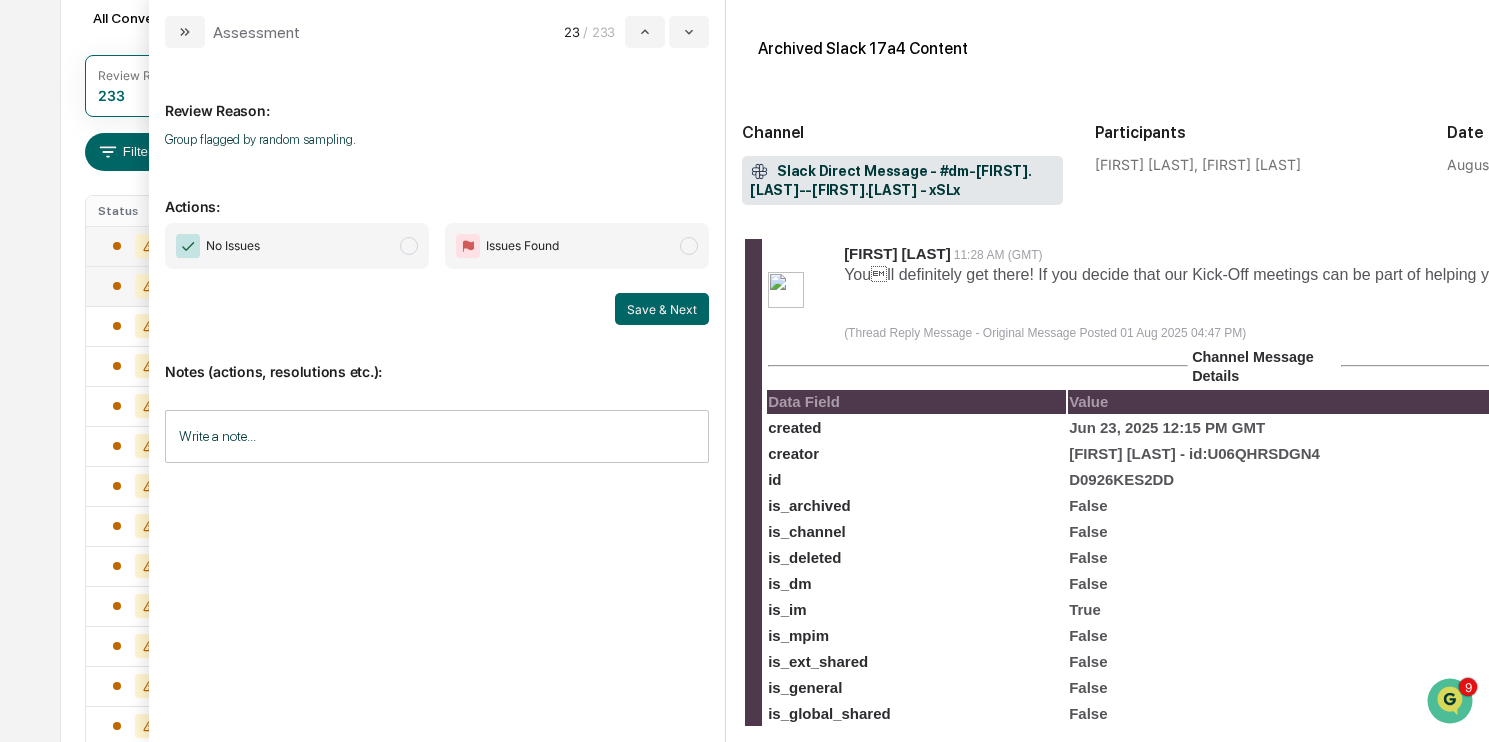 click on "No Issues" at bounding box center [297, 246] 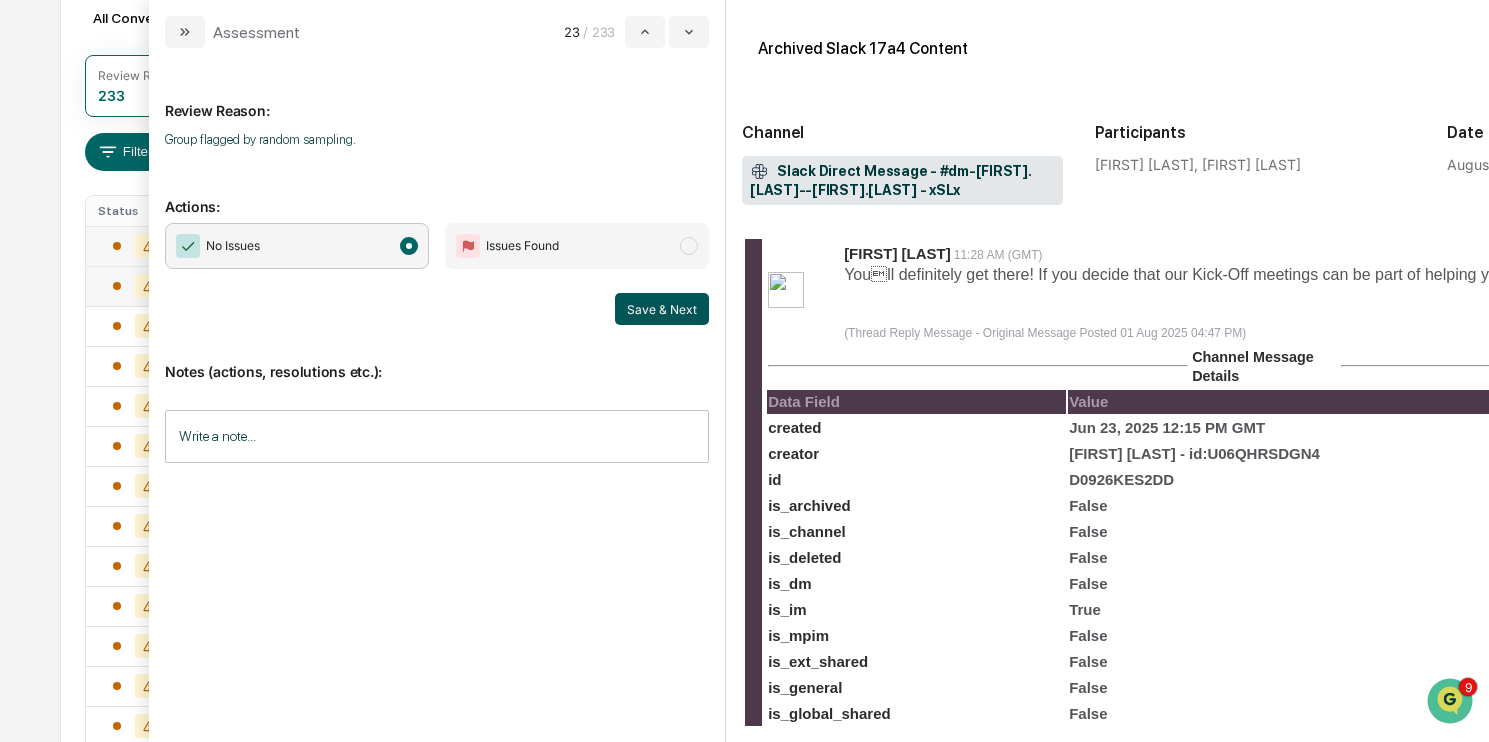 click on "Save & Next" at bounding box center [662, 309] 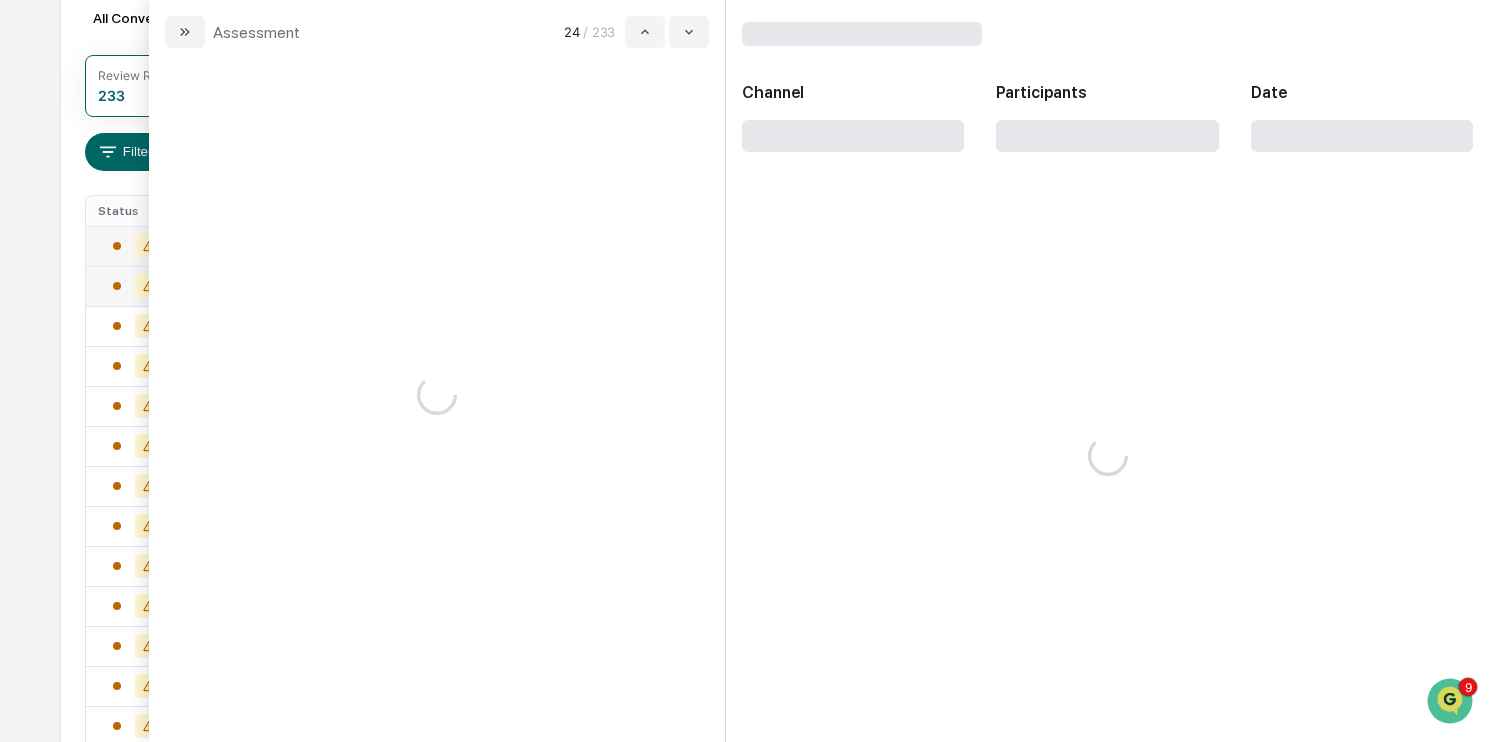 scroll, scrollTop: 0, scrollLeft: 0, axis: both 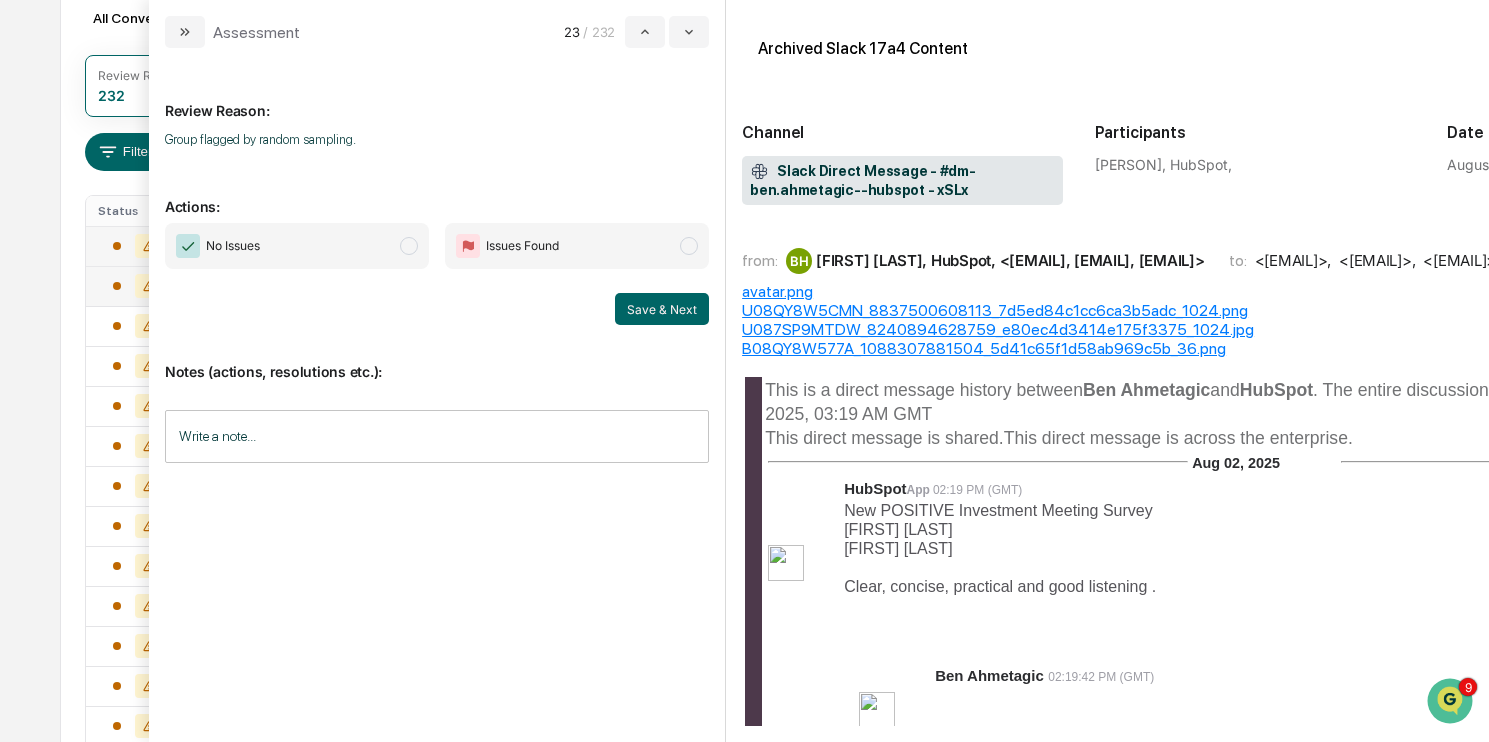 click on "No Issues" at bounding box center [297, 246] 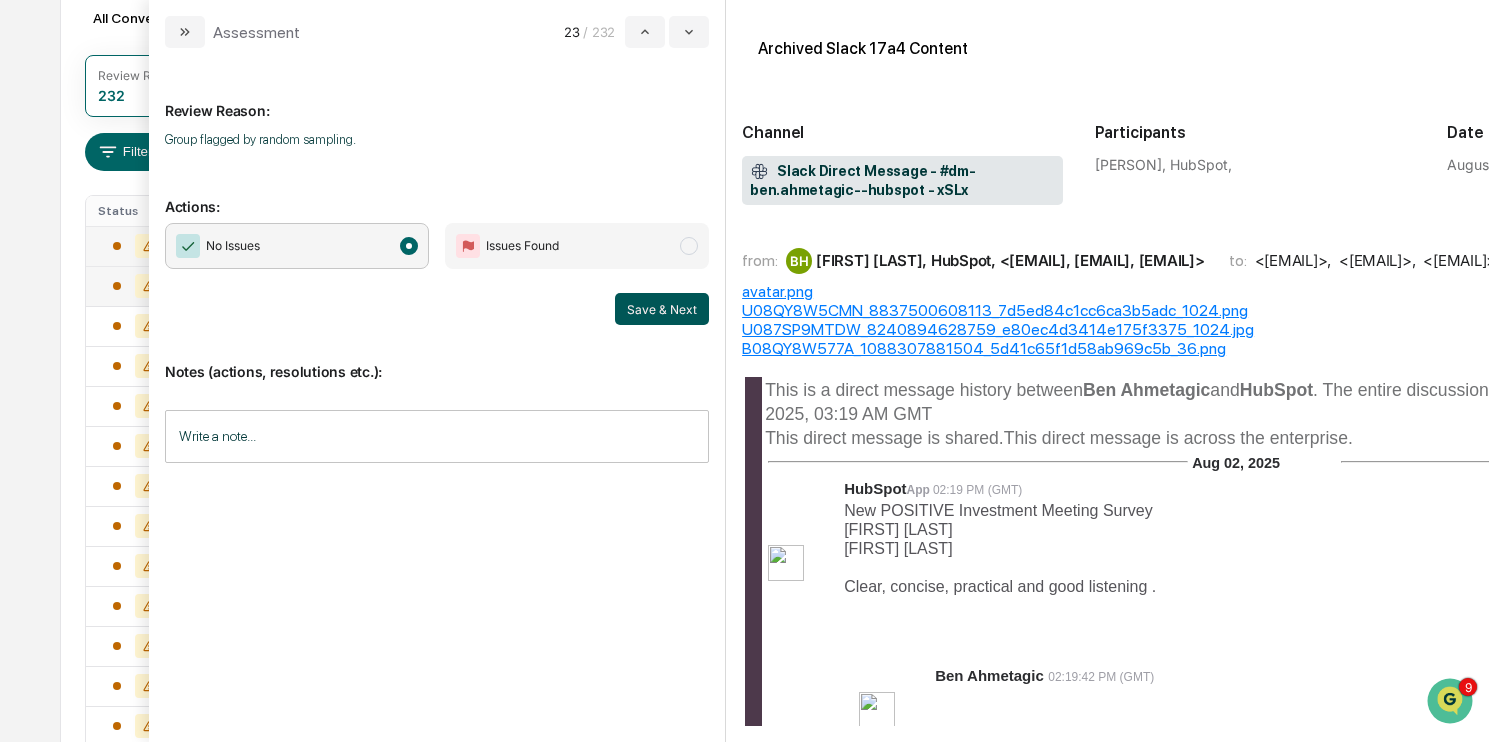 click on "Save & Next" at bounding box center (662, 309) 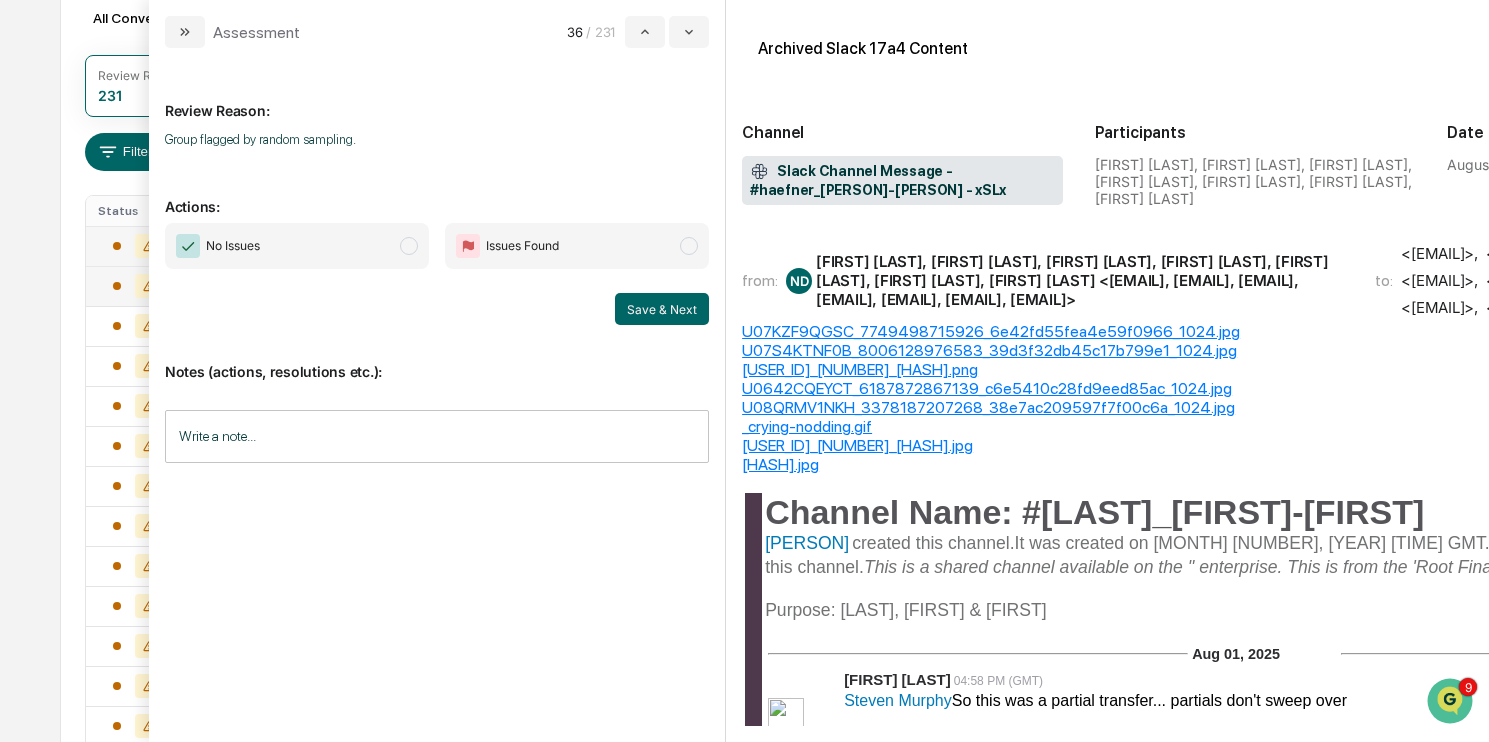 click on "No Issues" at bounding box center [297, 246] 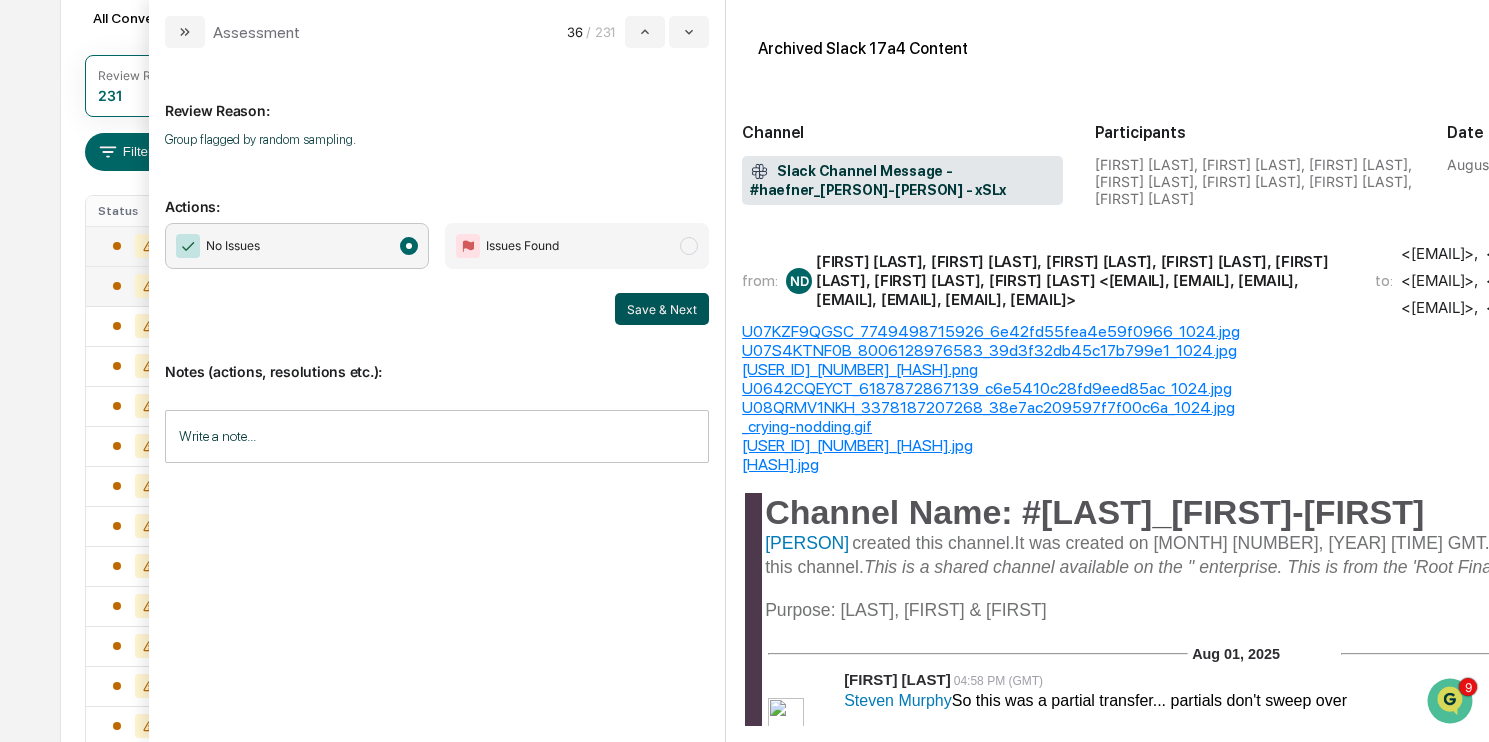 click on "Save & Next" at bounding box center [662, 309] 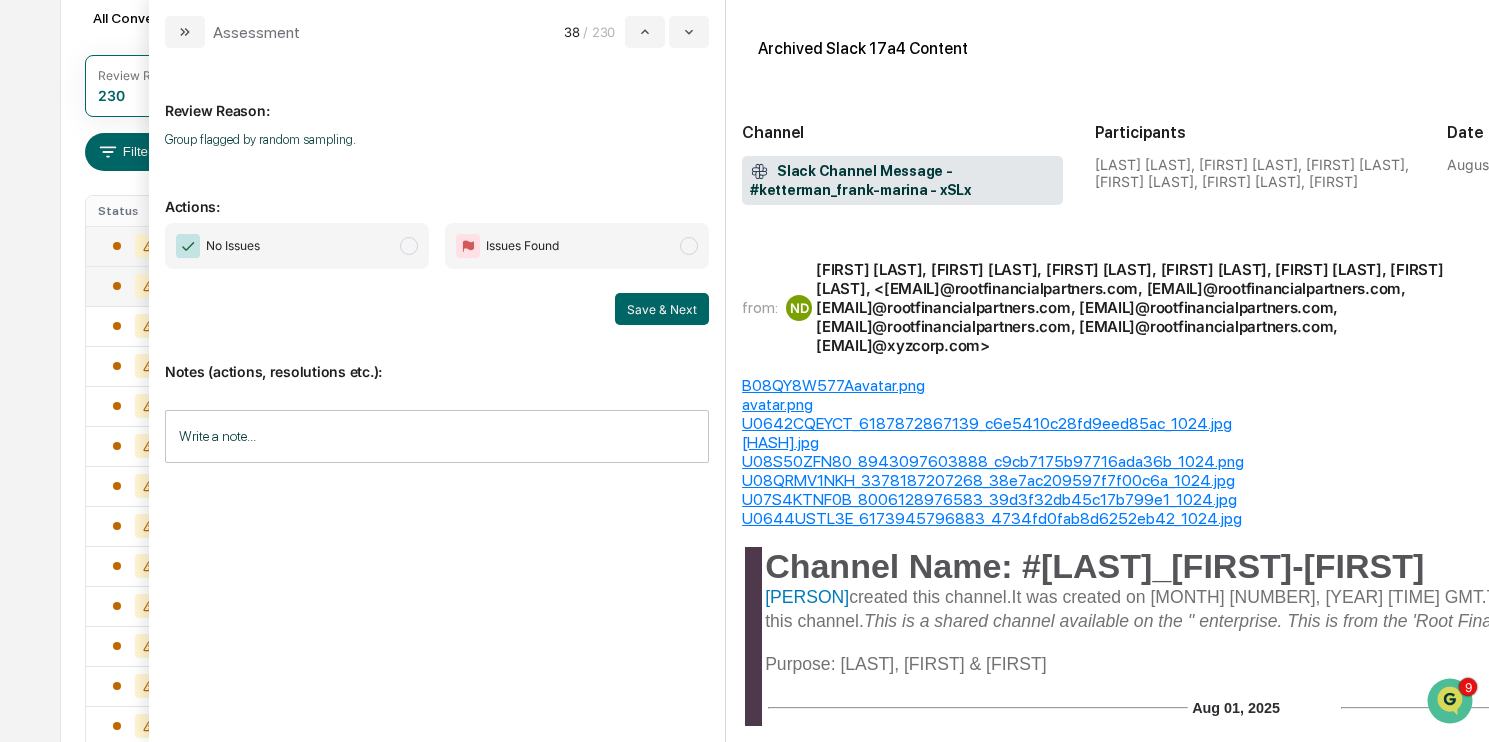 click on "No Issues" at bounding box center [297, 246] 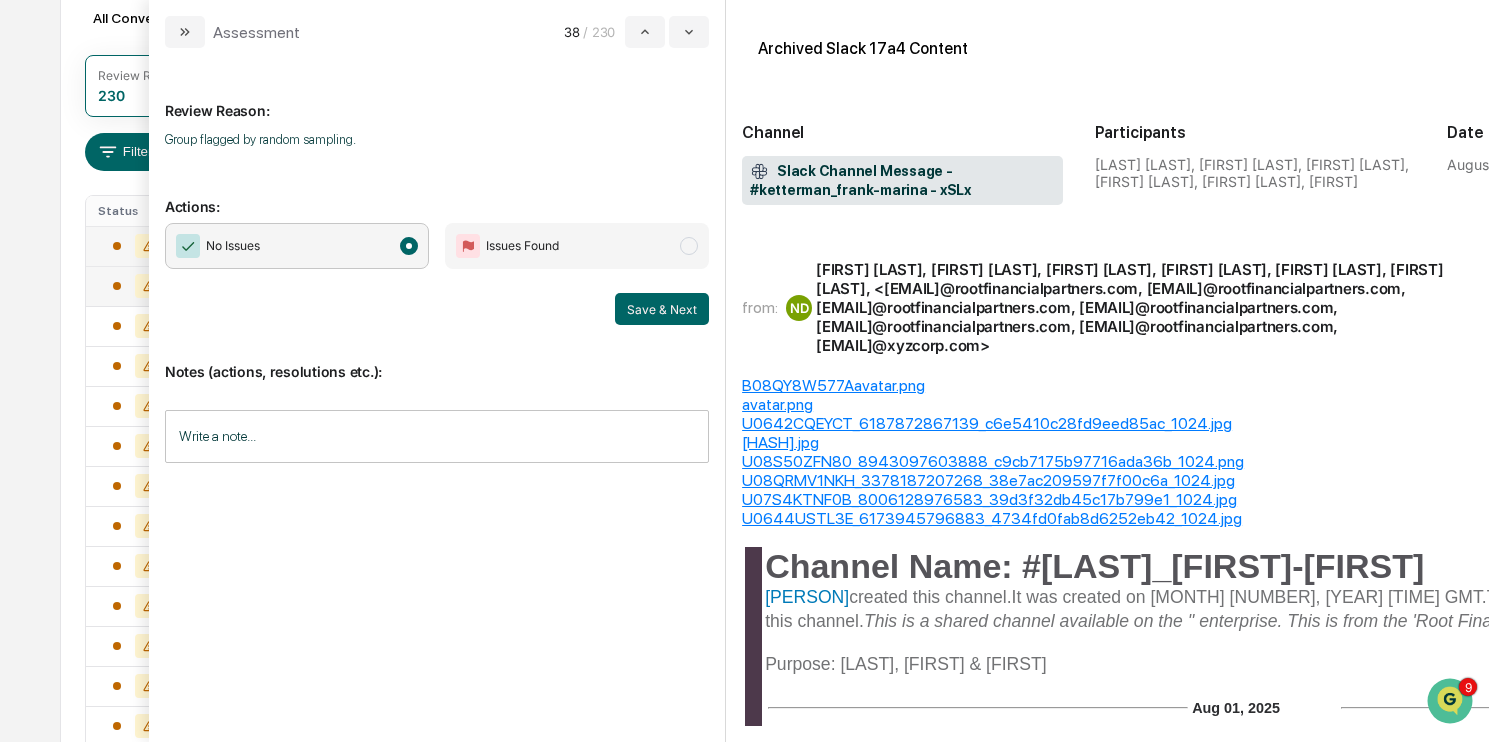 click on "Archived Slack 17a4 Content Download Messages Channel Slack Channel Message - #ketterman_frank-marina - xSLx Participants Nickolas Minard, Chelsea J, Gabrielle Rosser, Chrysta Andrade, Dan Degheri, Daniel,  Date August 1, 2025 from: ND Nickolas Minard, Chelsea J, Gabrielle Rosser, Chrysta Andrade, Dan Degheri, Daniel,  <nick.minard@rootfinancialpartners.com, chelsea.johns@rootfinancialpartners.com, gabrielle.rosser@rootfinancialpartners.com, chrysta.andrade@rootfinancialpartners.com, dan@rootfinancialpartners.com, daniel.scherer@rootfinancialpartners.com, B08QY8W577A@xyzcorp.com> to: <nick.minard@rootfinancialpartners.com> ,  <chelsea.johns@rootfinancialpartners.com> ,  <gabrielle.rosser@rootfinancialpartners.com> ,  <chrysta.andrade@rootfinancialpartners.com> ,  <dan@rootfinancialpartners.com> ,  <daniel.scherer@rootfinancialpartners.com> ,  <B08QY8W577A@xyzcorp.com> Aug 2 B08QY8W577Aavatar.png avatar.png U0642CQEYCT_6187872867139_c6e5410c28fd9eed85ac_1024.jpg Channel Name: #ketterman_frank-marina" at bounding box center [1255, 371] 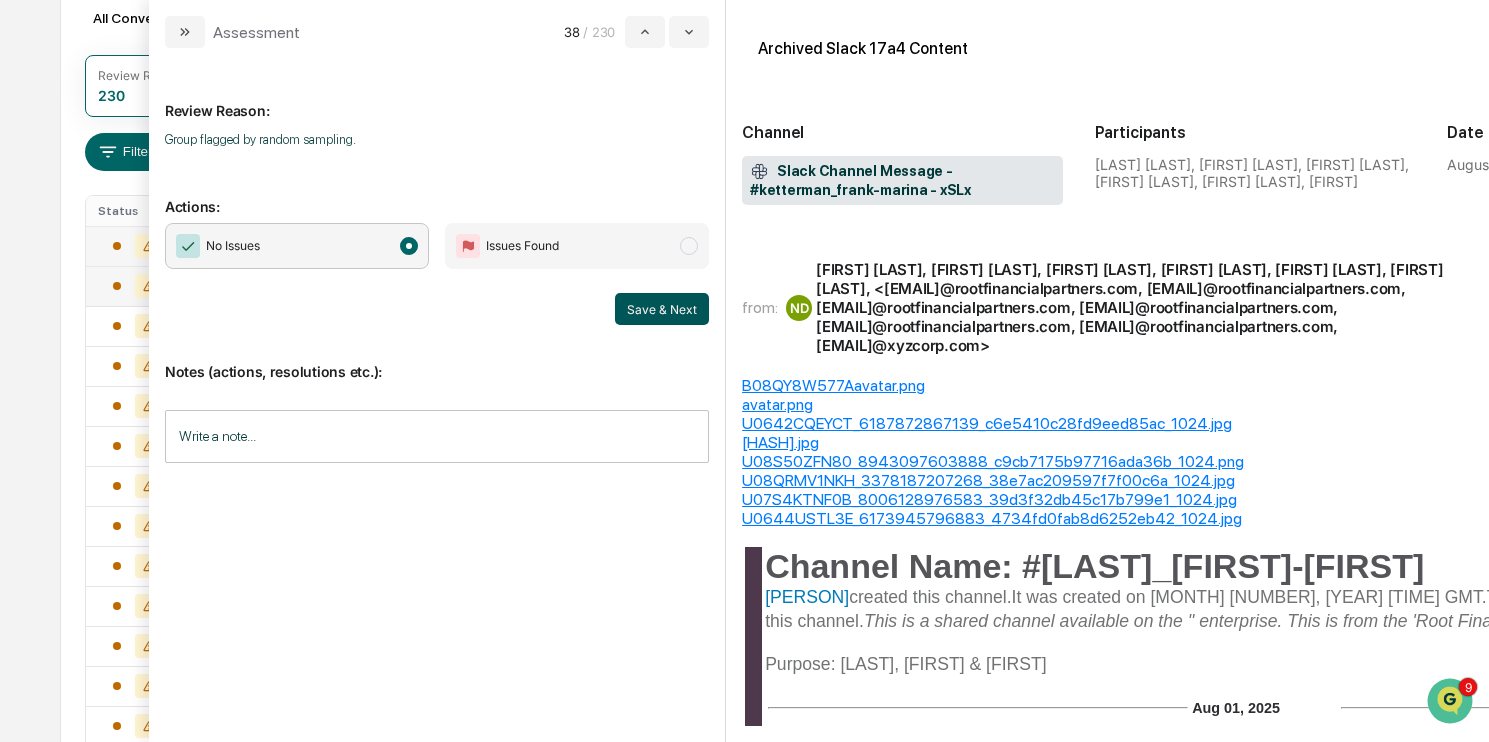 click on "Save & Next" at bounding box center [662, 309] 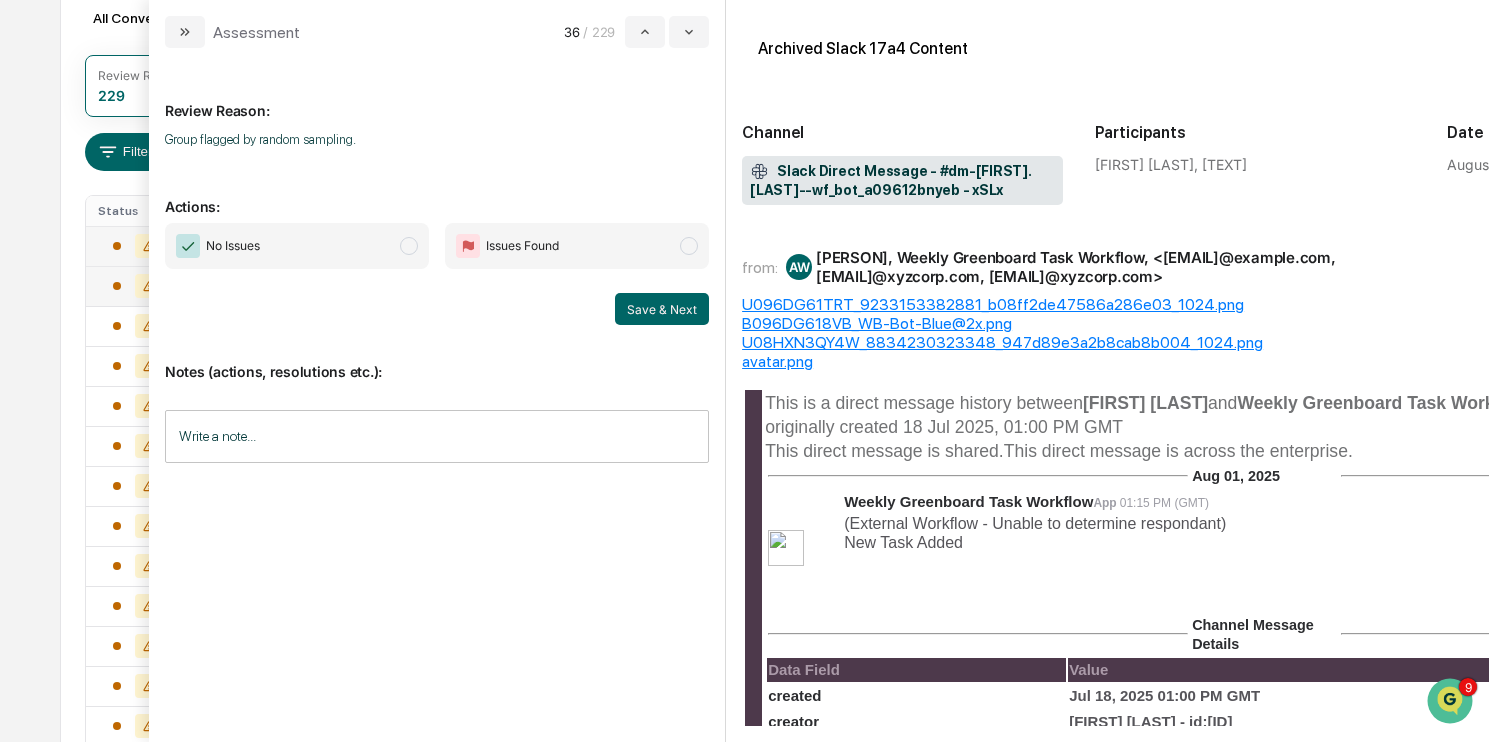 click on "No Issues" at bounding box center (297, 246) 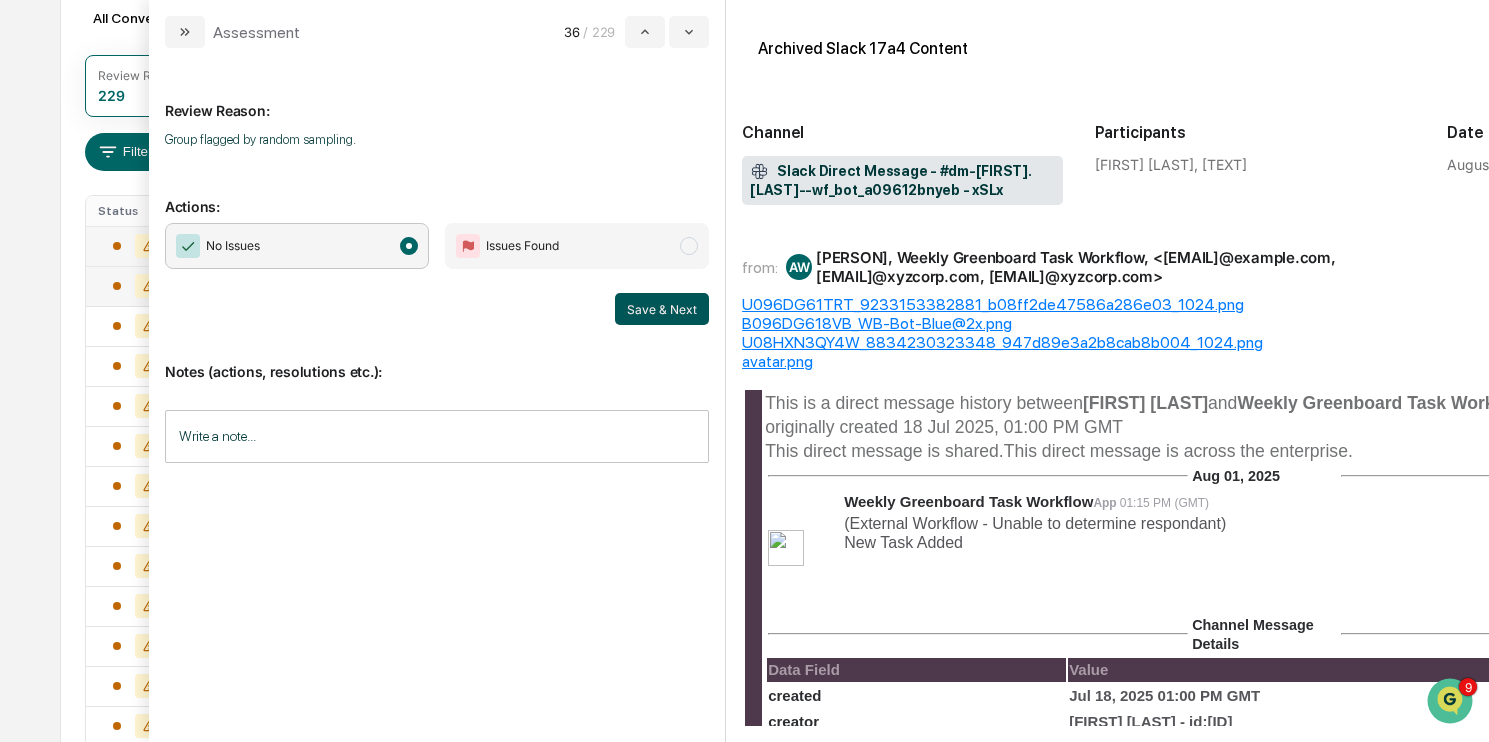 click on "Save & Next" at bounding box center (662, 309) 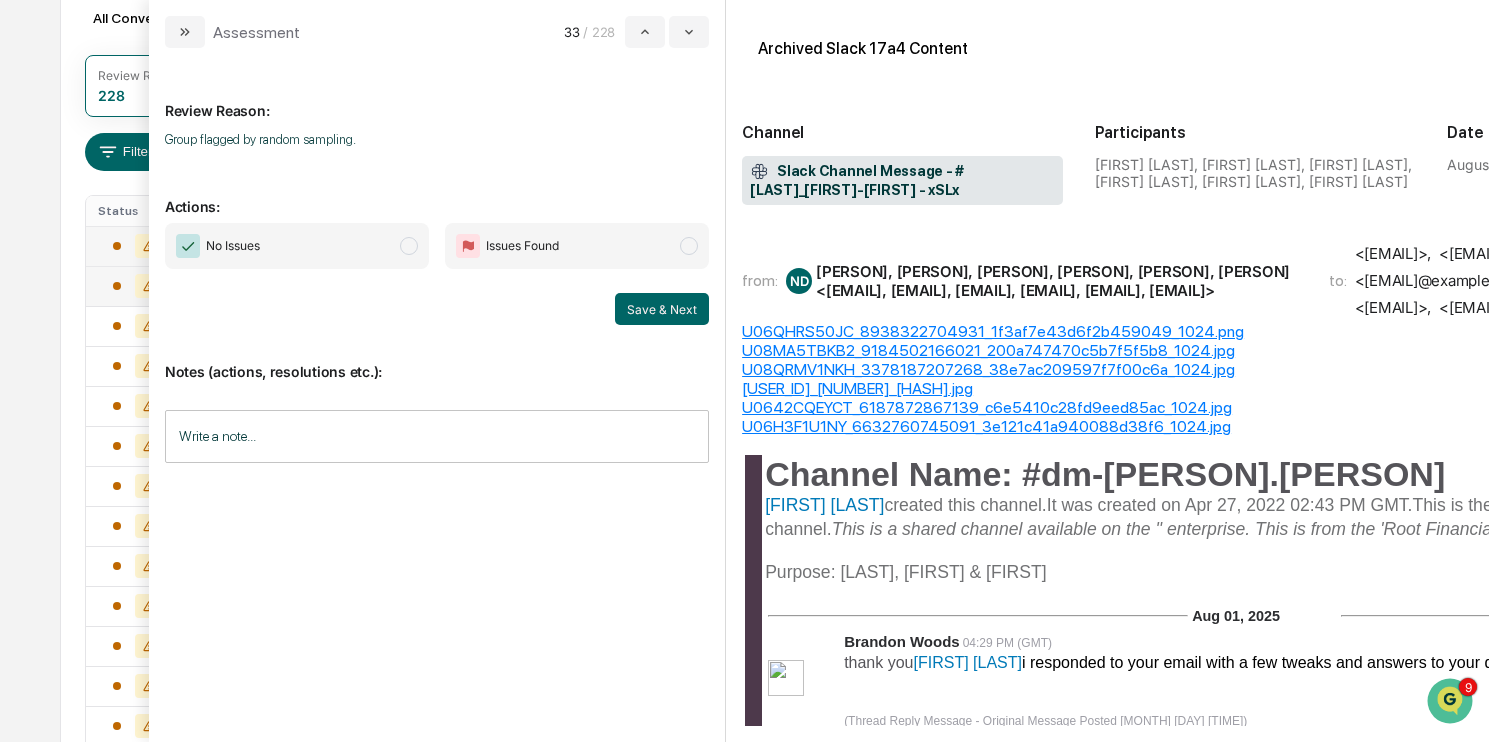 click on "No Issues" at bounding box center (297, 246) 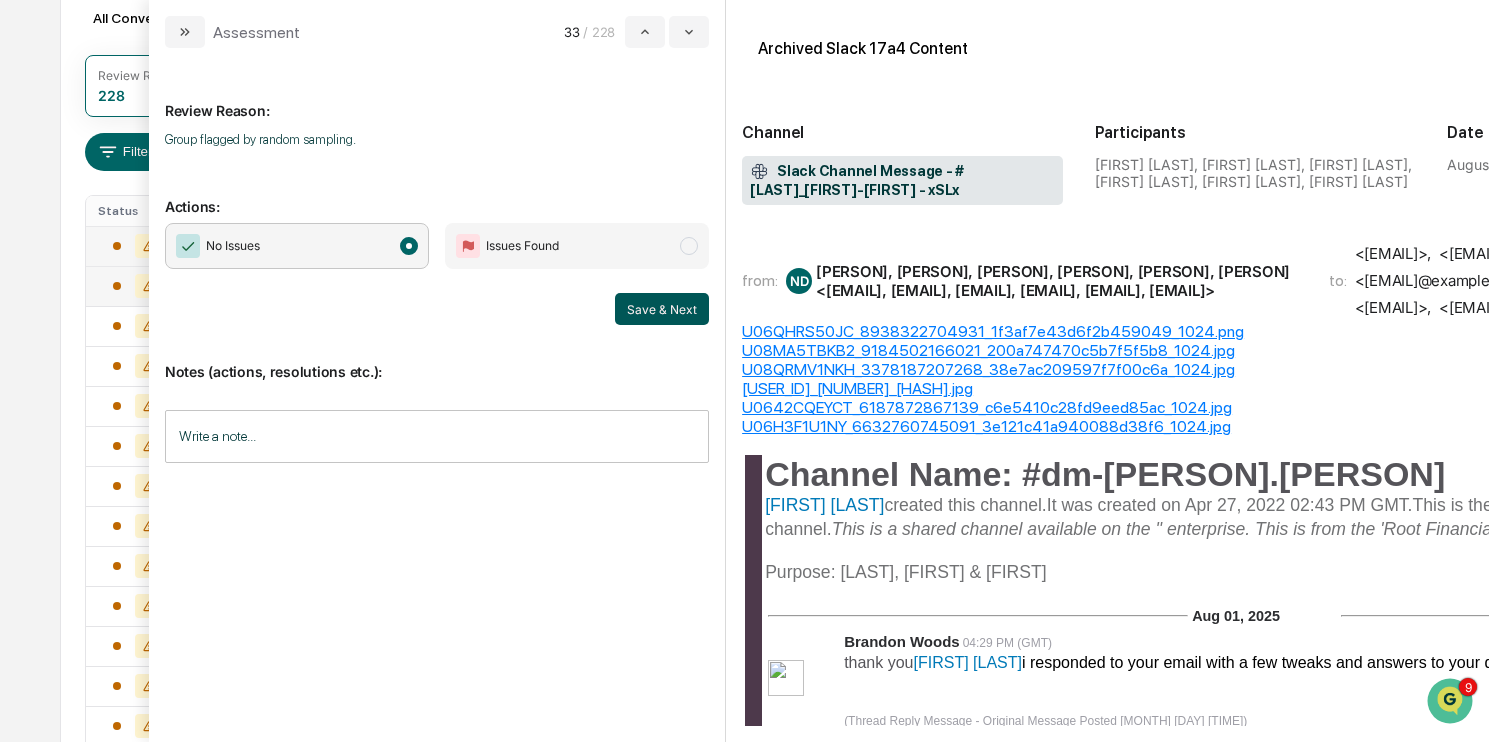click on "Save & Next" at bounding box center (662, 309) 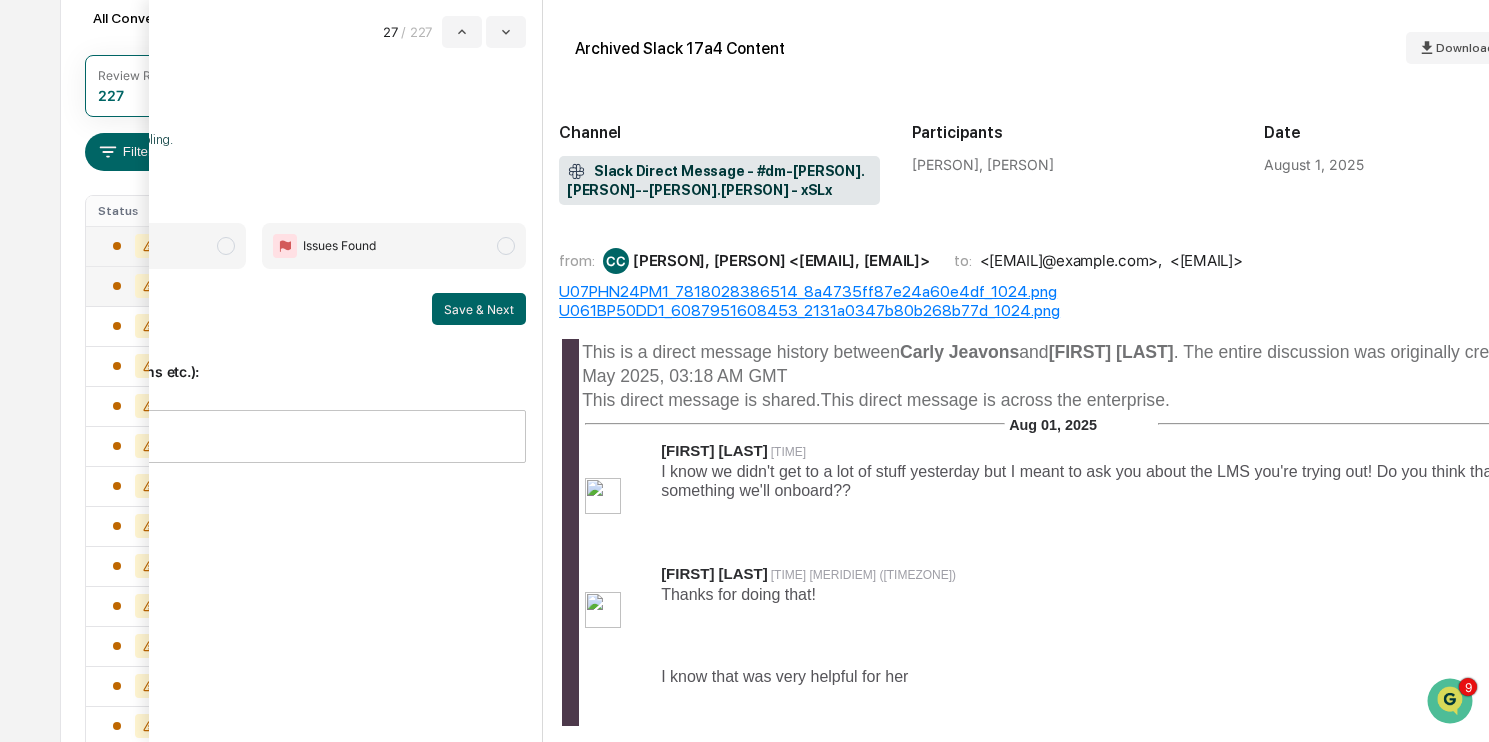 scroll, scrollTop: 0, scrollLeft: 295, axis: horizontal 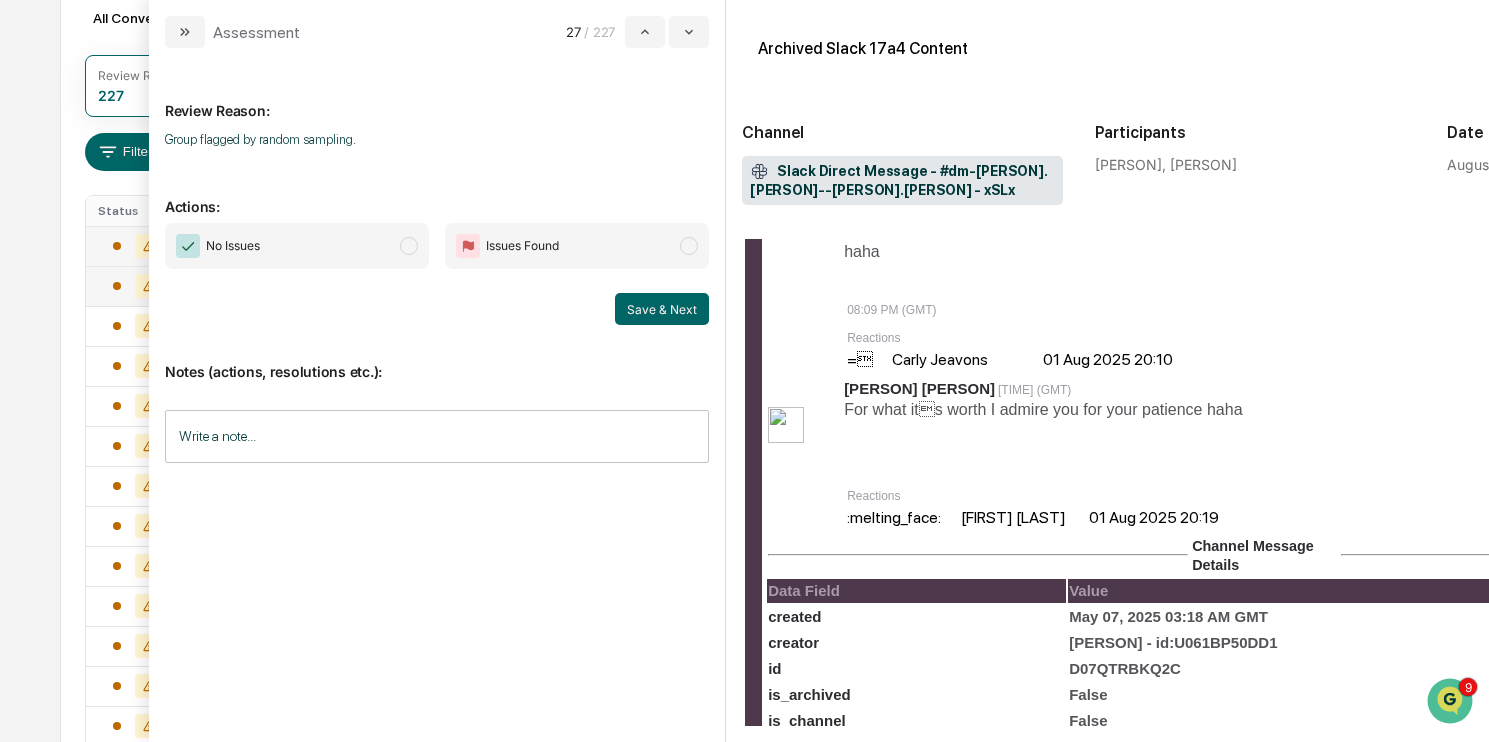click on "No Issues" at bounding box center [297, 246] 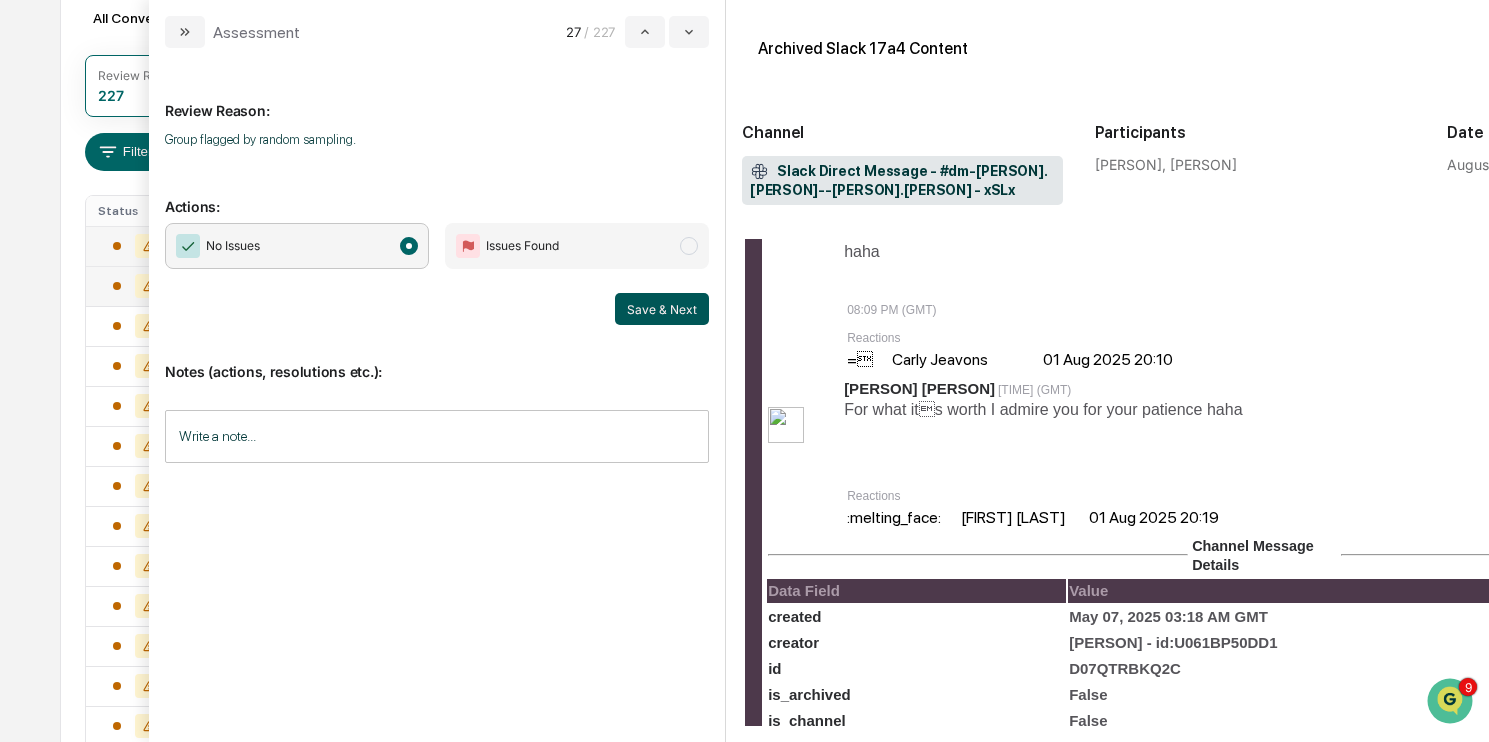 click on "Save & Next" at bounding box center [662, 309] 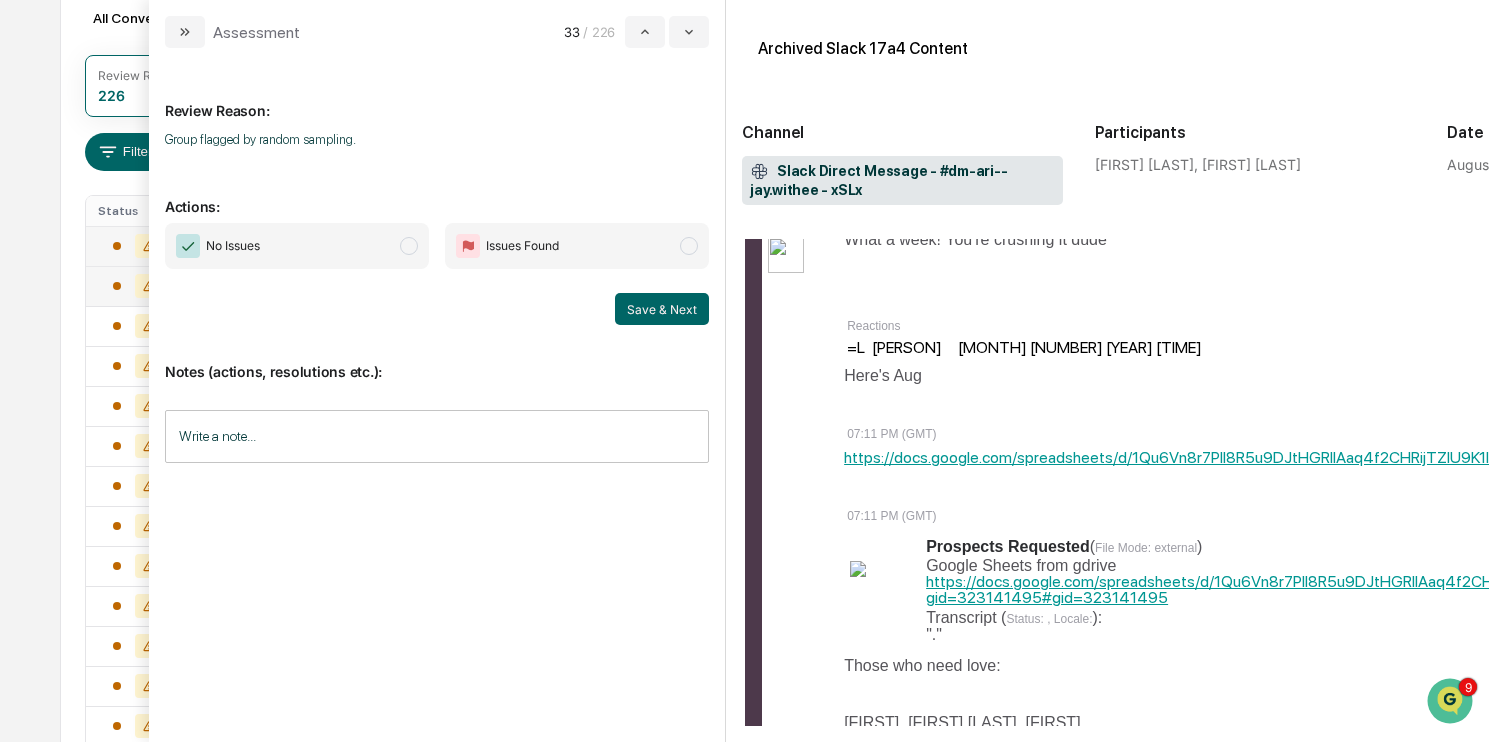 scroll, scrollTop: 281, scrollLeft: 0, axis: vertical 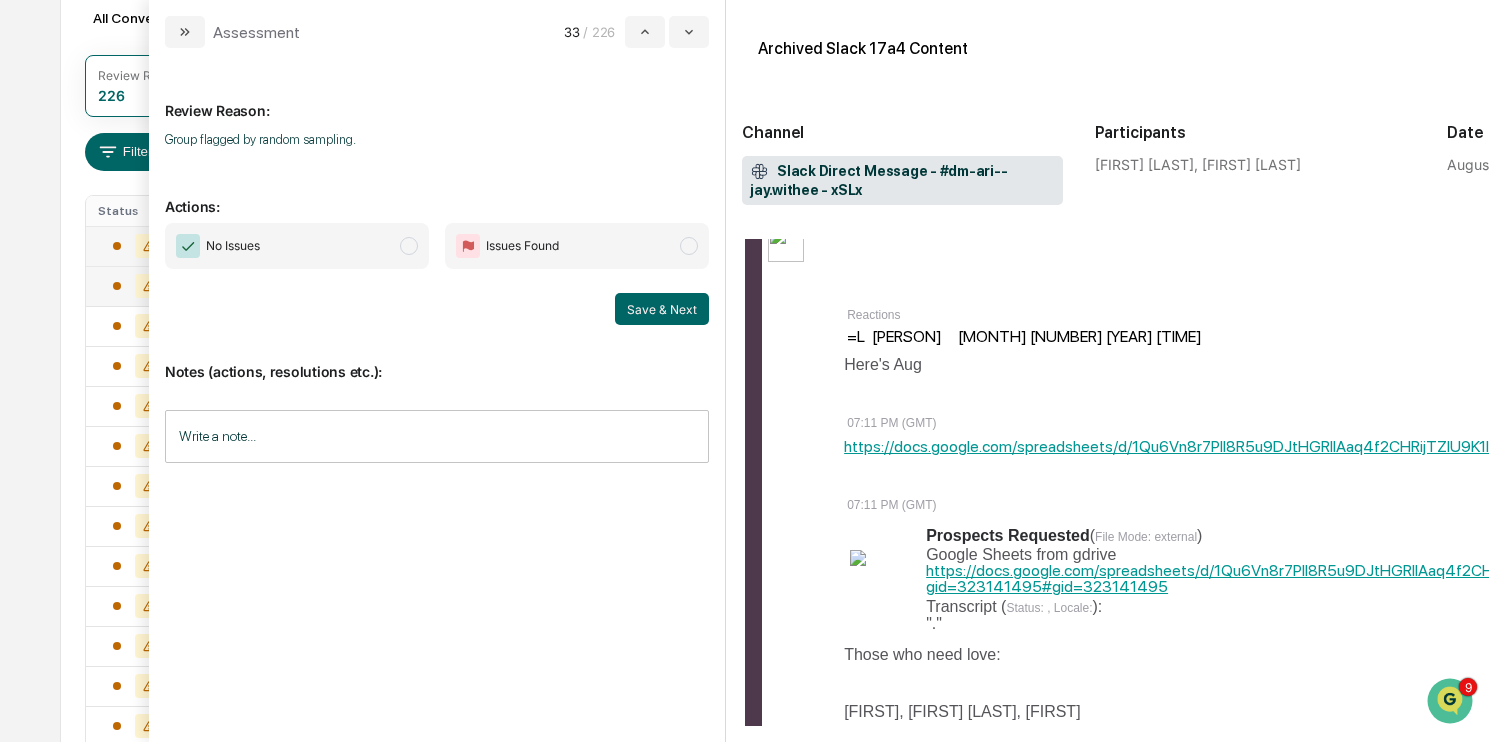 click on "No Issues" at bounding box center [297, 246] 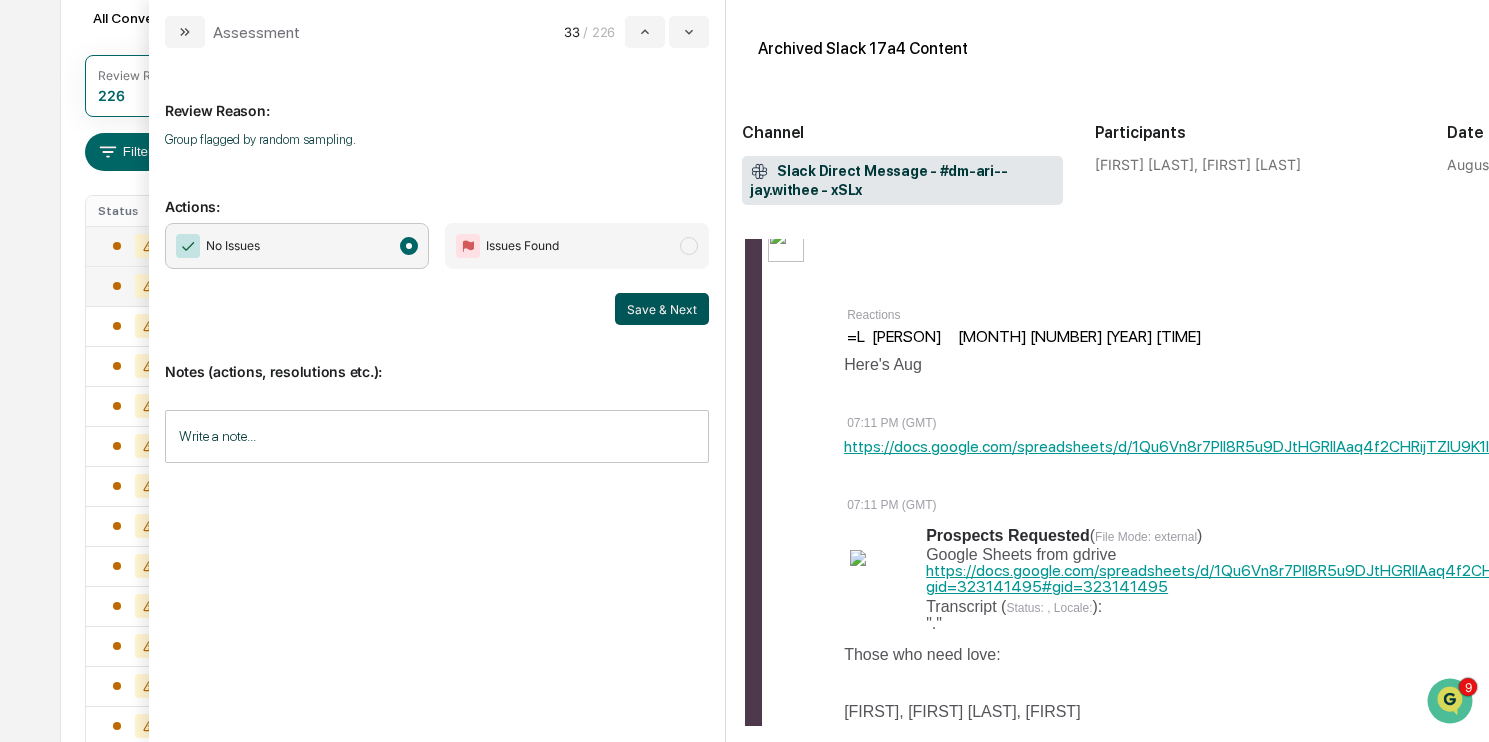 click on "Save & Next" at bounding box center (662, 309) 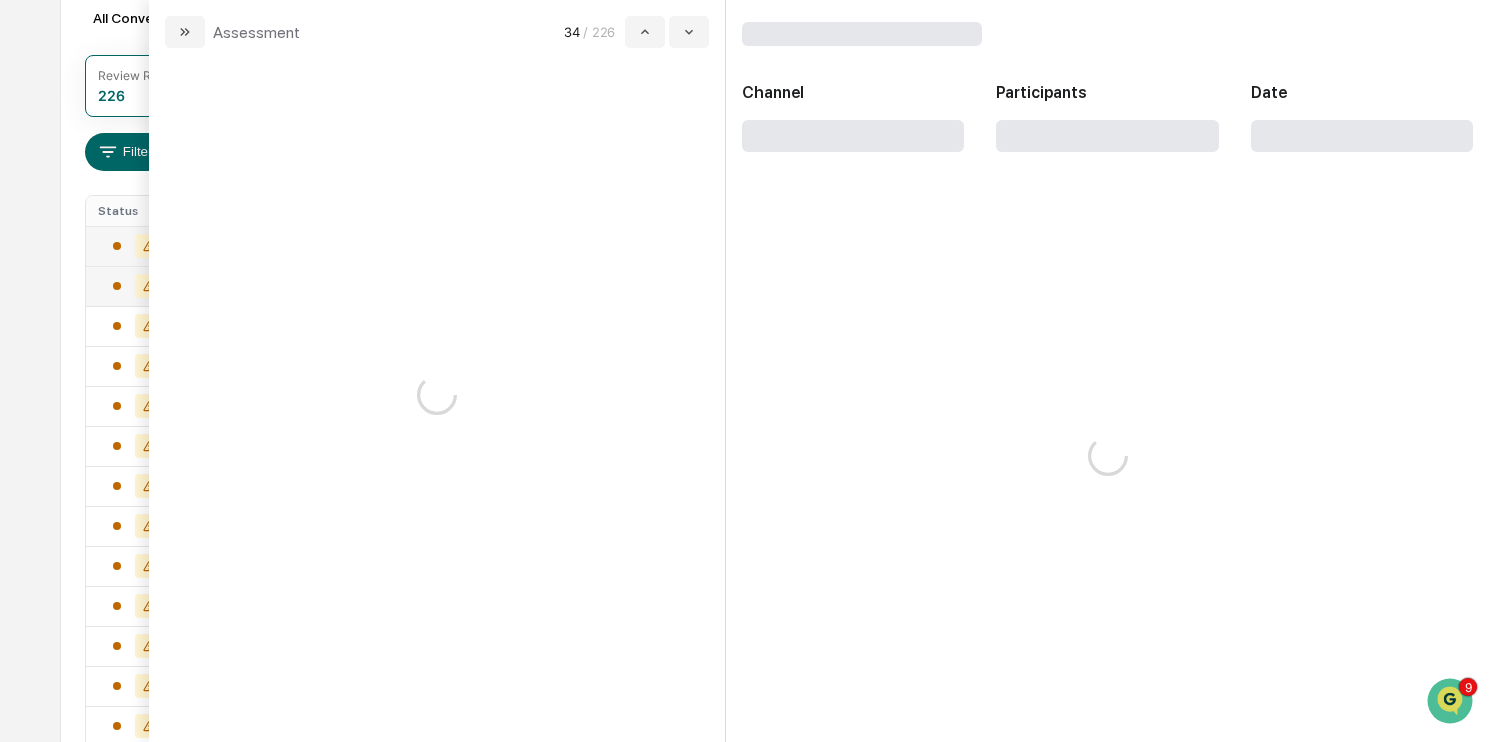 scroll, scrollTop: 0, scrollLeft: 0, axis: both 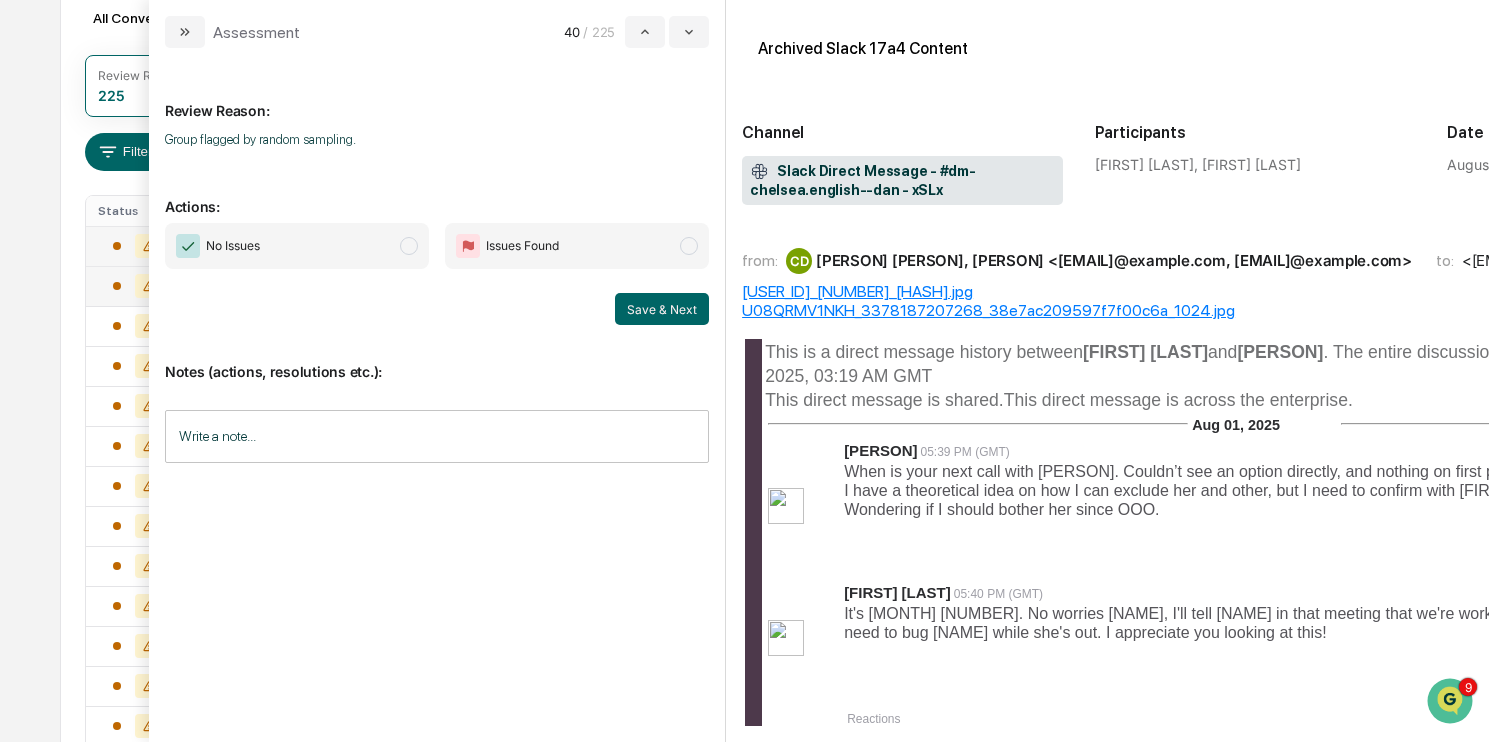 click at bounding box center [409, 246] 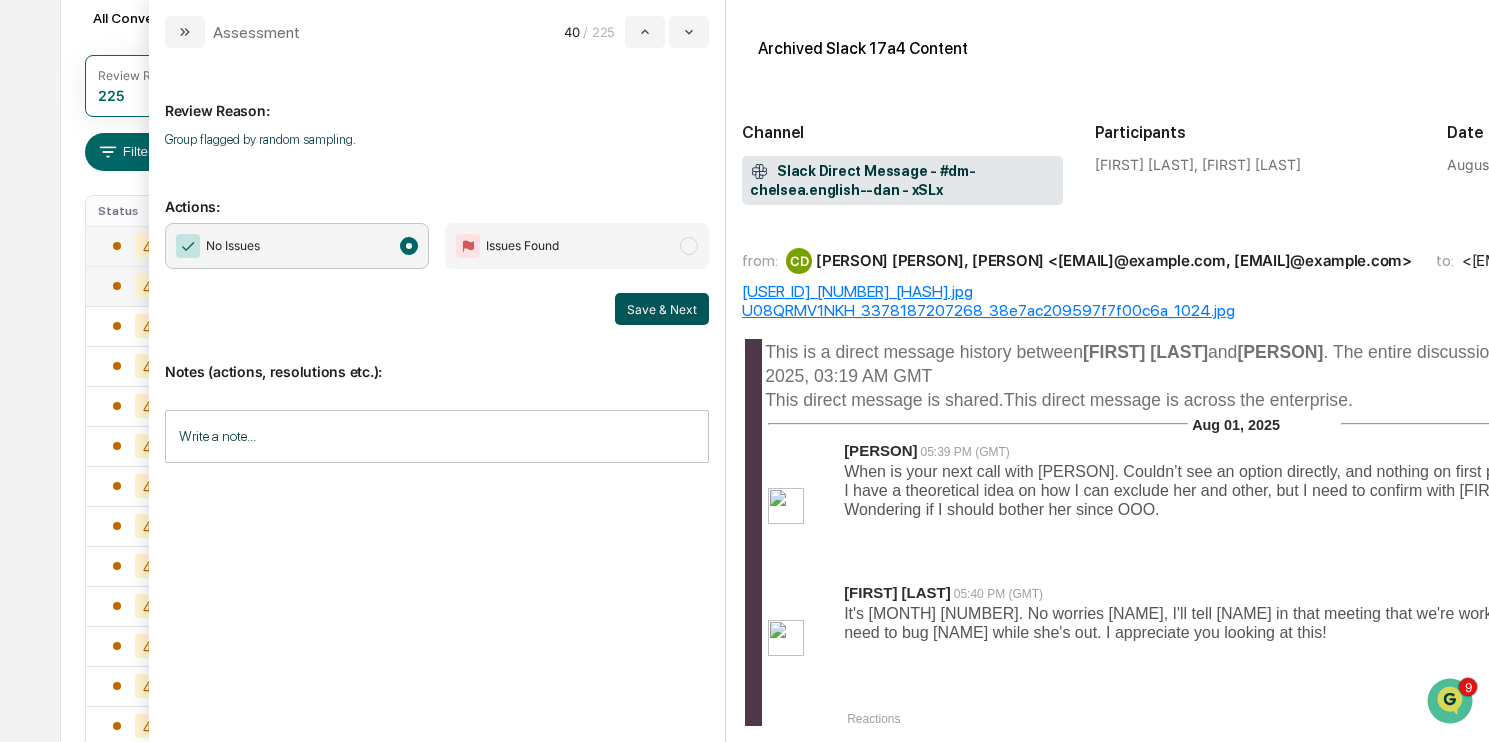 click on "Save & Next" at bounding box center (662, 309) 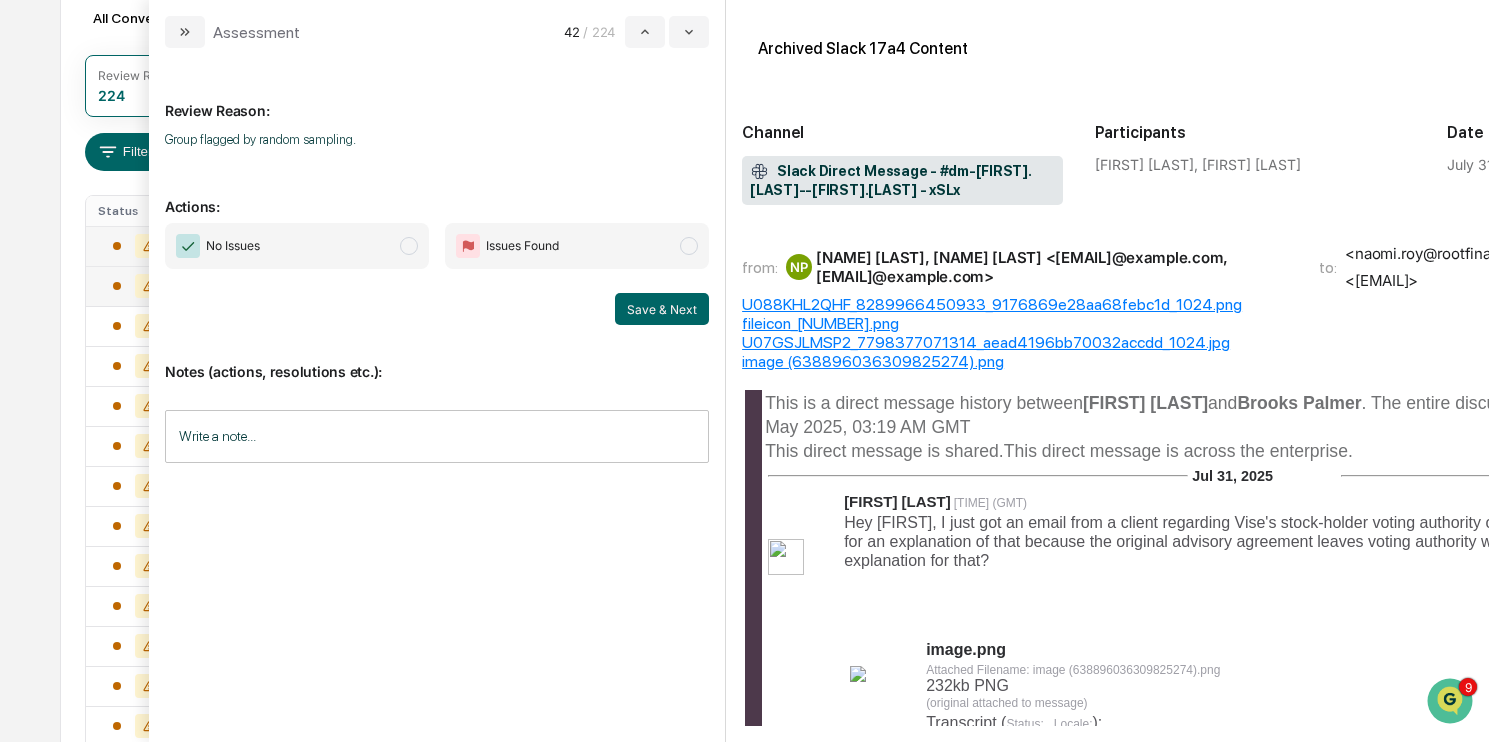 click on "No Issues" at bounding box center (297, 246) 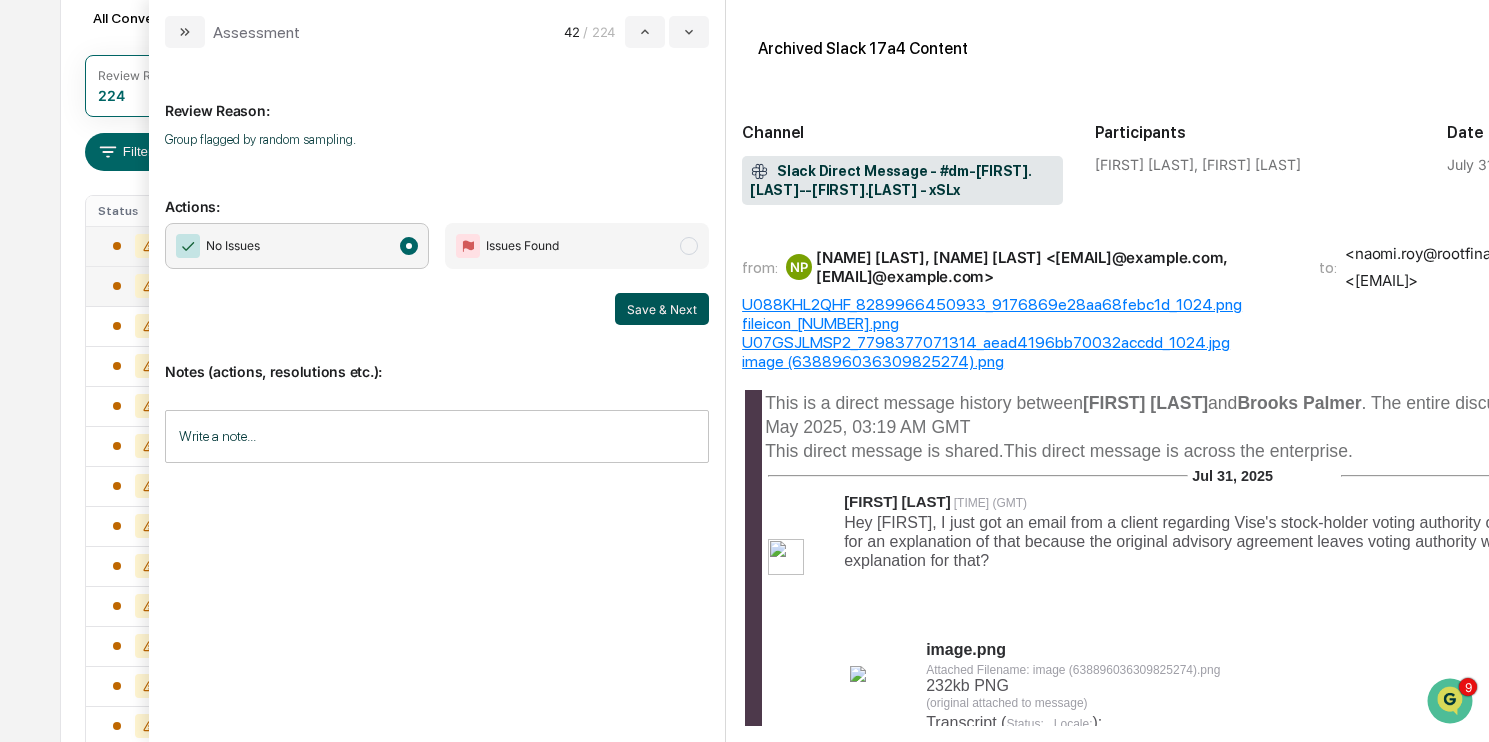 click on "Save & Next" at bounding box center (662, 309) 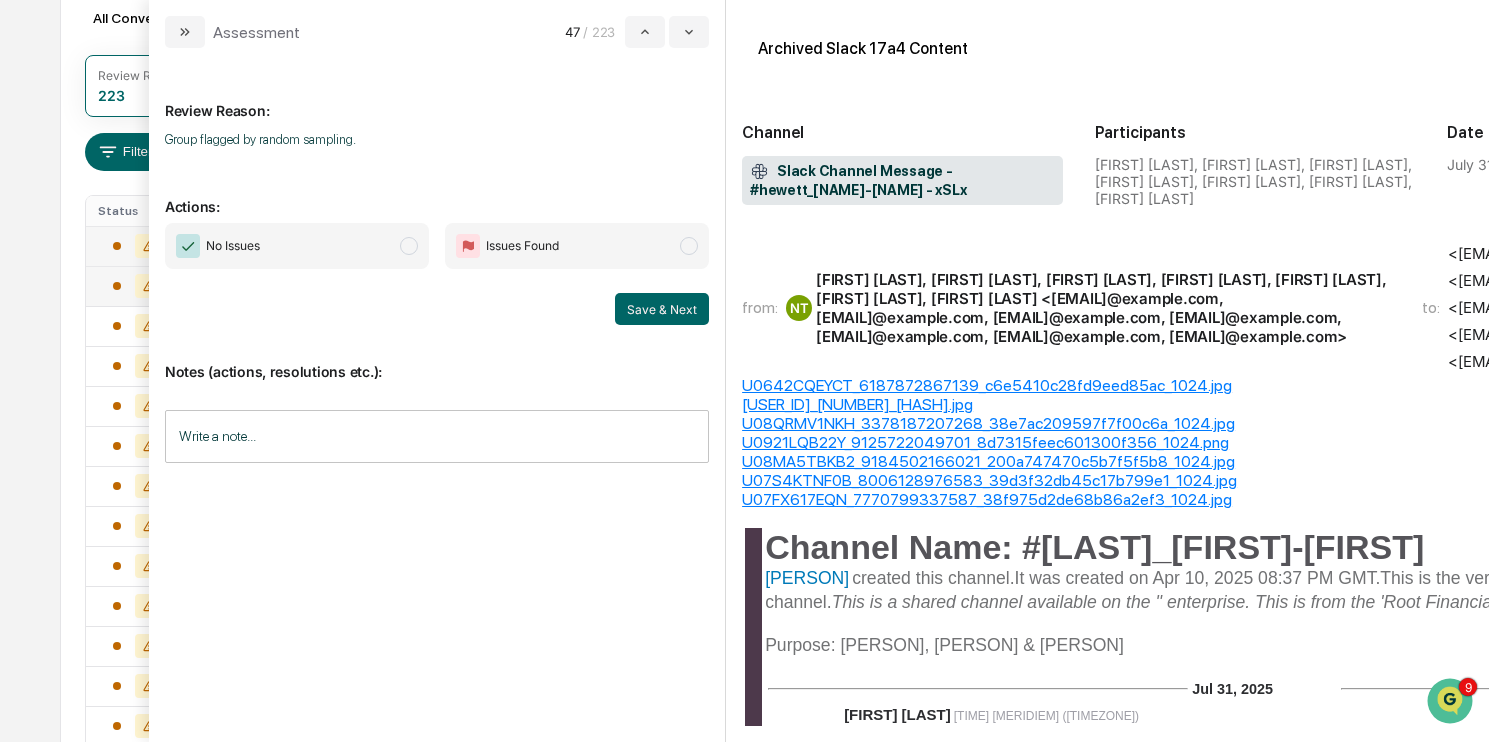 click on "No Issues" at bounding box center [297, 246] 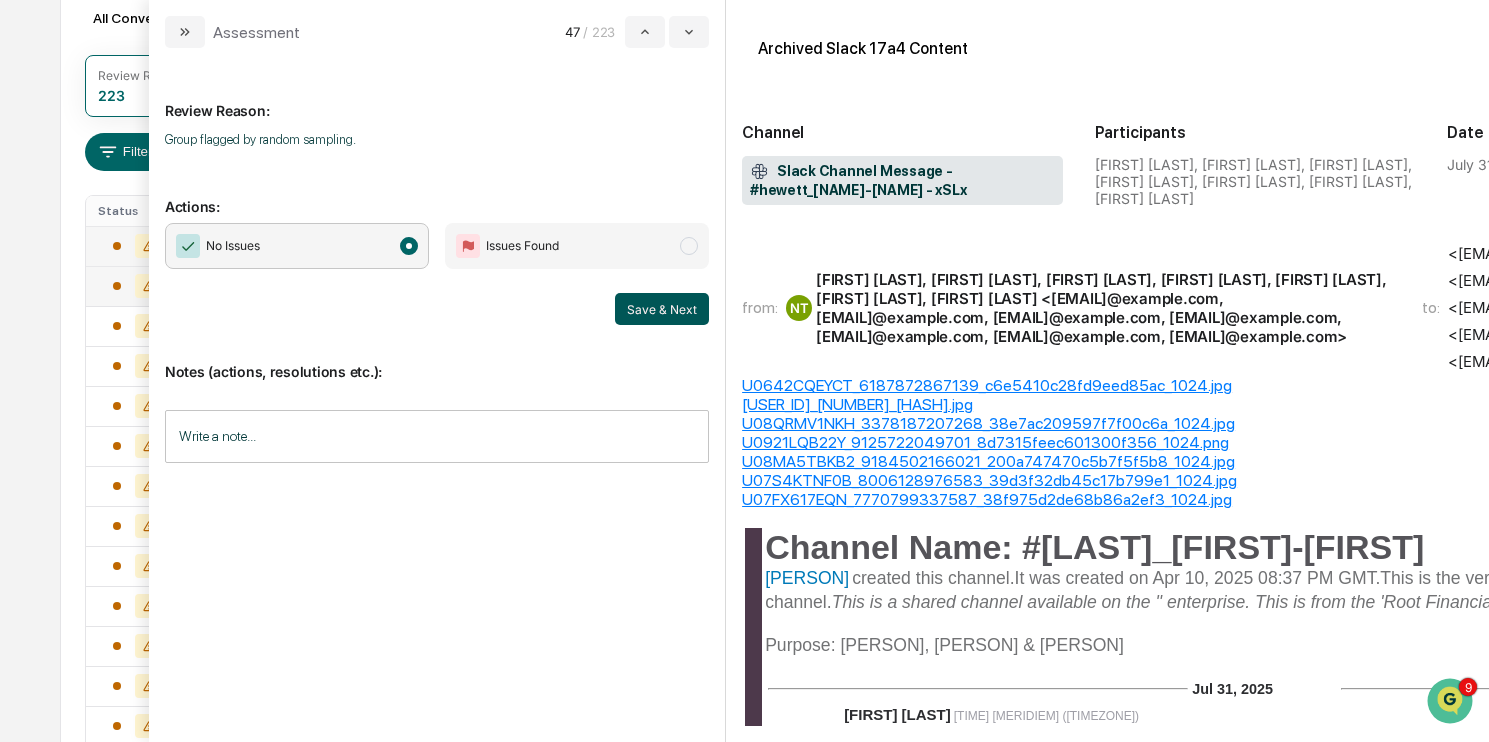 click on "Save & Next" at bounding box center (662, 309) 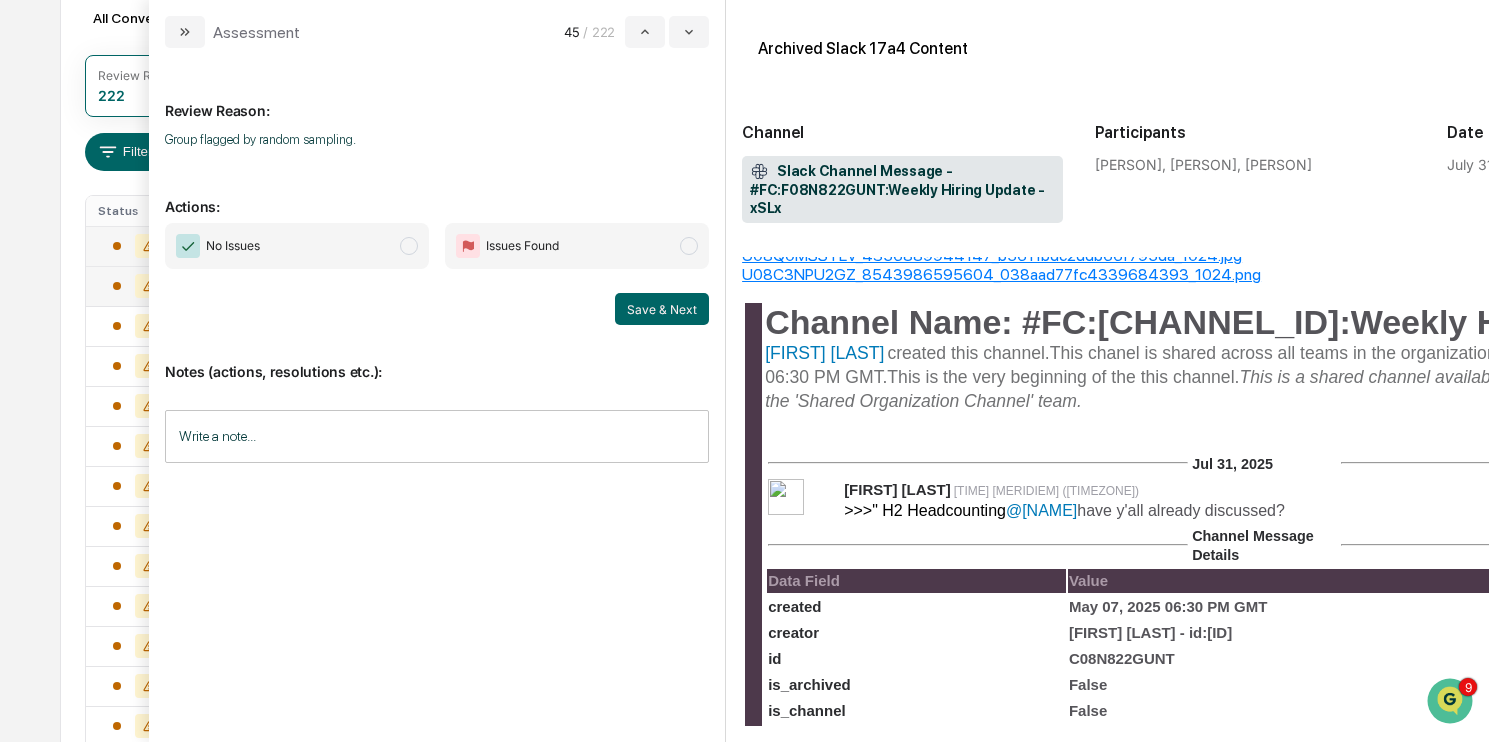 scroll, scrollTop: 45, scrollLeft: 0, axis: vertical 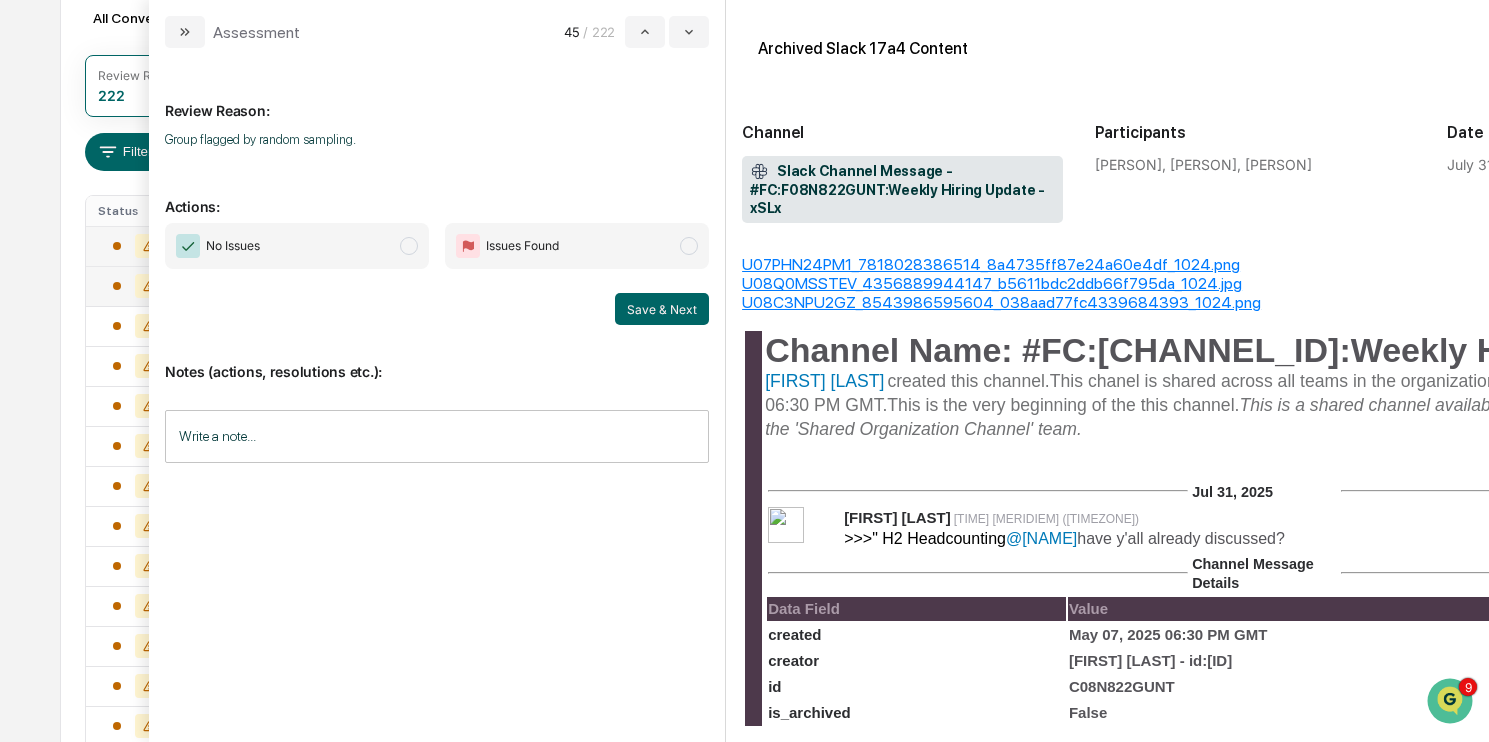 click at bounding box center [409, 246] 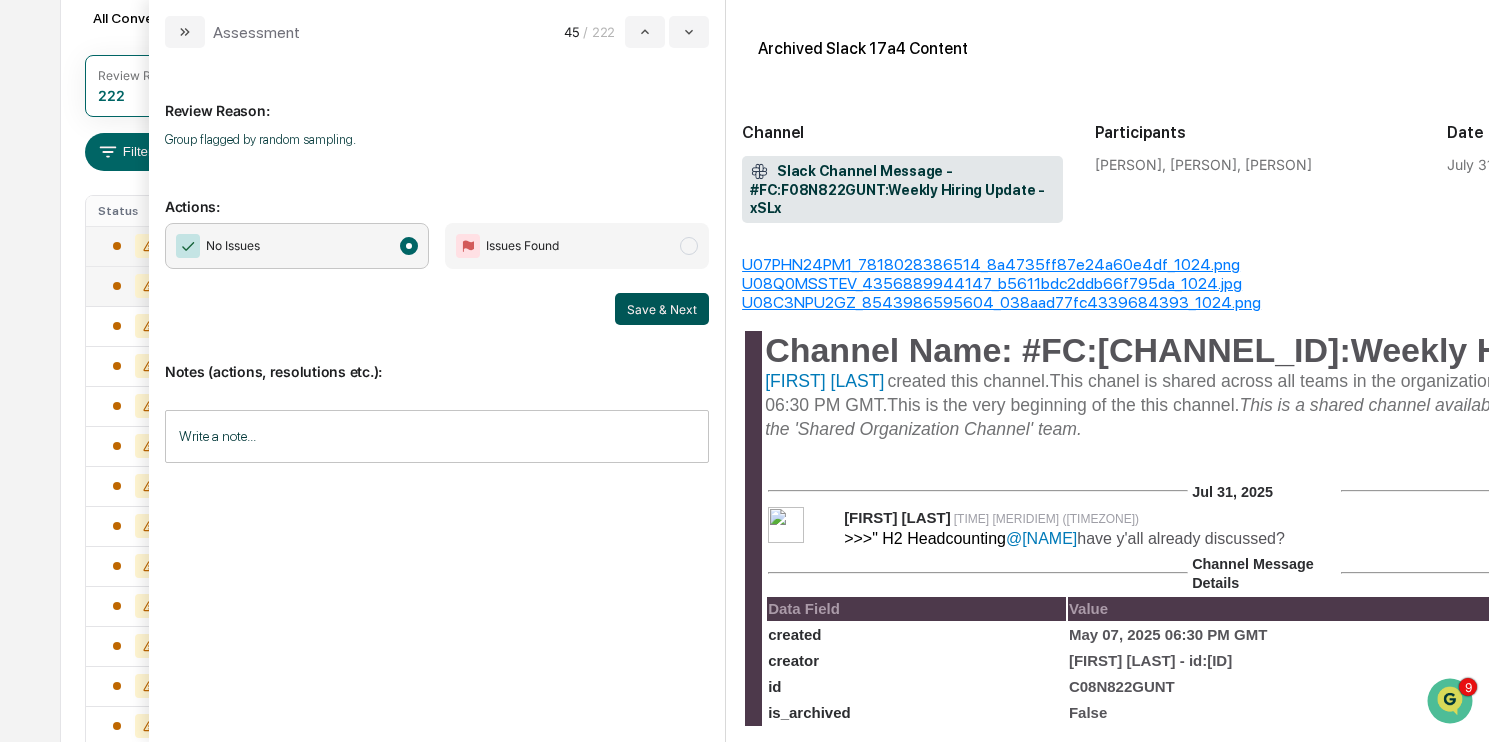 click on "Save & Next" at bounding box center (662, 309) 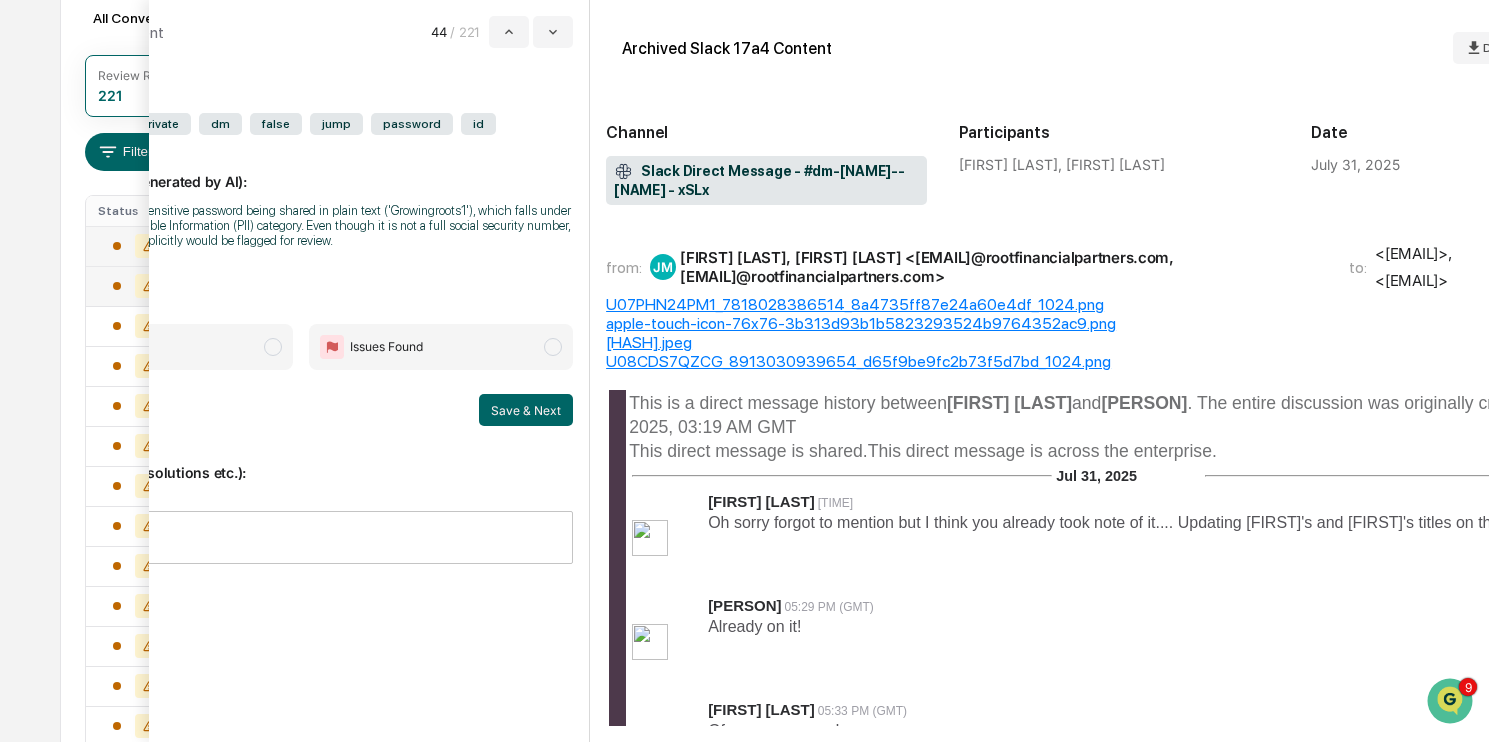 scroll, scrollTop: 0, scrollLeft: 107, axis: horizontal 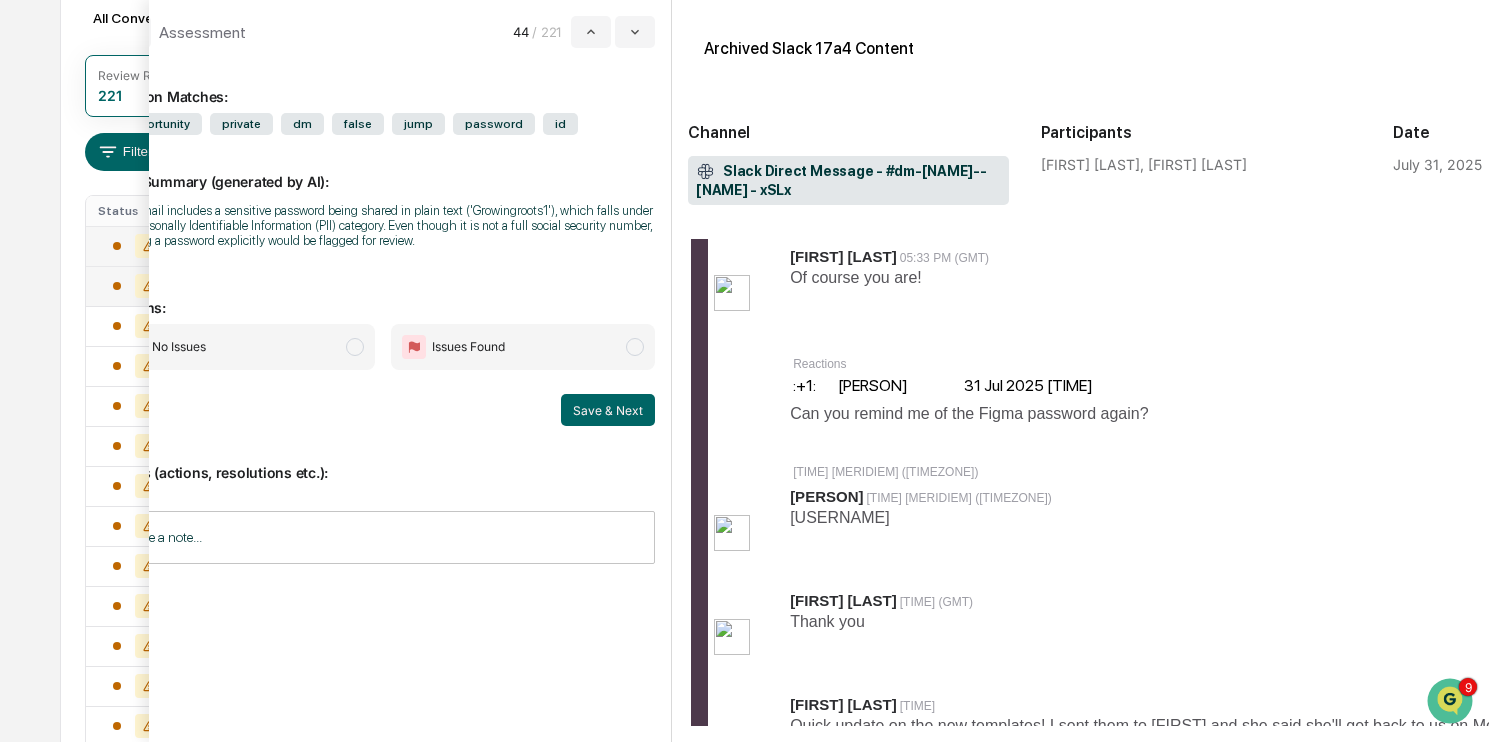 click on "No Issues" at bounding box center [243, 347] 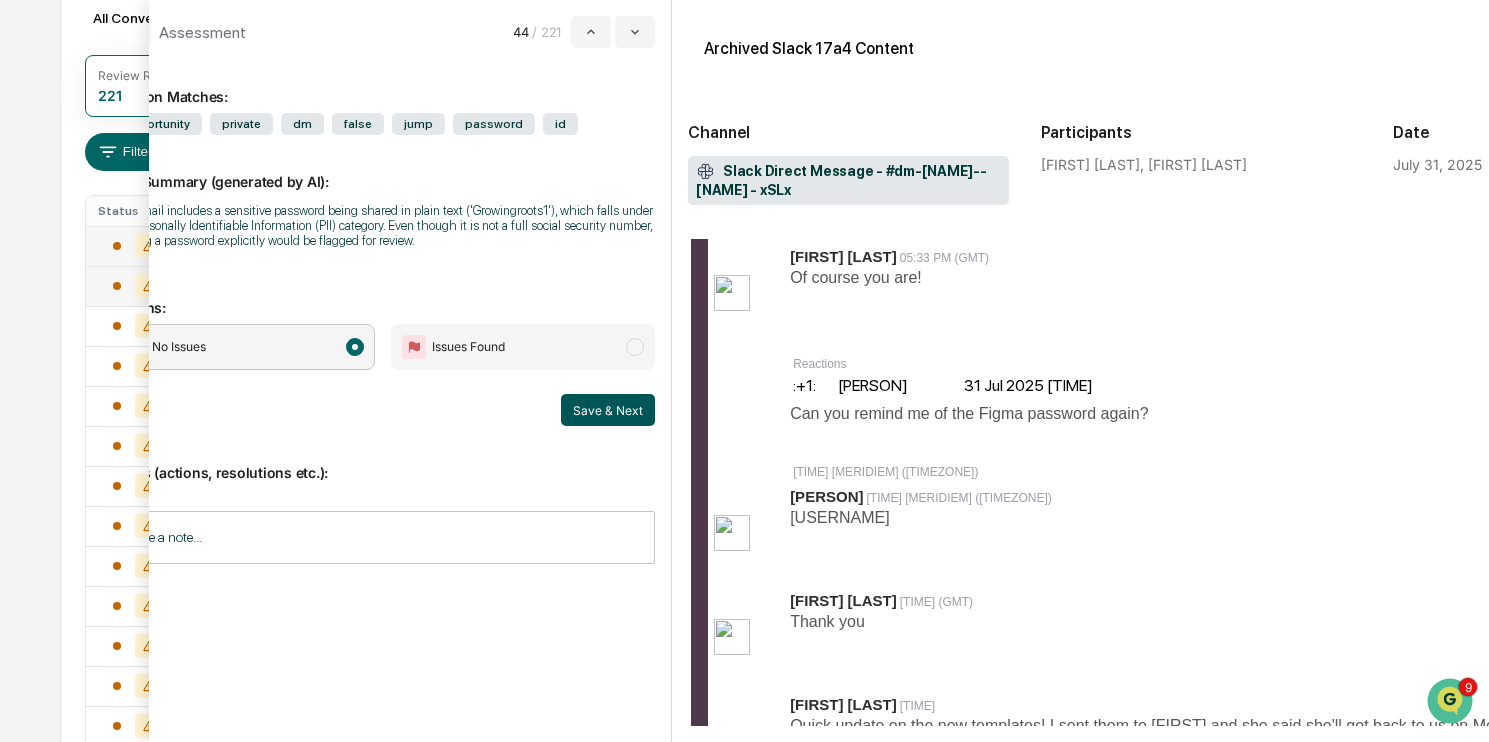 click on "Save & Next" at bounding box center [608, 410] 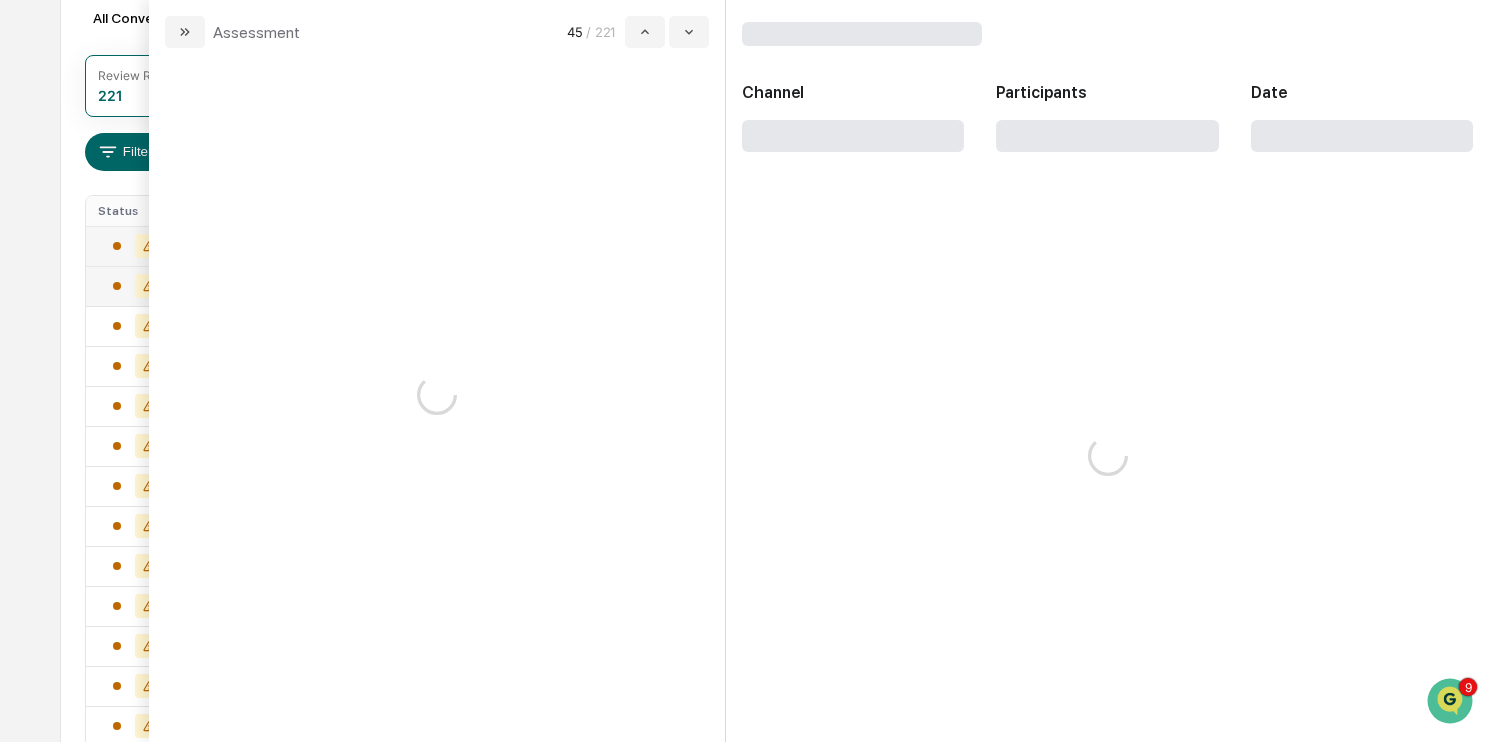 scroll, scrollTop: 0, scrollLeft: 0, axis: both 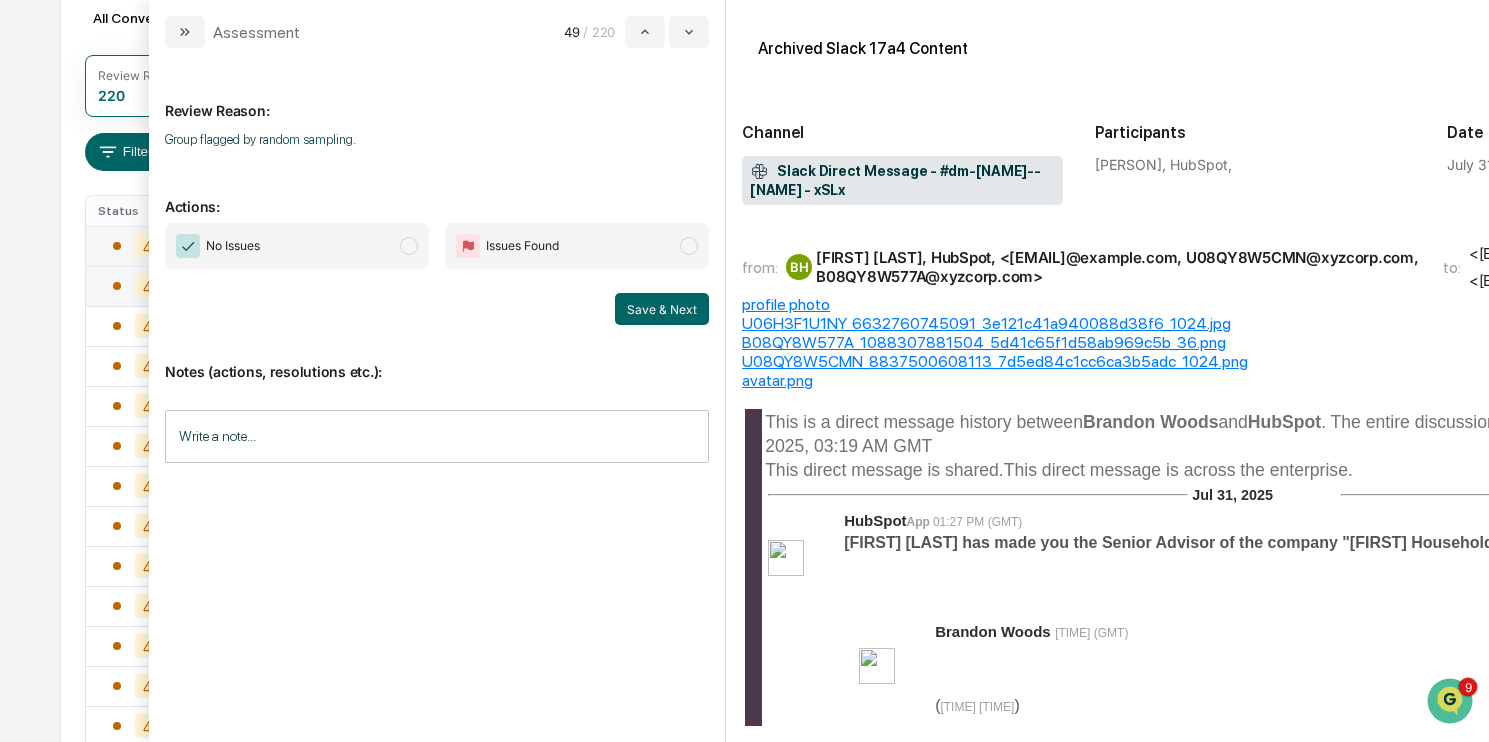 click at bounding box center [409, 246] 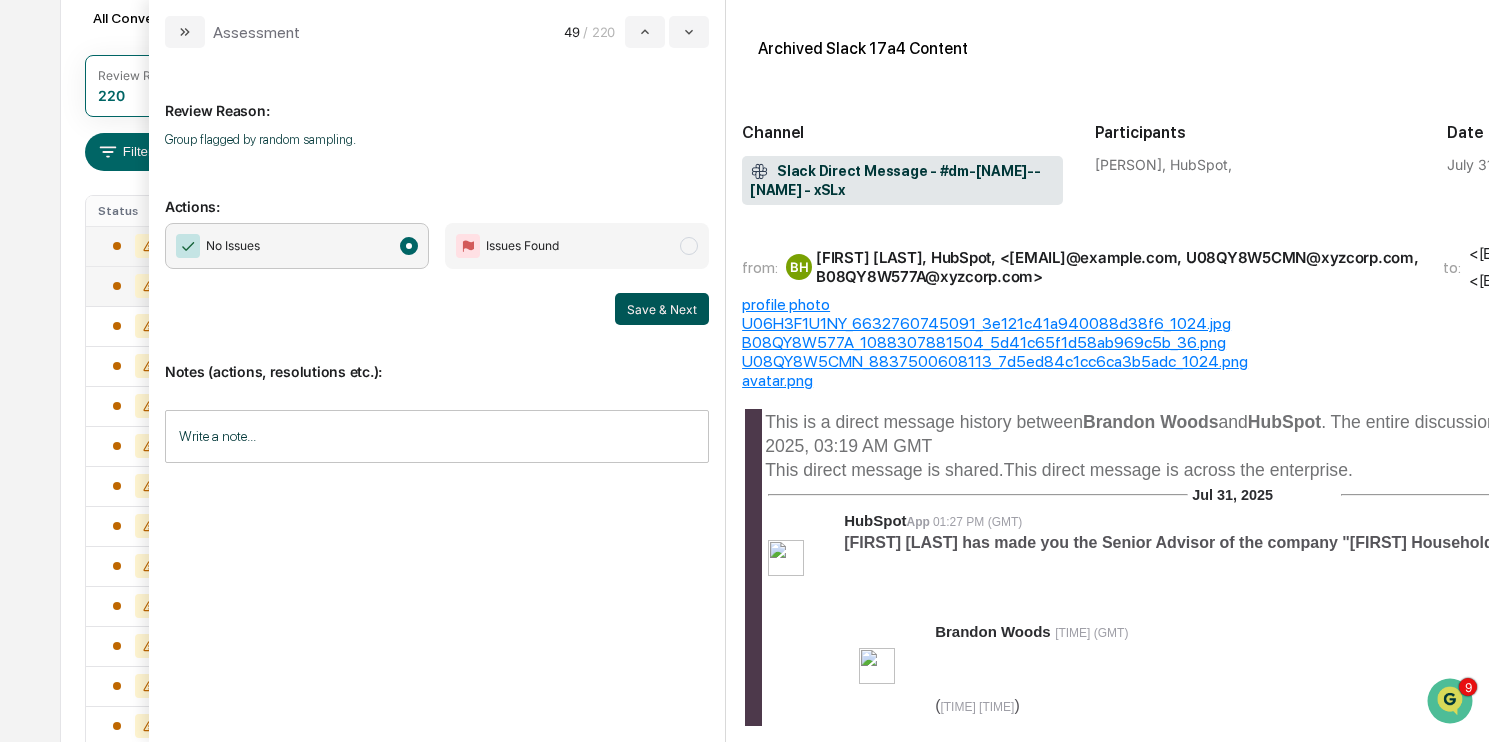 click on "Save & Next" at bounding box center [662, 309] 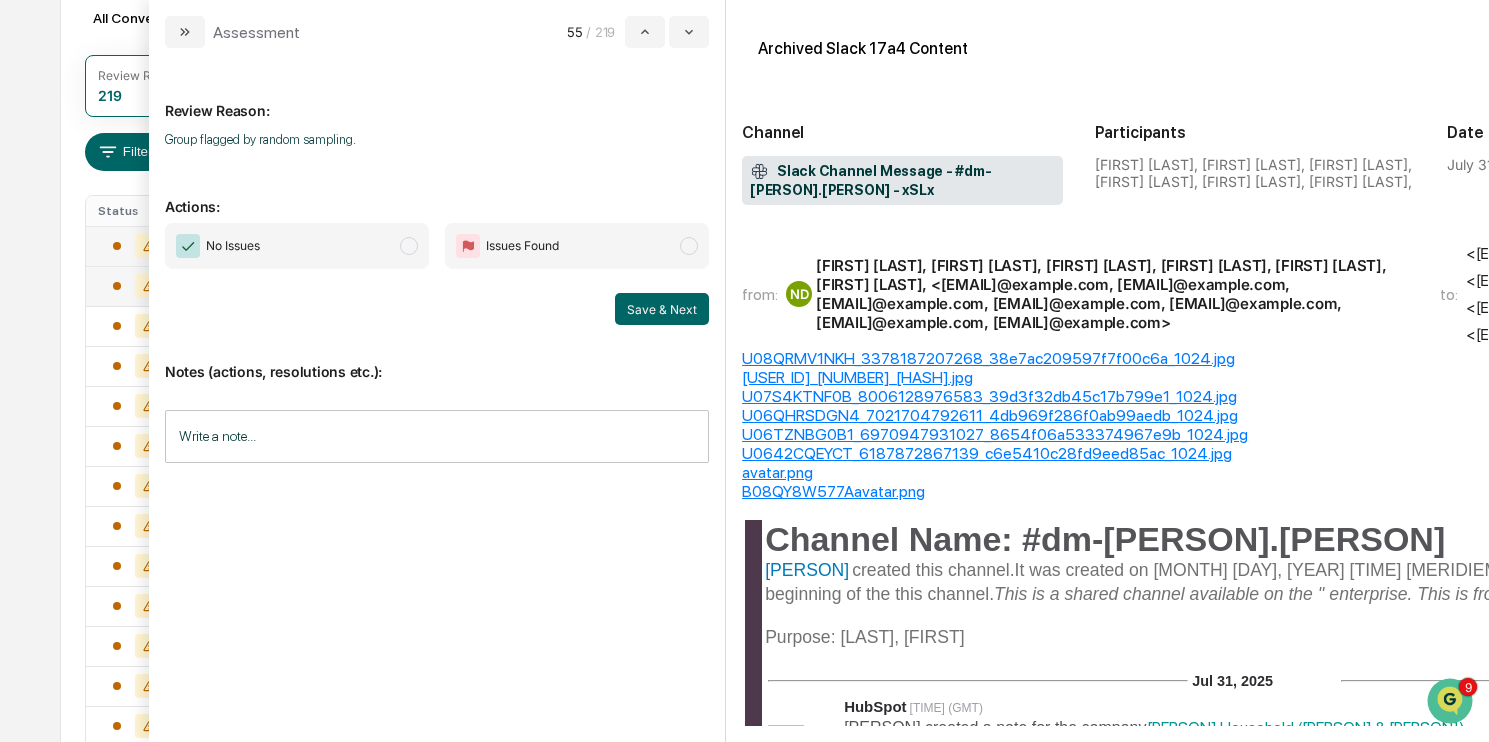 click on "No Issues" at bounding box center [297, 246] 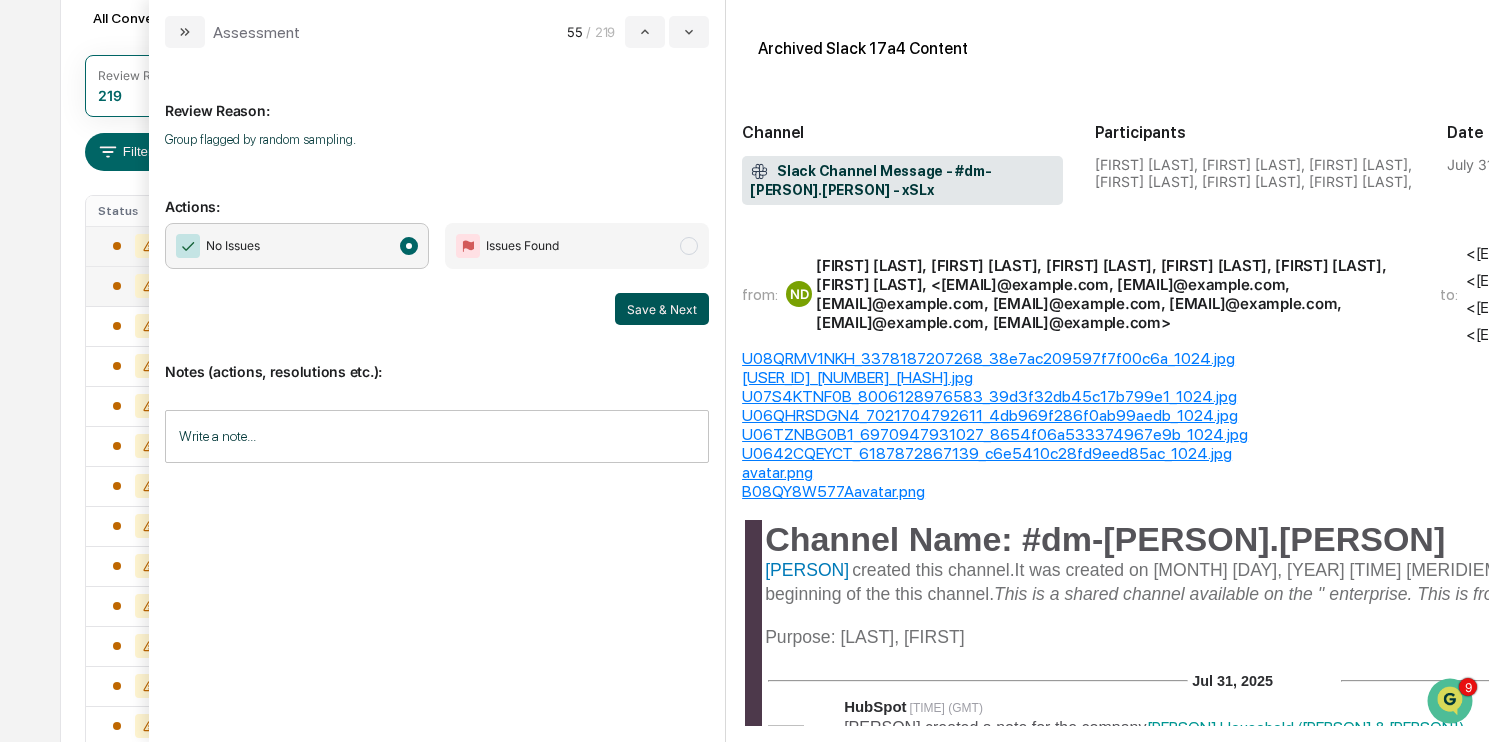 click on "Save & Next" at bounding box center [662, 309] 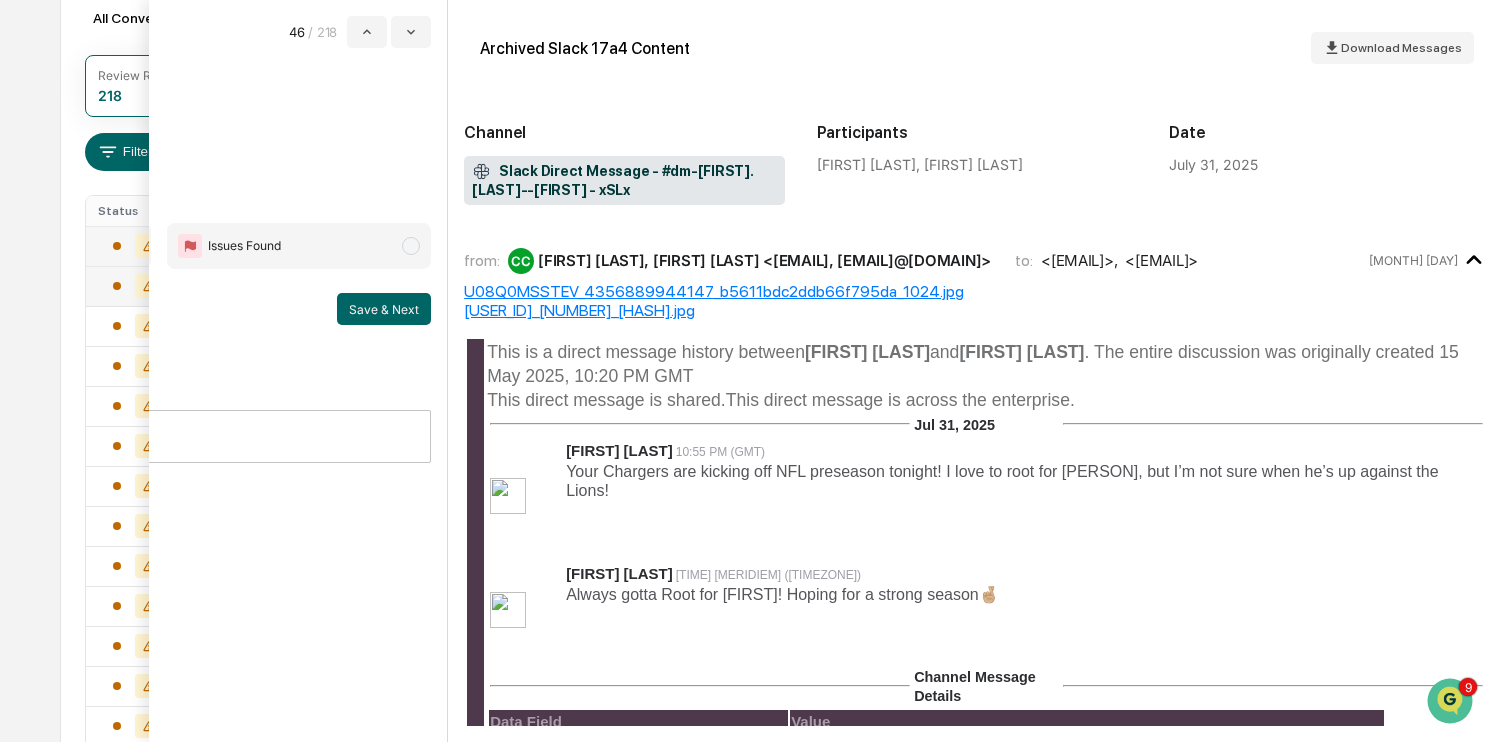 scroll, scrollTop: 0, scrollLeft: 265, axis: horizontal 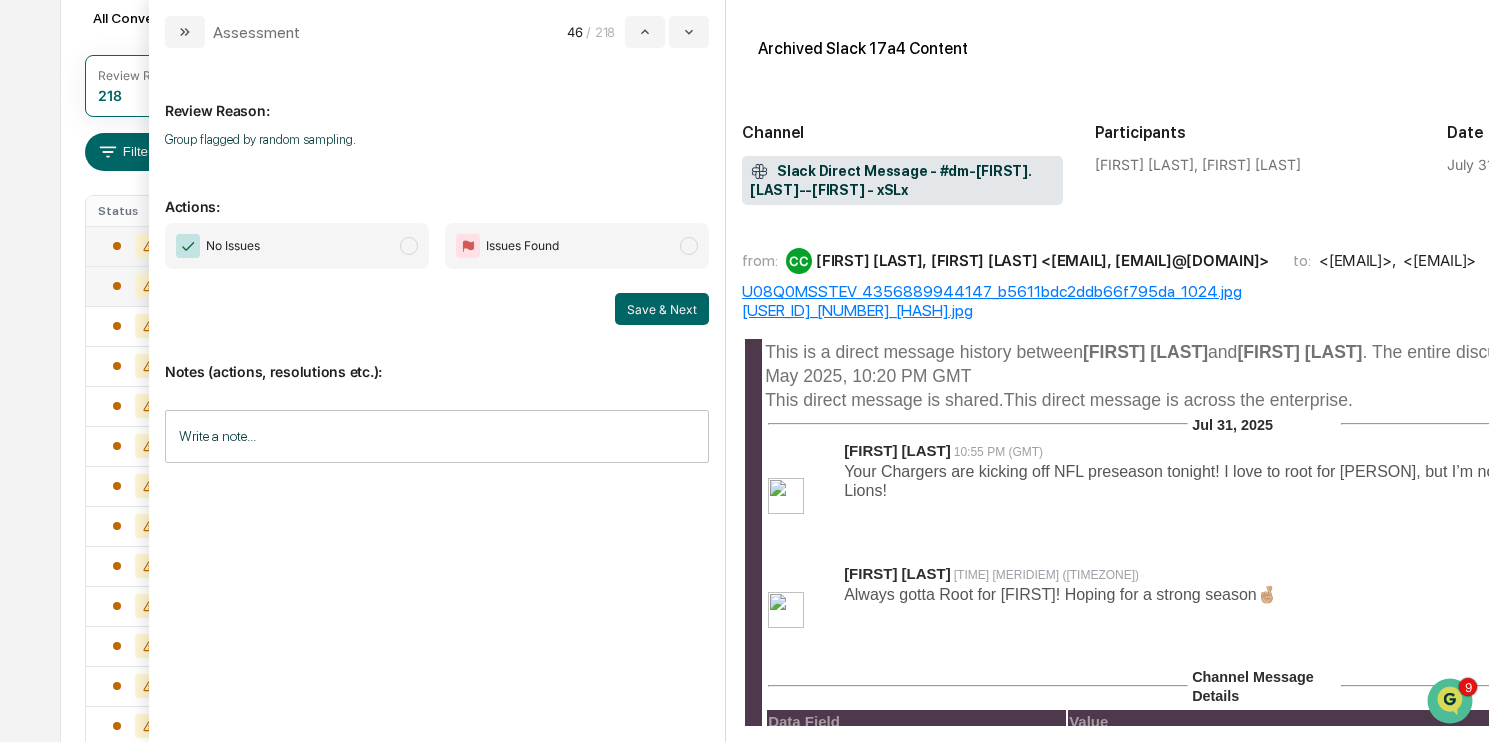 click at bounding box center [409, 246] 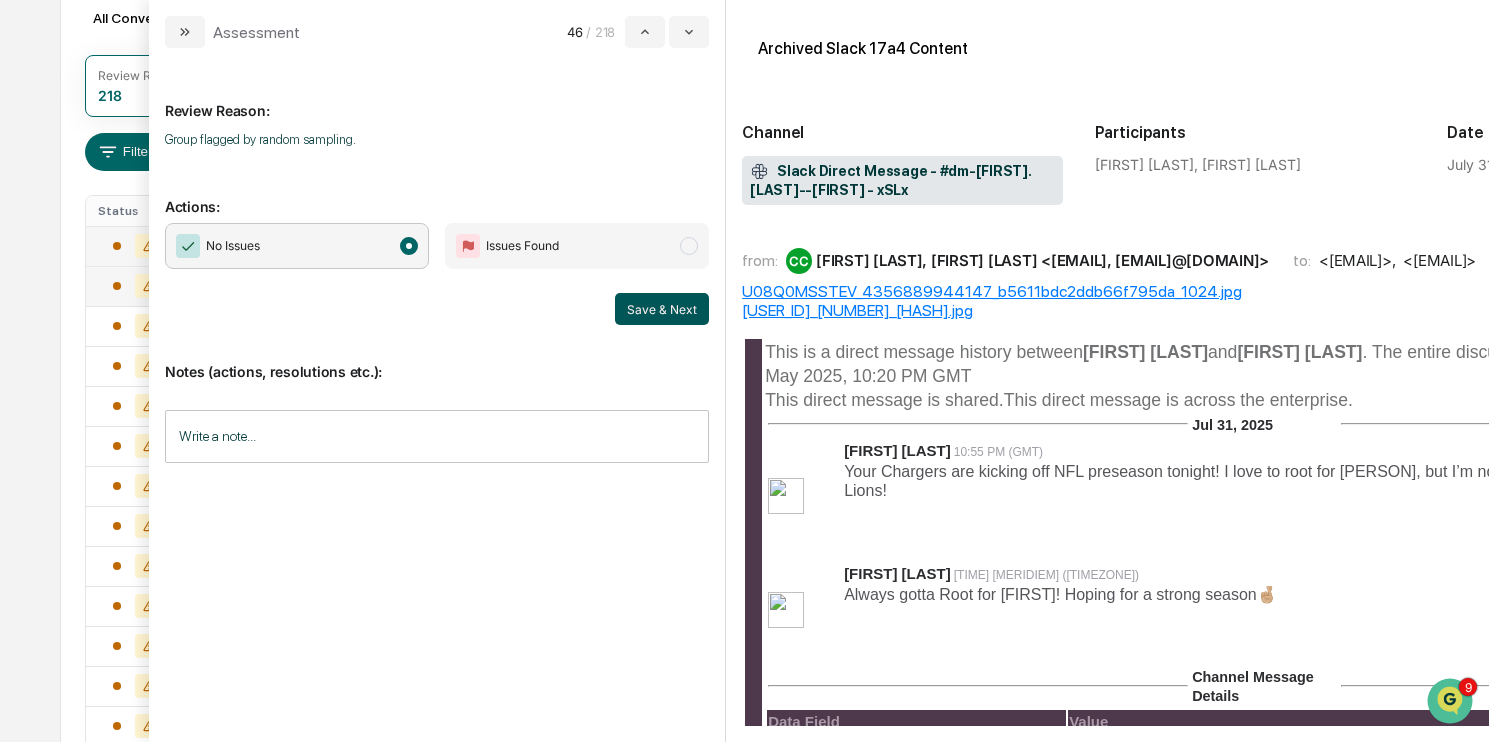 click on "Save & Next" at bounding box center (662, 309) 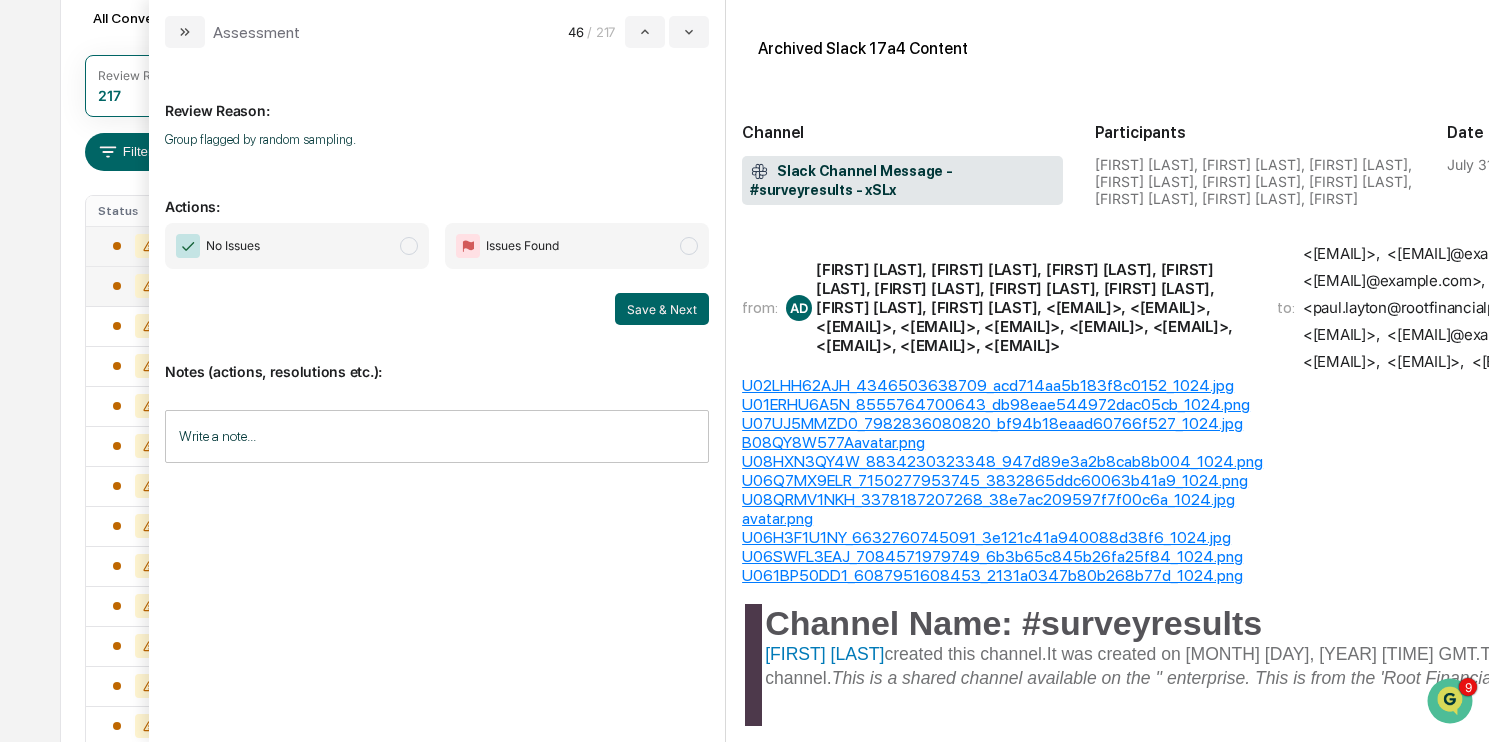 click on "No Issues" at bounding box center [297, 246] 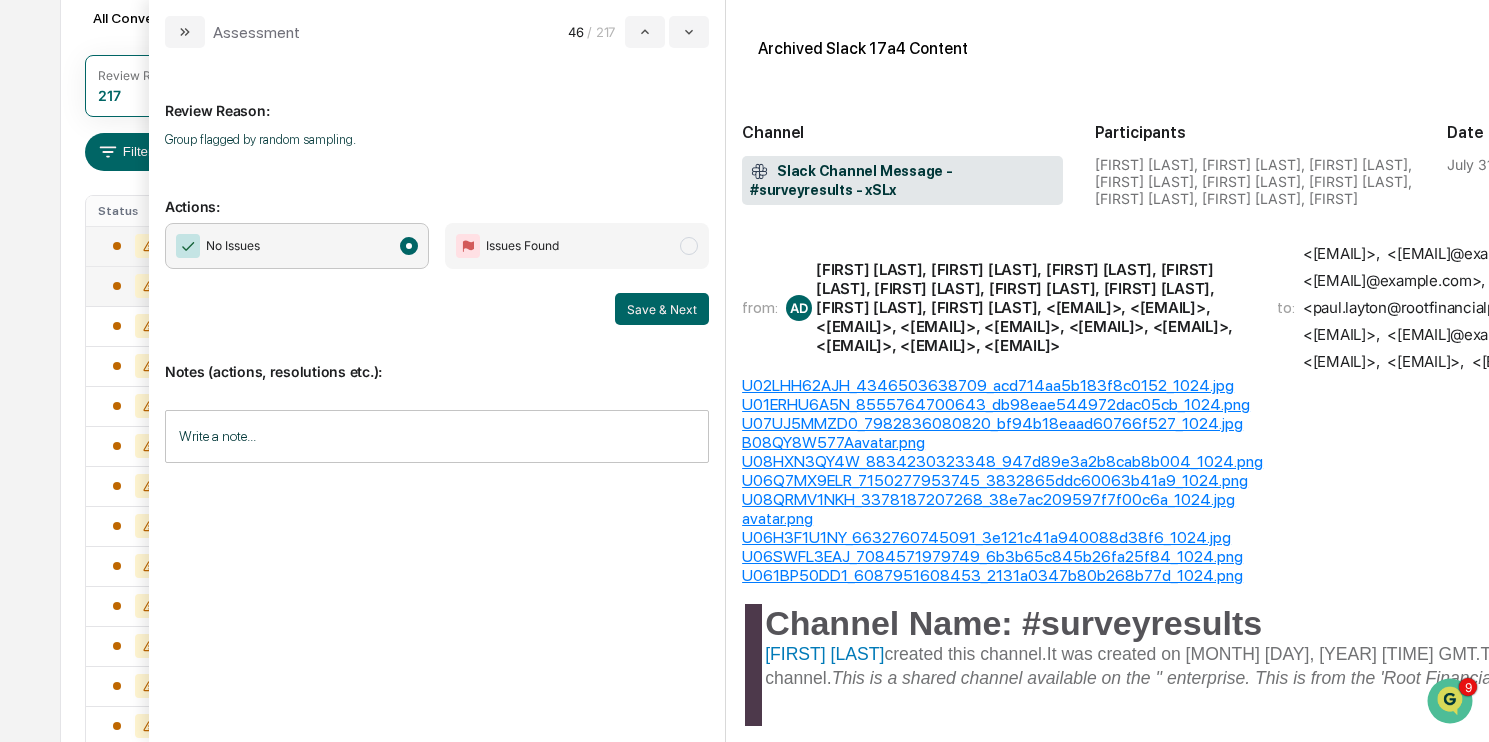 click on "Notes (actions, resolutions etc.): Write a note... Write a note..." at bounding box center [437, 406] 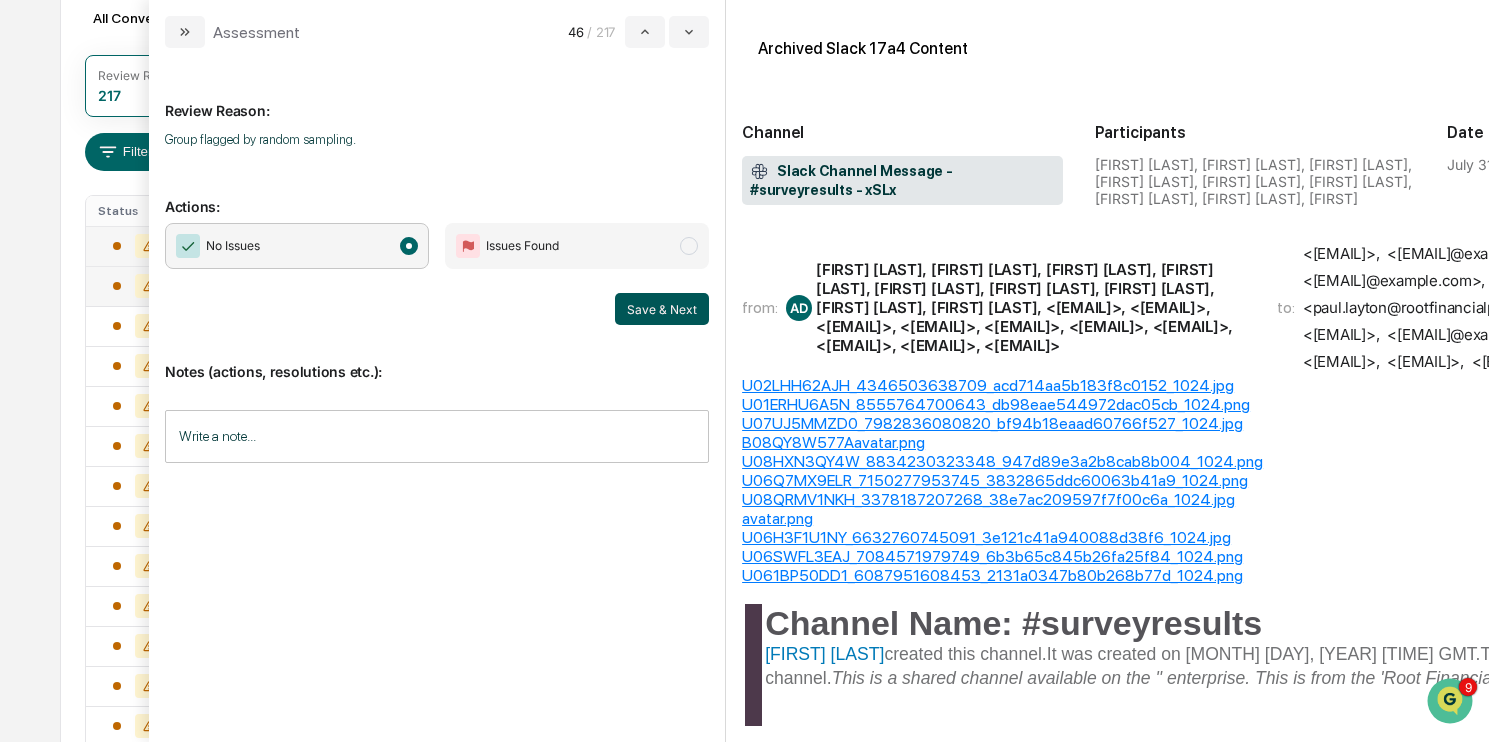 click on "Save & Next" at bounding box center [662, 309] 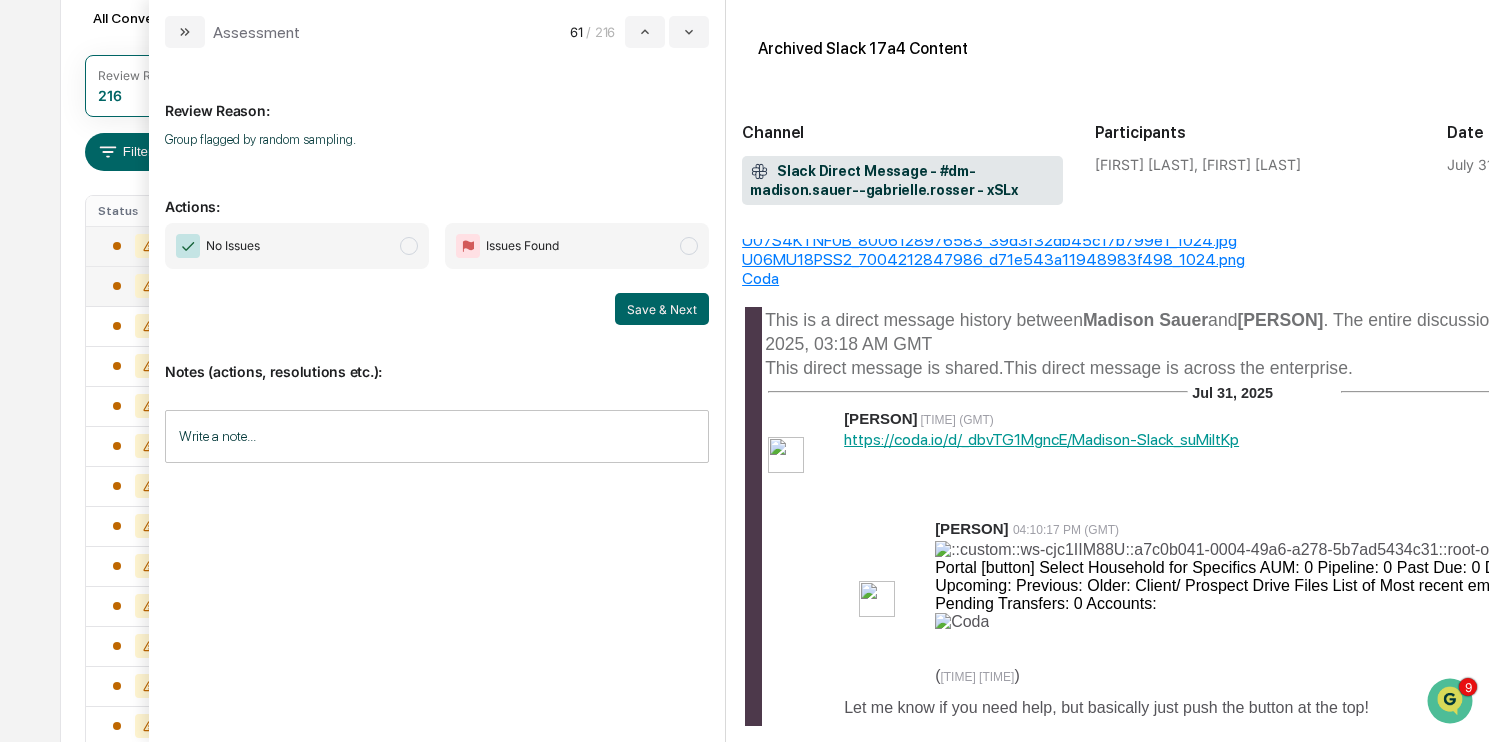scroll, scrollTop: 0, scrollLeft: 0, axis: both 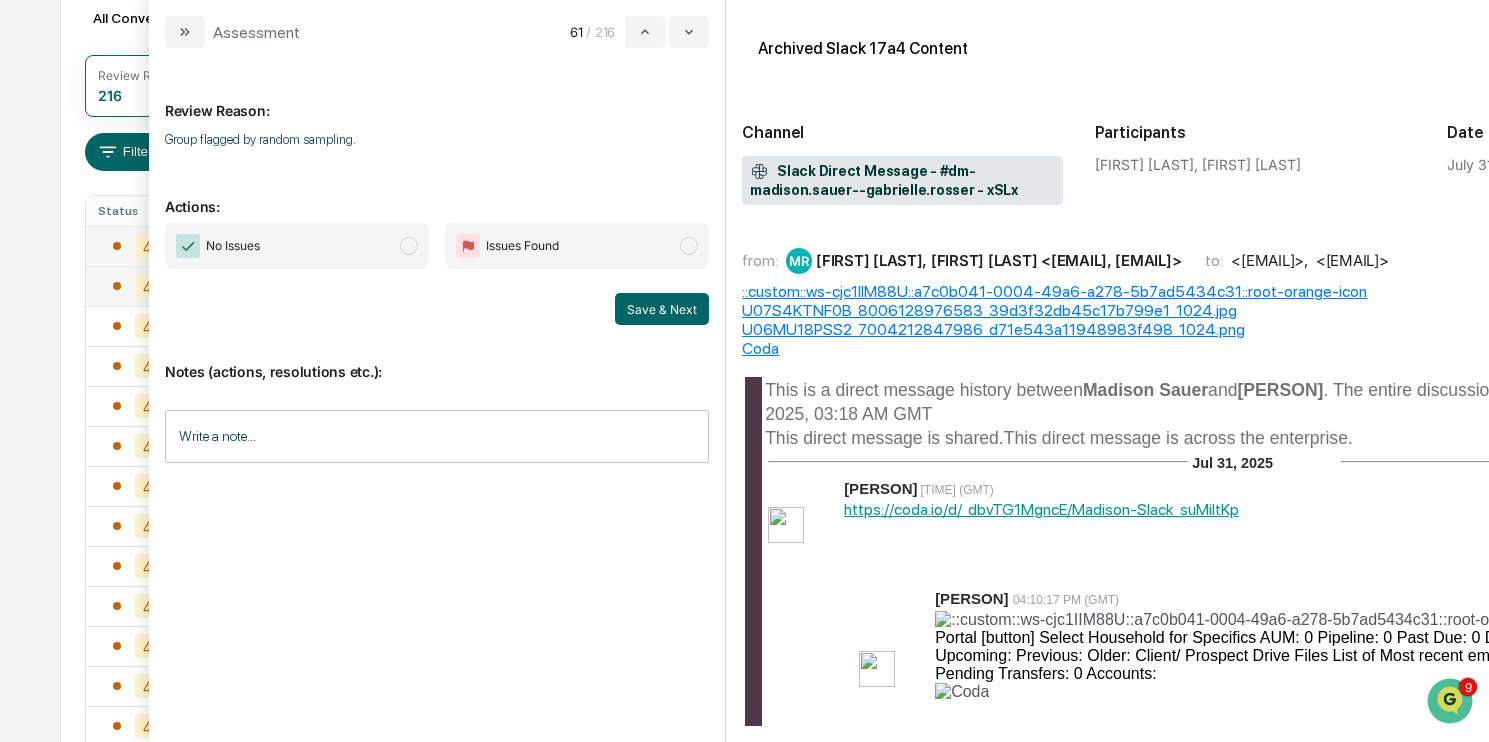 click on "https://coda.io/d/_dbvTG1MgncE/Madison-Slack_suMiltKp" at bounding box center (1041, 509) 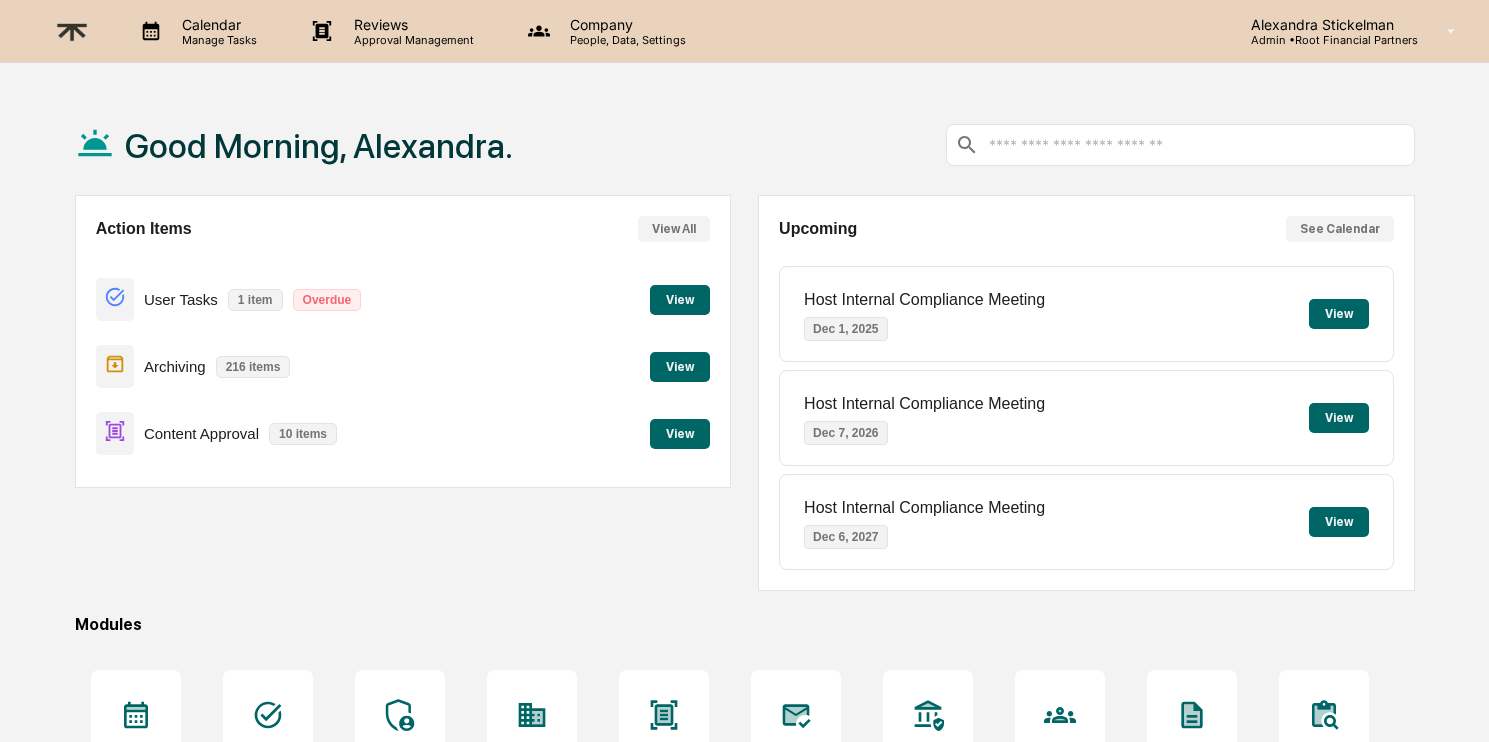 scroll, scrollTop: 0, scrollLeft: 0, axis: both 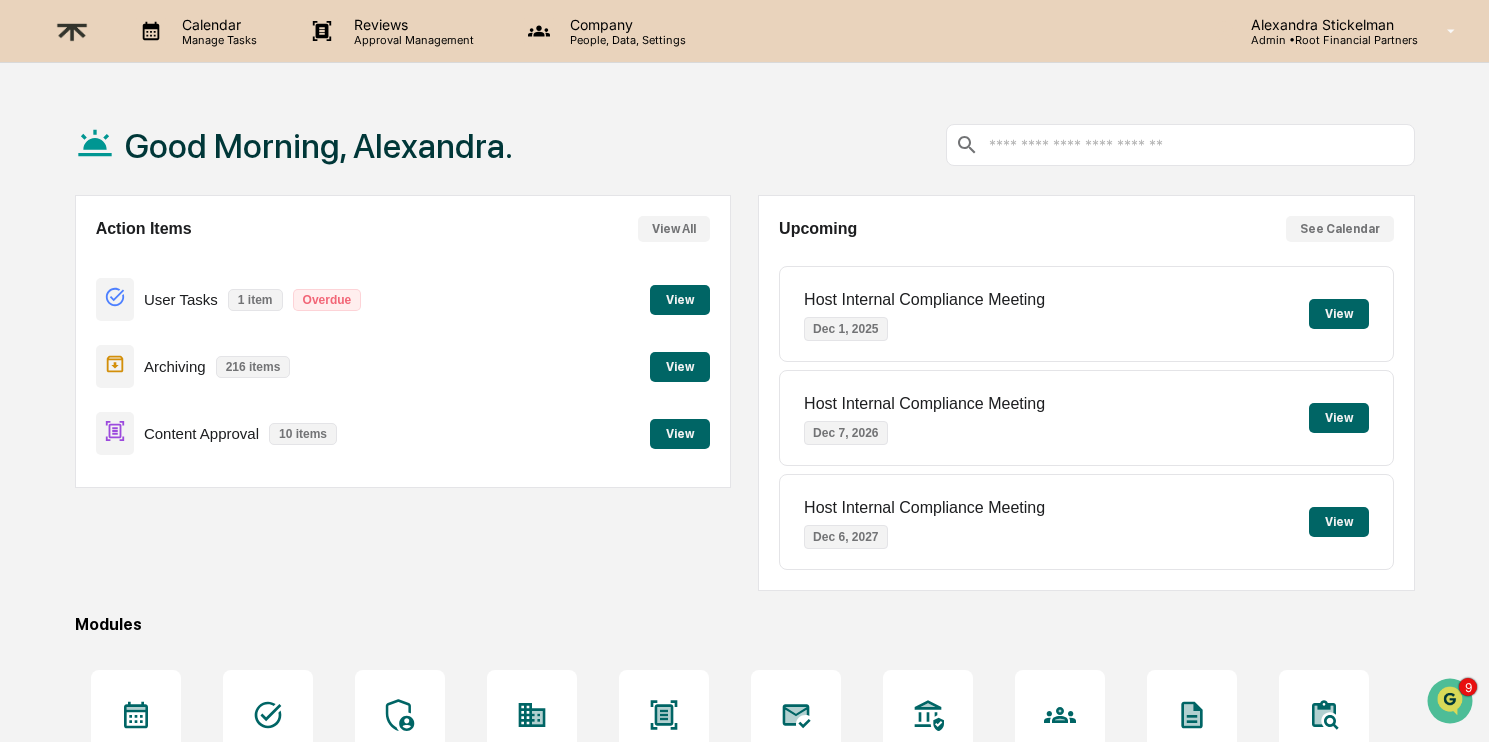 click on "View" at bounding box center (680, 367) 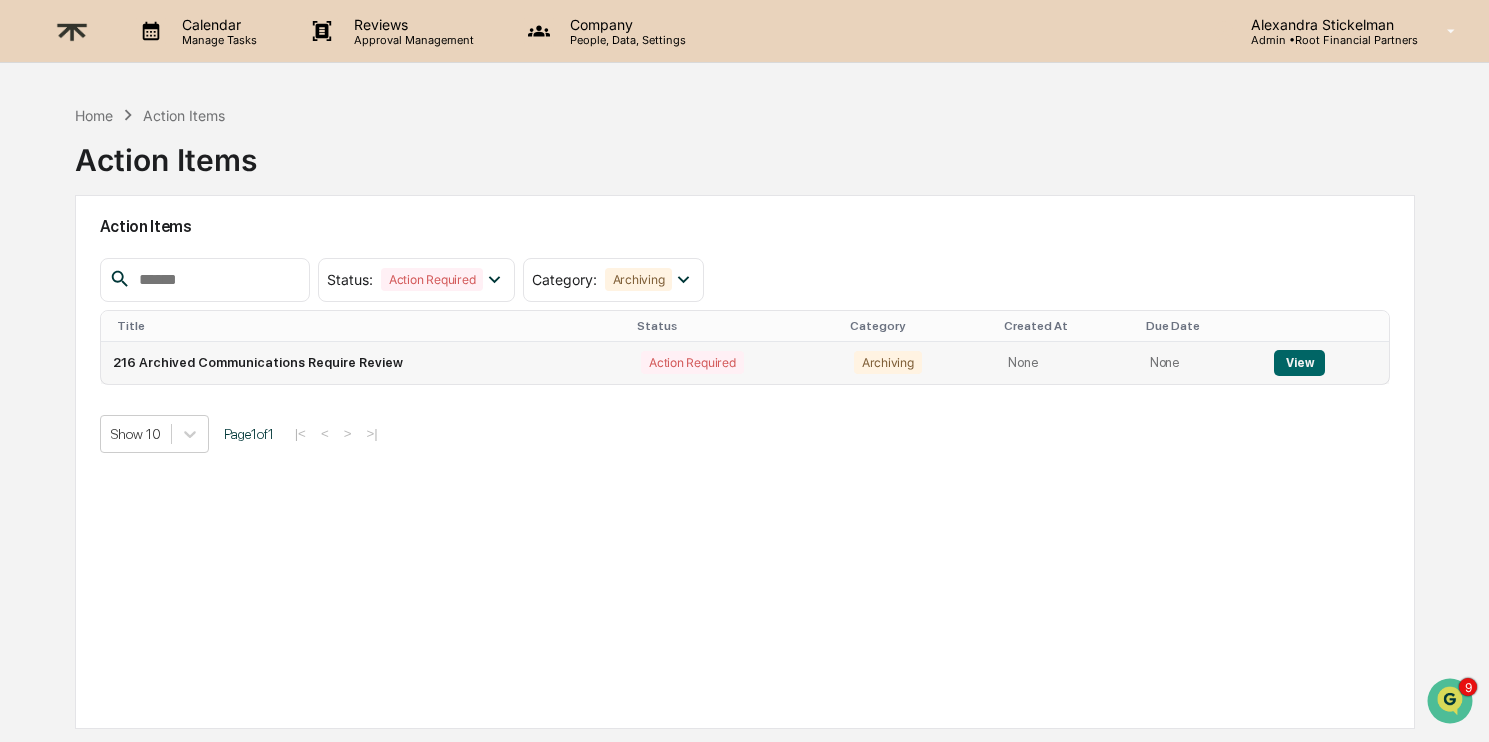 click on "View" at bounding box center (1299, 363) 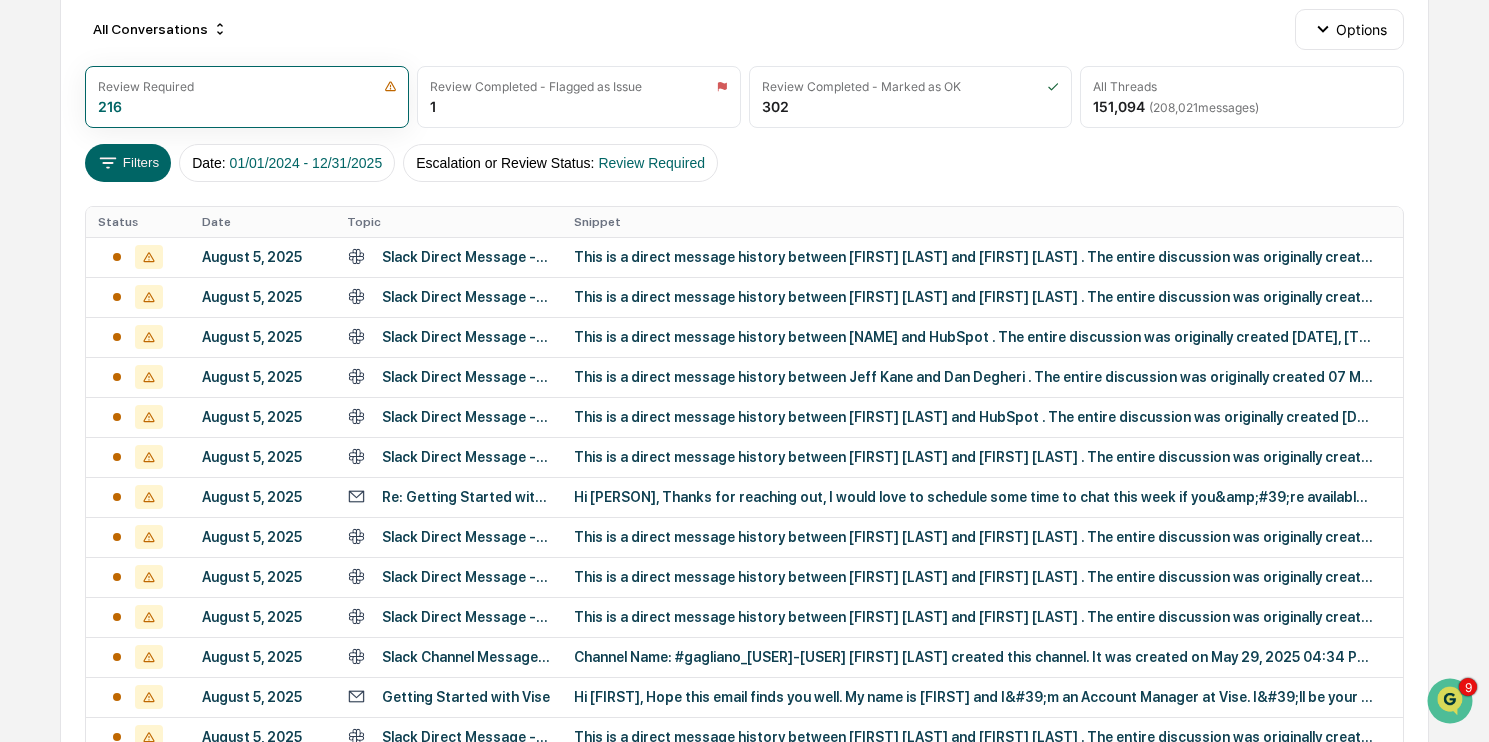 scroll, scrollTop: 225, scrollLeft: 0, axis: vertical 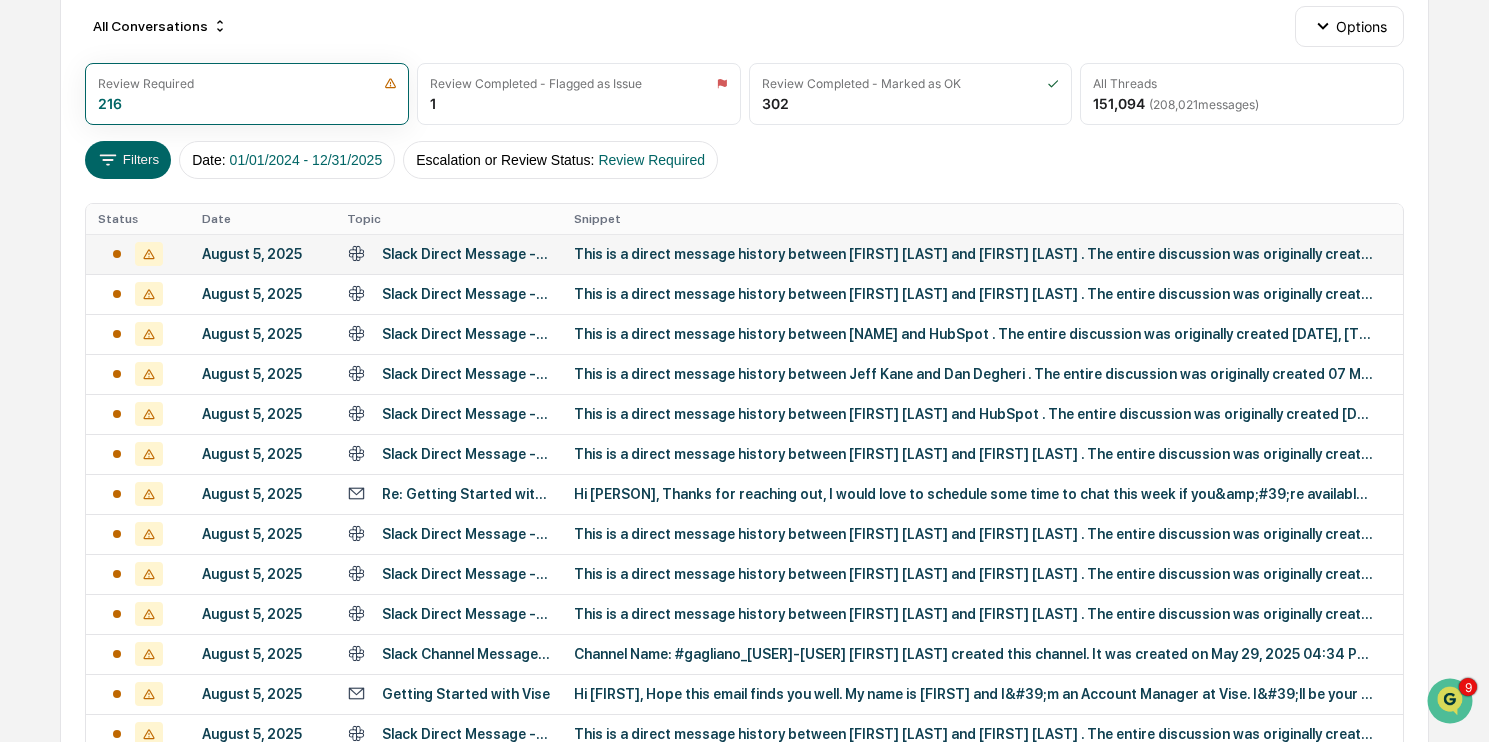 click on "This is a direct message history between [FIRST] [LAST] and [FIRST] [LAST] . The entire discussion was originally created 07 May 2025, 03:18 AM GMT This direct message is shared. This direct messag" at bounding box center [982, 254] 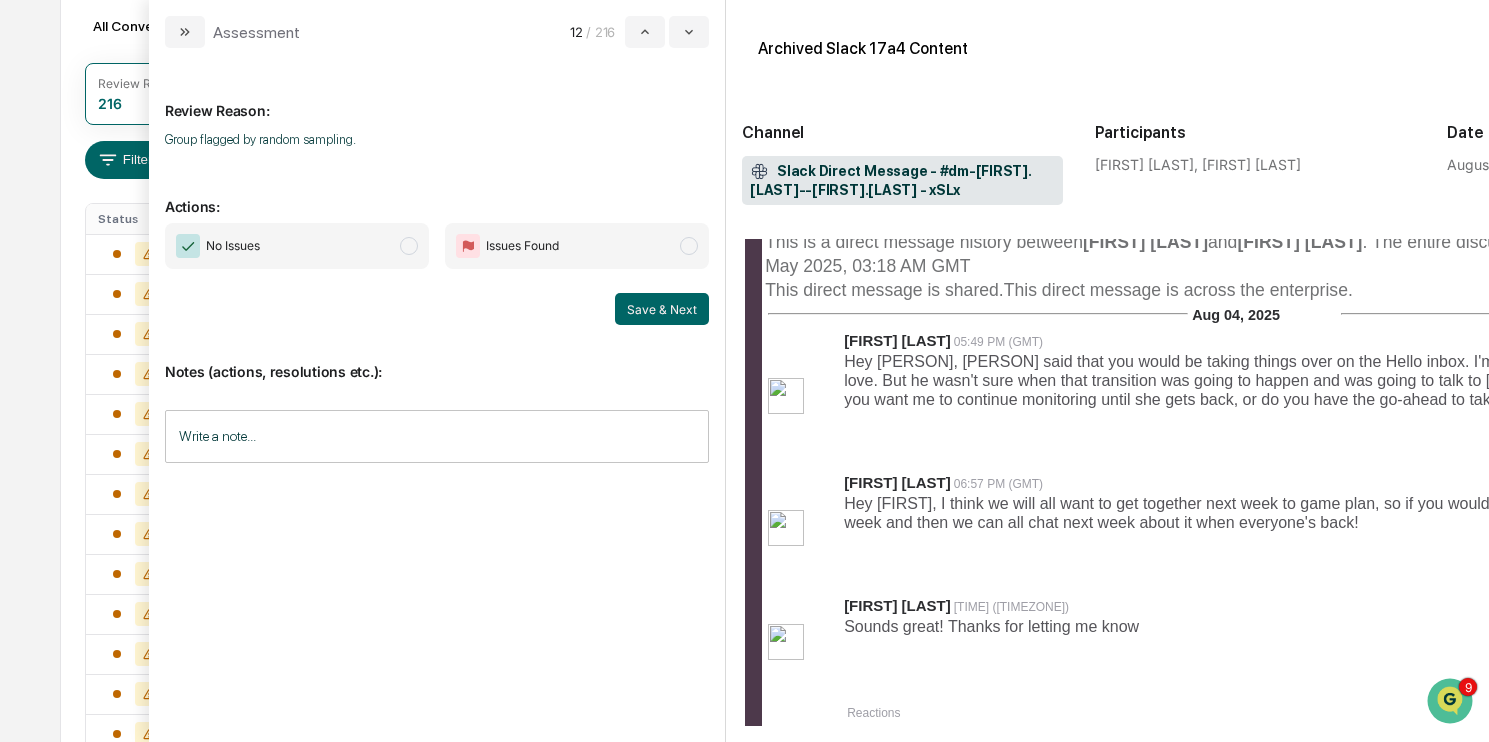 scroll, scrollTop: 100, scrollLeft: 0, axis: vertical 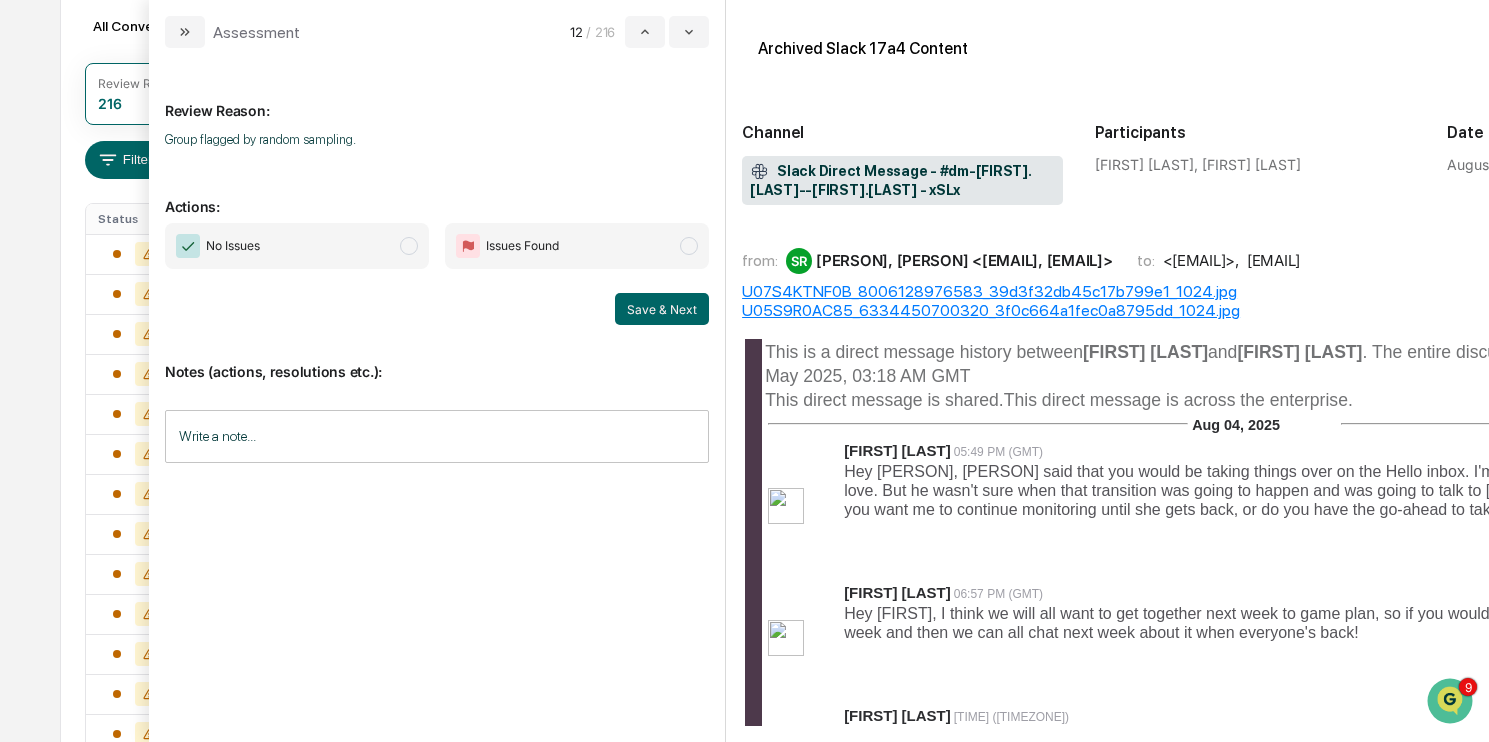click at bounding box center (409, 246) 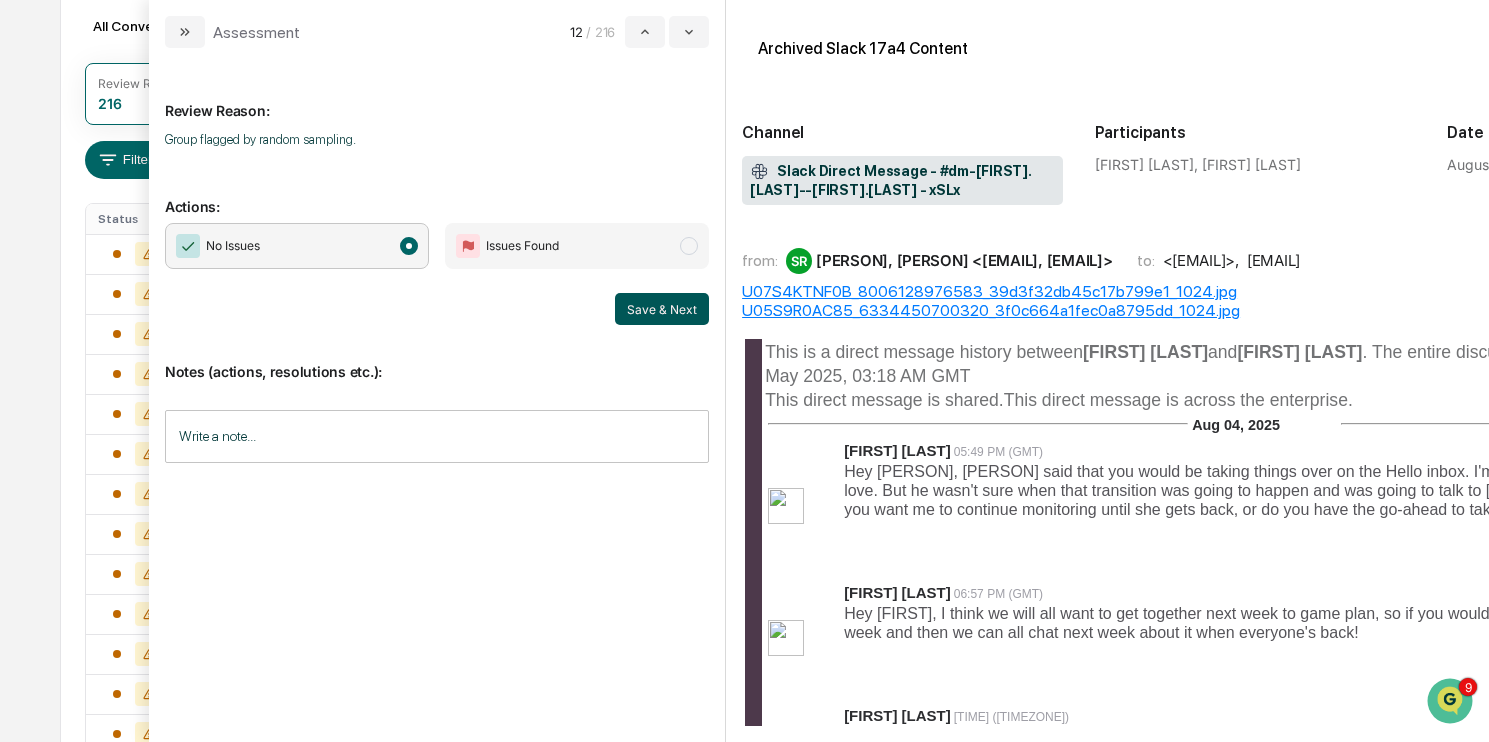 click on "Save & Next" at bounding box center [662, 309] 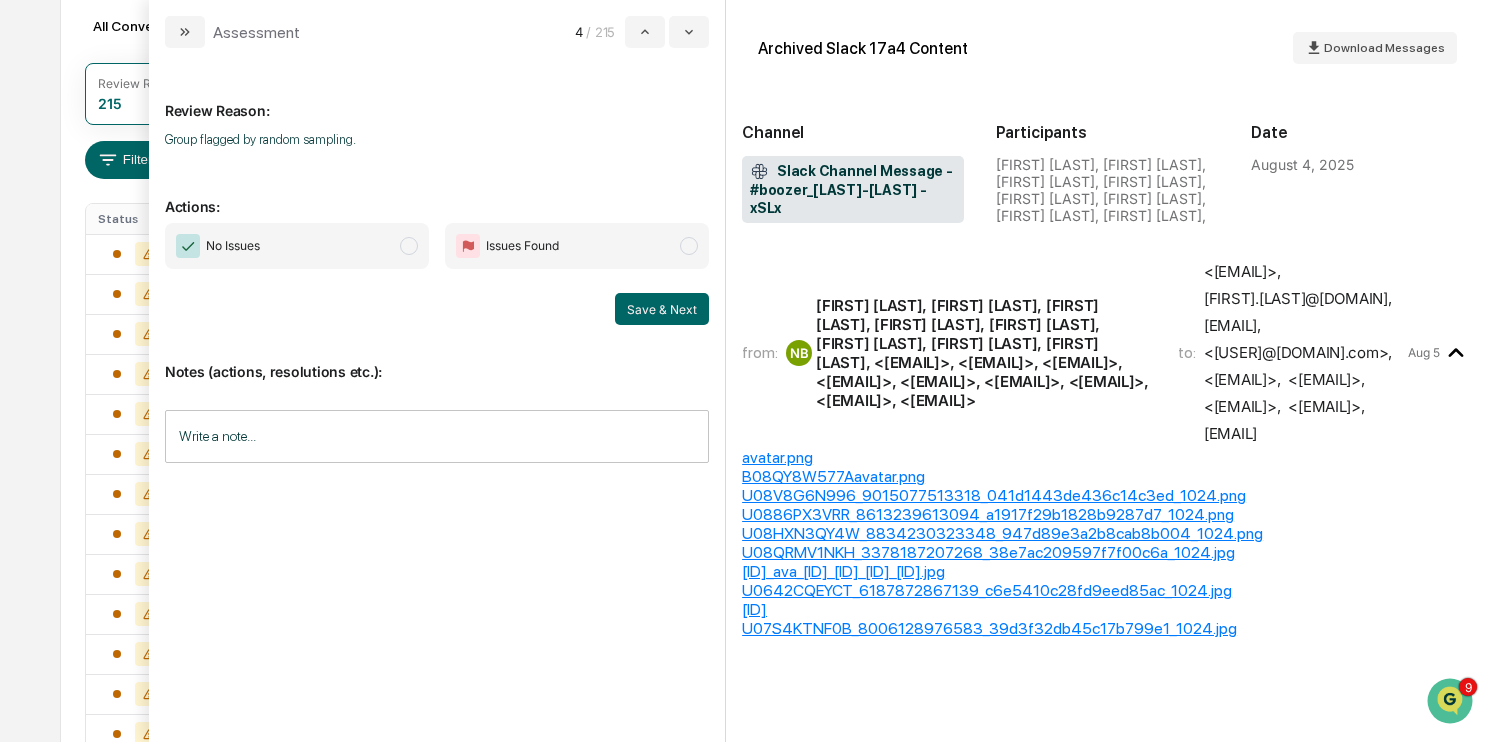 click at bounding box center [409, 246] 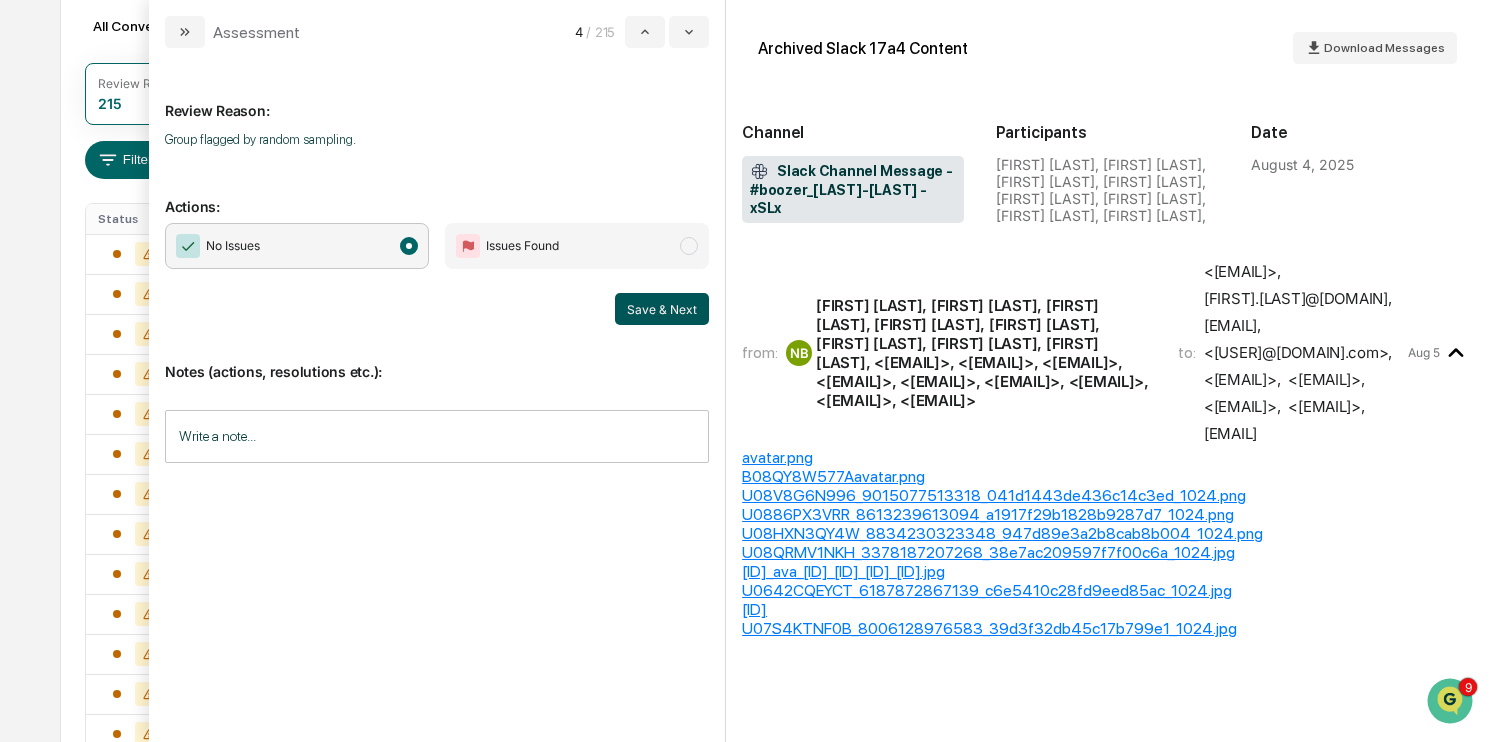 click on "Save & Next" at bounding box center (662, 309) 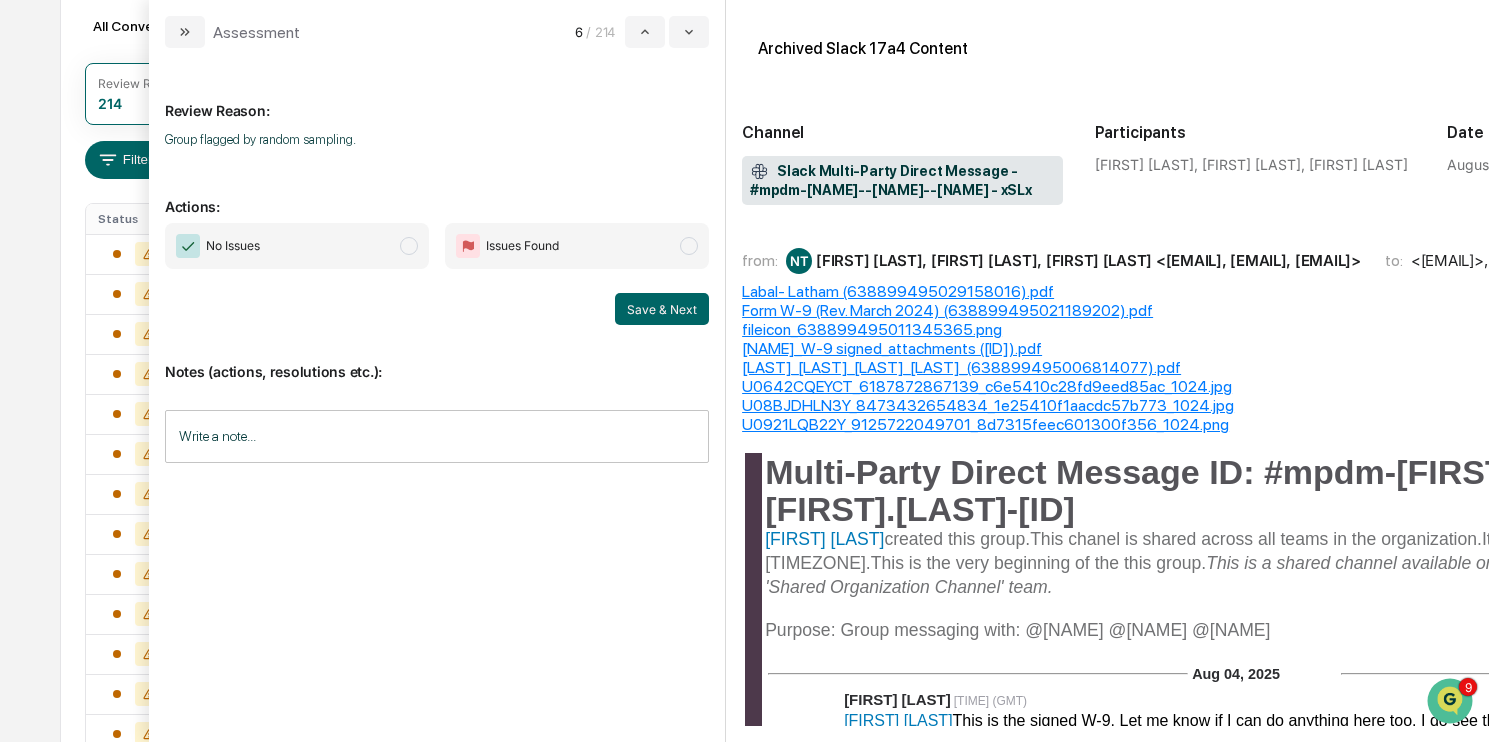 click on "No Issues" at bounding box center [297, 246] 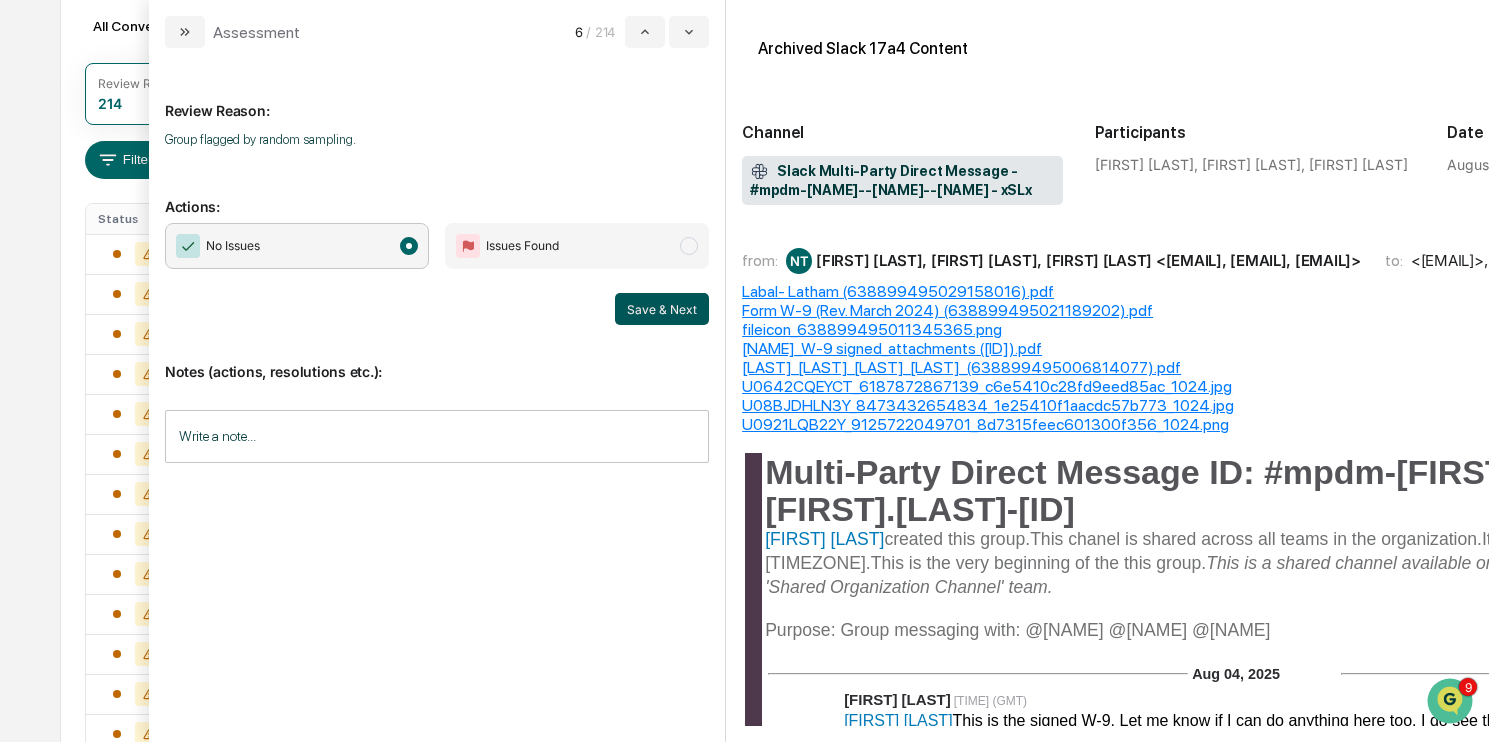 click on "Save & Next" at bounding box center [662, 309] 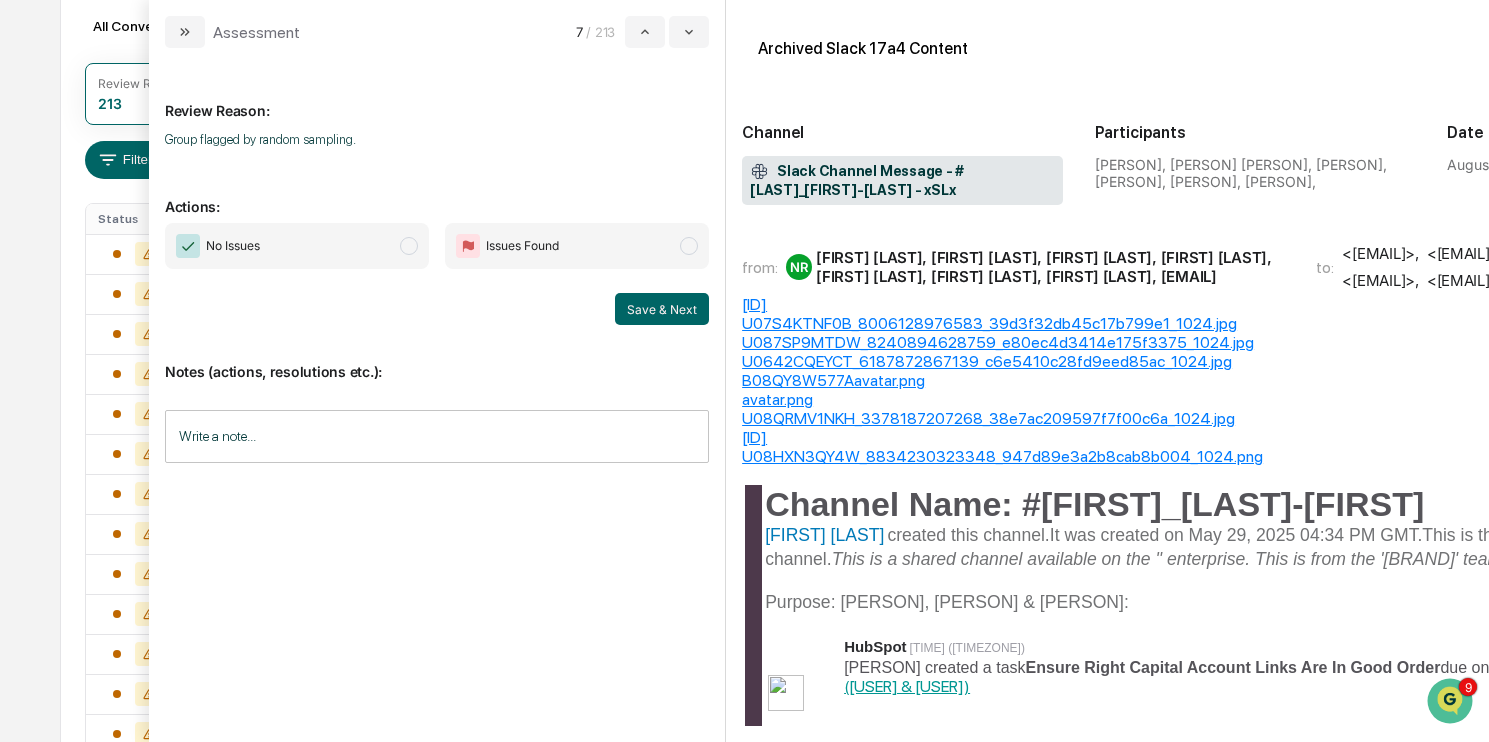 click on "No Issues" at bounding box center [297, 246] 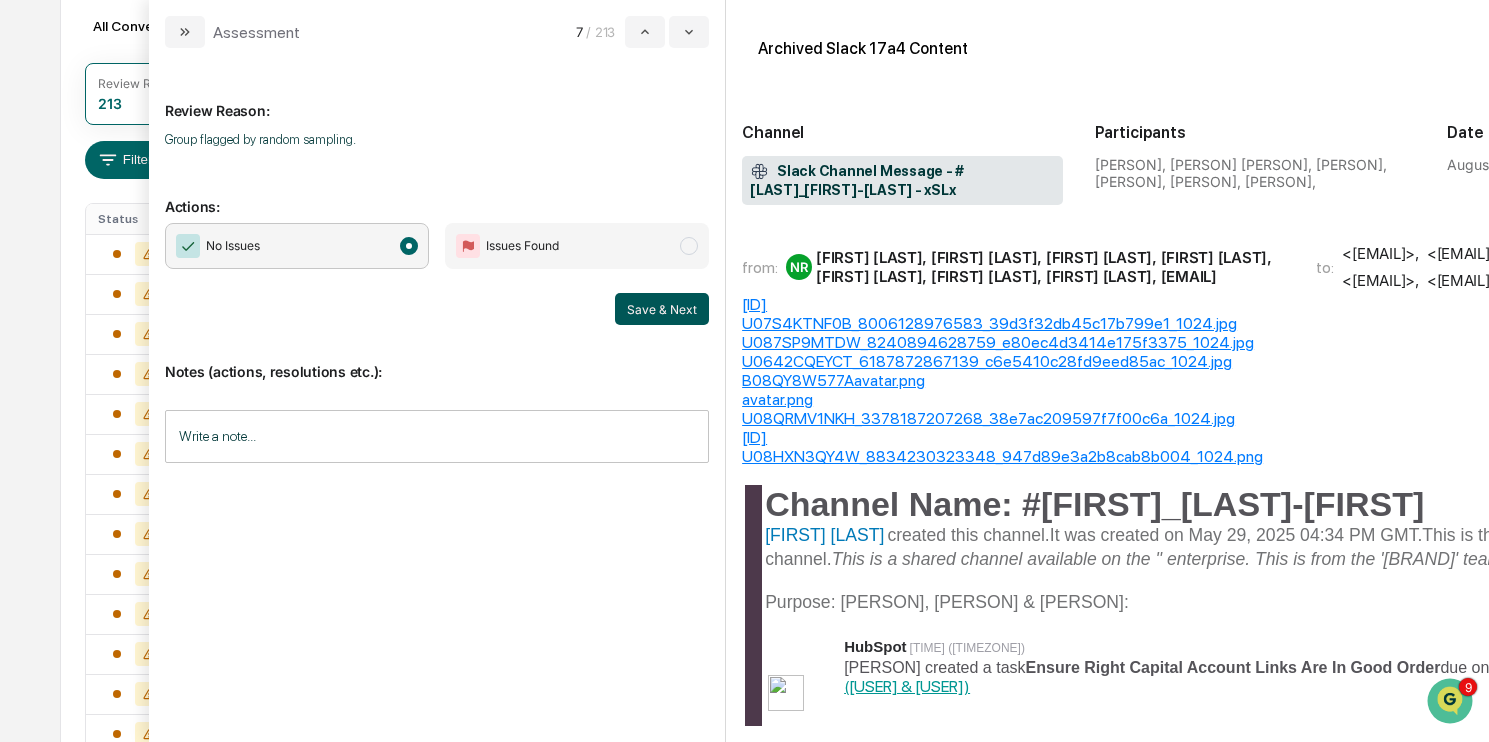 click on "Save & Next" at bounding box center (662, 309) 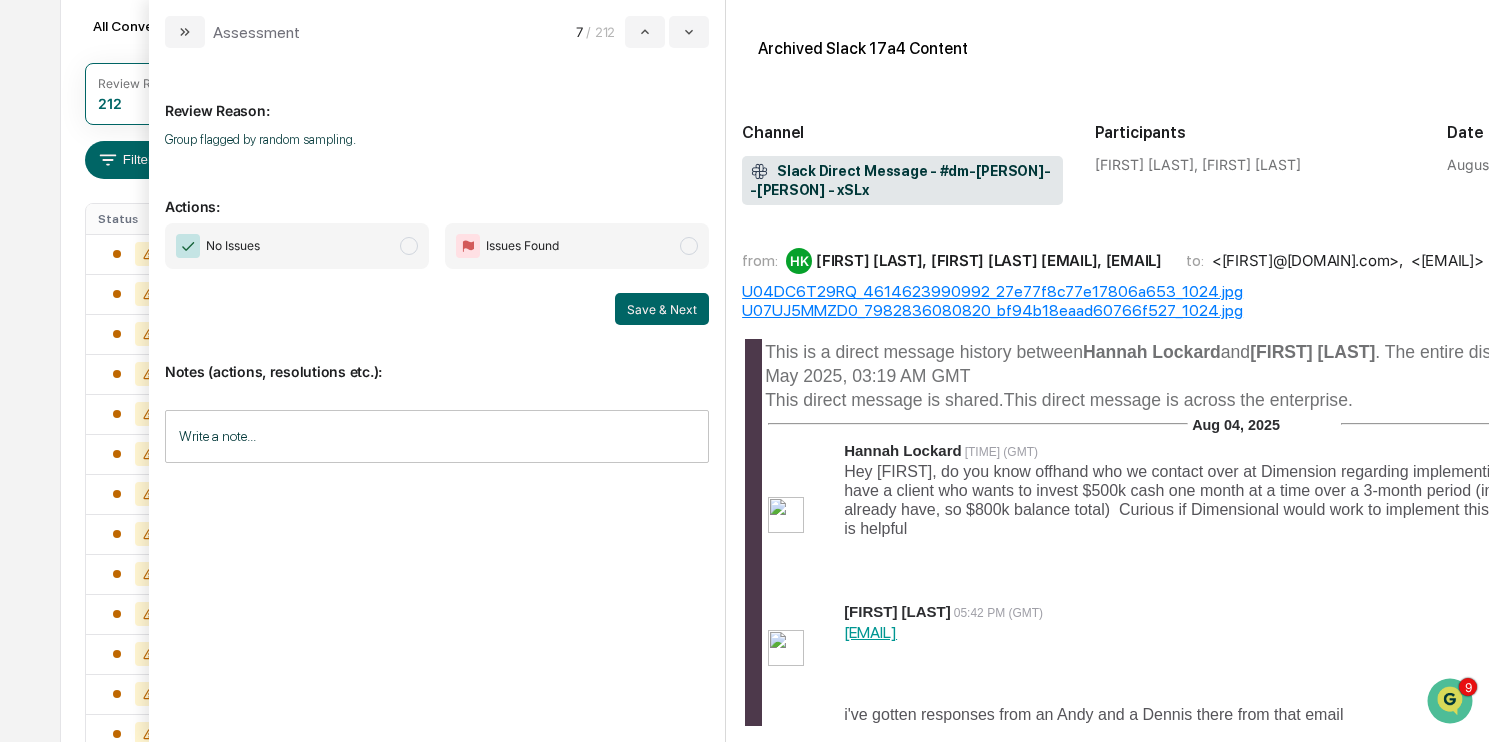 click on "No Issues" at bounding box center (297, 246) 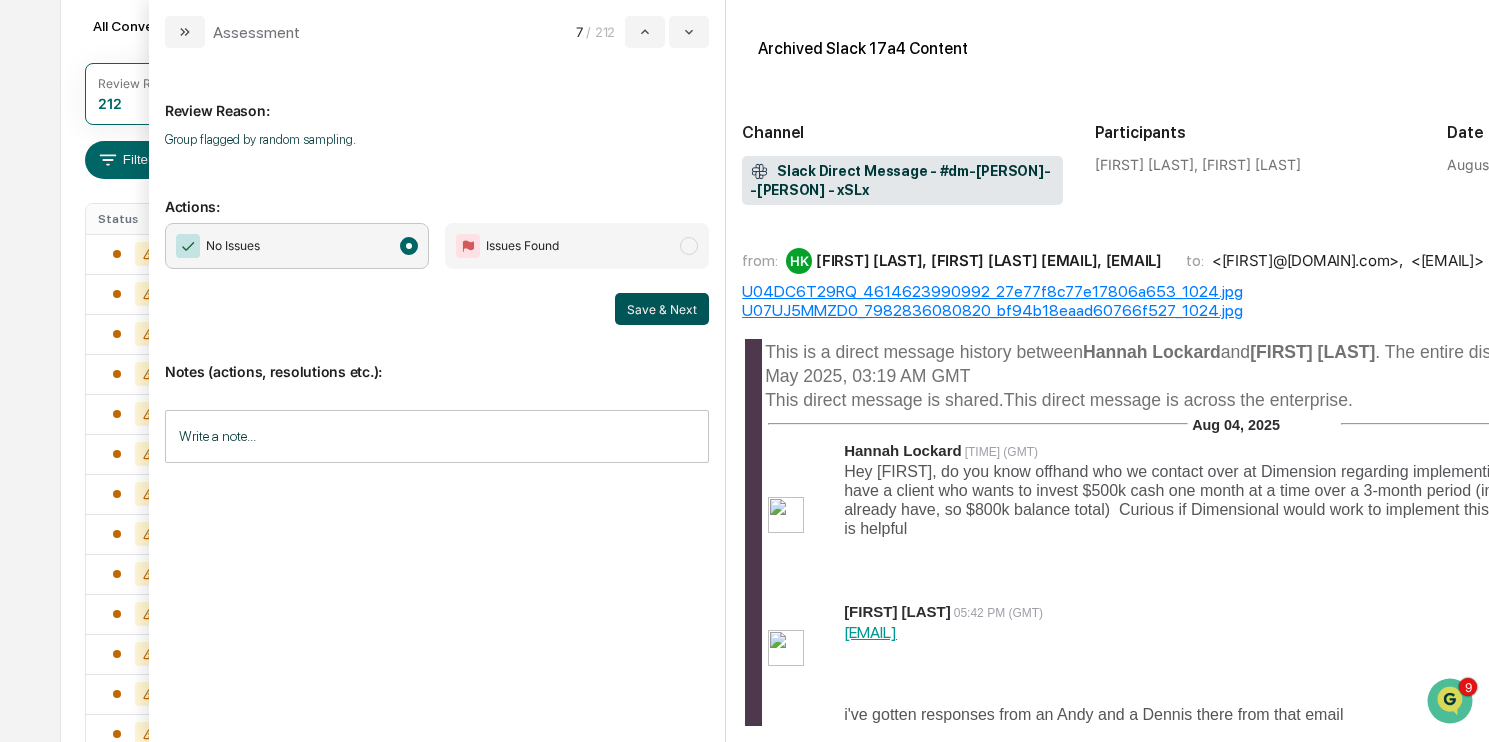 click on "Save & Next" at bounding box center [662, 309] 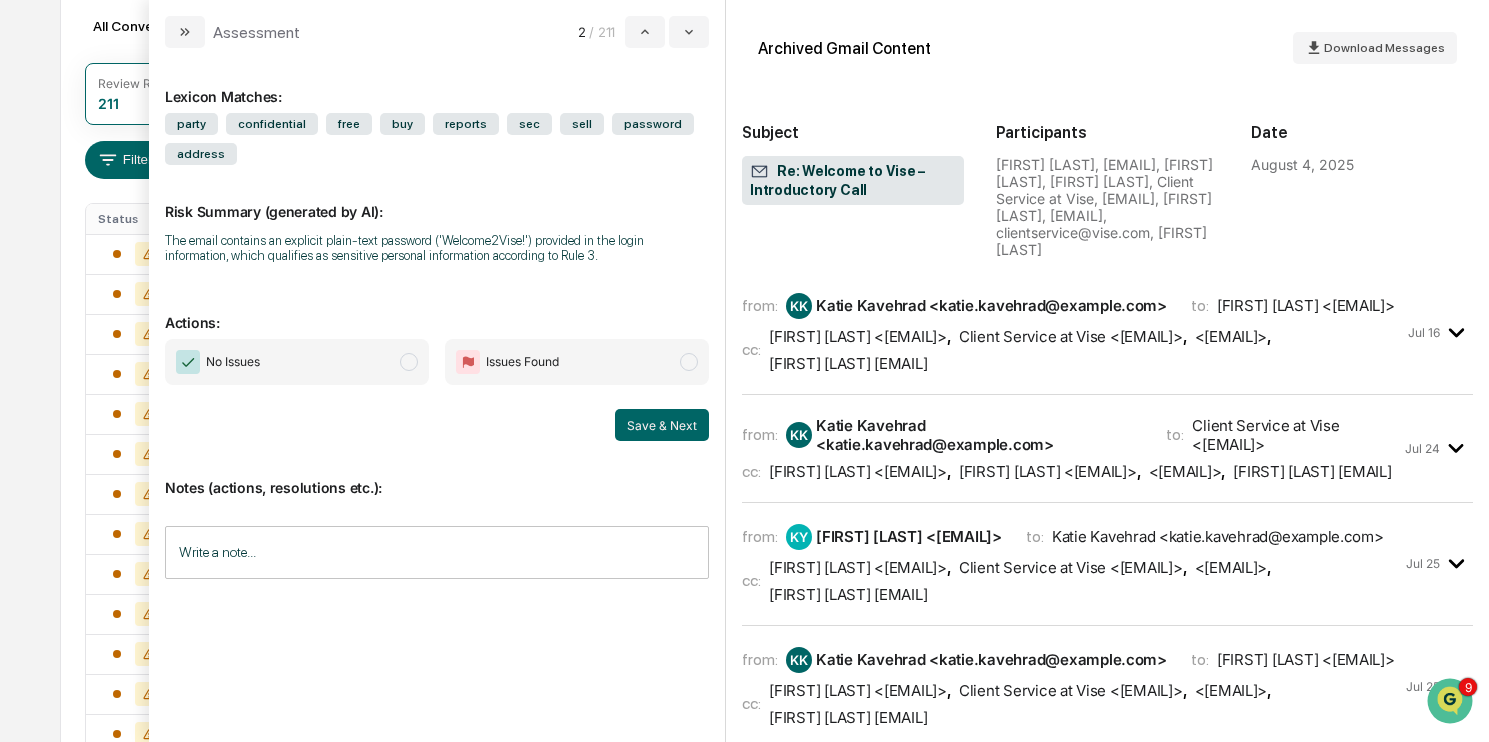 click on "No Issues" at bounding box center (297, 362) 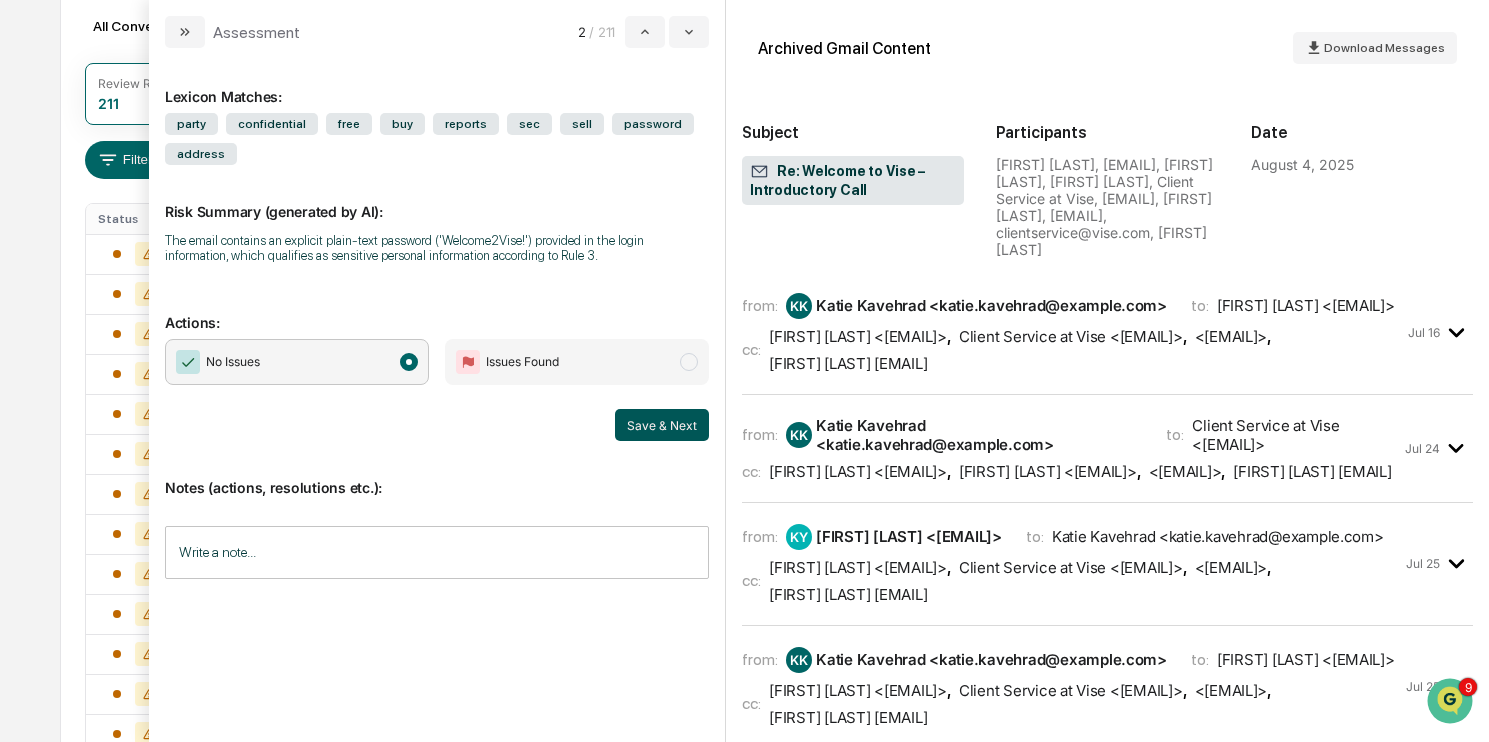 click on "Save & Next" at bounding box center (662, 425) 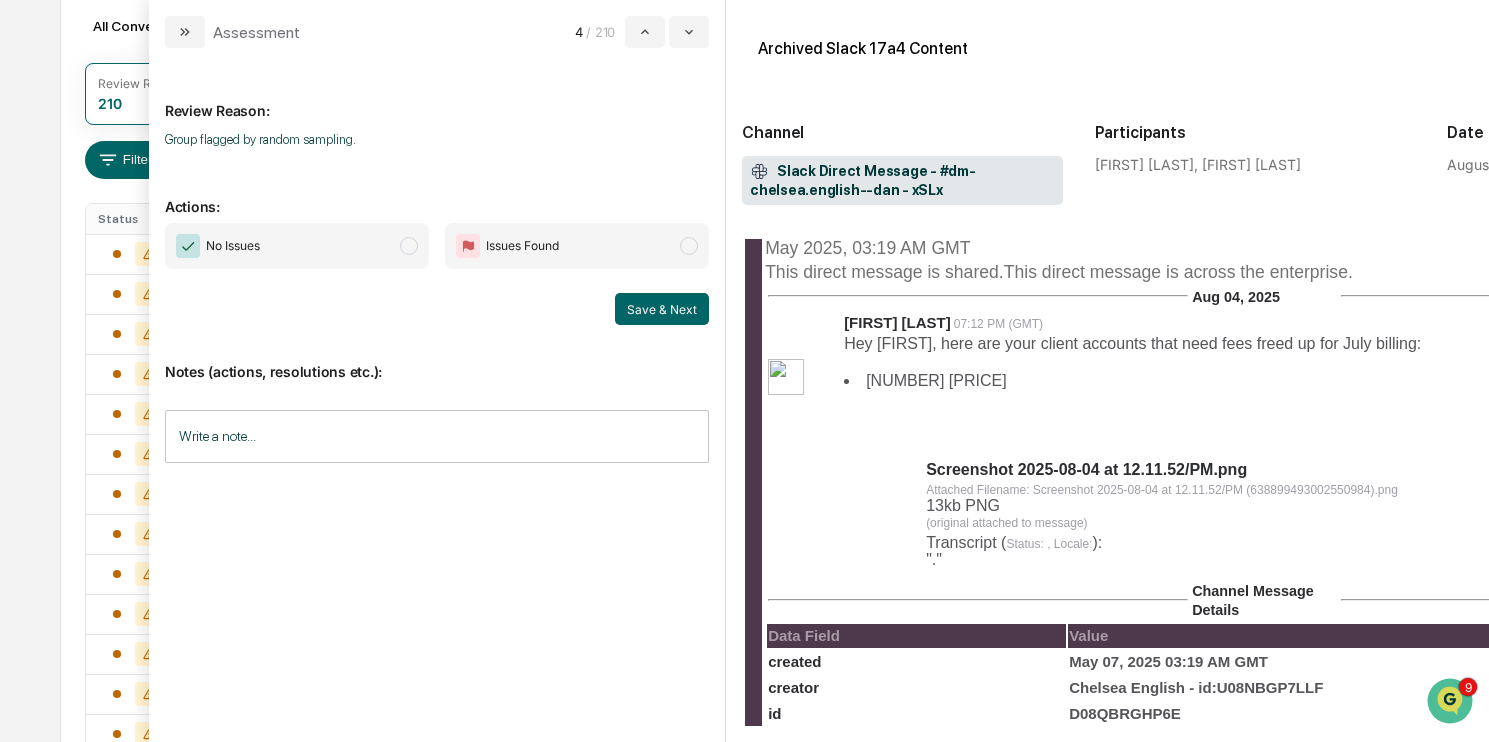scroll, scrollTop: 167, scrollLeft: 0, axis: vertical 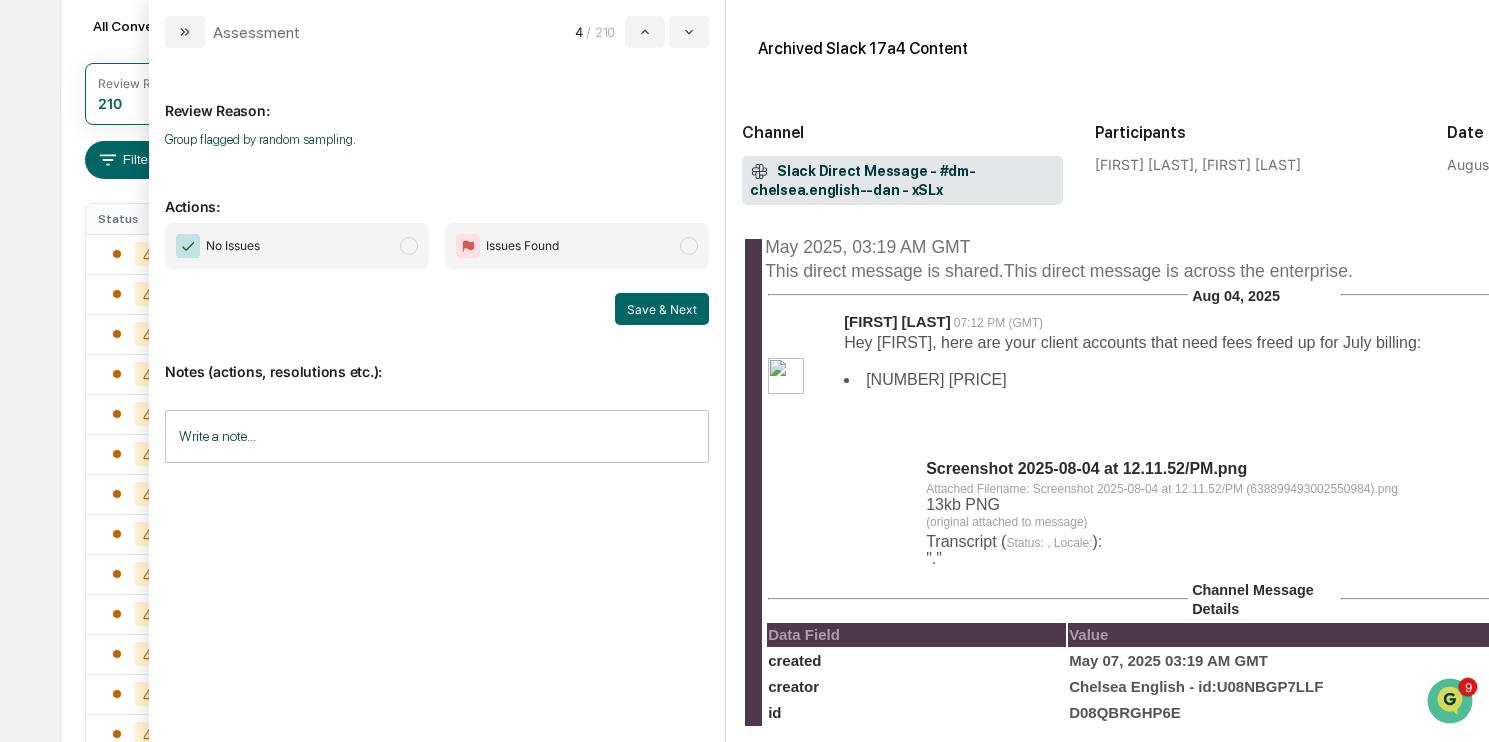 click on "No Issues" at bounding box center [297, 246] 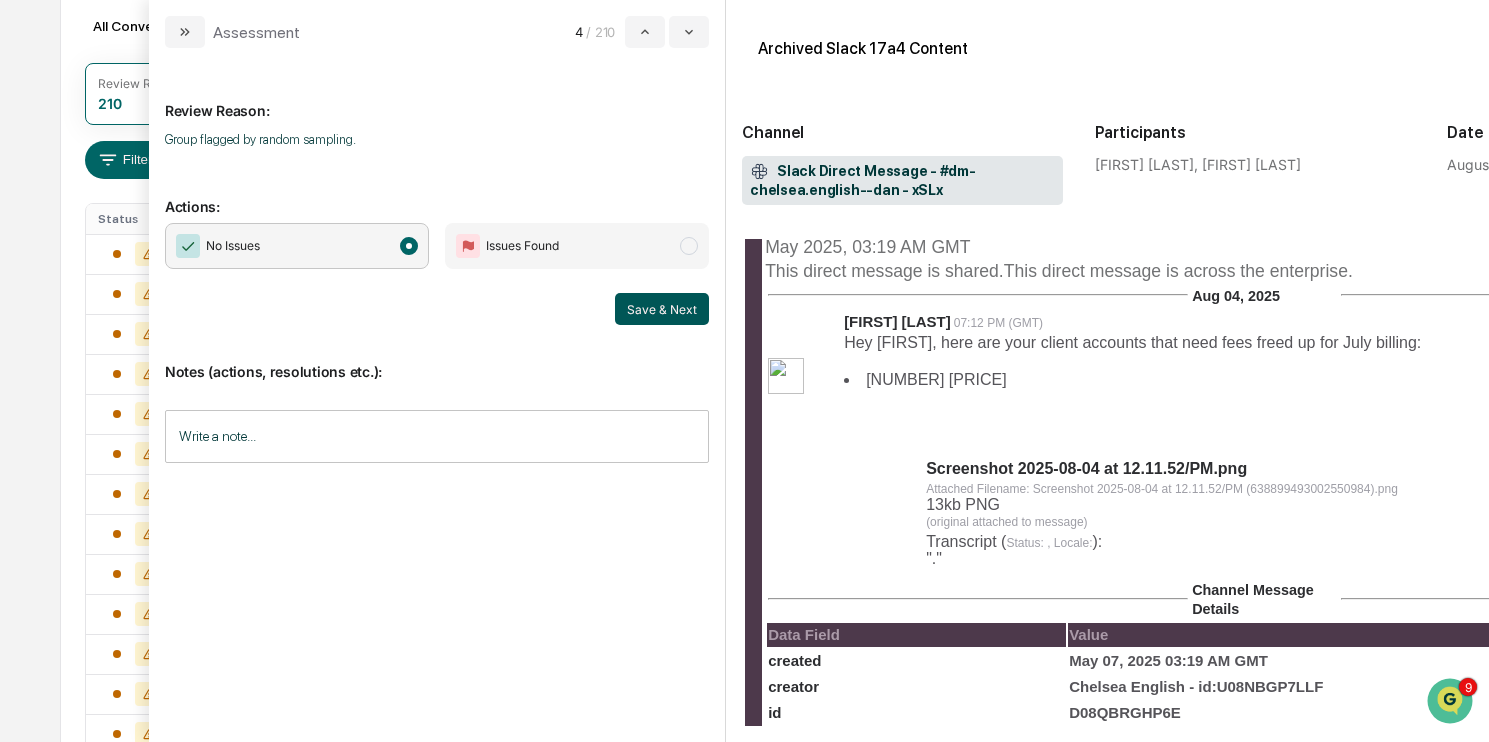 click on "Save & Next" at bounding box center (662, 309) 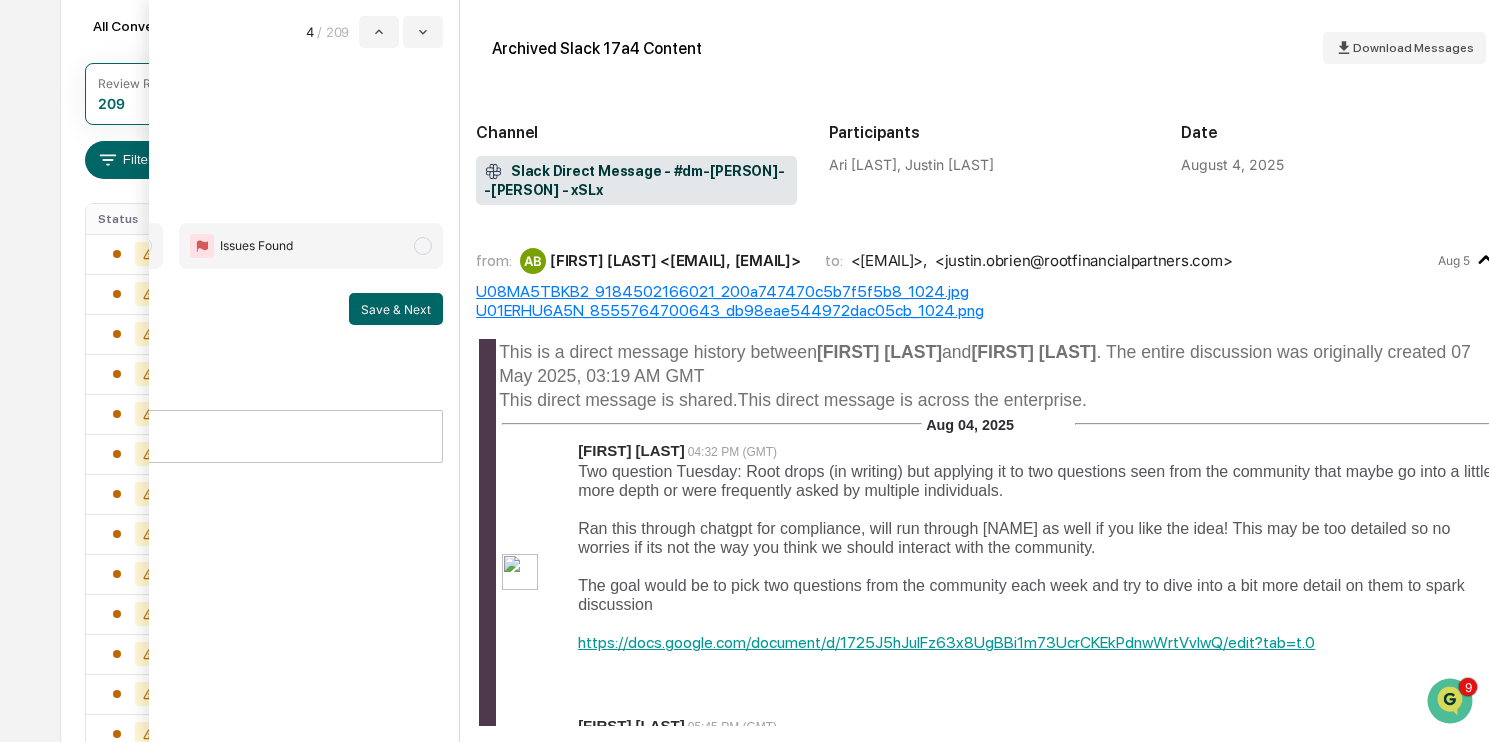 scroll, scrollTop: 0, scrollLeft: 295, axis: horizontal 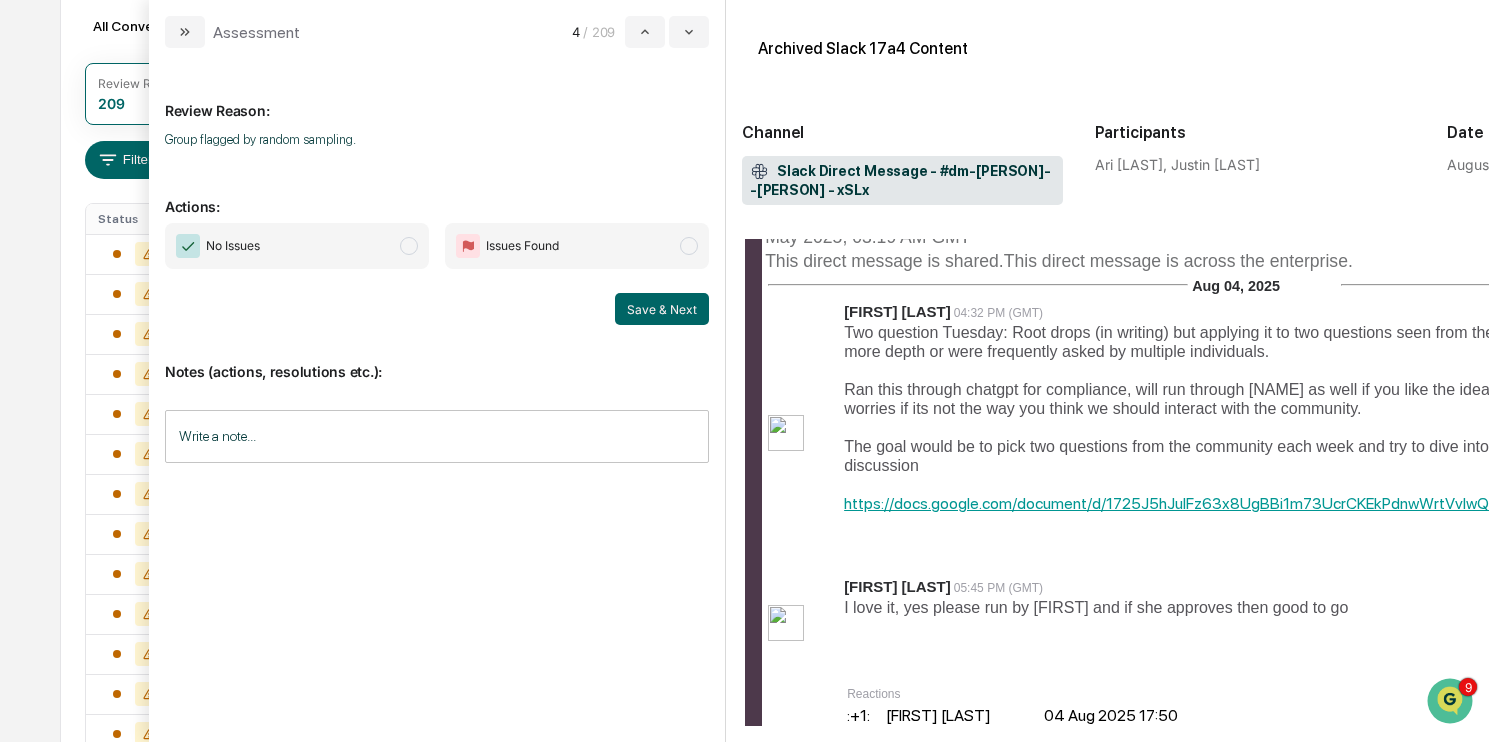 click on "No Issues" at bounding box center [297, 246] 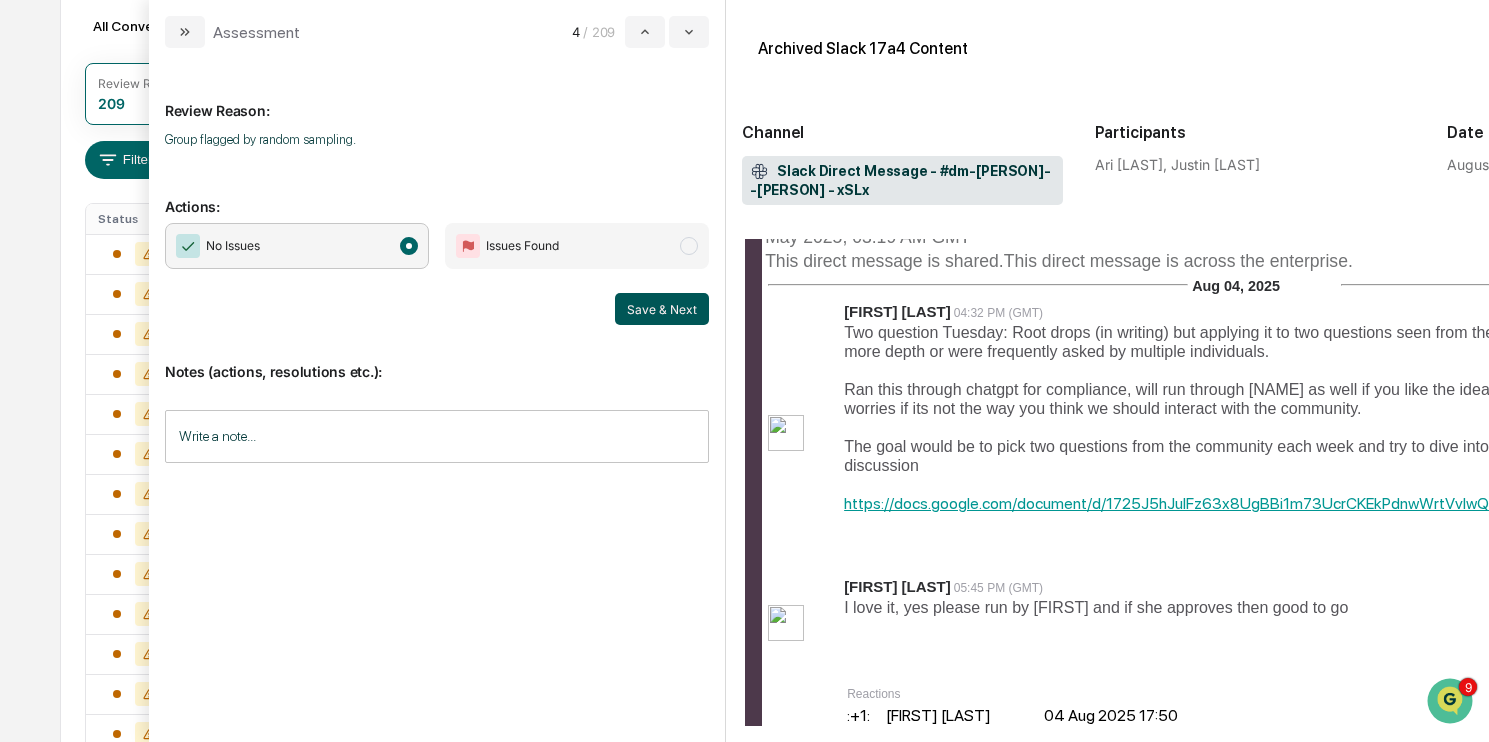 click on "Save & Next" at bounding box center [662, 309] 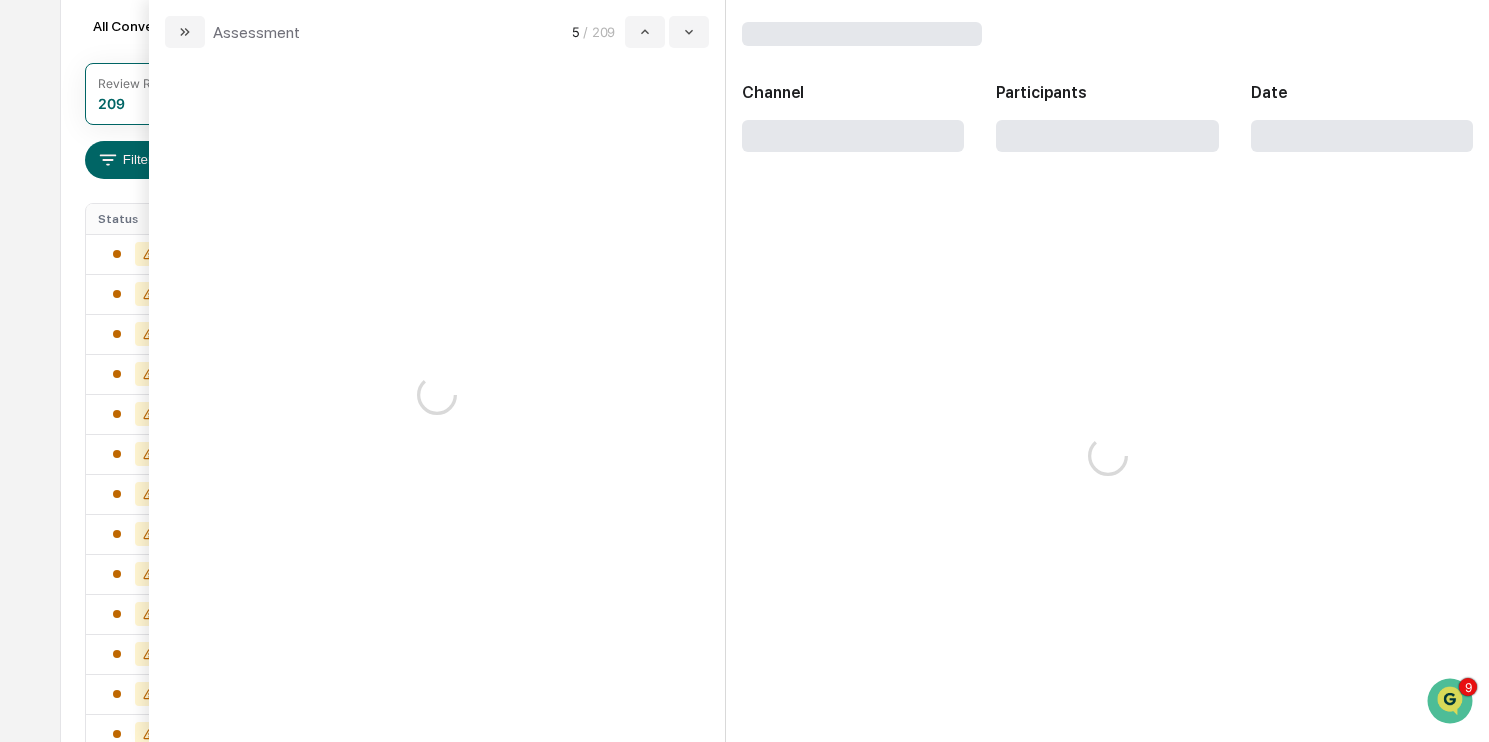scroll, scrollTop: 0, scrollLeft: 0, axis: both 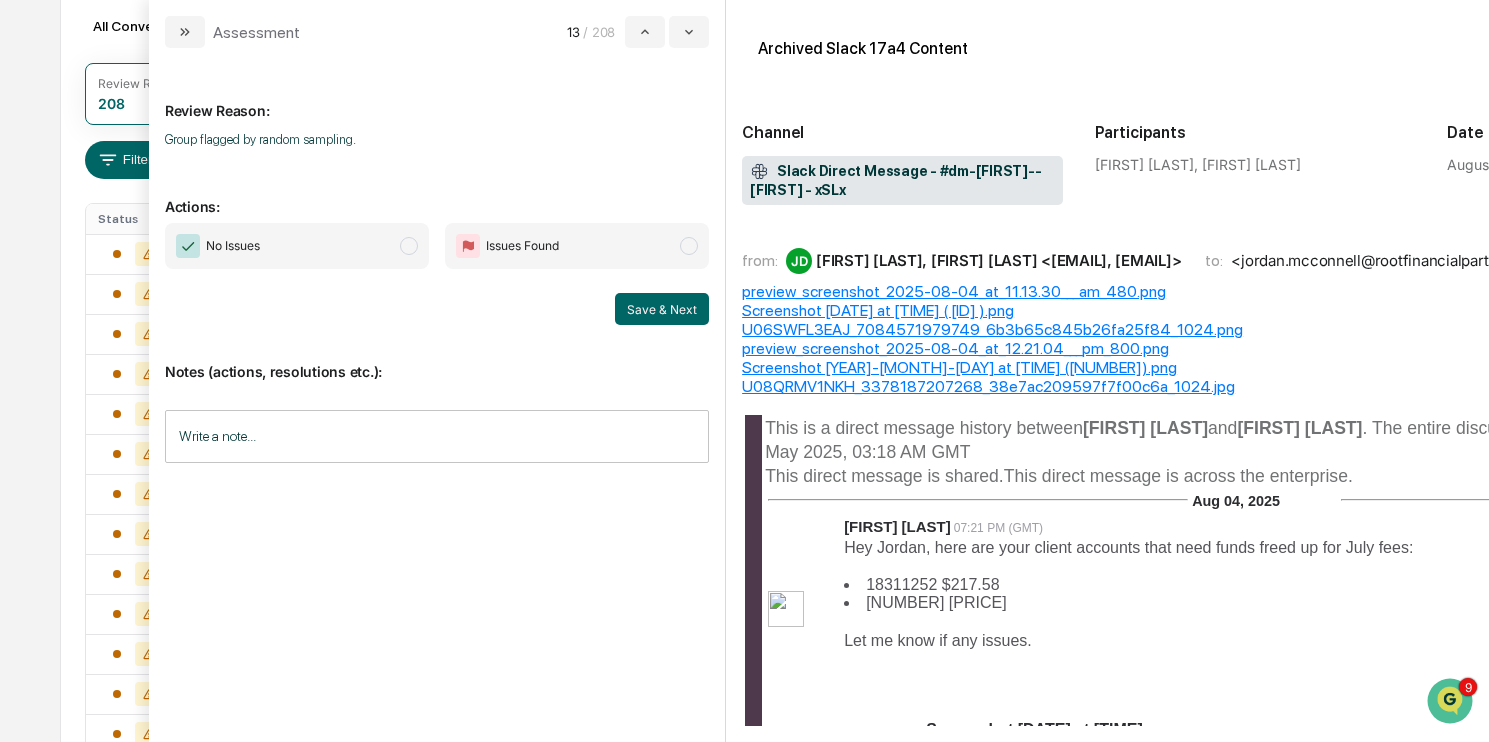 click on "No Issues" at bounding box center [297, 246] 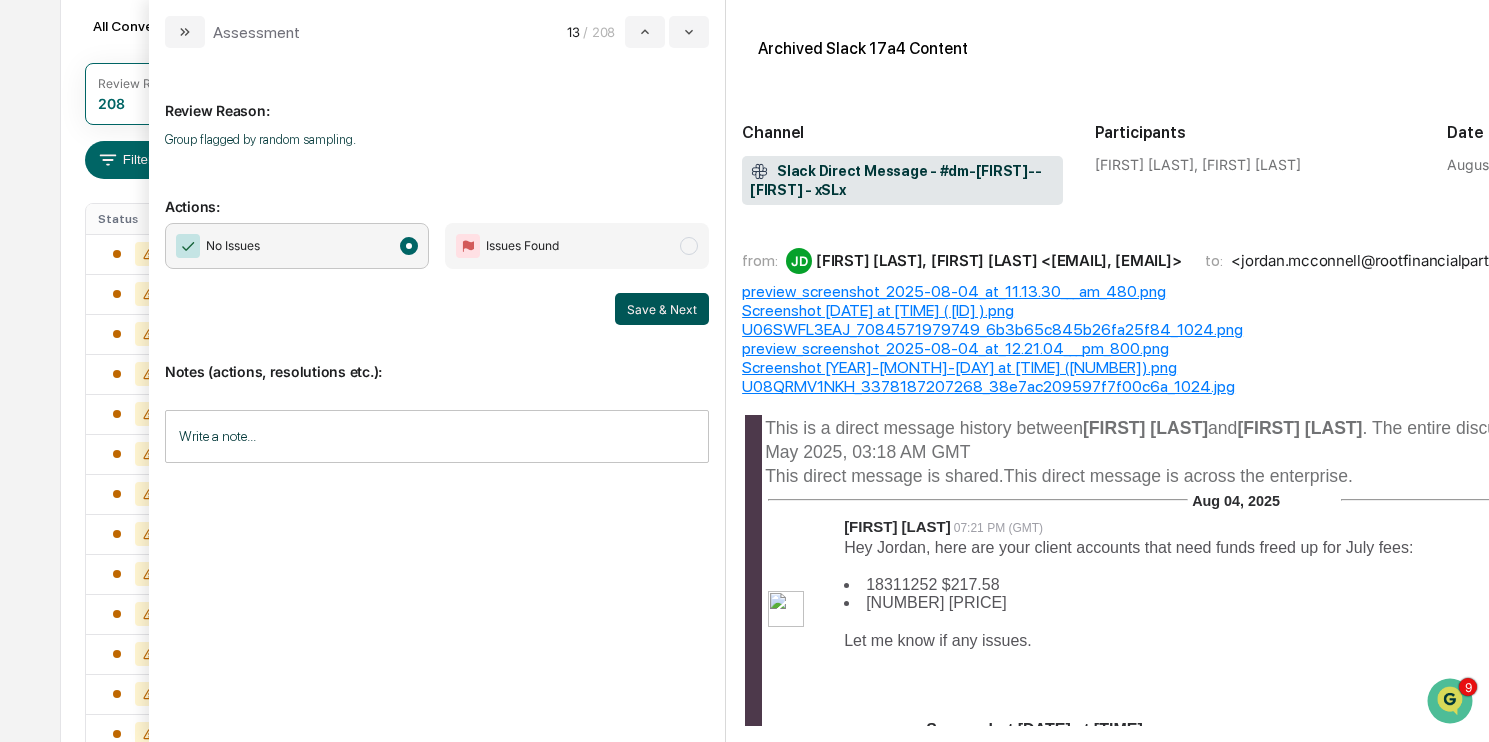 click on "Save & Next" at bounding box center (662, 309) 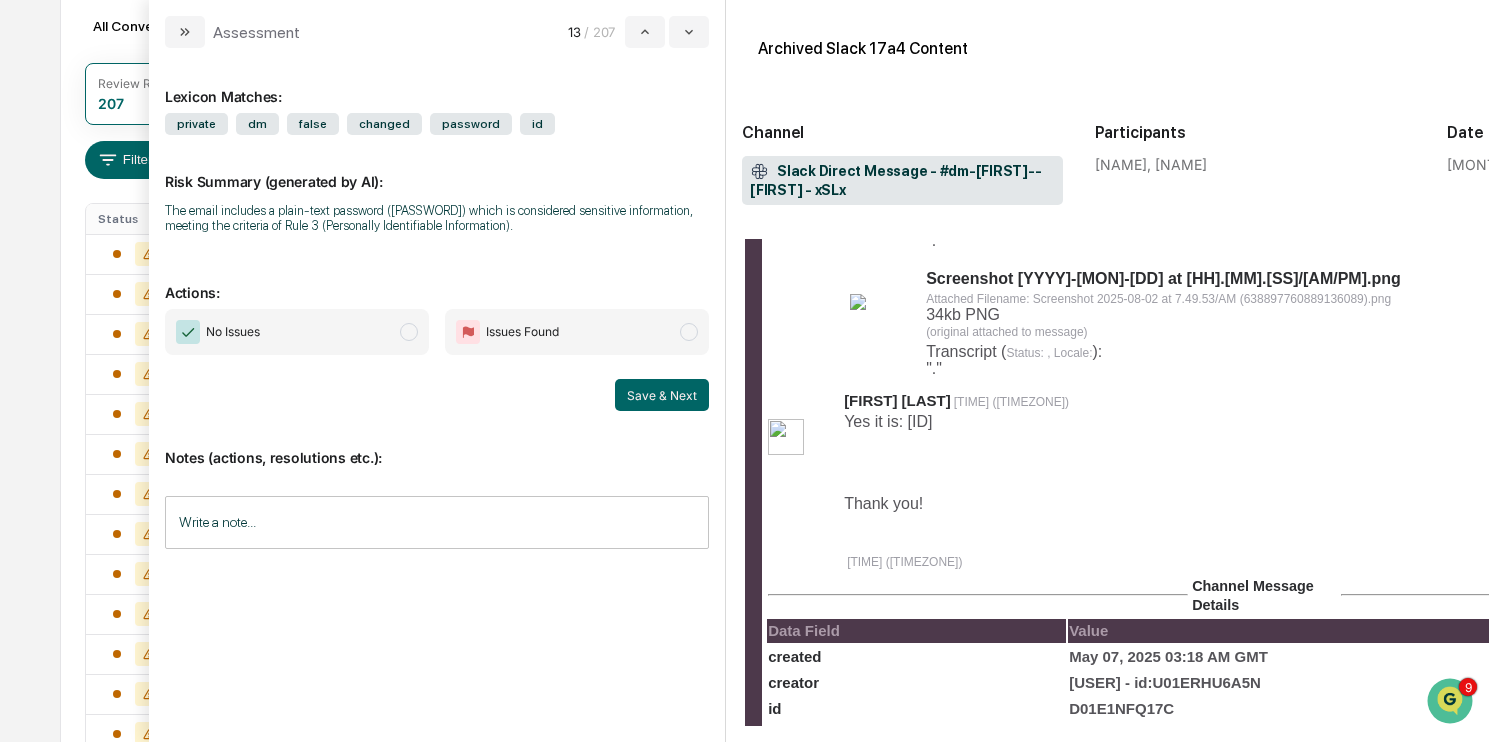 scroll, scrollTop: 488, scrollLeft: 0, axis: vertical 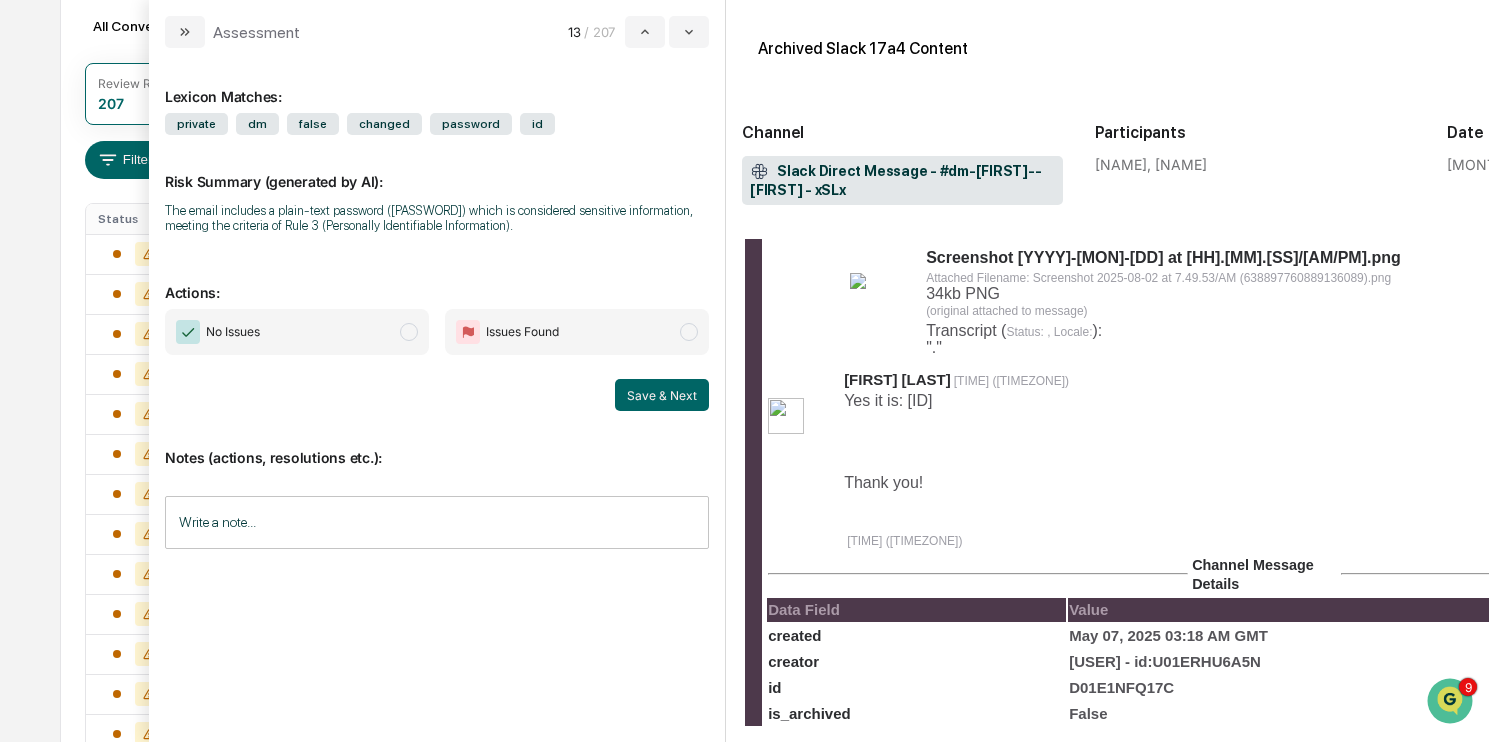 click on "No Issues" at bounding box center (297, 332) 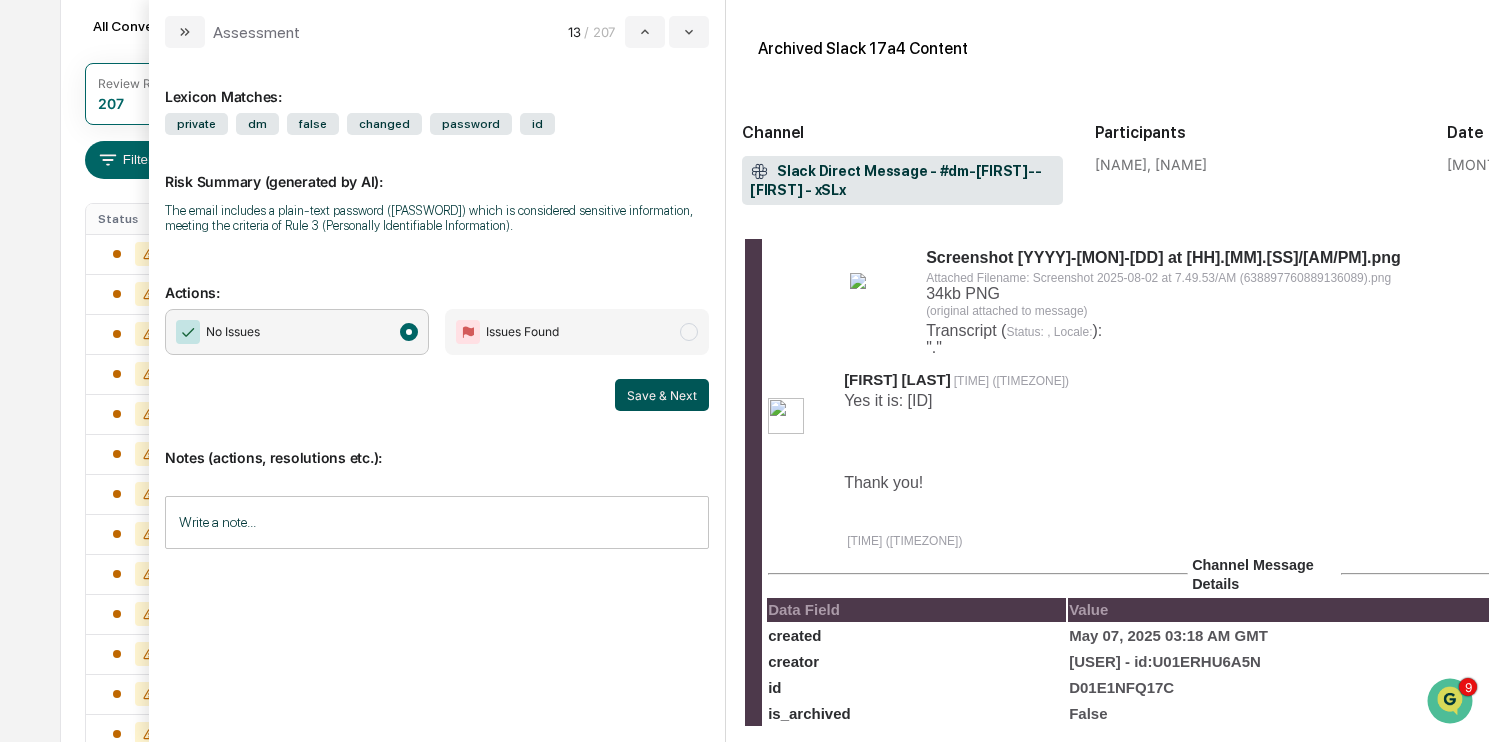 click on "Save & Next" at bounding box center [662, 395] 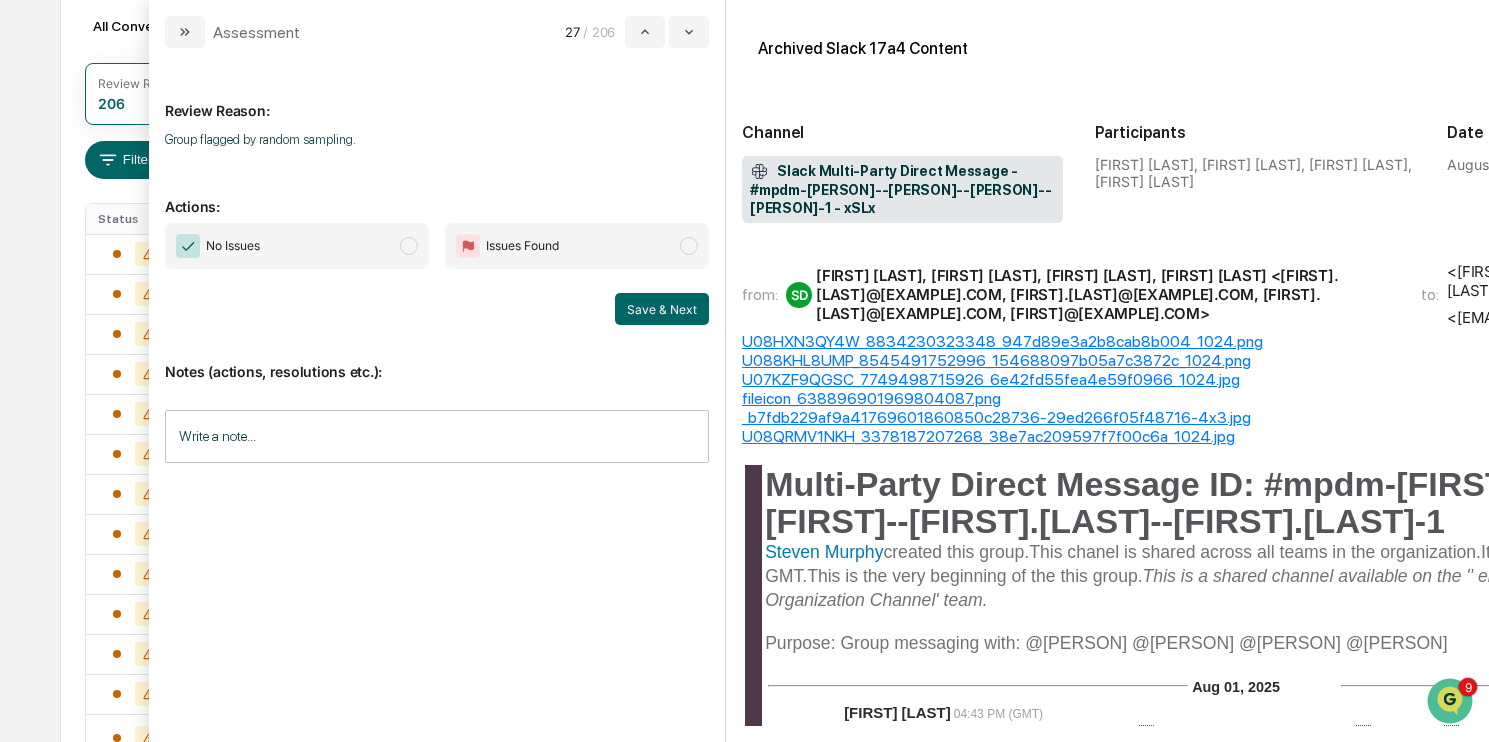 click at bounding box center [409, 246] 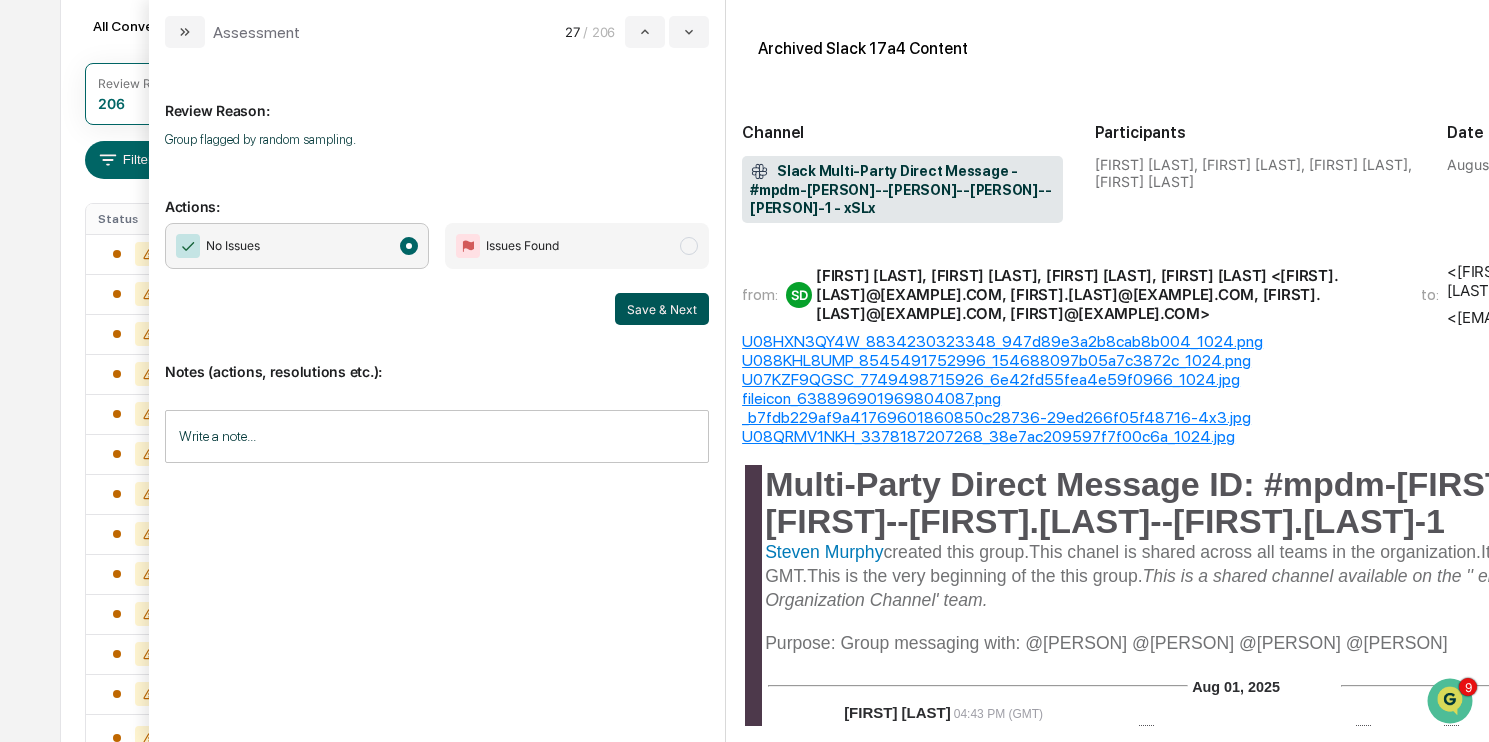 click on "Save & Next" at bounding box center [662, 309] 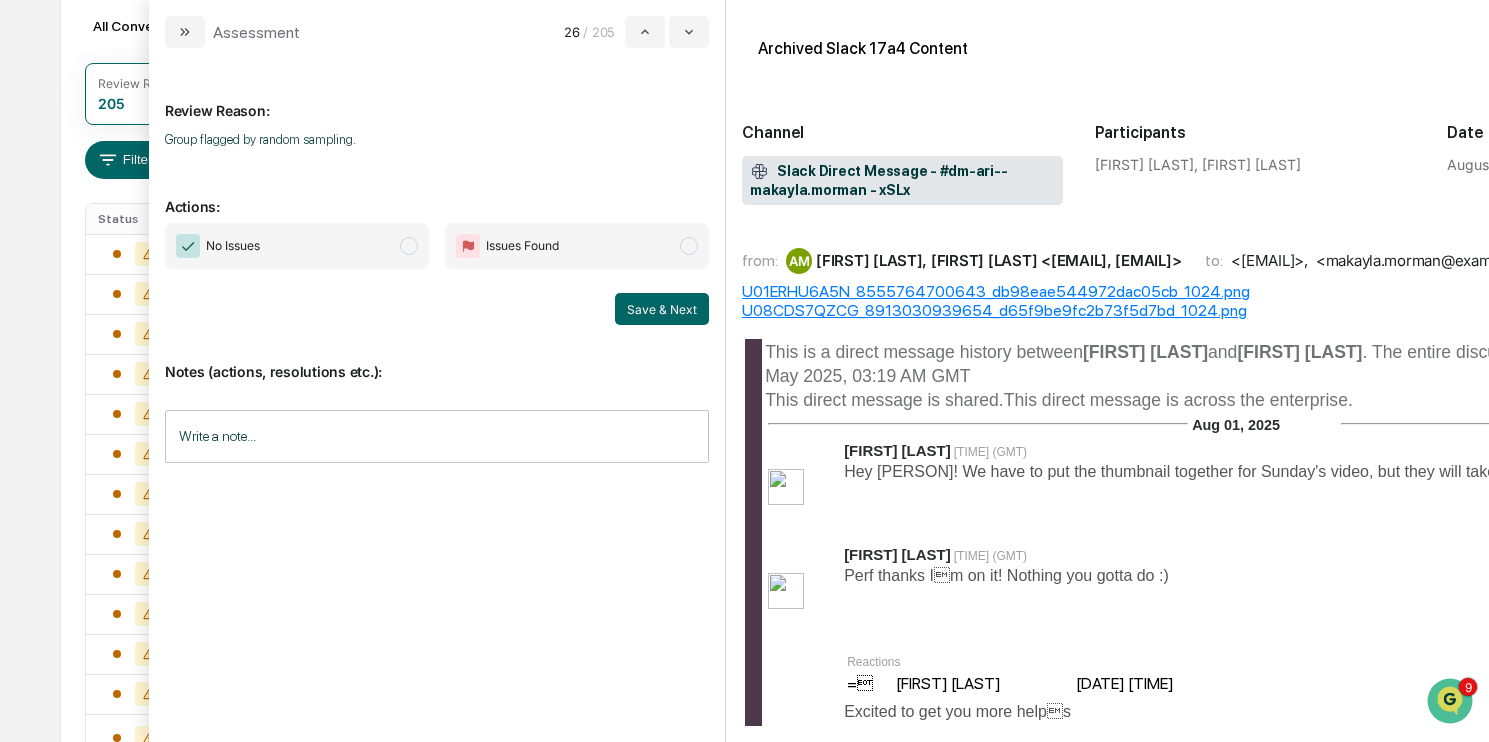 click on "No Issues" at bounding box center (297, 246) 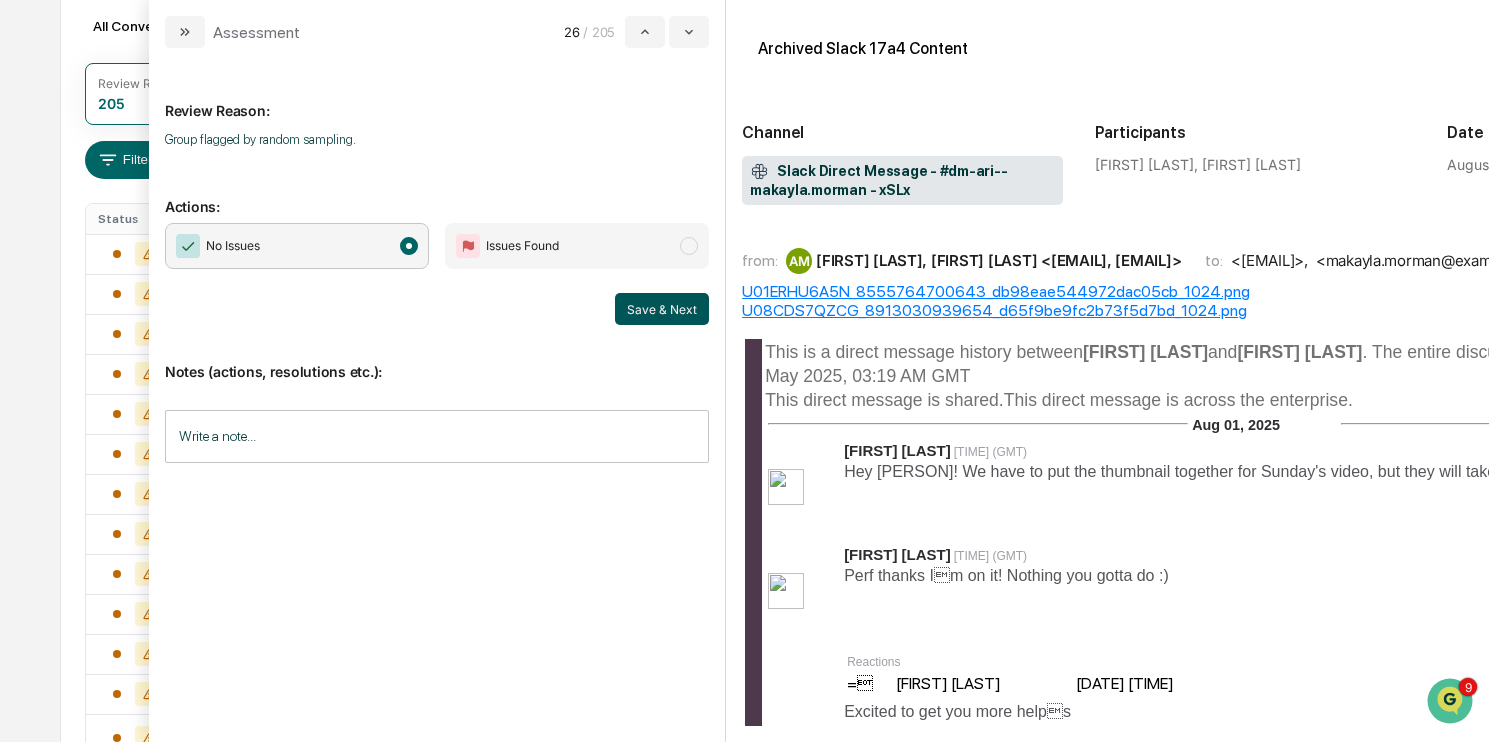 click on "Save & Next" at bounding box center [662, 309] 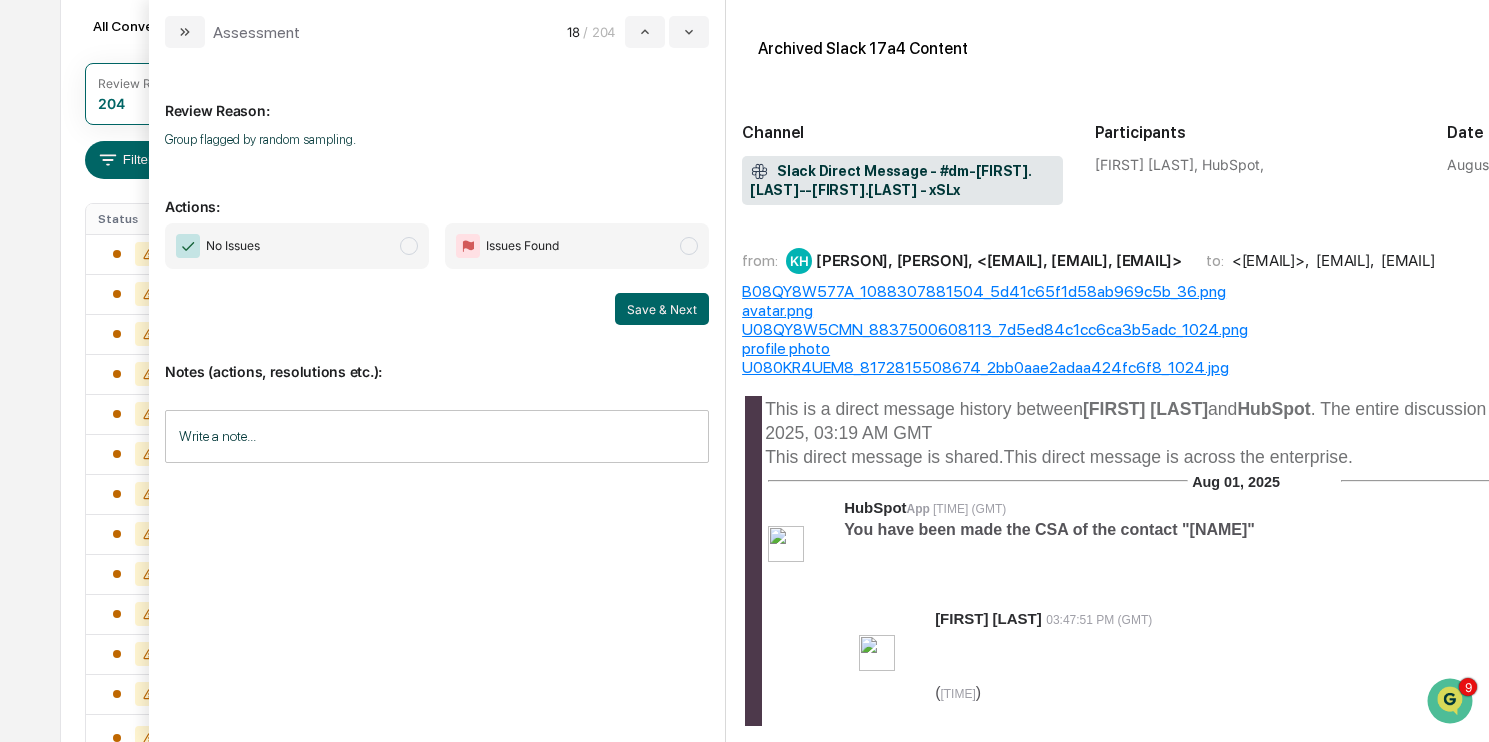 click on "No Issues" at bounding box center [297, 246] 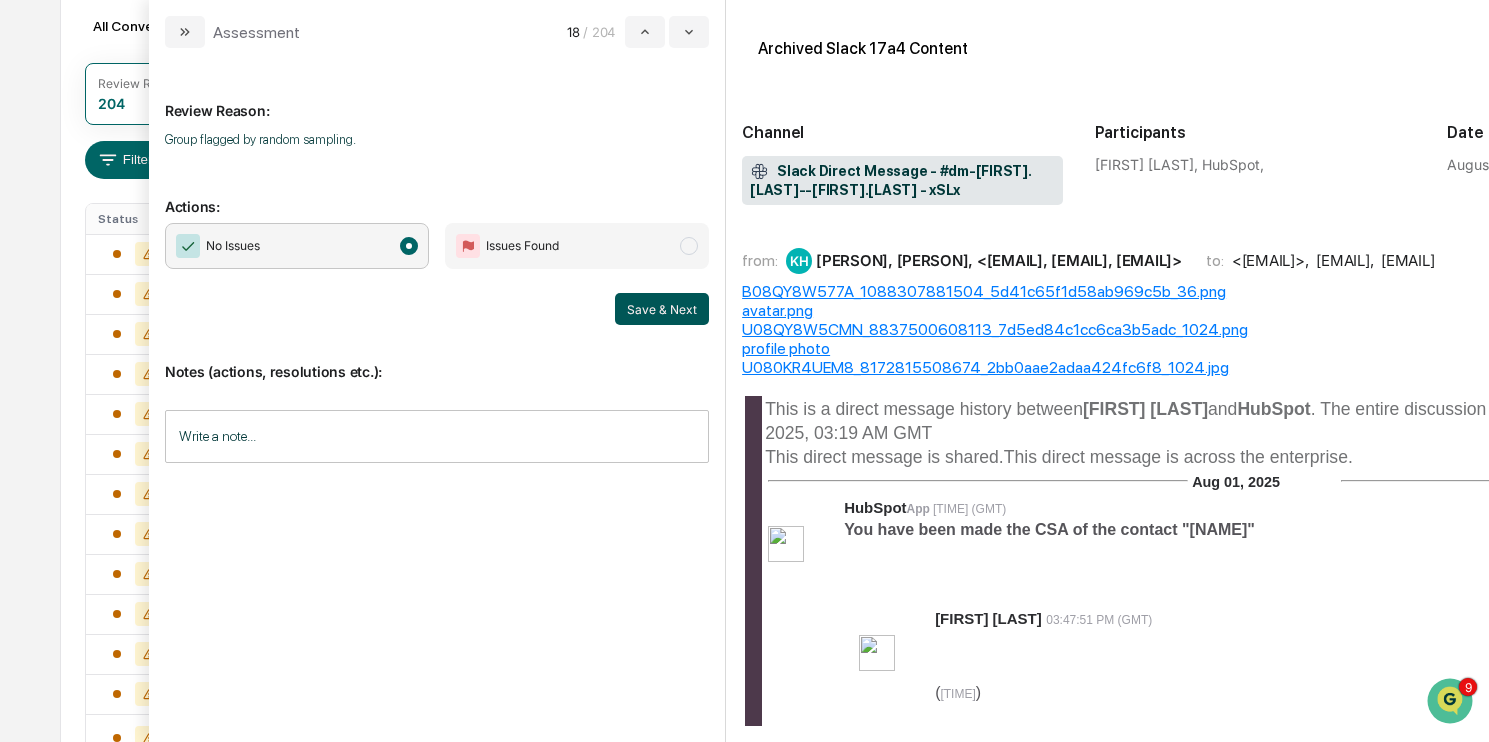 click on "Save & Next" at bounding box center [662, 309] 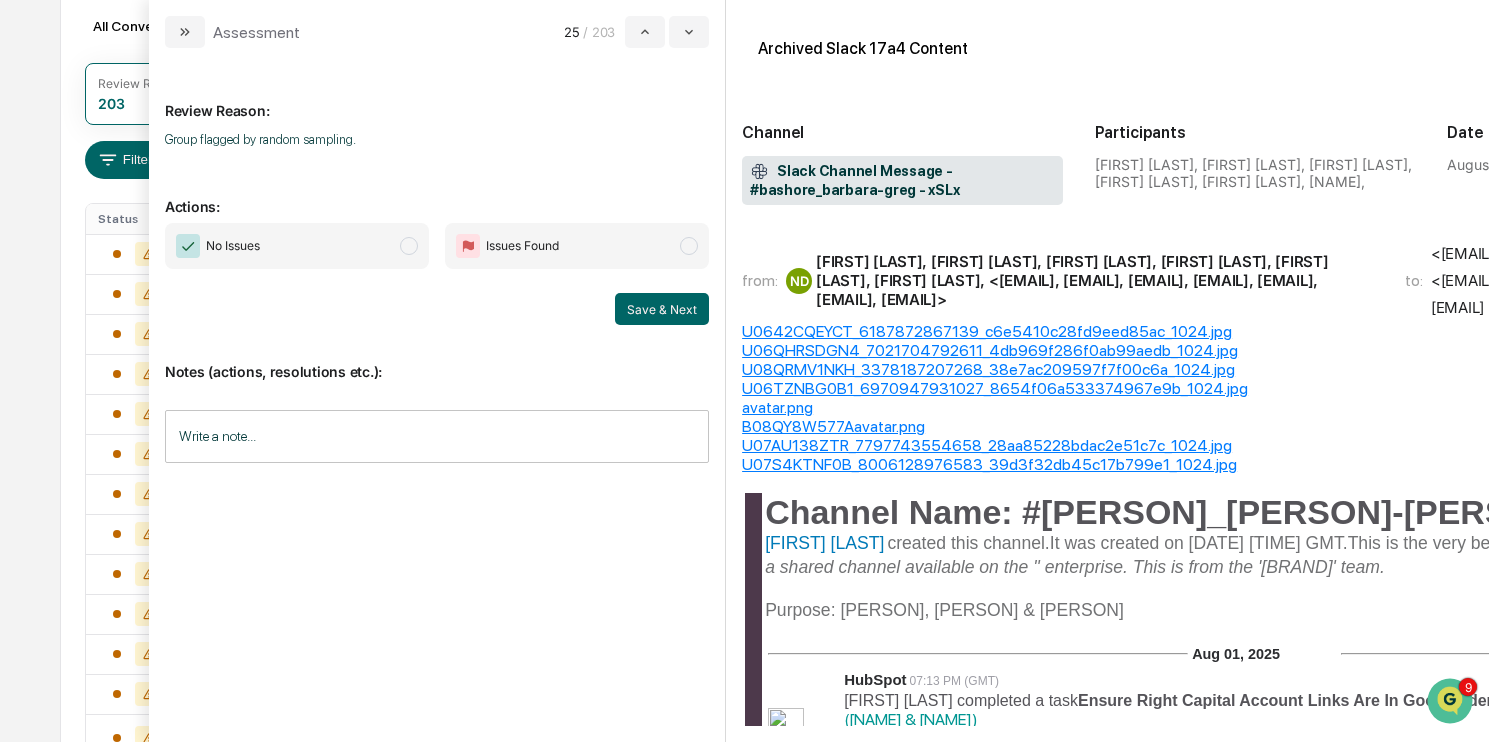 click on "No Issues" at bounding box center (297, 246) 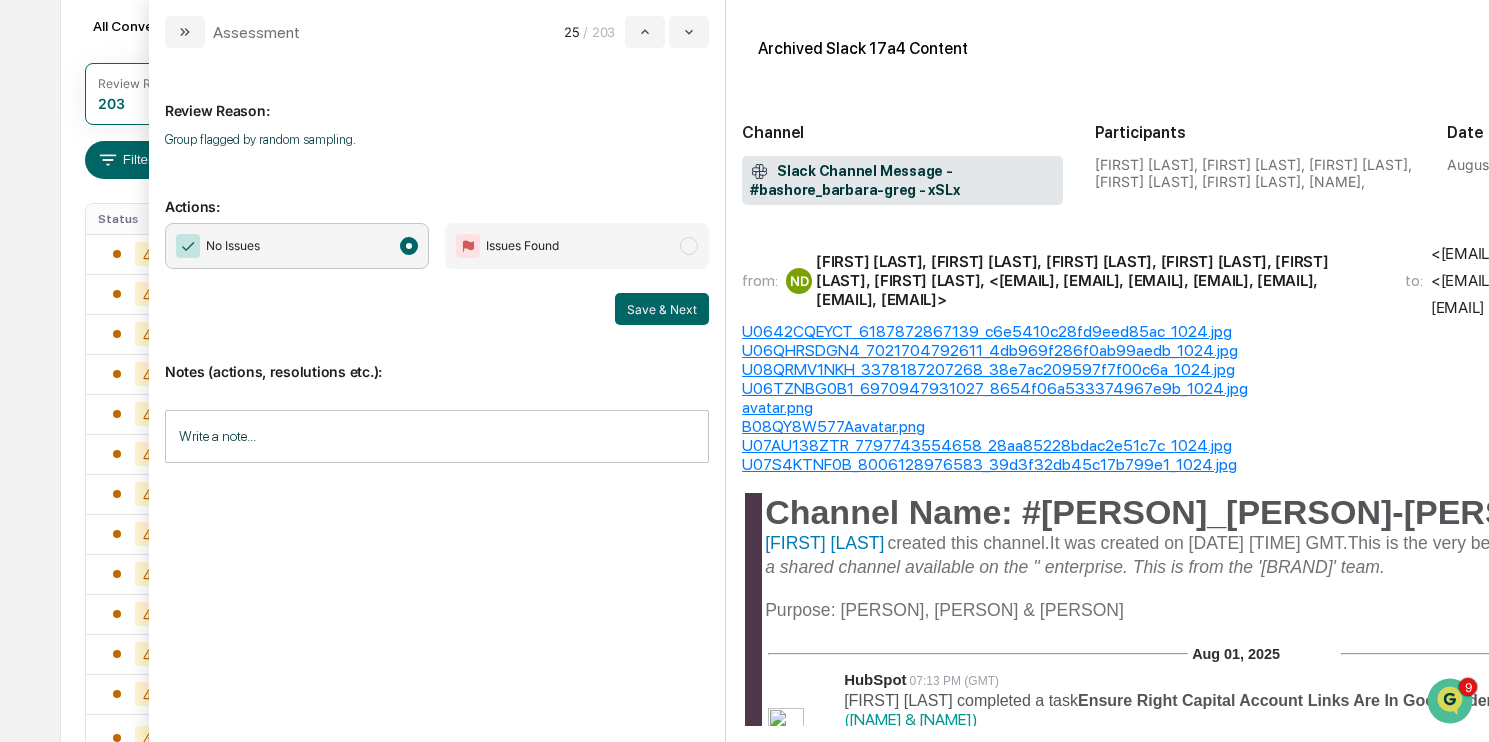 click on "Notes (actions, resolutions etc.): Write a note... Write a note..." at bounding box center (437, 406) 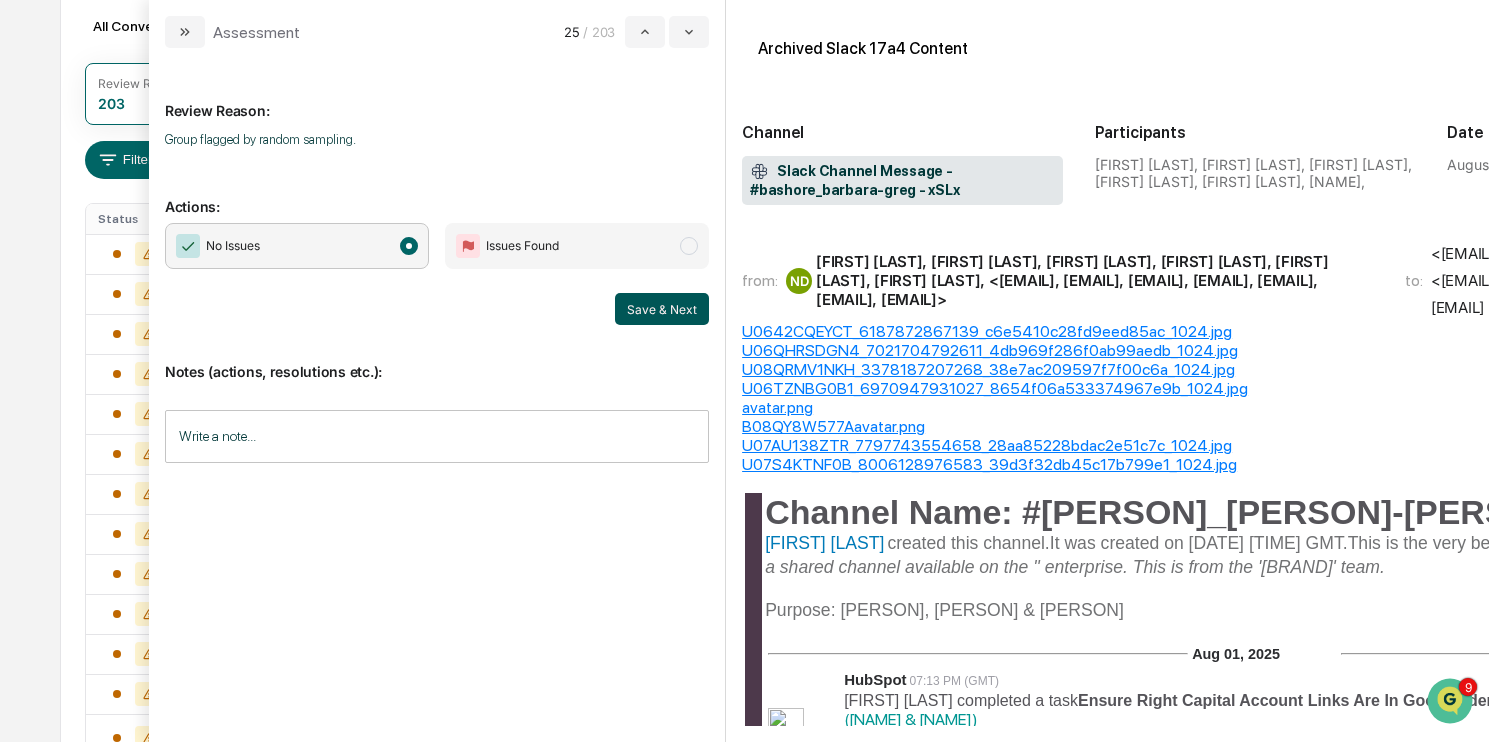 click on "Save & Next" at bounding box center (662, 309) 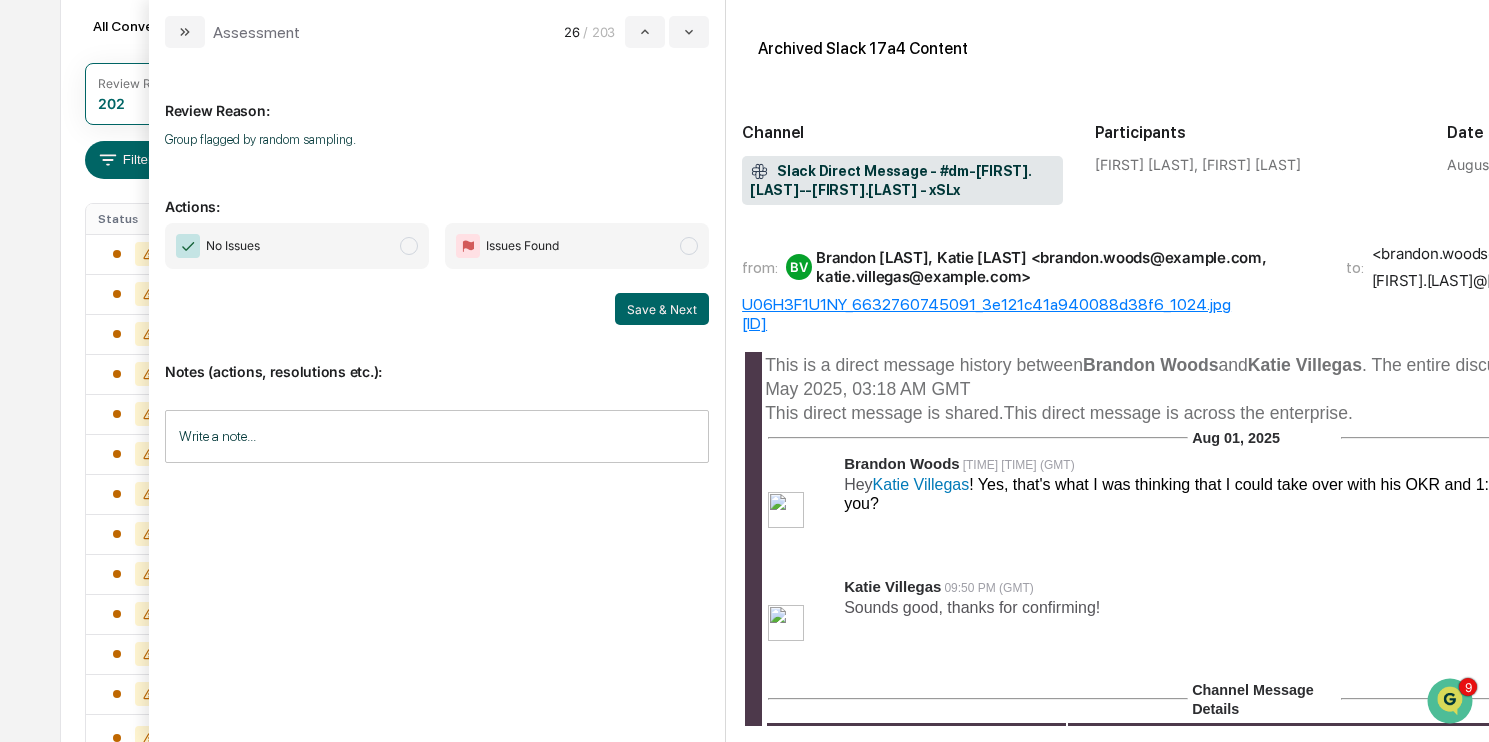 click on "No Issues" at bounding box center [297, 246] 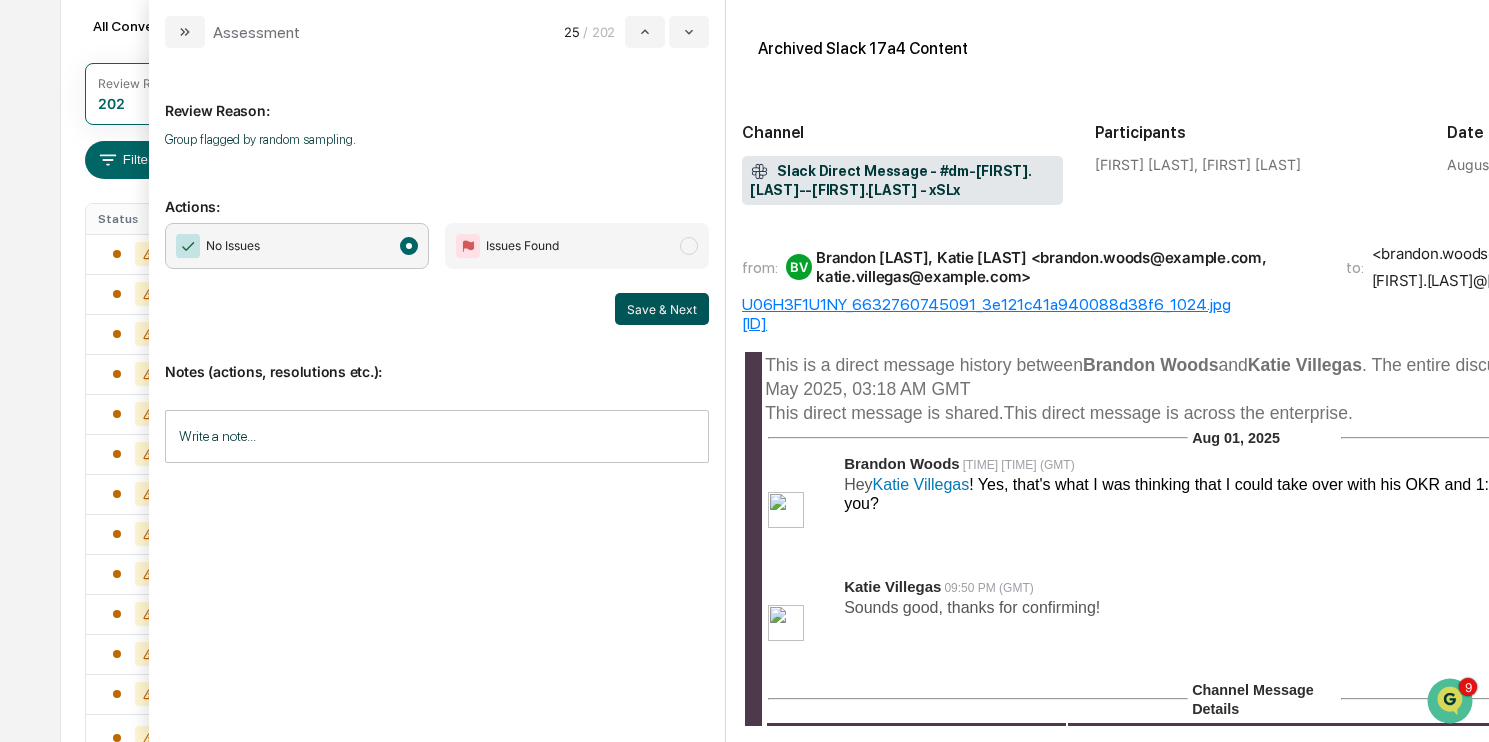 click on "Save & Next" at bounding box center (662, 309) 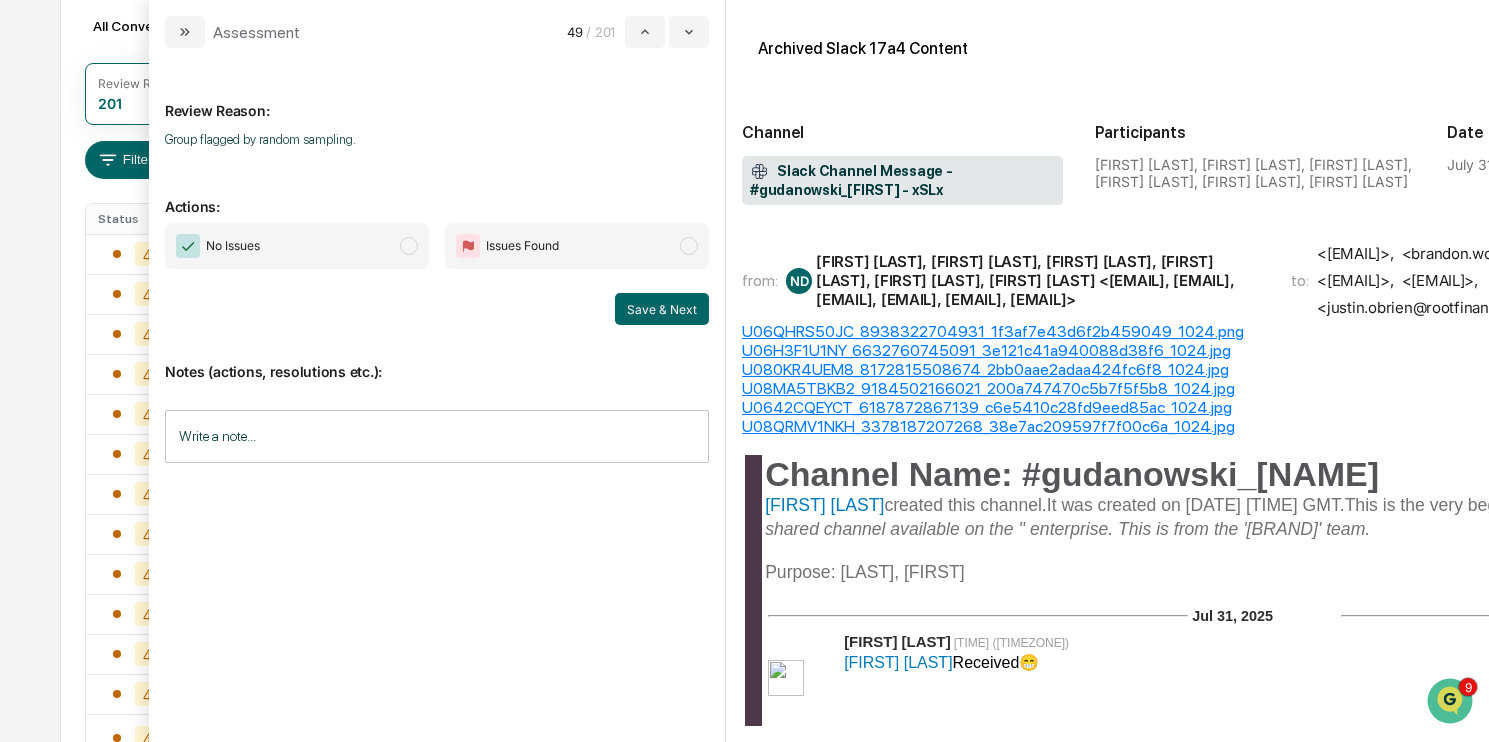 click on "No Issues" at bounding box center (297, 246) 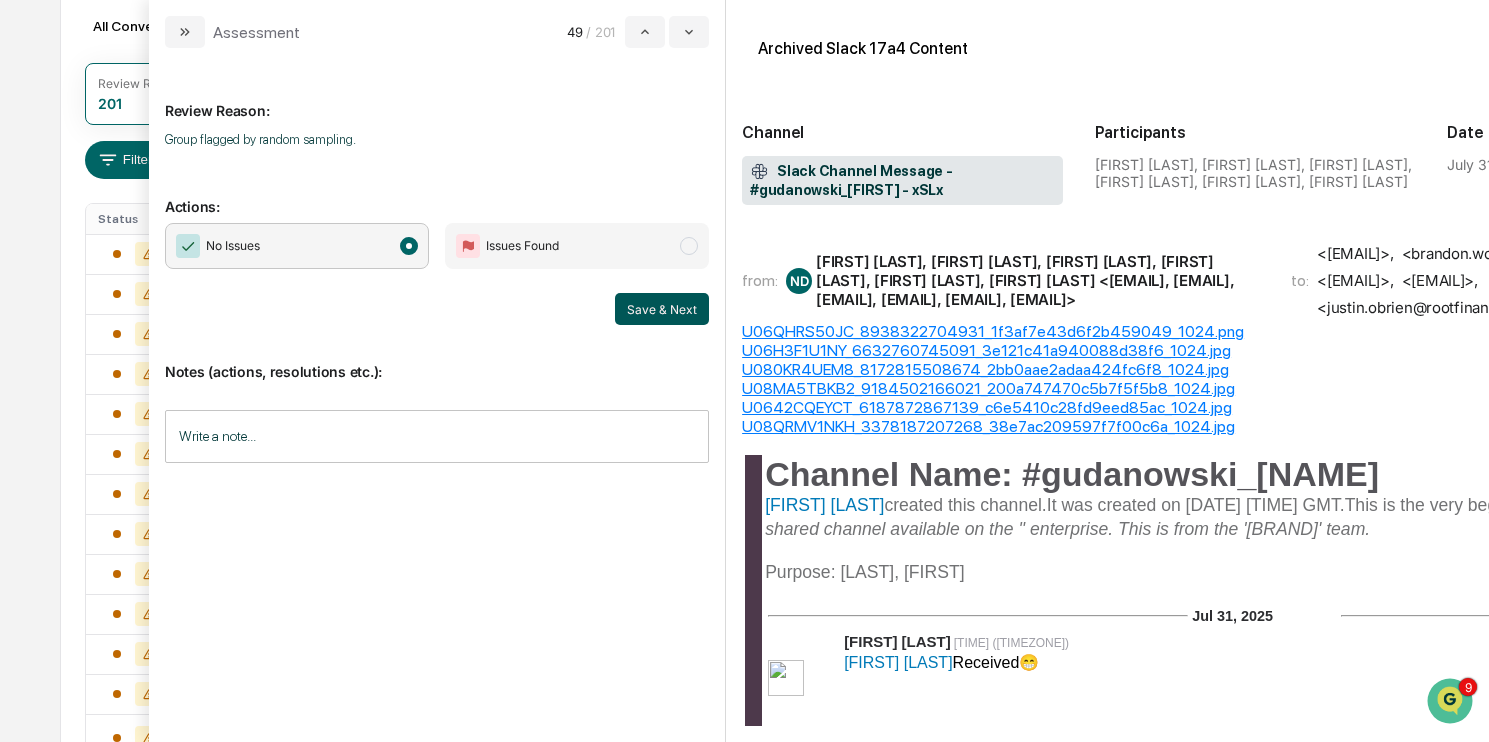 click on "Save & Next" at bounding box center [662, 309] 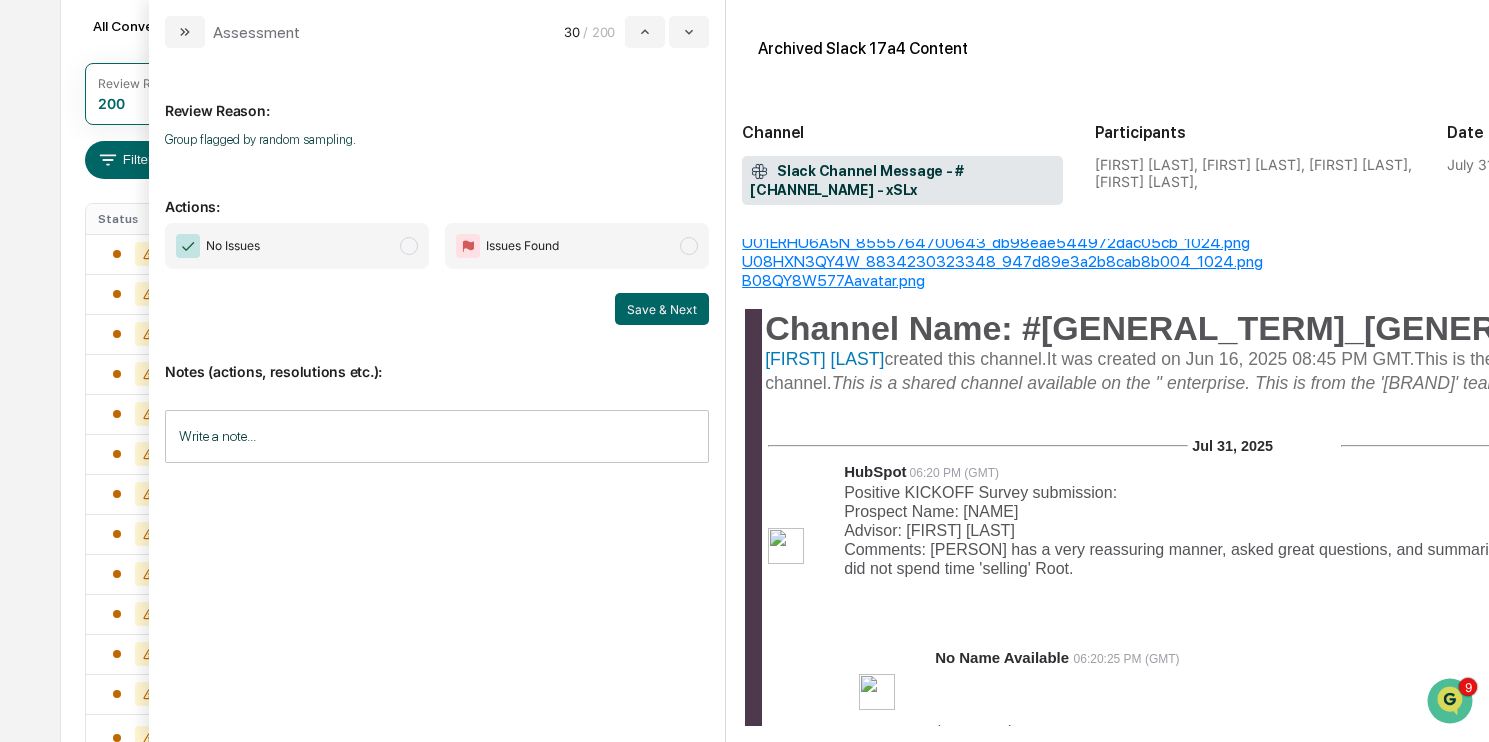 scroll, scrollTop: 158, scrollLeft: 0, axis: vertical 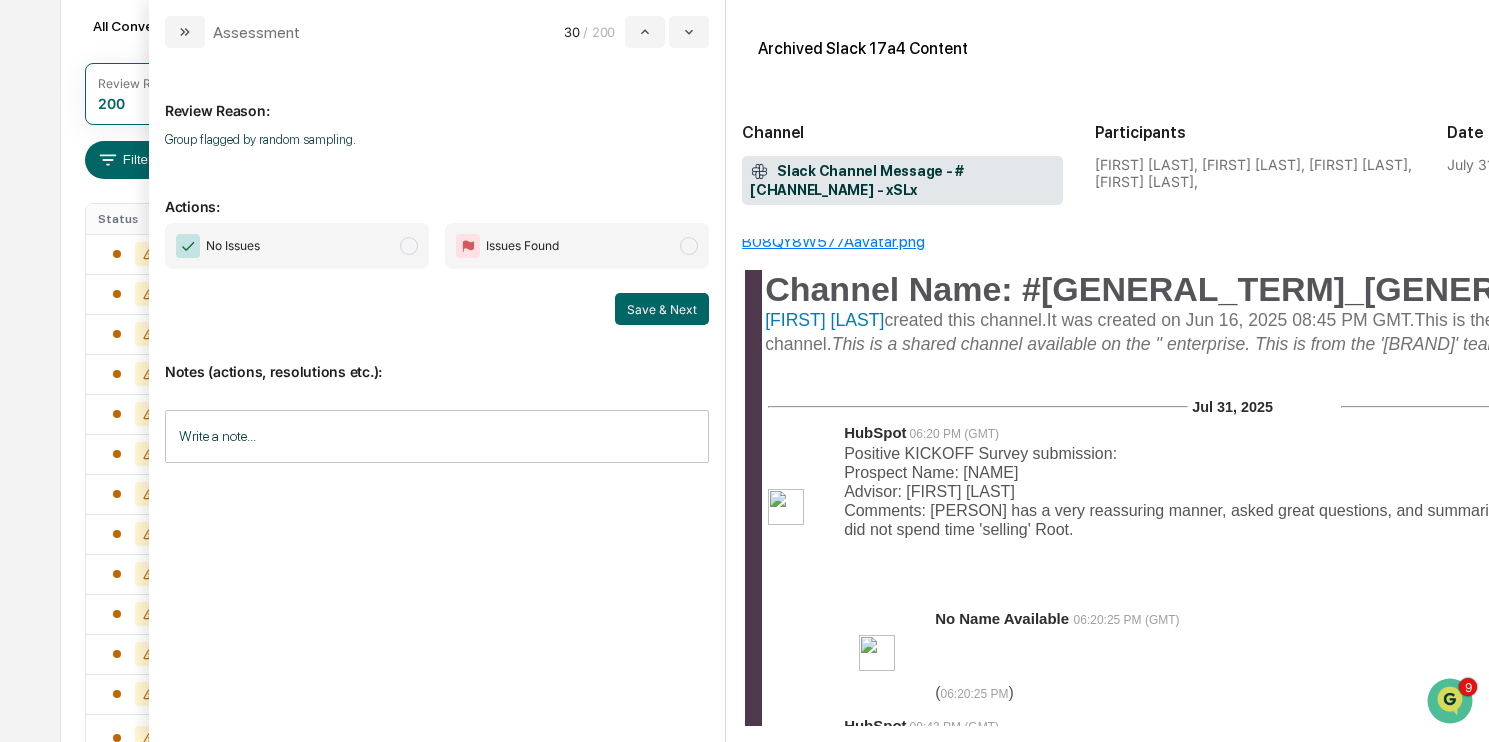 click on "No Issues" at bounding box center (297, 246) 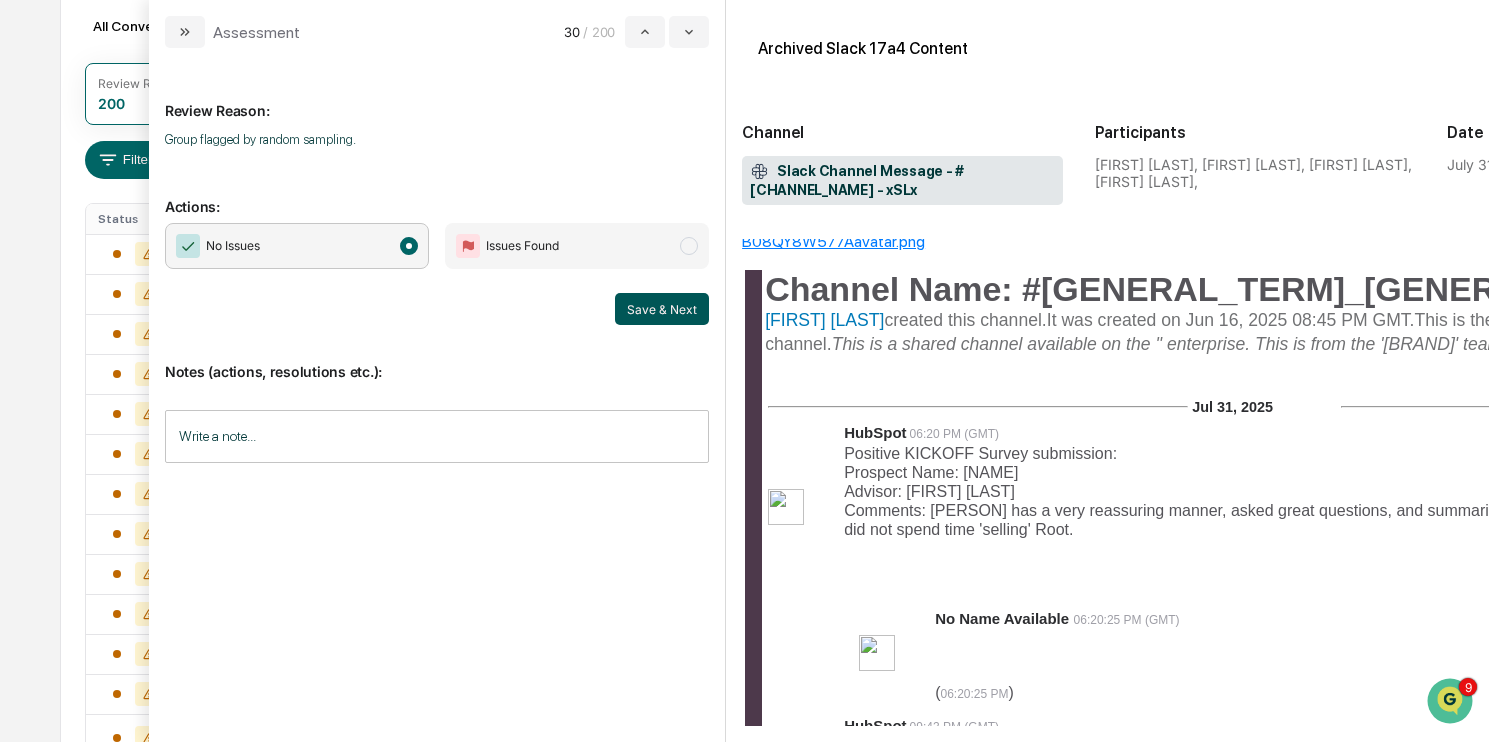 click on "Save & Next" at bounding box center (662, 309) 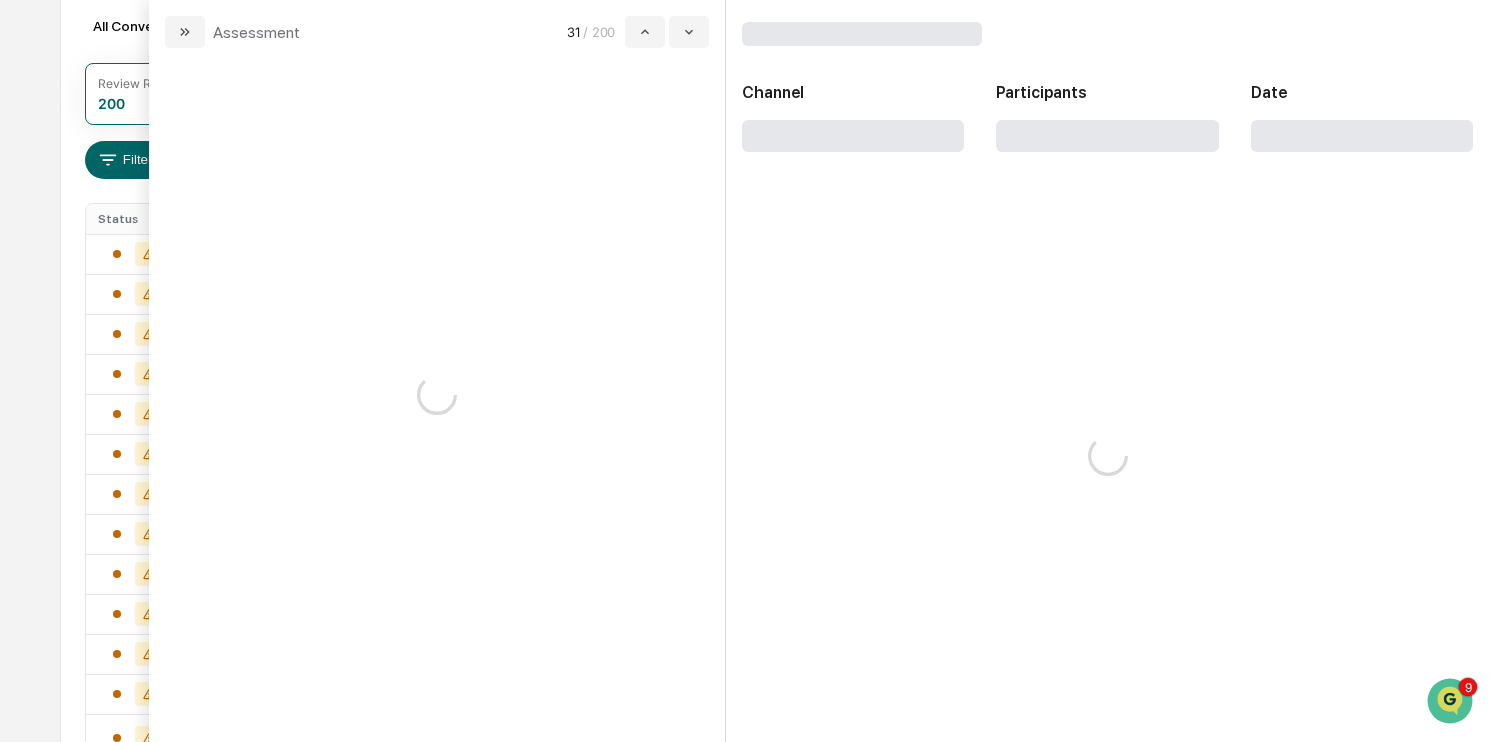 scroll, scrollTop: 0, scrollLeft: 0, axis: both 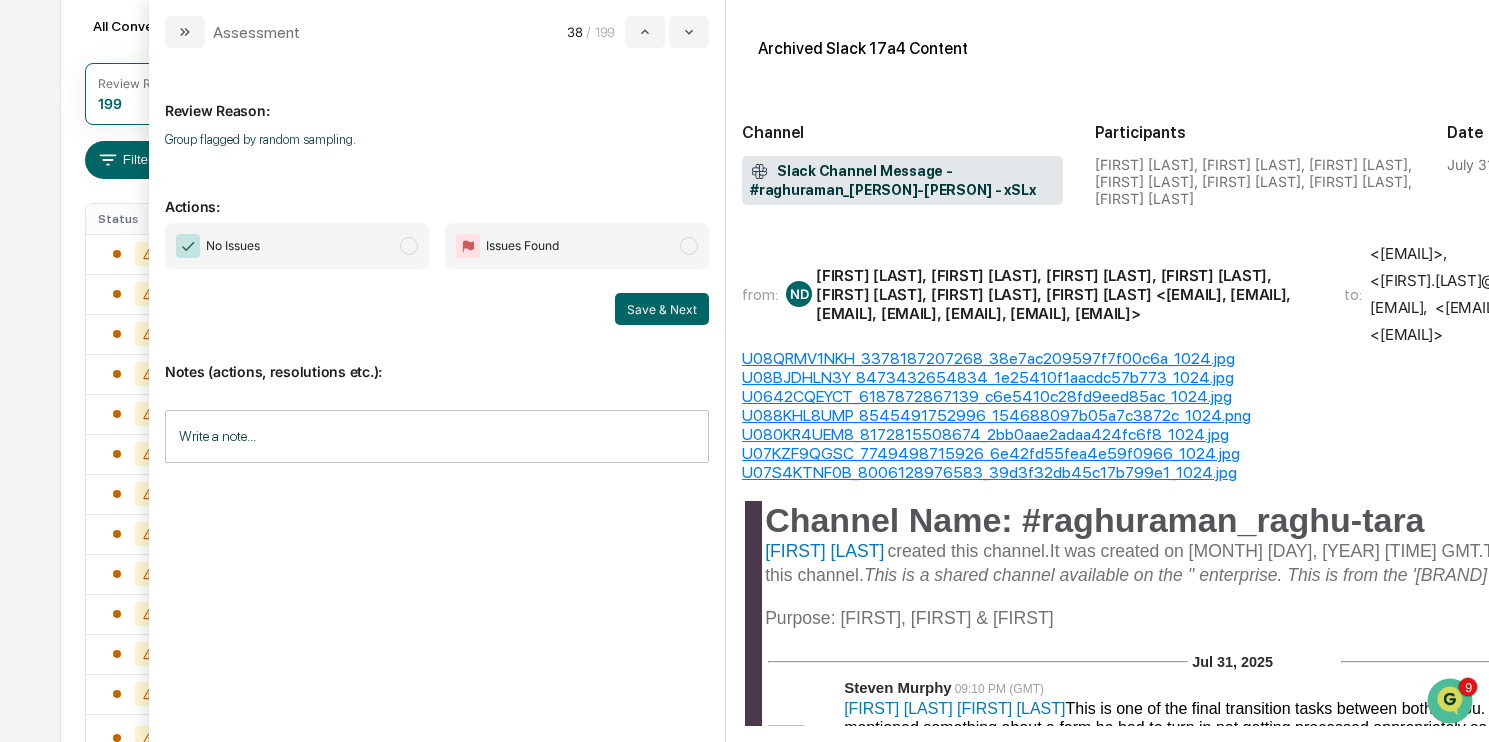 click on "No Issues" at bounding box center (297, 246) 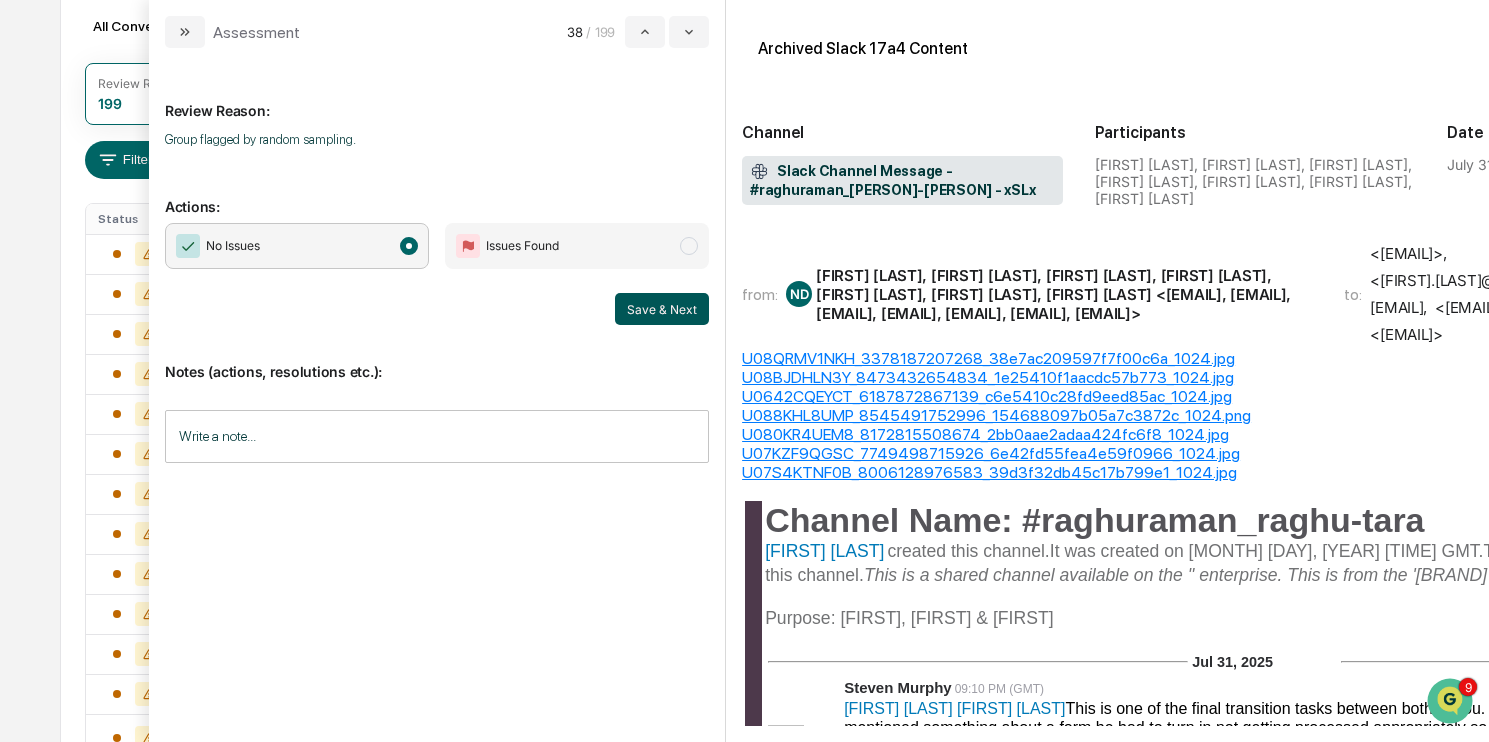 click on "Save & Next" at bounding box center [662, 309] 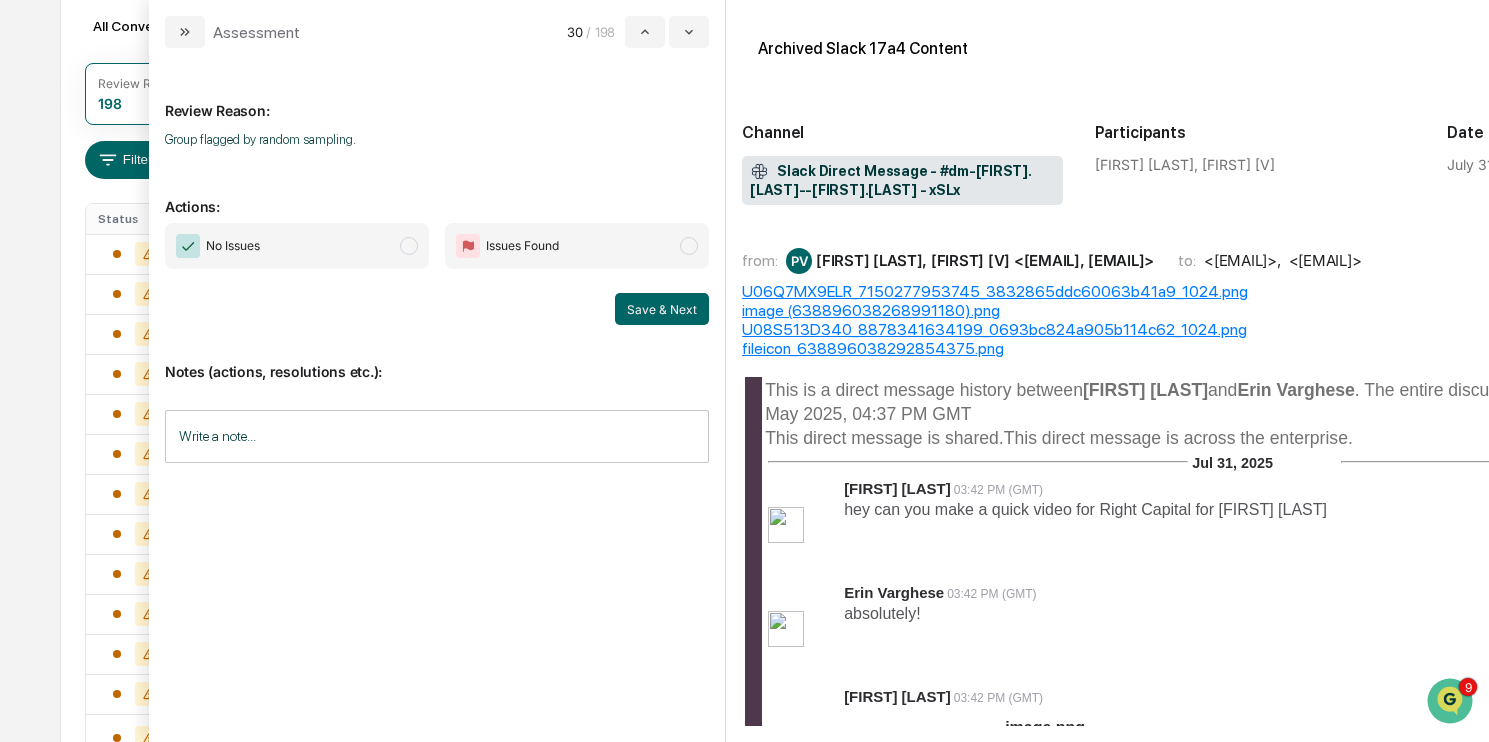 click on "No Issues Issues Found" at bounding box center (437, 246) 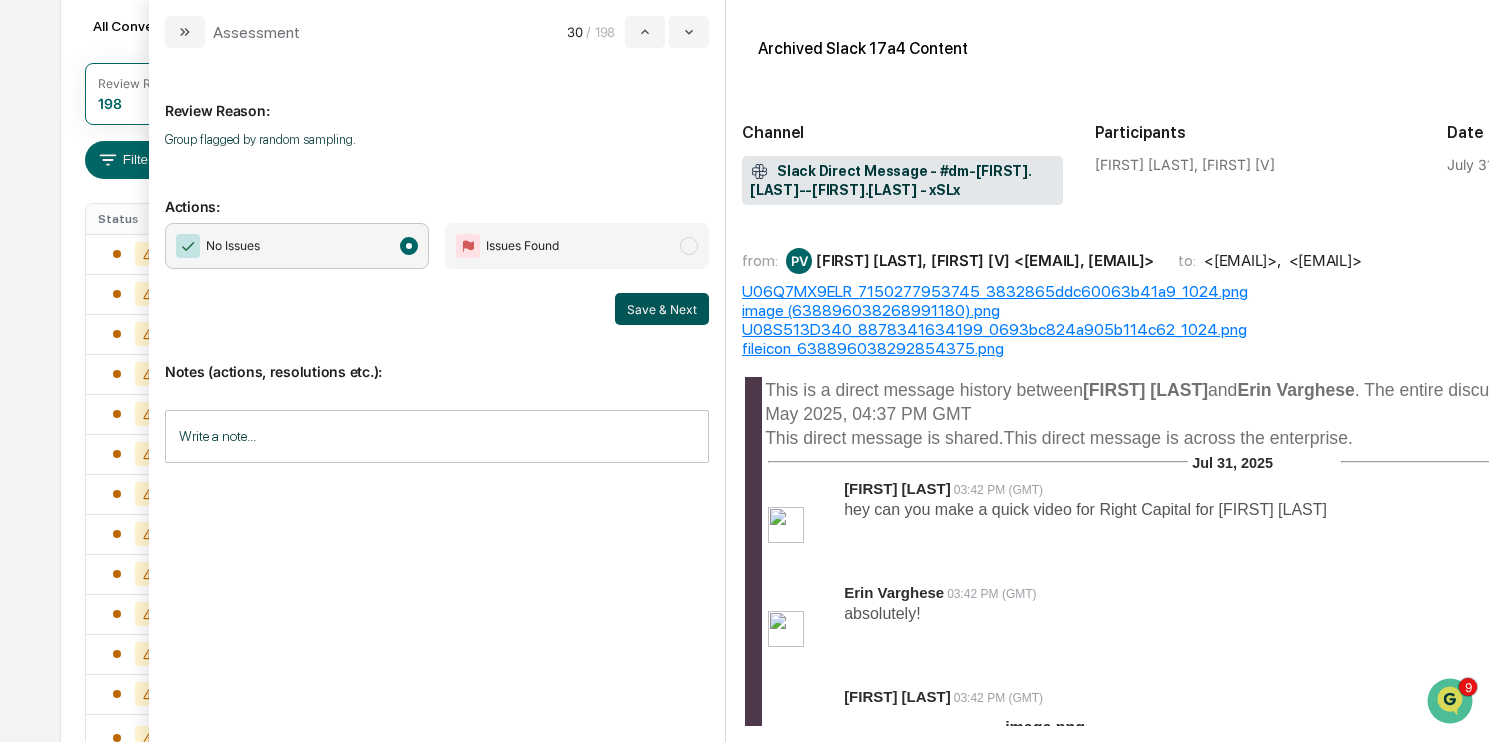 click on "Save & Next" at bounding box center (662, 309) 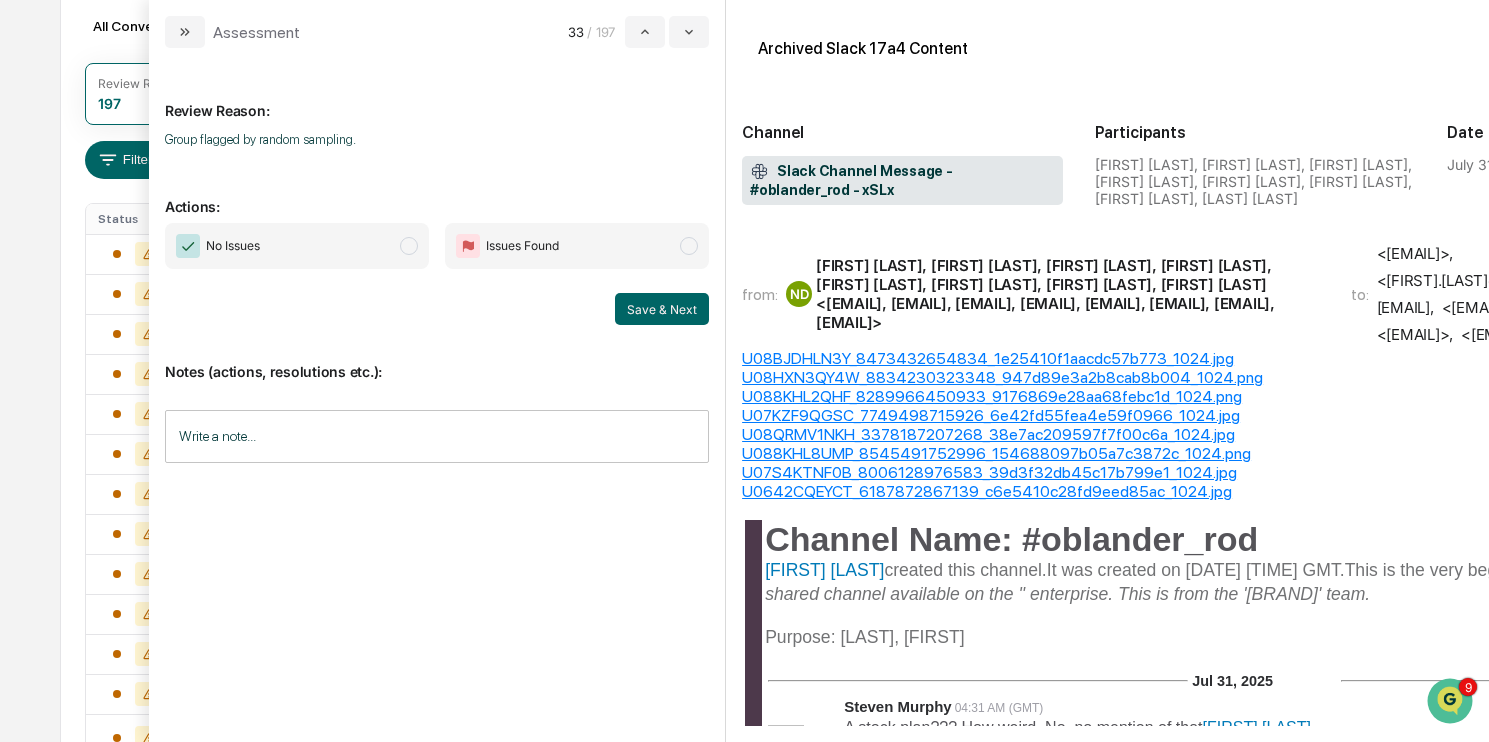 click on "No Issues" at bounding box center [297, 246] 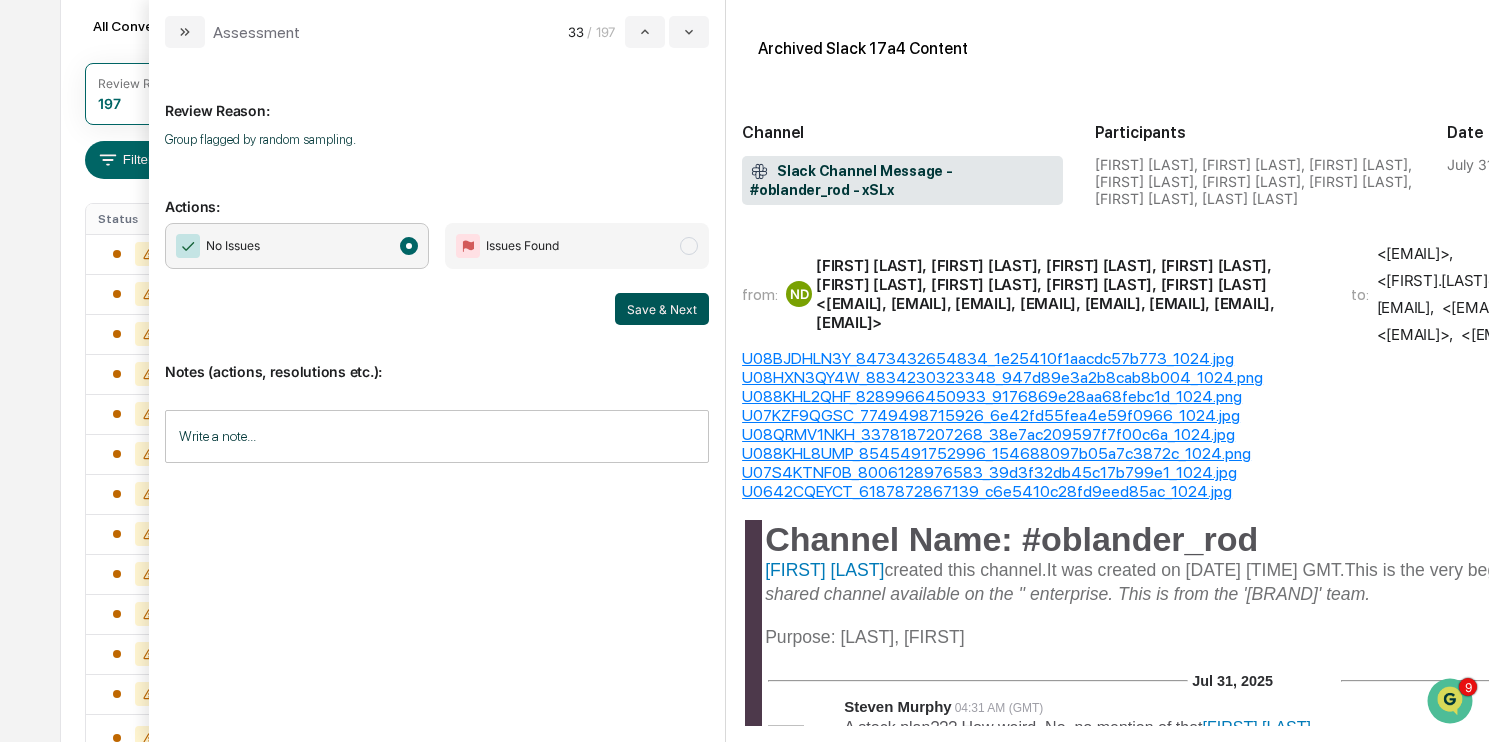 click on "Save & Next" at bounding box center (662, 309) 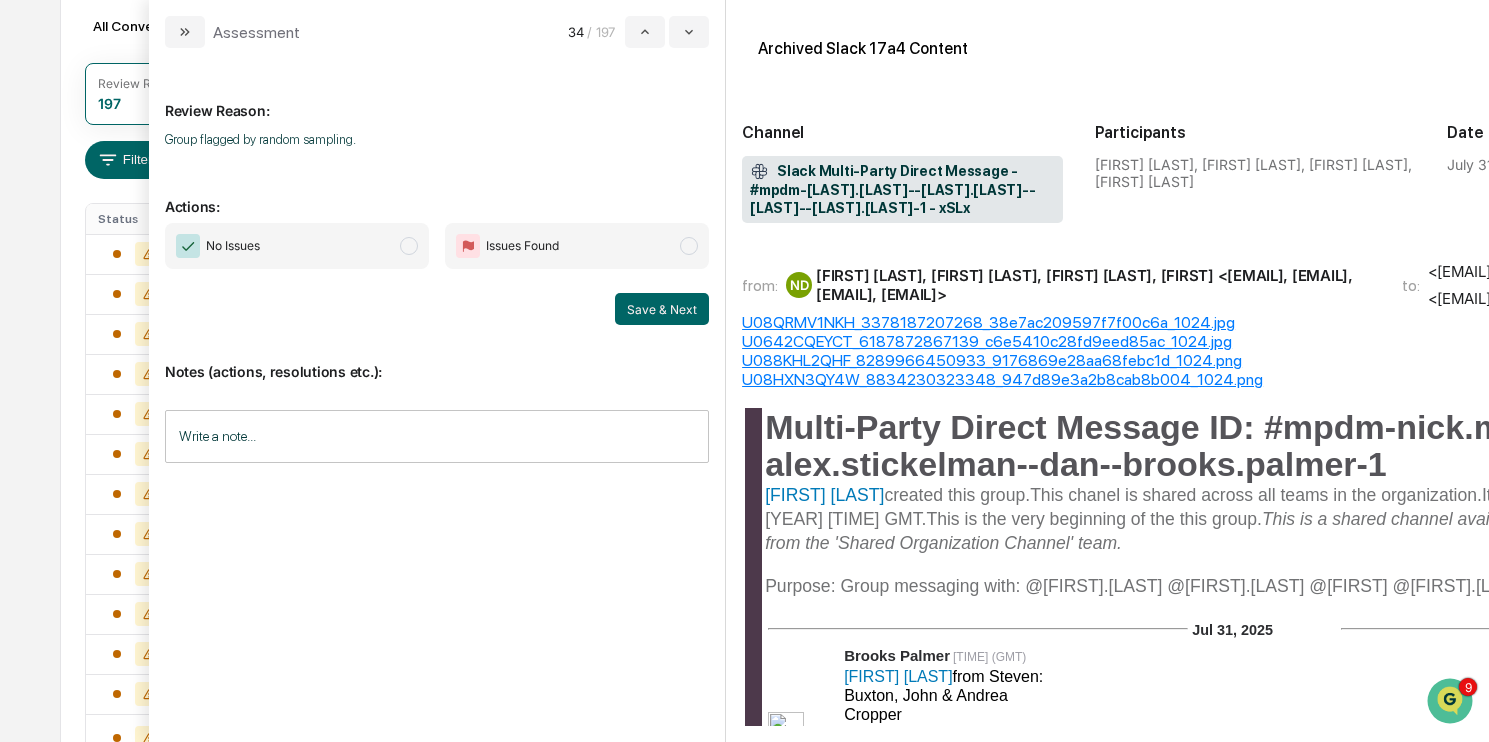 click on "No Issues" at bounding box center [297, 246] 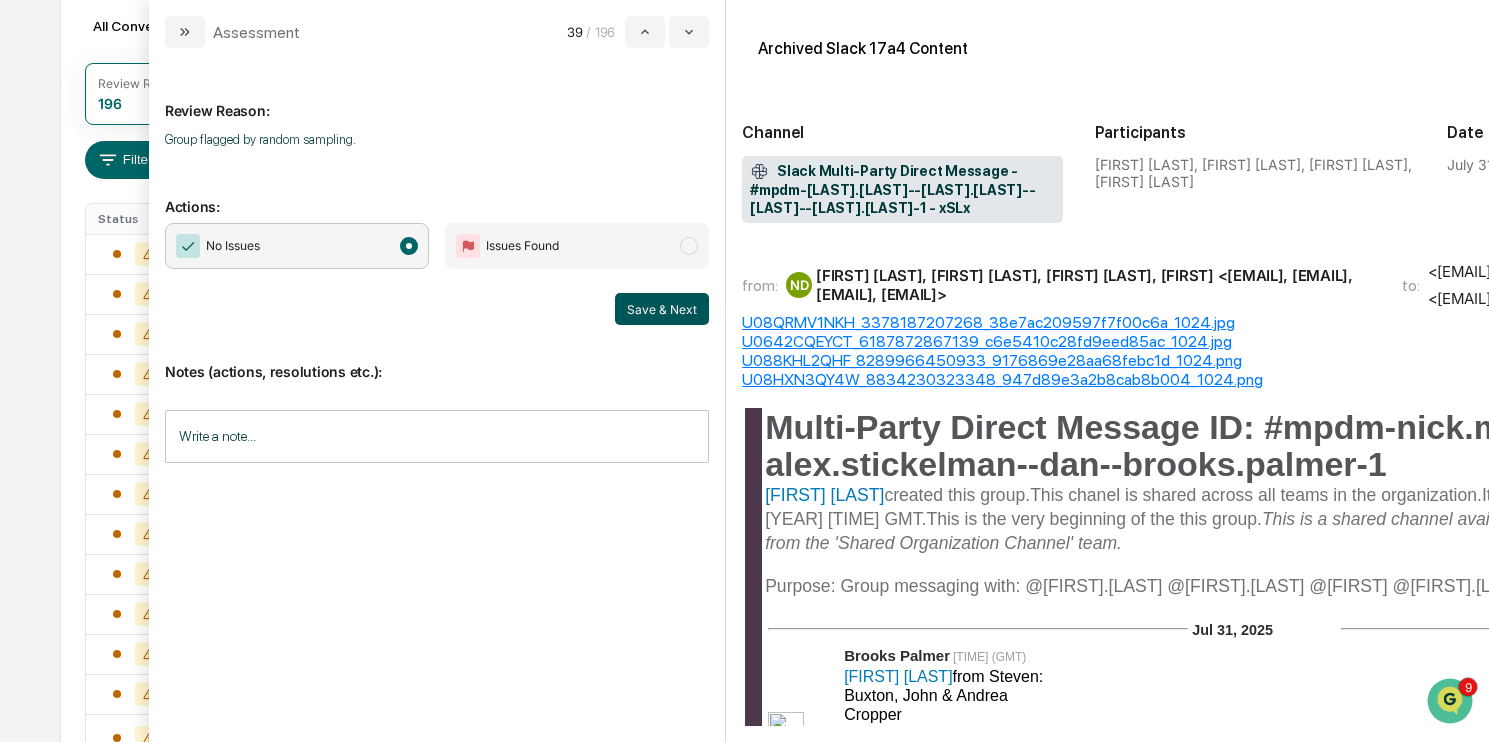 click on "Save & Next" at bounding box center (662, 309) 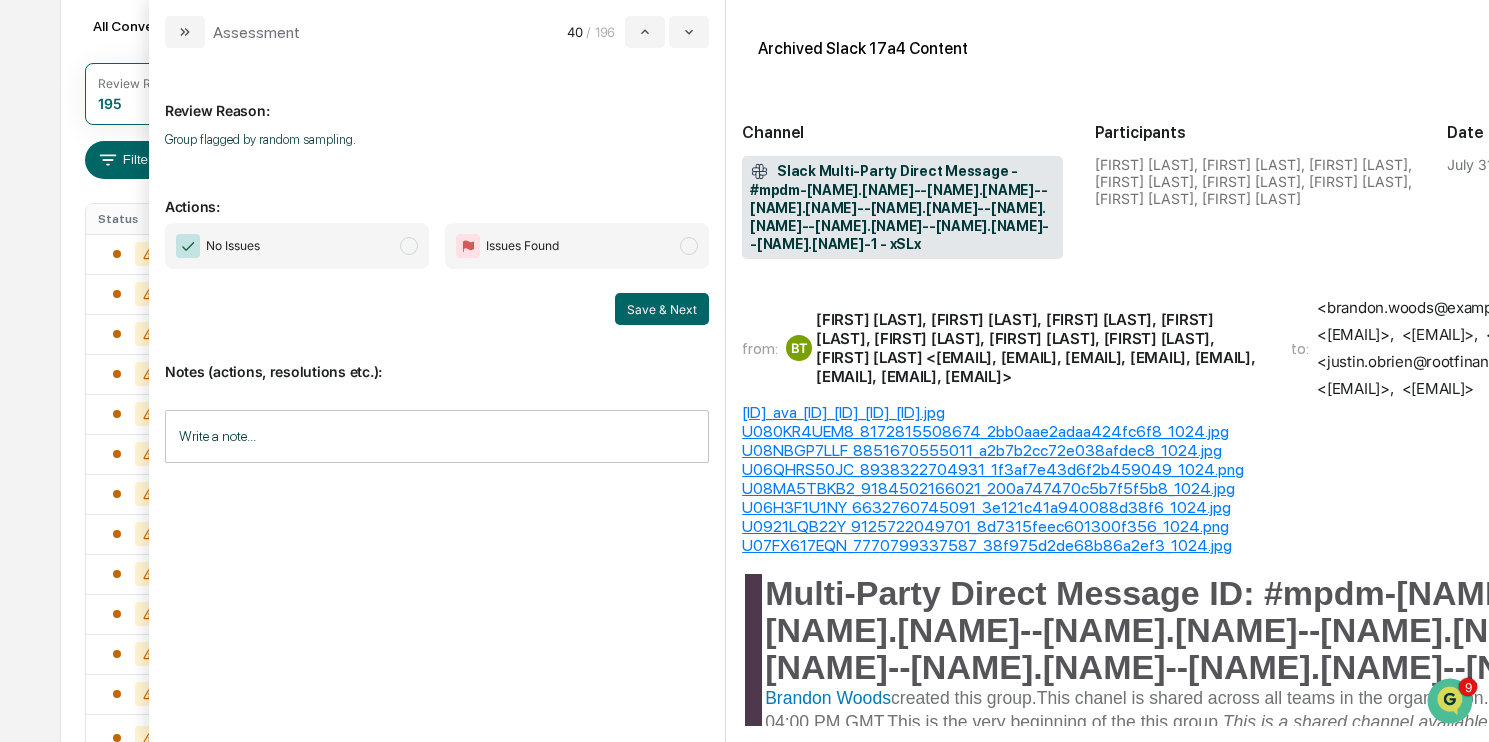 click on "No Issues" at bounding box center (297, 246) 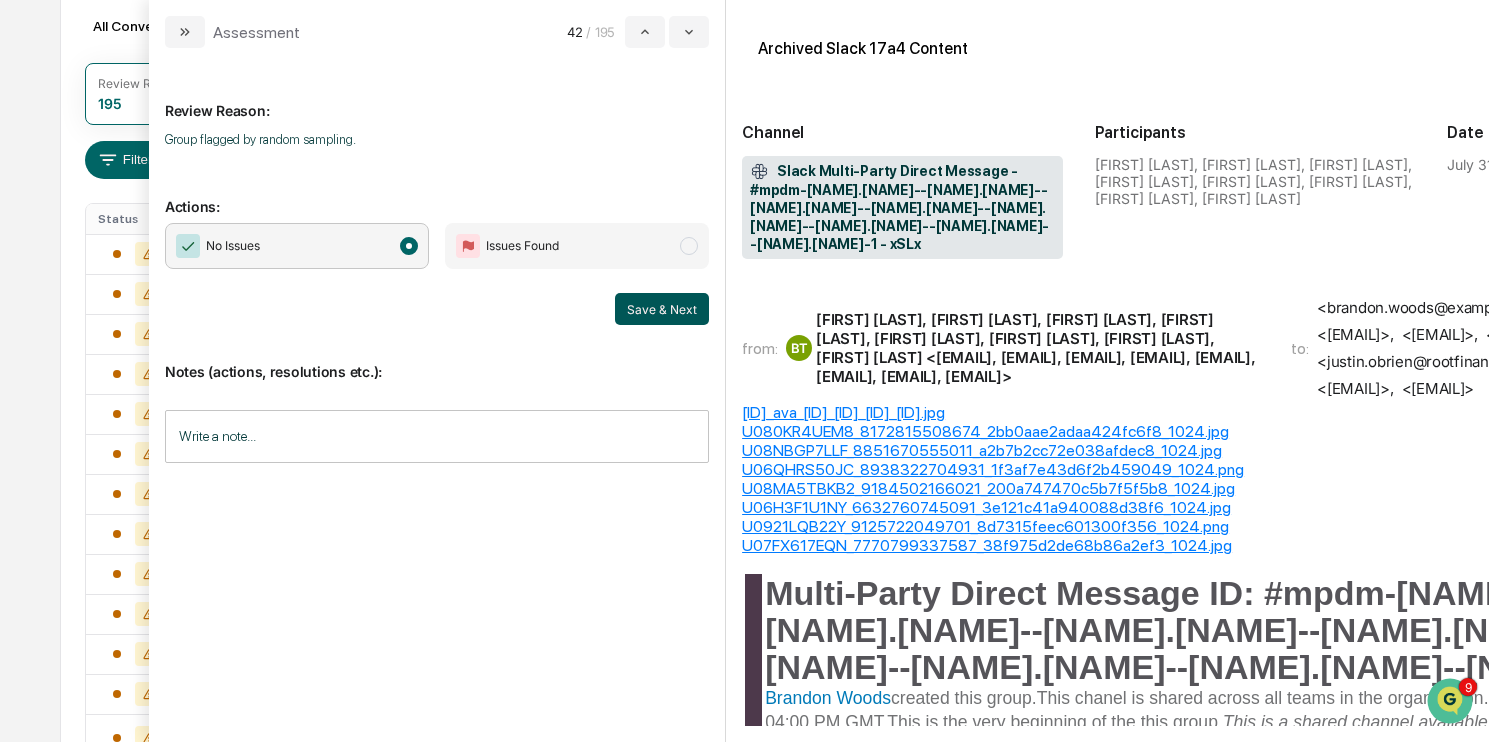 click on "Save & Next" at bounding box center (662, 309) 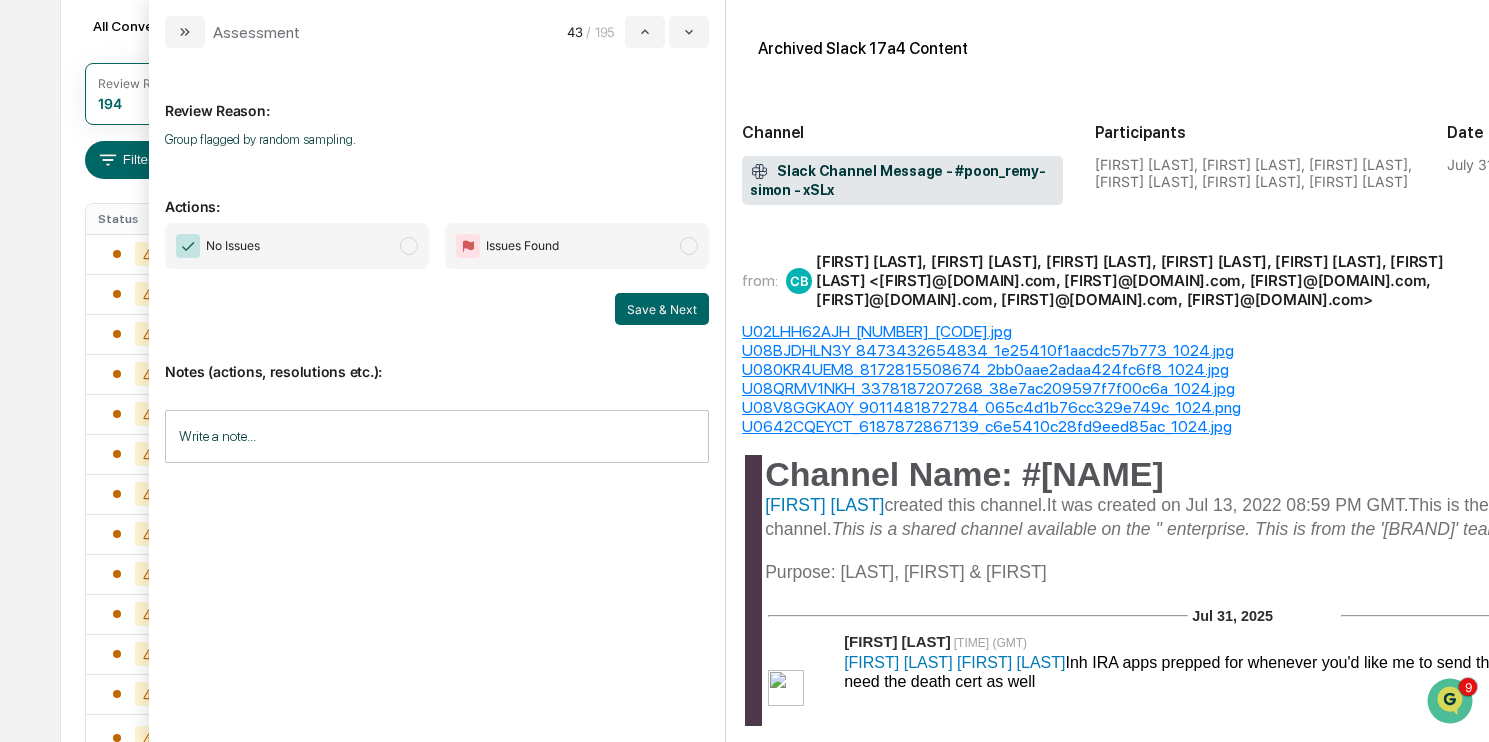 click on "No Issues" at bounding box center [297, 246] 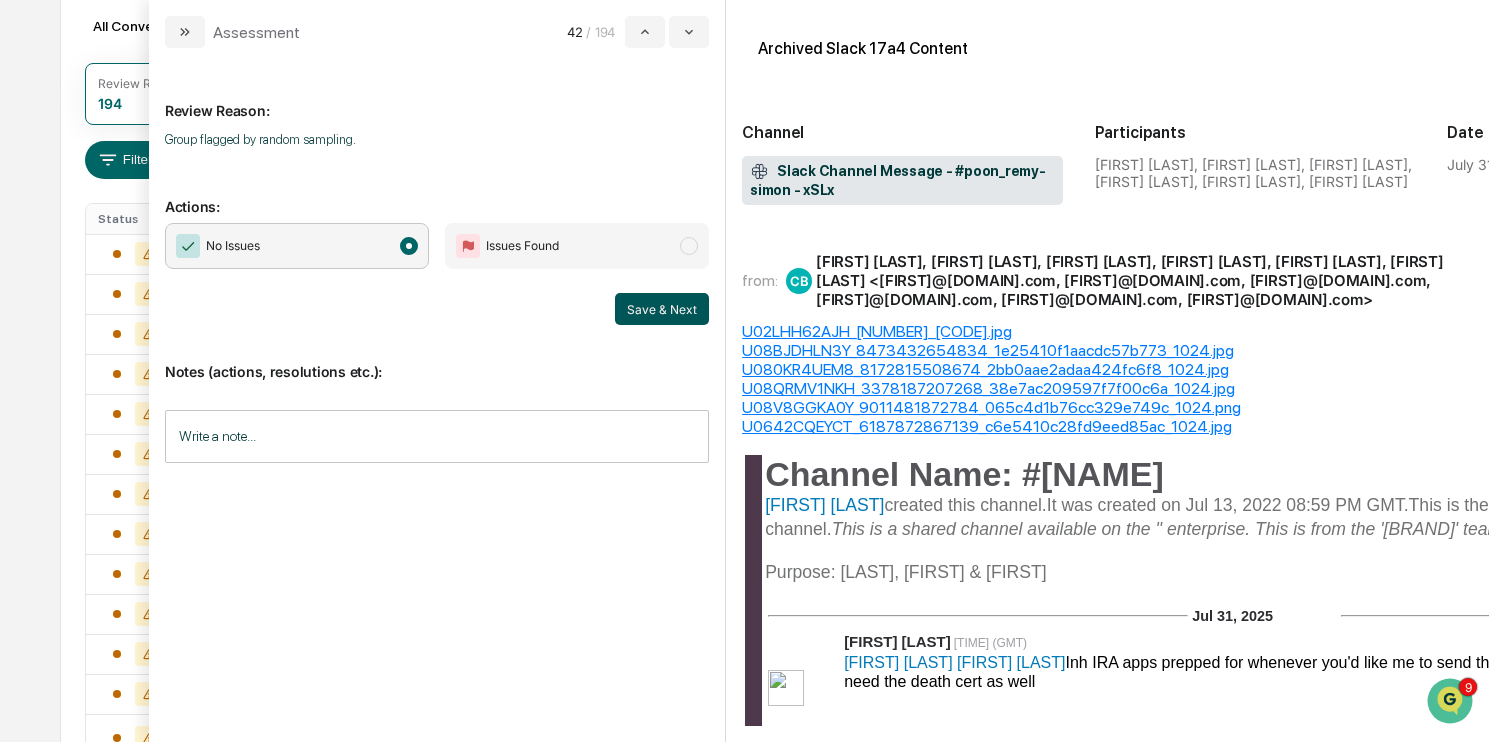 click on "Save & Next" at bounding box center [662, 309] 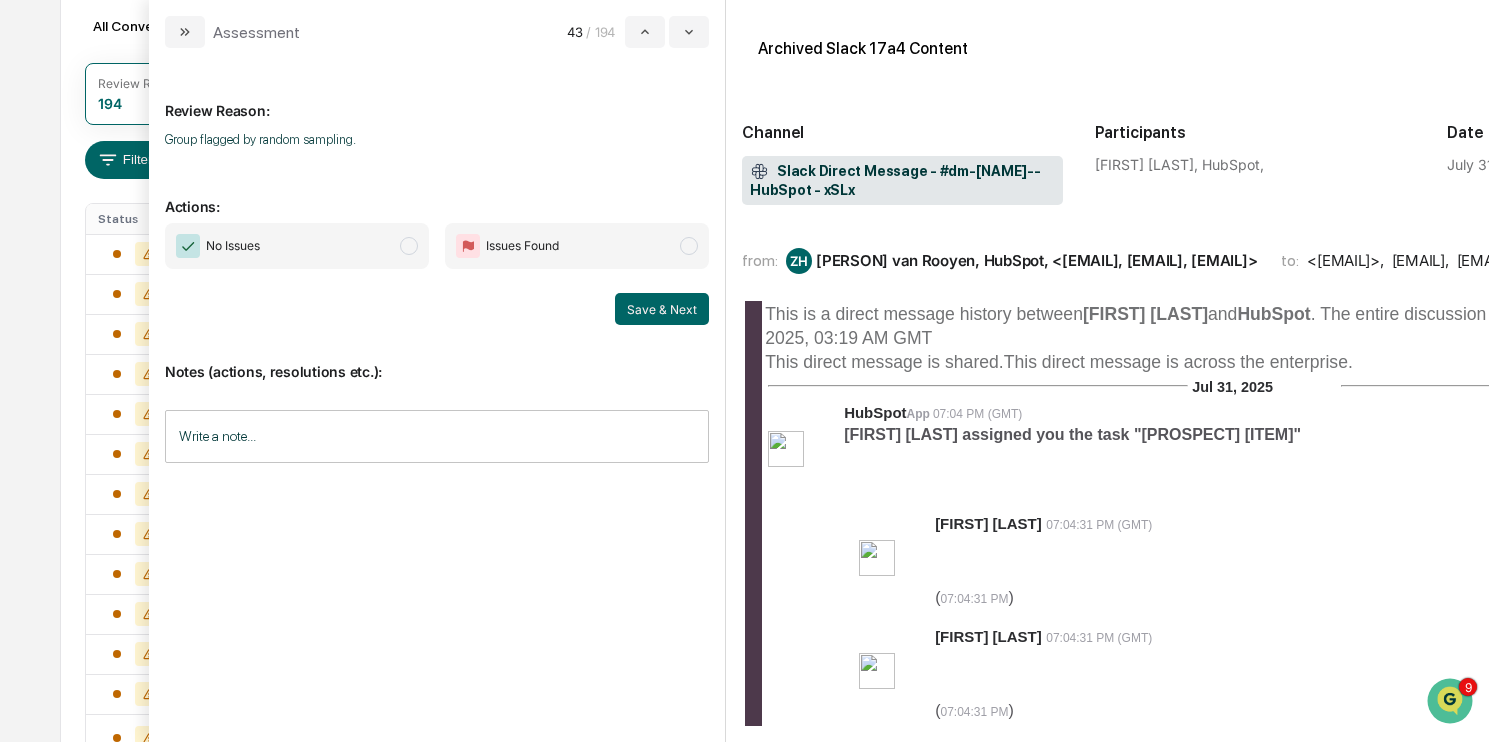 click on "No Issues" at bounding box center (297, 246) 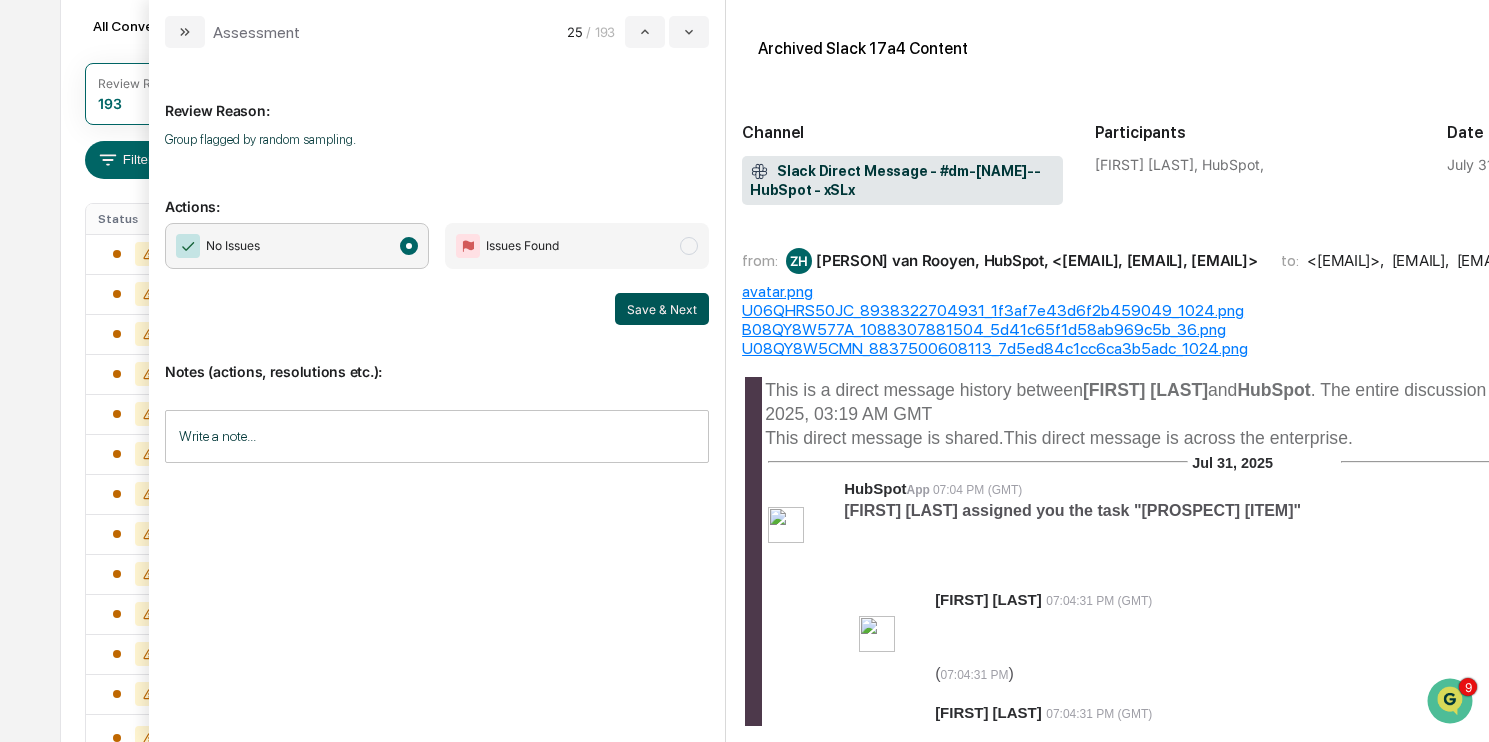 click on "Save & Next" at bounding box center (662, 309) 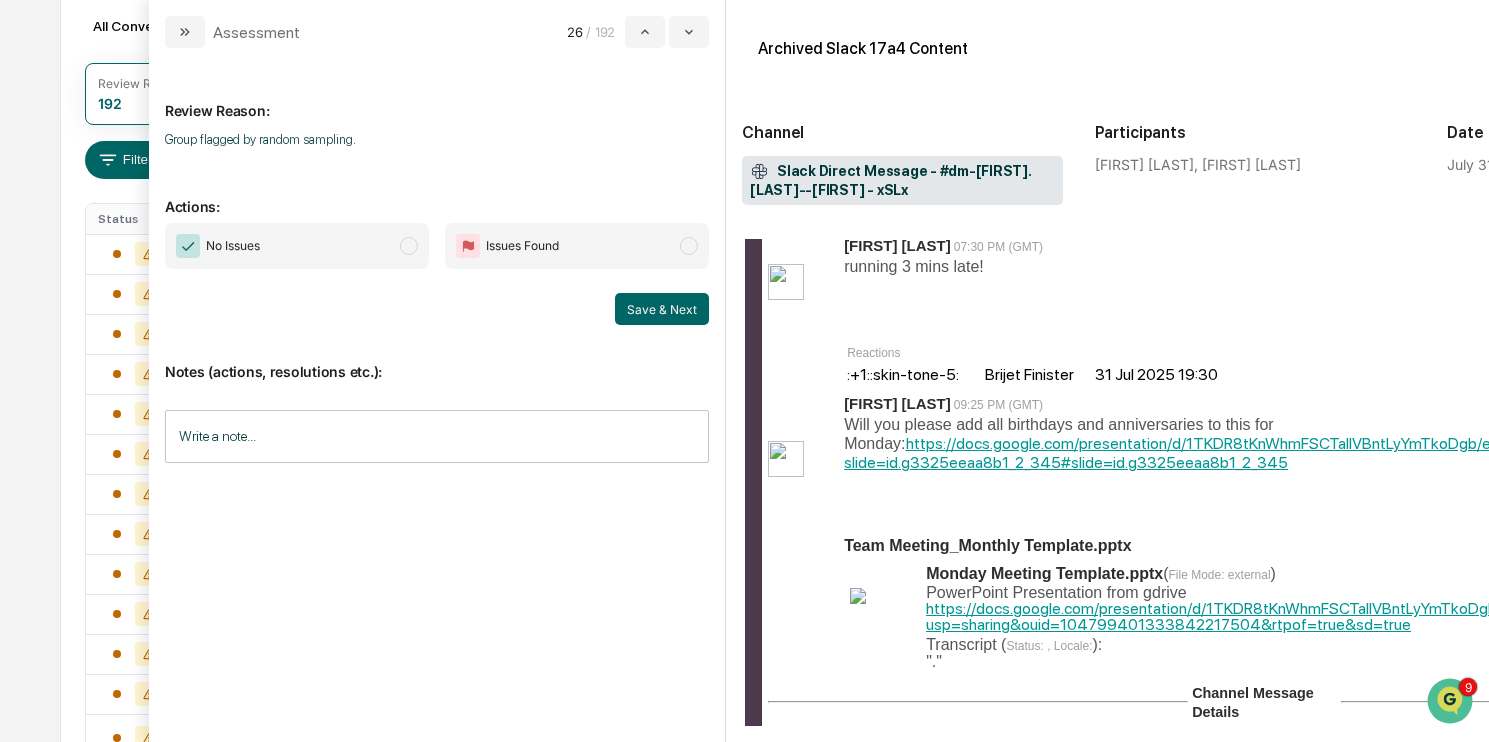 scroll, scrollTop: 213, scrollLeft: 0, axis: vertical 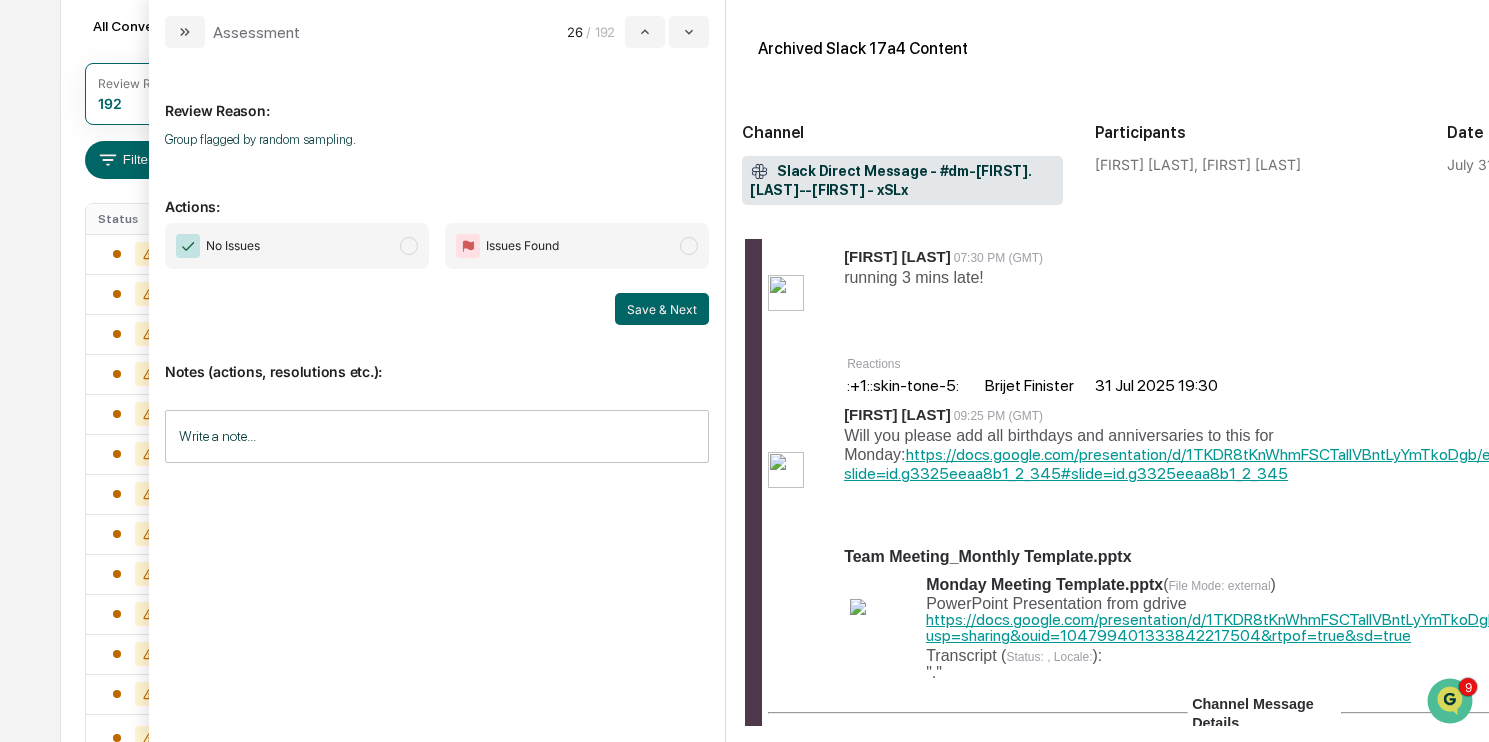 click on "No Issues" at bounding box center (297, 246) 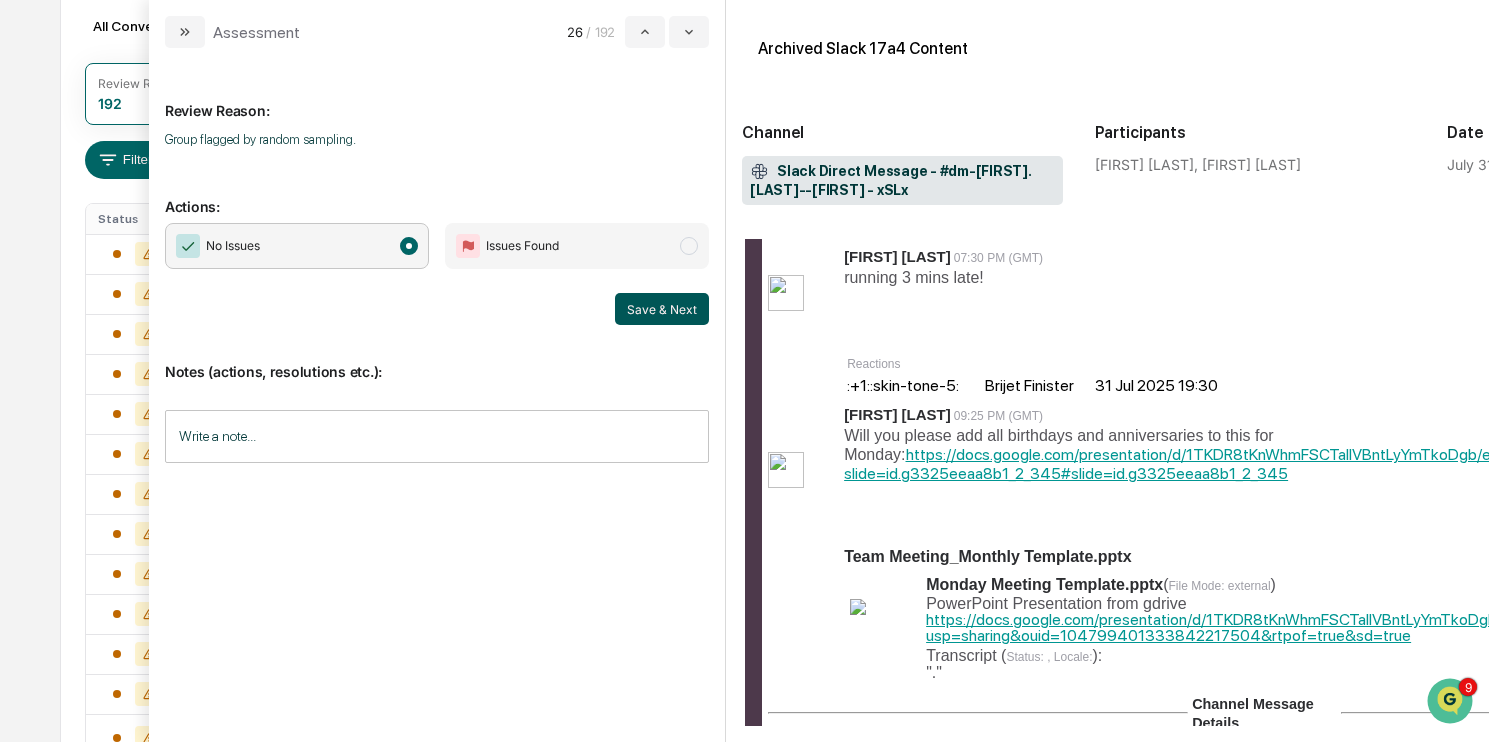 click on "Save & Next" at bounding box center (662, 309) 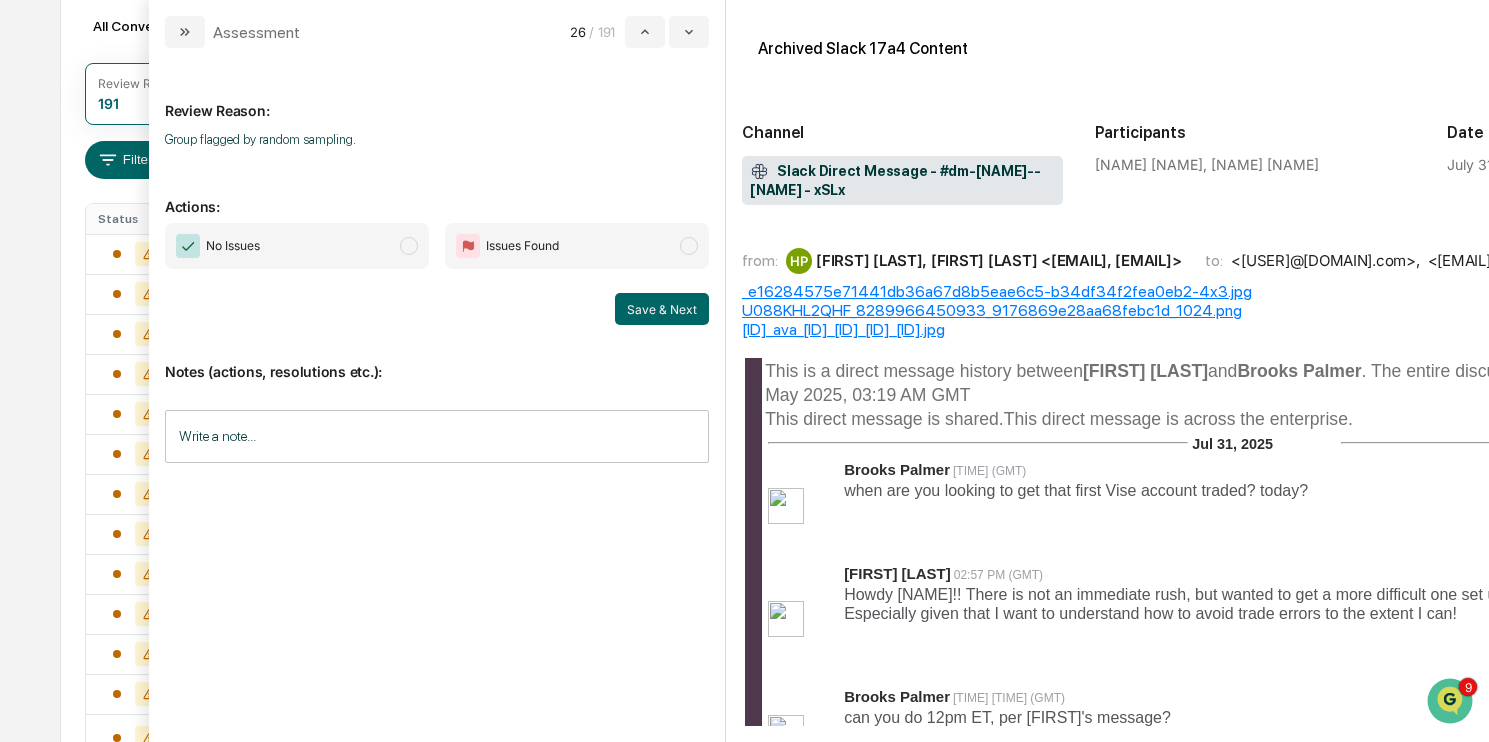 click on "No Issues" at bounding box center [297, 246] 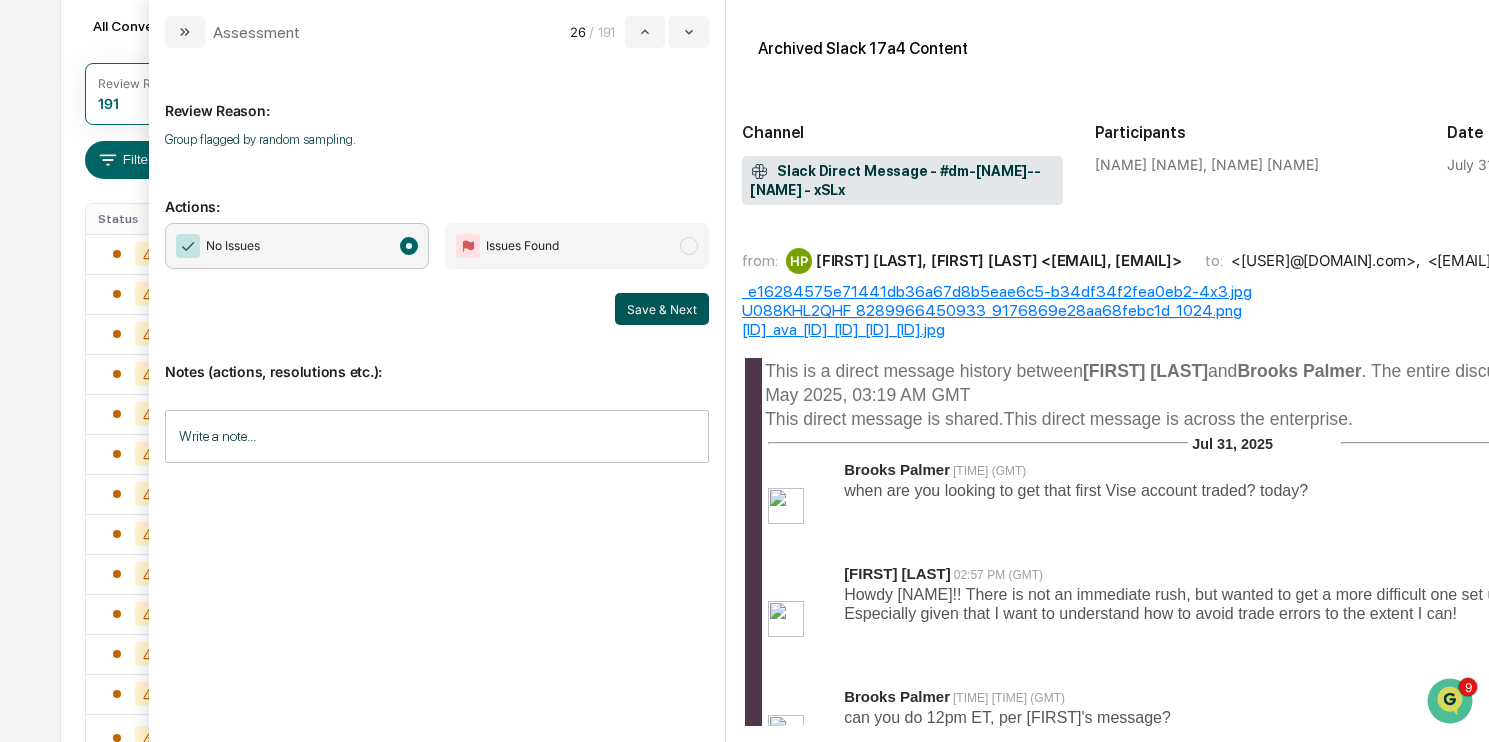 click on "Save & Next" at bounding box center [662, 309] 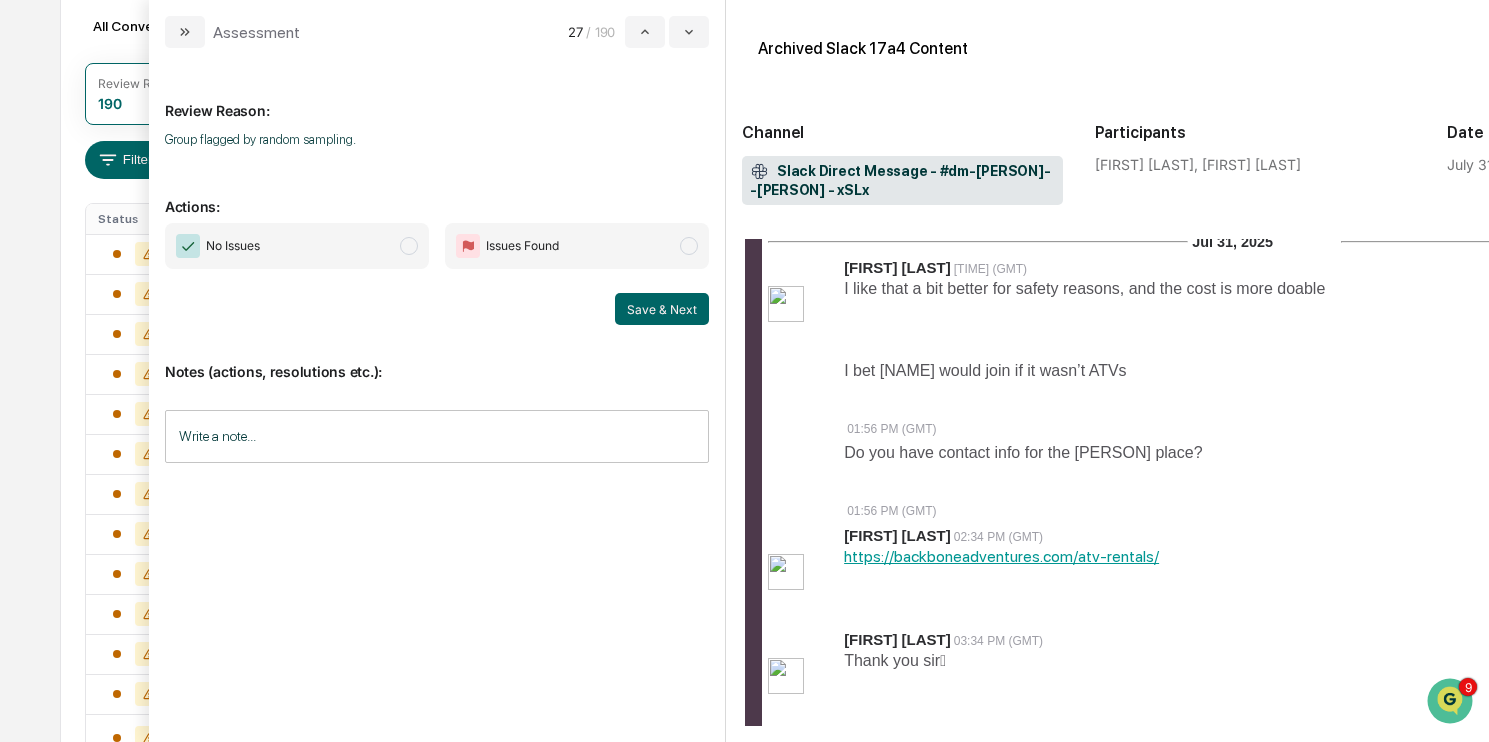 scroll, scrollTop: 196, scrollLeft: 0, axis: vertical 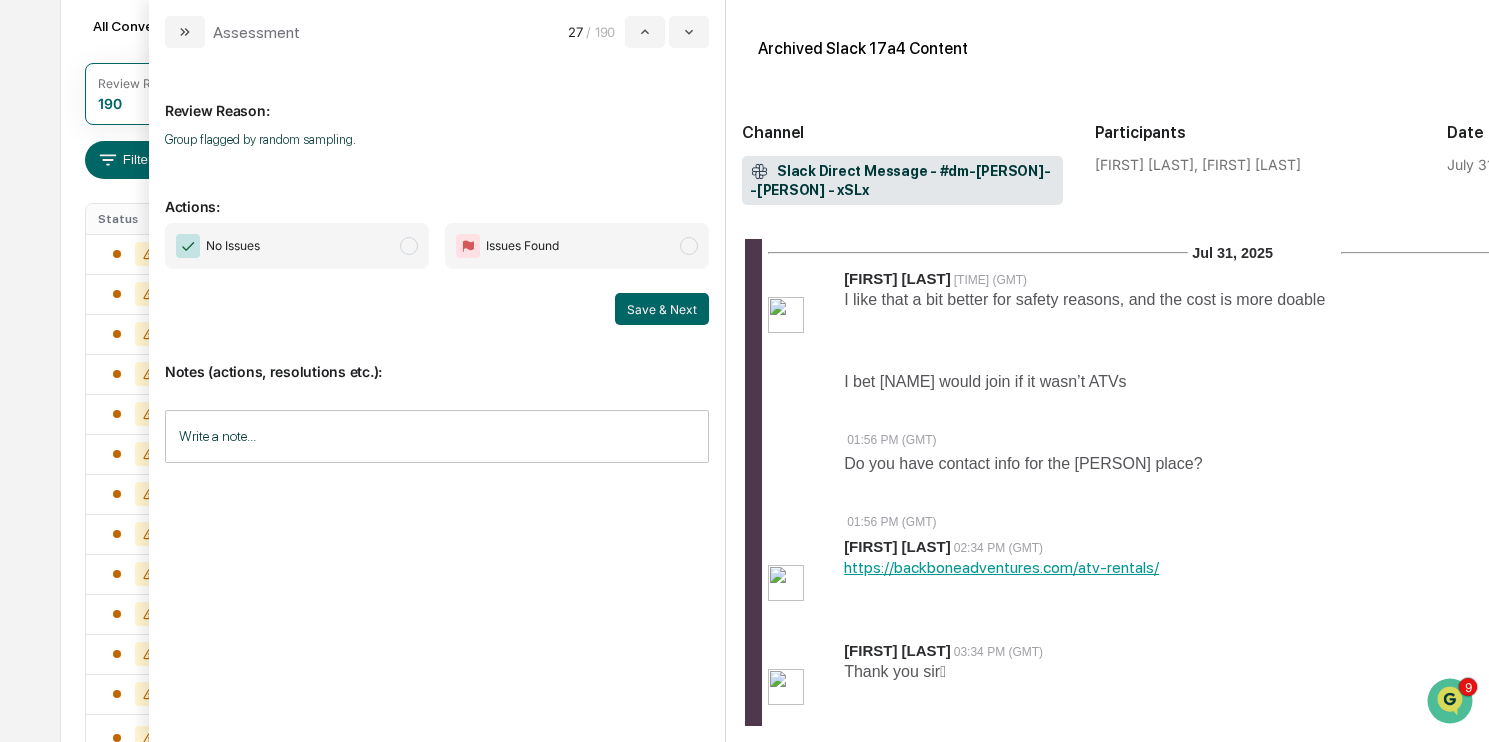 click on "No Issues" at bounding box center [297, 246] 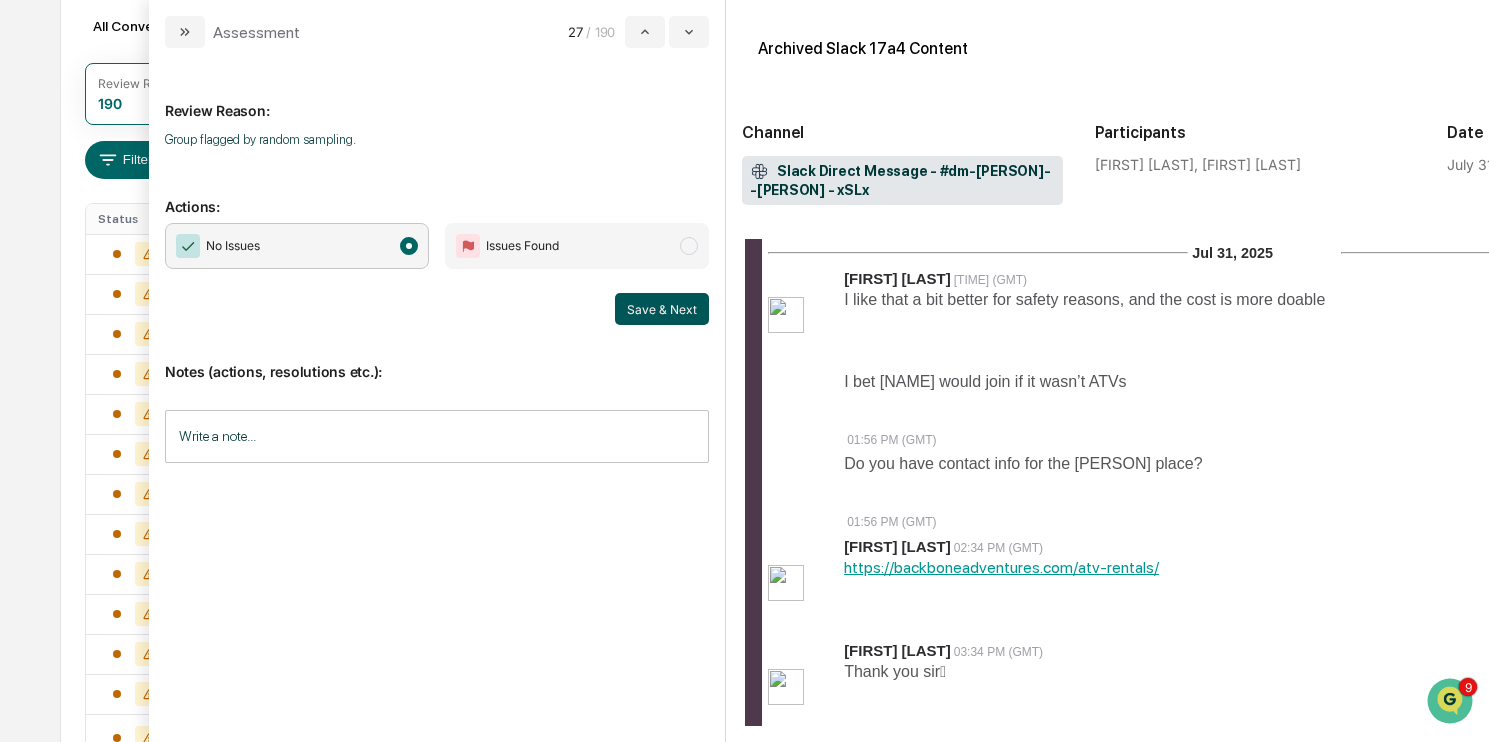 click on "Save & Next" at bounding box center [662, 309] 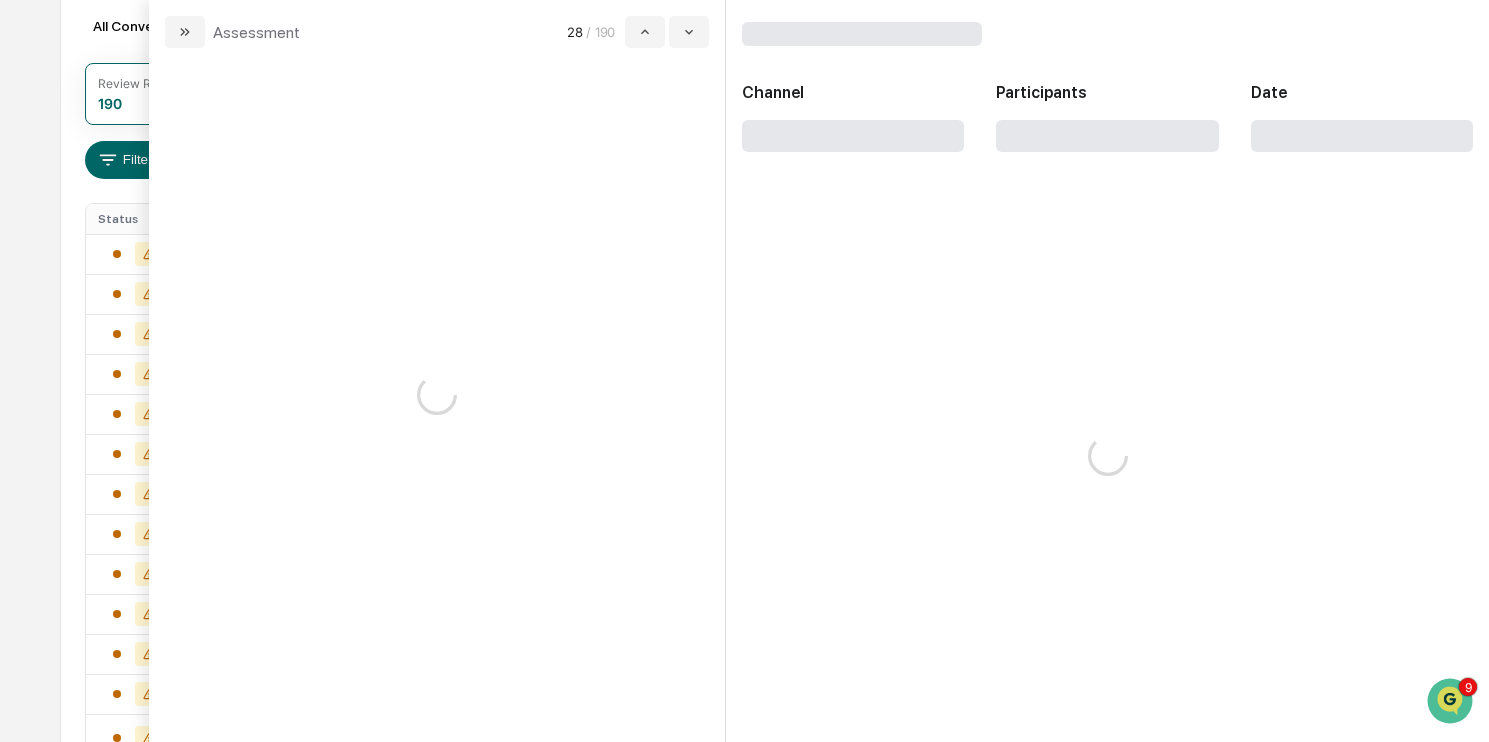 scroll, scrollTop: 0, scrollLeft: 0, axis: both 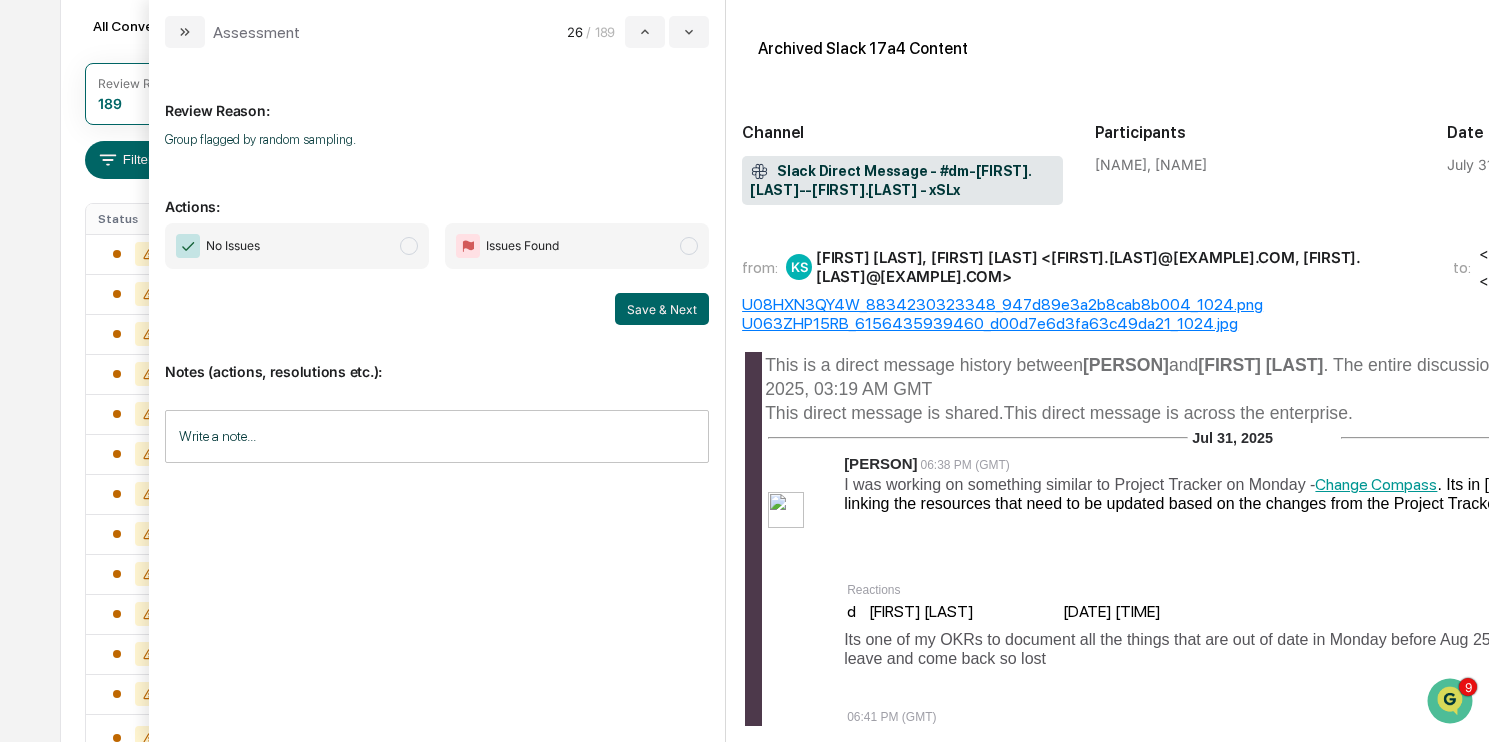 click on "No Issues" at bounding box center [297, 246] 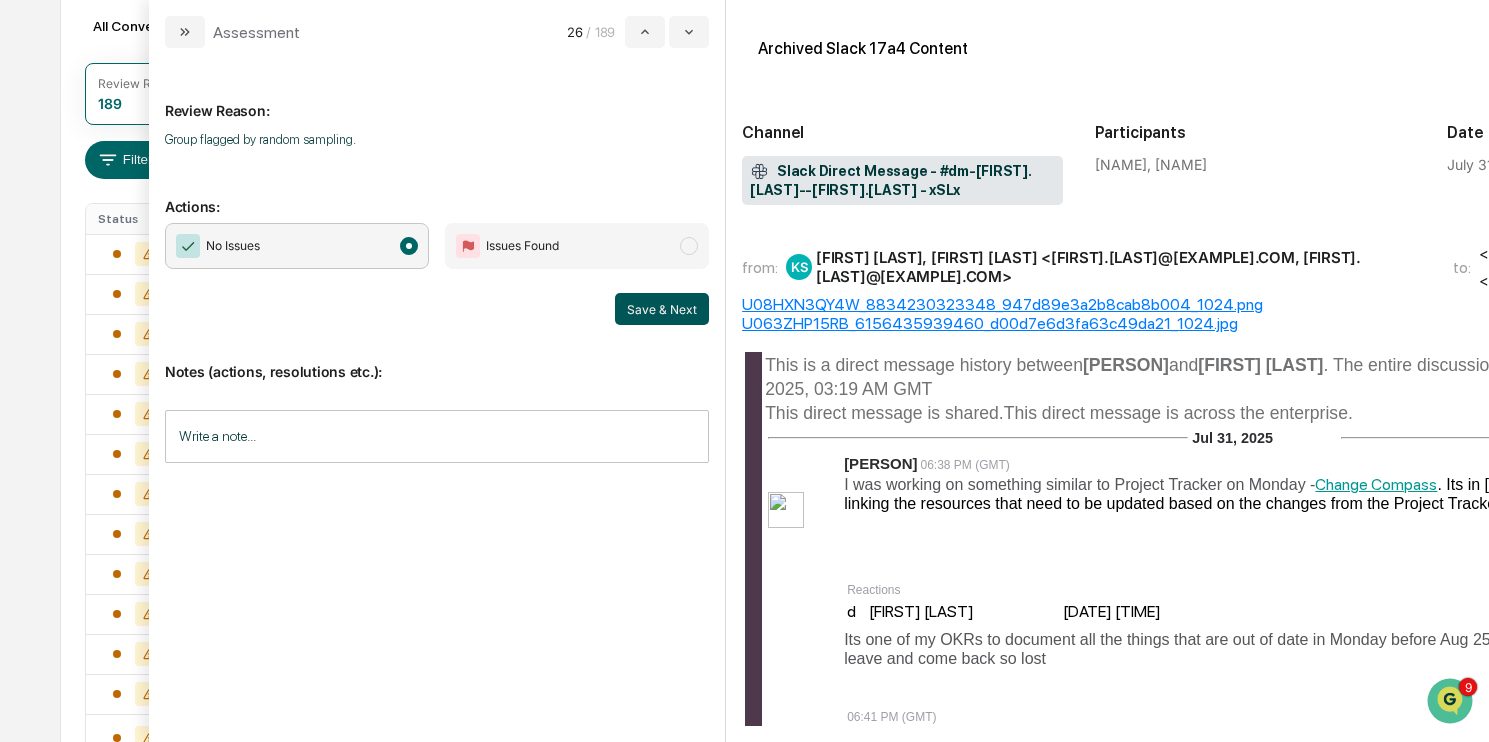 click on "Save & Next" at bounding box center (662, 309) 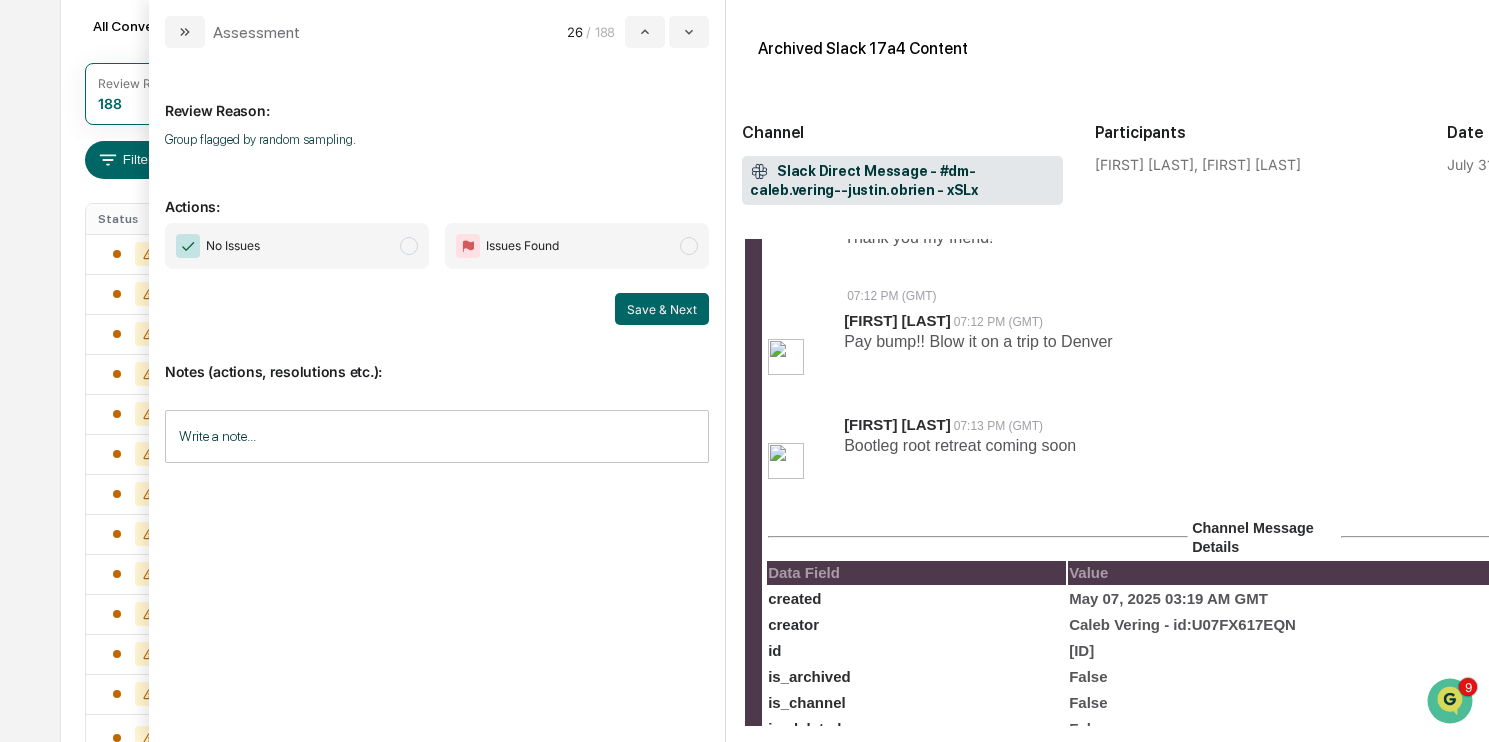scroll, scrollTop: 517, scrollLeft: 0, axis: vertical 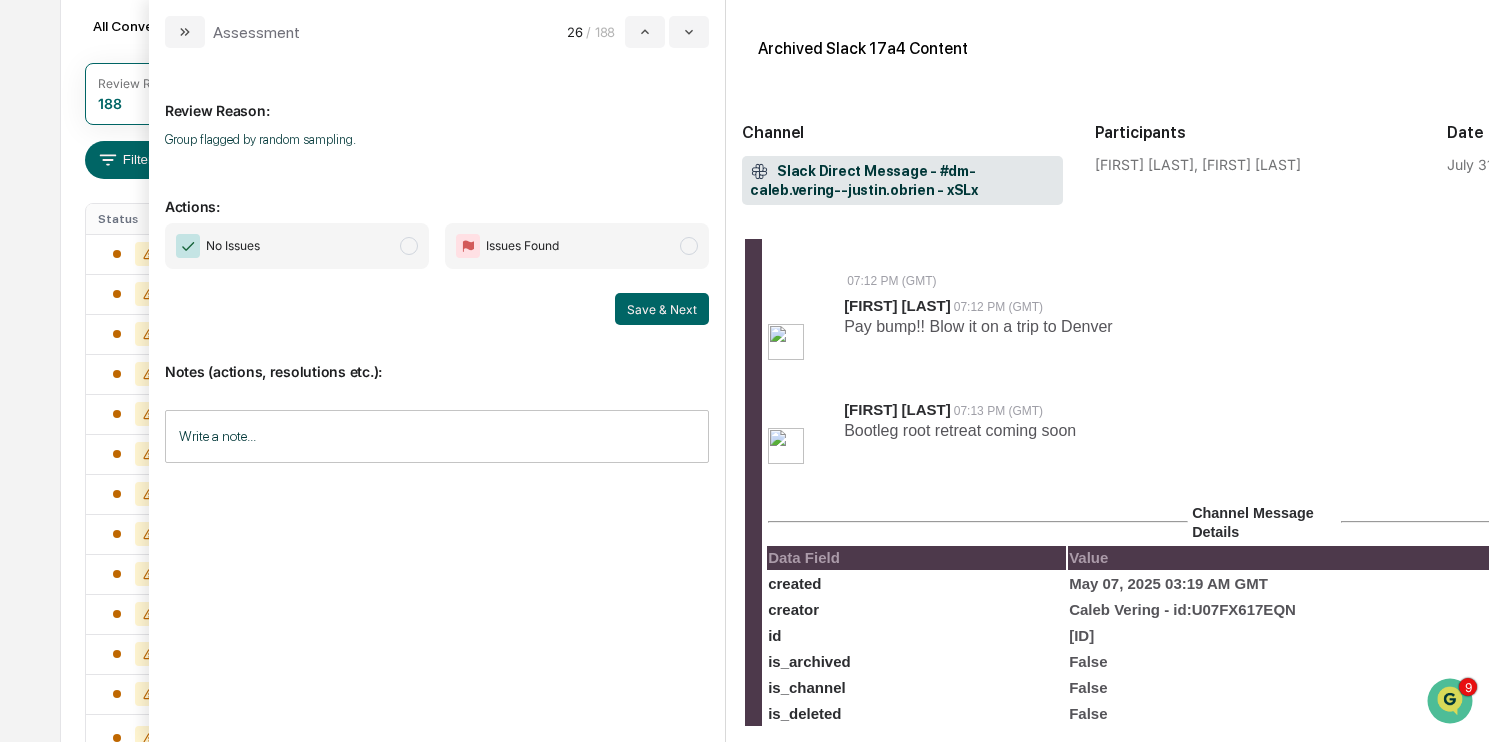 click on "No Issues" at bounding box center [297, 246] 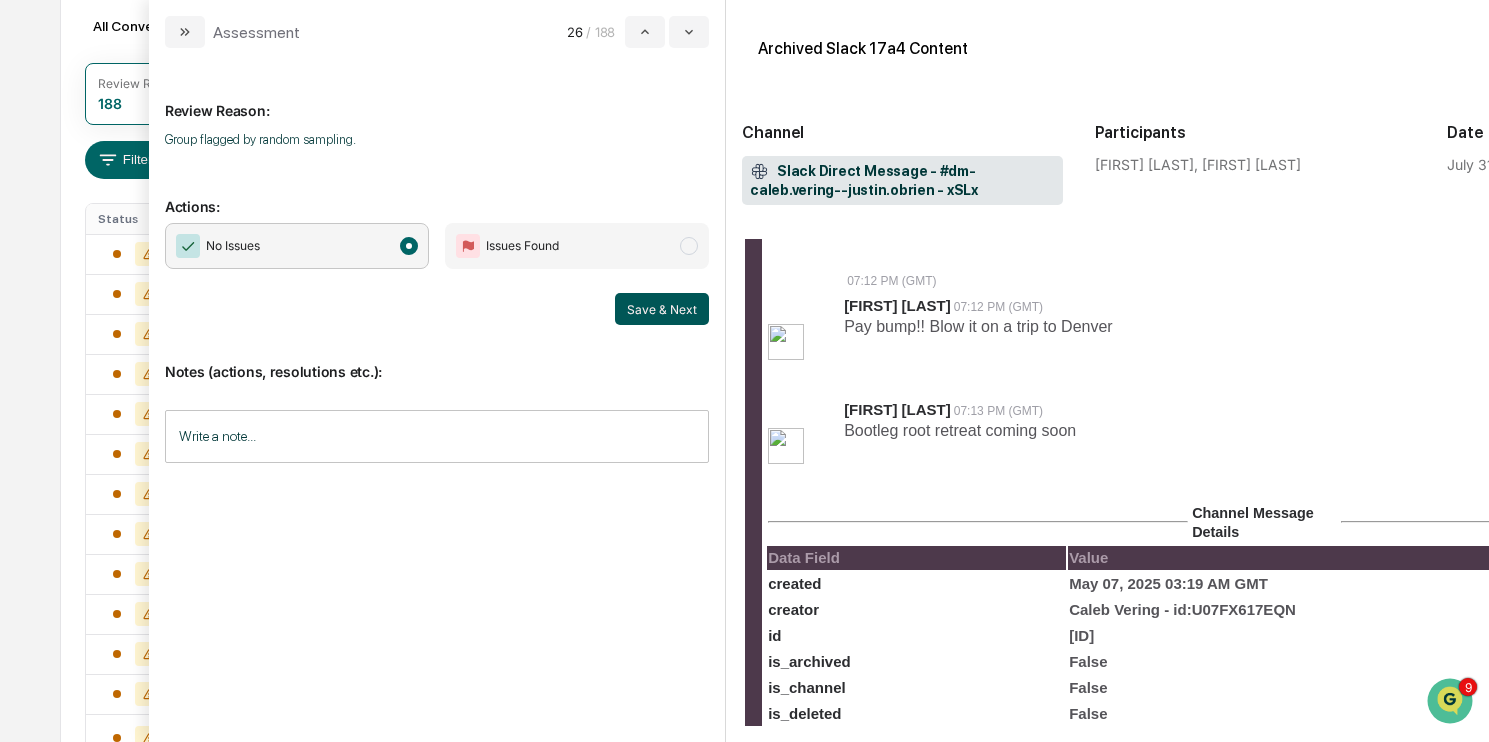 click on "Save & Next" at bounding box center [662, 309] 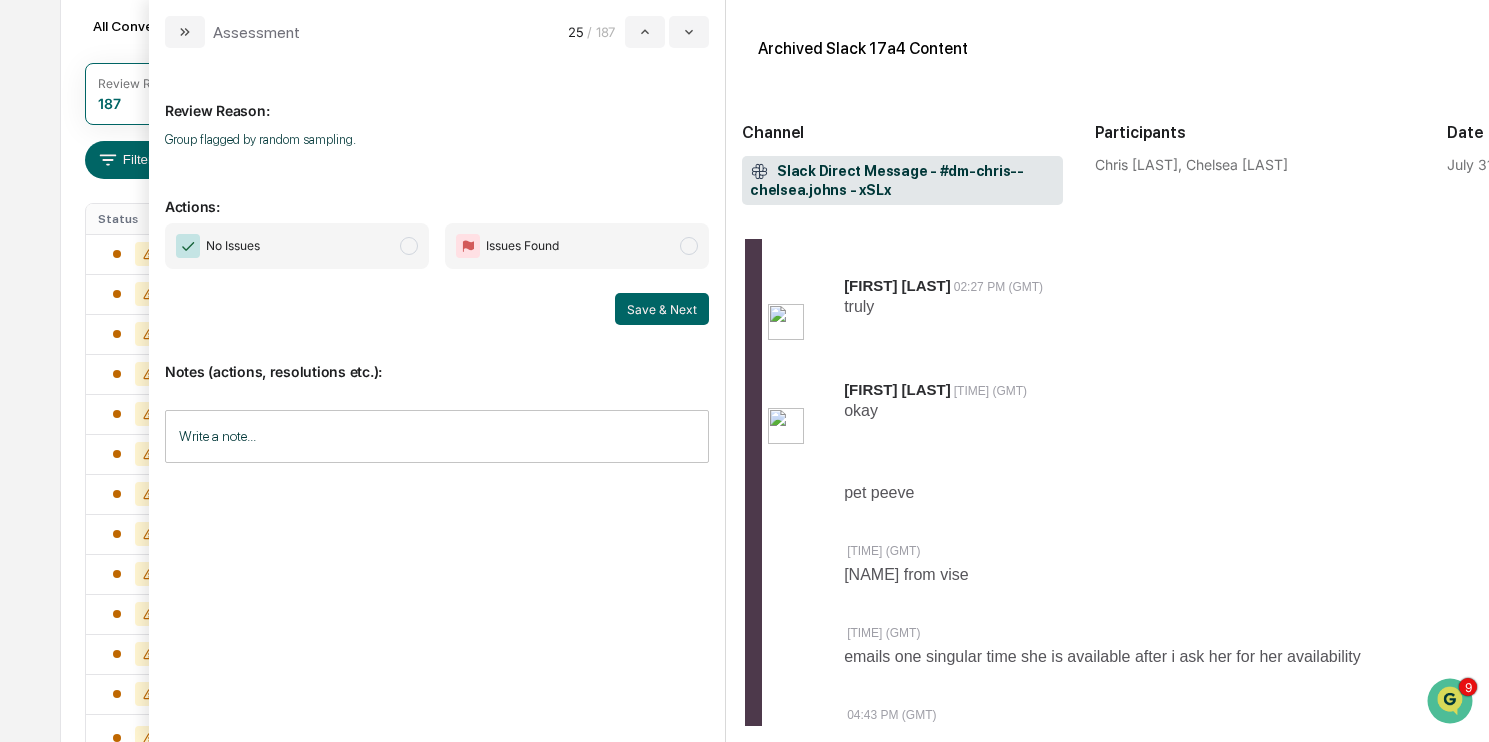 scroll, scrollTop: 731, scrollLeft: 0, axis: vertical 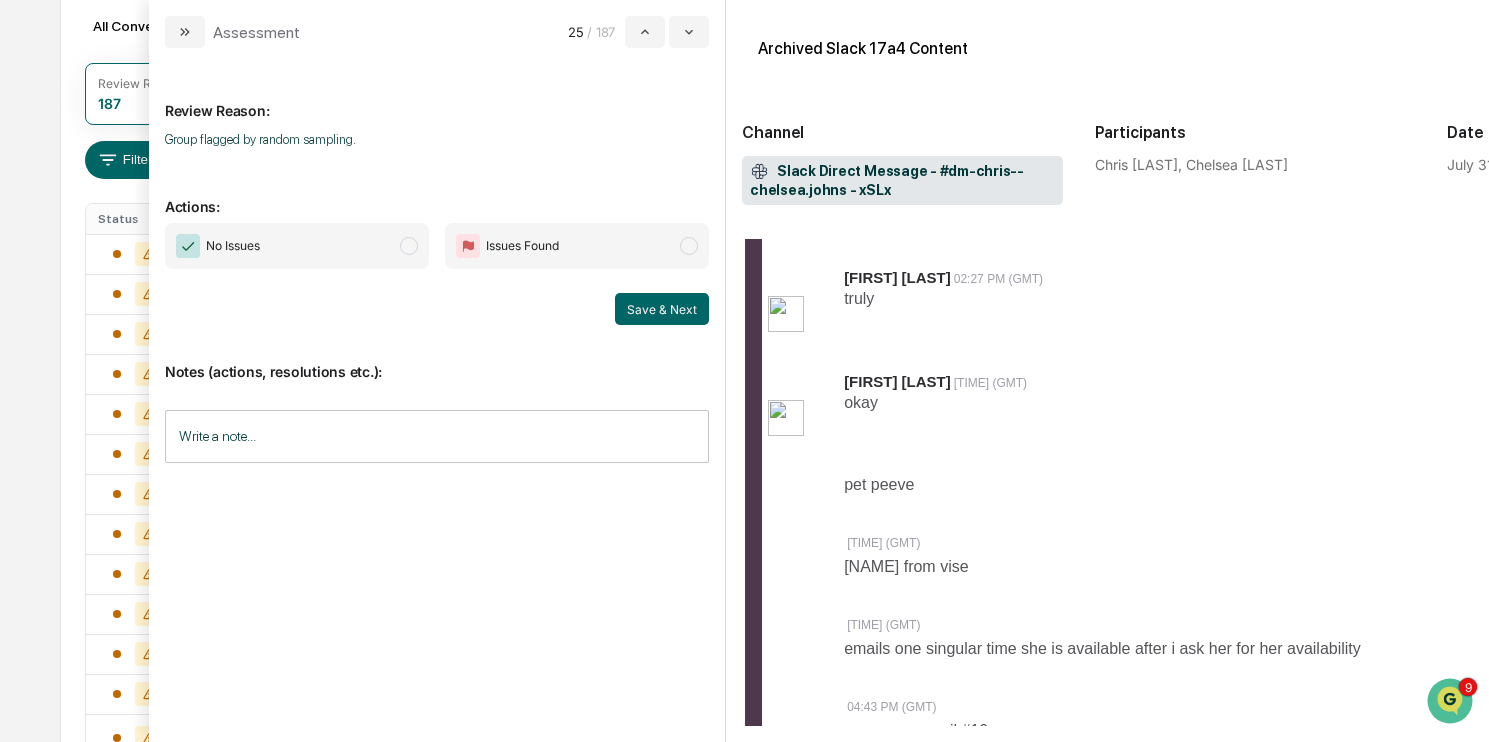 click on "No Issues" at bounding box center (297, 246) 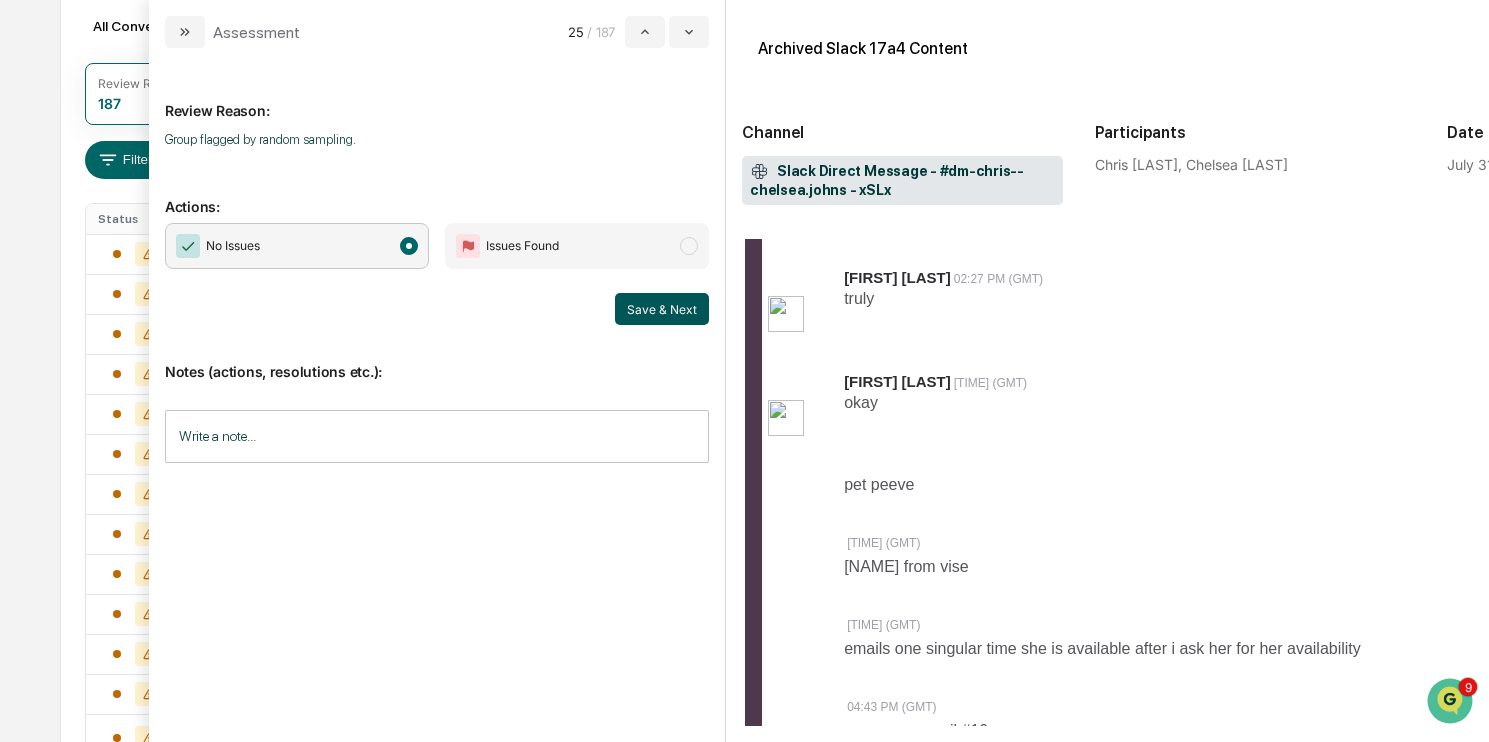 click on "Save & Next" at bounding box center [662, 309] 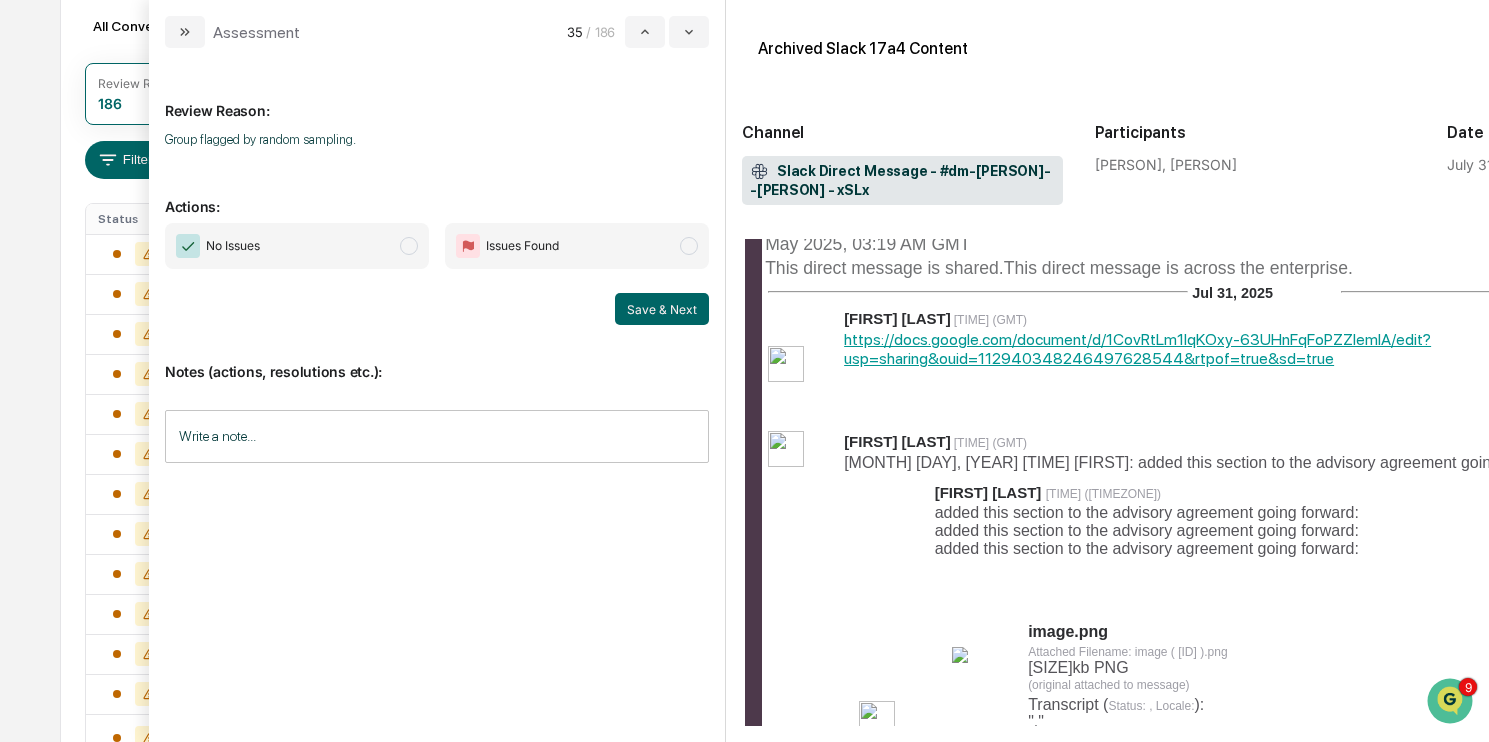 scroll, scrollTop: 184, scrollLeft: 0, axis: vertical 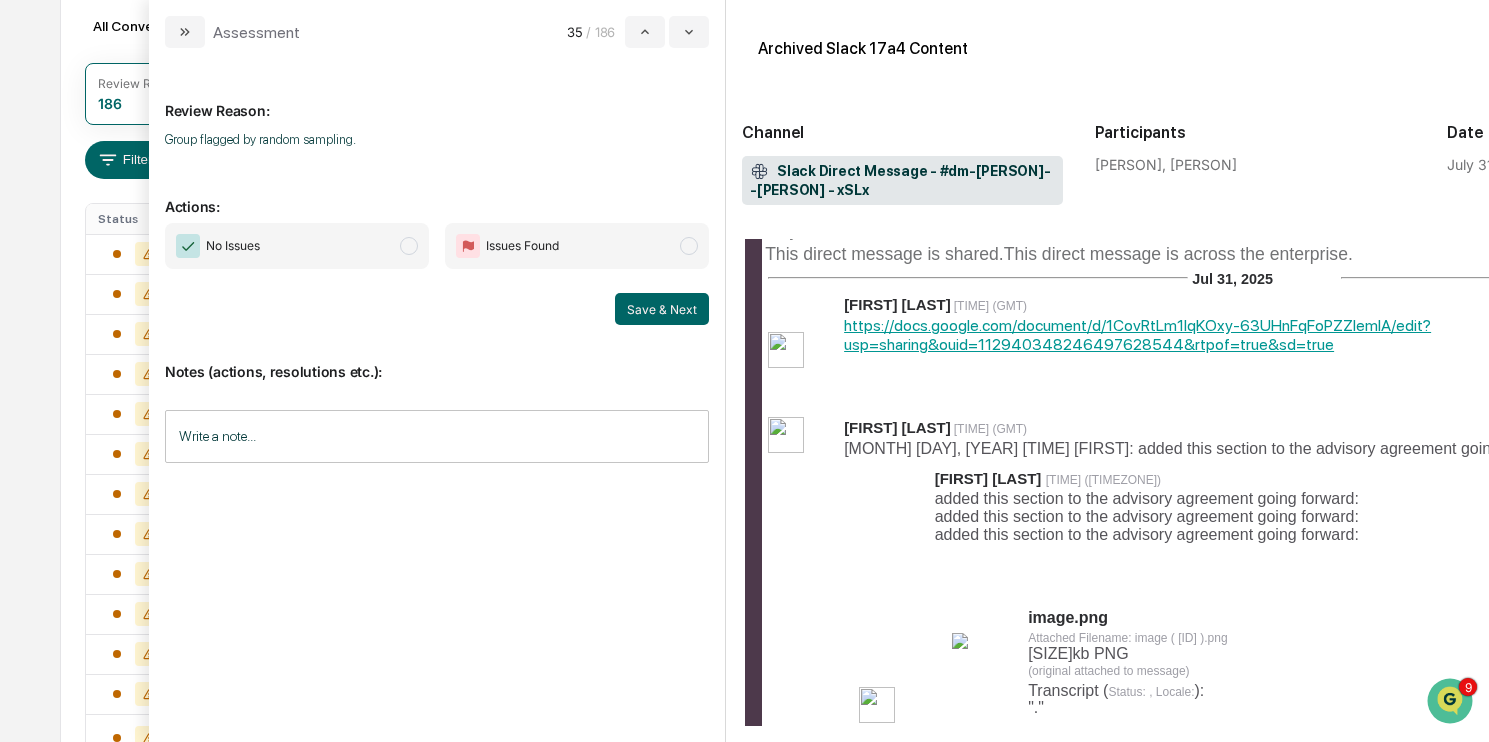 click on "No Issues" at bounding box center [297, 246] 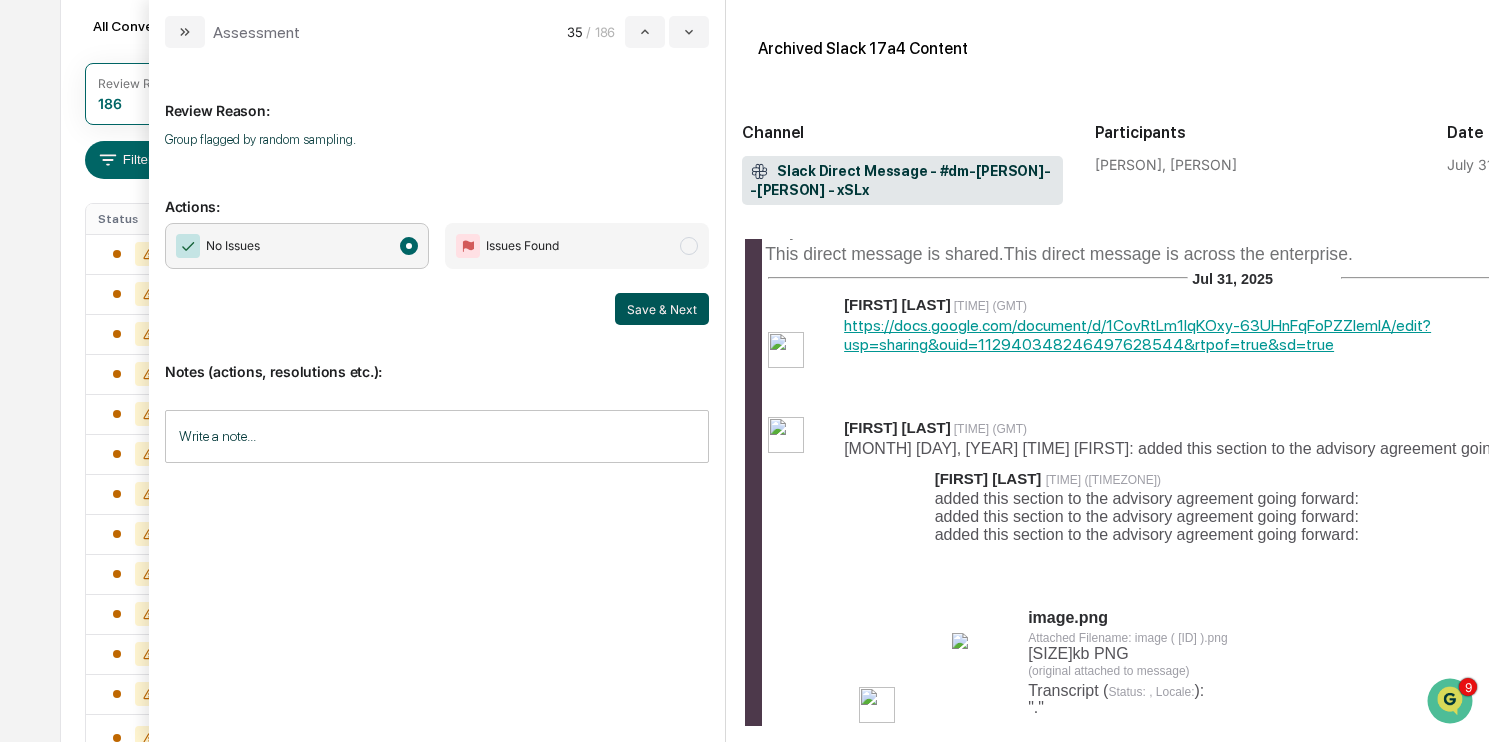 click on "Save & Next" at bounding box center (662, 309) 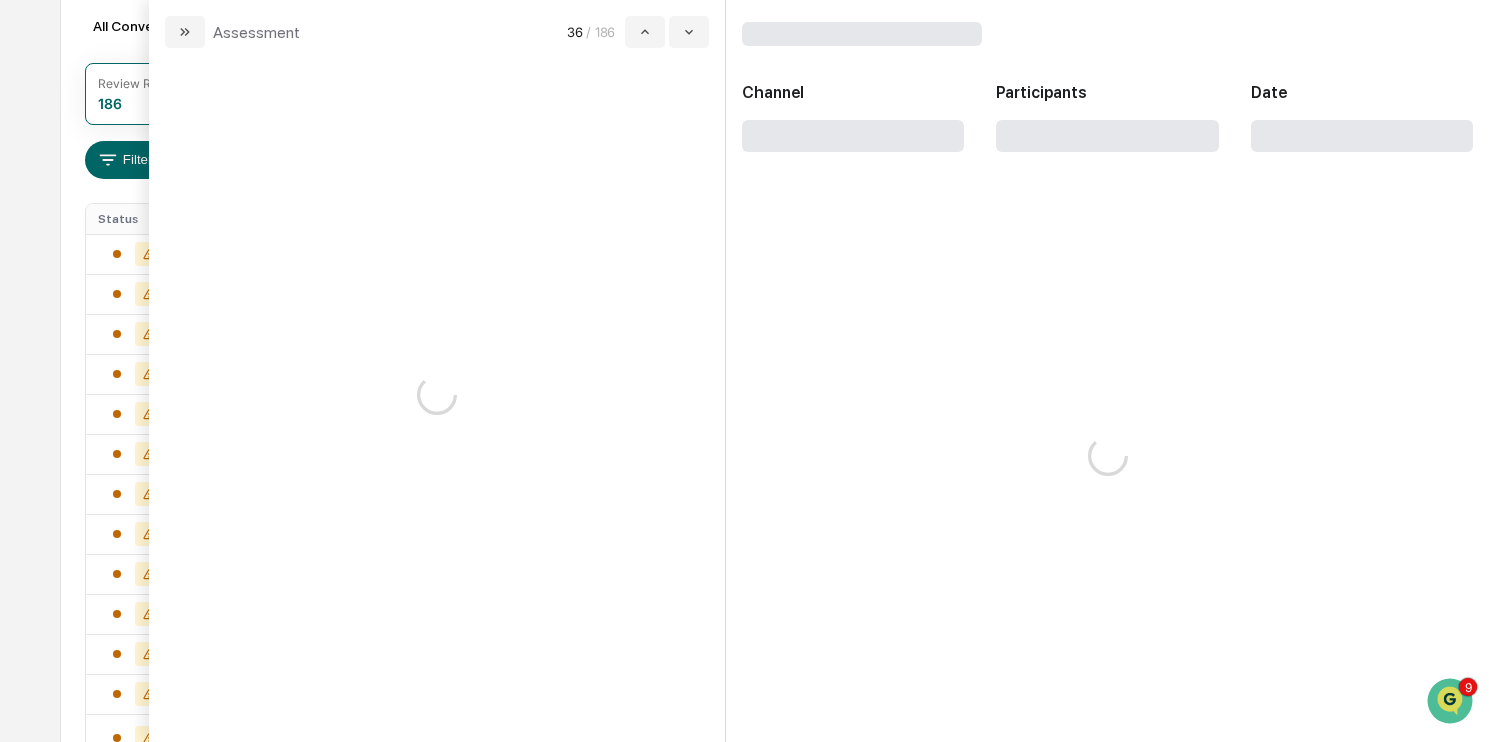 scroll, scrollTop: 0, scrollLeft: 0, axis: both 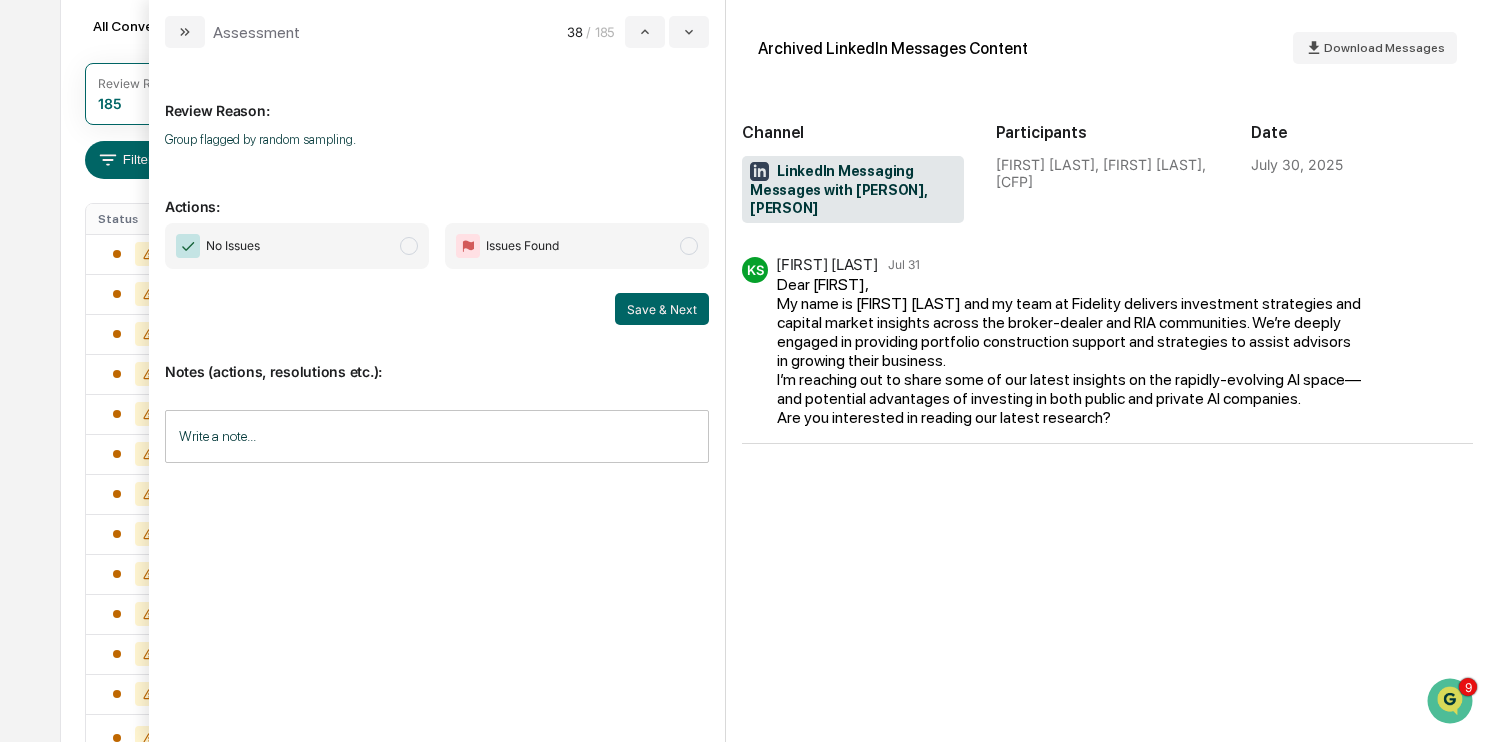 click on "No Issues" at bounding box center [297, 246] 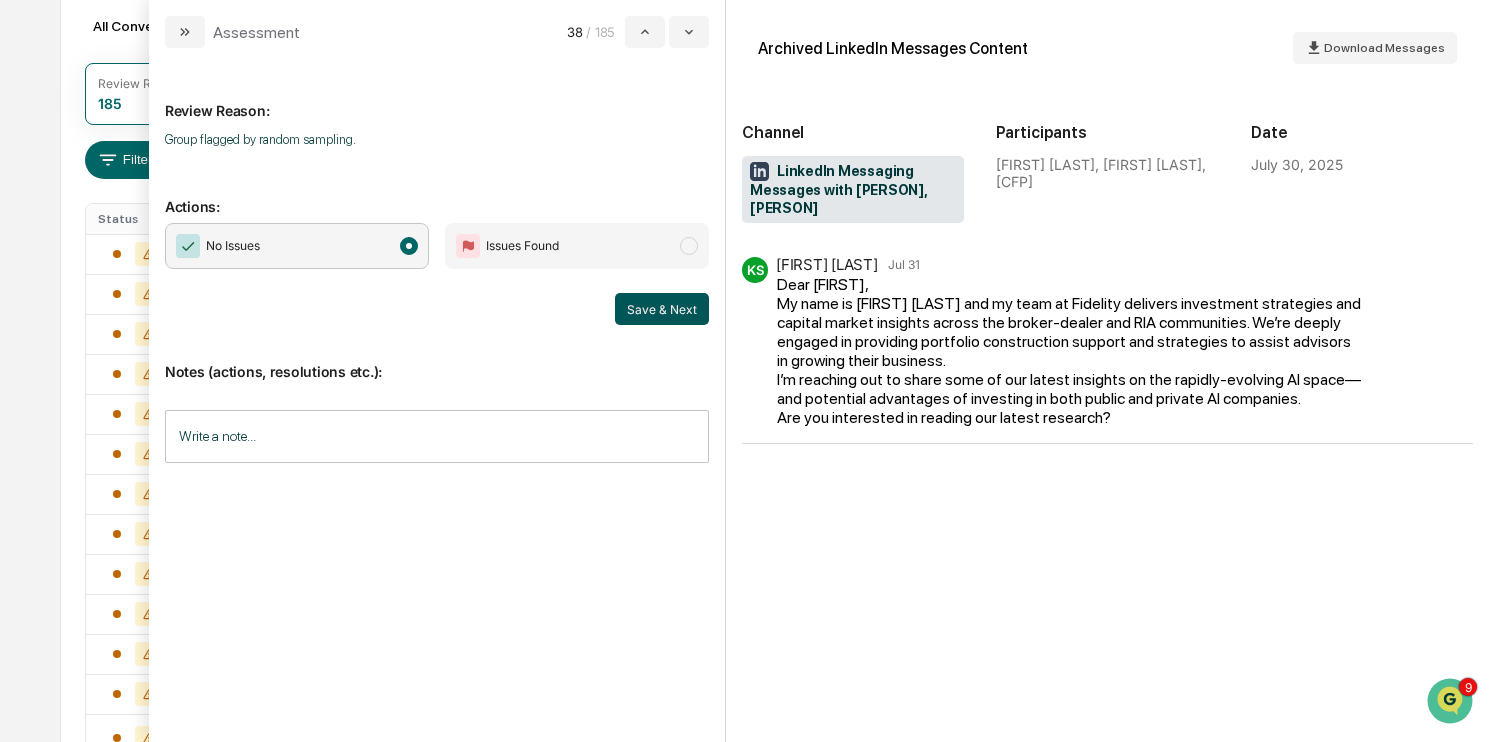 click on "Save & Next" at bounding box center [662, 309] 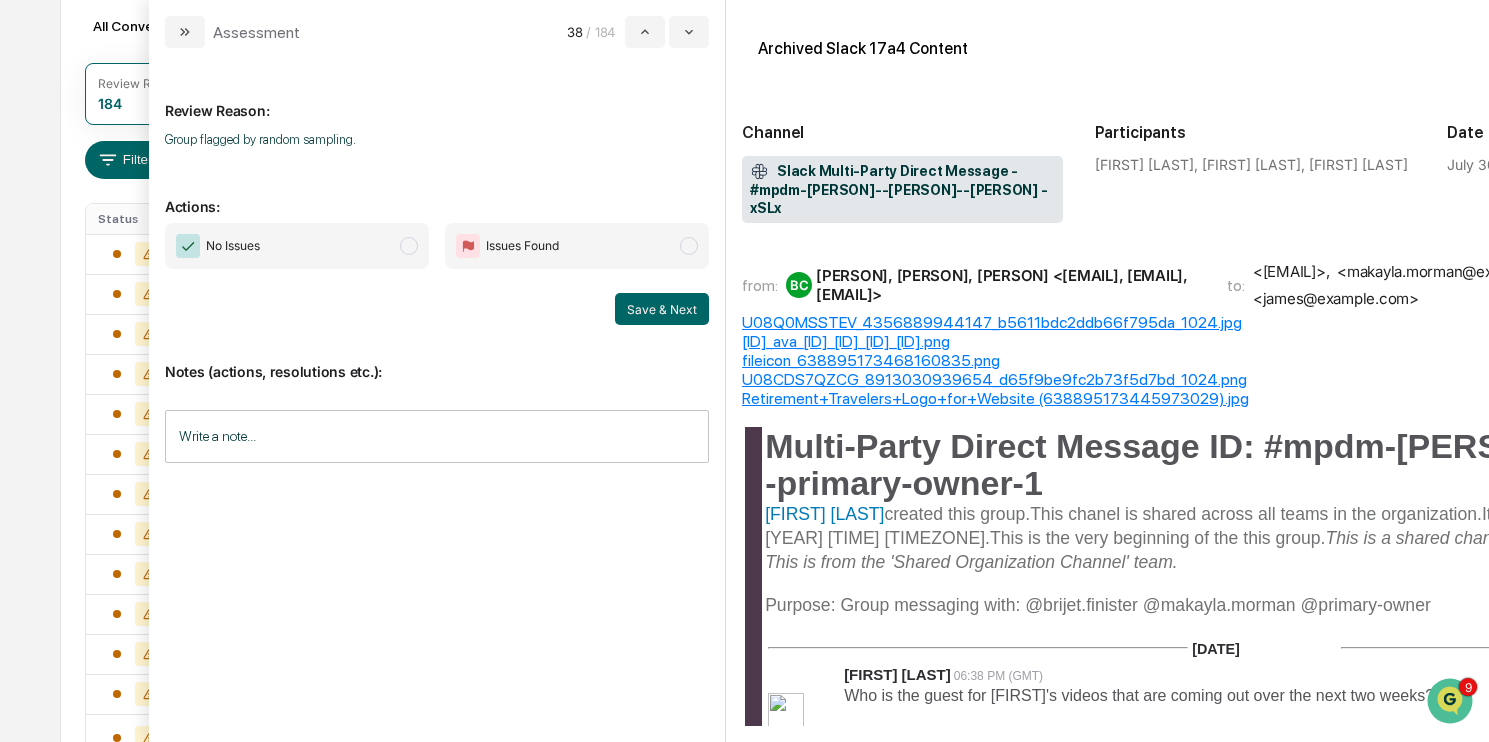 click on "No Issues" at bounding box center [297, 246] 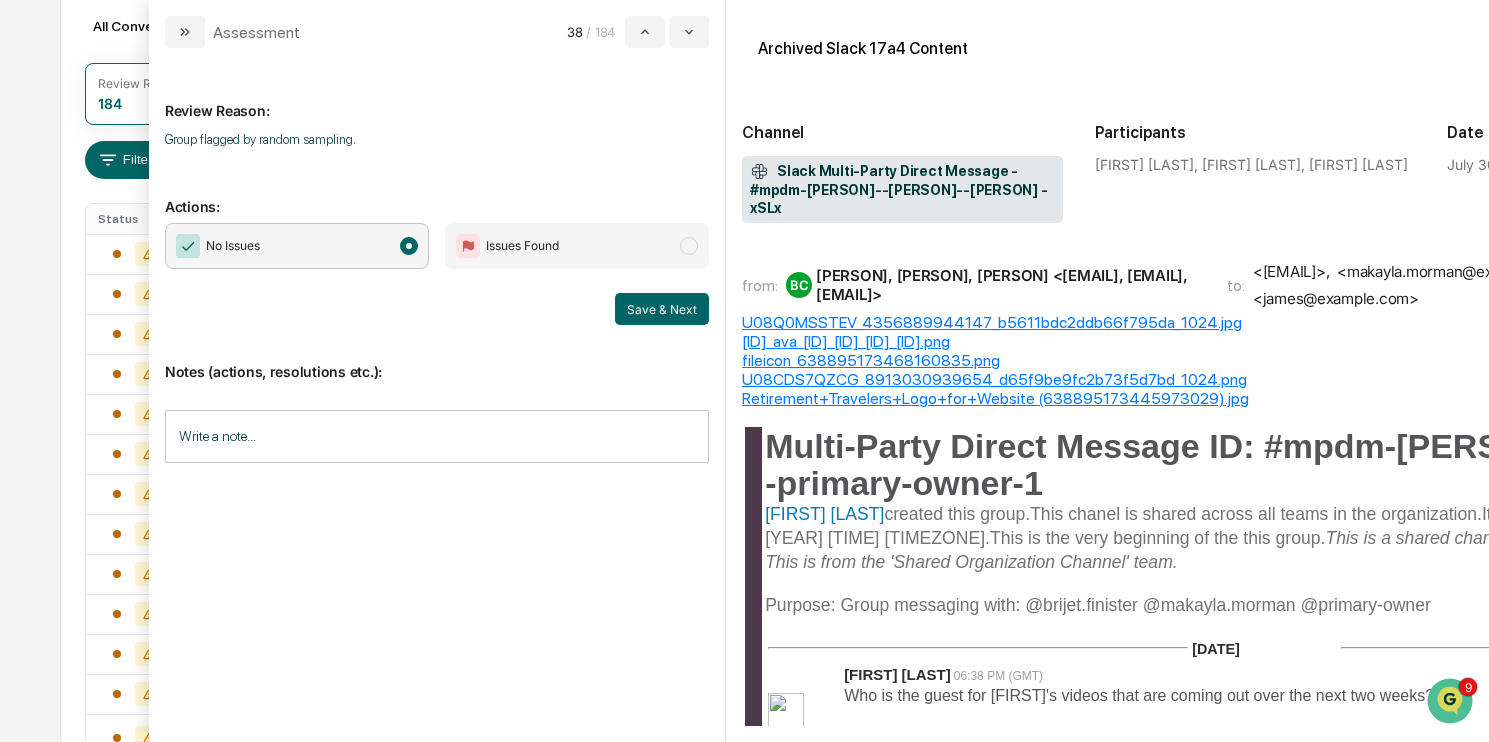 click on "Notes (actions, resolutions etc.): Write a note... Write a note..." at bounding box center [437, 406] 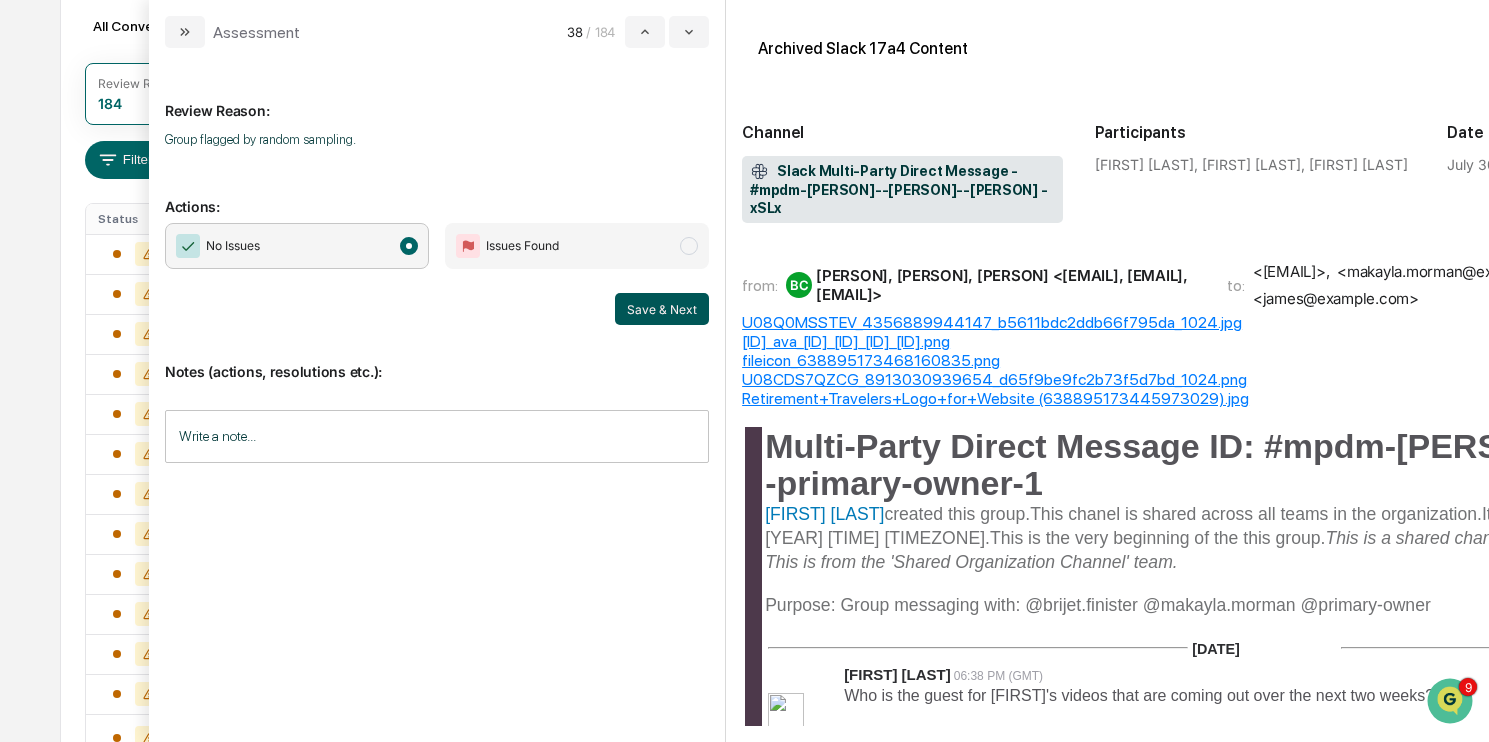 click on "Save & Next" at bounding box center (662, 309) 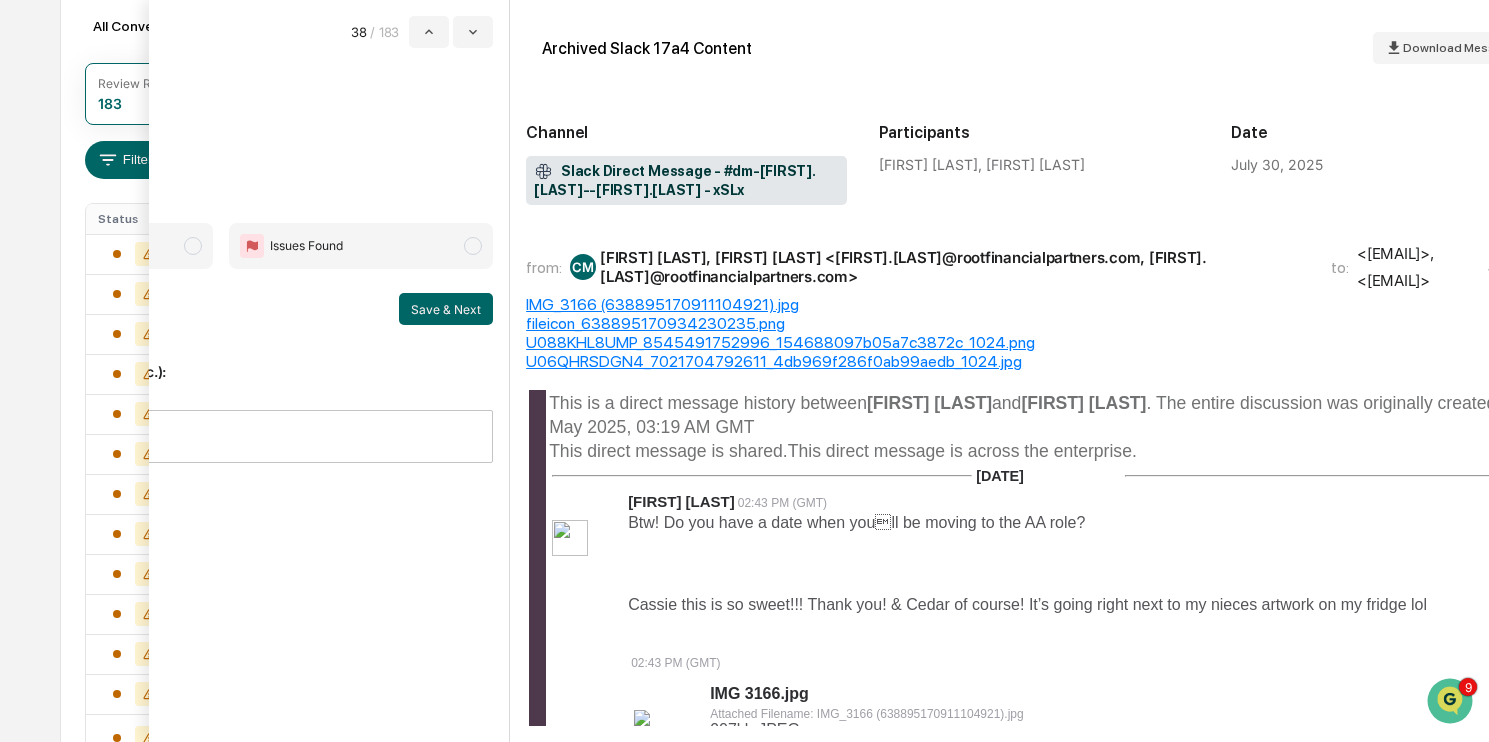 scroll, scrollTop: 0, scrollLeft: 295, axis: horizontal 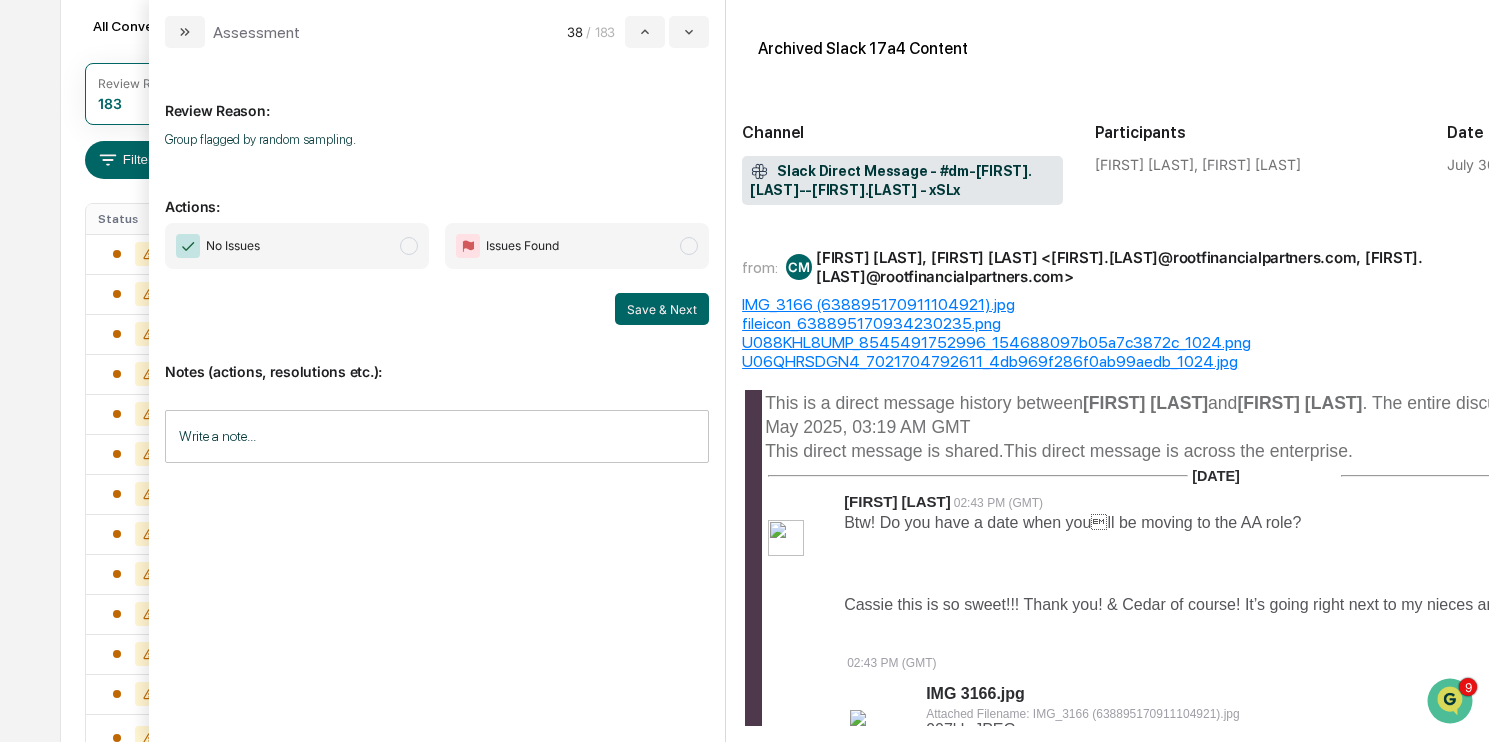 click on "No Issues" at bounding box center (297, 246) 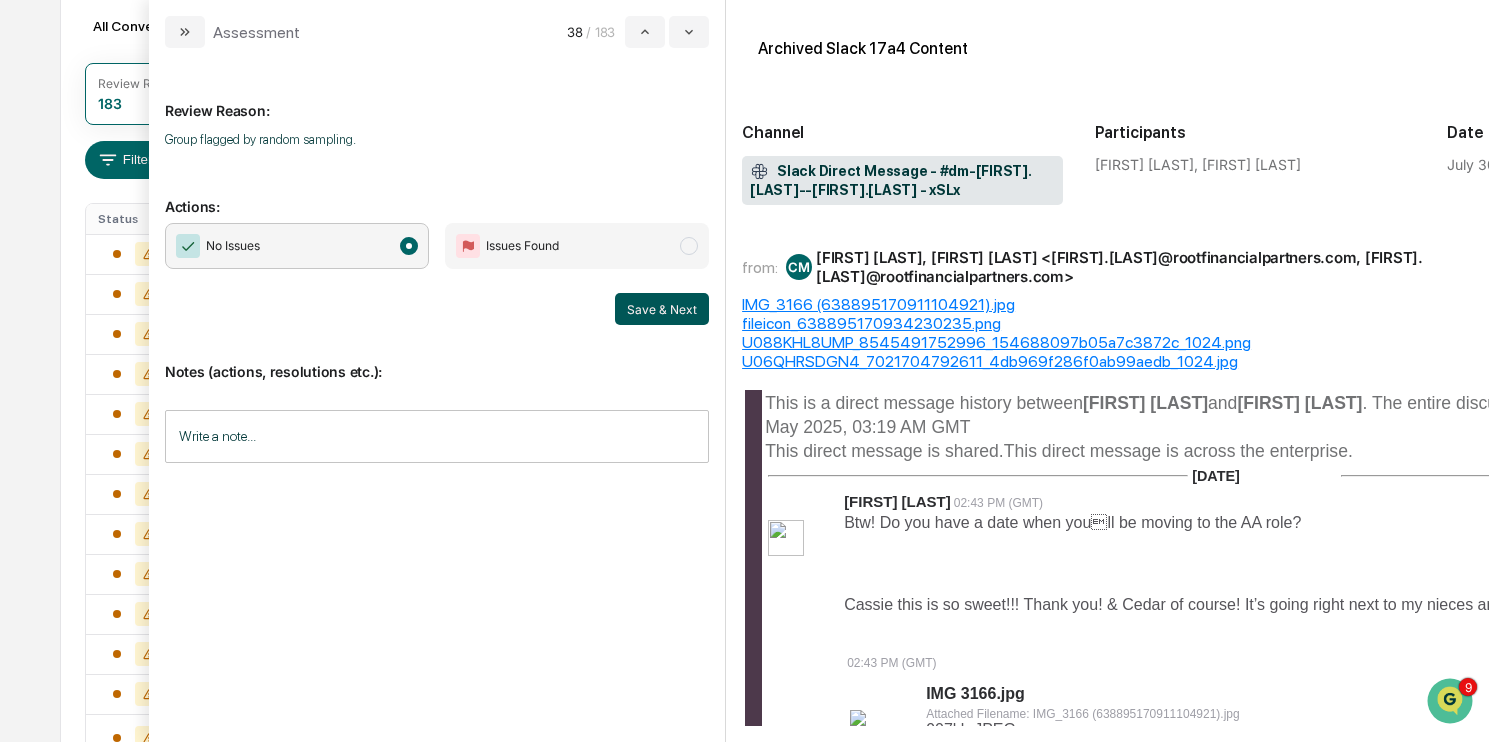click on "Save & Next" at bounding box center (662, 309) 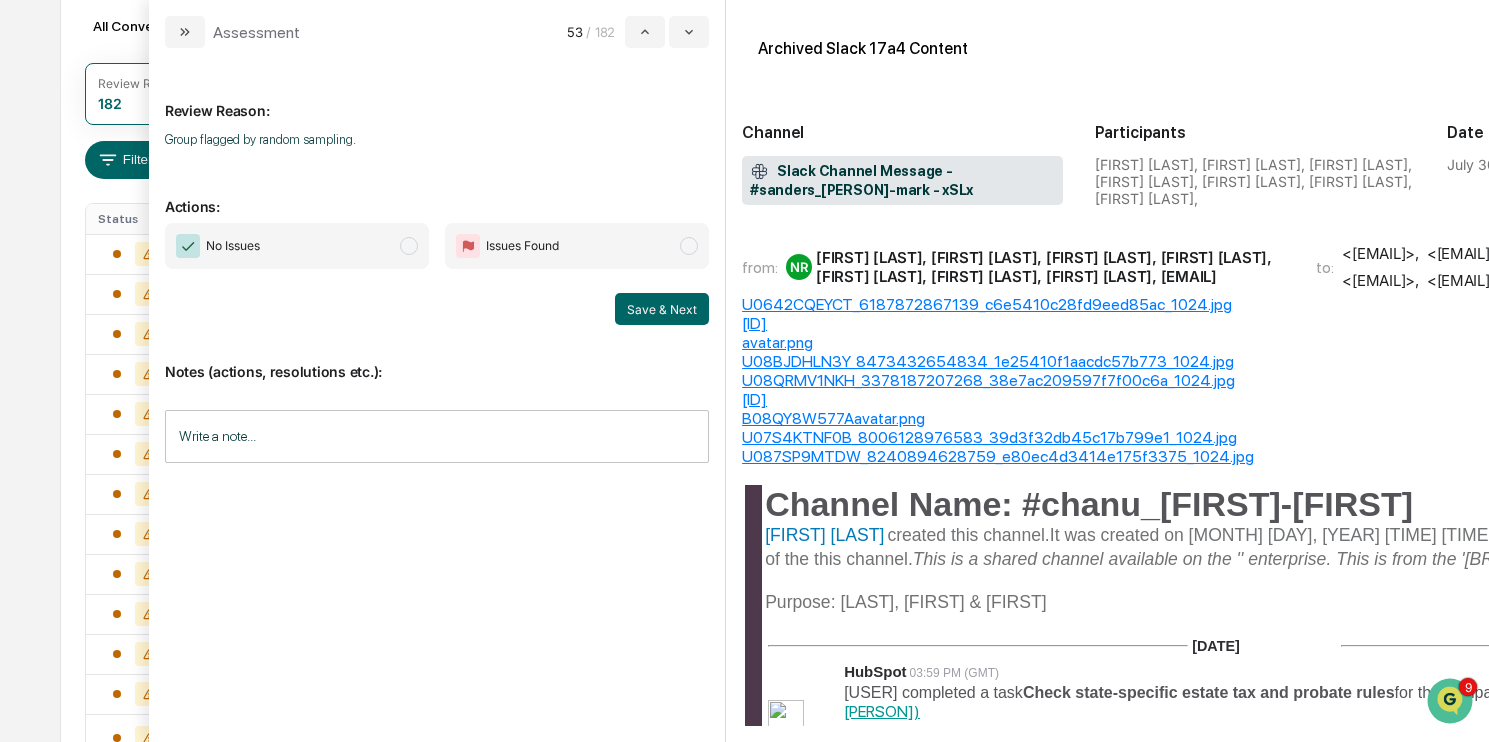 click on "No Issues" at bounding box center (297, 246) 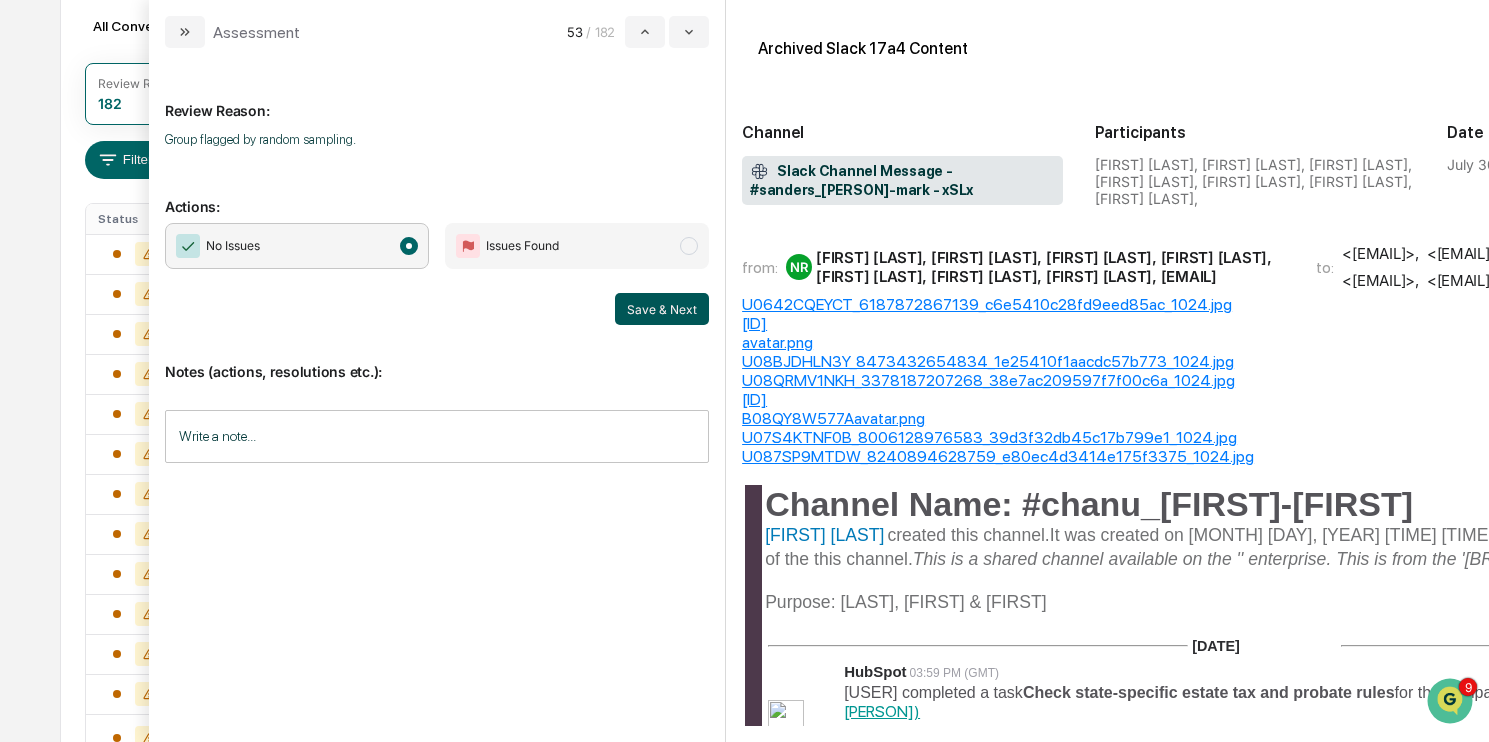 click on "Save & Next" at bounding box center (662, 309) 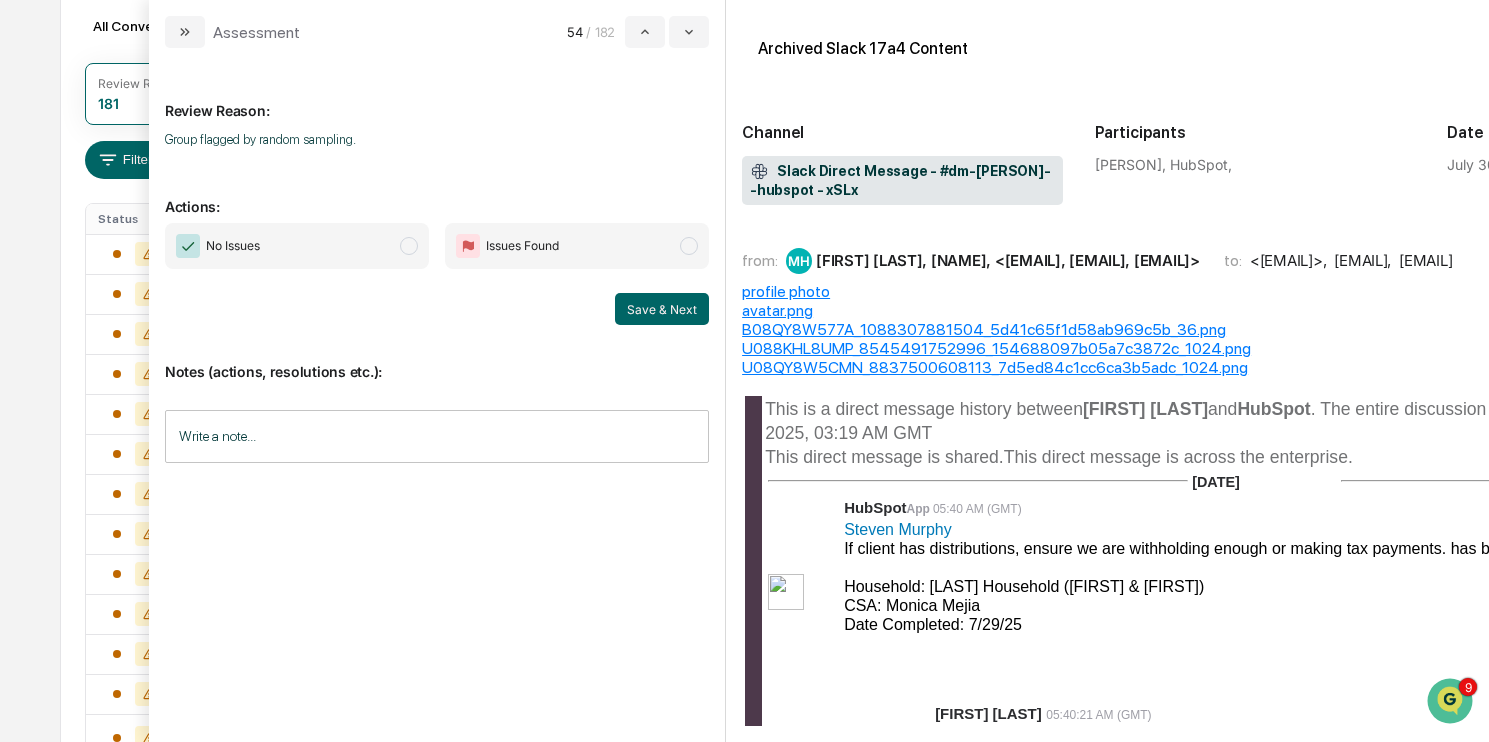 click on "No Issues" at bounding box center (297, 246) 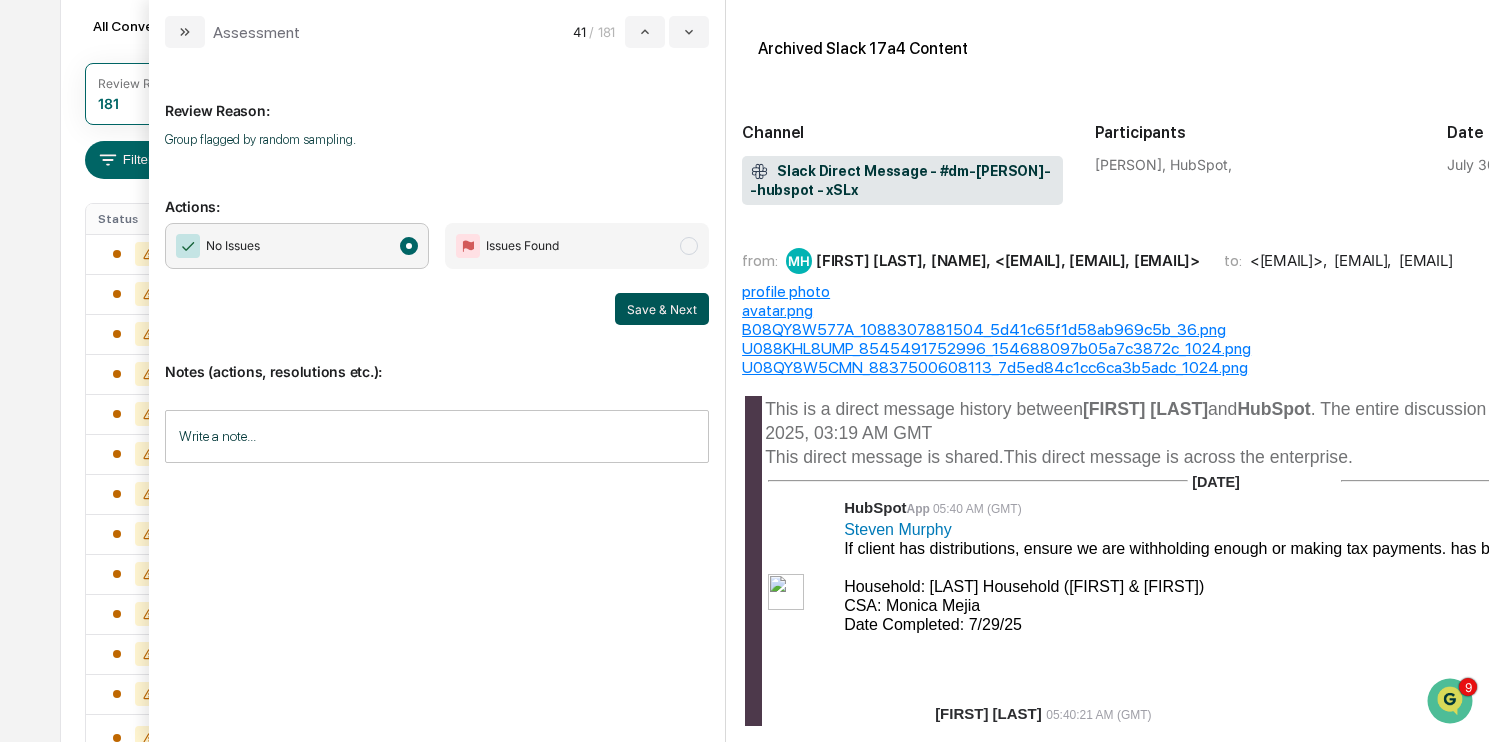 click on "Save & Next" at bounding box center [662, 309] 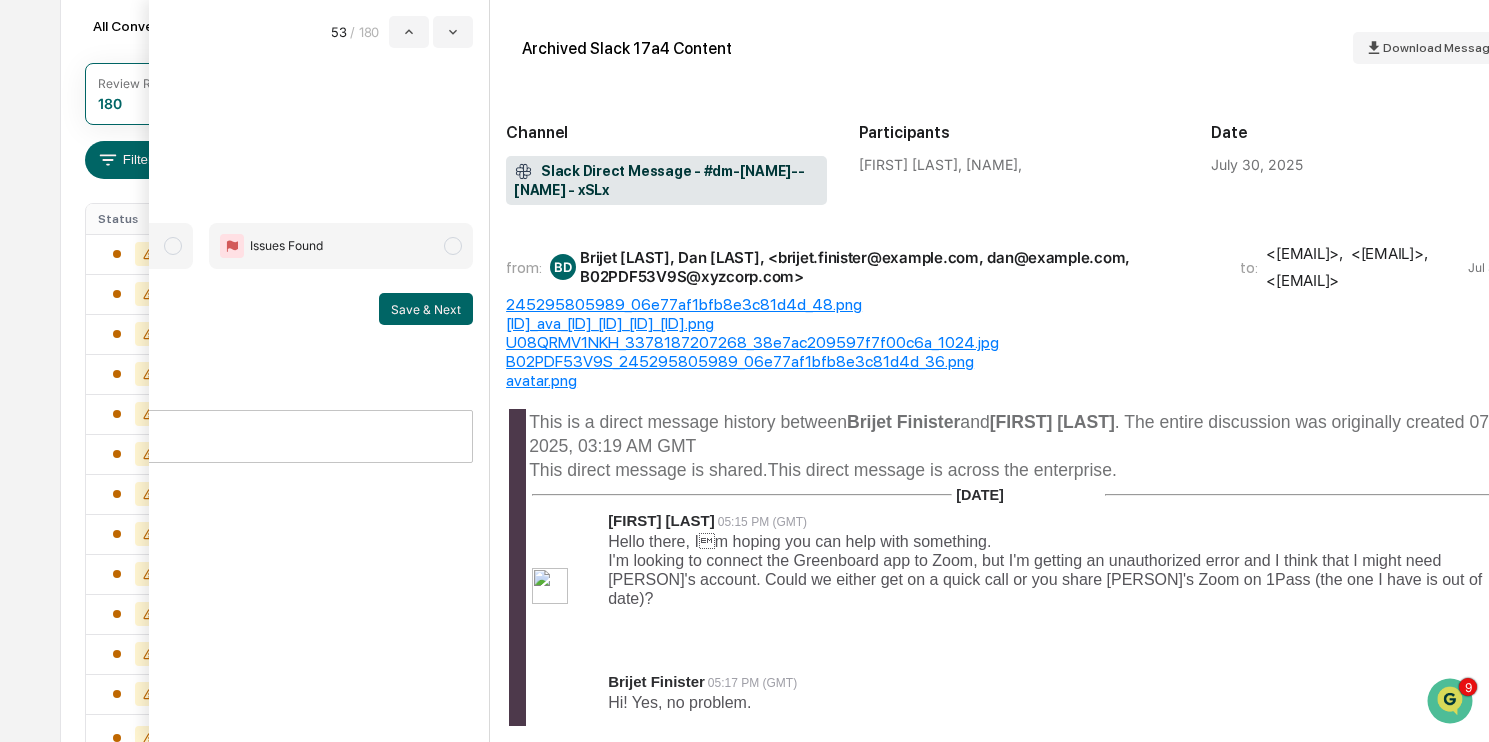 scroll, scrollTop: 0, scrollLeft: 295, axis: horizontal 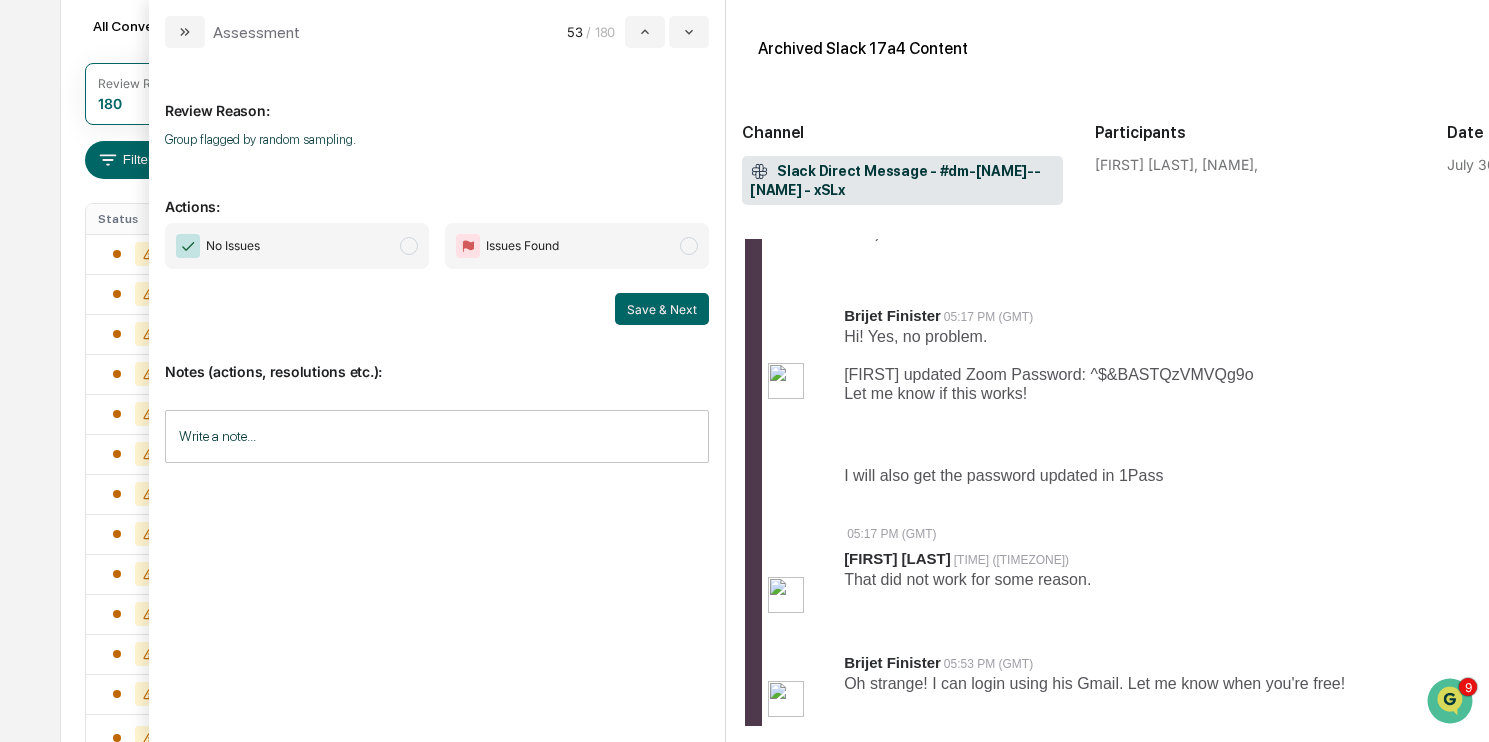 click on "No Issues" at bounding box center [297, 246] 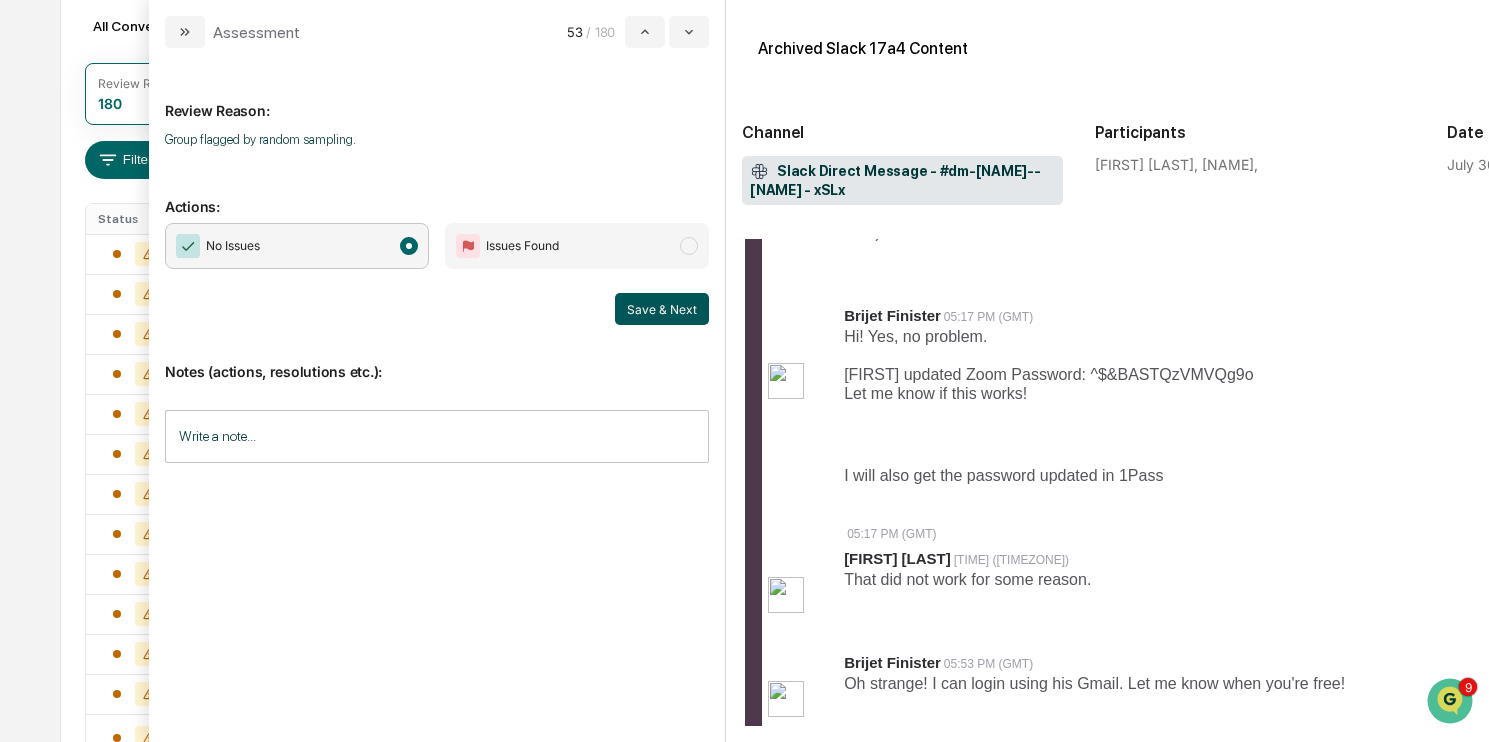 click on "Save & Next" at bounding box center [662, 309] 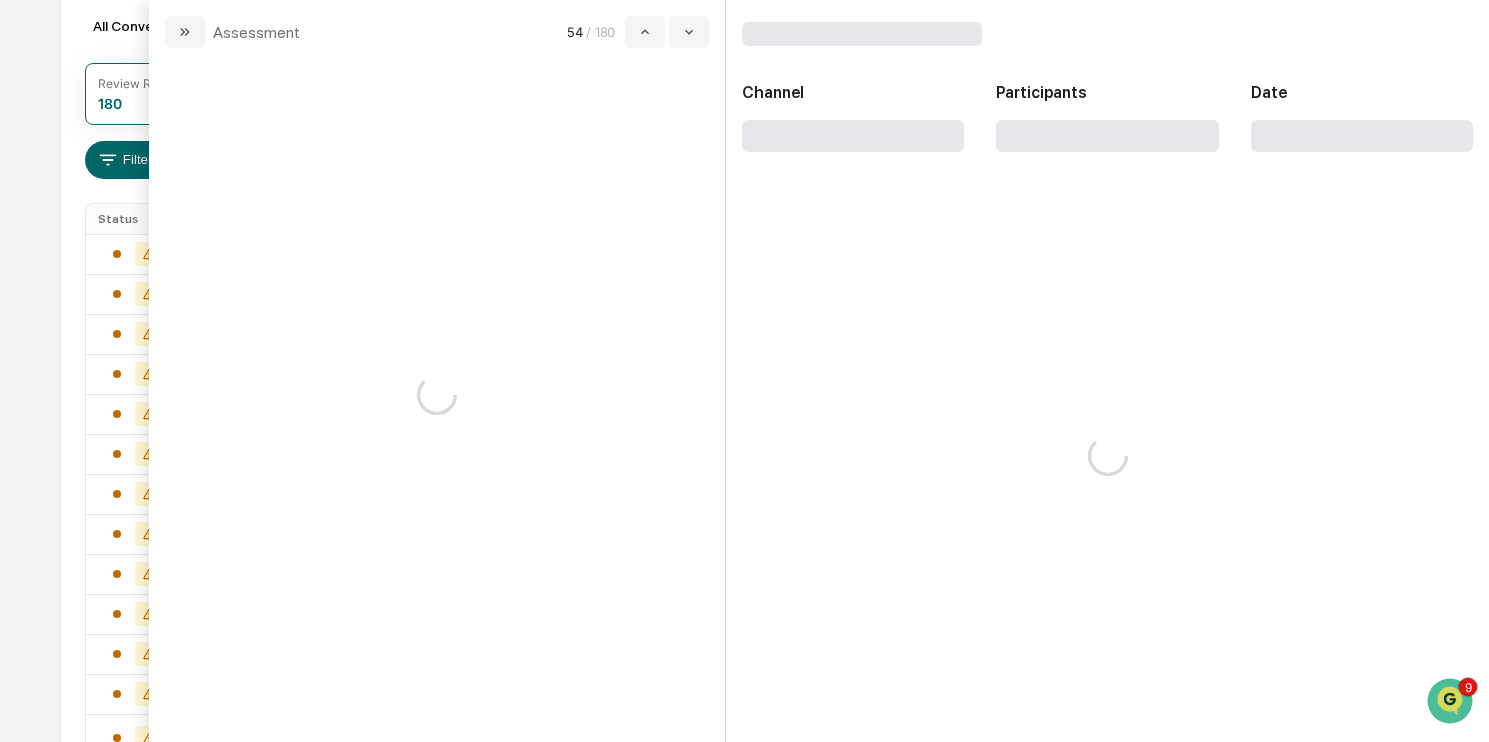 scroll, scrollTop: 0, scrollLeft: 0, axis: both 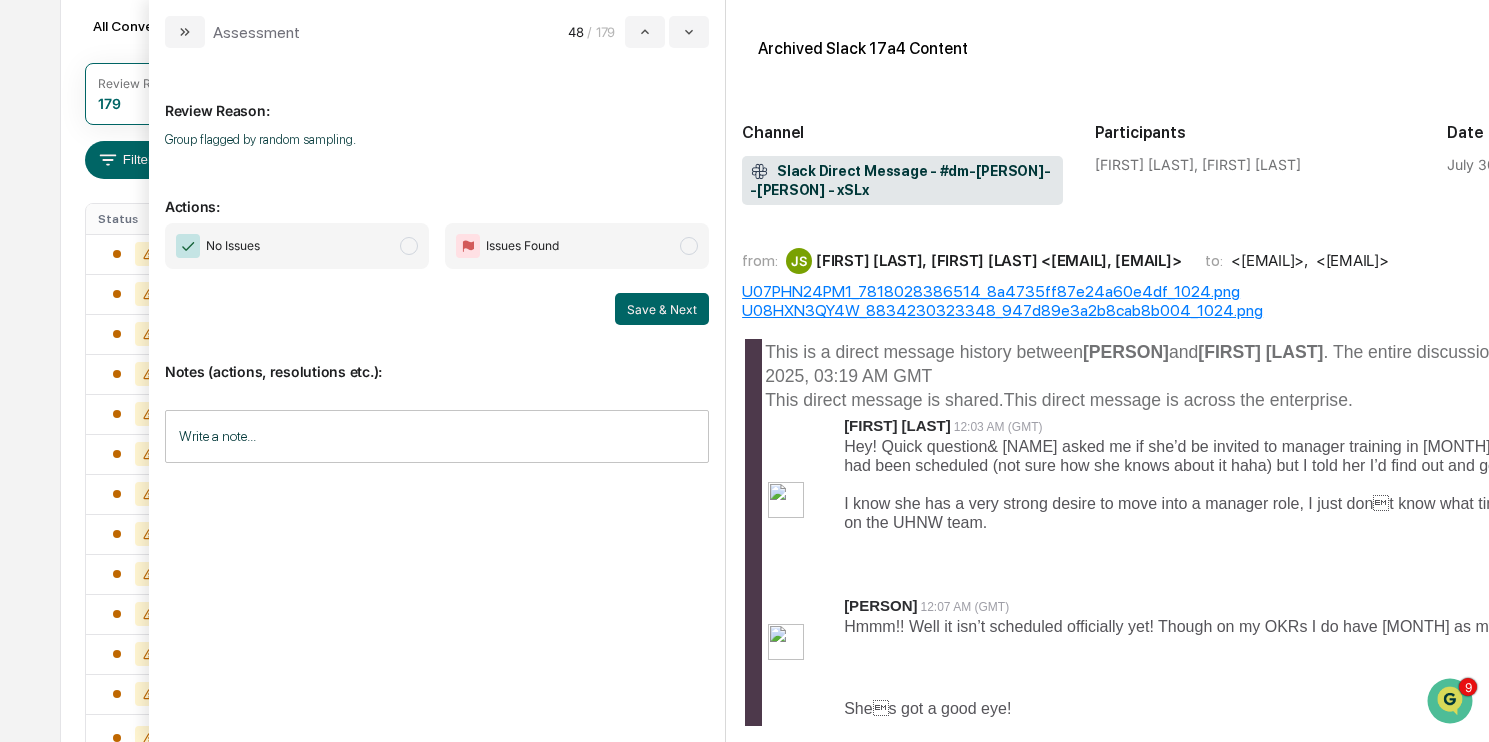 click at bounding box center (409, 246) 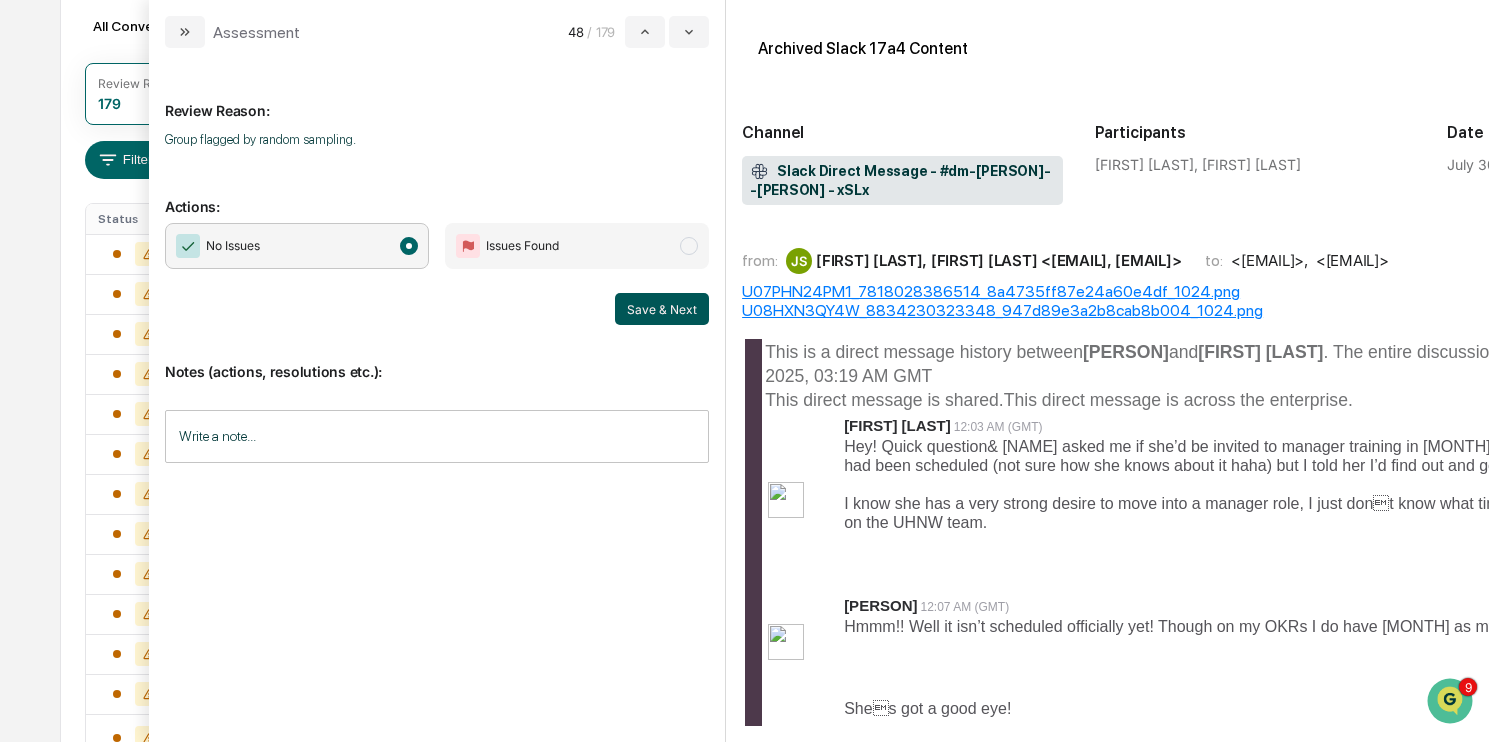 click on "Save & Next" at bounding box center (662, 309) 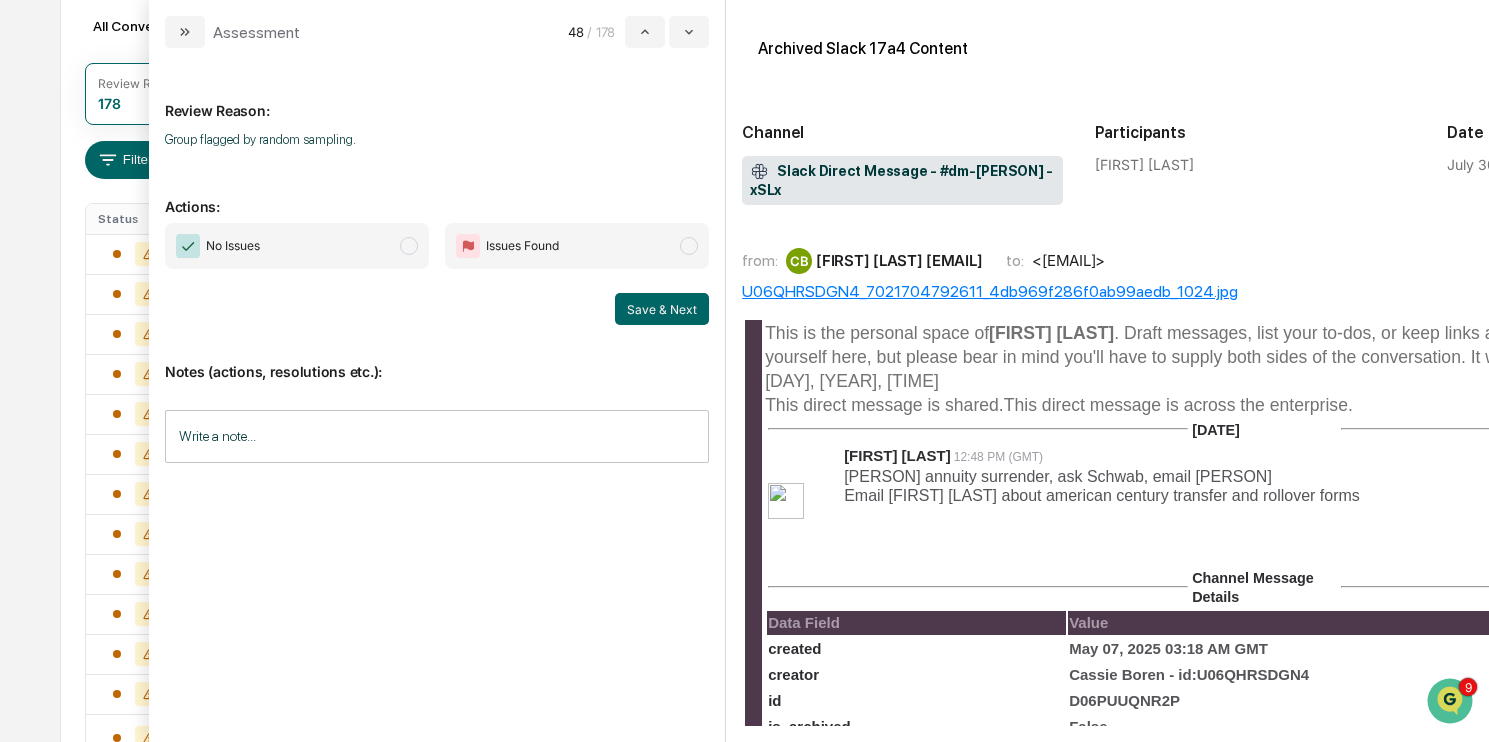 click on "No Issues" at bounding box center [297, 246] 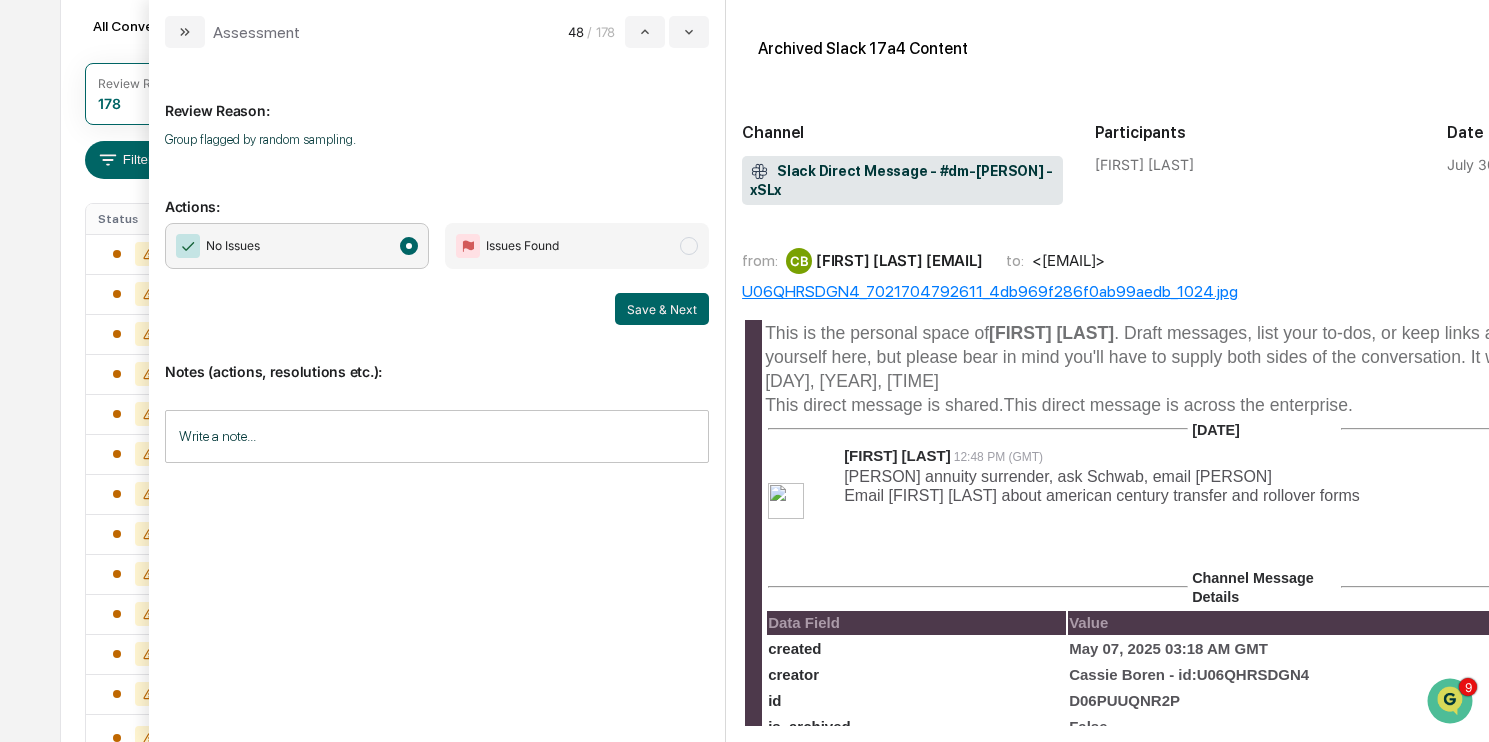 click on "No Issues Issues Found Save & Next" at bounding box center (437, 274) 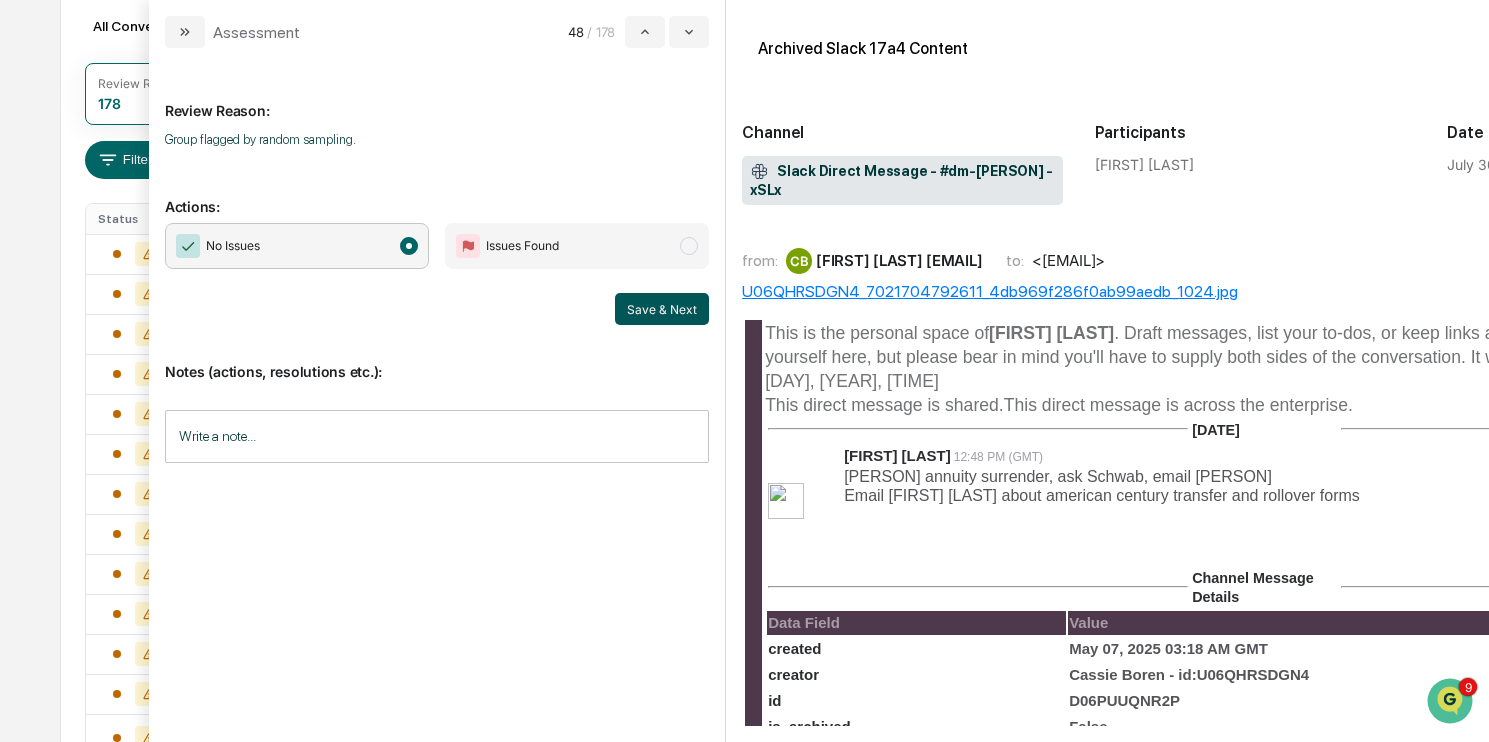 click on "Save & Next" at bounding box center (662, 309) 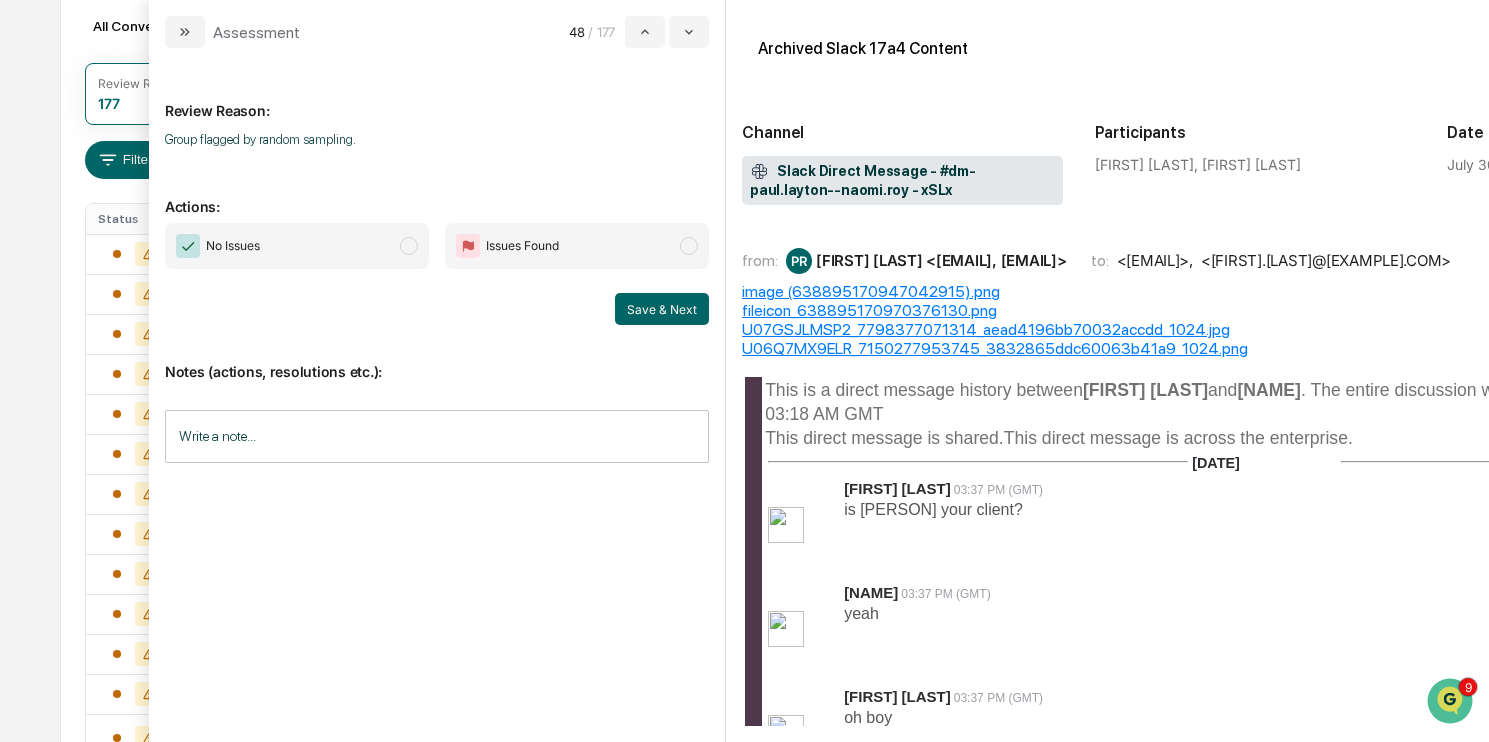 click on "No Issues" at bounding box center (297, 246) 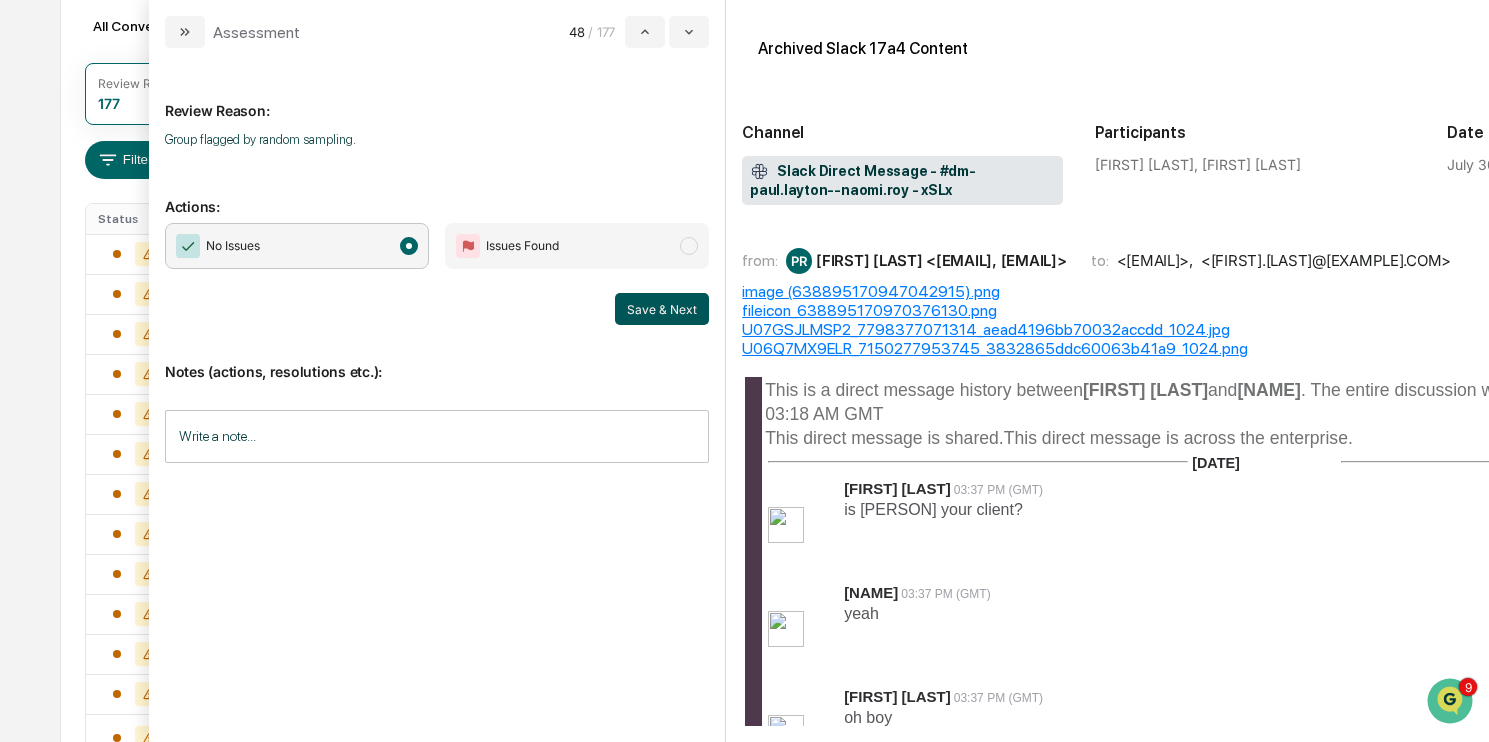 click on "Save & Next" at bounding box center [662, 309] 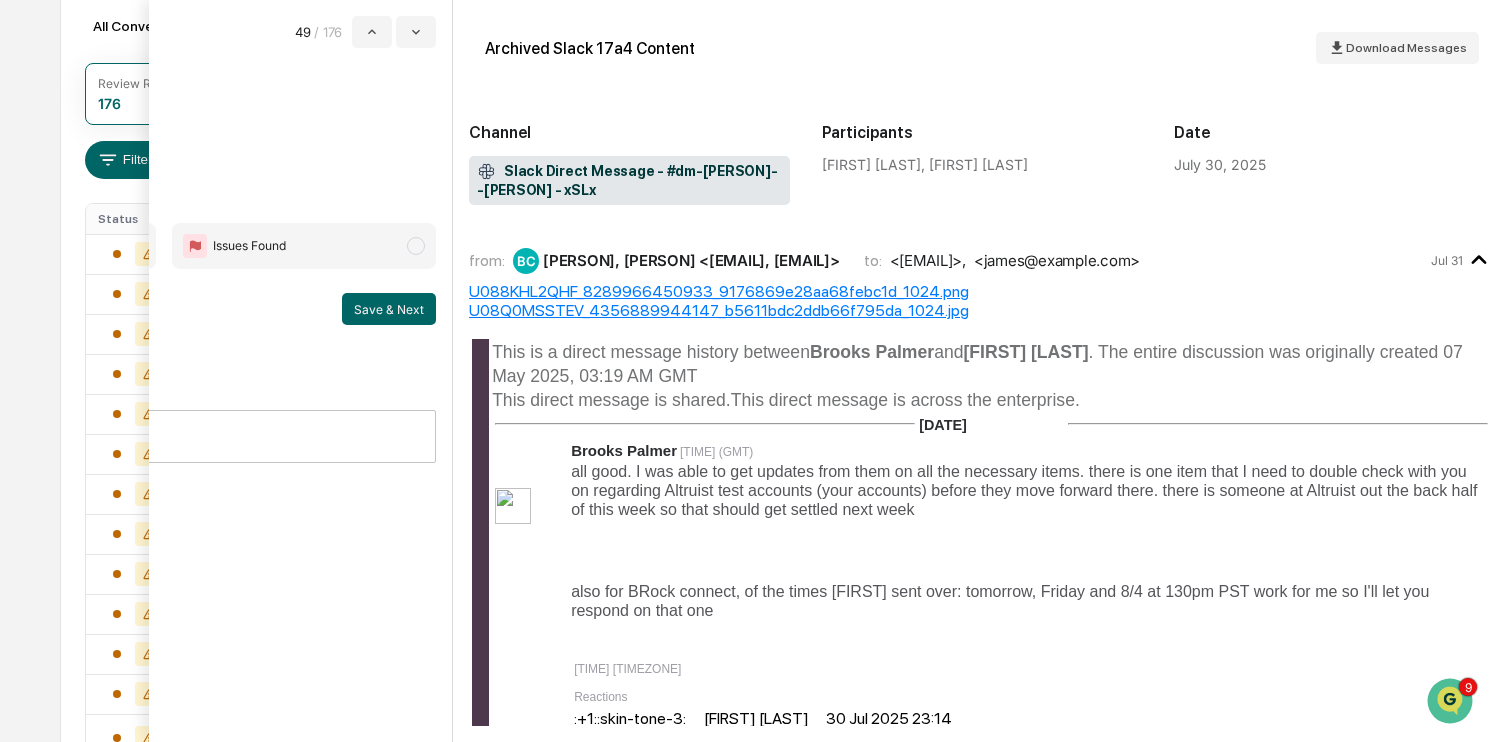 scroll, scrollTop: 0, scrollLeft: 295, axis: horizontal 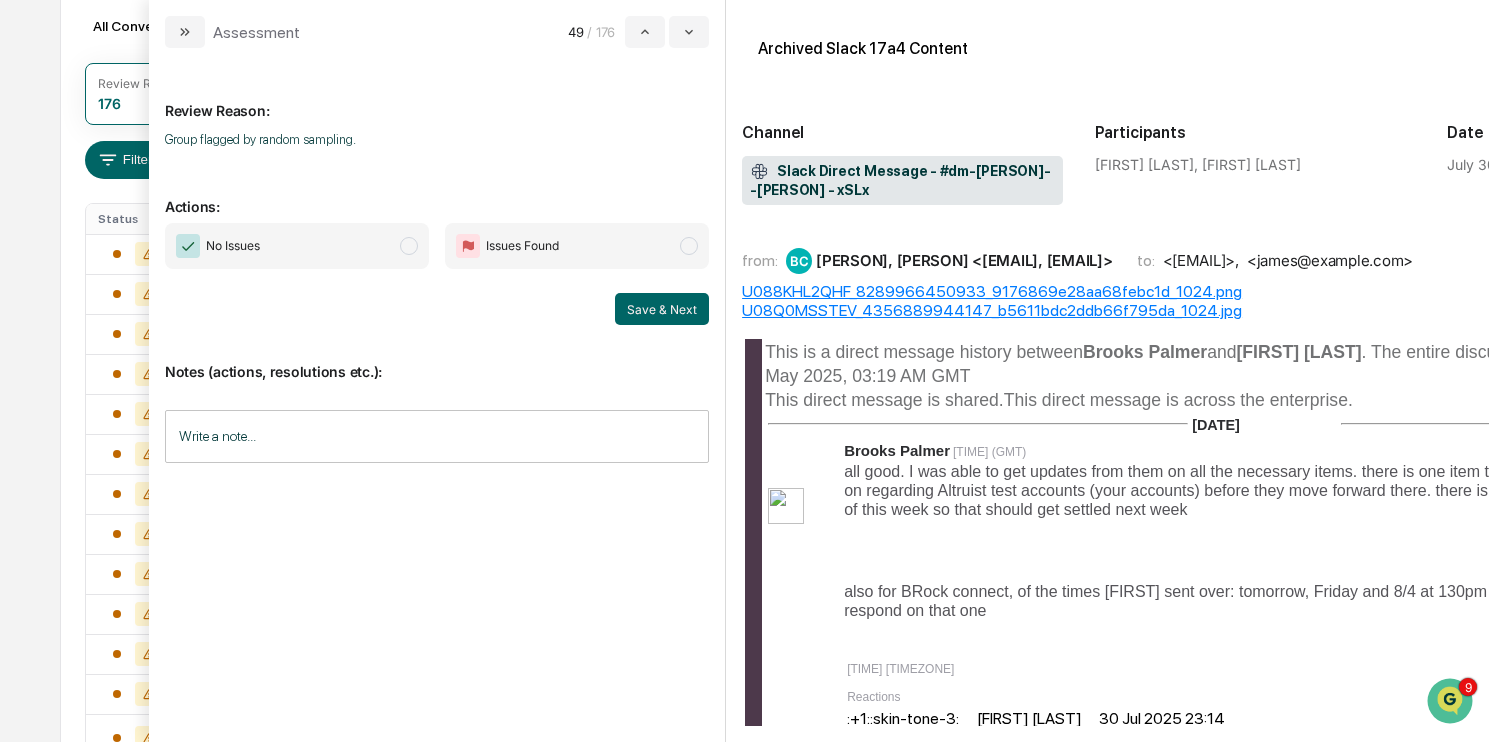 click on "No Issues" at bounding box center (297, 246) 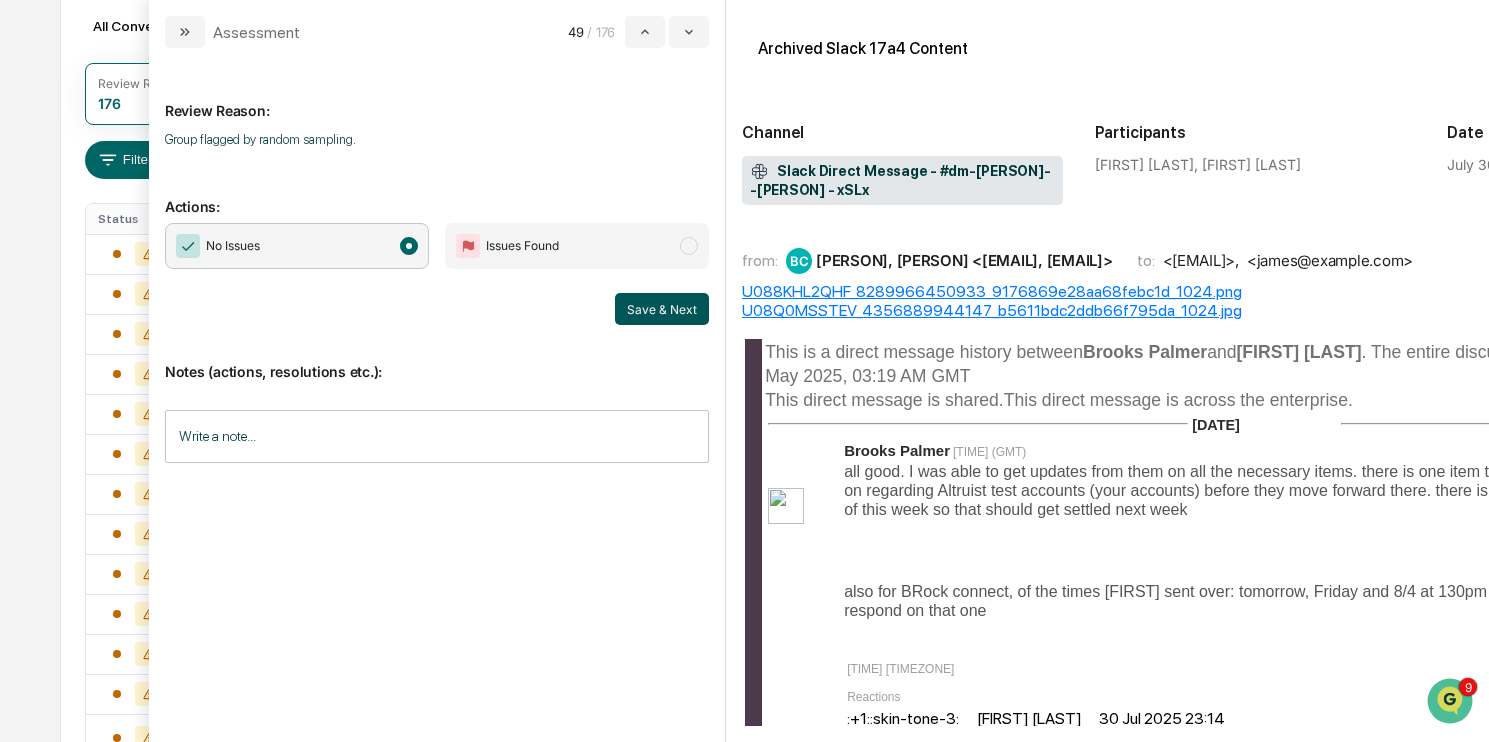click on "Save & Next" at bounding box center (662, 309) 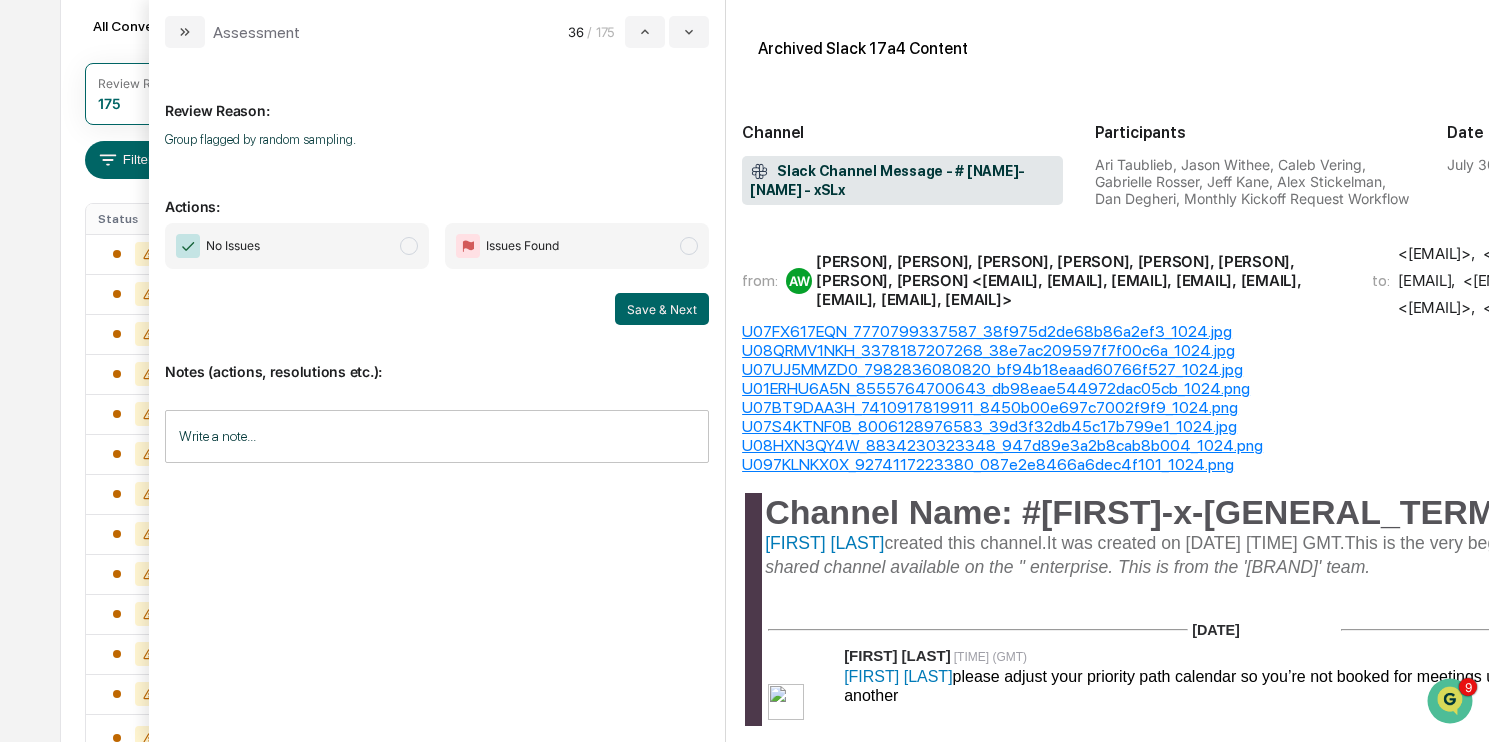 click on "No Issues" at bounding box center [297, 246] 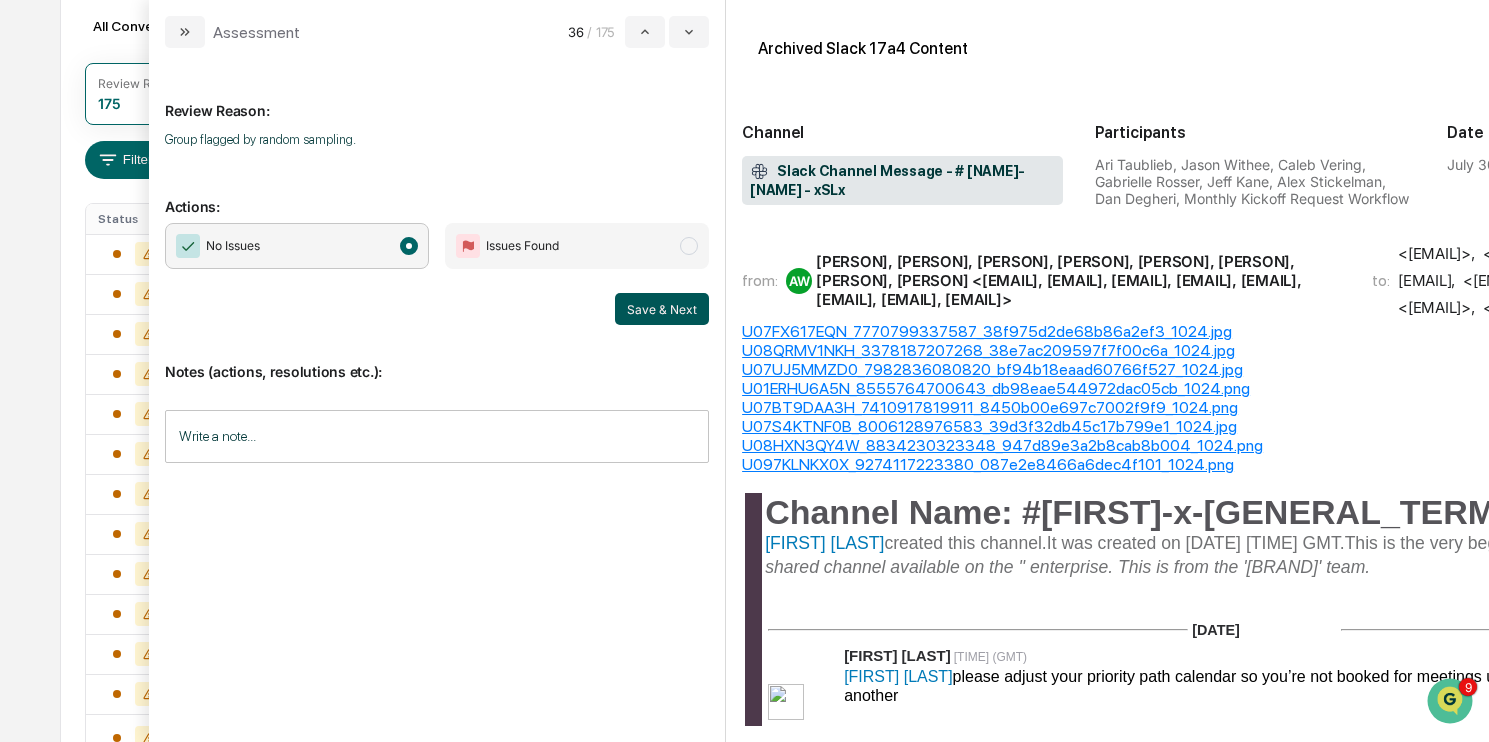 click on "Save & Next" at bounding box center [662, 309] 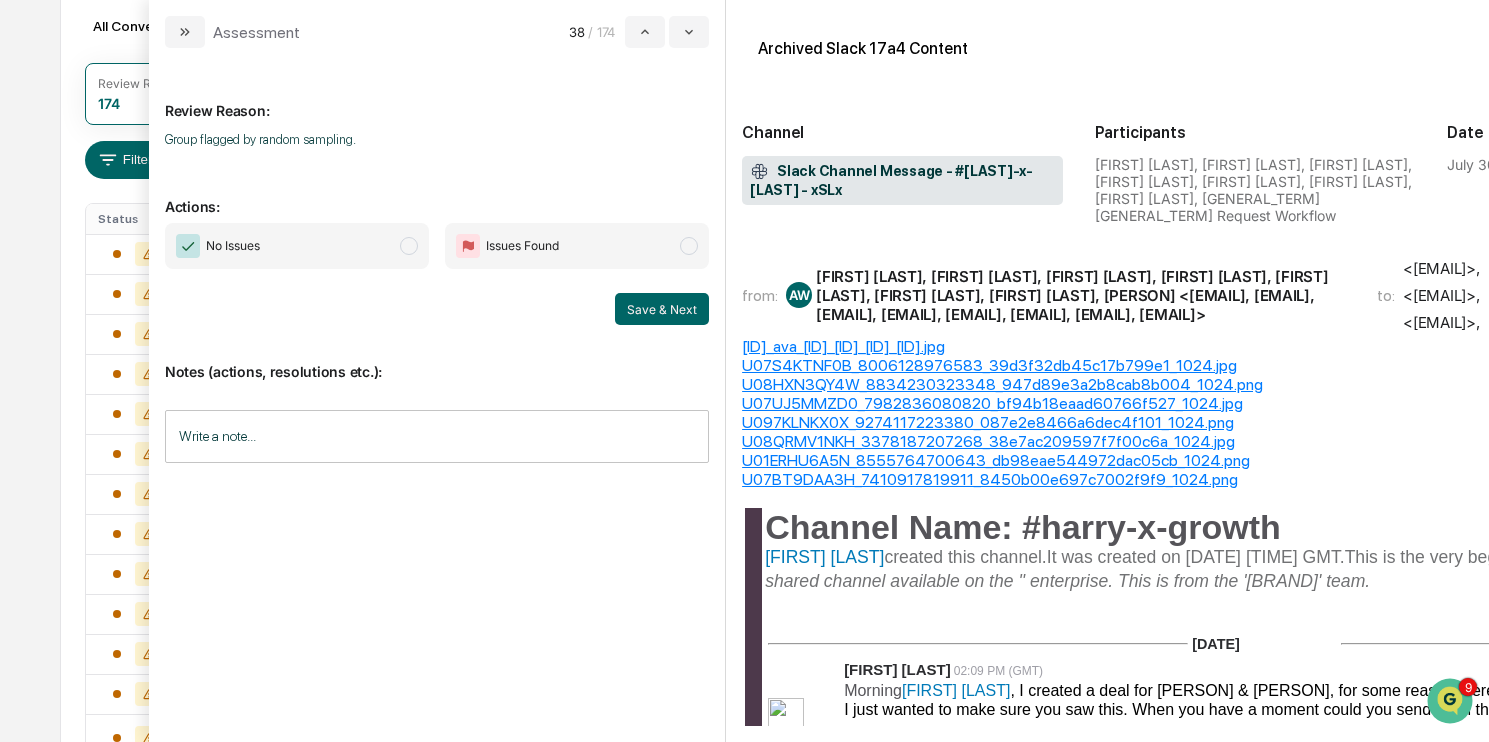 click on "No Issues" at bounding box center (297, 246) 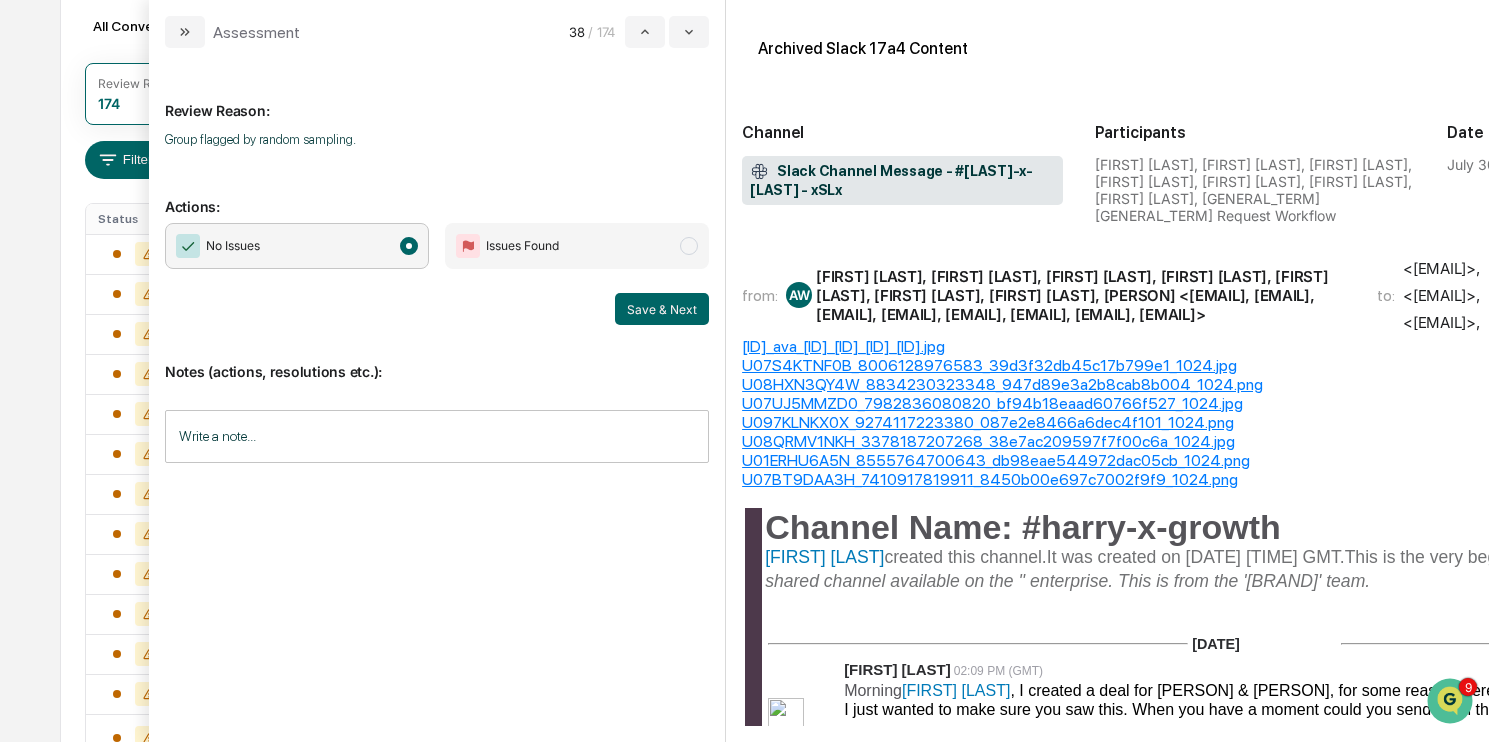 click on "Save & Next" at bounding box center [437, 309] 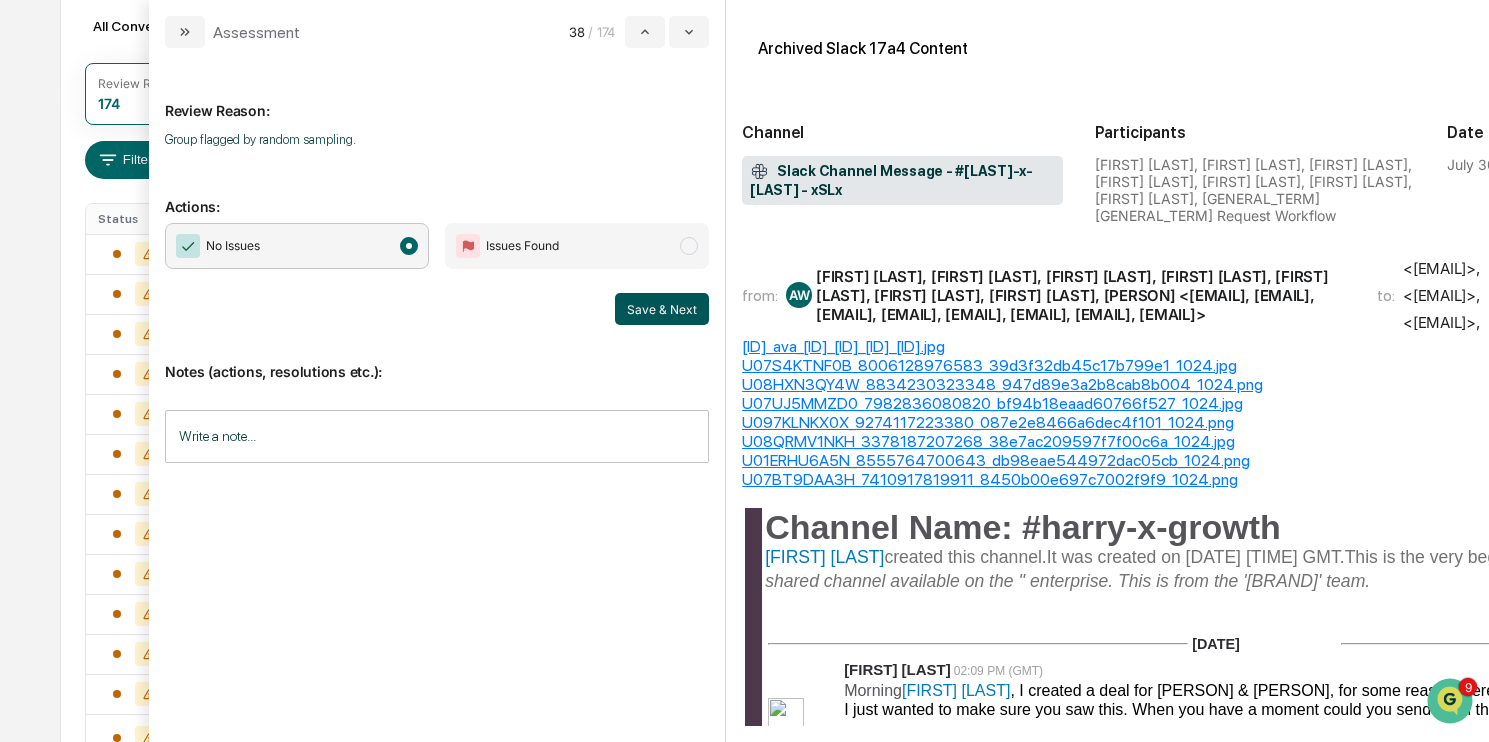 click on "Save & Next" at bounding box center [662, 309] 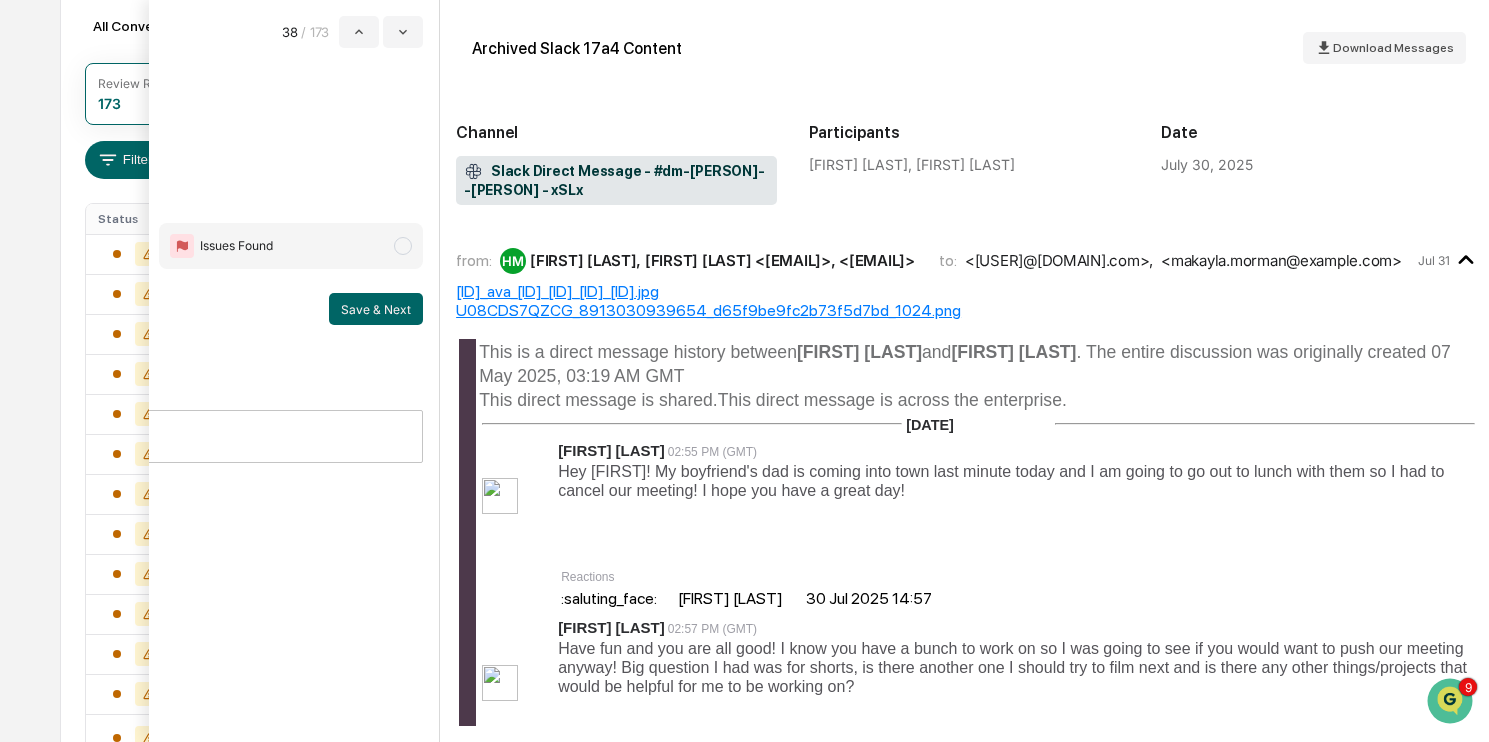 scroll, scrollTop: 0, scrollLeft: 293, axis: horizontal 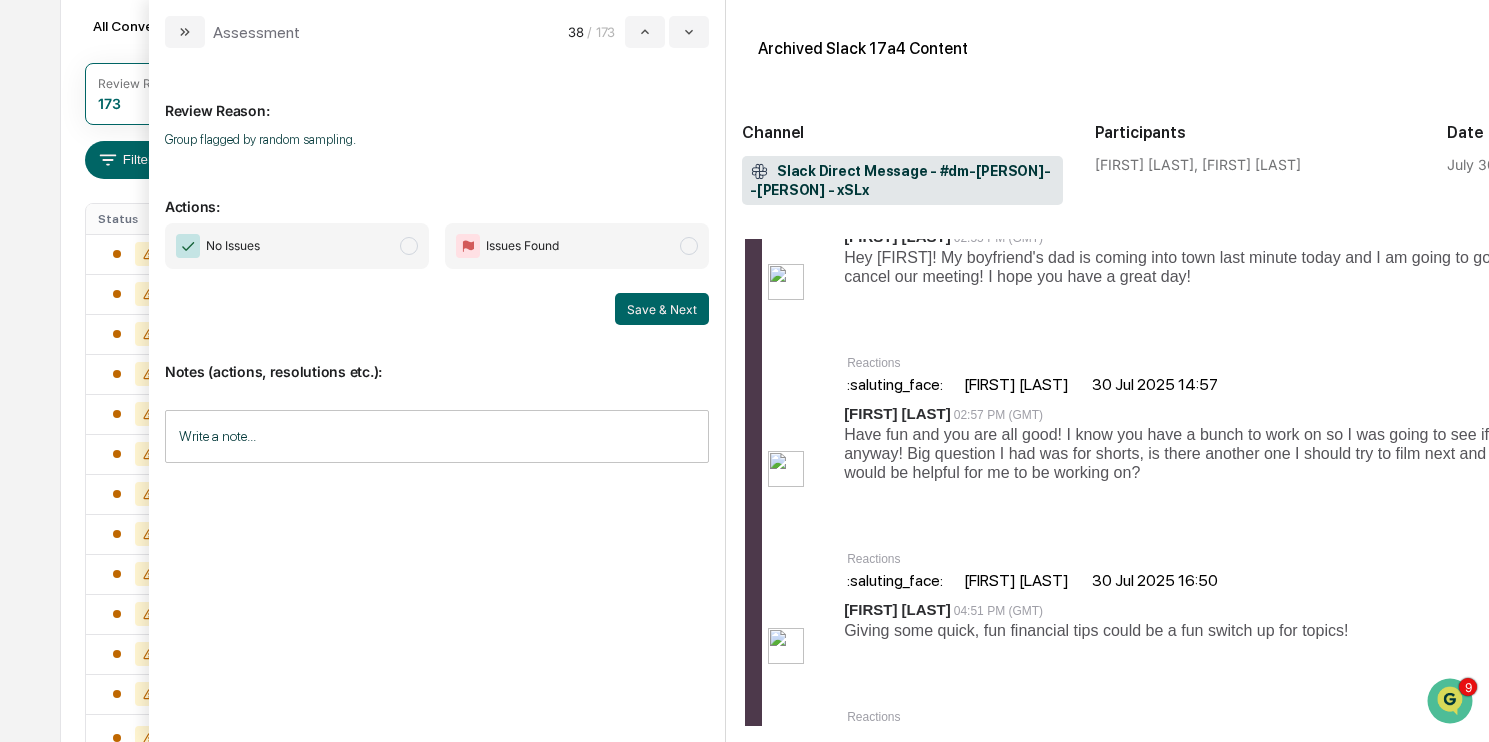 click on "No Issues" at bounding box center [297, 246] 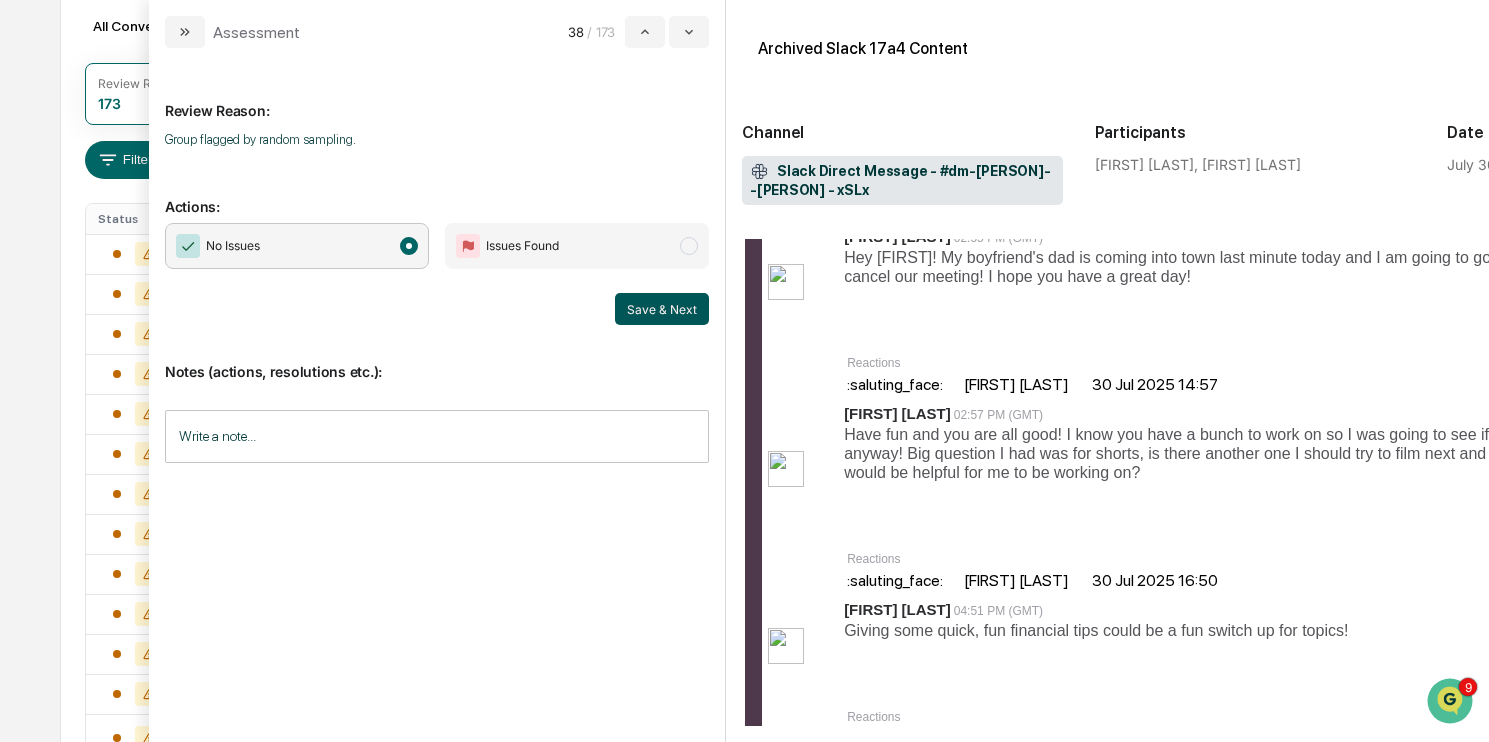 click on "Save & Next" at bounding box center [662, 309] 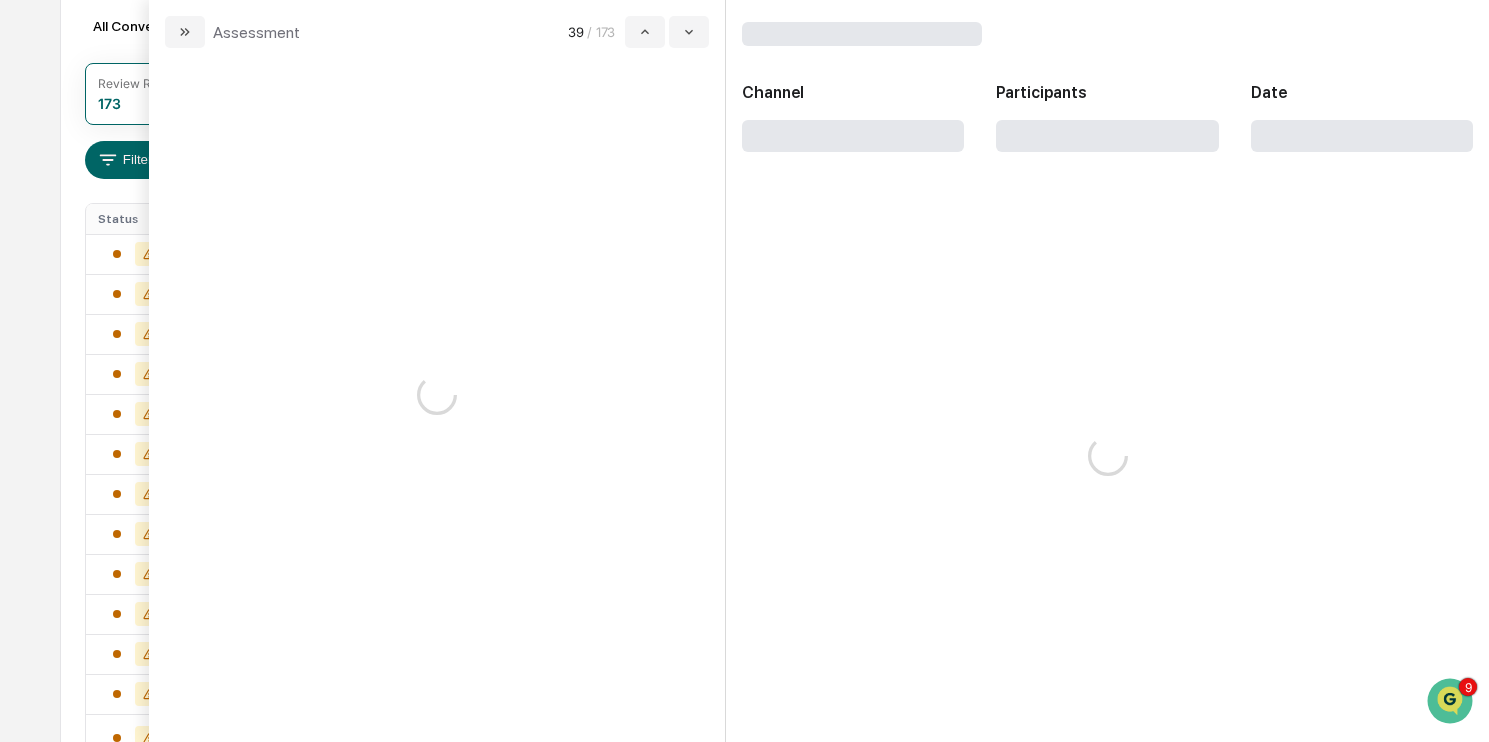 scroll, scrollTop: 0, scrollLeft: 0, axis: both 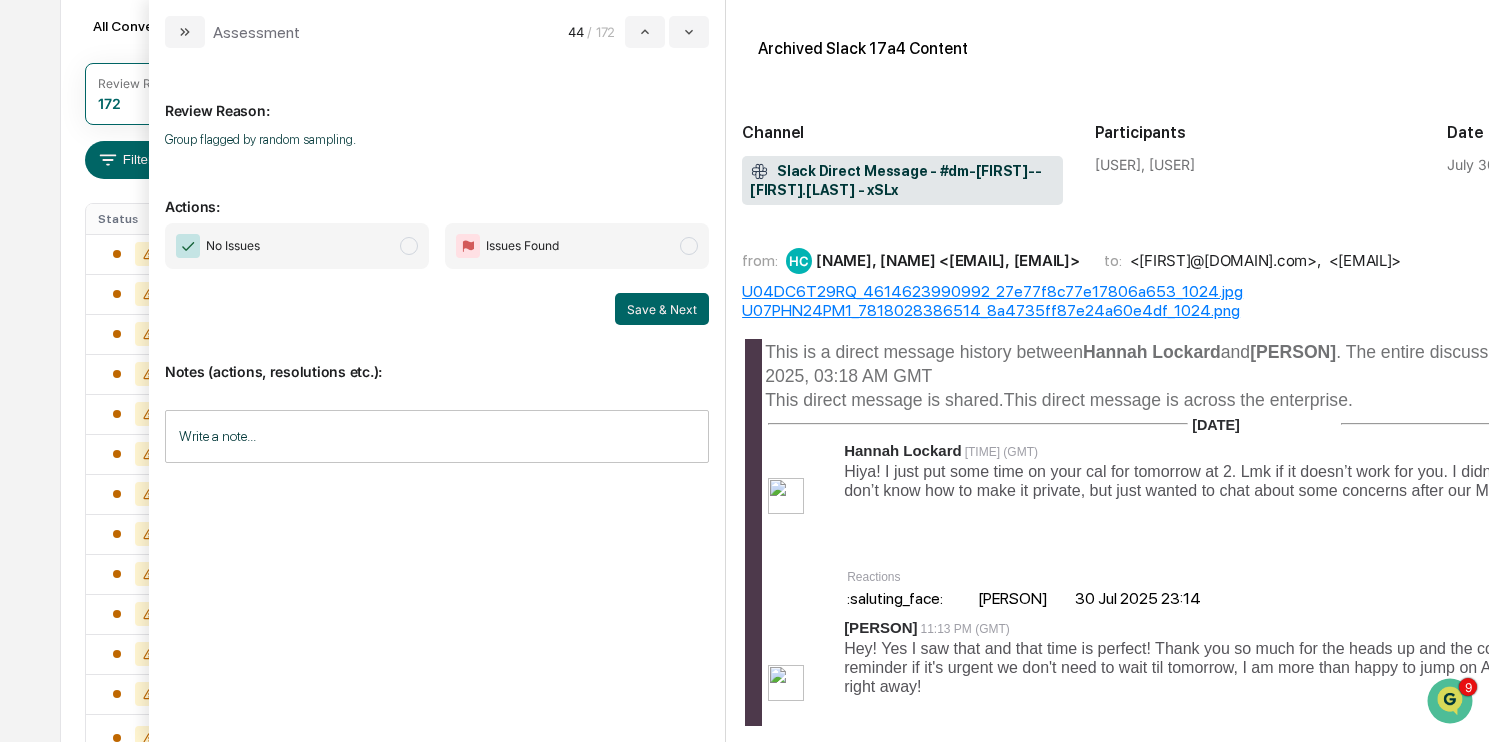 click on "No Issues" at bounding box center (297, 246) 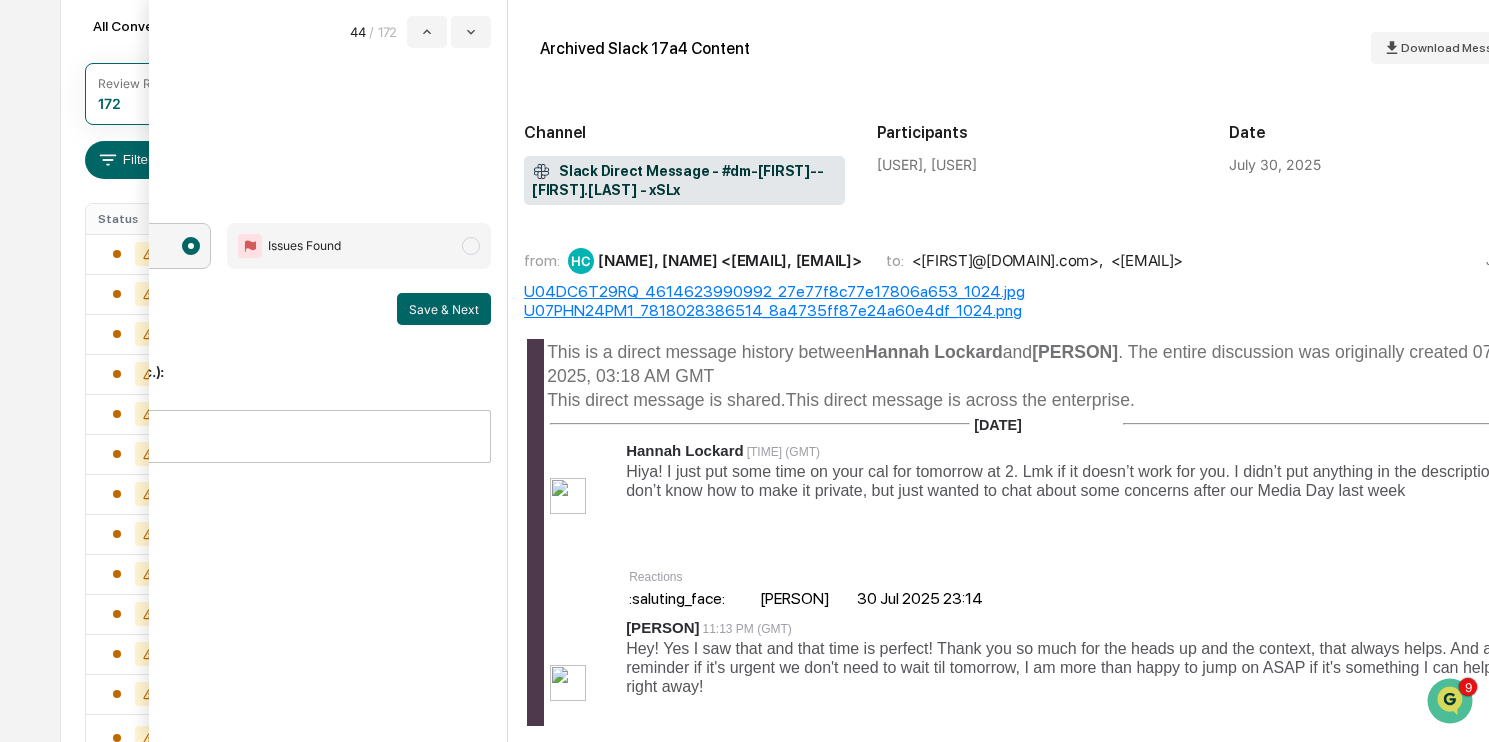 scroll, scrollTop: 0, scrollLeft: 295, axis: horizontal 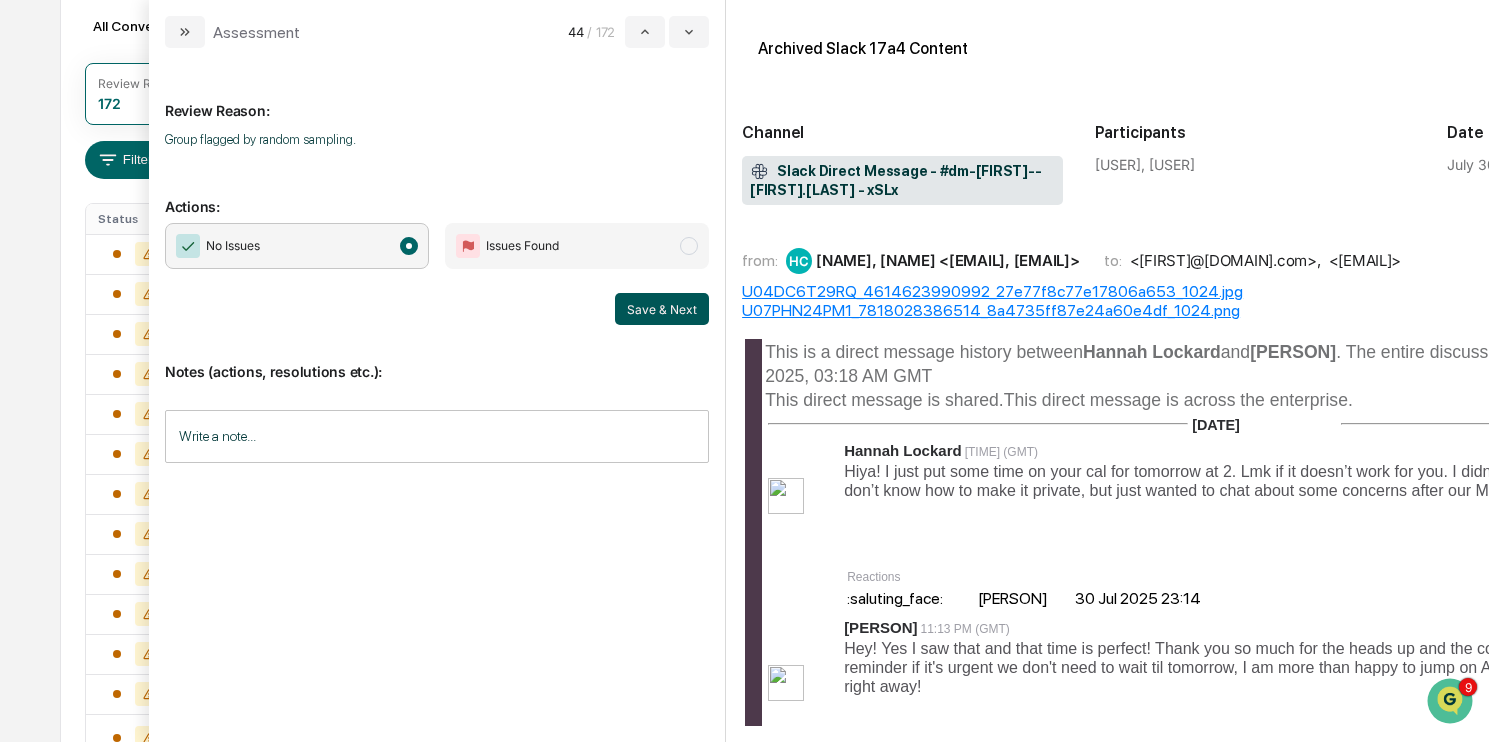 click on "Save & Next" at bounding box center (662, 309) 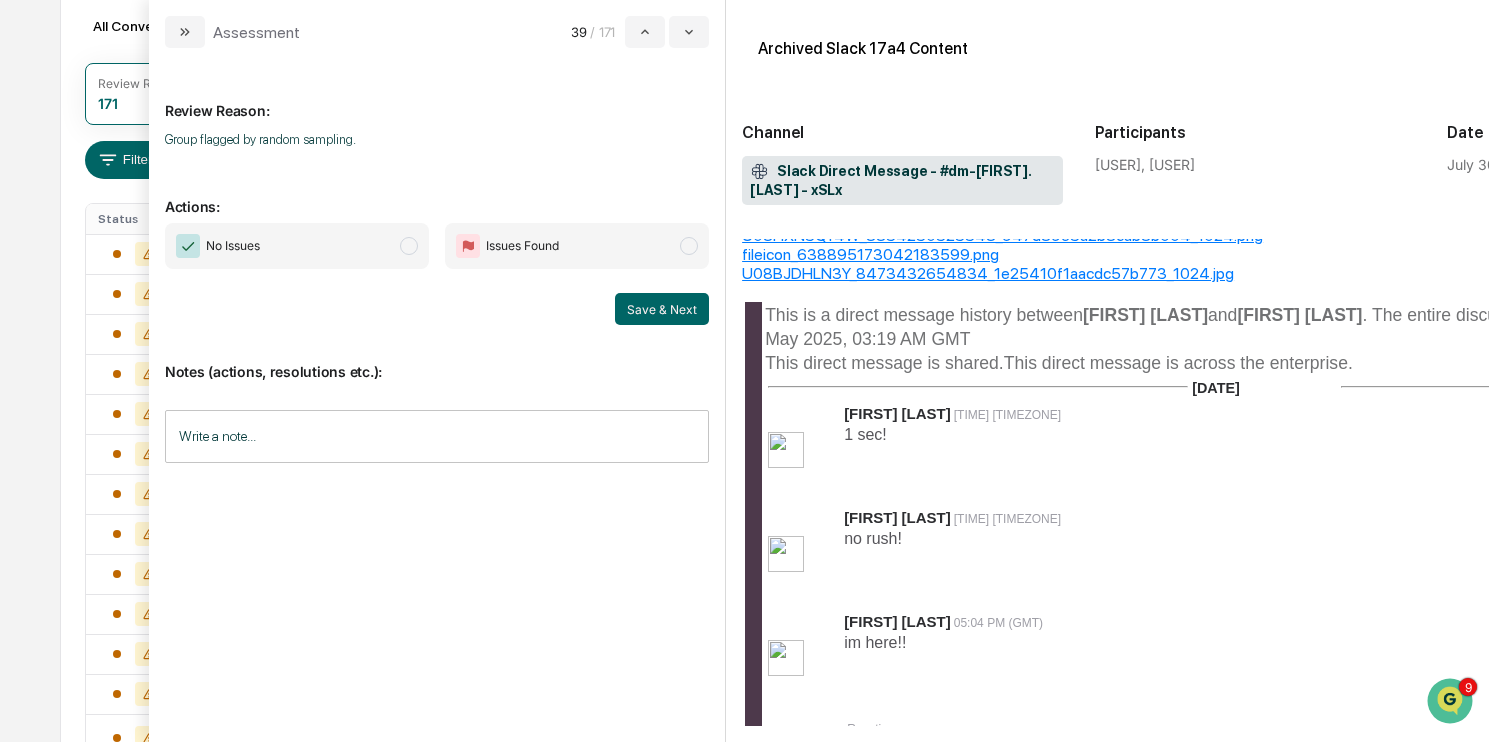 scroll, scrollTop: 65, scrollLeft: 0, axis: vertical 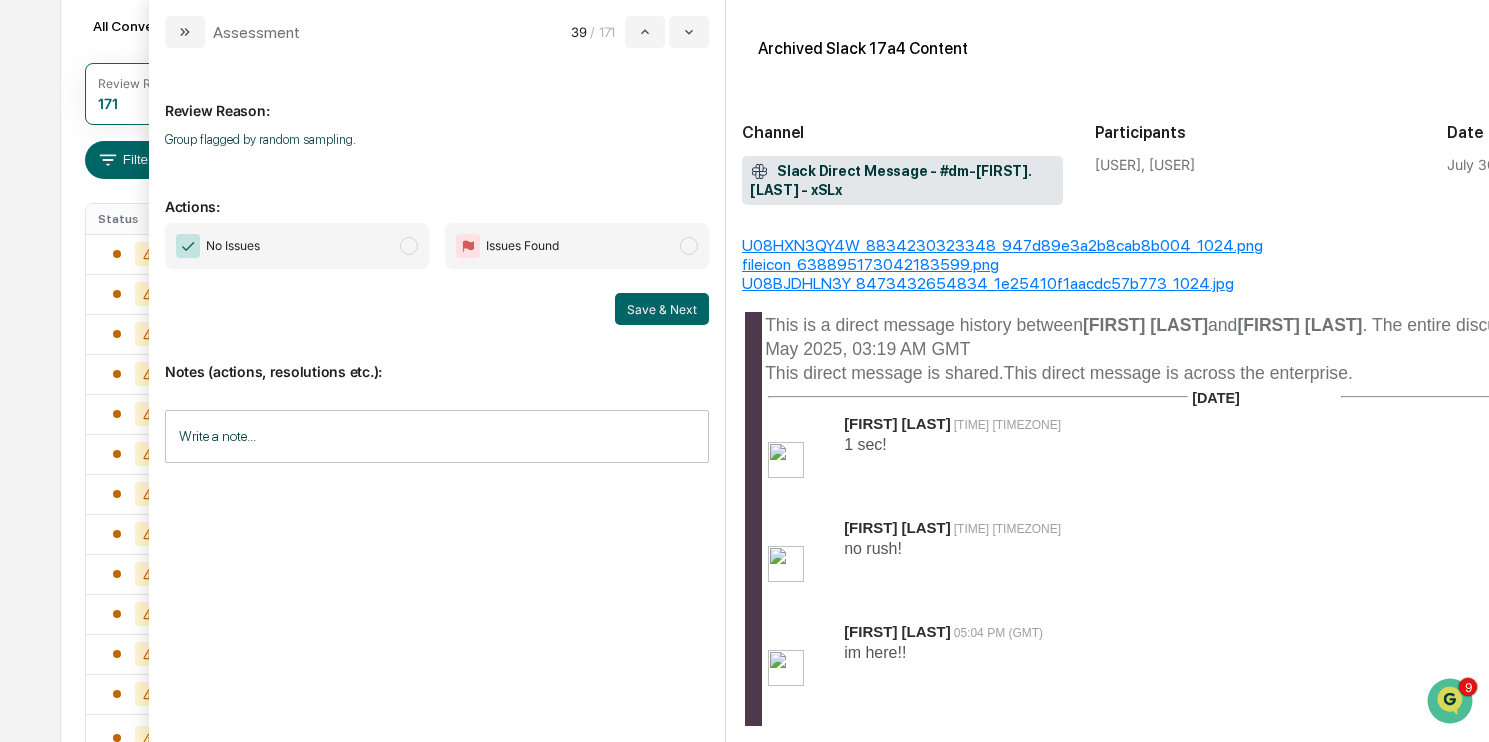click on "No Issues" at bounding box center (297, 246) 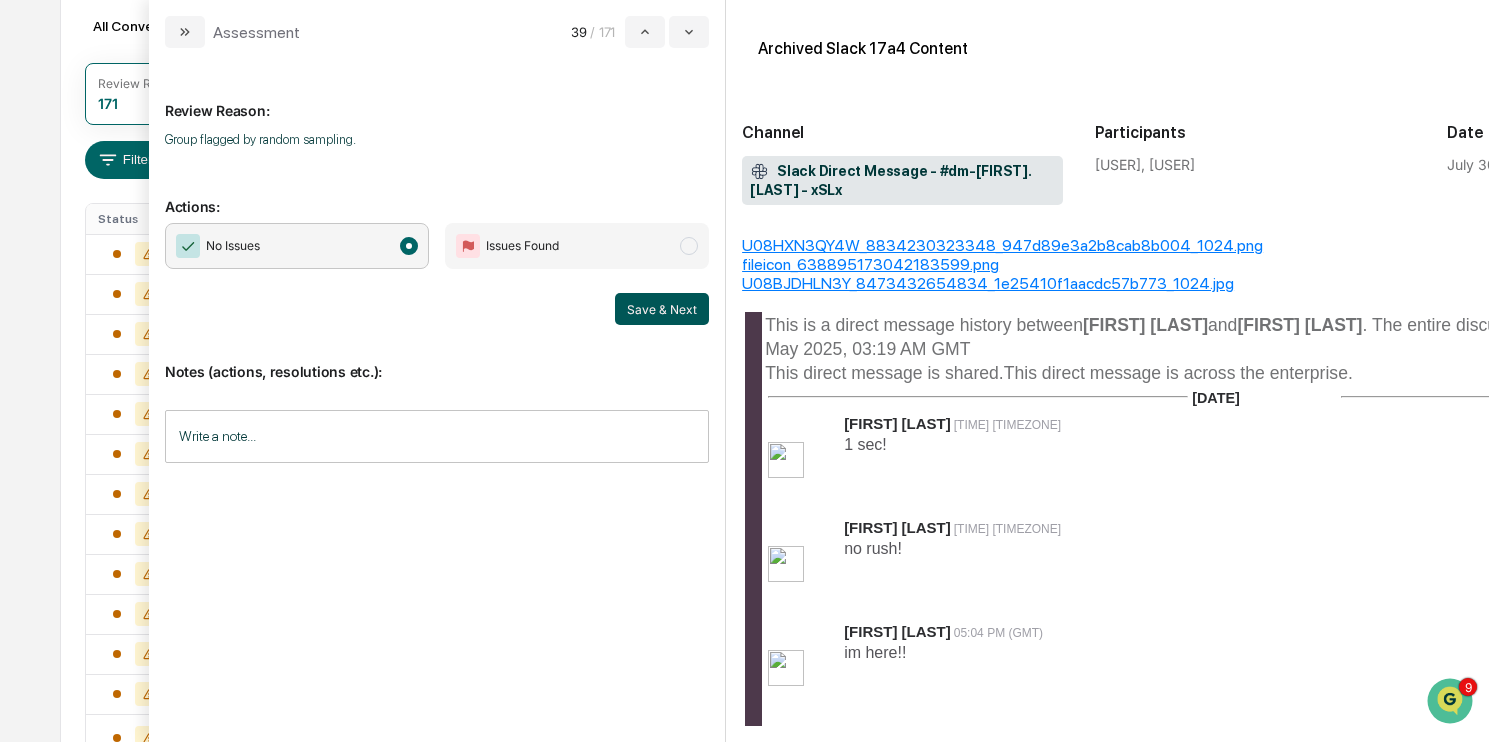 click on "Save & Next" at bounding box center (662, 309) 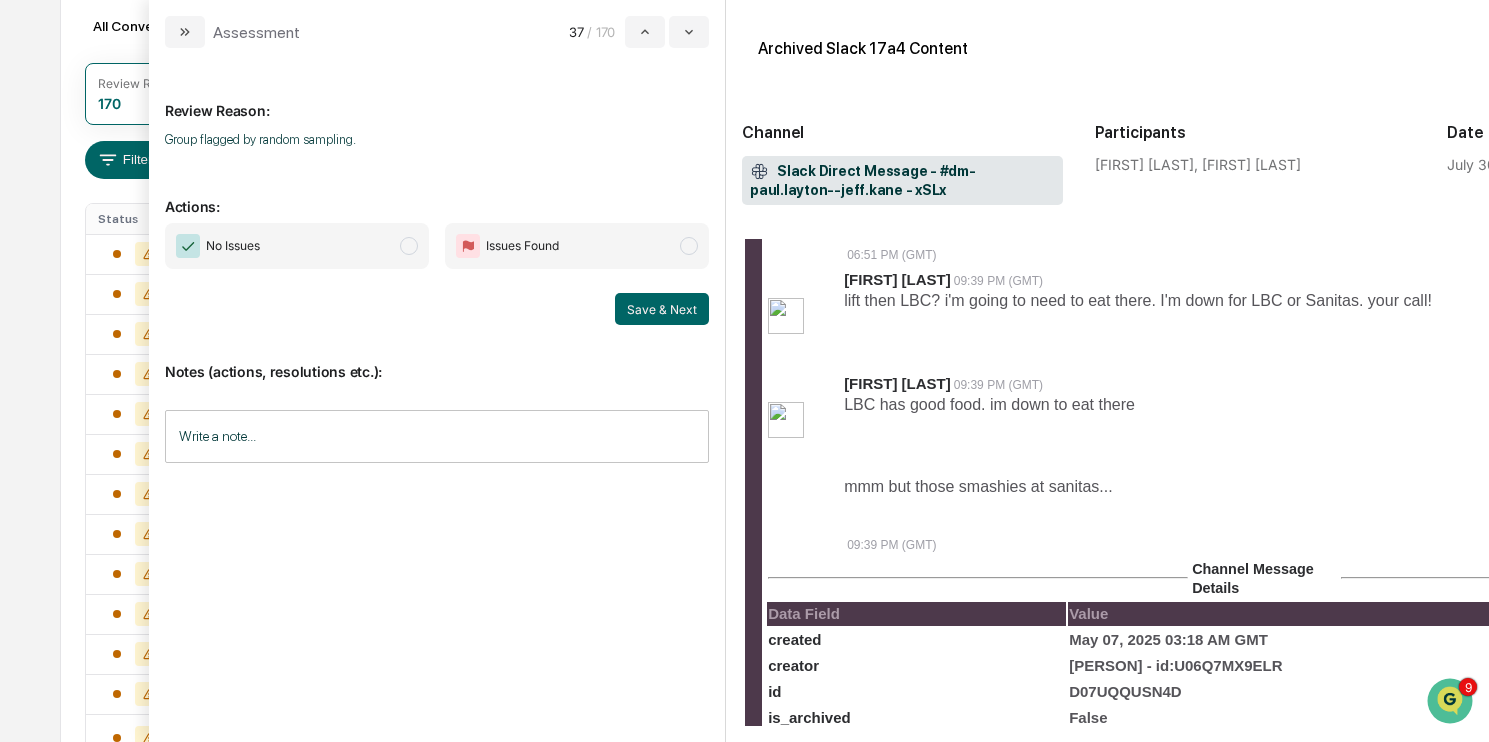 scroll, scrollTop: 2947, scrollLeft: 0, axis: vertical 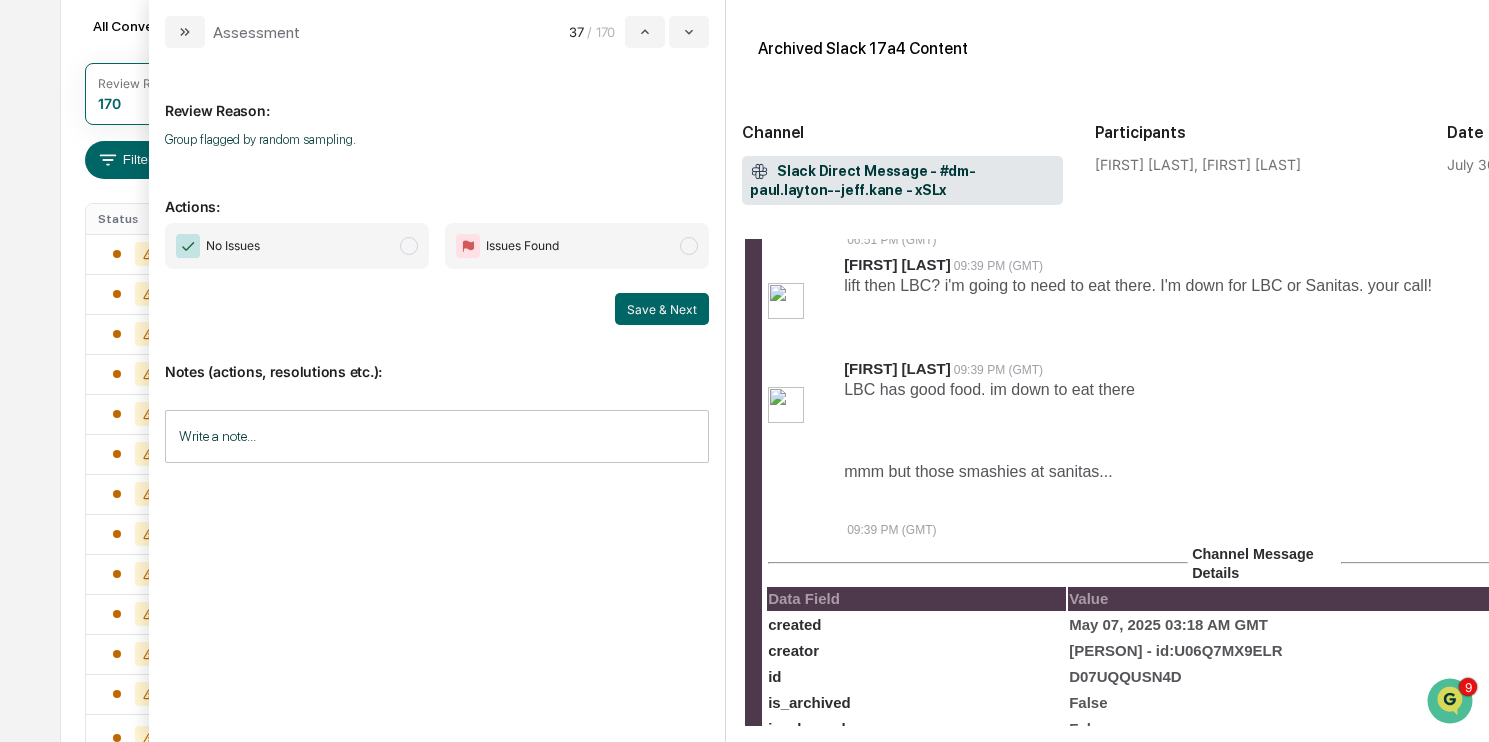 click on "No Issues" at bounding box center [297, 246] 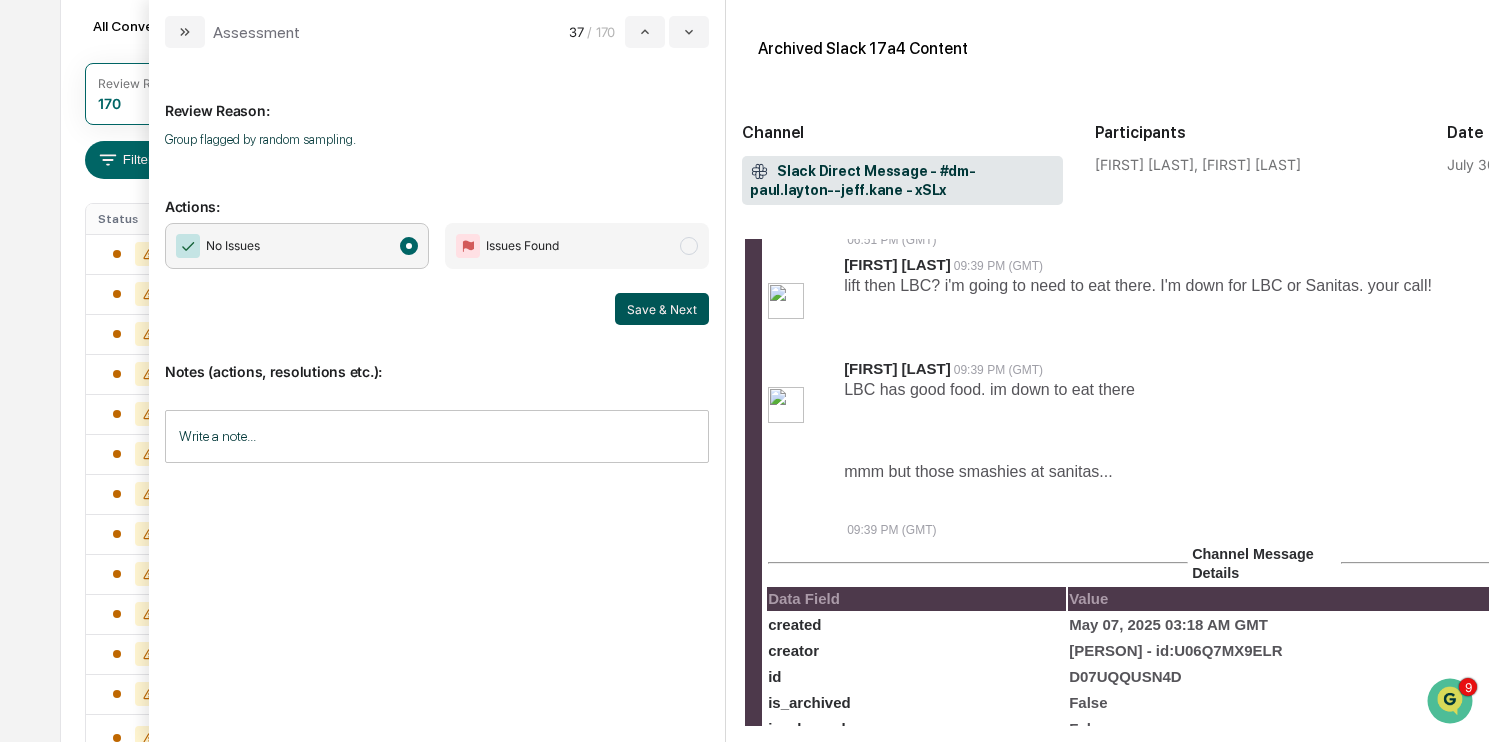 click on "Save & Next" at bounding box center (662, 309) 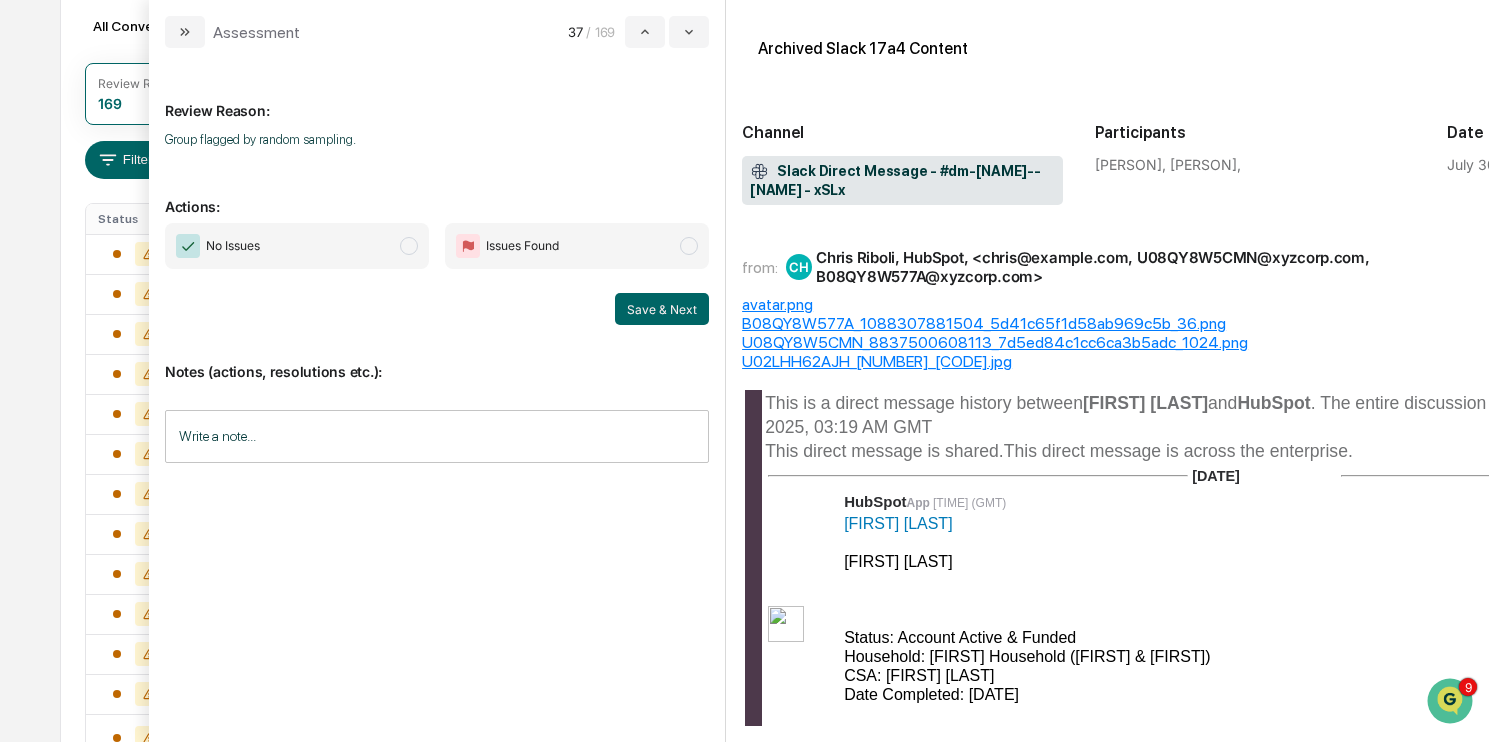 click on "No Issues" at bounding box center [297, 246] 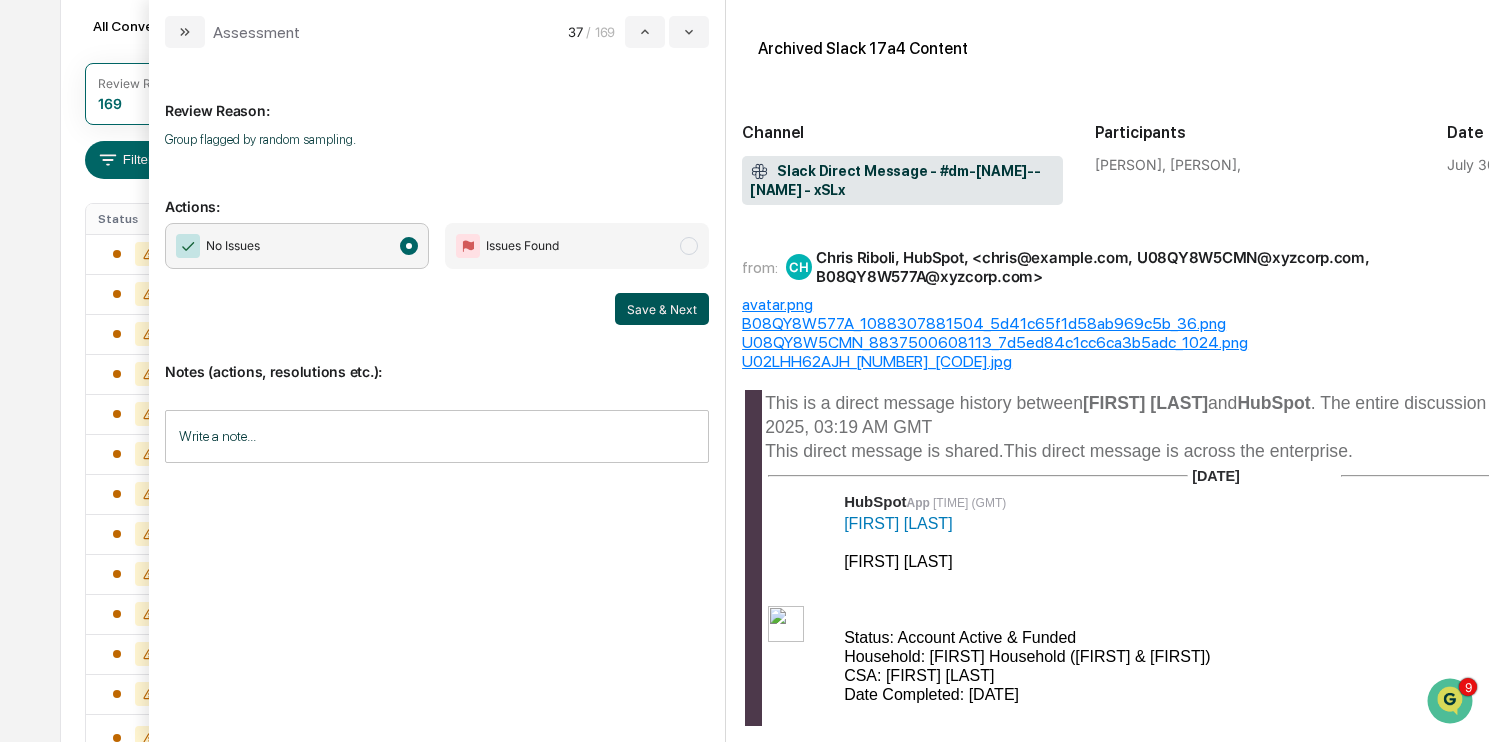click on "Save & Next" at bounding box center (662, 309) 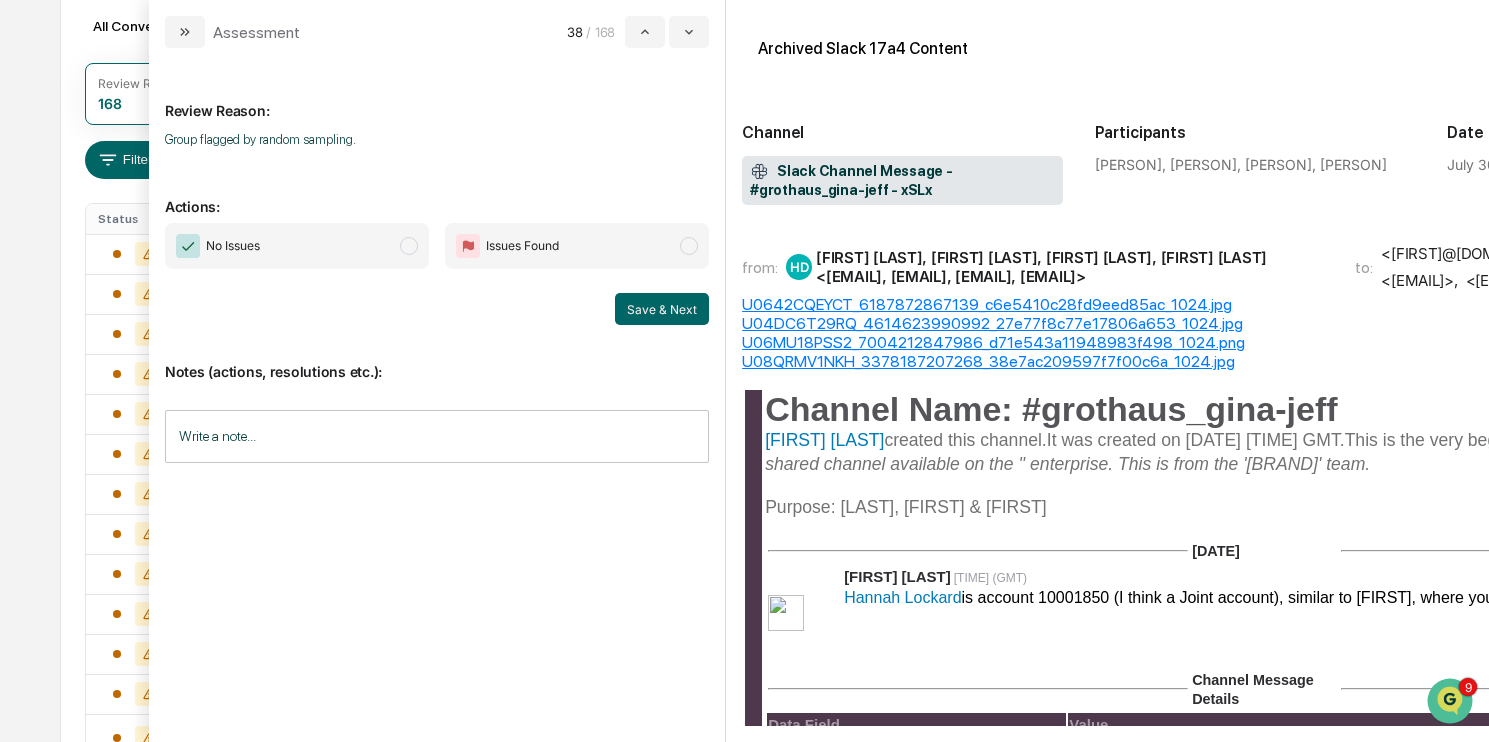 click on "No Issues" at bounding box center [297, 246] 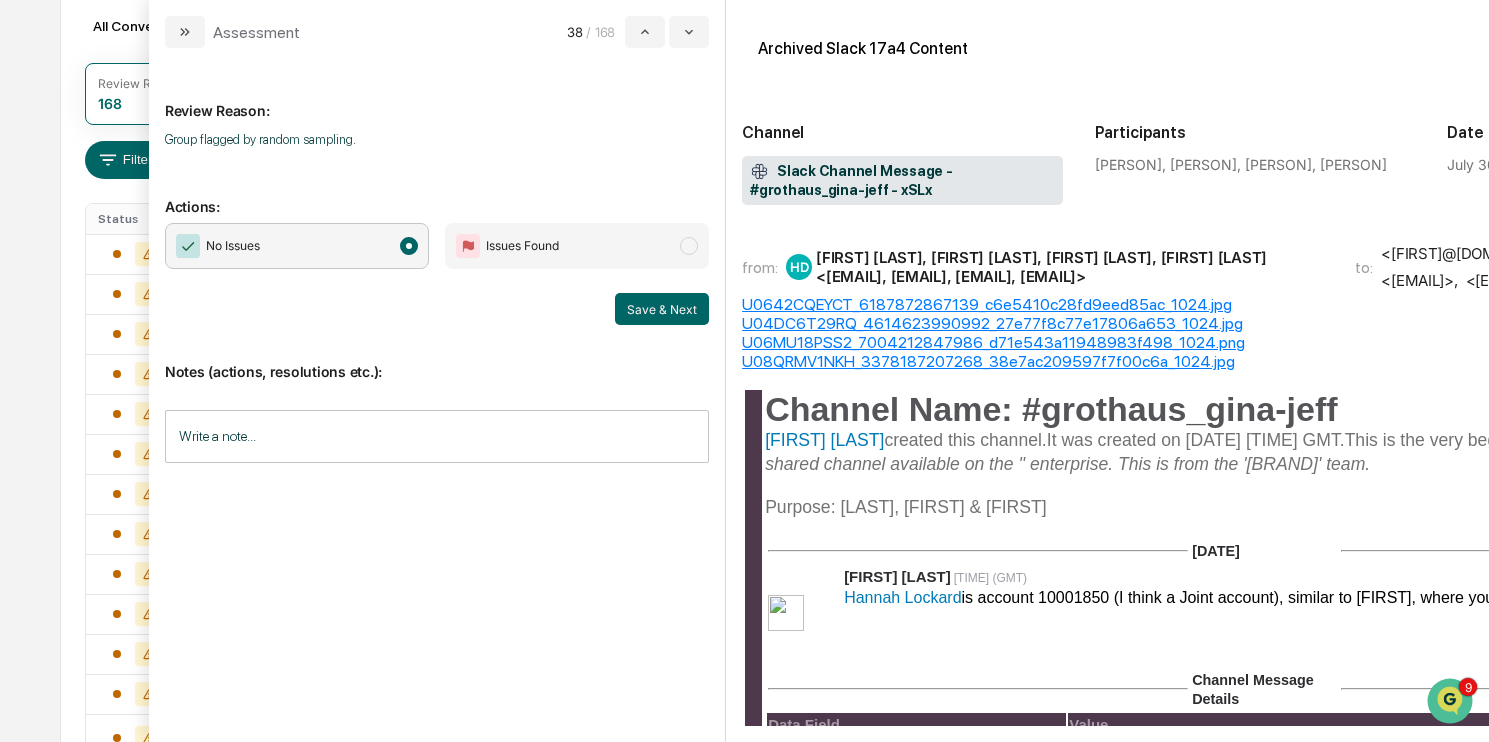 click on "Save & Next" at bounding box center [437, 309] 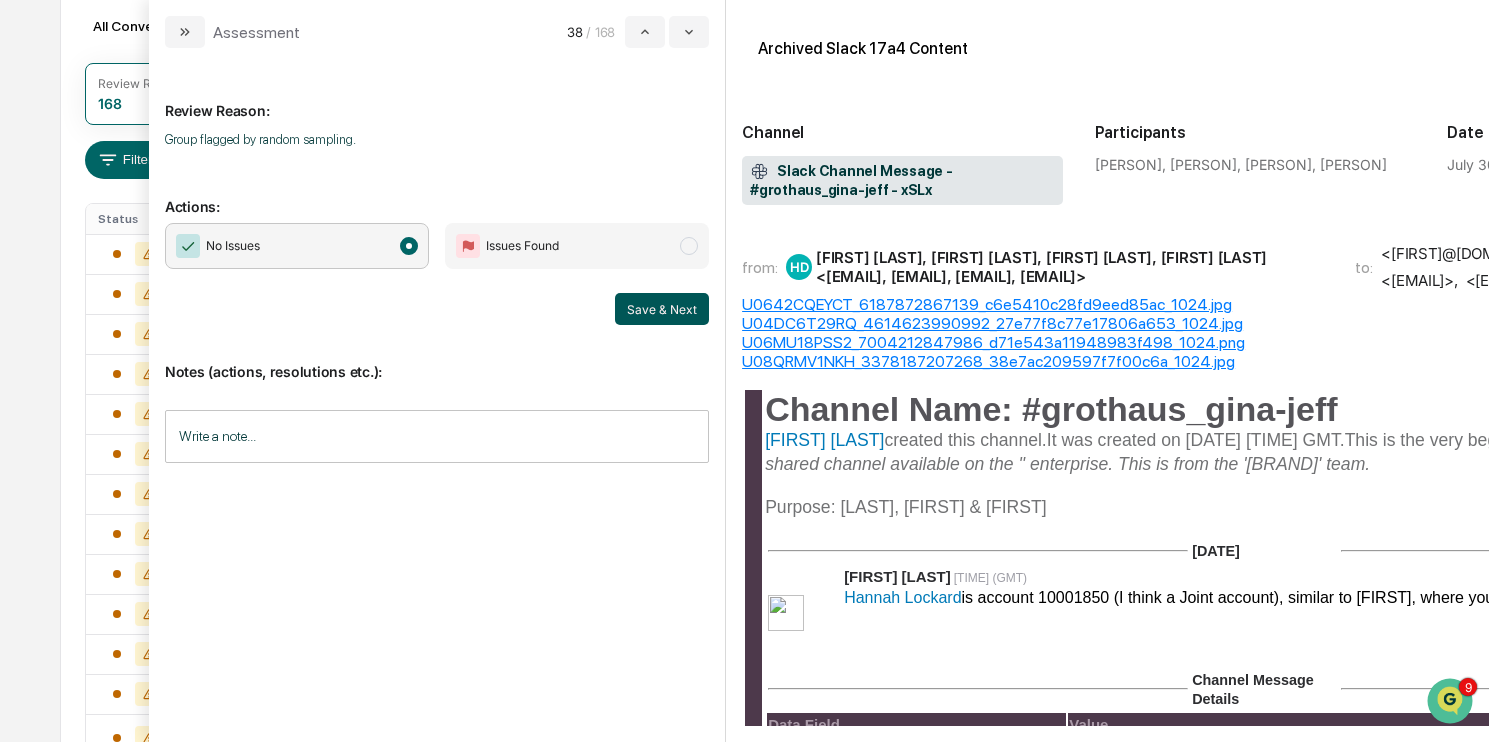 click on "Save & Next" at bounding box center (662, 309) 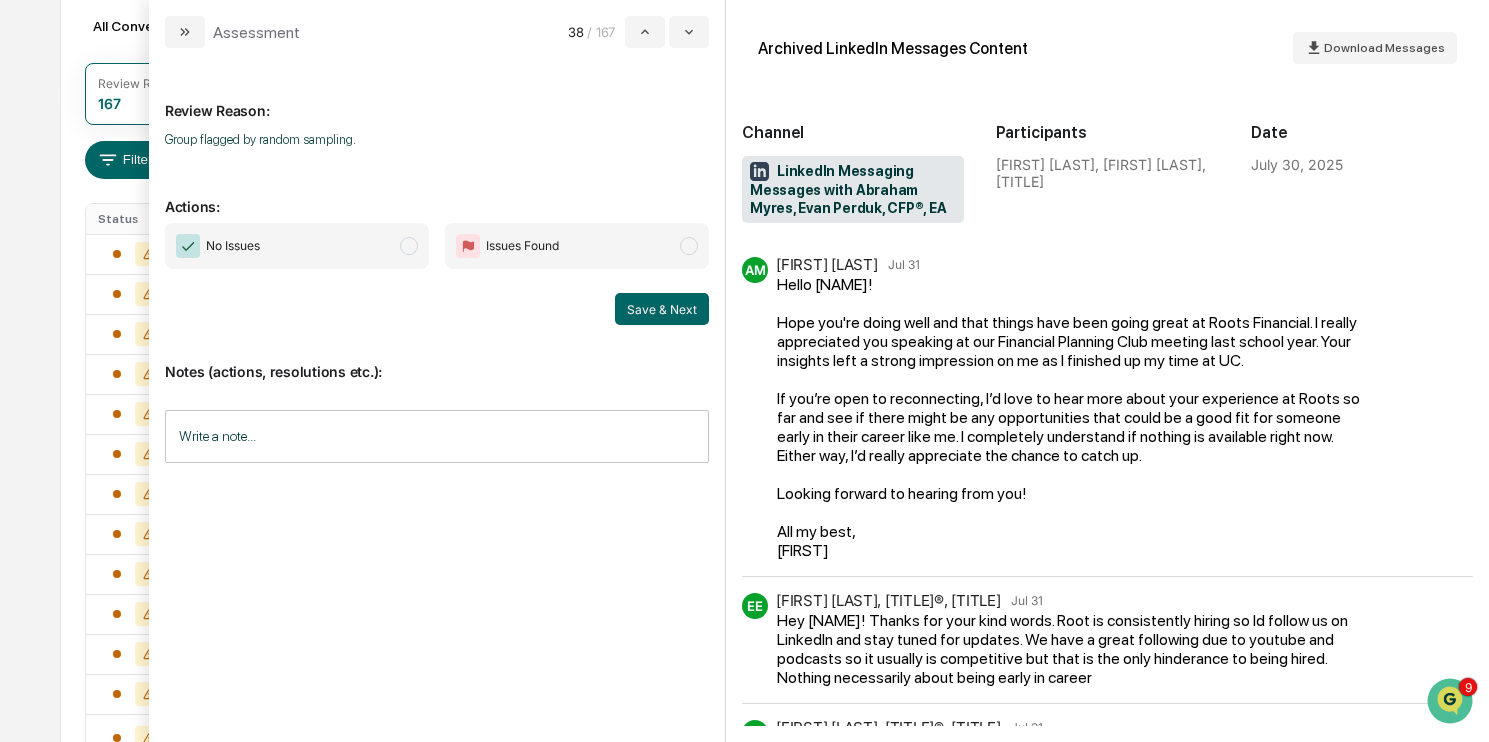 click on "No Issues" at bounding box center [297, 246] 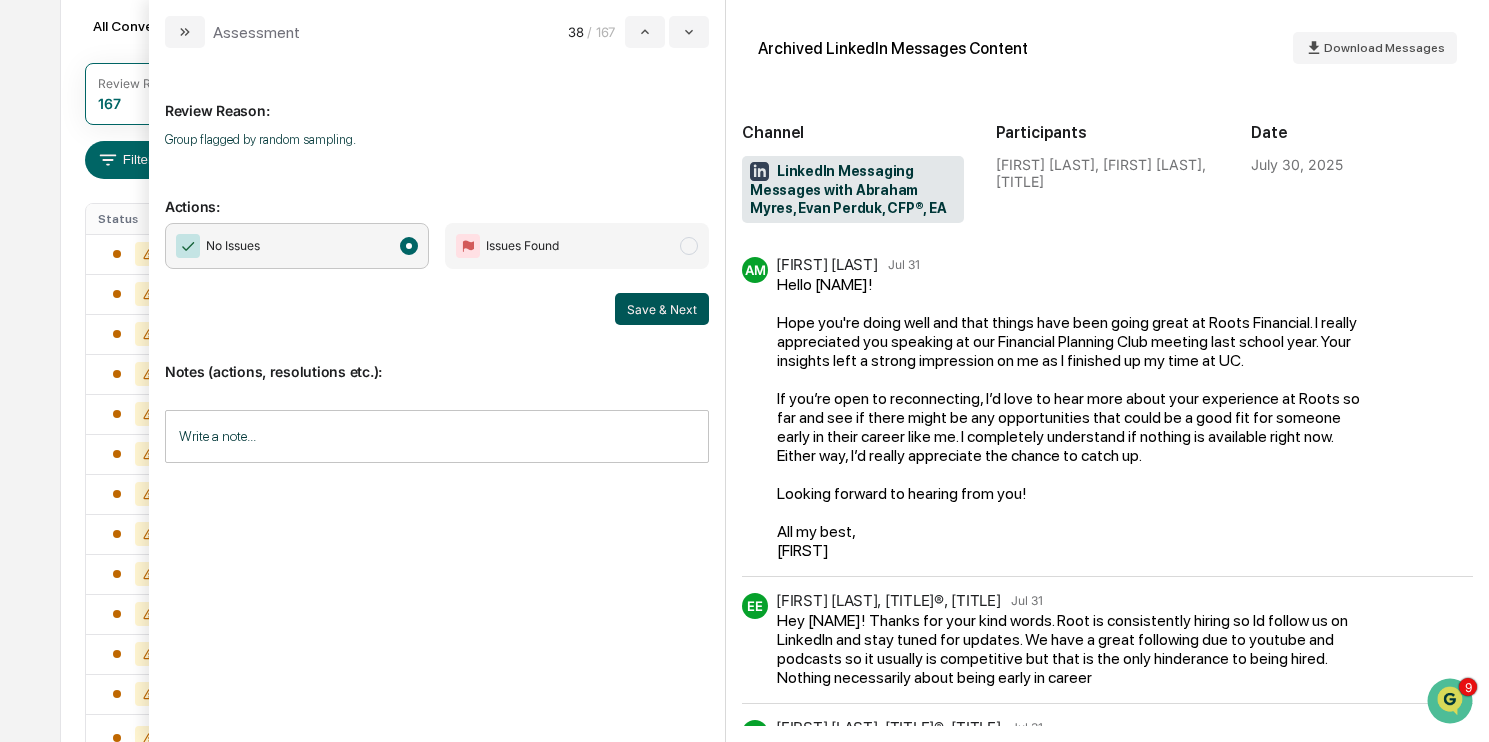 click on "Save & Next" at bounding box center (662, 309) 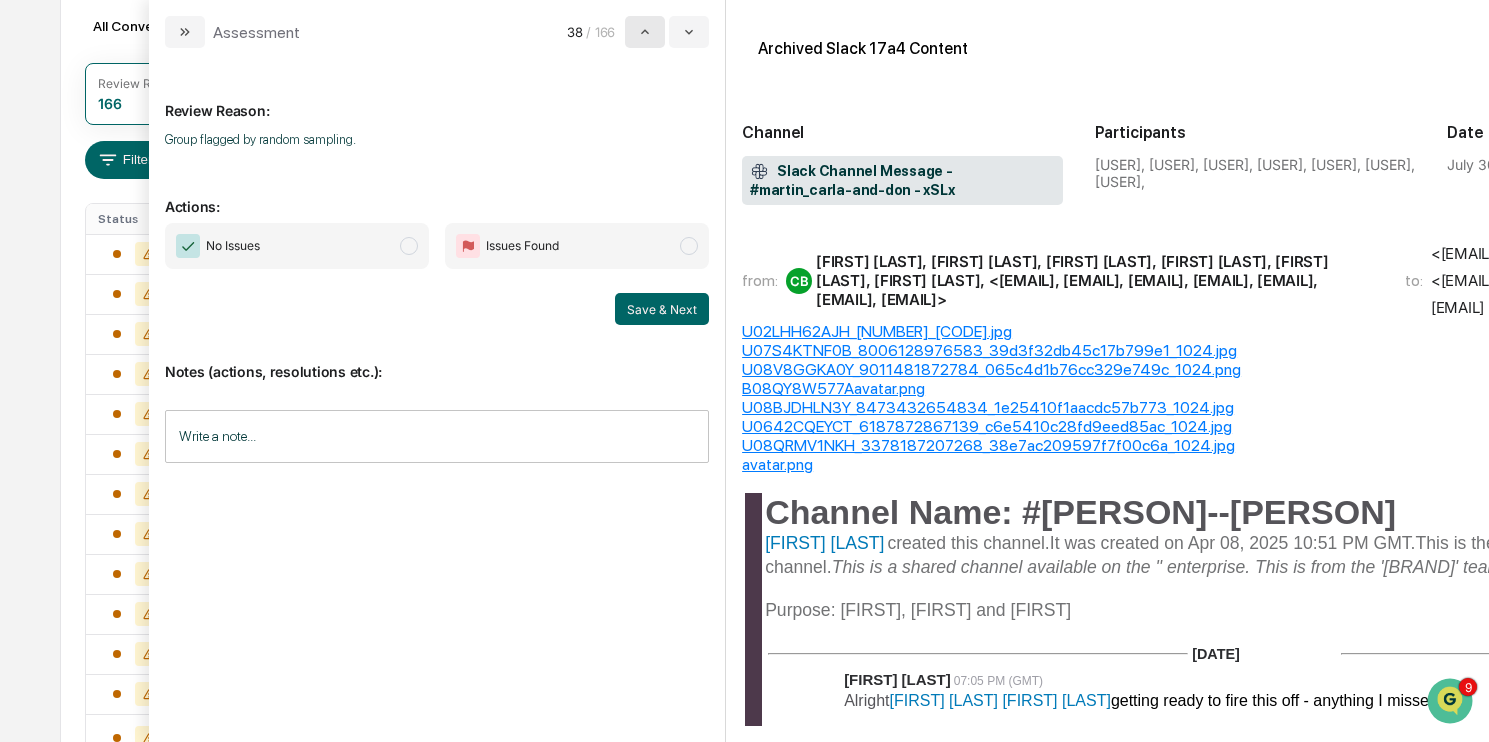 click 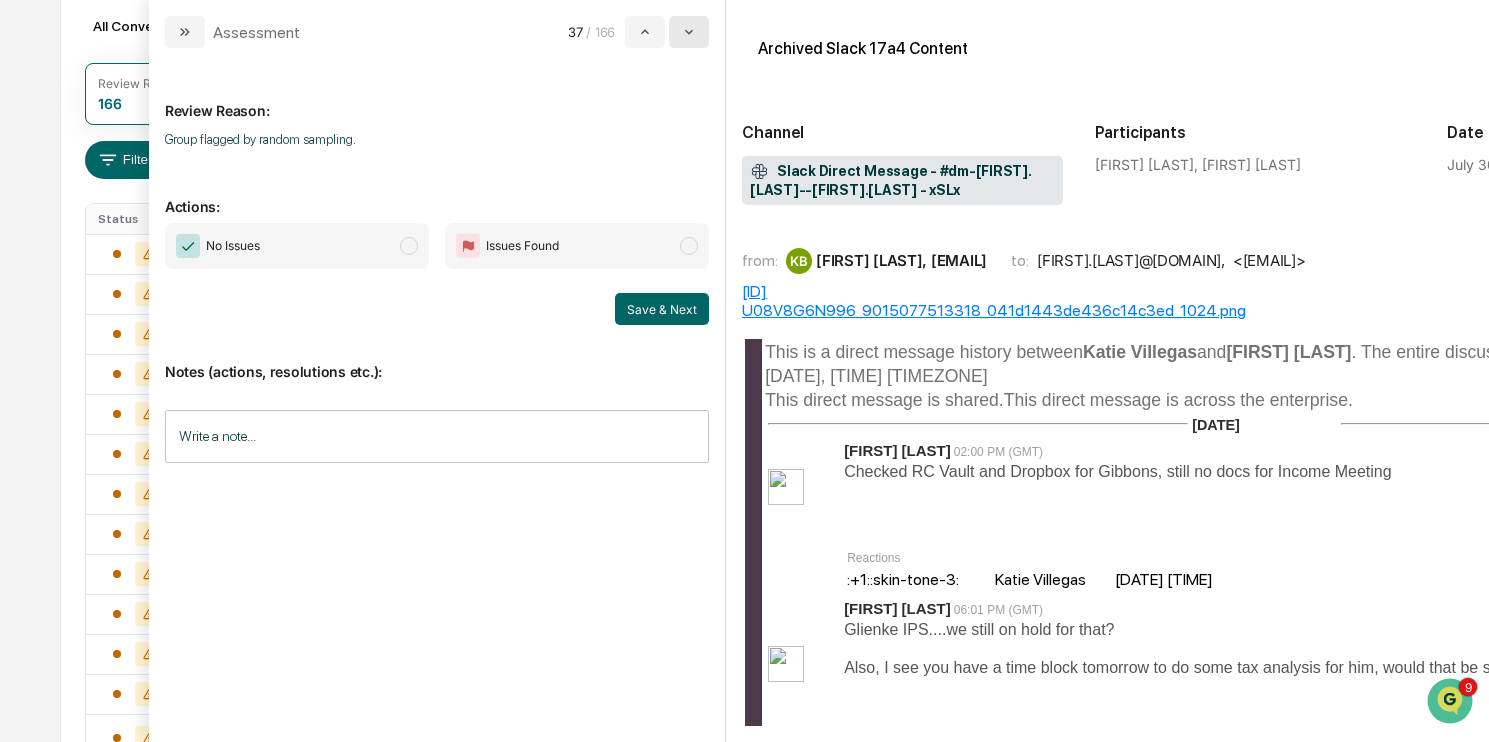 click at bounding box center (689, 32) 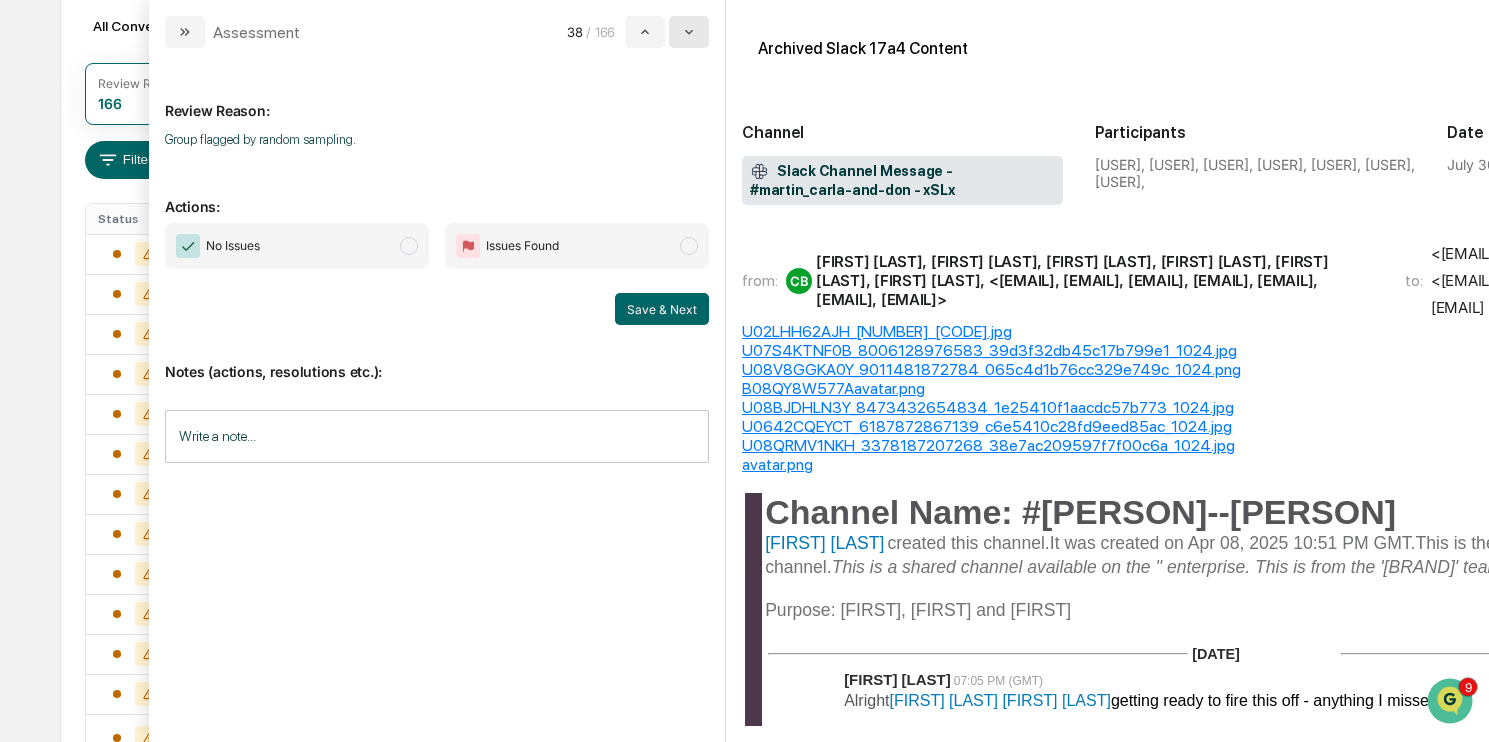 click at bounding box center [689, 32] 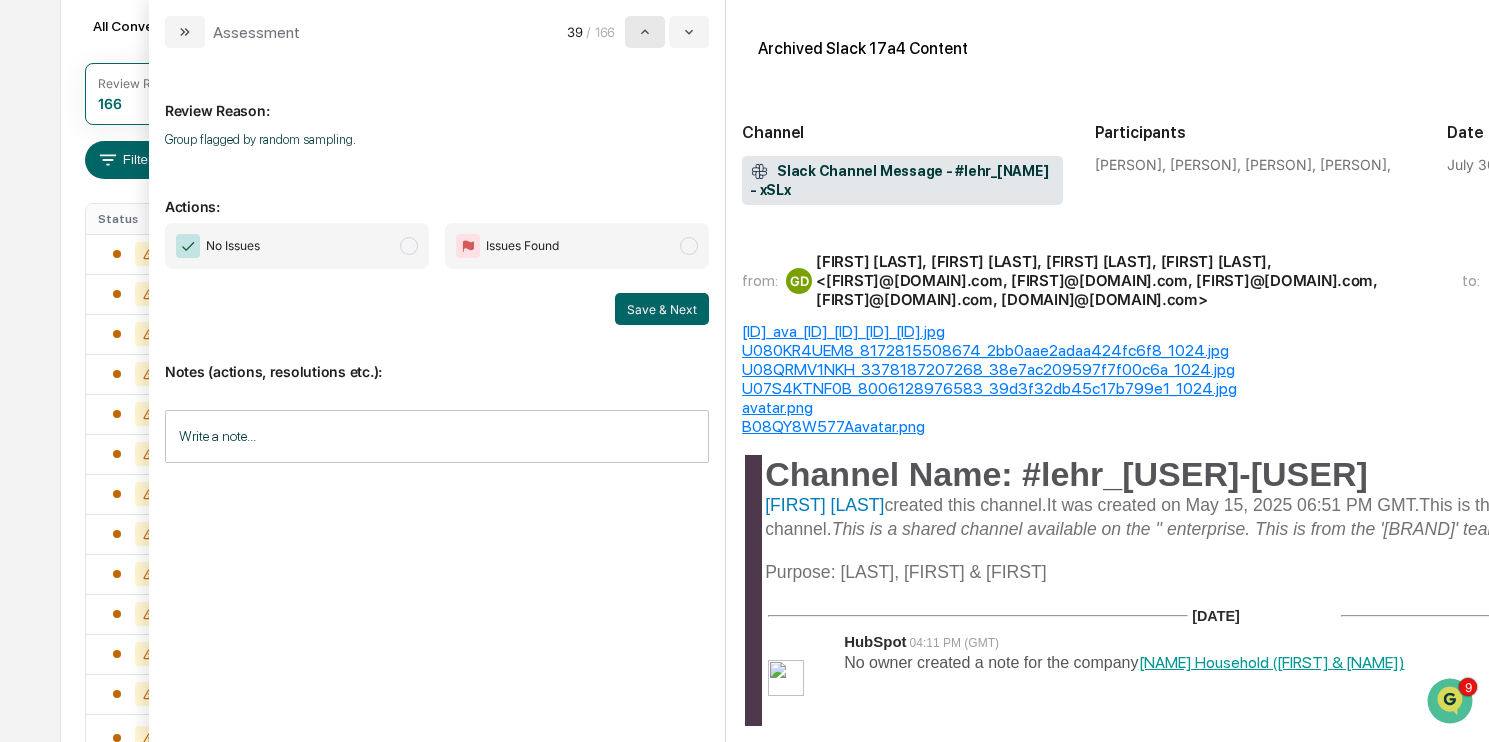 click 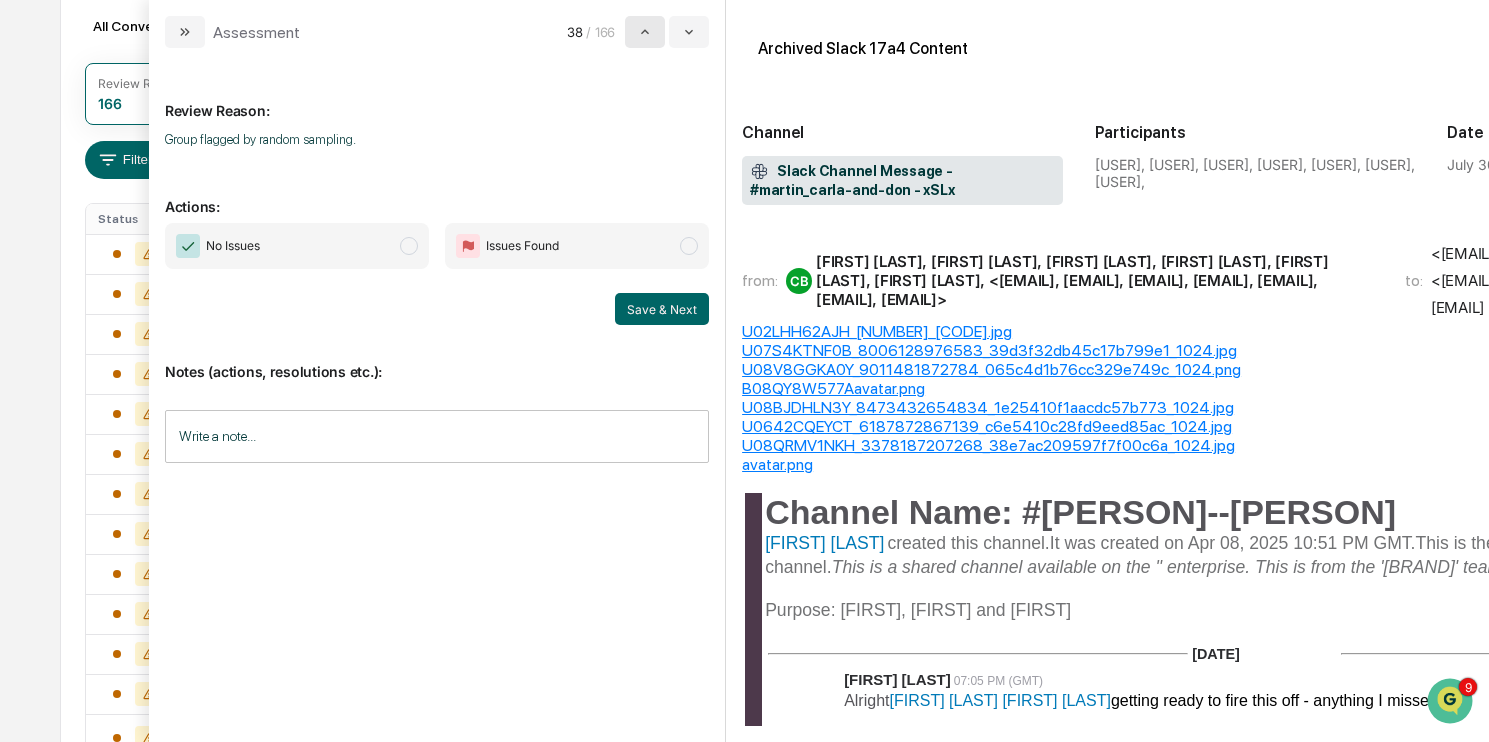 click 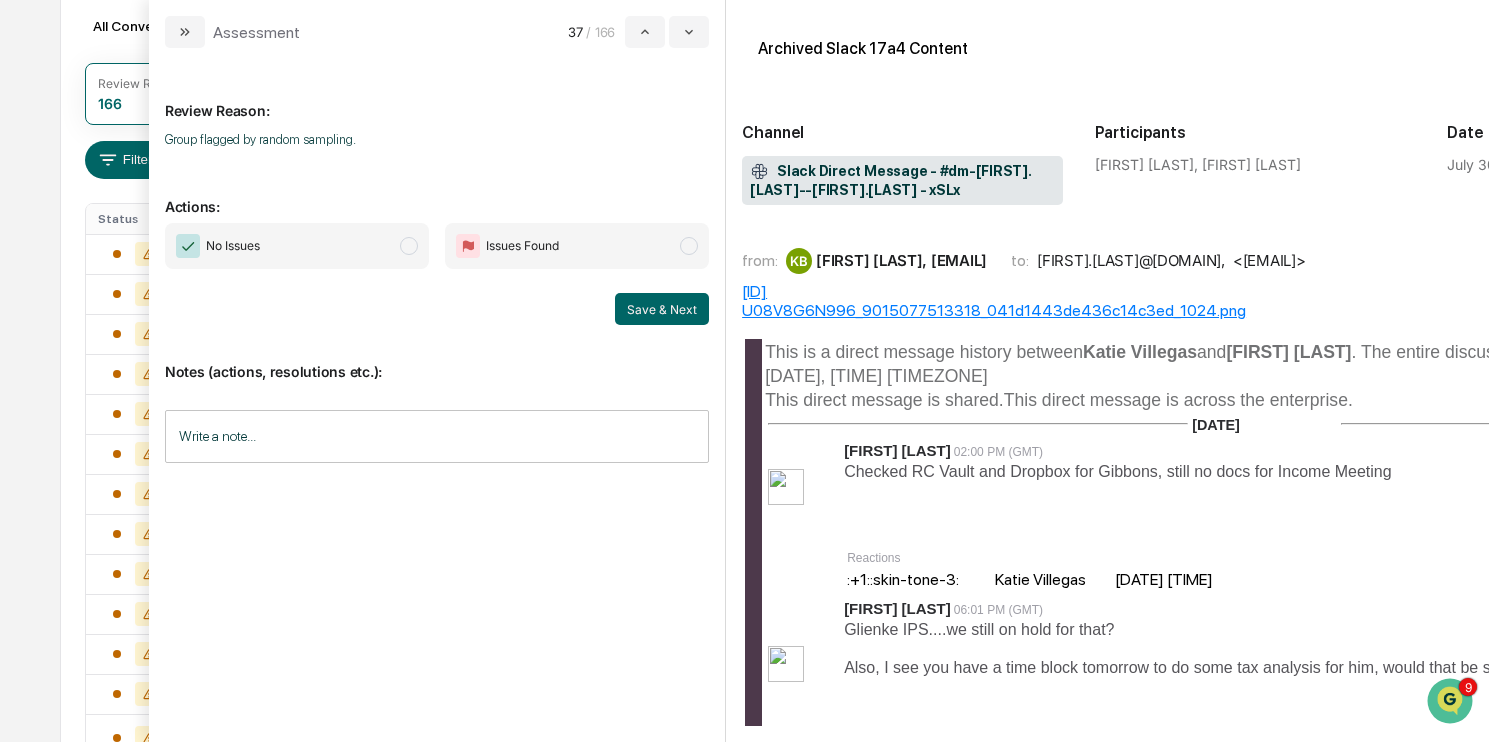 click on "No Issues" at bounding box center [297, 246] 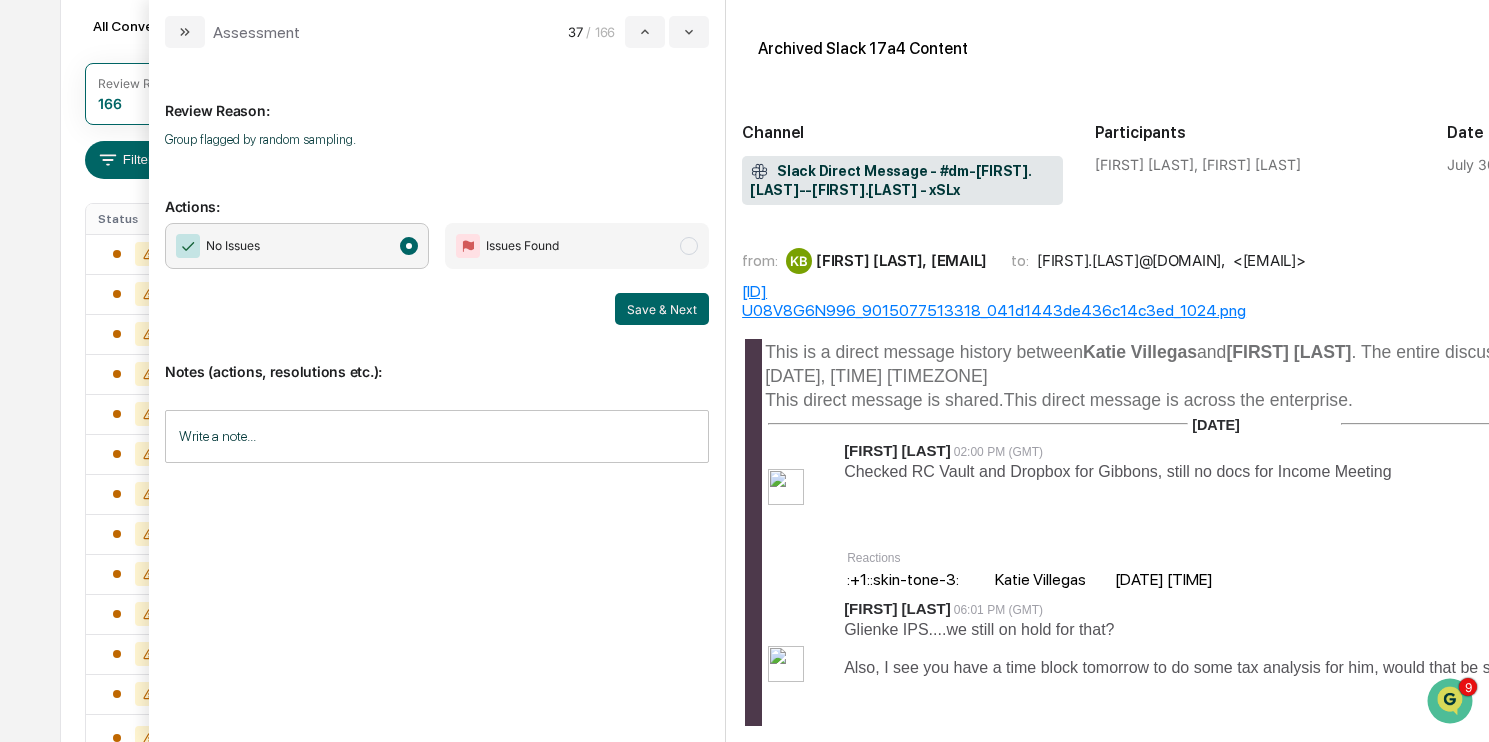 click on "Notes (actions, resolutions etc.): Write a note... Write a note..." at bounding box center [437, 406] 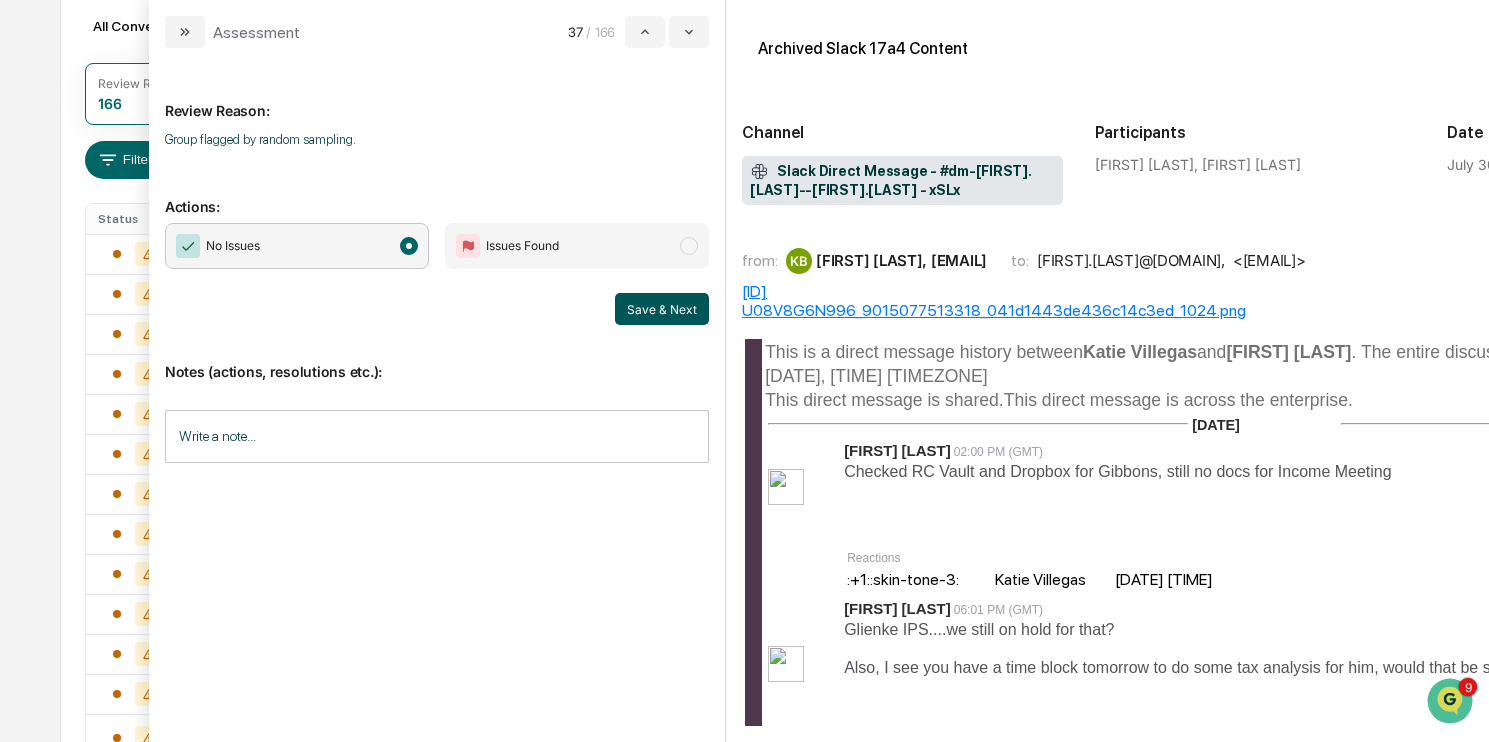 click on "Save & Next" at bounding box center [662, 309] 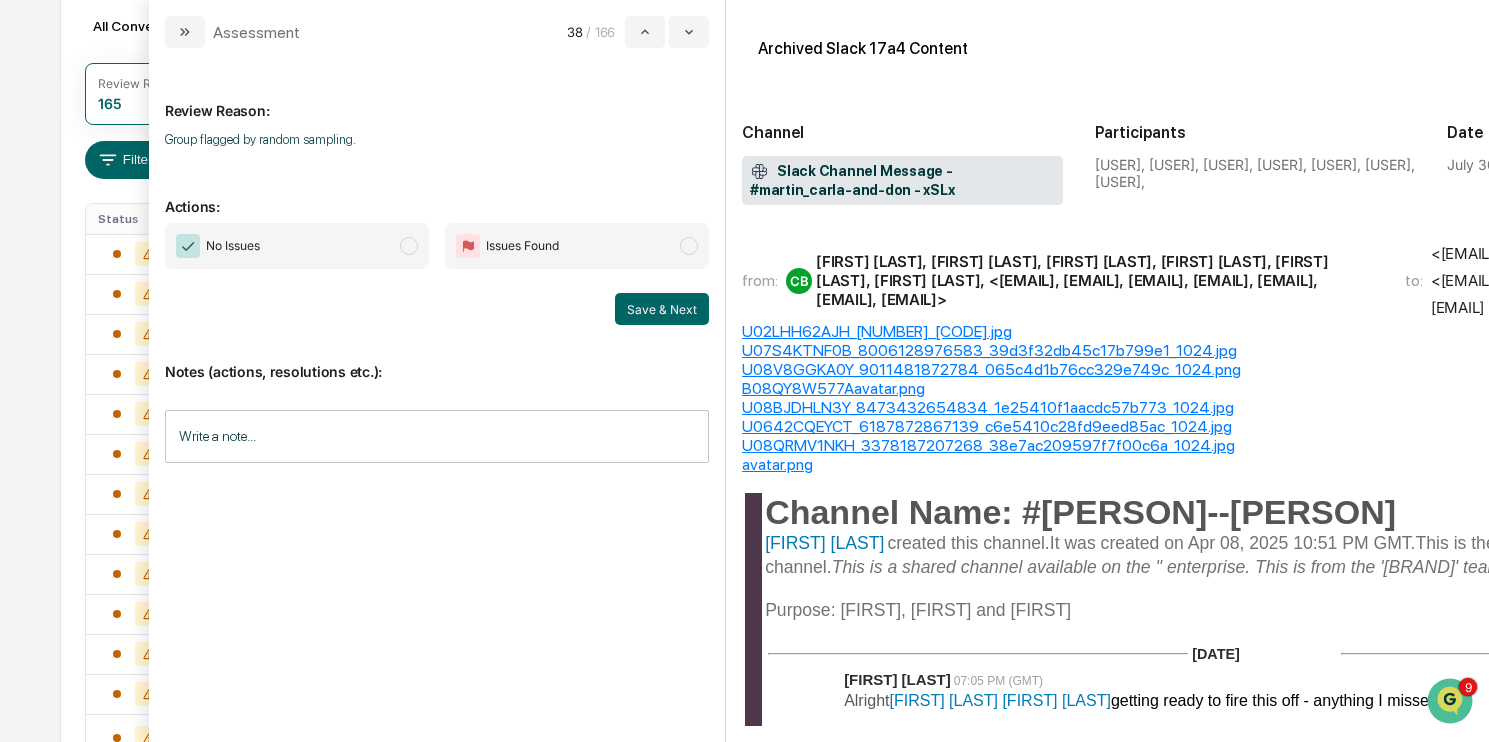 click on "No Issues" at bounding box center (297, 246) 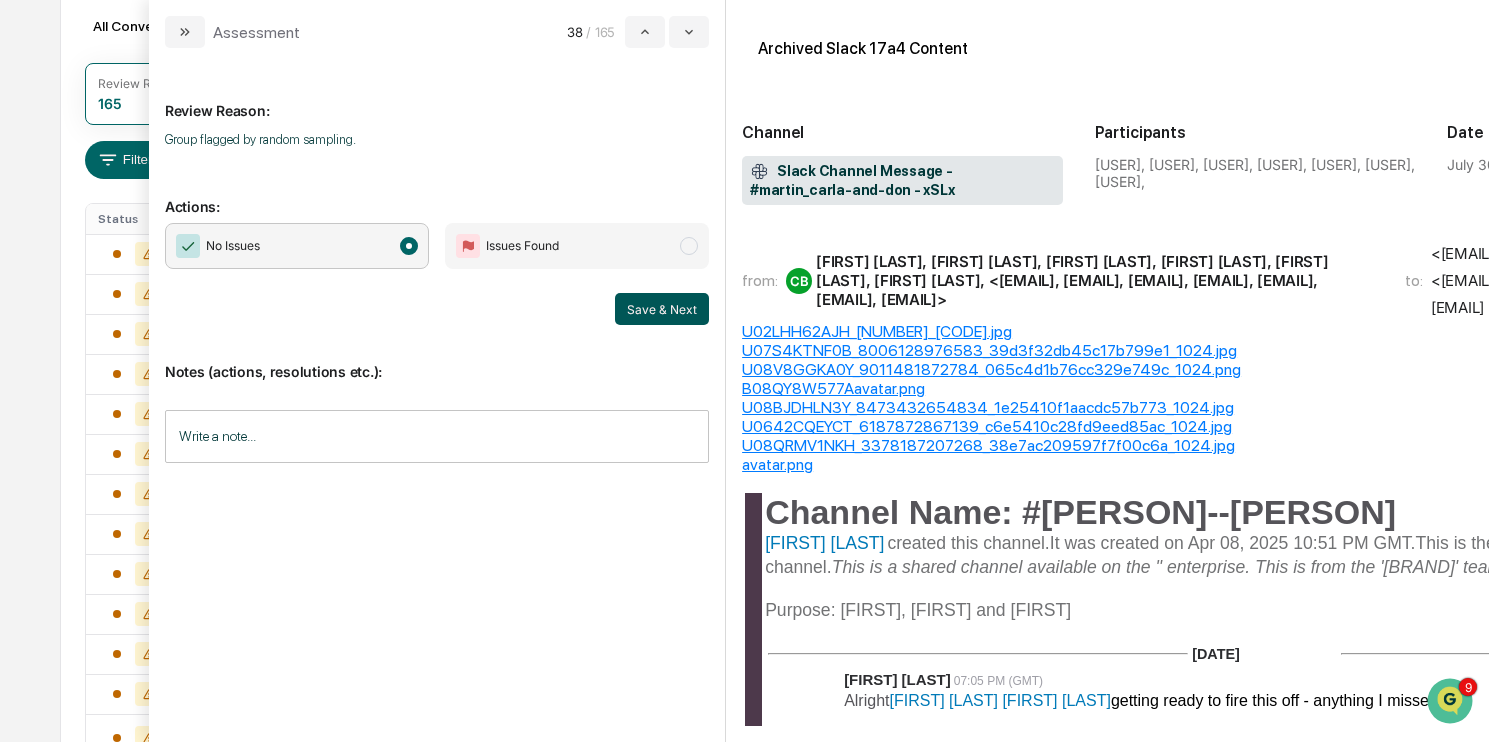 click on "Save & Next" at bounding box center [662, 309] 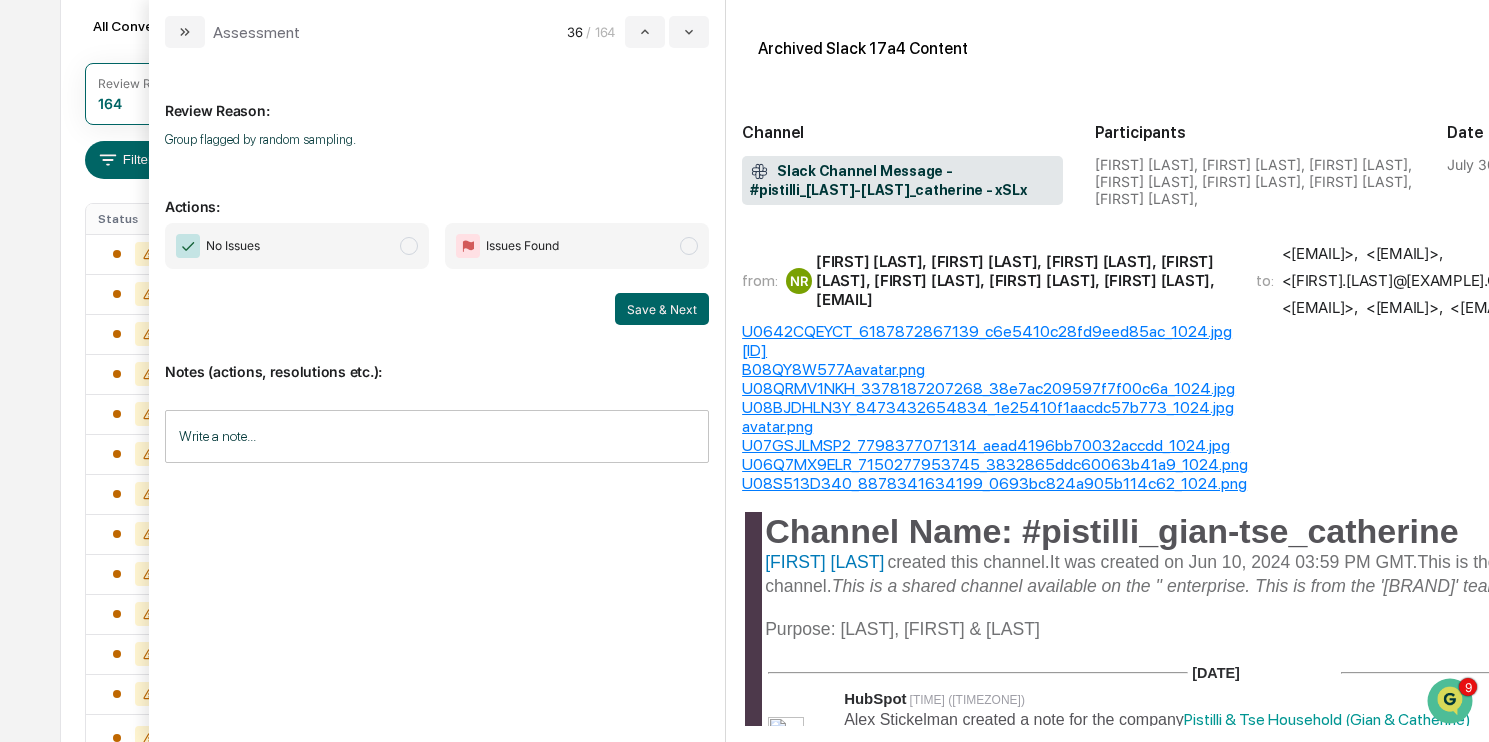 click on "No Issues" at bounding box center (297, 246) 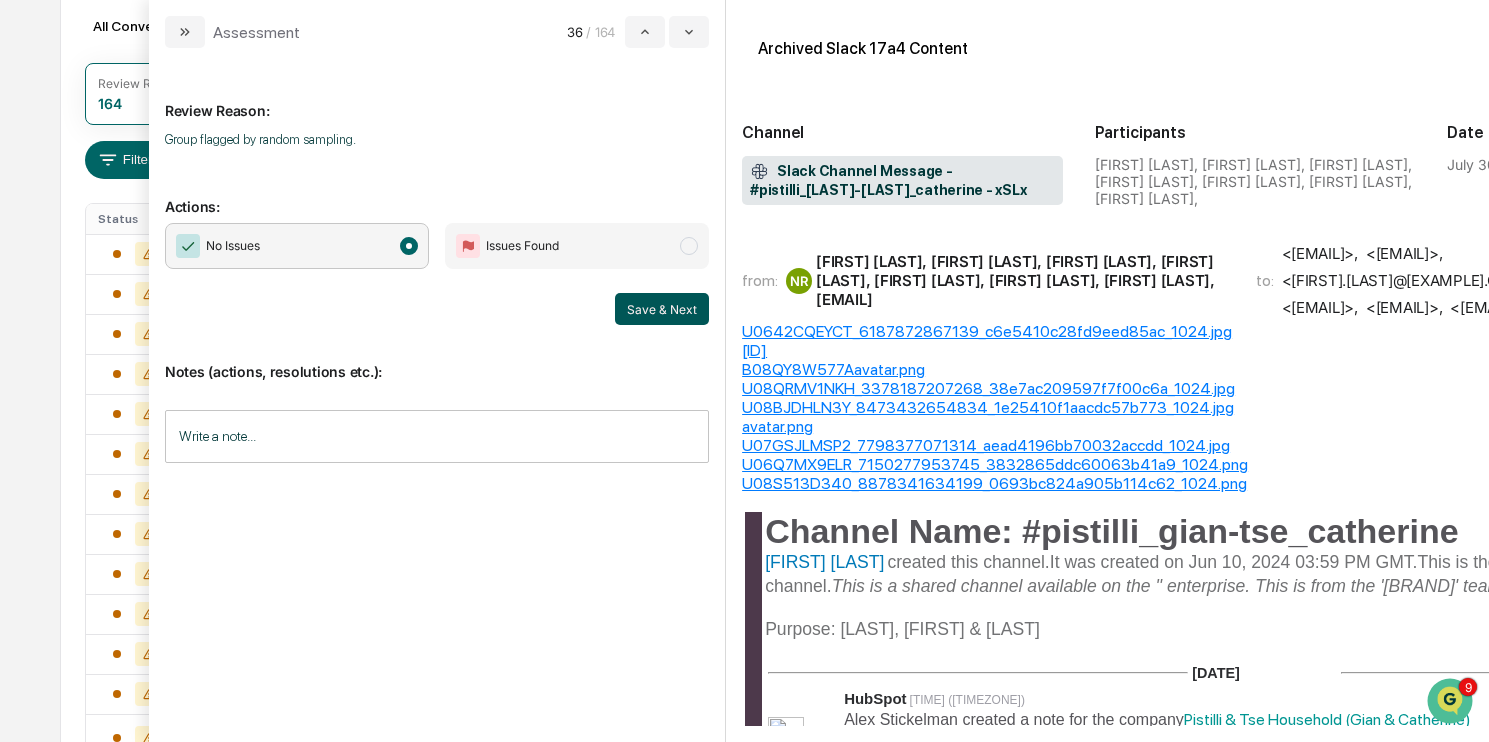 click on "Save & Next" at bounding box center [662, 309] 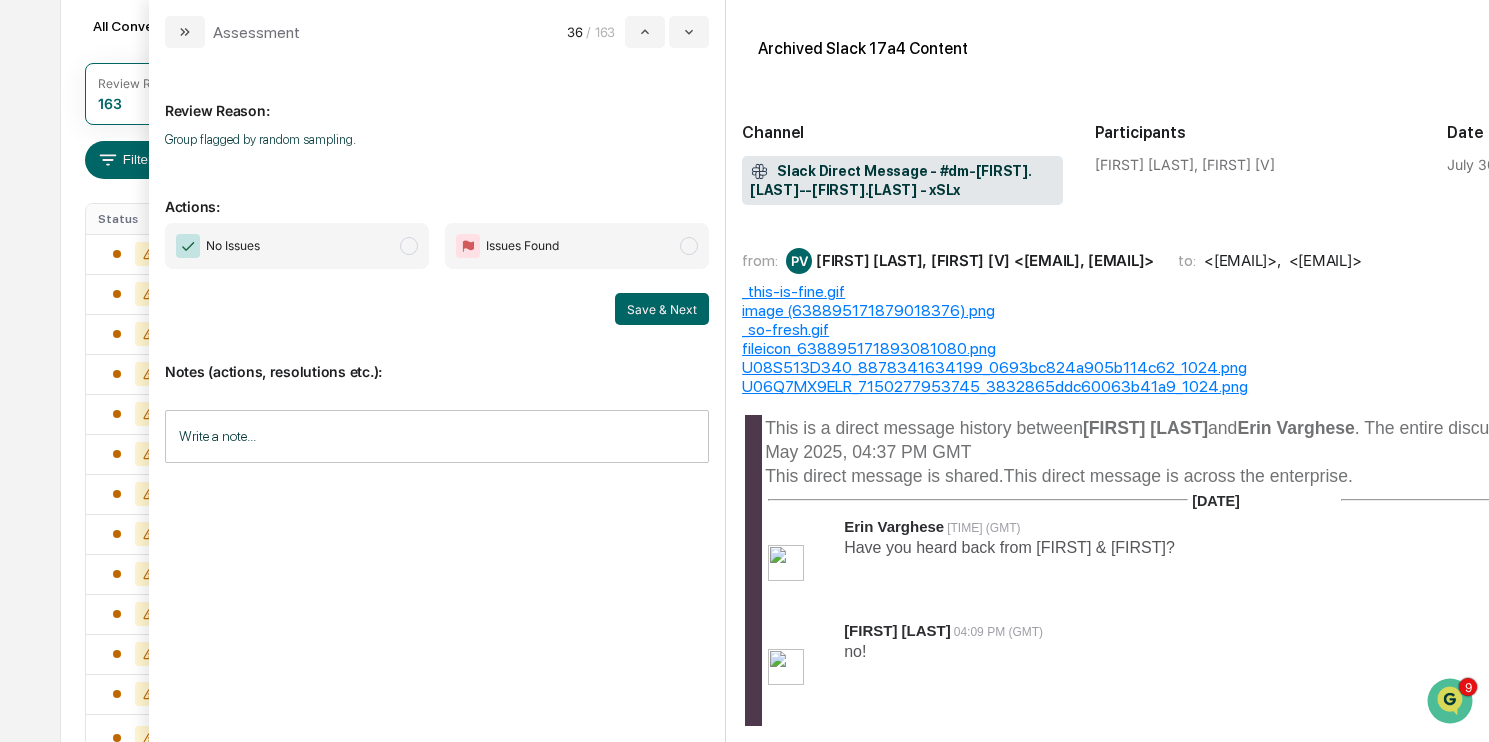 click on "No Issues" at bounding box center [297, 246] 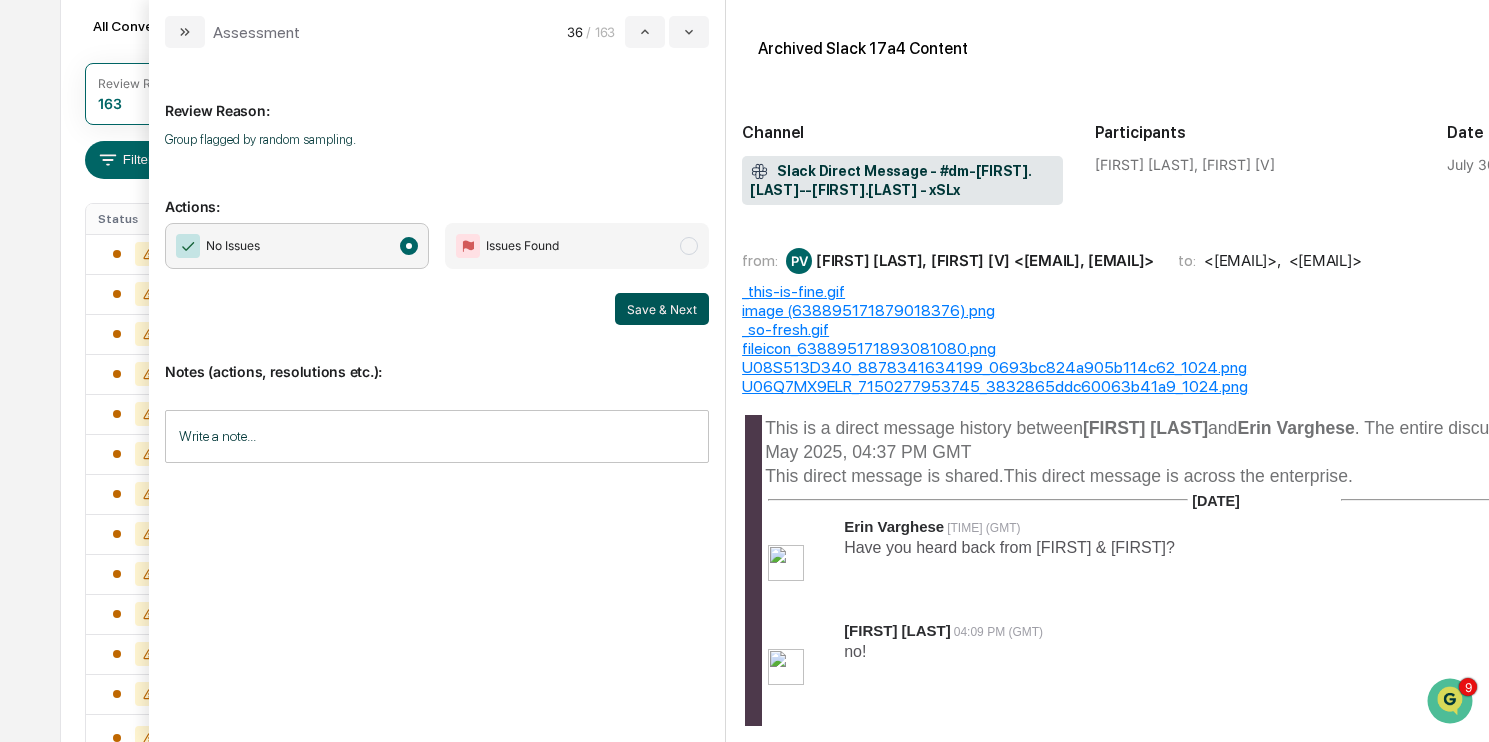 click on "Save & Next" at bounding box center (662, 309) 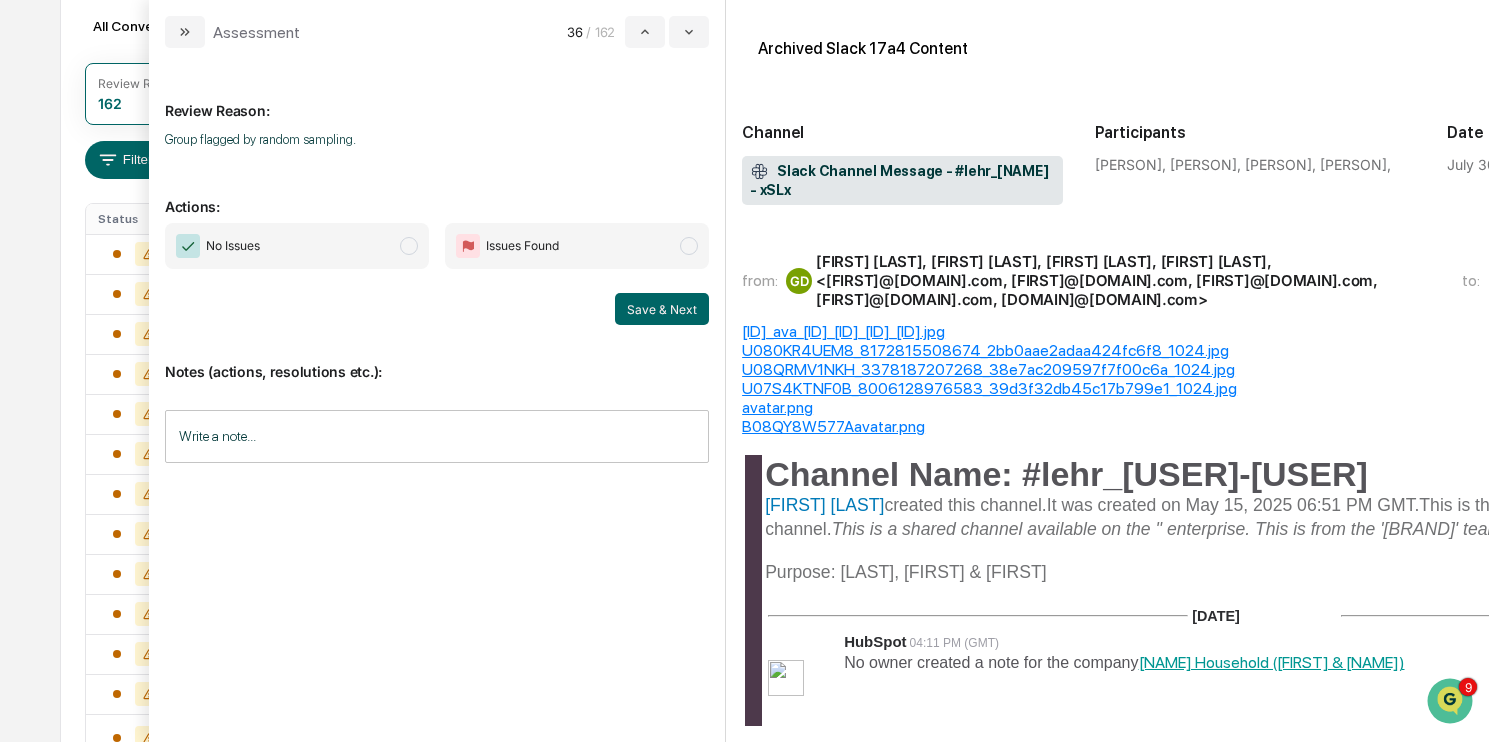 click on "Issues Found" at bounding box center [577, 246] 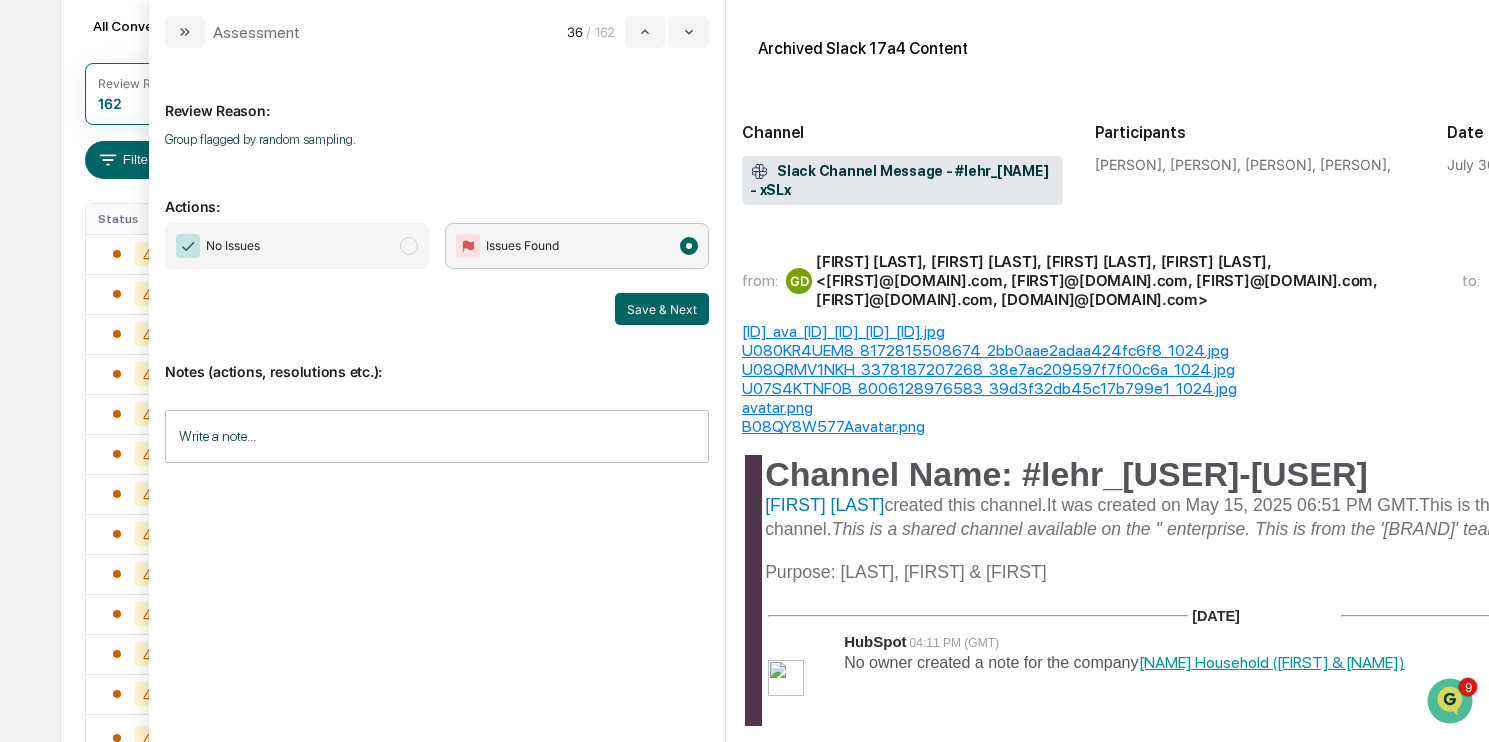click on "No Issues" at bounding box center [297, 246] 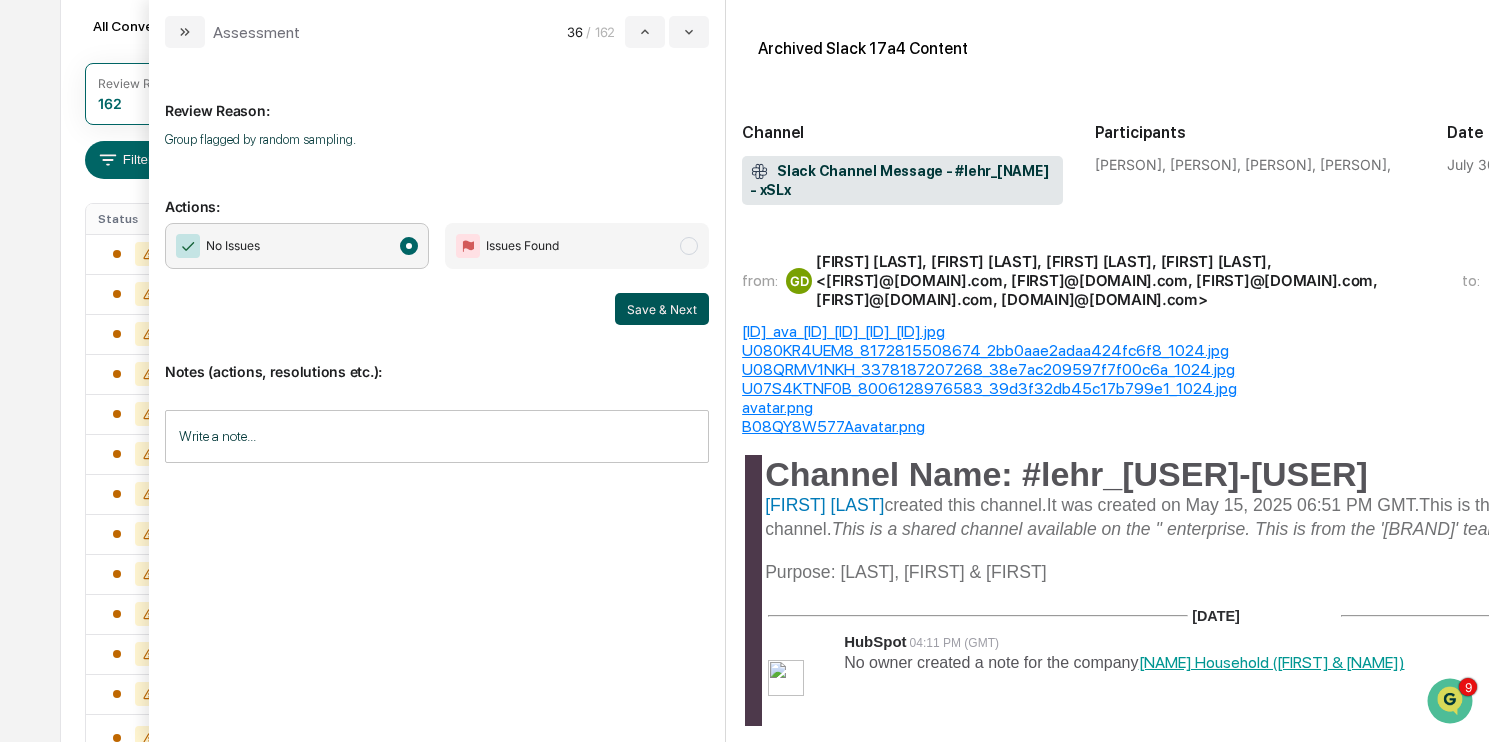 click on "Save & Next" at bounding box center [662, 309] 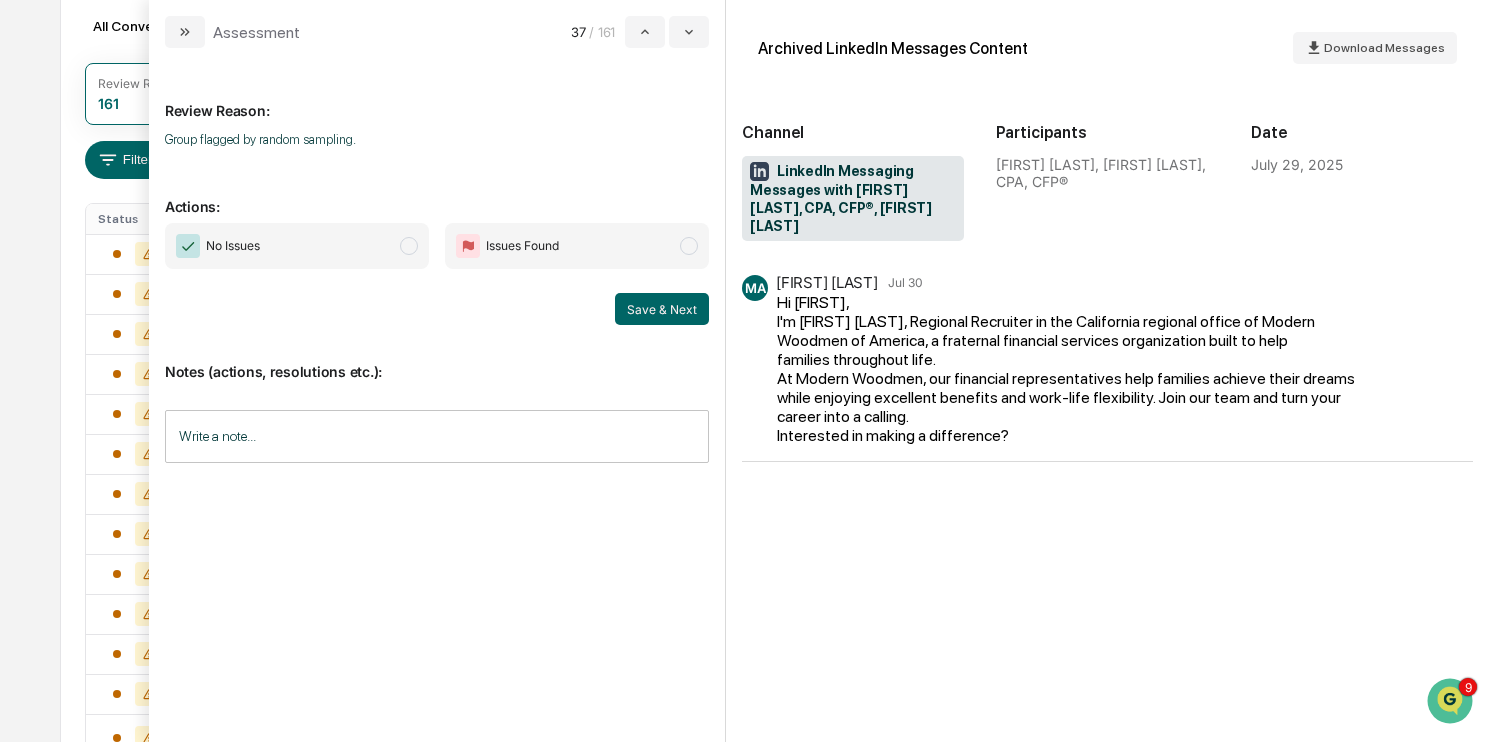 click on "No Issues" at bounding box center (297, 246) 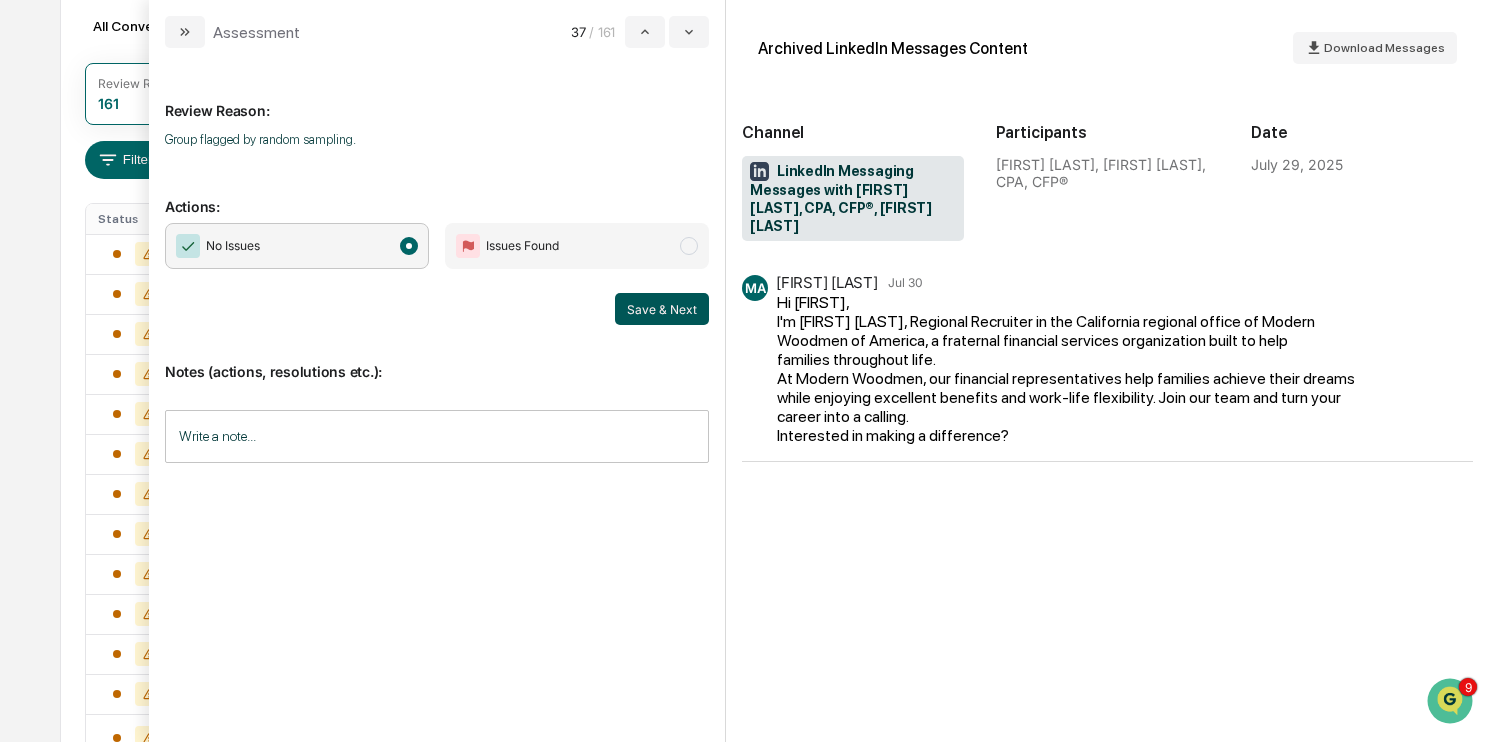 click on "Save & Next" at bounding box center (662, 309) 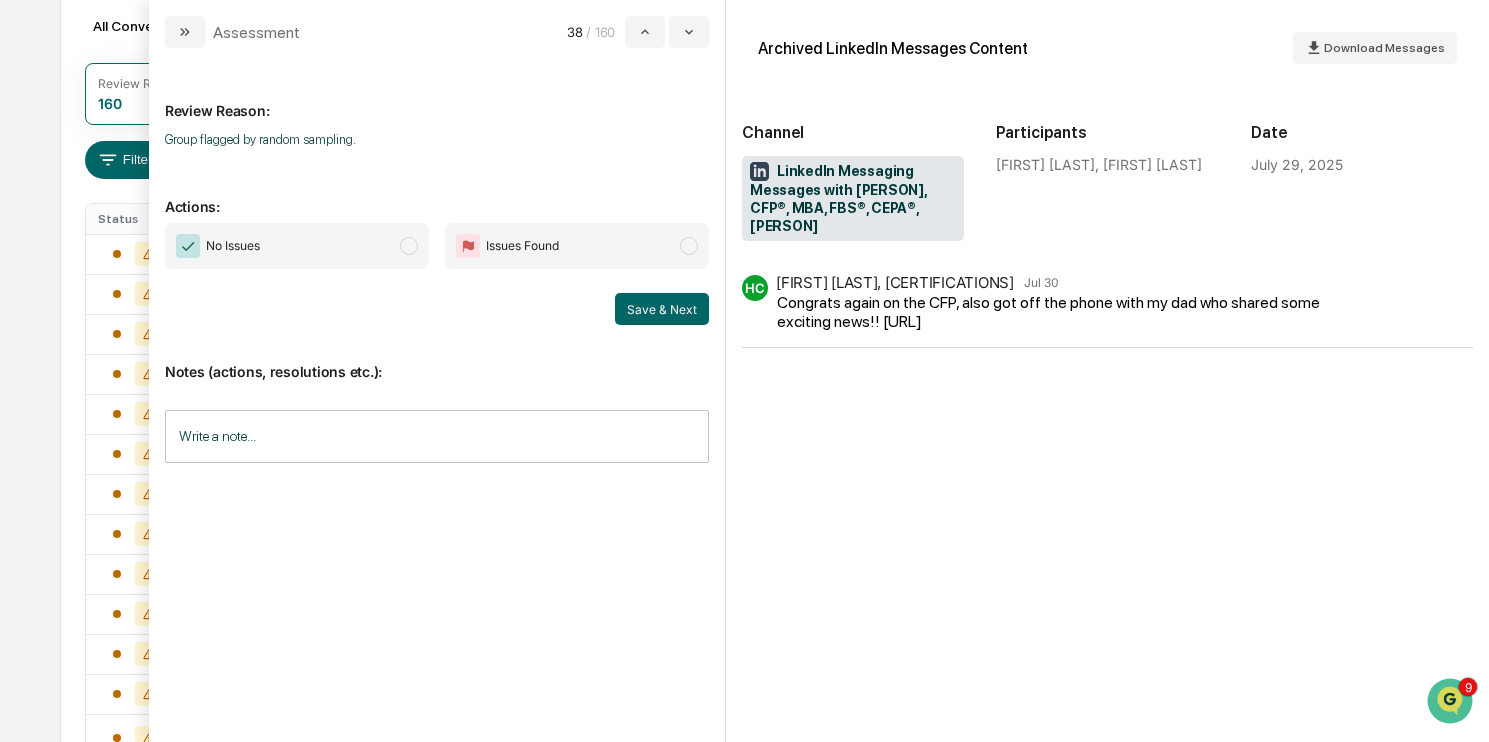 click at bounding box center (409, 246) 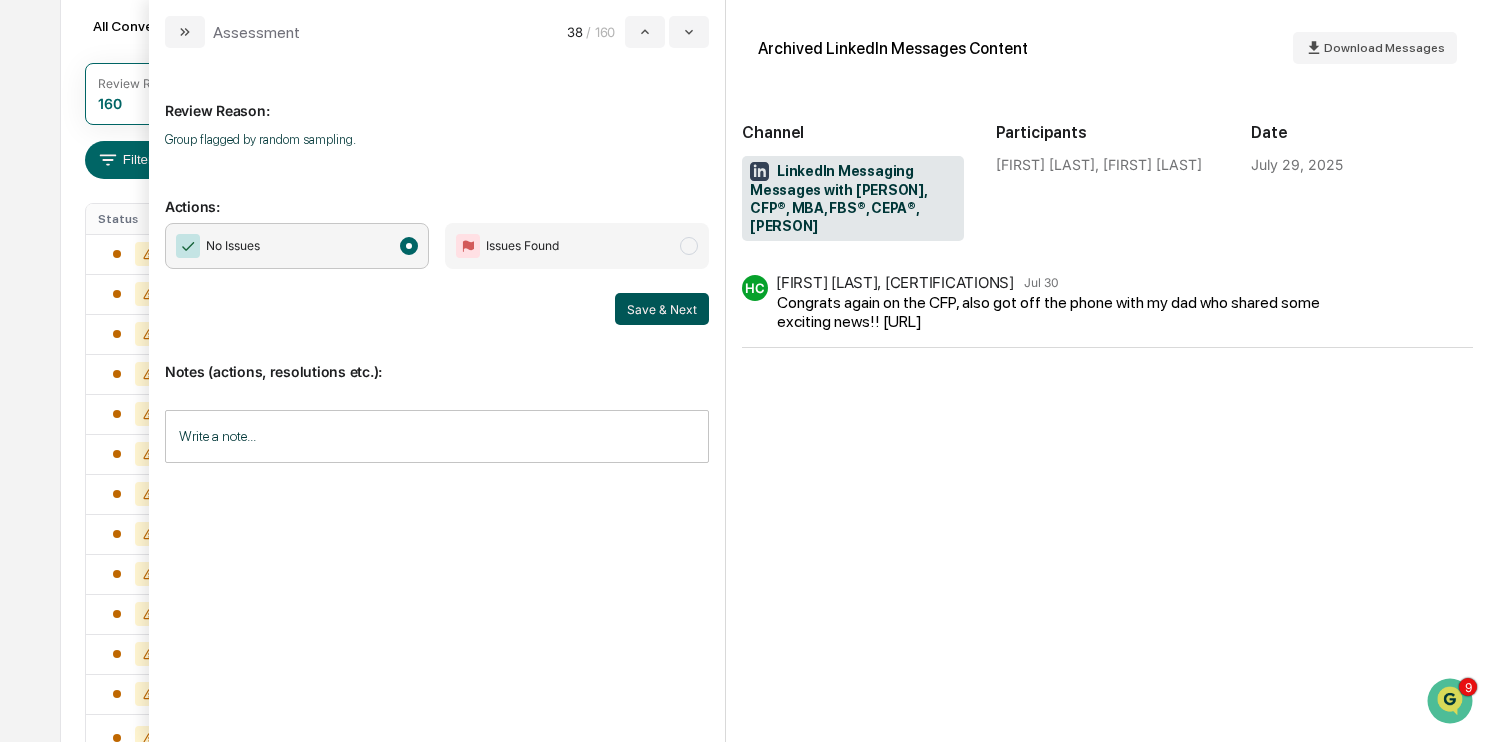 click on "Save & Next" at bounding box center (662, 309) 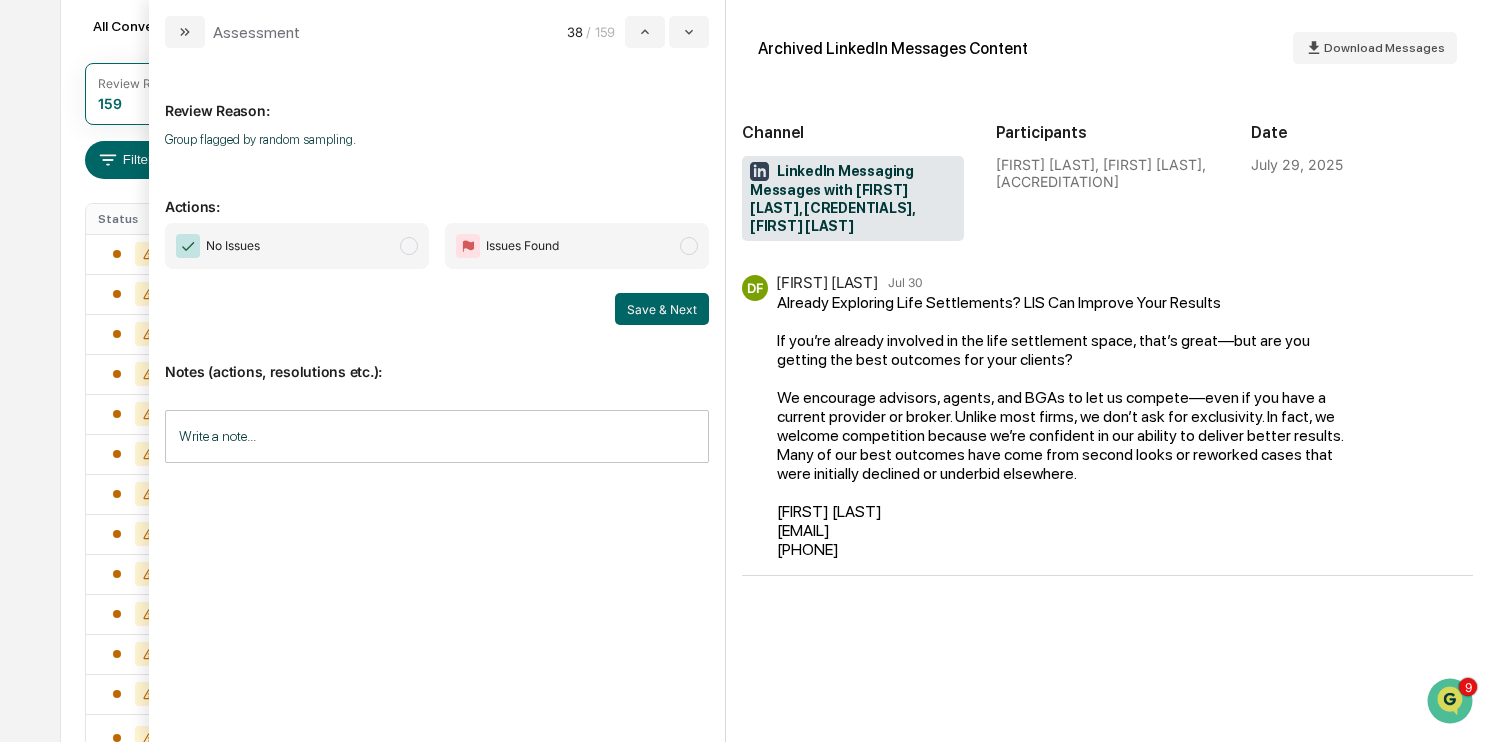 click on "No Issues" at bounding box center [297, 246] 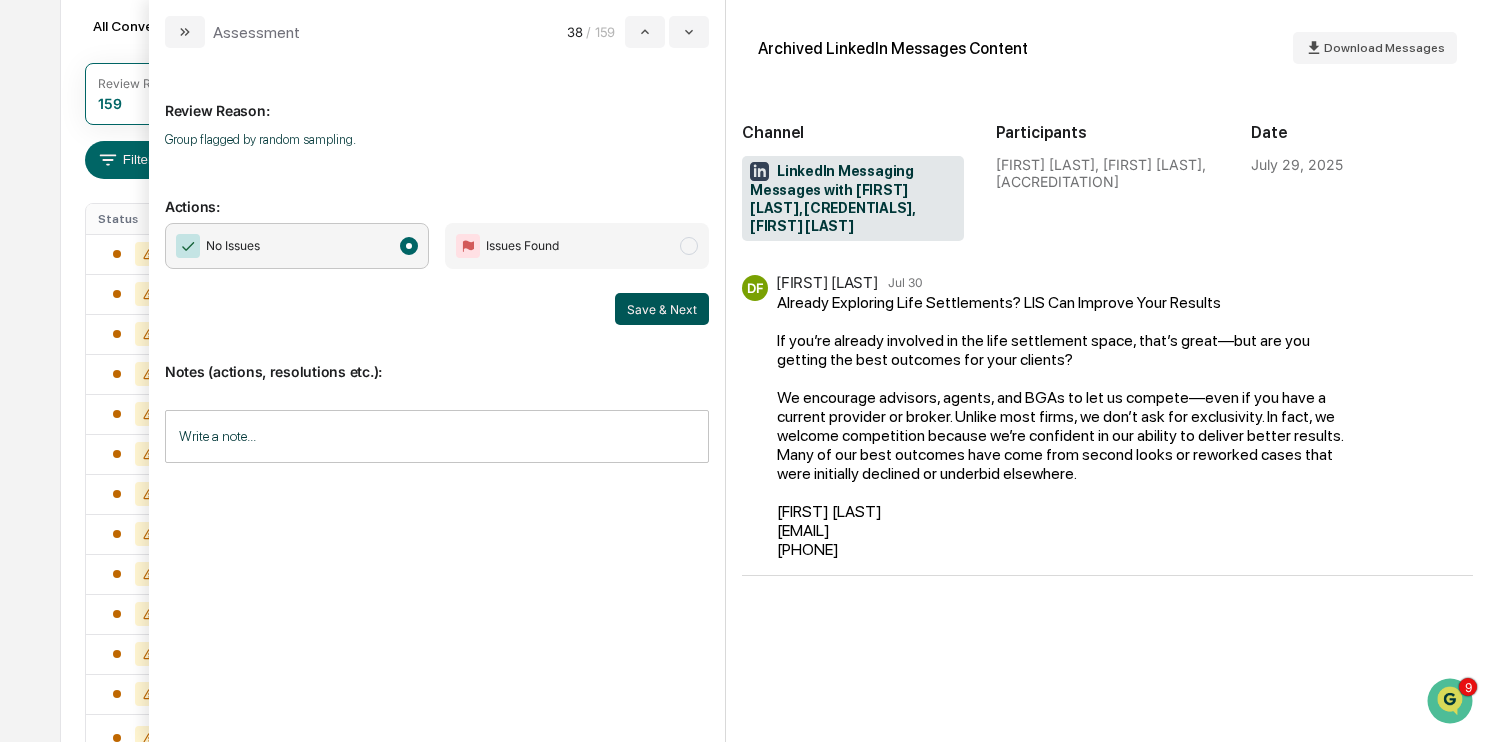 click on "Save & Next" at bounding box center (662, 309) 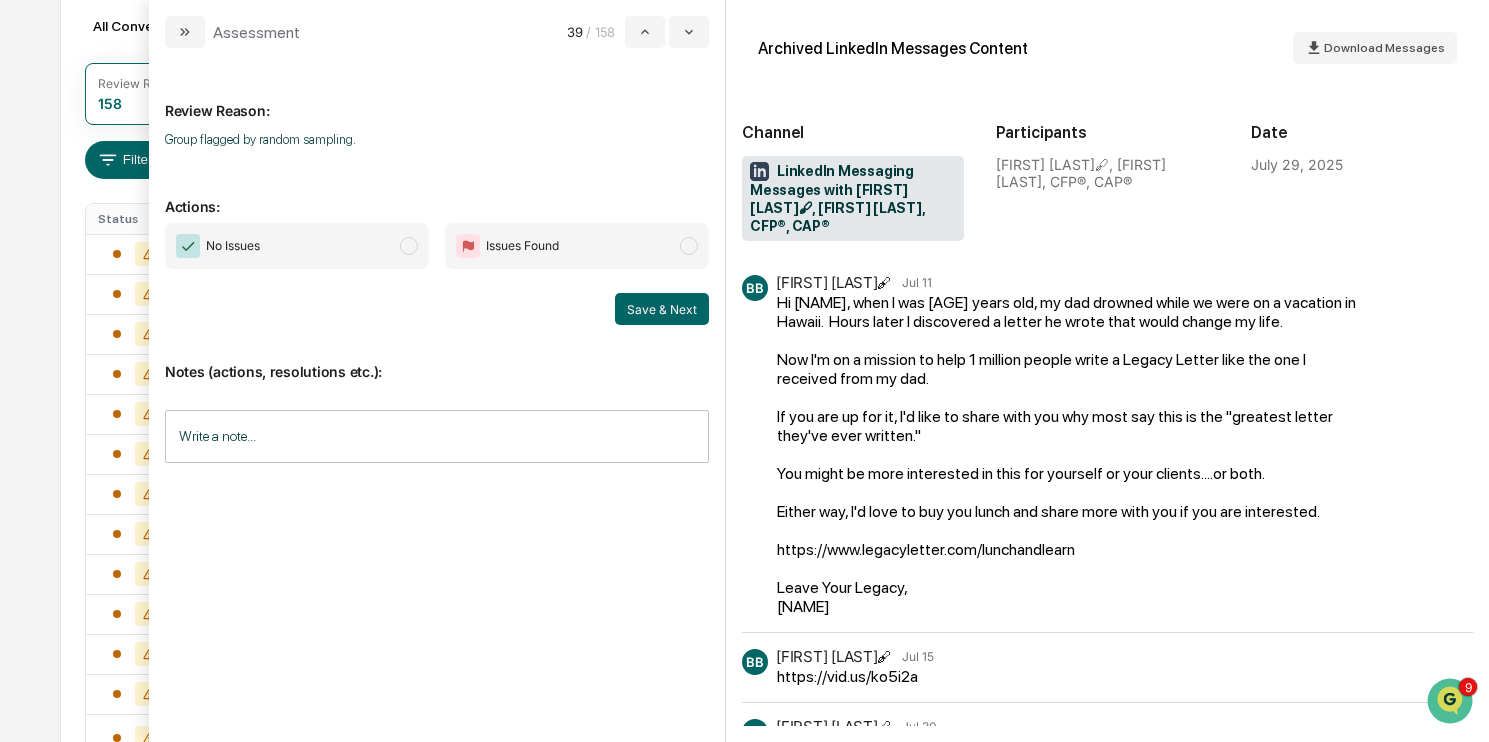 click at bounding box center (409, 246) 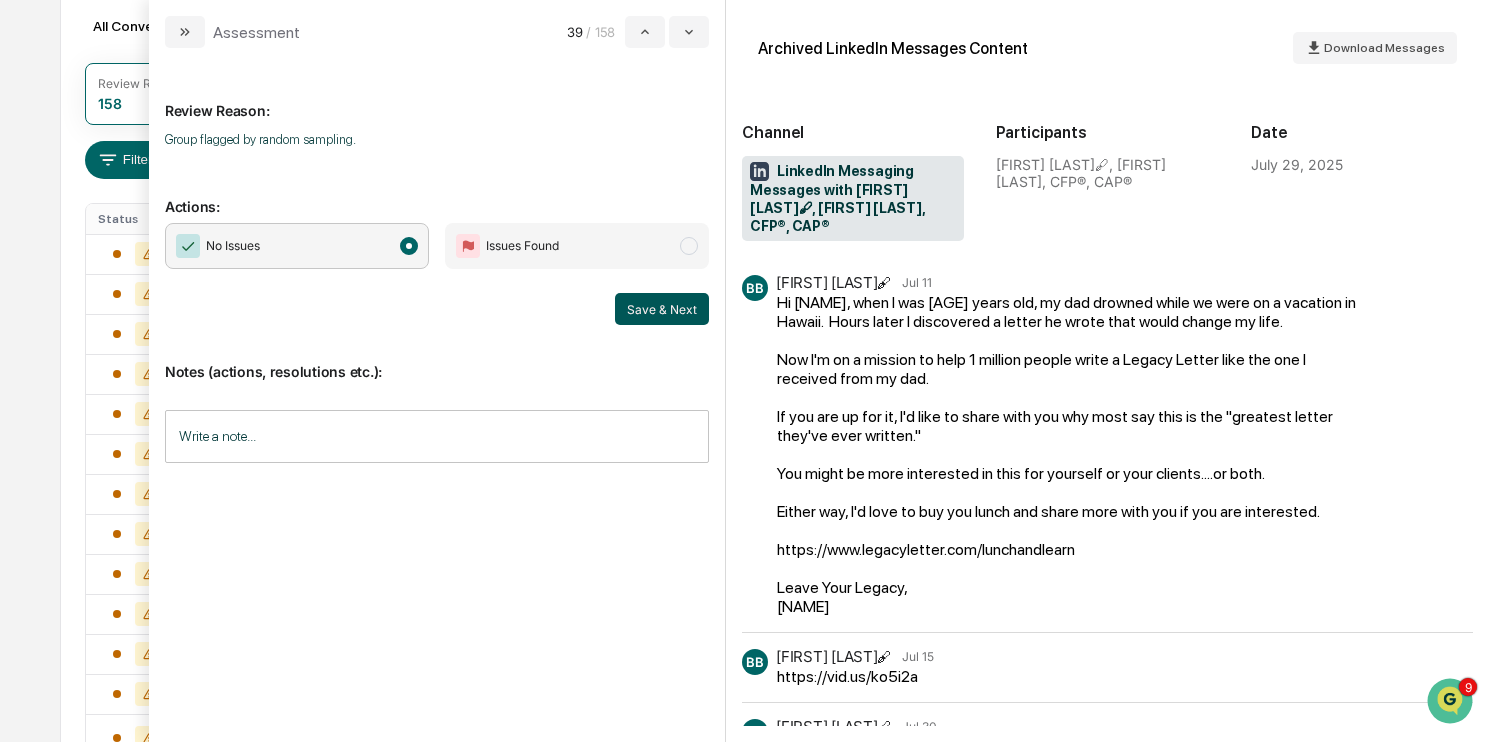 click on "Save & Next" at bounding box center (662, 309) 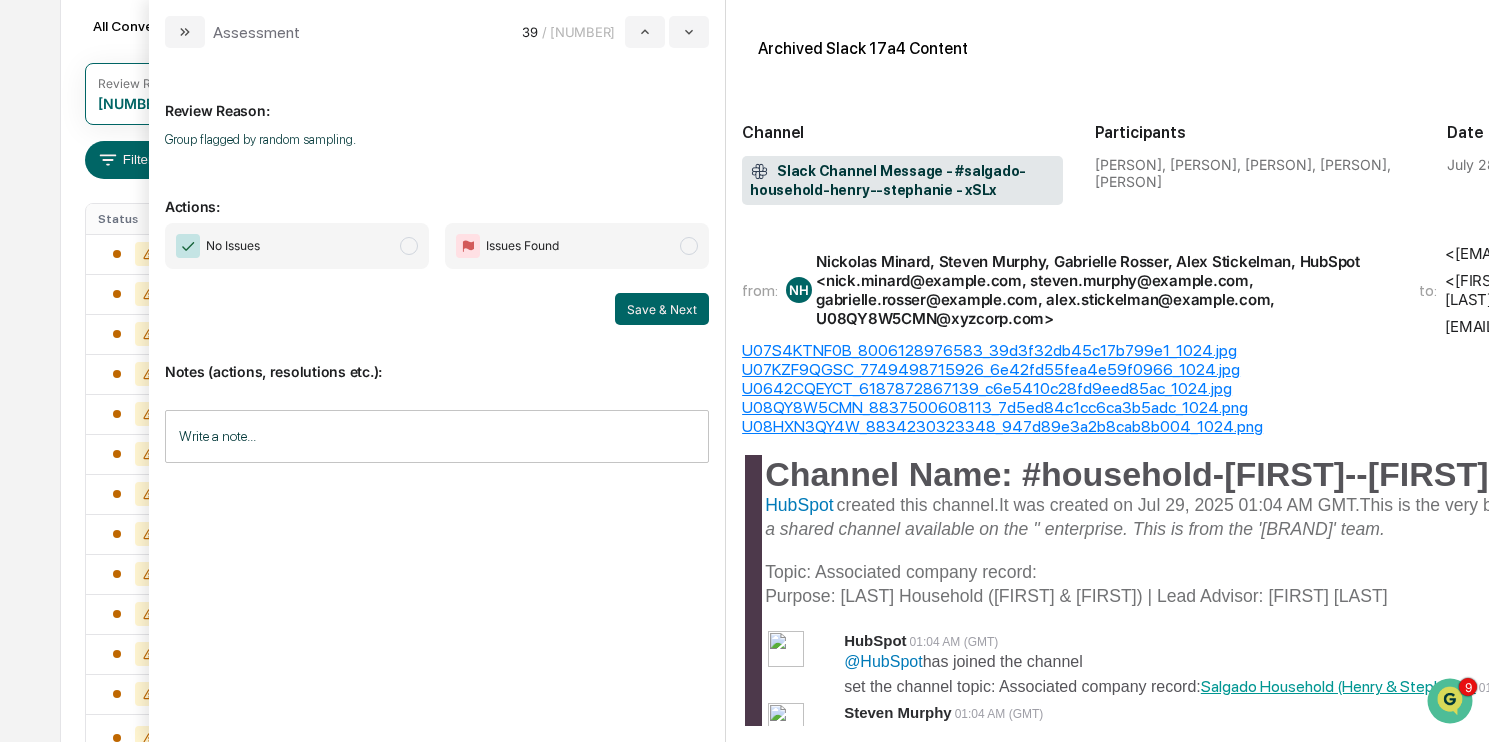 click on "No Issues" at bounding box center (297, 246) 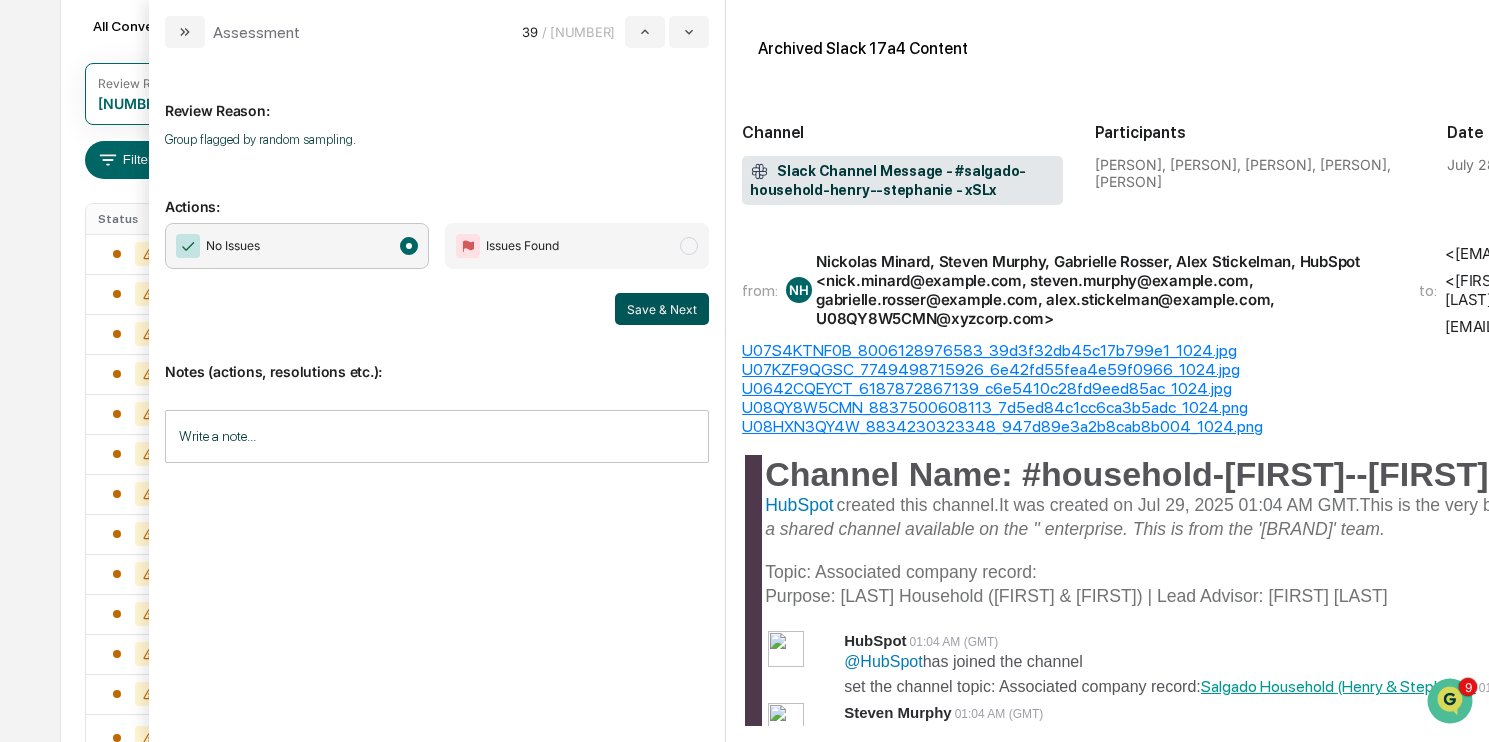 click on "Save & Next" at bounding box center (662, 309) 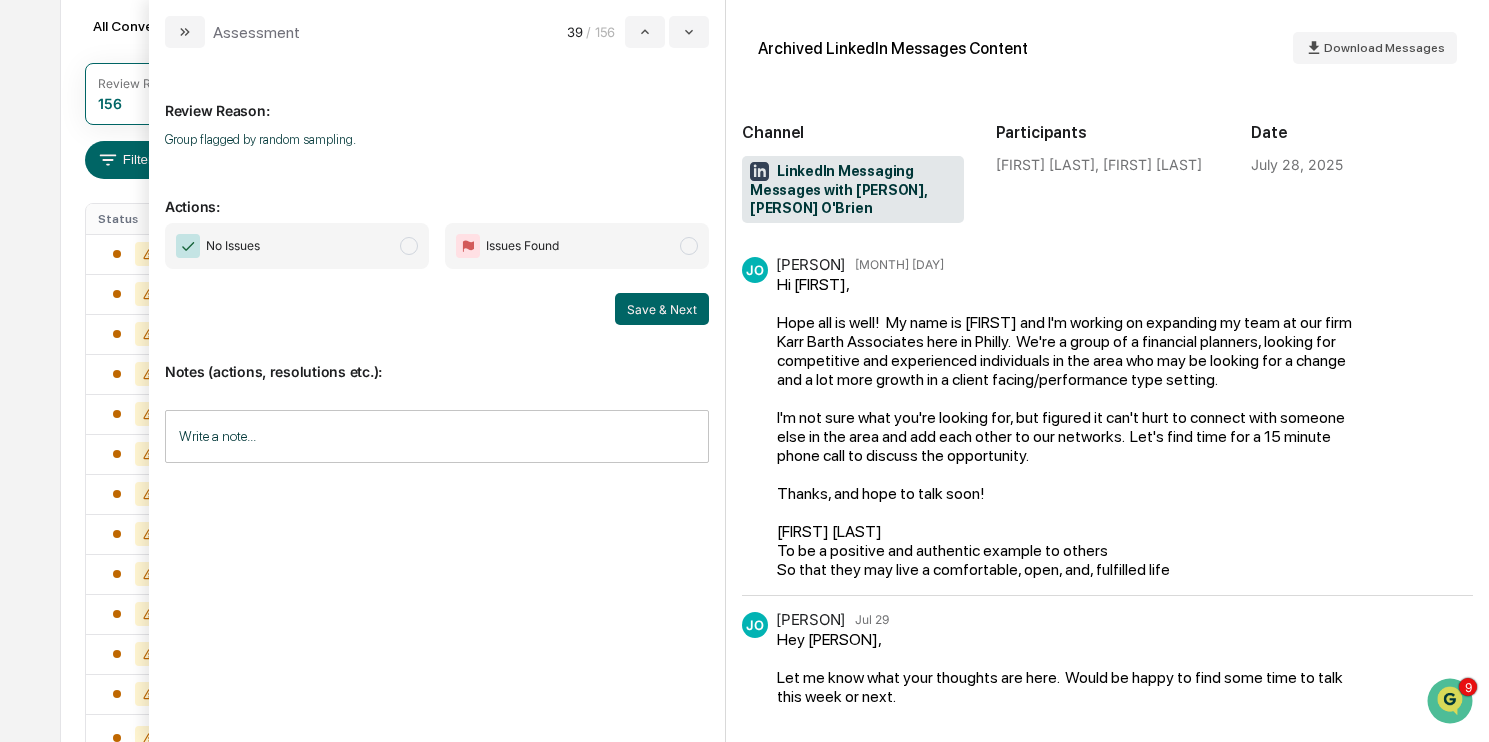 click on "No Issues" at bounding box center (297, 246) 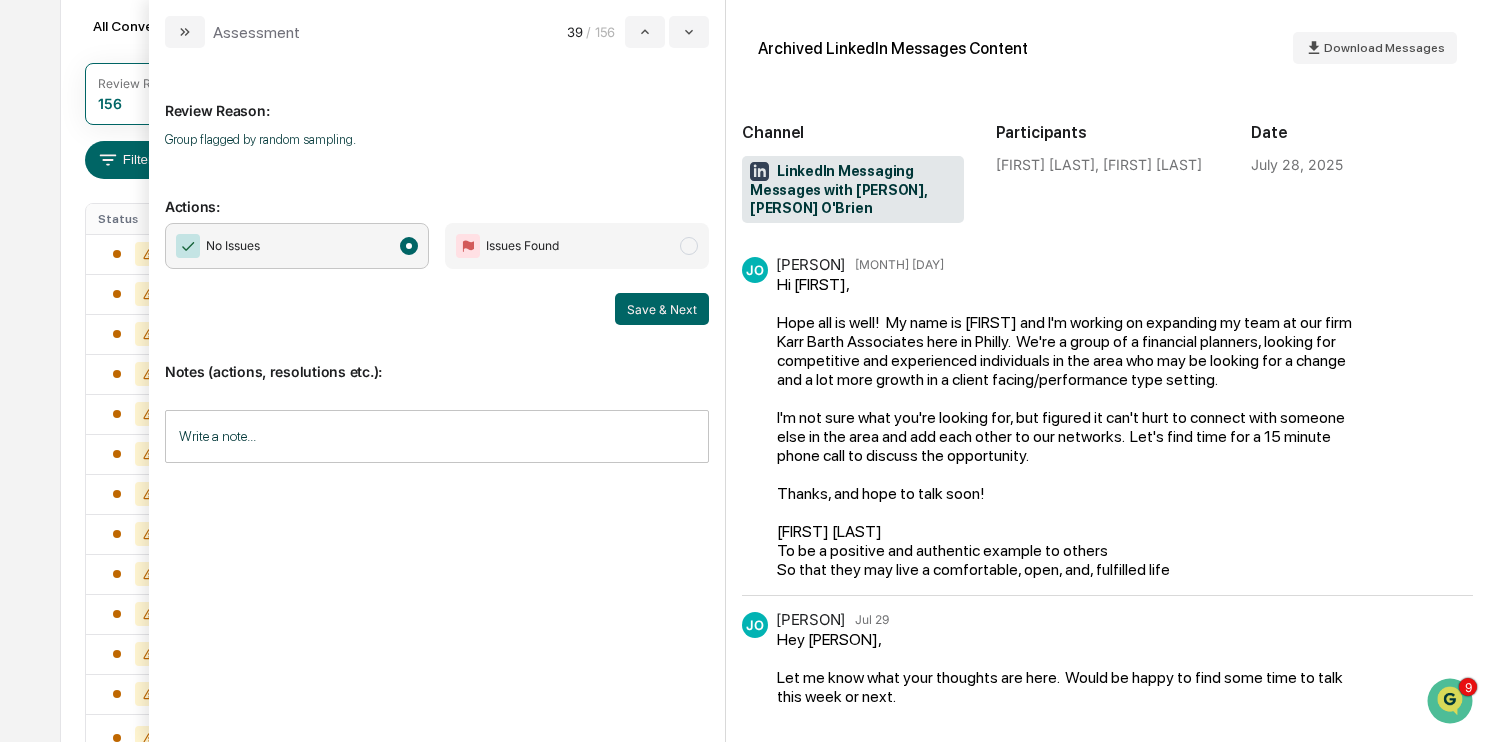 scroll, scrollTop: 108, scrollLeft: 0, axis: vertical 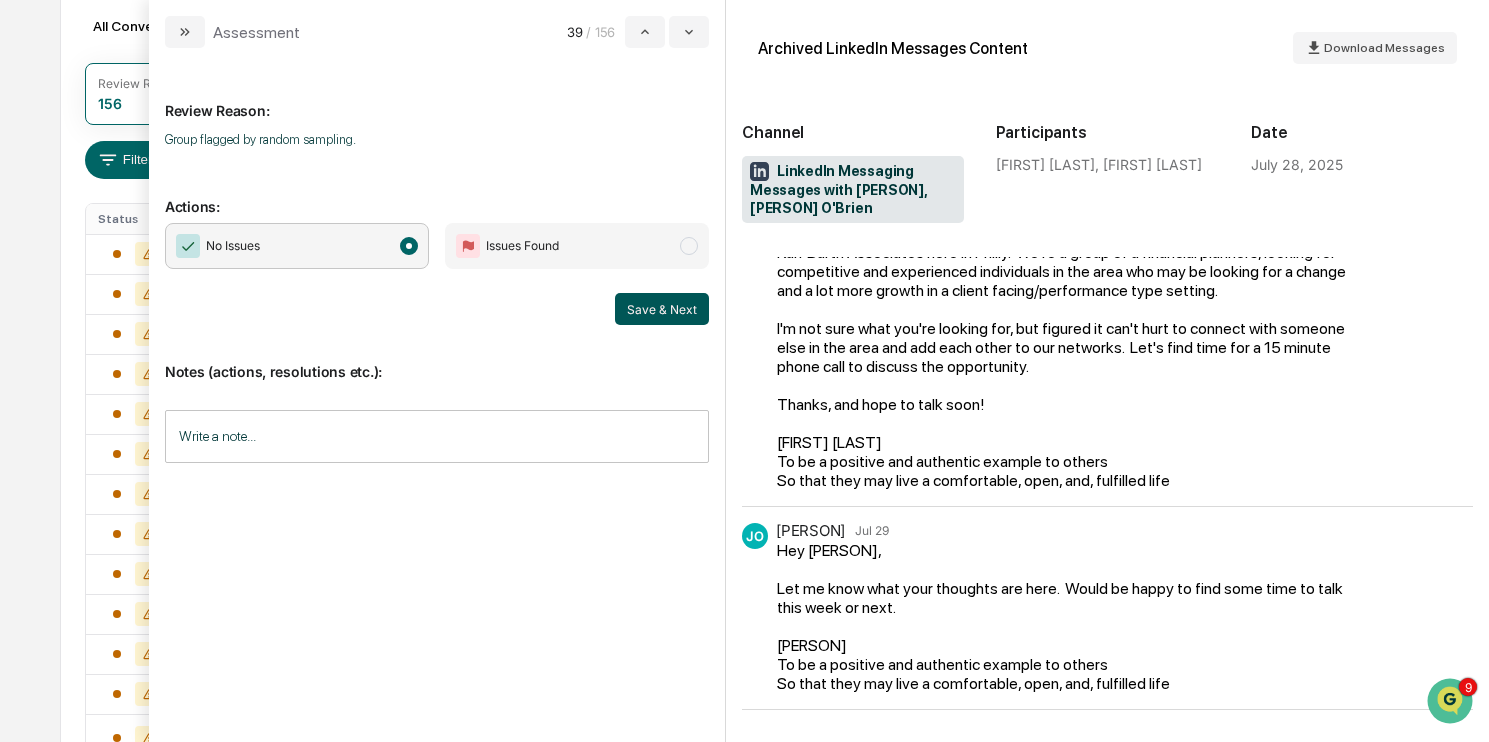click on "Save & Next" at bounding box center [662, 309] 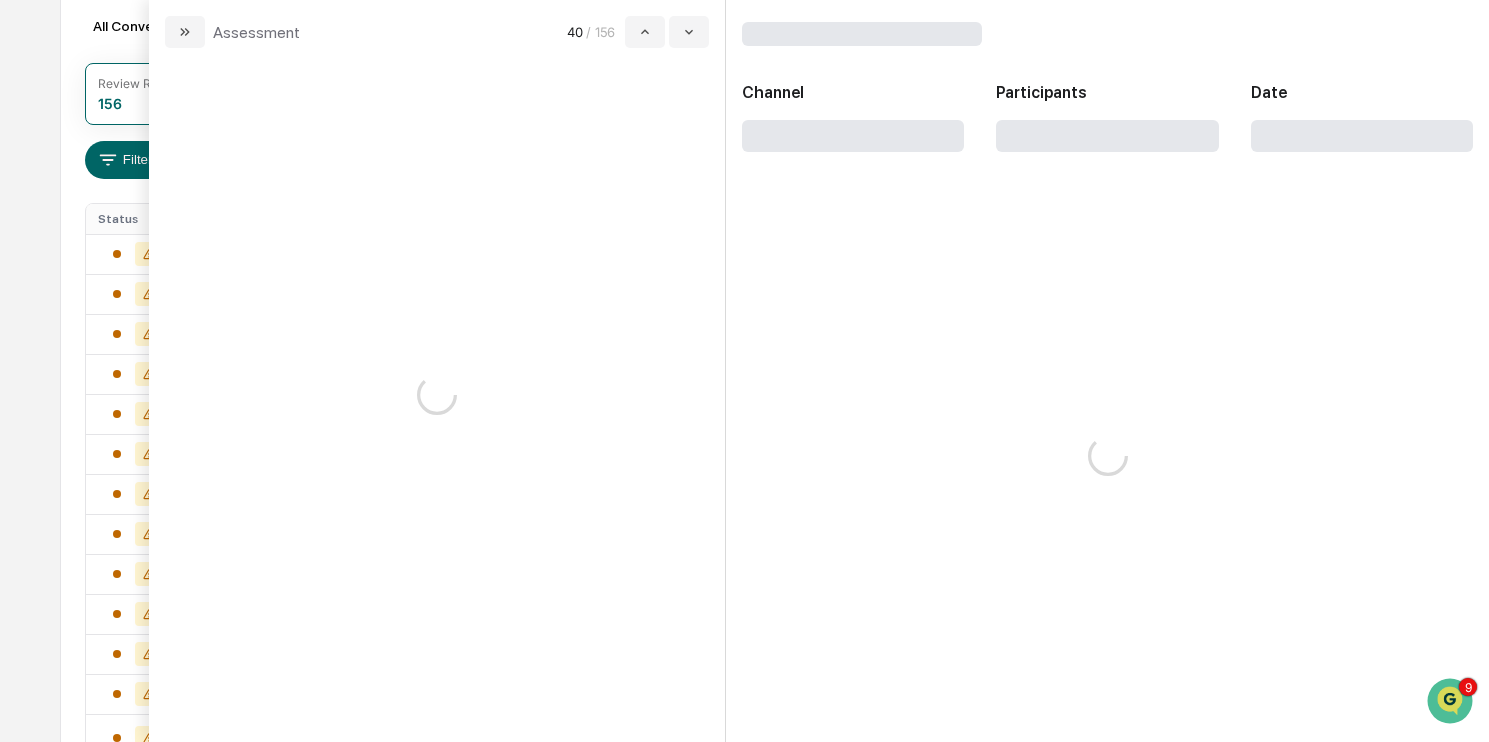 scroll, scrollTop: 0, scrollLeft: 0, axis: both 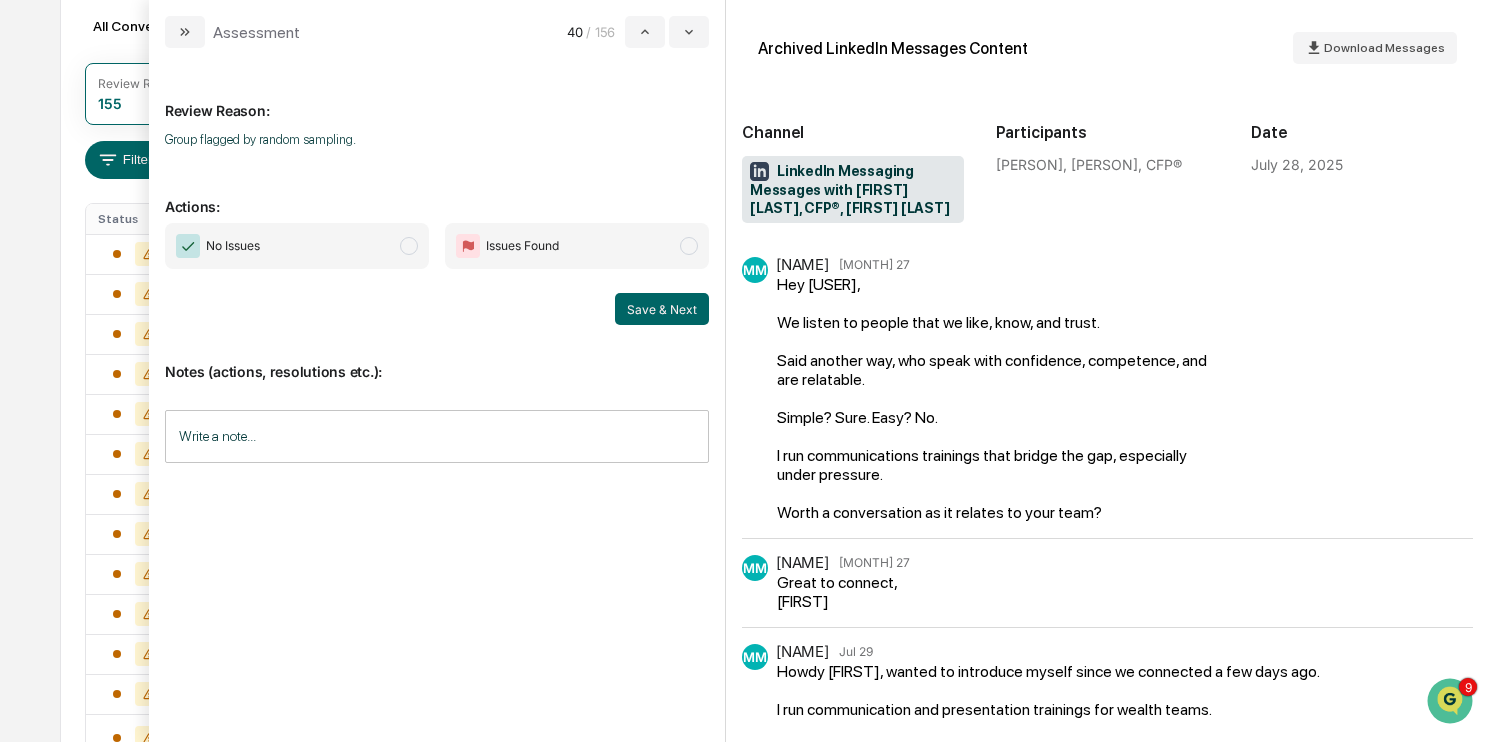 click on "No Issues" at bounding box center (297, 246) 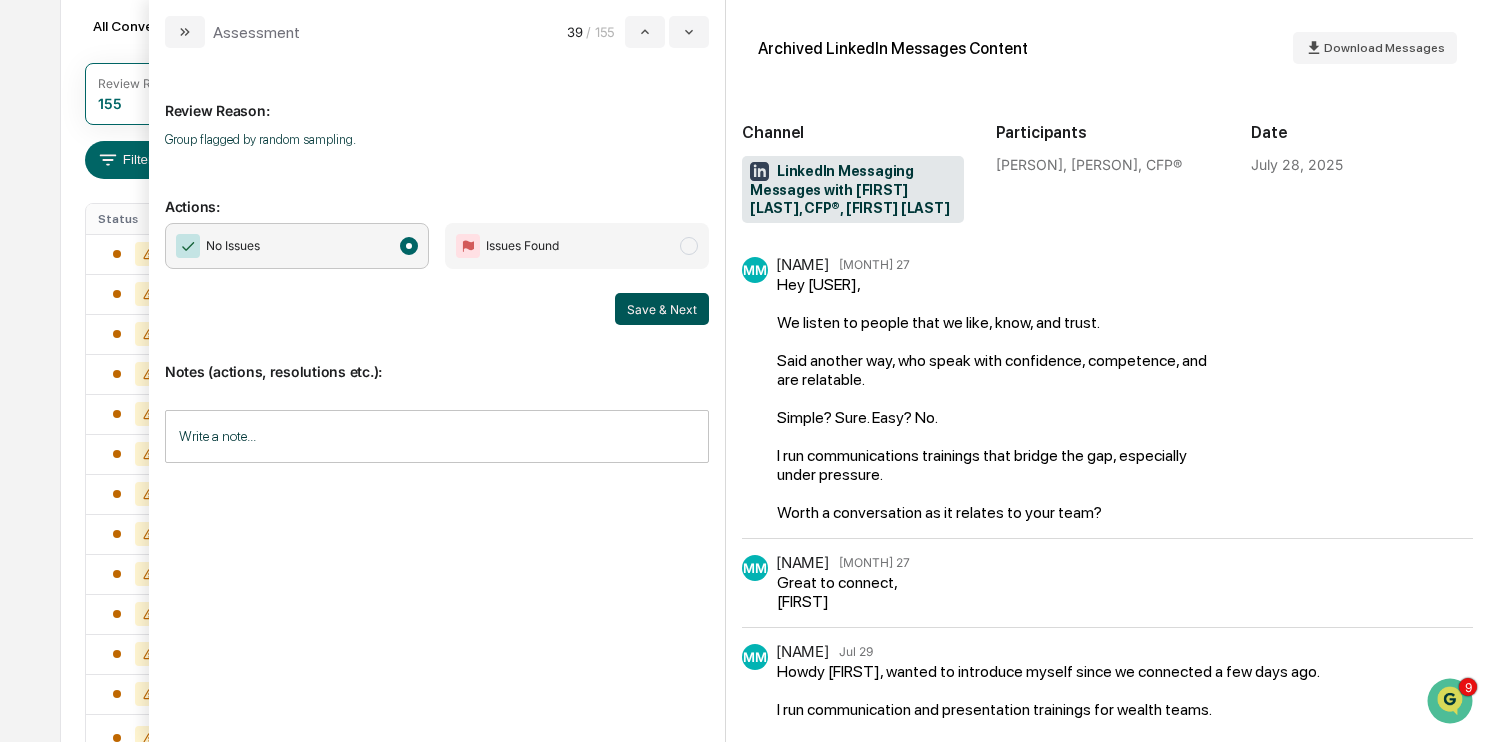 click on "Save & Next" at bounding box center (662, 309) 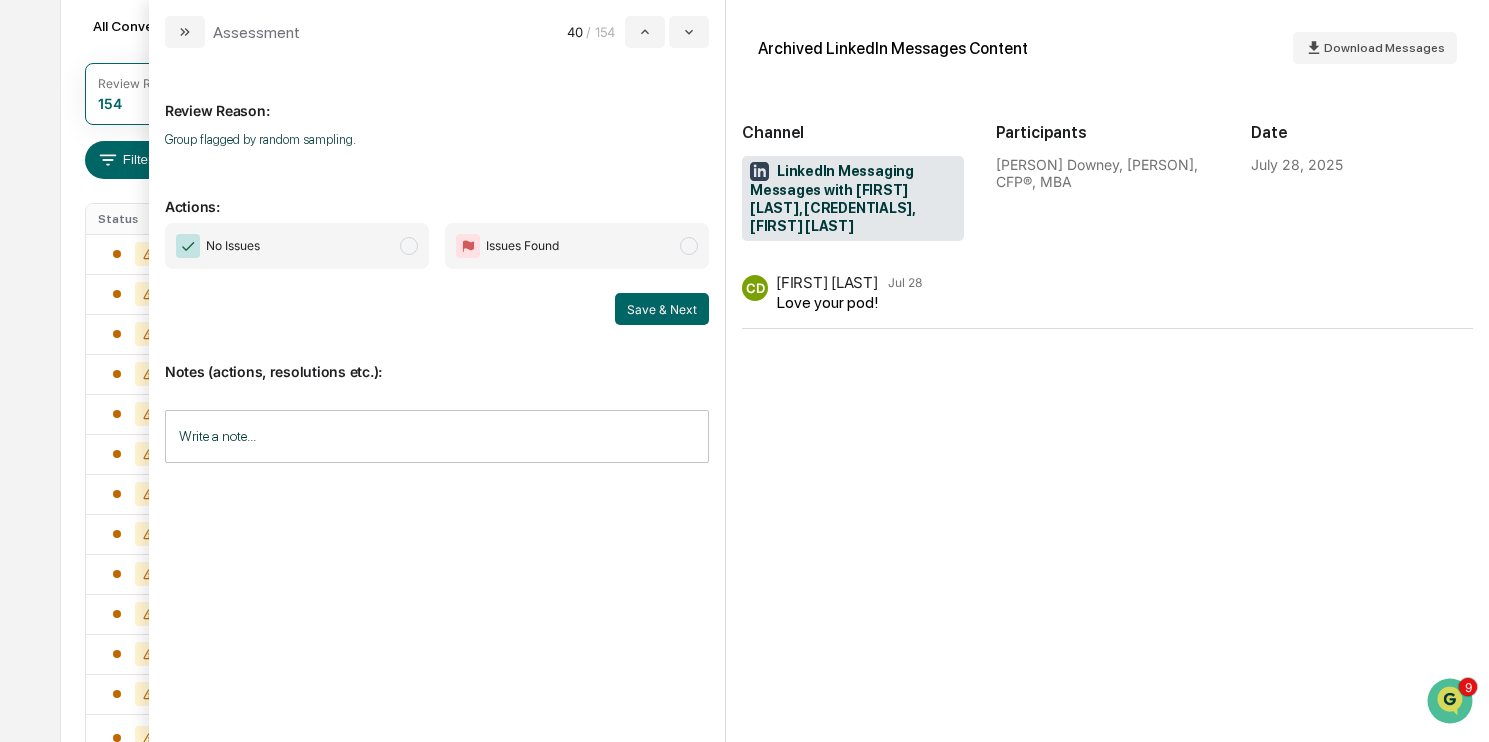 click on "No Issues" at bounding box center [297, 246] 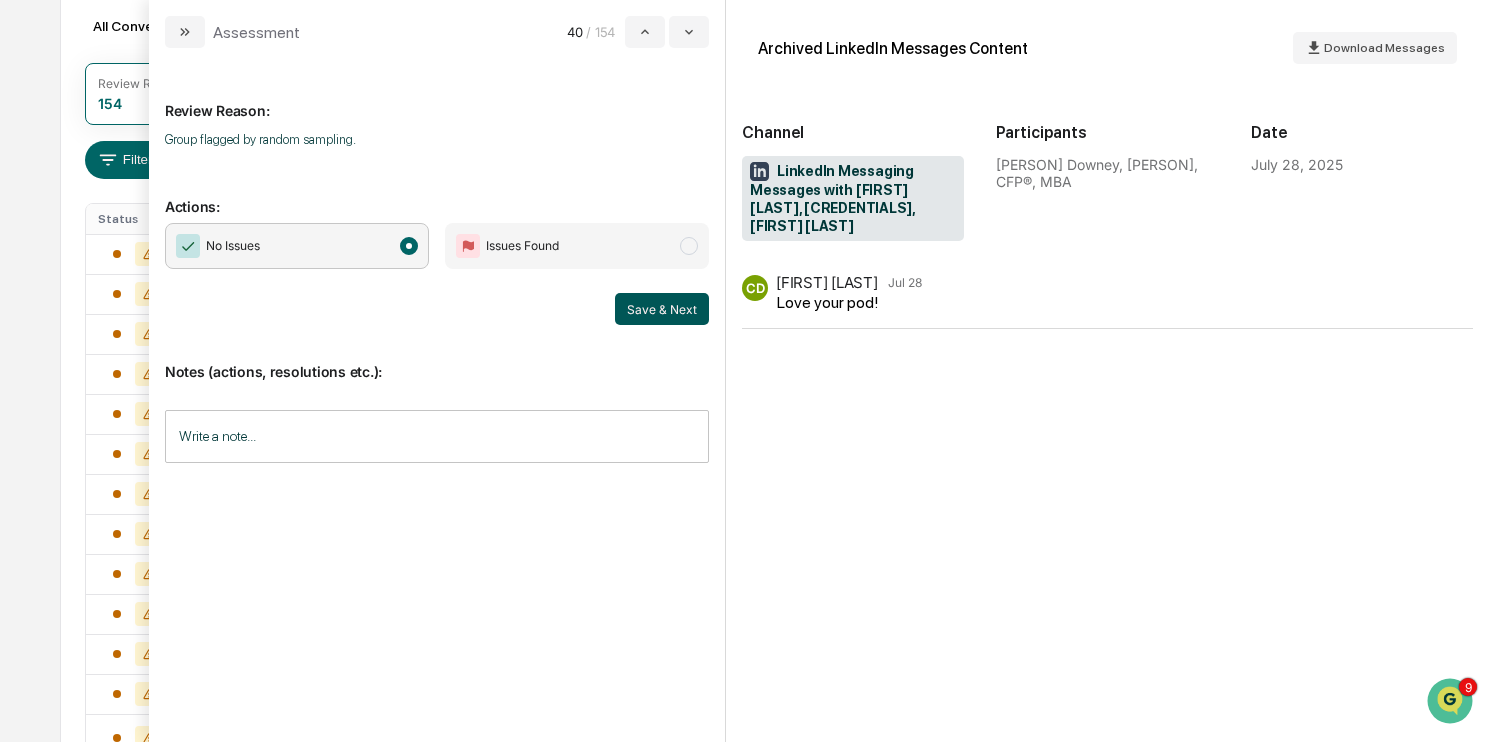 click on "Save & Next" at bounding box center (662, 309) 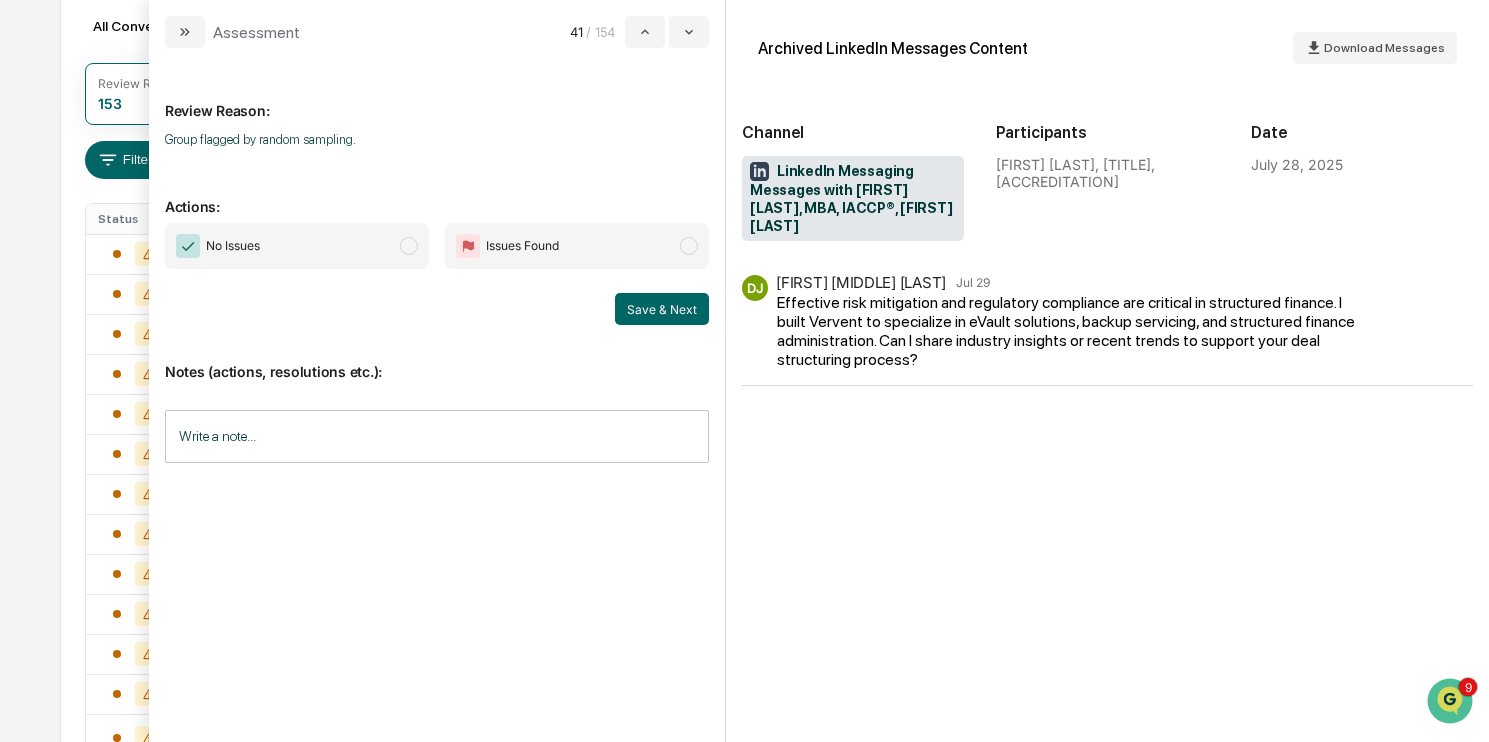 click on "Actions:" at bounding box center [437, 194] 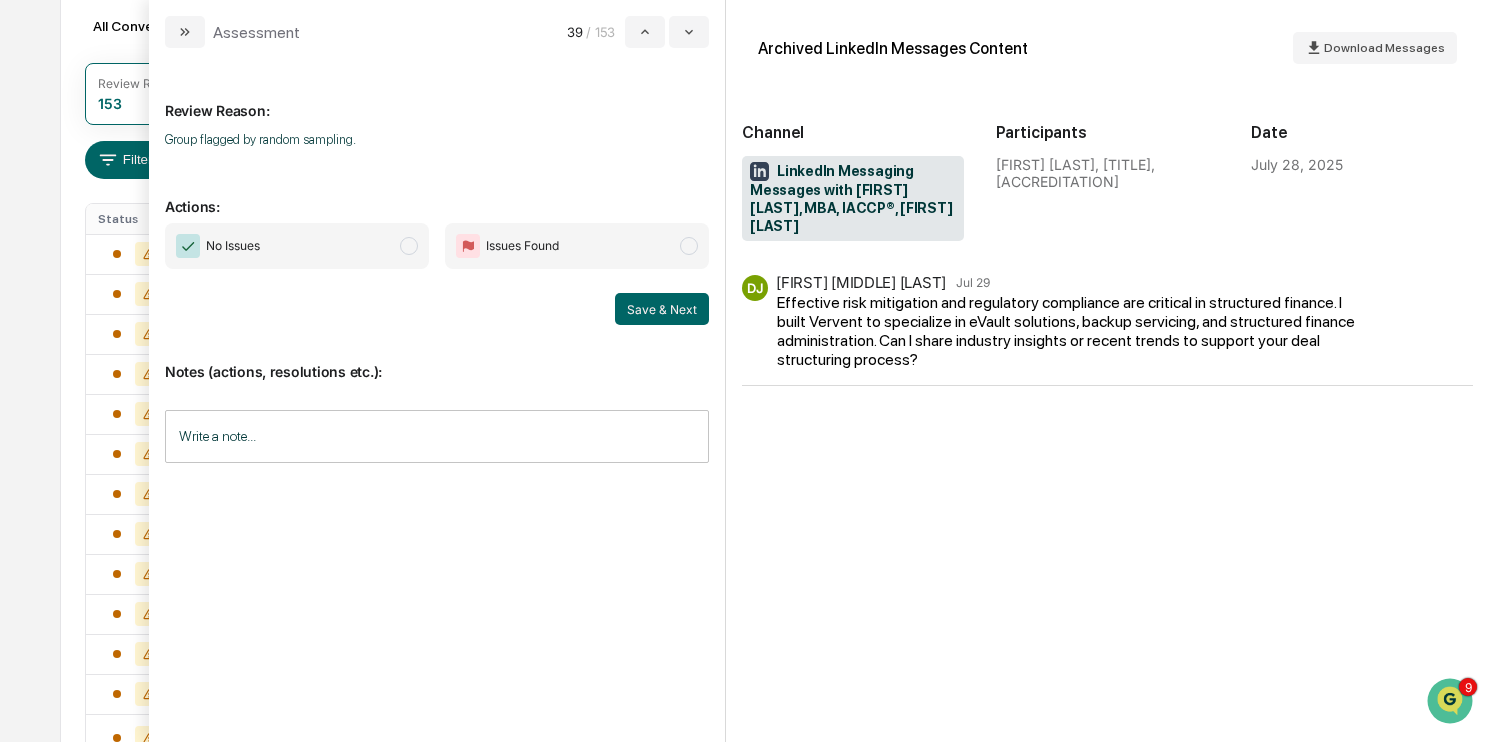 click on "No Issues" at bounding box center (297, 246) 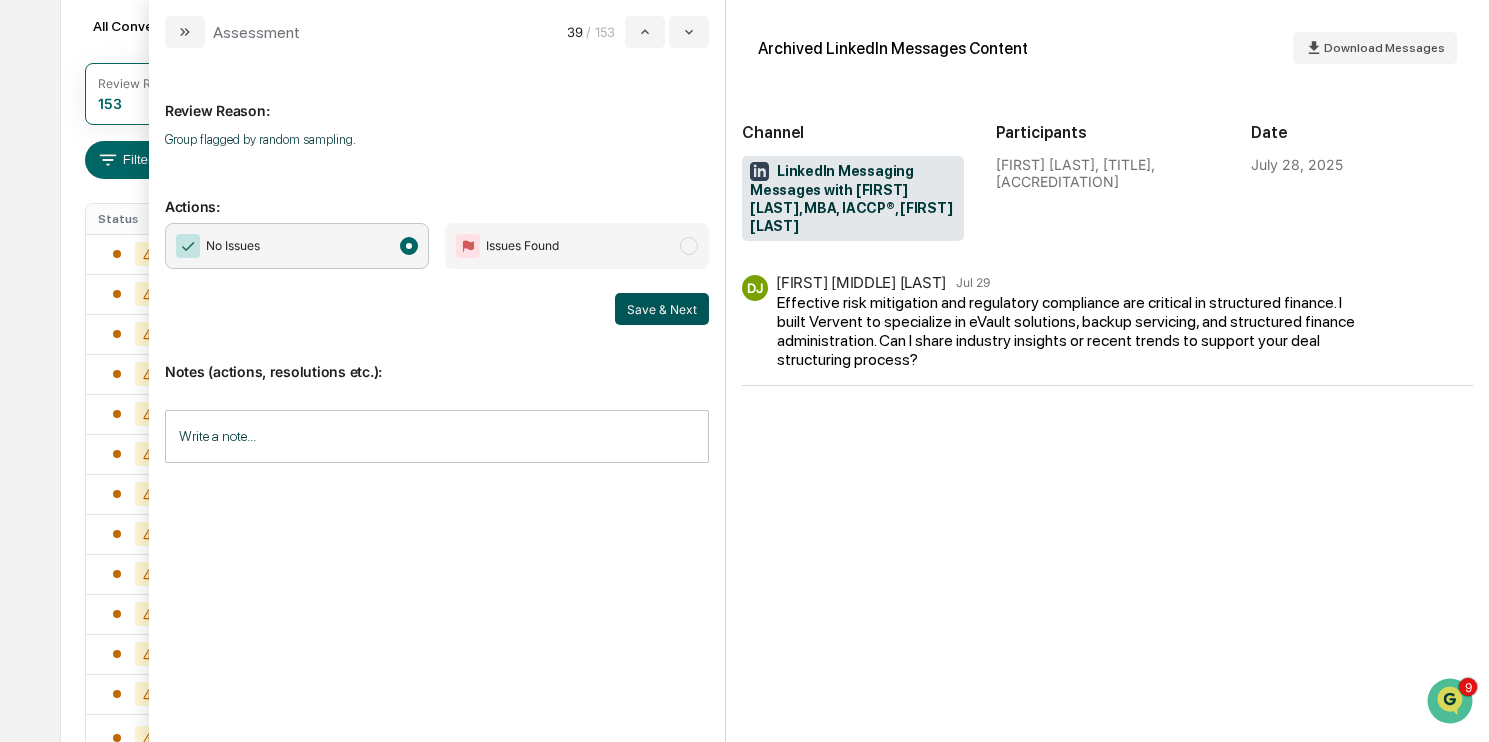 click on "Save & Next" at bounding box center [662, 309] 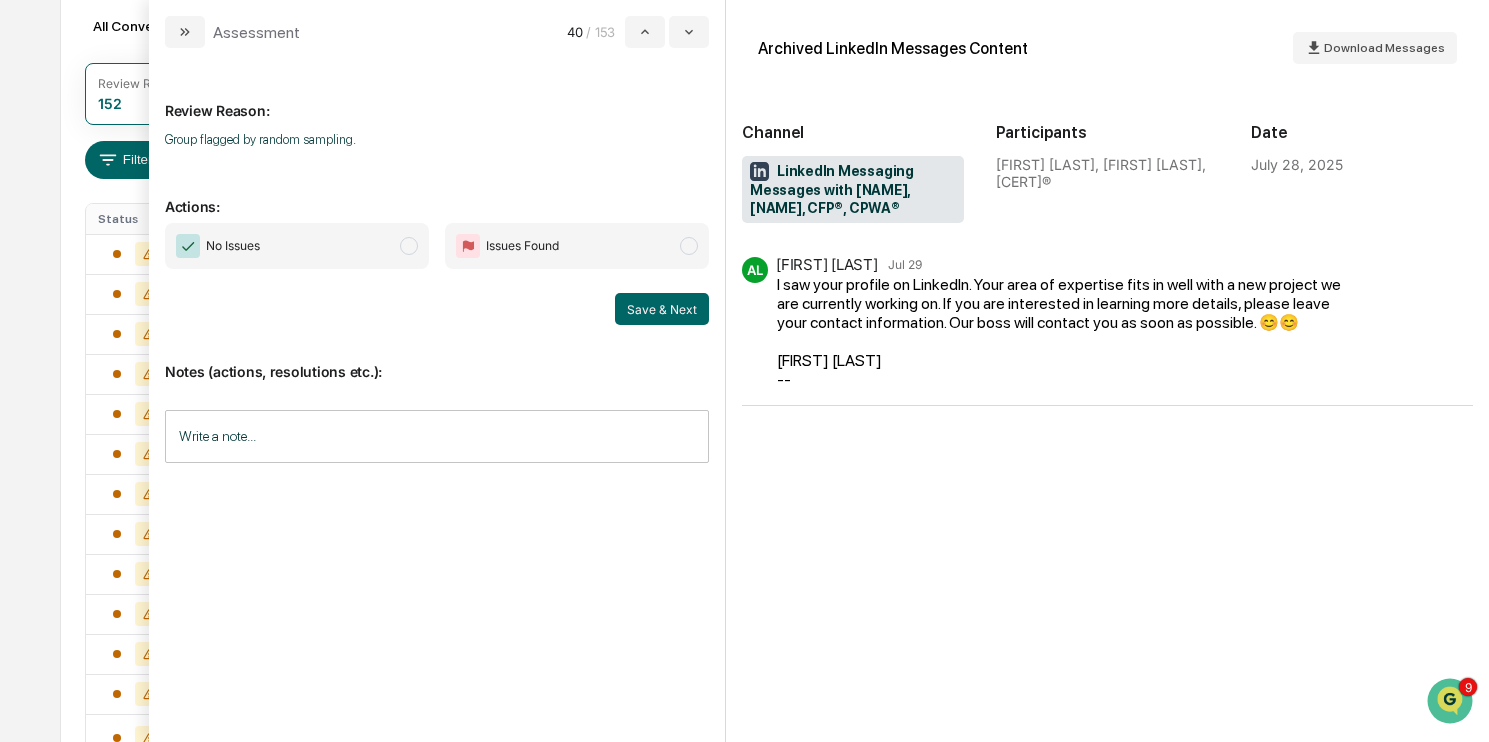click on "No Issues" at bounding box center [297, 246] 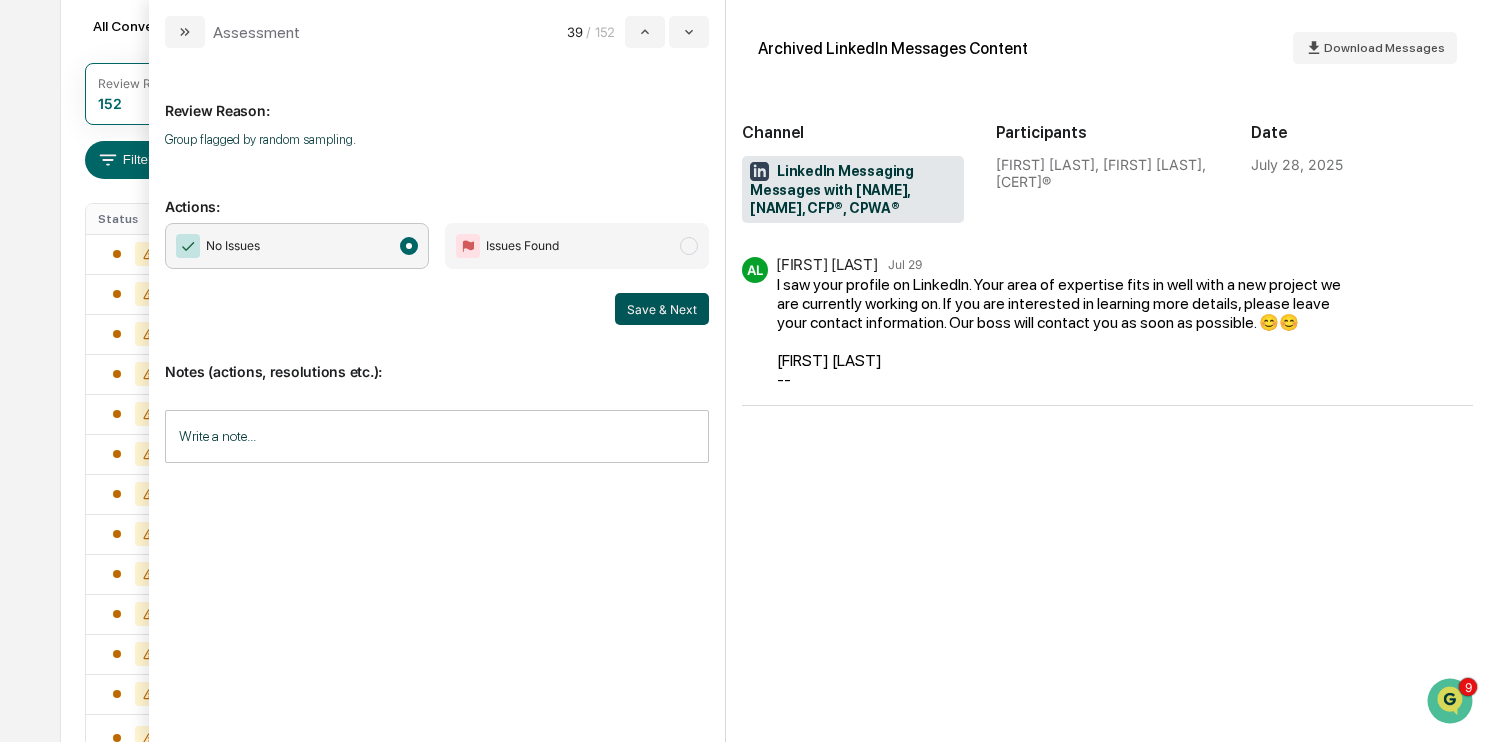 click on "Save & Next" at bounding box center [662, 309] 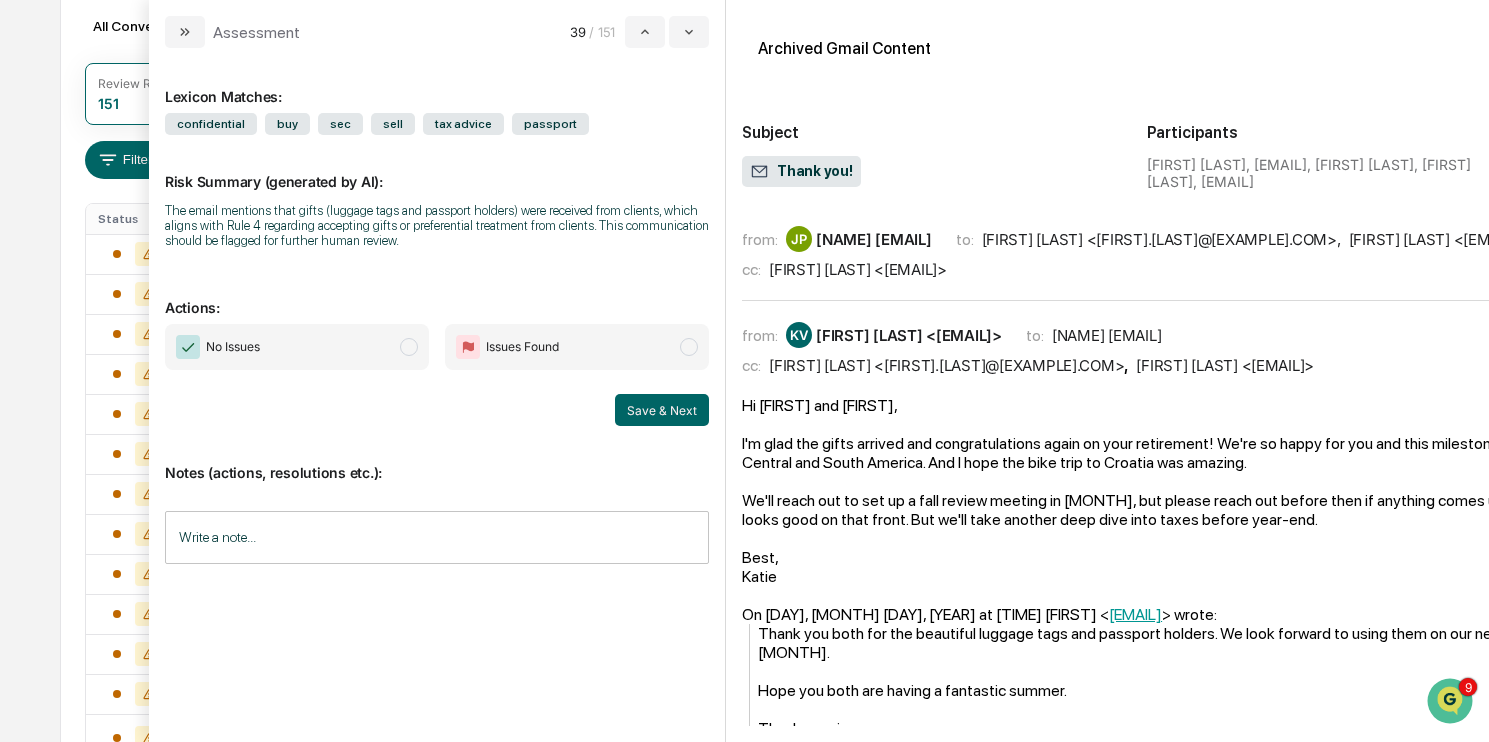 click on "No Issues" at bounding box center (297, 347) 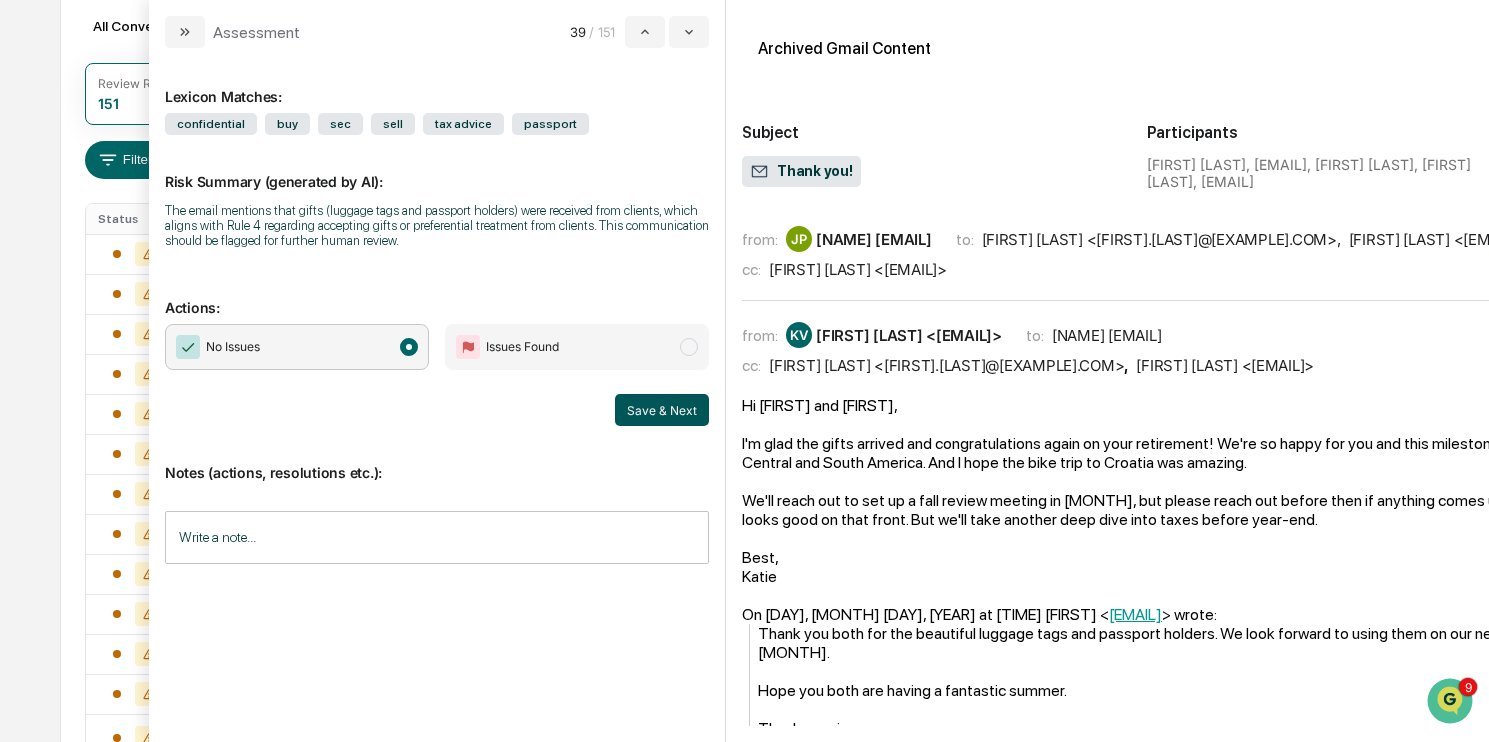 click on "Save & Next" at bounding box center (662, 410) 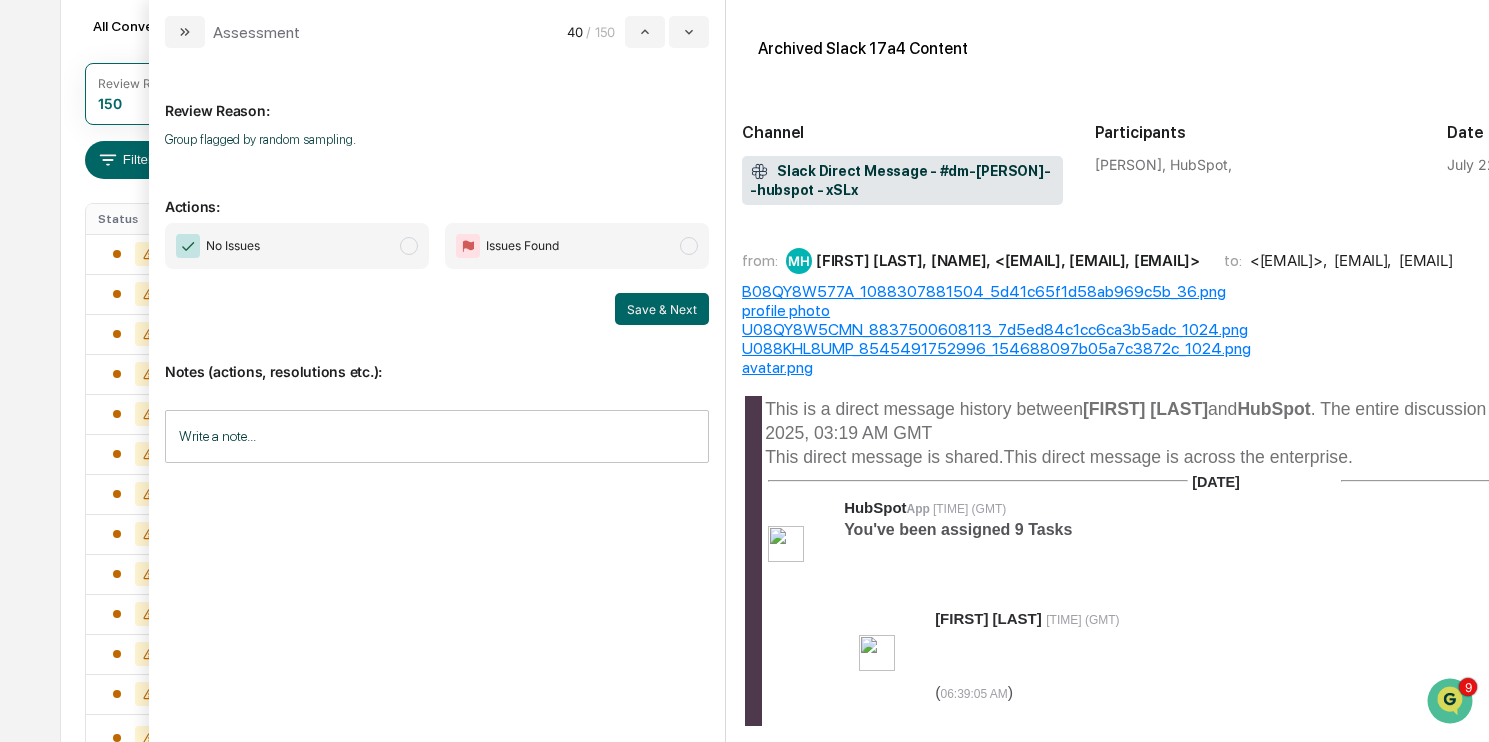 click on "No Issues" at bounding box center (297, 246) 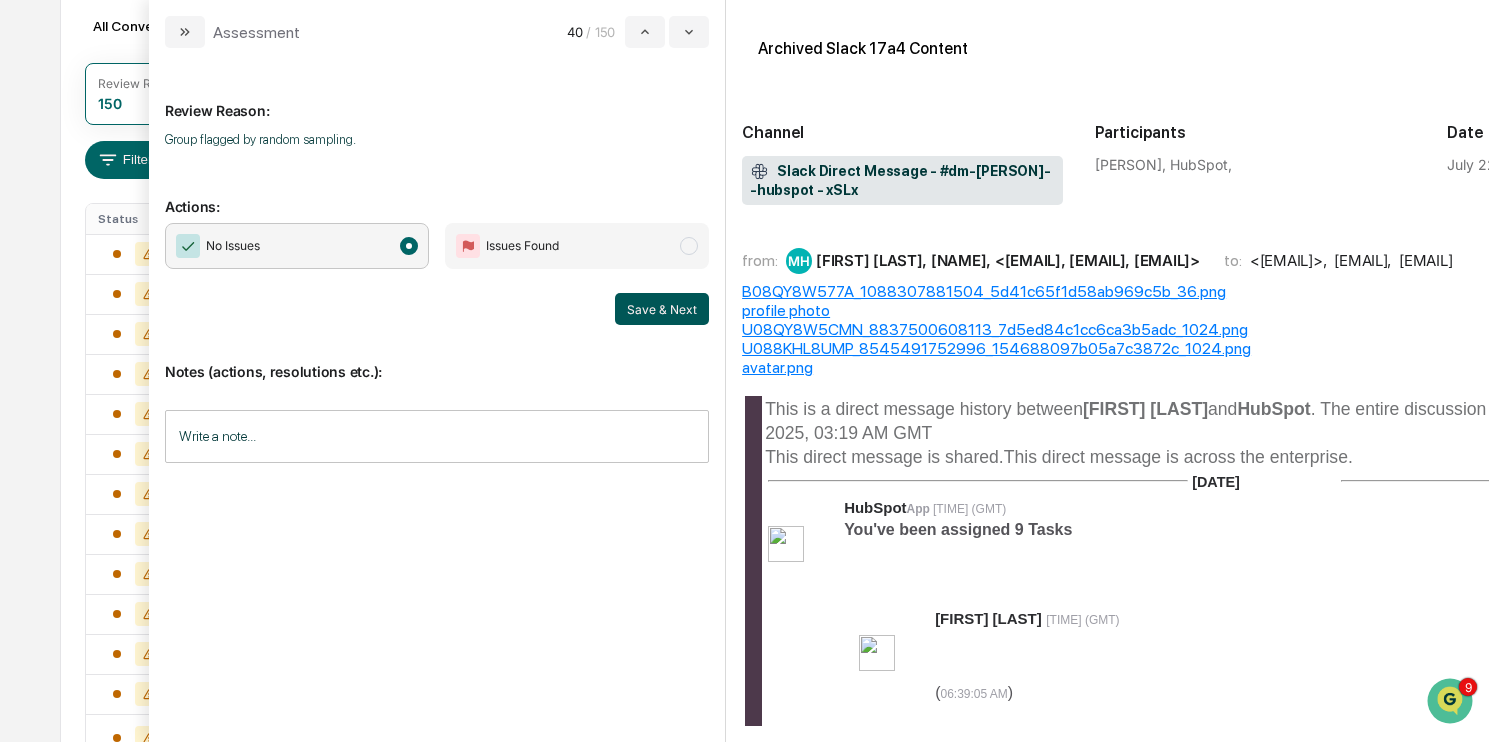 click on "Save & Next" at bounding box center [662, 309] 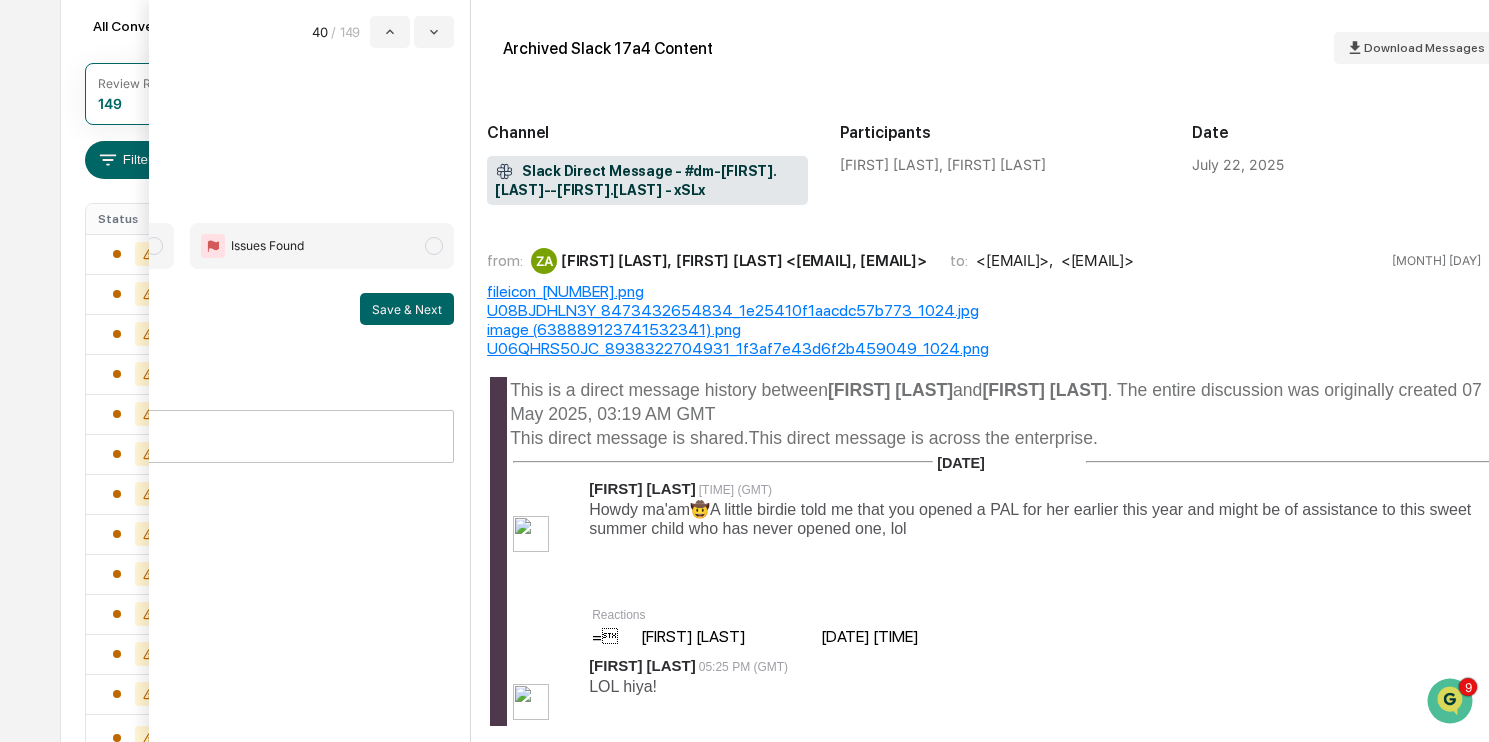 scroll, scrollTop: 0, scrollLeft: 295, axis: horizontal 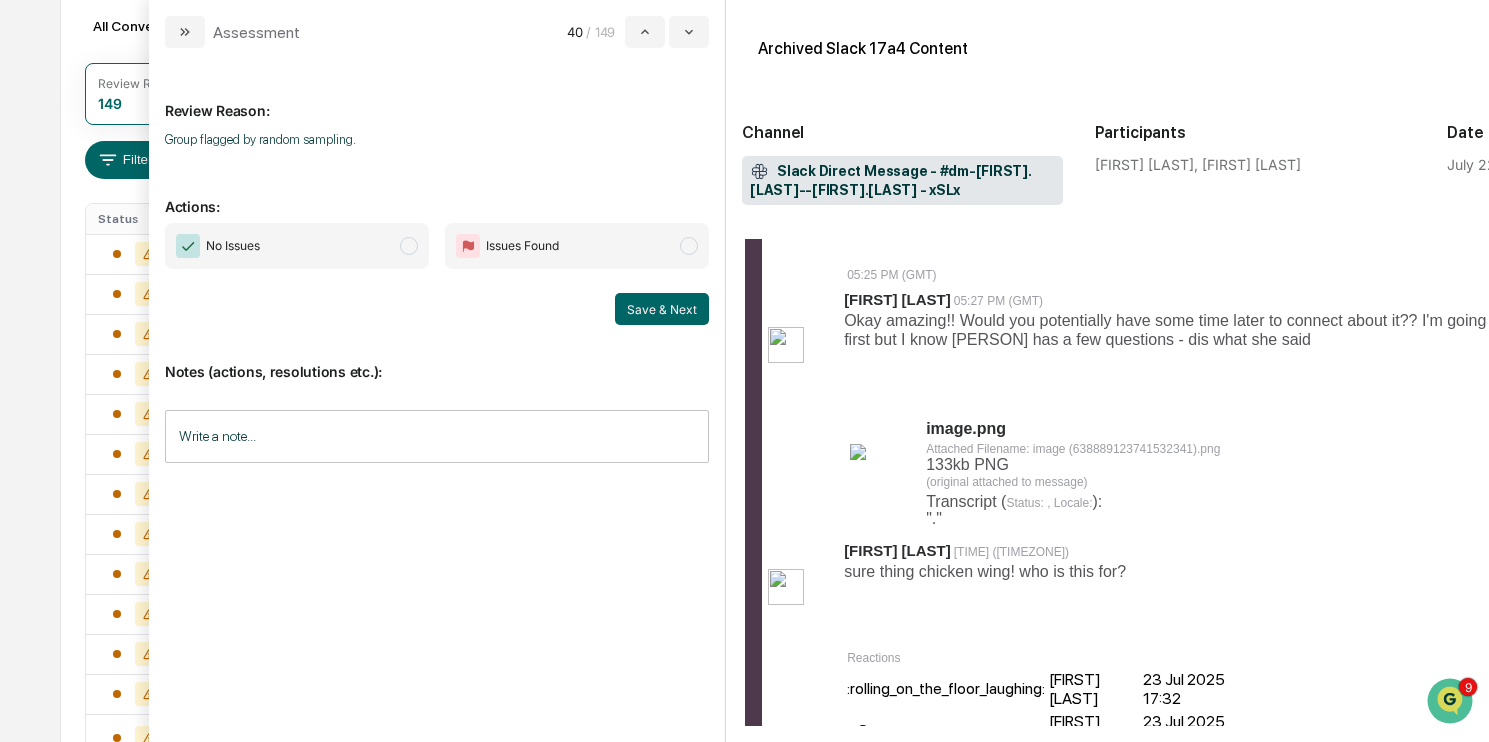 click on "No Issues" at bounding box center [297, 246] 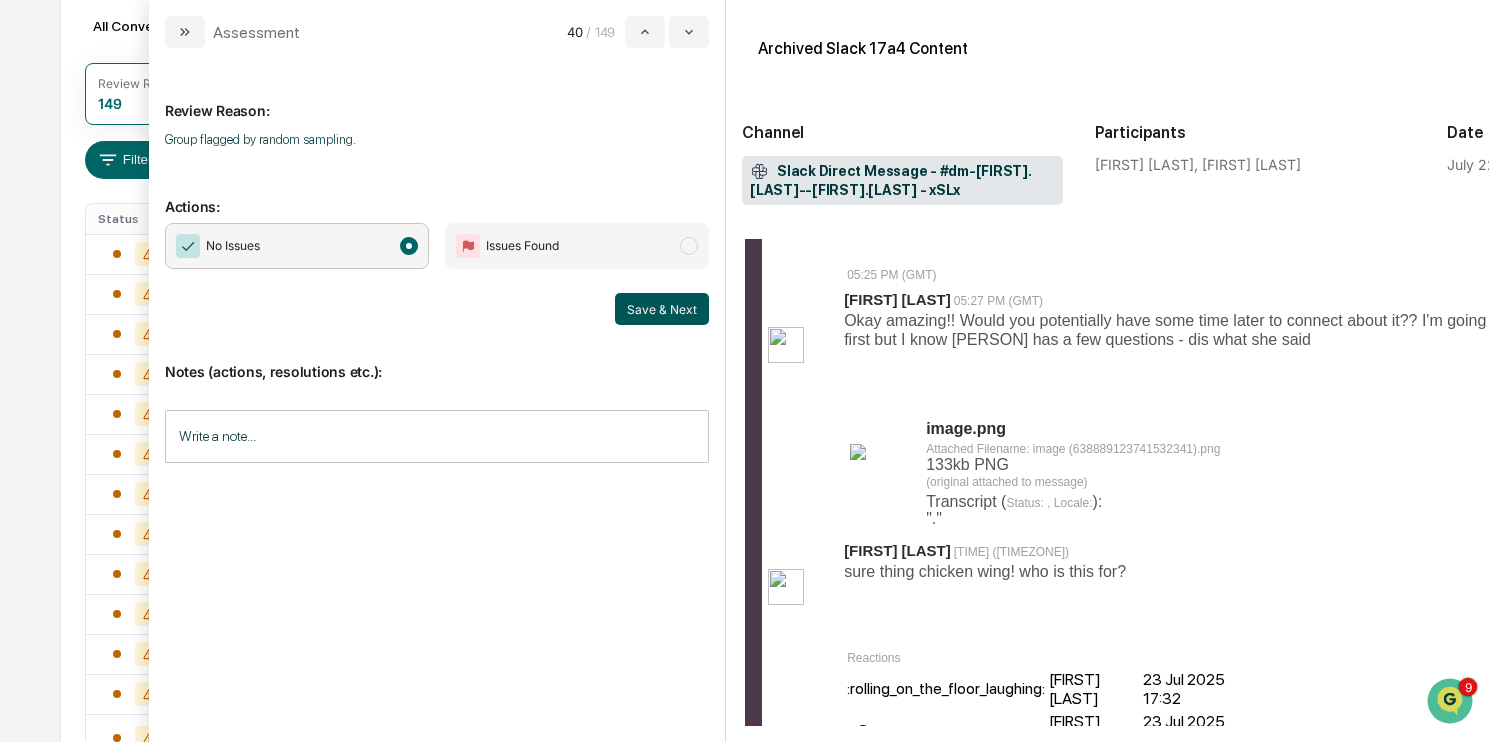 click on "Save & Next" at bounding box center (662, 309) 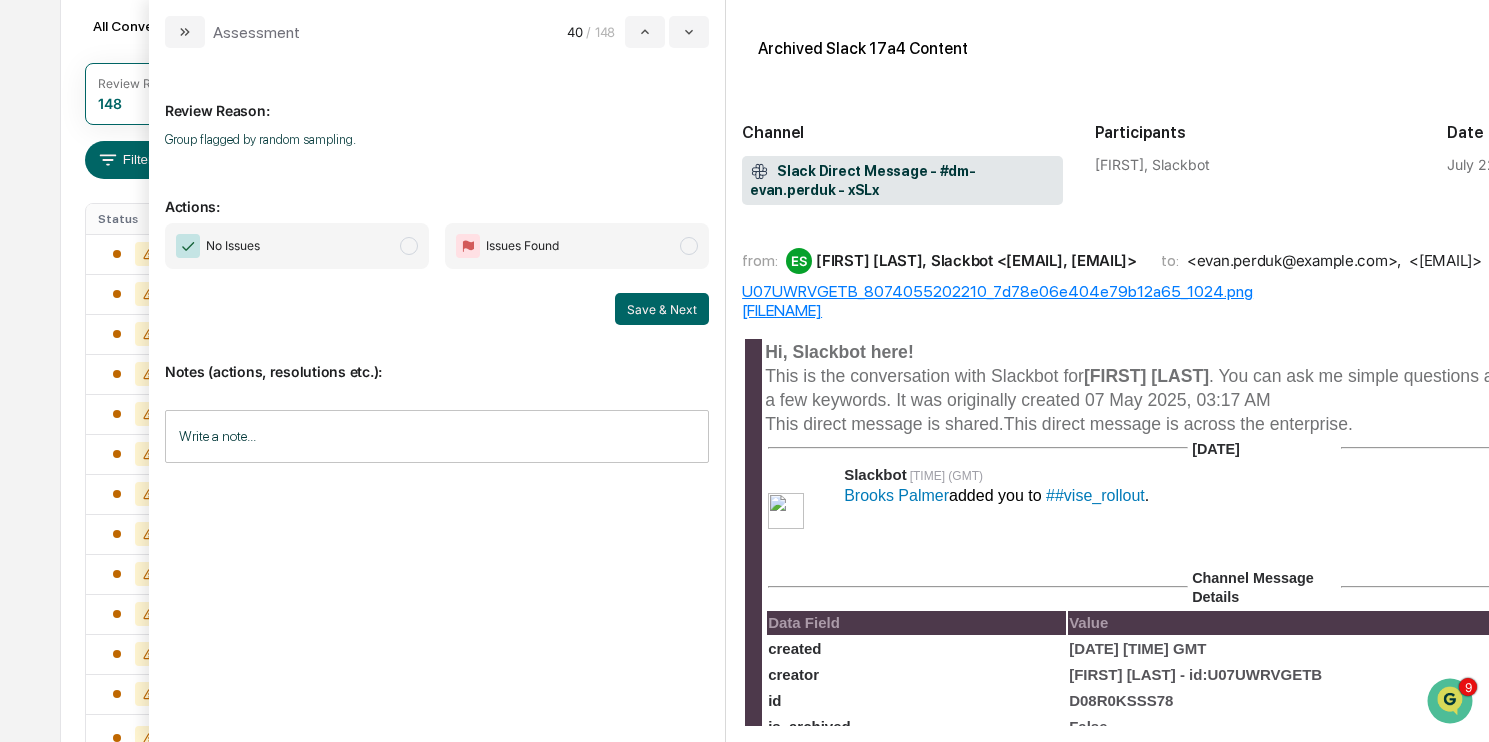 click on "No Issues" at bounding box center (297, 246) 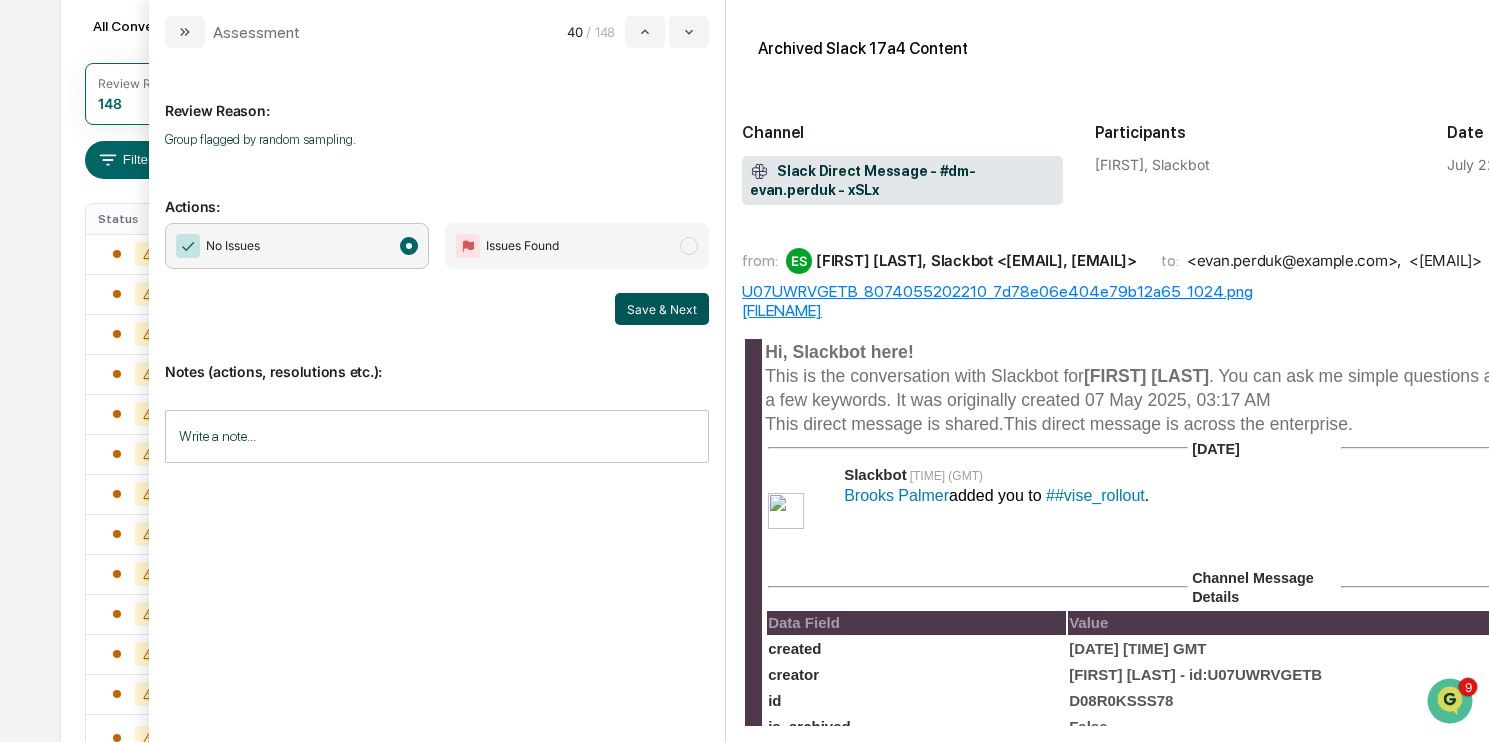 click on "Save & Next" at bounding box center (662, 309) 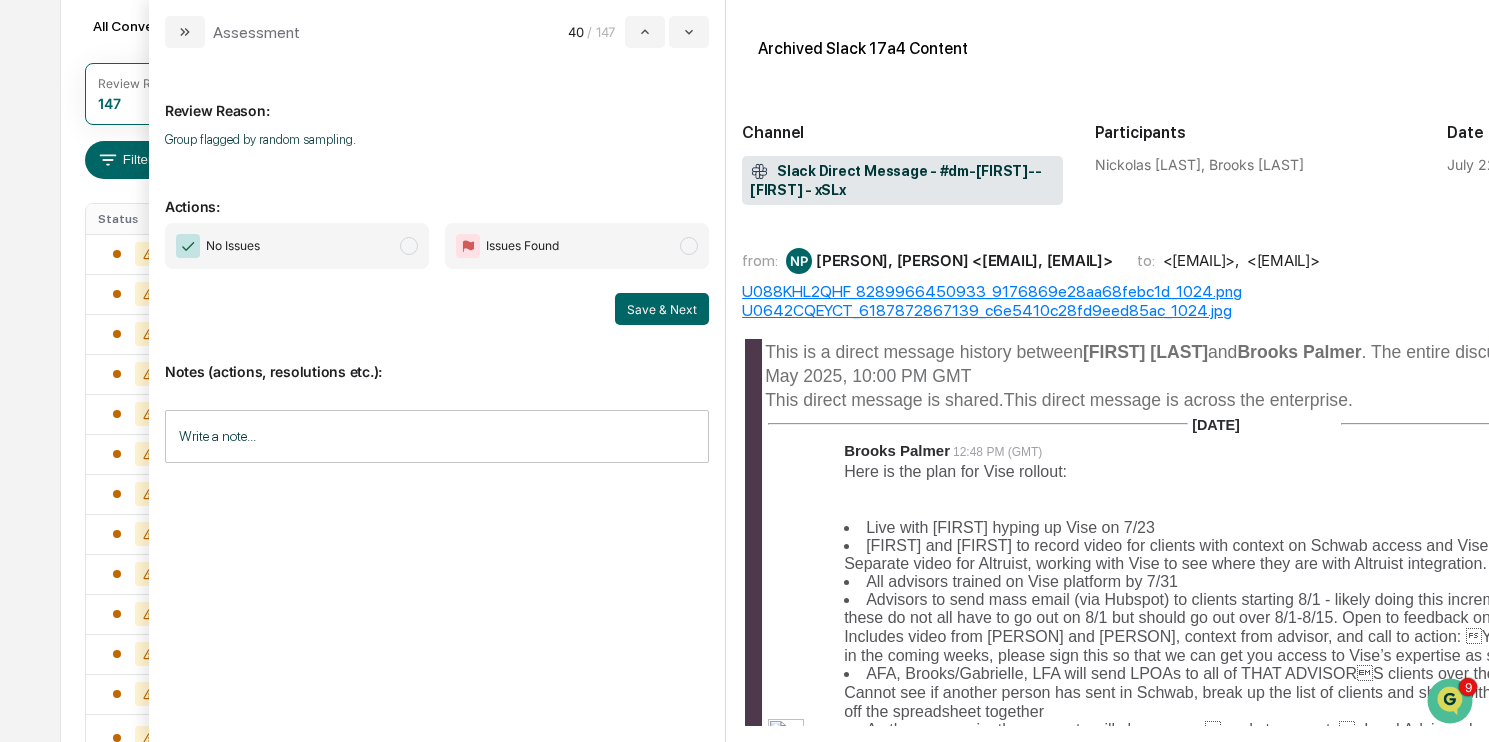 click on "No Issues" at bounding box center (297, 246) 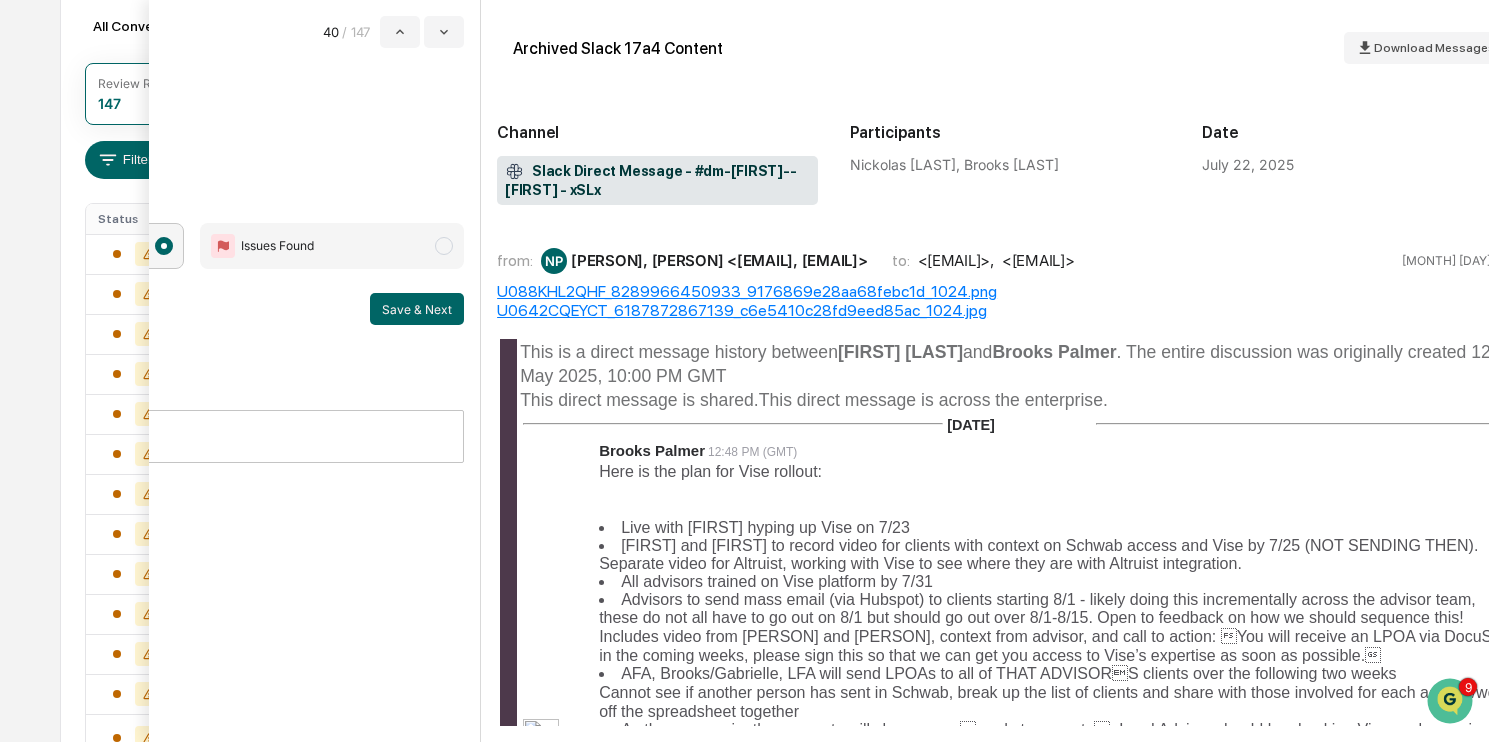 scroll, scrollTop: 0, scrollLeft: 255, axis: horizontal 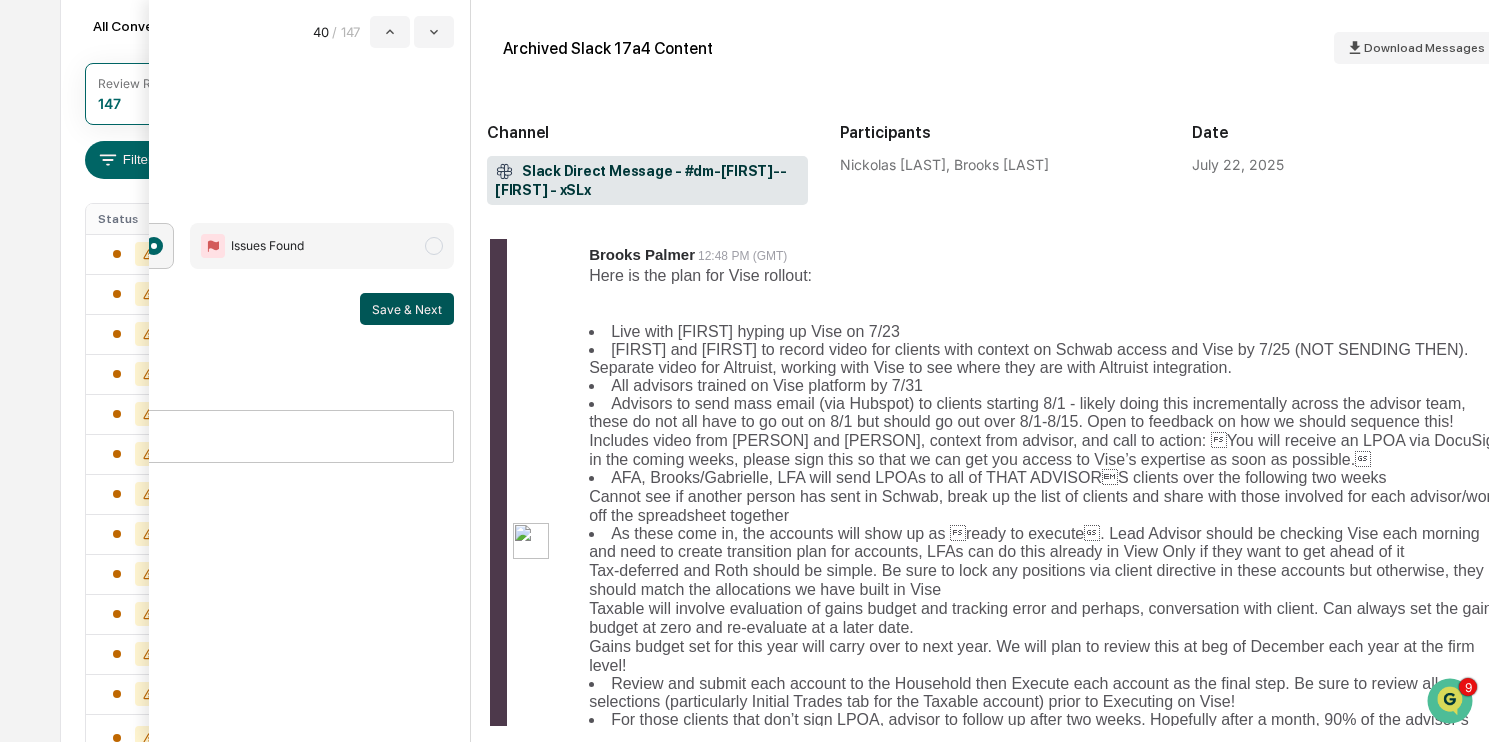 click on "Save & Next" at bounding box center [407, 309] 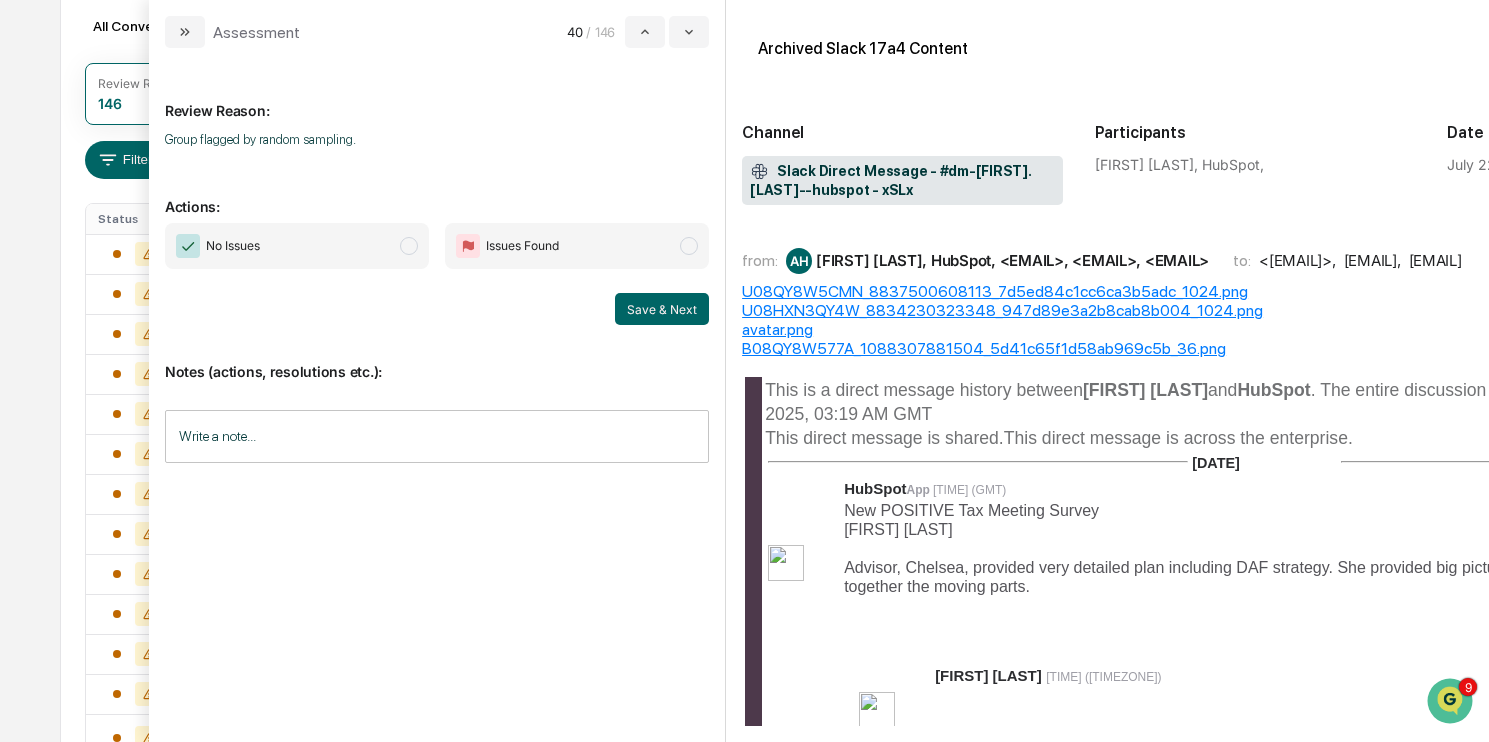 click on "No Issues" at bounding box center (297, 246) 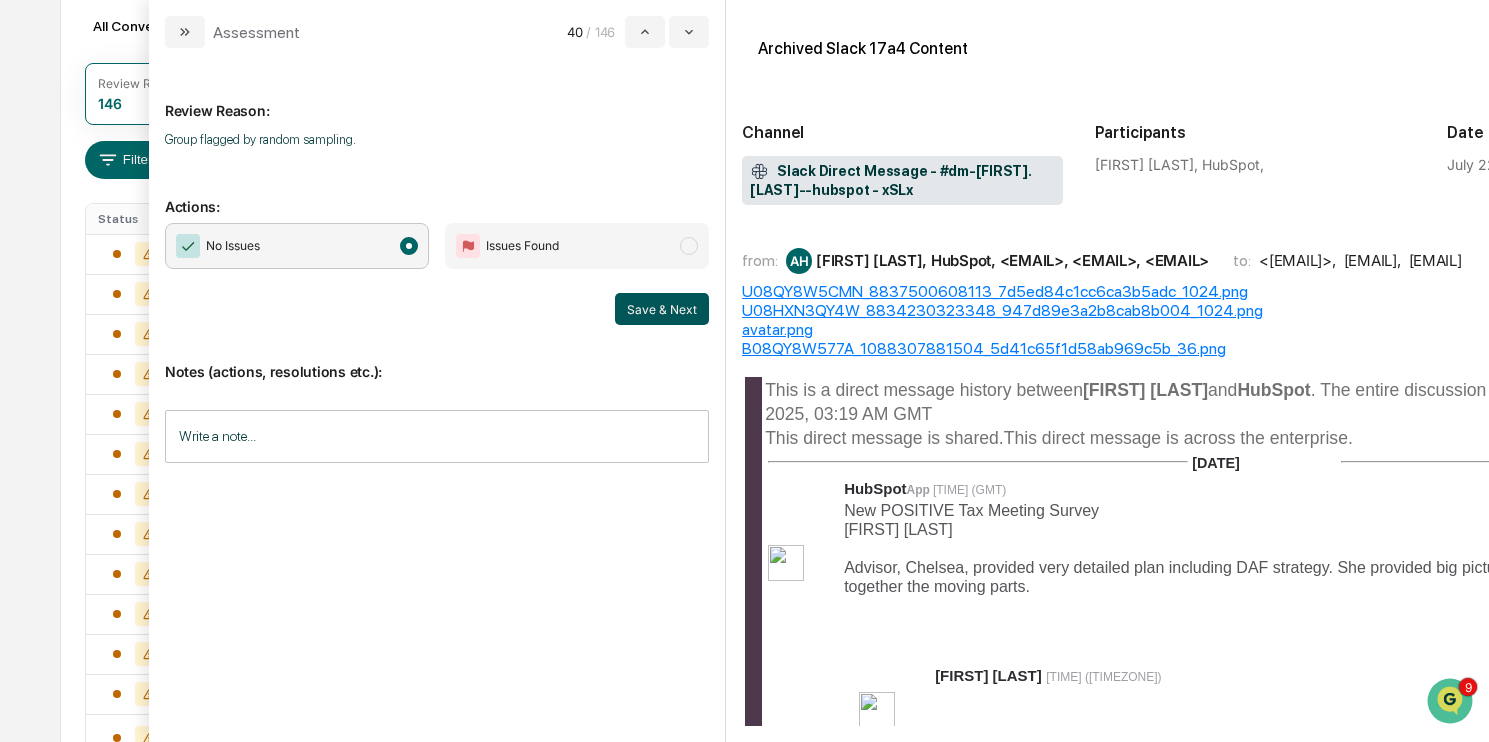 click on "Save & Next" at bounding box center (662, 309) 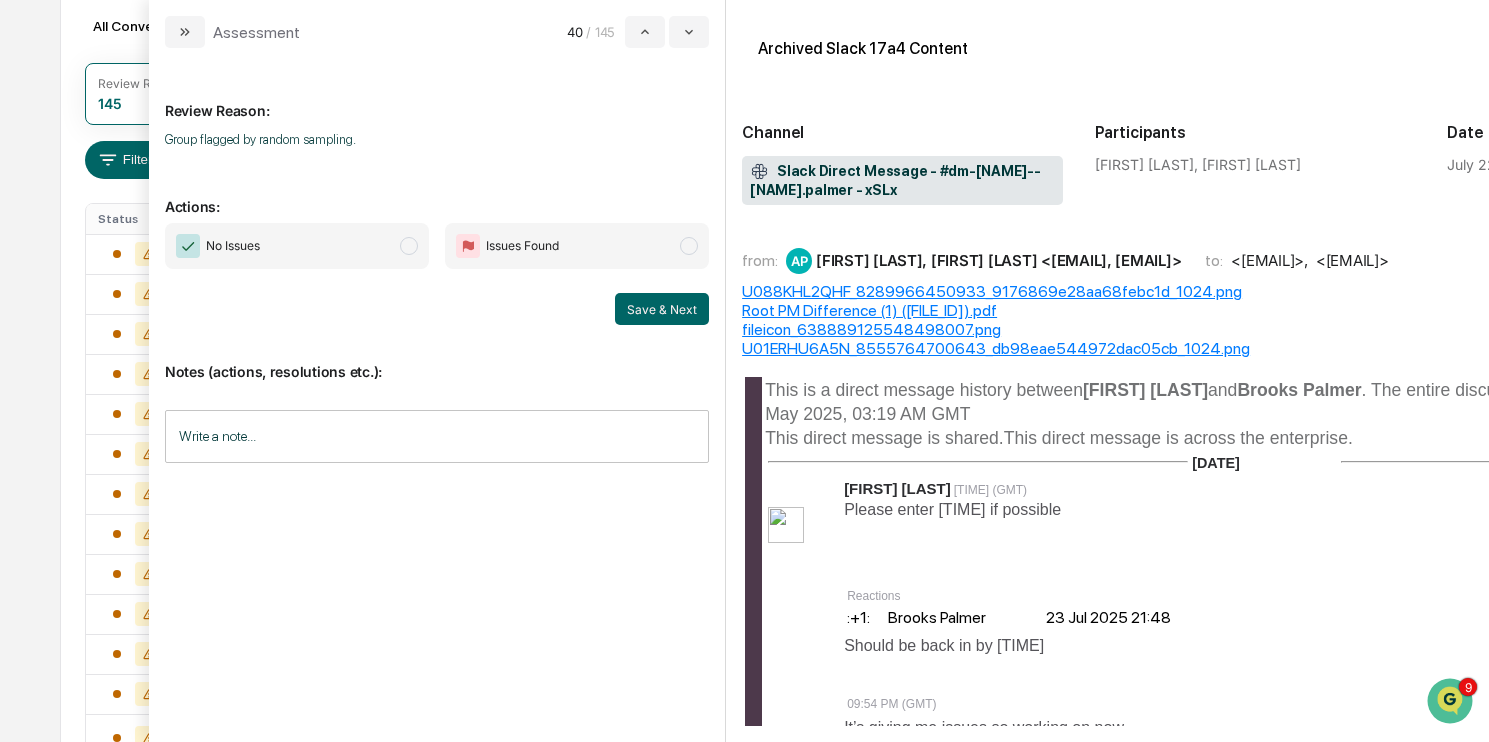 click on "No Issues" at bounding box center (297, 246) 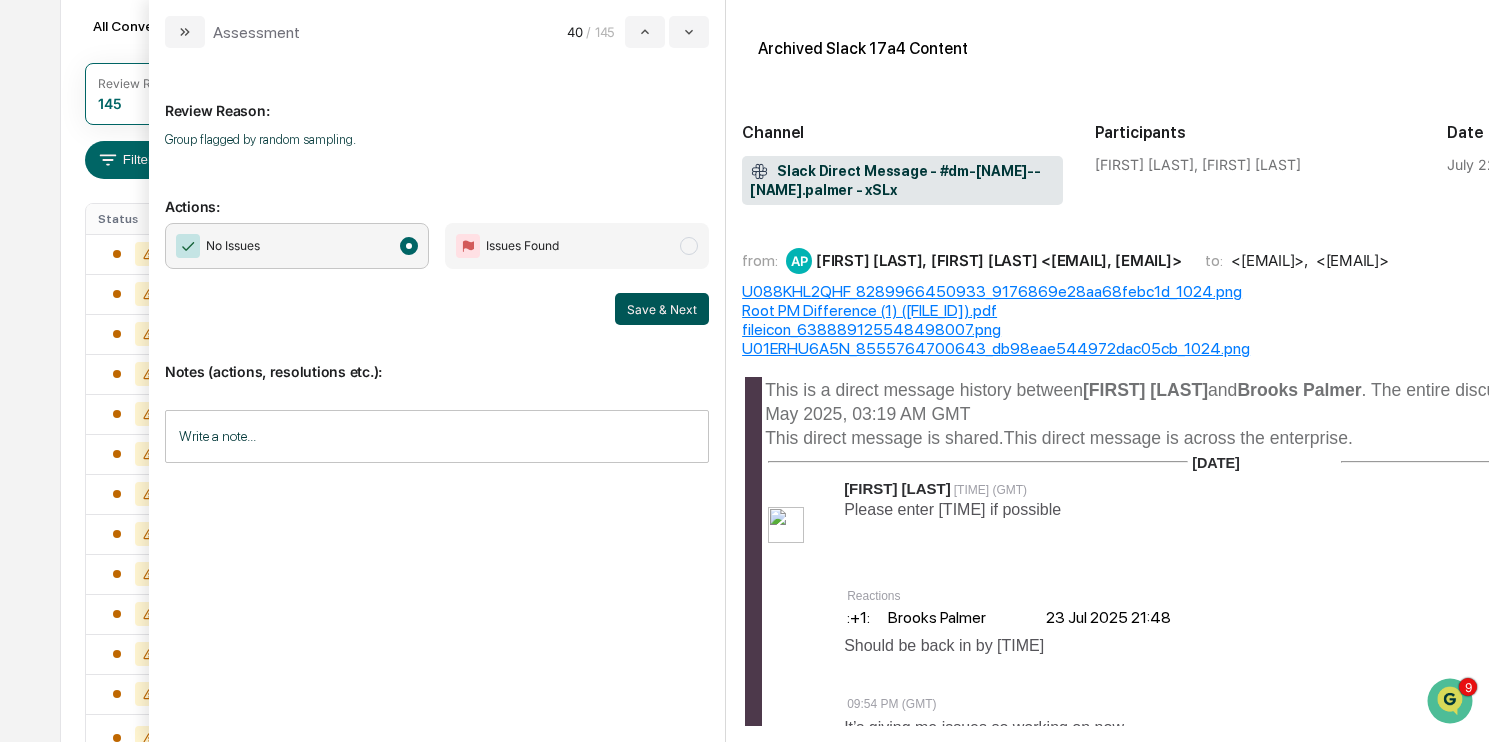 click on "Save & Next" at bounding box center (662, 309) 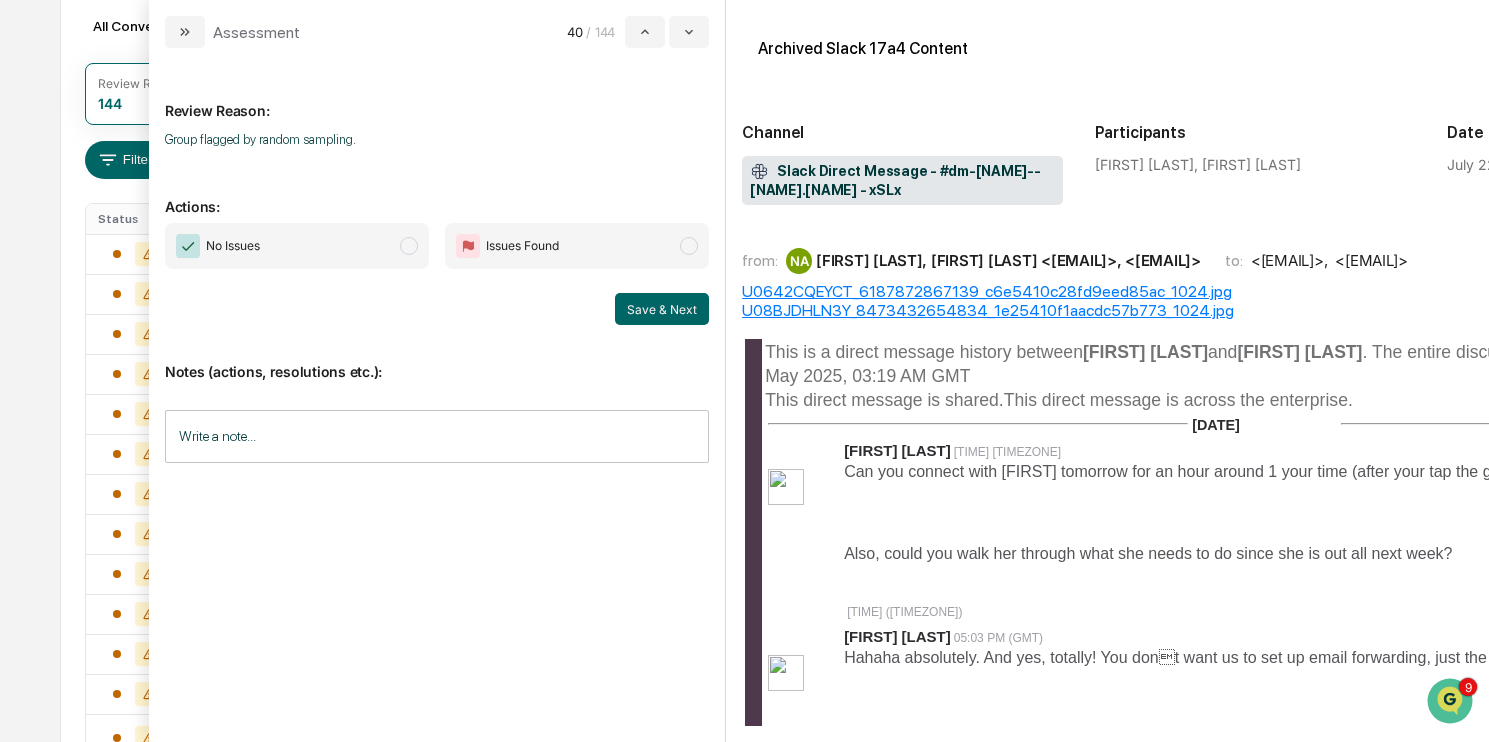 click on "No Issues" at bounding box center [297, 246] 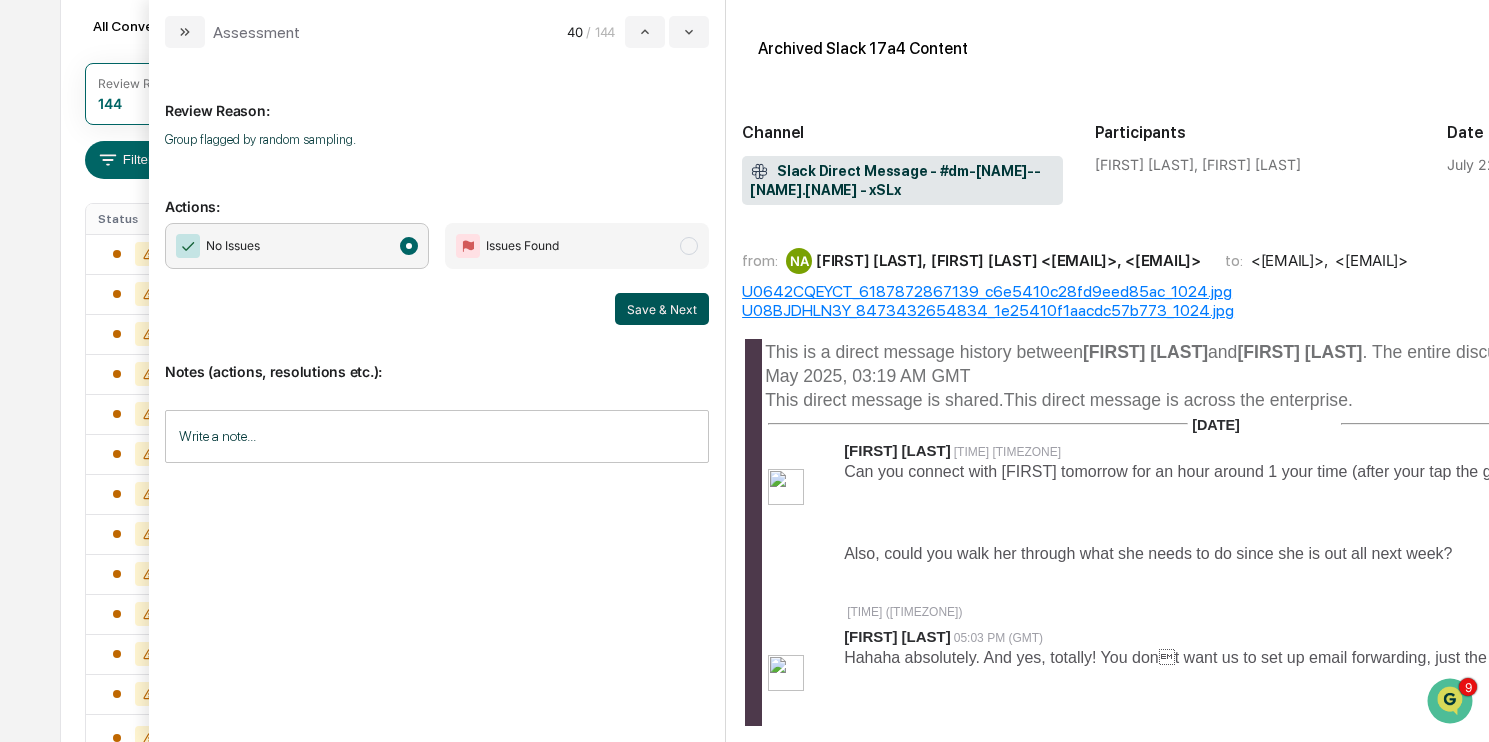 click on "Save & Next" at bounding box center (662, 309) 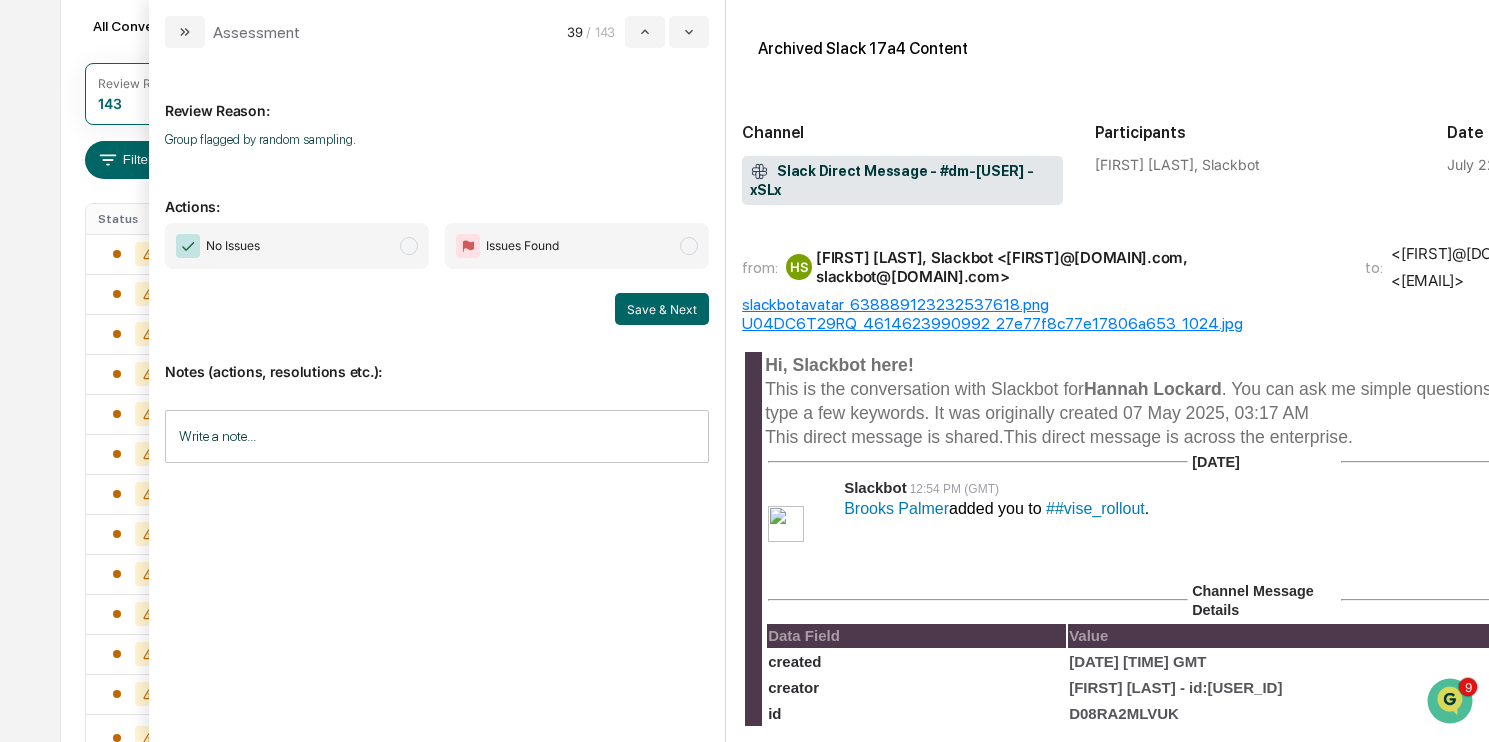 click on "No Issues" at bounding box center (297, 246) 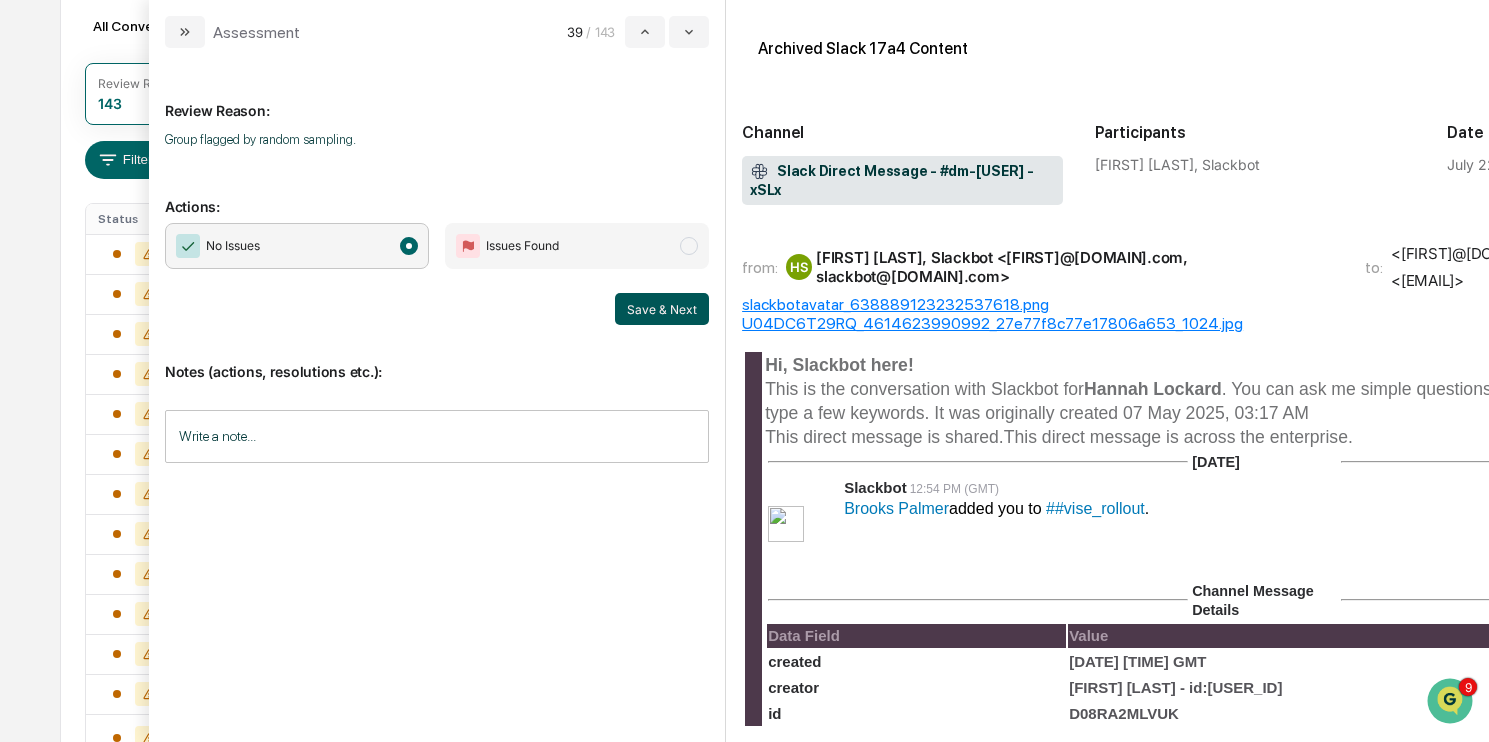 click on "Save & Next" at bounding box center [662, 309] 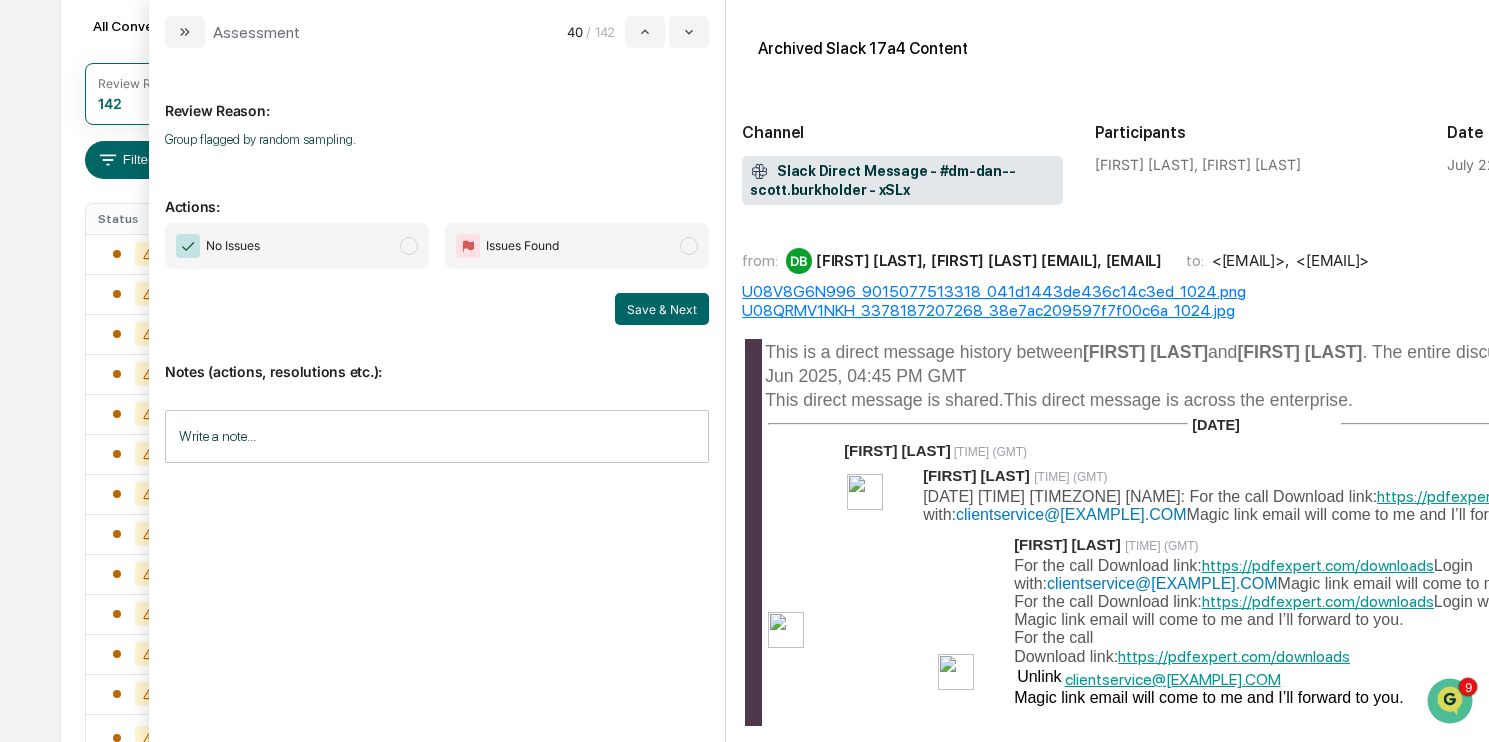 click on "No Issues" at bounding box center [297, 246] 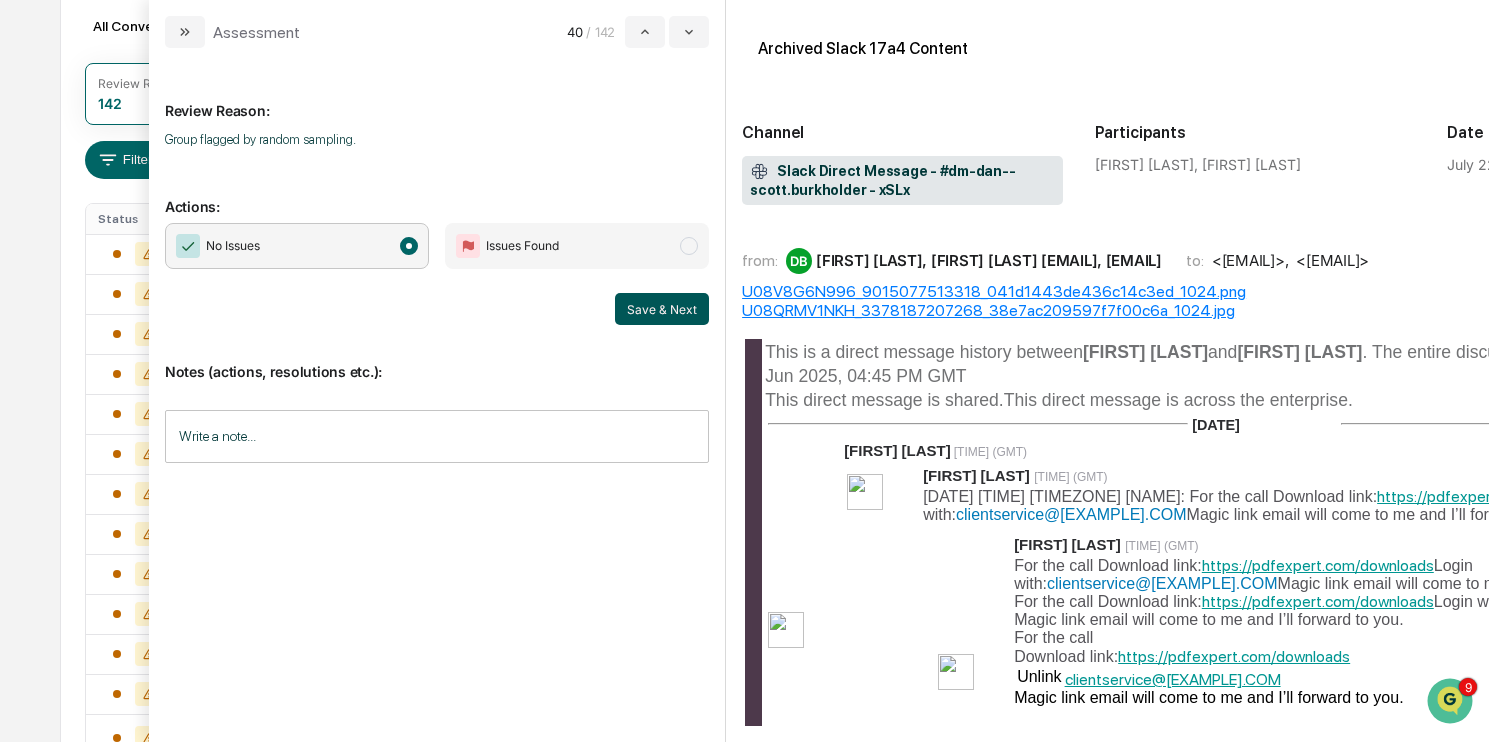 click on "Save & Next" at bounding box center [662, 309] 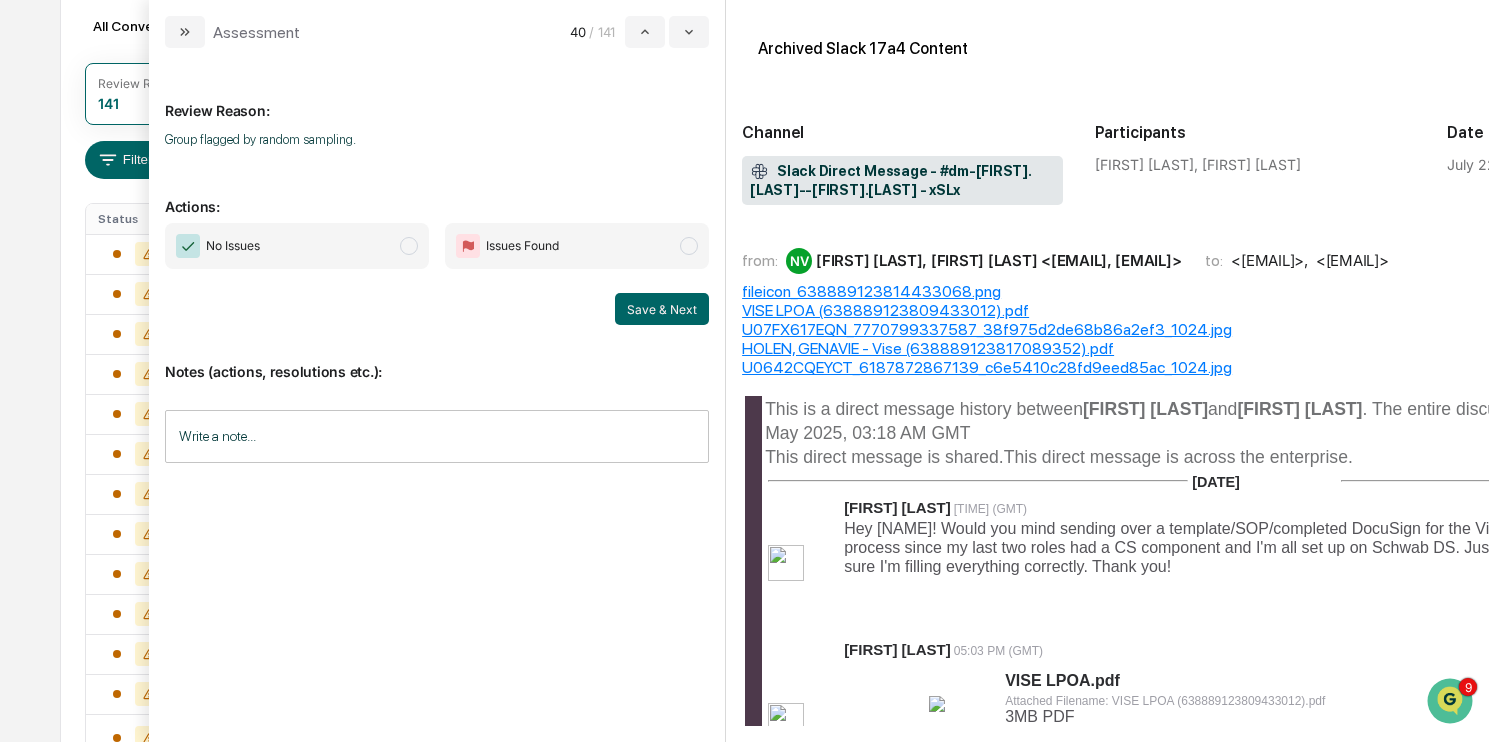 click on "No Issues" at bounding box center [297, 246] 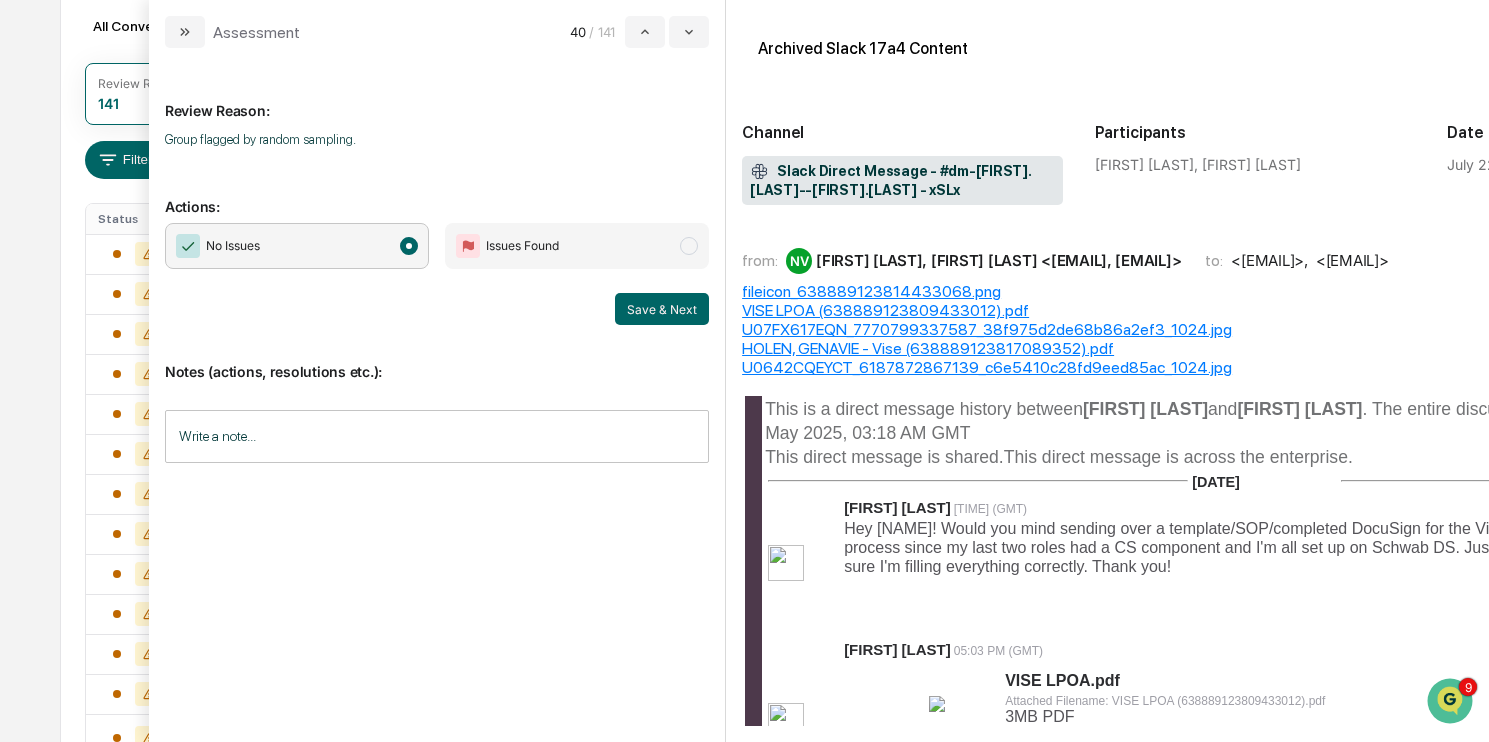 click on "No Issues Issues Found Save & Next" at bounding box center [437, 274] 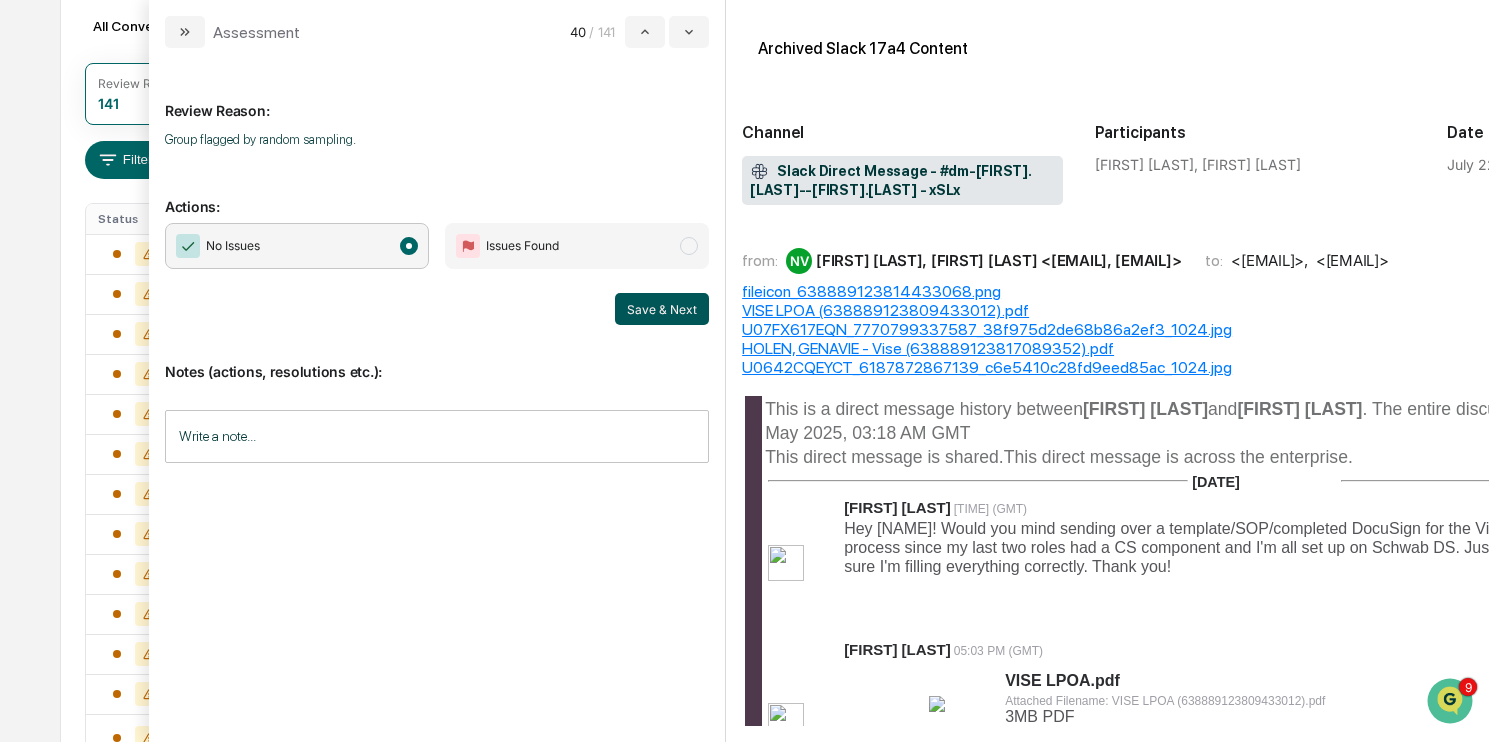 click on "Save & Next" at bounding box center (662, 309) 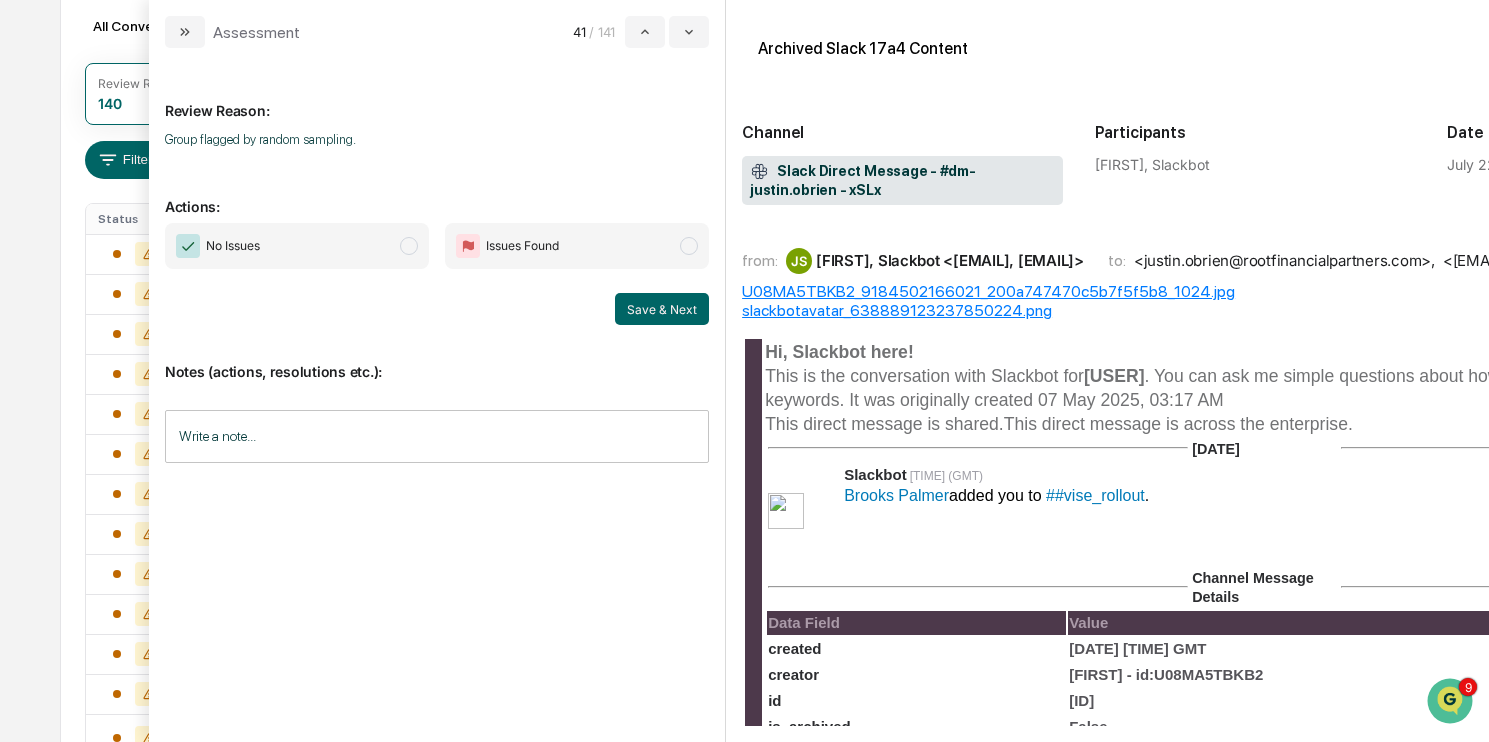 click on "No Issues" at bounding box center [297, 246] 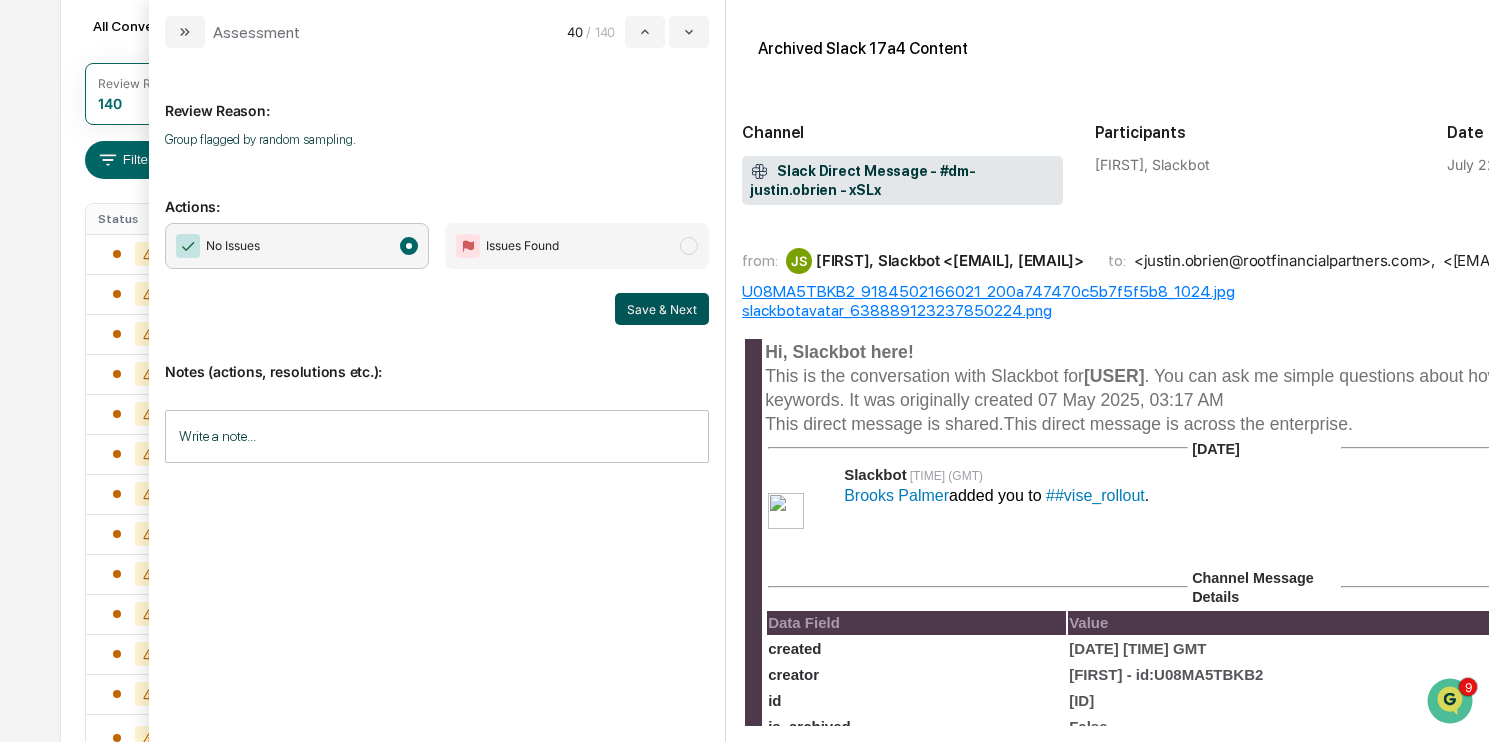 click on "Save & Next" at bounding box center (662, 309) 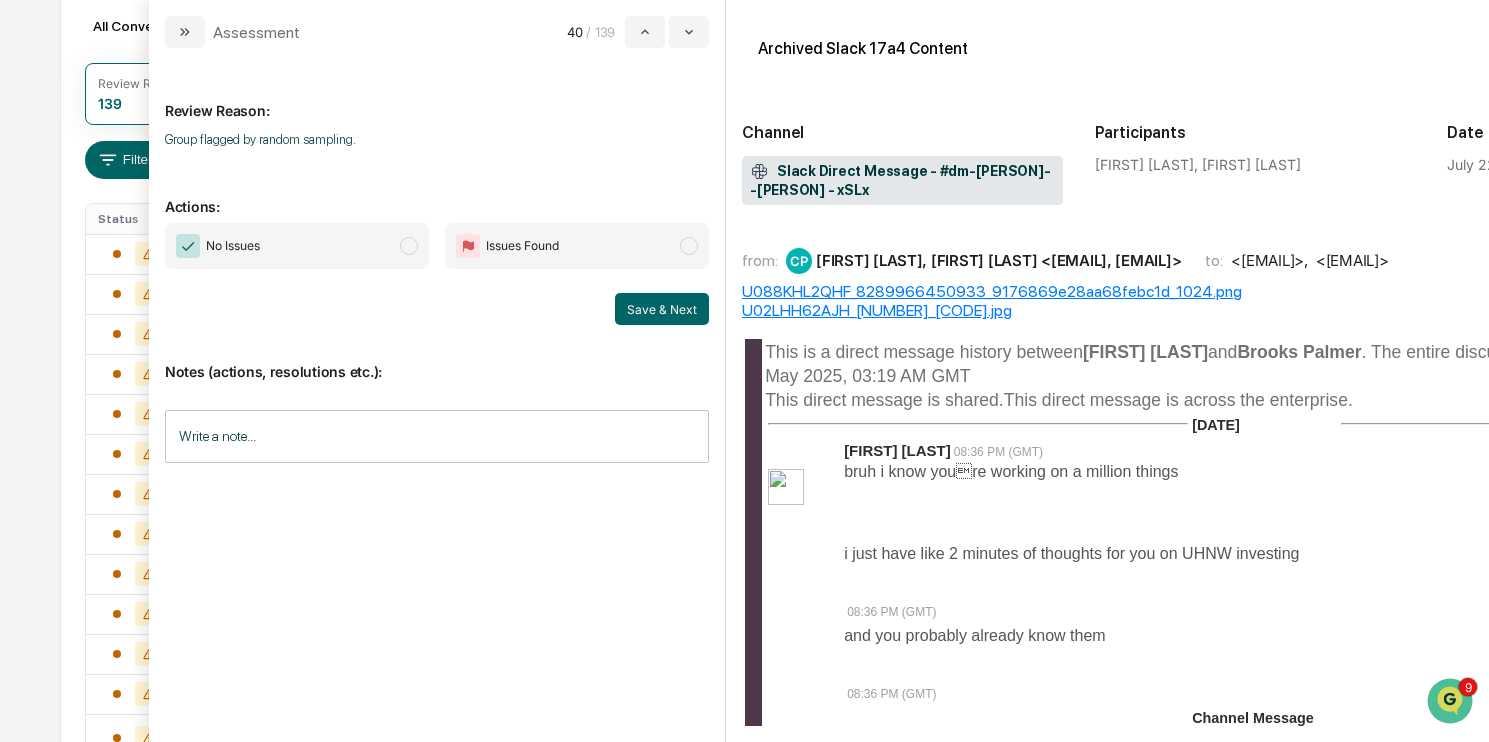 click on "No Issues" at bounding box center [297, 246] 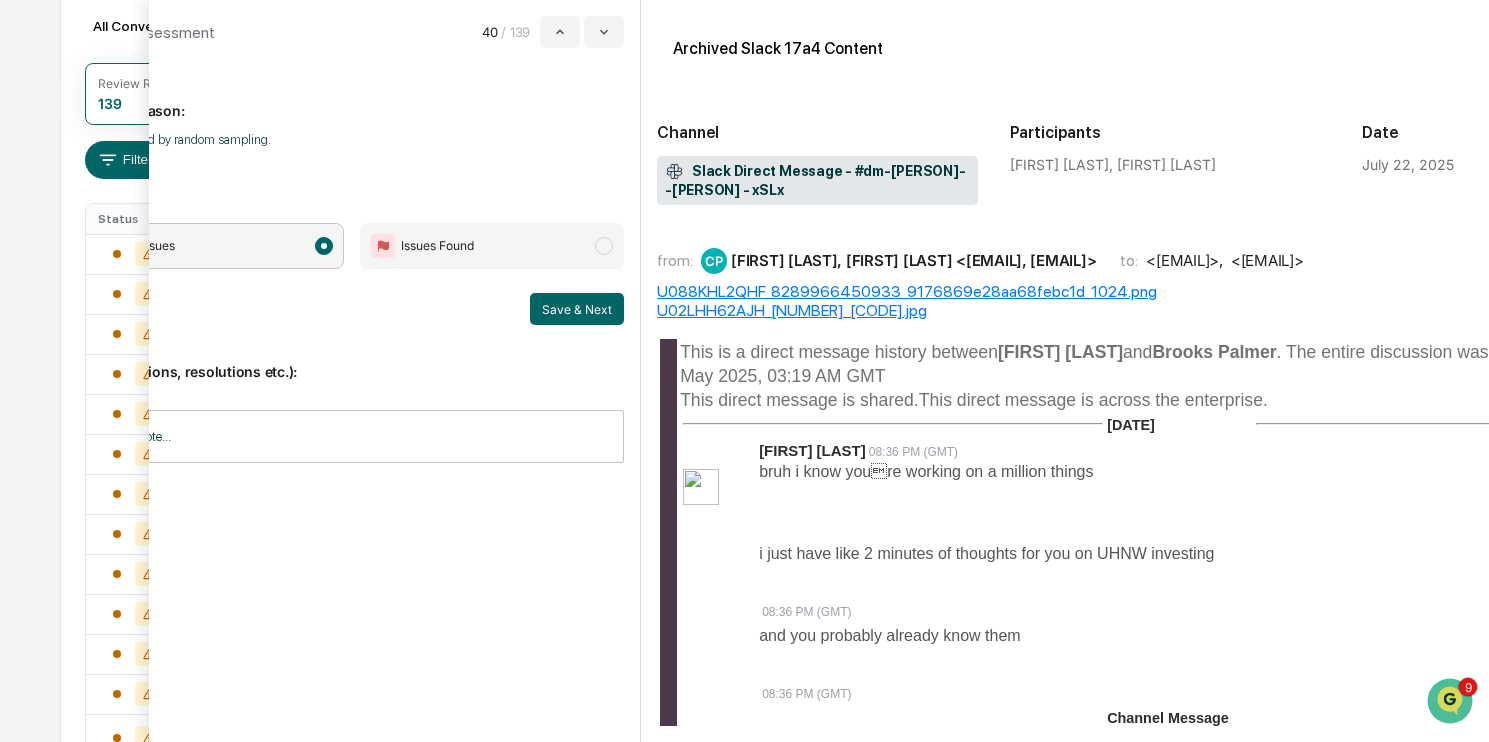 scroll, scrollTop: 0, scrollLeft: 98, axis: horizontal 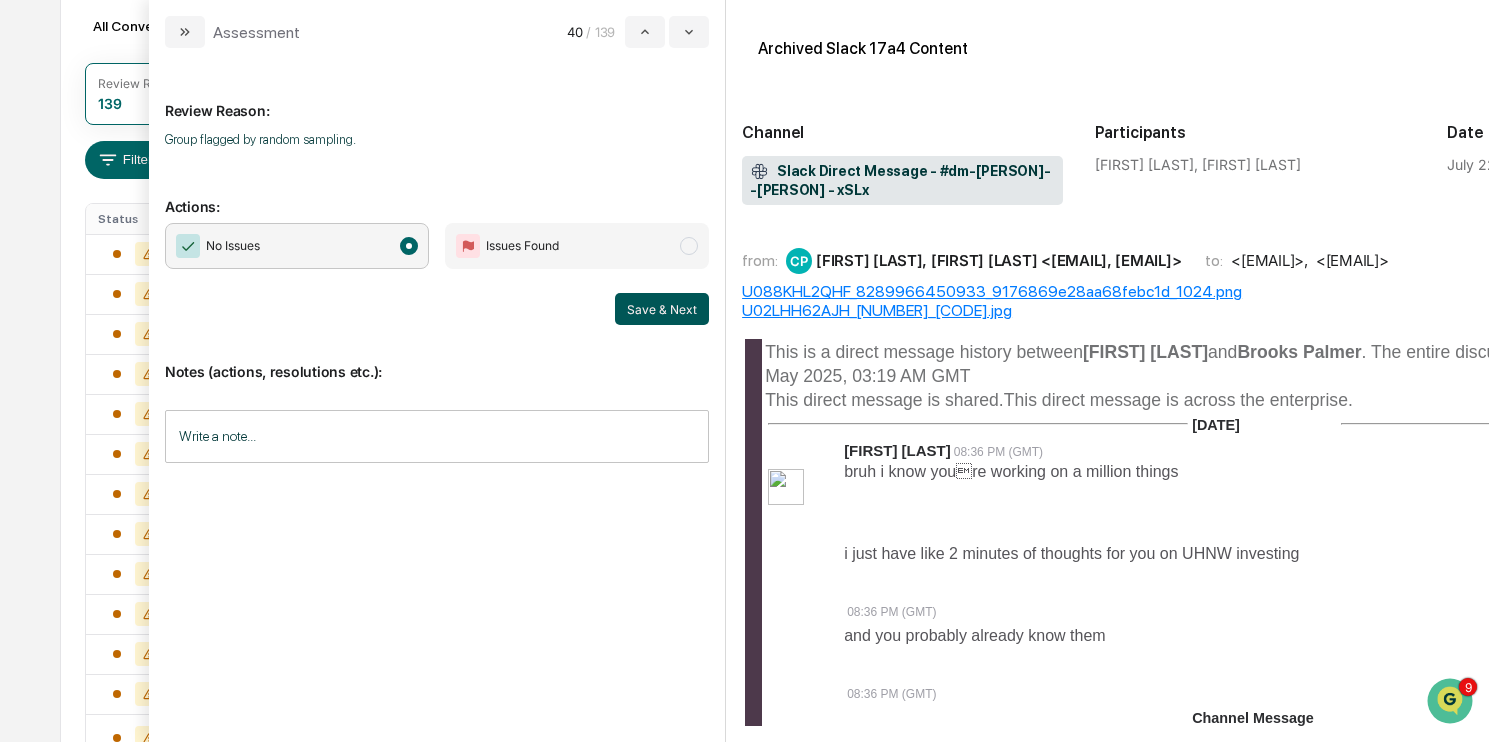 click on "Save & Next" at bounding box center [662, 309] 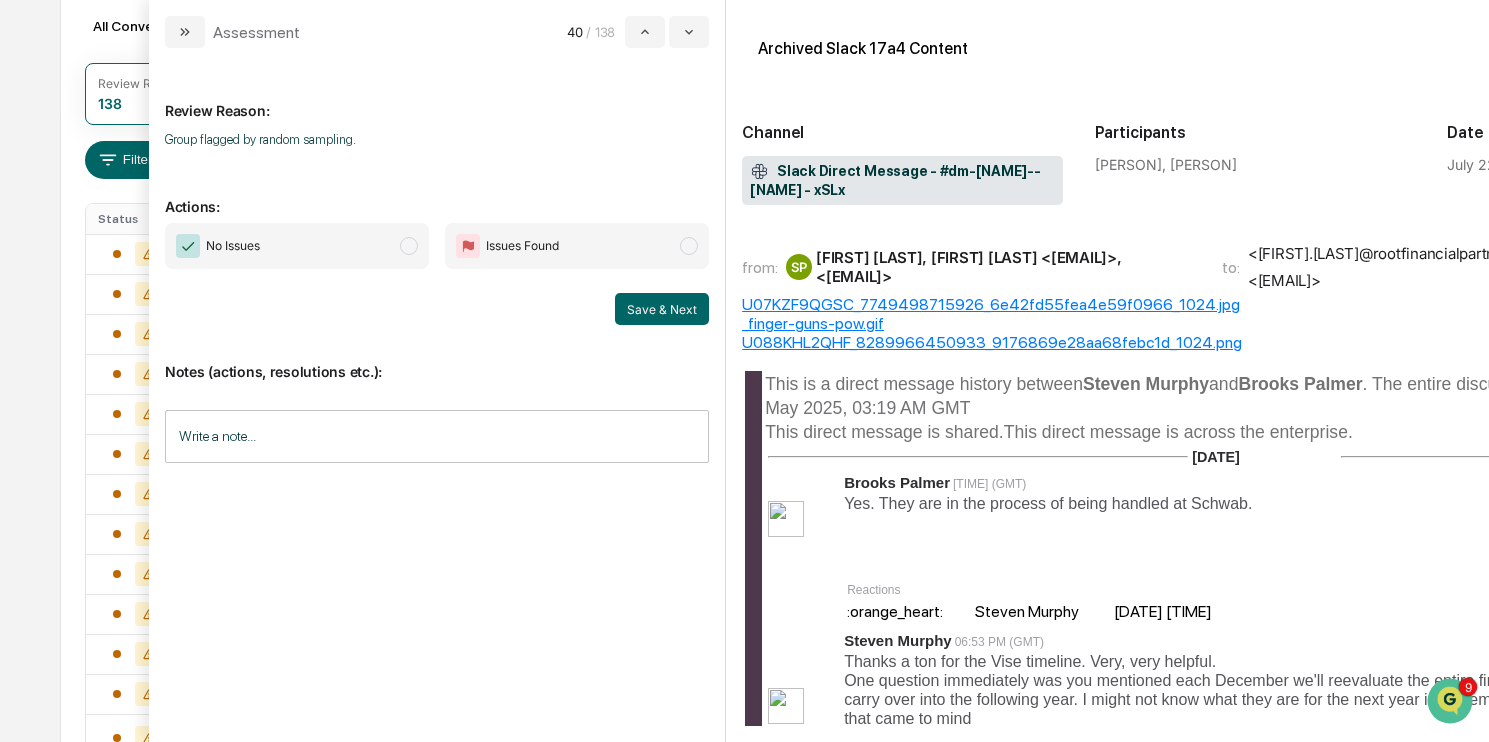 click on "No Issues" at bounding box center (297, 246) 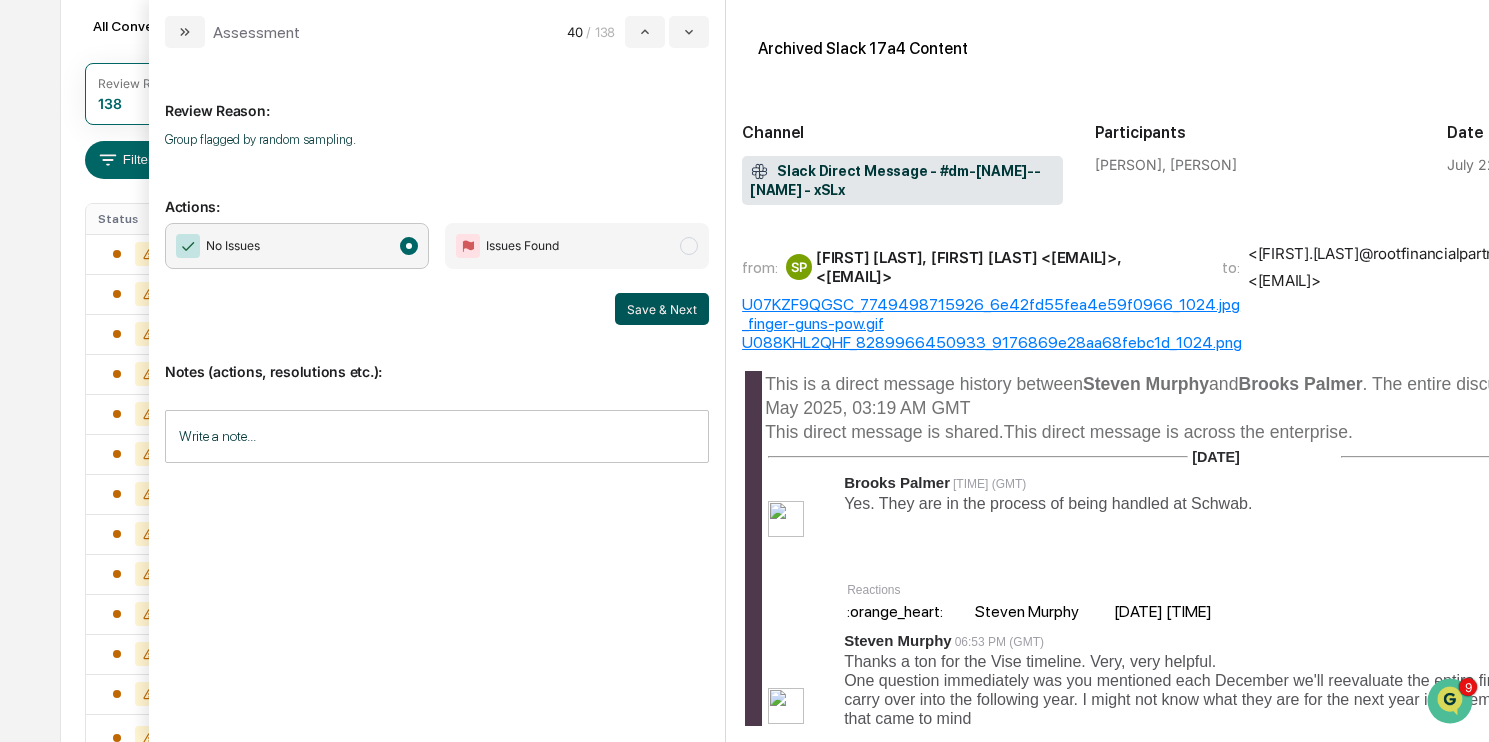 click on "Save & Next" at bounding box center [662, 309] 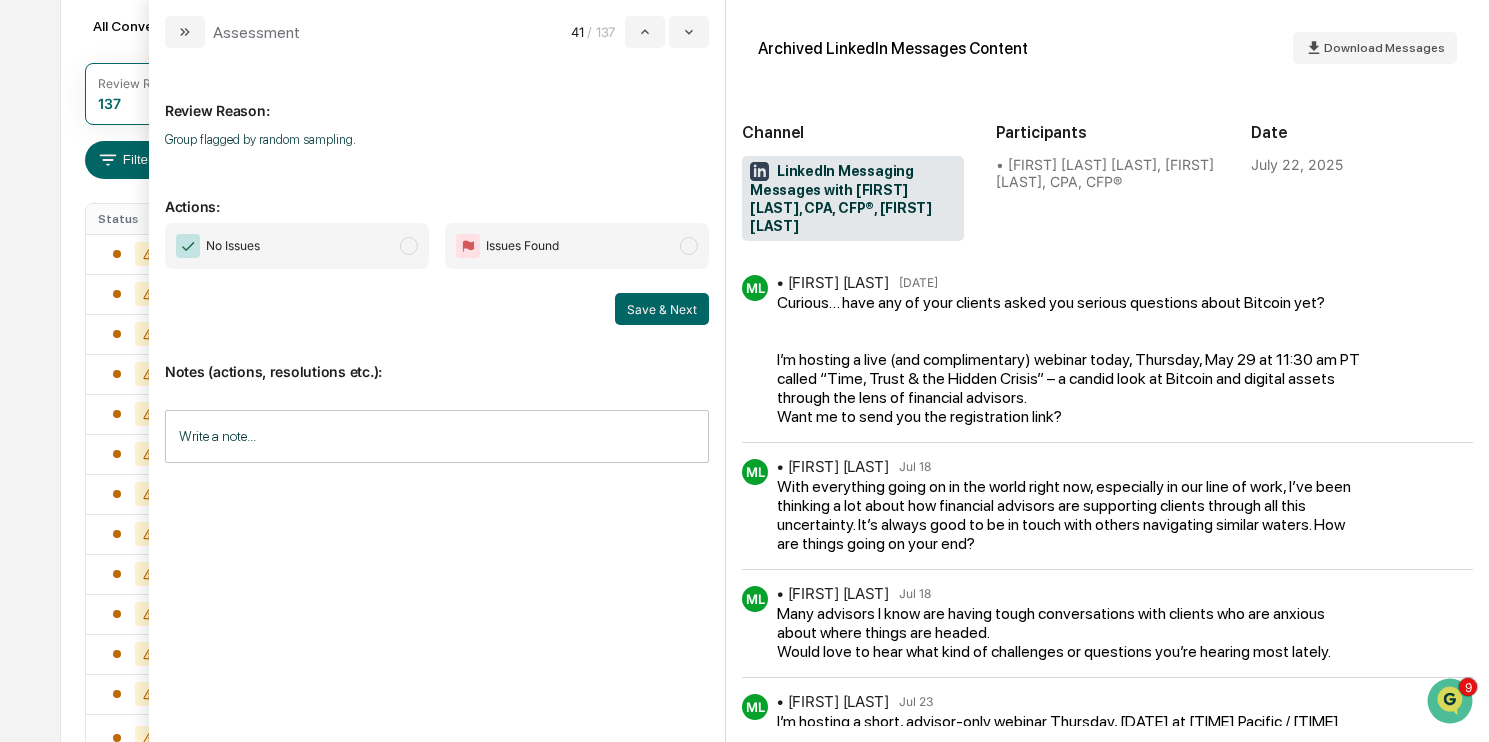 click on "No Issues" at bounding box center [297, 246] 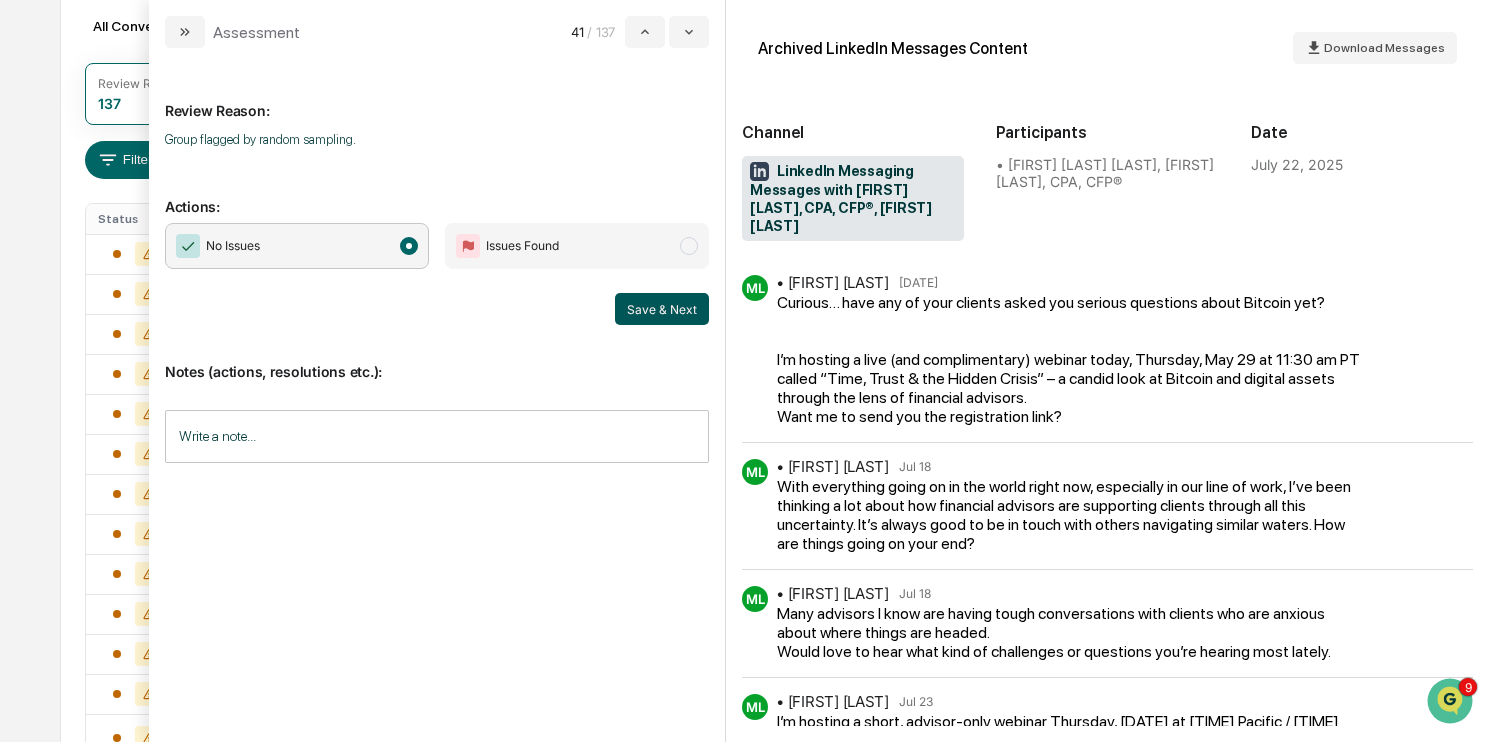 click on "Save & Next" at bounding box center [662, 309] 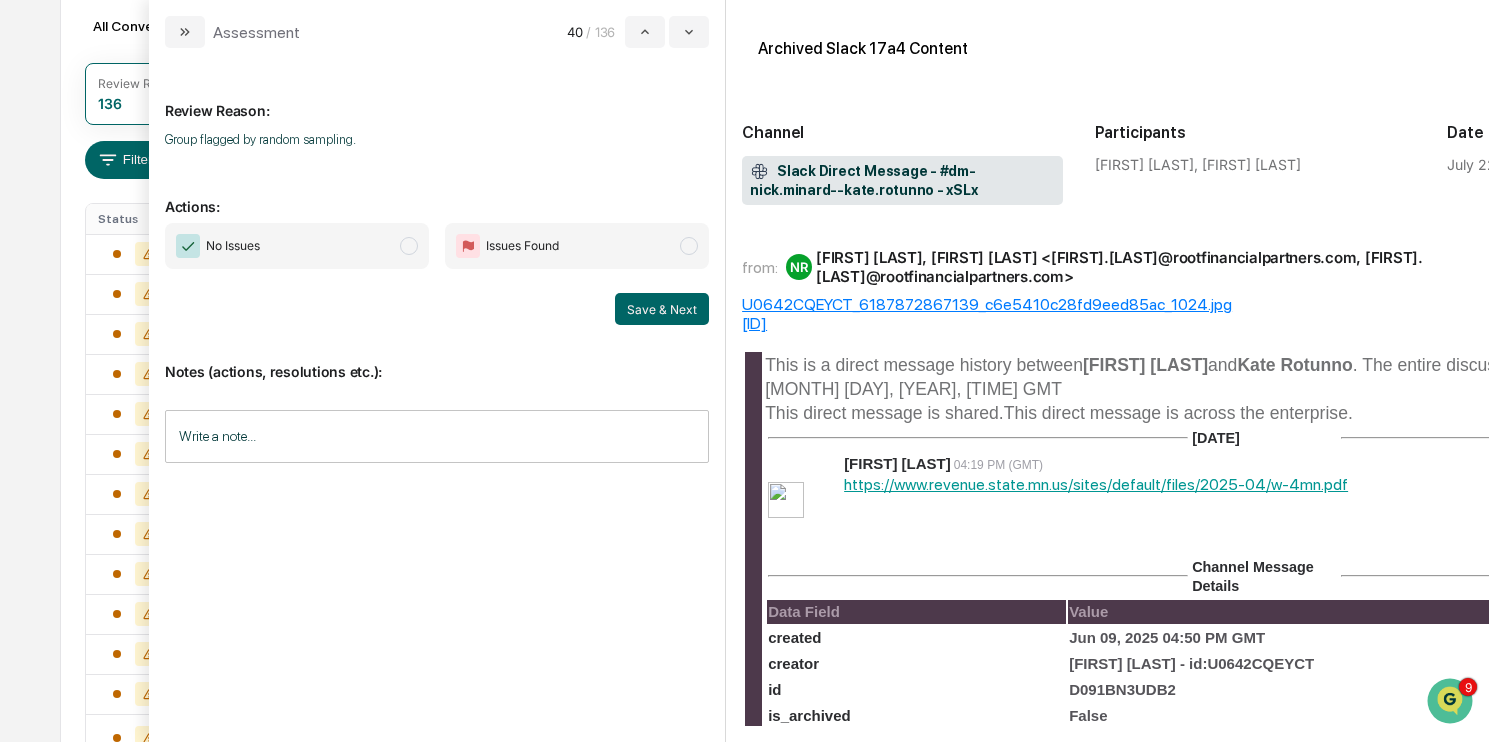 click on "No Issues" at bounding box center [297, 246] 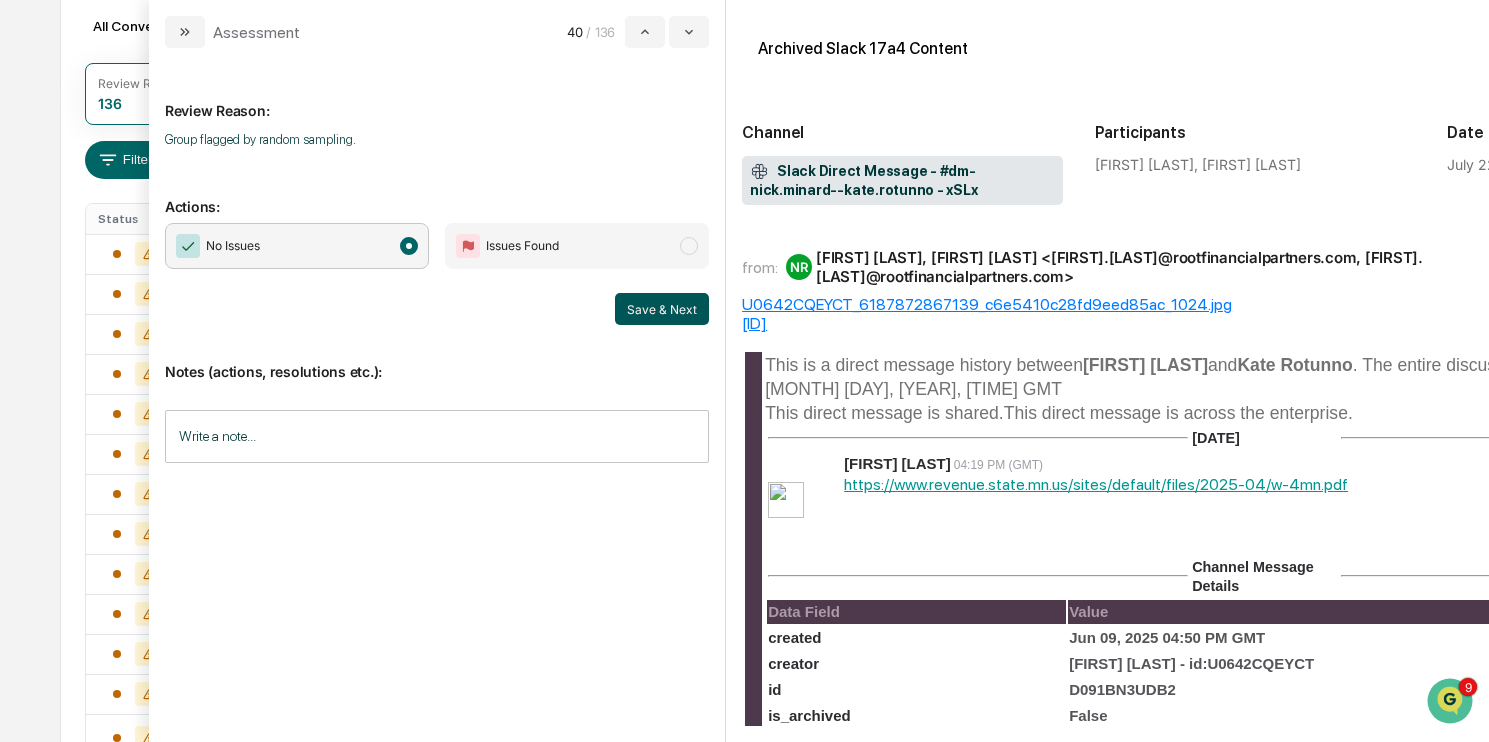 click on "Save & Next" at bounding box center [662, 309] 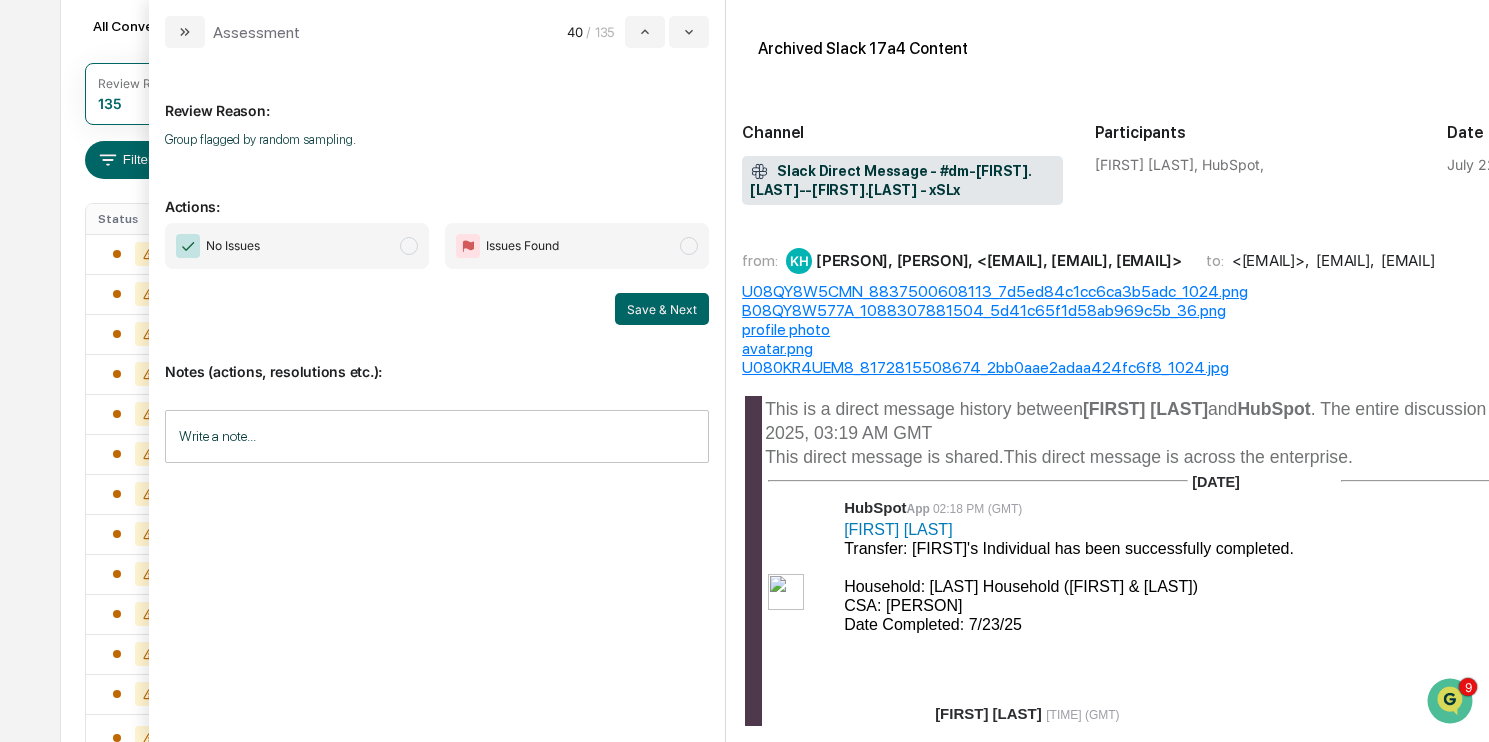 click on "No Issues" at bounding box center (297, 246) 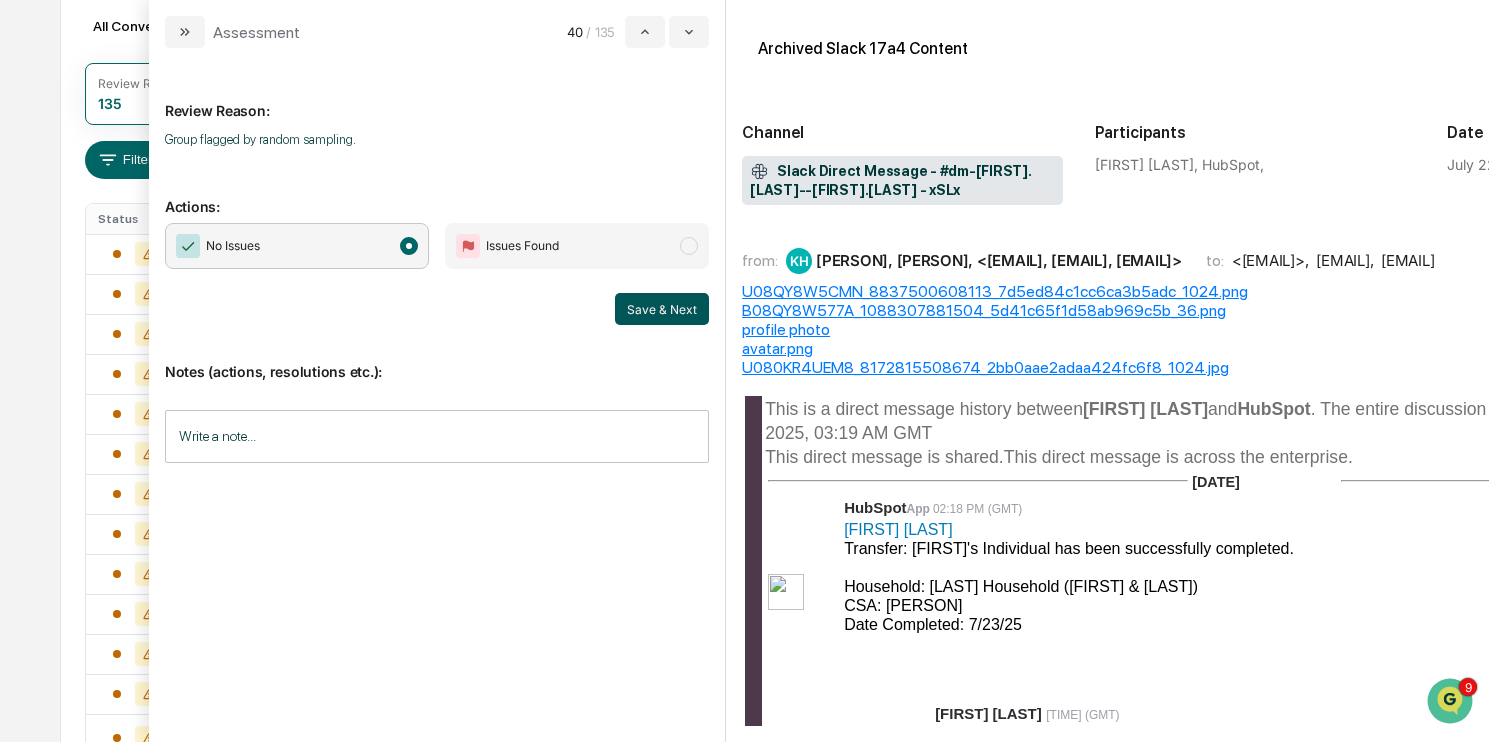 click on "Save & Next" at bounding box center (662, 309) 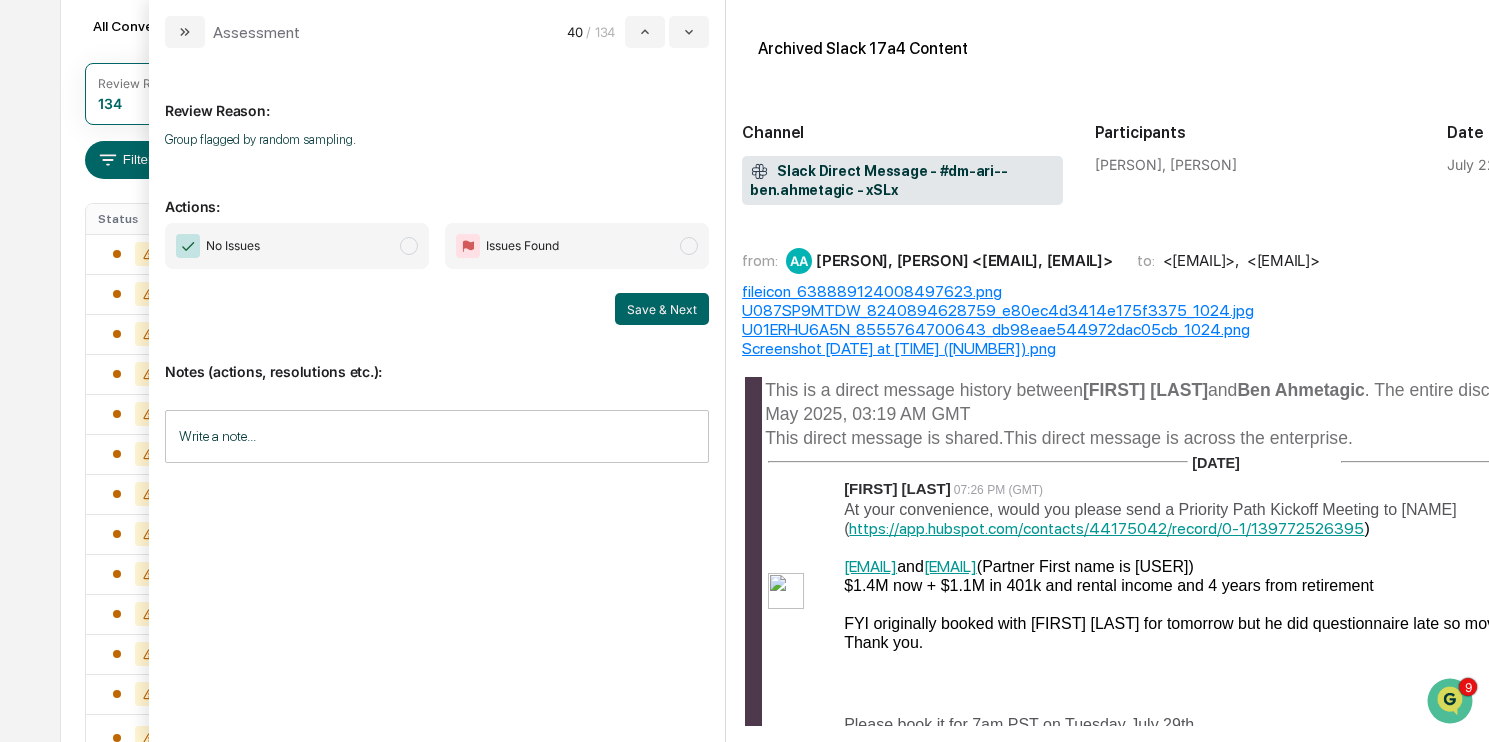 click on "No Issues" at bounding box center (297, 246) 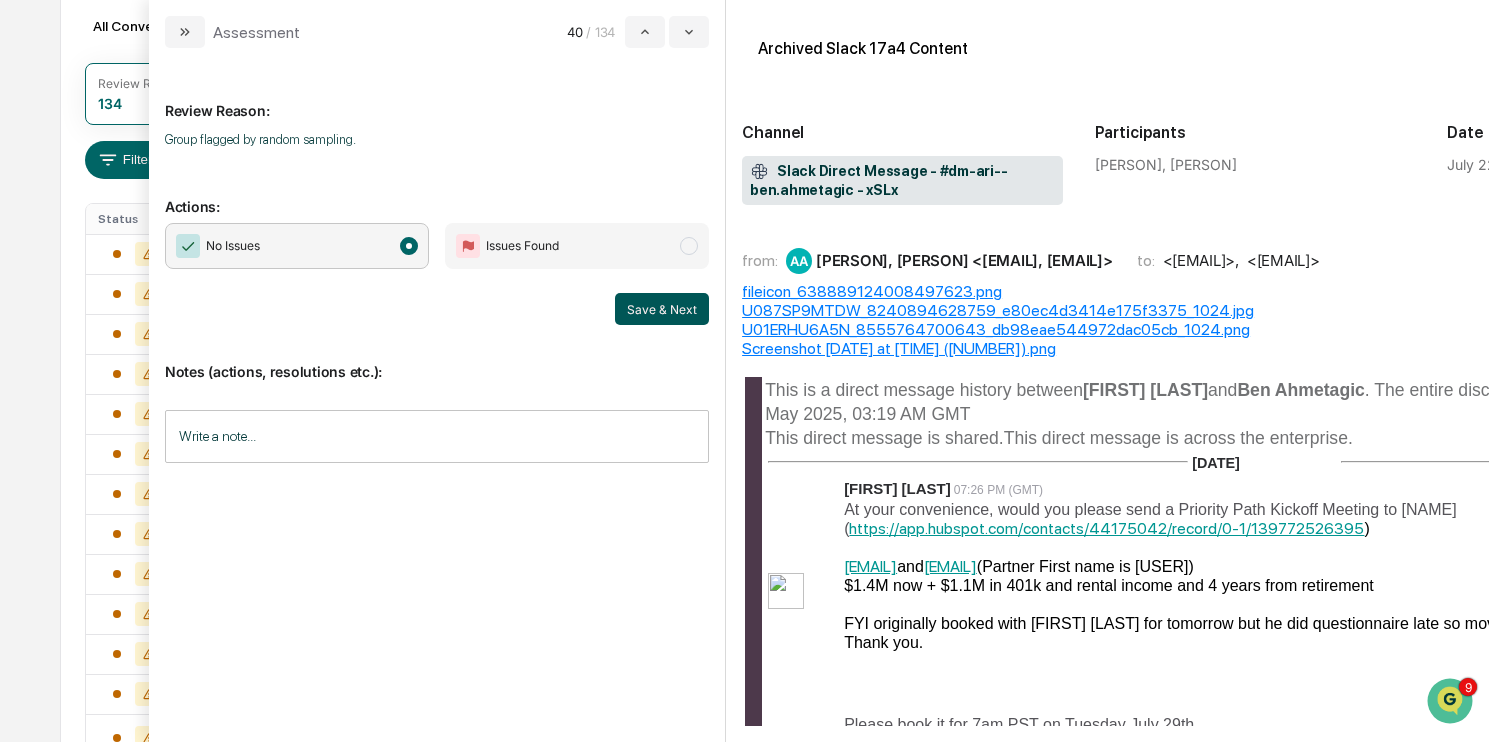 click on "Save & Next" at bounding box center [662, 309] 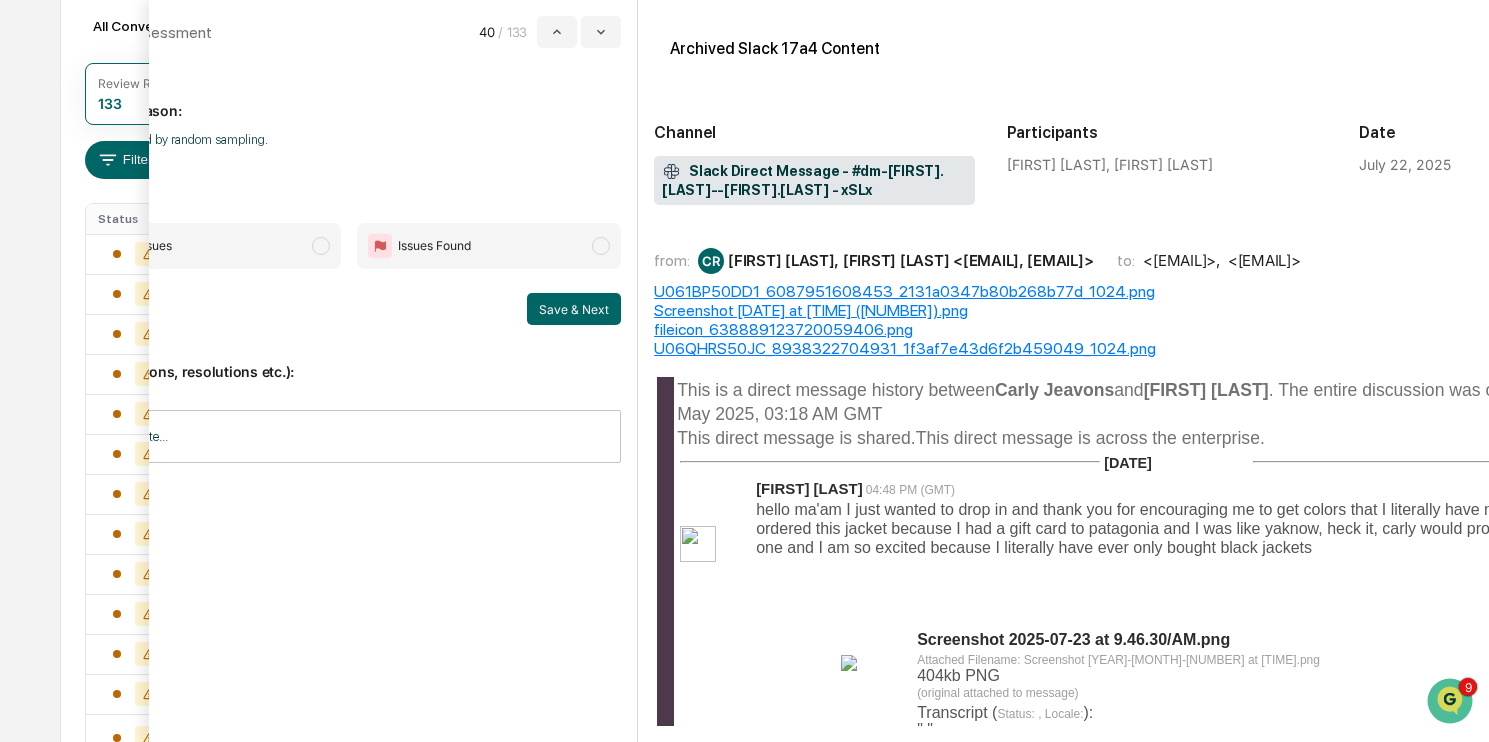 scroll, scrollTop: 0, scrollLeft: 43, axis: horizontal 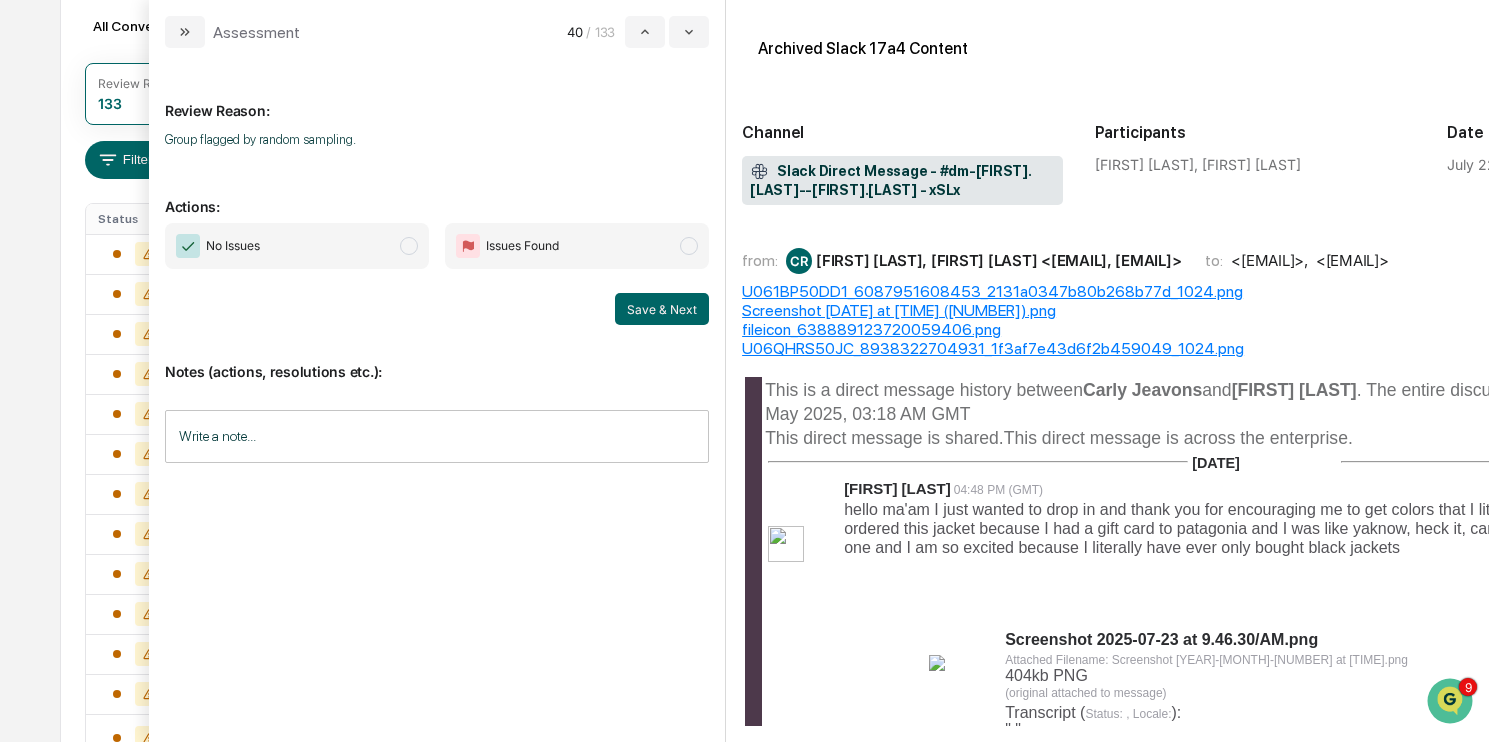 click on "No Issues" at bounding box center (297, 246) 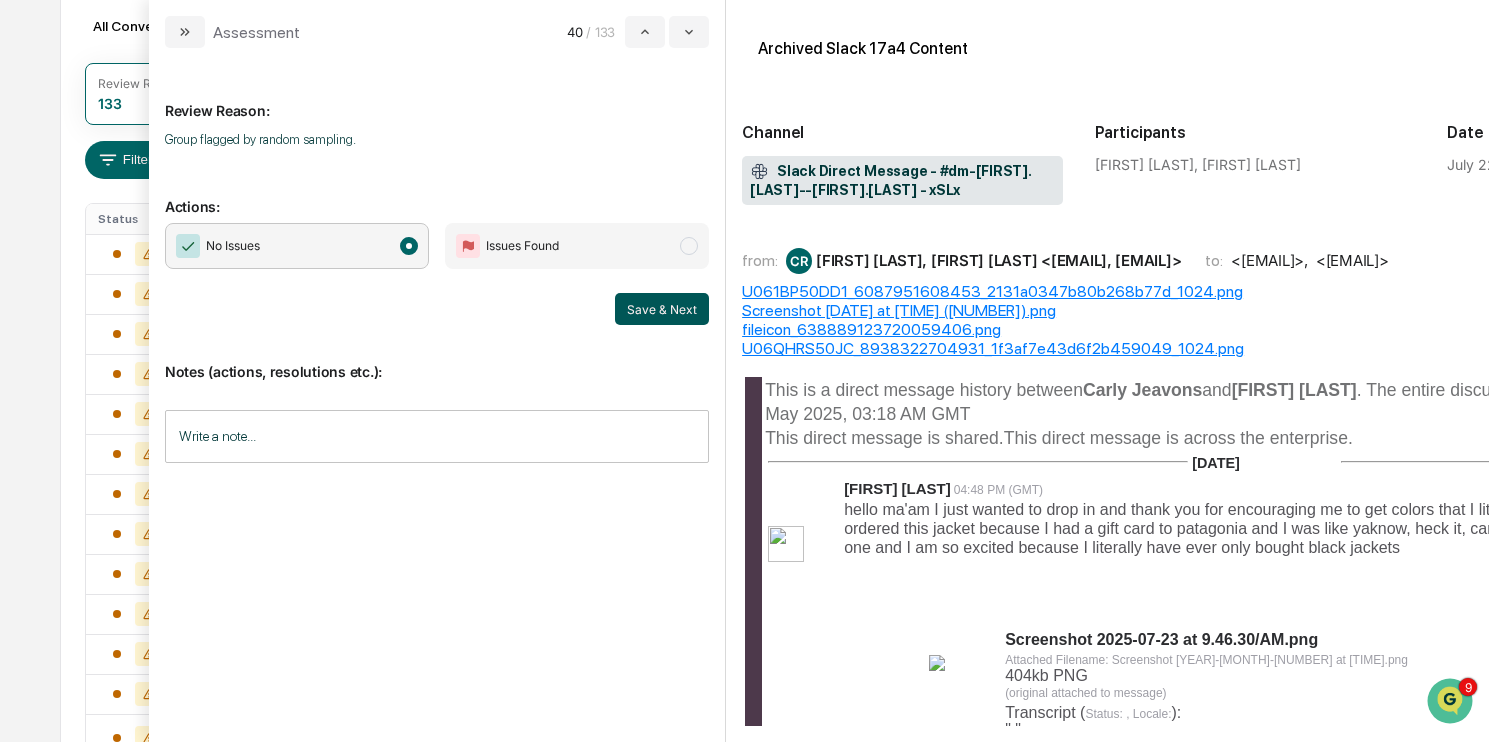click on "Save & Next" at bounding box center [662, 309] 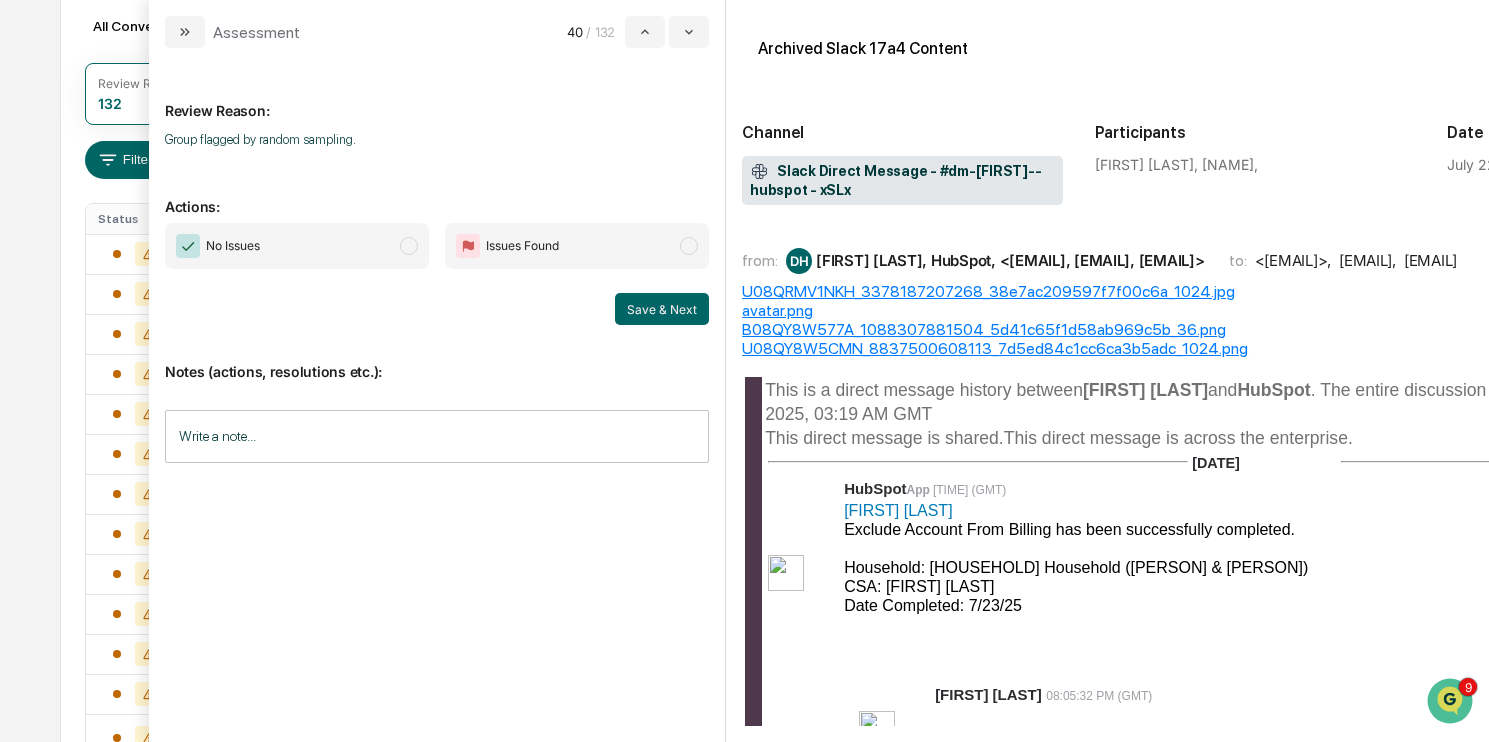 click on "No Issues" at bounding box center (297, 246) 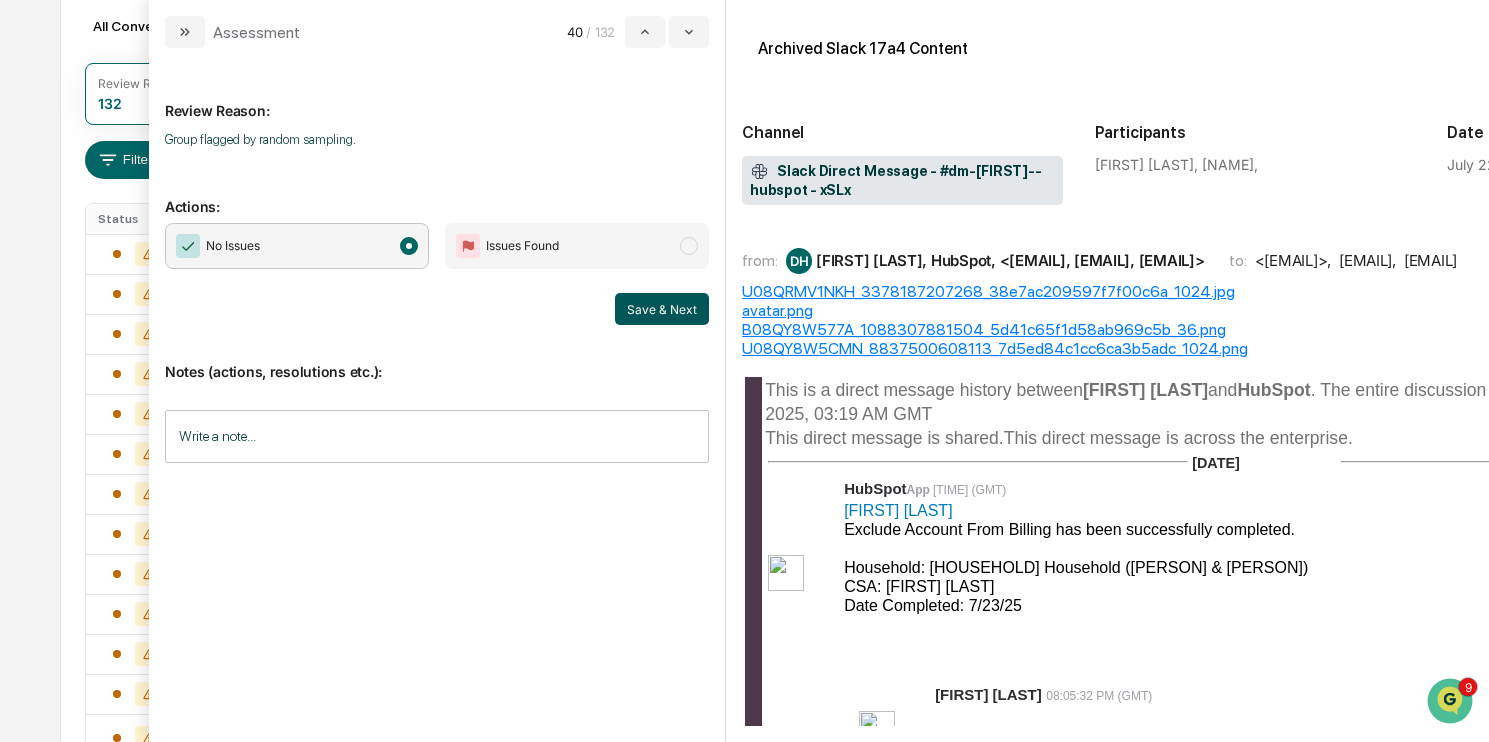 click on "Save & Next" at bounding box center (662, 309) 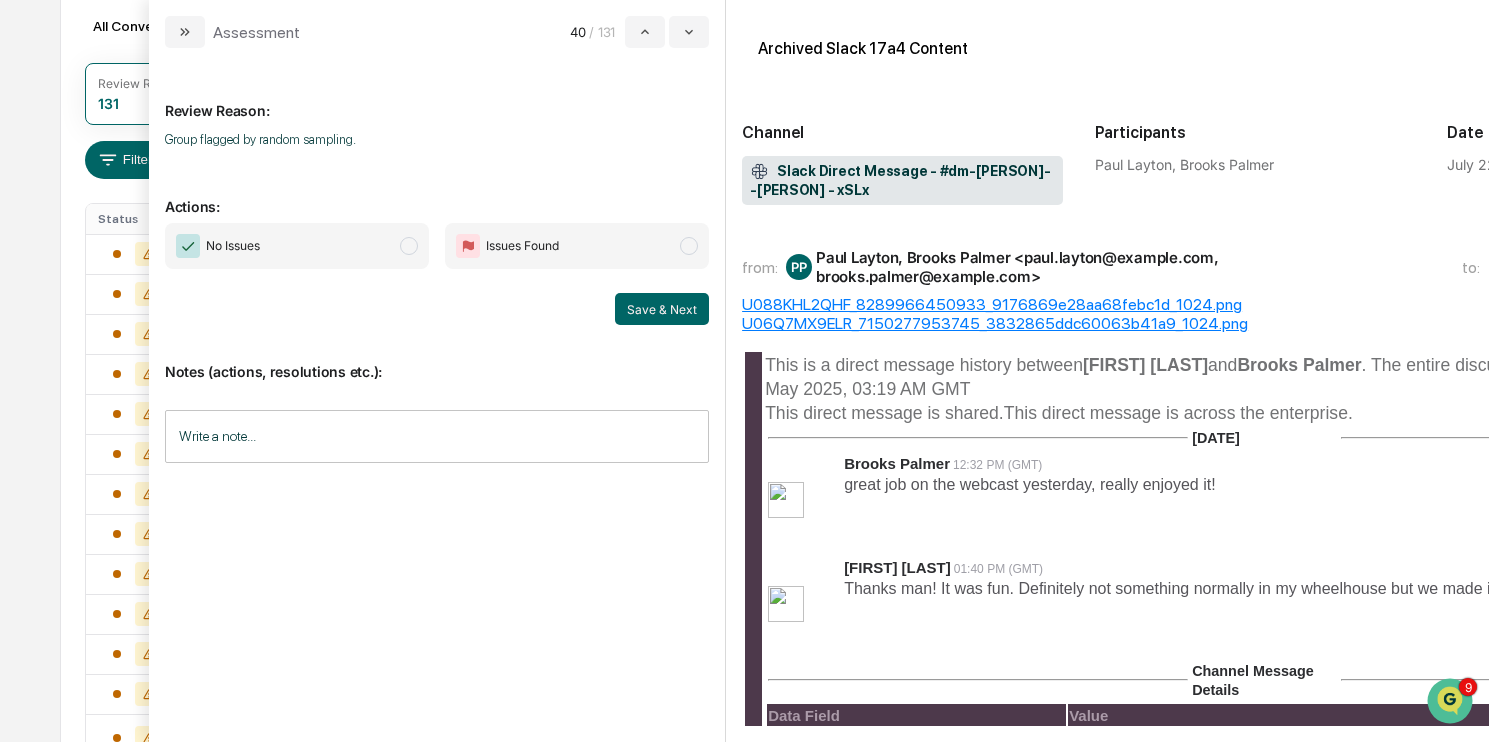 click on "No Issues" at bounding box center [297, 246] 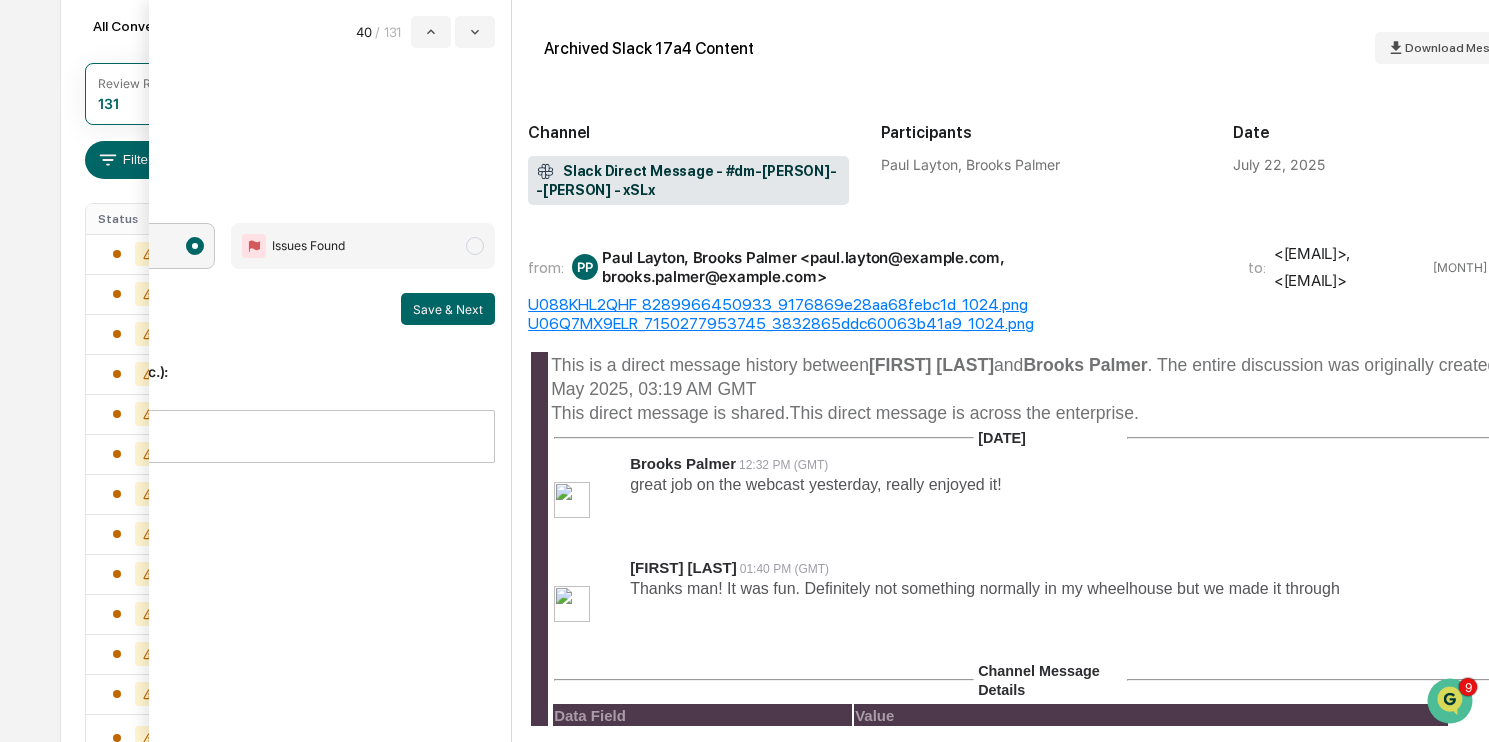 scroll, scrollTop: 0, scrollLeft: 0, axis: both 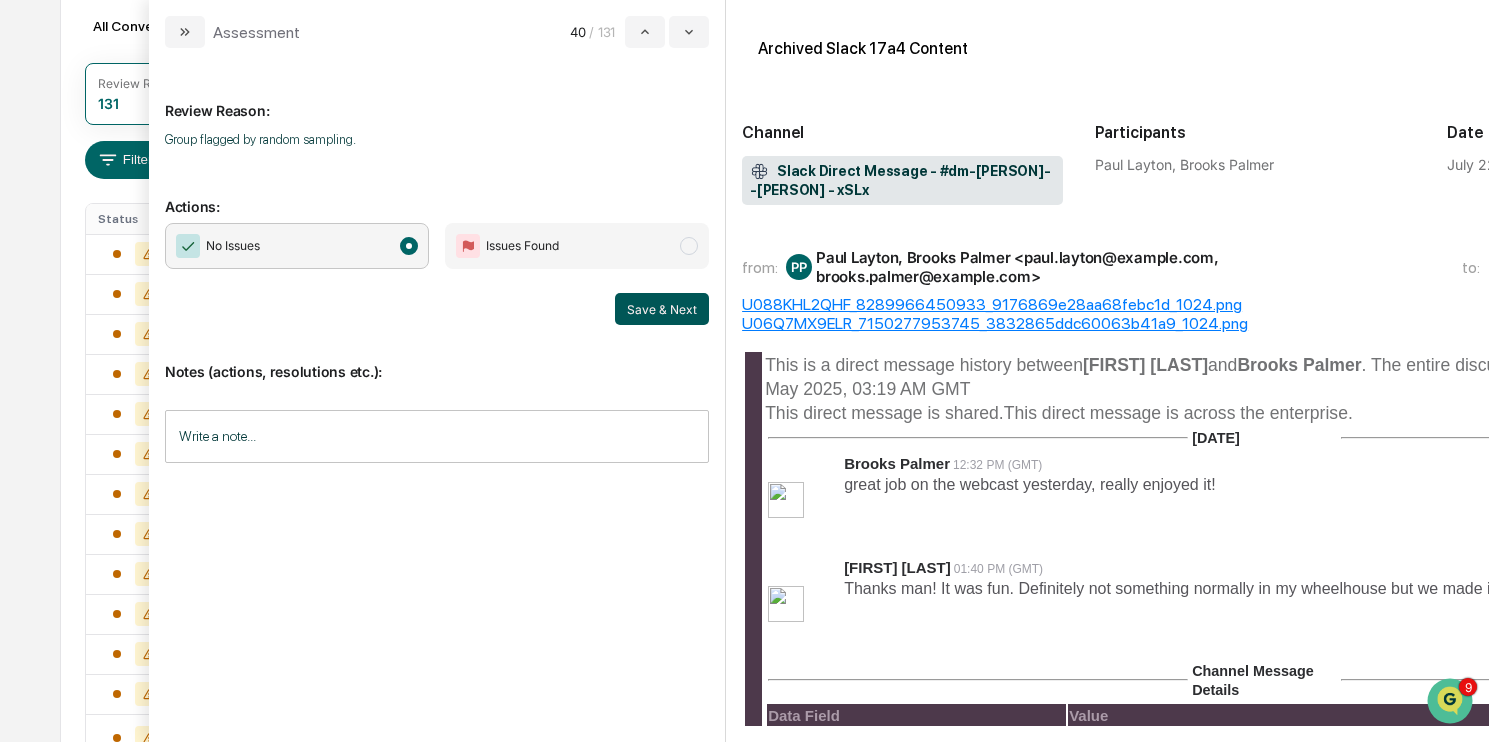 click on "Save & Next" at bounding box center (662, 309) 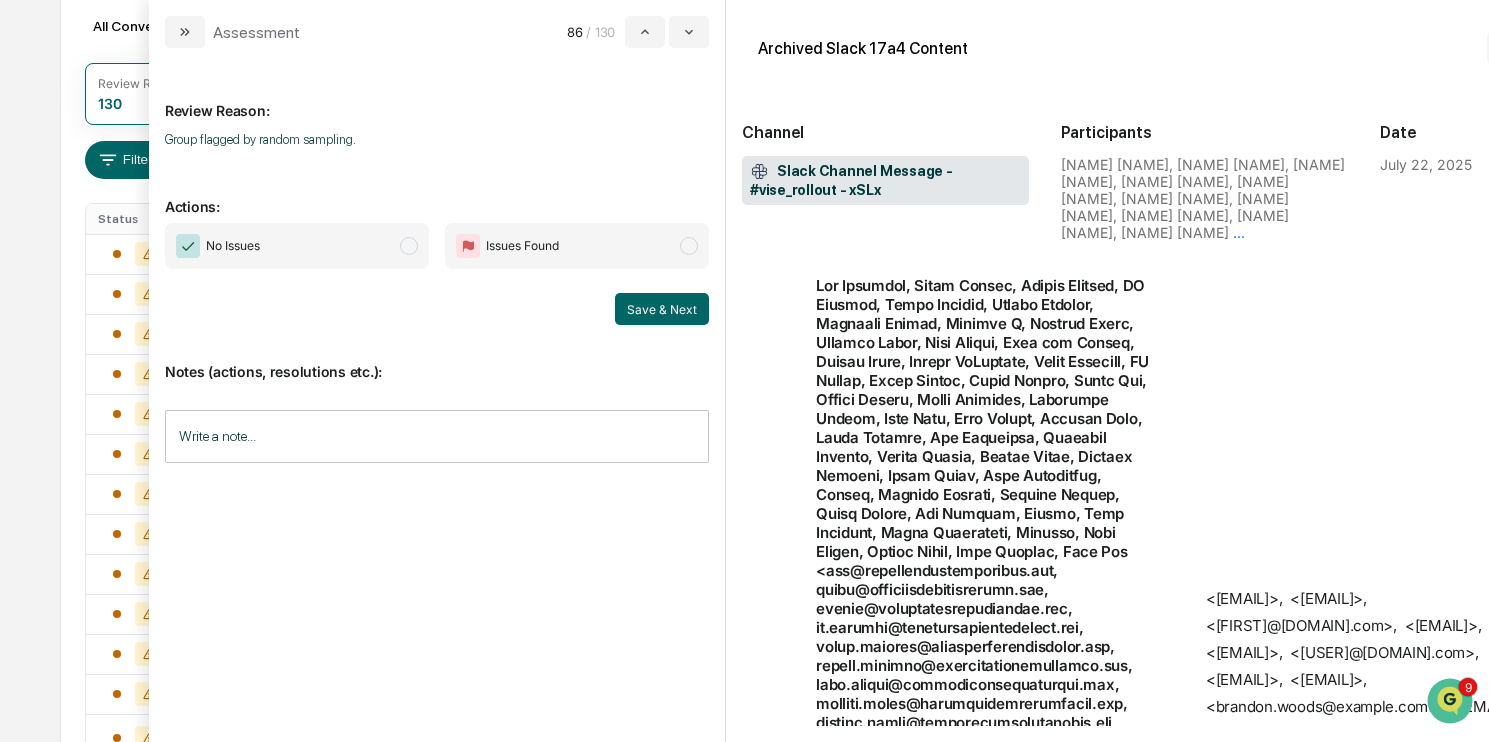 click on "No Issues" at bounding box center (297, 246) 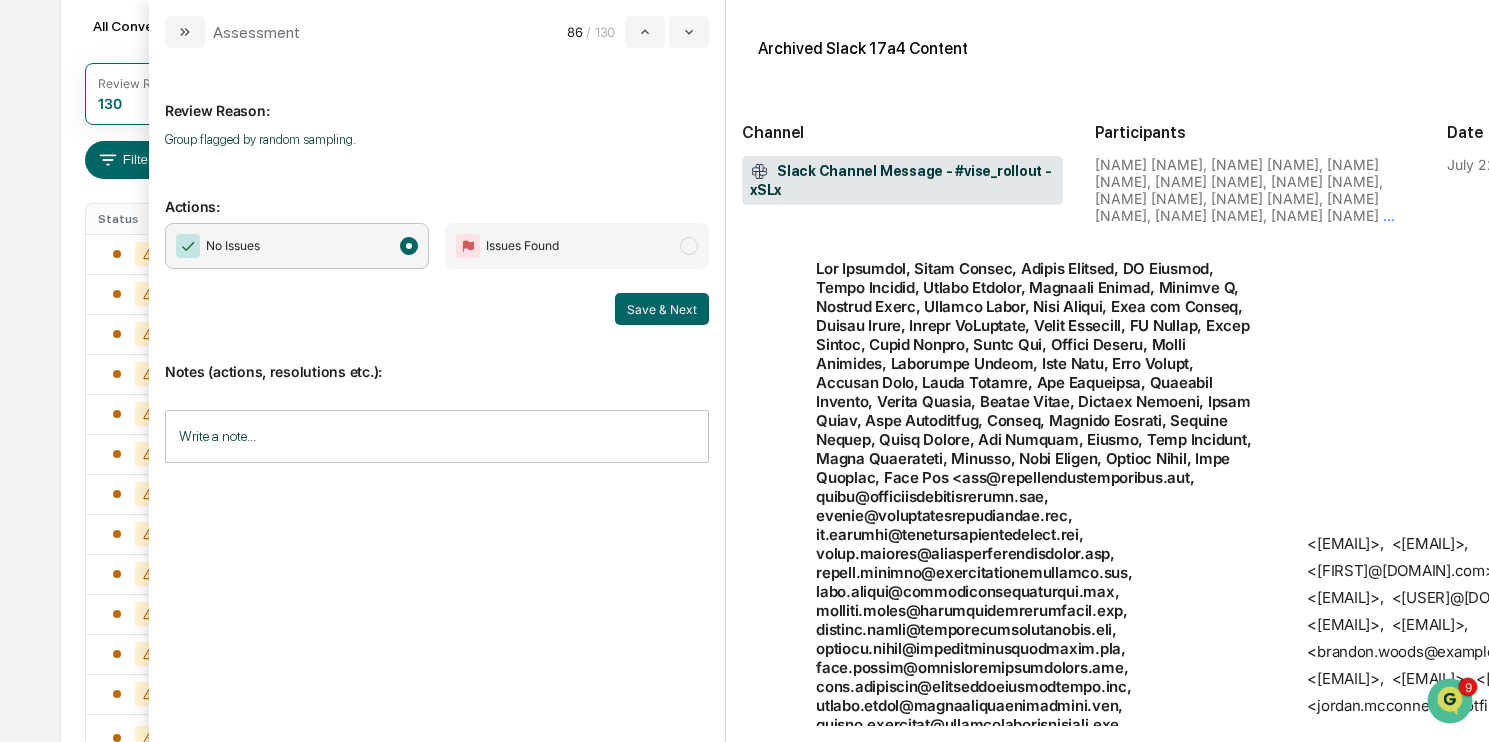 click on "No Issues" at bounding box center [297, 246] 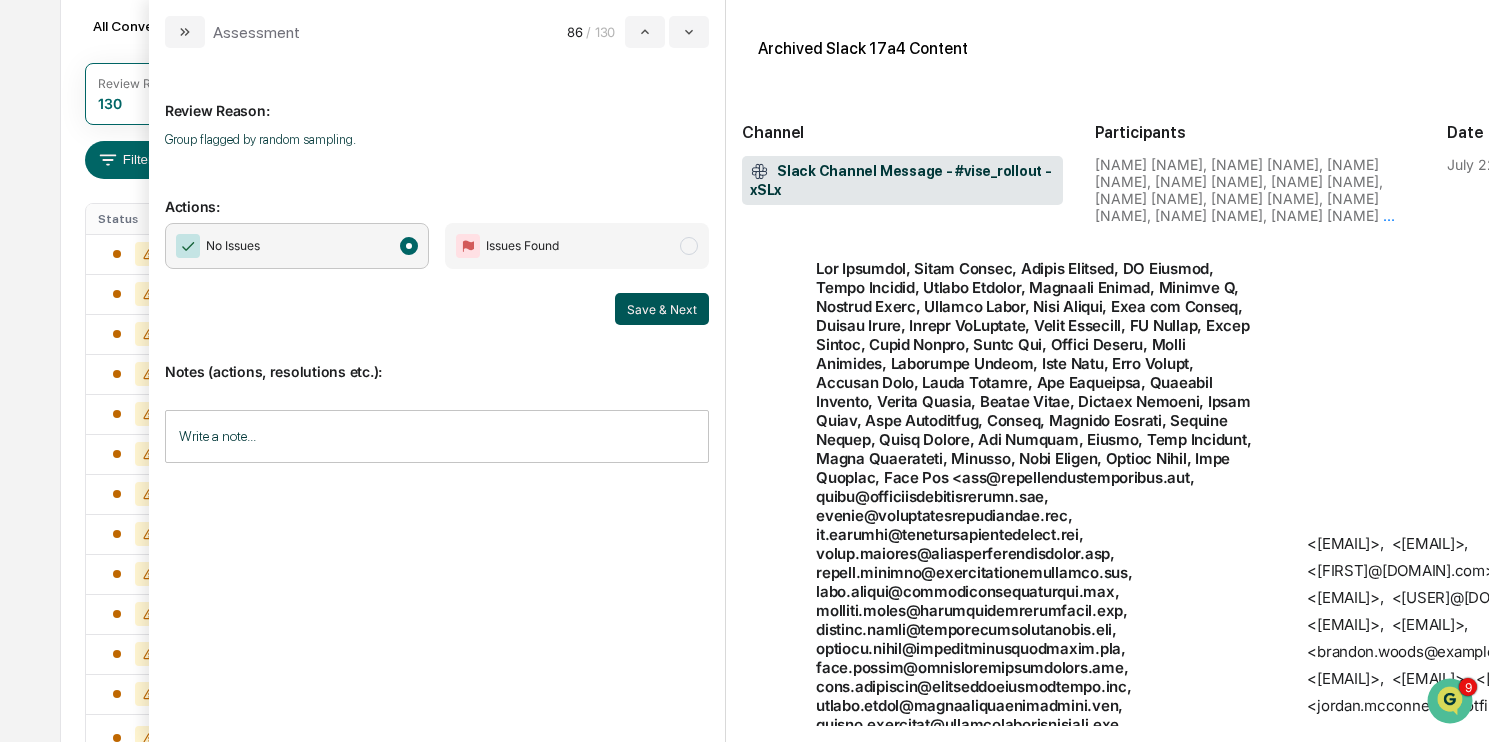 click on "Save & Next" at bounding box center [662, 309] 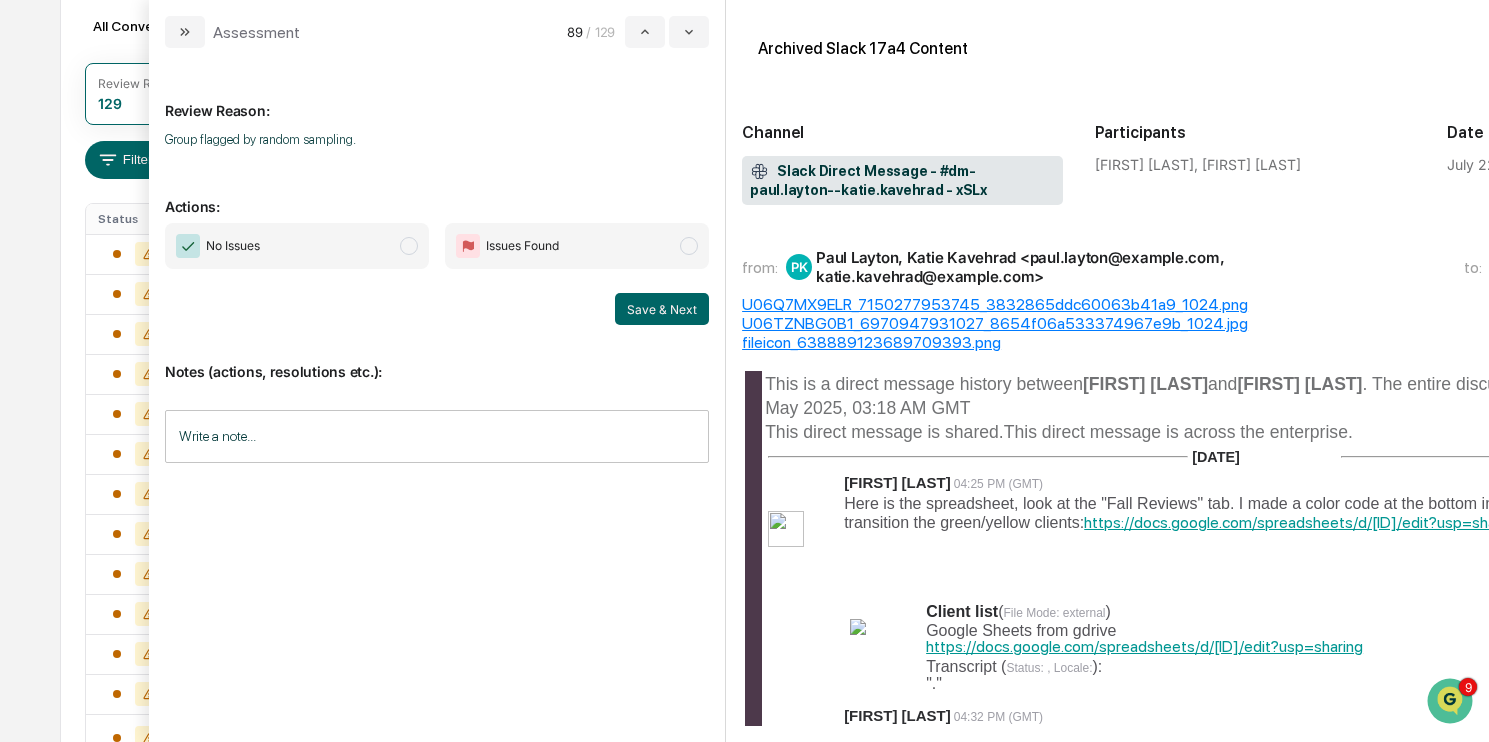 click on "No Issues" at bounding box center [297, 246] 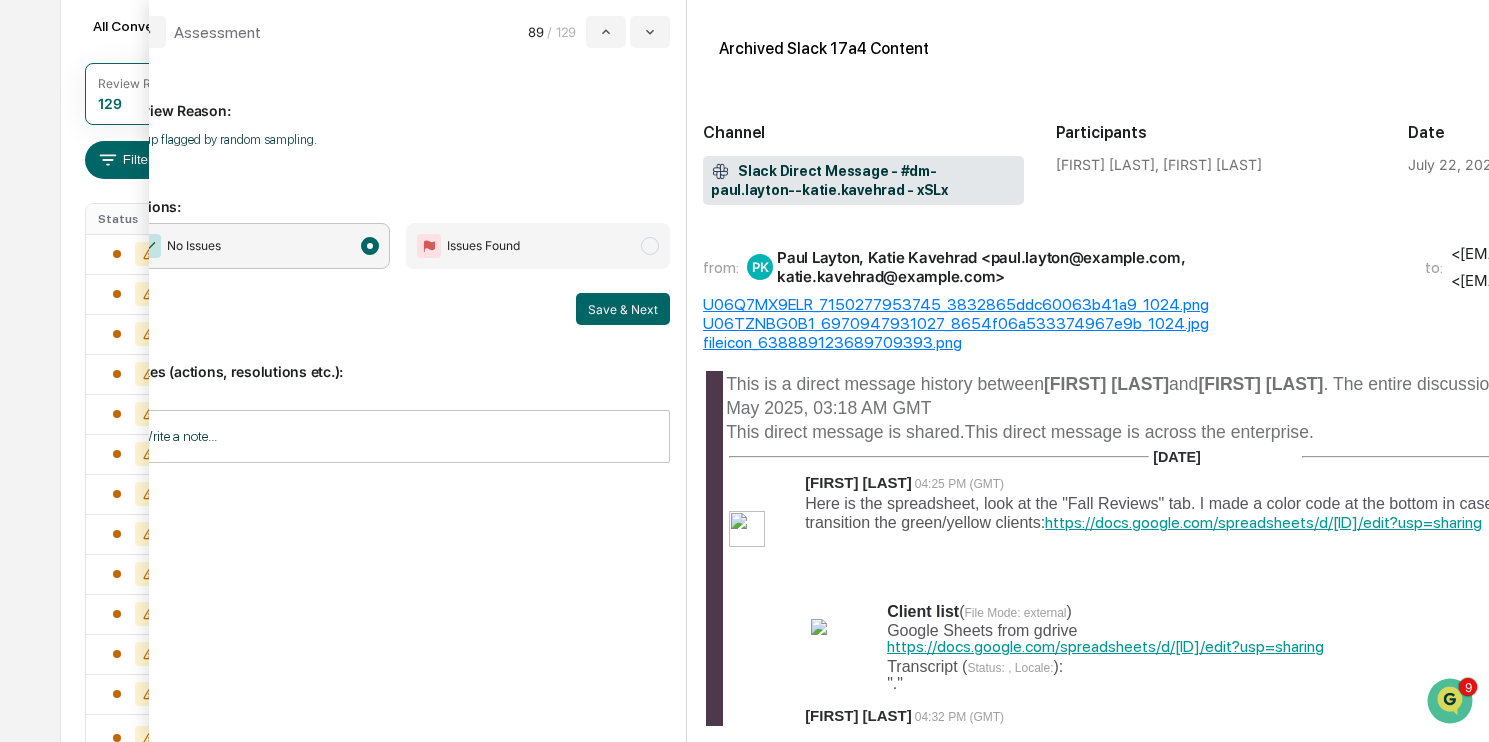 scroll, scrollTop: 0, scrollLeft: 0, axis: both 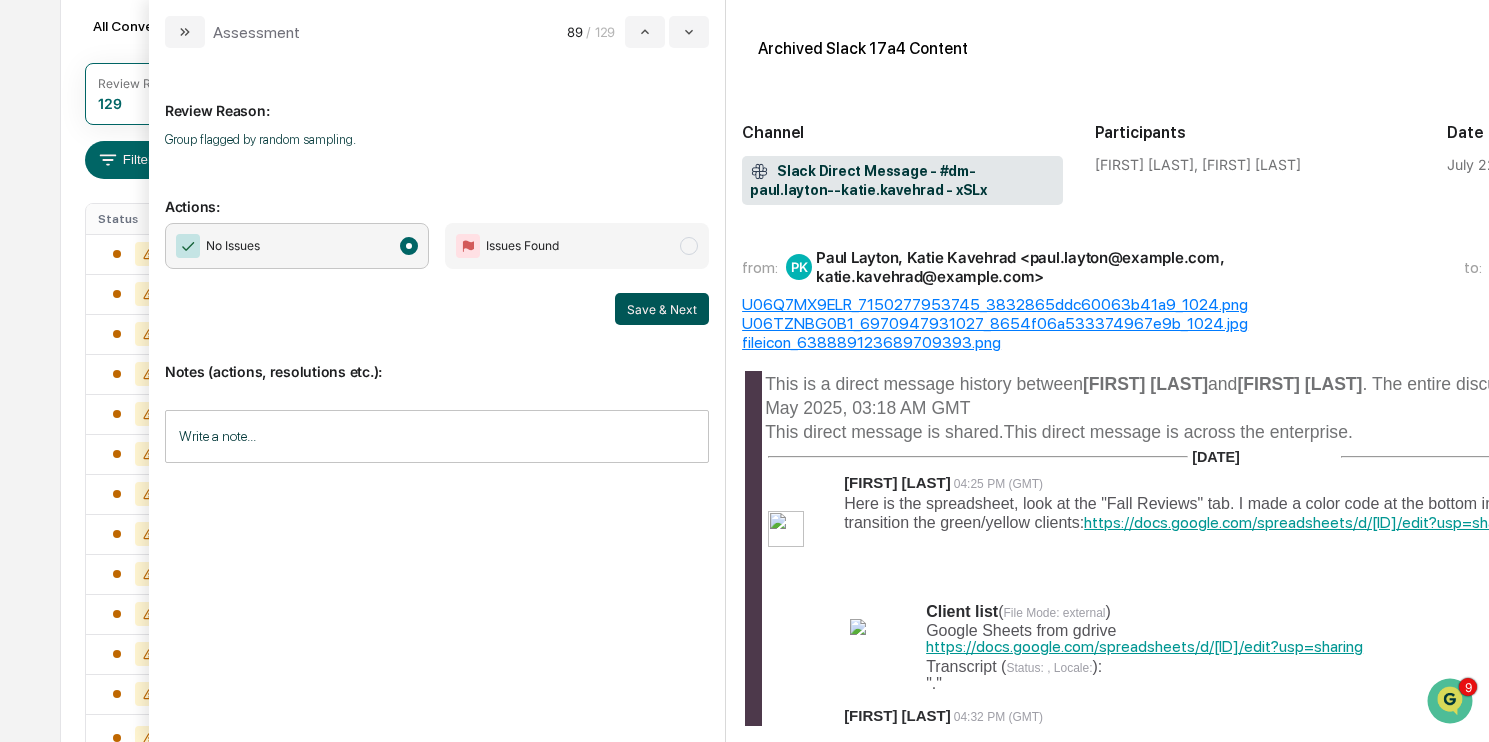 click on "Save & Next" at bounding box center (662, 309) 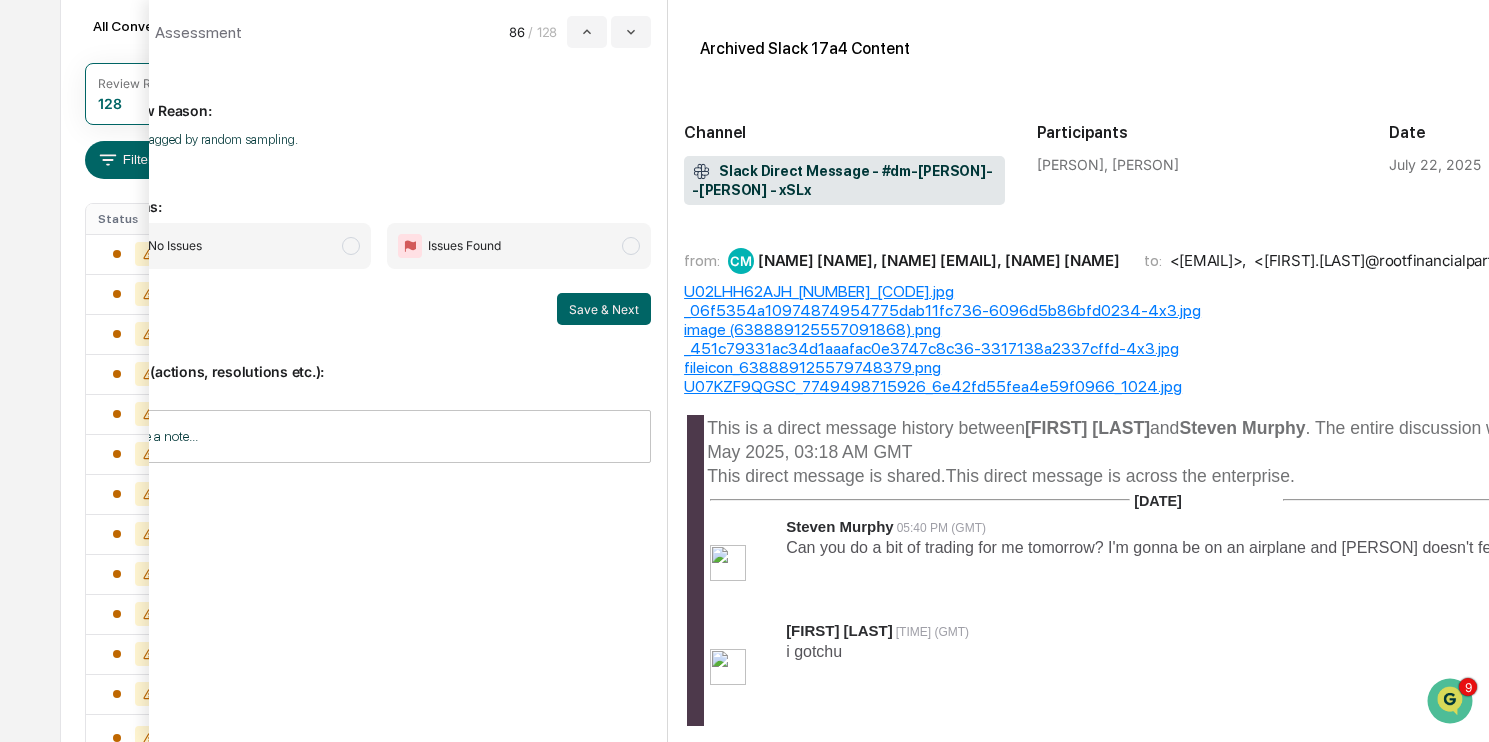 scroll, scrollTop: 0, scrollLeft: 0, axis: both 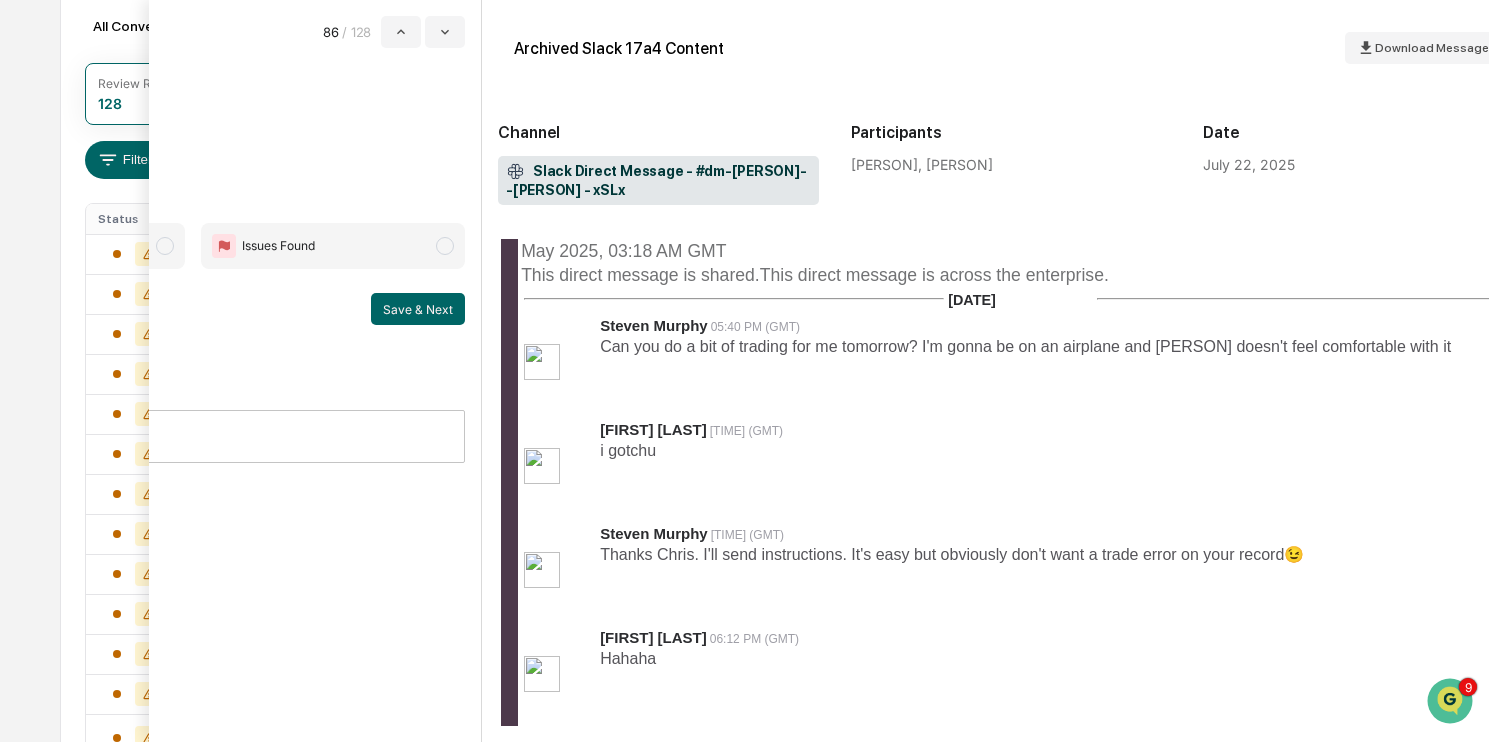 click at bounding box center [165, 246] 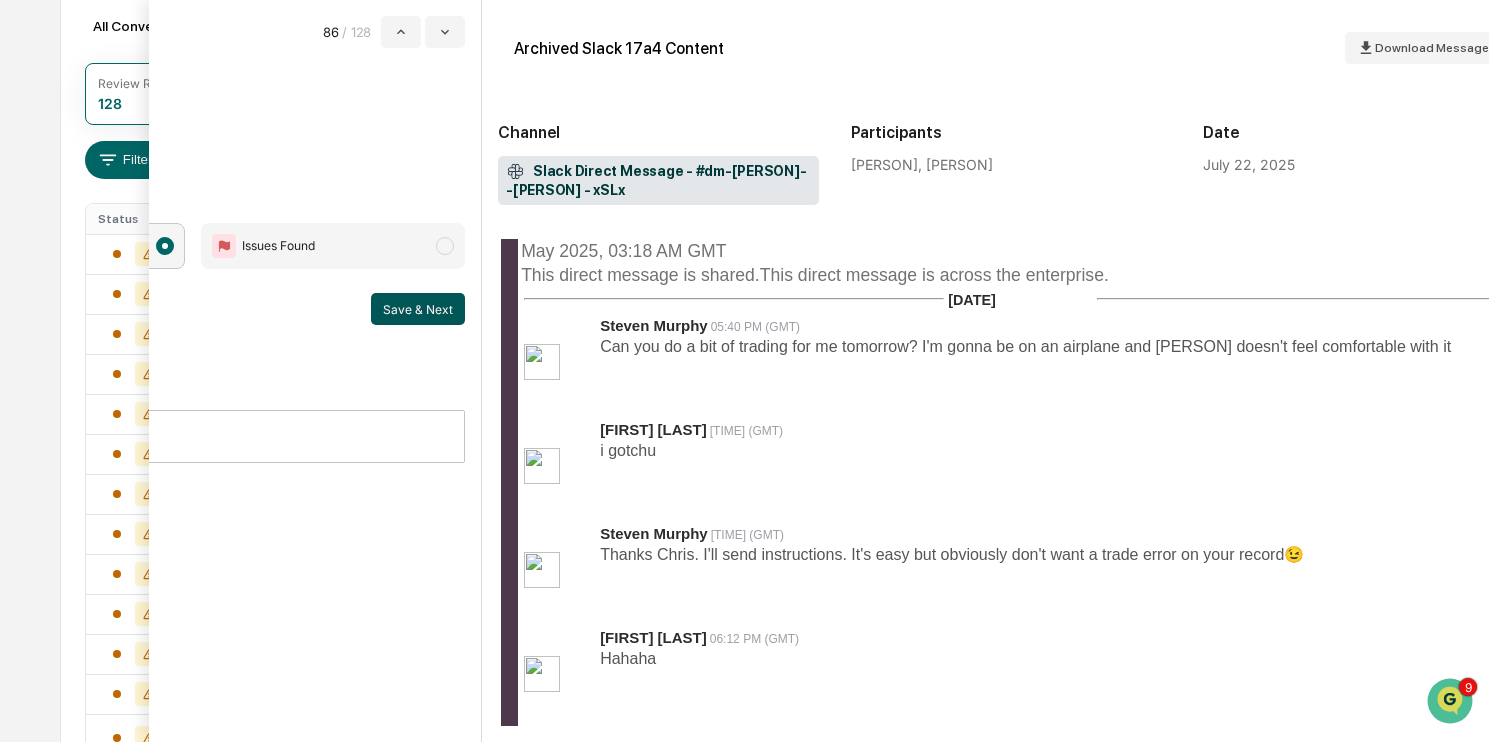 click on "Save & Next" at bounding box center (418, 309) 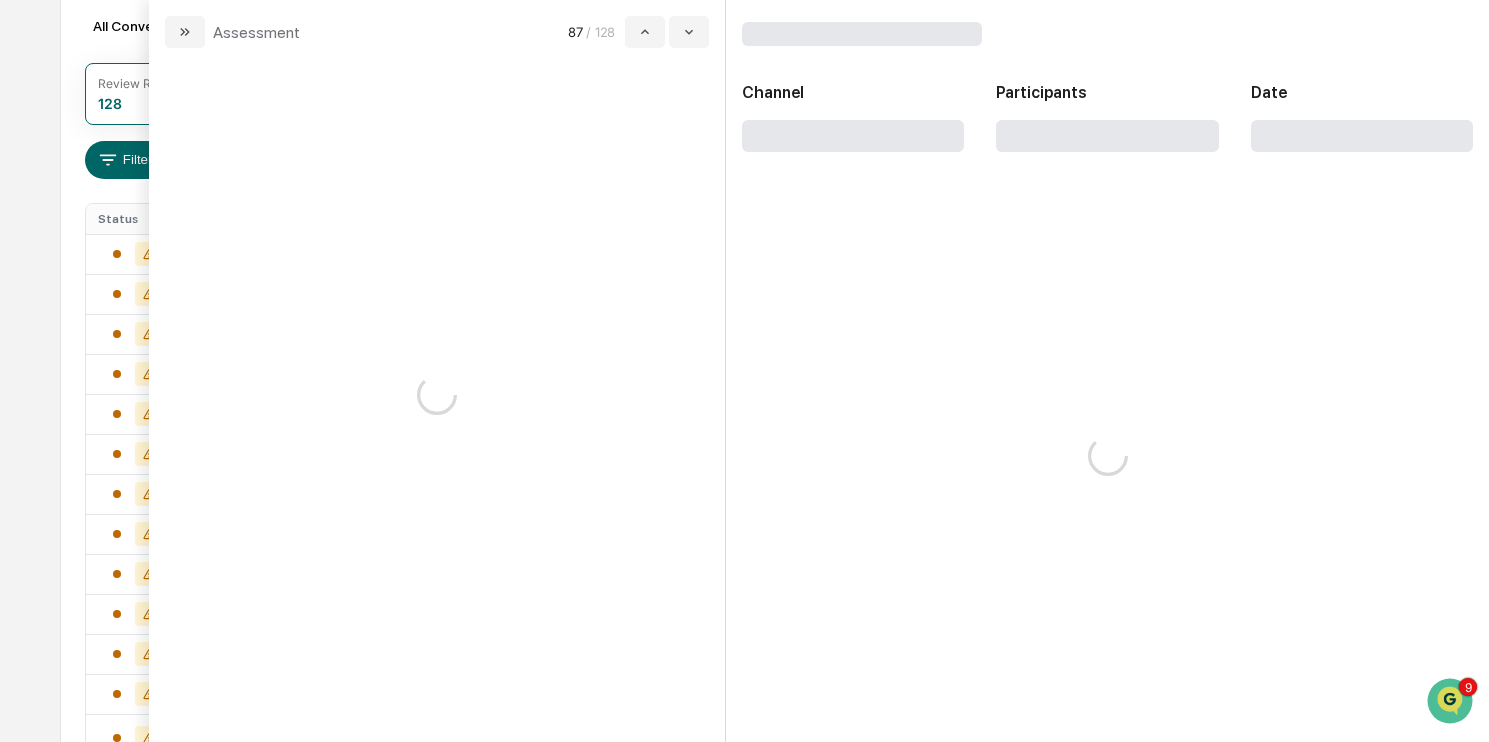 scroll, scrollTop: 0, scrollLeft: 0, axis: both 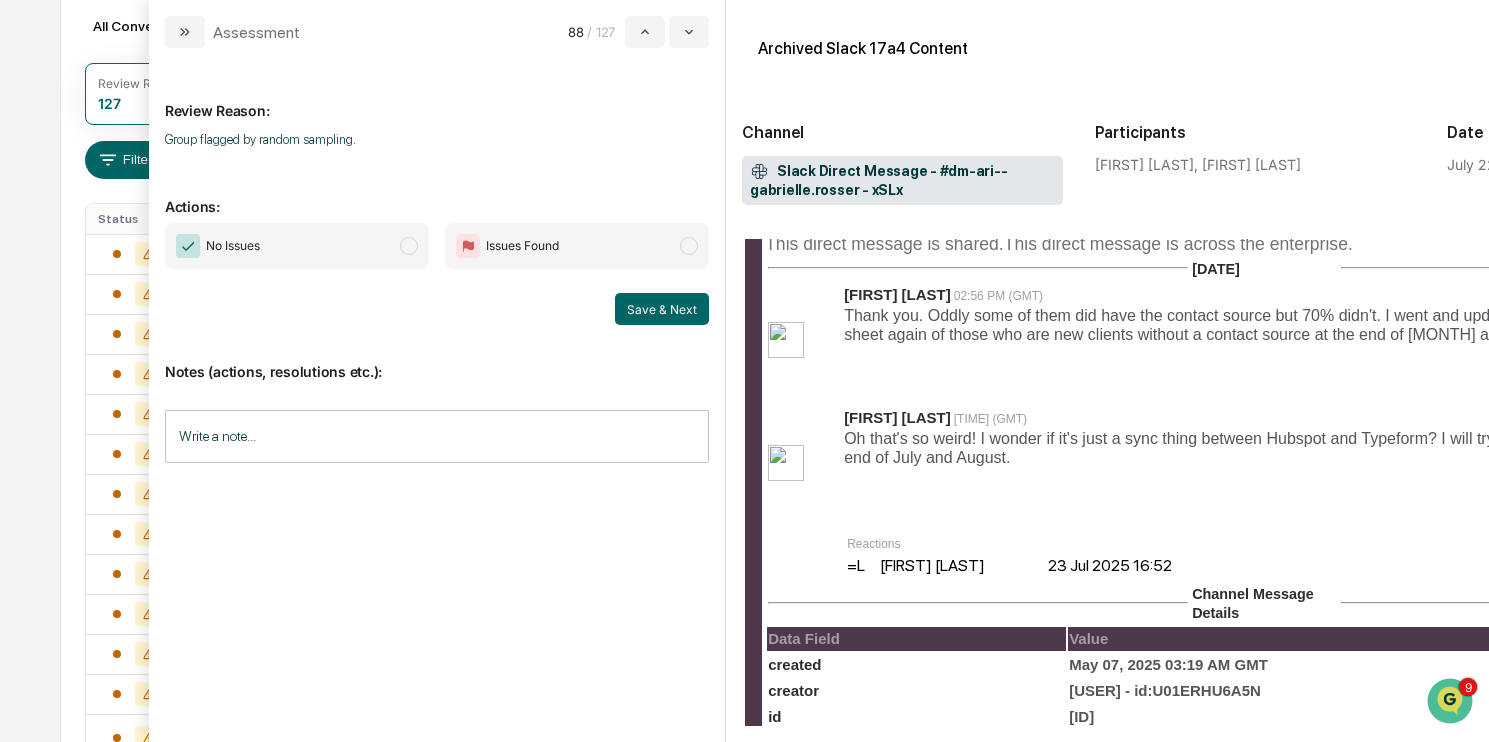 click on "No Issues" at bounding box center [297, 246] 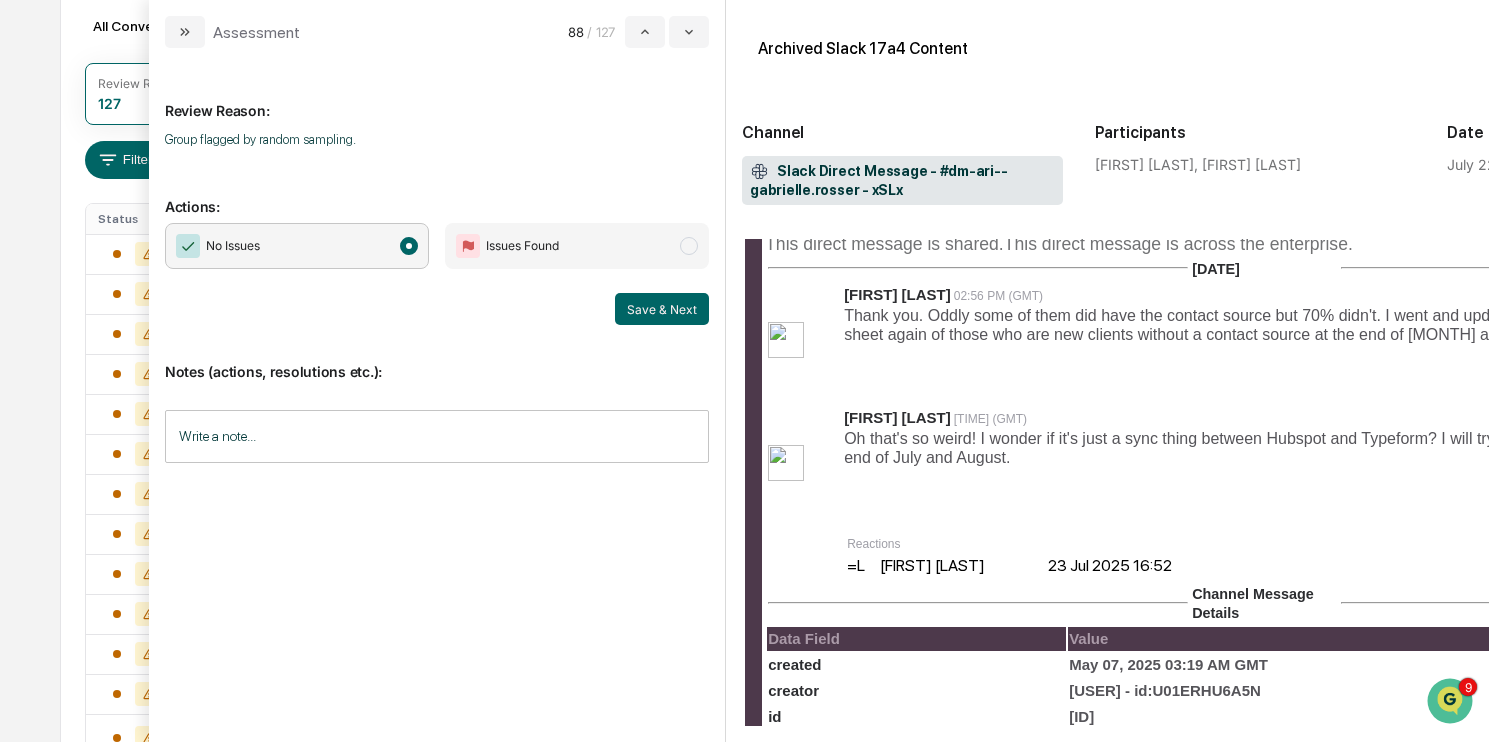 click on "No Issues Issues Found Save & Next" at bounding box center (437, 274) 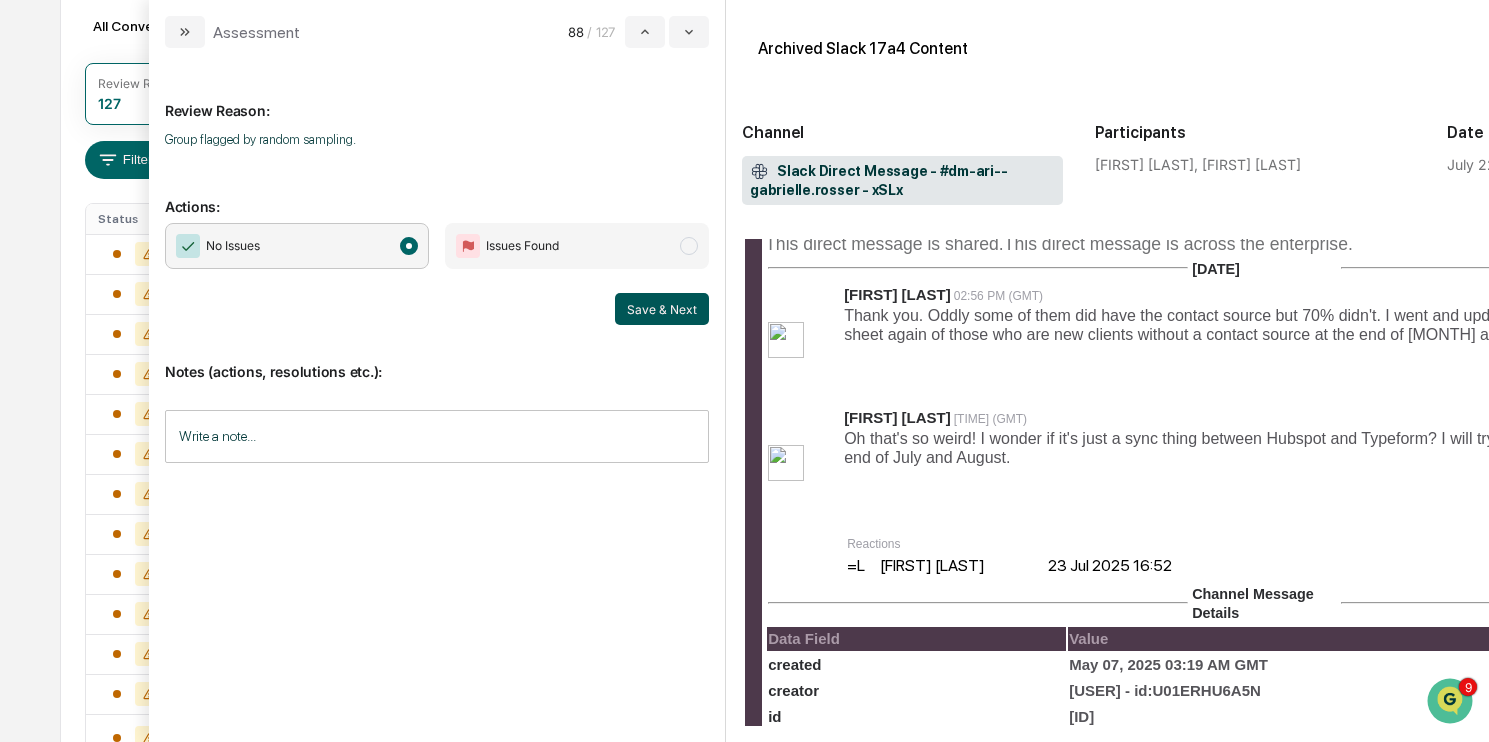 click on "Save & Next" at bounding box center (662, 309) 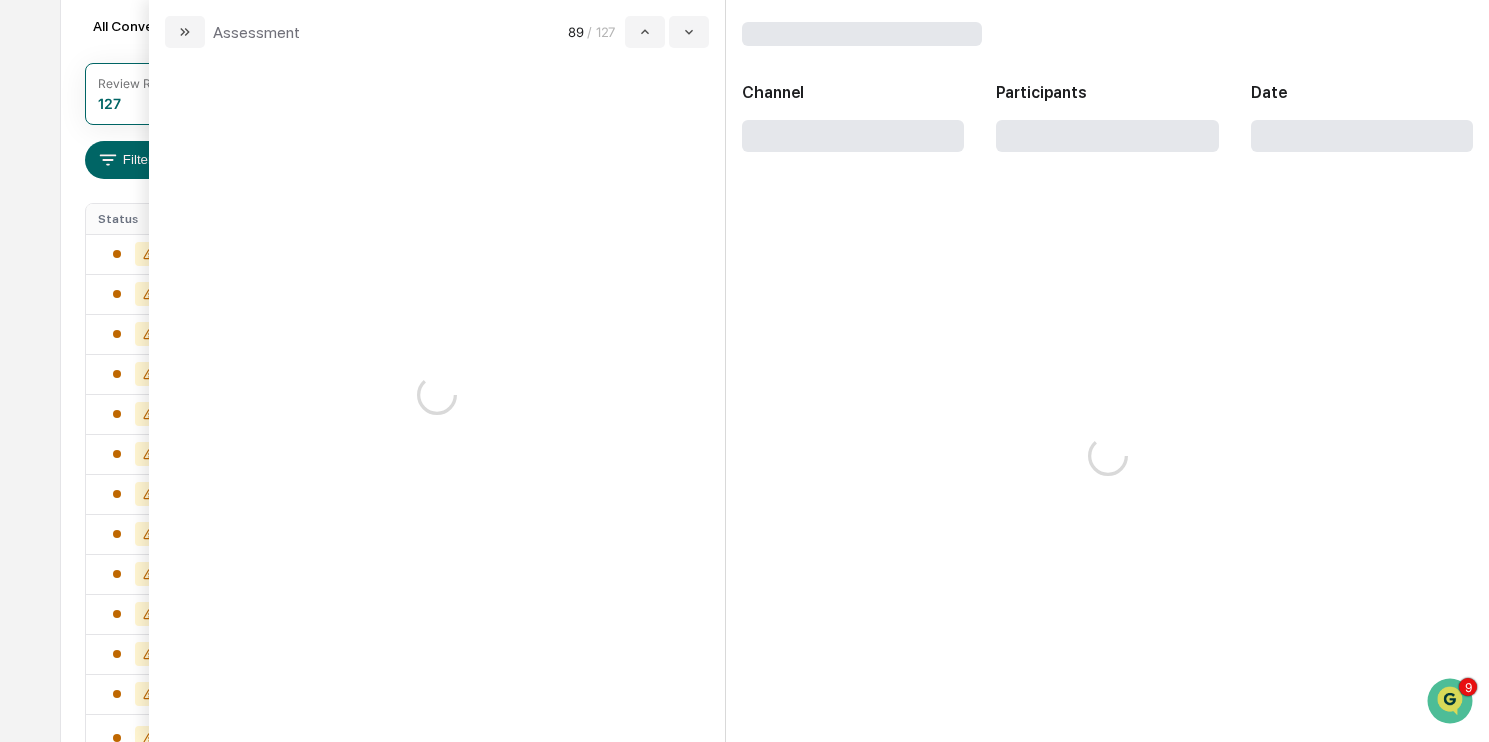 scroll, scrollTop: 0, scrollLeft: 0, axis: both 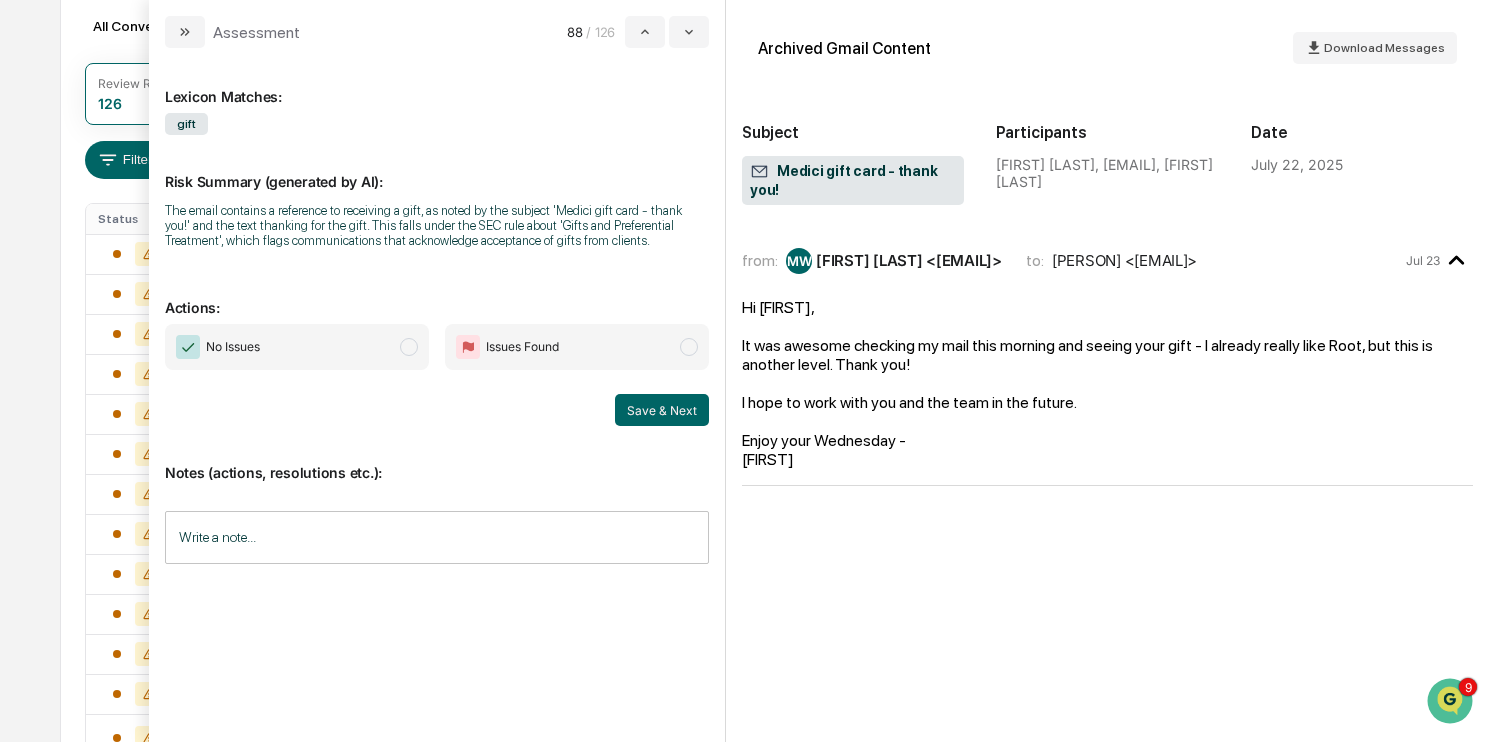 click on "No Issues" at bounding box center (297, 347) 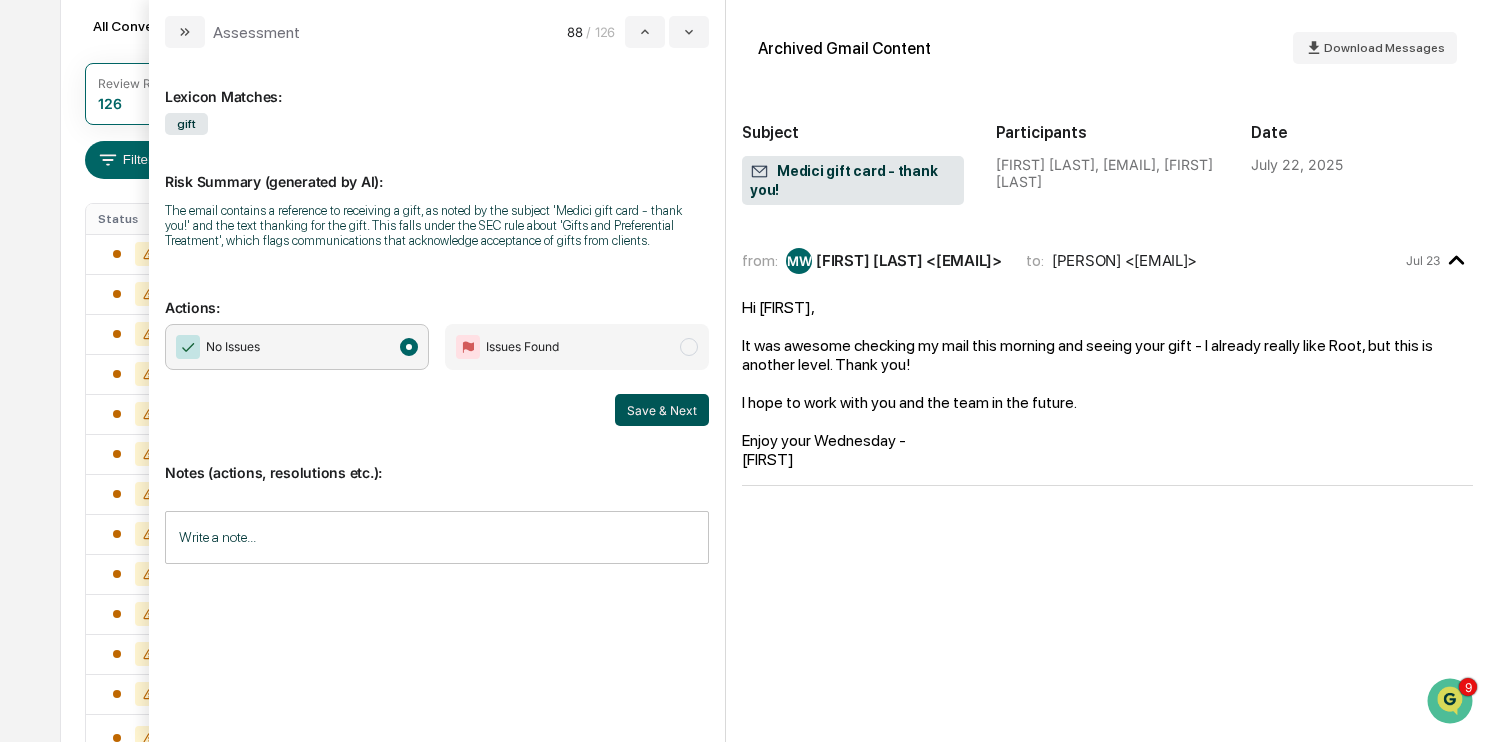 click on "Save & Next" at bounding box center (662, 410) 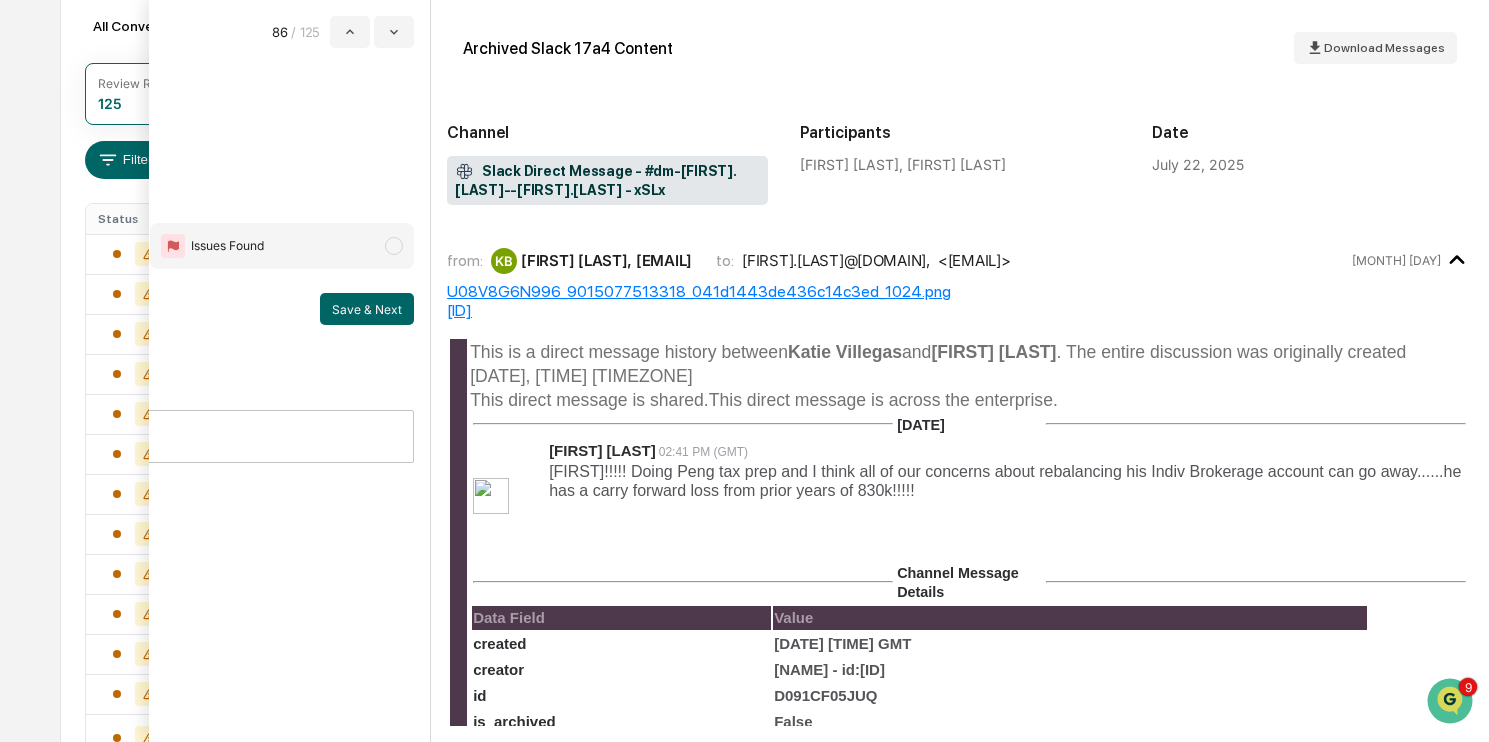 scroll, scrollTop: 0, scrollLeft: 0, axis: both 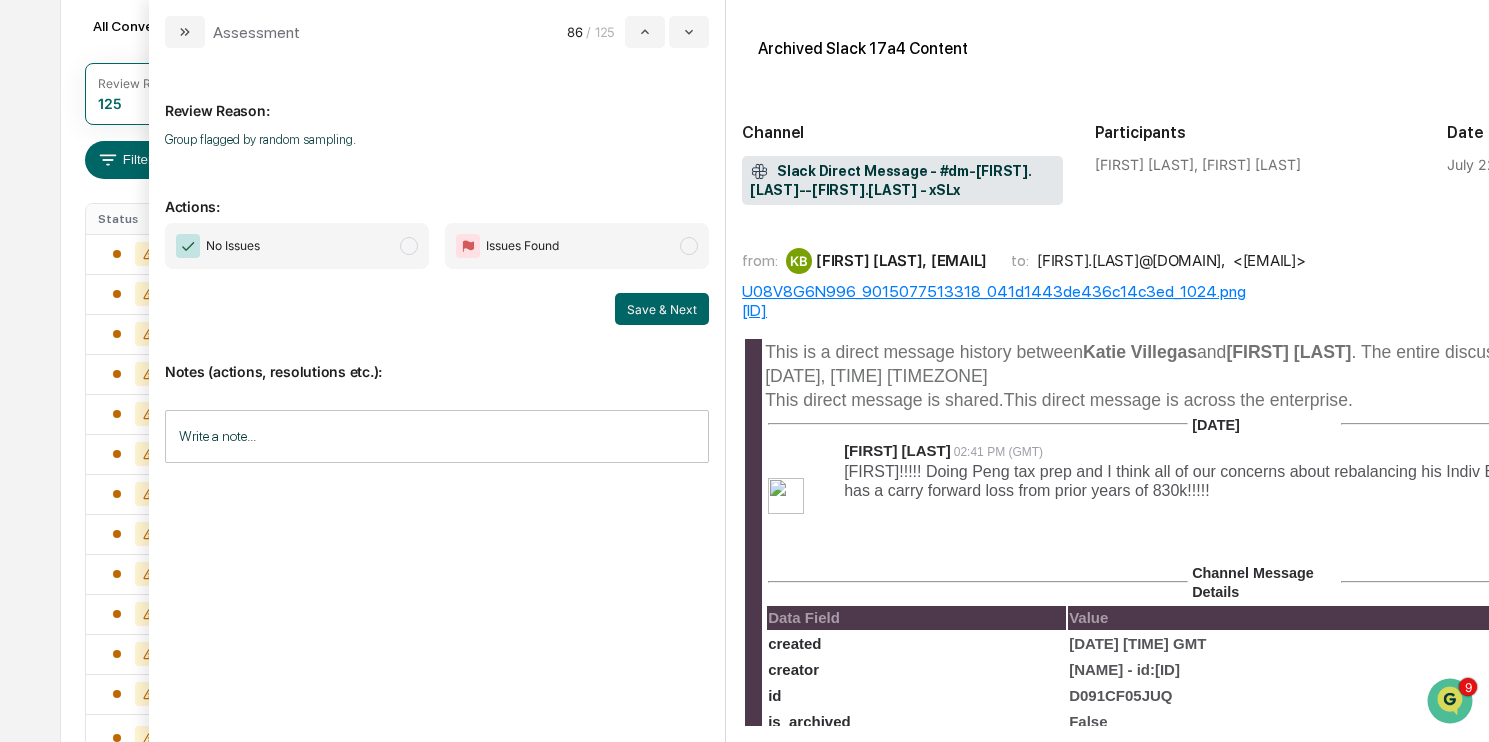 click on "No Issues Issues Found Save & Next" at bounding box center (437, 274) 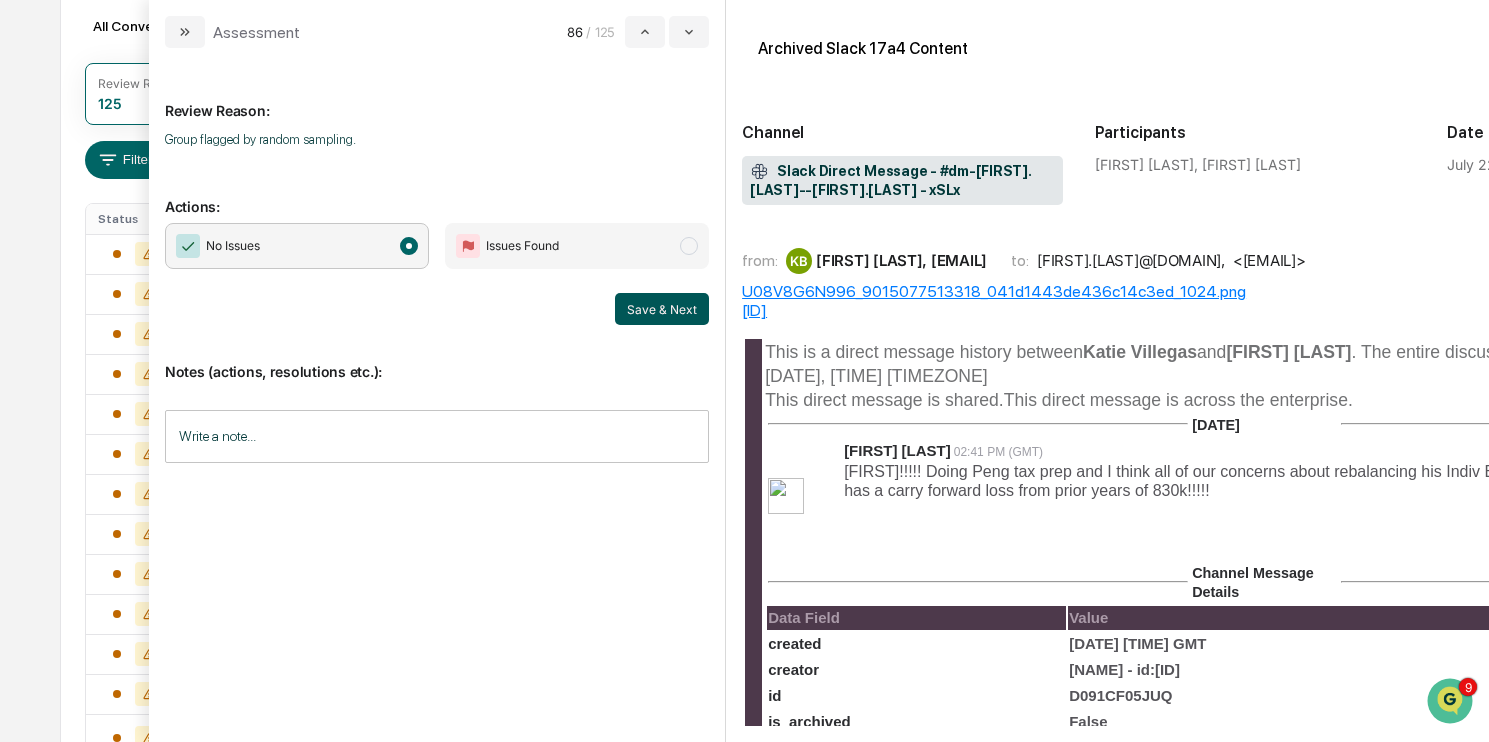 click on "Save & Next" at bounding box center (662, 309) 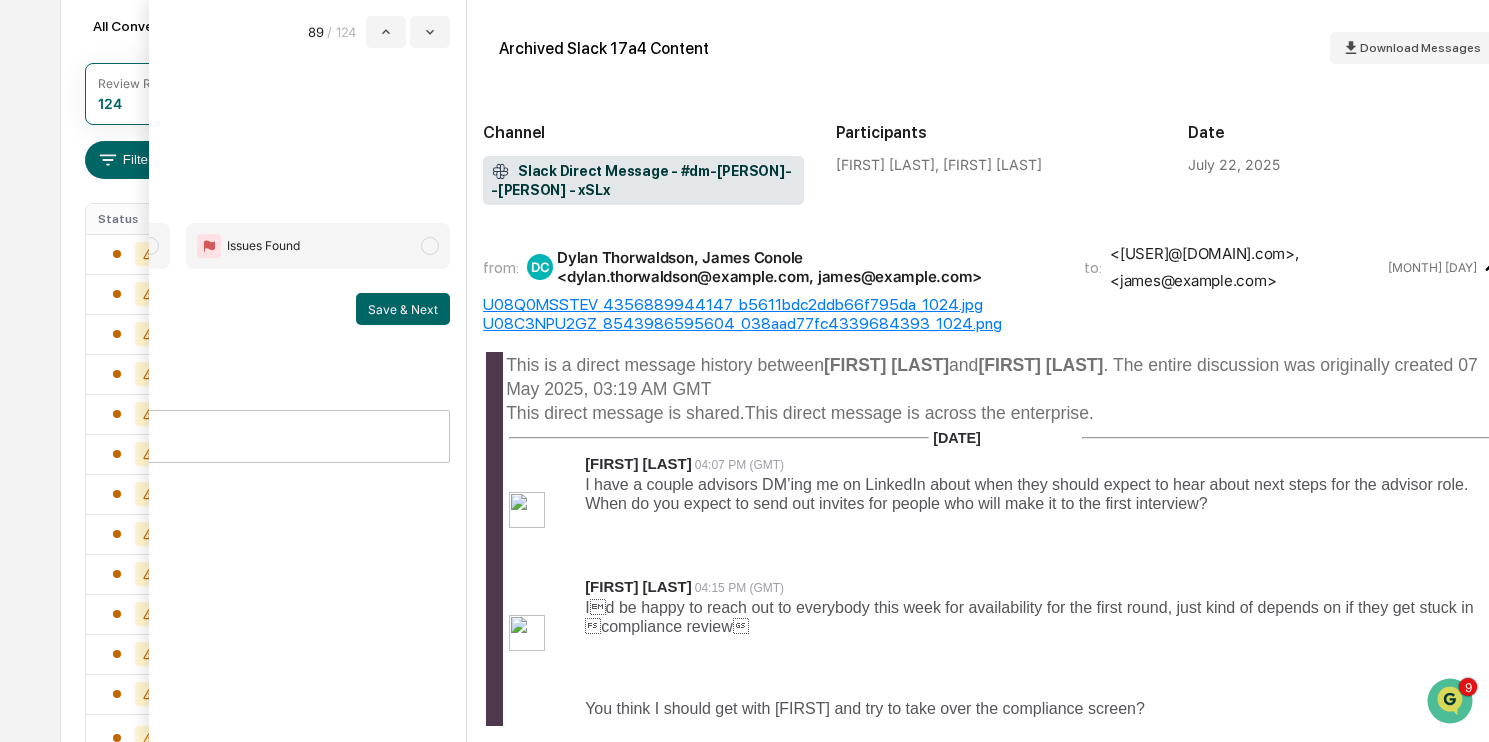 scroll, scrollTop: 0, scrollLeft: 253, axis: horizontal 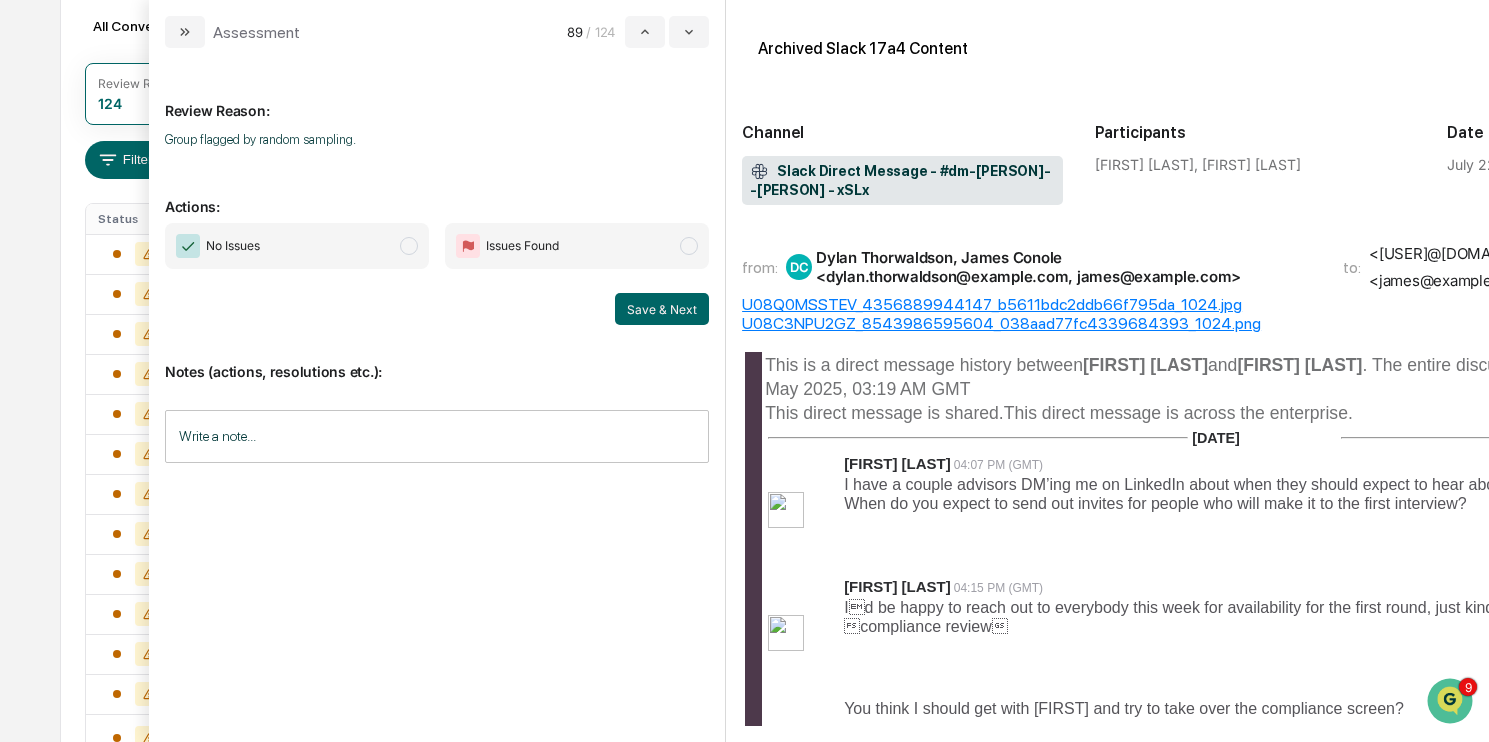 click on "No Issues" at bounding box center [297, 246] 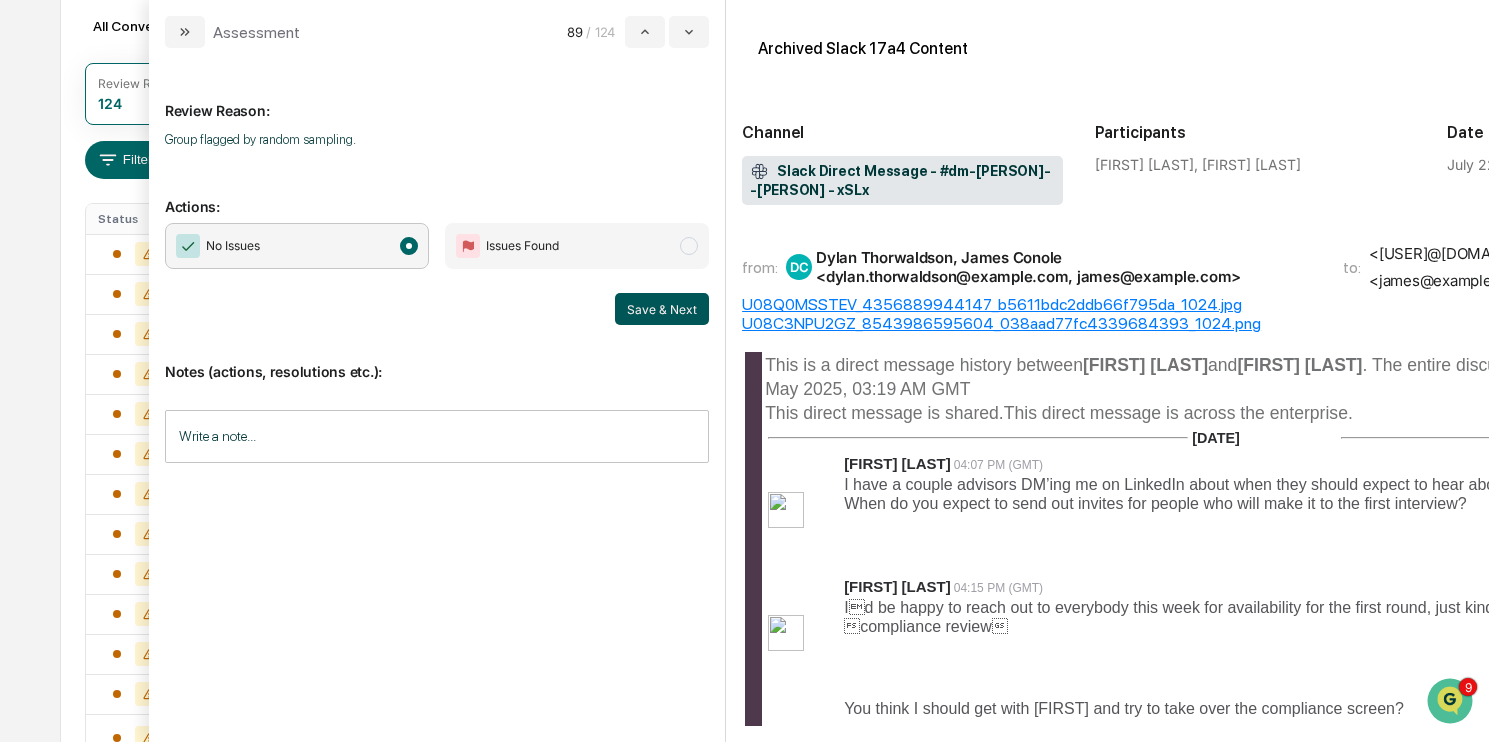 click on "Save & Next" at bounding box center (662, 309) 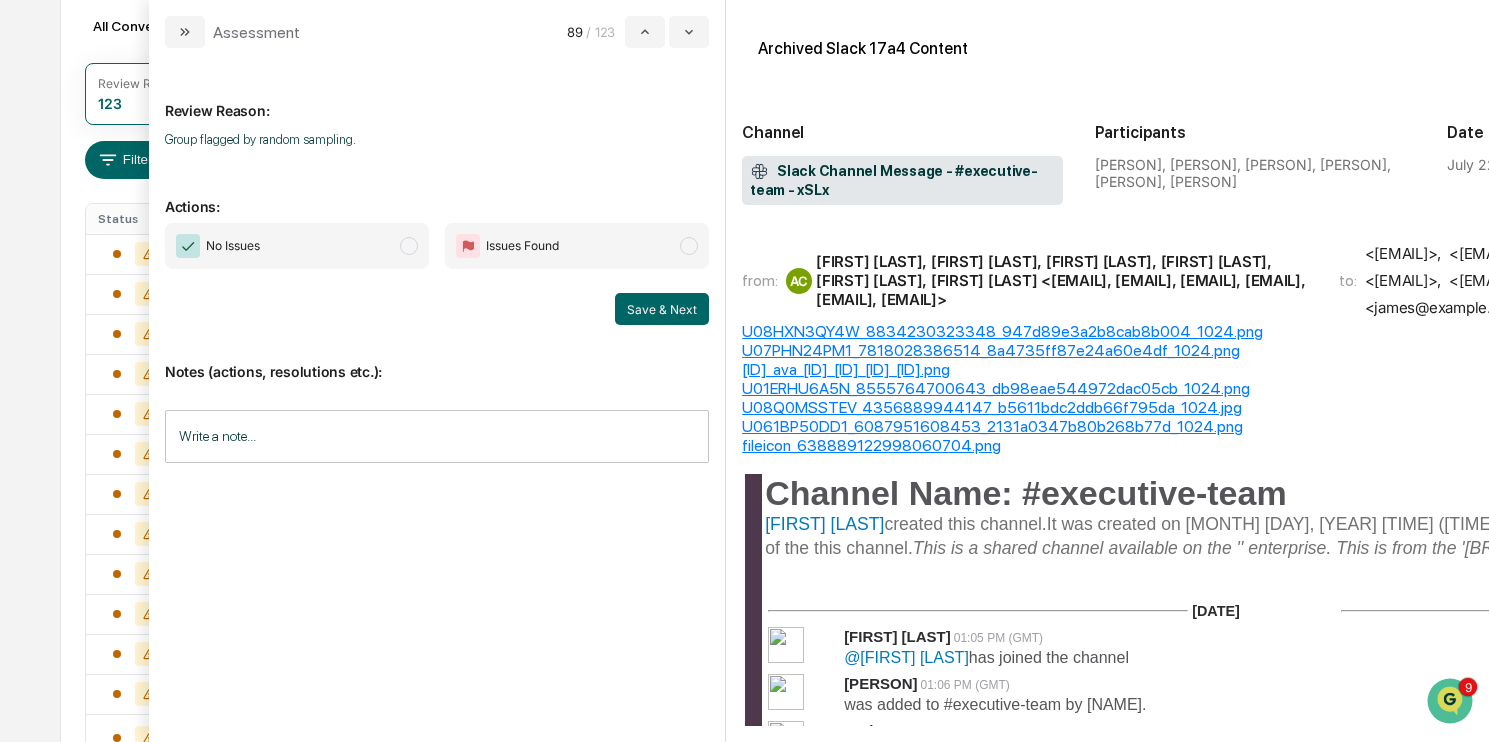 click on "No Issues" at bounding box center [297, 246] 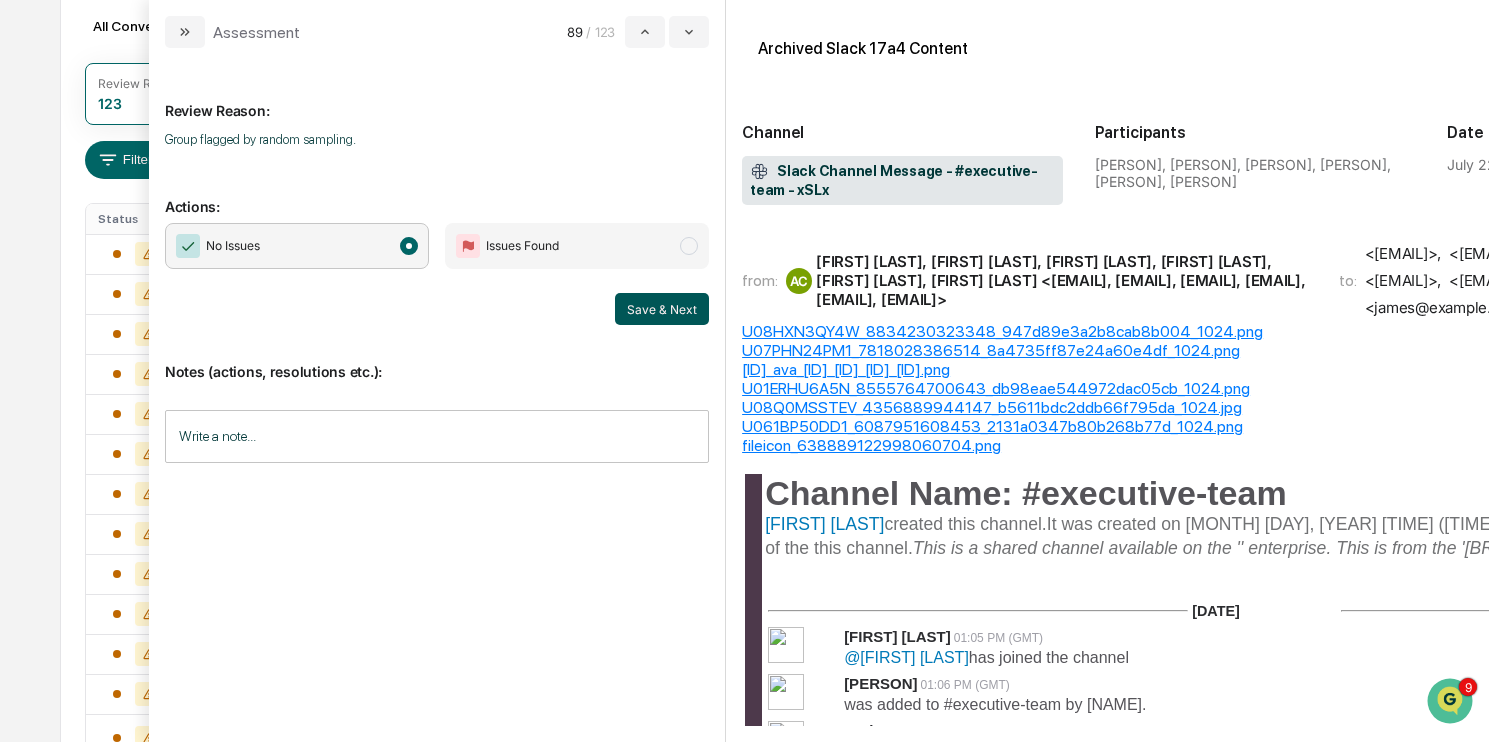 click on "Save & Next" at bounding box center (662, 309) 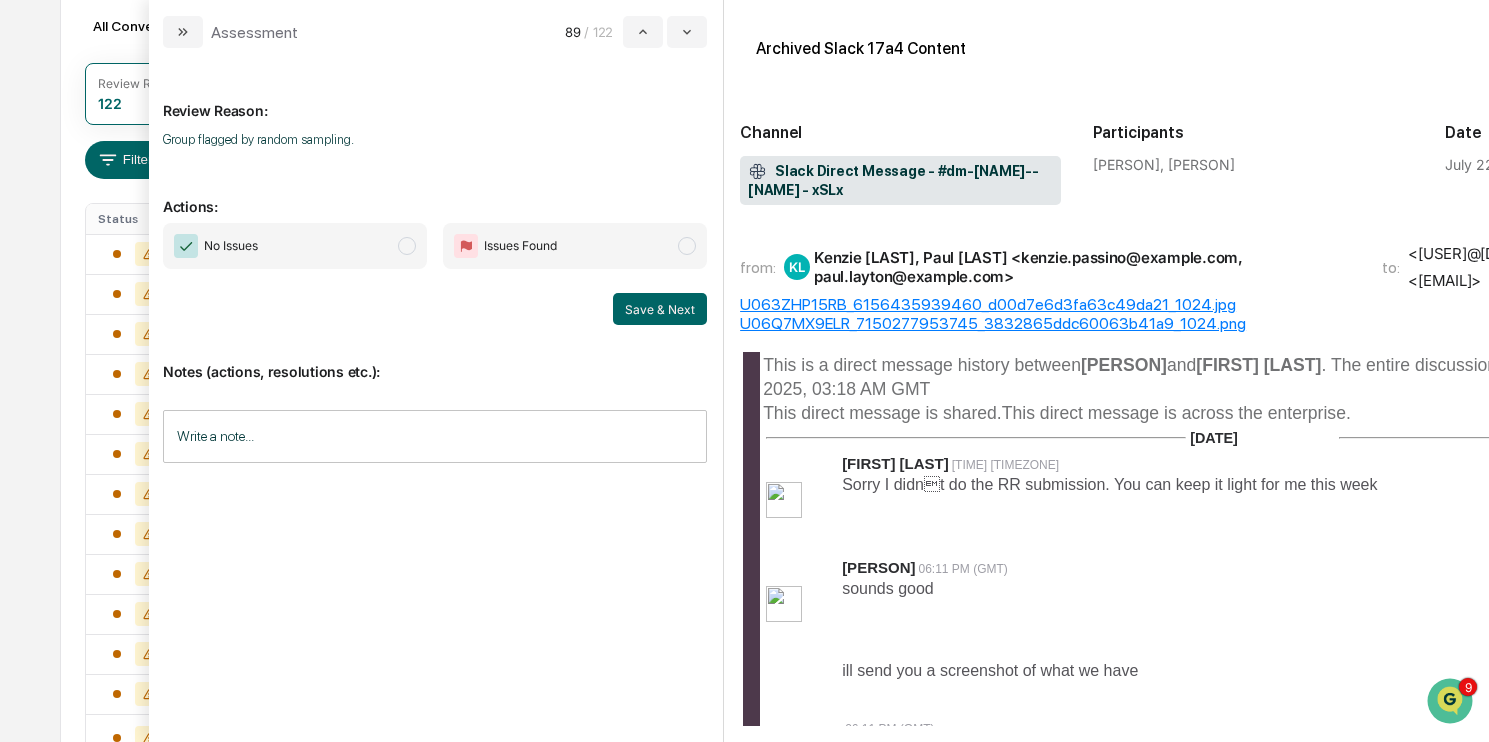 scroll, scrollTop: 0, scrollLeft: 0, axis: both 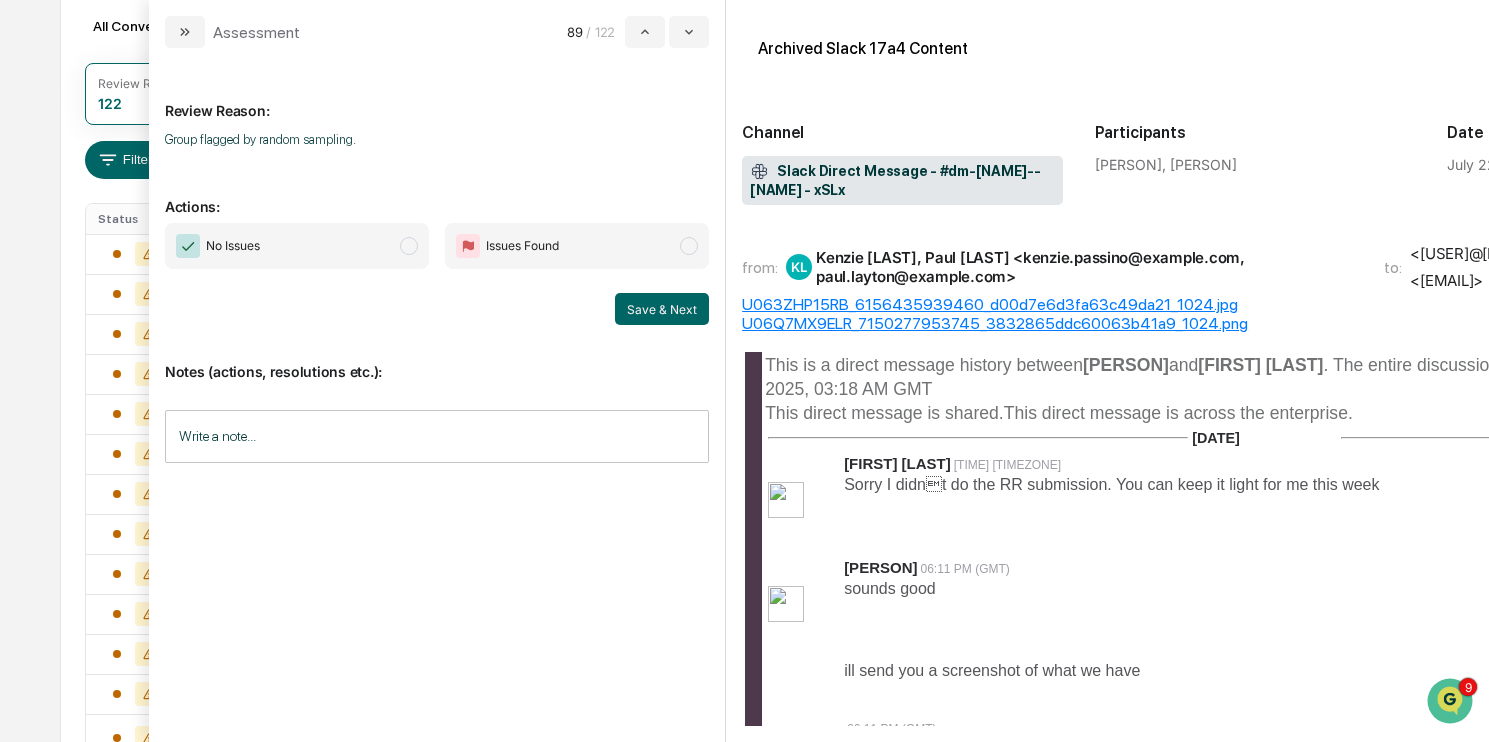 click on "No Issues" at bounding box center (297, 246) 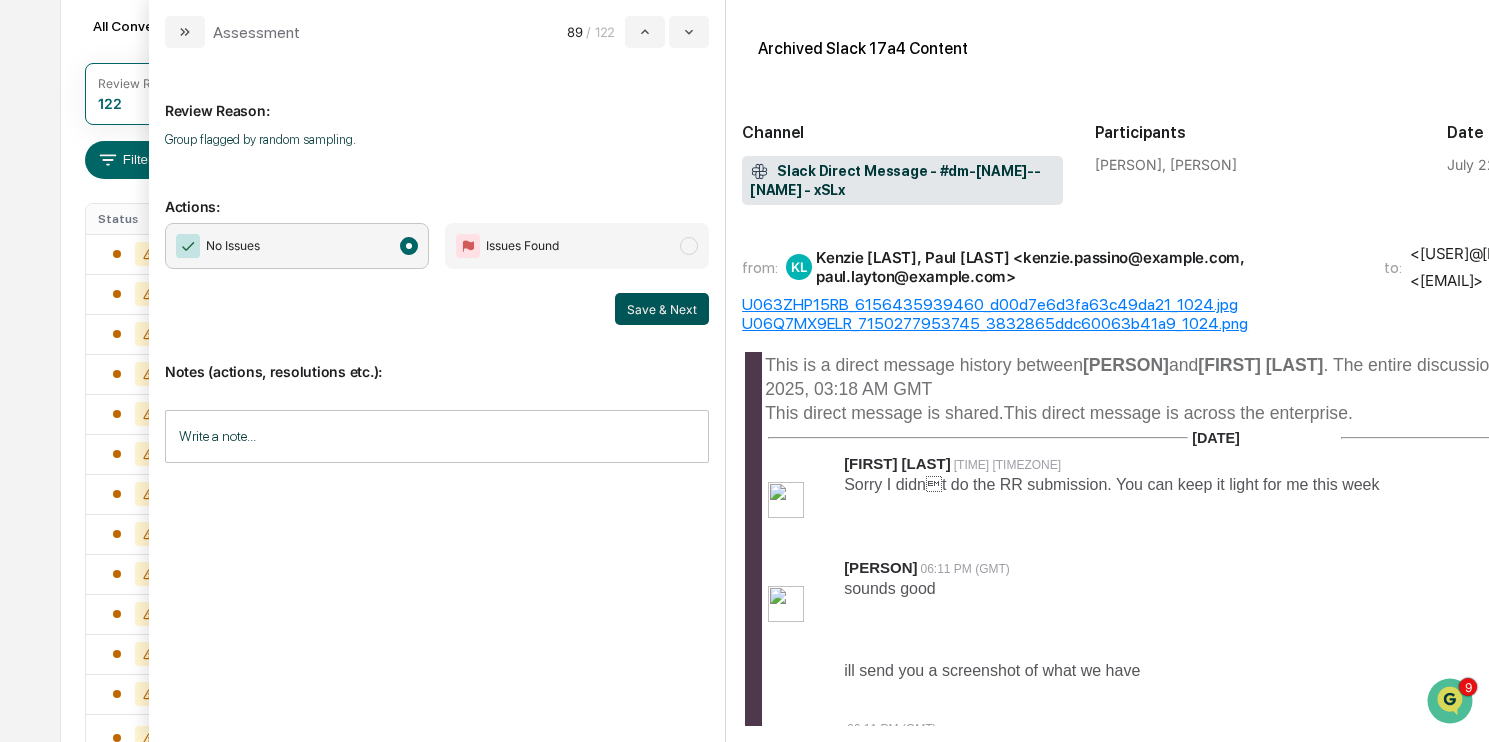 click on "Save & Next" at bounding box center [662, 309] 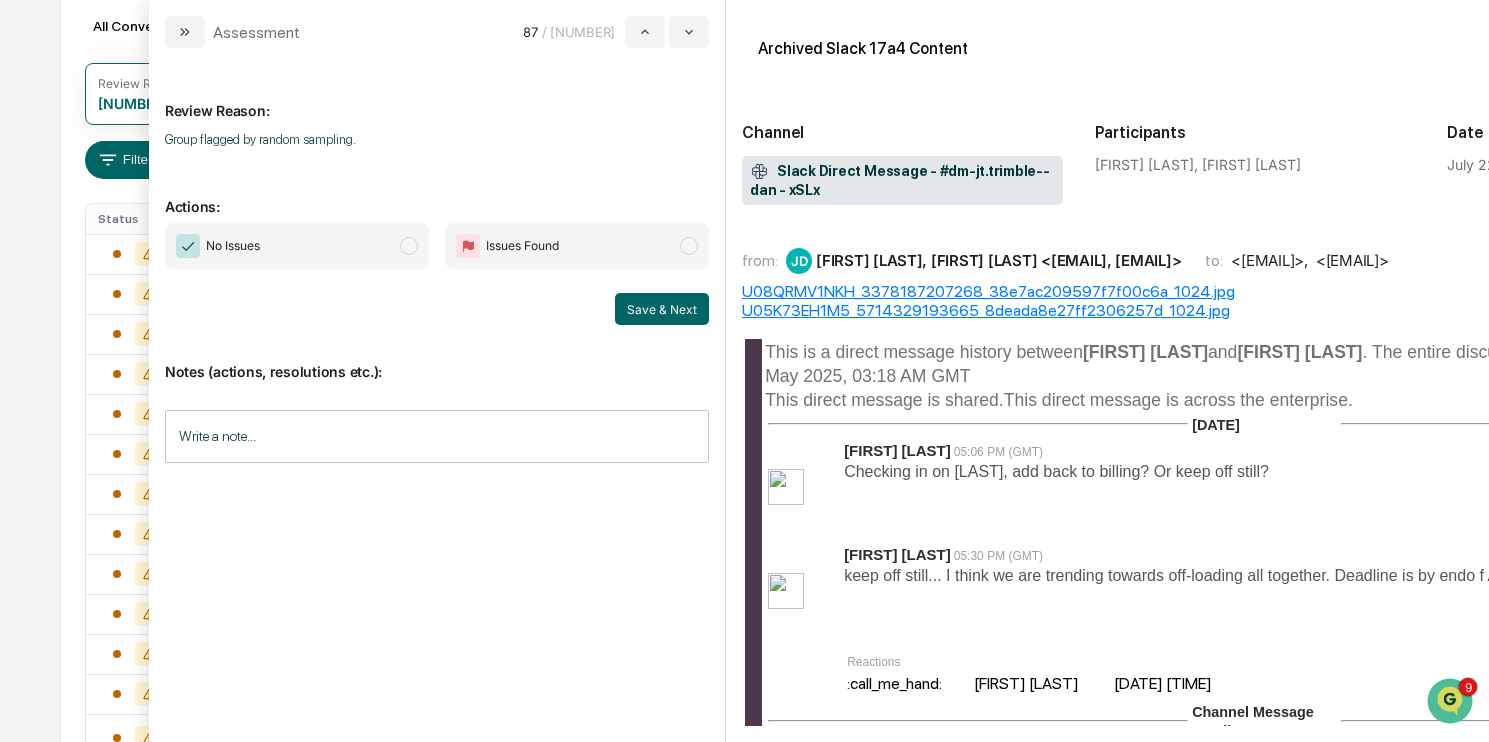click on "No Issues" at bounding box center (297, 246) 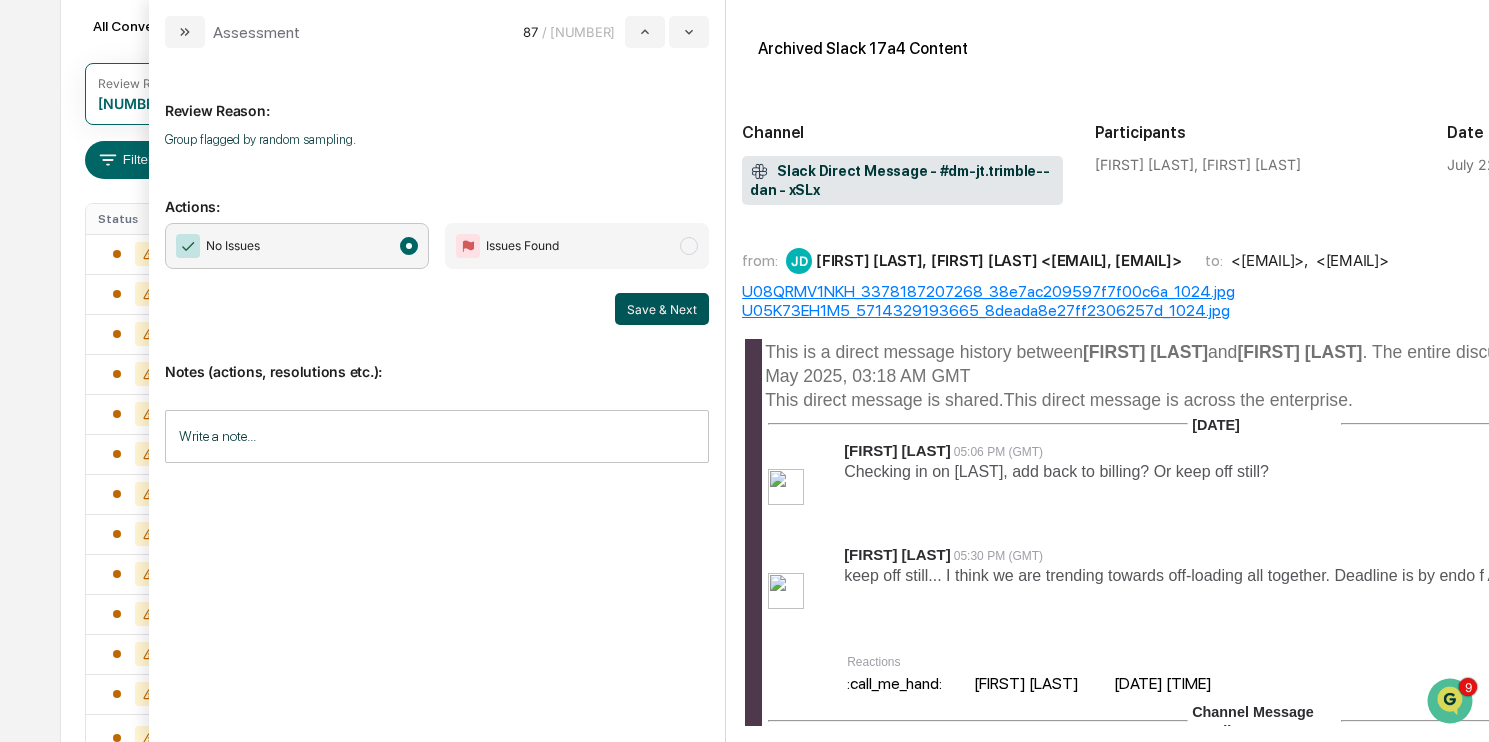 click on "Save & Next" at bounding box center (662, 309) 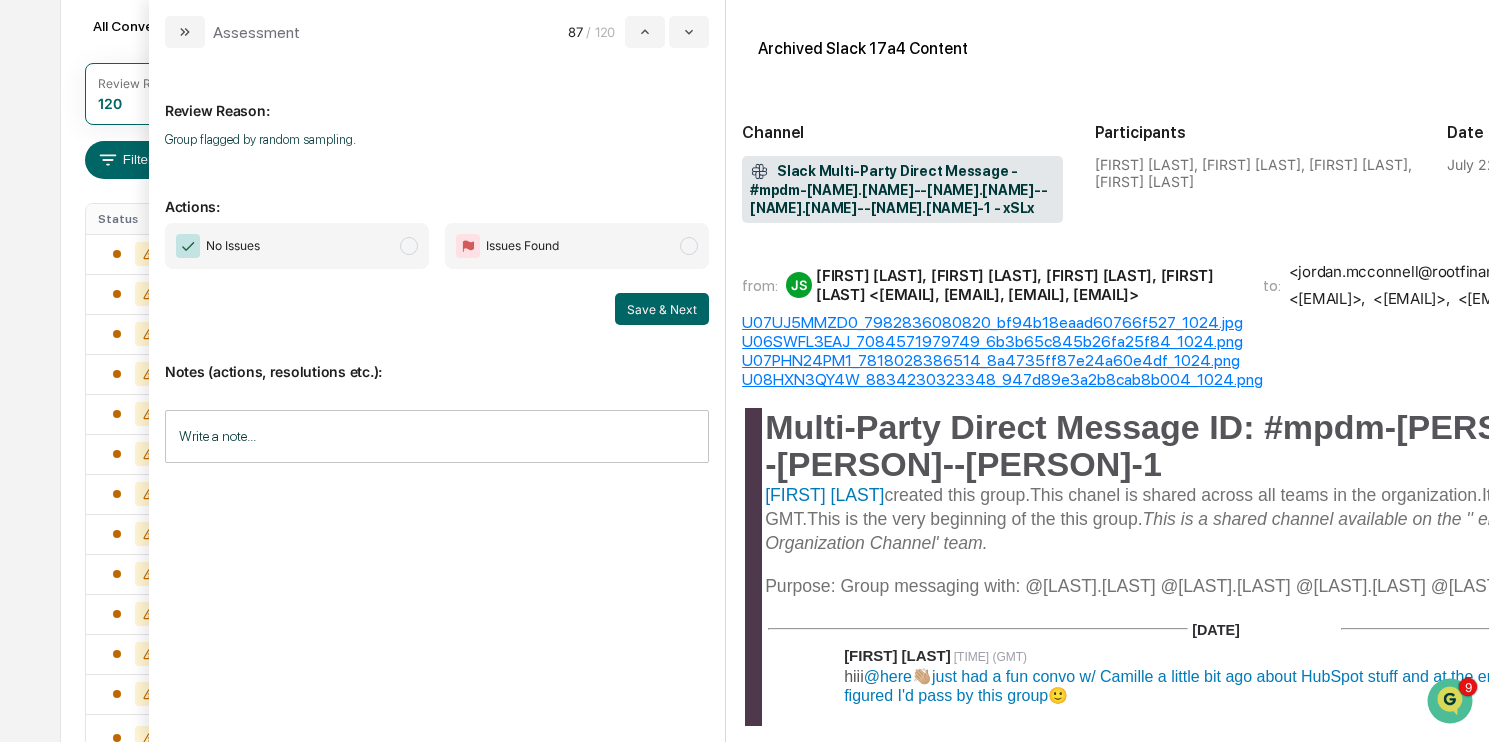 click on "No Issues" at bounding box center (297, 246) 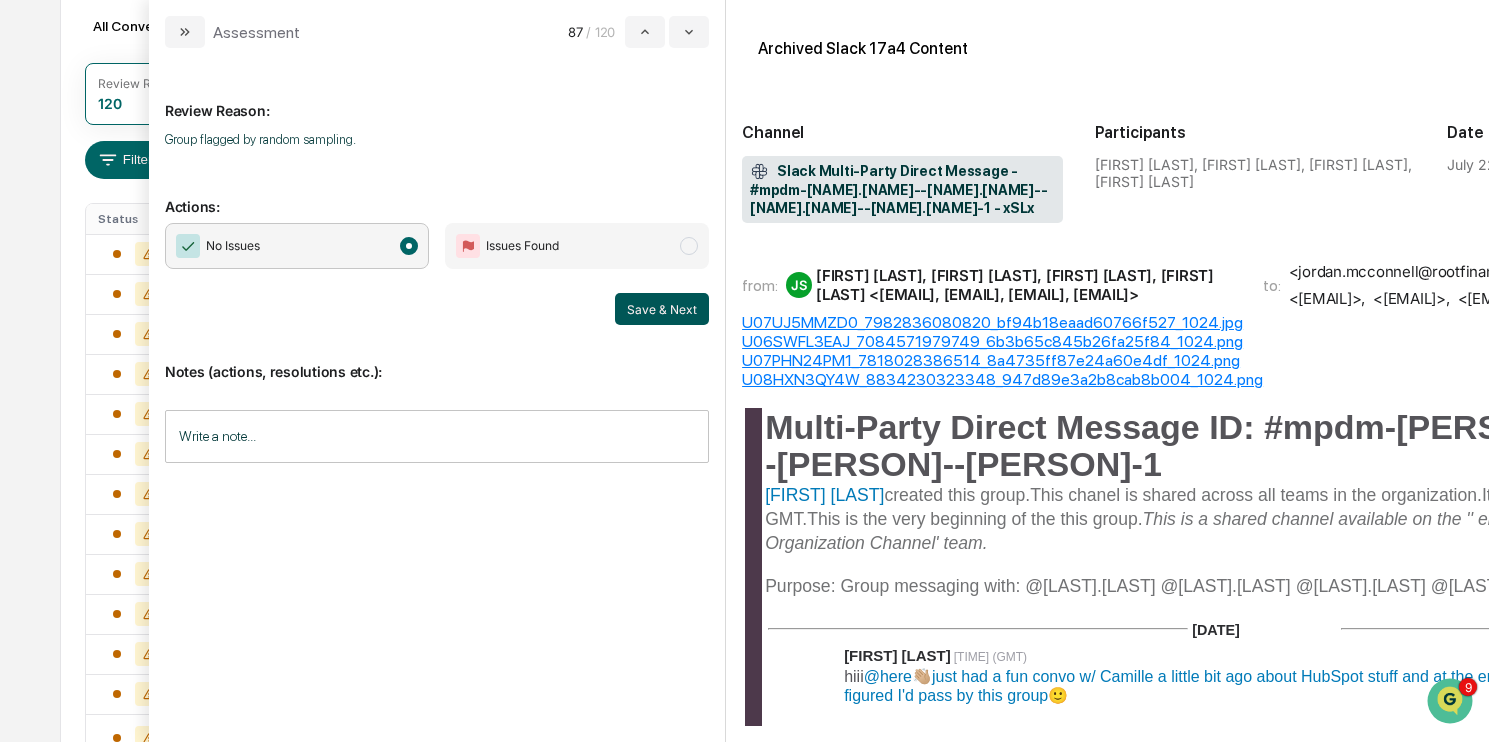 click on "Save & Next" at bounding box center [662, 309] 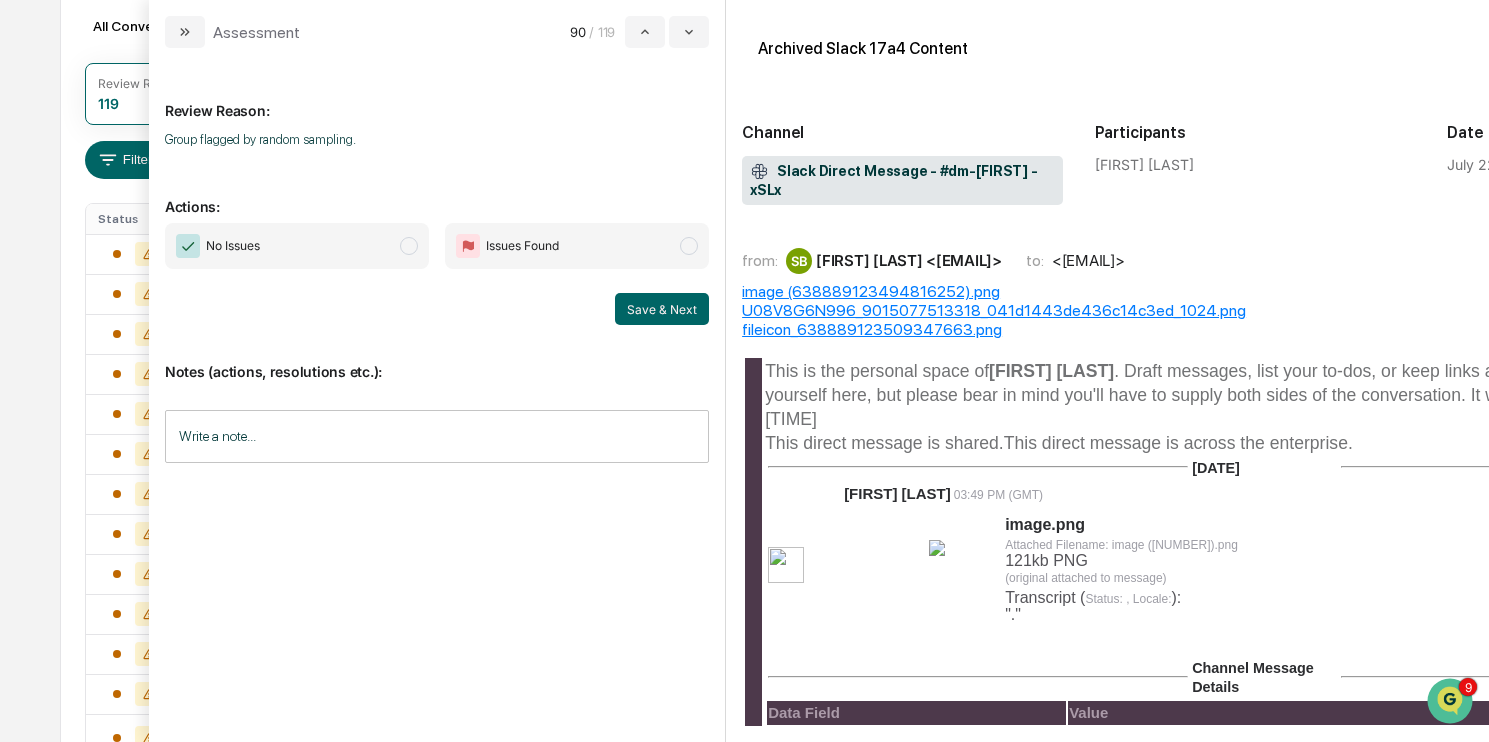 click on "No Issues" at bounding box center (297, 246) 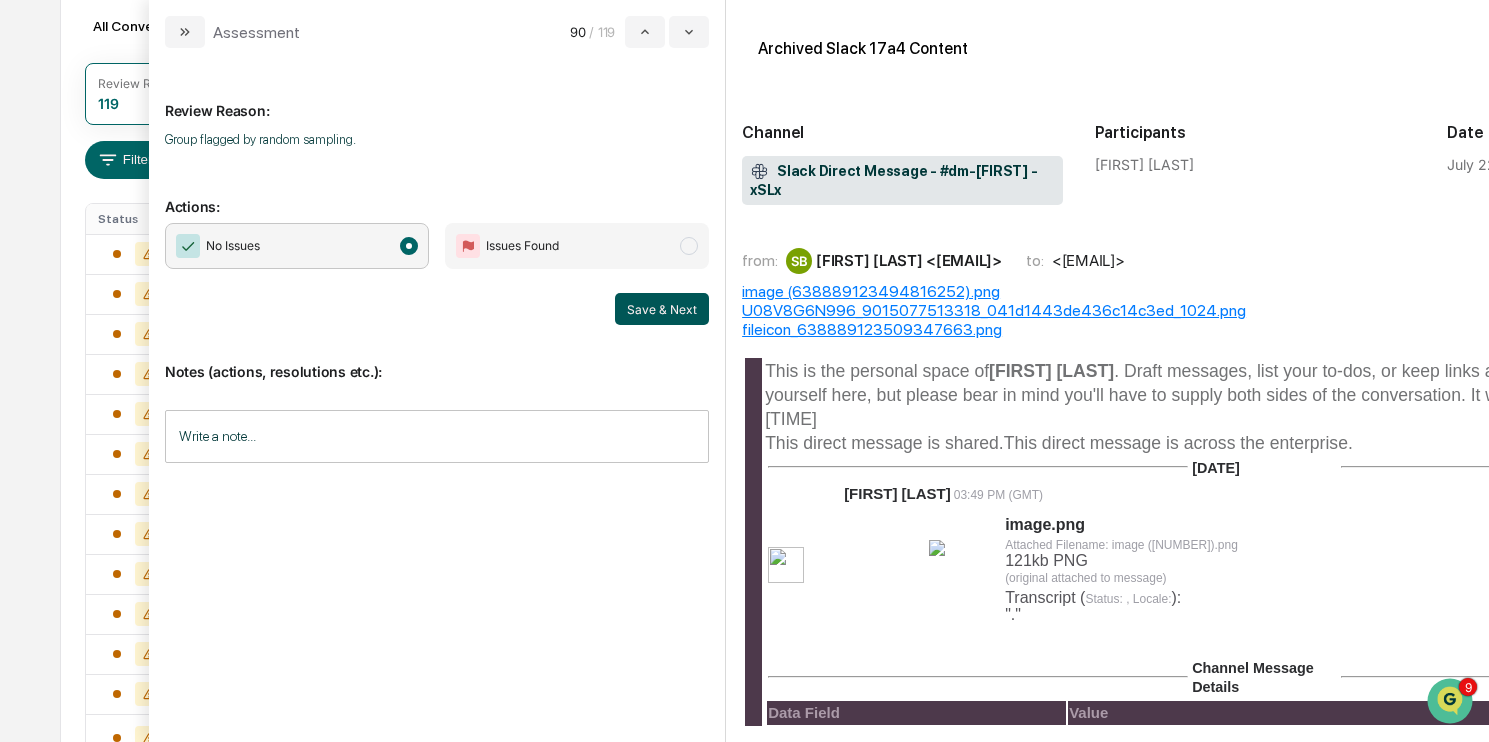 click on "Save & Next" at bounding box center (662, 309) 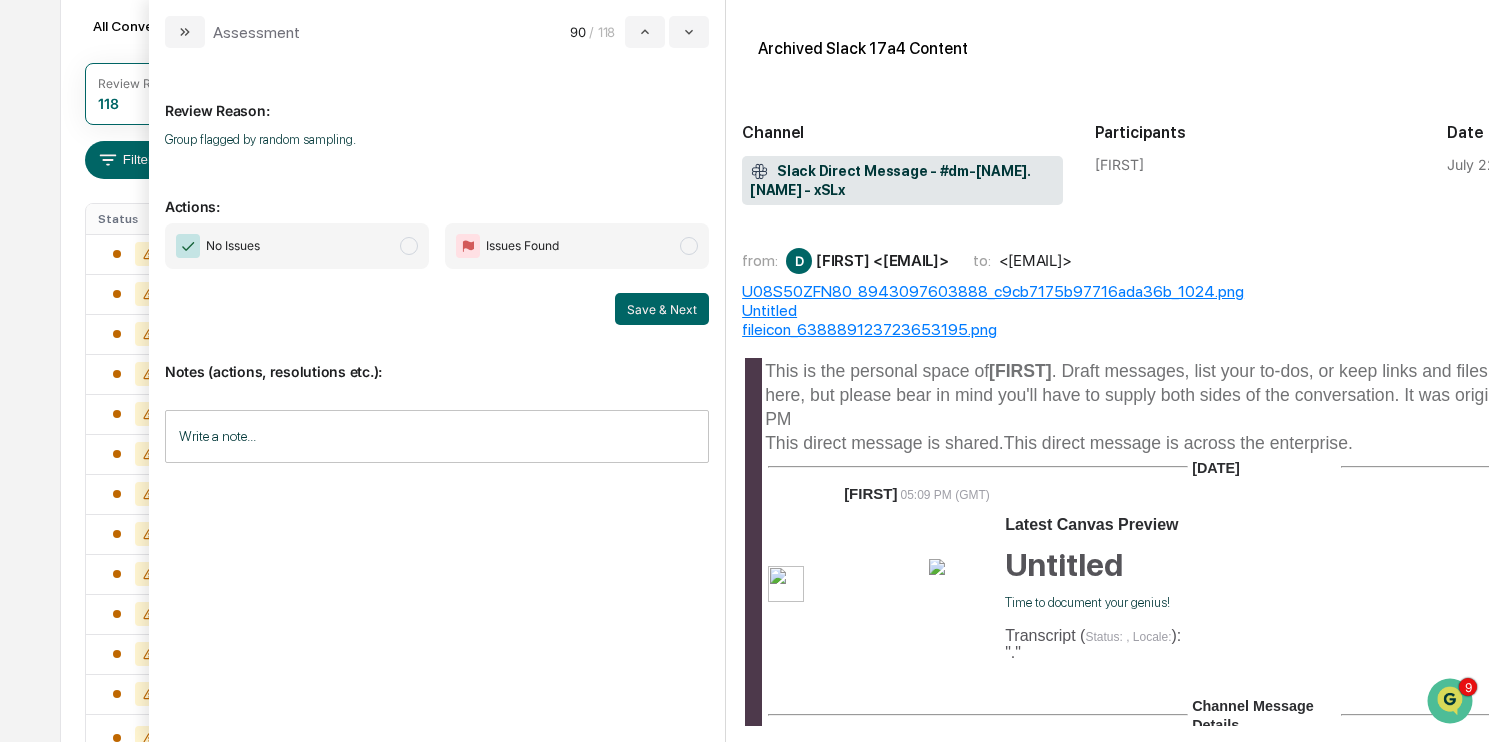 click on "No Issues" at bounding box center (297, 246) 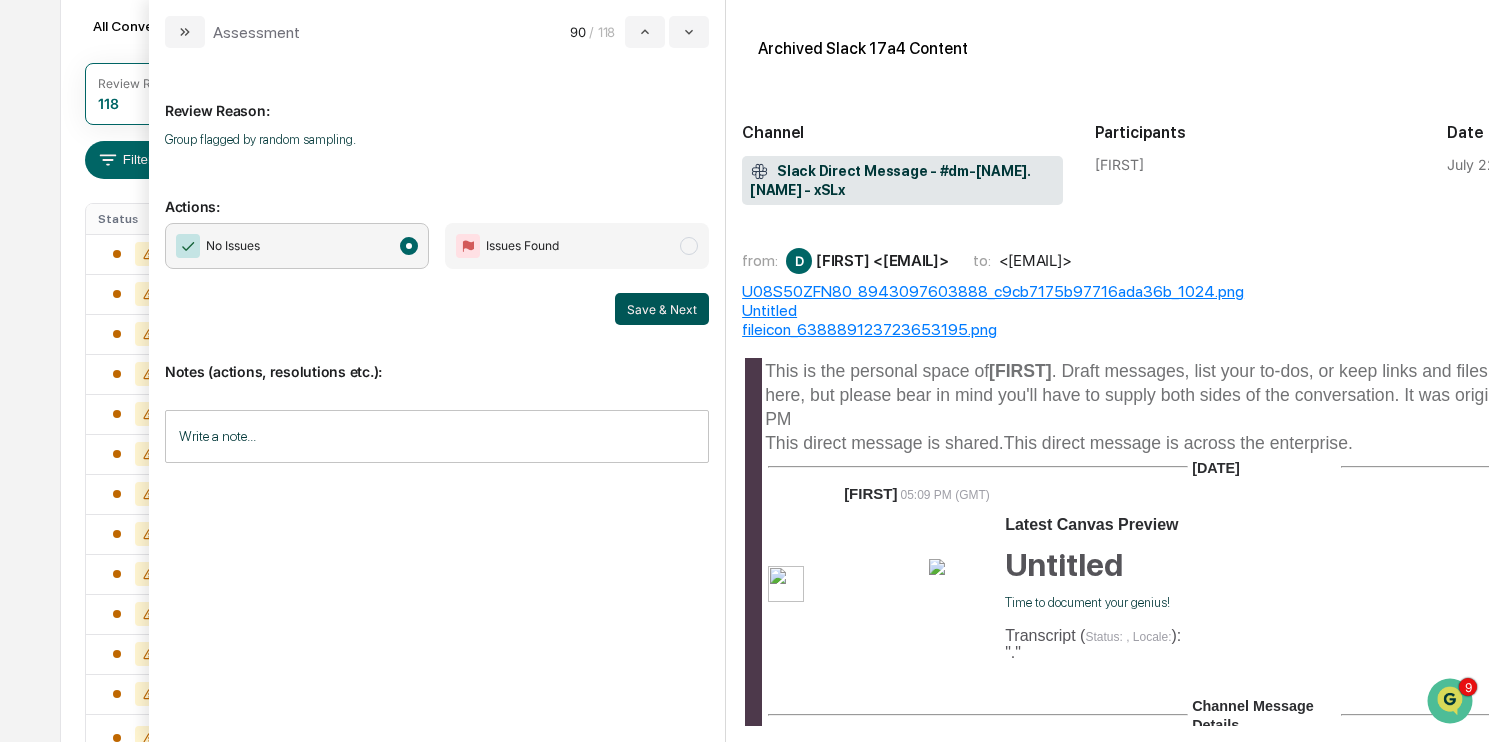 click on "Save & Next" at bounding box center [662, 309] 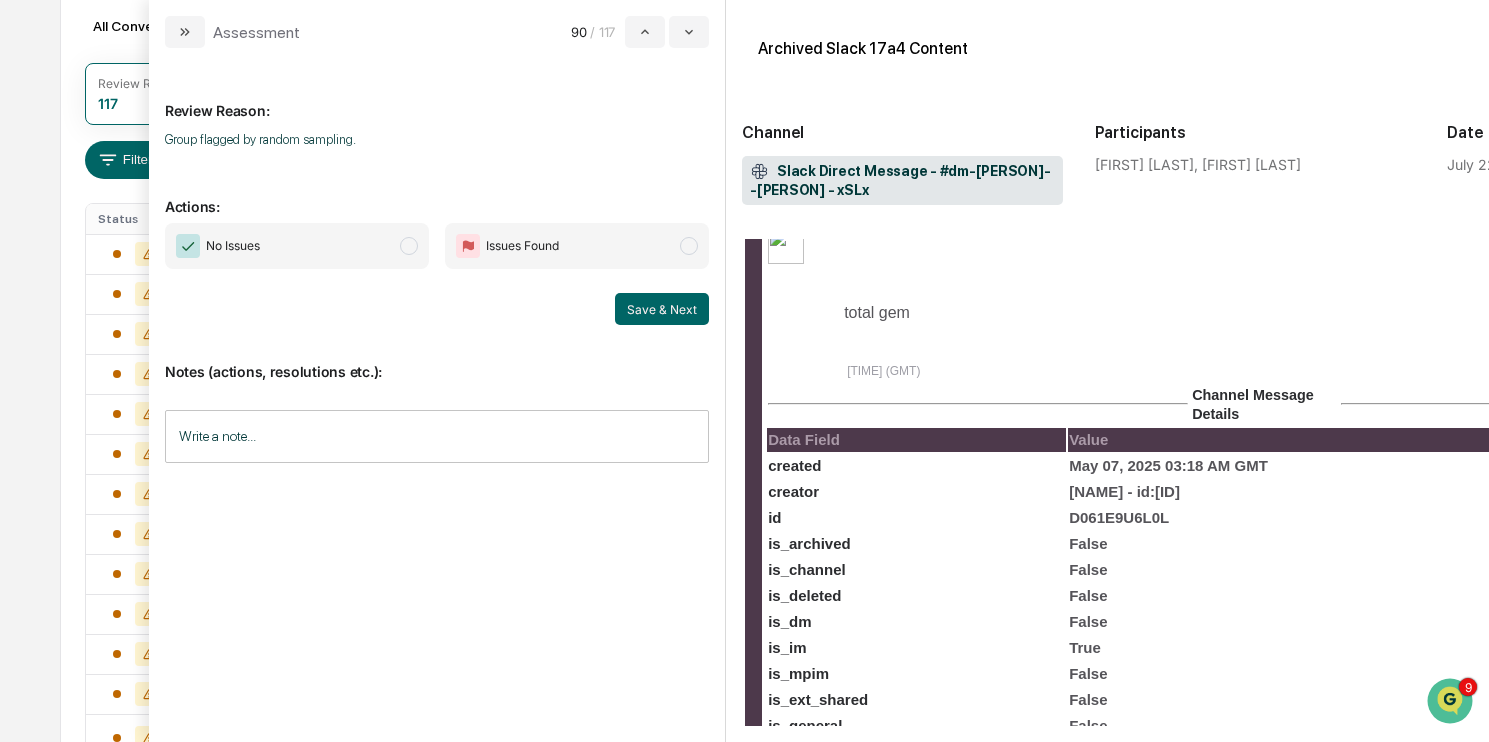 scroll, scrollTop: 2629, scrollLeft: 0, axis: vertical 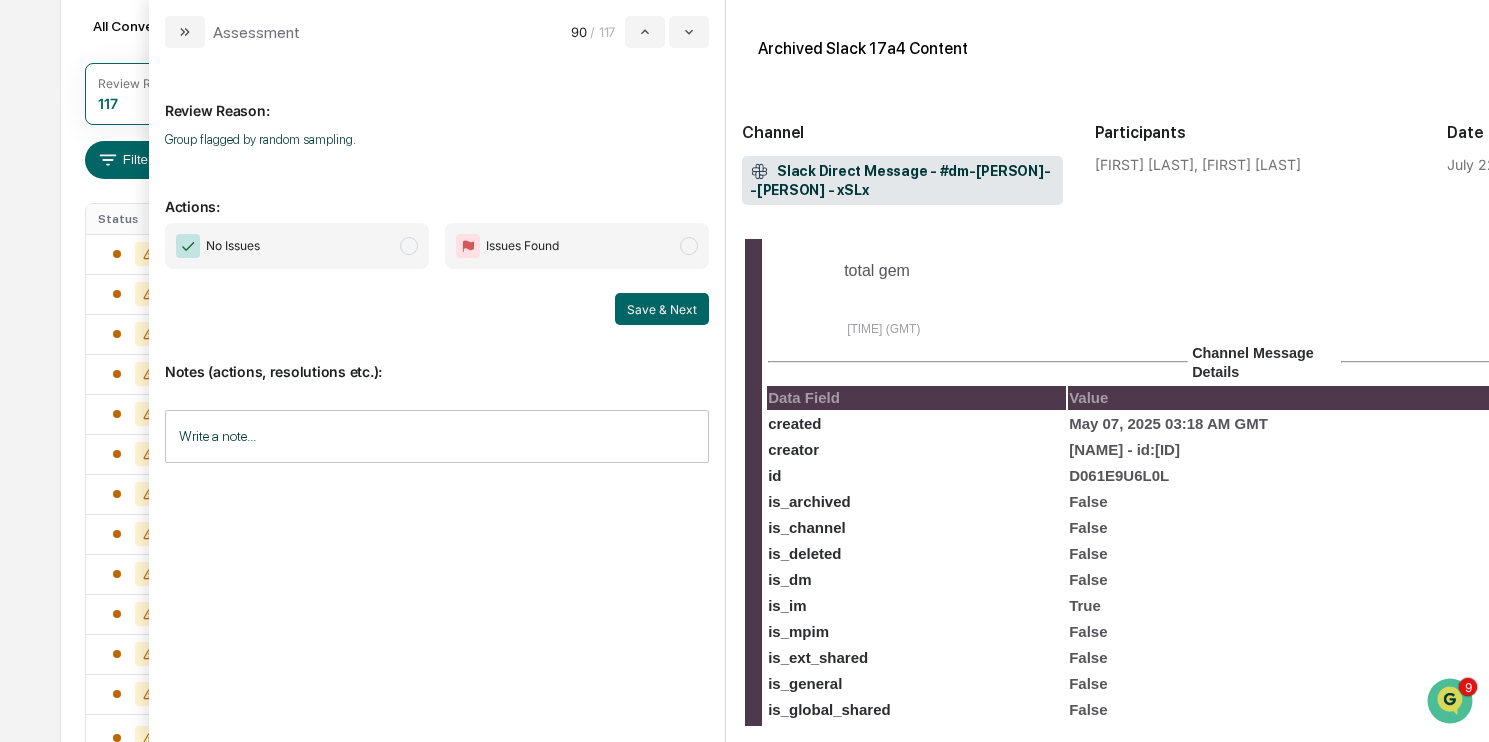 click on "No Issues" at bounding box center [297, 246] 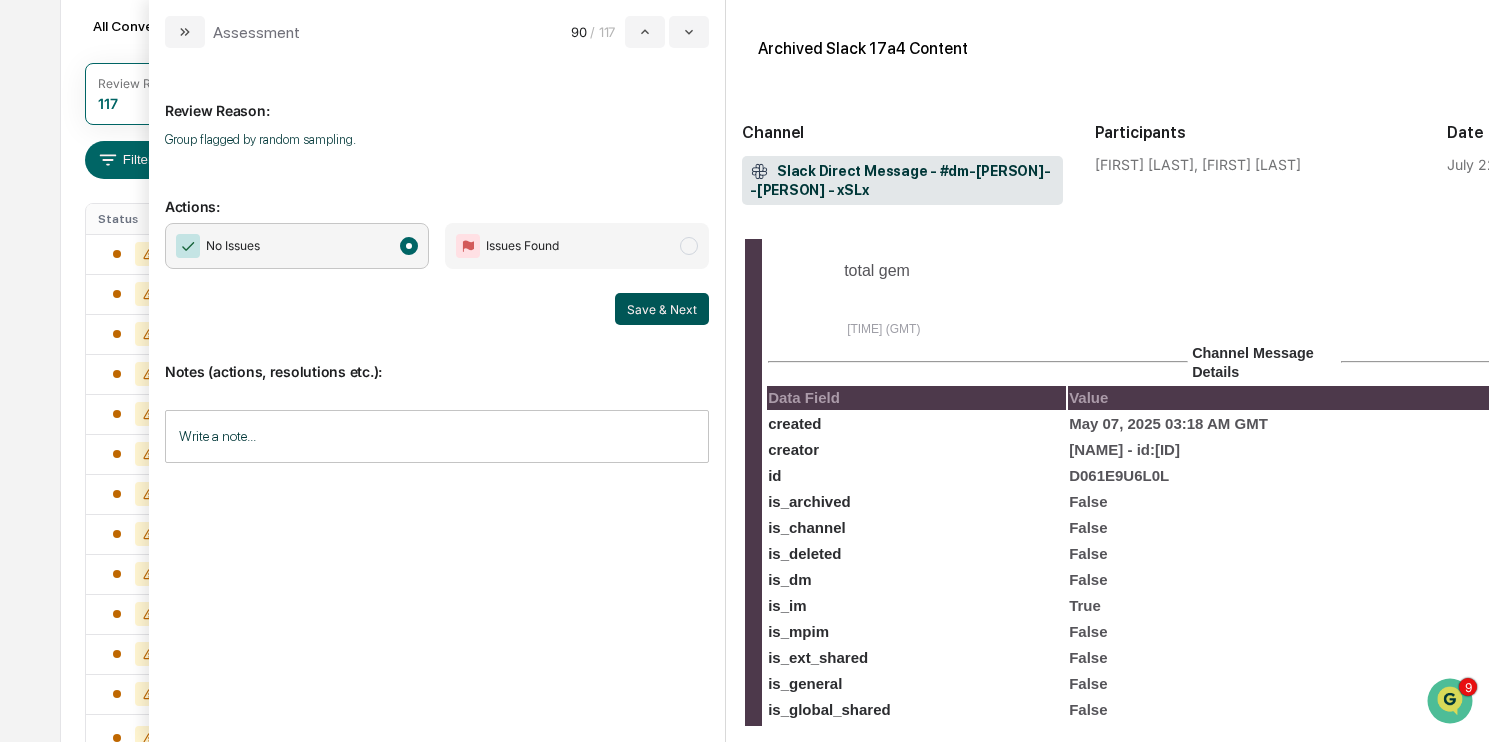click on "Save & Next" at bounding box center (662, 309) 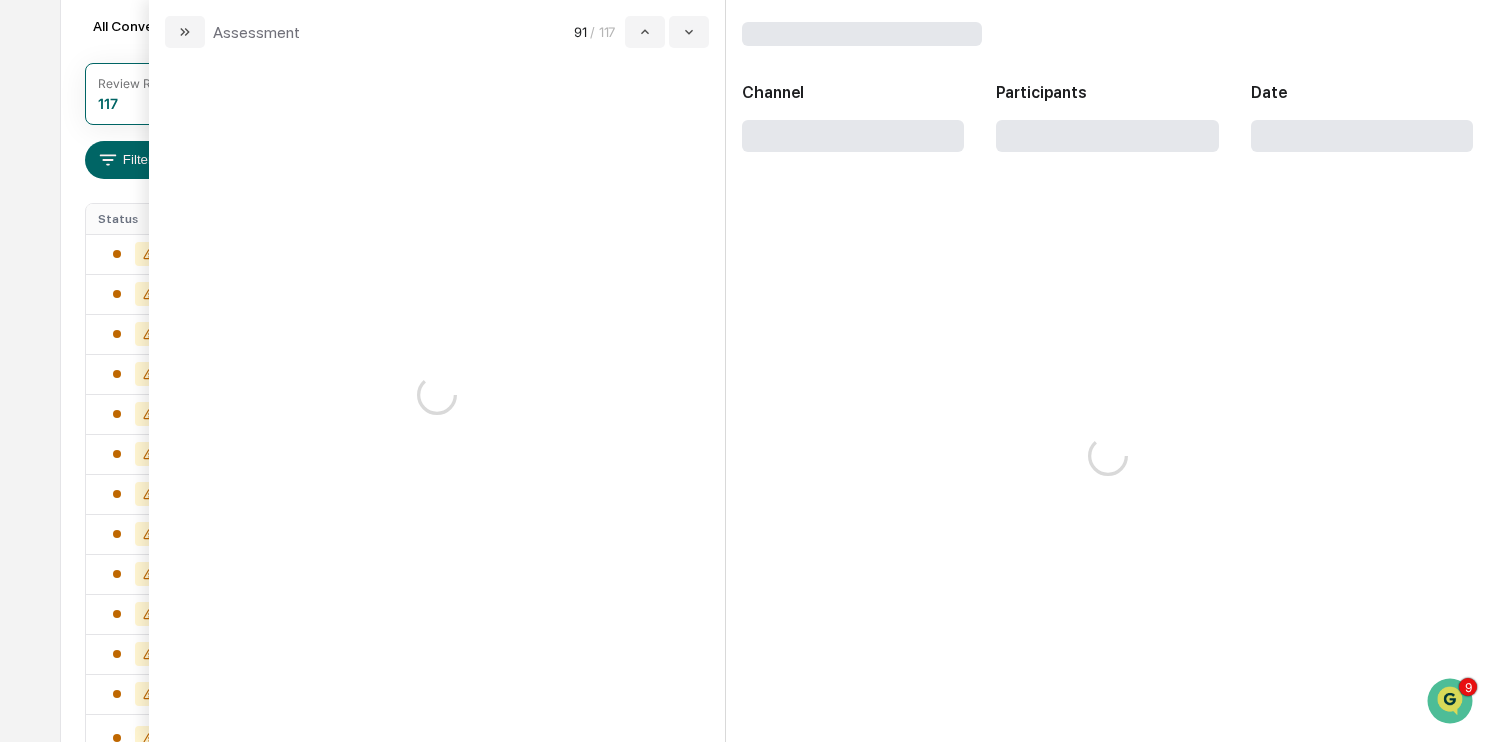 scroll, scrollTop: 0, scrollLeft: 0, axis: both 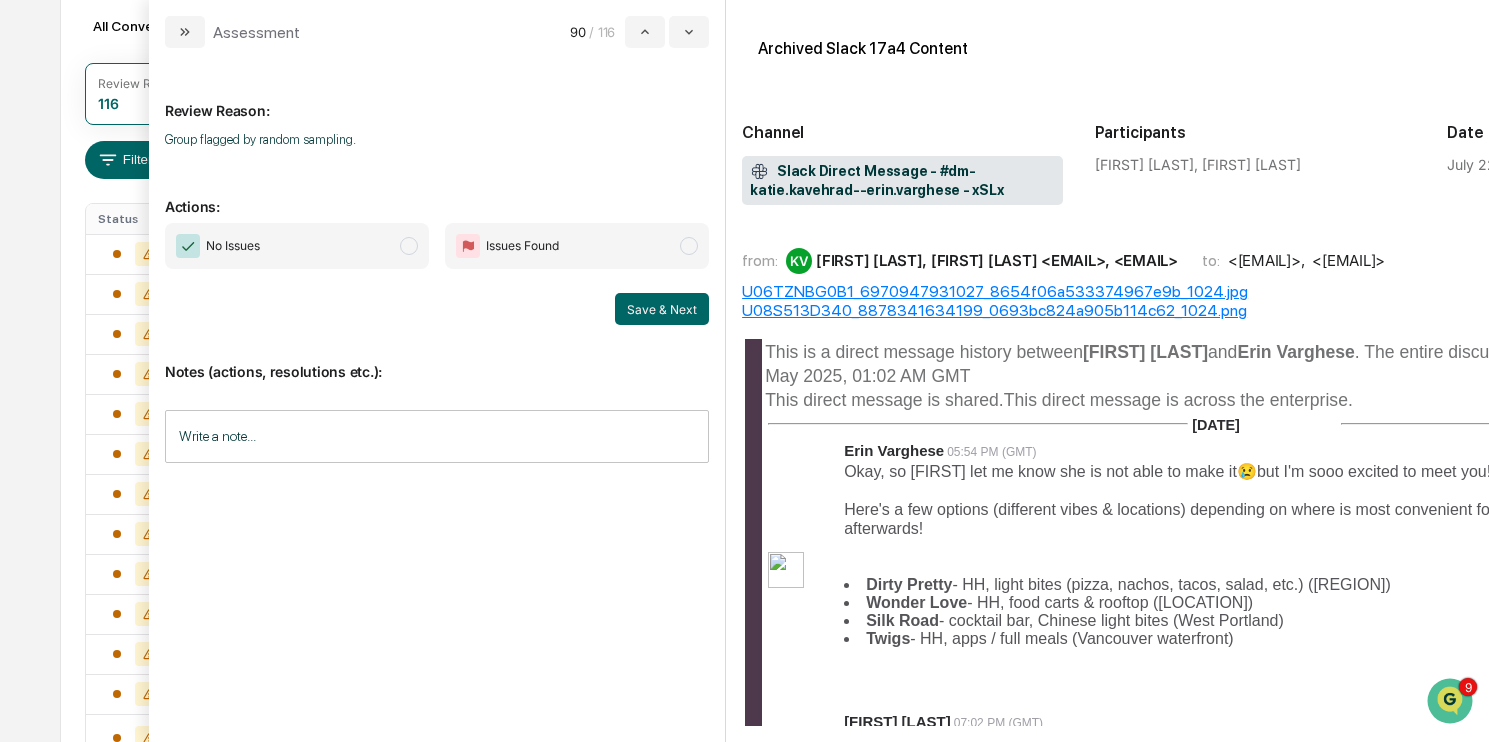 click on "No Issues" at bounding box center [297, 246] 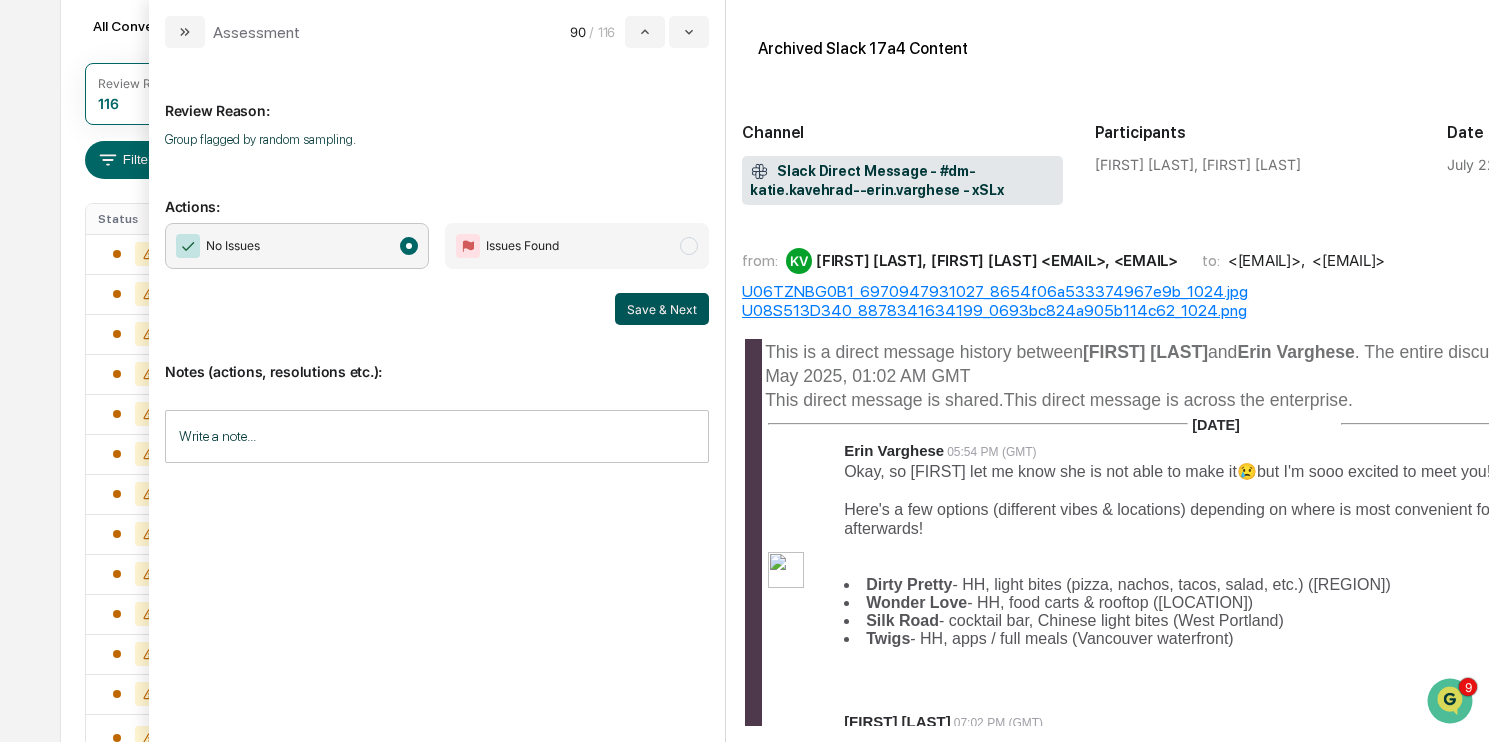 click on "Save & Next" at bounding box center [662, 309] 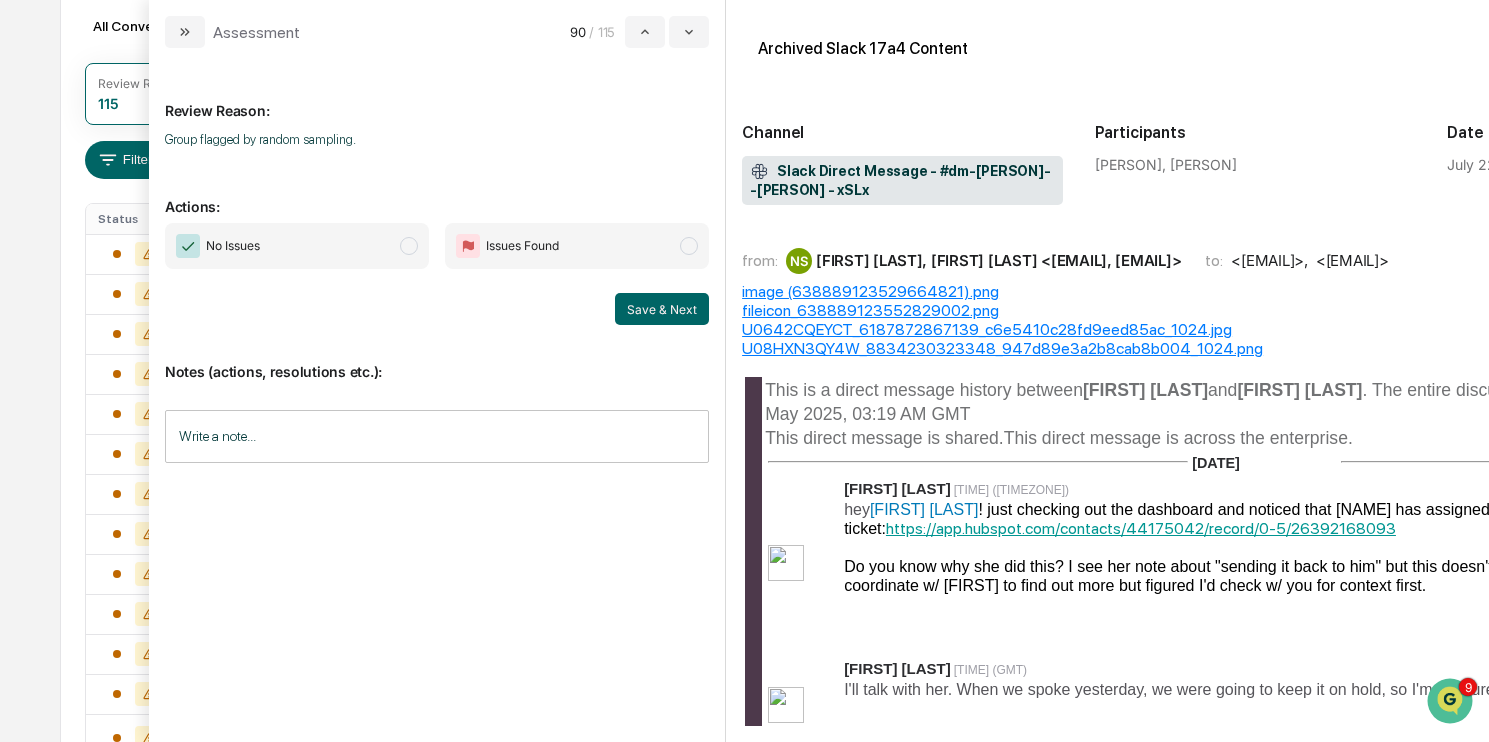 click on "No Issues" at bounding box center [297, 246] 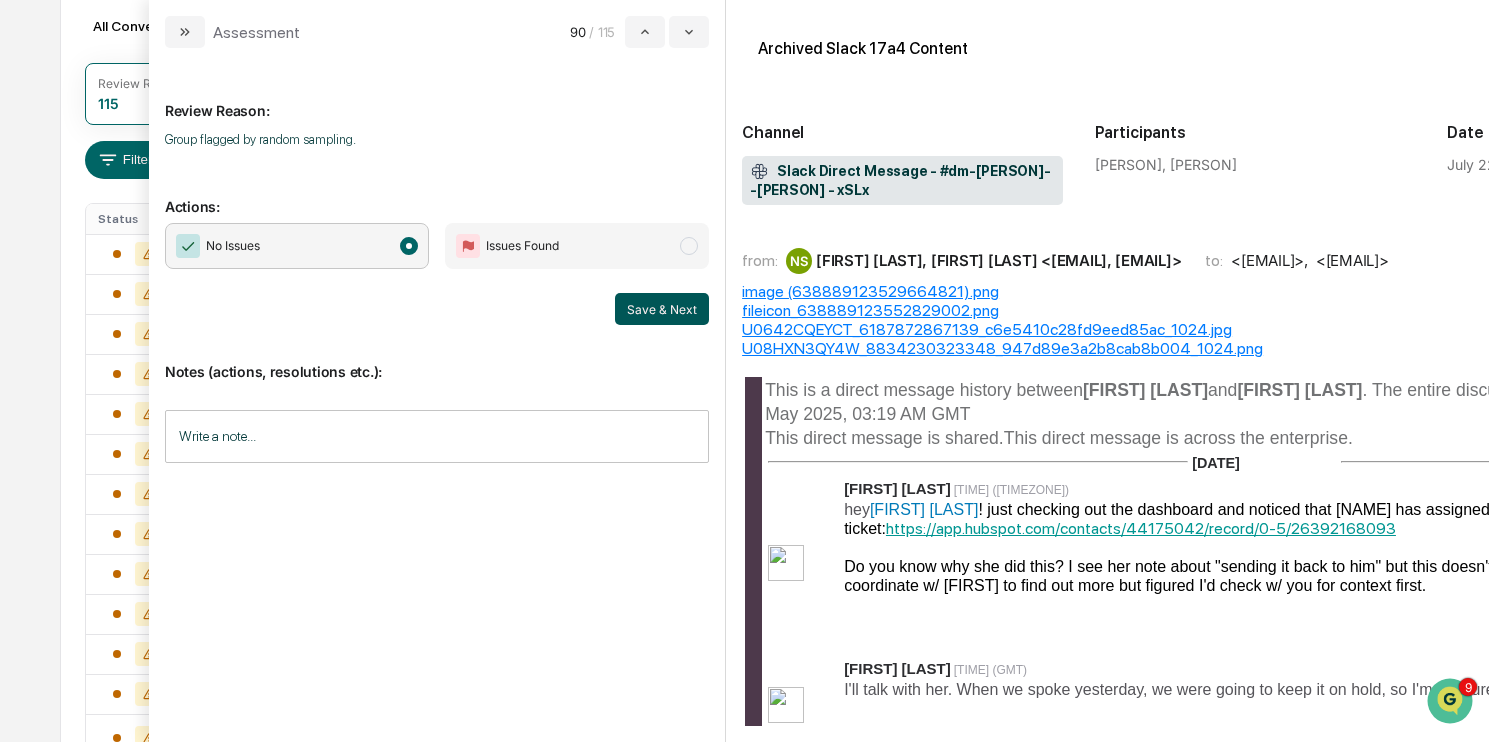 click on "Save & Next" at bounding box center (662, 309) 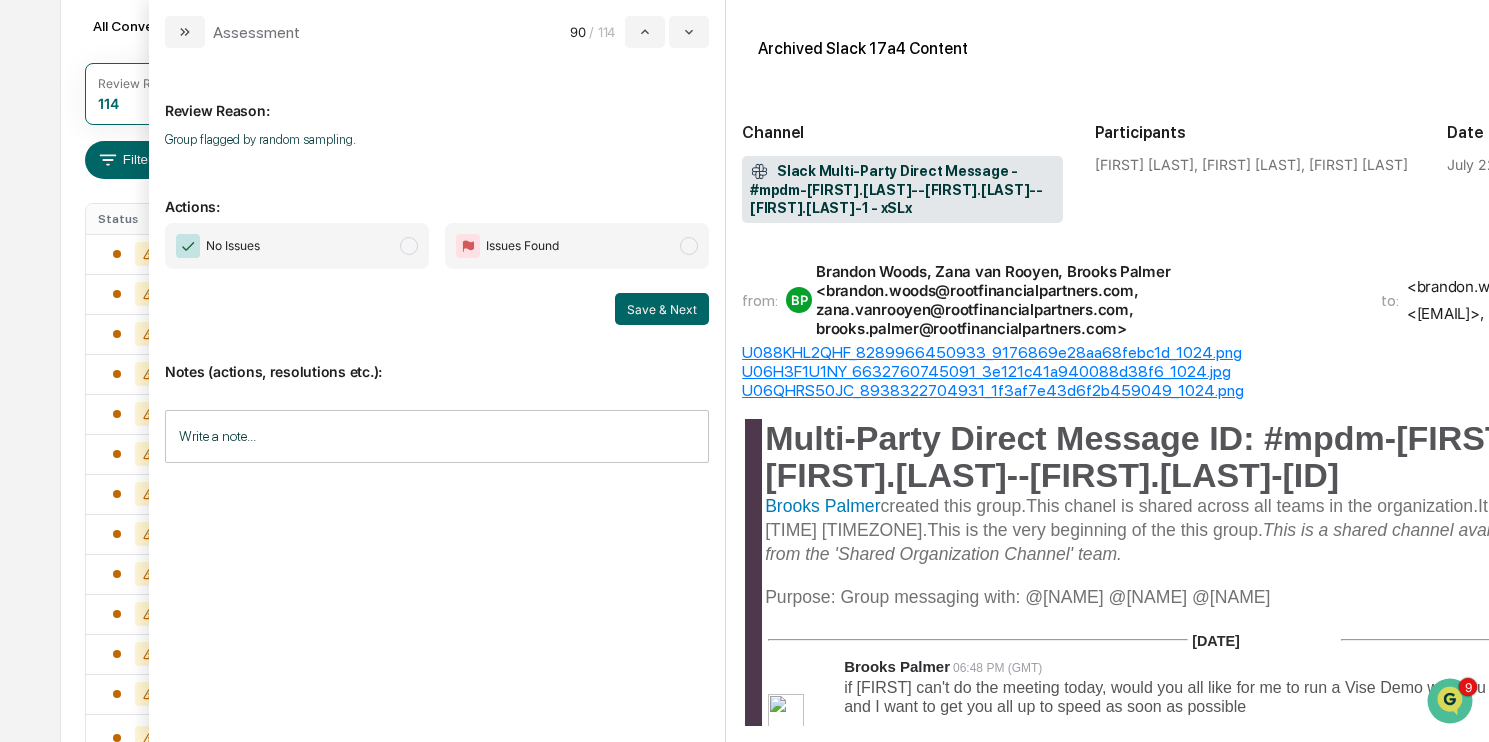 click on "No Issues" at bounding box center (297, 246) 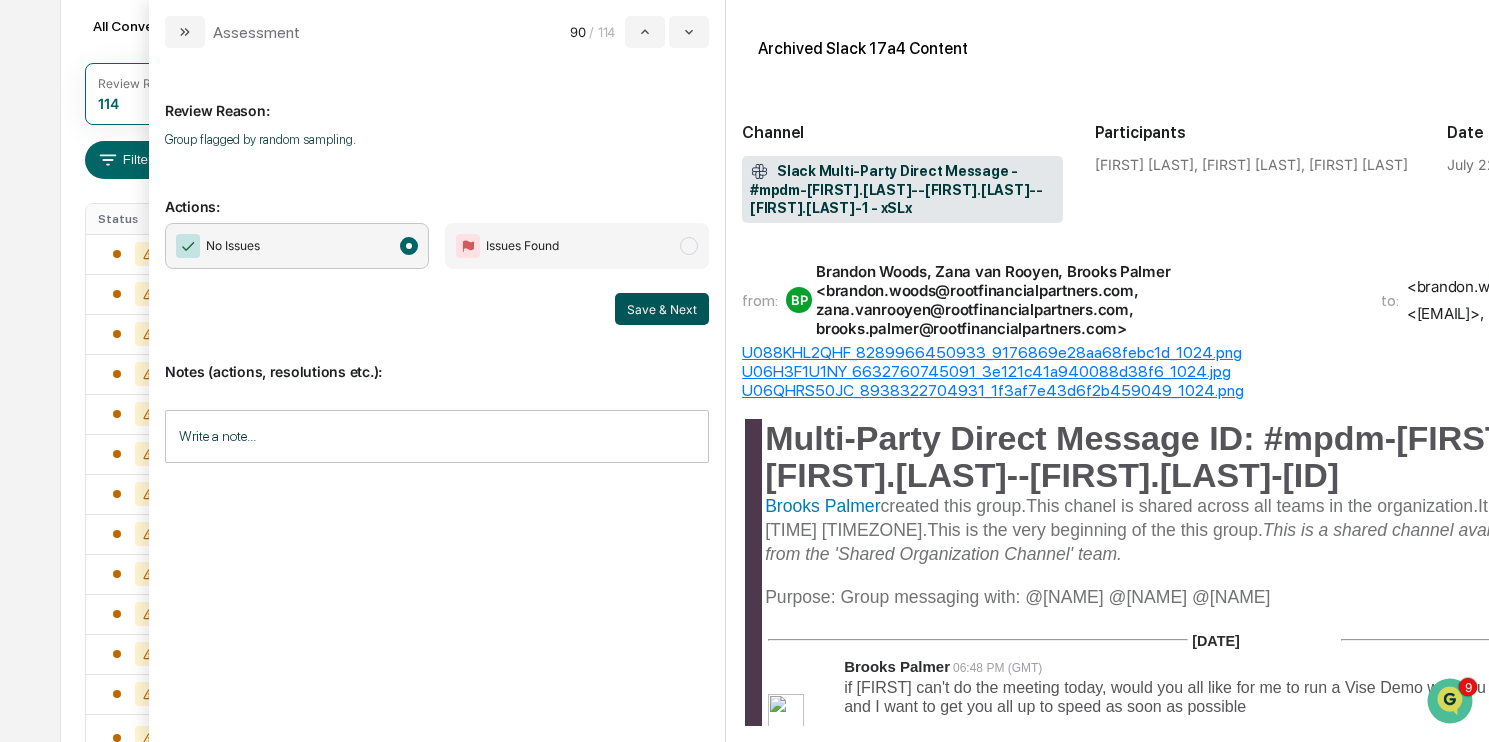 click on "Save & Next" at bounding box center (662, 309) 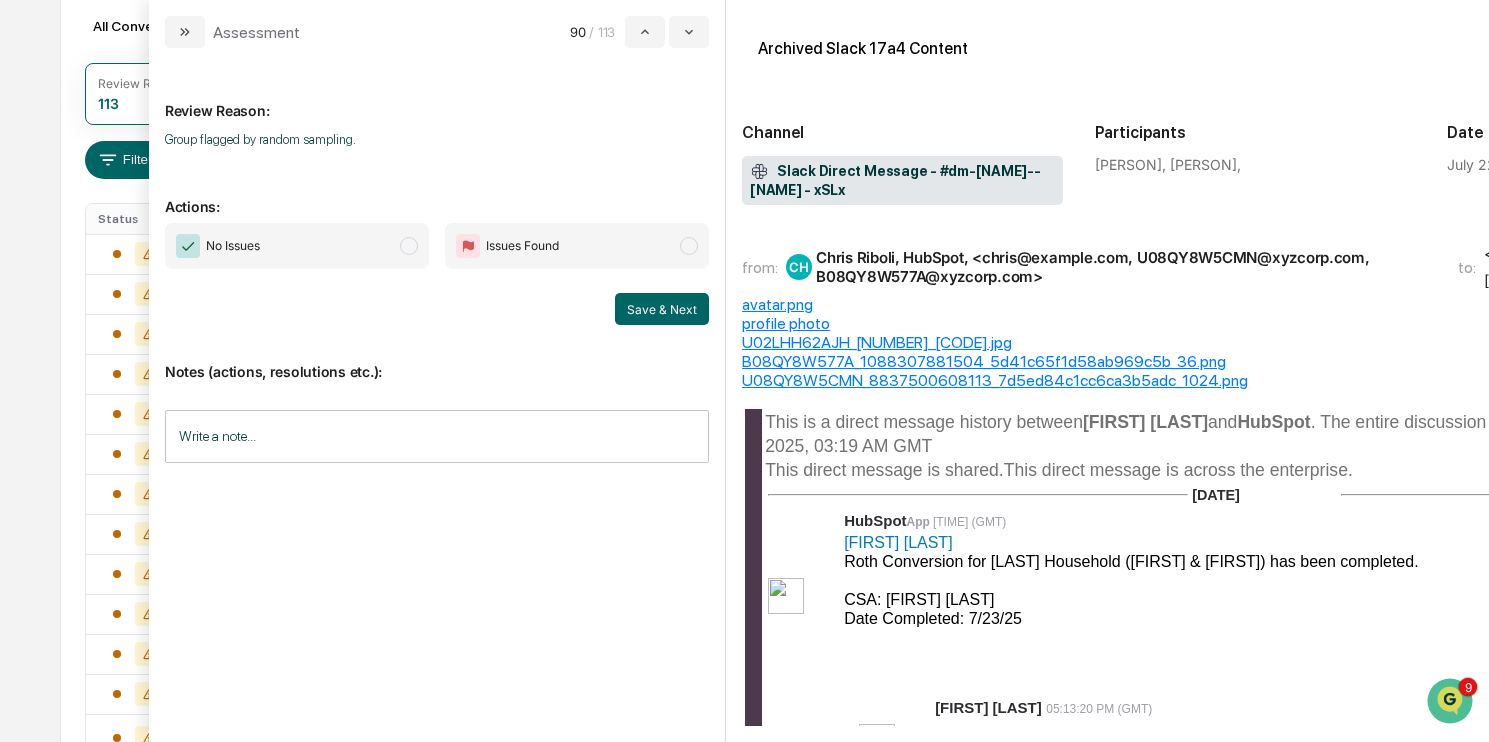 click on "No Issues" at bounding box center (297, 246) 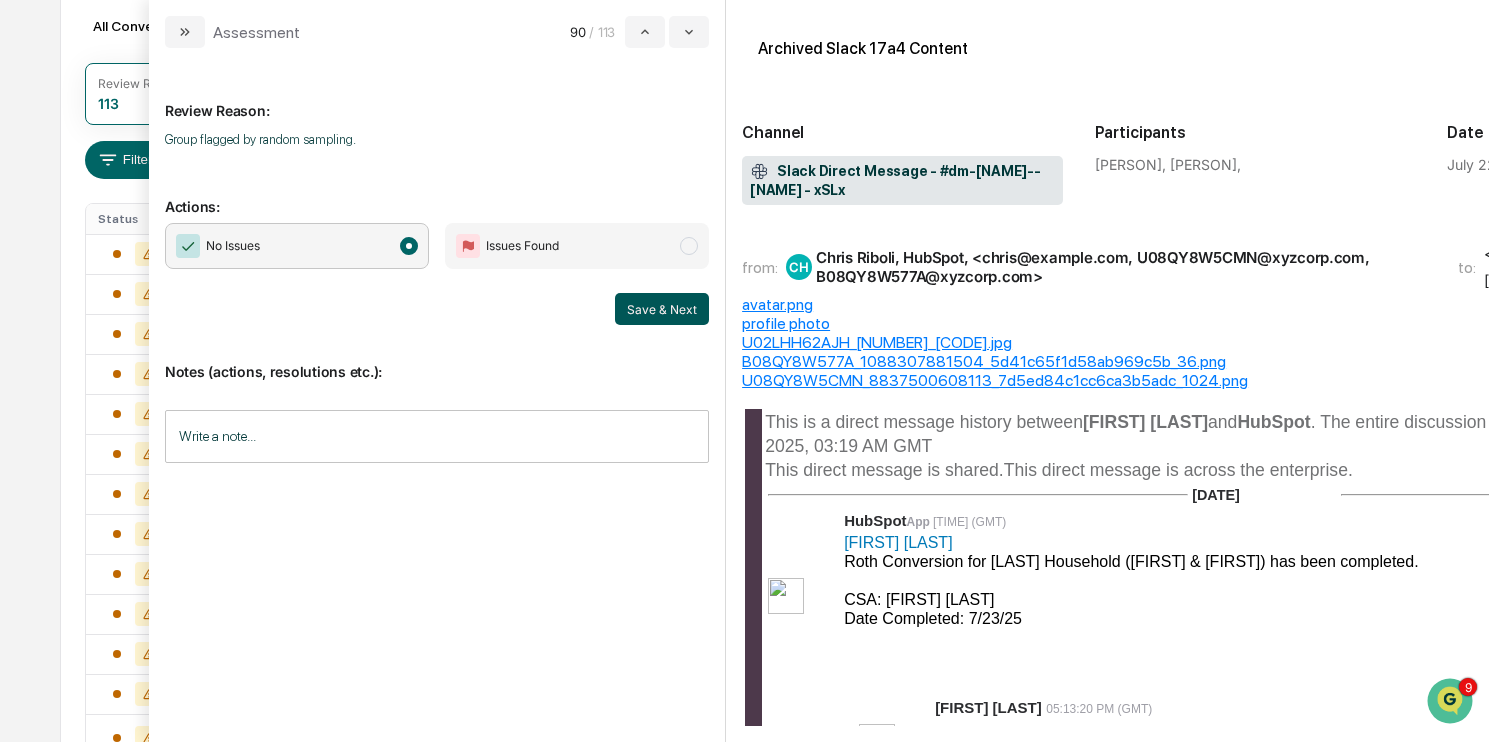 click on "Save & Next" at bounding box center [662, 309] 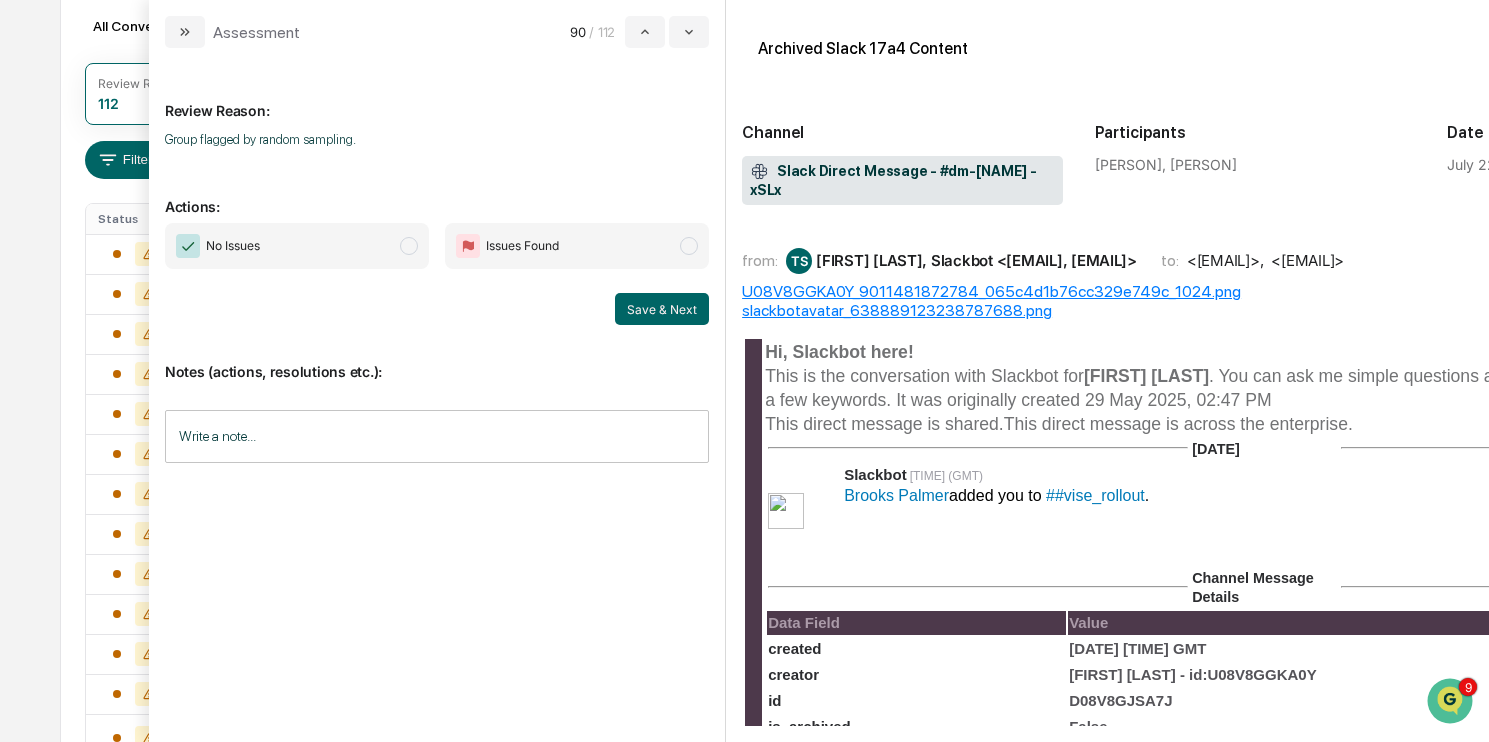 click on "No Issues" at bounding box center [297, 246] 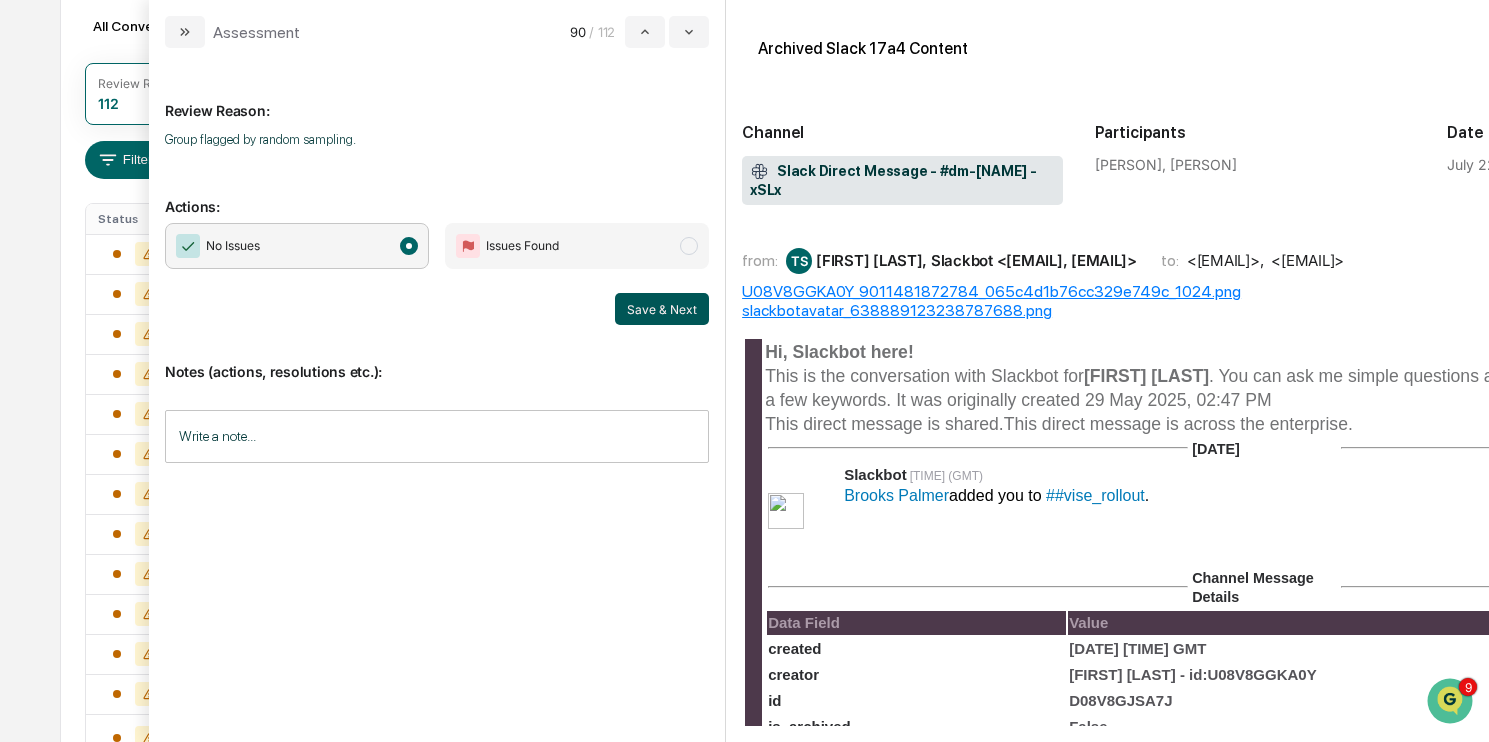 click on "Save & Next" at bounding box center (662, 309) 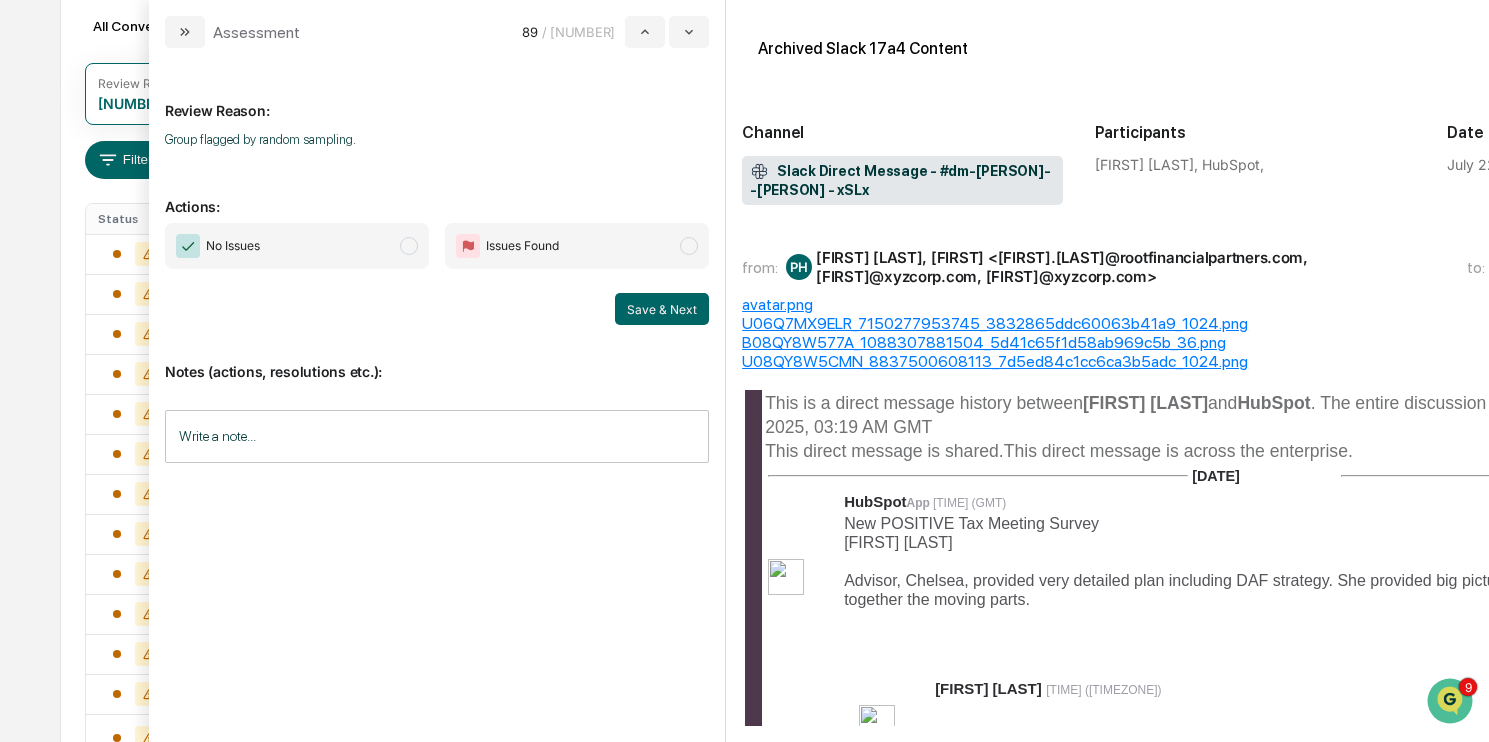 click on "No Issues" at bounding box center [297, 246] 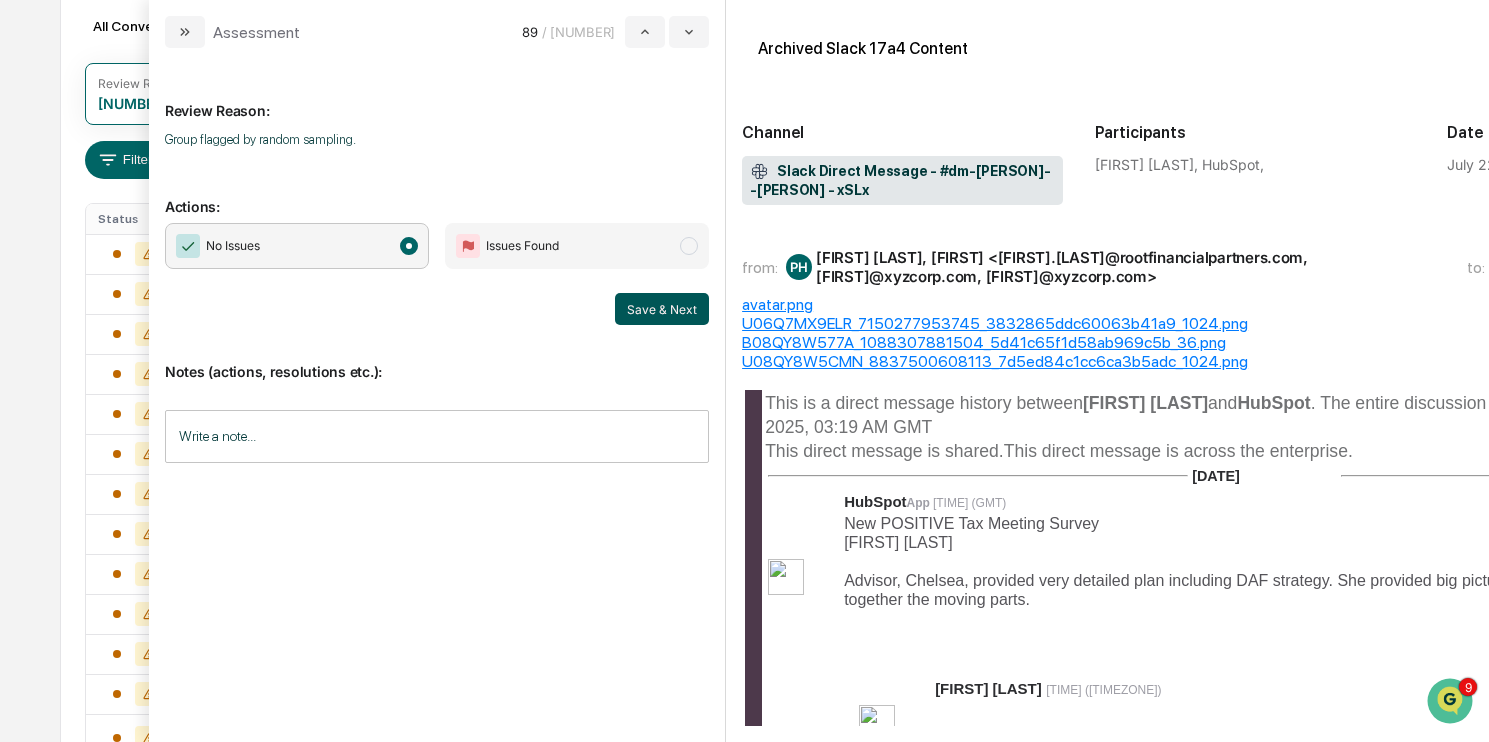 click on "Save & Next" at bounding box center (662, 309) 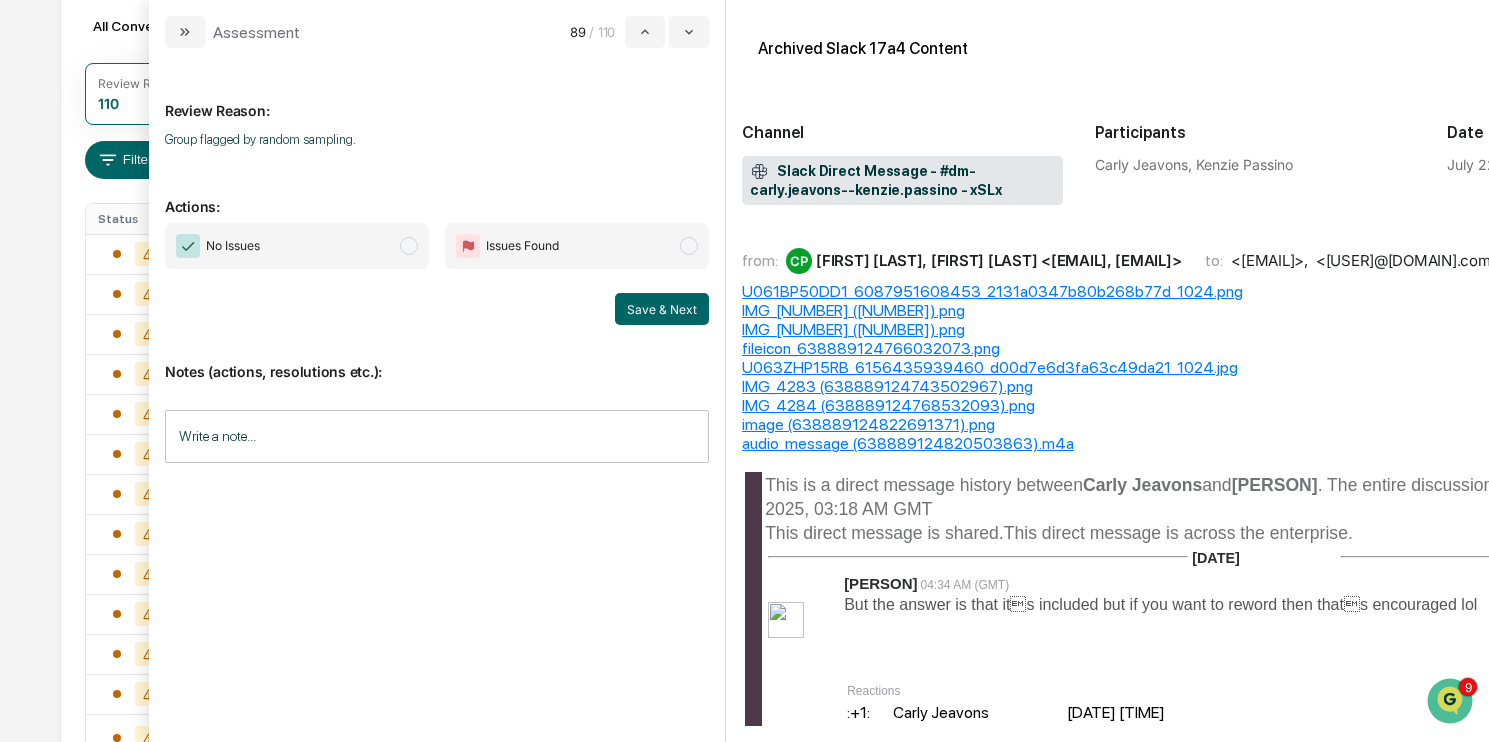 click on "No Issues" at bounding box center (297, 246) 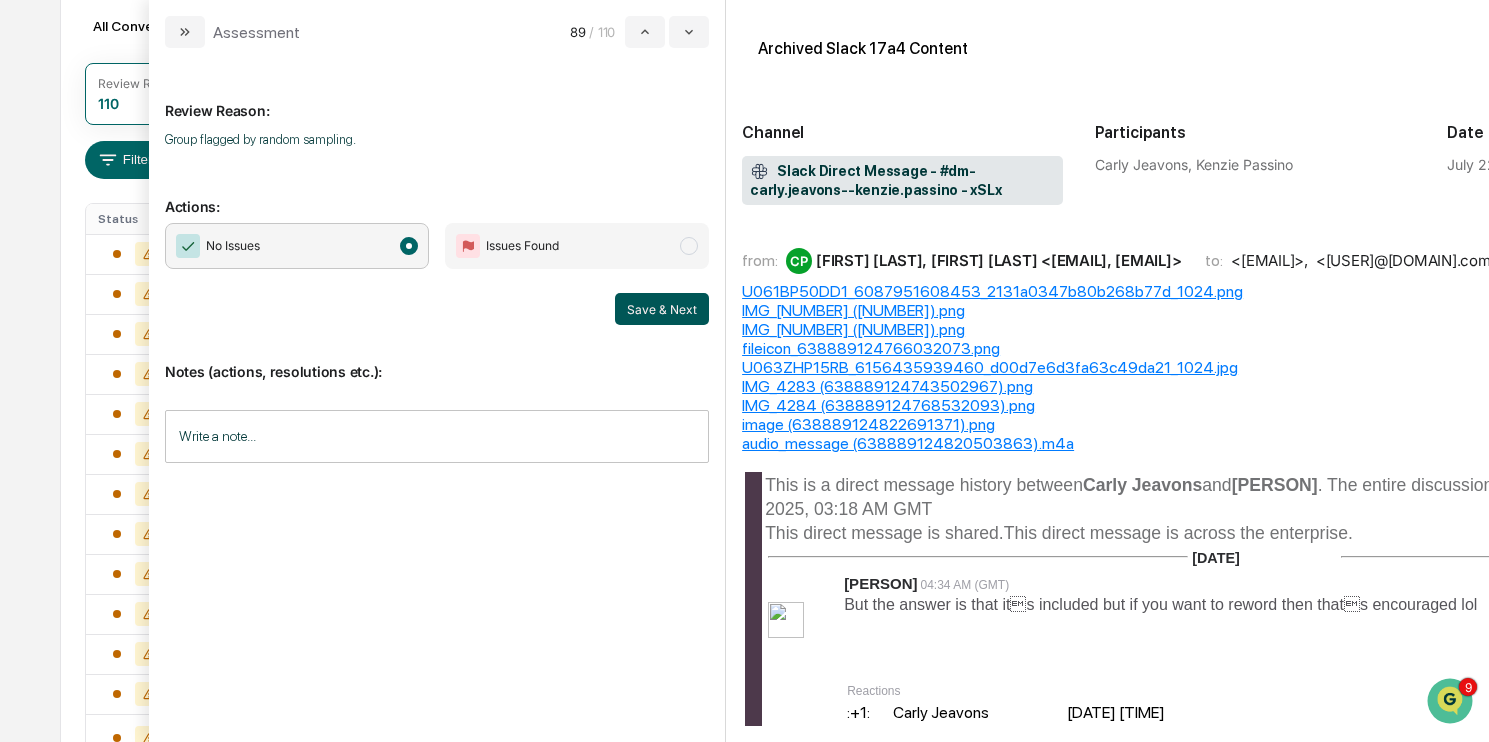 click on "Save & Next" at bounding box center [662, 309] 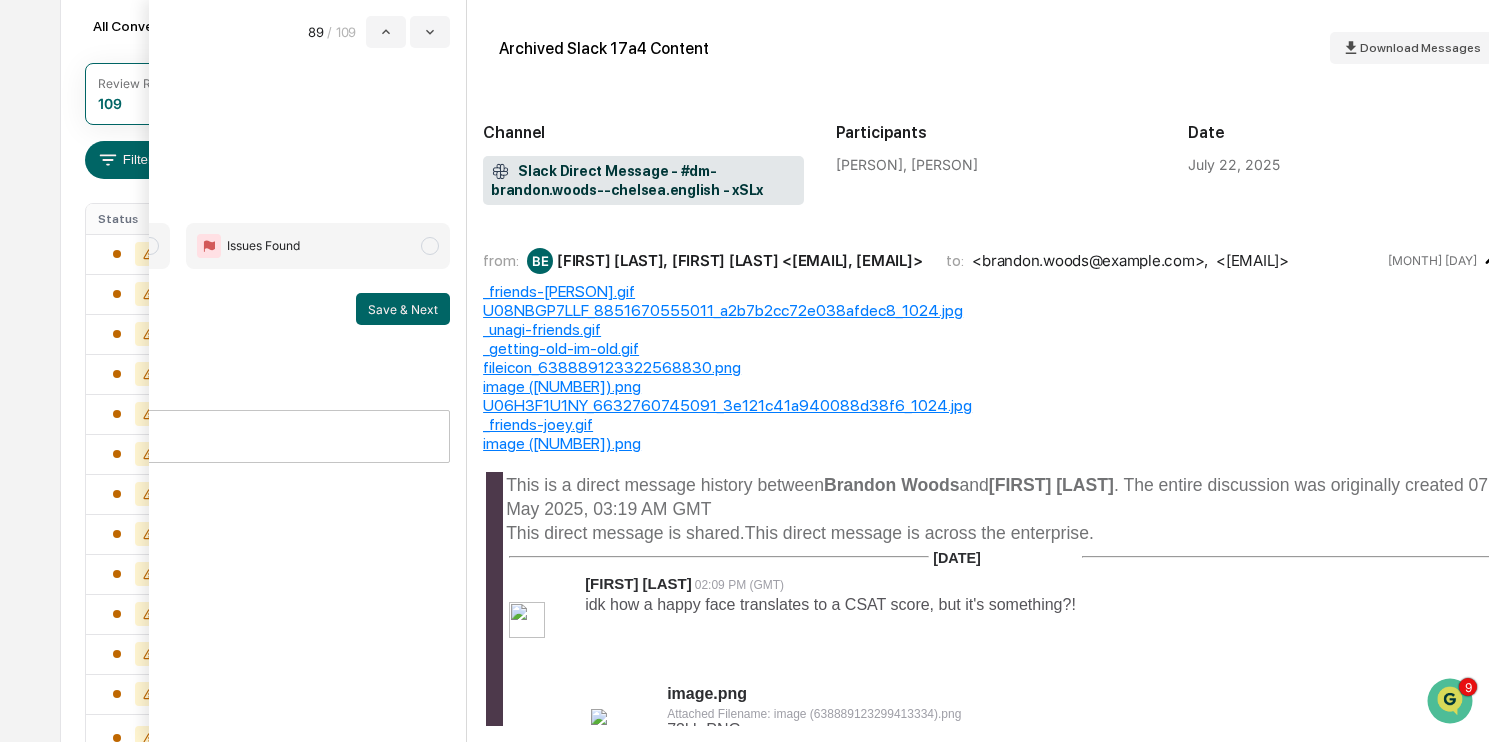scroll, scrollTop: 0, scrollLeft: 269, axis: horizontal 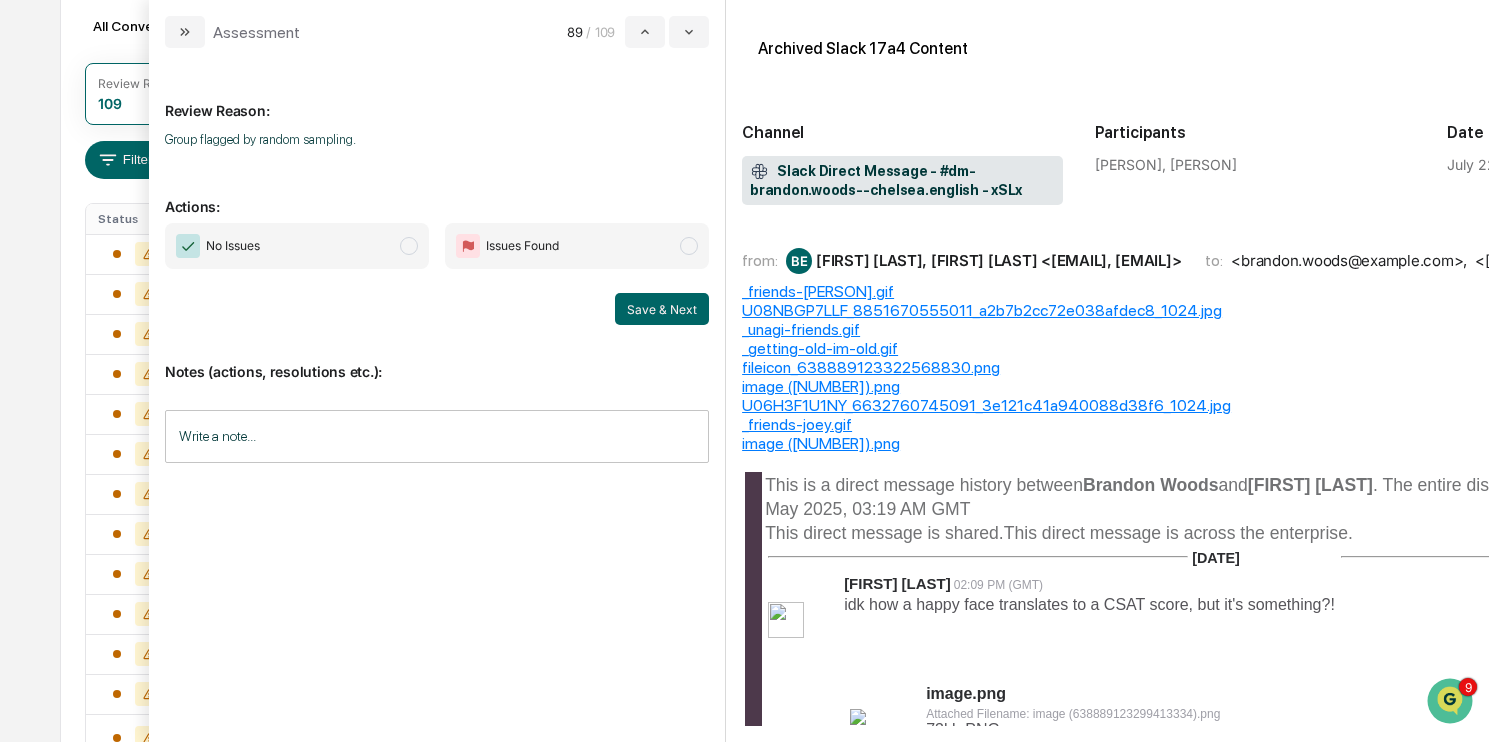 click on "No Issues" at bounding box center (297, 246) 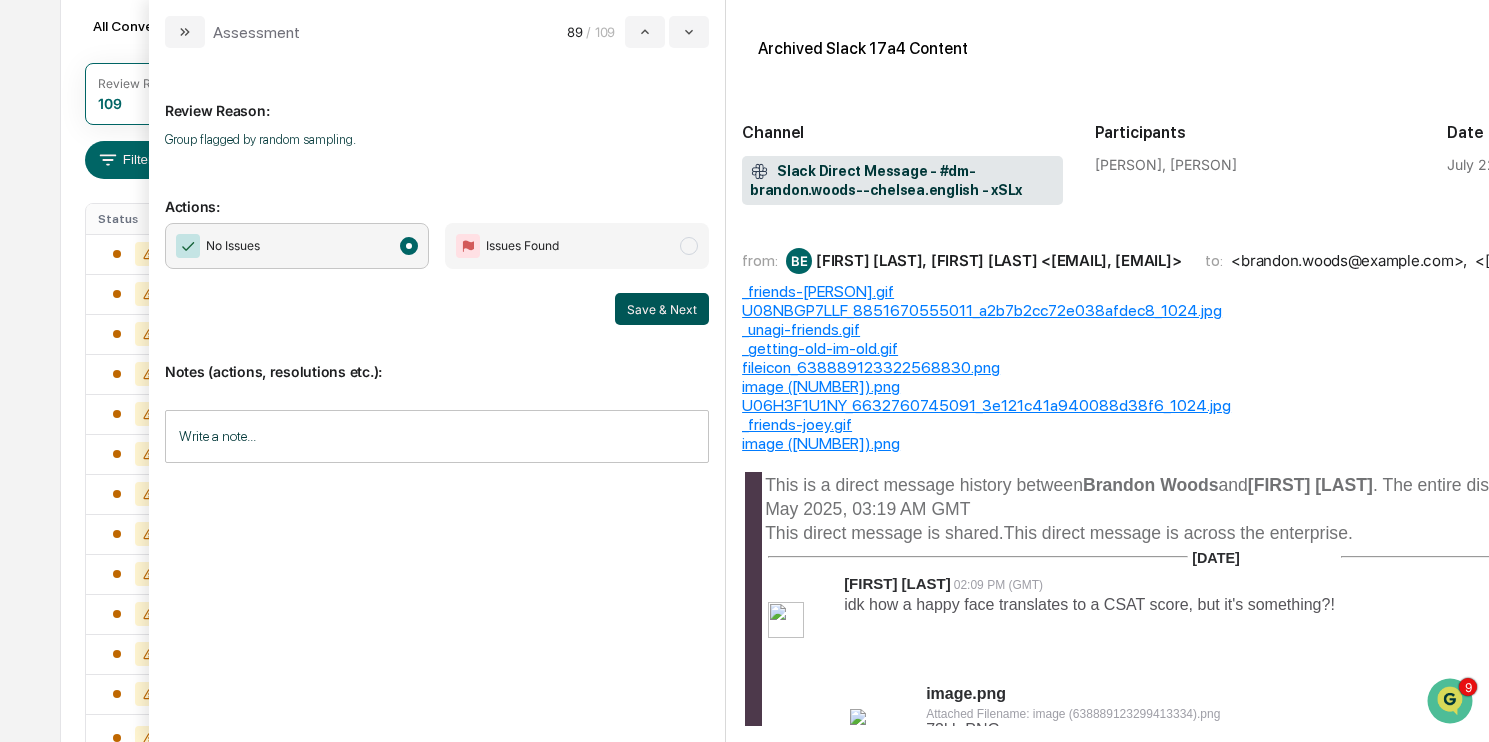 click on "Save & Next" at bounding box center [662, 309] 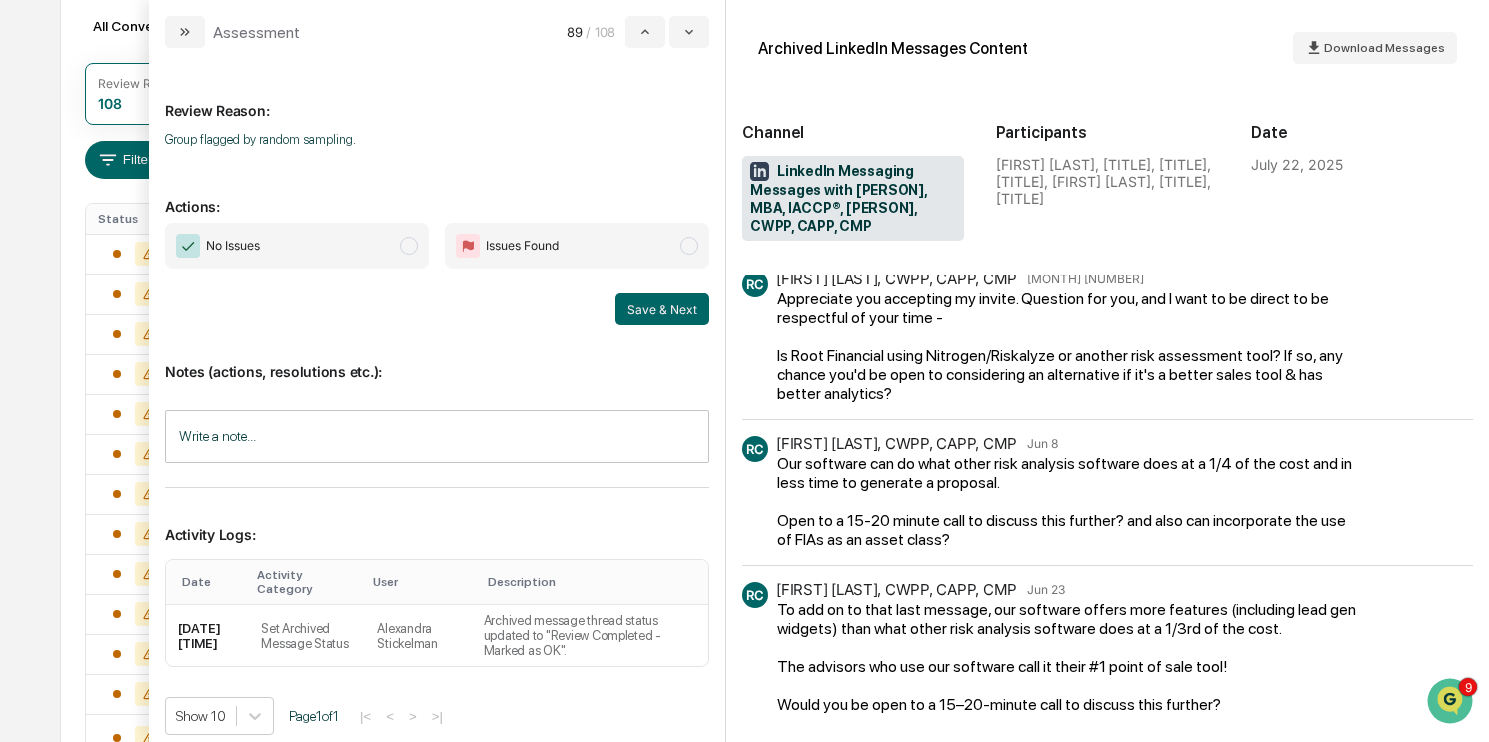 scroll, scrollTop: 0, scrollLeft: 0, axis: both 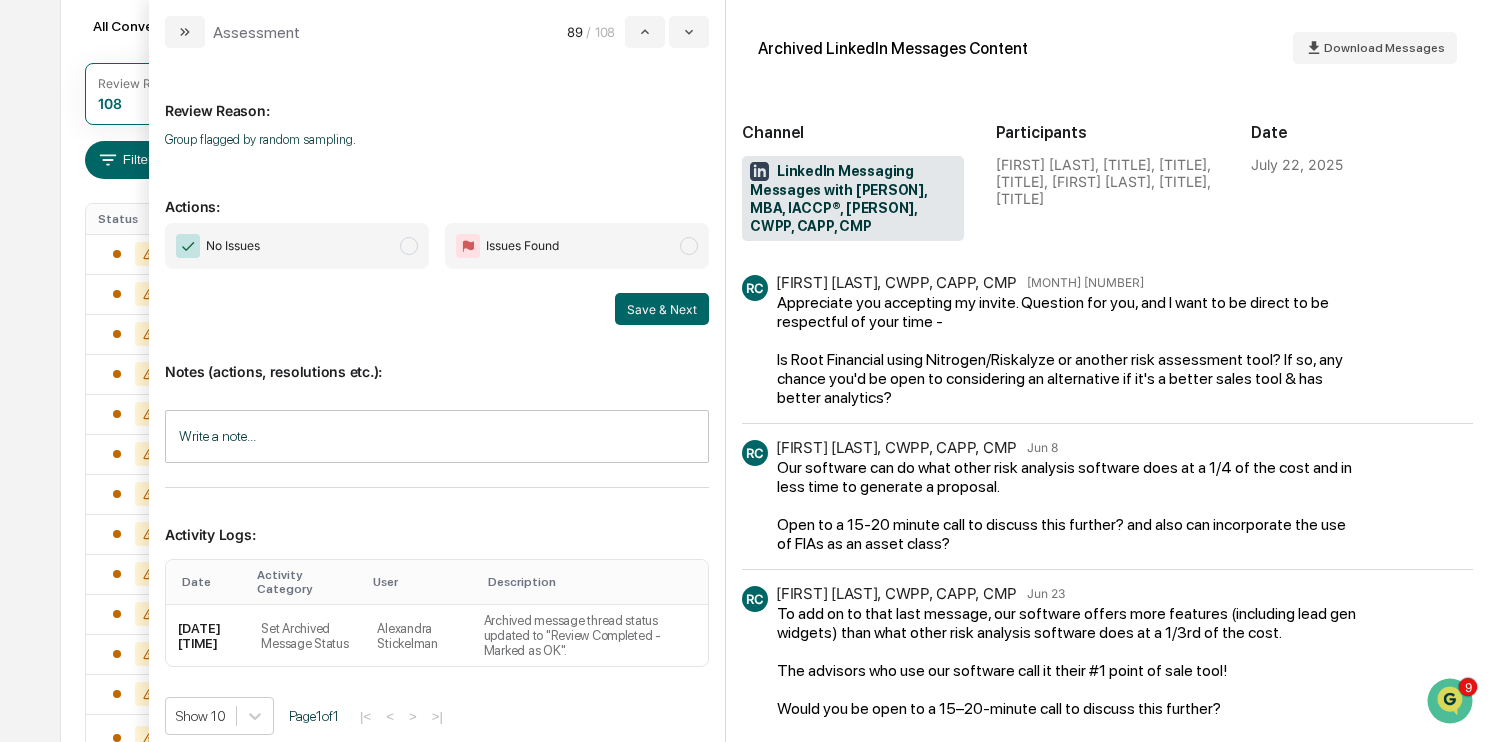 click on "No Issues" at bounding box center [297, 246] 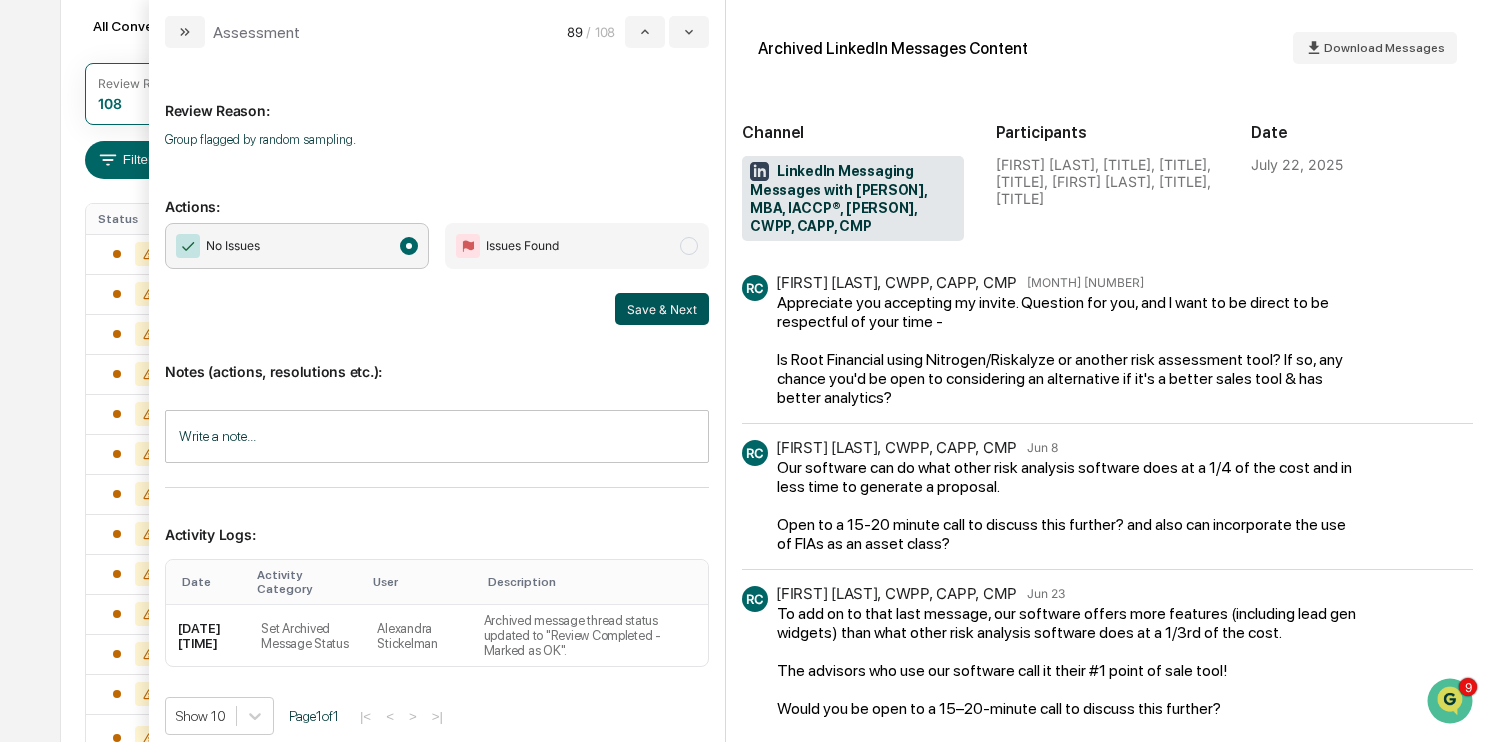click on "Save & Next" at bounding box center [662, 309] 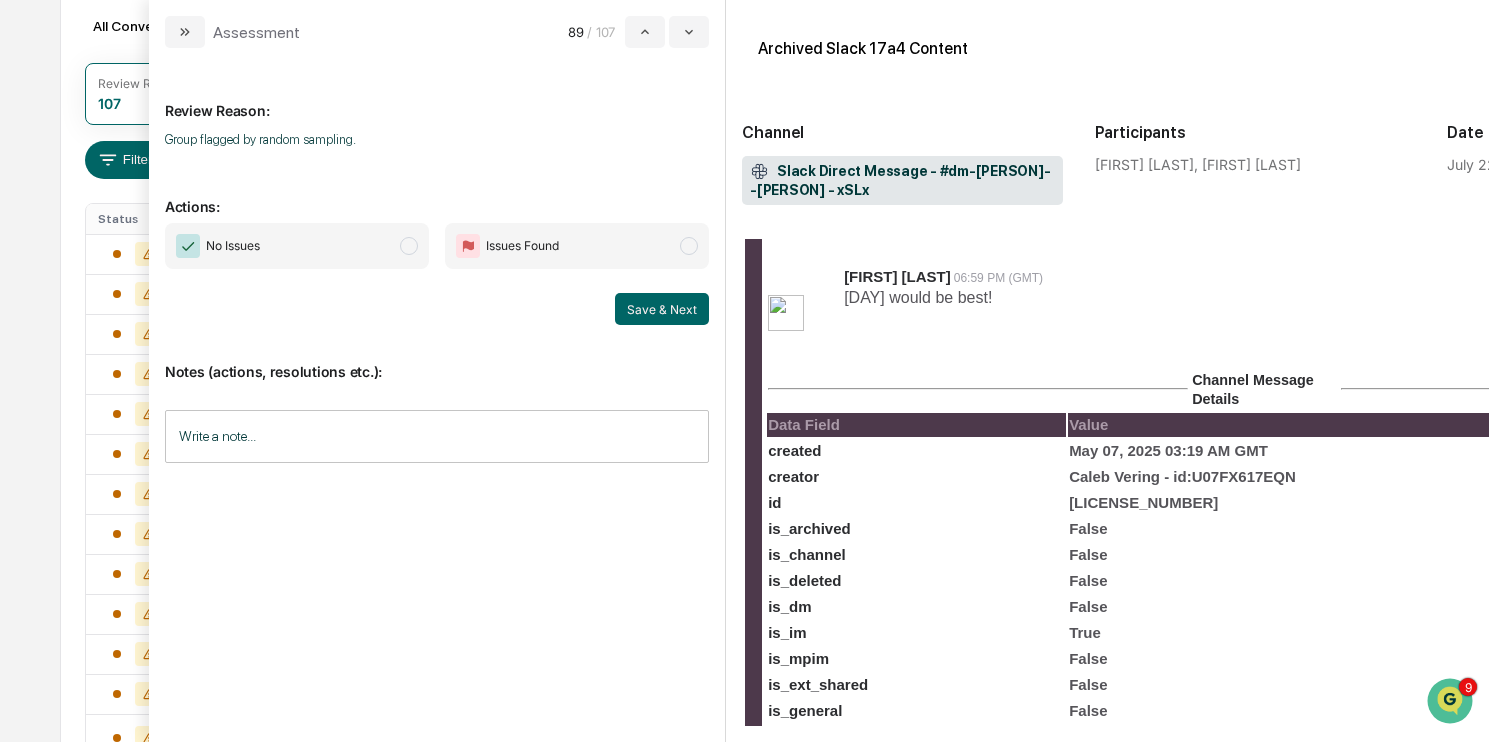 scroll, scrollTop: 473, scrollLeft: 0, axis: vertical 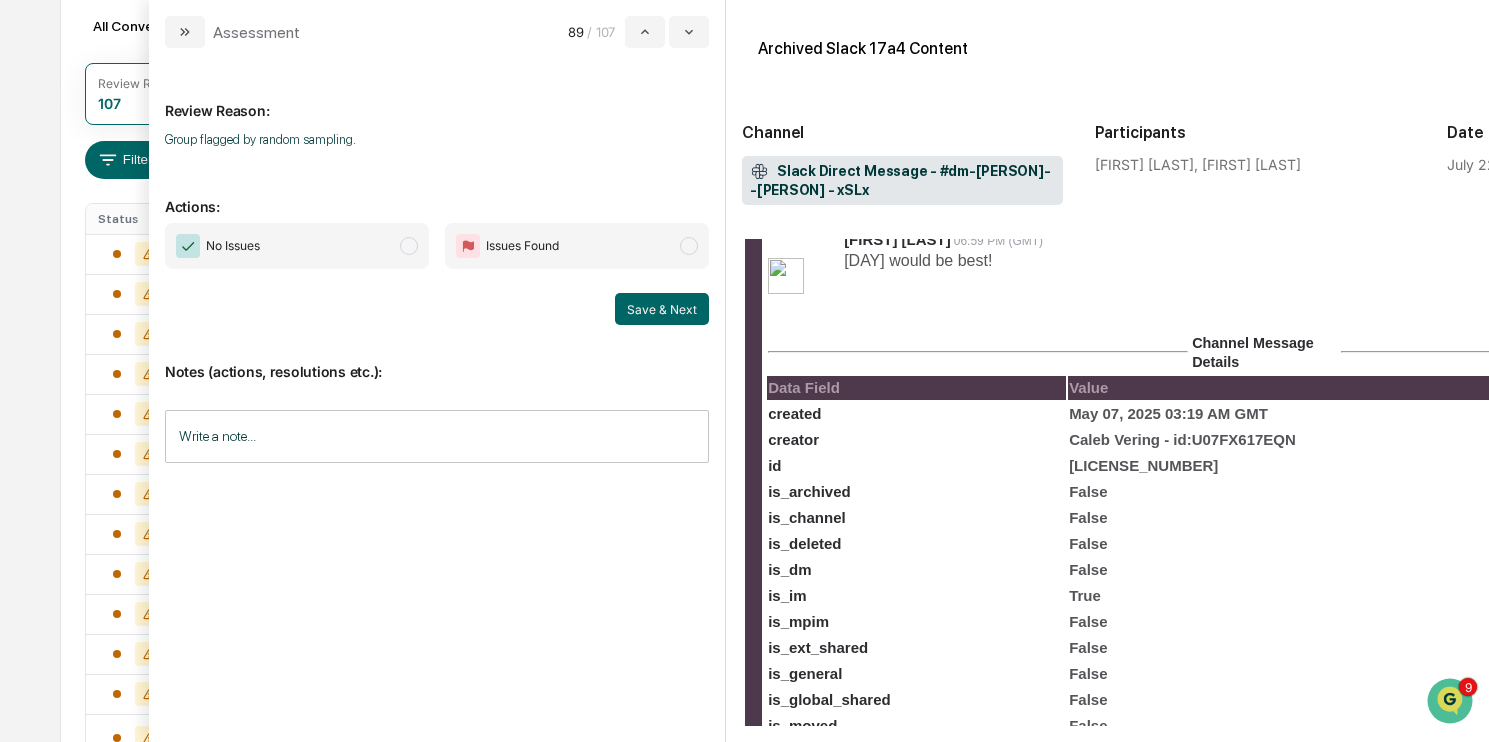 click on "No Issues" at bounding box center (297, 246) 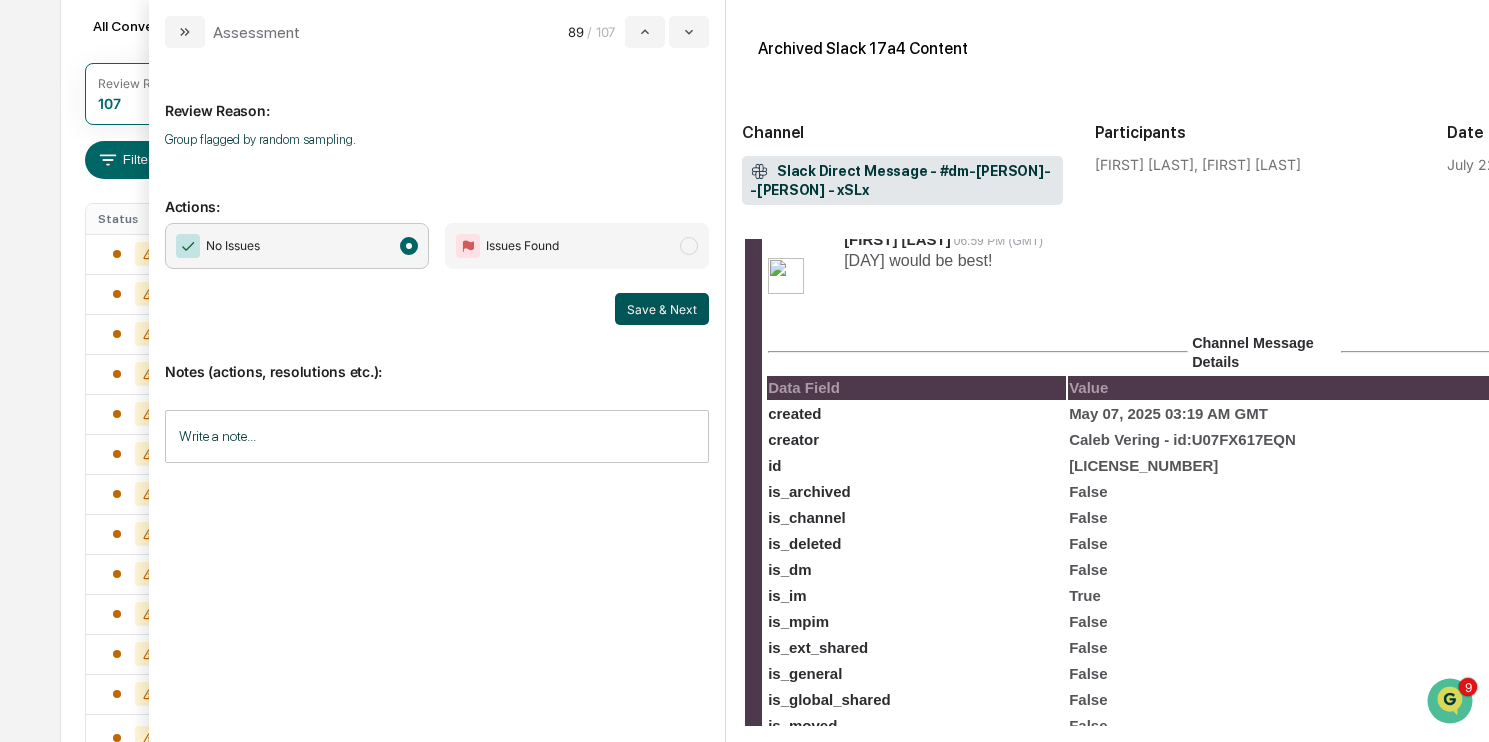 click on "Save & Next" at bounding box center (662, 309) 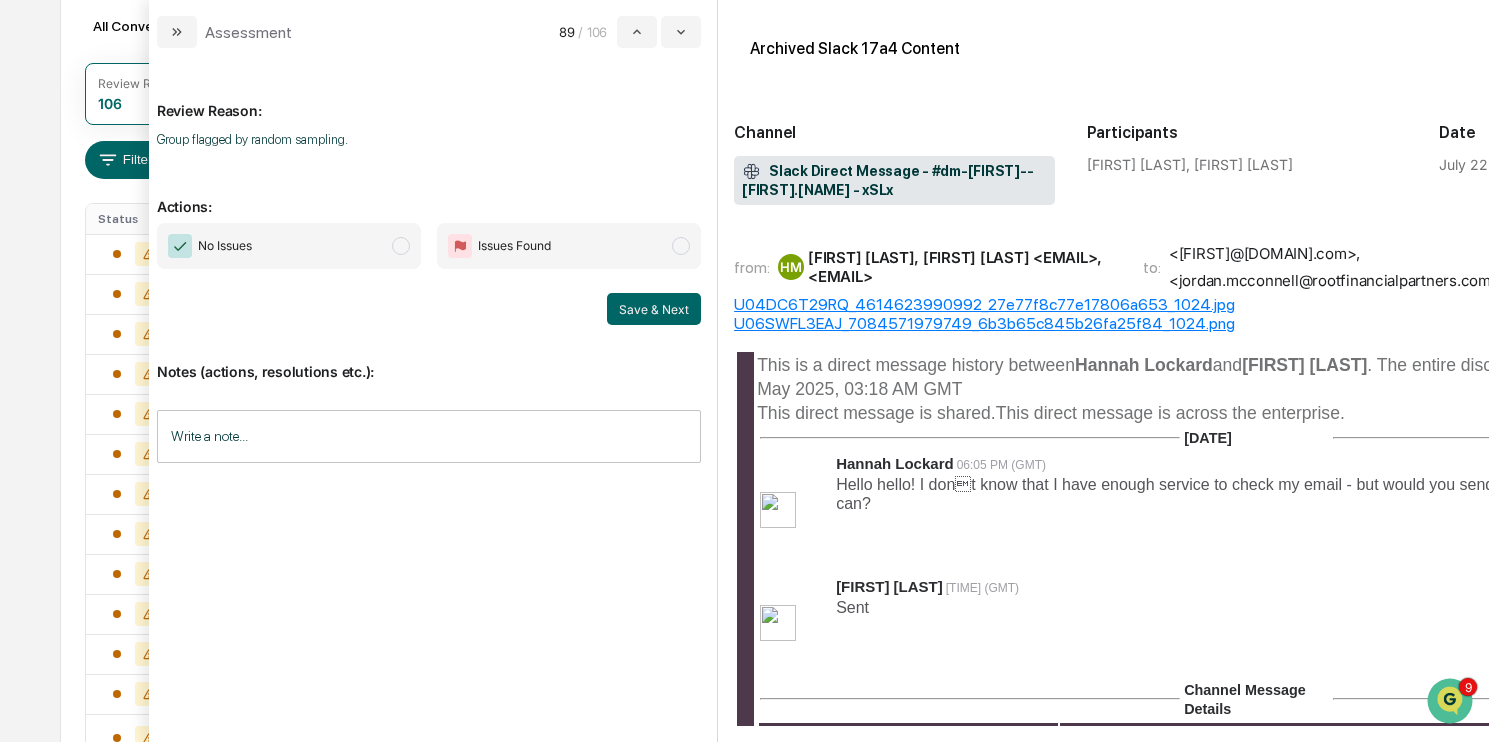 scroll, scrollTop: 0, scrollLeft: 0, axis: both 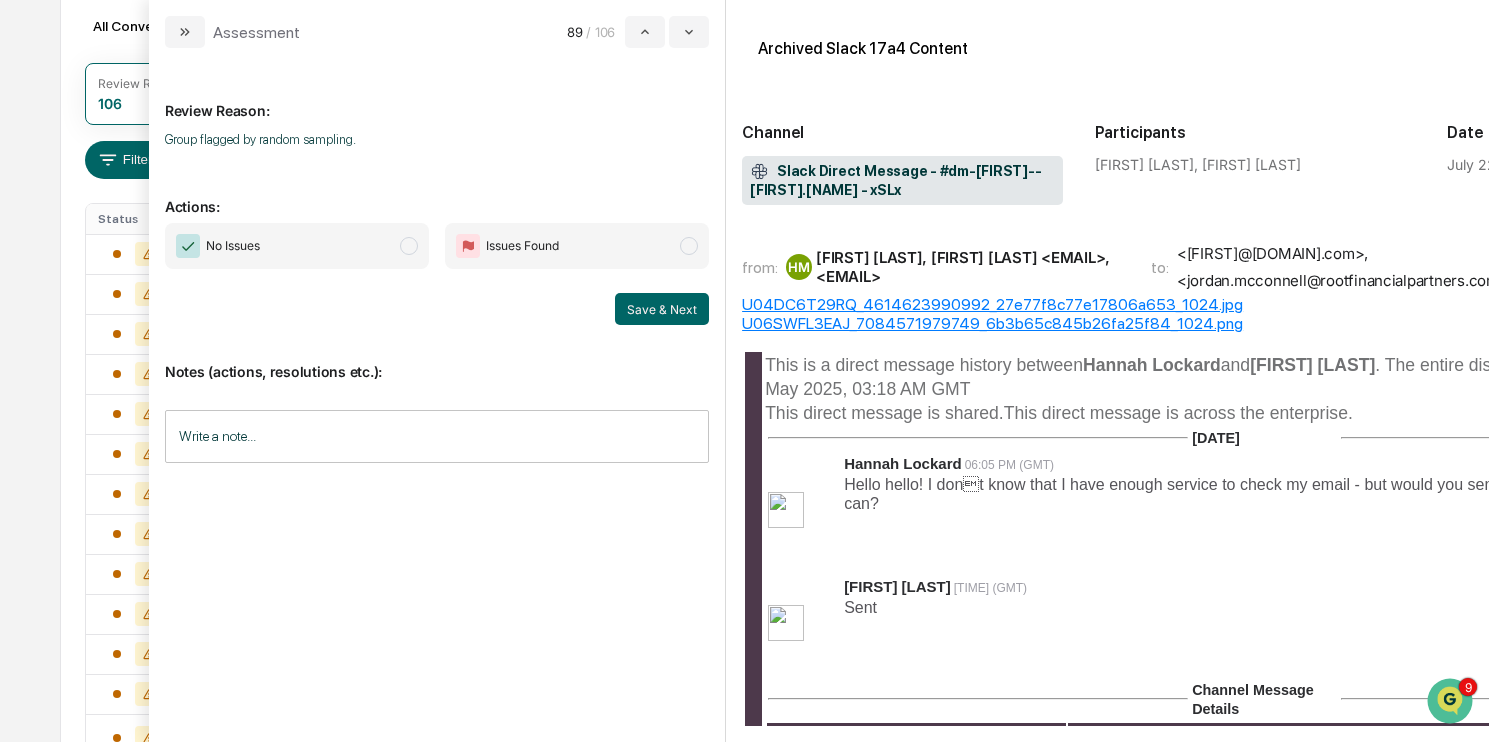 click on "No Issues" at bounding box center (297, 246) 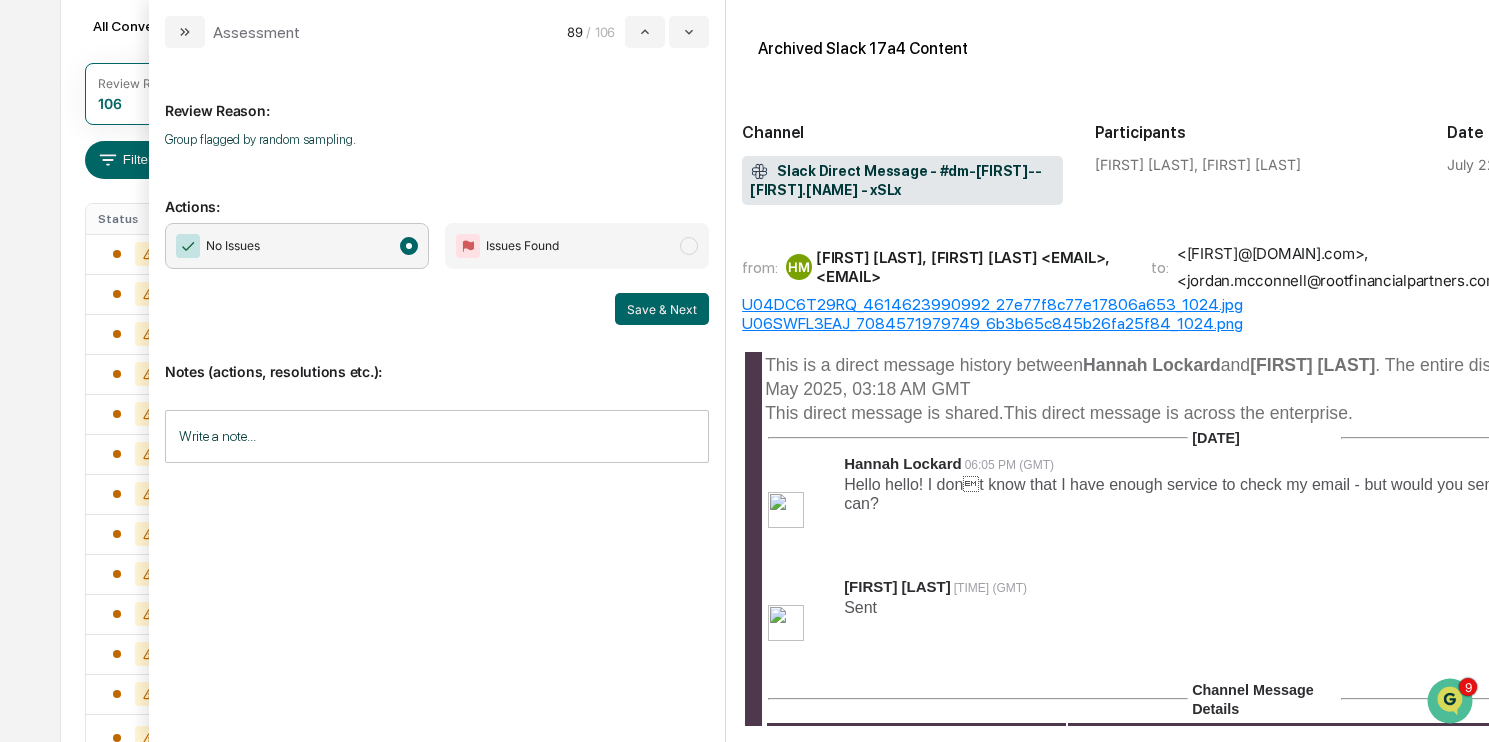 click on "No Issues Issues Found Save & Next" at bounding box center (437, 274) 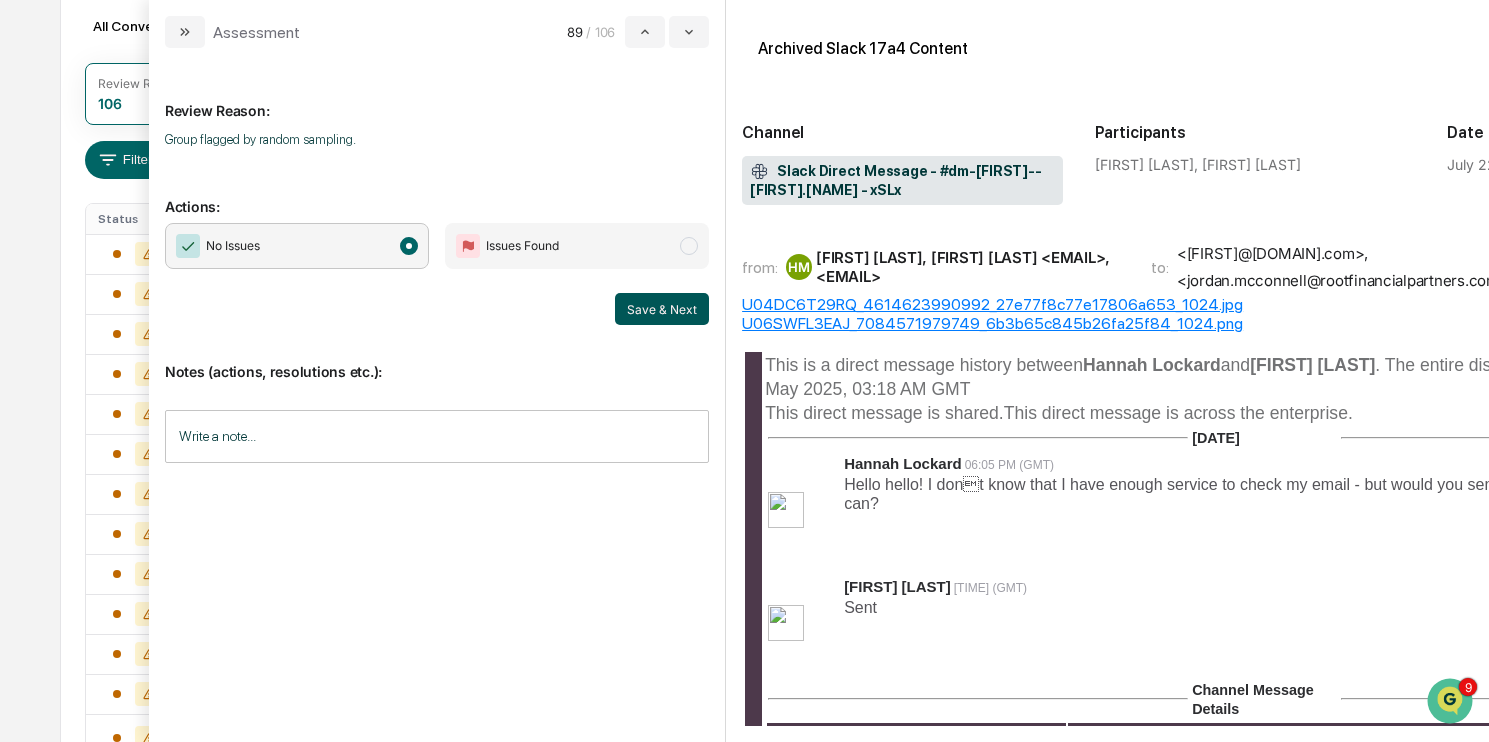 click on "Save & Next" at bounding box center [662, 309] 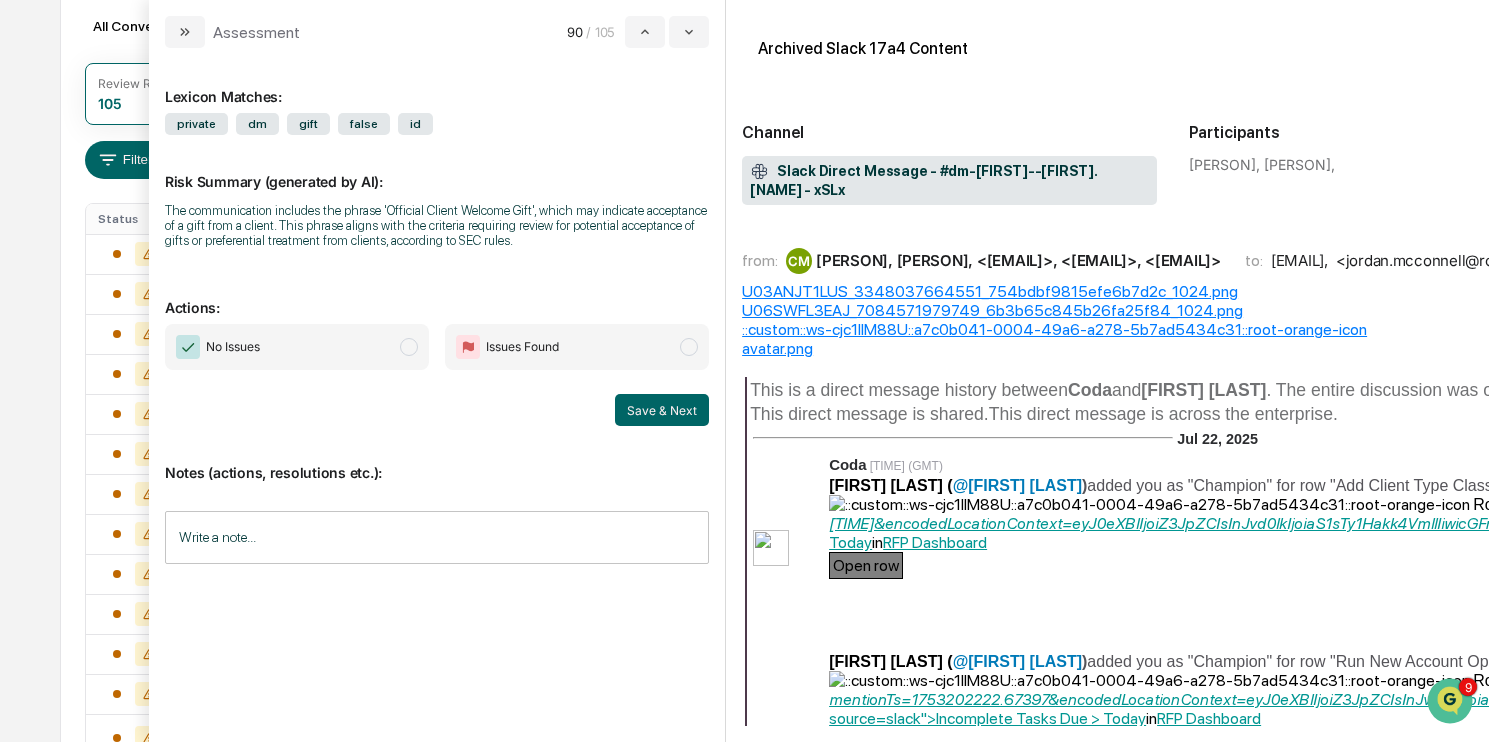 click at bounding box center (409, 347) 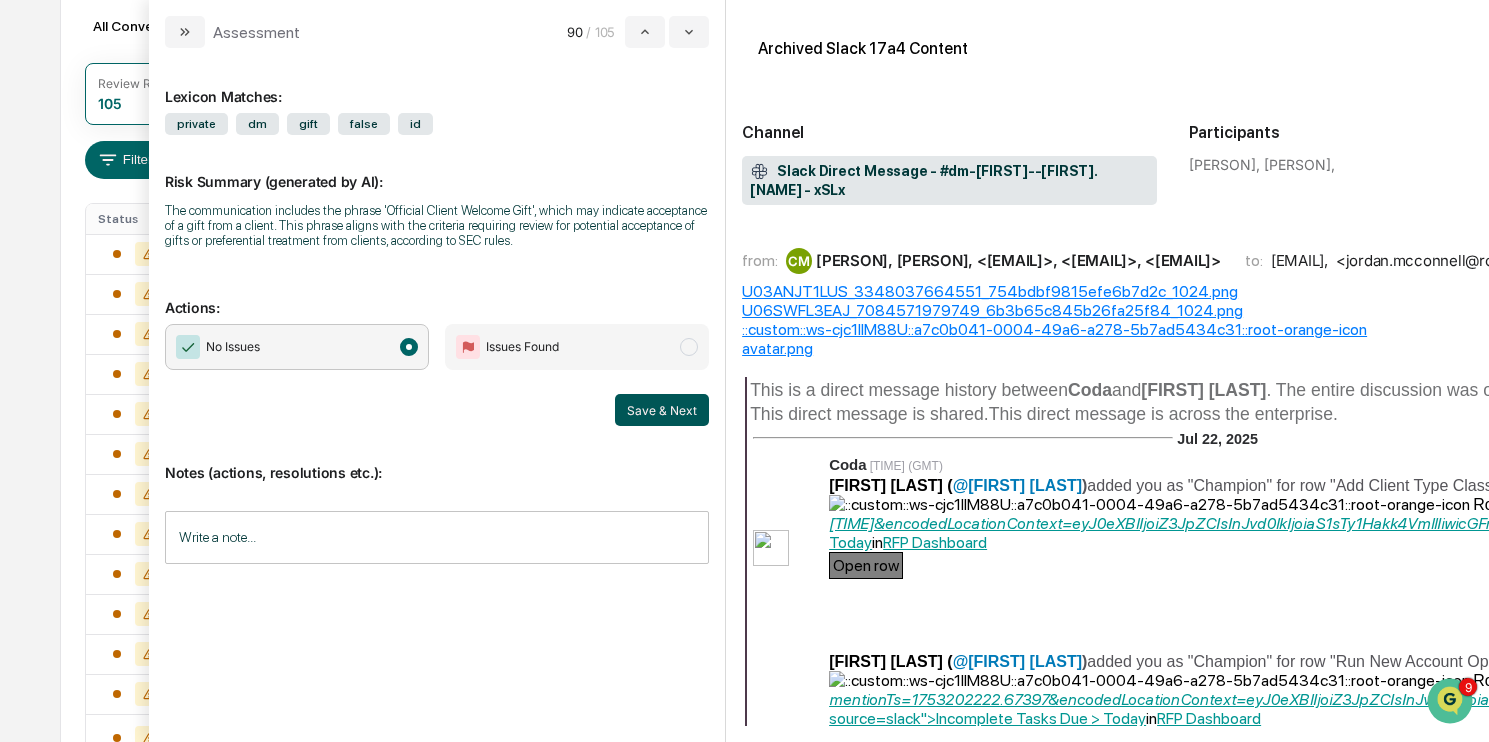 click on "Save & Next" at bounding box center (662, 410) 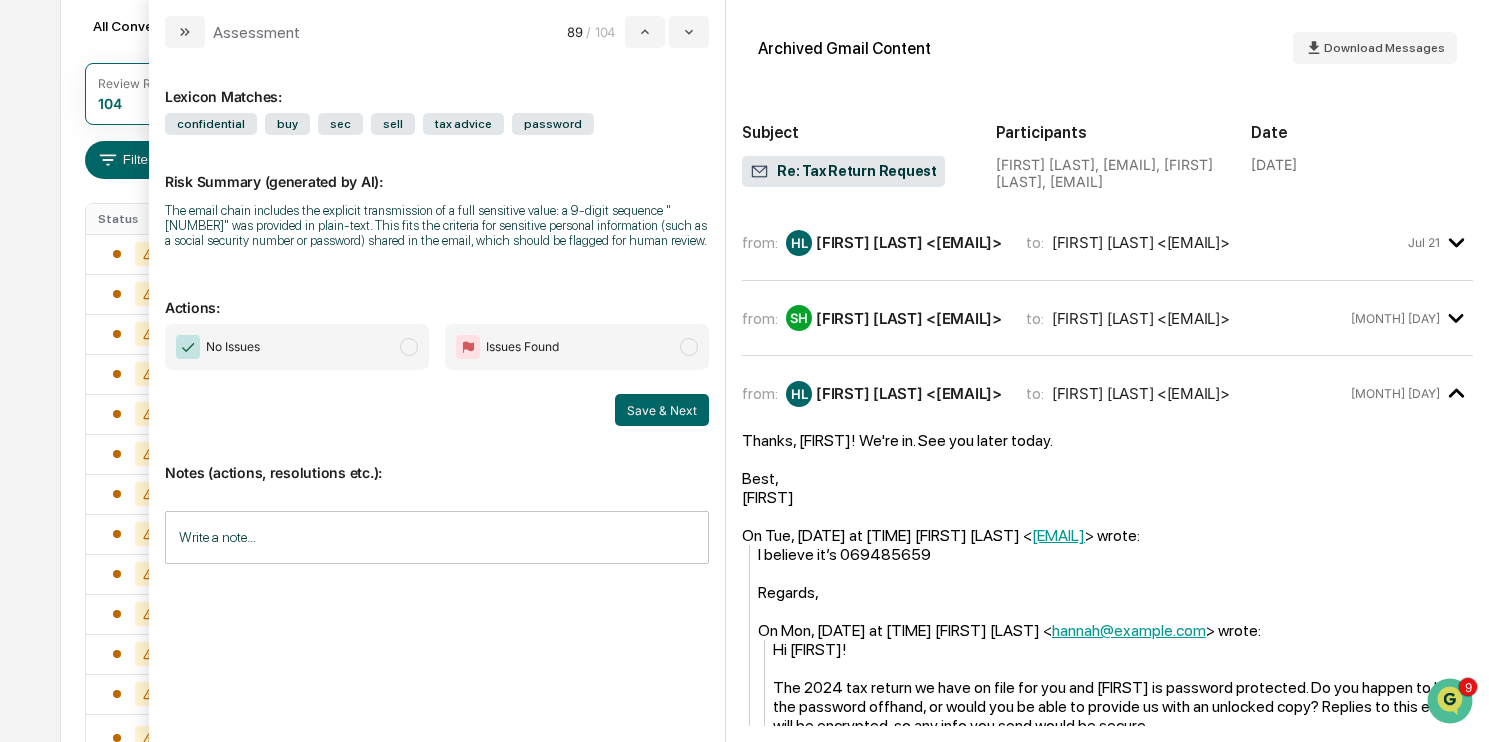 click on "No Issues" at bounding box center (297, 347) 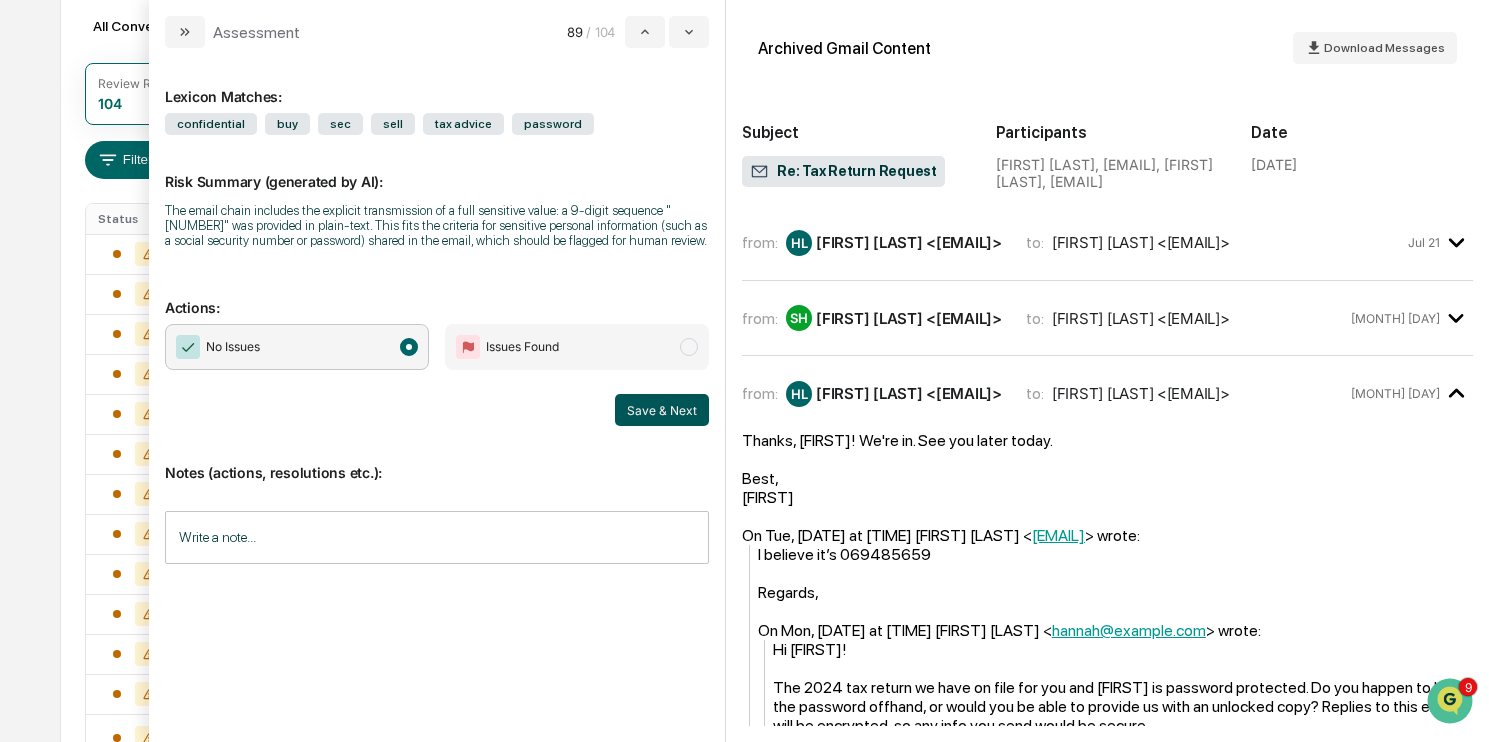 click on "Save & Next" at bounding box center [662, 410] 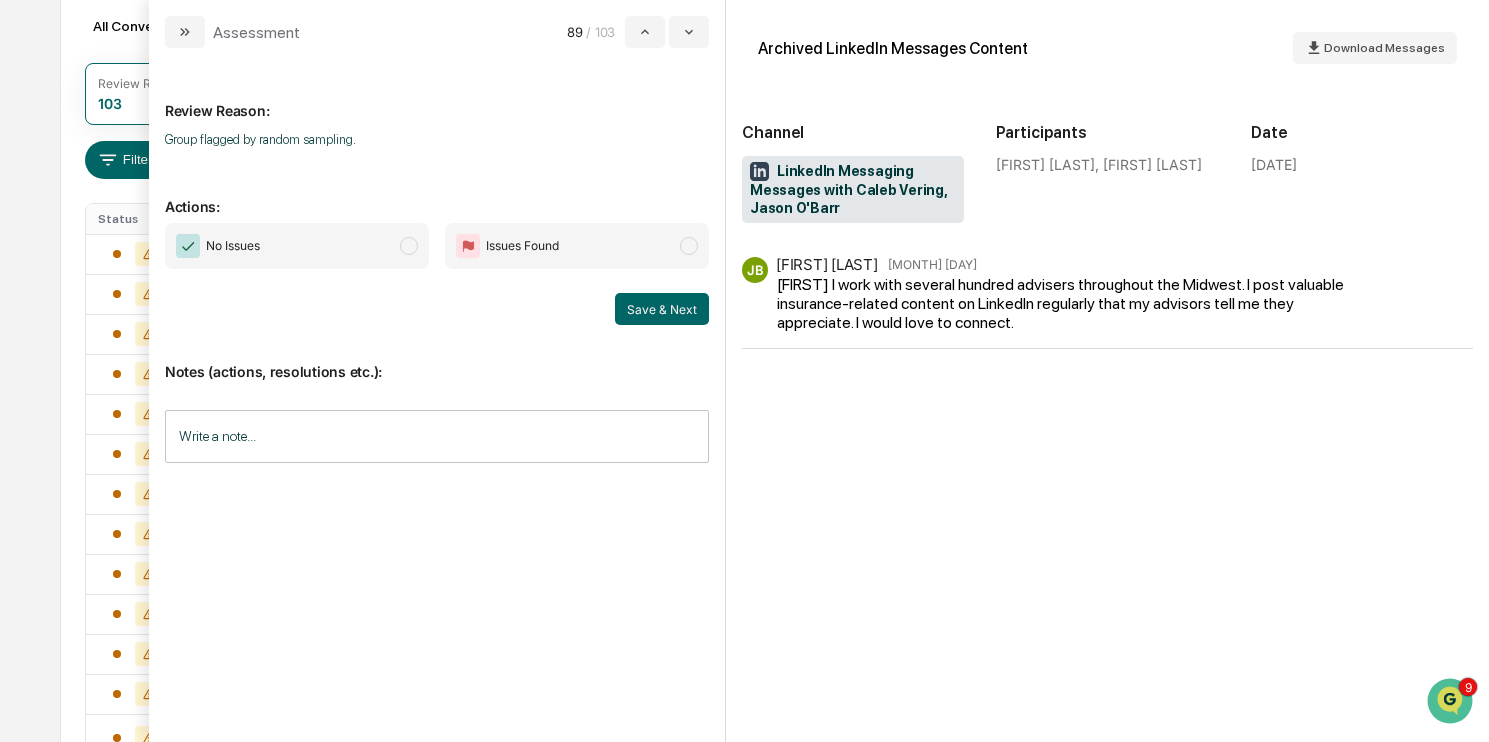 click on "No Issues" at bounding box center (297, 246) 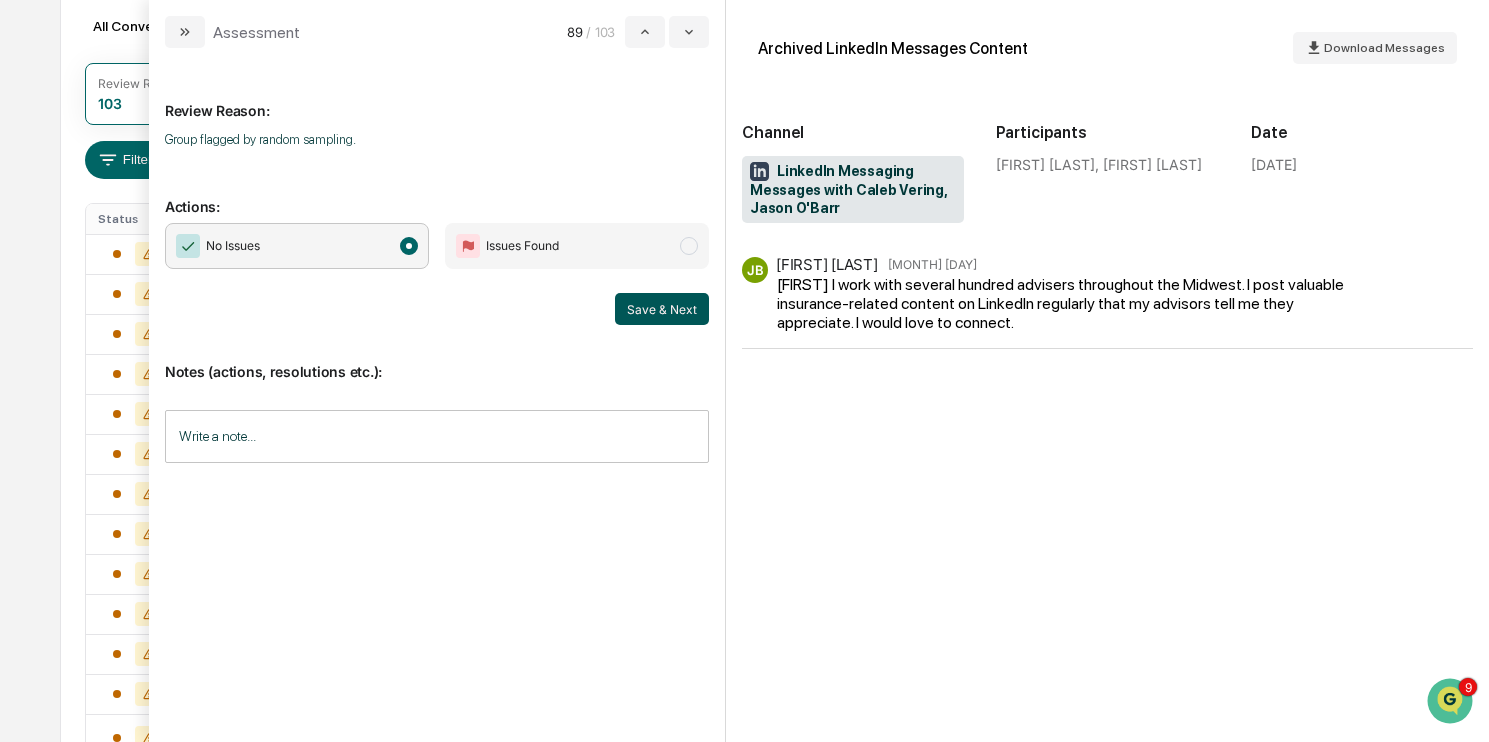 click on "Save & Next" at bounding box center [662, 309] 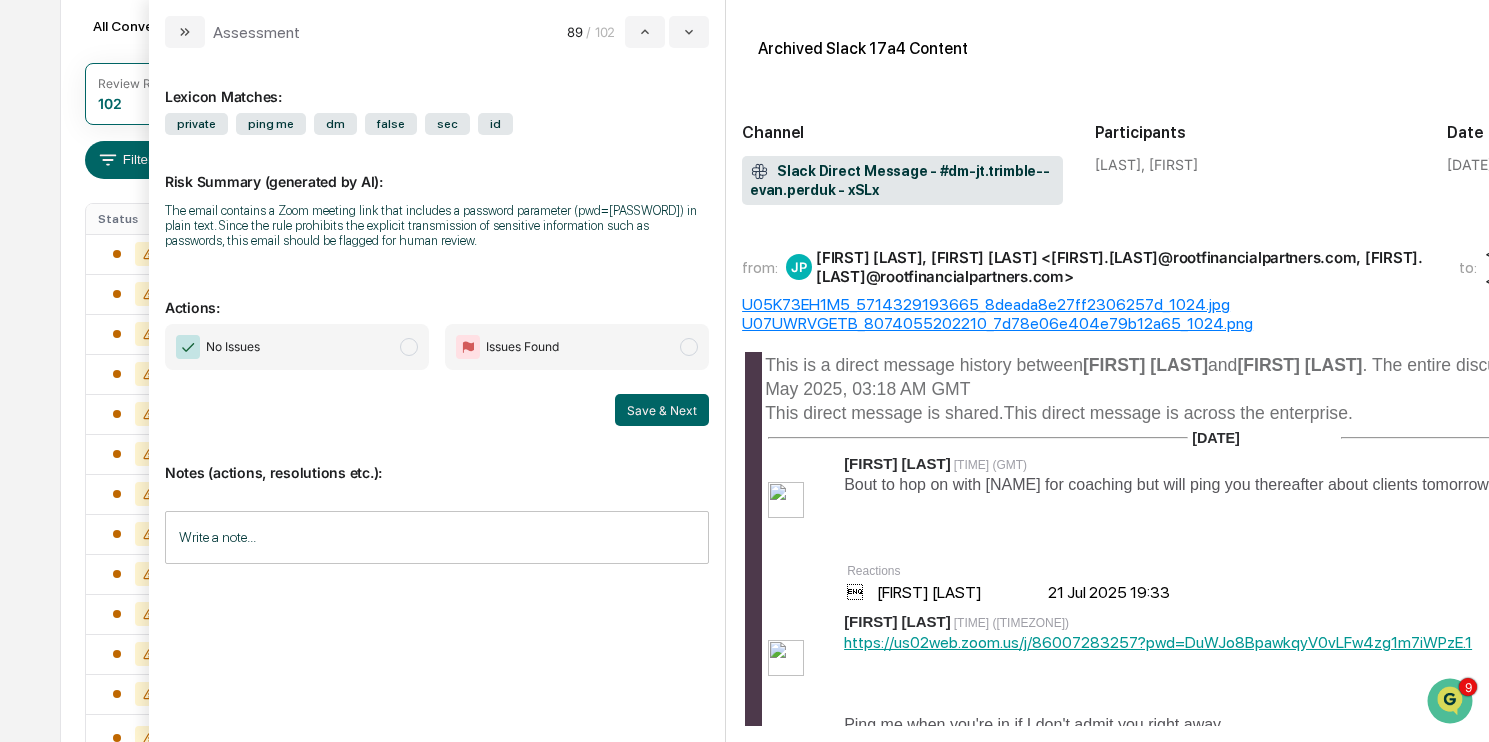 click on "No Issues" at bounding box center (297, 347) 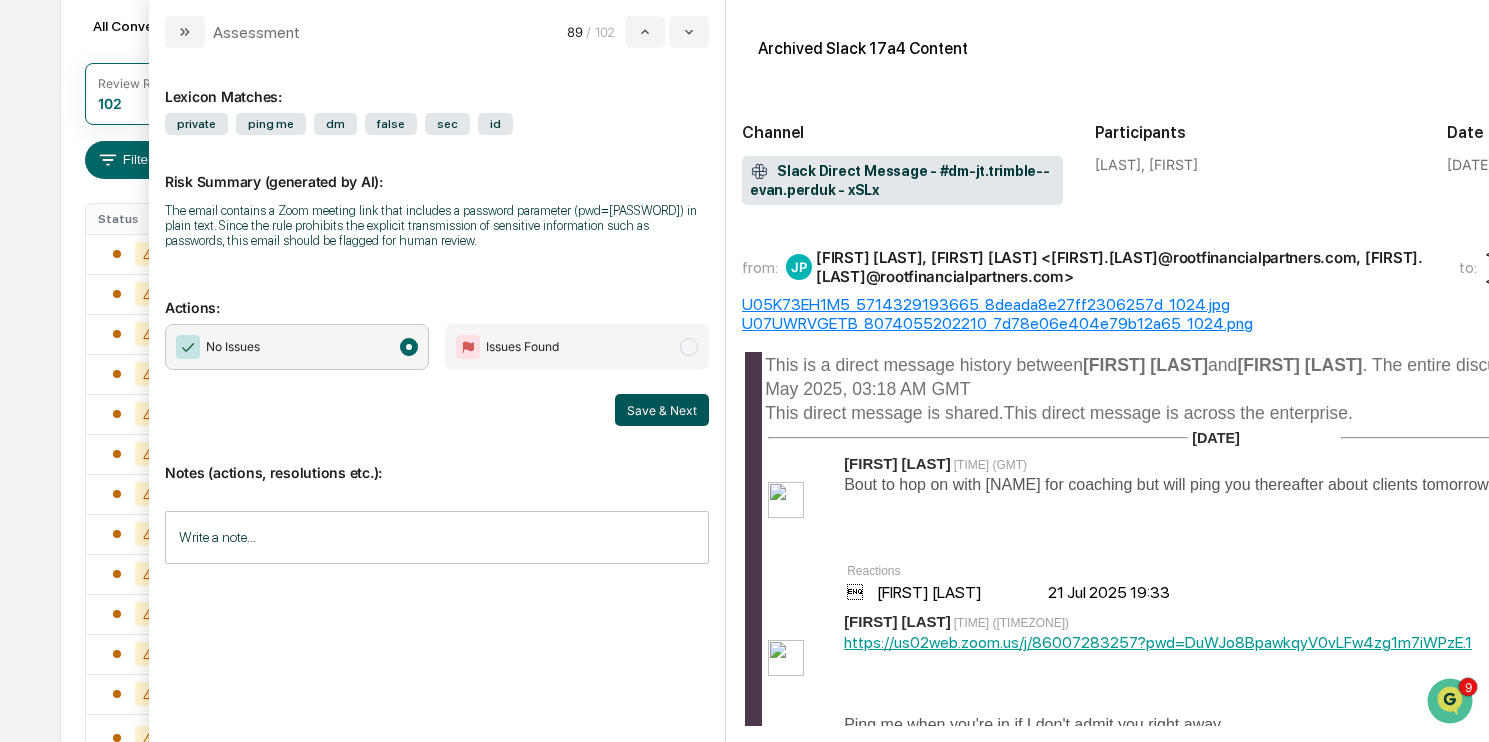 click on "Save & Next" at bounding box center [662, 410] 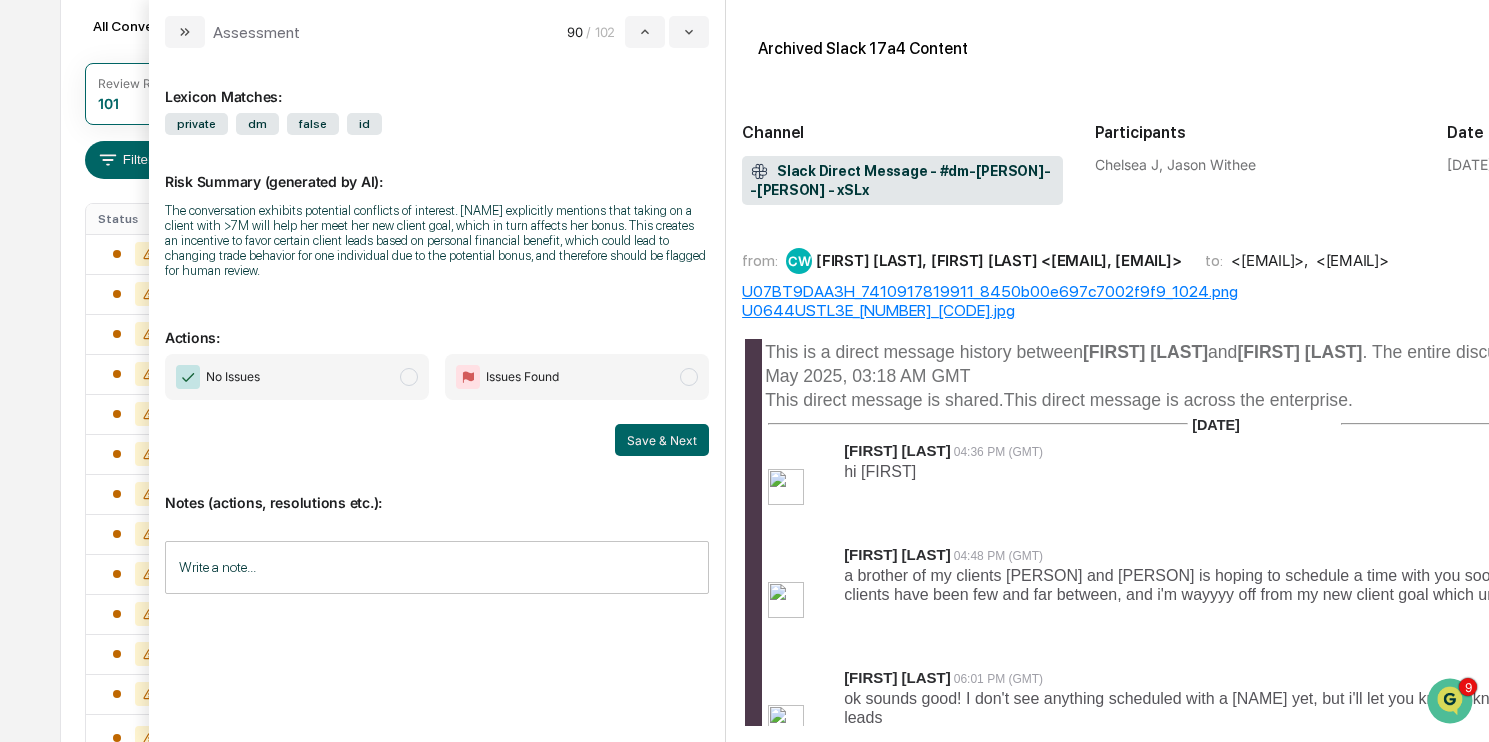 click on "No Issues" at bounding box center (297, 377) 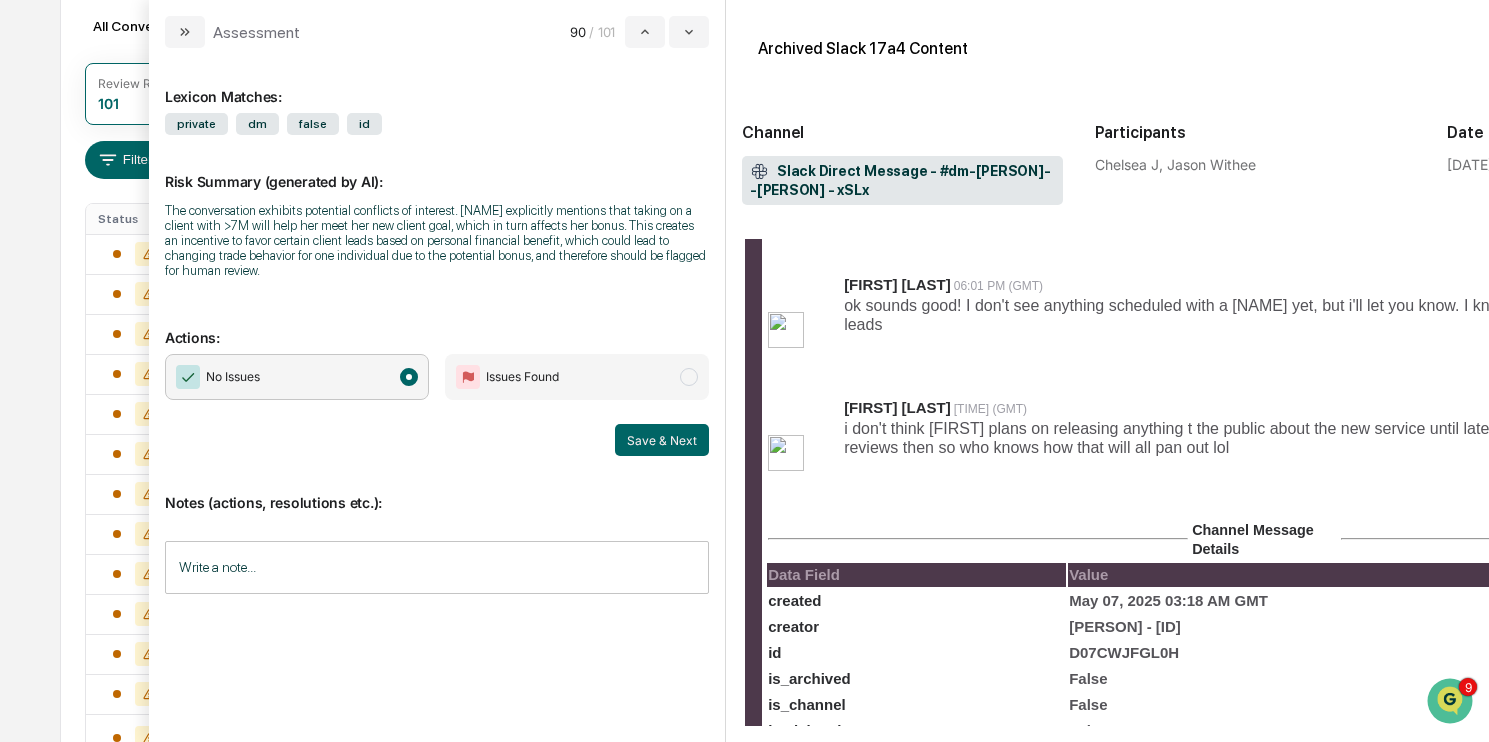 scroll, scrollTop: 413, scrollLeft: 0, axis: vertical 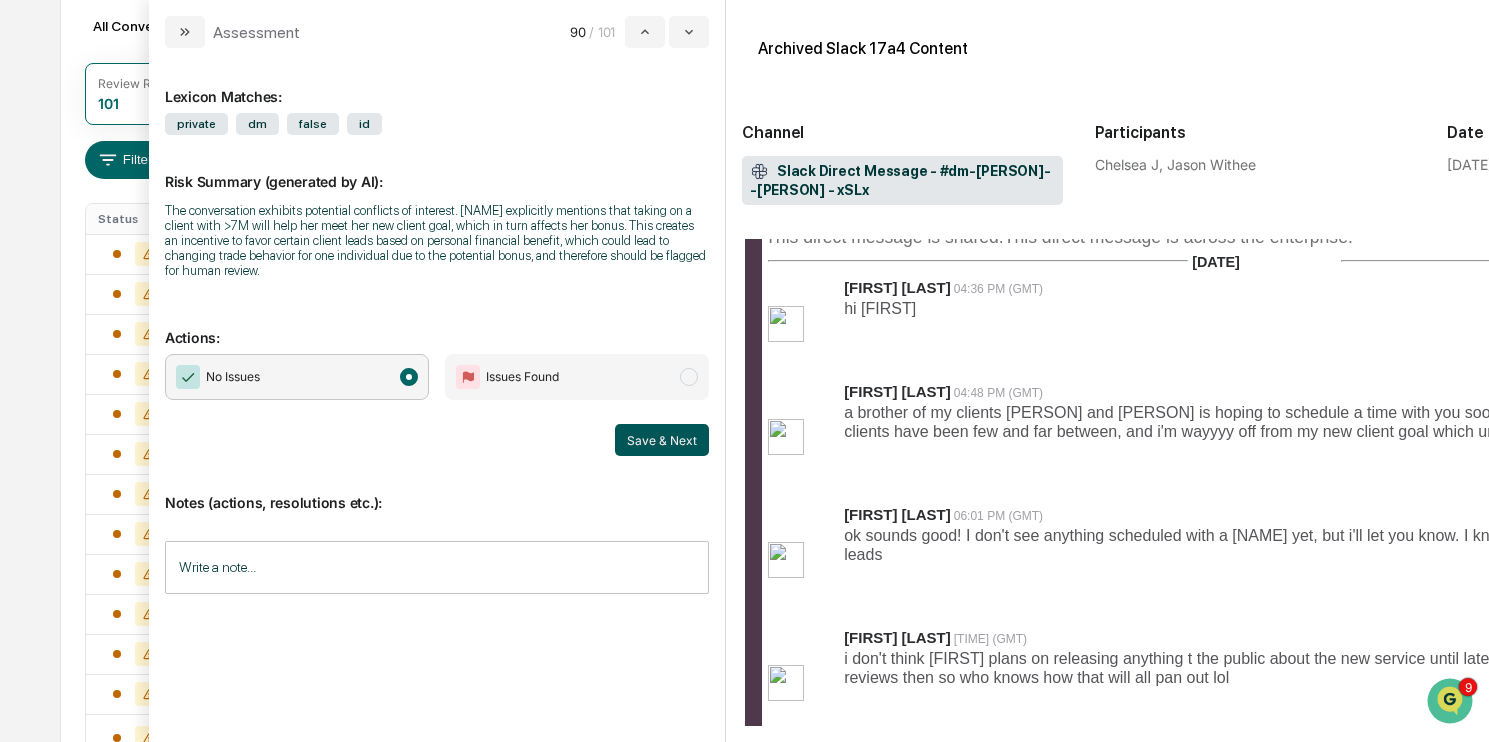 click on "Save & Next" at bounding box center [662, 440] 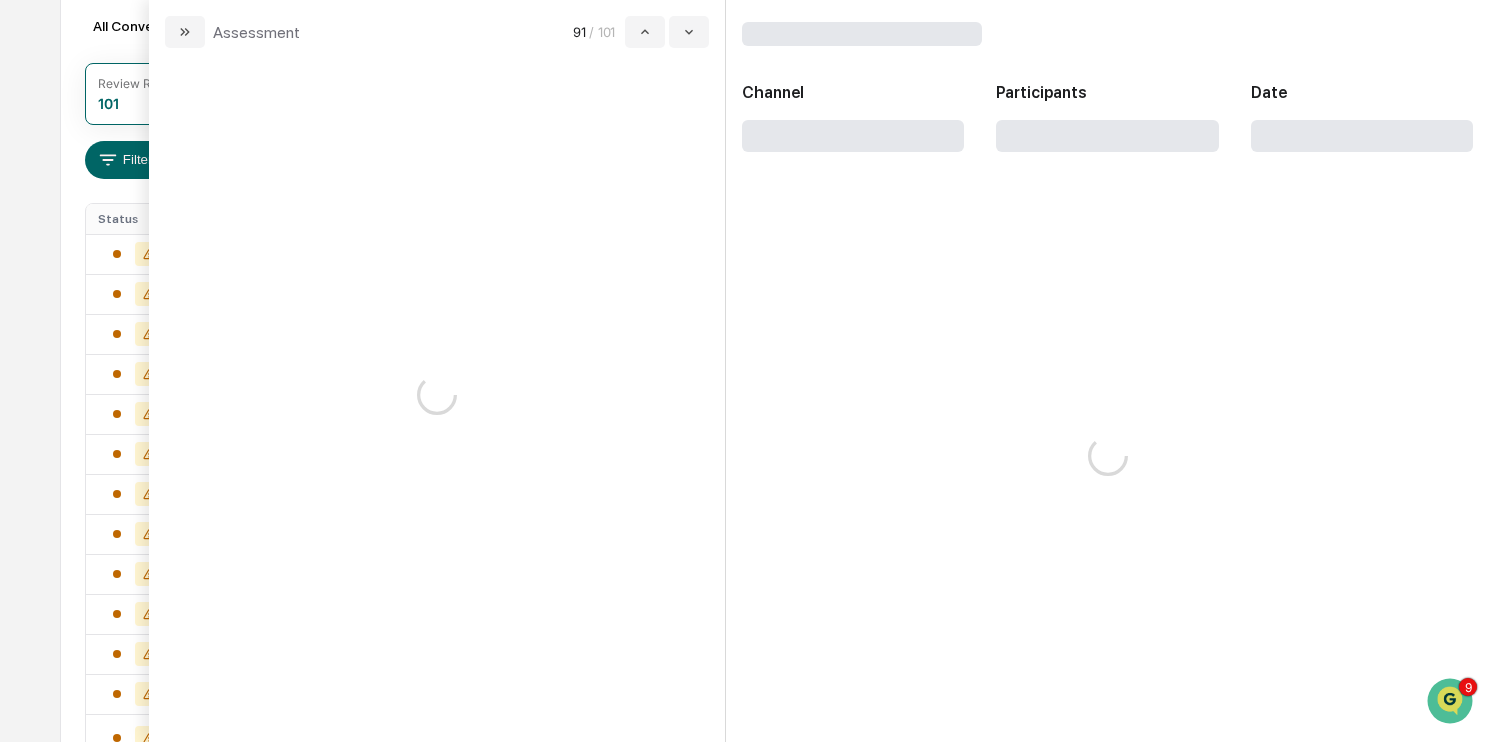 scroll, scrollTop: 0, scrollLeft: 0, axis: both 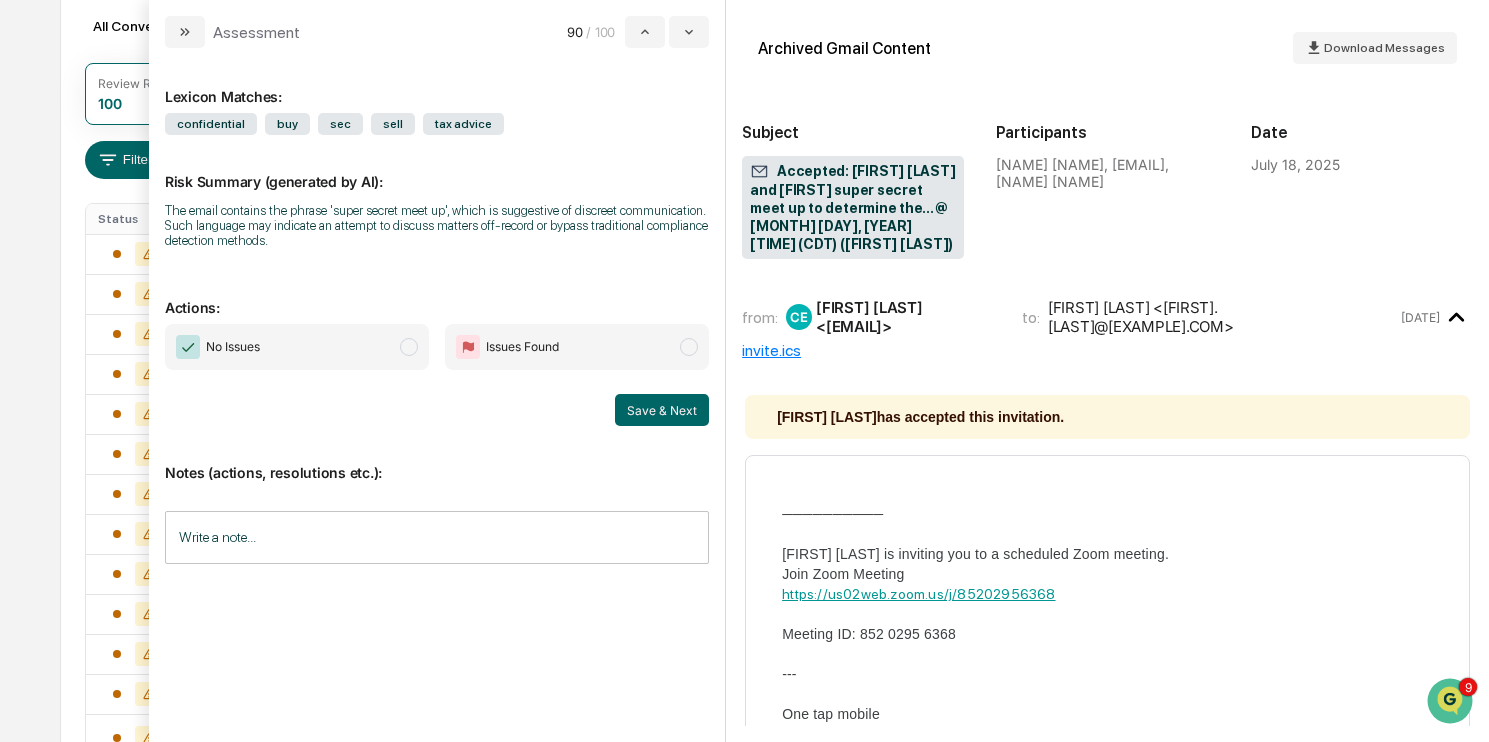 click on "No Issues" at bounding box center [297, 347] 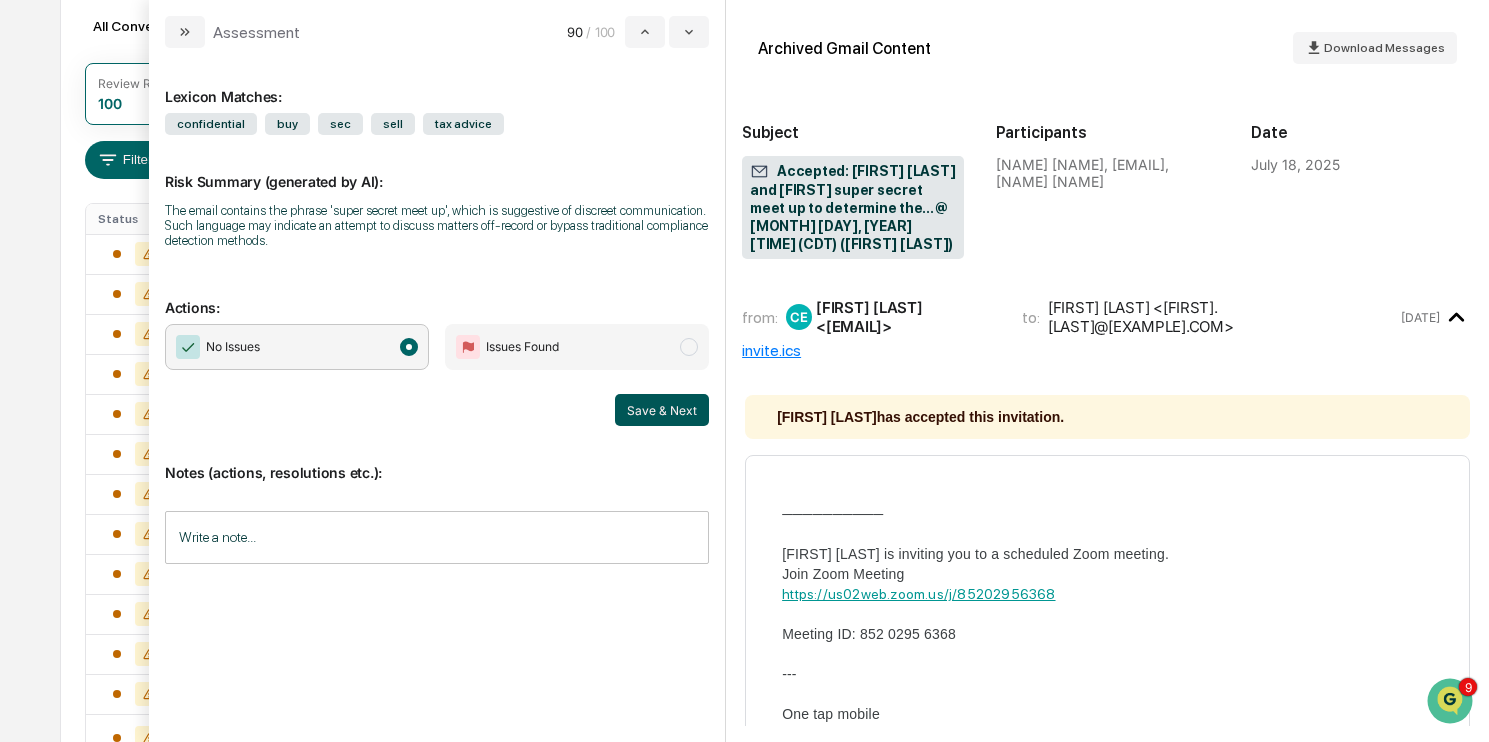 click on "Save & Next" at bounding box center (662, 410) 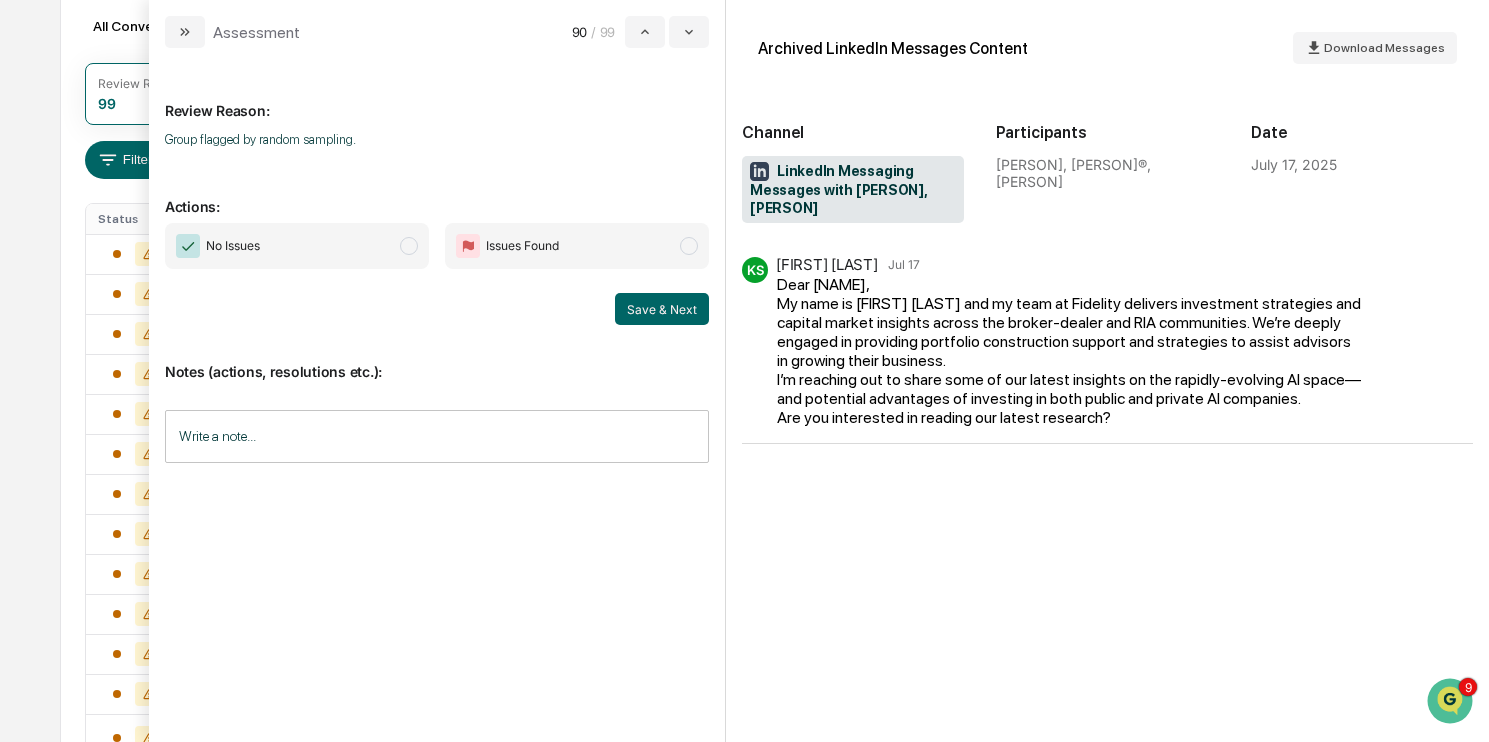 click on "No Issues Issues Found Save & Next" at bounding box center (437, 274) 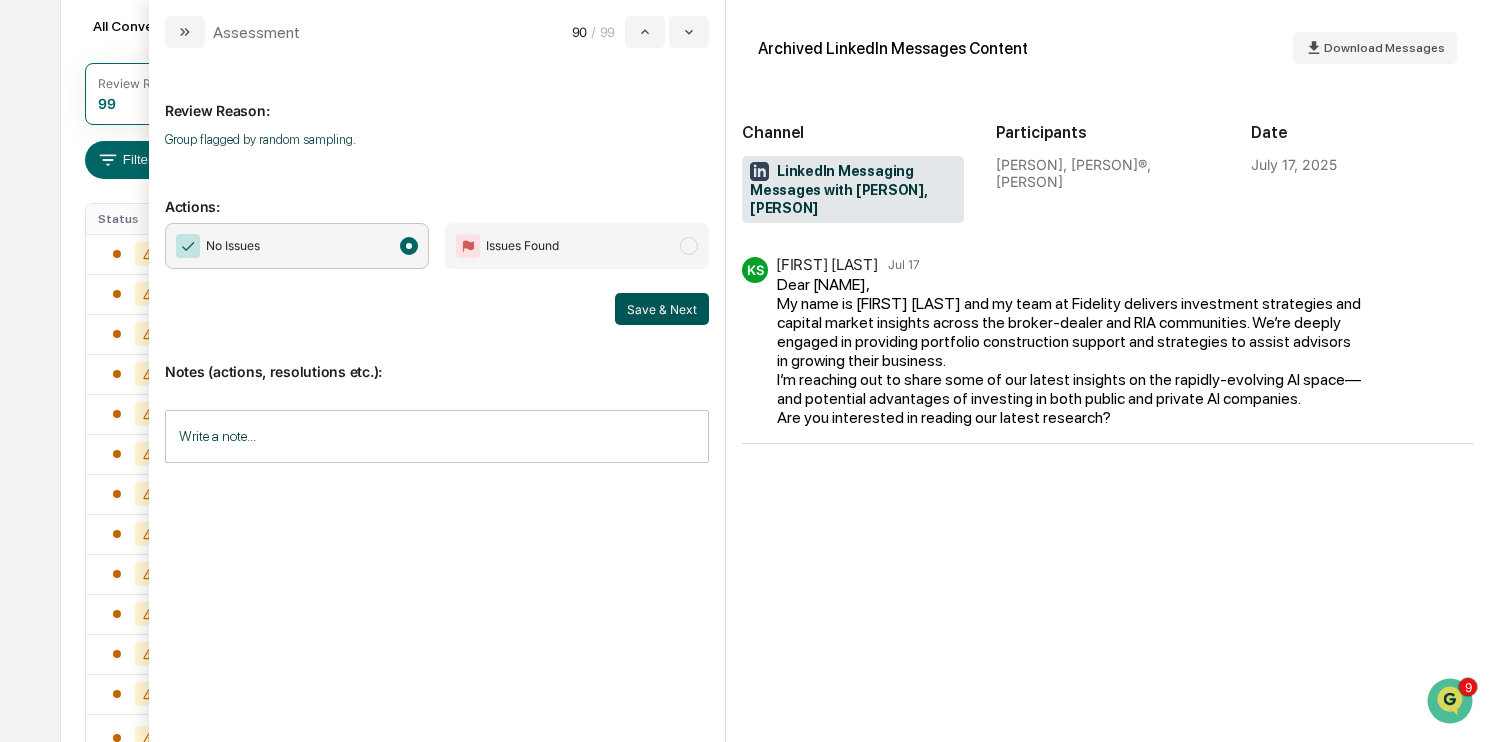 click on "Save & Next" at bounding box center (662, 309) 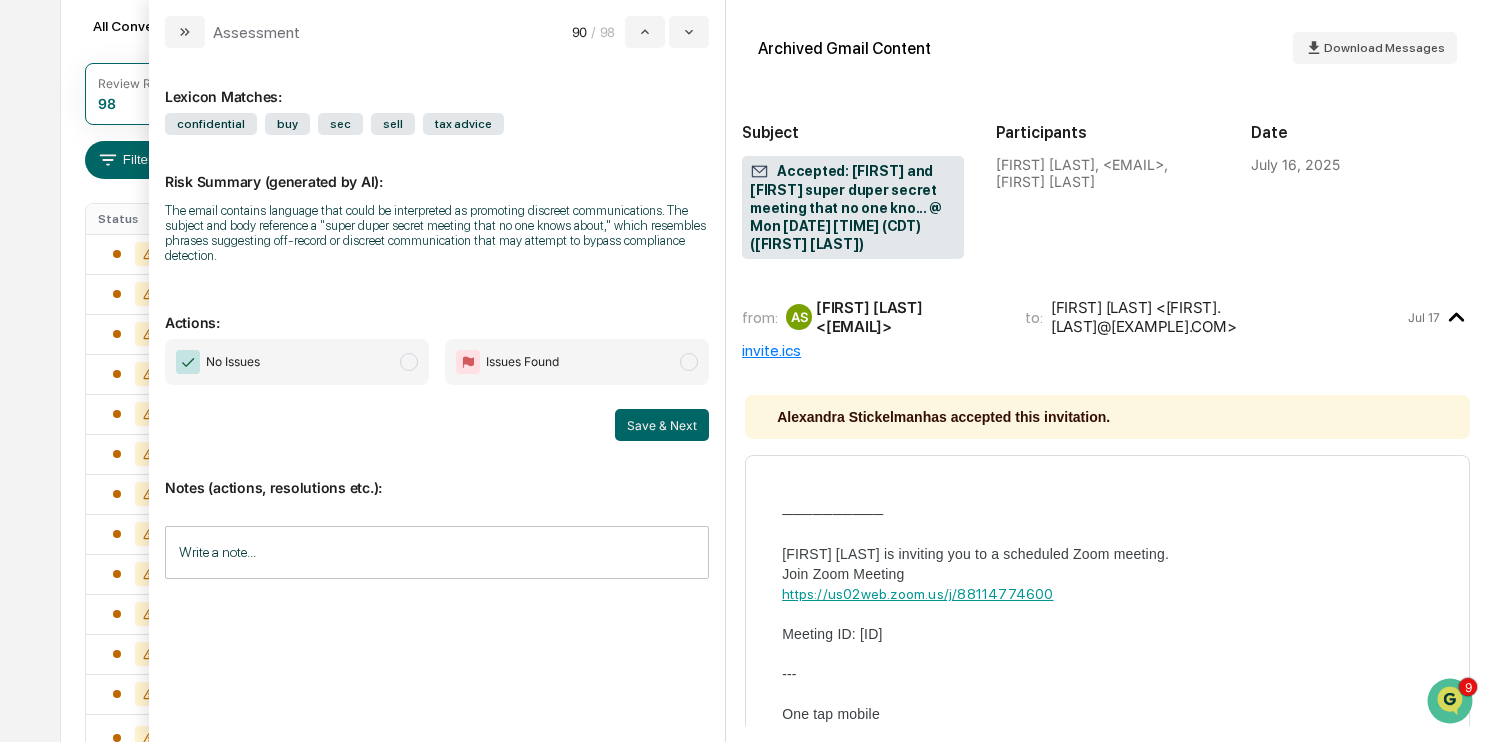click on "No Issues" at bounding box center (297, 362) 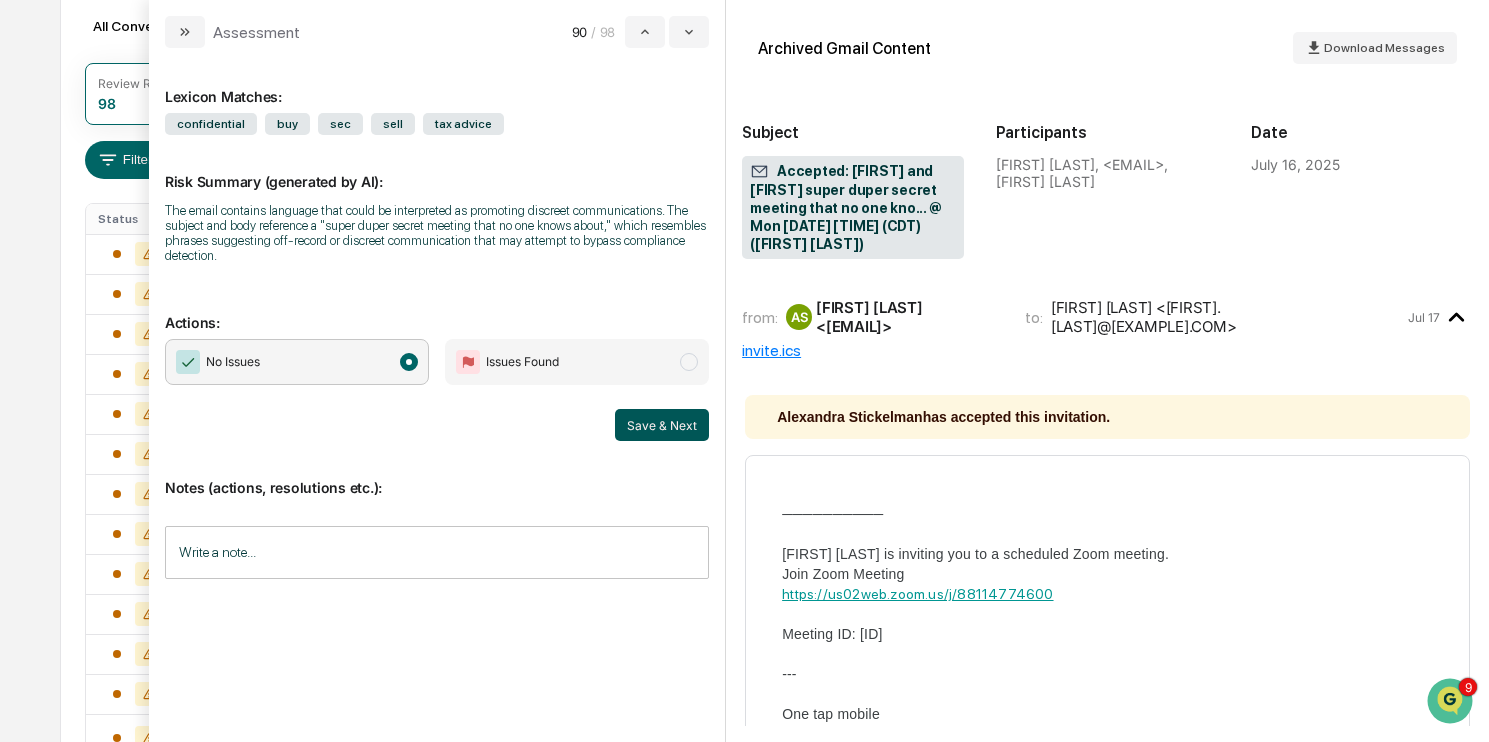 click on "Save & Next" at bounding box center (662, 425) 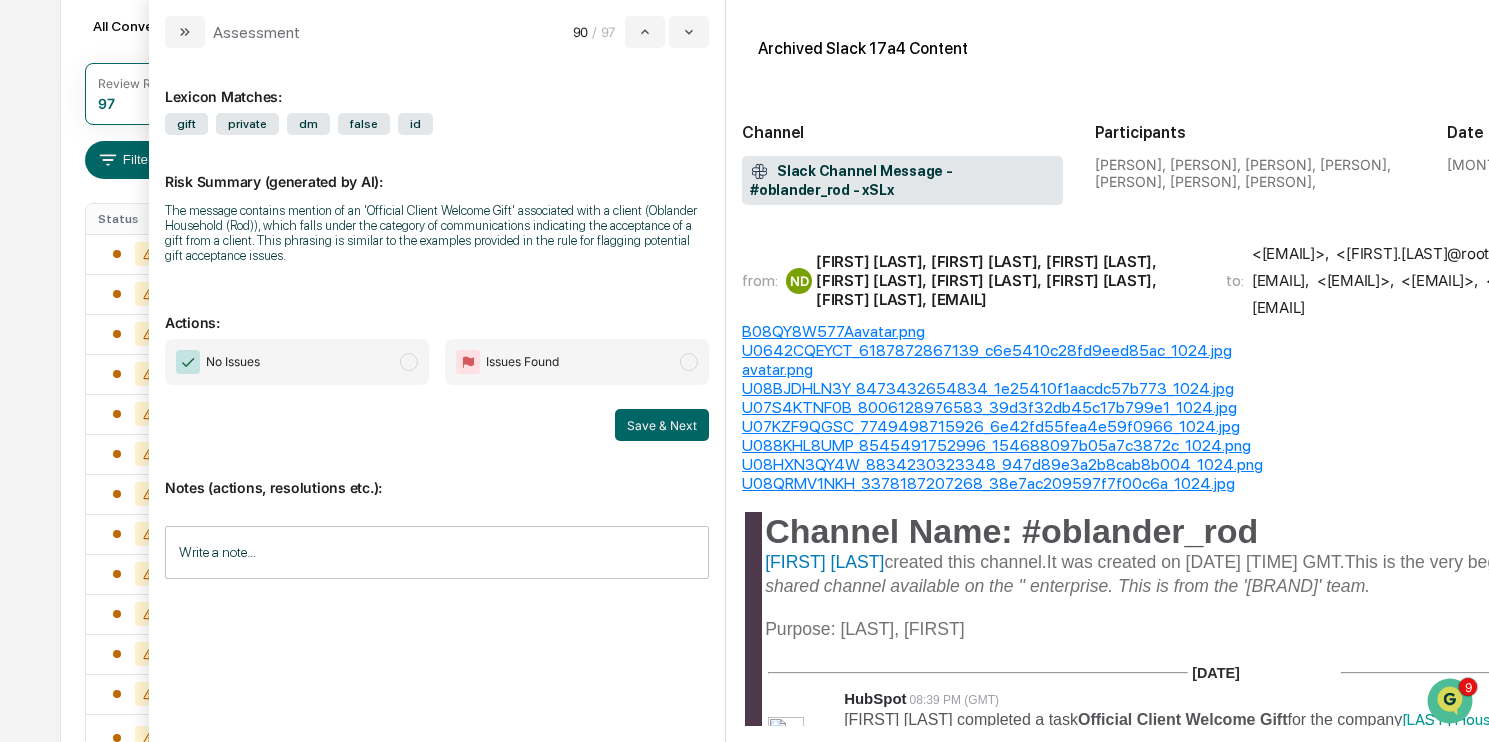 click on "No Issues" at bounding box center (297, 362) 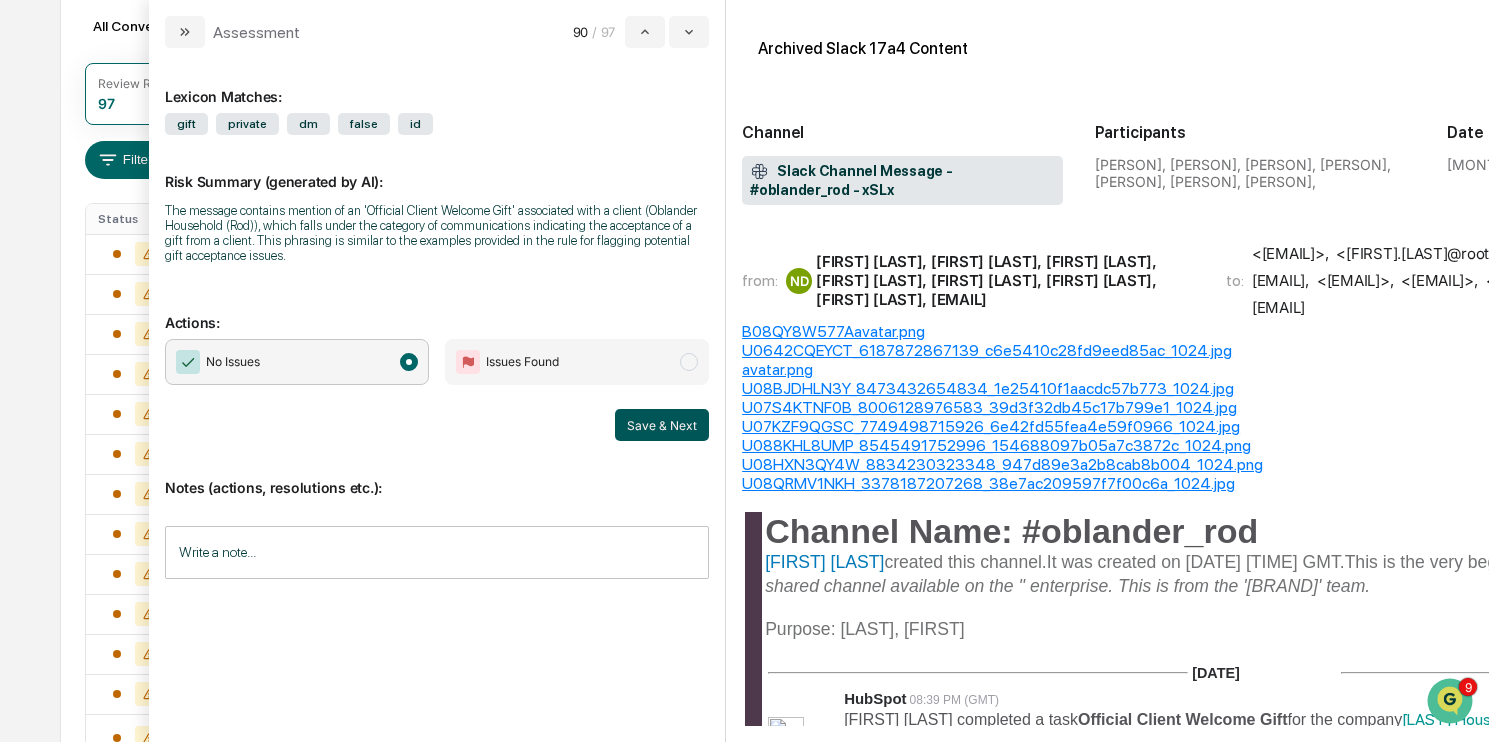 click on "Save & Next" at bounding box center (662, 425) 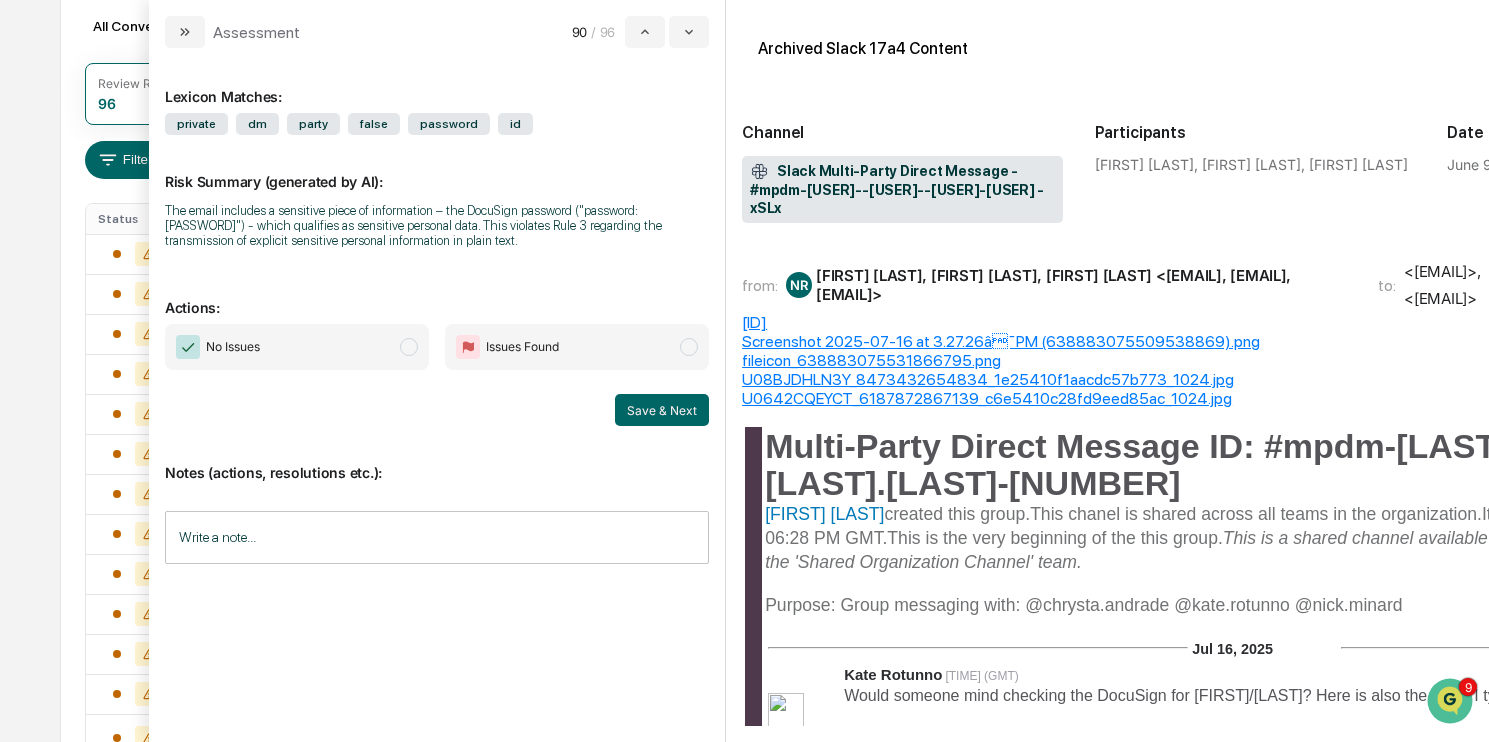 click on "No Issues" at bounding box center (297, 347) 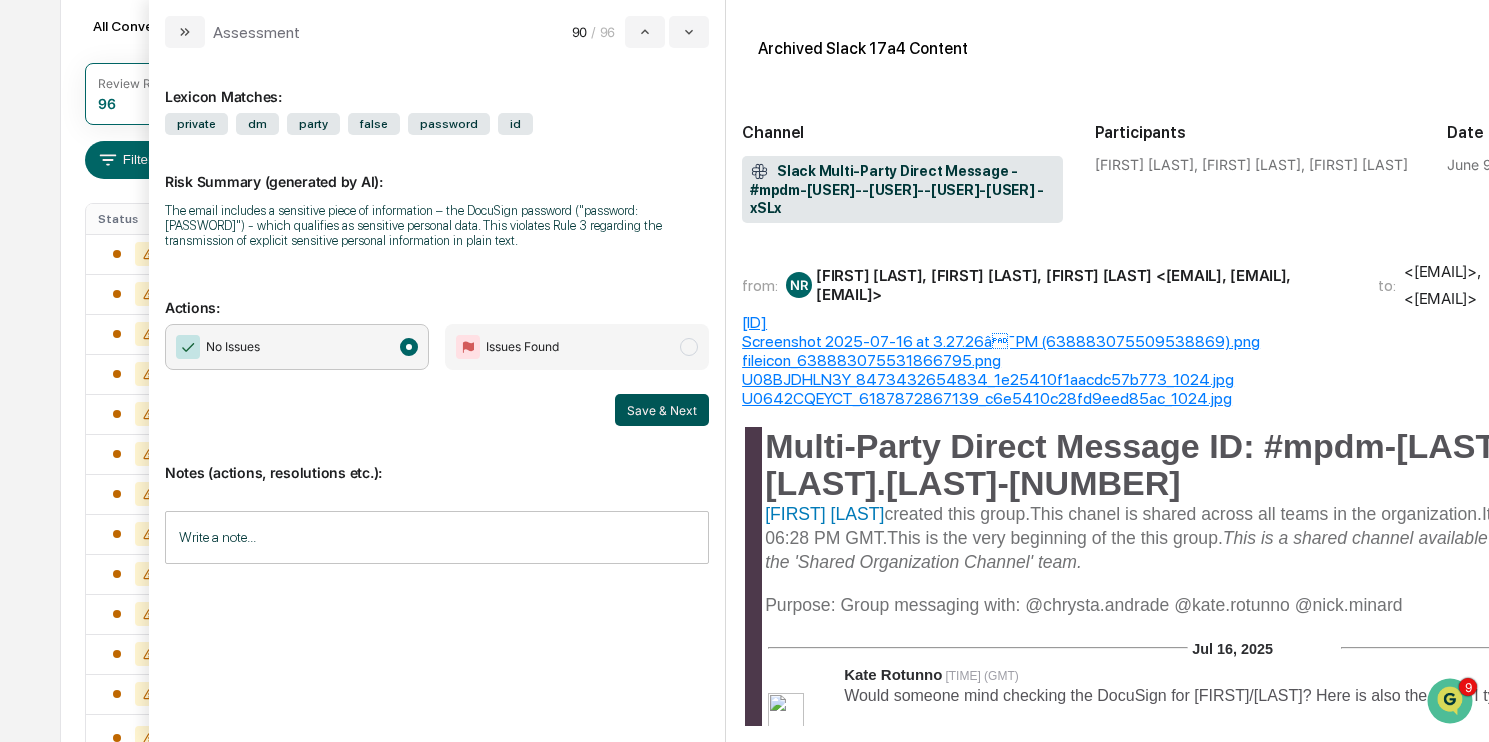 click on "Save & Next" at bounding box center [662, 410] 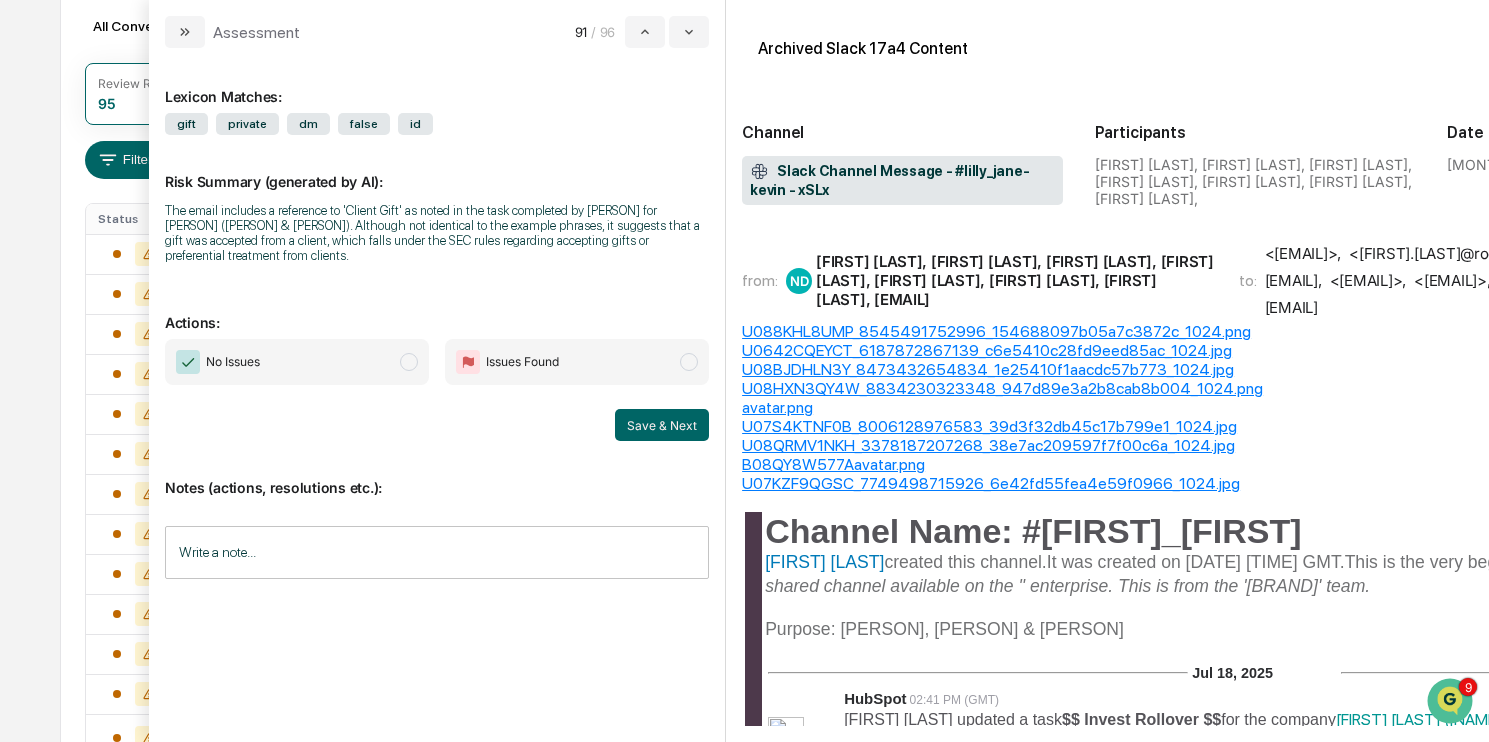 click on "No Issues" at bounding box center (297, 362) 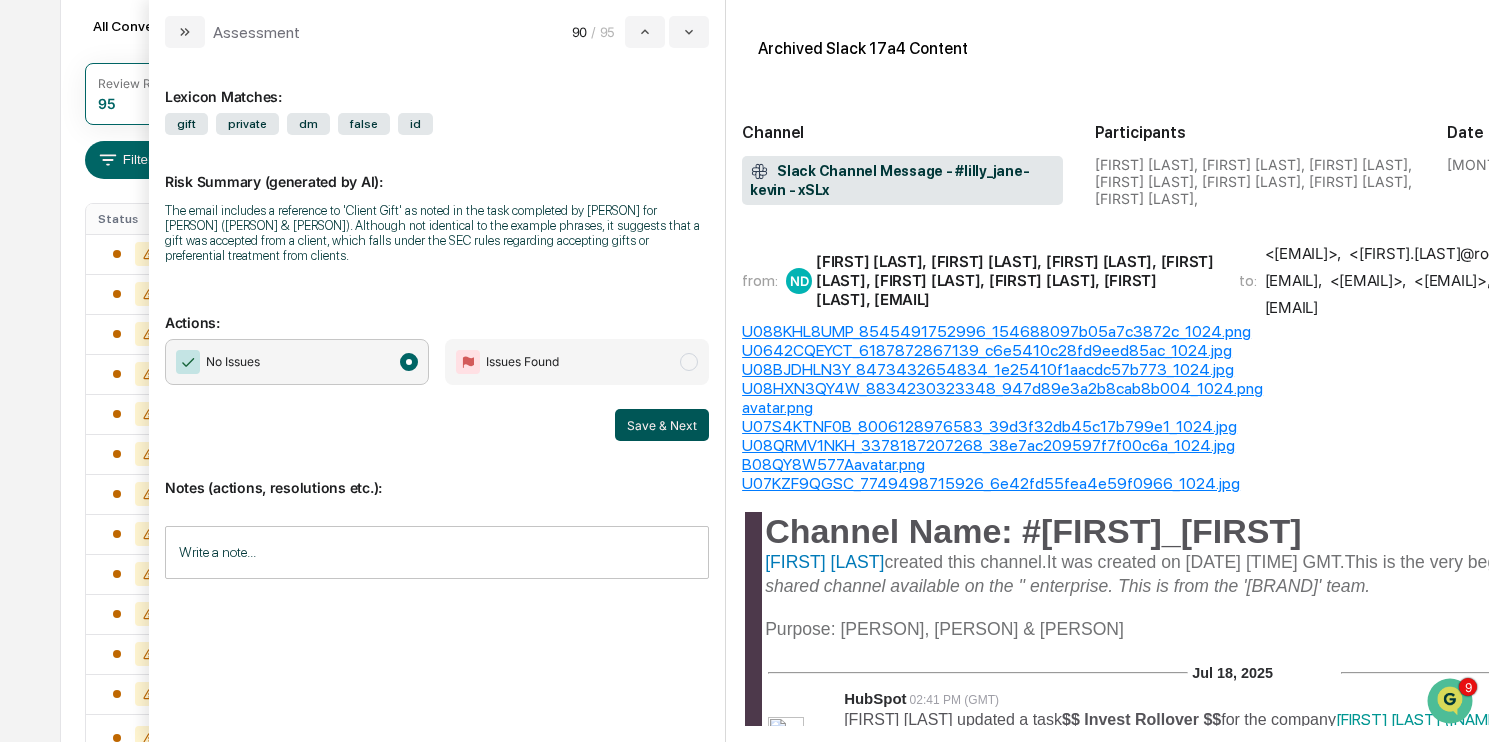 click on "Save & Next" at bounding box center [662, 425] 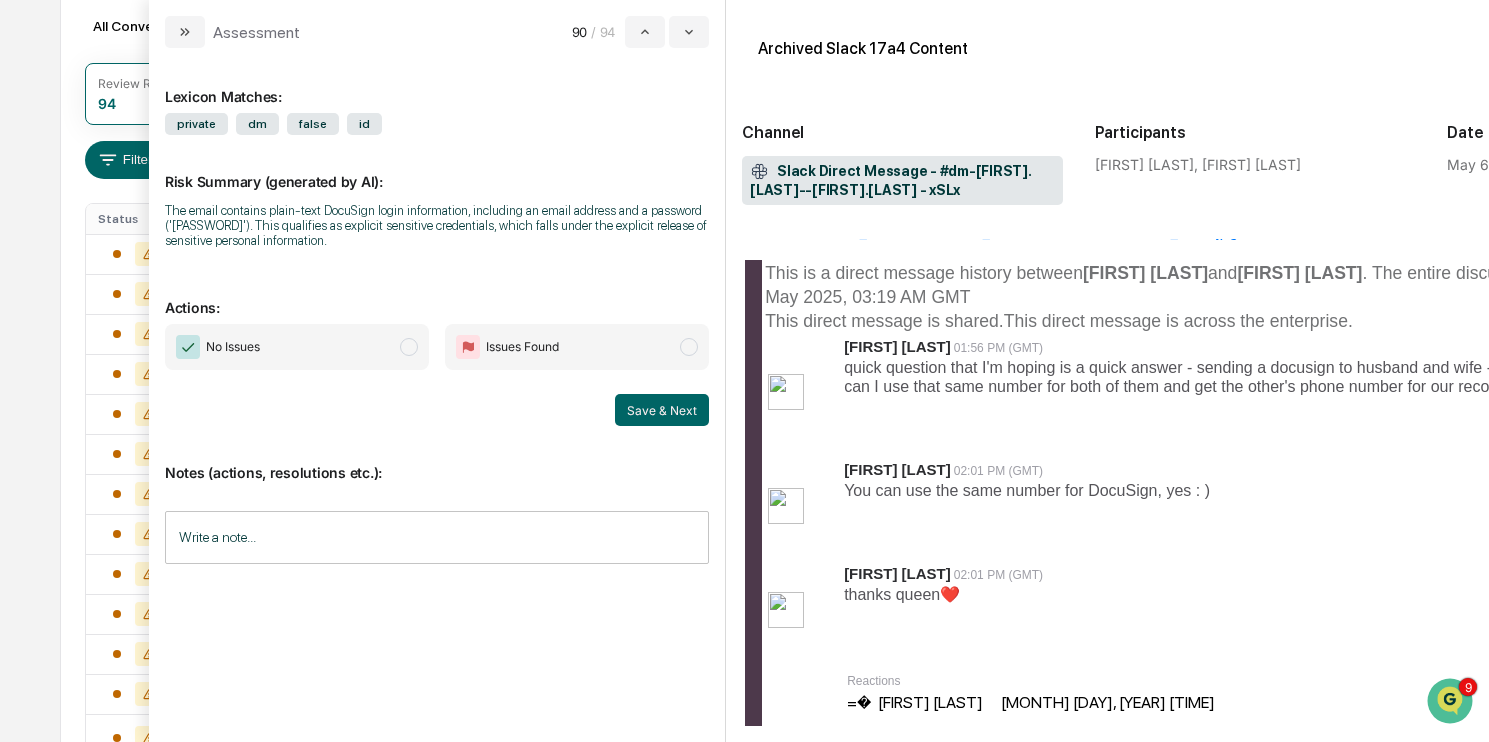 scroll, scrollTop: 71, scrollLeft: 0, axis: vertical 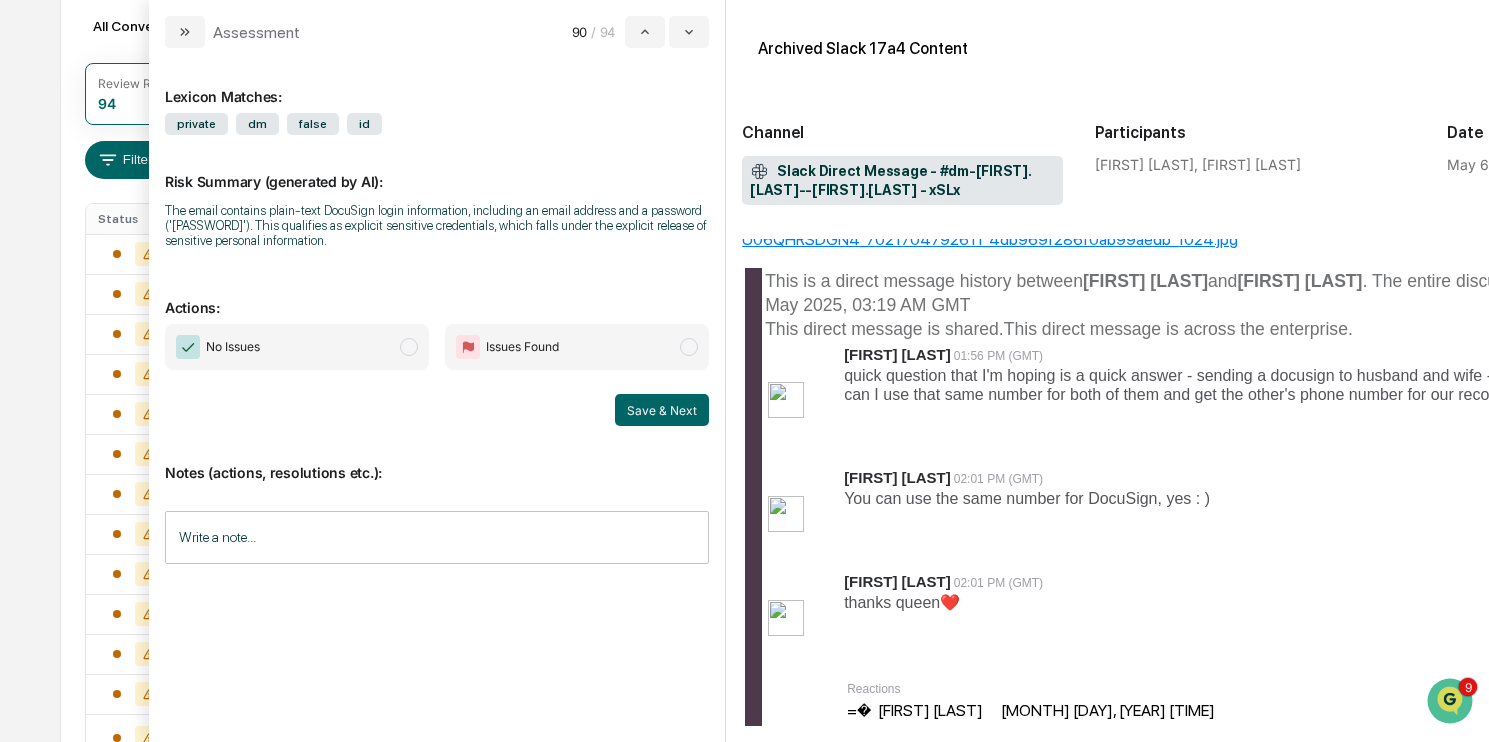 click on "No Issues" at bounding box center [297, 347] 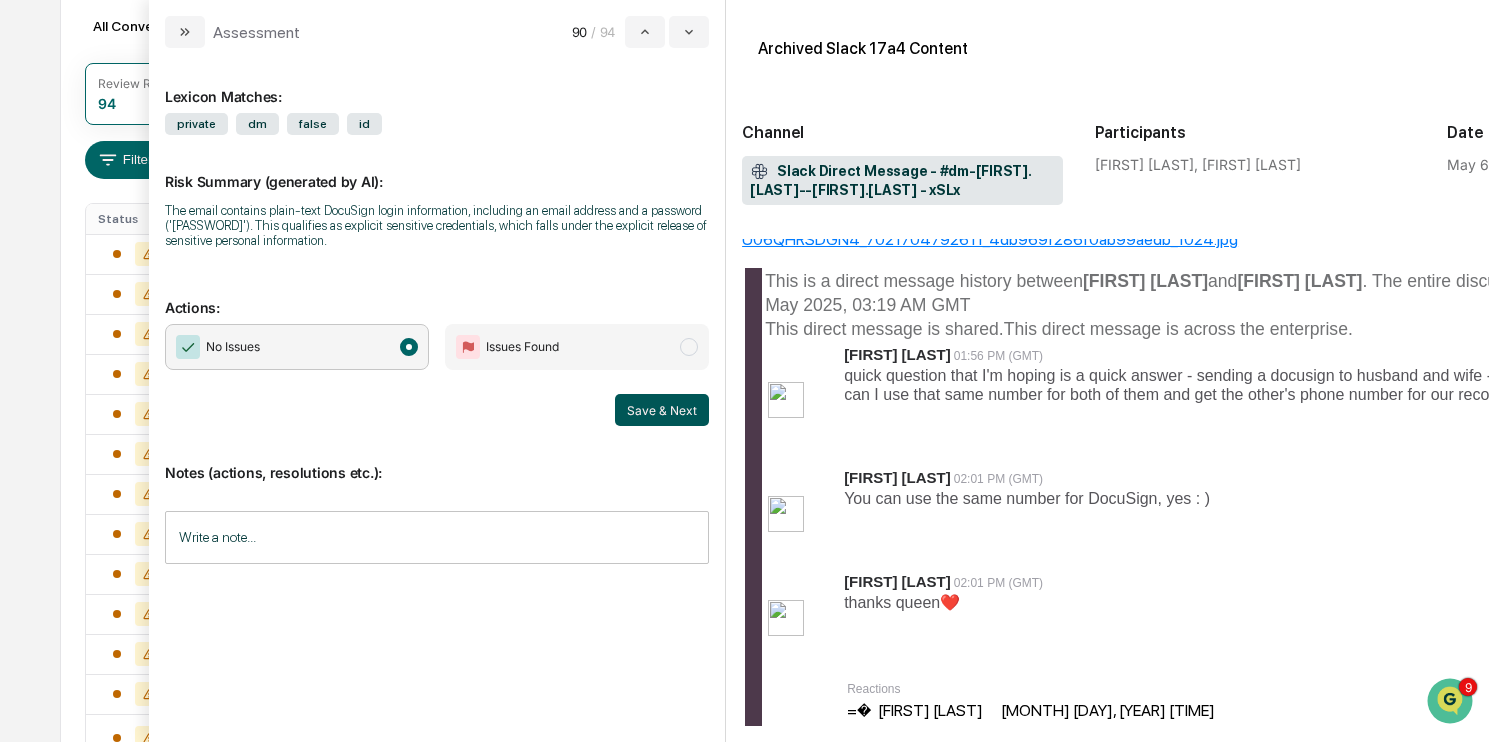 click on "Save & Next" at bounding box center (662, 410) 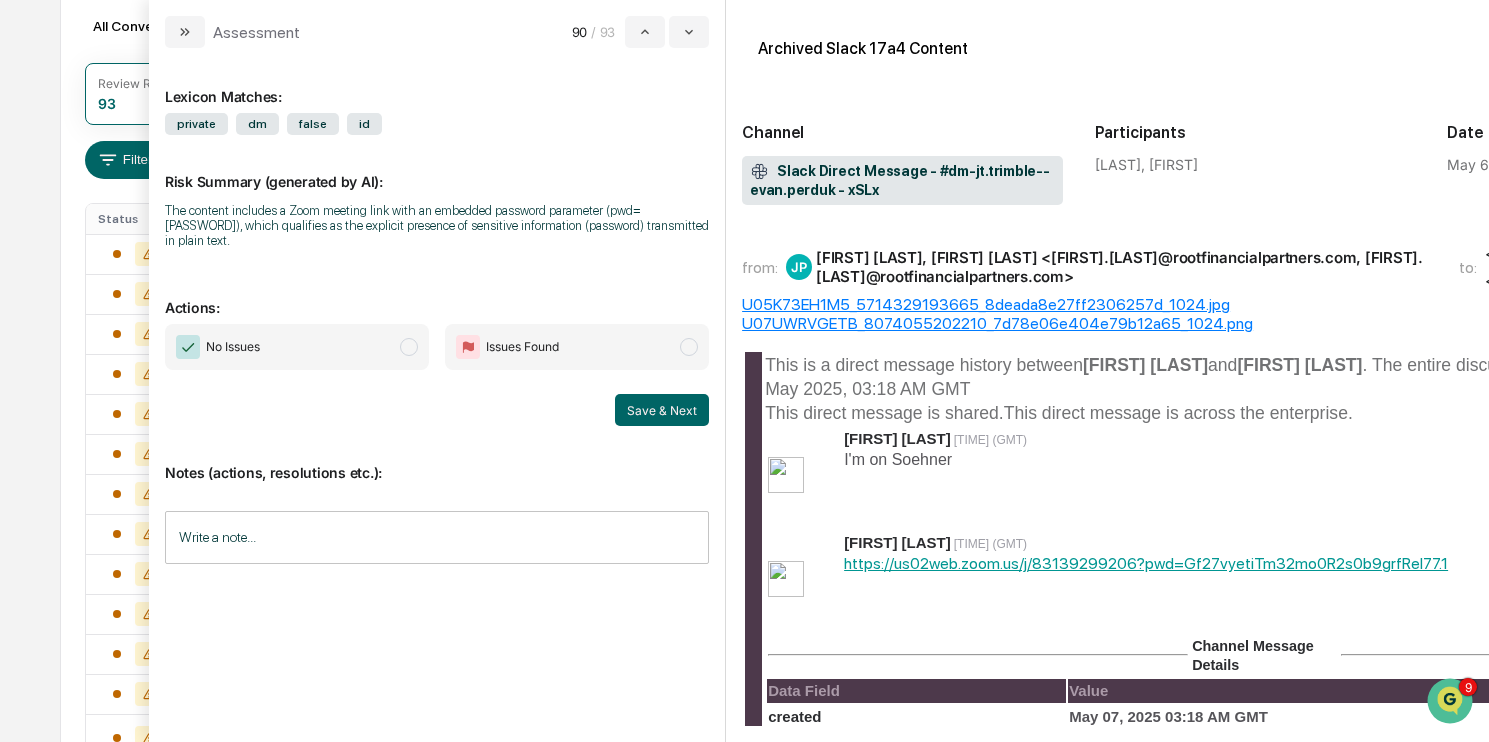 click on "Save & Next" at bounding box center (437, 410) 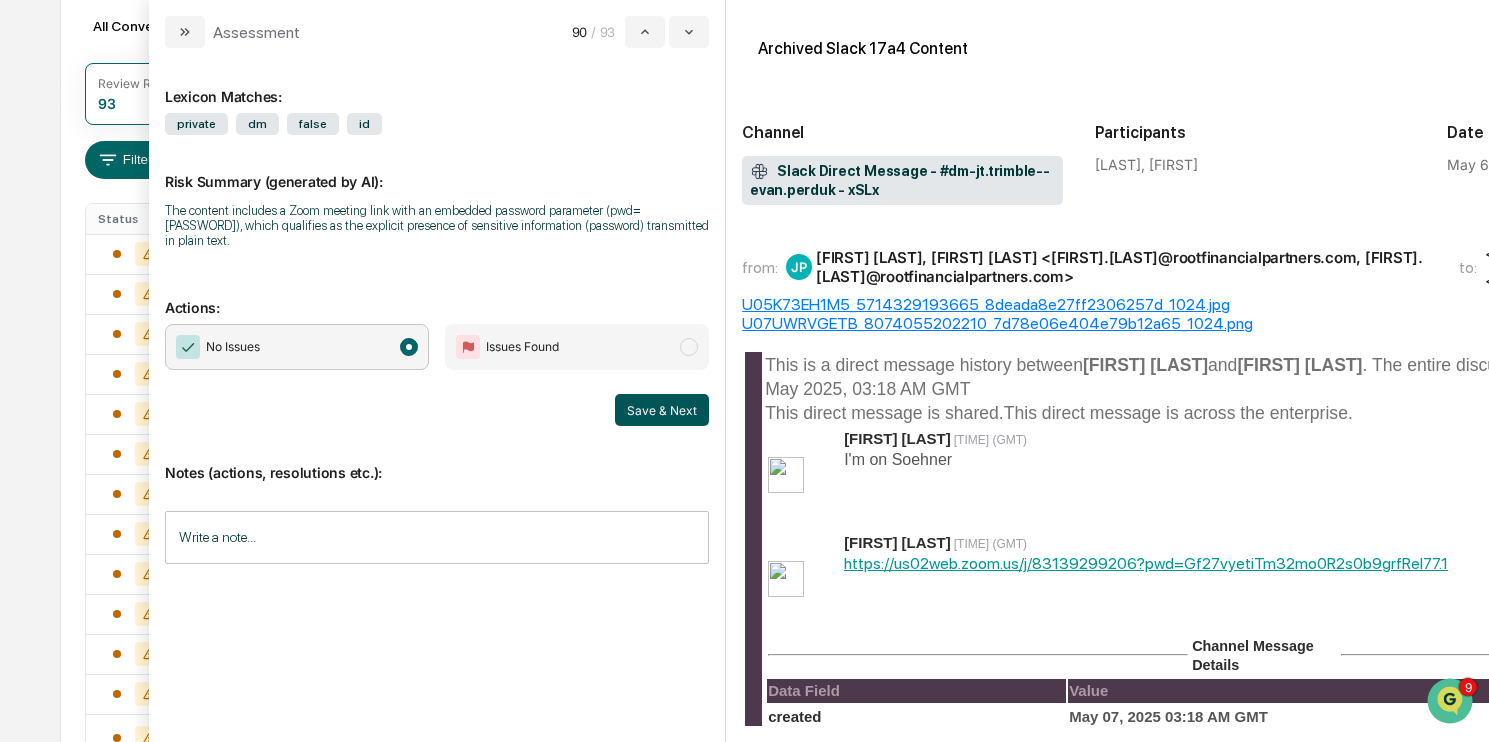 click on "Save & Next" at bounding box center (662, 410) 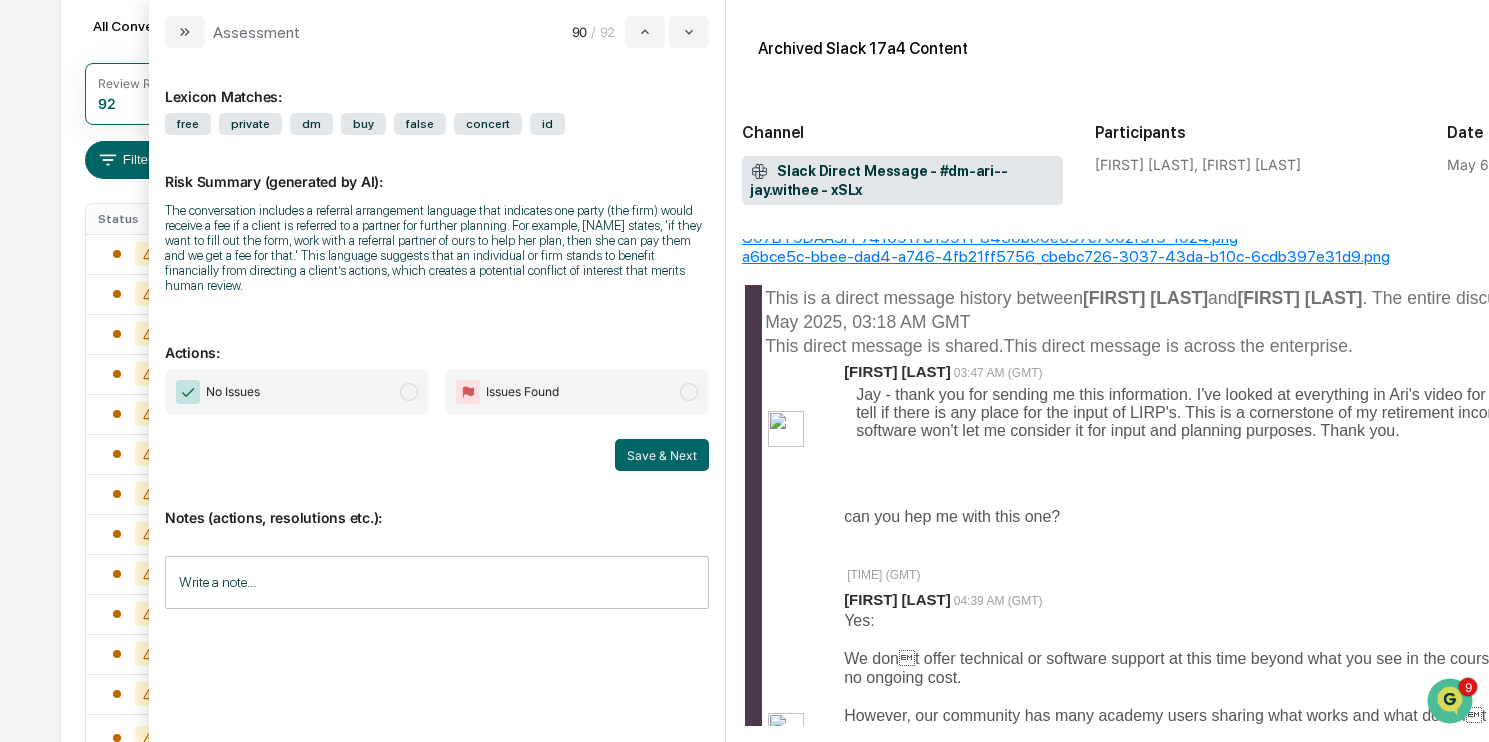 scroll, scrollTop: 85, scrollLeft: 0, axis: vertical 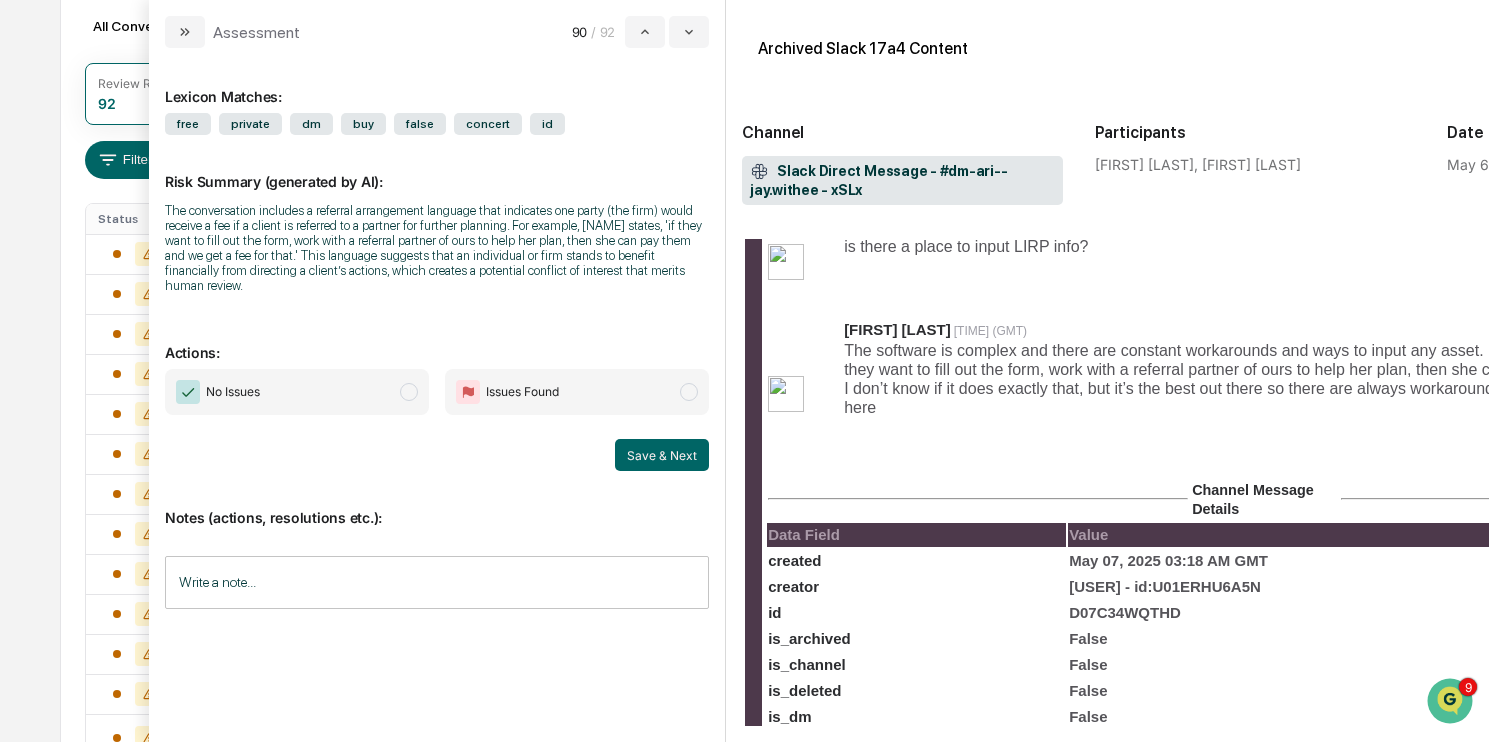 click on "No Issues" at bounding box center (297, 392) 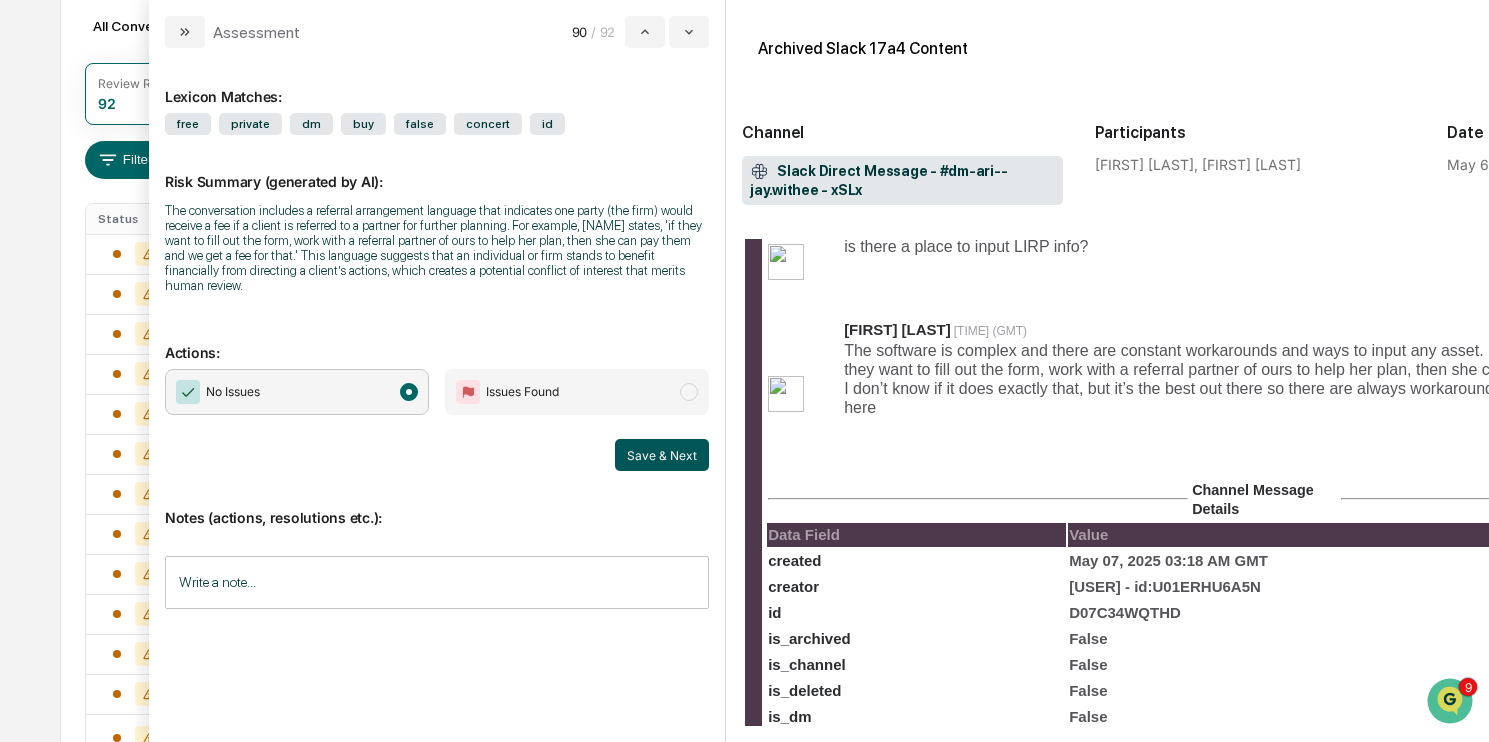 click on "Save & Next" at bounding box center (662, 455) 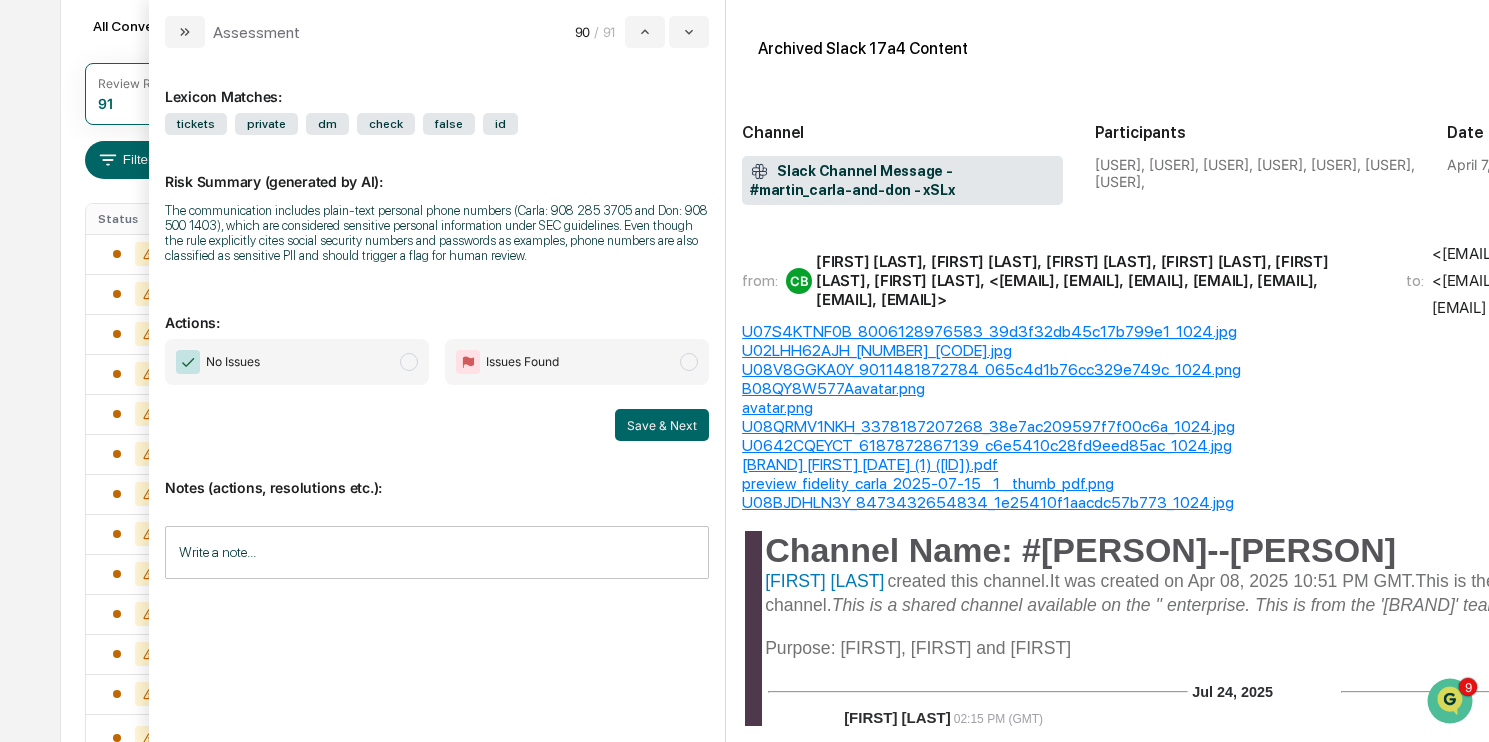 click on "No Issues" at bounding box center [297, 362] 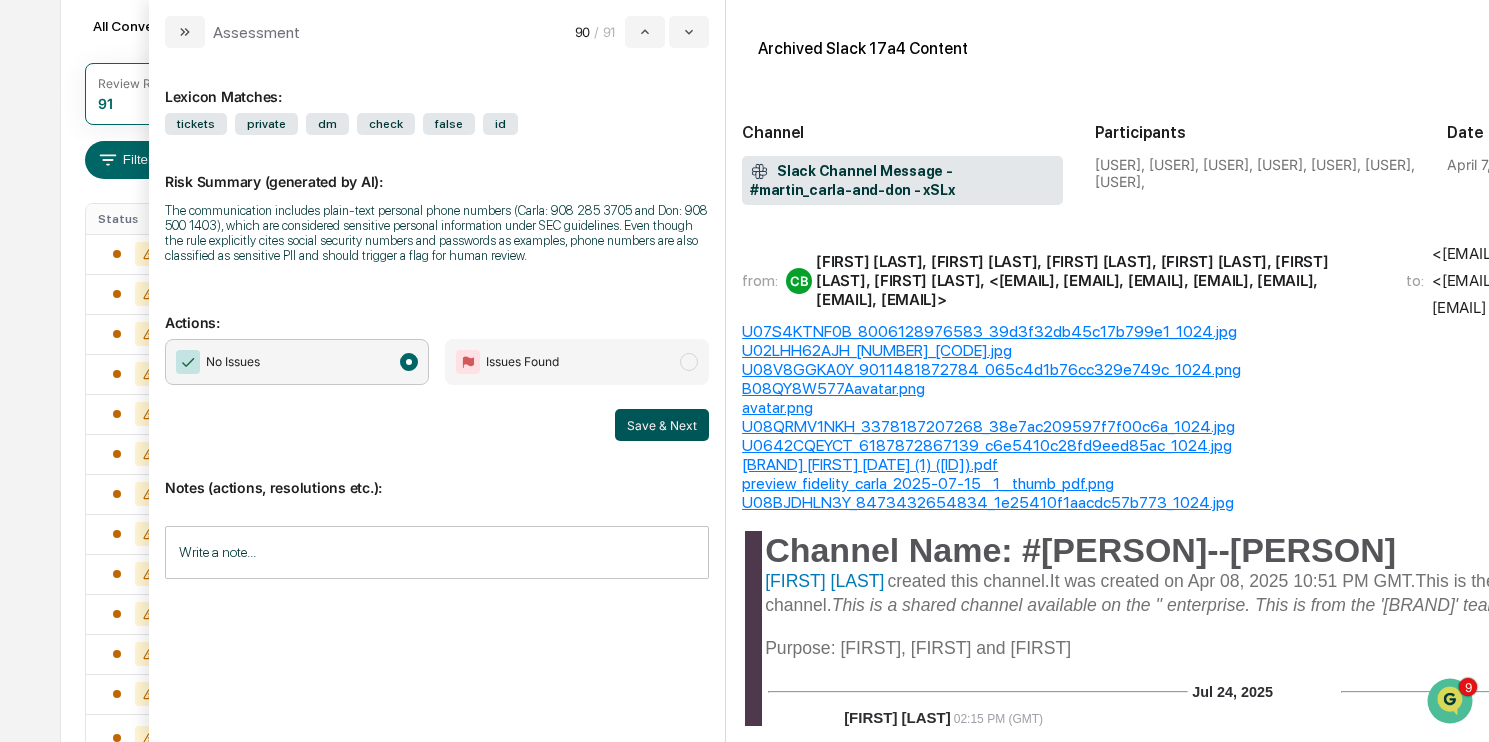 click on "Save & Next" at bounding box center [662, 425] 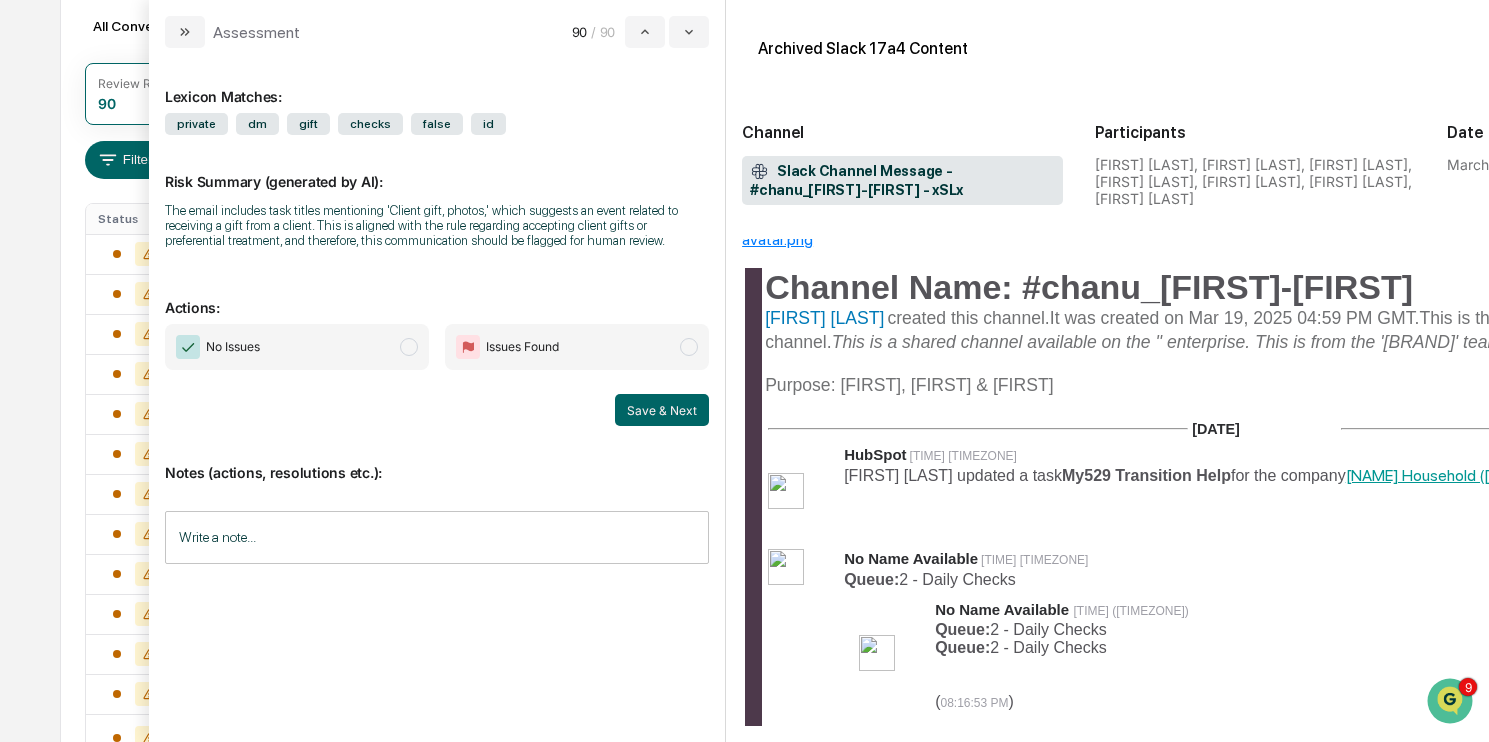 scroll, scrollTop: 275, scrollLeft: 0, axis: vertical 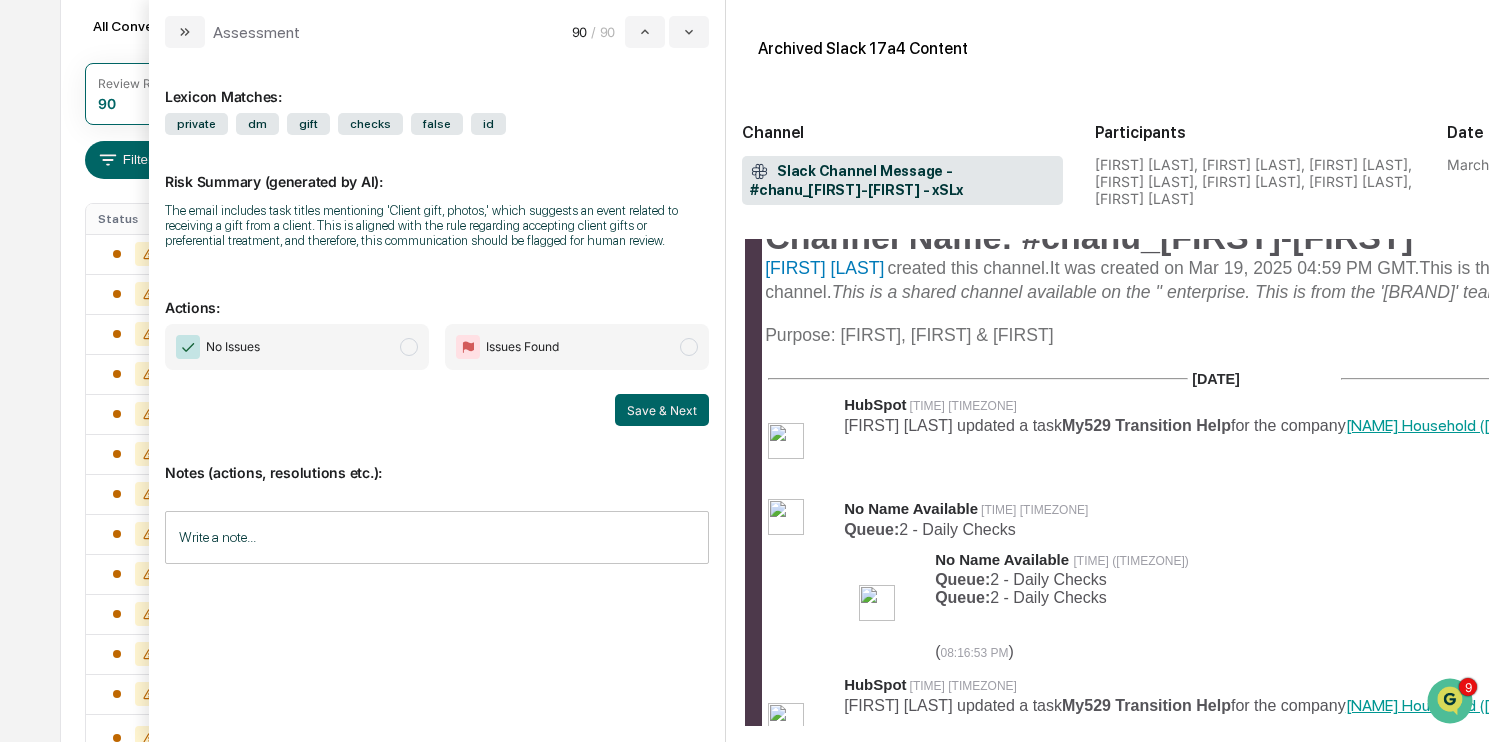 click on "No Issues Issues Found Save & Next" at bounding box center (437, 375) 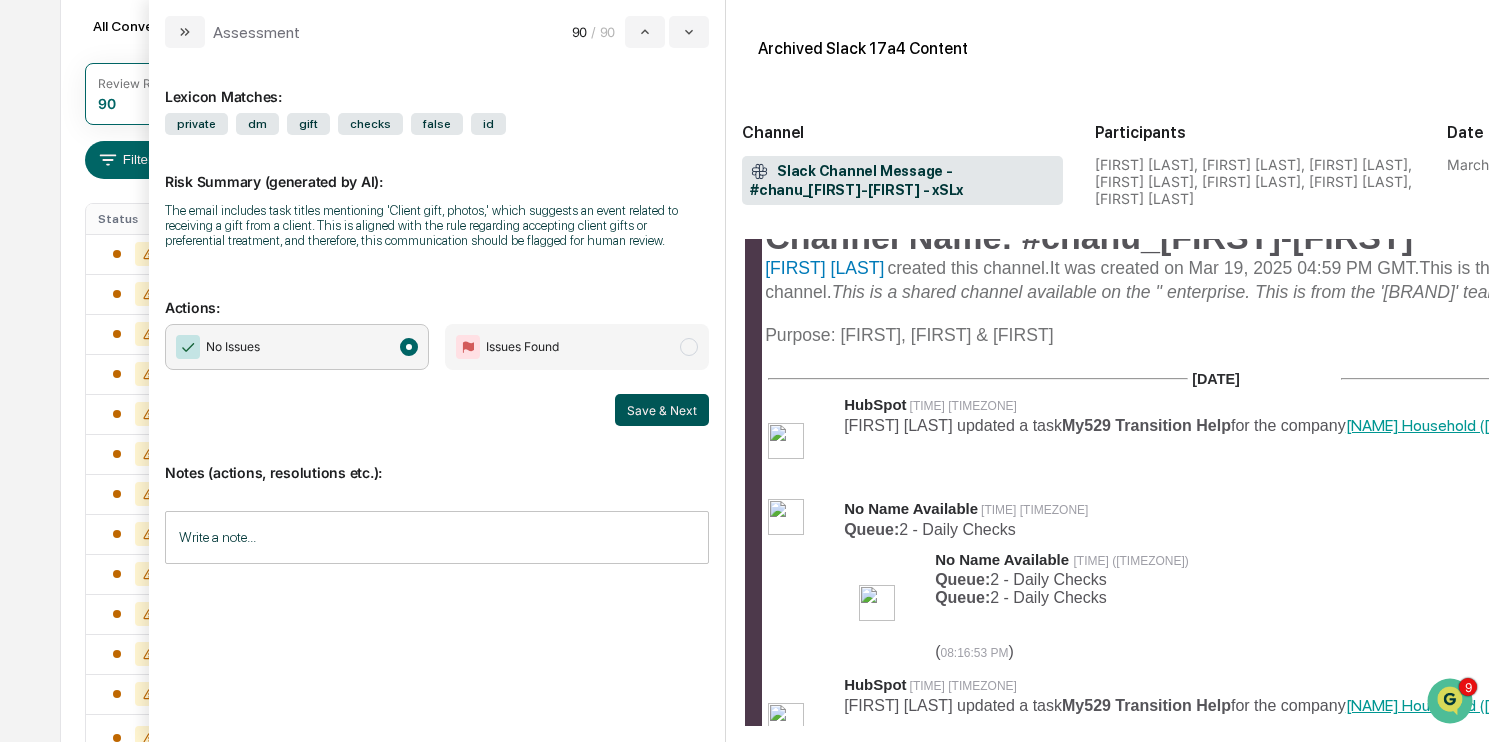 click on "Save & Next" at bounding box center [662, 410] 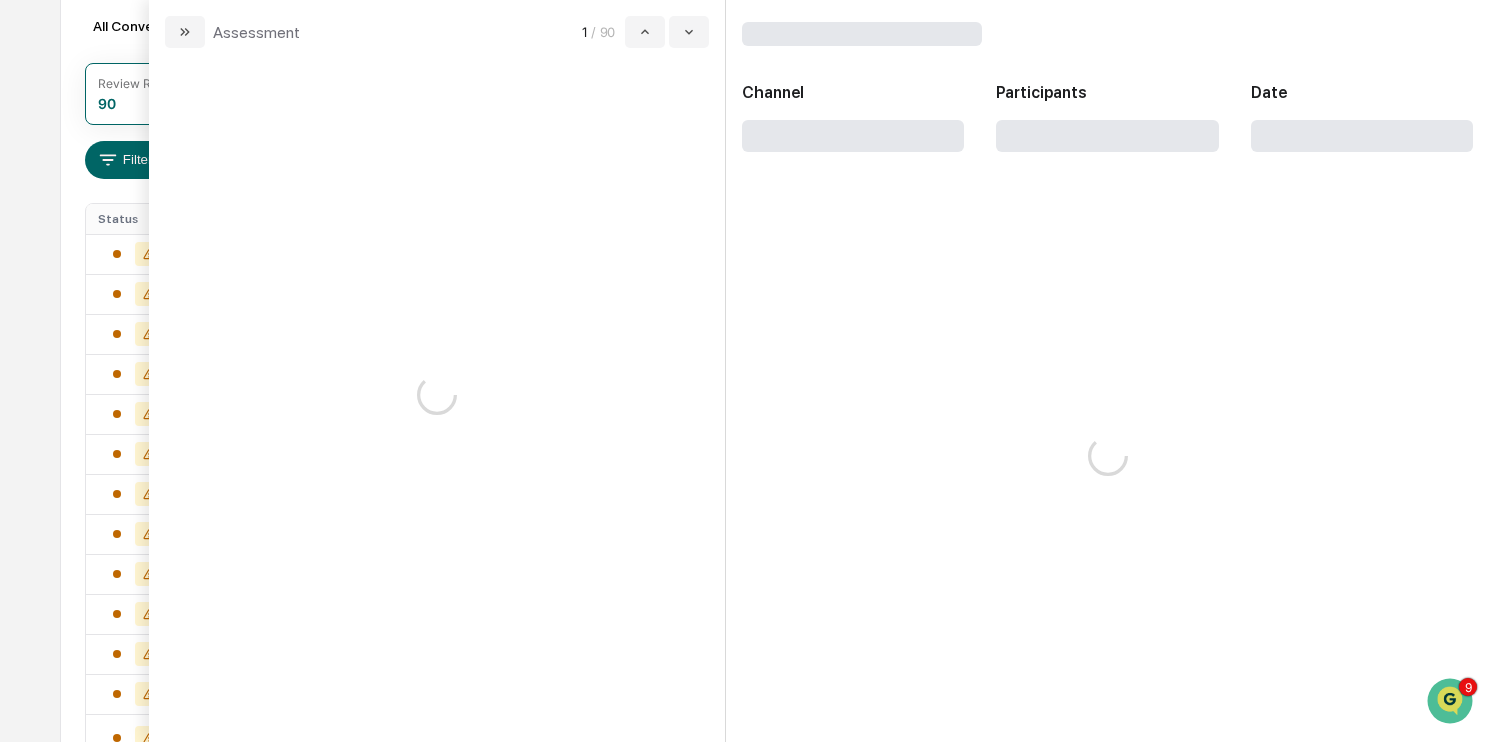 scroll, scrollTop: 0, scrollLeft: 0, axis: both 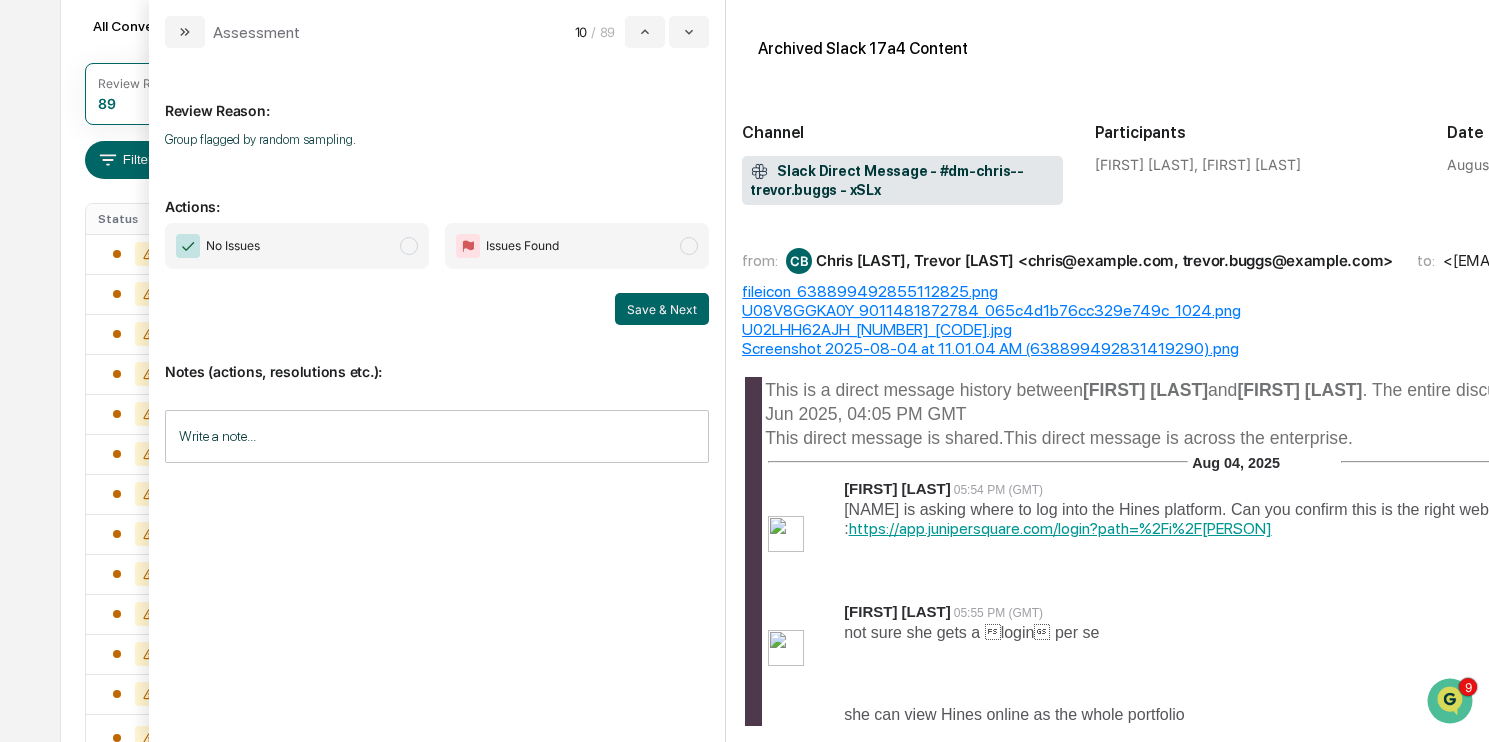 click on "No Issues" at bounding box center (297, 246) 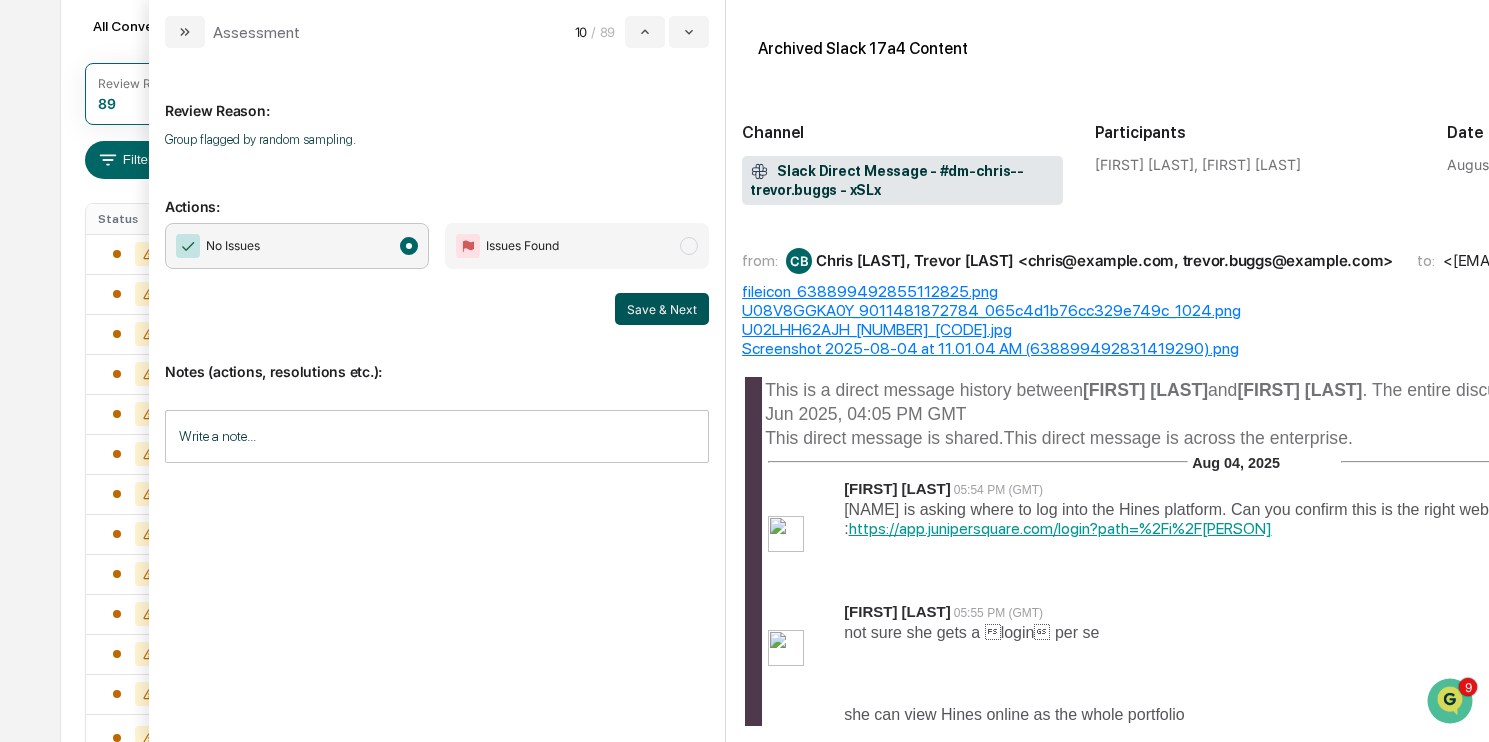 click on "Save & Next" at bounding box center [662, 309] 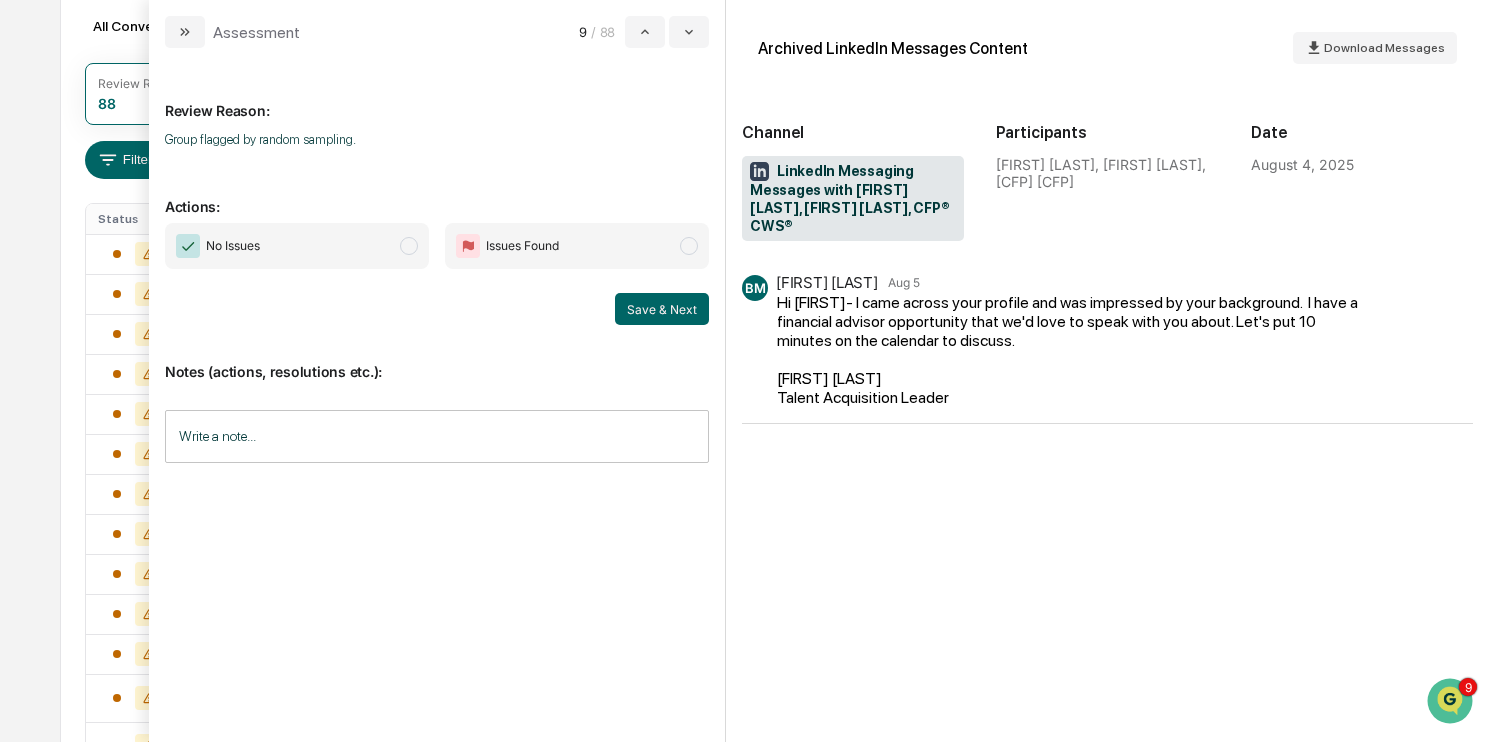 click on "No Issues" at bounding box center [297, 246] 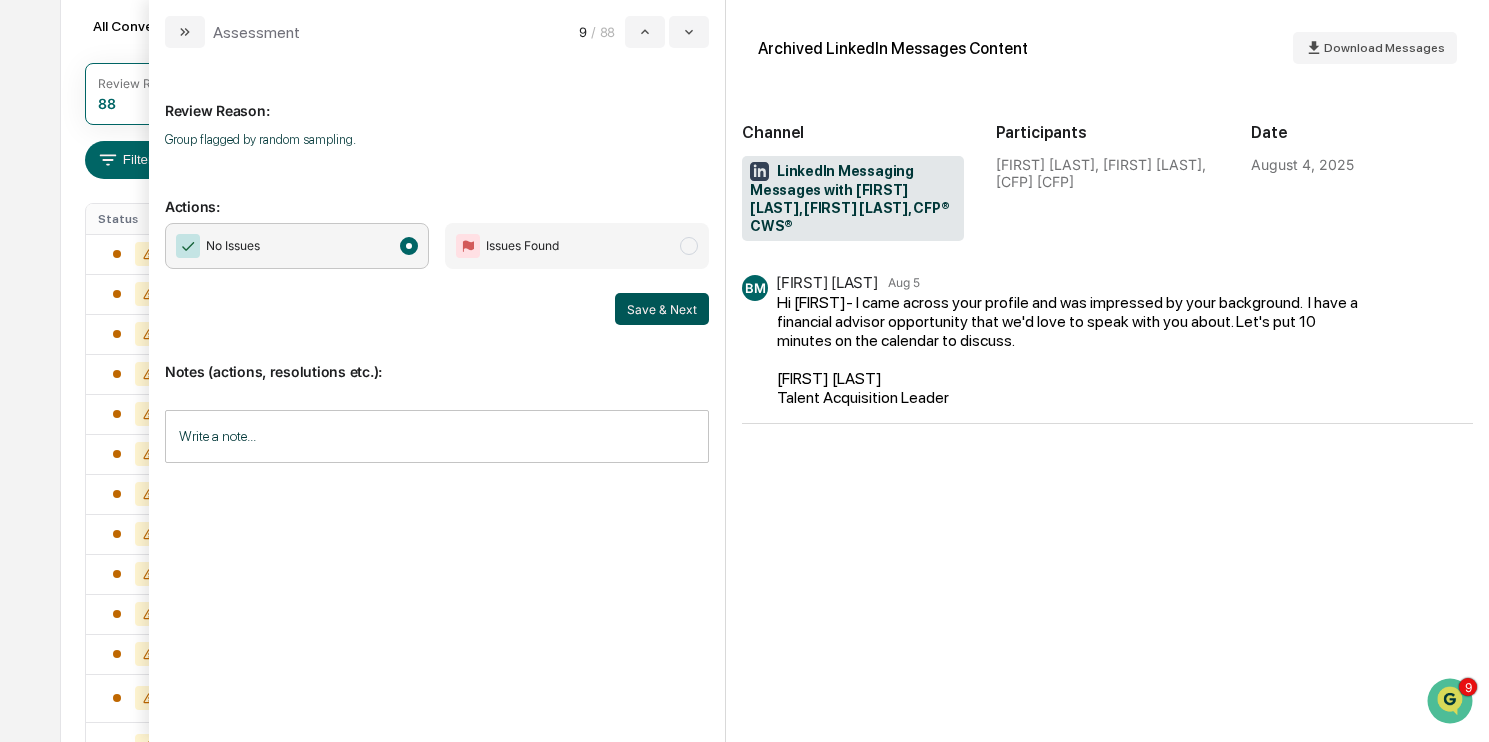 click on "Save & Next" at bounding box center [662, 309] 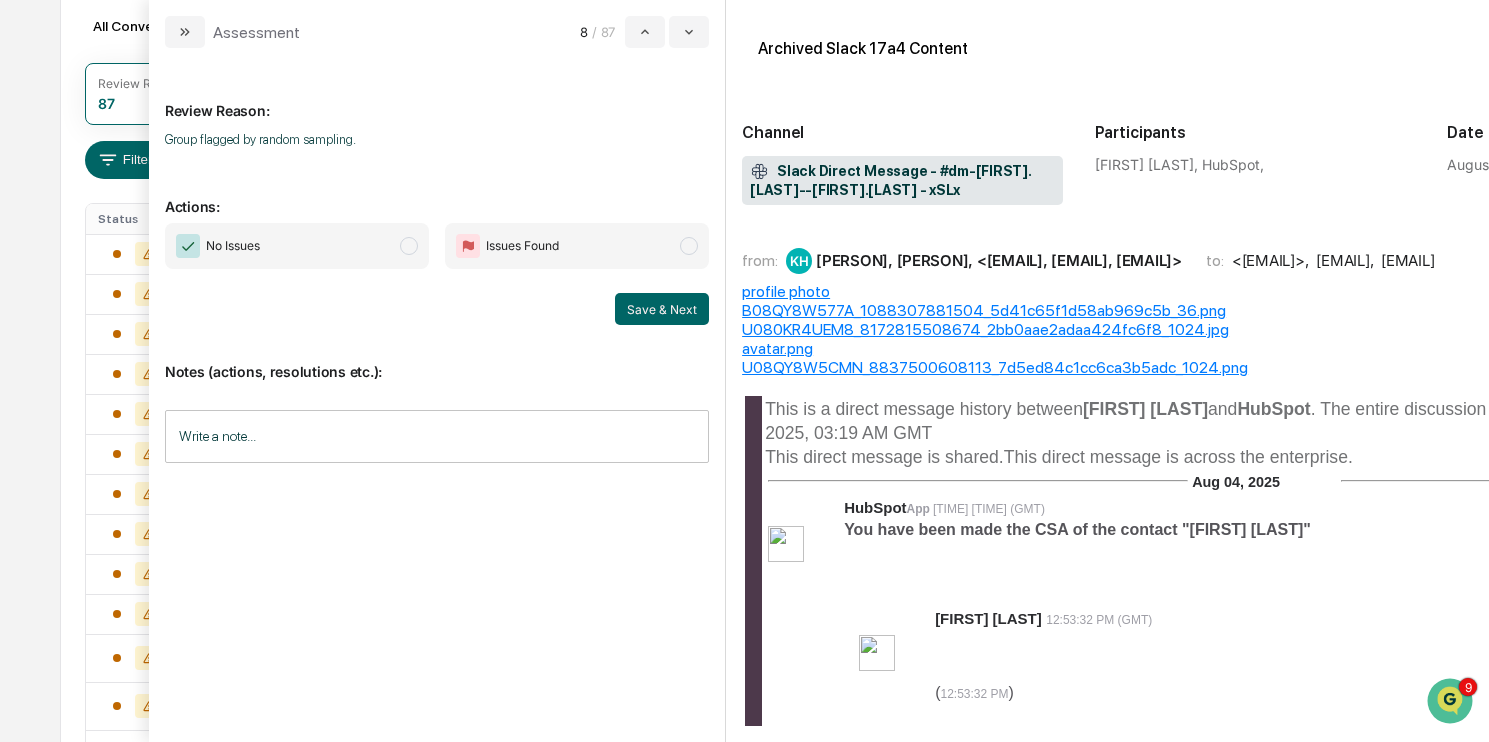 click at bounding box center (409, 246) 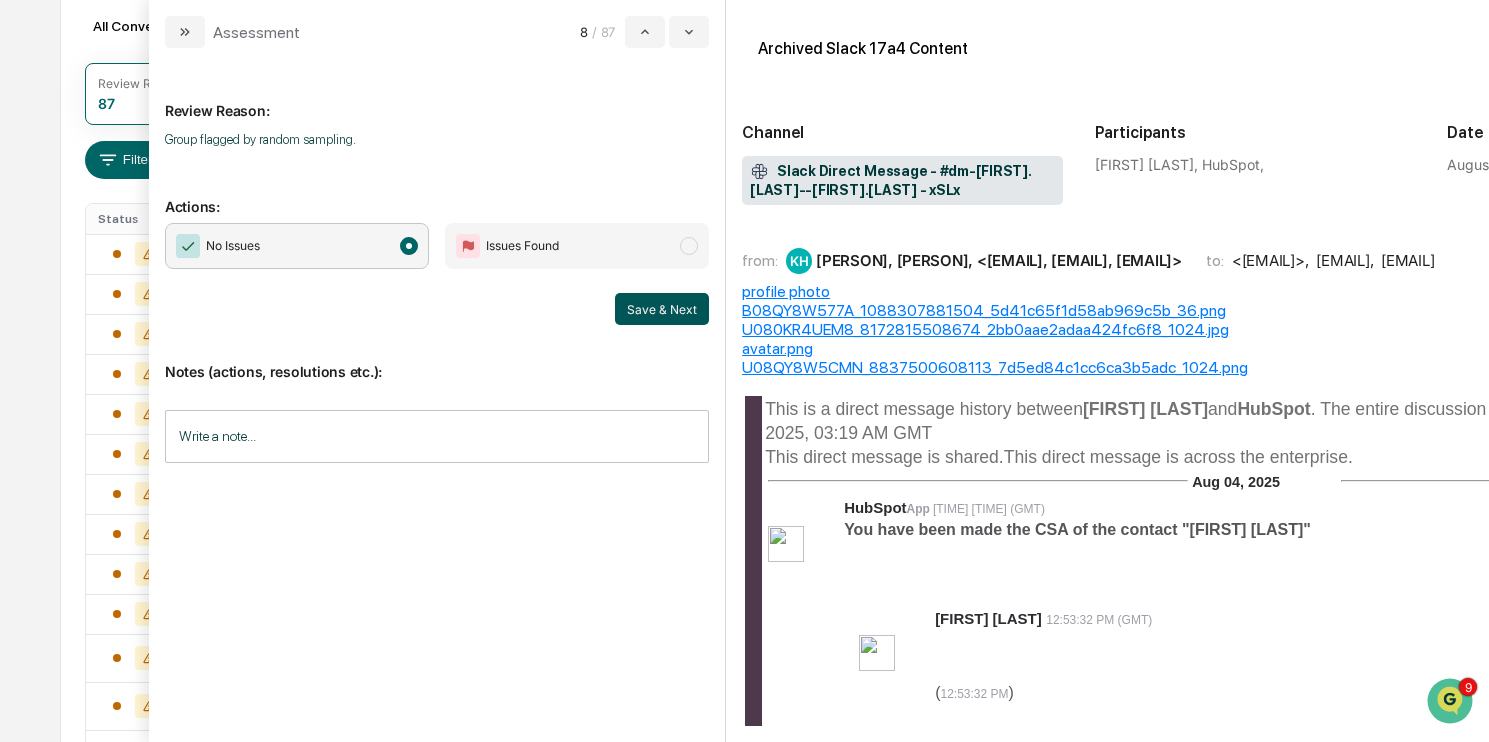 click on "Save & Next" at bounding box center (662, 309) 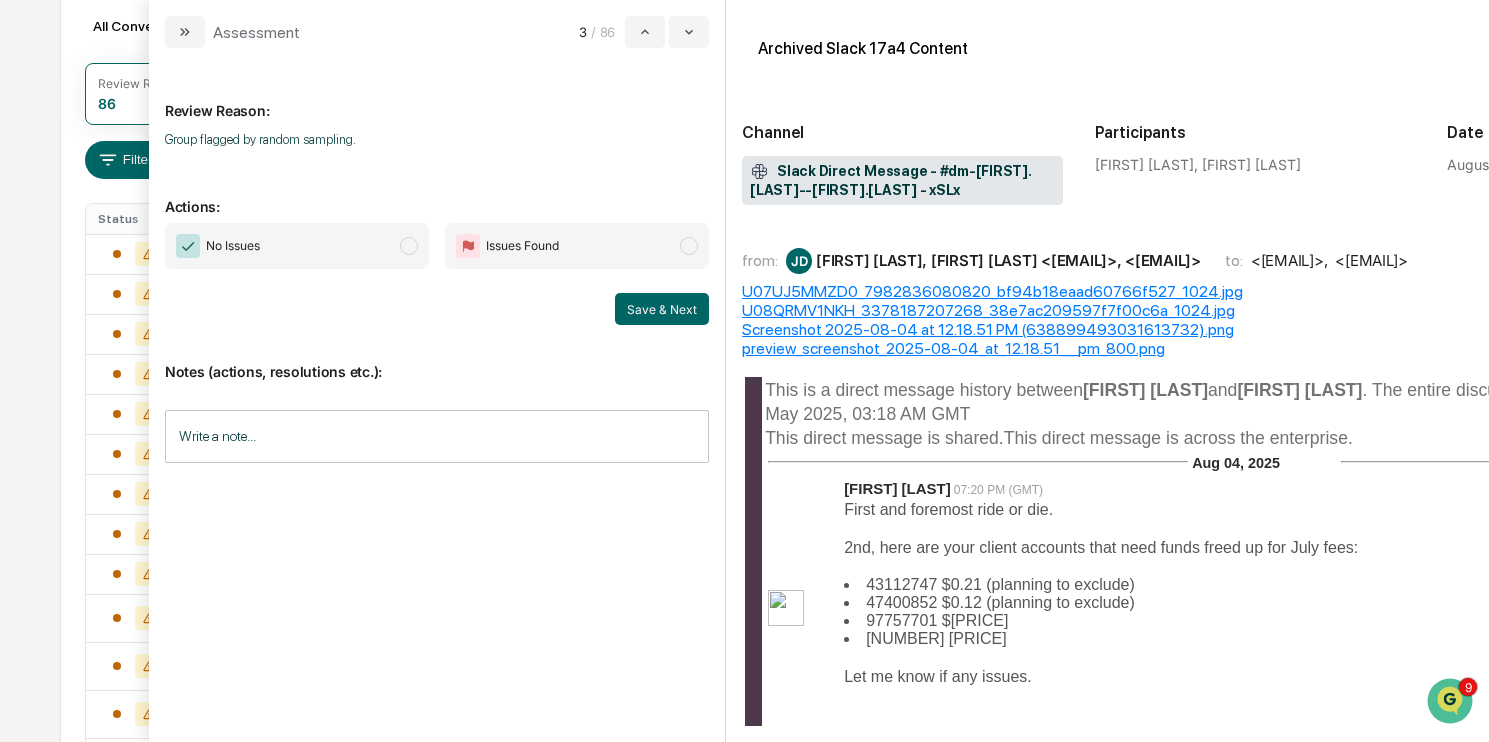 click on "No Issues" at bounding box center [297, 246] 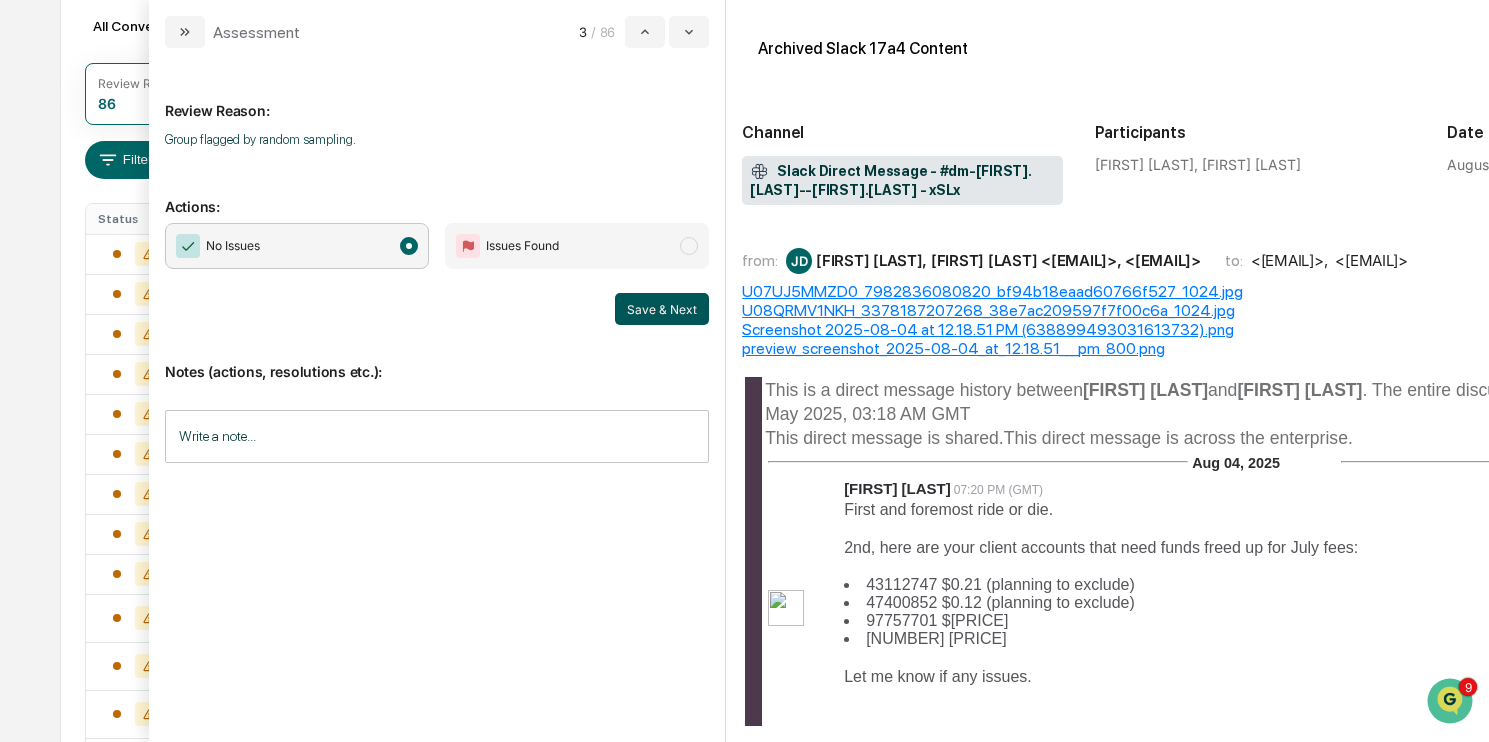 click on "Save & Next" at bounding box center [662, 309] 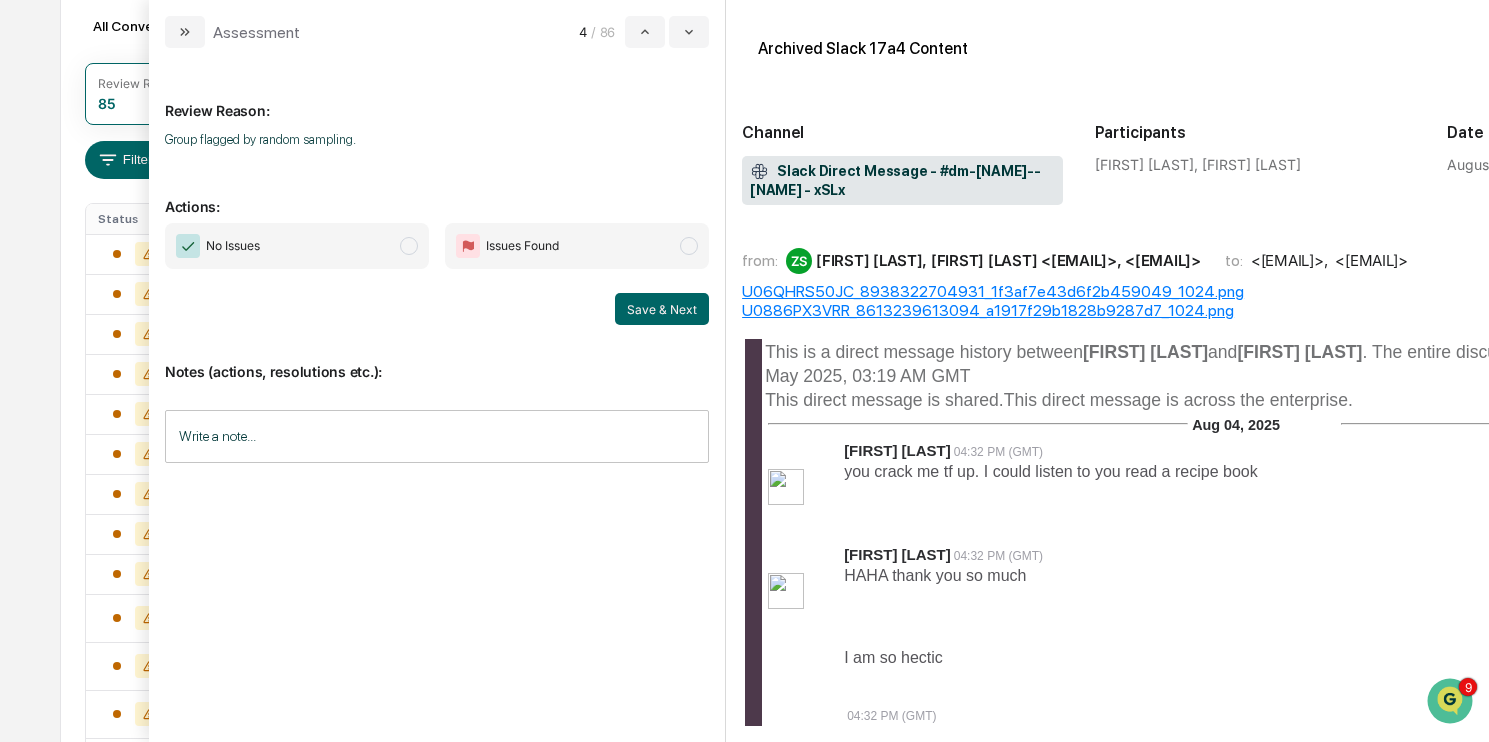 click on "No Issues" at bounding box center [297, 246] 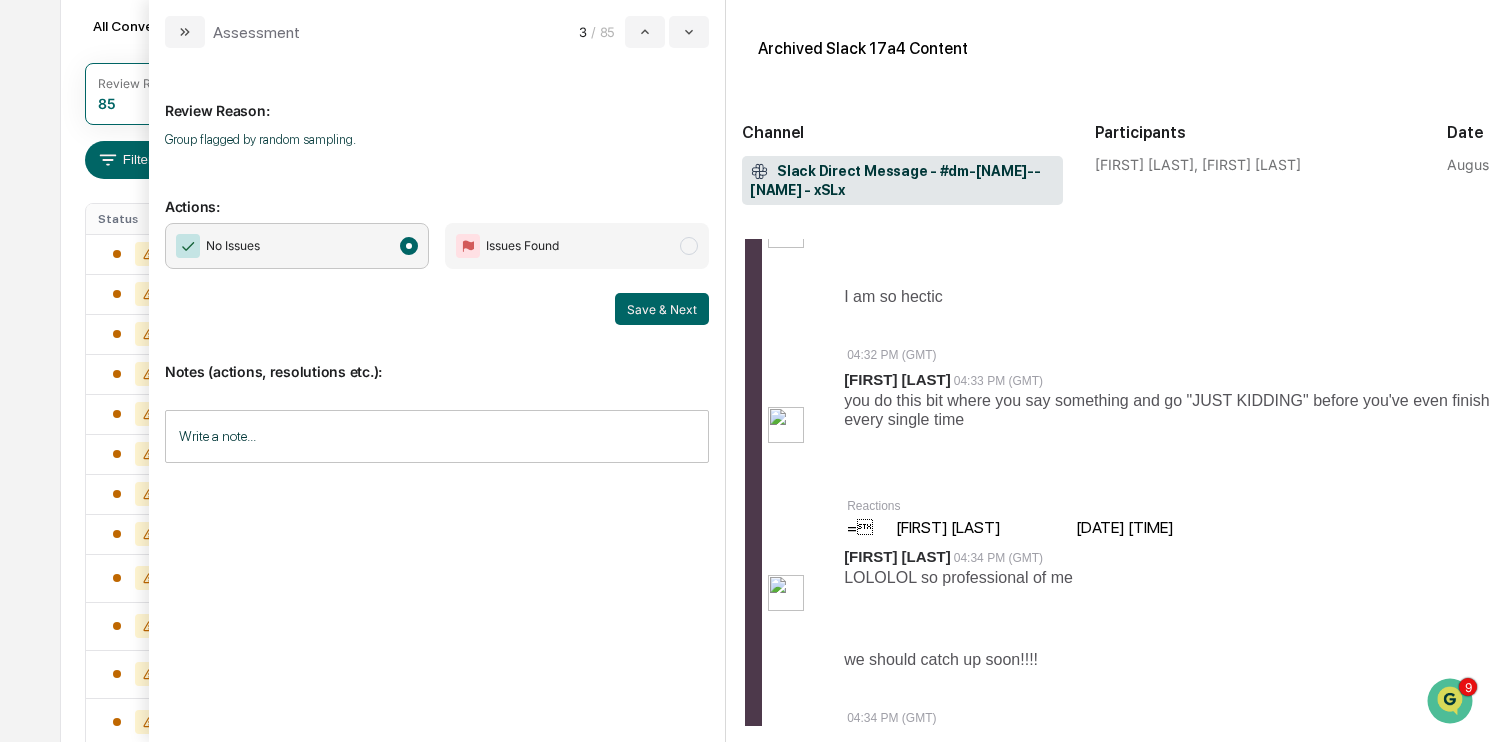 scroll, scrollTop: 386, scrollLeft: 0, axis: vertical 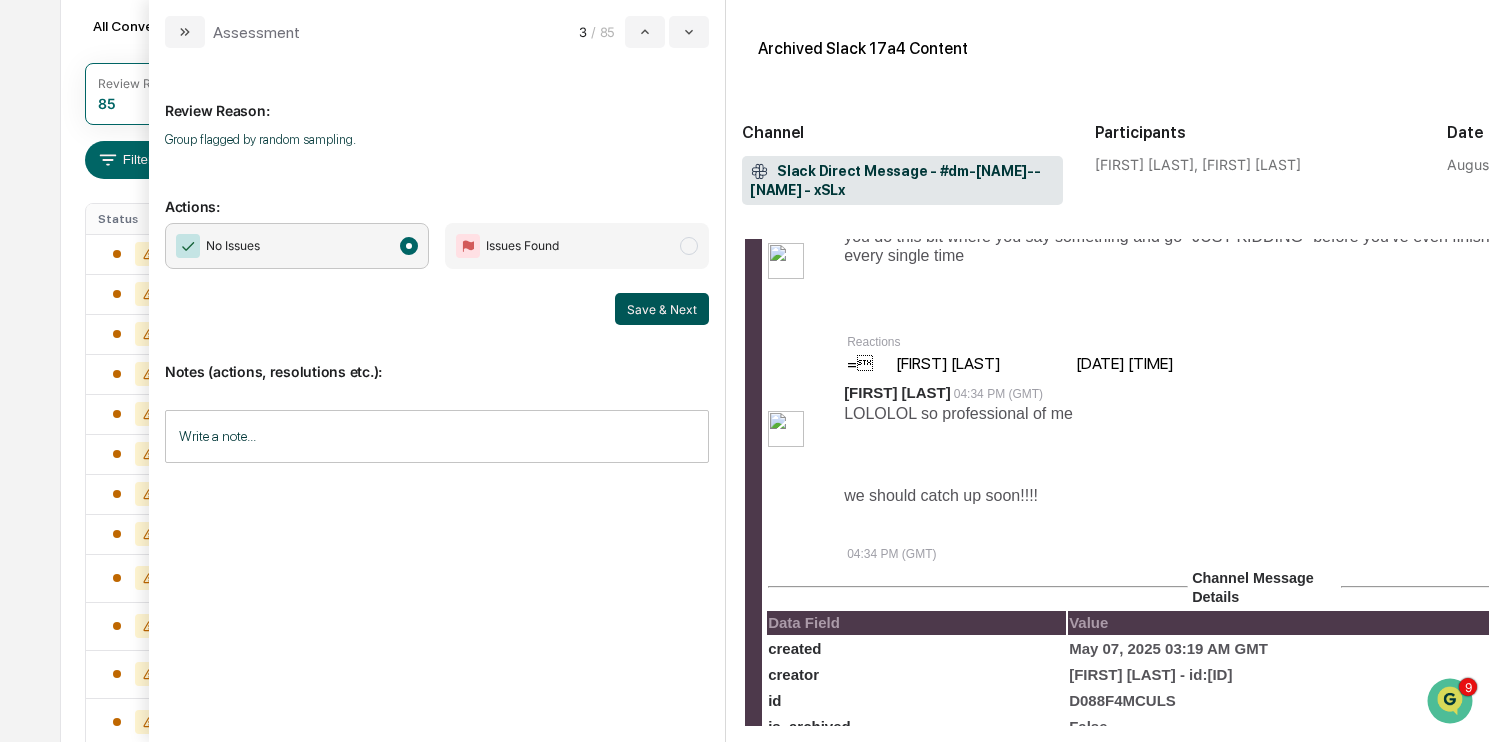 click on "Save & Next" at bounding box center (662, 309) 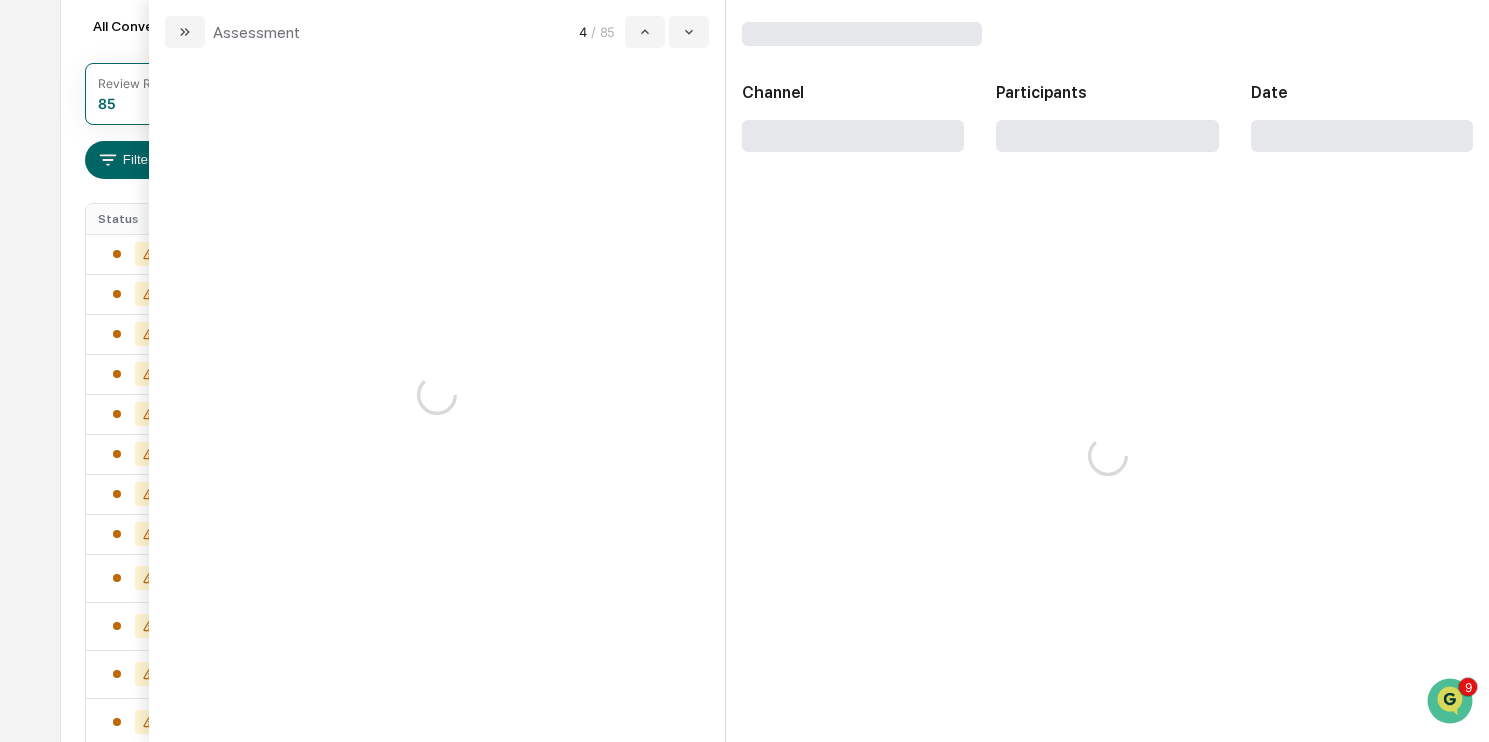 scroll, scrollTop: 0, scrollLeft: 0, axis: both 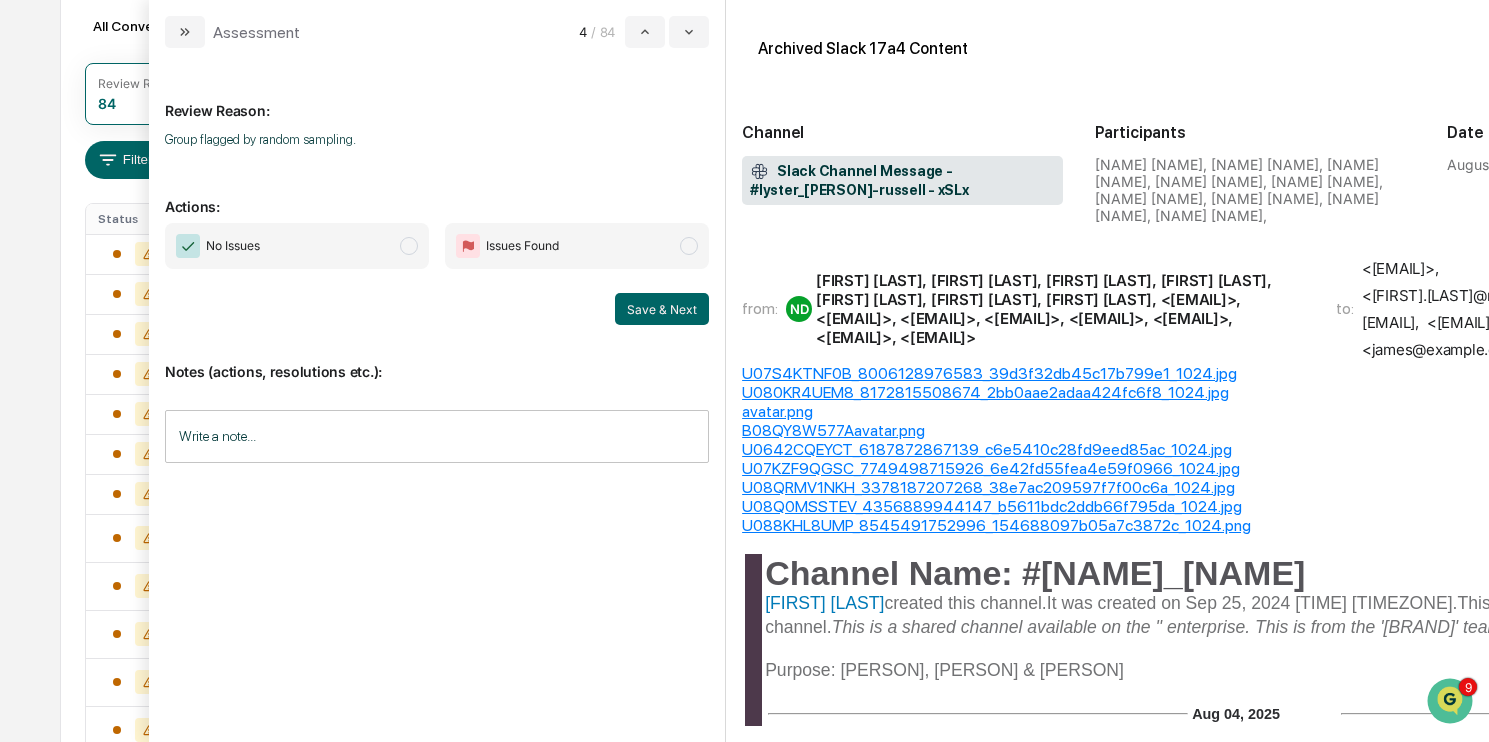 click on "No Issues" at bounding box center (297, 246) 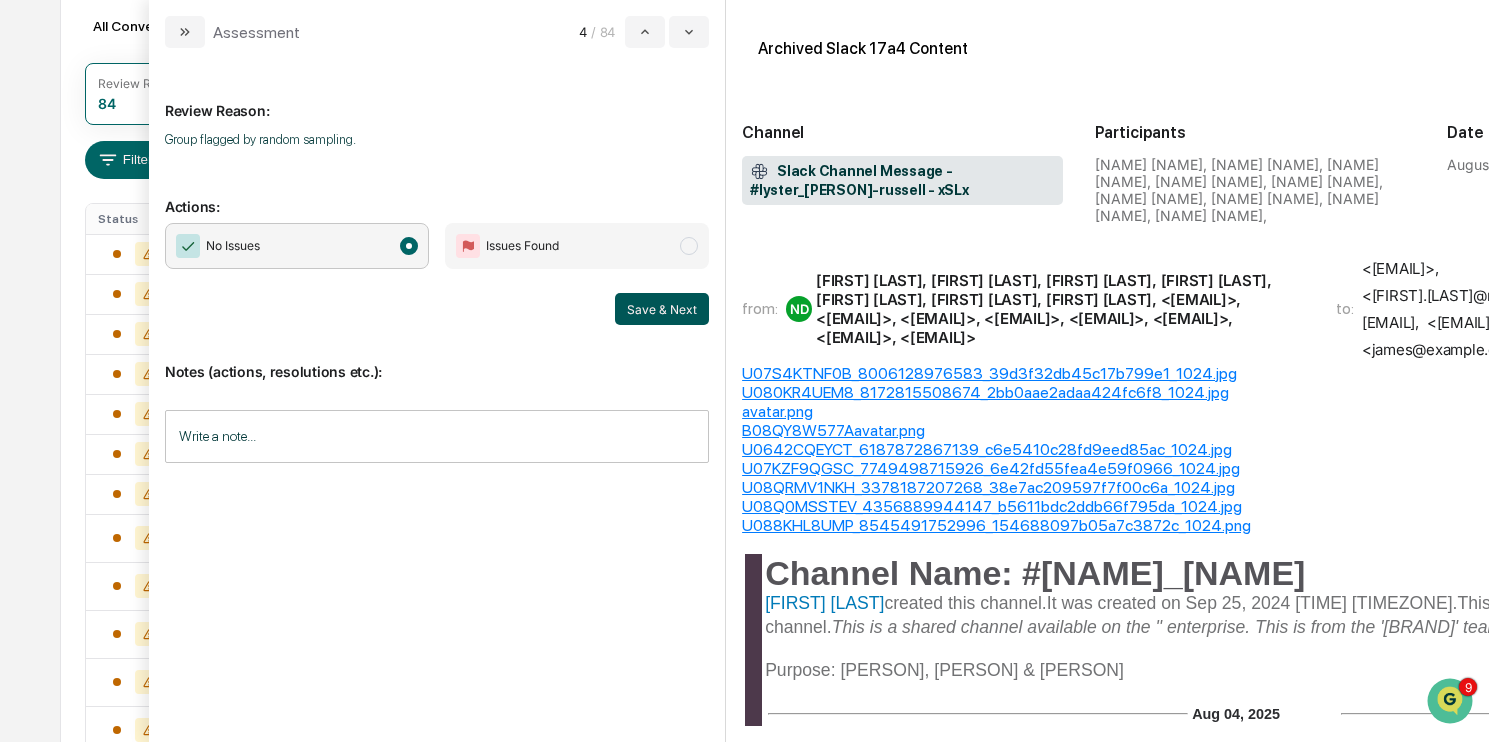 click on "Save & Next" at bounding box center (662, 309) 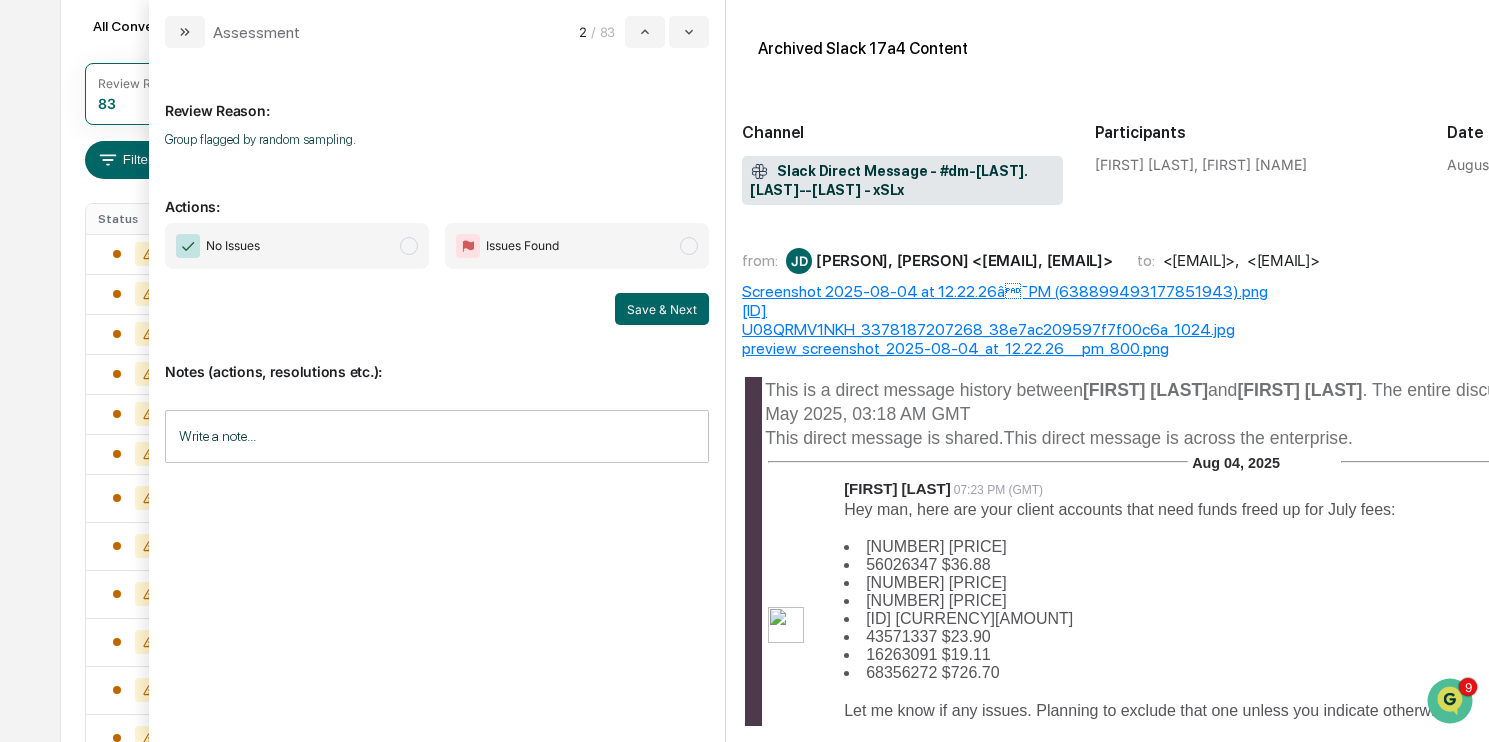 click on "No Issues" at bounding box center [297, 246] 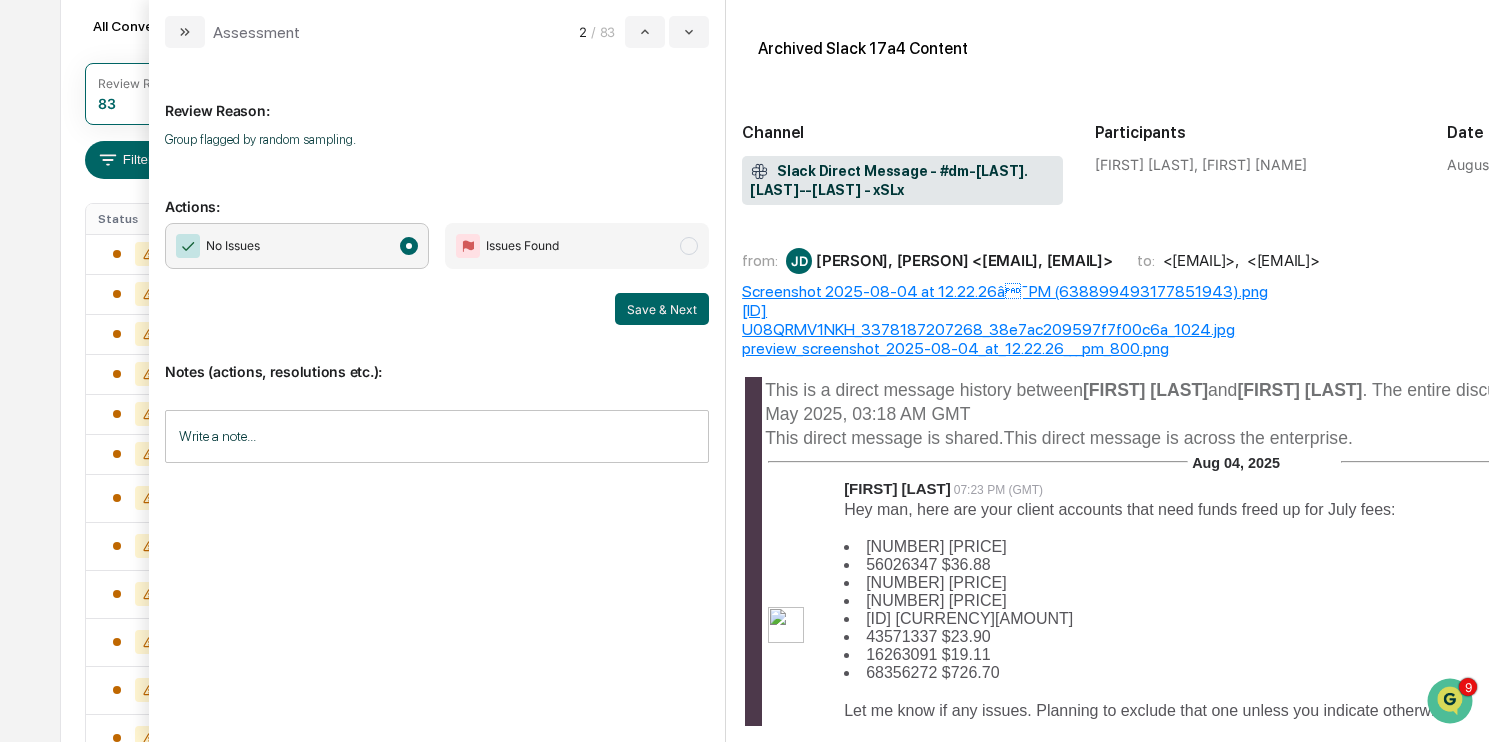 click on "No Issues" at bounding box center [297, 246] 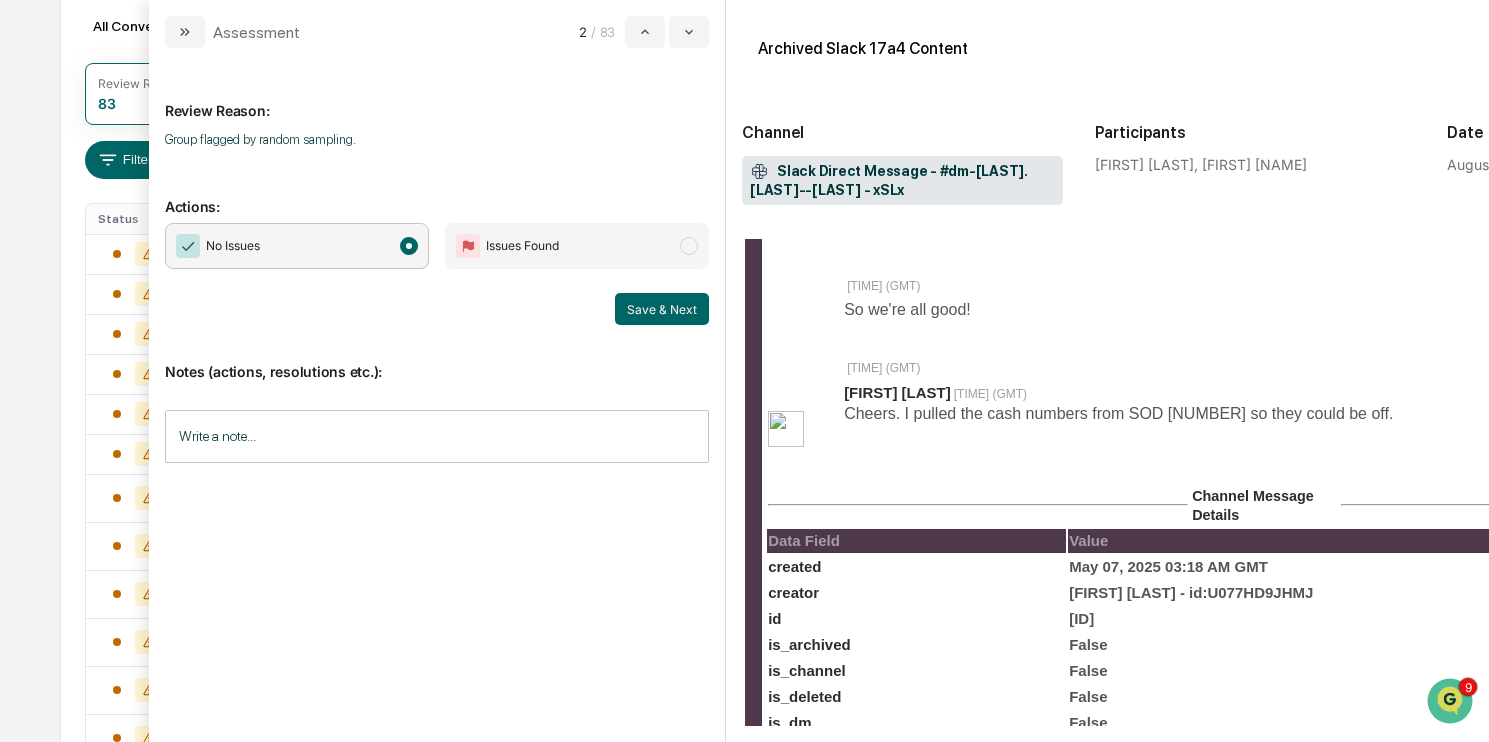 scroll, scrollTop: 1390, scrollLeft: 0, axis: vertical 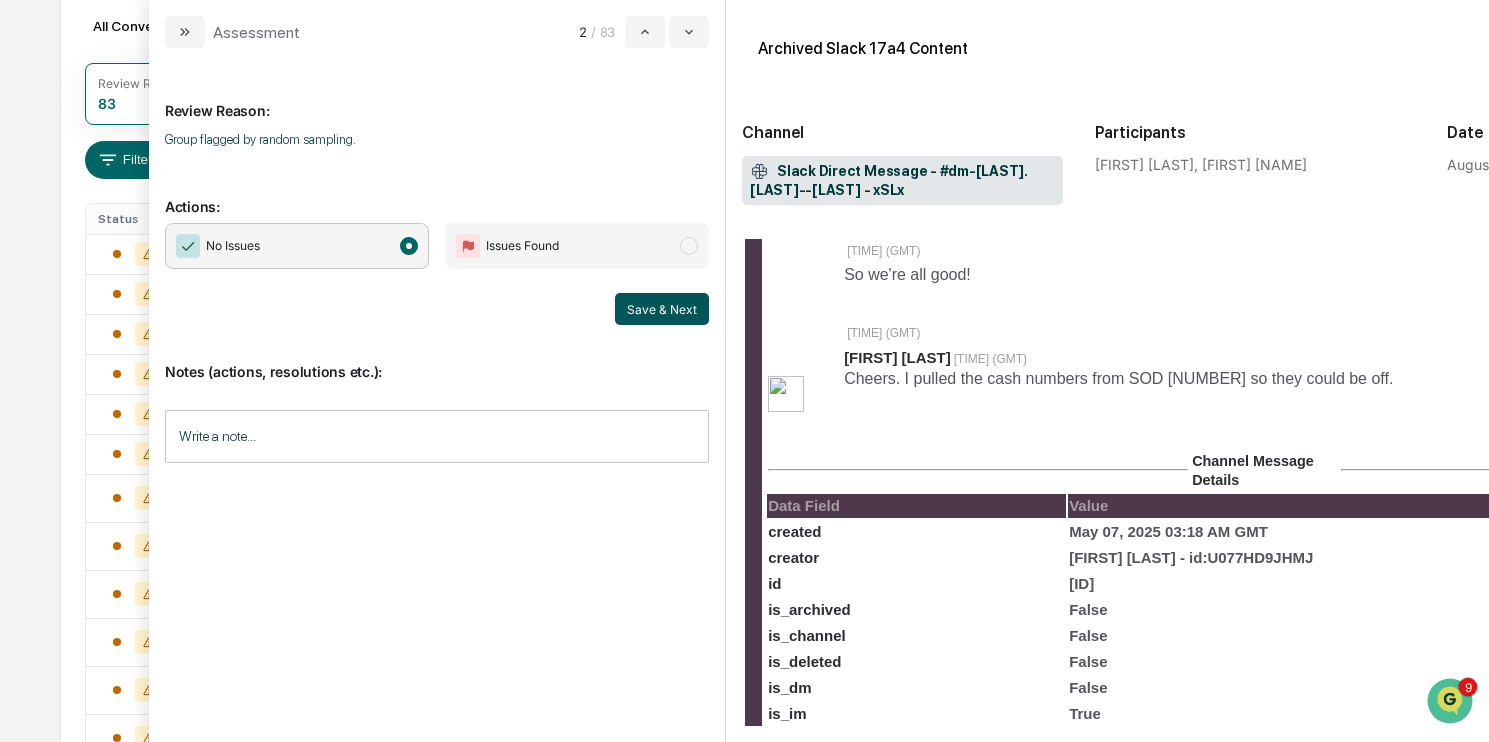 click on "Save & Next" at bounding box center (662, 309) 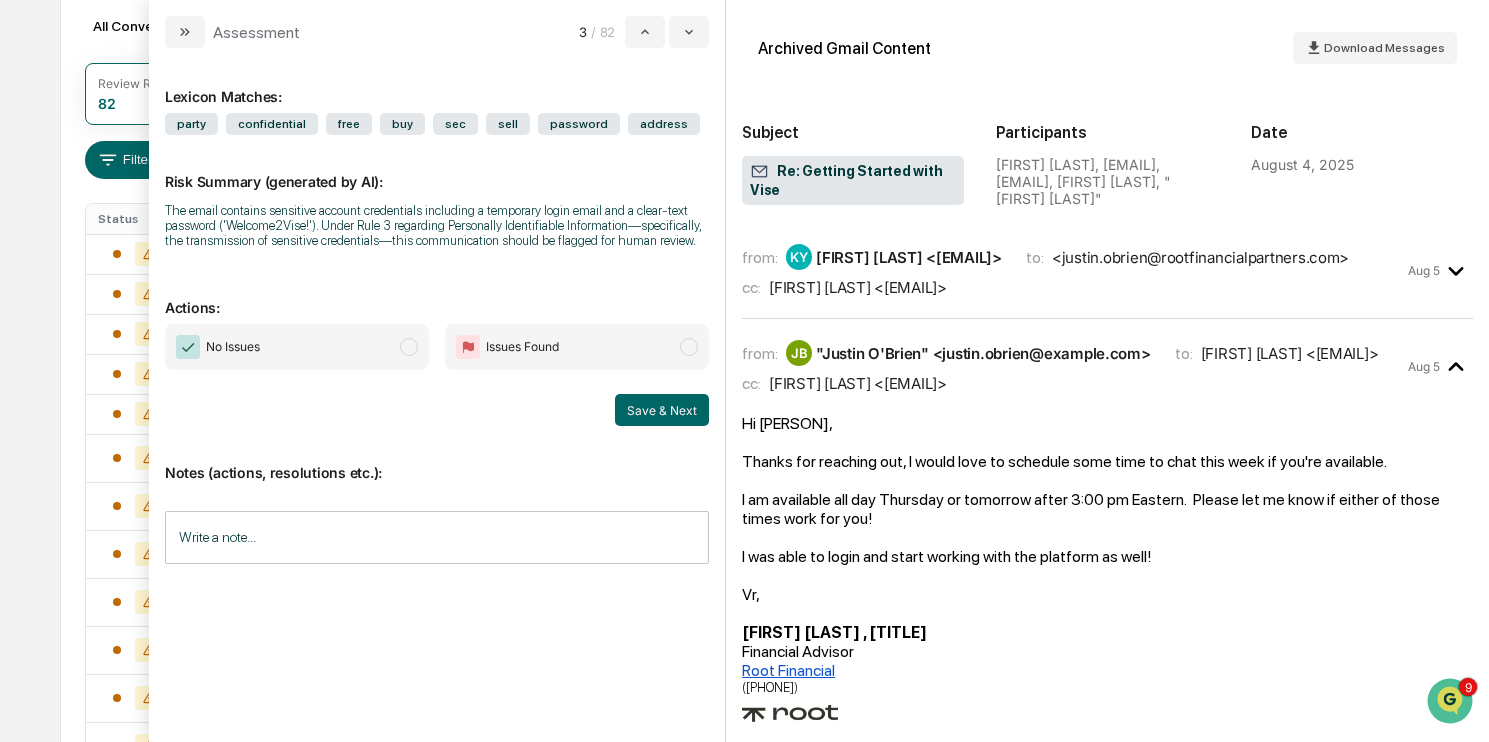 click on "No Issues" at bounding box center [297, 347] 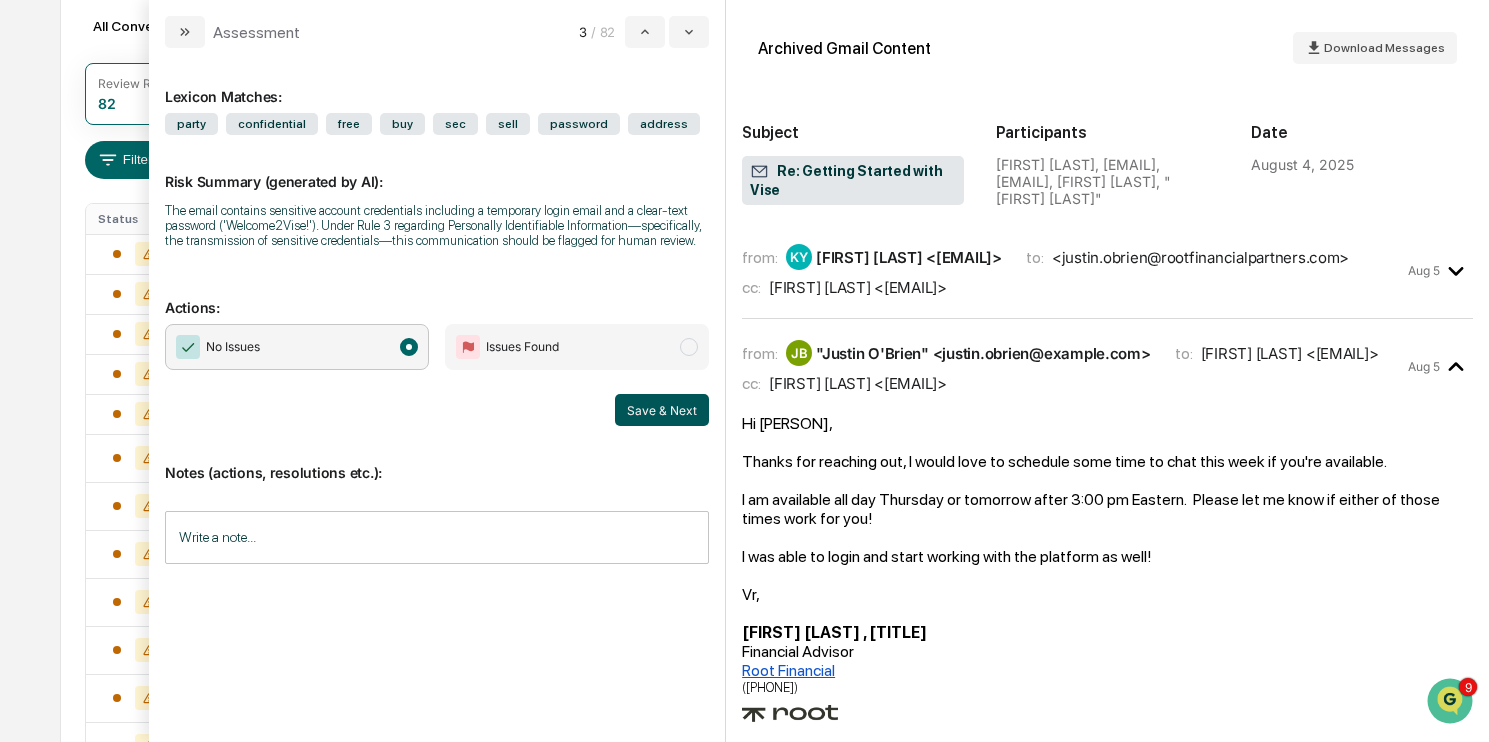 click on "Save & Next" at bounding box center (662, 410) 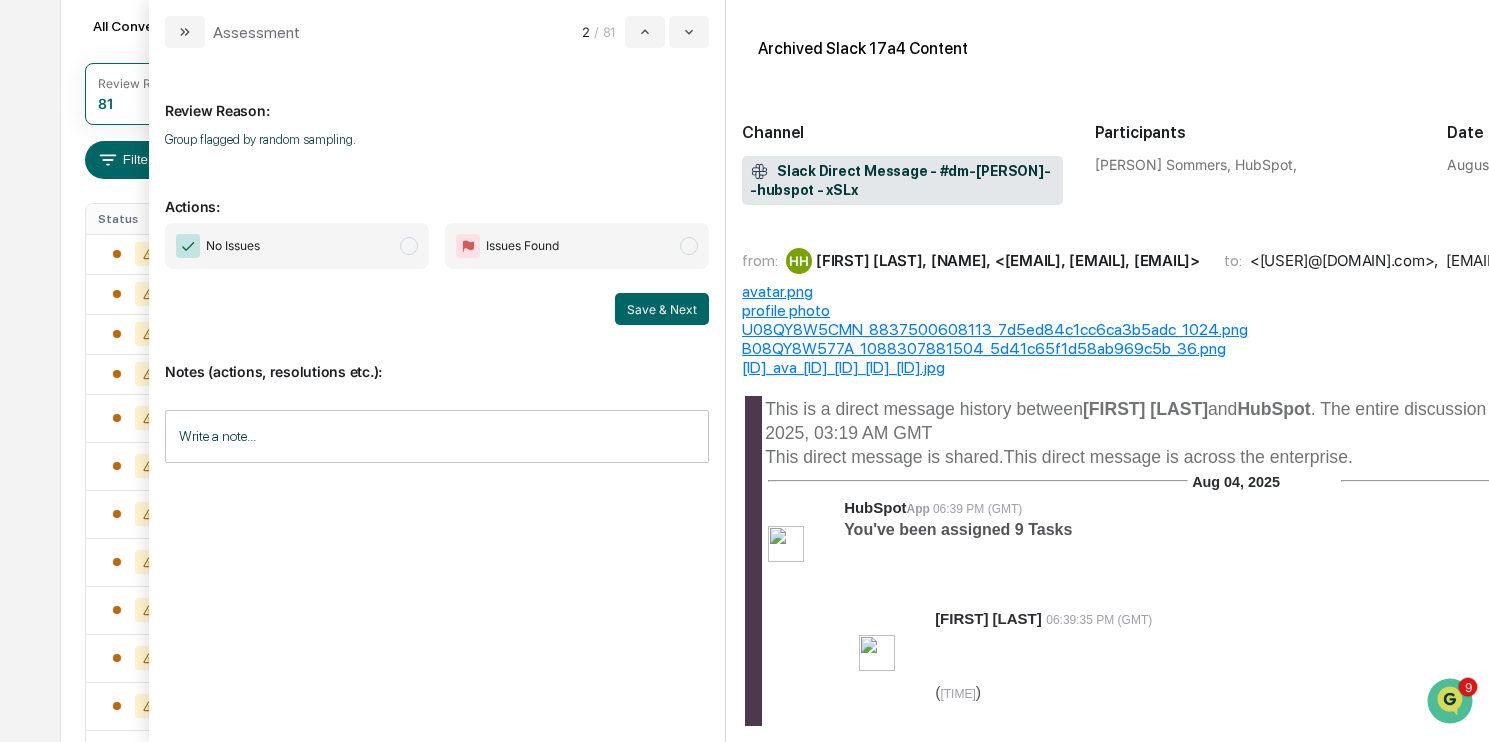 click on "No Issues" at bounding box center [297, 246] 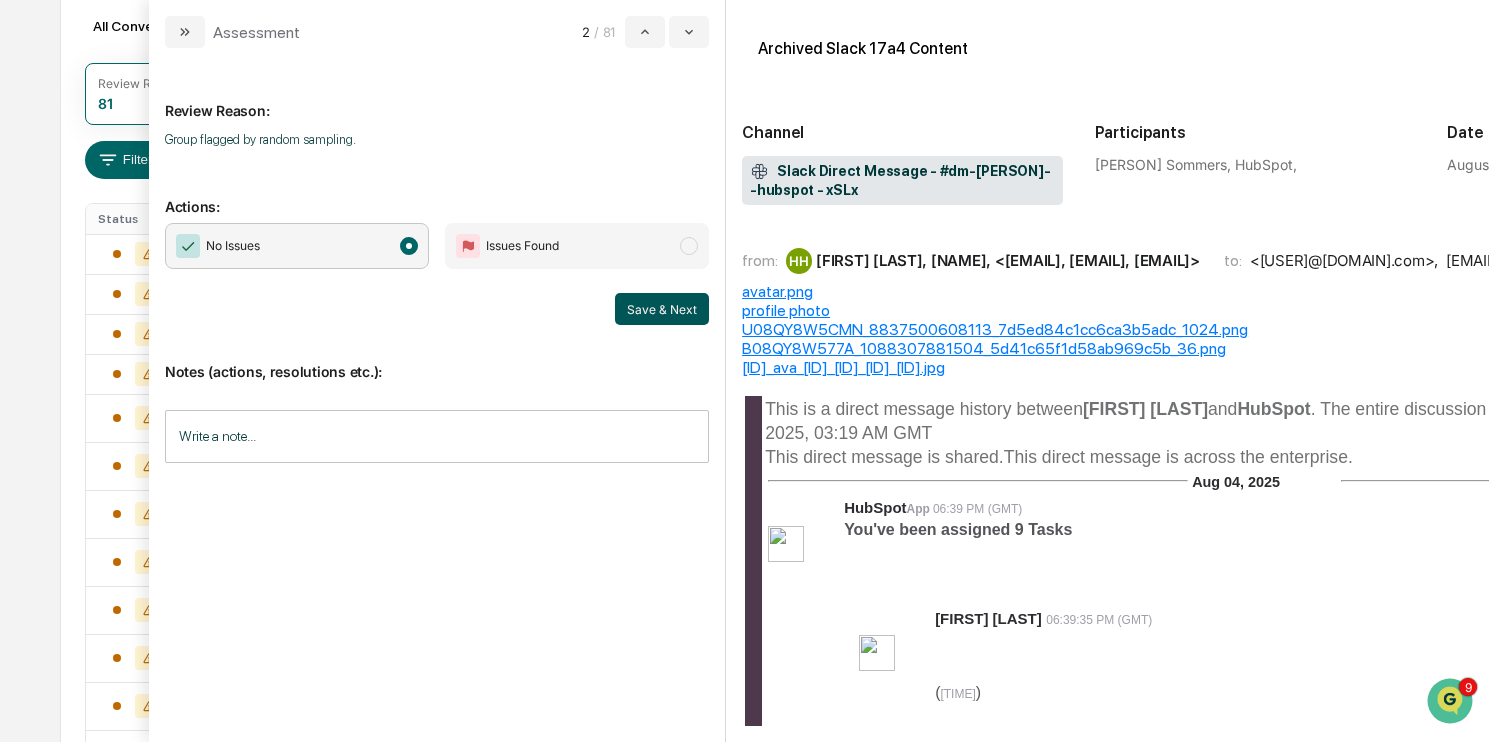 click on "Save & Next" at bounding box center [662, 309] 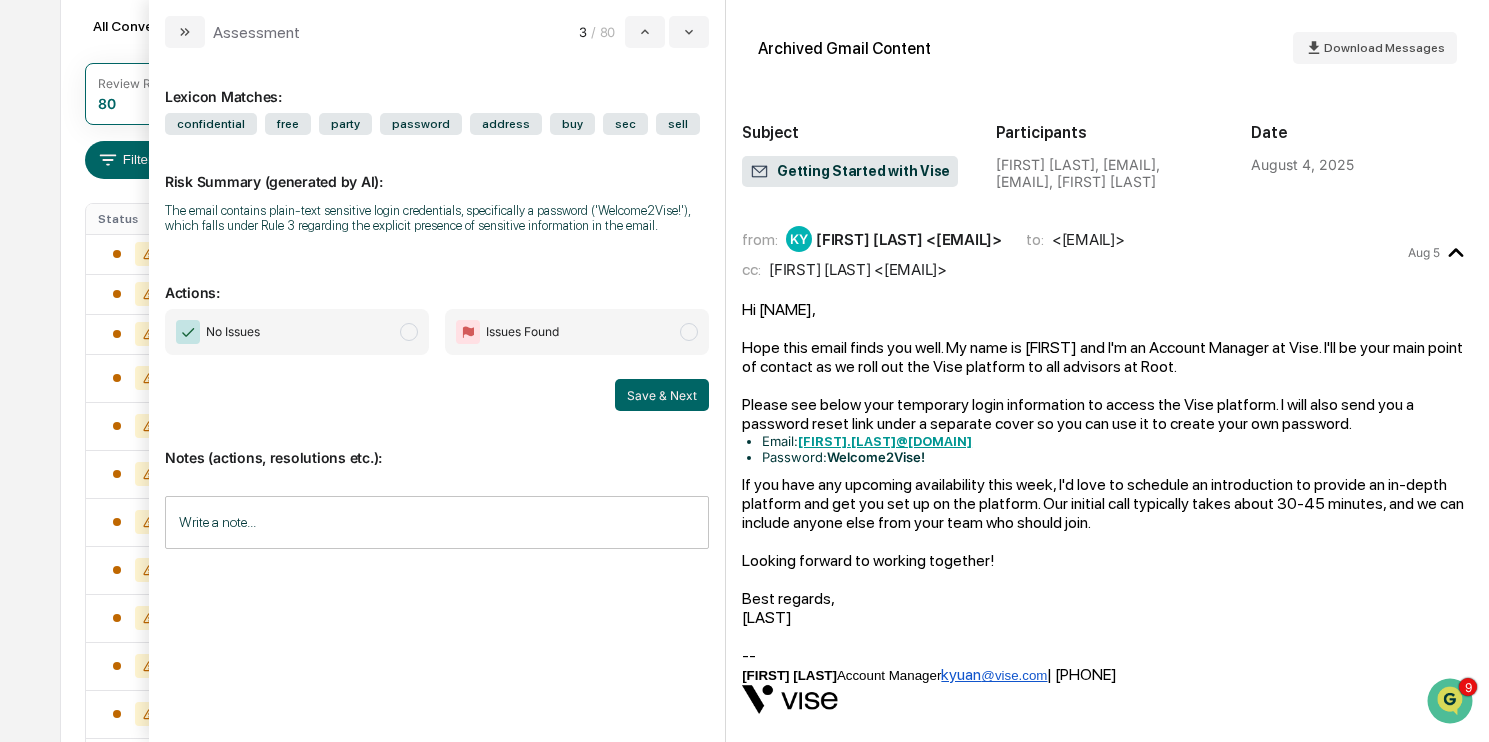 click on "No Issues" at bounding box center [297, 332] 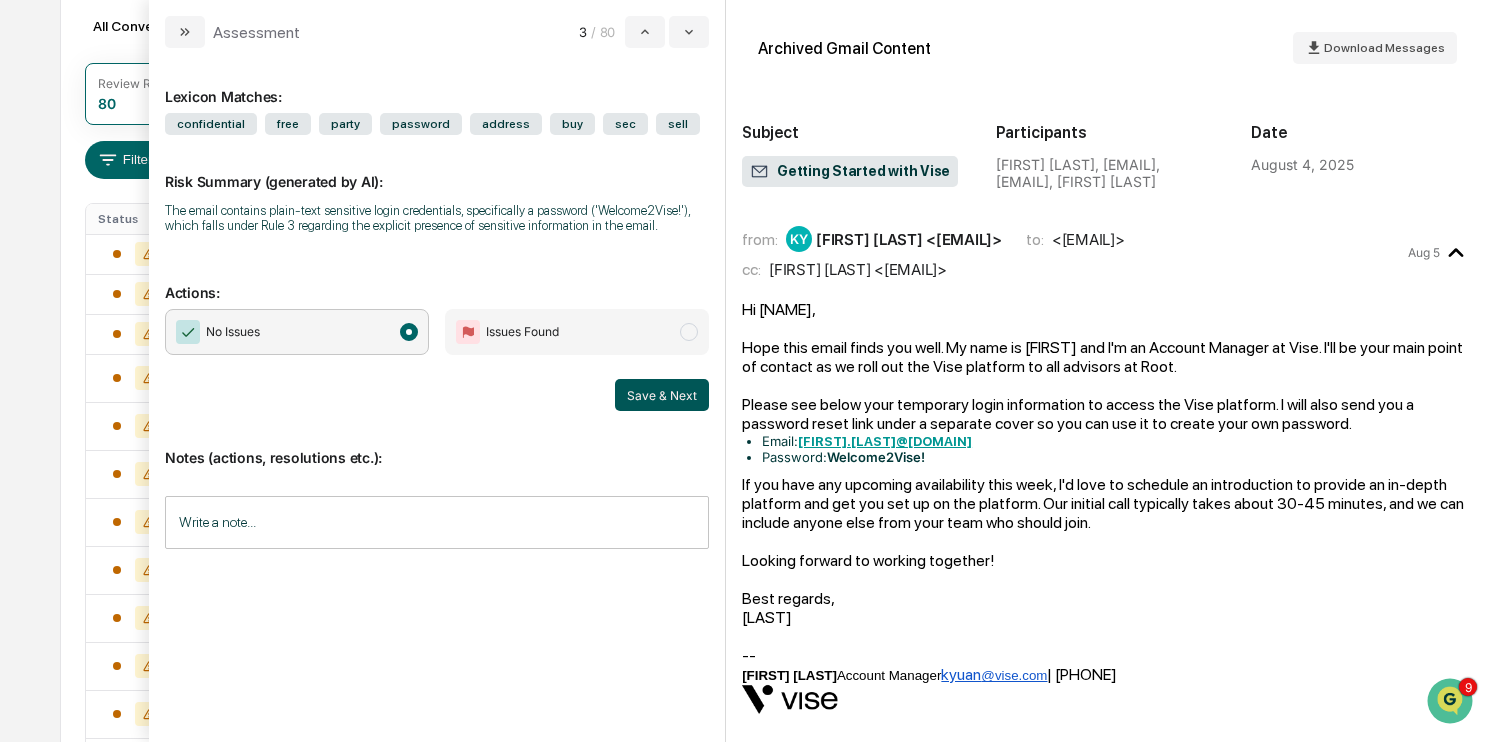 click on "Save & Next" at bounding box center (662, 395) 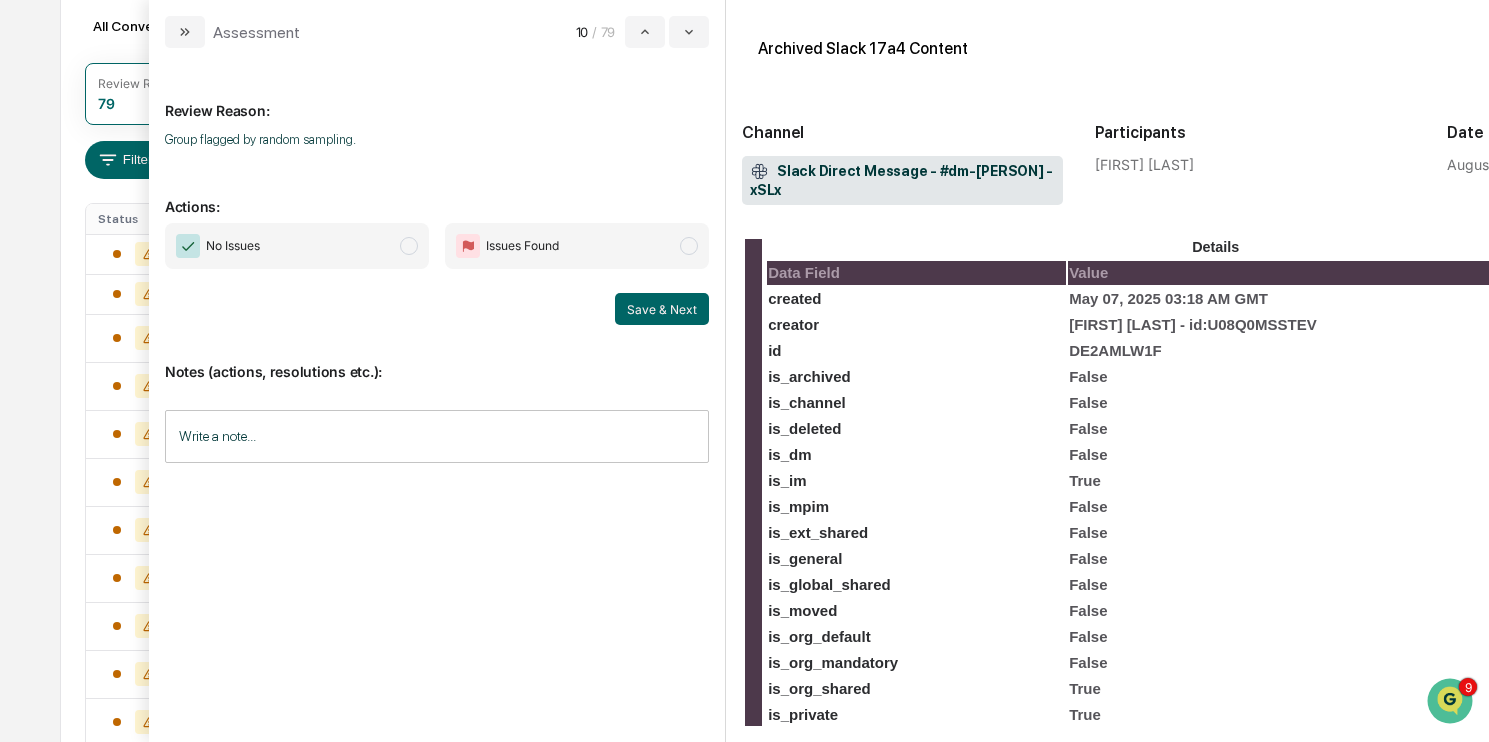 scroll, scrollTop: 0, scrollLeft: 0, axis: both 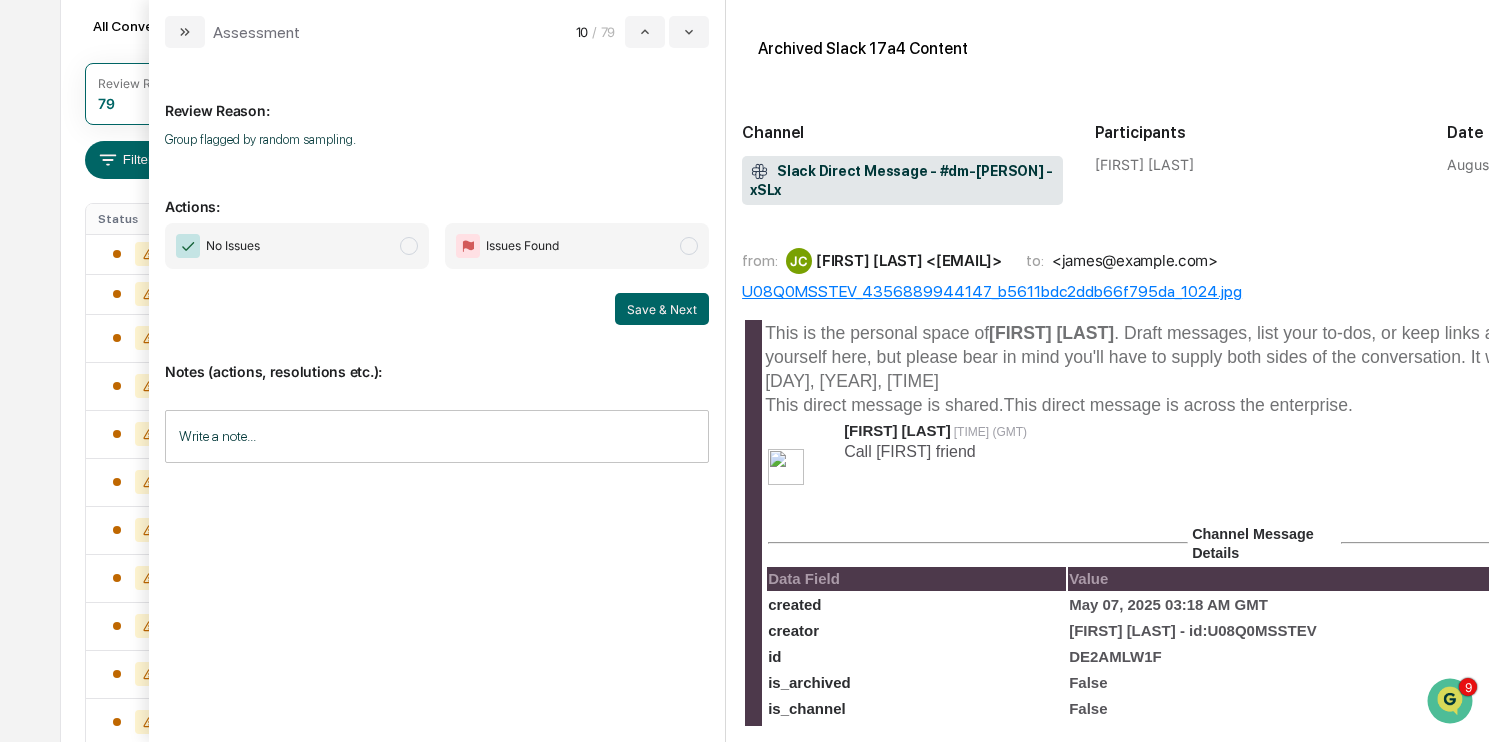 click on "No Issues" at bounding box center (297, 246) 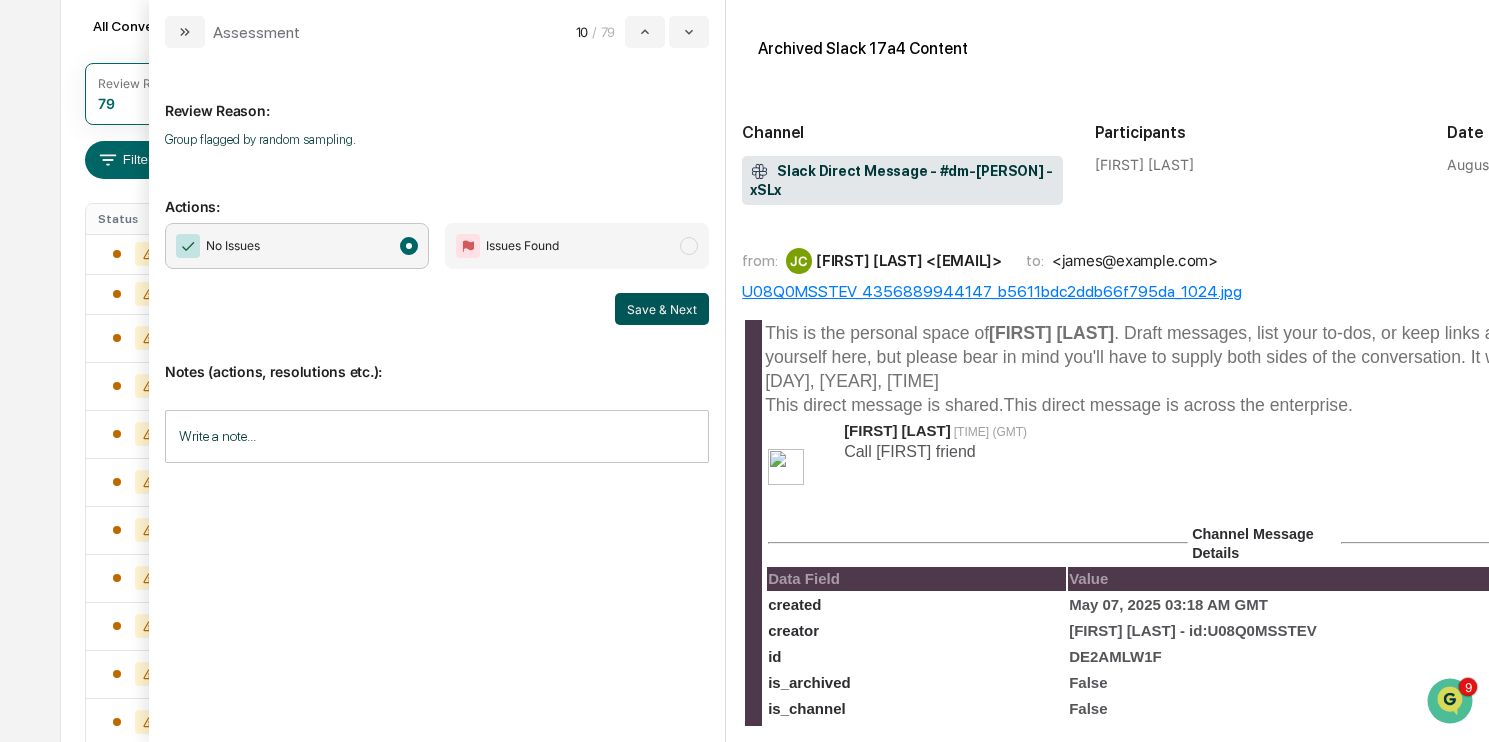 click on "Save & Next" at bounding box center [662, 309] 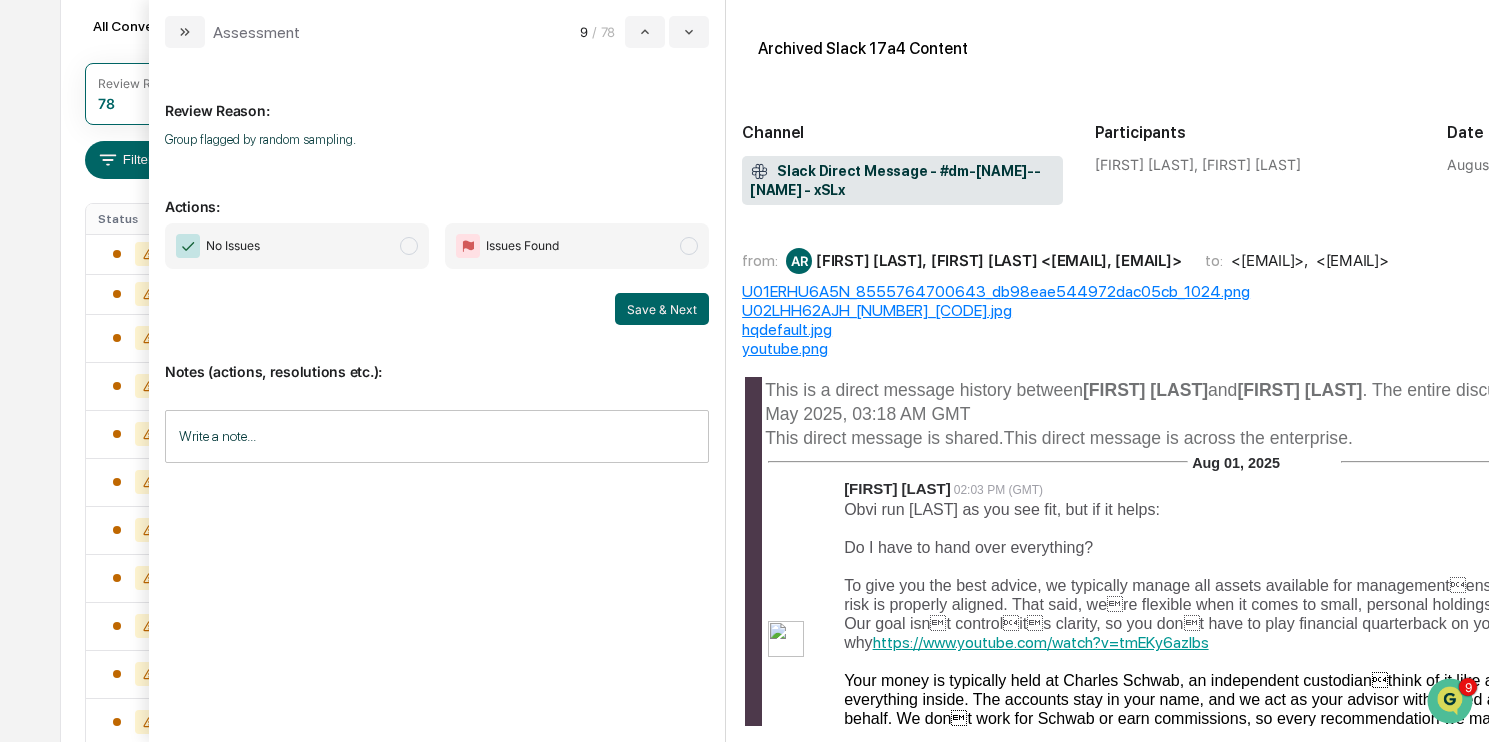 click on "No Issues" at bounding box center [297, 246] 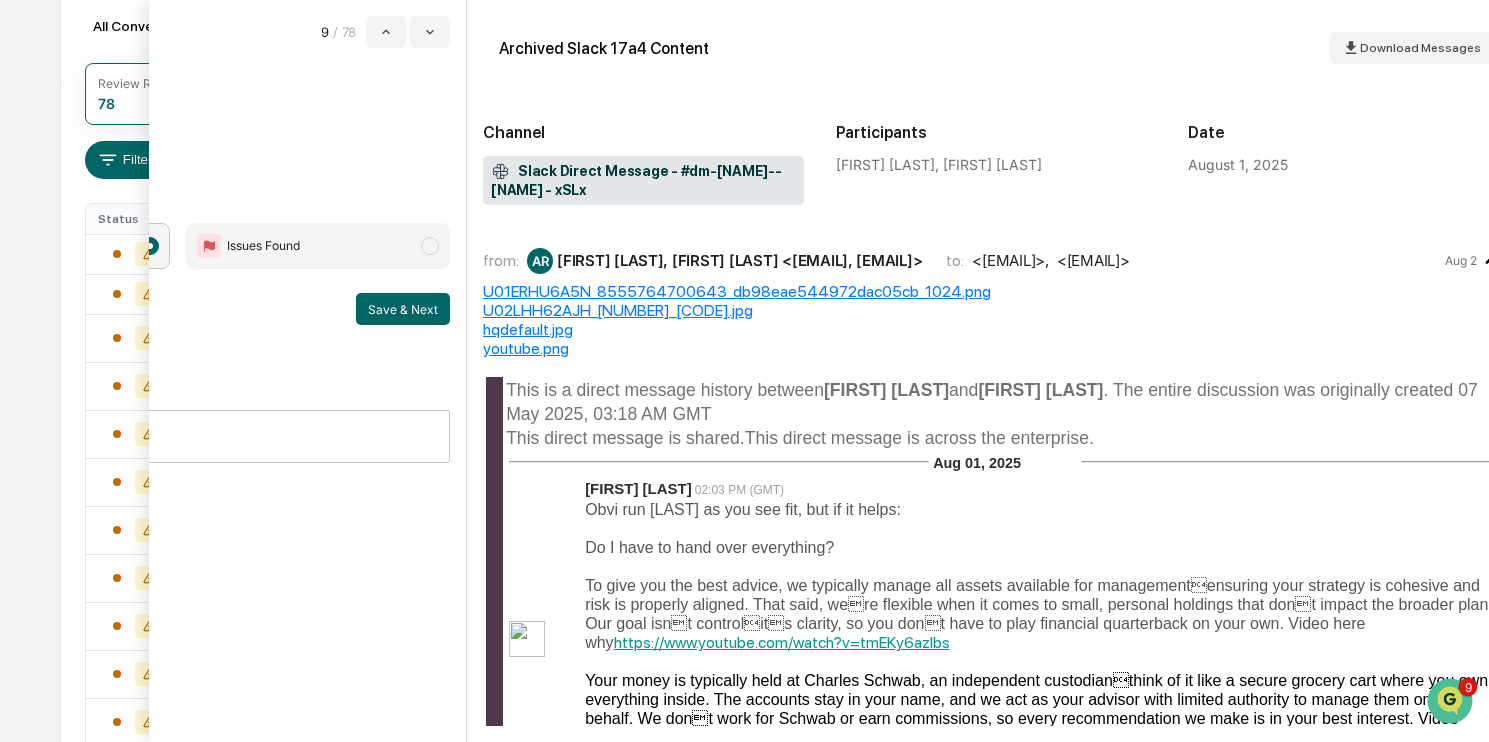 scroll, scrollTop: 0, scrollLeft: 272, axis: horizontal 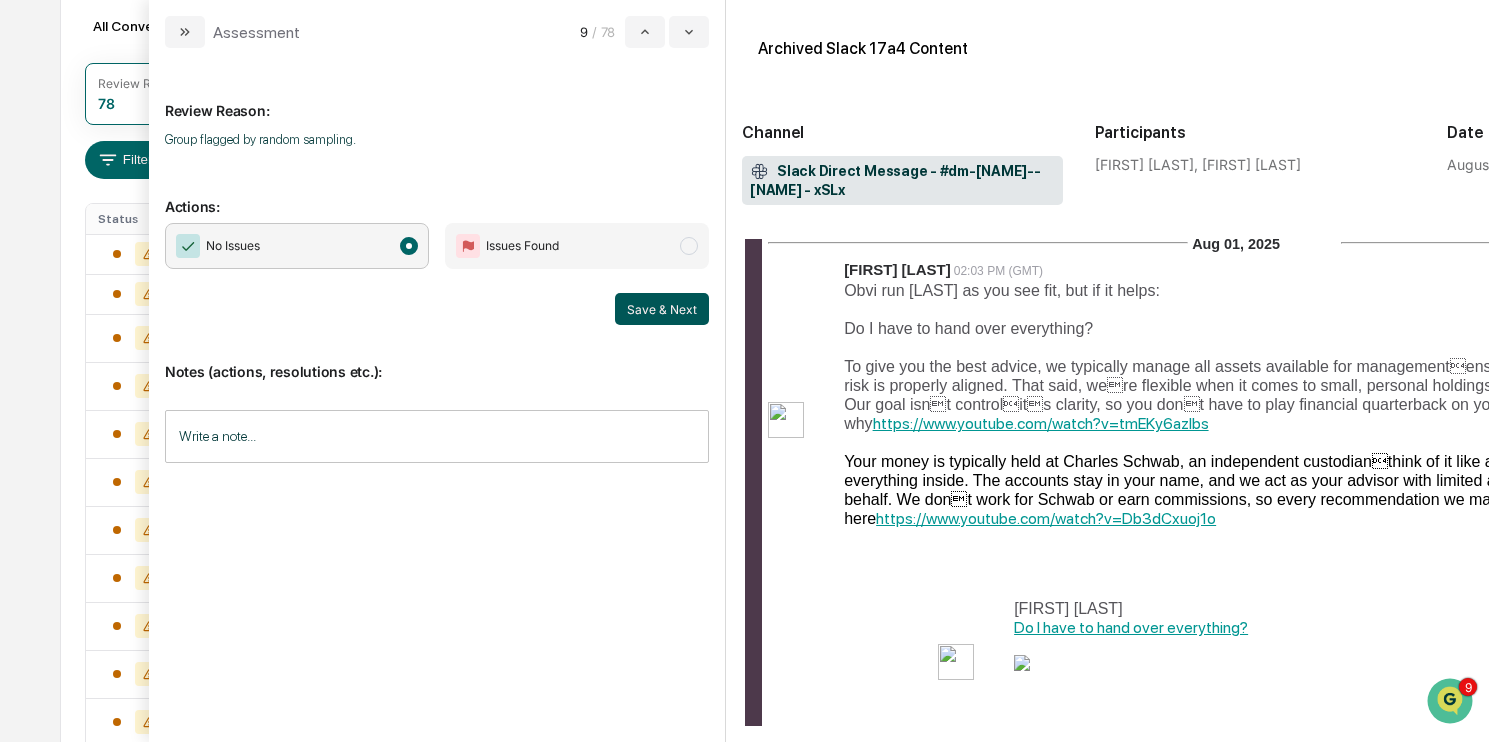 click on "Save & Next" at bounding box center [662, 309] 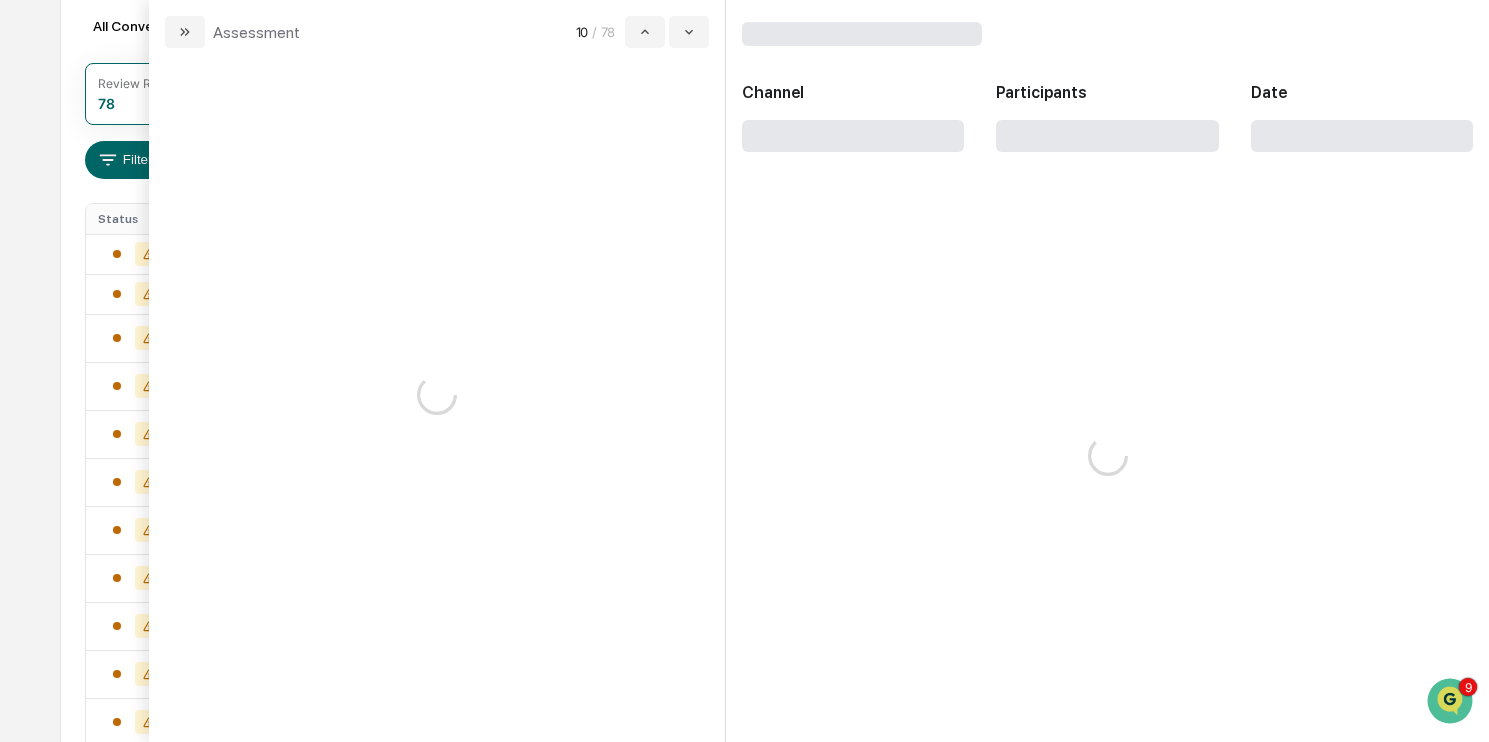 scroll, scrollTop: 0, scrollLeft: 0, axis: both 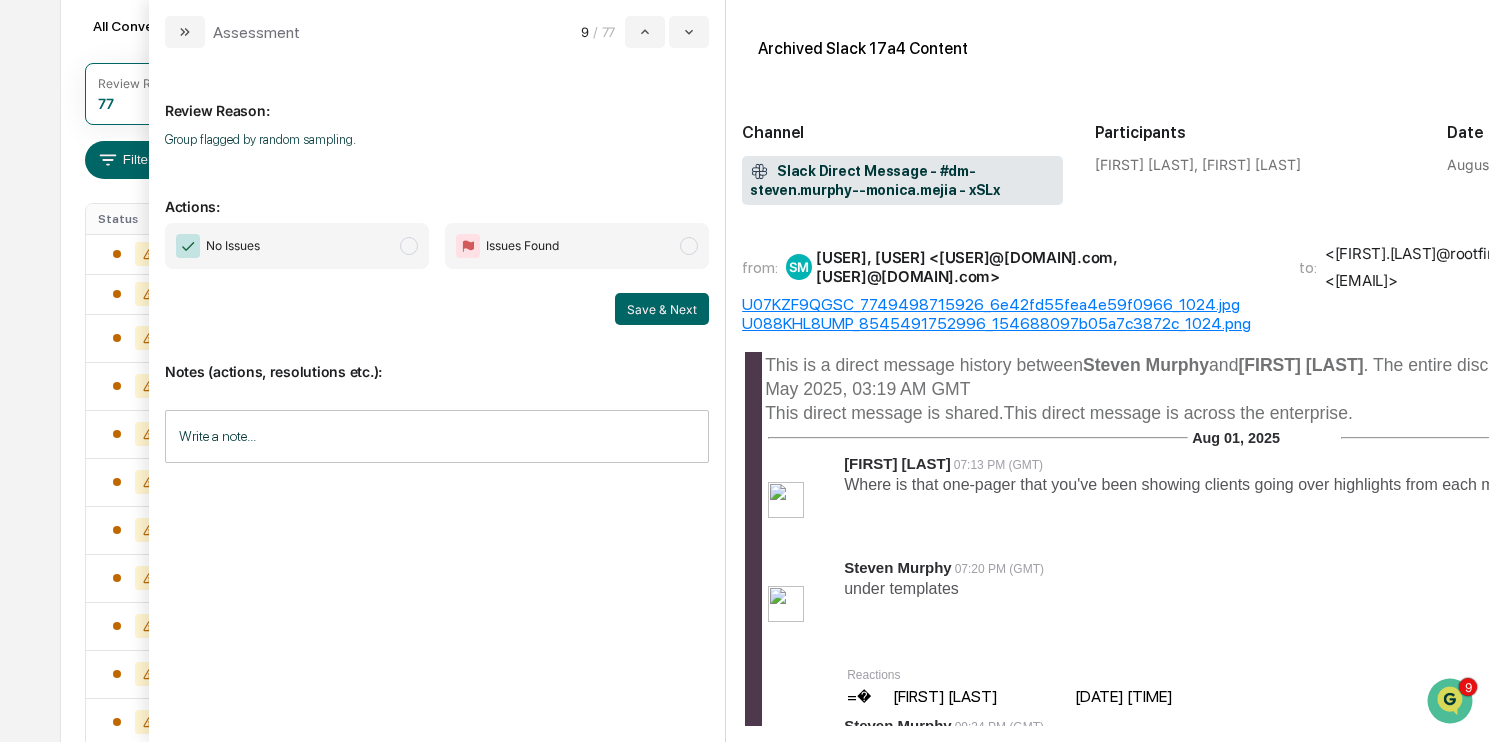click on "No Issues" at bounding box center [297, 246] 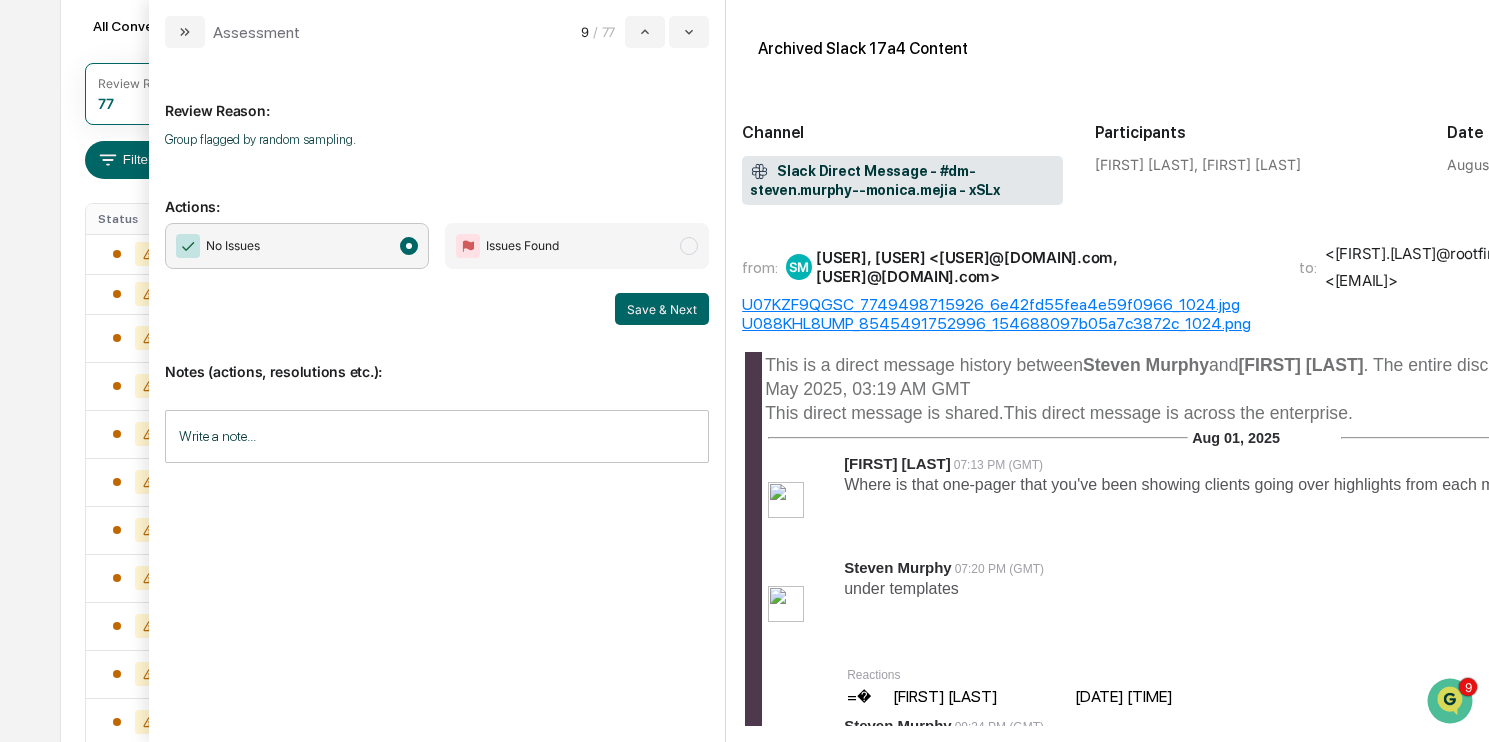 click on "Notes (actions, resolutions etc.): Write a note... Write a note..." at bounding box center (437, 406) 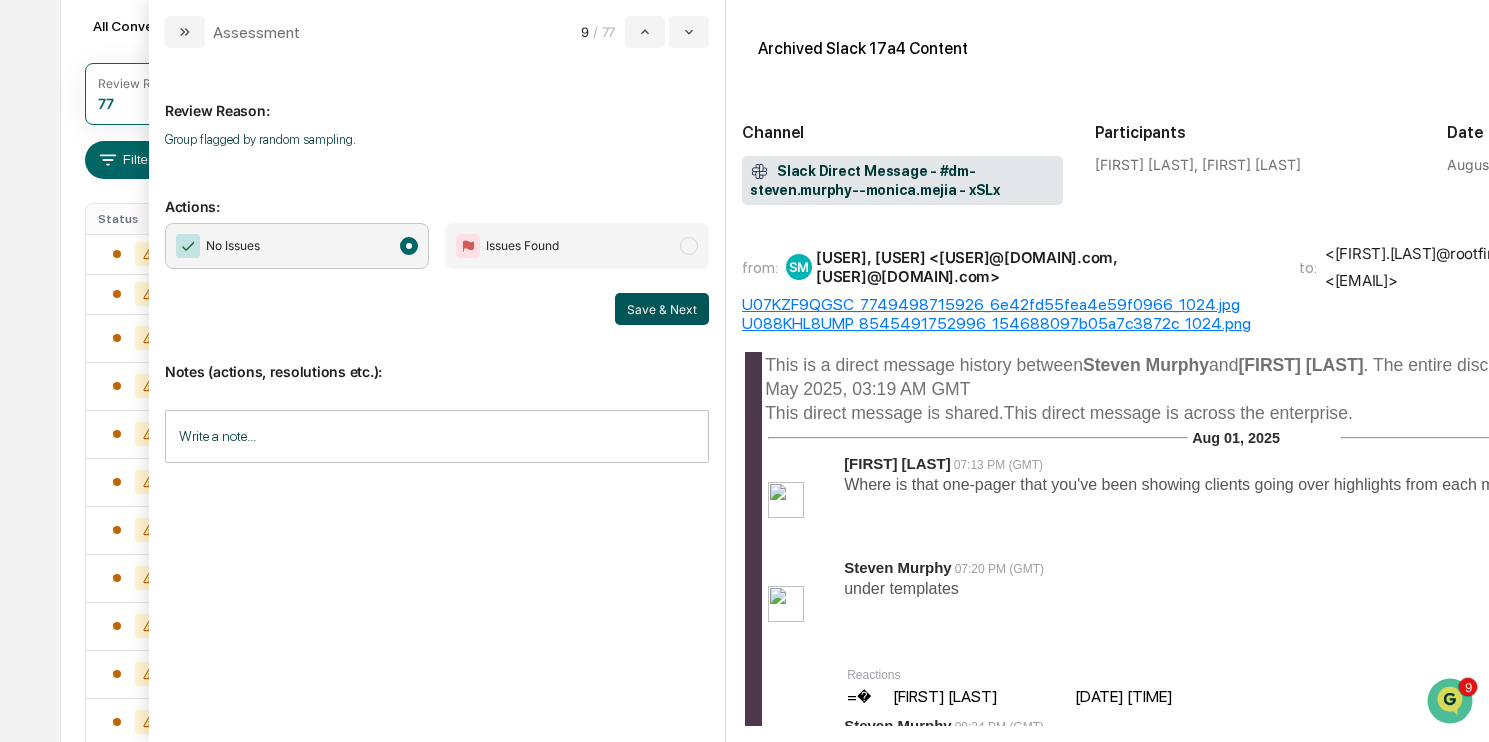 click on "Save & Next" at bounding box center (662, 309) 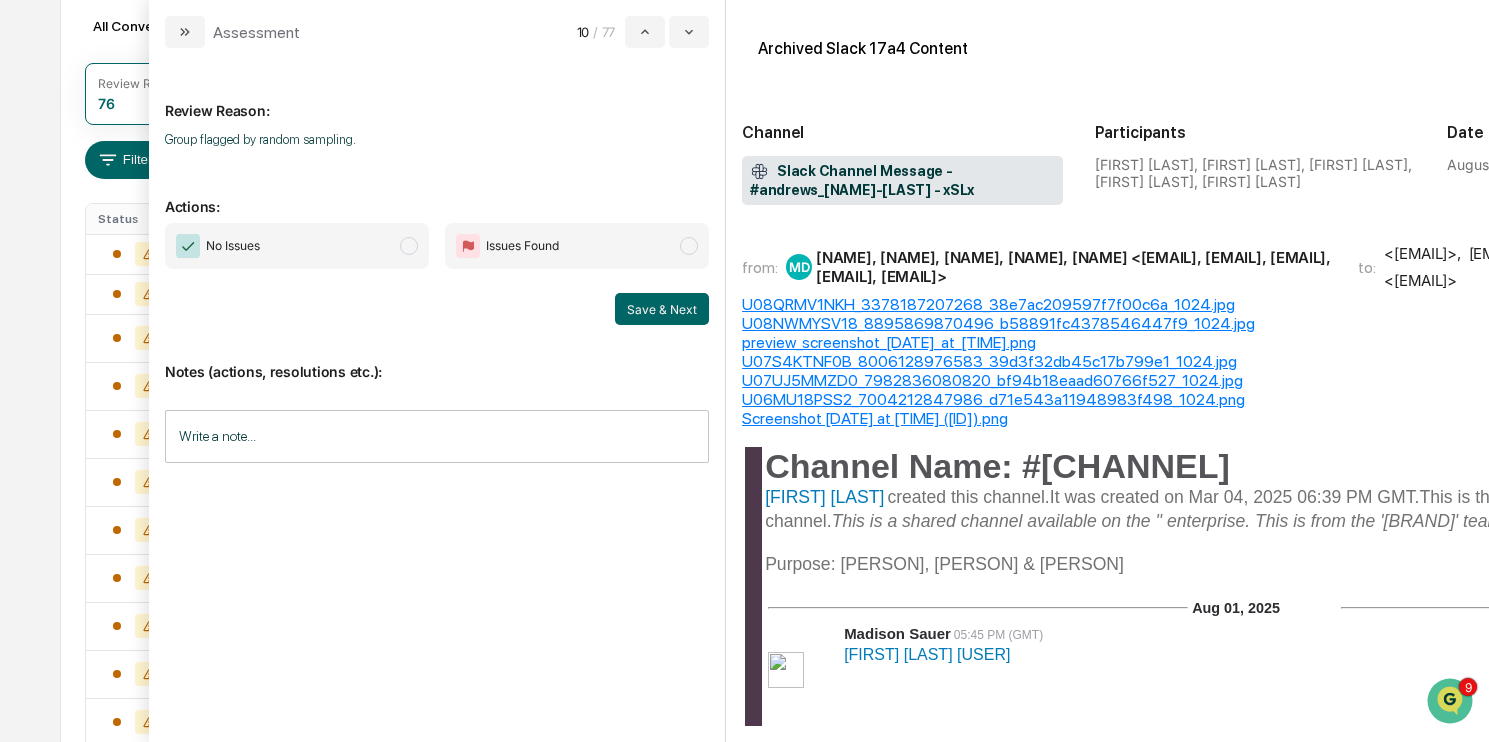 click on "No Issues" at bounding box center (297, 246) 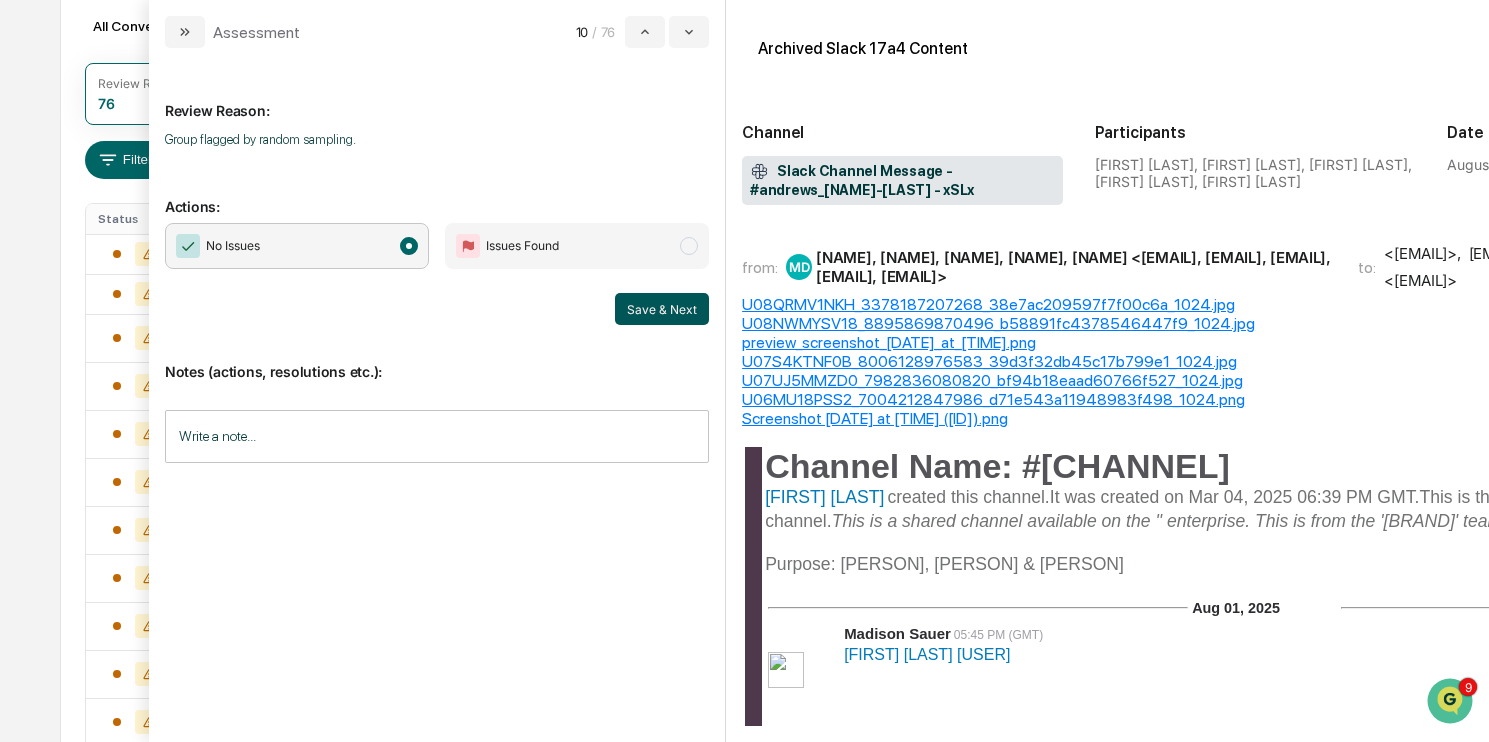 click on "Save & Next" at bounding box center [662, 309] 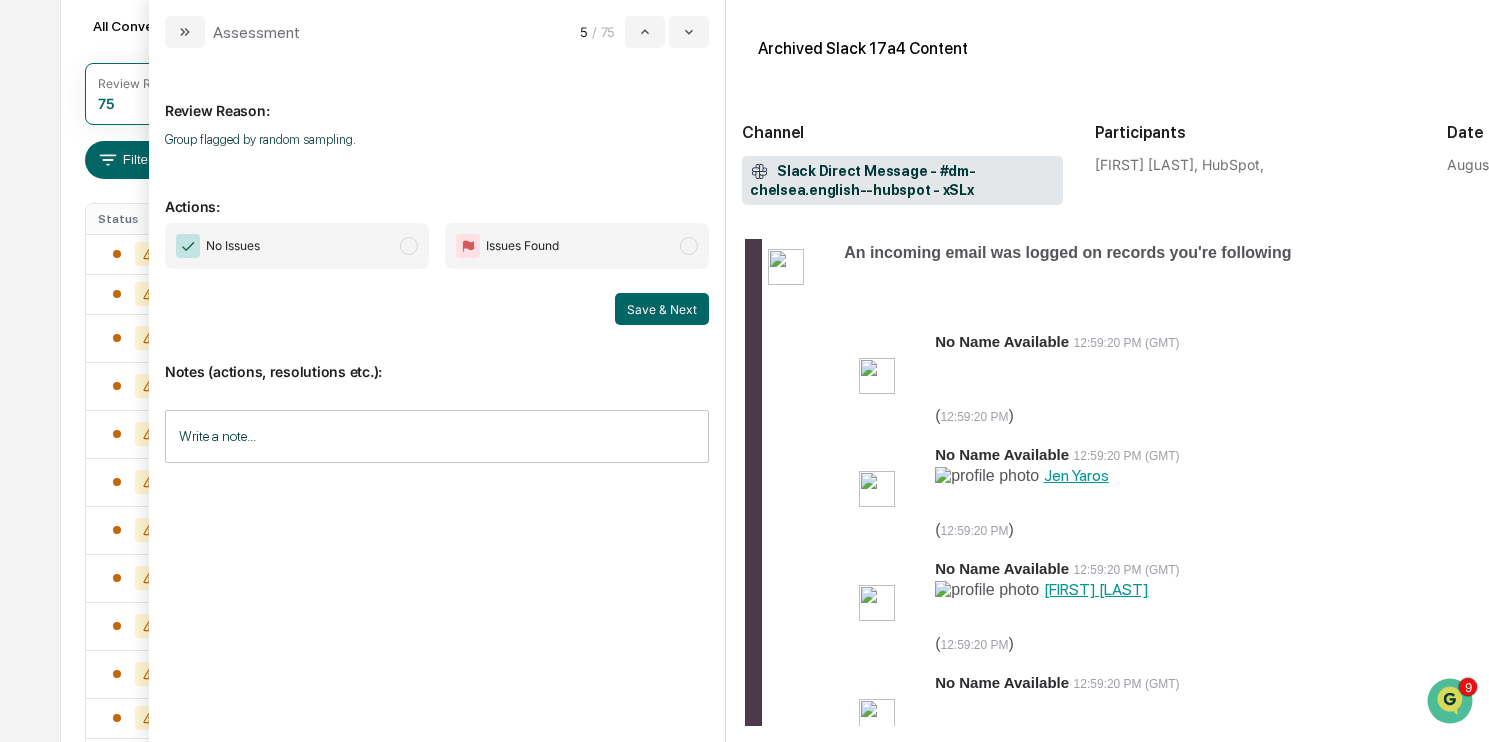 scroll, scrollTop: 643, scrollLeft: 0, axis: vertical 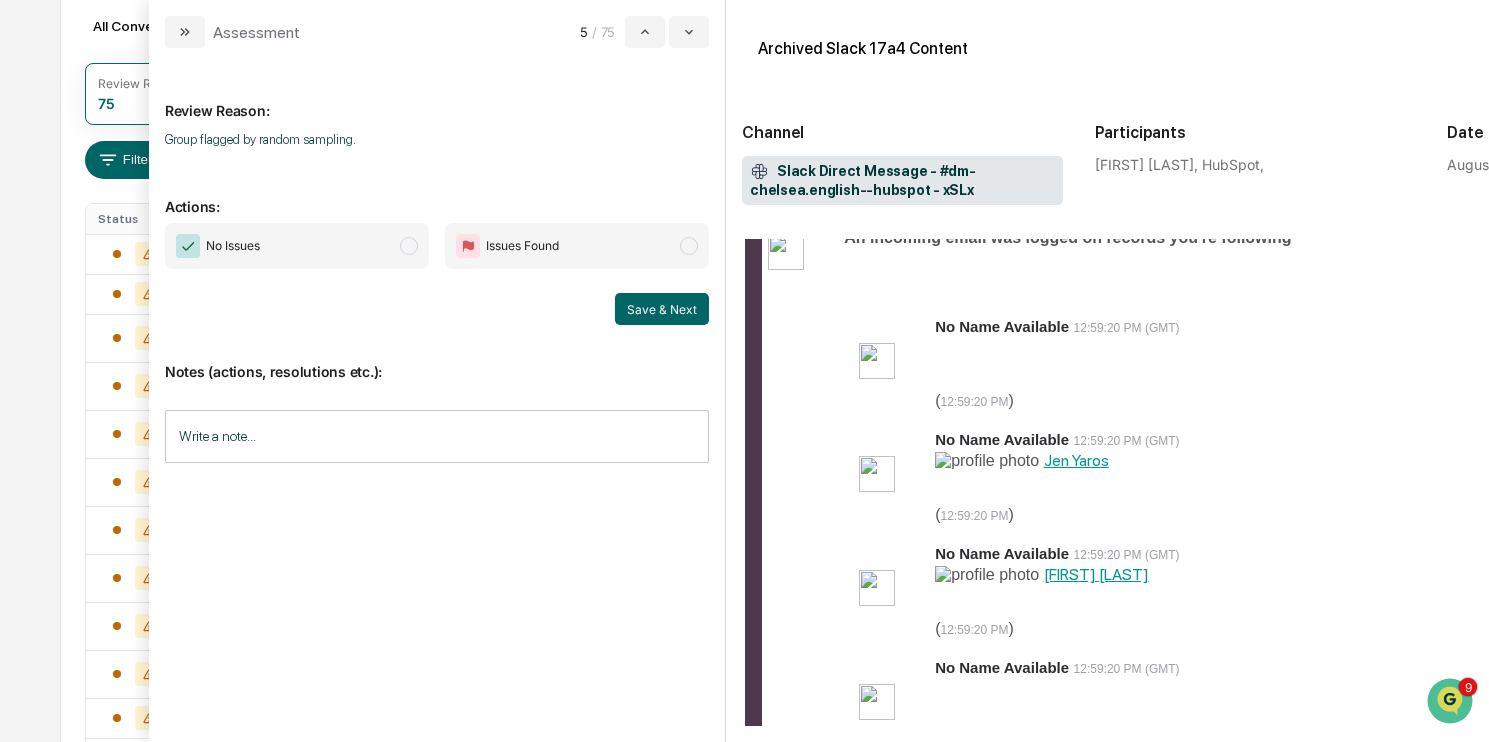 click on "No Issues" at bounding box center (297, 246) 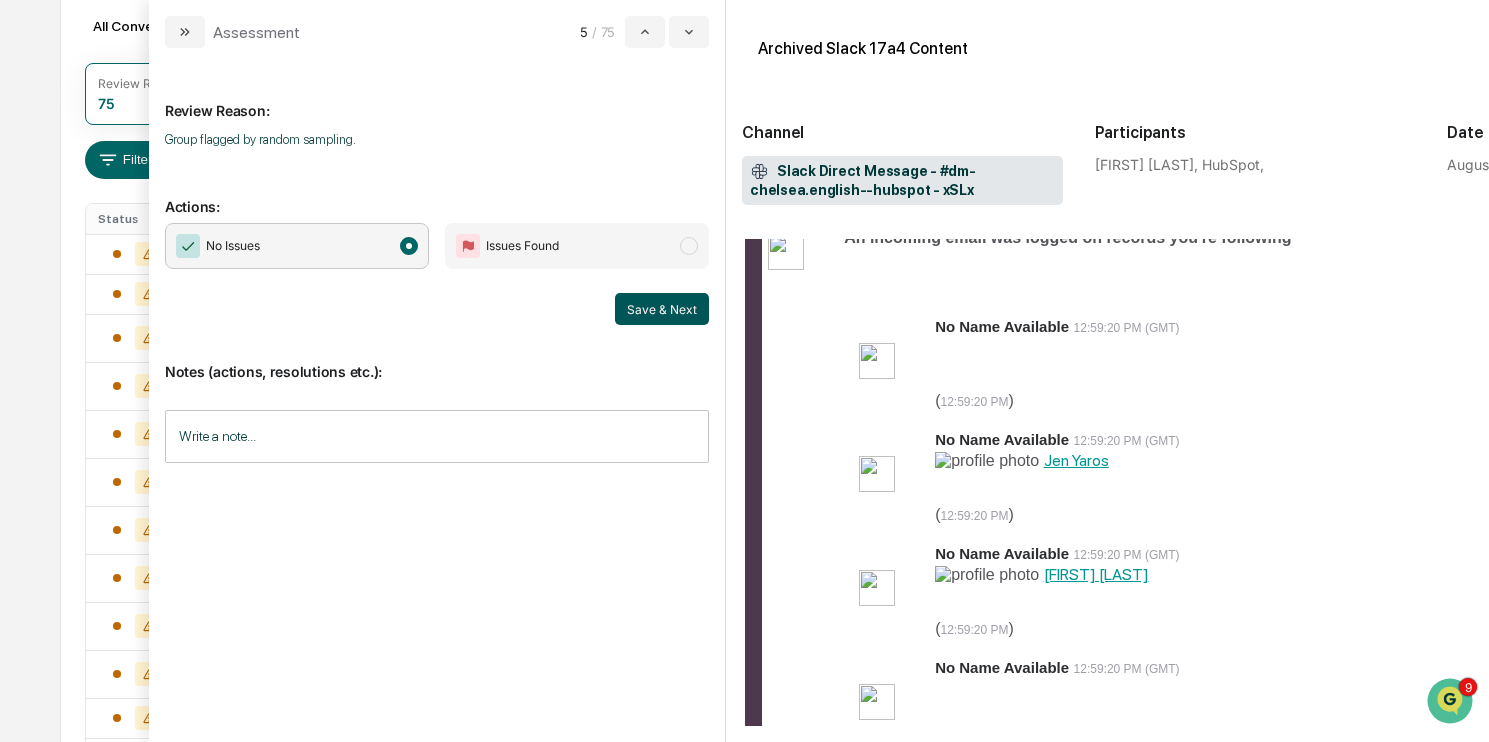 click on "Save & Next" at bounding box center (662, 309) 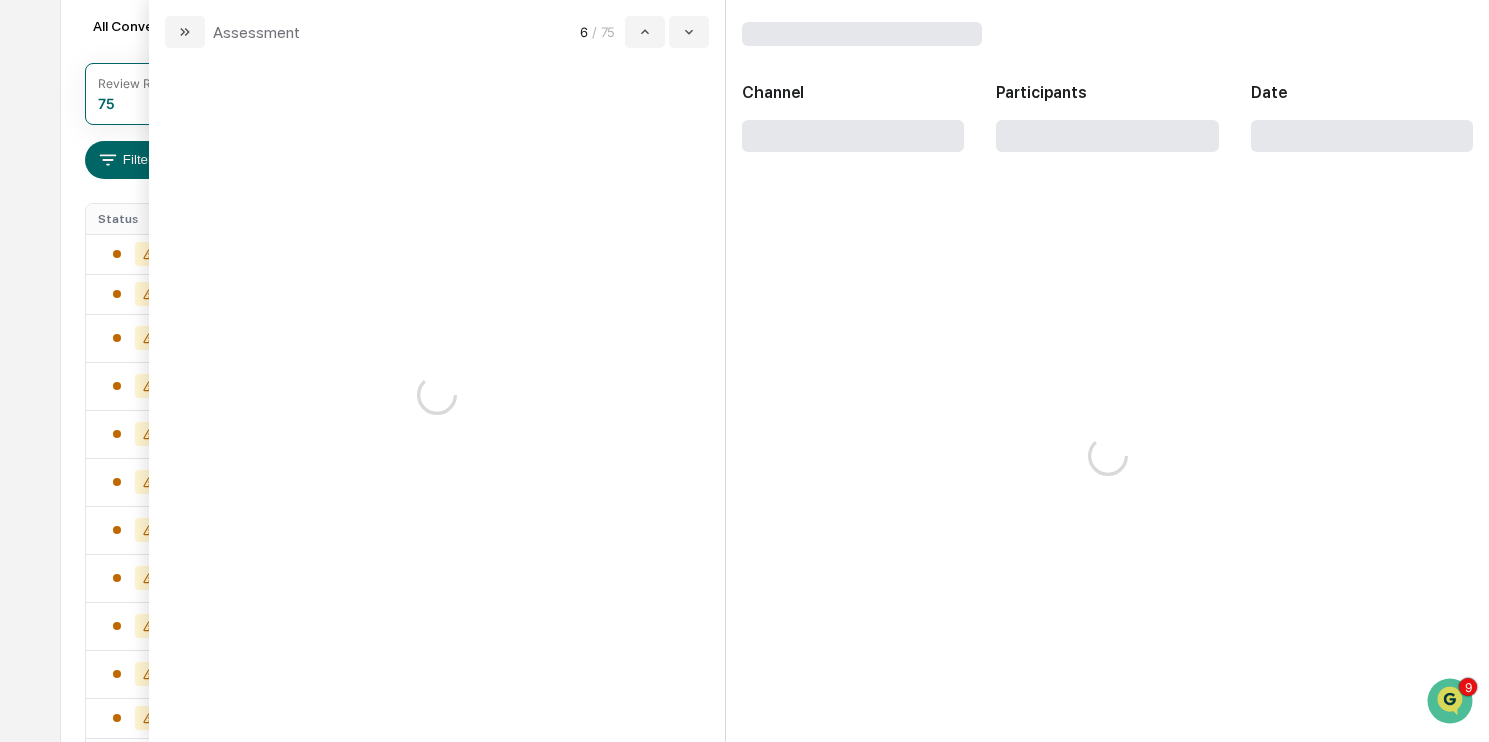 scroll, scrollTop: 0, scrollLeft: 0, axis: both 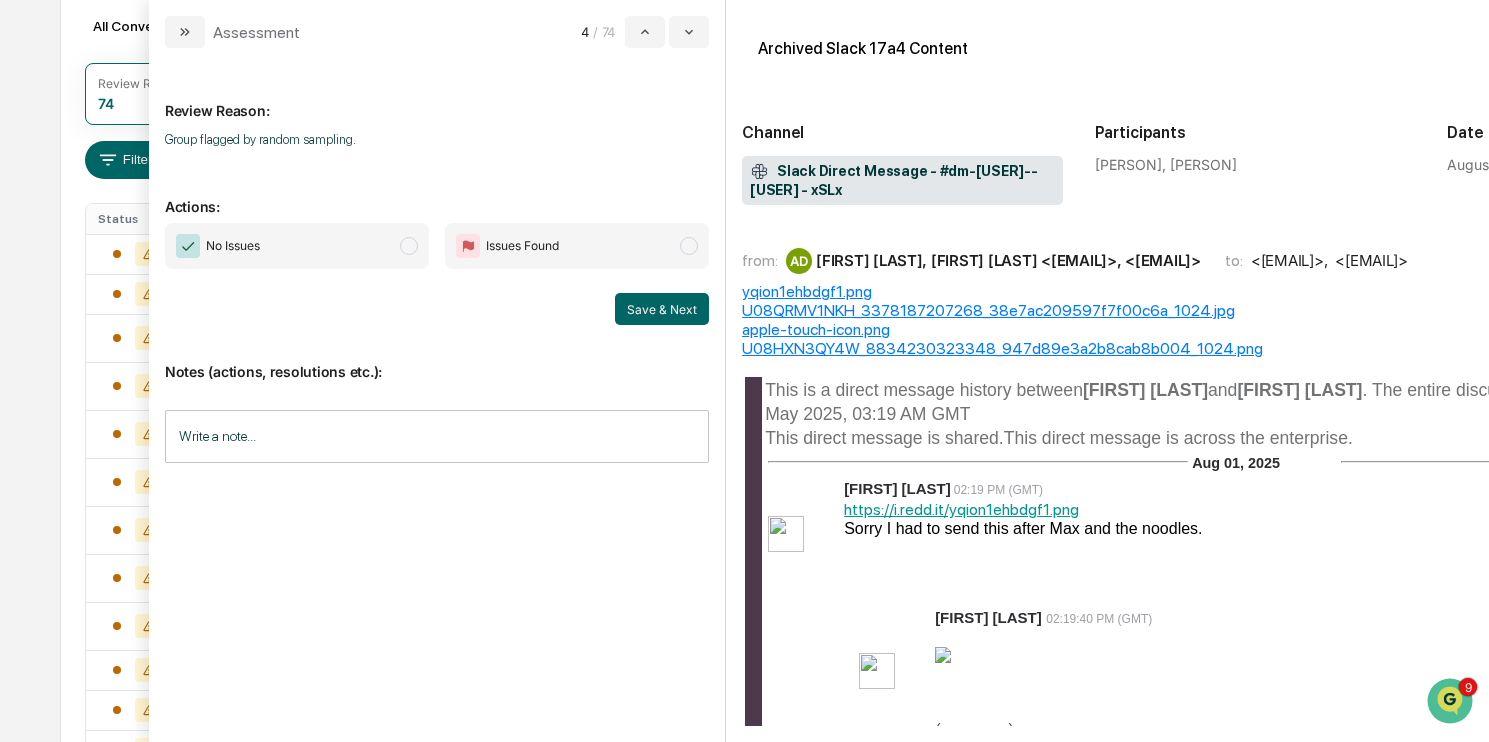 click on "No Issues" at bounding box center [297, 246] 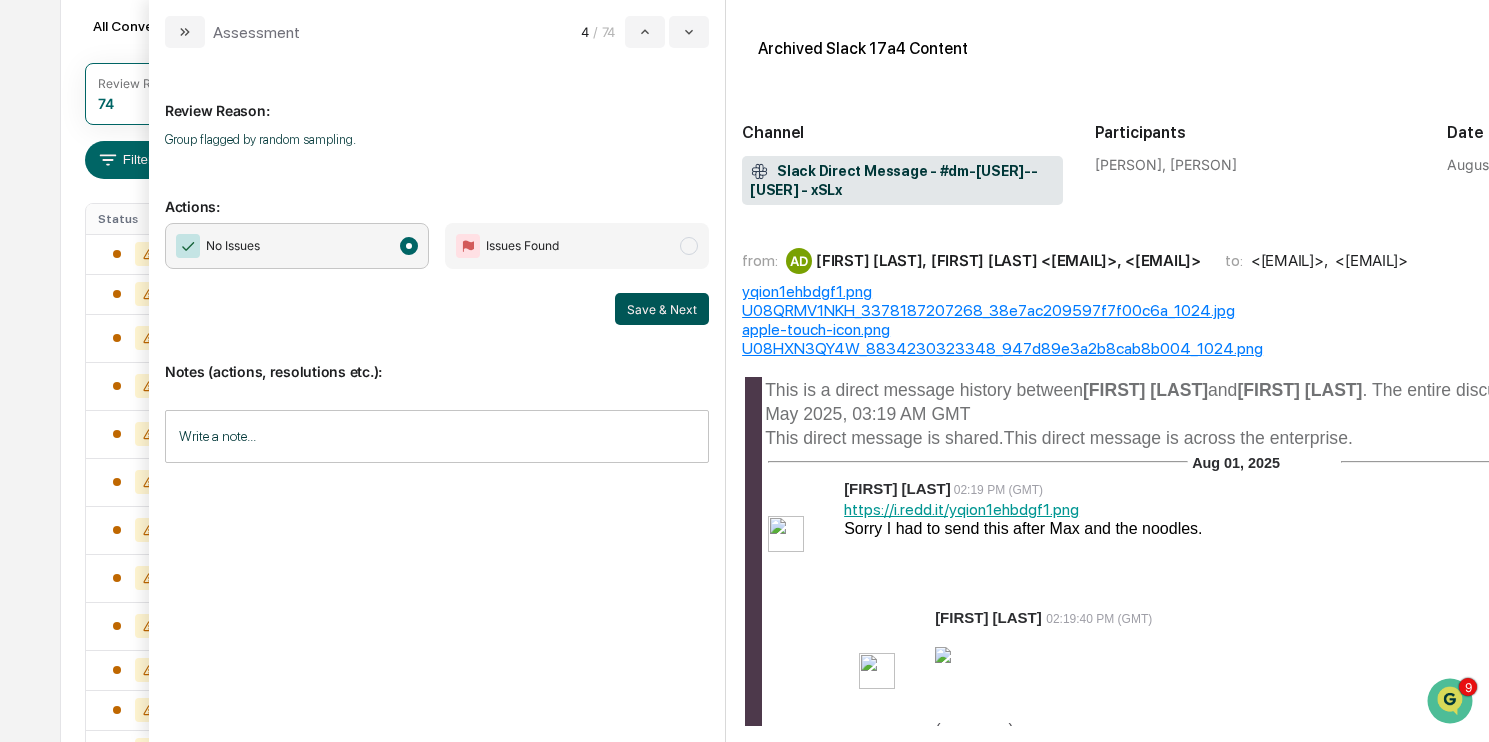 click on "Save & Next" at bounding box center [662, 309] 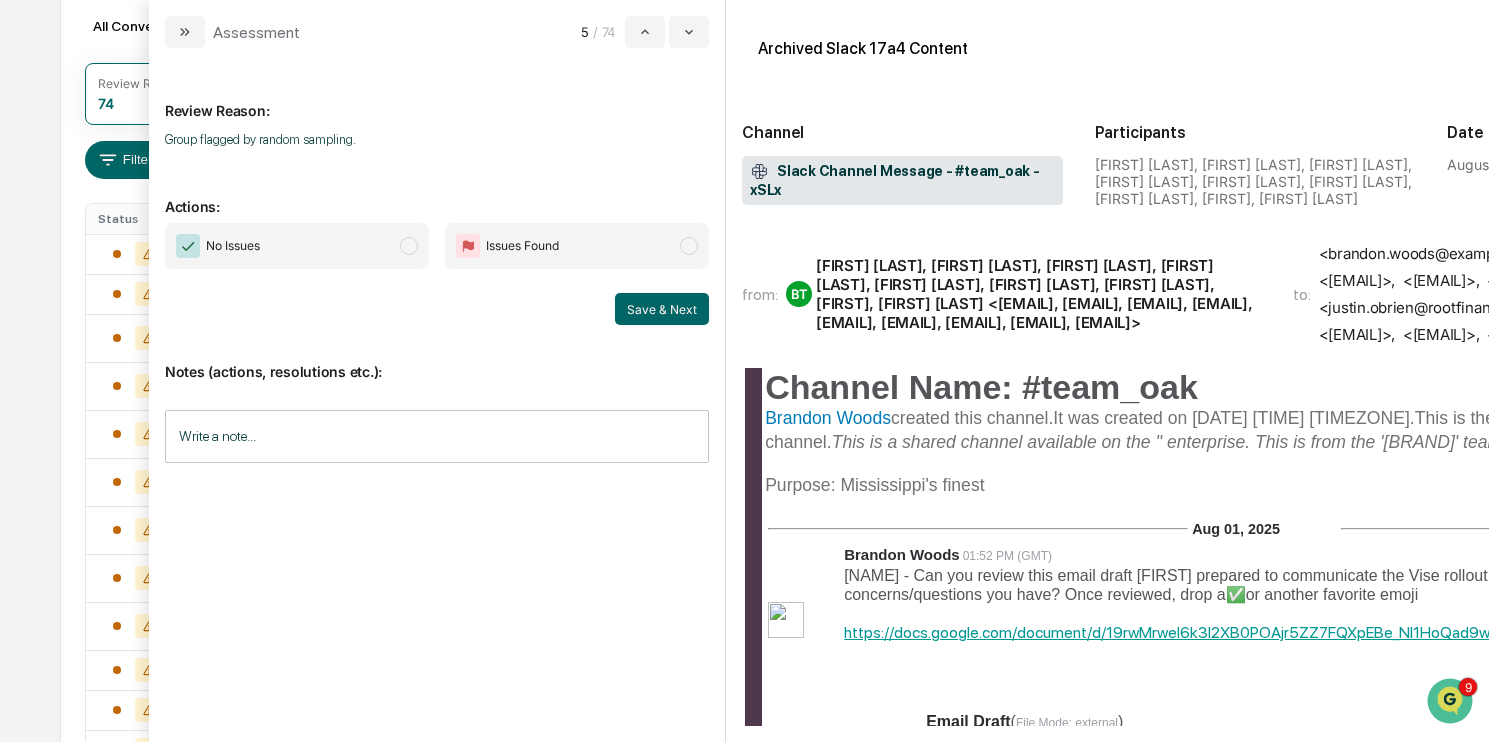click on "No Issues" at bounding box center (297, 246) 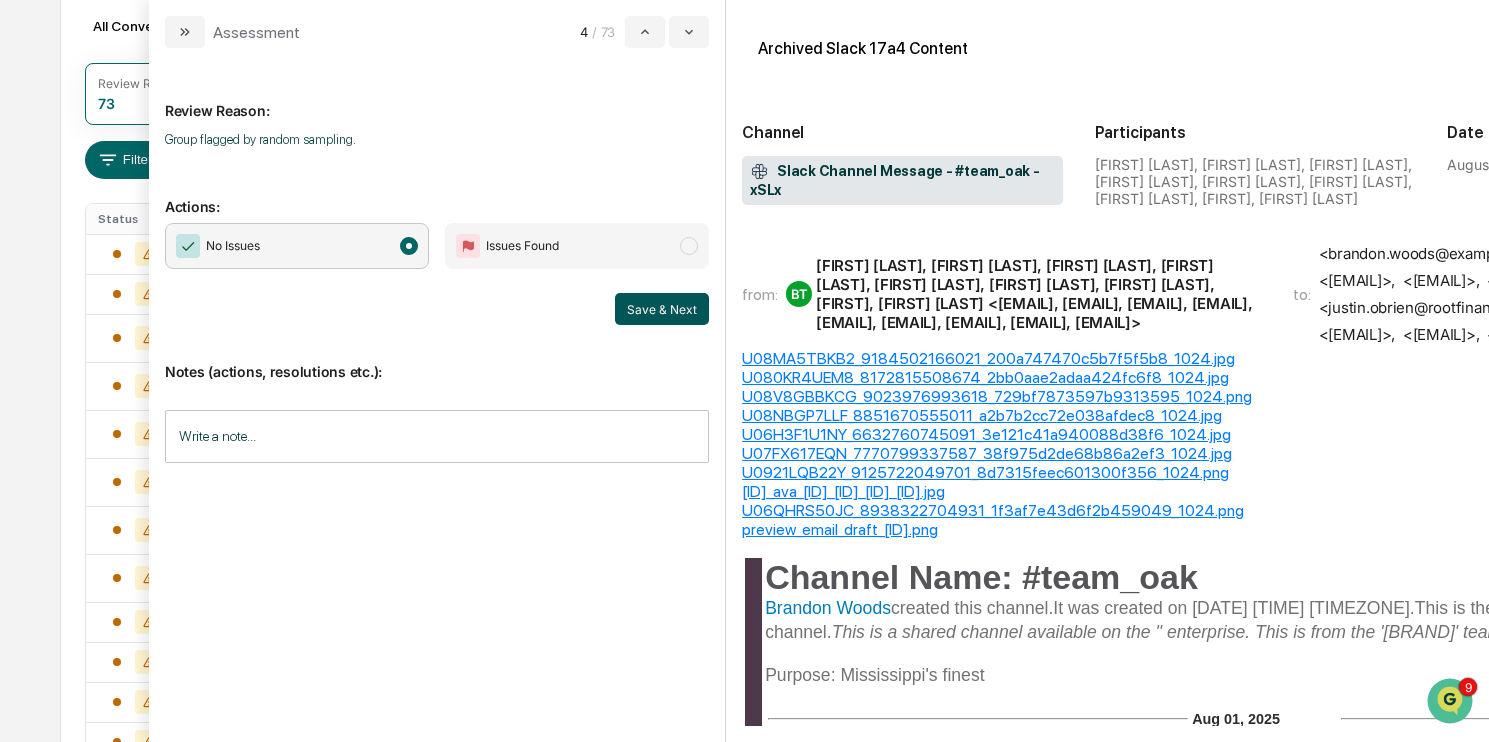 click on "Save & Next" at bounding box center (662, 309) 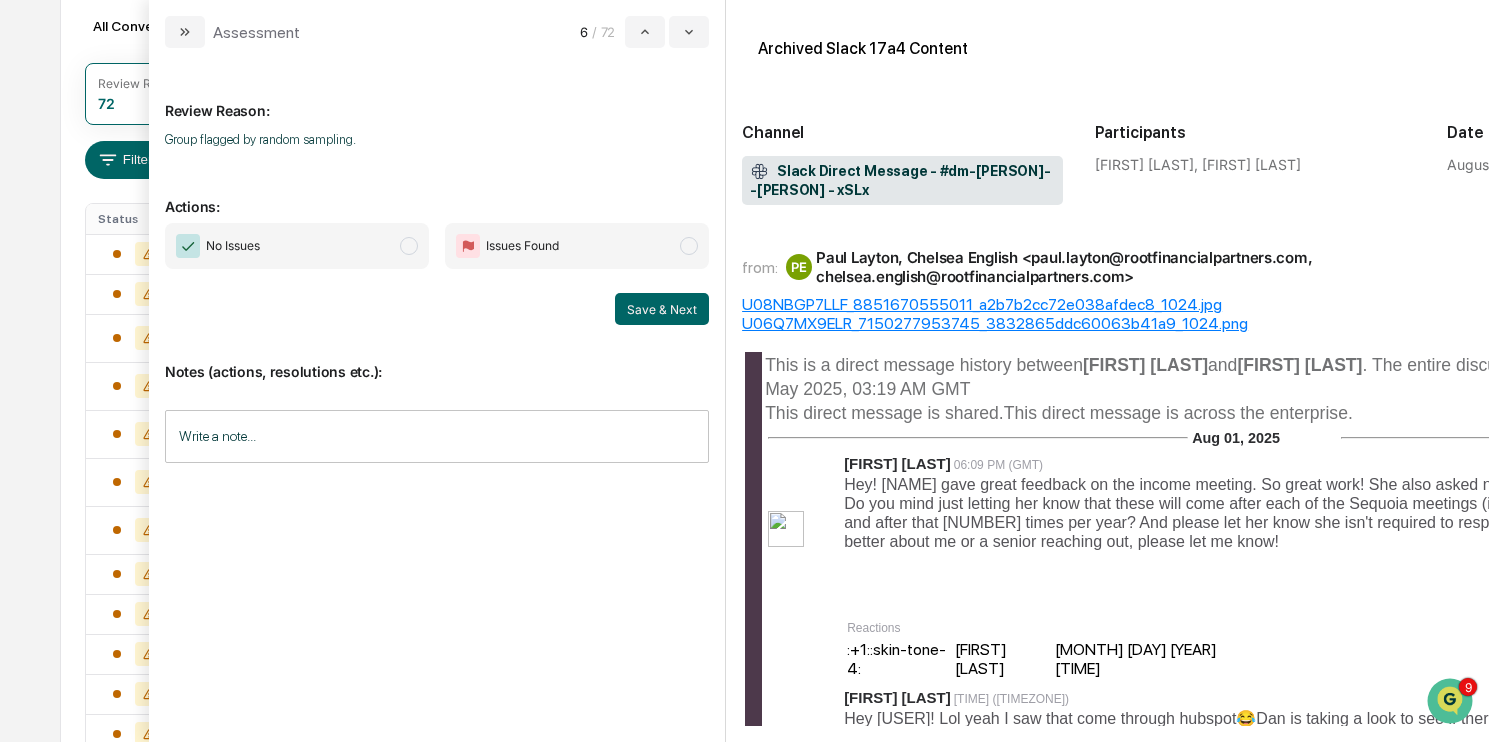 click on "No Issues" at bounding box center [297, 246] 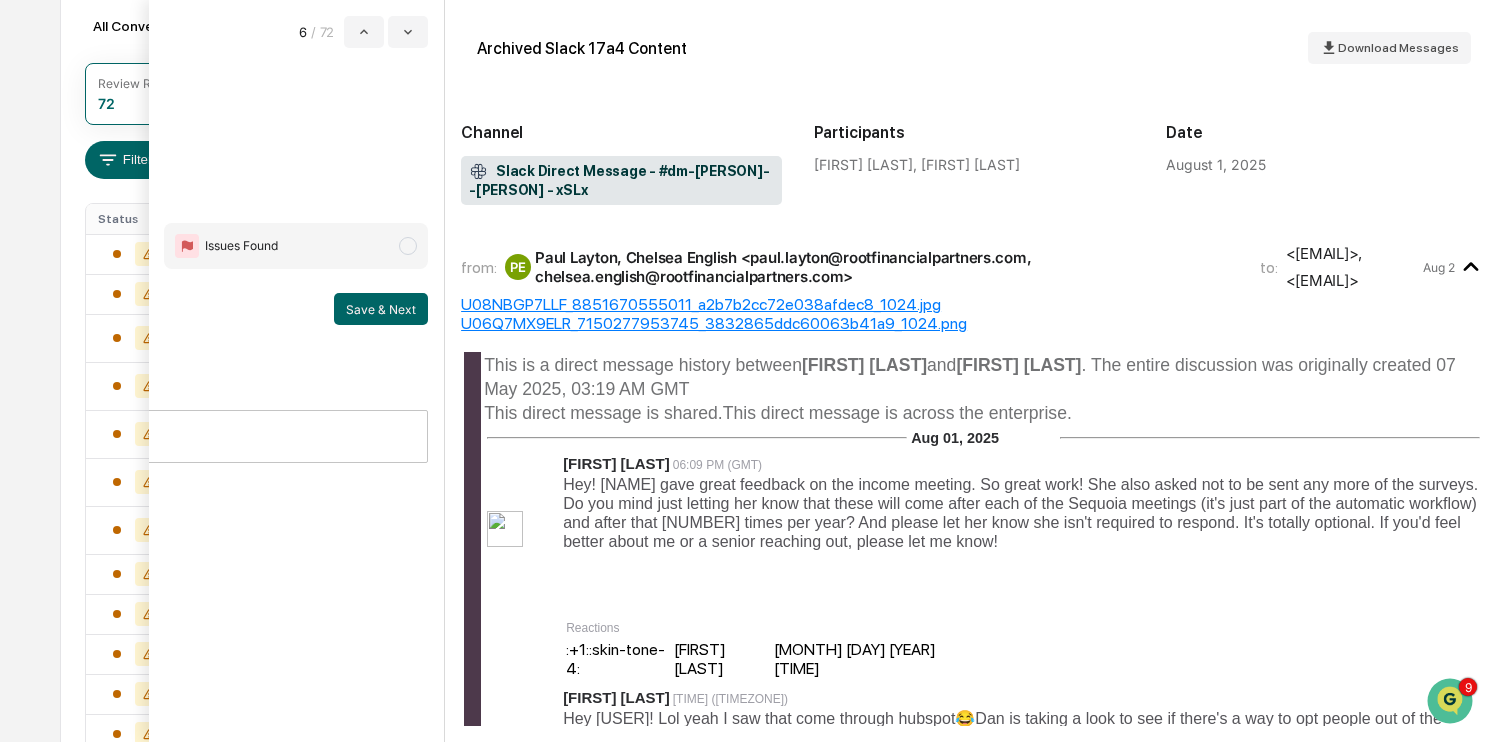 scroll, scrollTop: 0, scrollLeft: 295, axis: horizontal 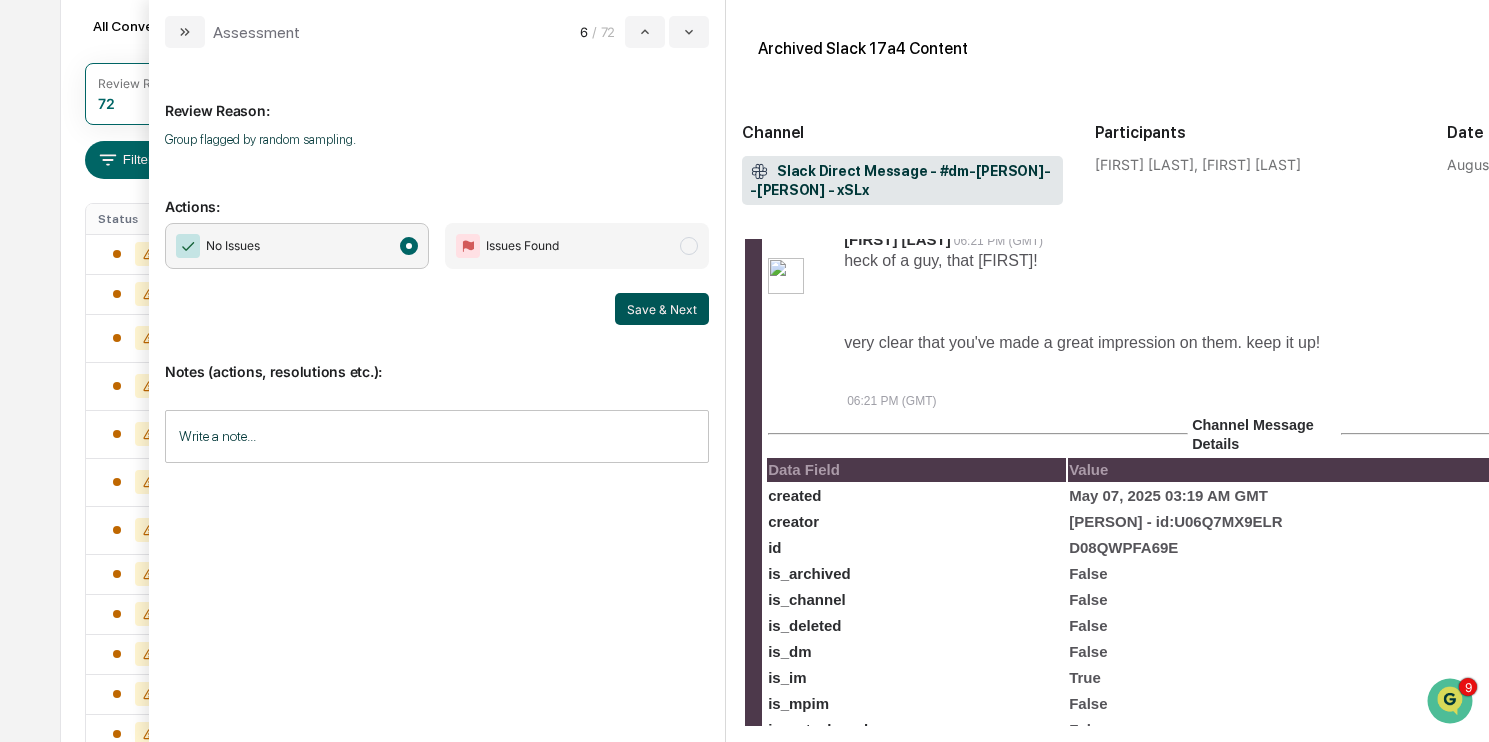 click on "Save & Next" at bounding box center [662, 309] 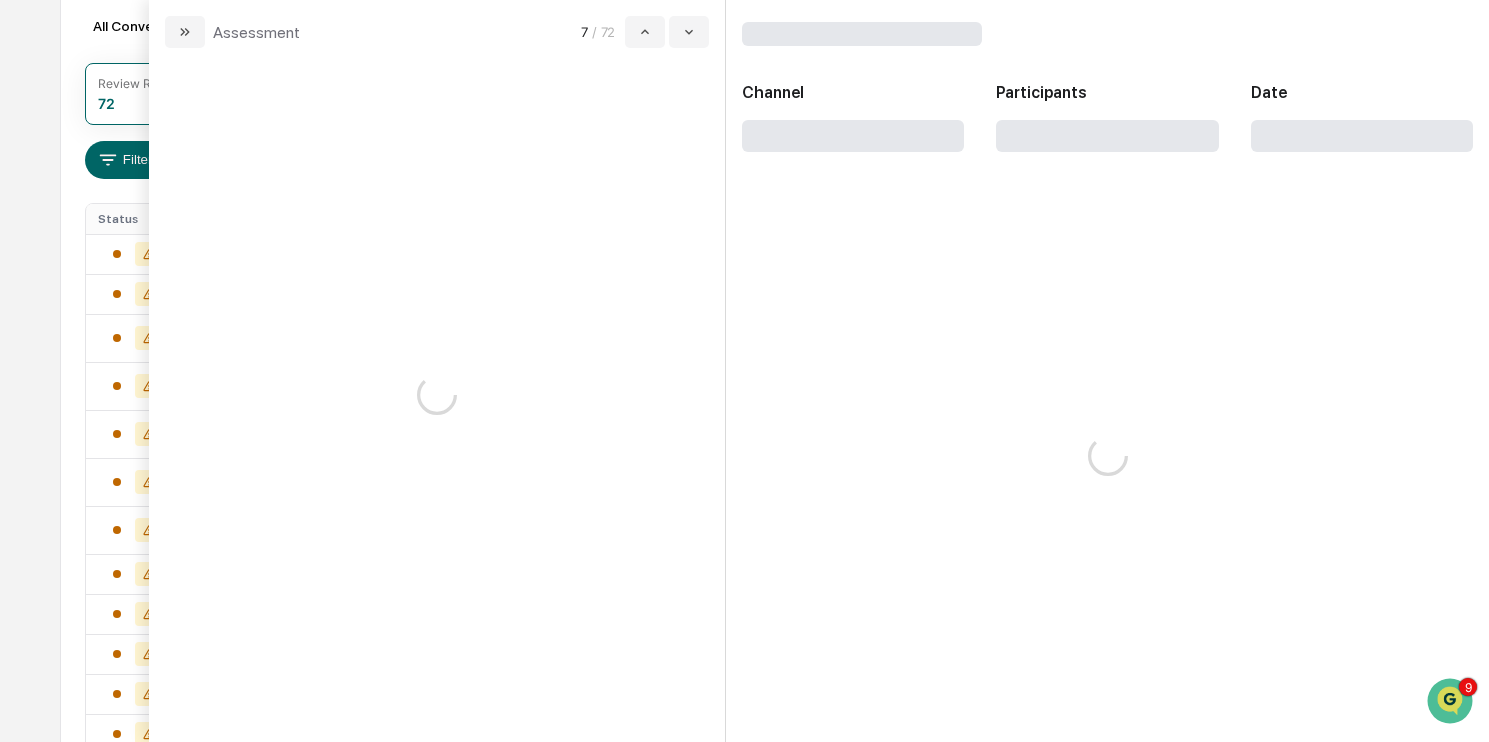 scroll, scrollTop: 0, scrollLeft: 0, axis: both 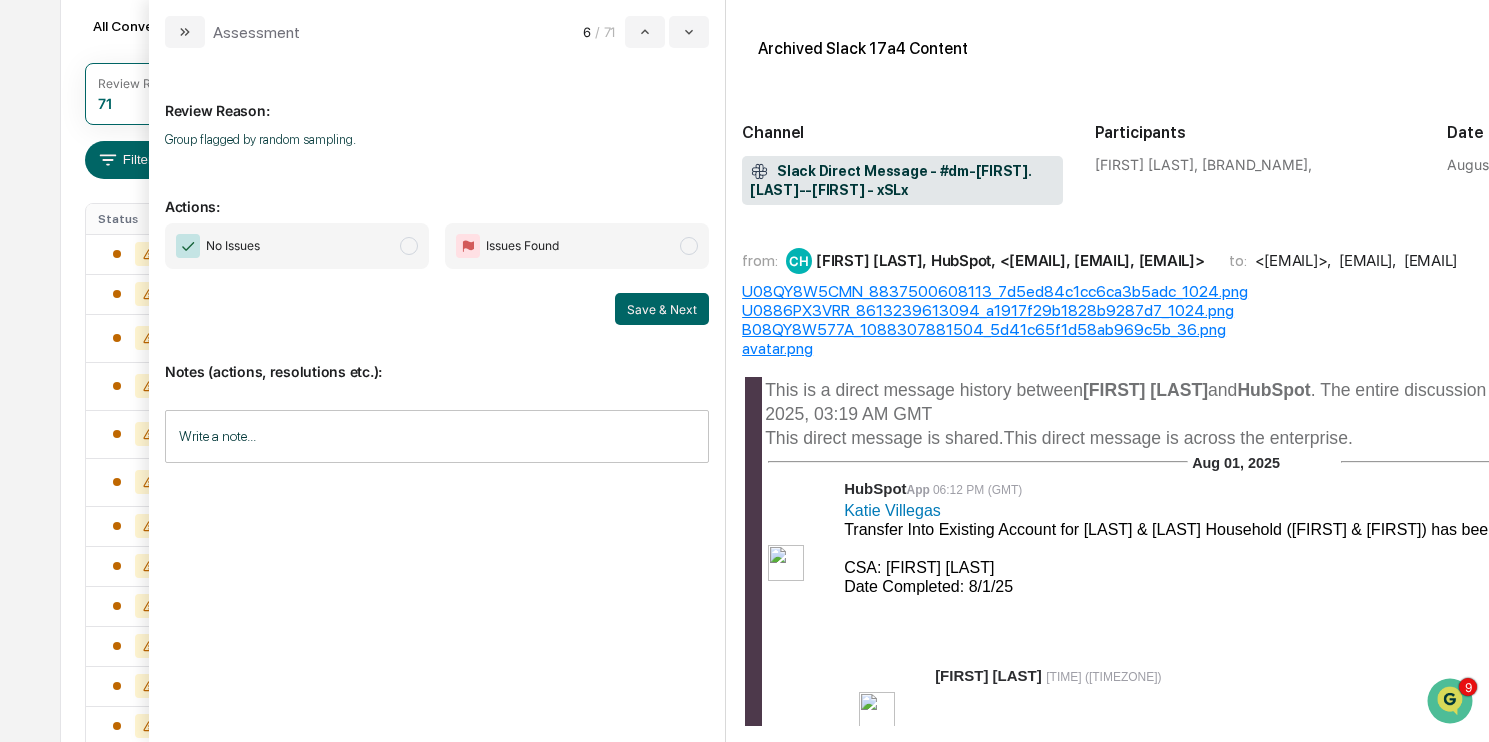 click on "No Issues" at bounding box center (297, 246) 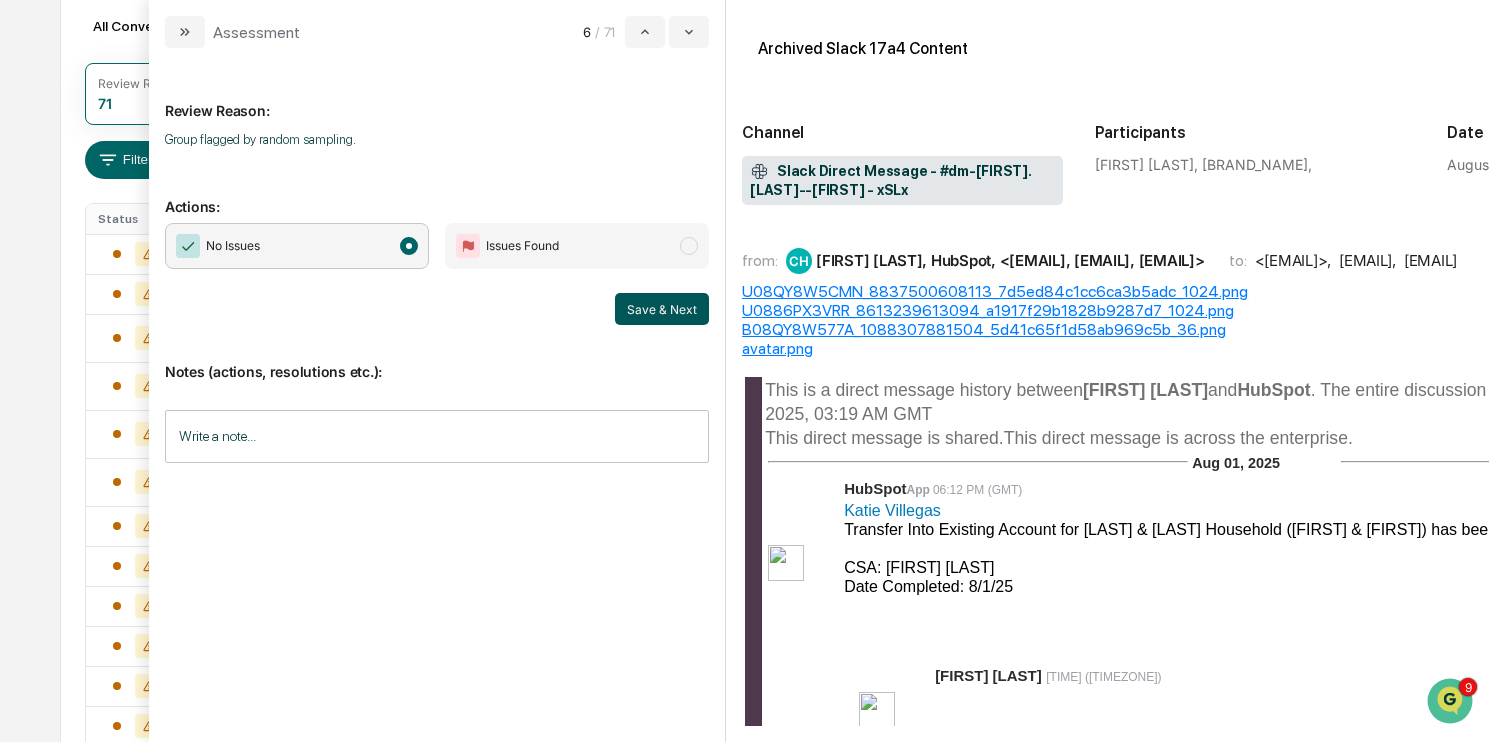 click on "Save & Next" at bounding box center [662, 309] 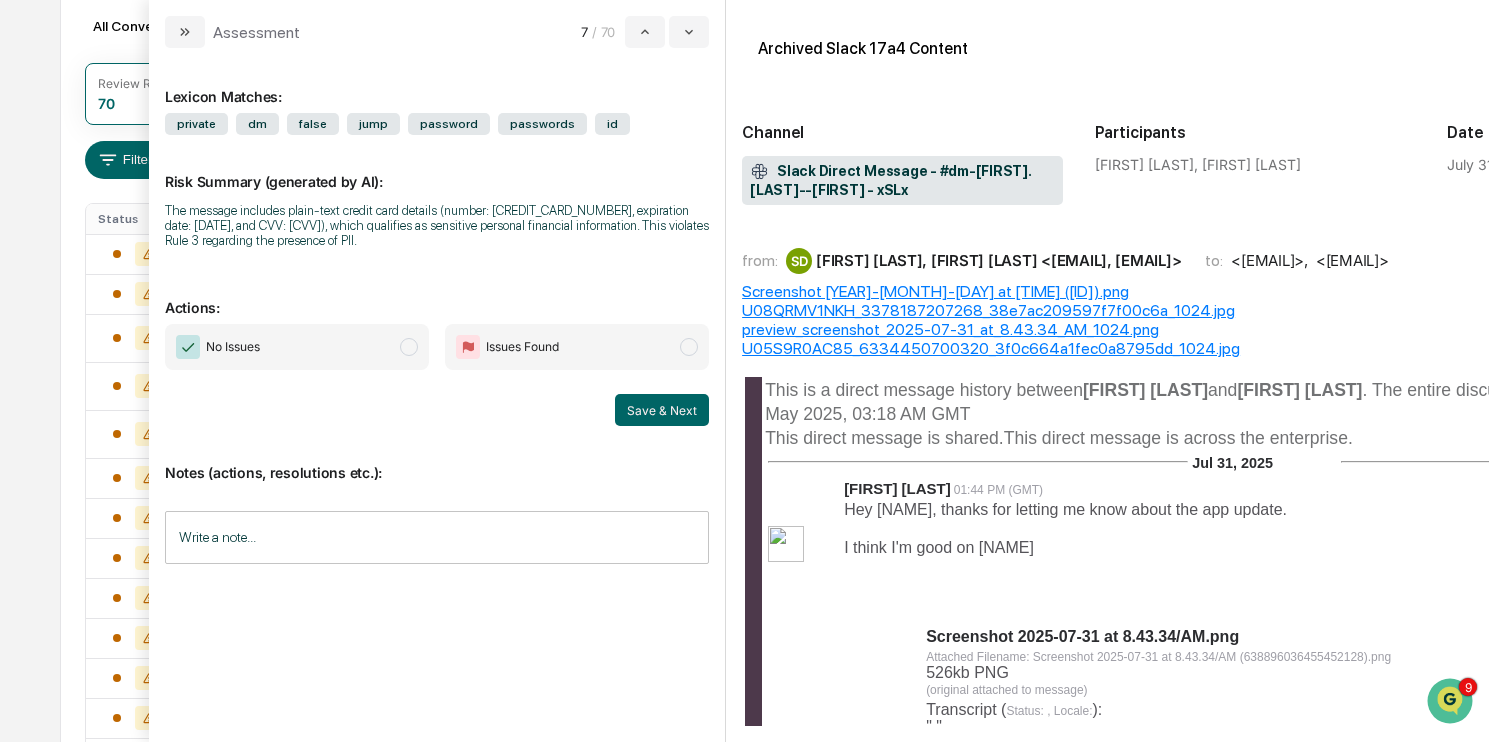 click on "No Issues" at bounding box center [297, 347] 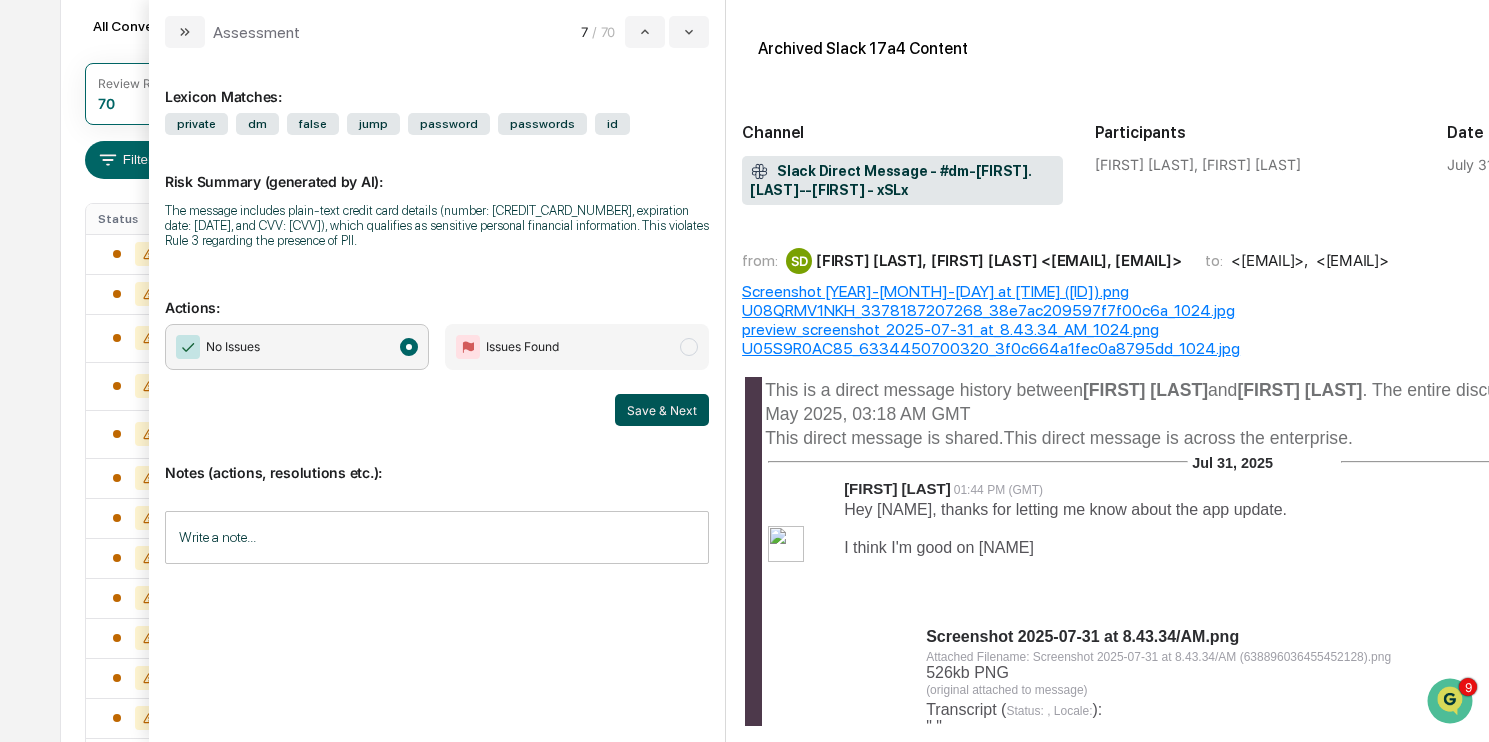 click on "Save & Next" at bounding box center (662, 410) 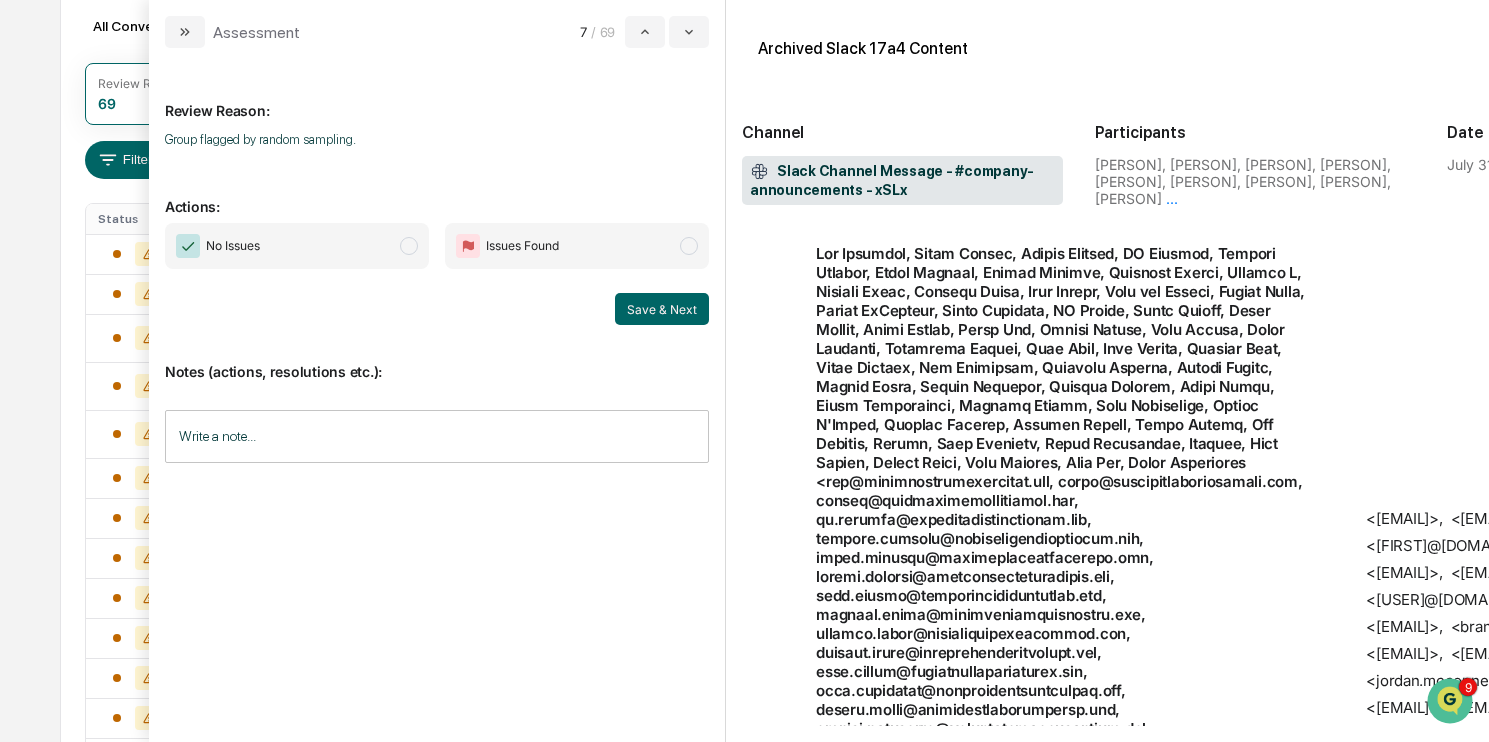 click on "No Issues" at bounding box center (297, 246) 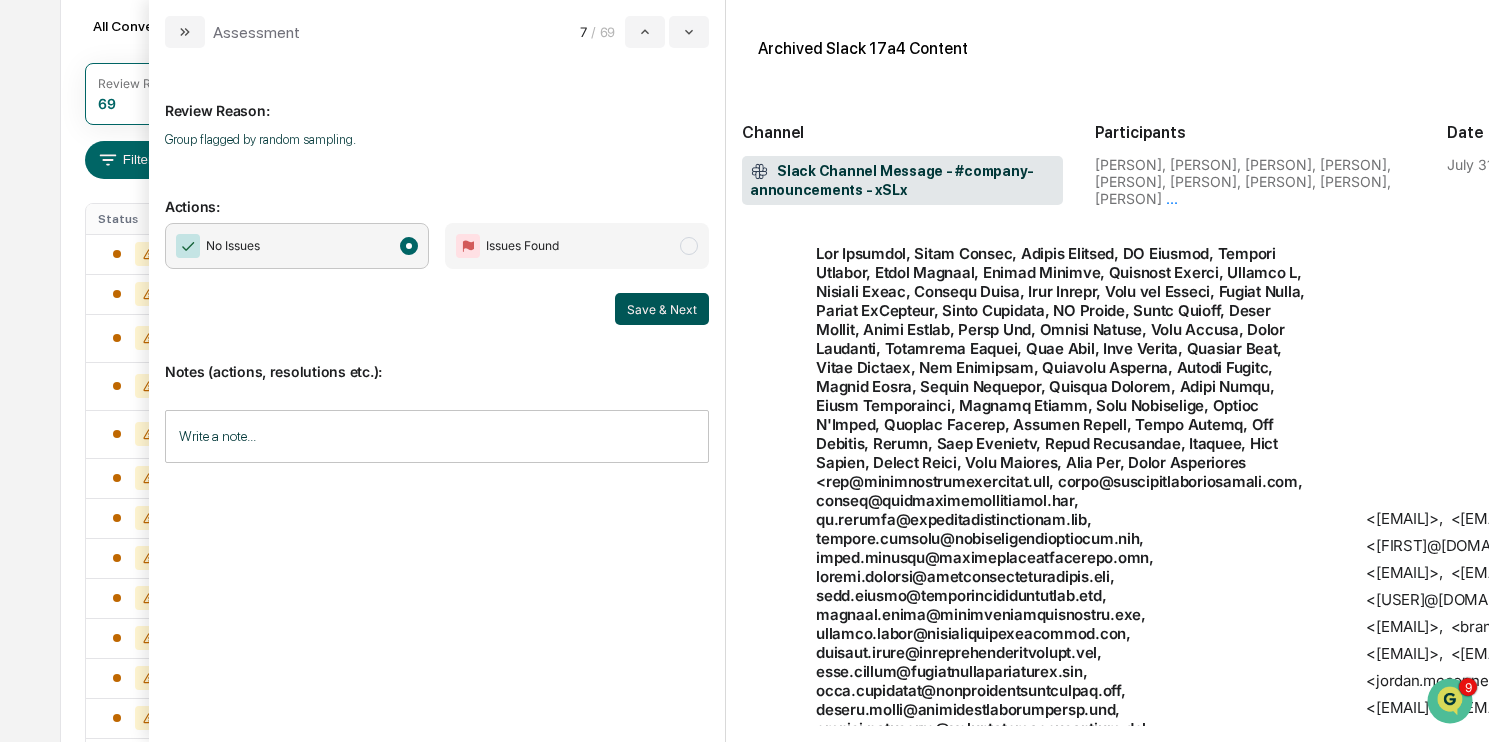 click on "Save & Next" at bounding box center (662, 309) 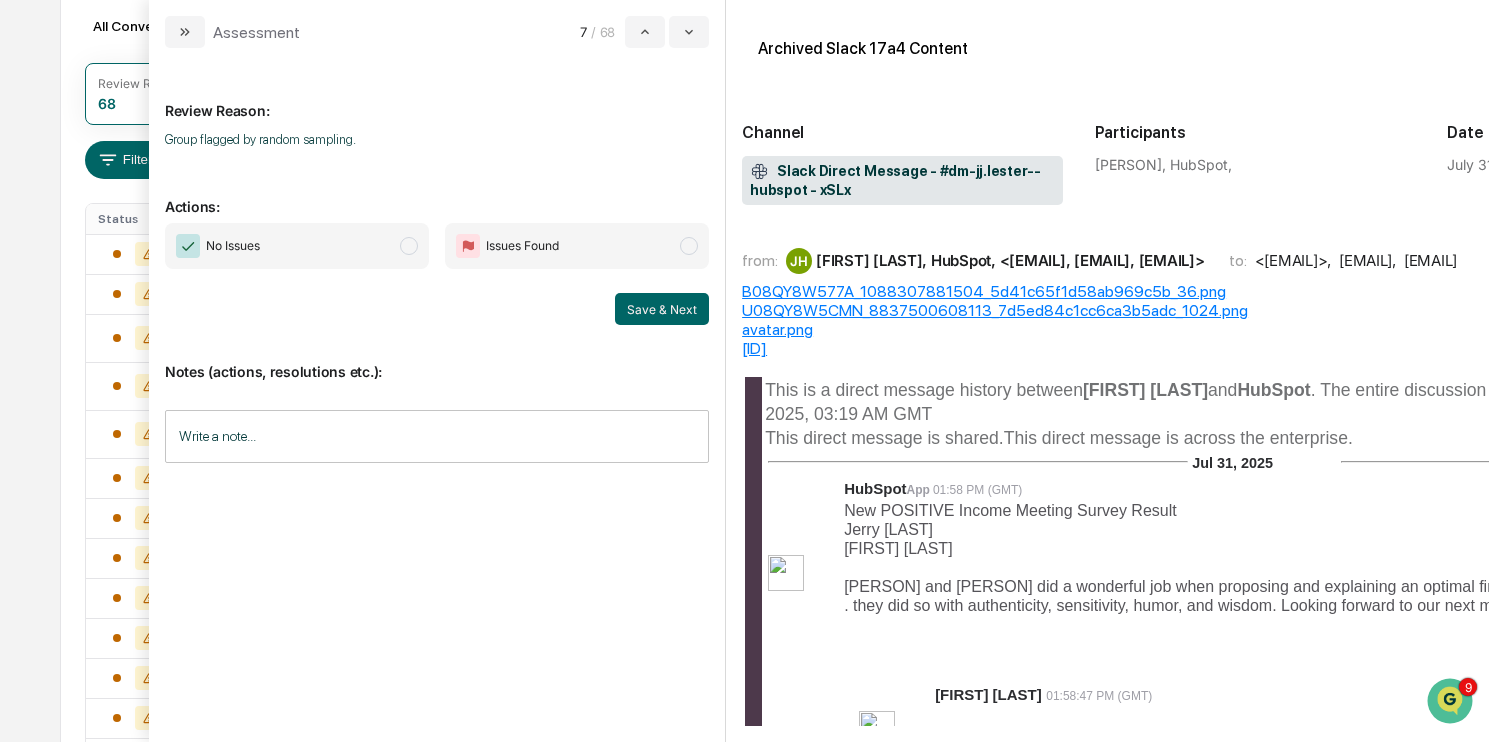 click on "No Issues" at bounding box center [297, 246] 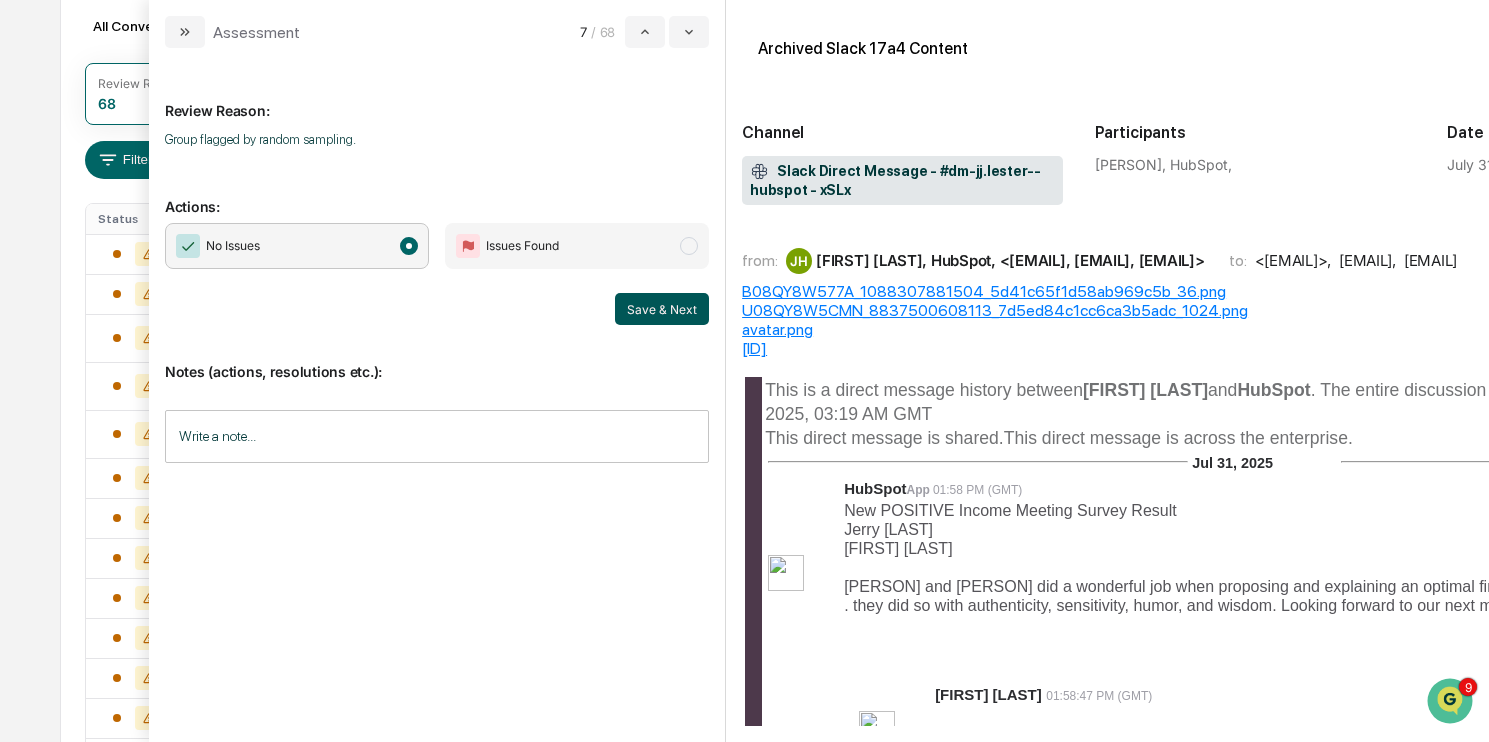 click on "Save & Next" at bounding box center [662, 309] 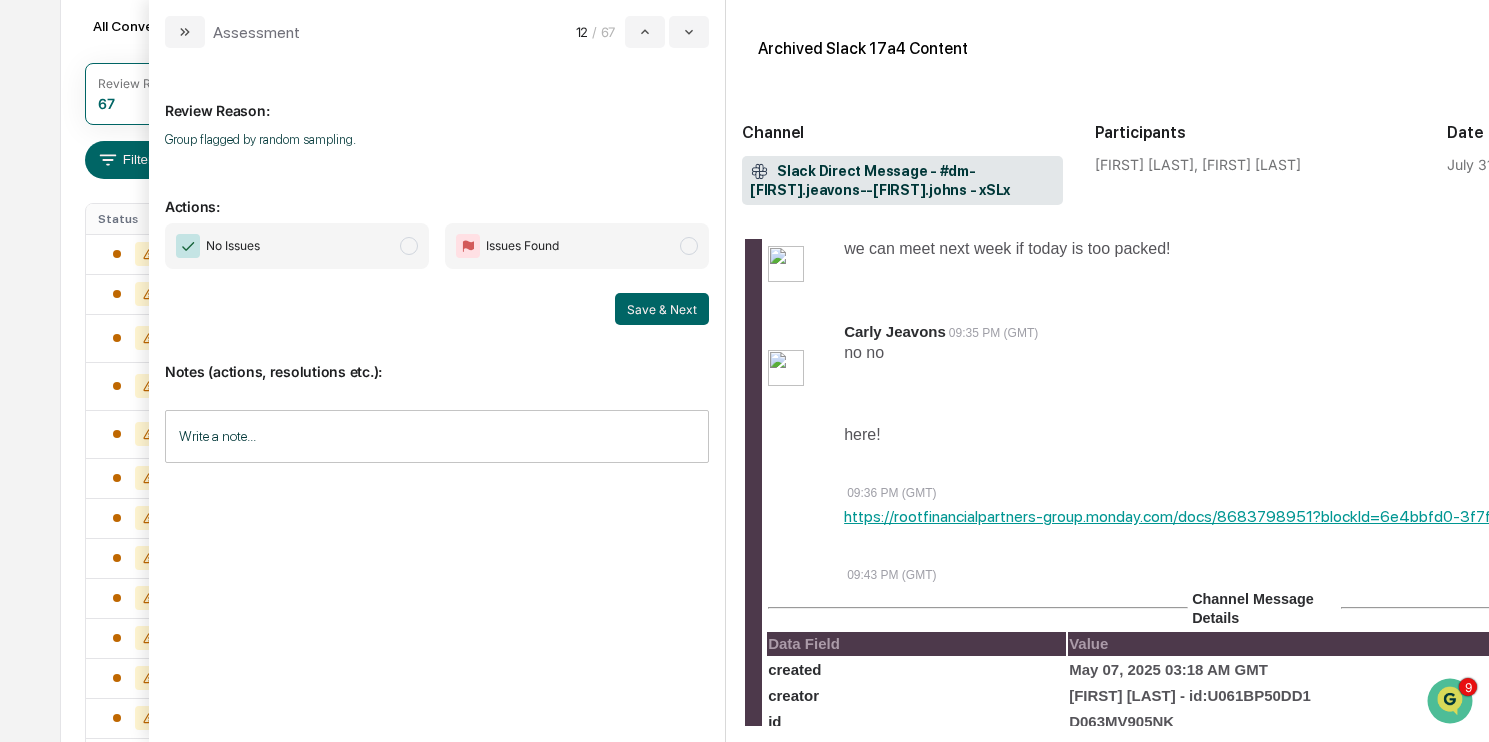 scroll, scrollTop: 562, scrollLeft: 0, axis: vertical 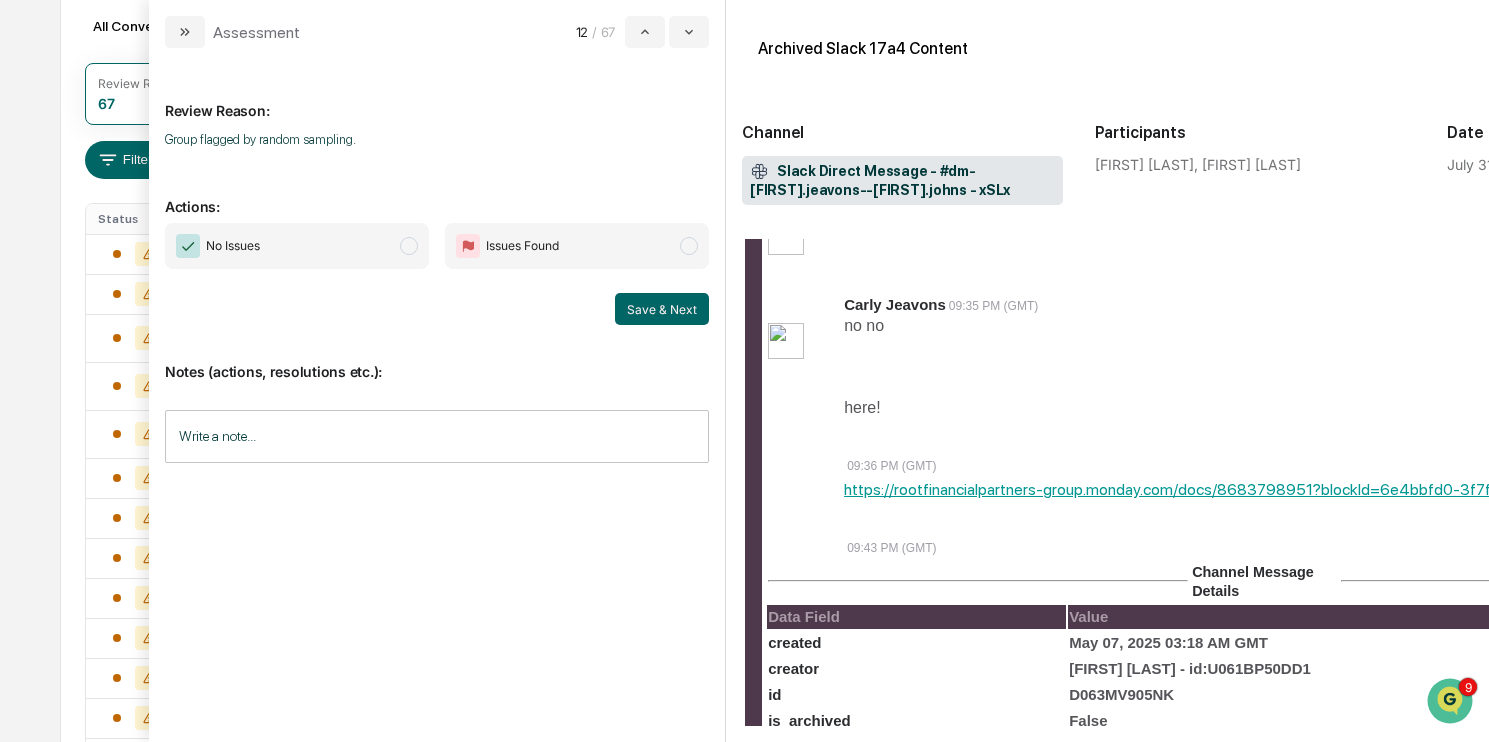 click on "No Issues" at bounding box center (297, 246) 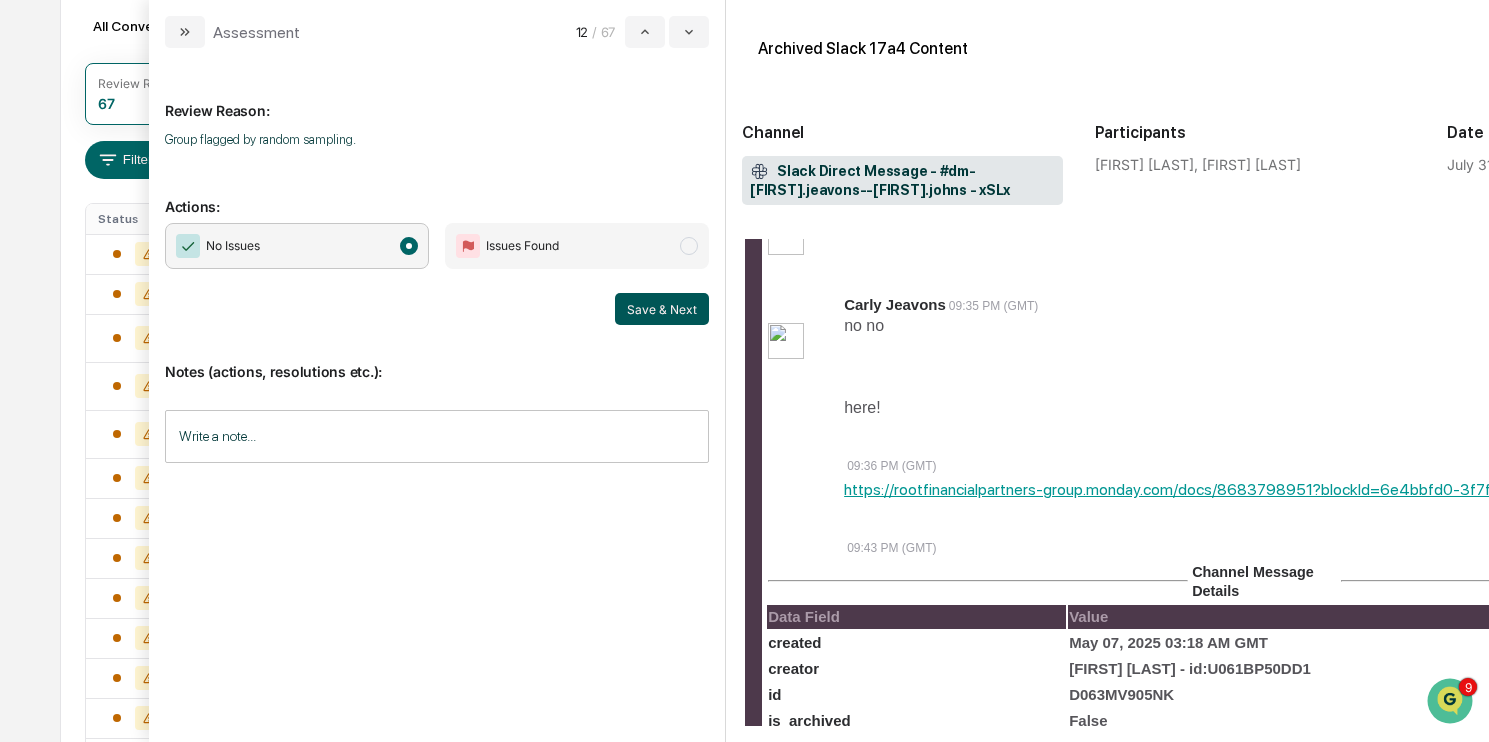 click on "Save & Next" at bounding box center [662, 309] 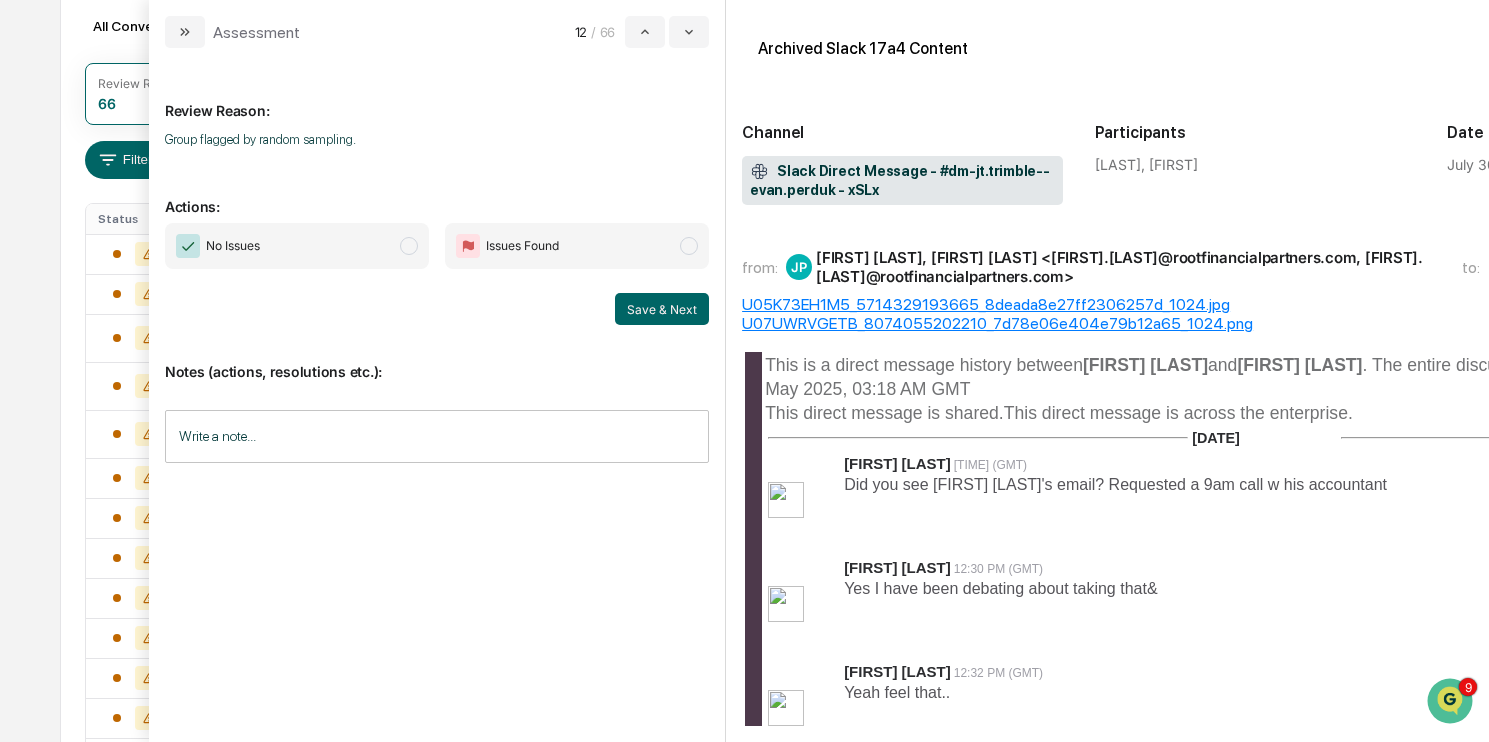 click on "No Issues Issues Found Save & Next" at bounding box center (437, 274) 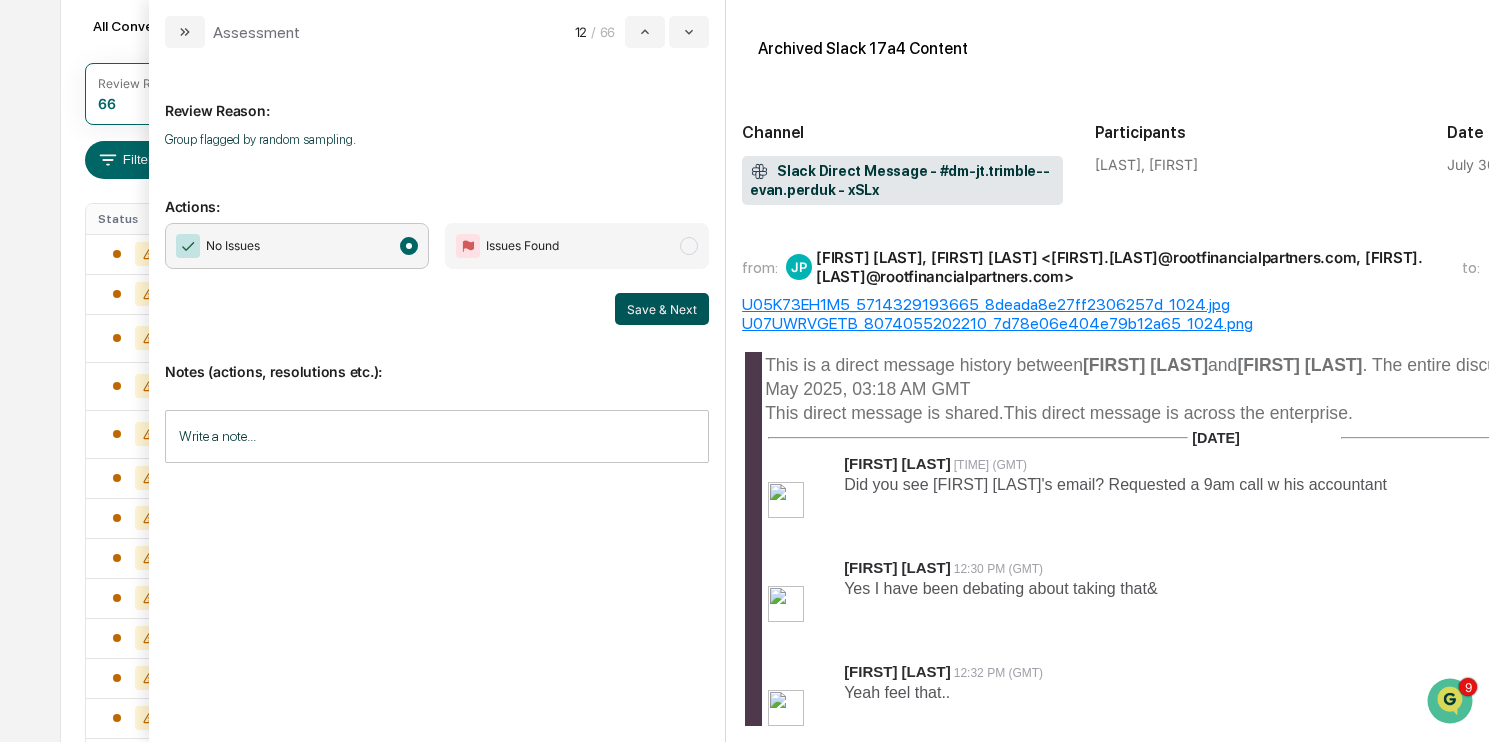 click on "Save & Next" at bounding box center [662, 309] 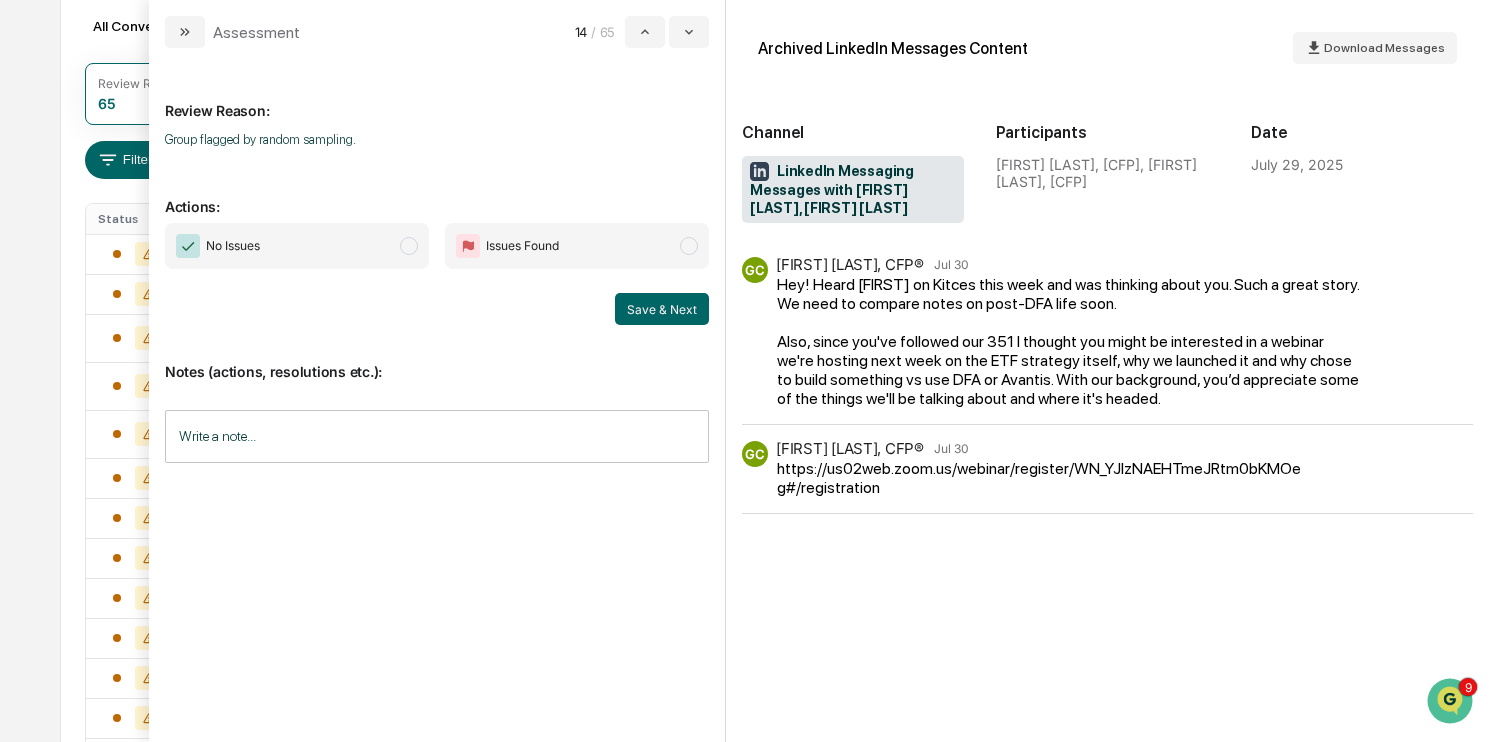 click on "No Issues" at bounding box center (297, 246) 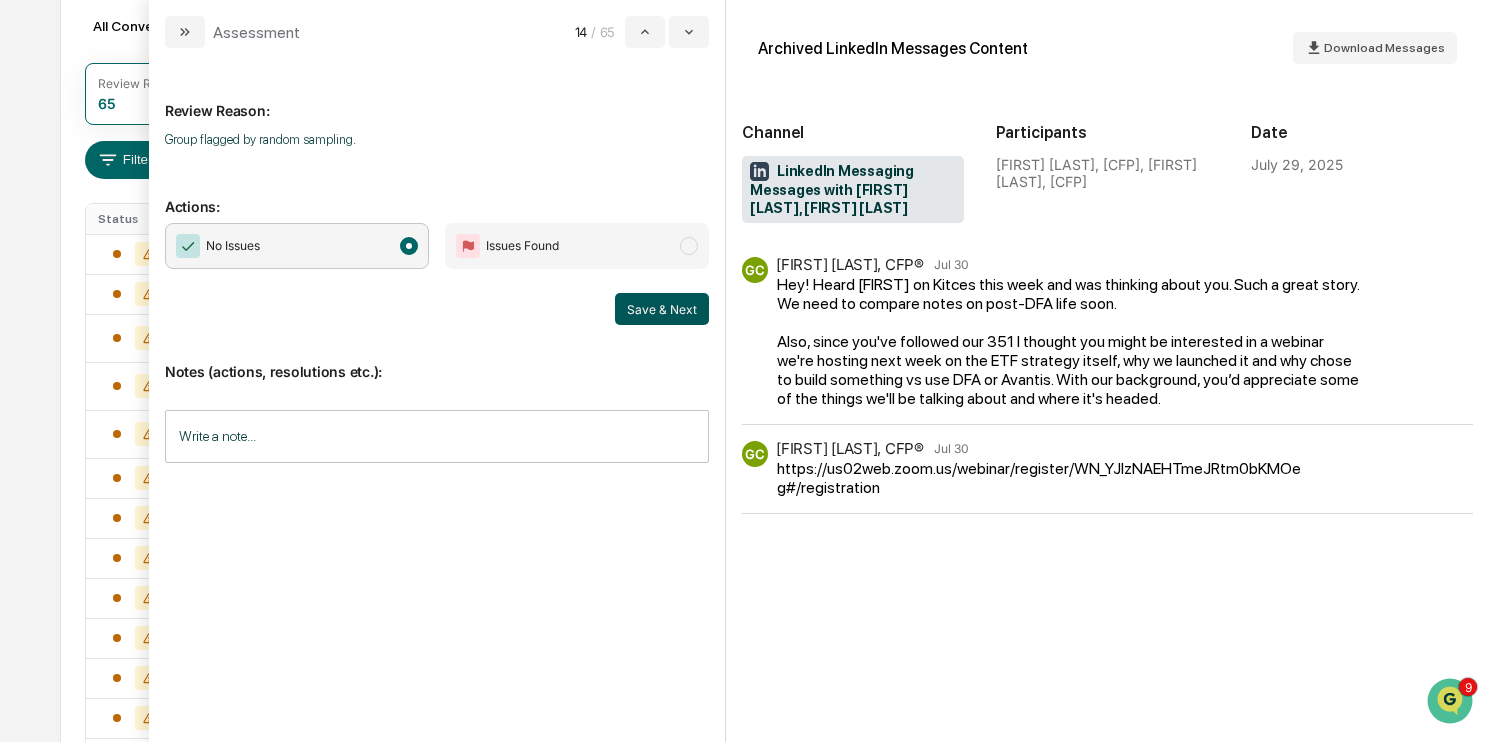 click on "Save & Next" at bounding box center (662, 309) 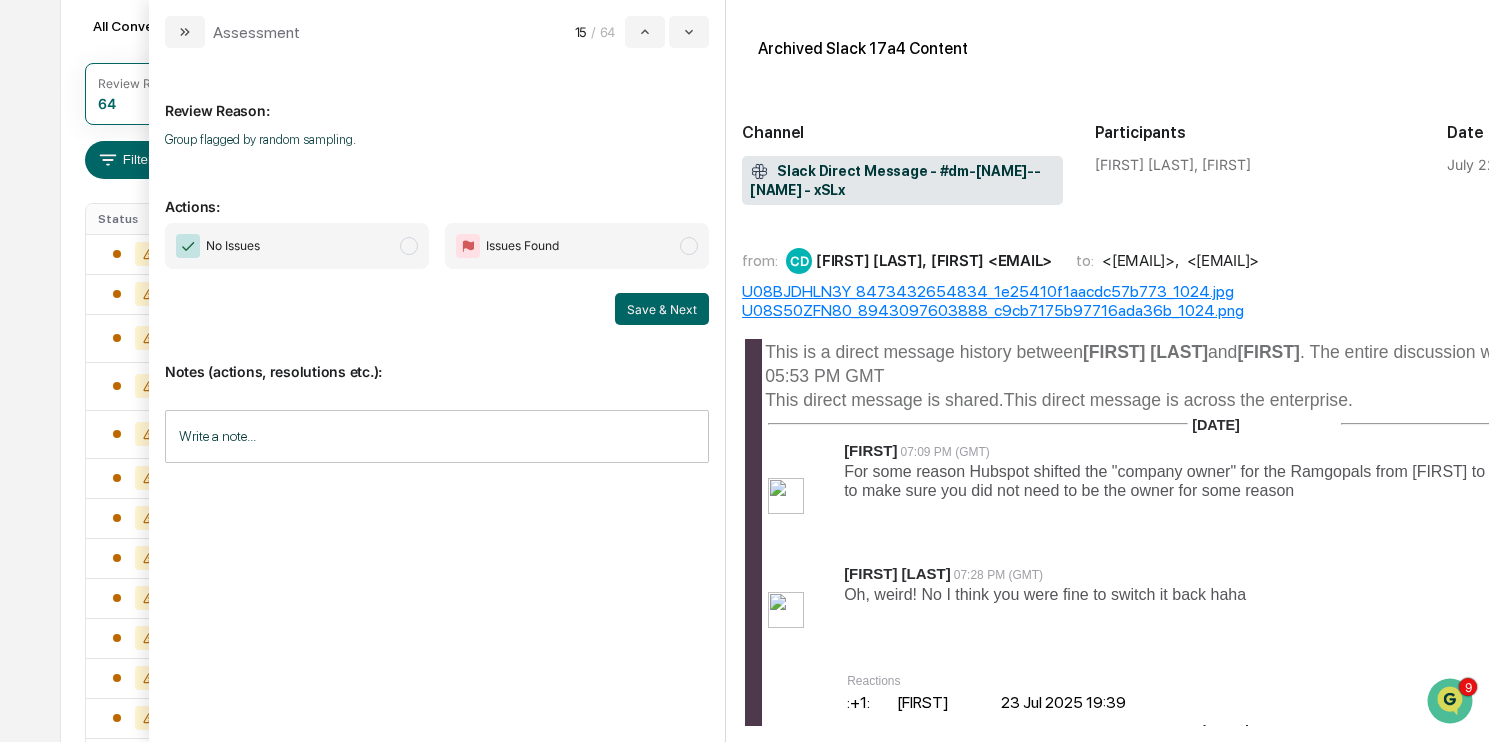 click on "No Issues" at bounding box center (297, 246) 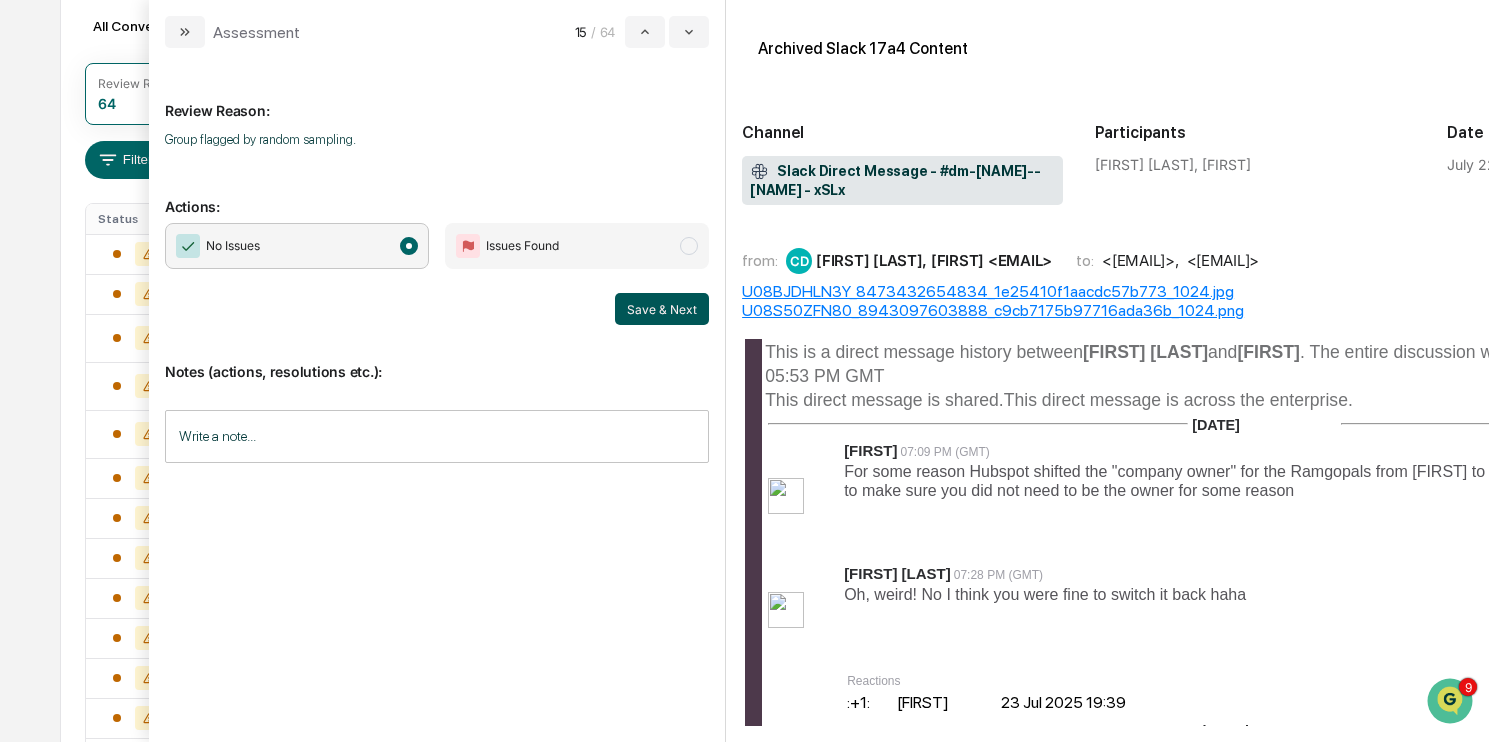 click on "Save & Next" at bounding box center (662, 309) 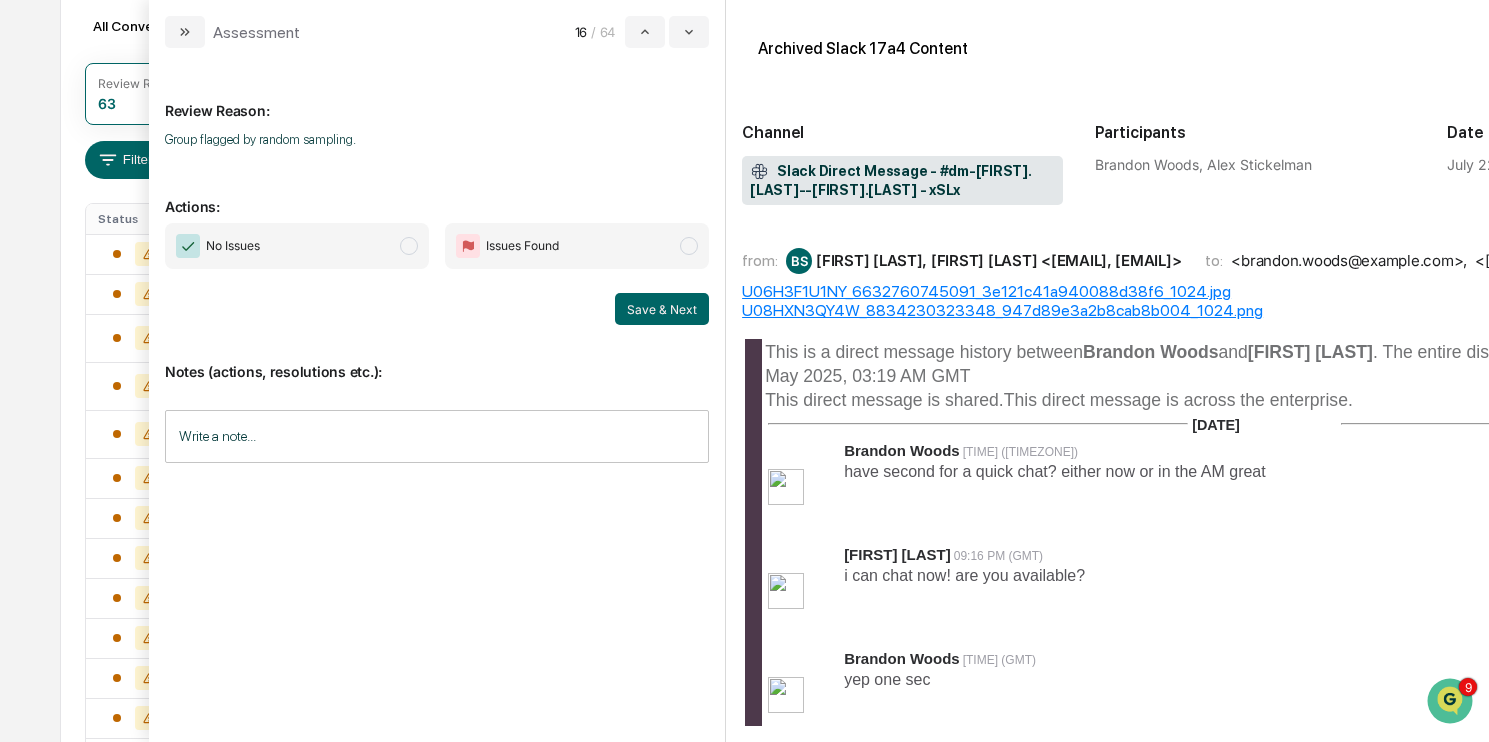 click on "No Issues" at bounding box center (297, 246) 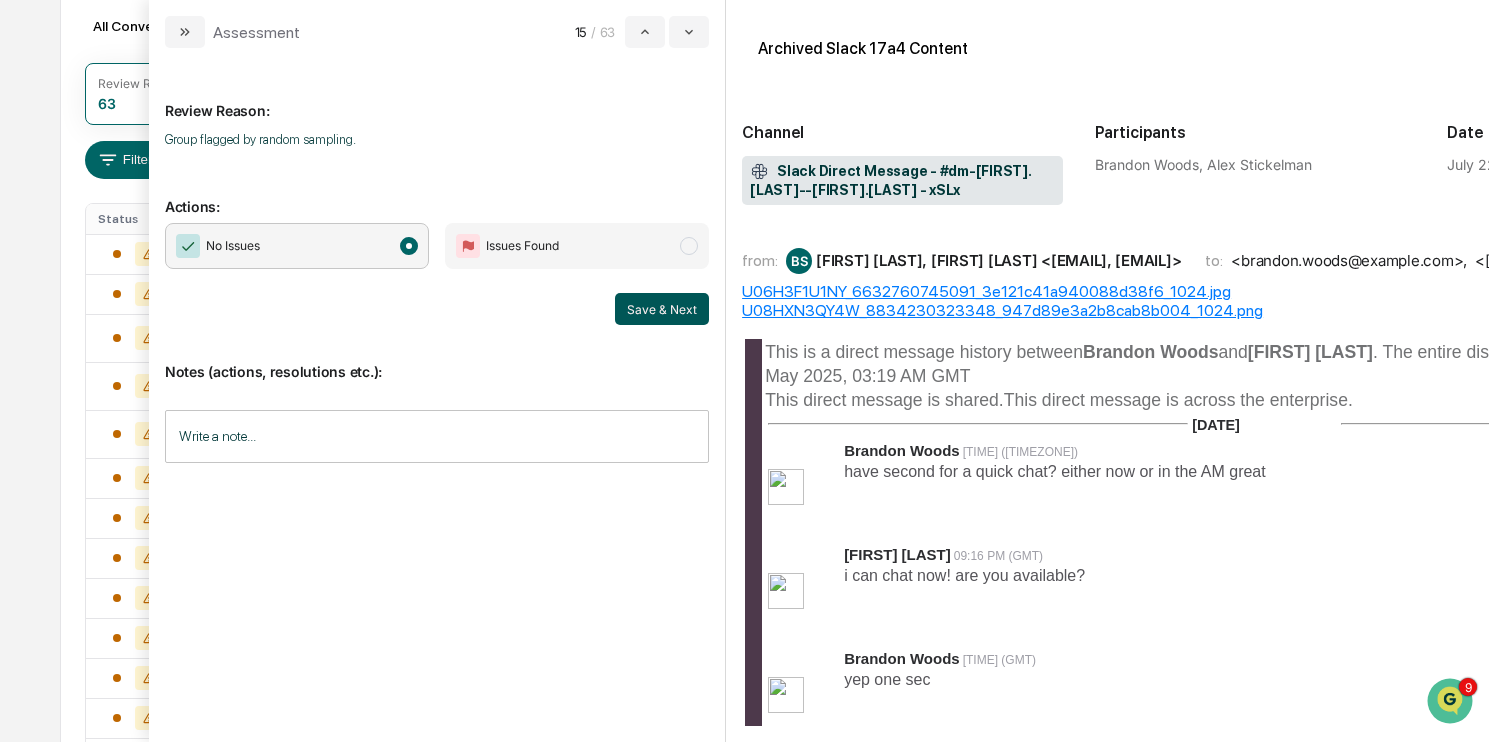 click on "Save & Next" at bounding box center (662, 309) 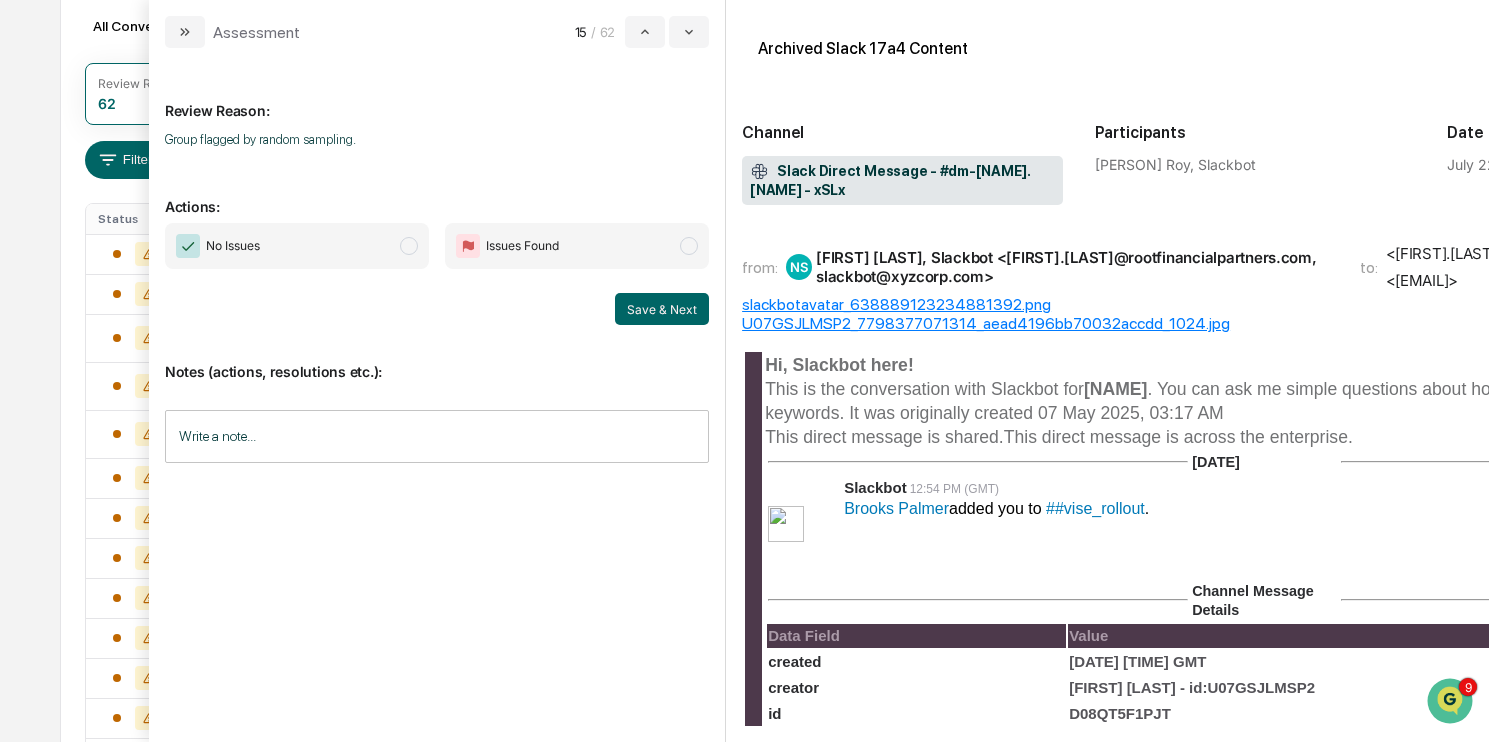 click on "No Issues" at bounding box center [297, 246] 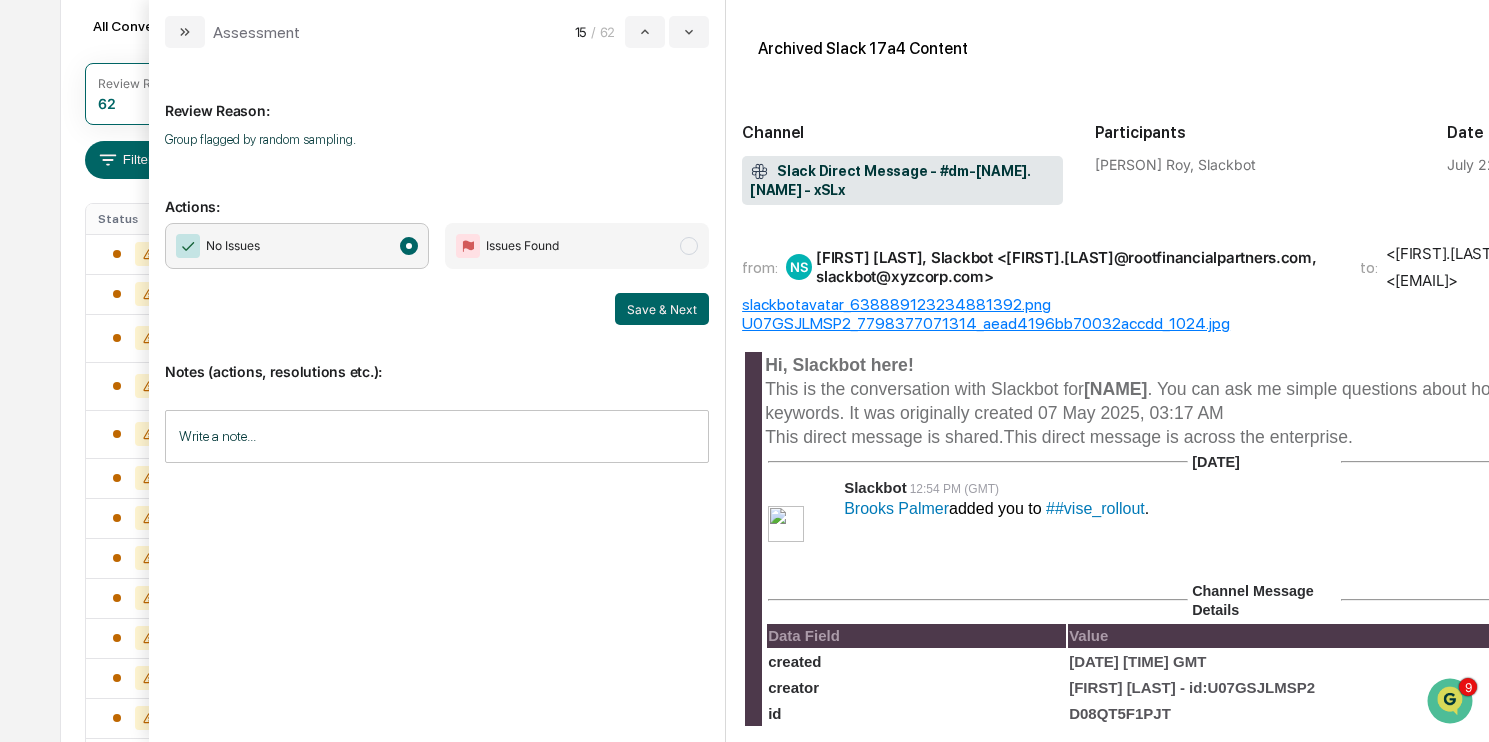 click on "Review Reason: Group flagged by random sampling. Actions: No Issues Issues Found Save & Next Notes (actions, resolutions etc.): Write a note... Write a note..." at bounding box center [437, 395] 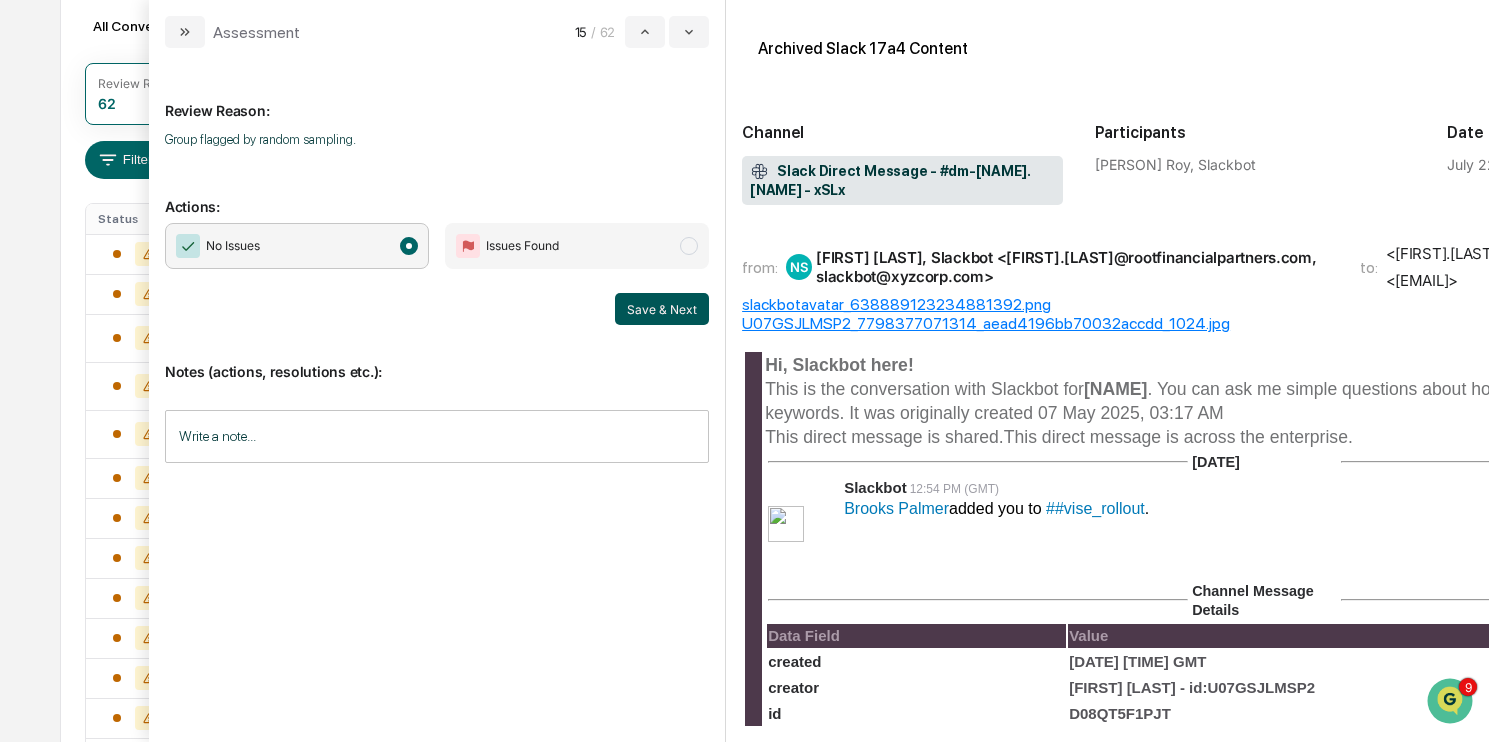 click on "Save & Next" at bounding box center [662, 309] 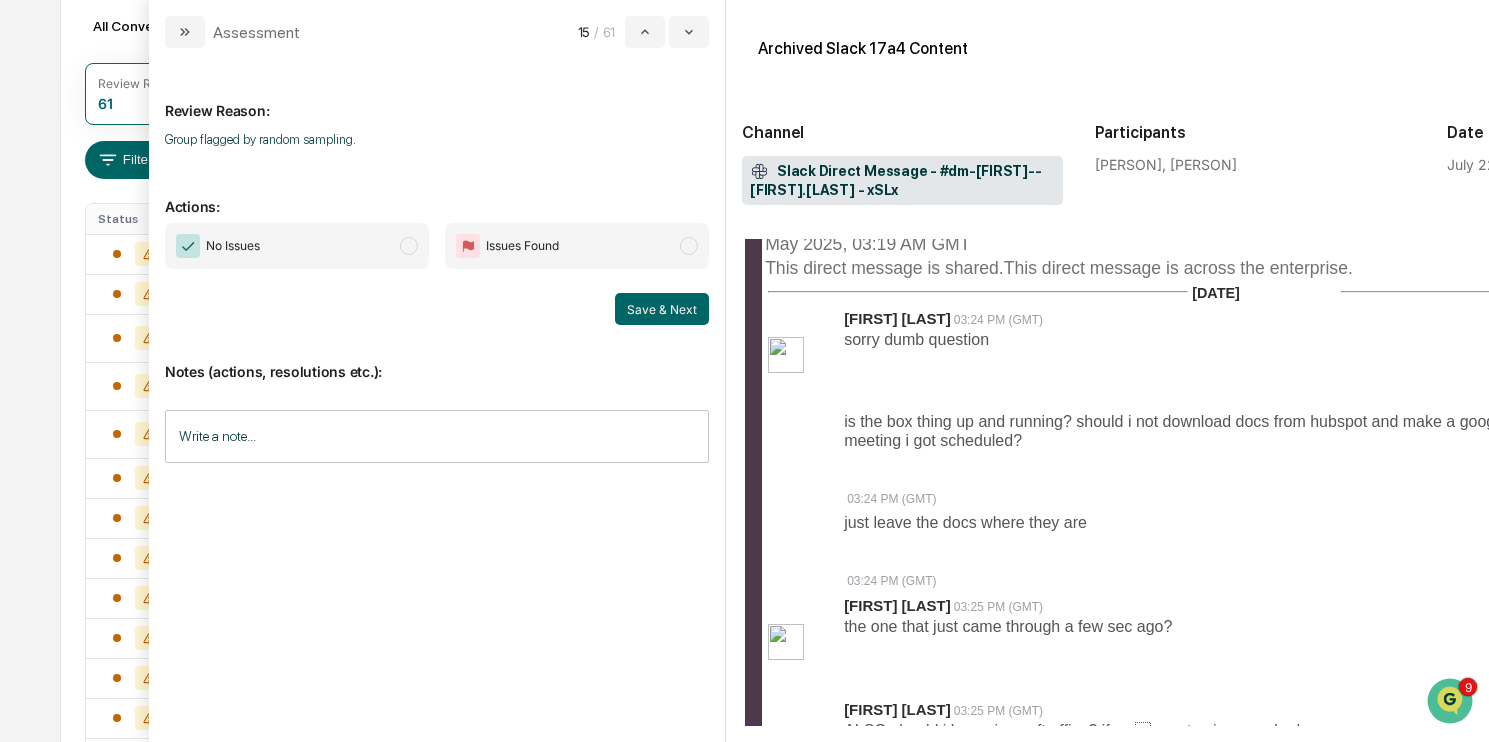scroll, scrollTop: 135, scrollLeft: 0, axis: vertical 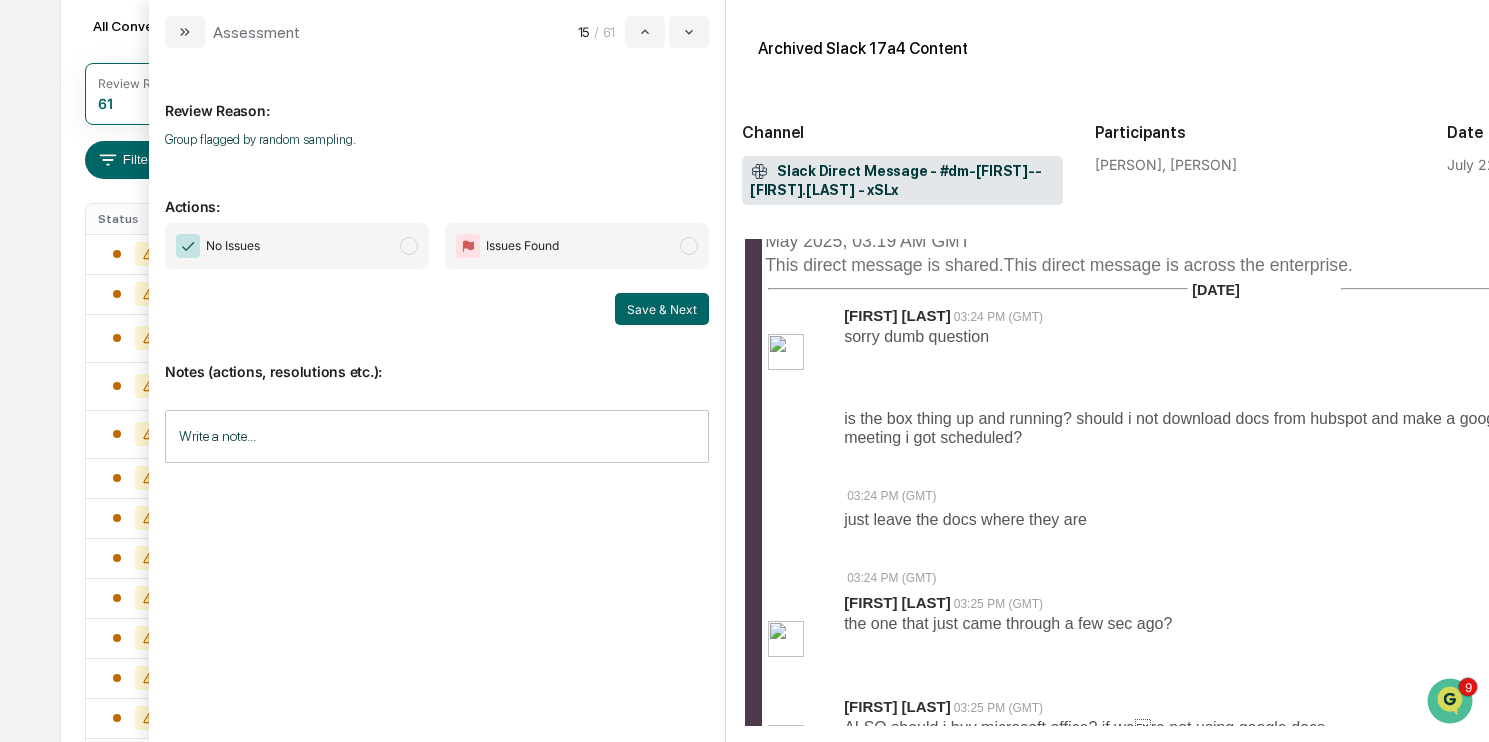 click on "No Issues" at bounding box center (297, 246) 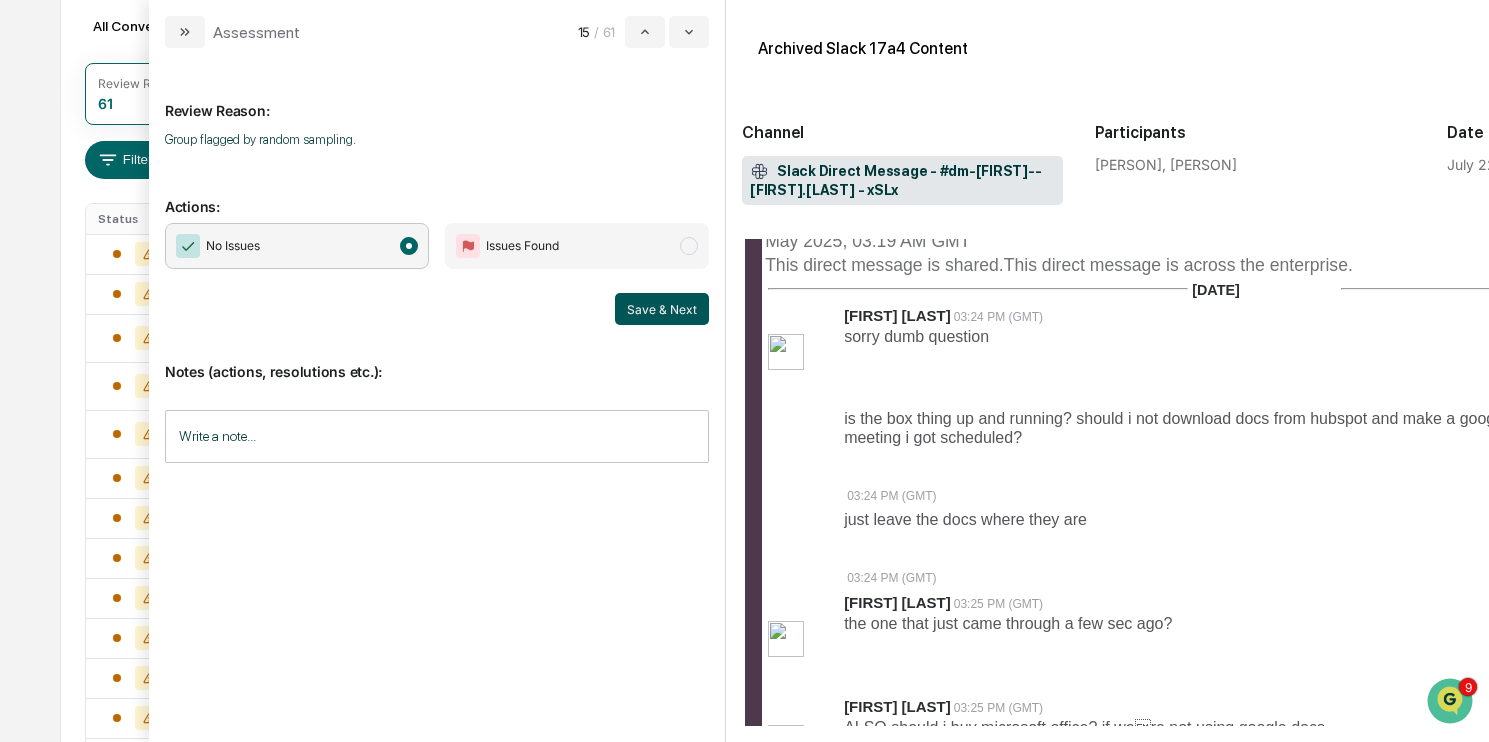 click on "Save & Next" at bounding box center (662, 309) 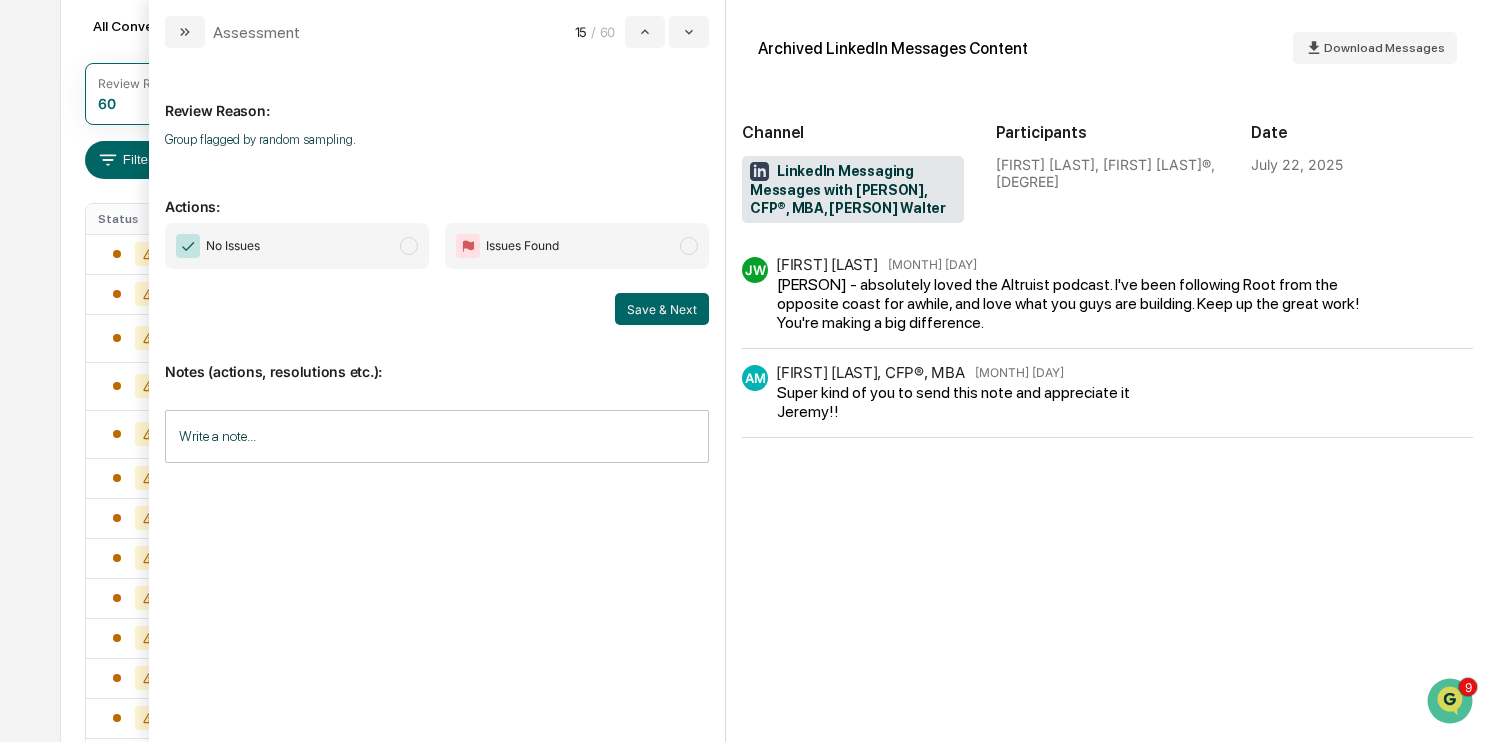 click at bounding box center [409, 246] 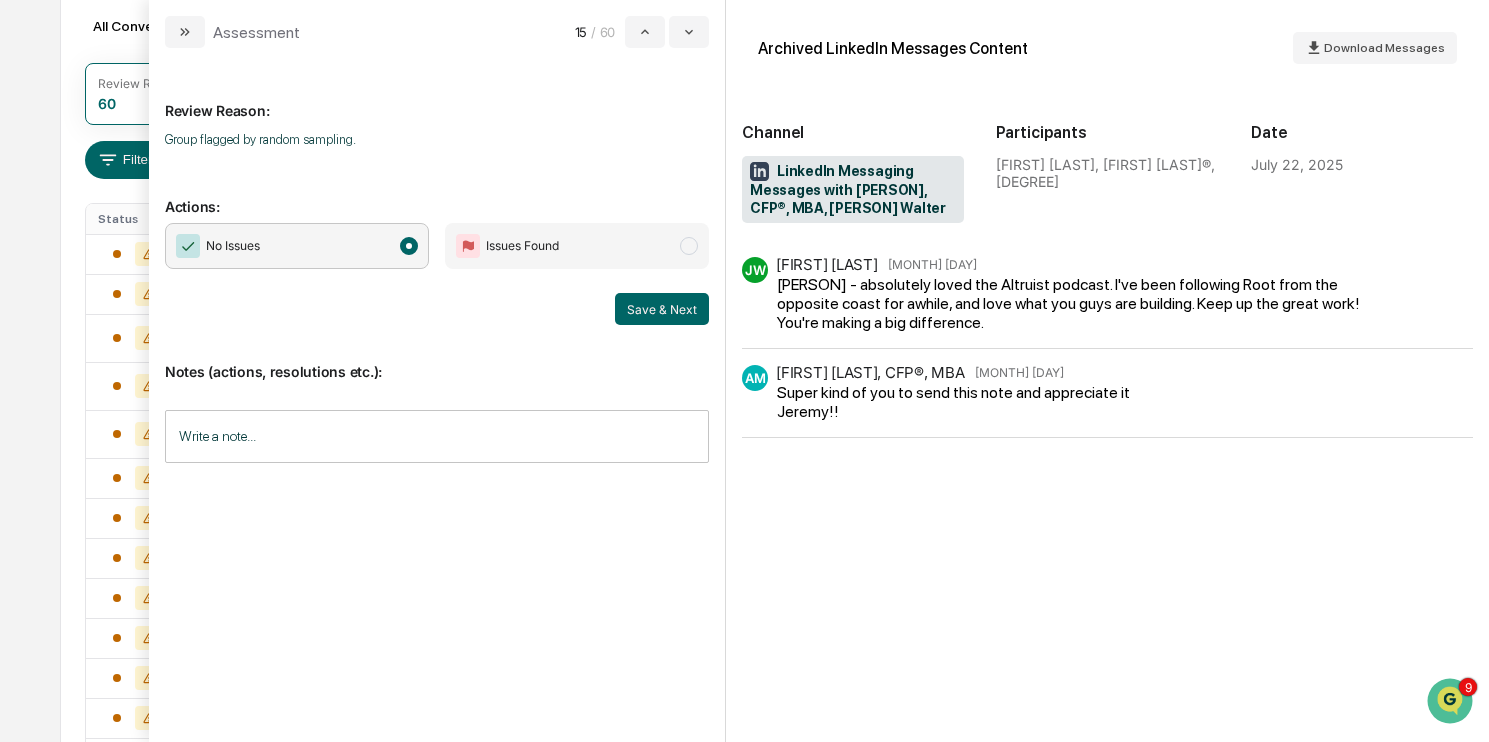 click on "Review Reason: Group flagged by random sampling. Actions: No Issues Issues Found Save & Next Notes (actions, resolutions etc.): Write a note... Write a note..." at bounding box center (437, 395) 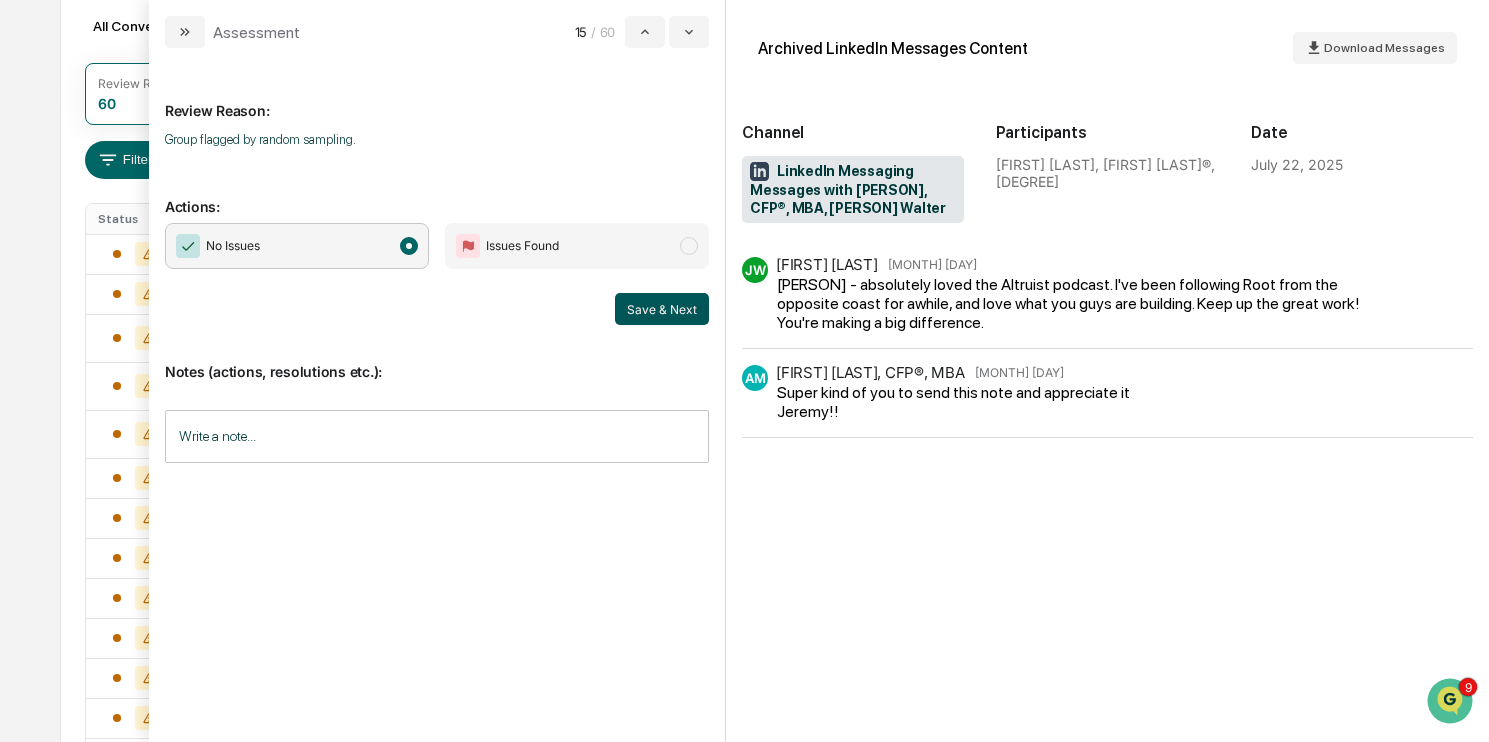 click on "Save & Next" at bounding box center (662, 309) 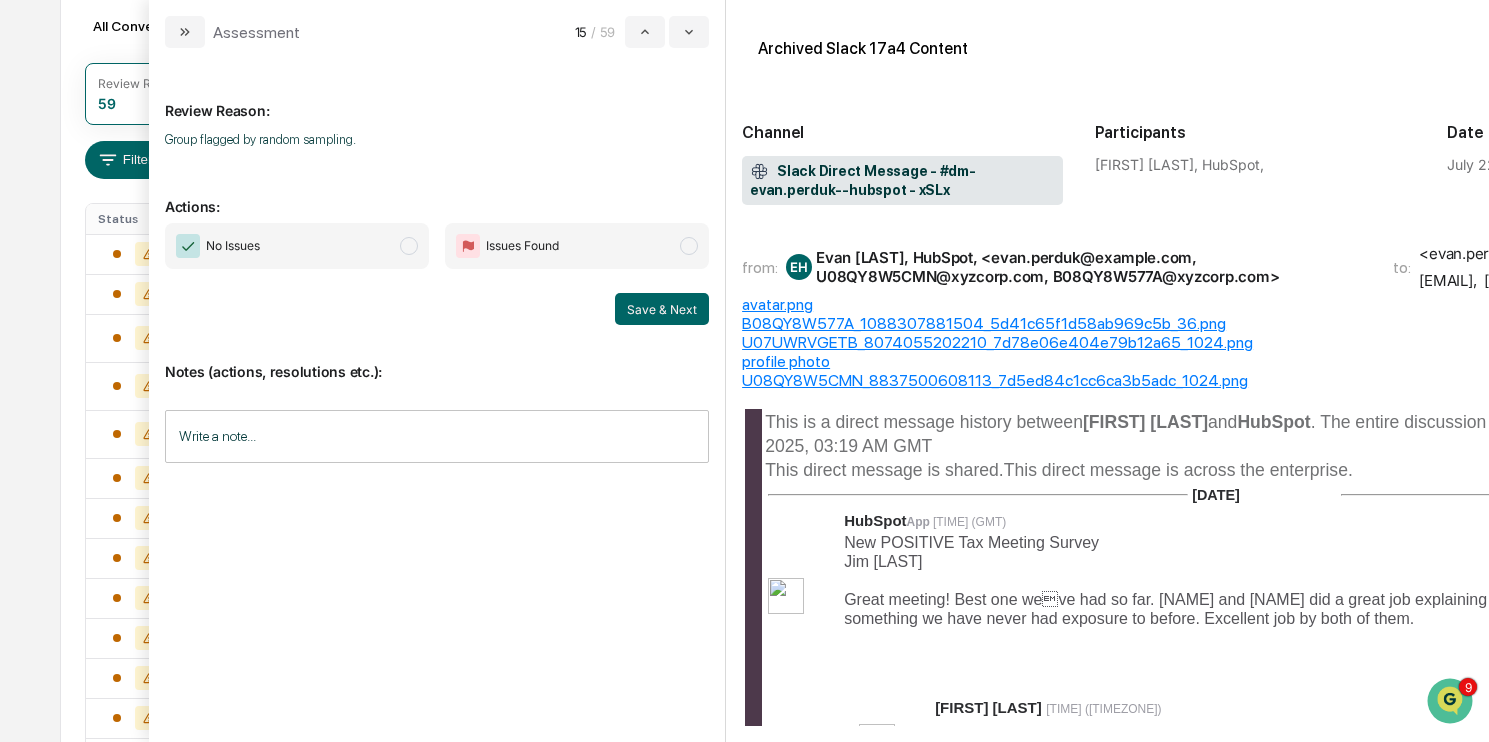 click on "Review Reason: Group flagged by random sampling. Actions: No Issues Issues Found Save & Next Notes (actions, resolutions etc.): Write a note... Write a note..." at bounding box center (437, 388) 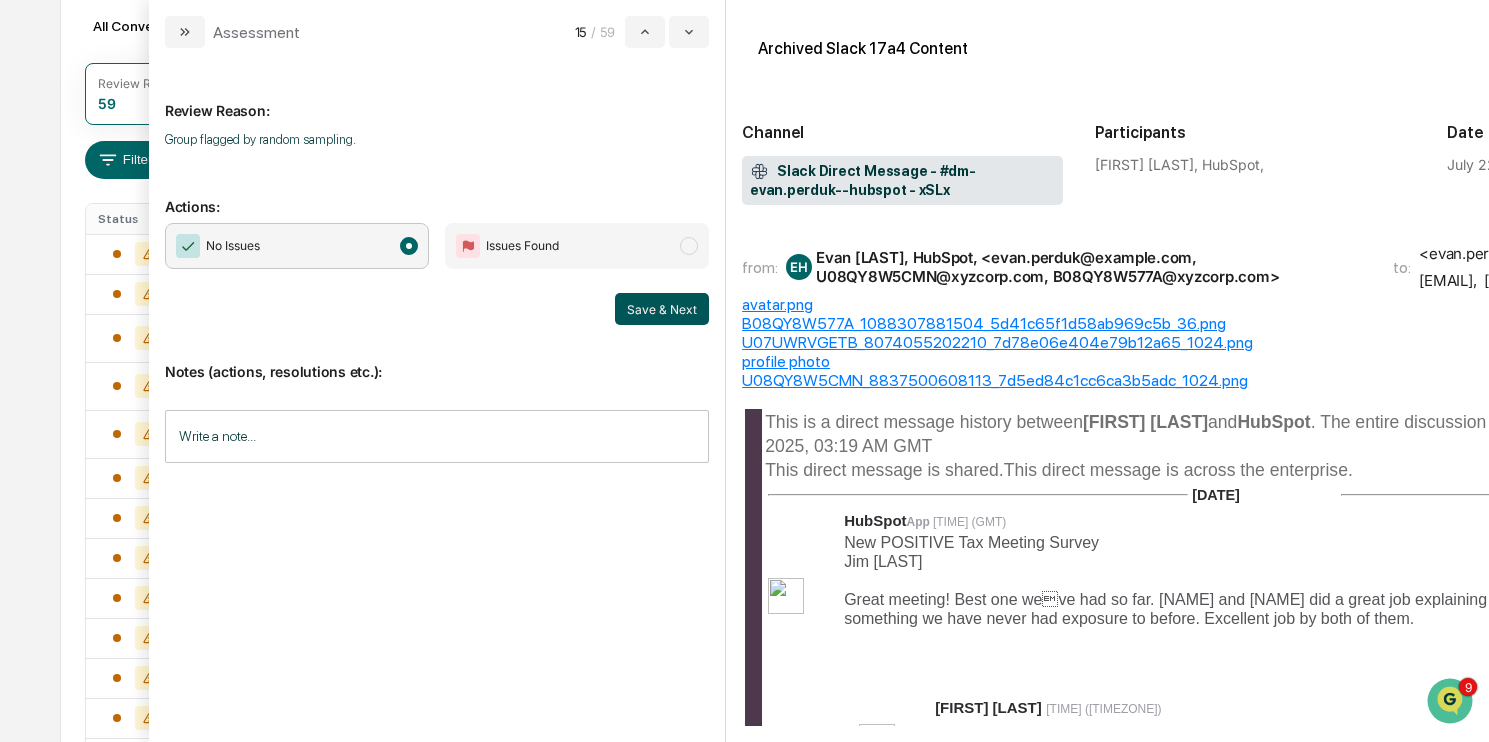 click on "Save & Next" at bounding box center [662, 309] 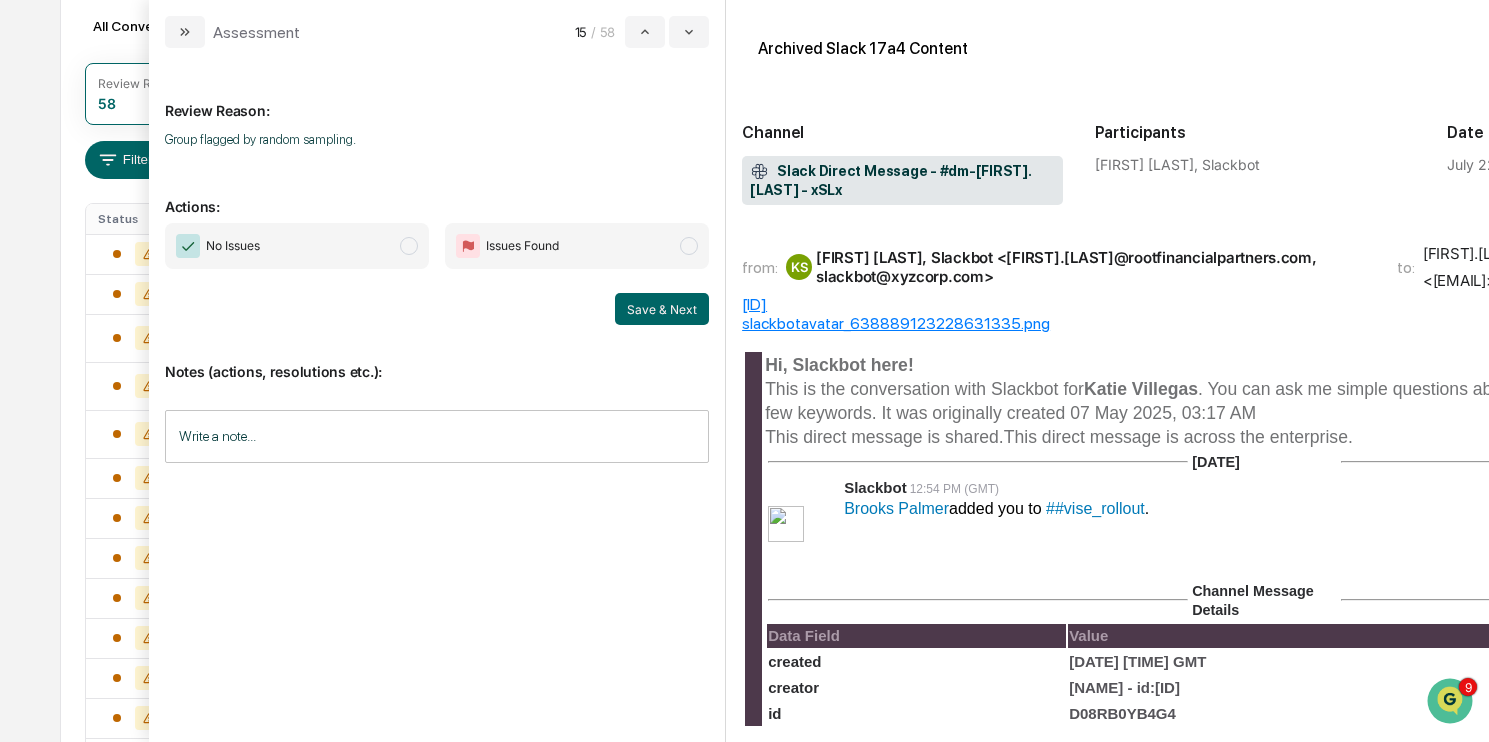 click on "No Issues" at bounding box center [297, 246] 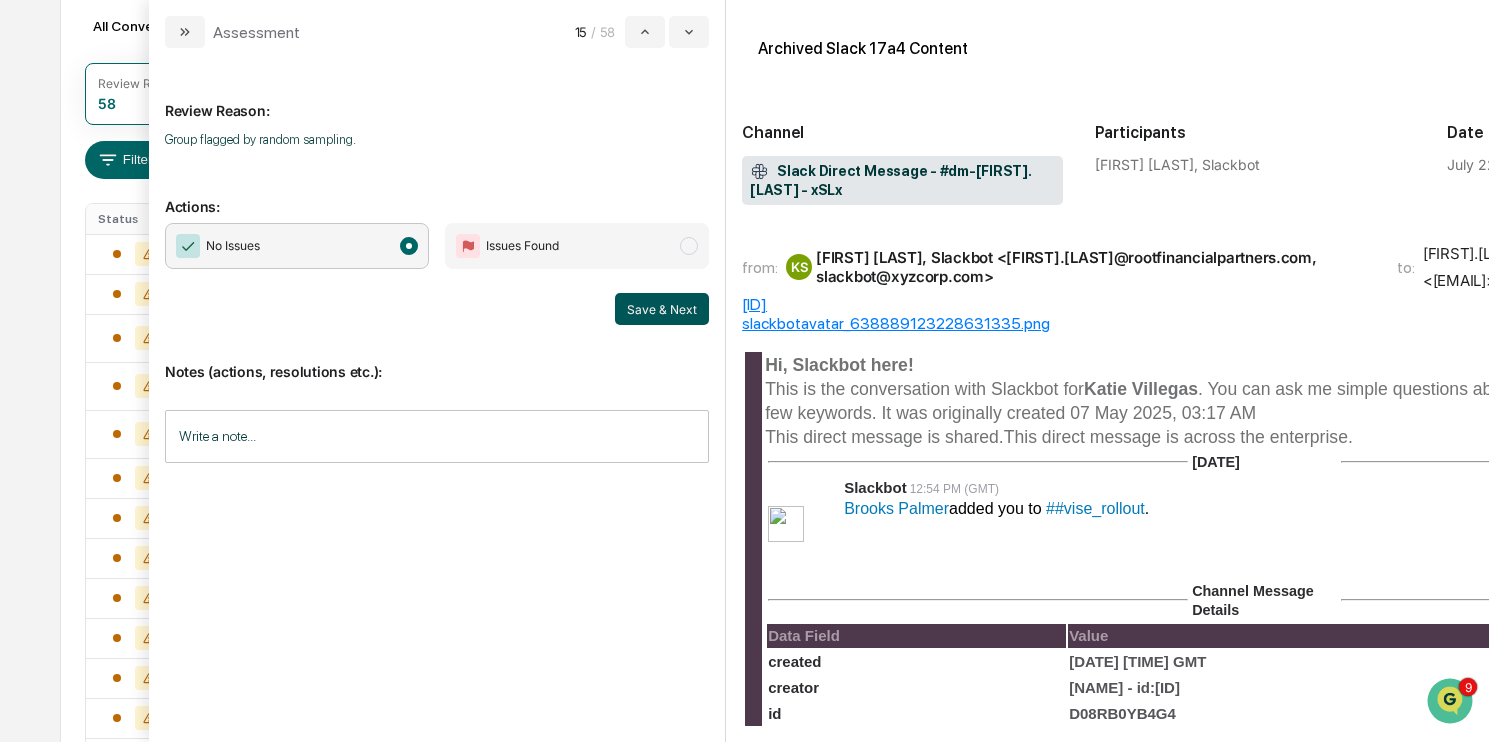 click on "Save & Next" at bounding box center (662, 309) 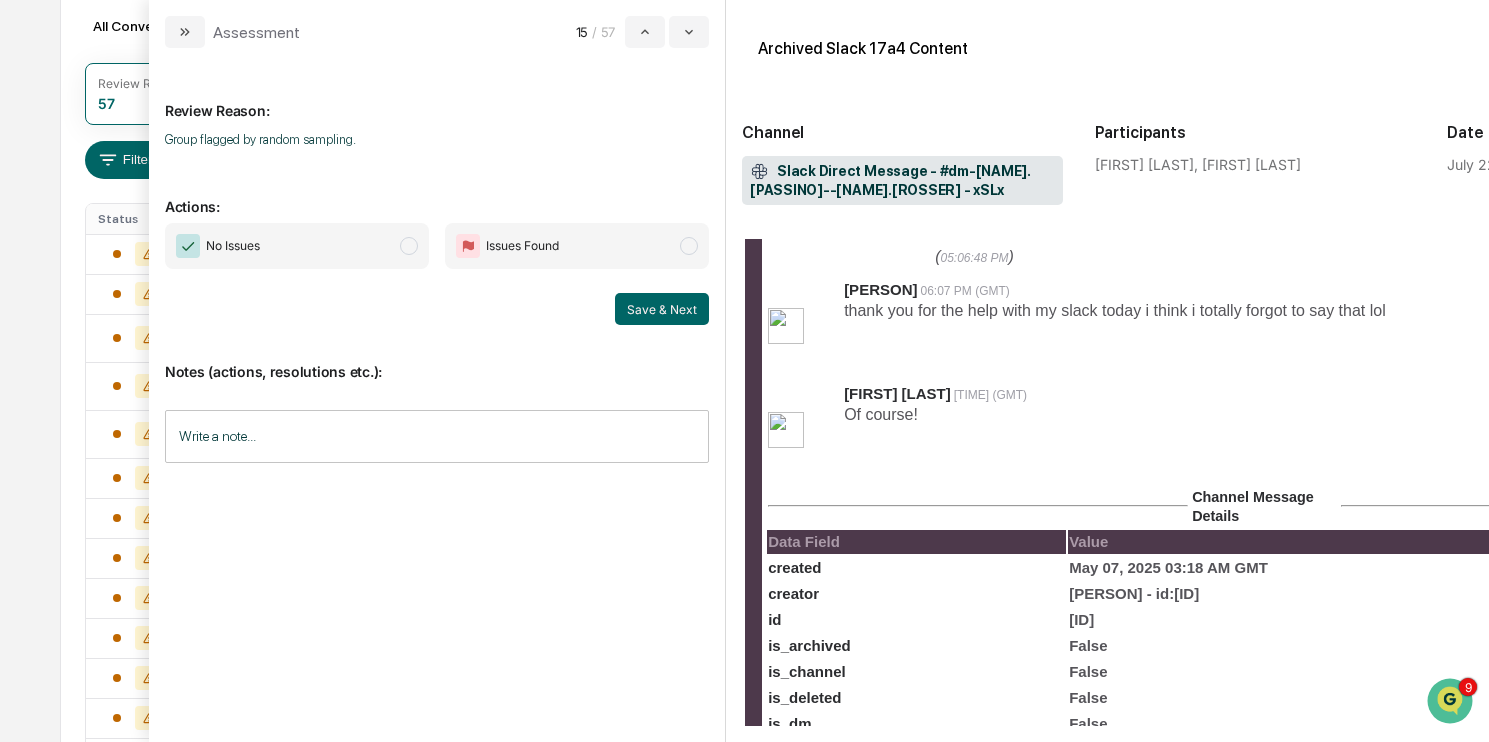 scroll, scrollTop: 466, scrollLeft: 0, axis: vertical 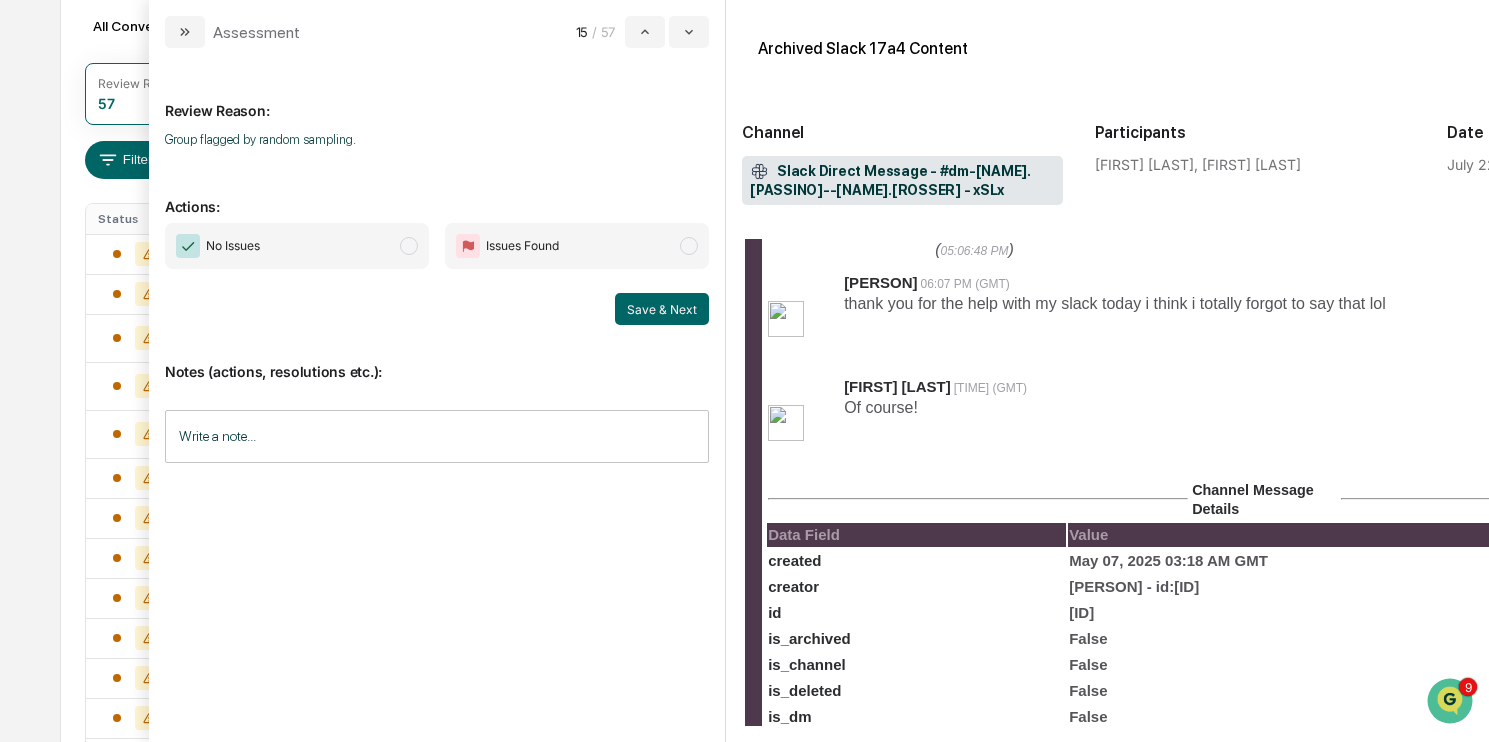click on "No Issues" at bounding box center (297, 246) 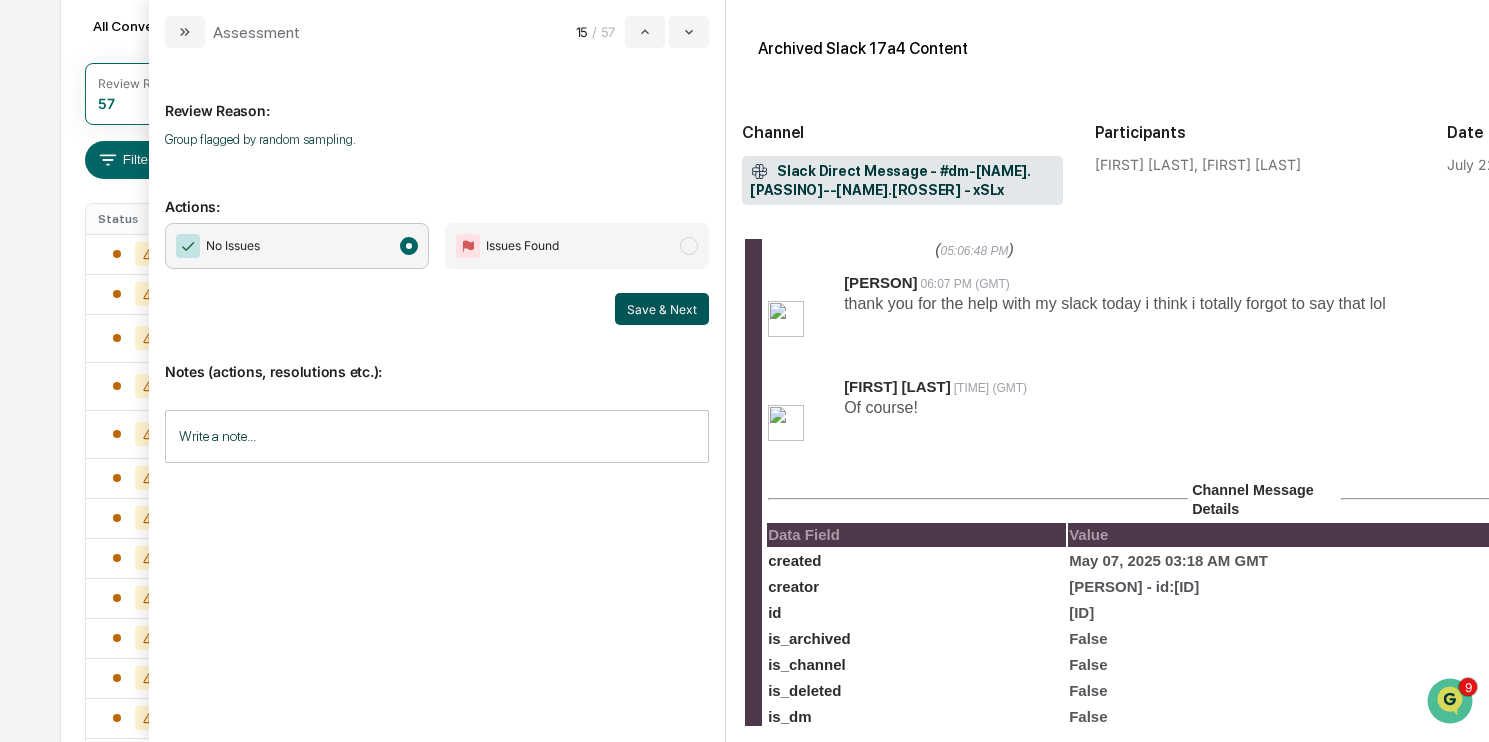 click on "Save & Next" at bounding box center (662, 309) 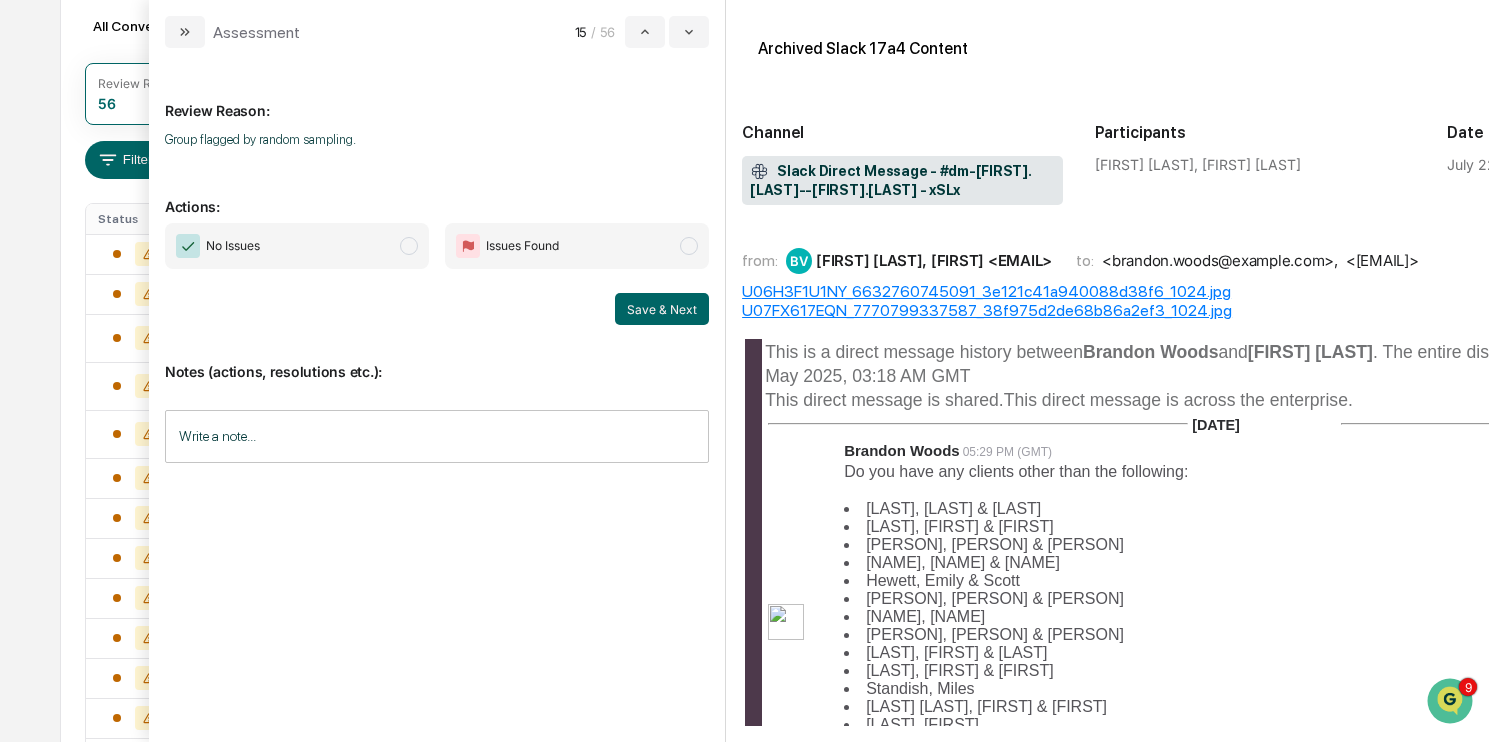 click on "No Issues" at bounding box center (297, 246) 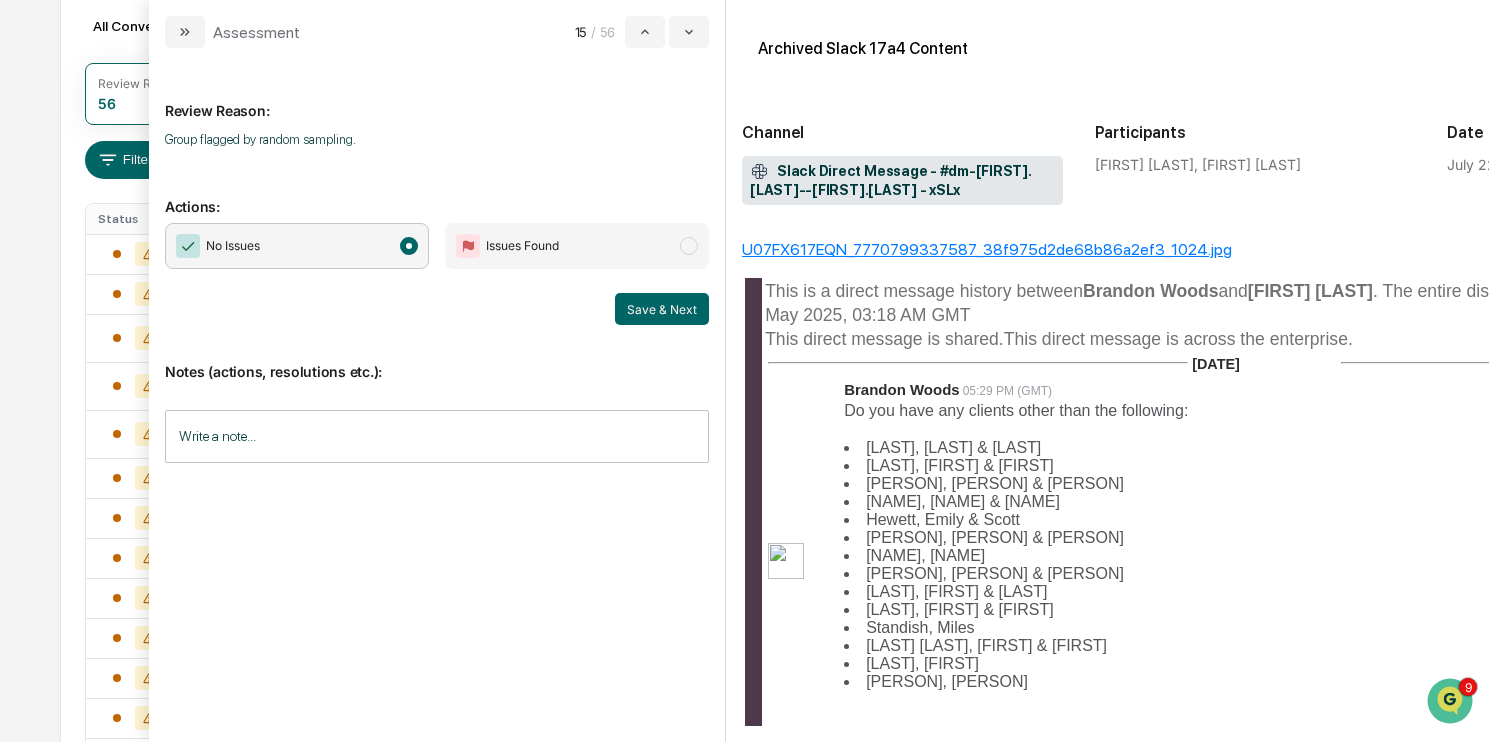 scroll, scrollTop: 0, scrollLeft: 0, axis: both 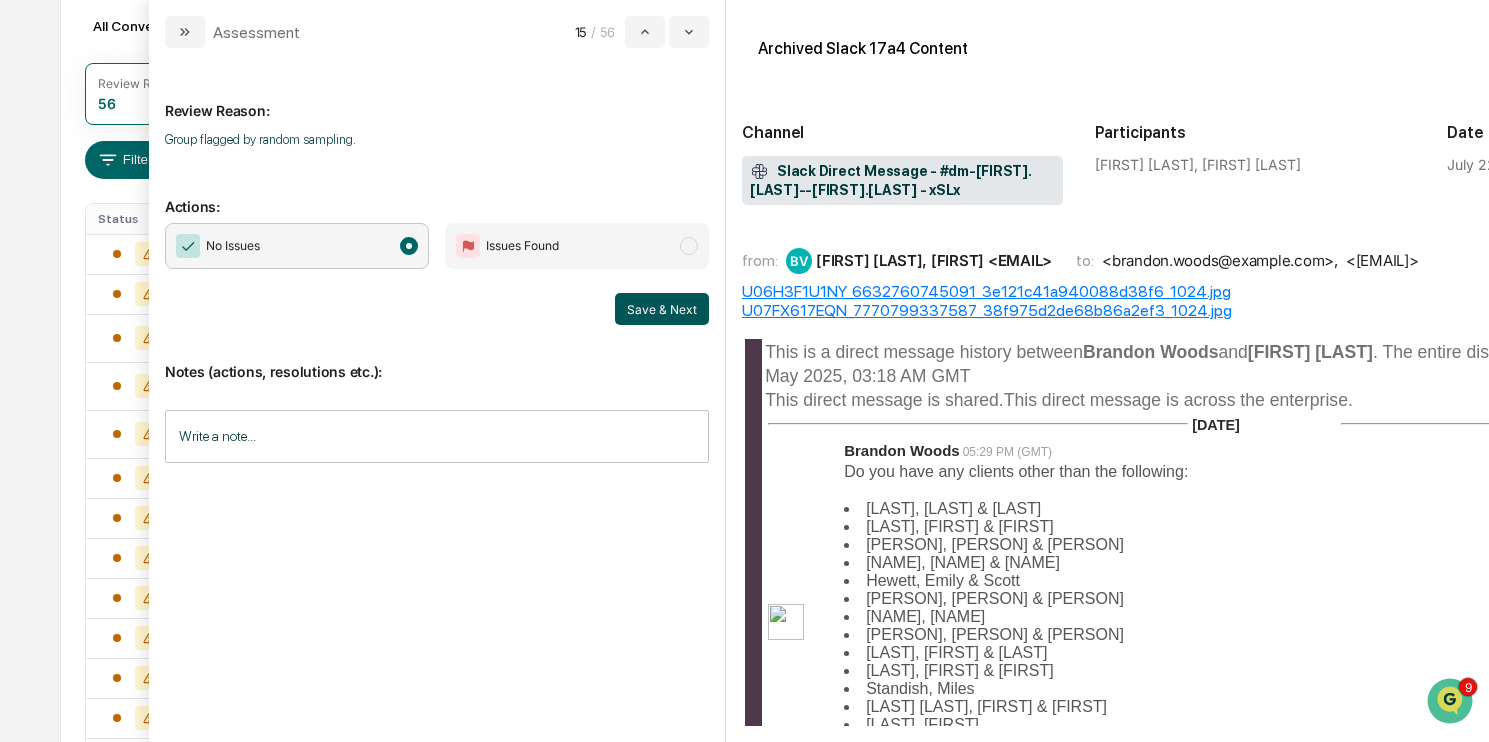 click on "Save & Next" at bounding box center [662, 309] 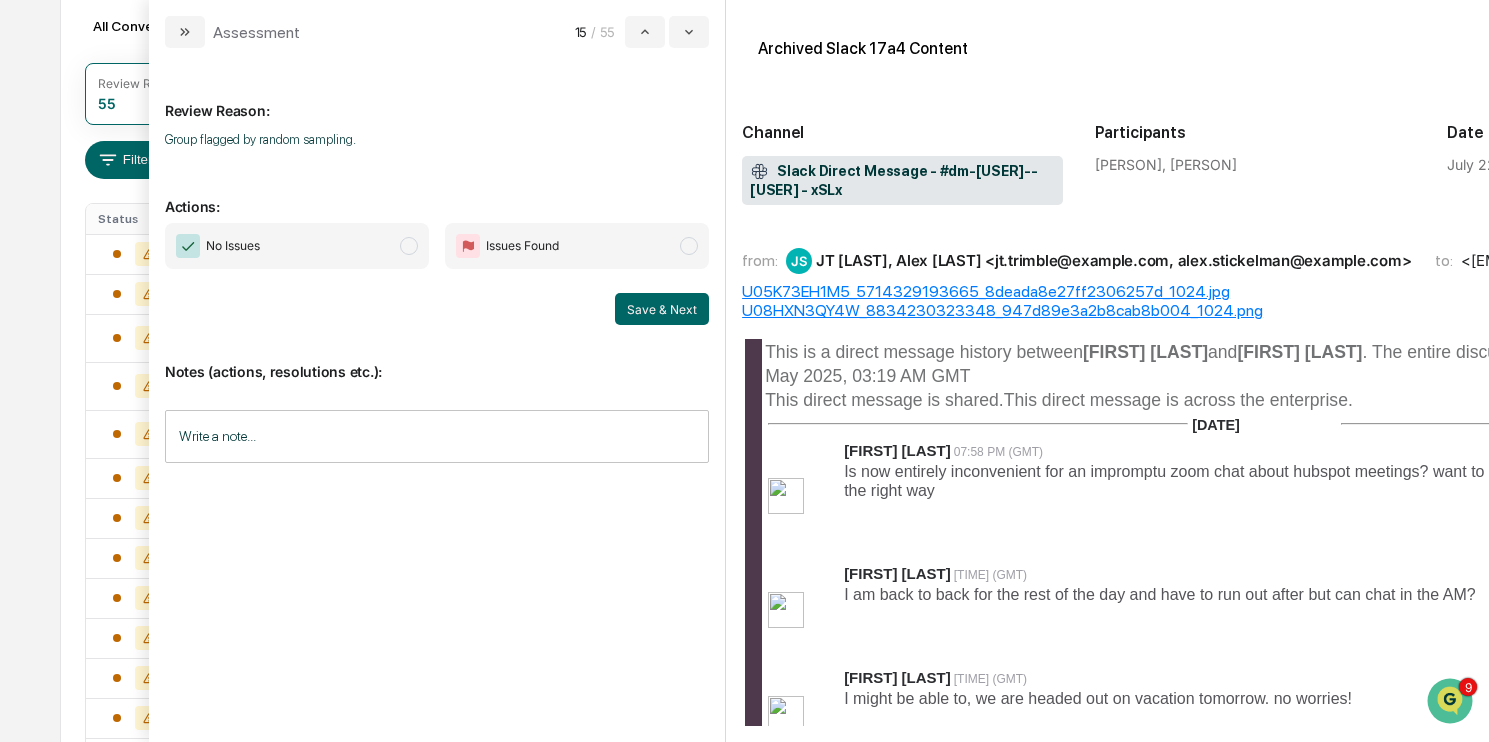 click on "No Issues" at bounding box center (297, 246) 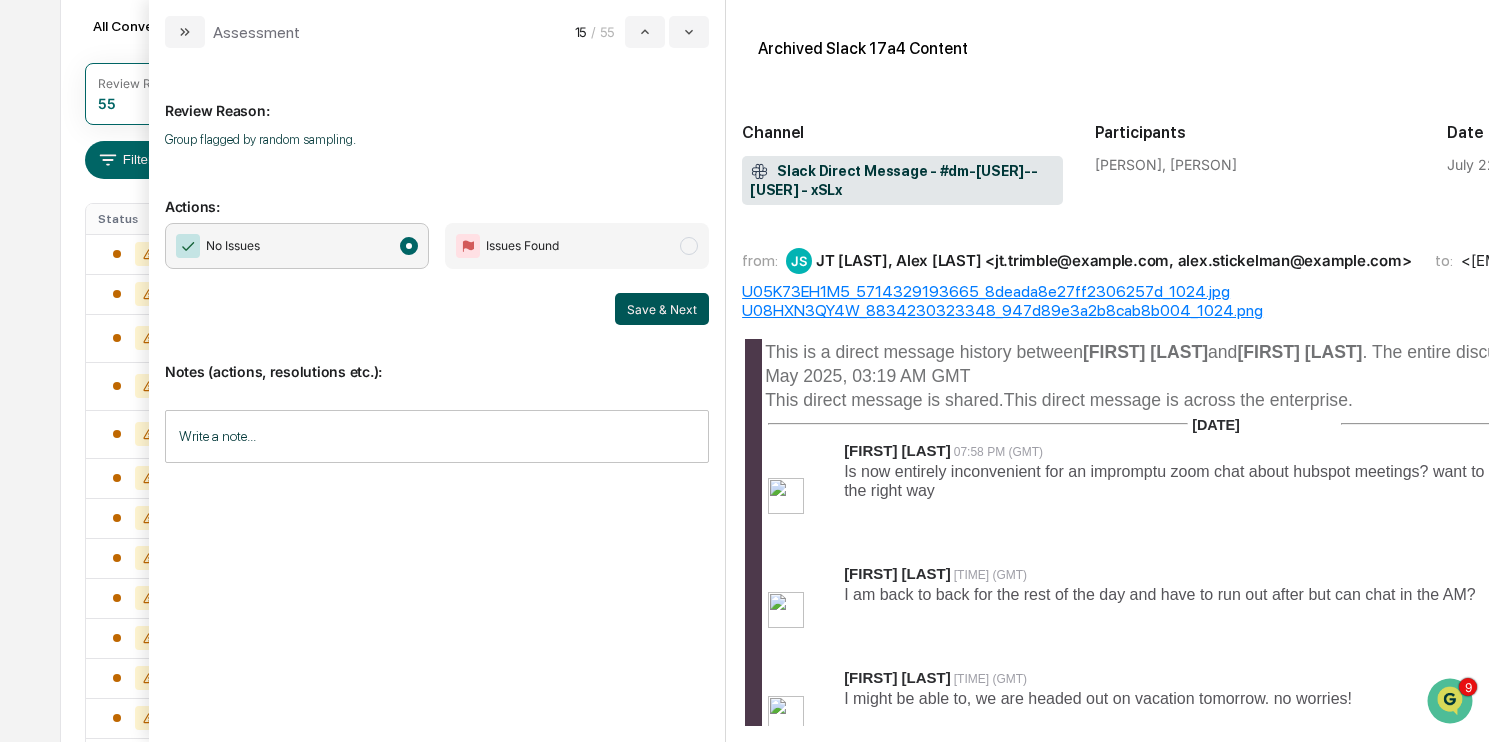 click on "Save & Next" at bounding box center [662, 309] 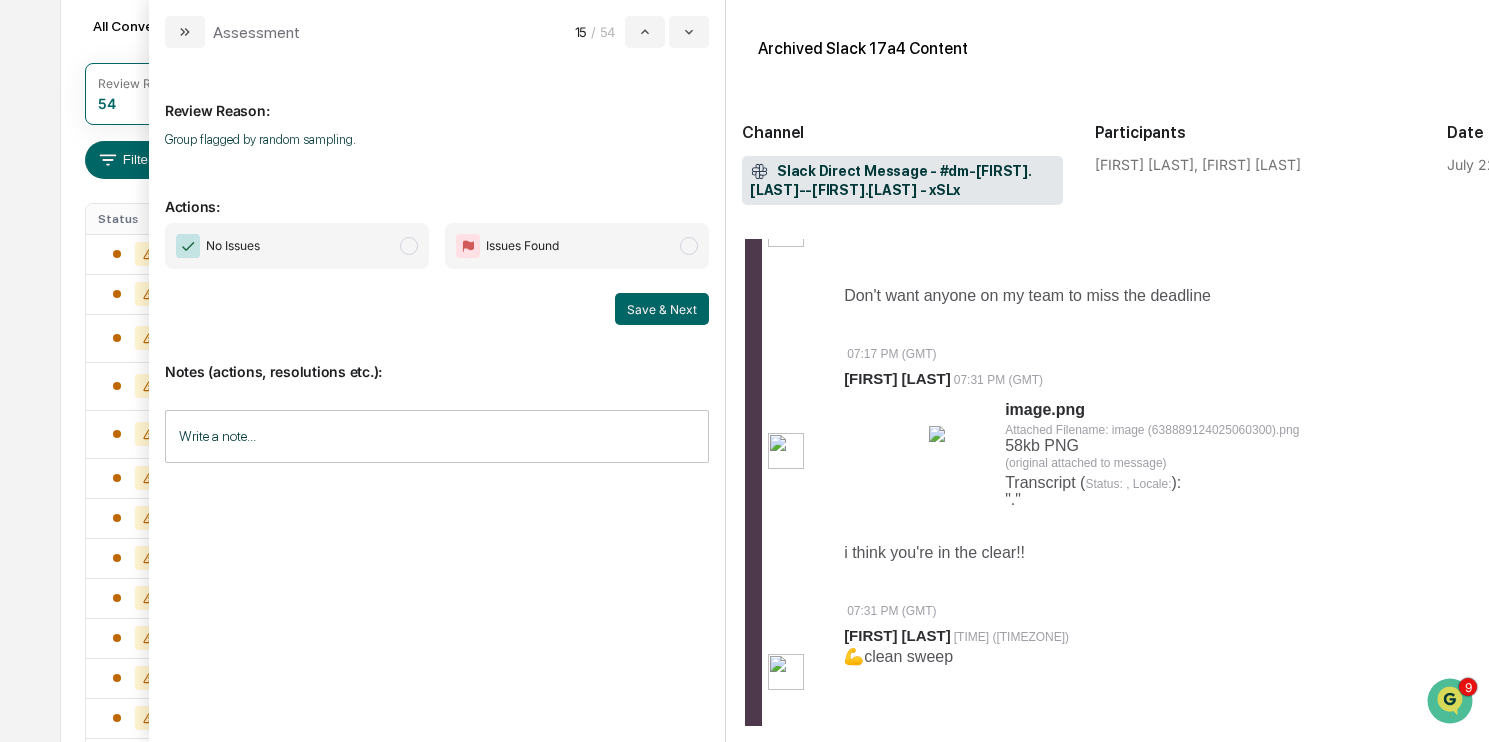 scroll, scrollTop: 392, scrollLeft: 0, axis: vertical 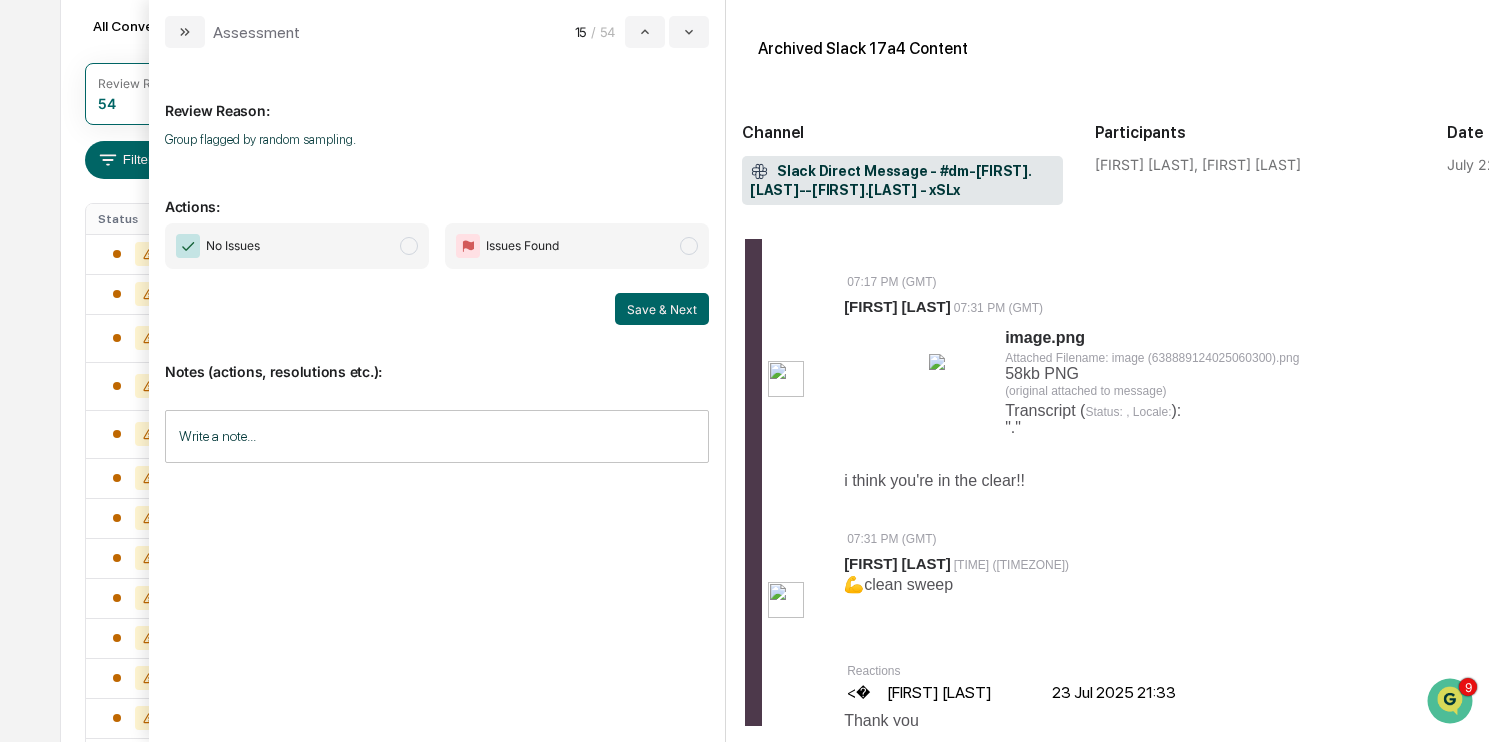click on "No Issues" at bounding box center [297, 246] 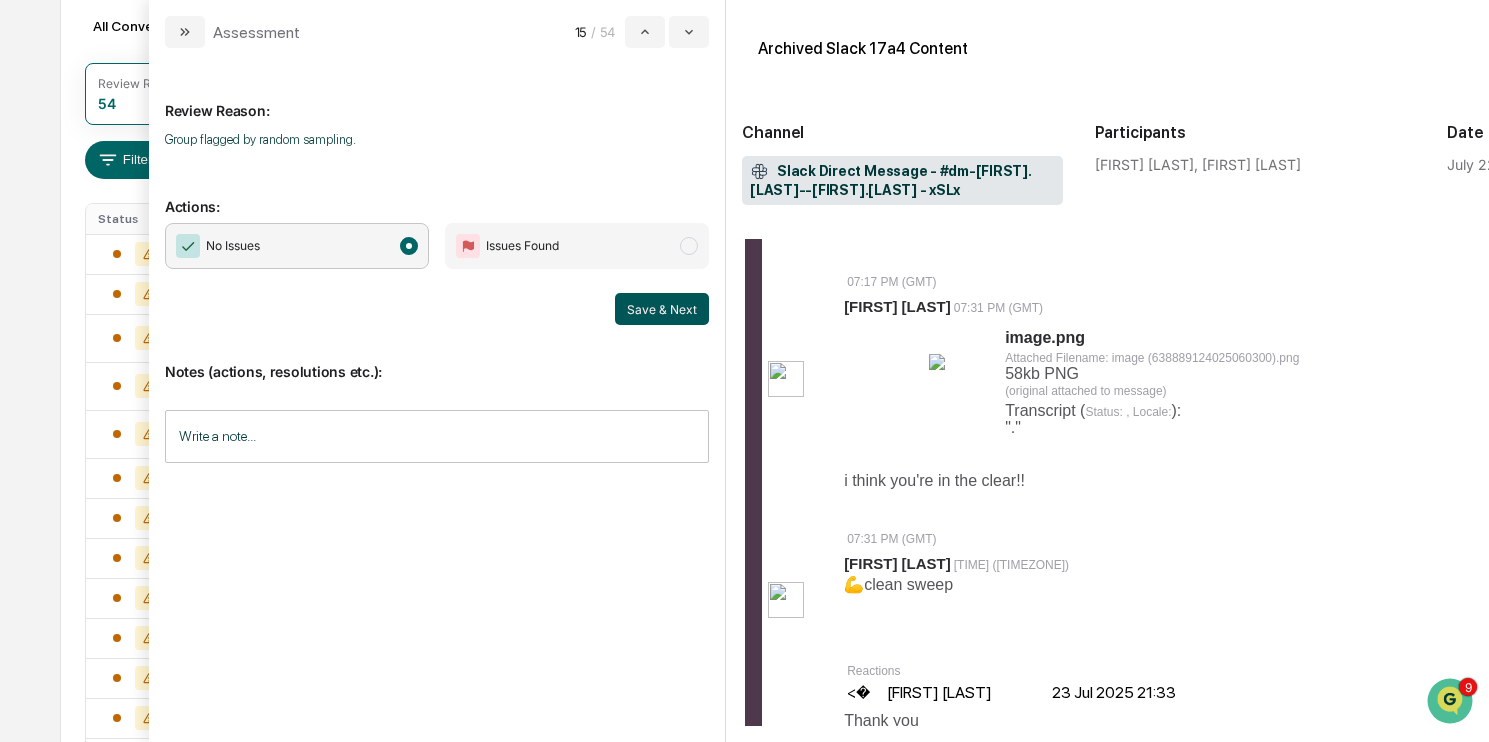 click on "Save & Next" at bounding box center [662, 309] 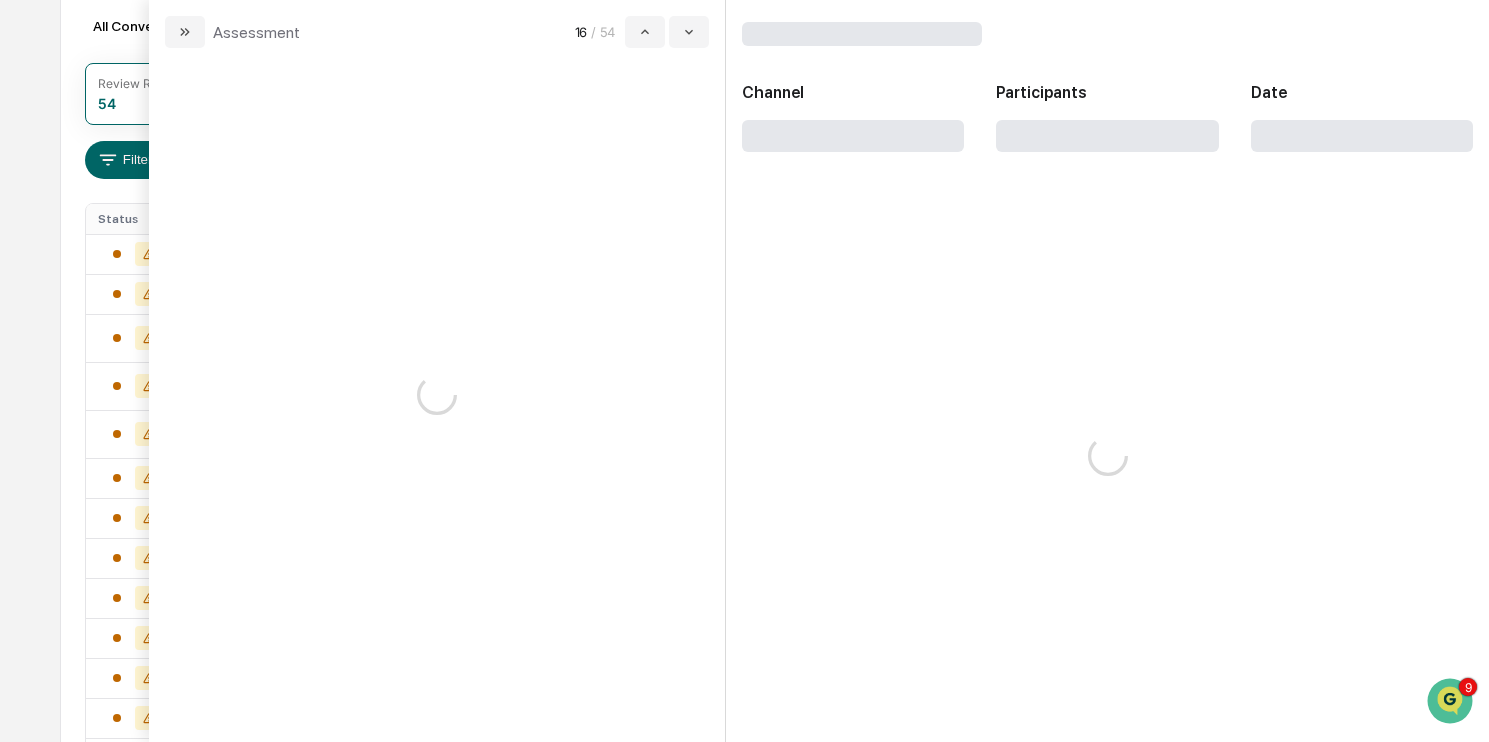 scroll, scrollTop: 0, scrollLeft: 0, axis: both 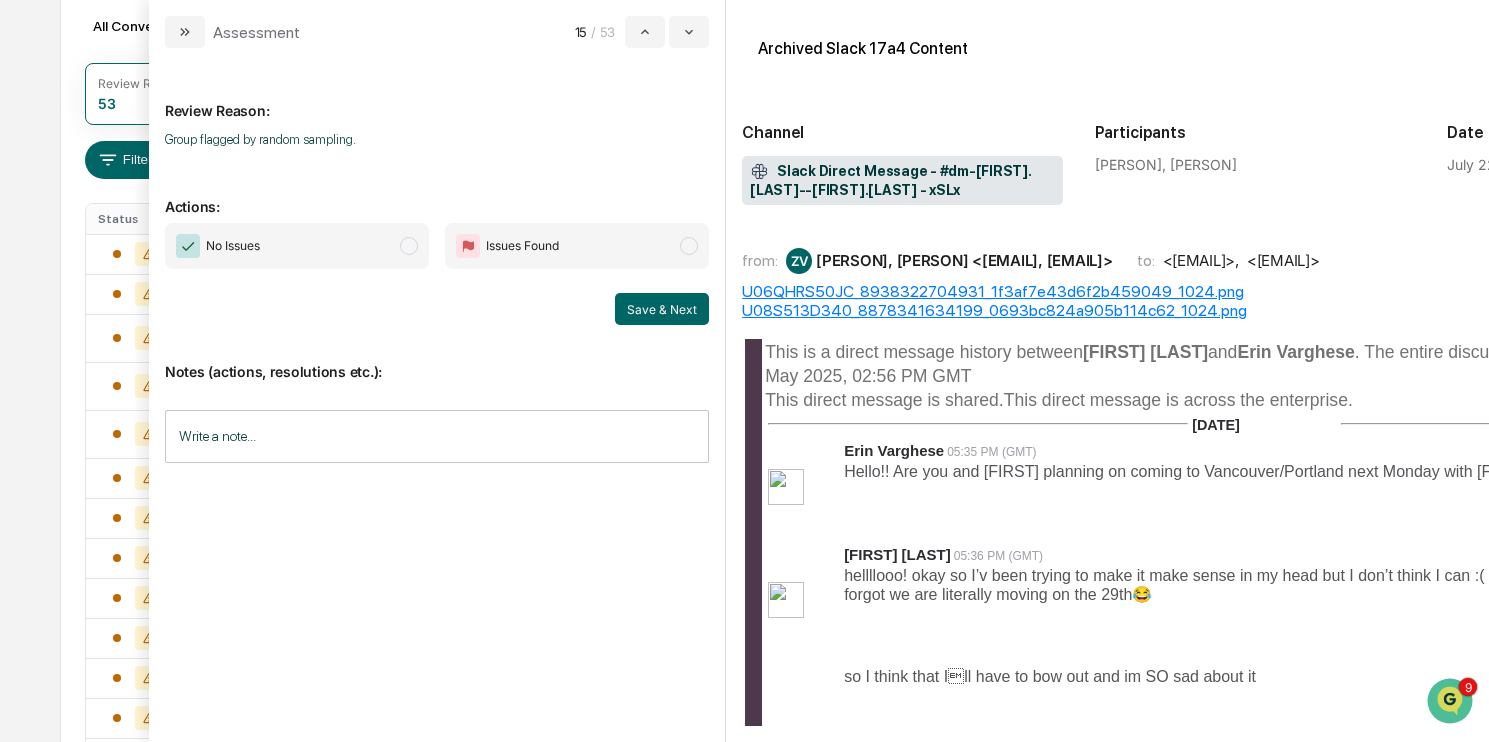 click on "No Issues" at bounding box center (297, 246) 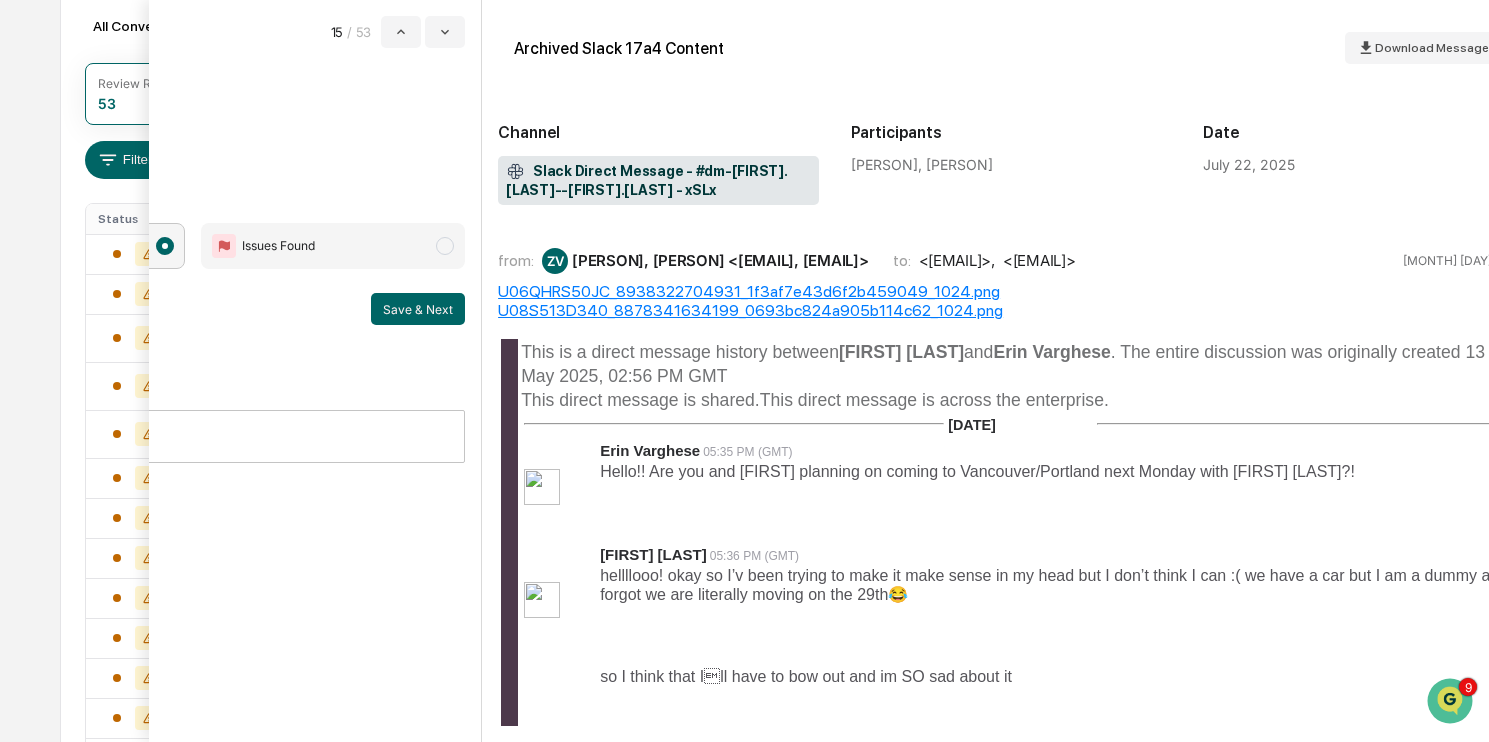 scroll, scrollTop: 0, scrollLeft: 247, axis: horizontal 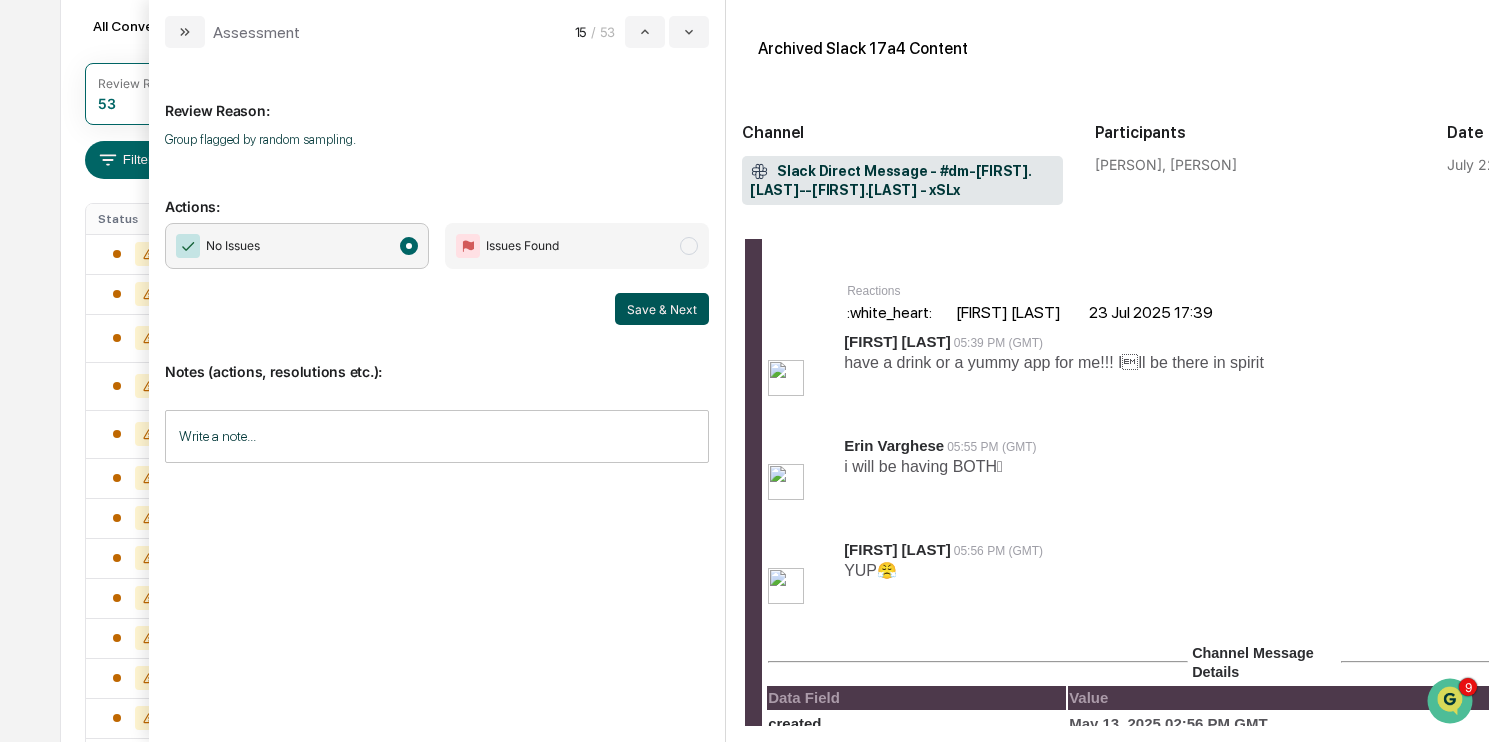 click on "Save & Next" at bounding box center [662, 309] 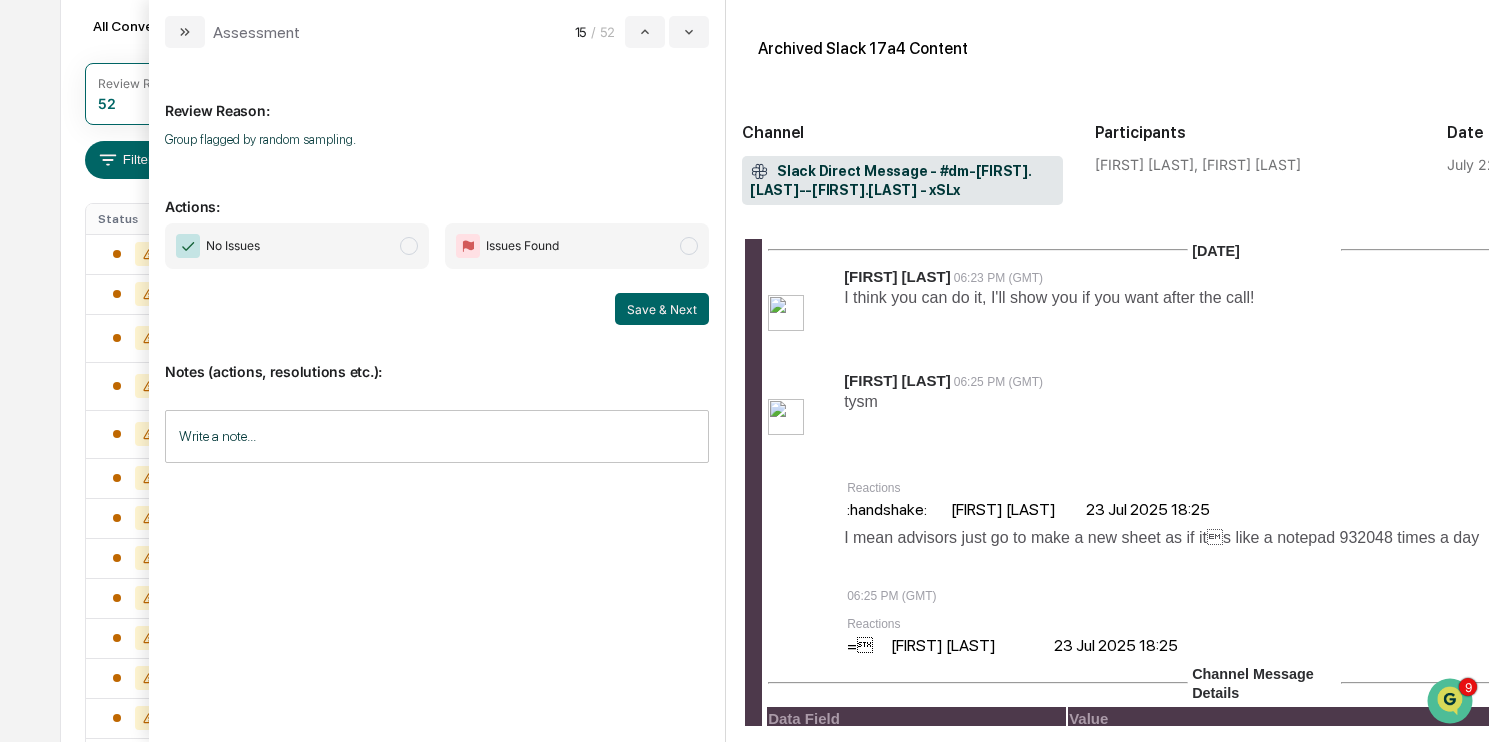 scroll, scrollTop: 191, scrollLeft: 0, axis: vertical 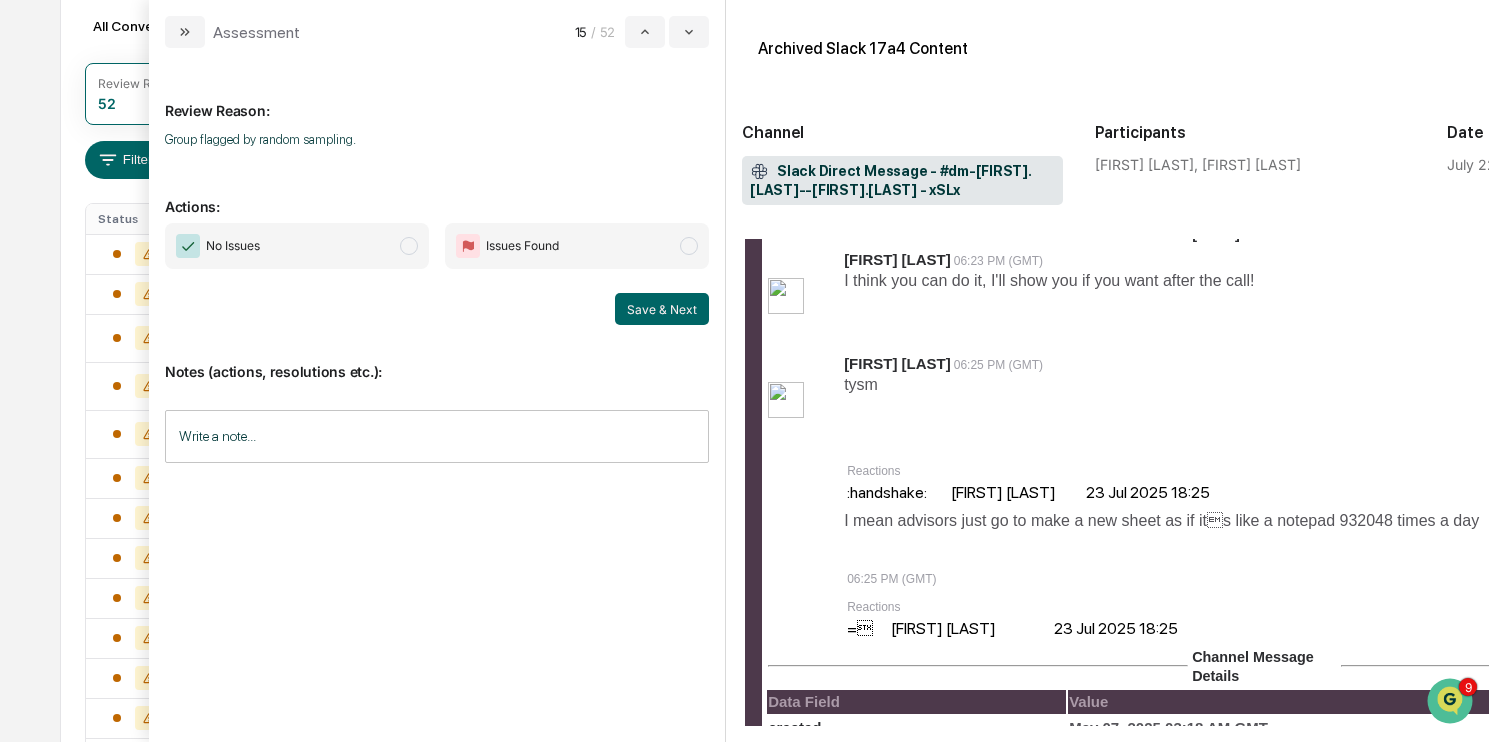 click on "No Issues" at bounding box center [297, 246] 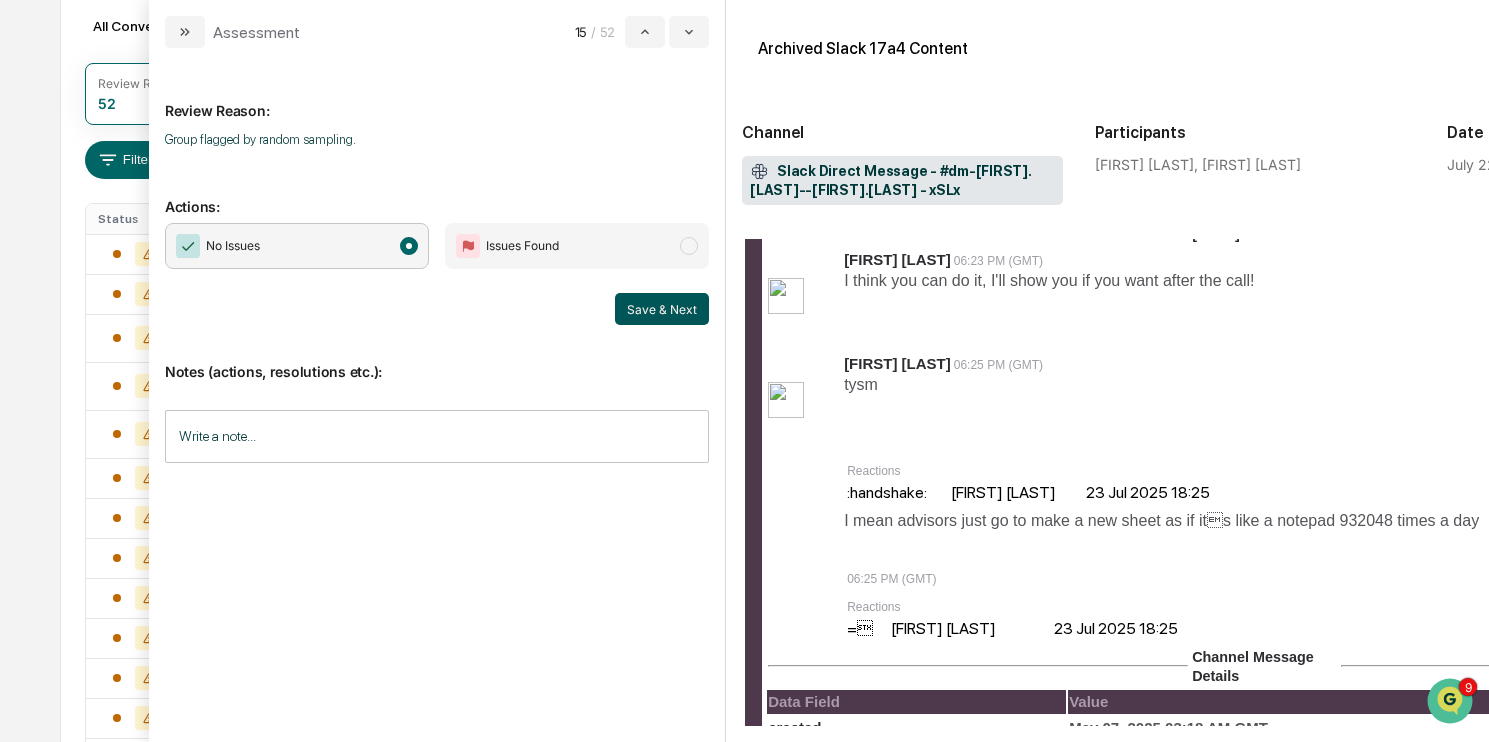 click on "Save & Next" at bounding box center [662, 309] 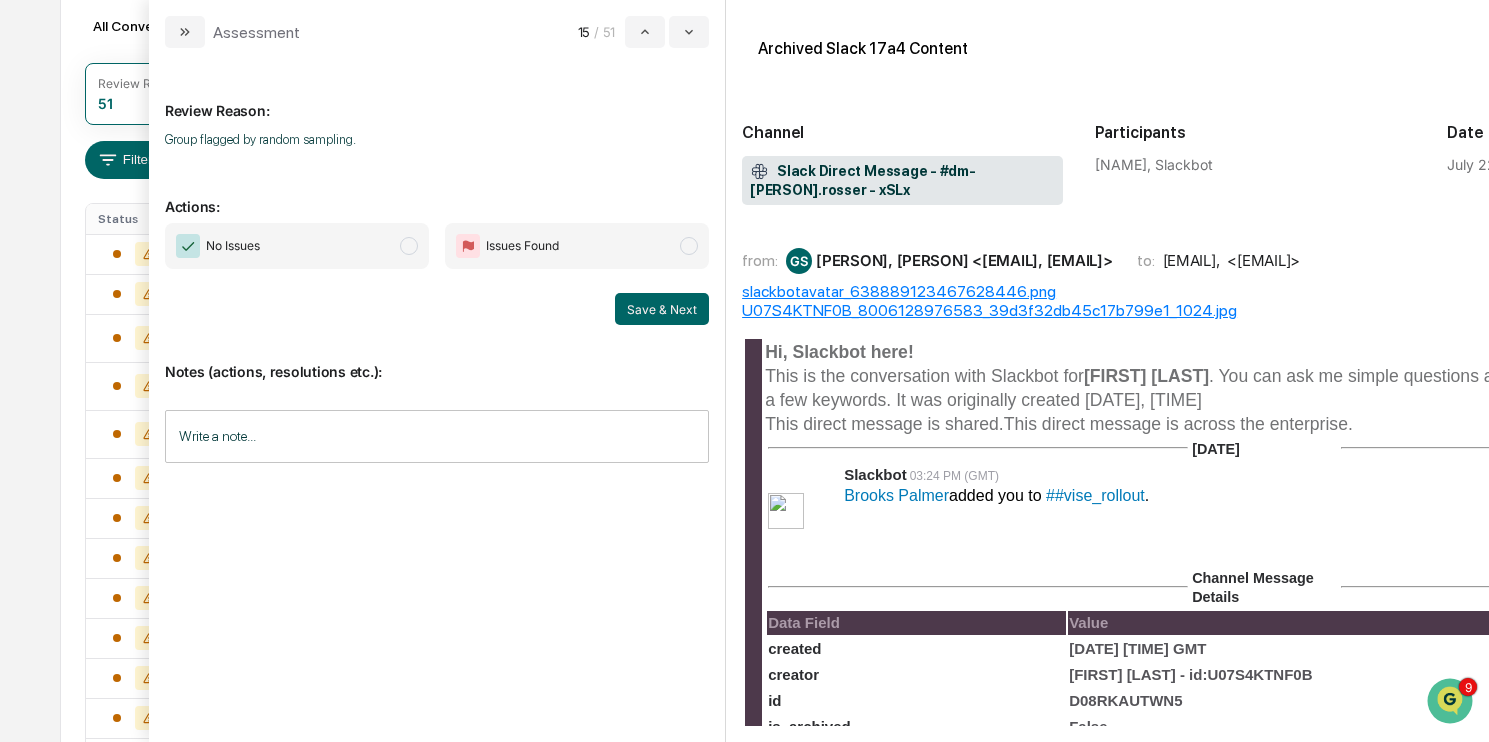 click on "Actions:" at bounding box center (437, 194) 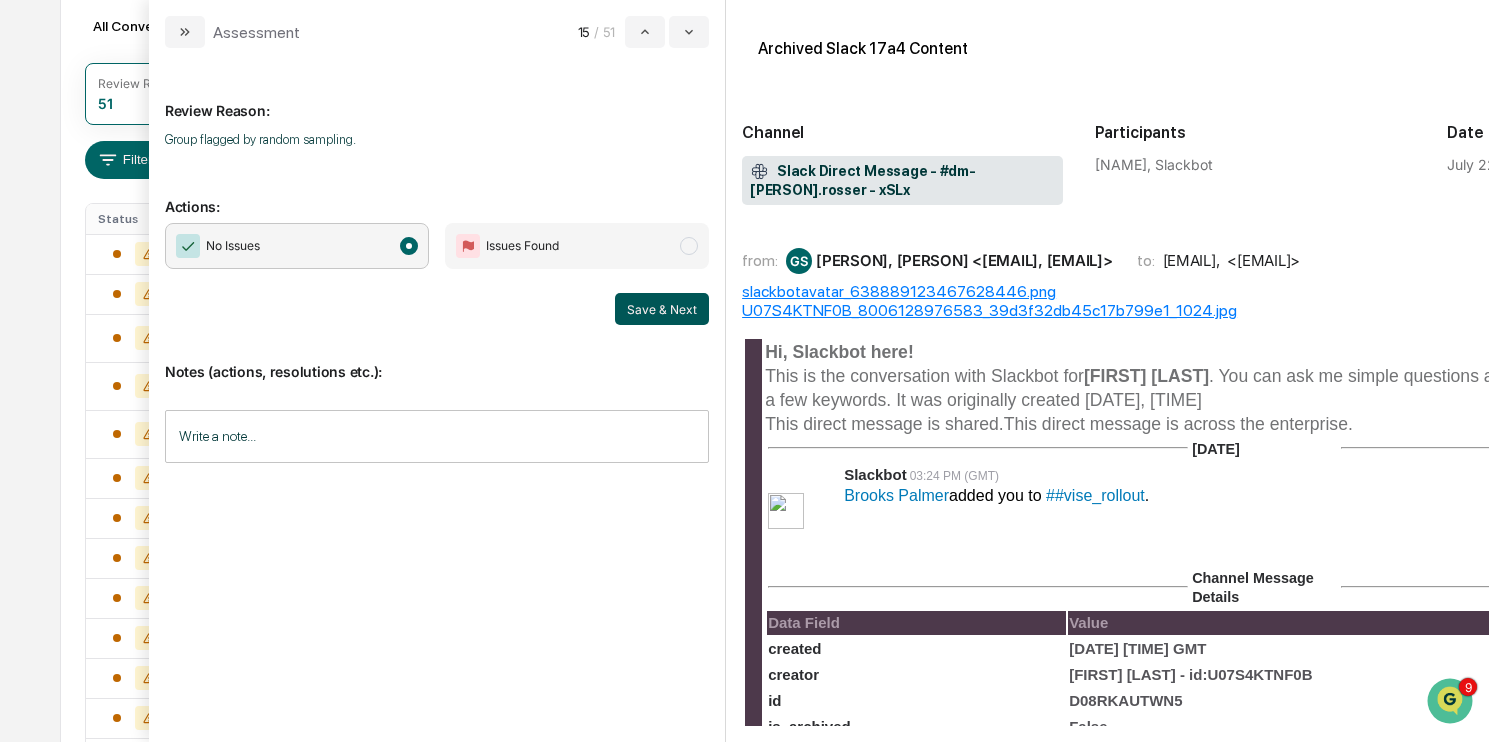 click on "Save & Next" at bounding box center [662, 309] 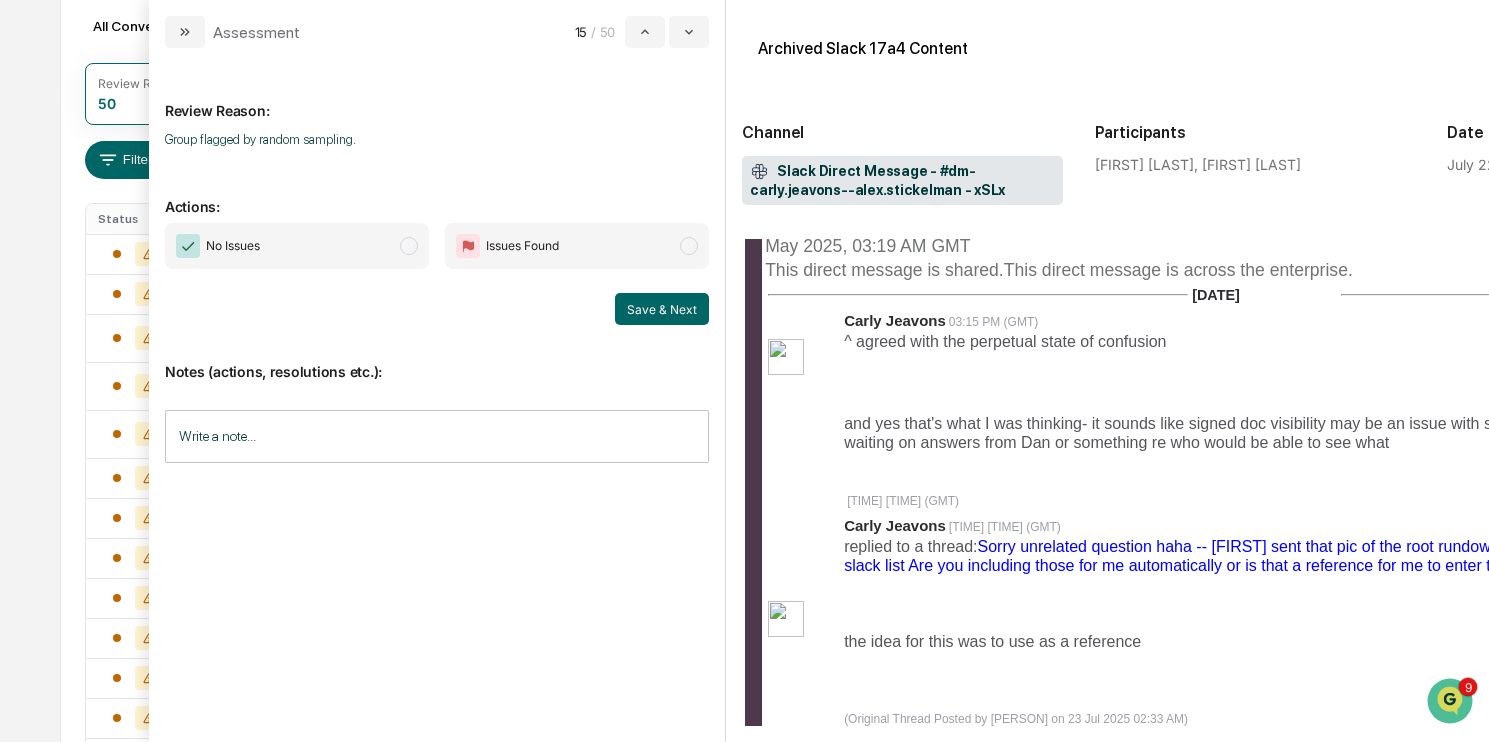 scroll, scrollTop: 259, scrollLeft: 0, axis: vertical 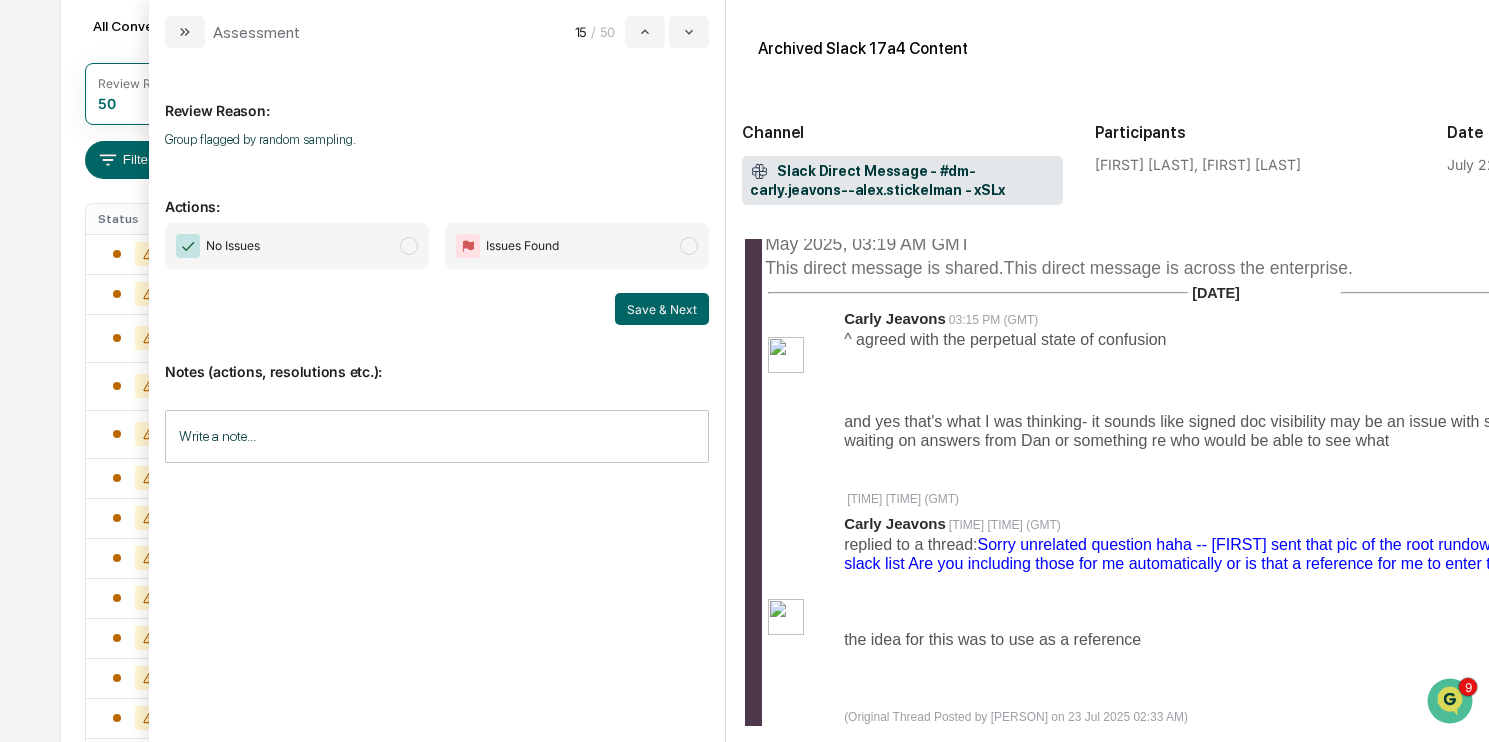 click on "No Issues" at bounding box center [297, 246] 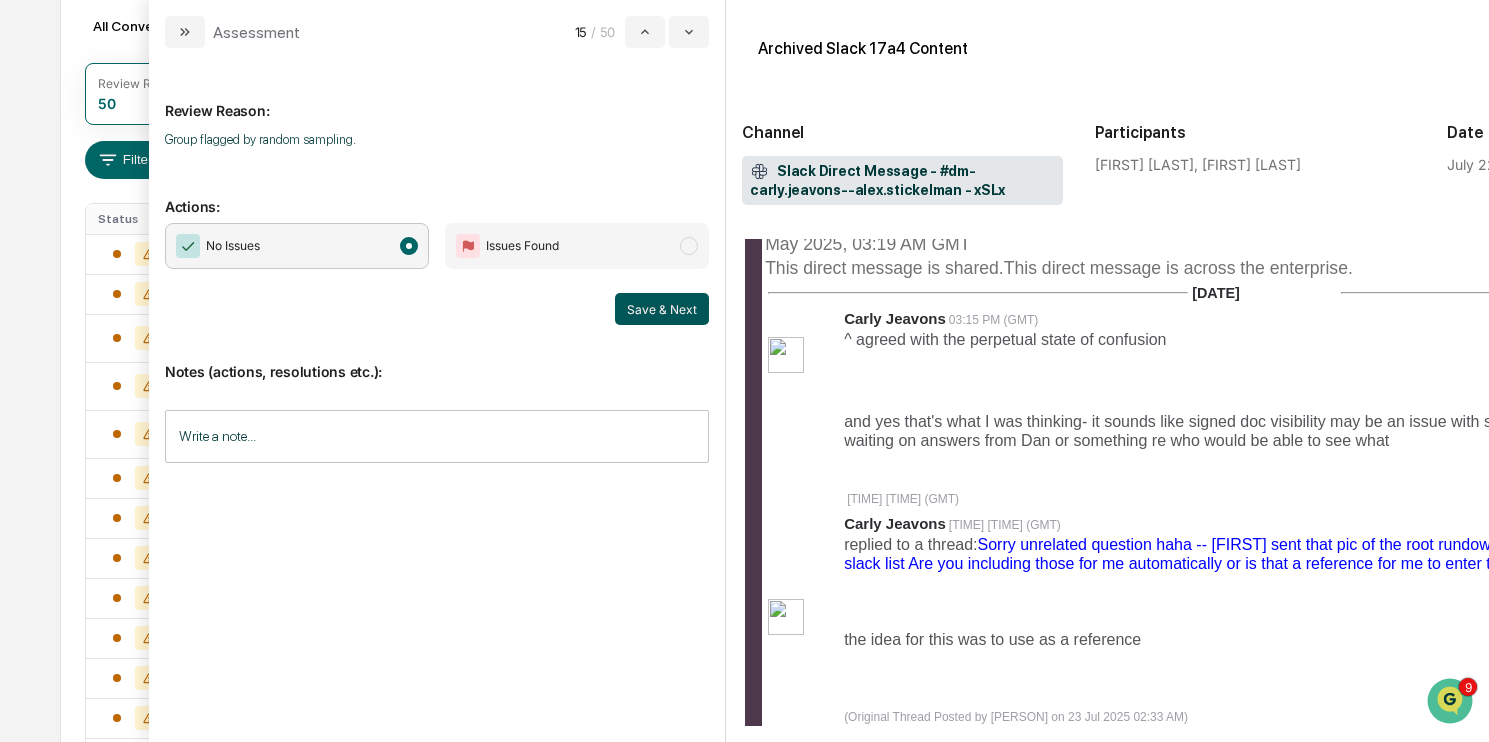 click on "Save & Next" at bounding box center [662, 309] 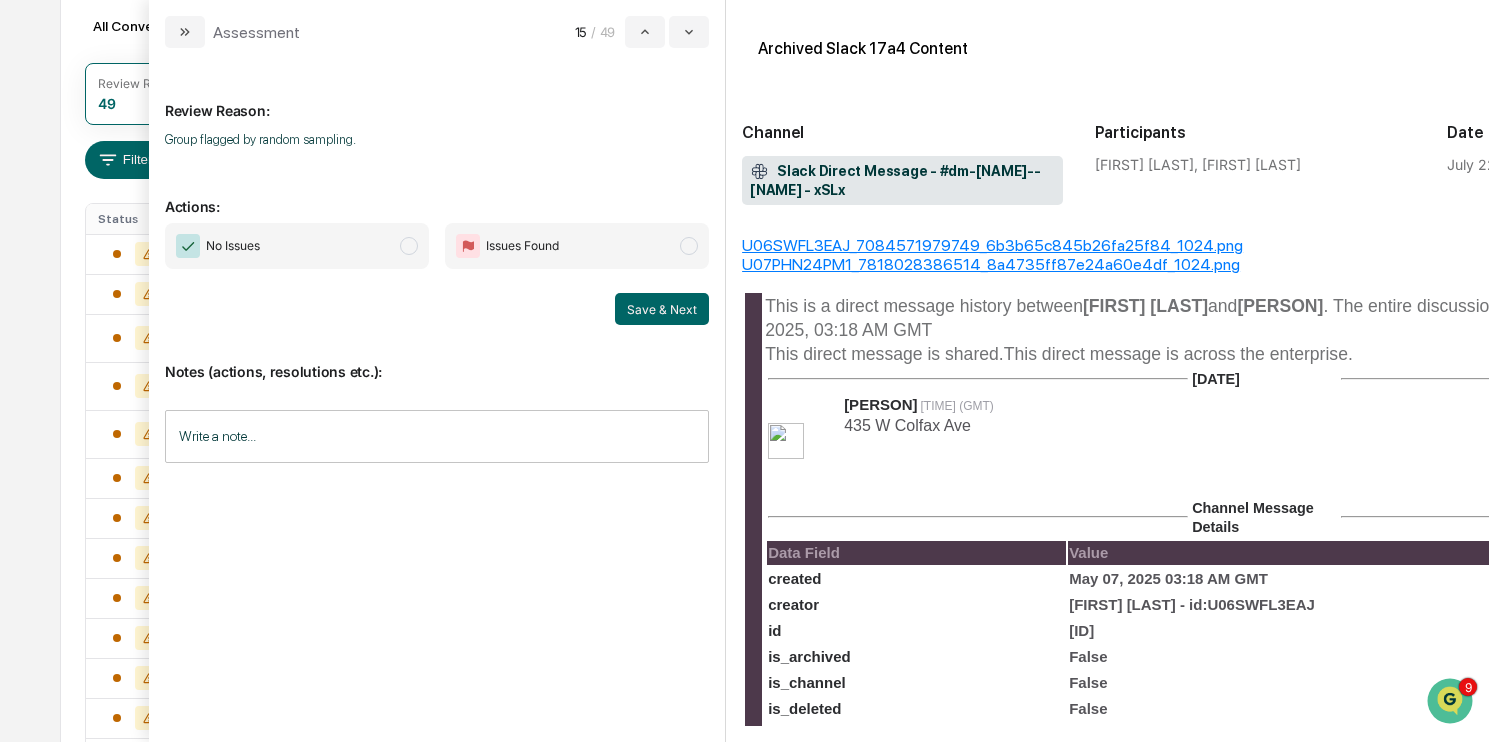 scroll, scrollTop: 56, scrollLeft: 0, axis: vertical 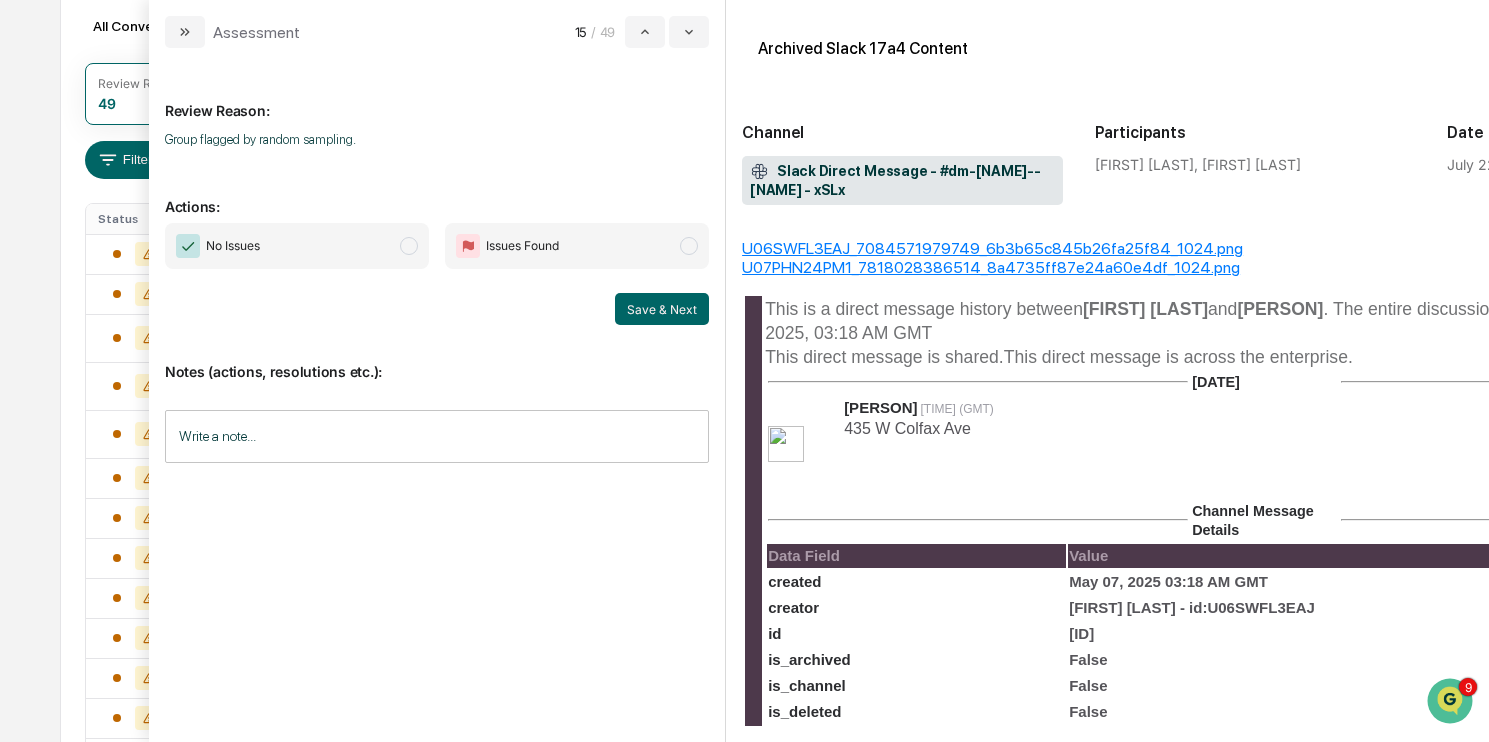 click on "No Issues" at bounding box center [297, 246] 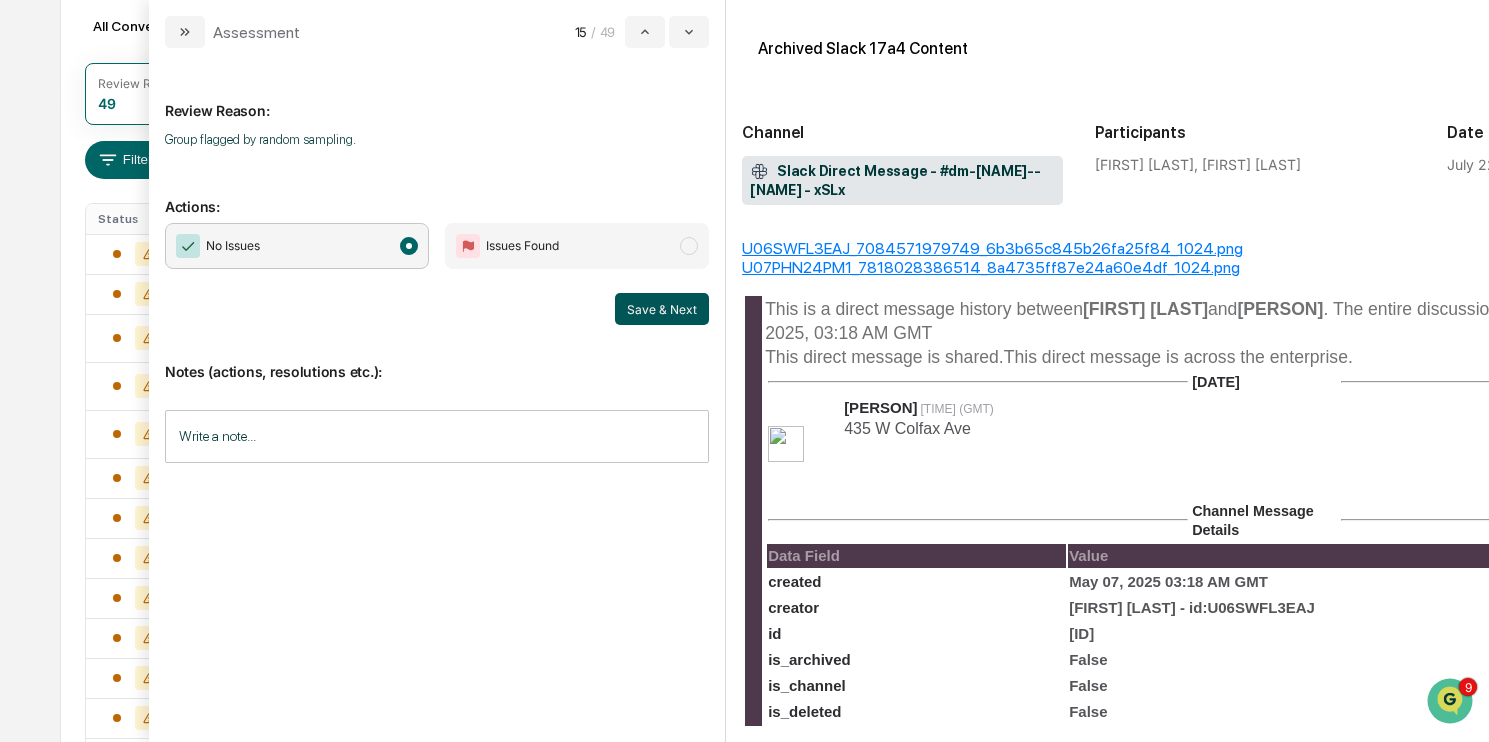 click on "Save & Next" at bounding box center [662, 309] 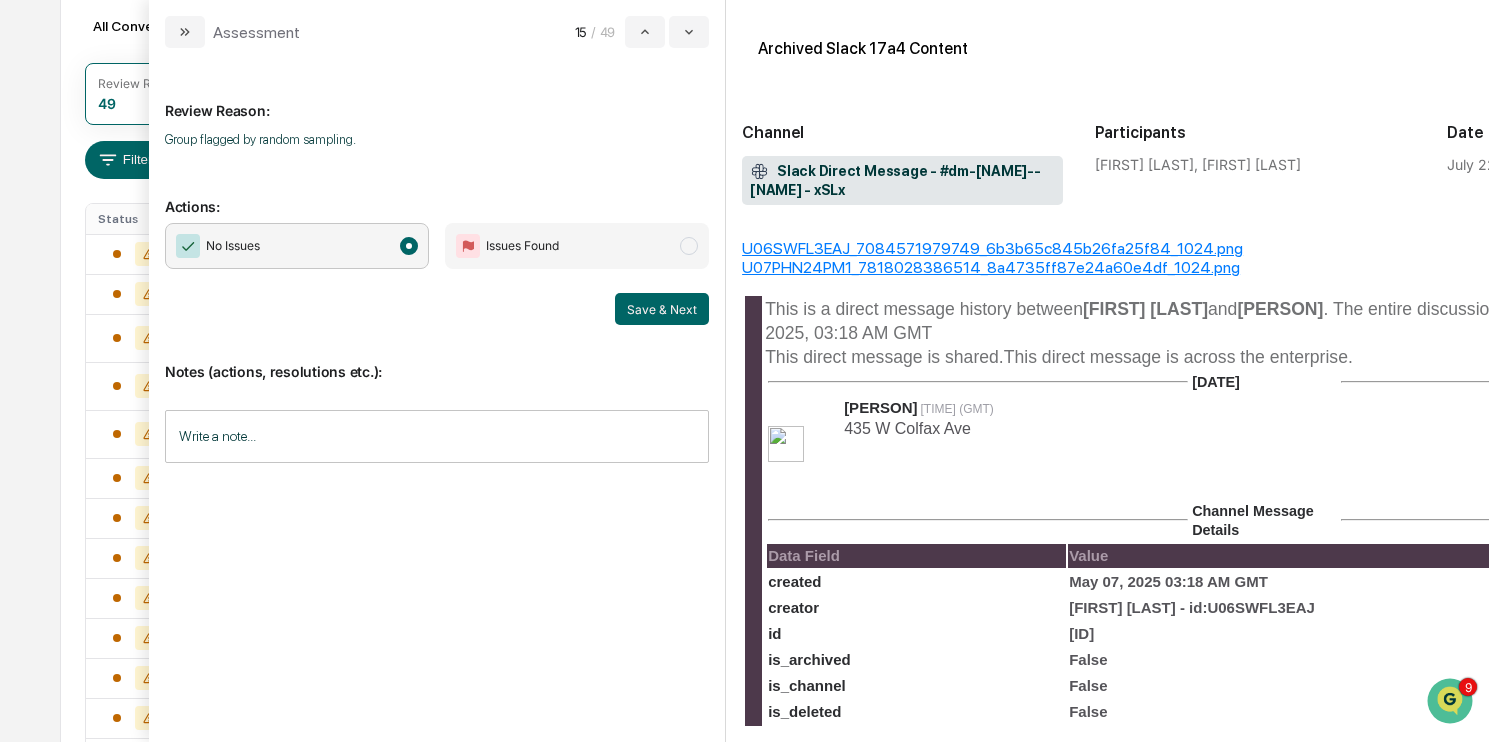 scroll, scrollTop: 0, scrollLeft: 0, axis: both 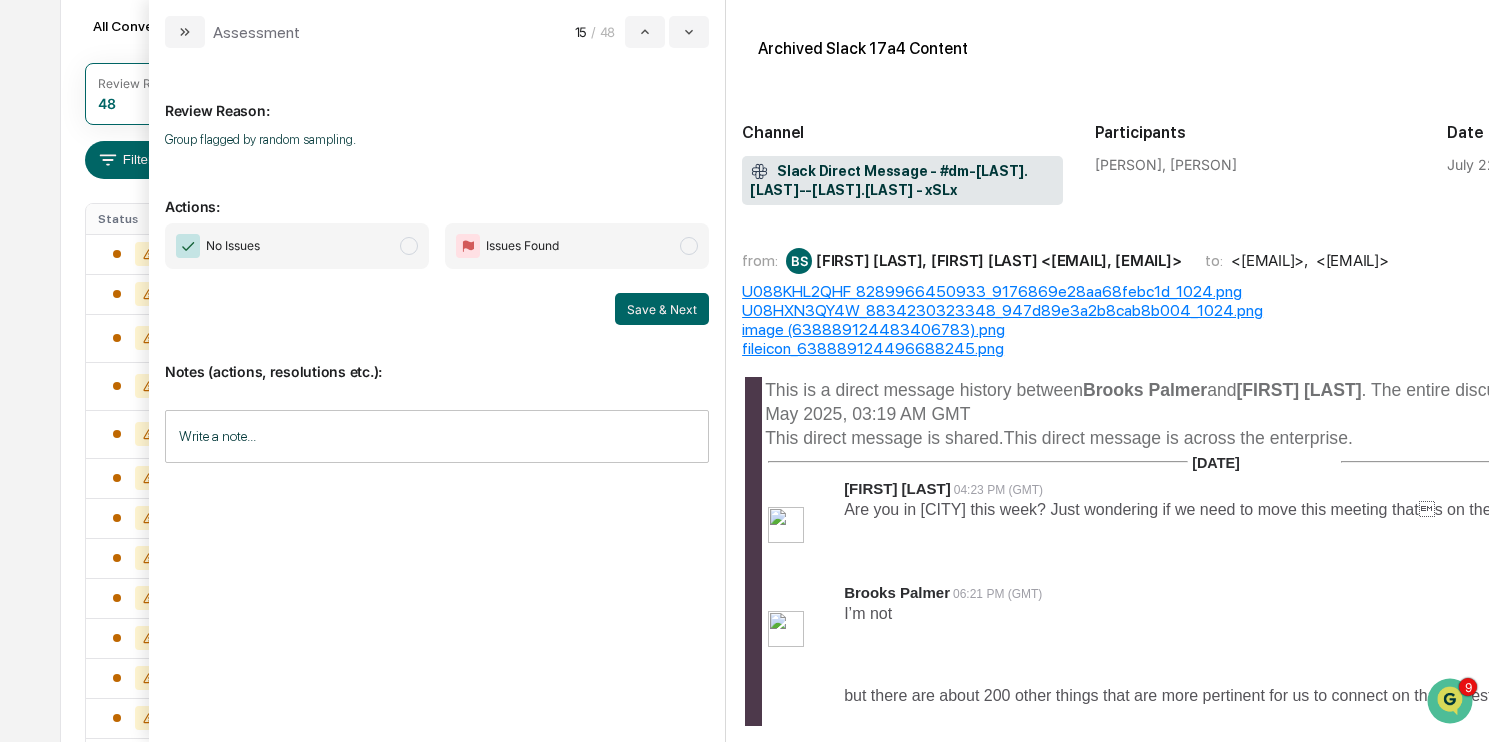 click on "No Issues" at bounding box center (297, 246) 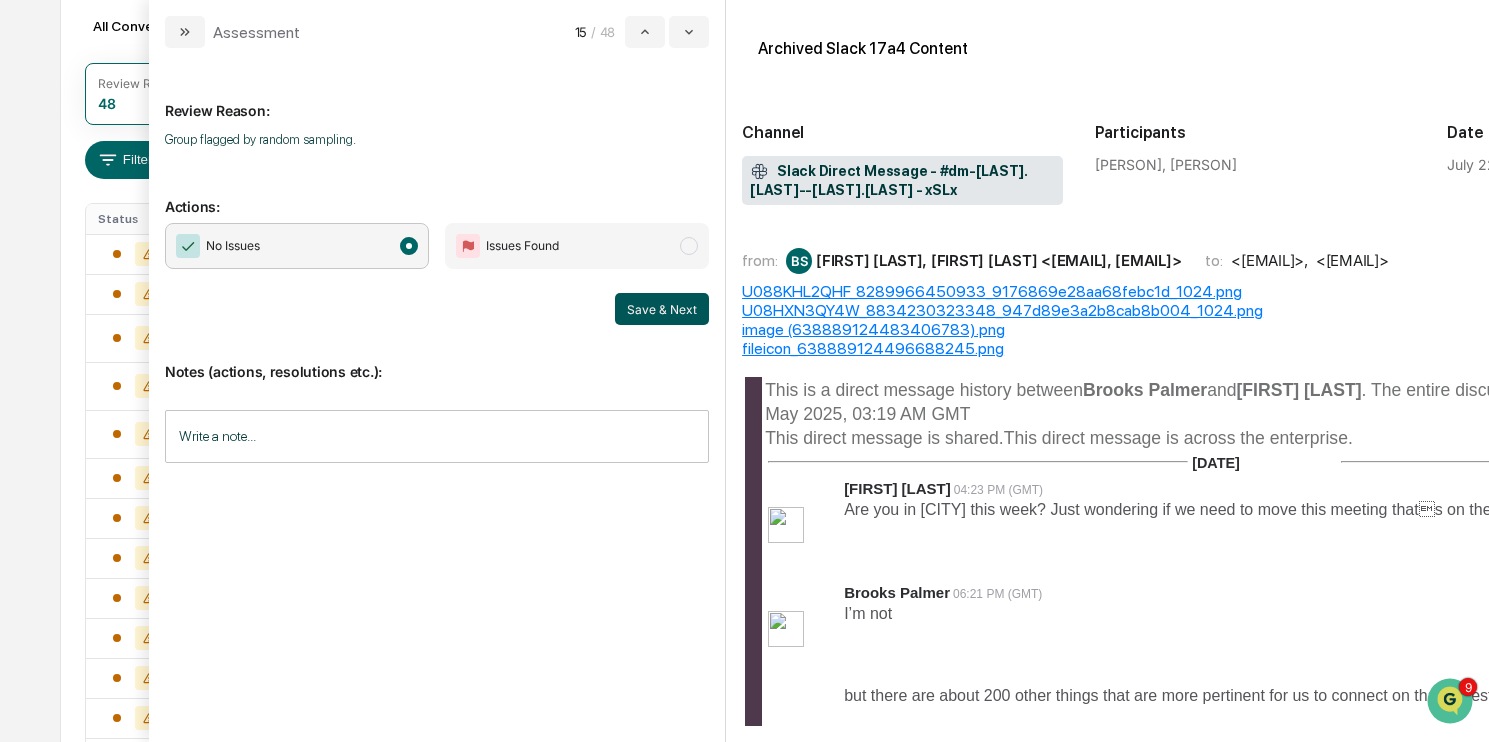 click on "Save & Next" at bounding box center [662, 309] 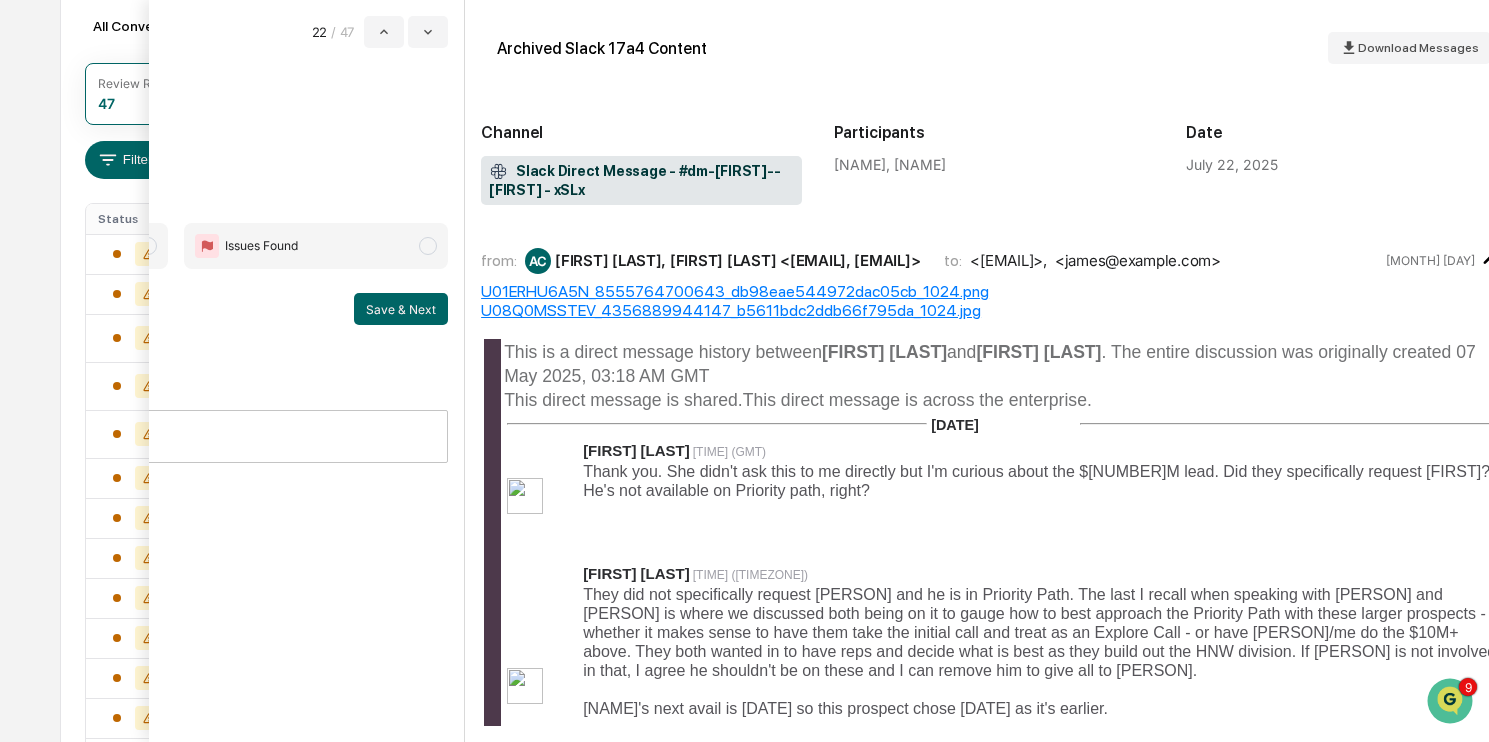 scroll, scrollTop: 0, scrollLeft: 295, axis: horizontal 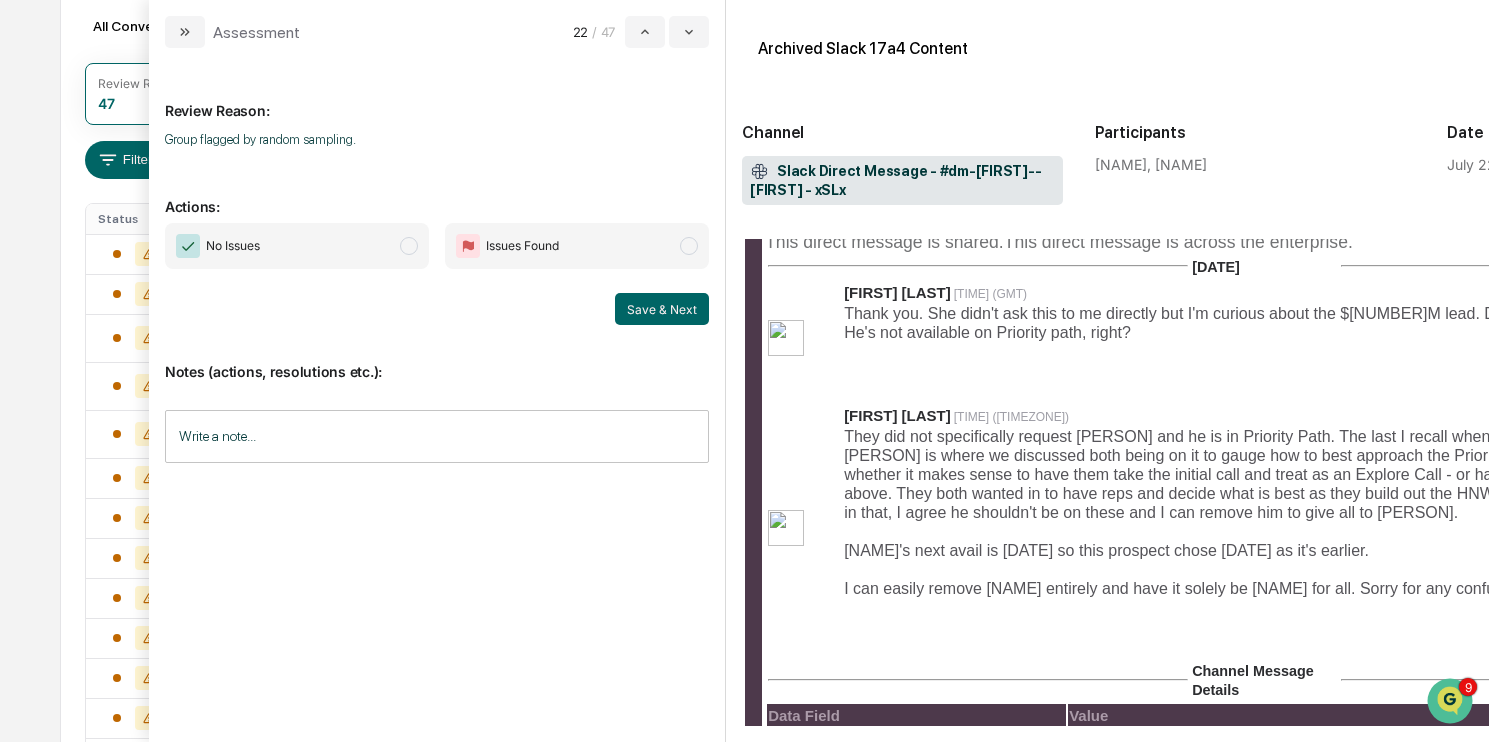 click on "No Issues" at bounding box center [297, 246] 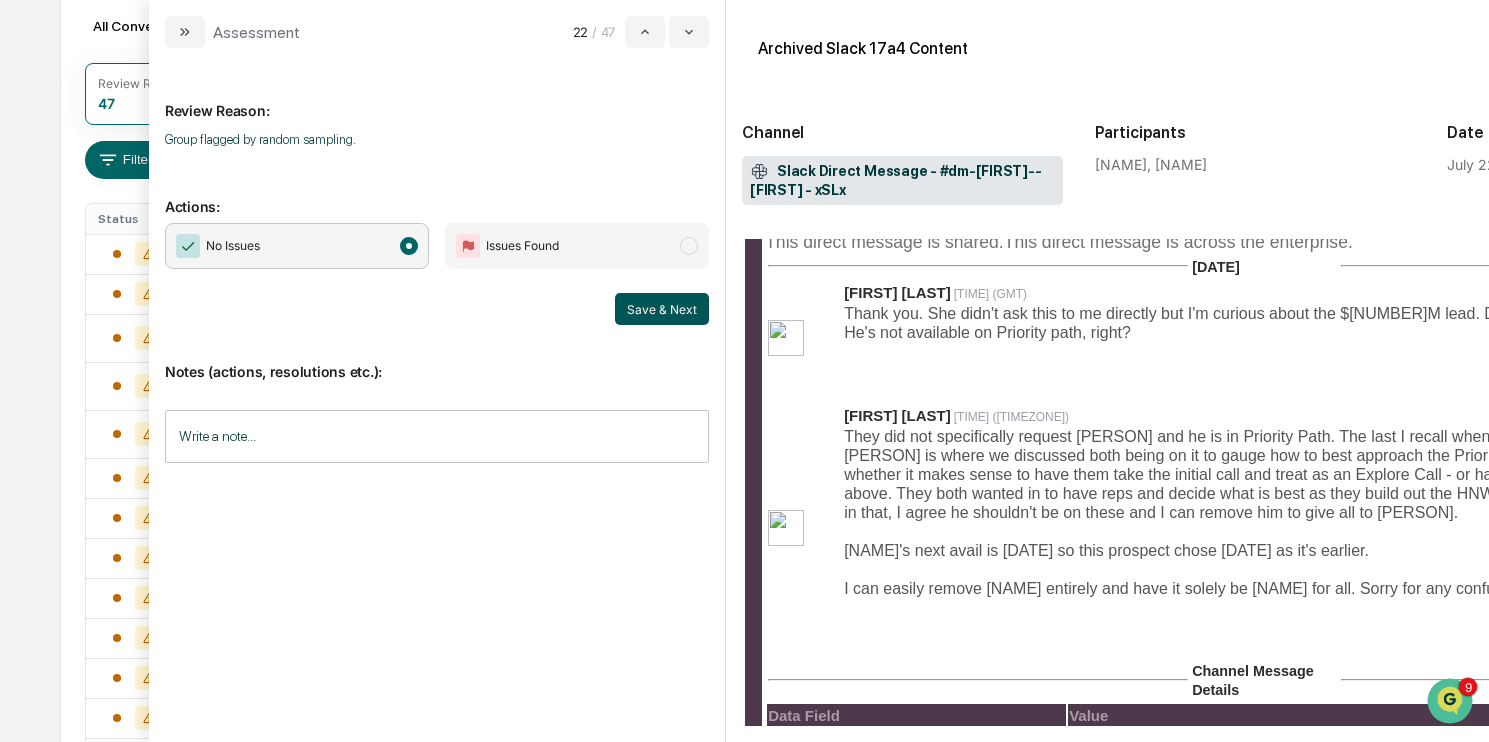 click on "Save & Next" at bounding box center [662, 309] 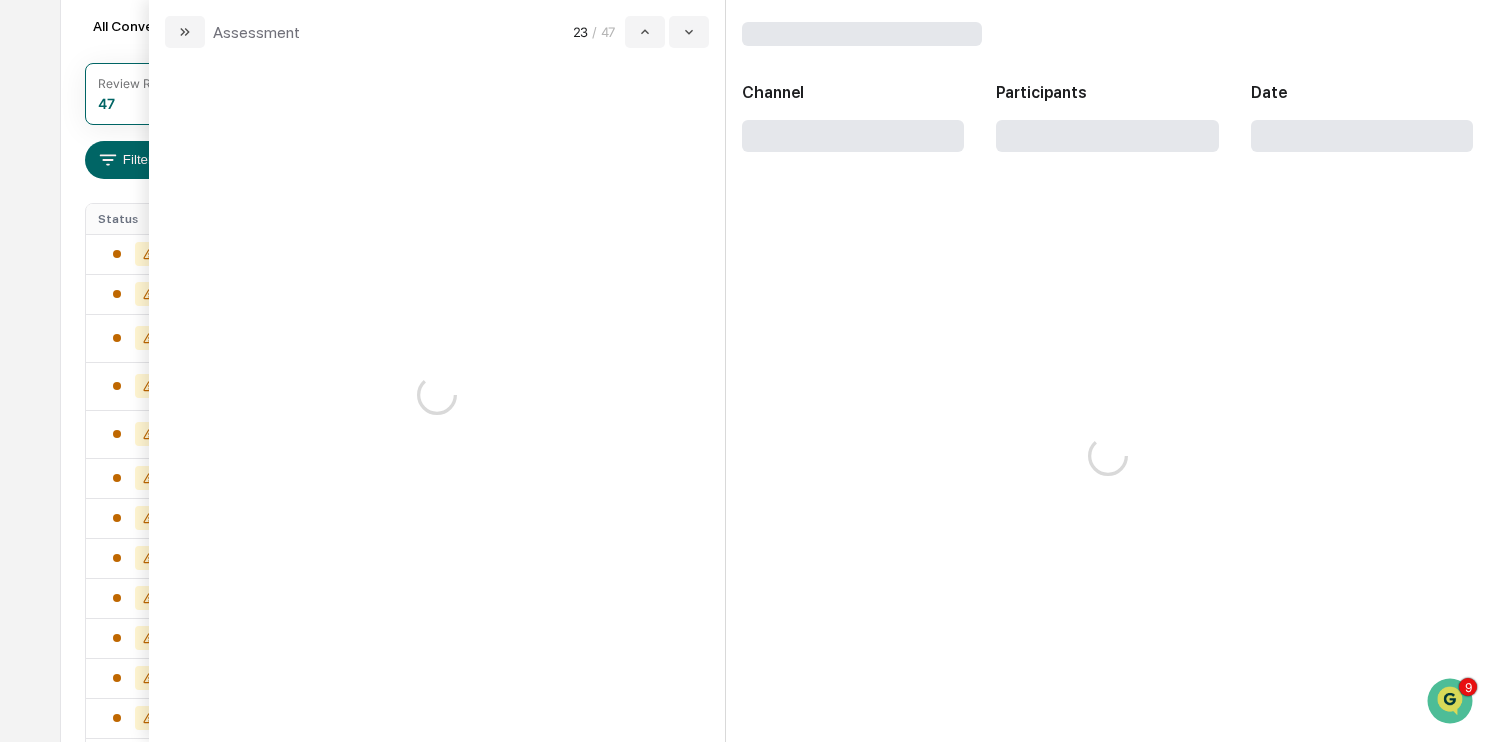 scroll, scrollTop: 0, scrollLeft: 0, axis: both 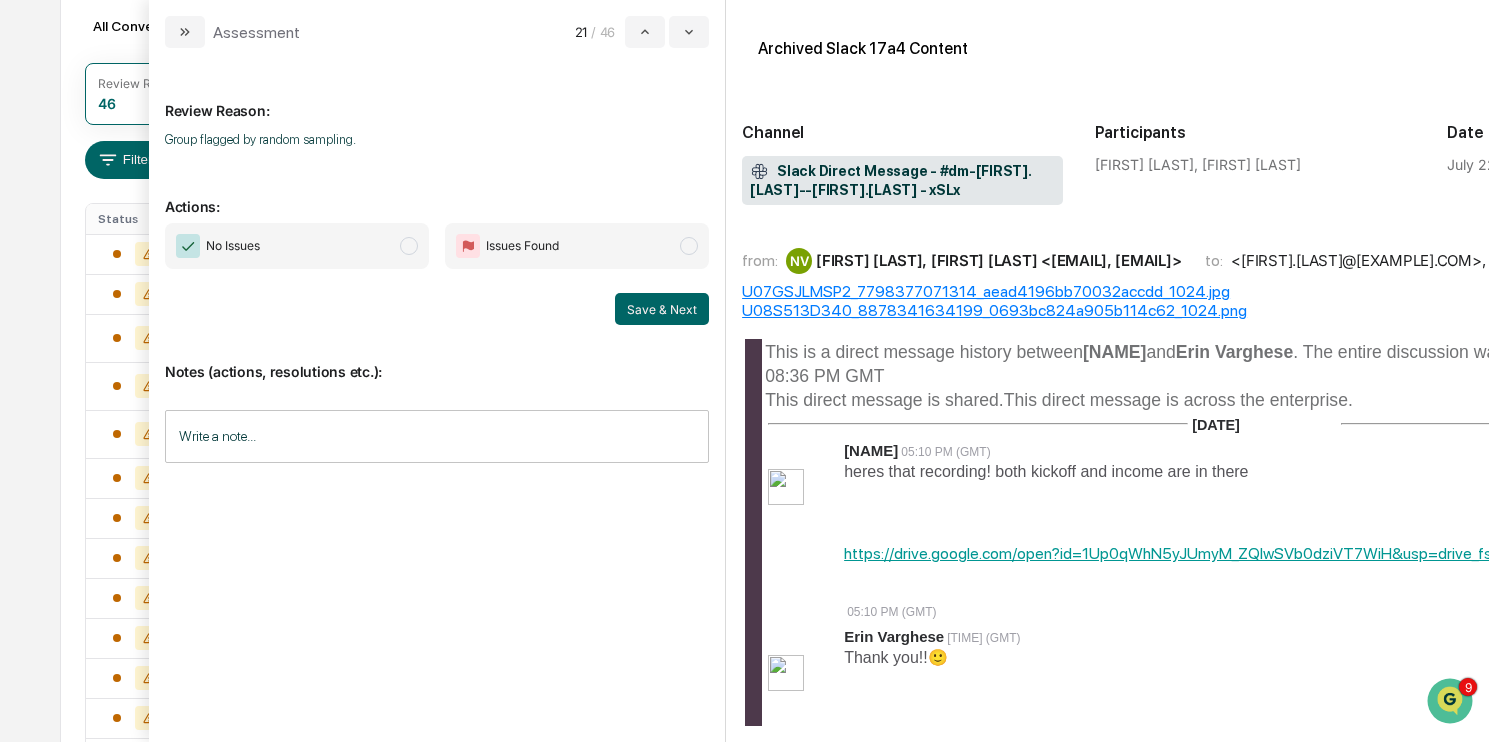click on "No Issues" at bounding box center [297, 246] 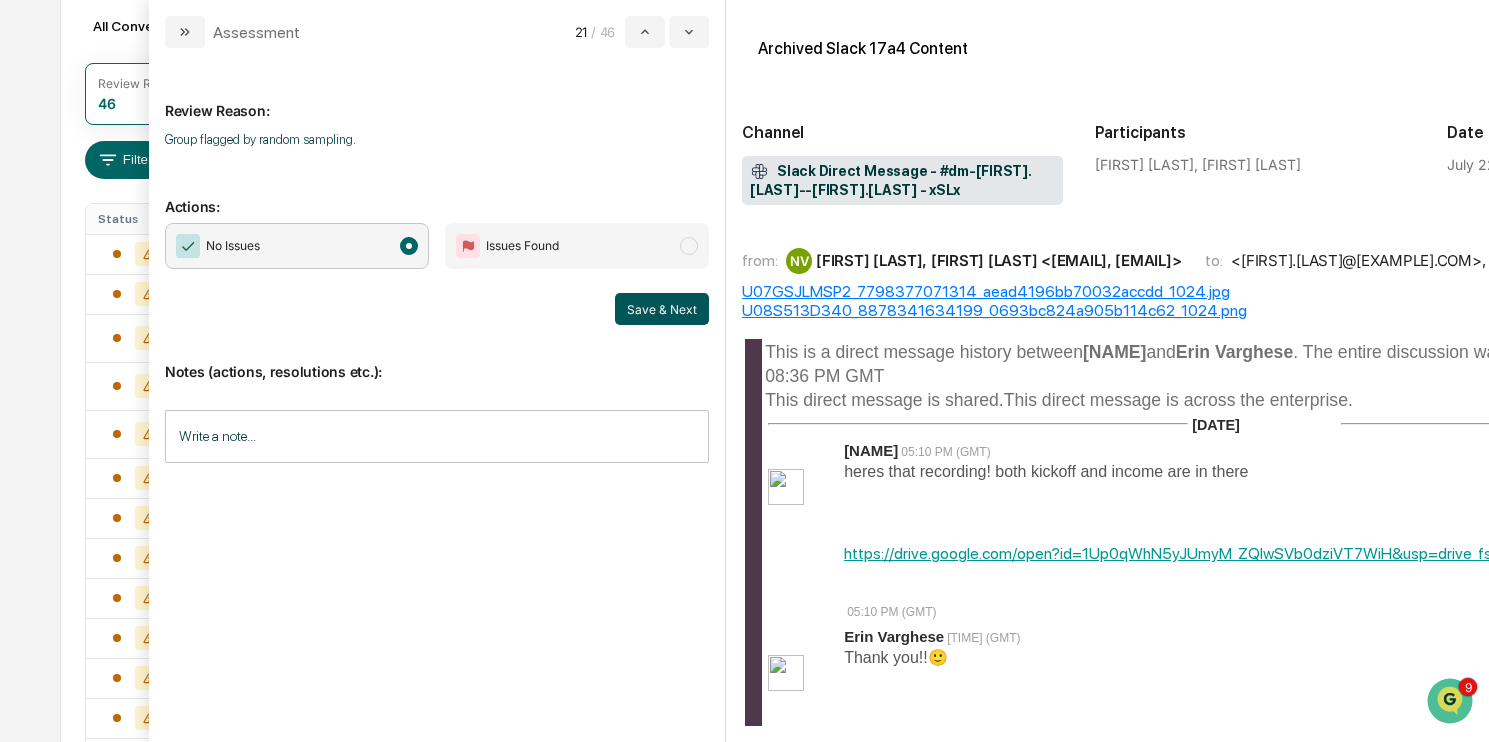 click on "Save & Next" at bounding box center [662, 309] 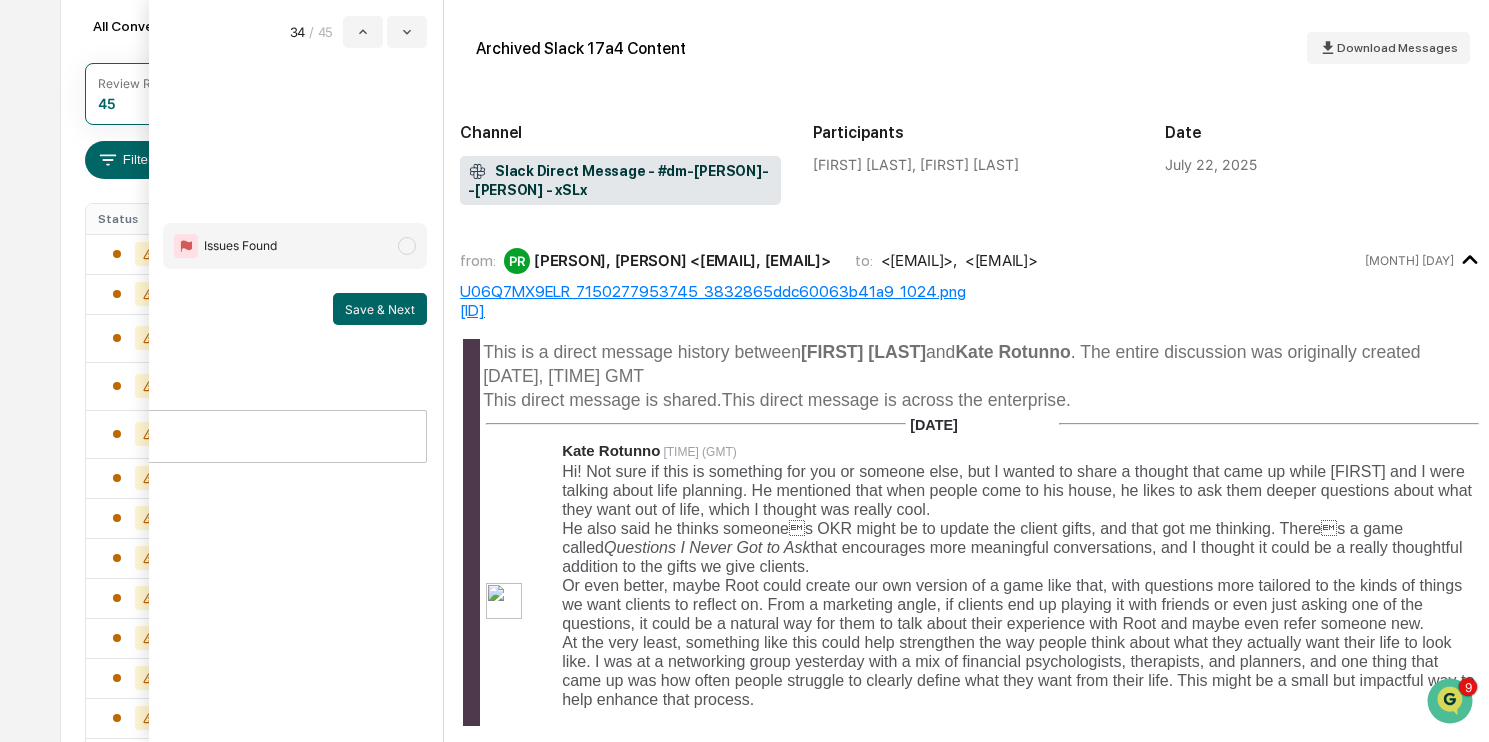 scroll, scrollTop: 0, scrollLeft: 295, axis: horizontal 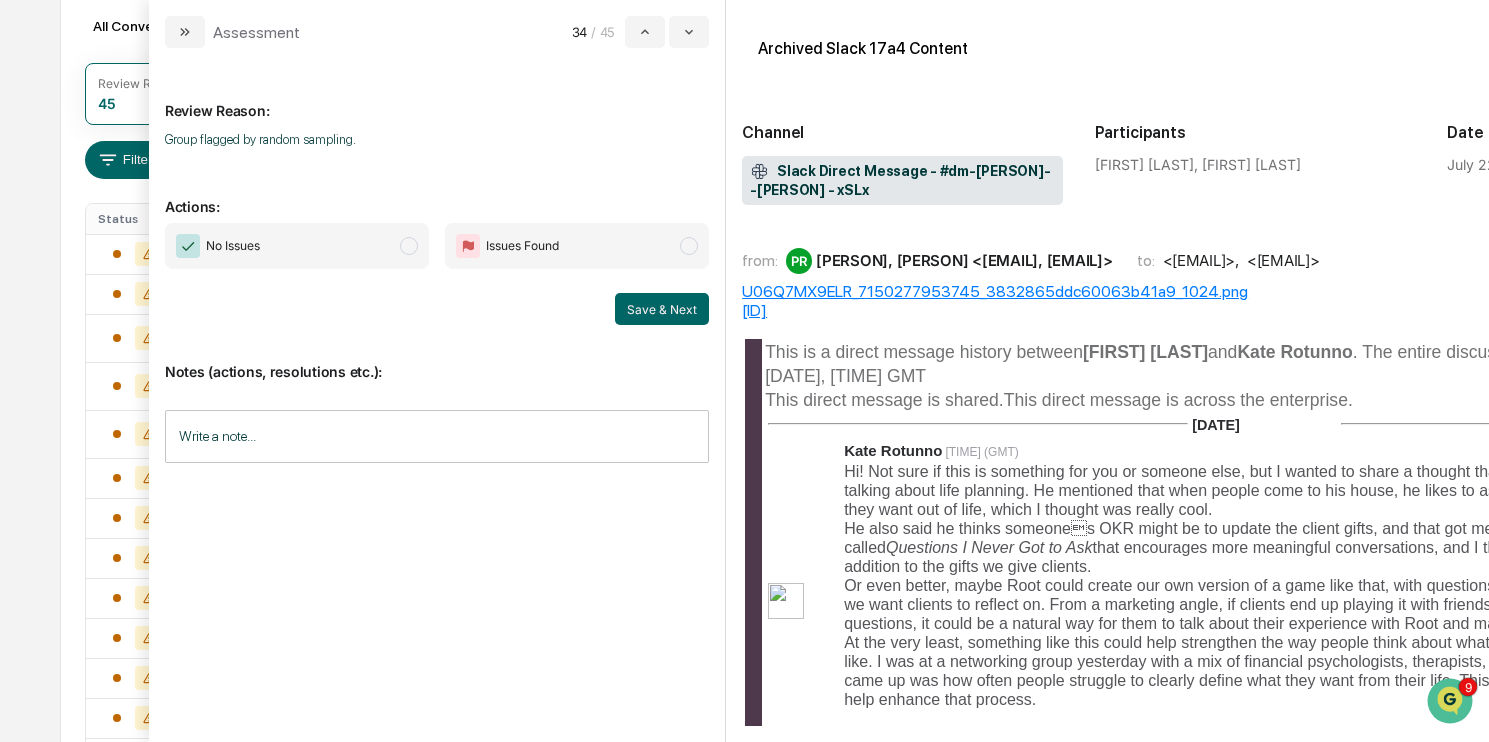 click on "No Issues" at bounding box center [297, 246] 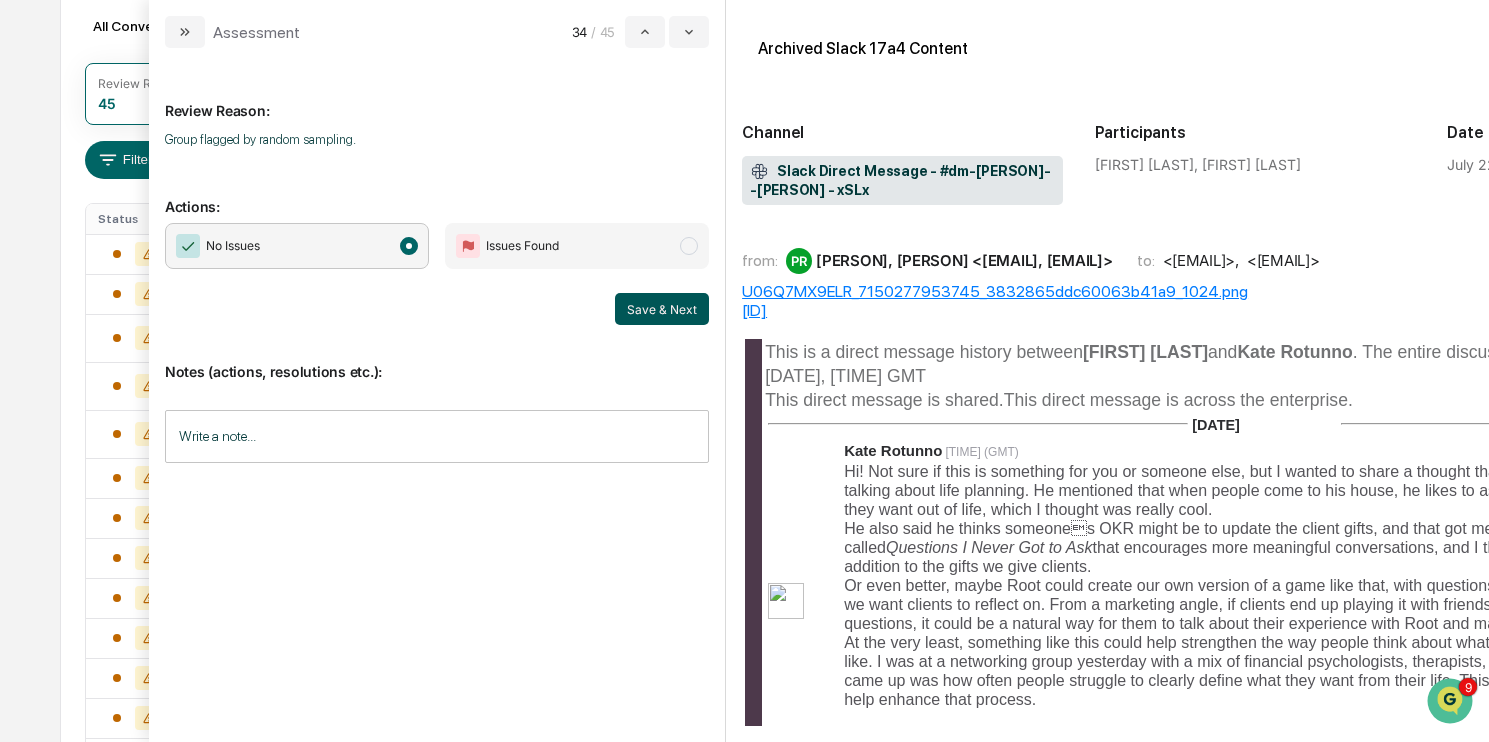 click on "Save & Next" at bounding box center (662, 309) 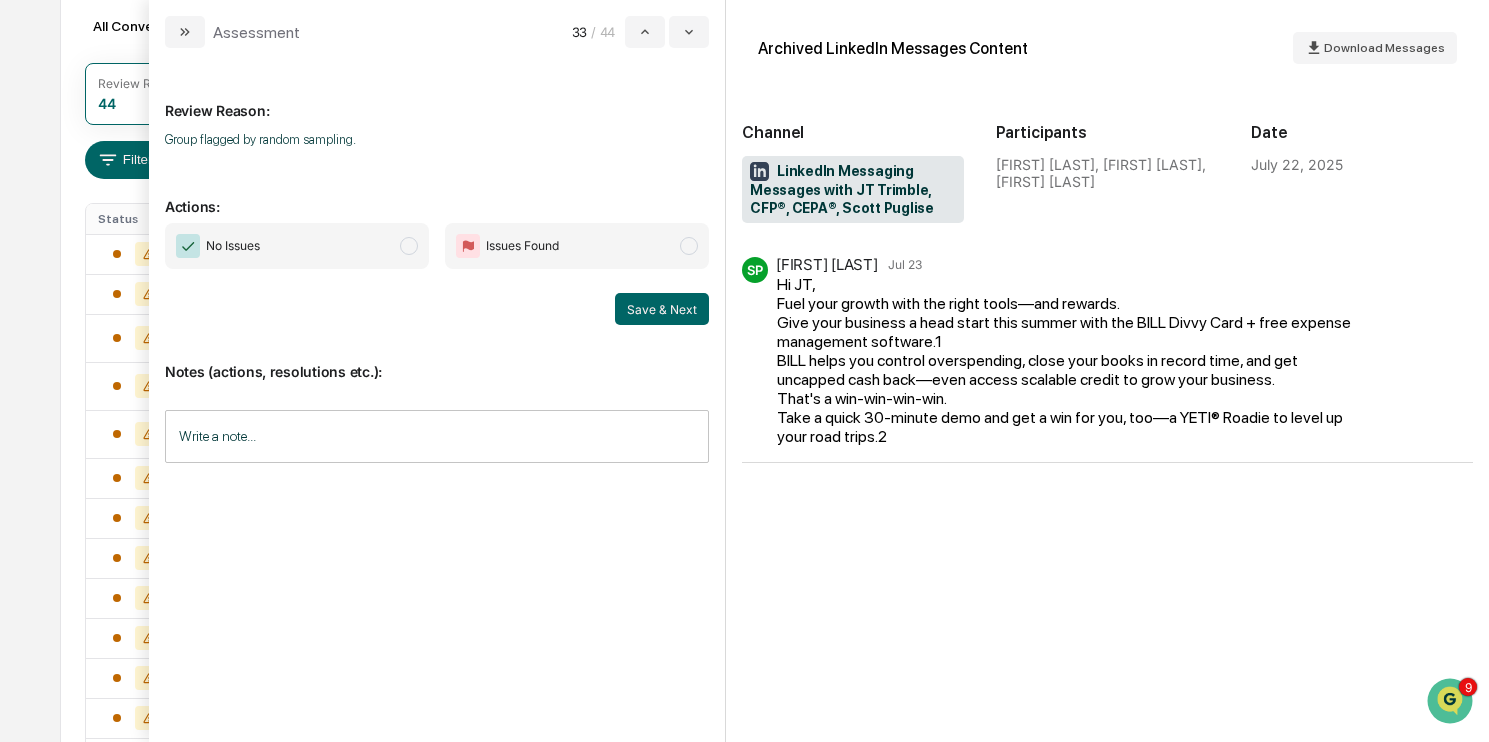click on "No Issues Issues Found Save & Next" at bounding box center (437, 274) 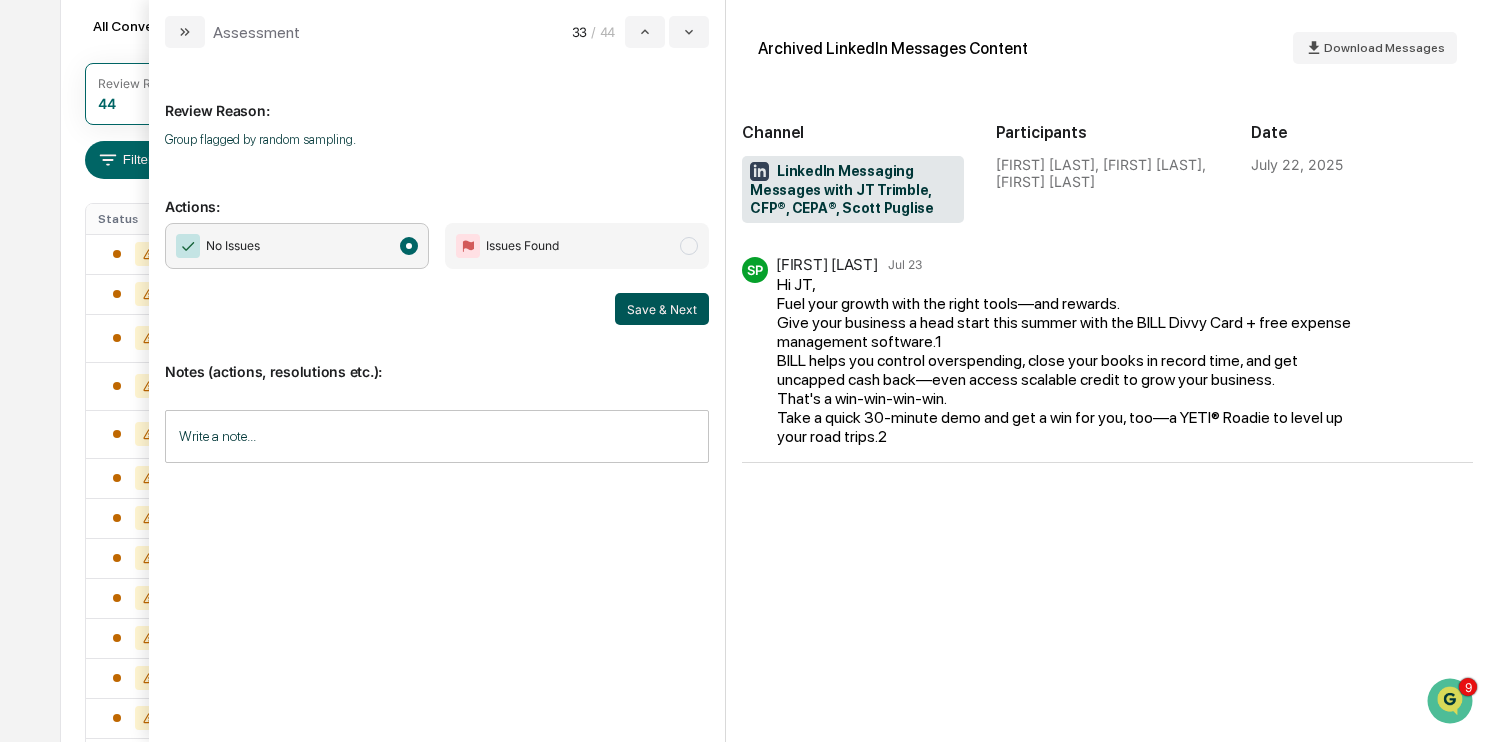 click on "Save & Next" at bounding box center (662, 309) 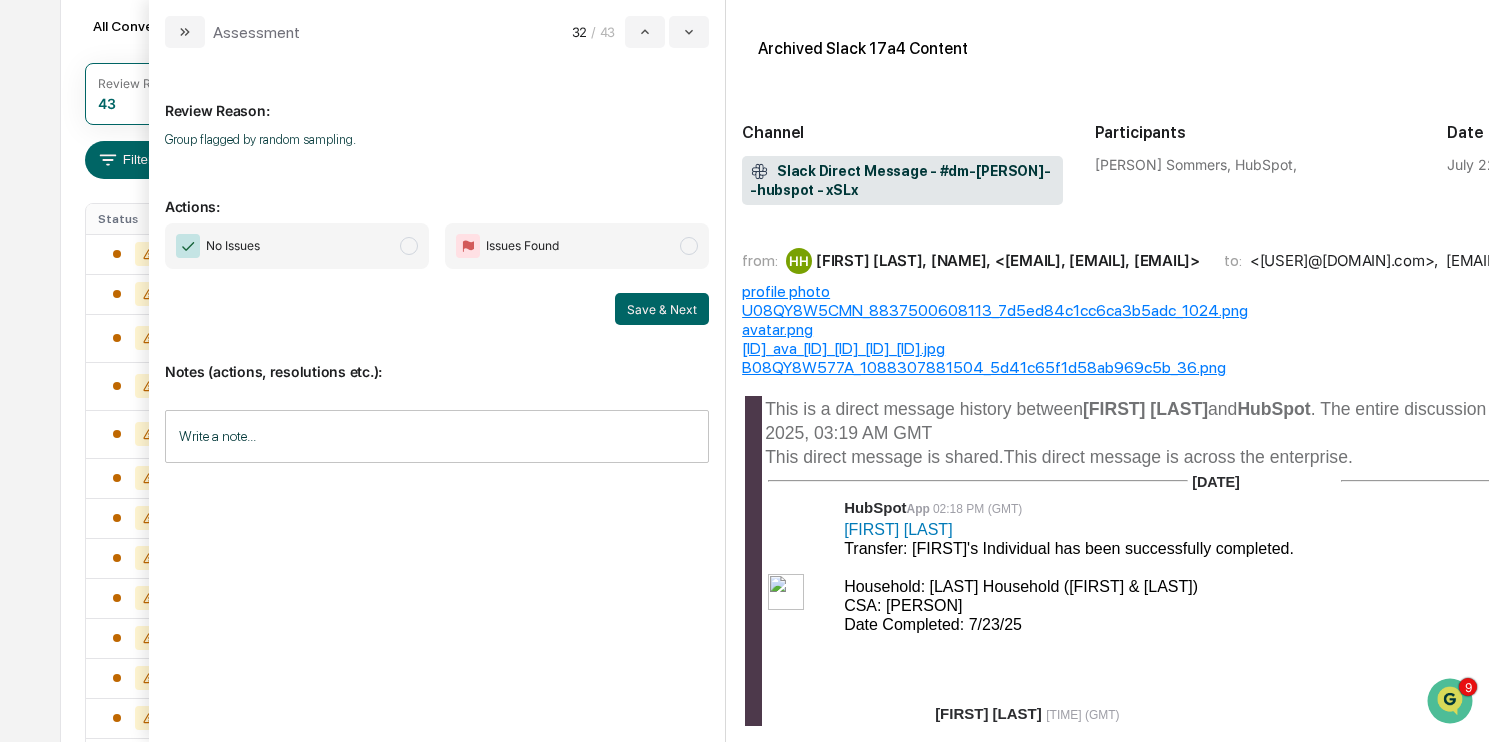 click on "No Issues" at bounding box center [297, 246] 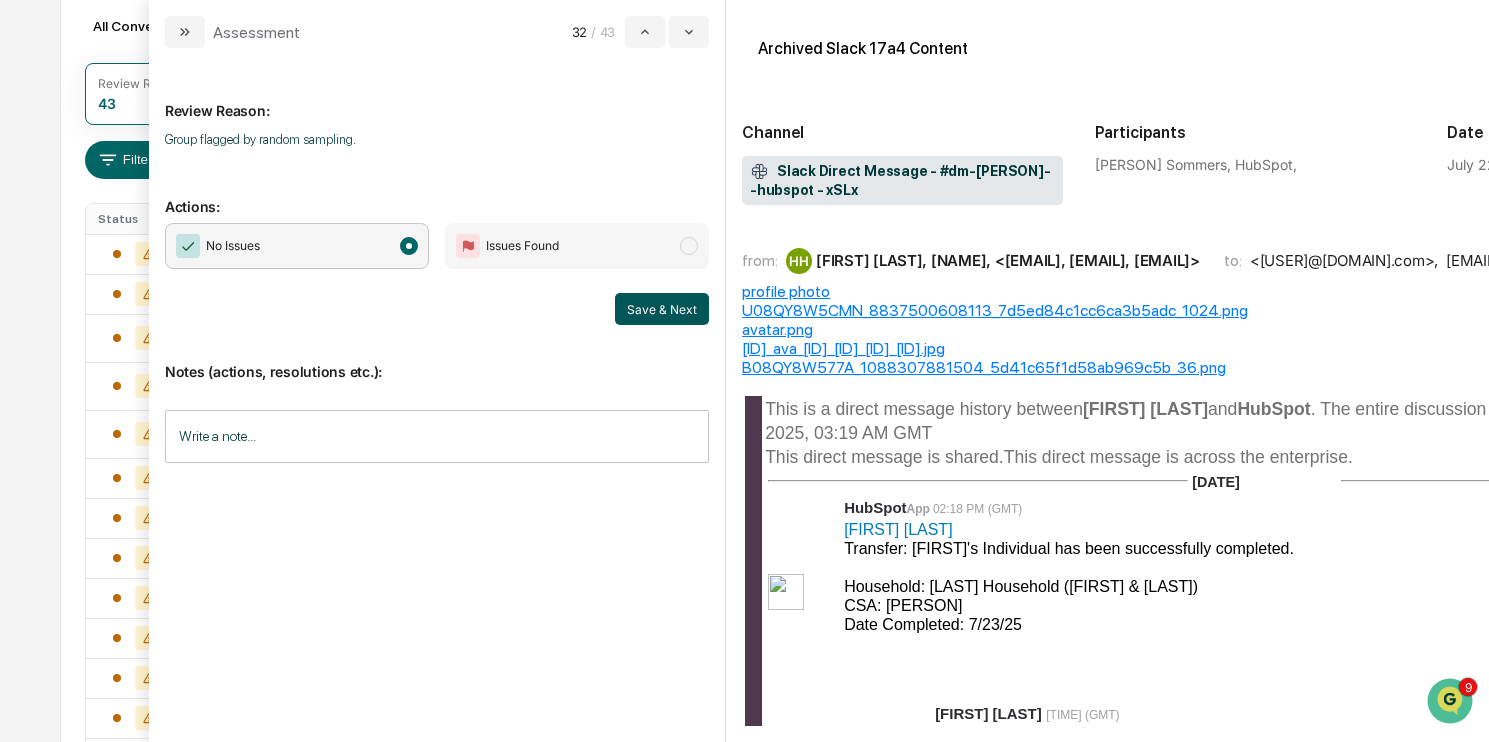 click on "Save & Next" at bounding box center [662, 309] 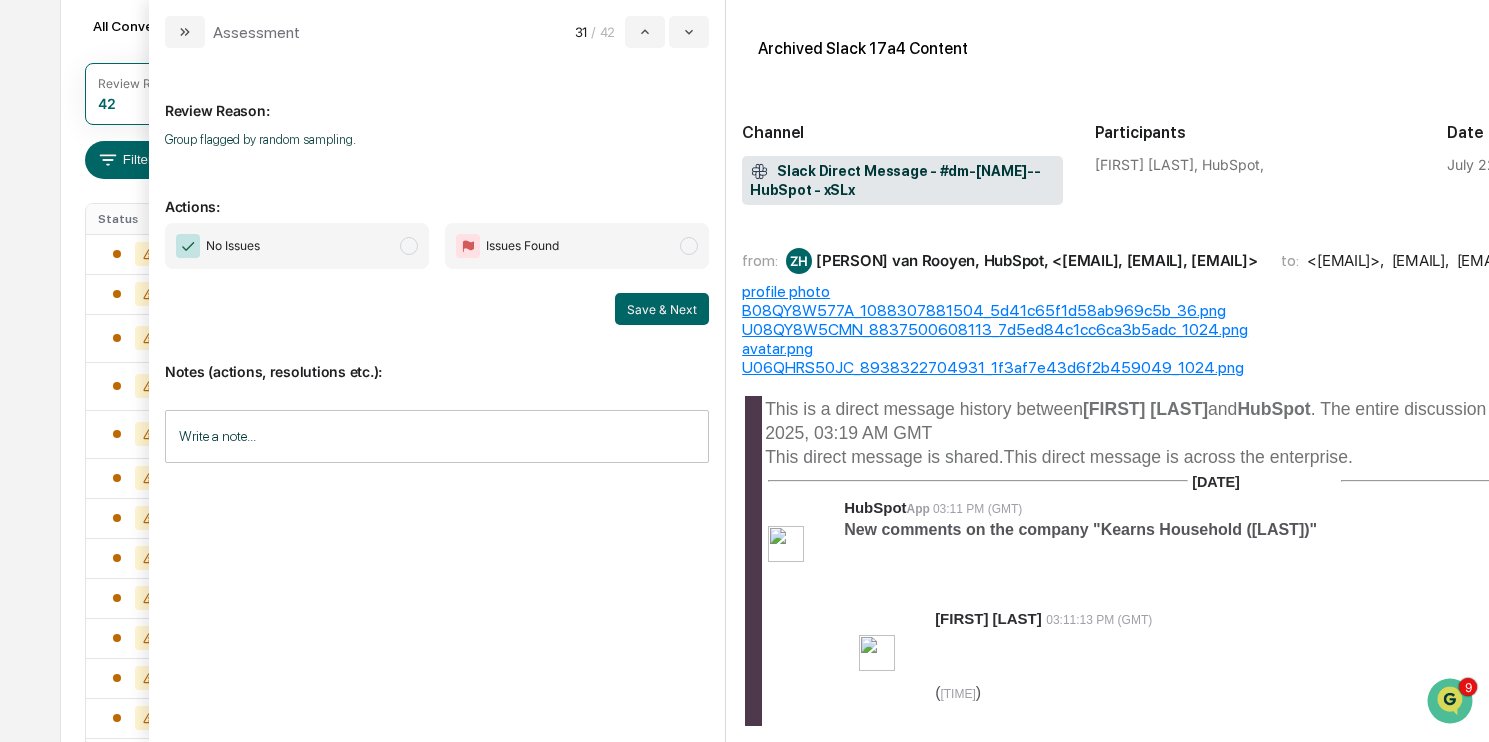 click on "No Issues" at bounding box center (297, 246) 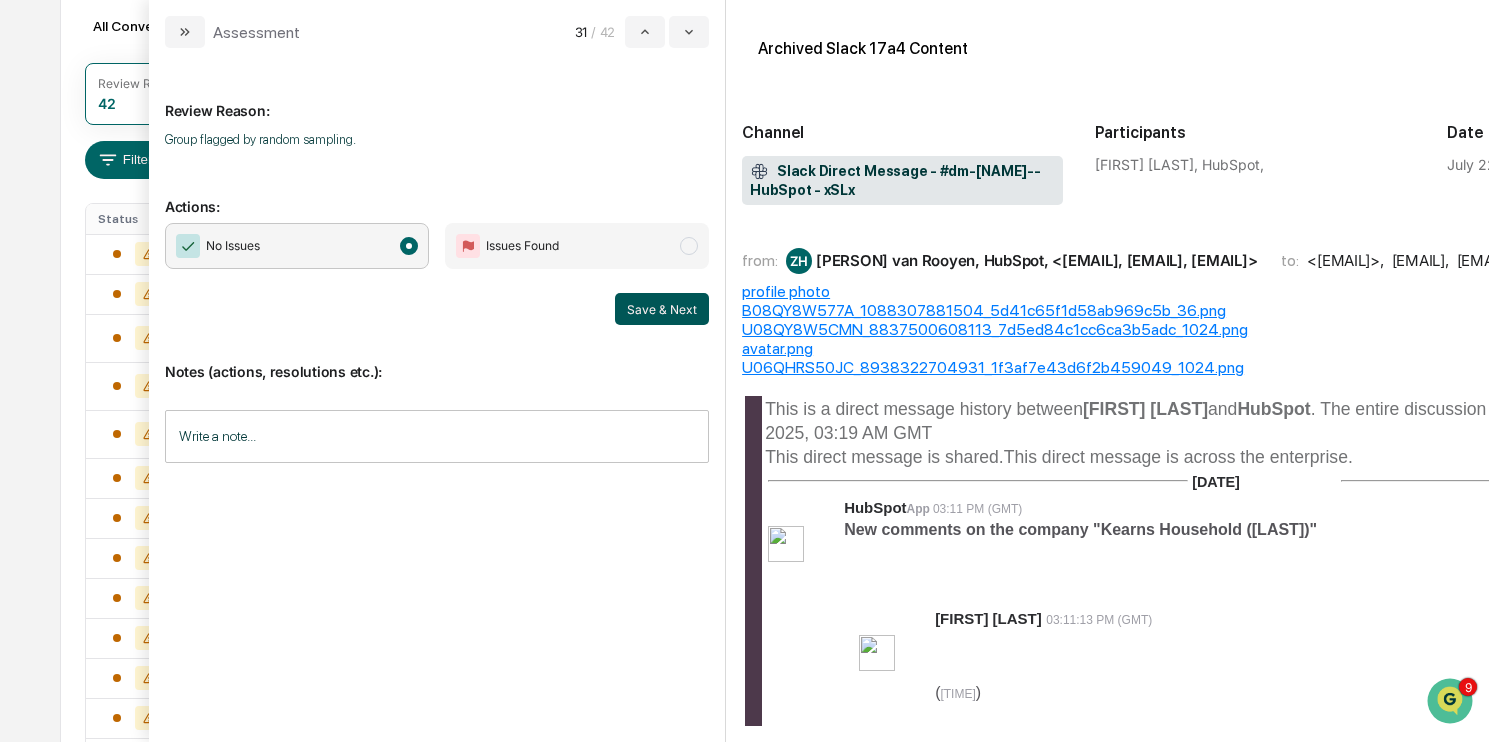 click on "Save & Next" at bounding box center [662, 309] 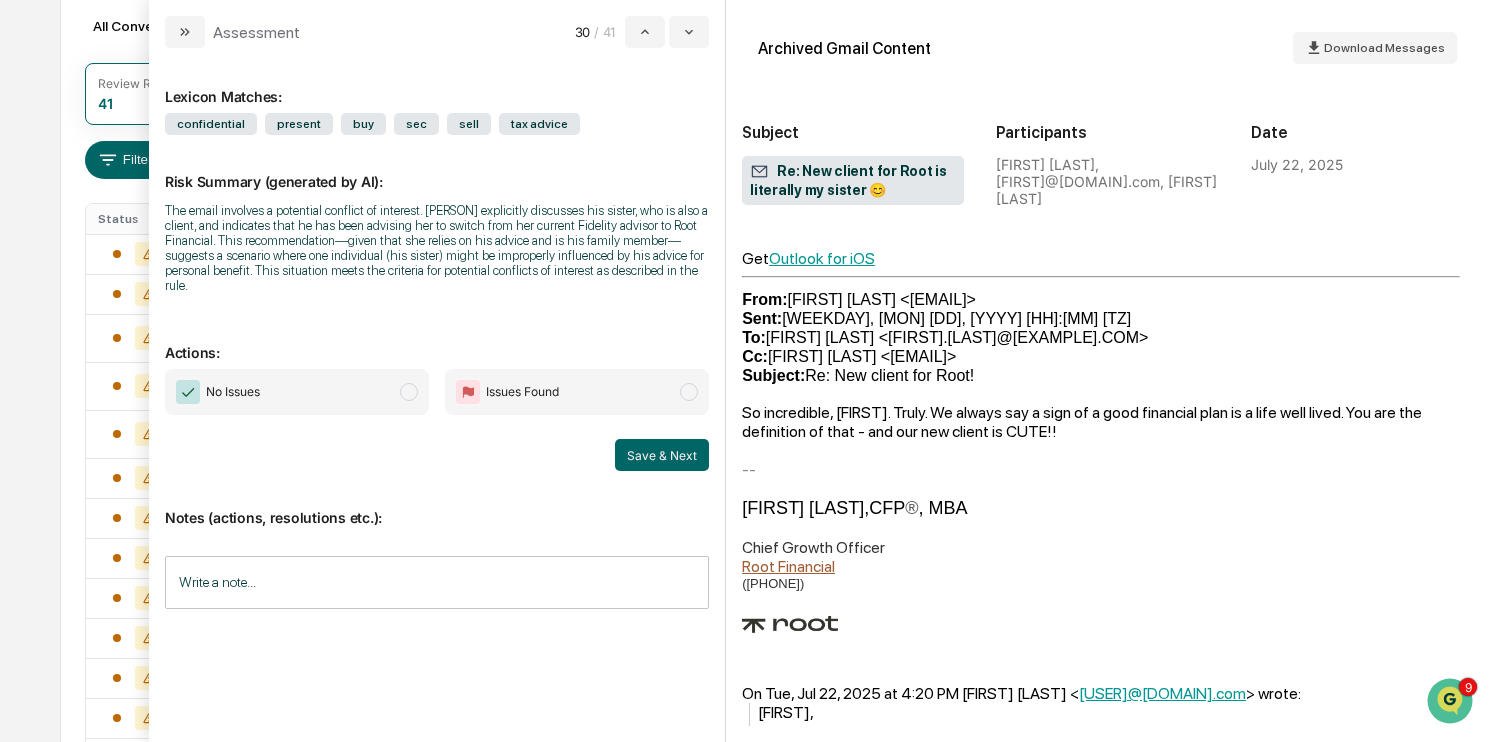 scroll, scrollTop: 393, scrollLeft: 0, axis: vertical 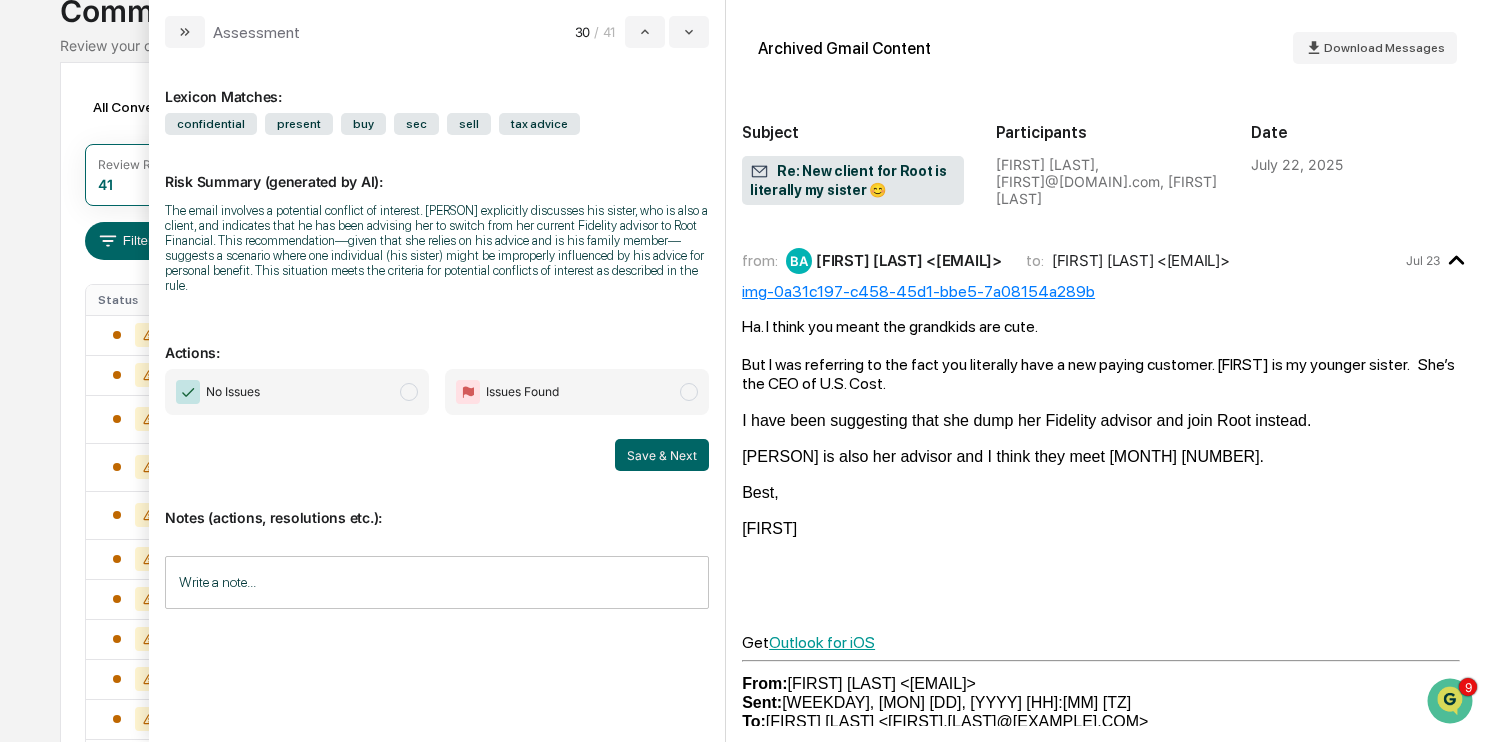 click on "No Issues" at bounding box center (297, 392) 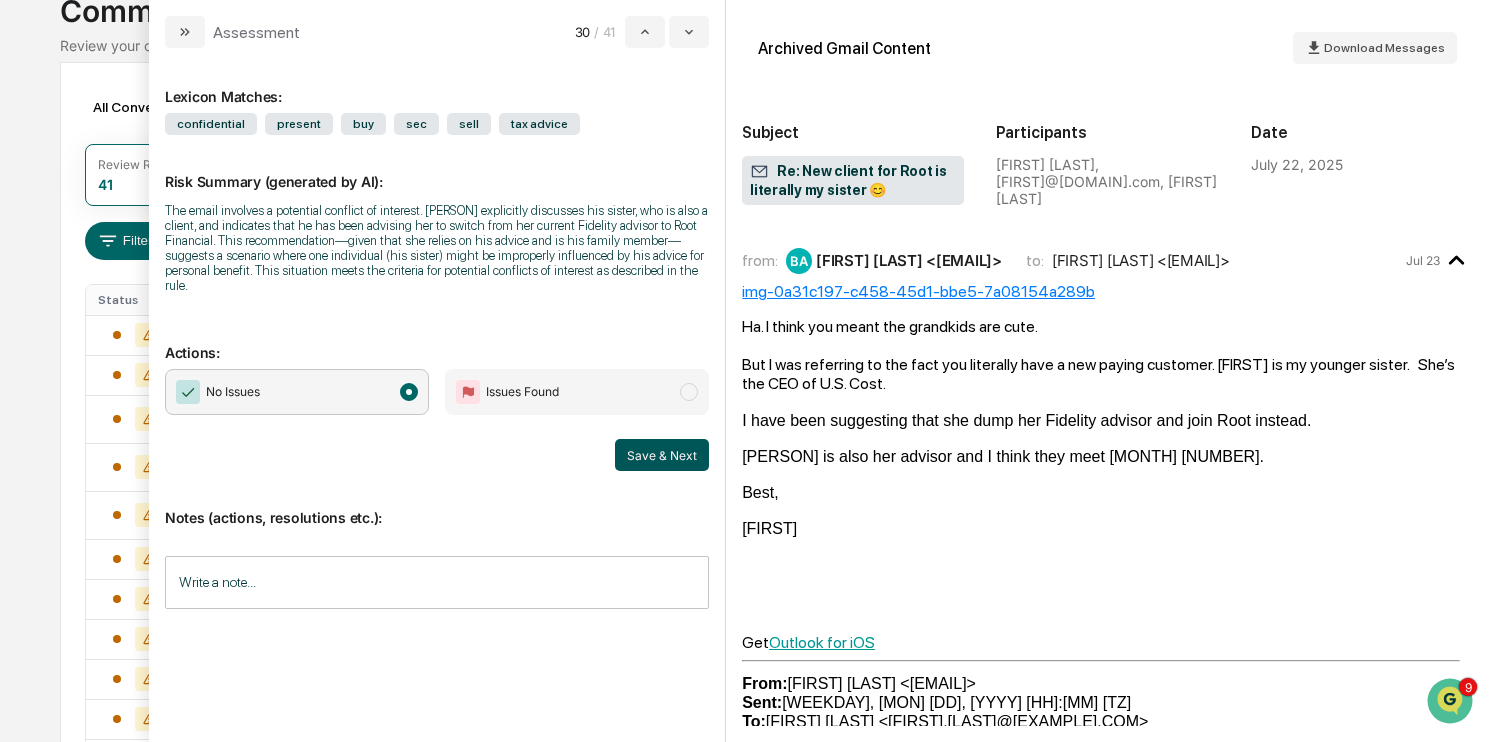 click on "Save & Next" at bounding box center [662, 455] 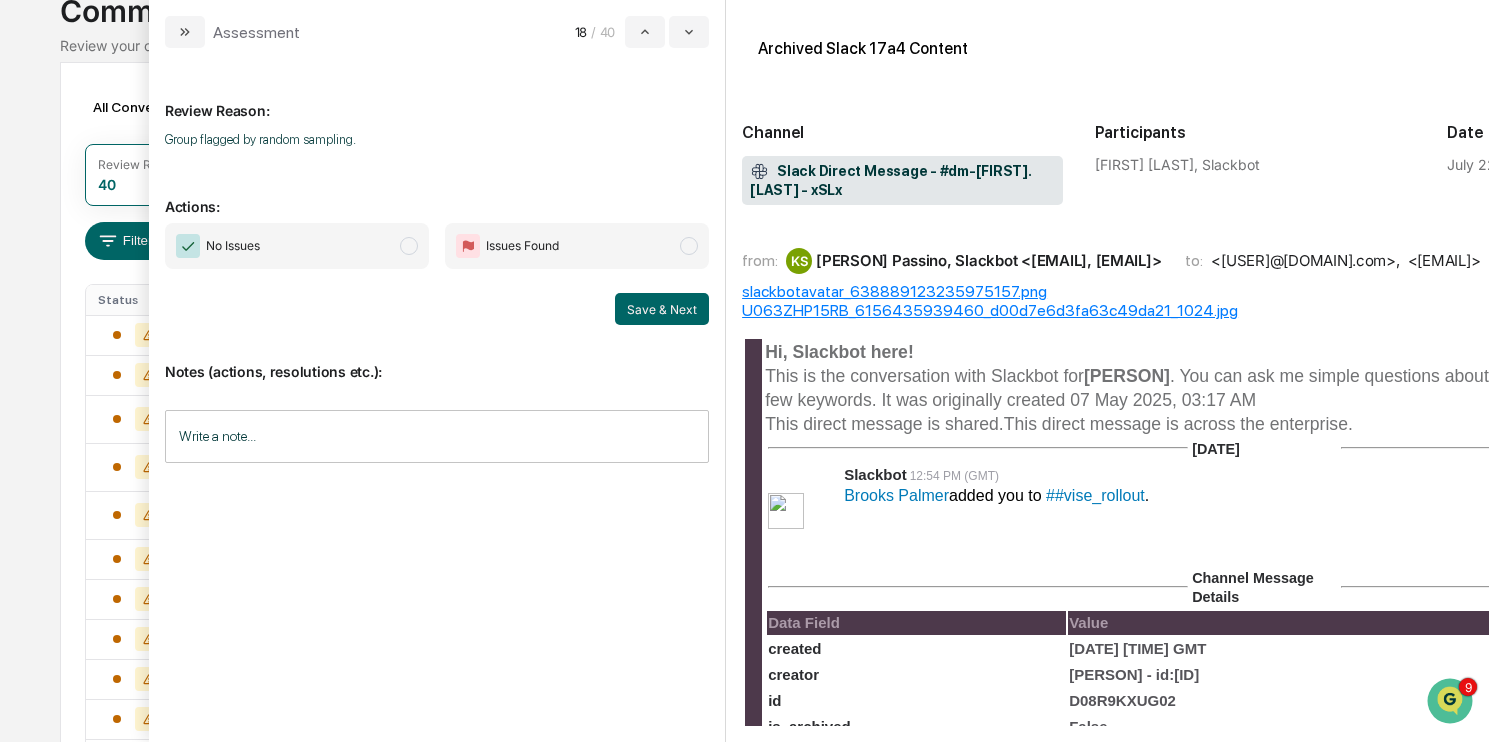 click on "No Issues Issues Found Save & Next" at bounding box center (437, 274) 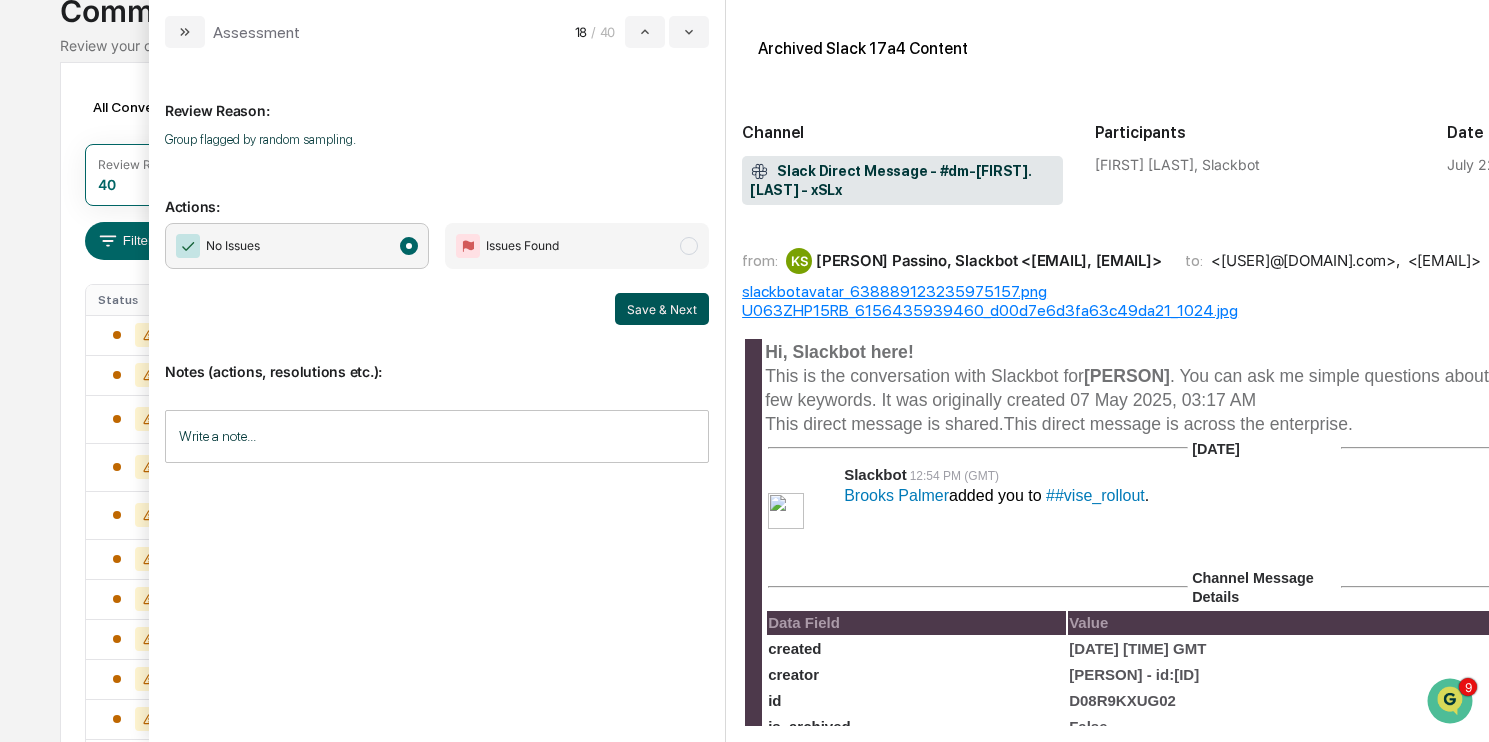 click on "Save & Next" at bounding box center (662, 309) 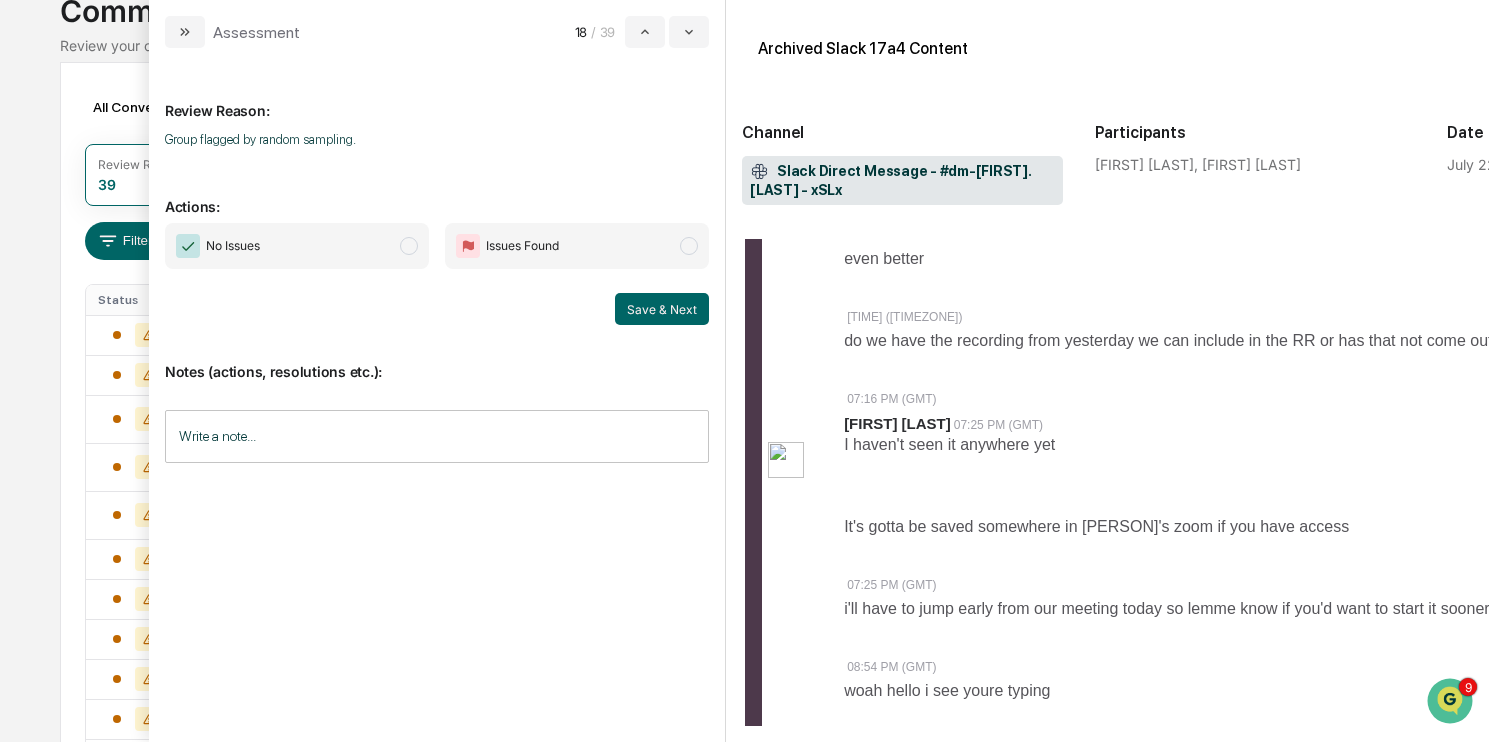 scroll, scrollTop: 483, scrollLeft: 0, axis: vertical 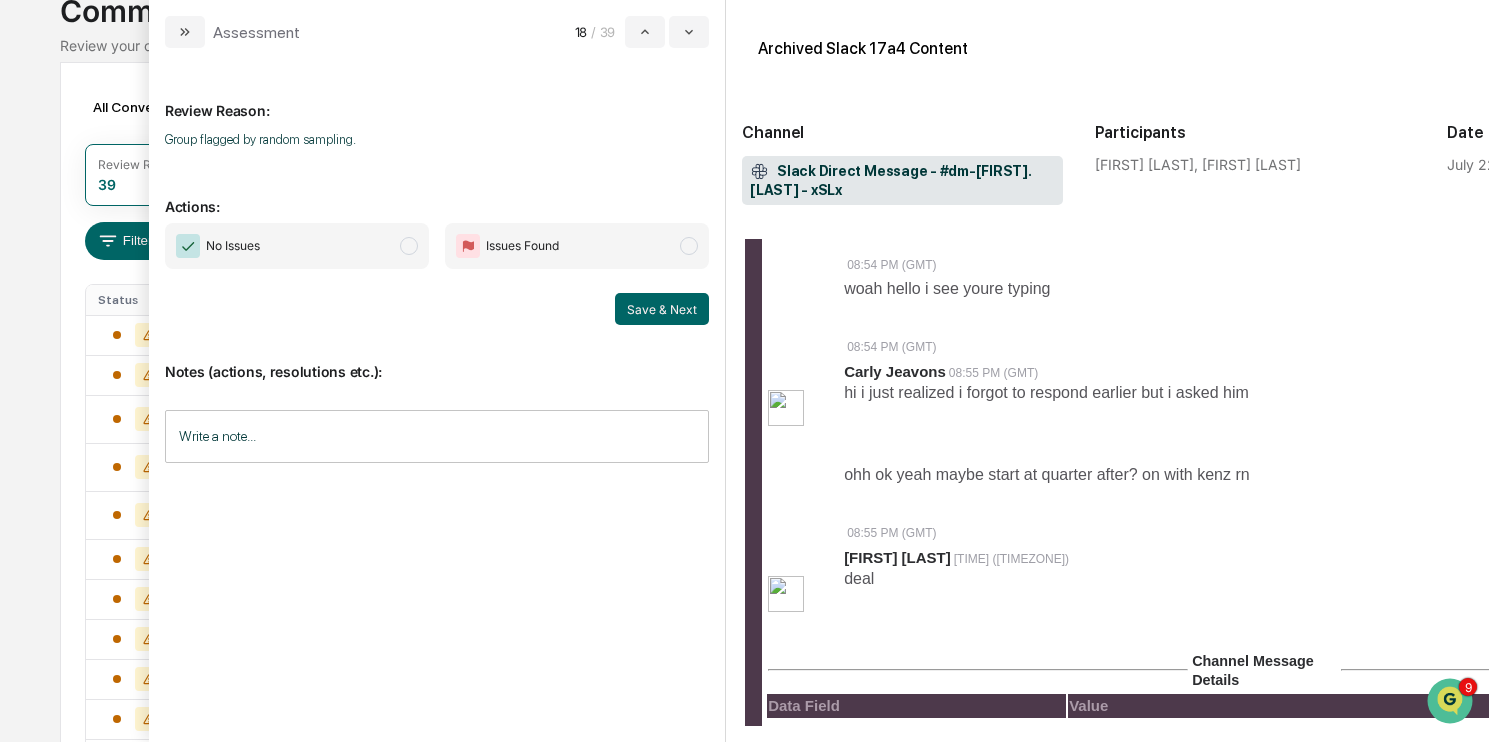 click on "No Issues" at bounding box center [233, 246] 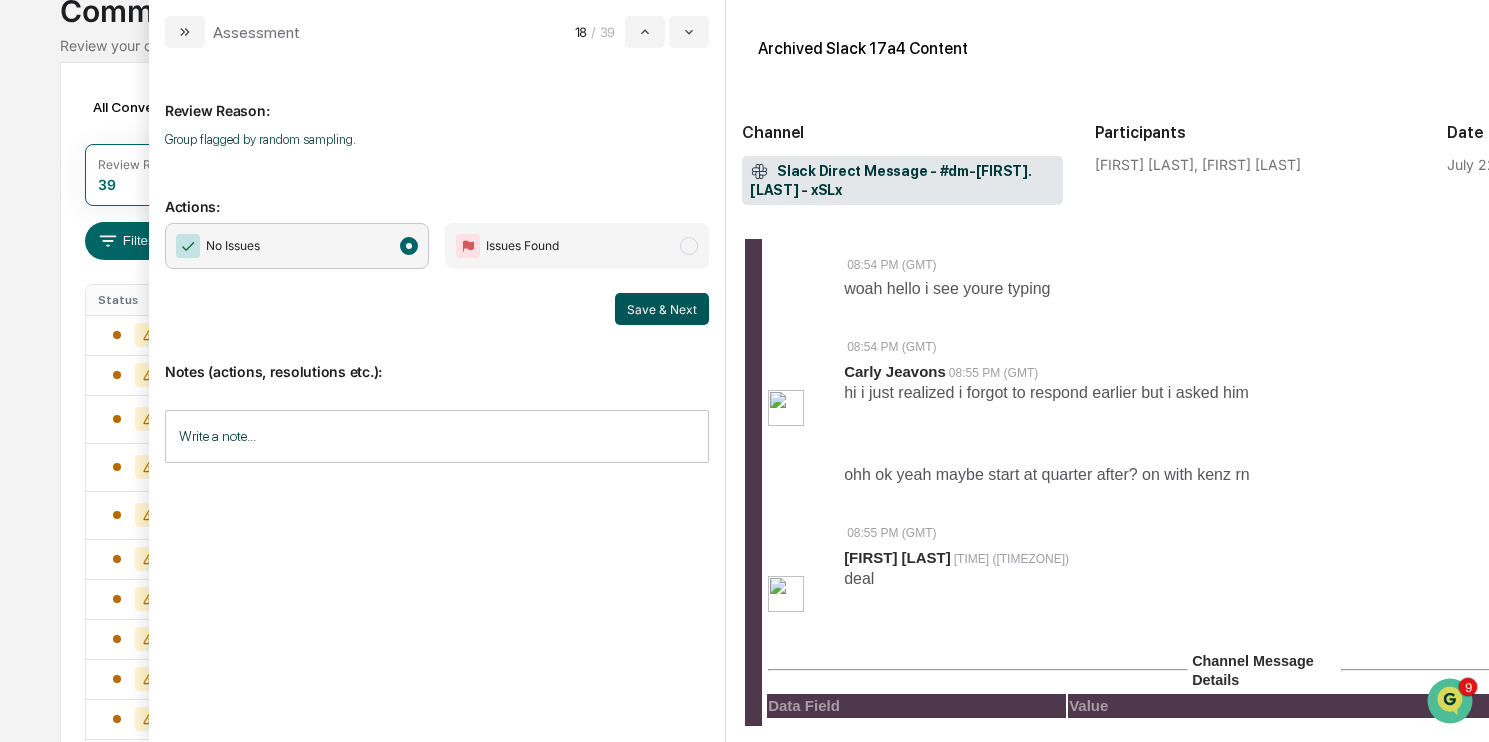 click on "Save & Next" at bounding box center [662, 309] 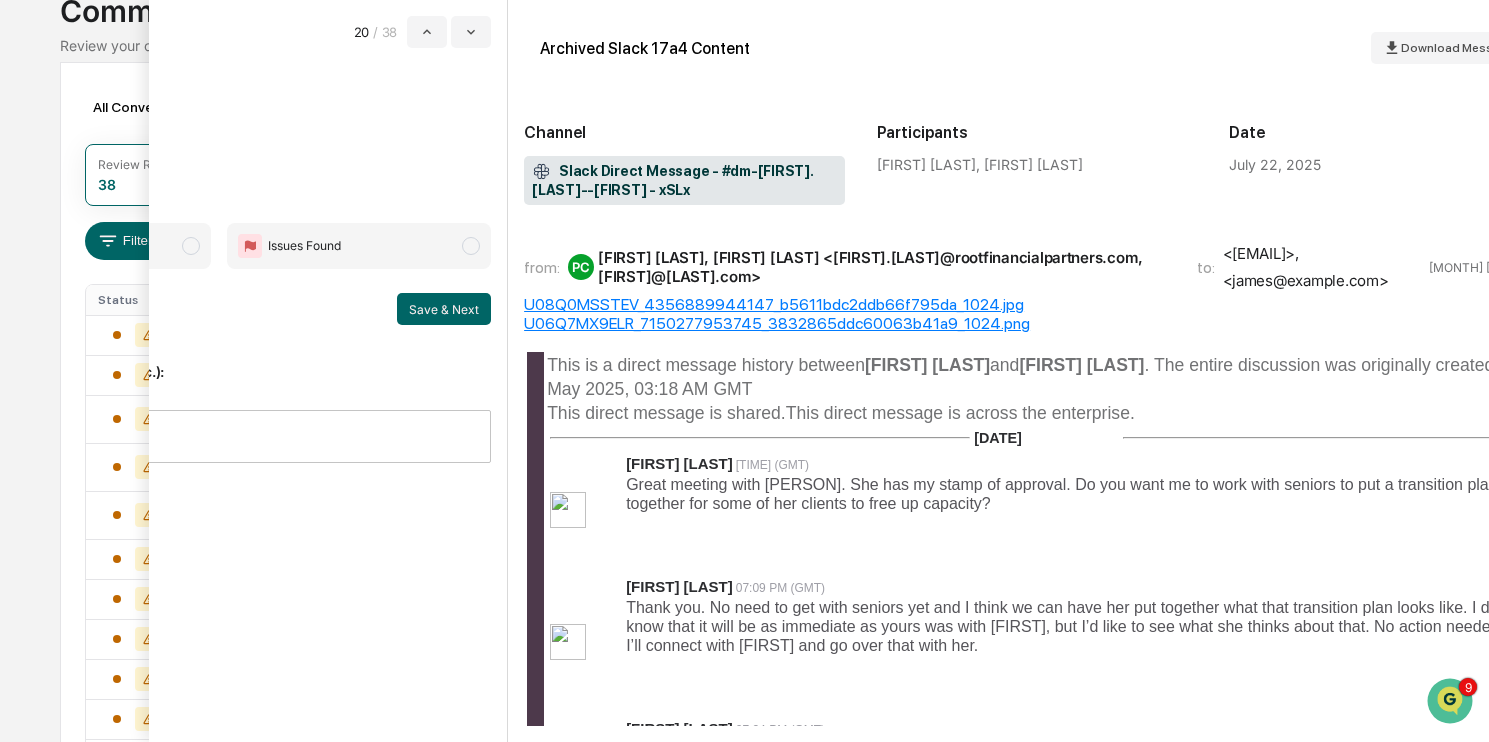 scroll, scrollTop: 0, scrollLeft: 295, axis: horizontal 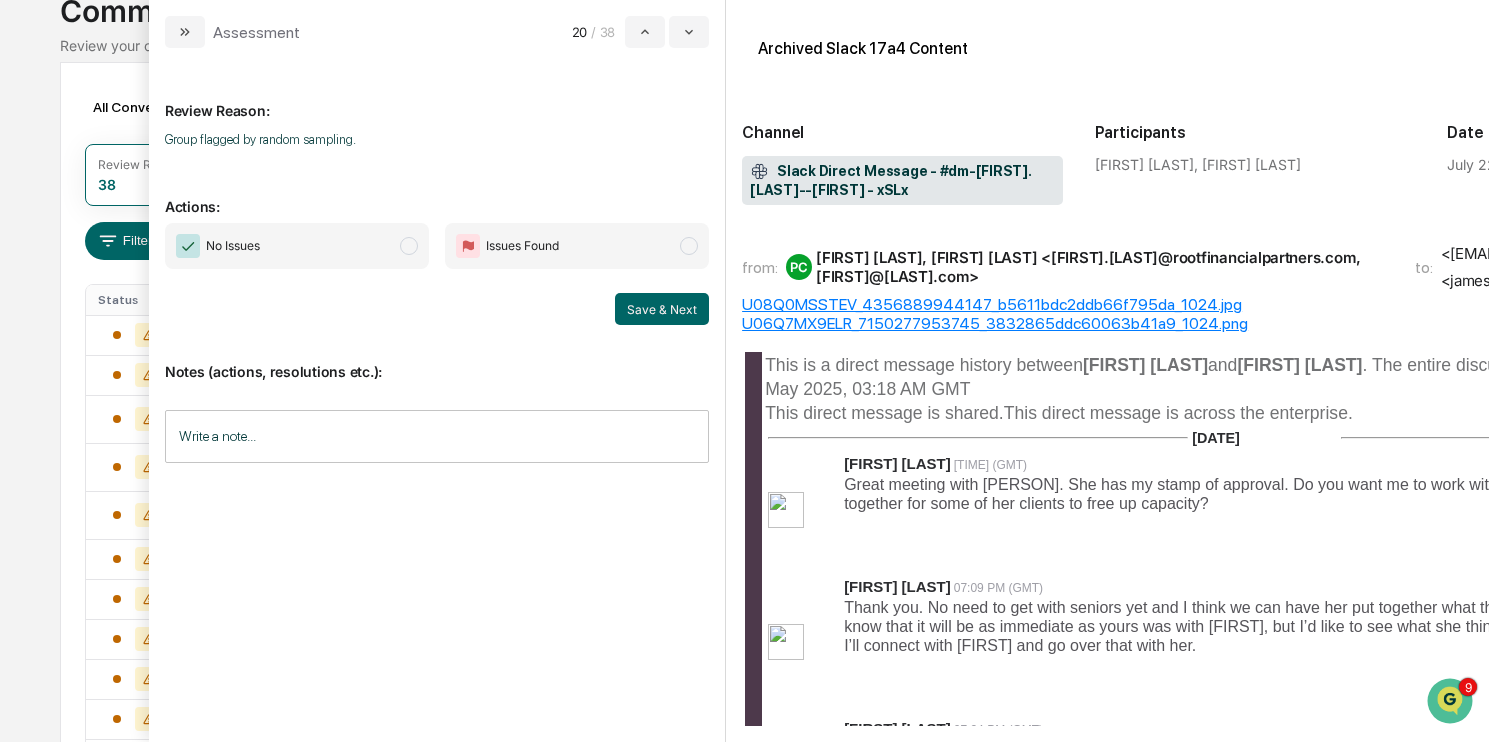 click on "No Issues" at bounding box center (297, 246) 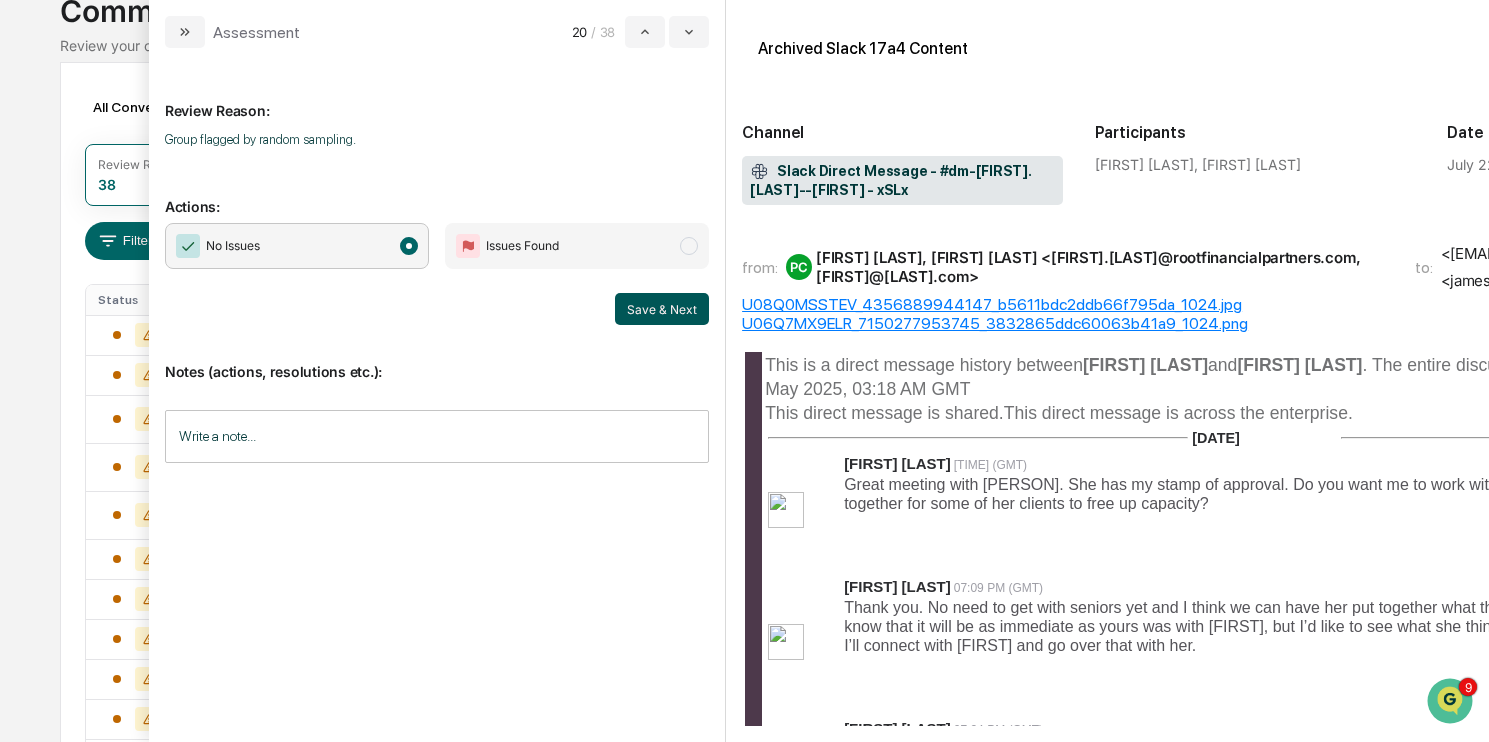 click on "Save & Next" at bounding box center [662, 309] 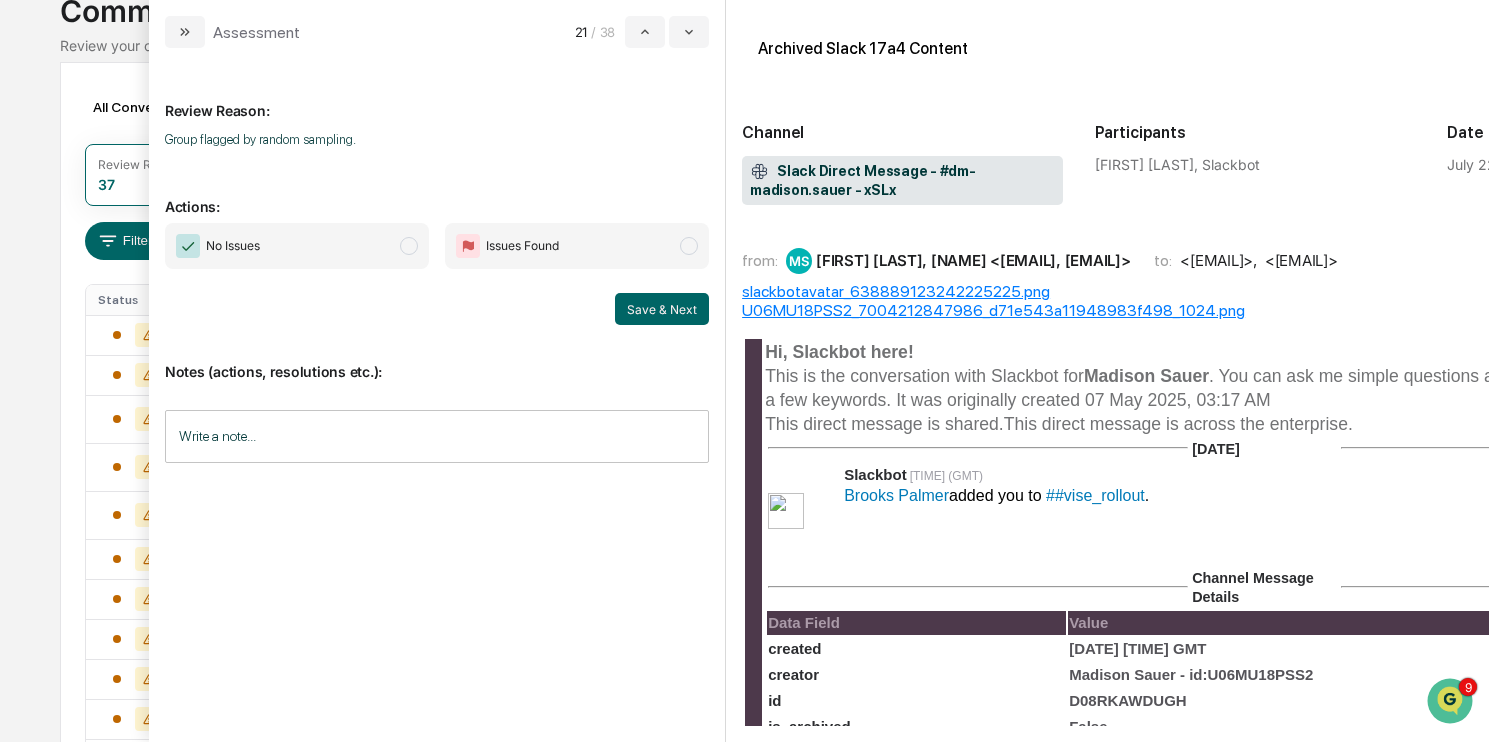 click on "Review Reason: Group flagged by random sampling. Actions: No Issues Issues Found Save & Next Notes (actions, resolutions etc.): Write a note... Write a note..." at bounding box center (437, 388) 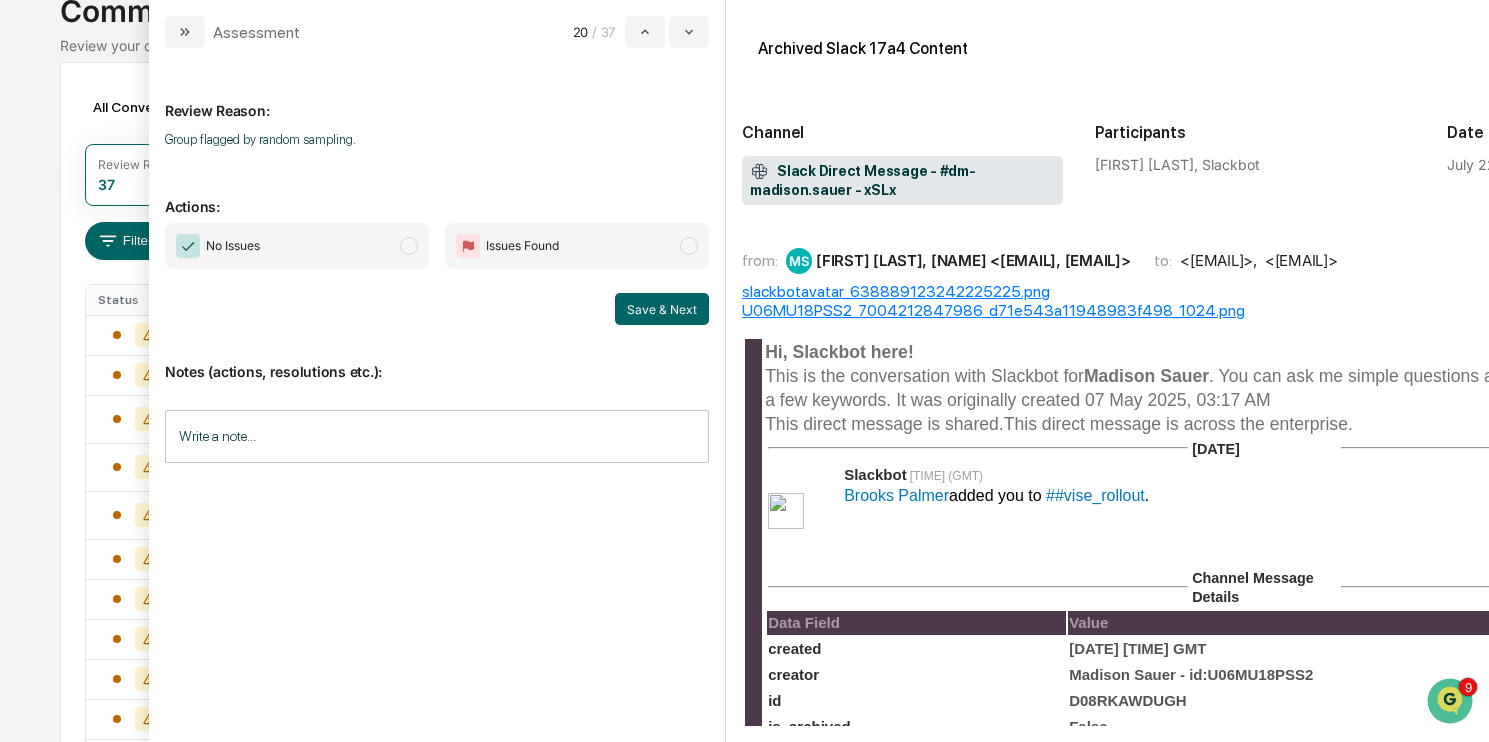 click on "No Issues" at bounding box center [297, 246] 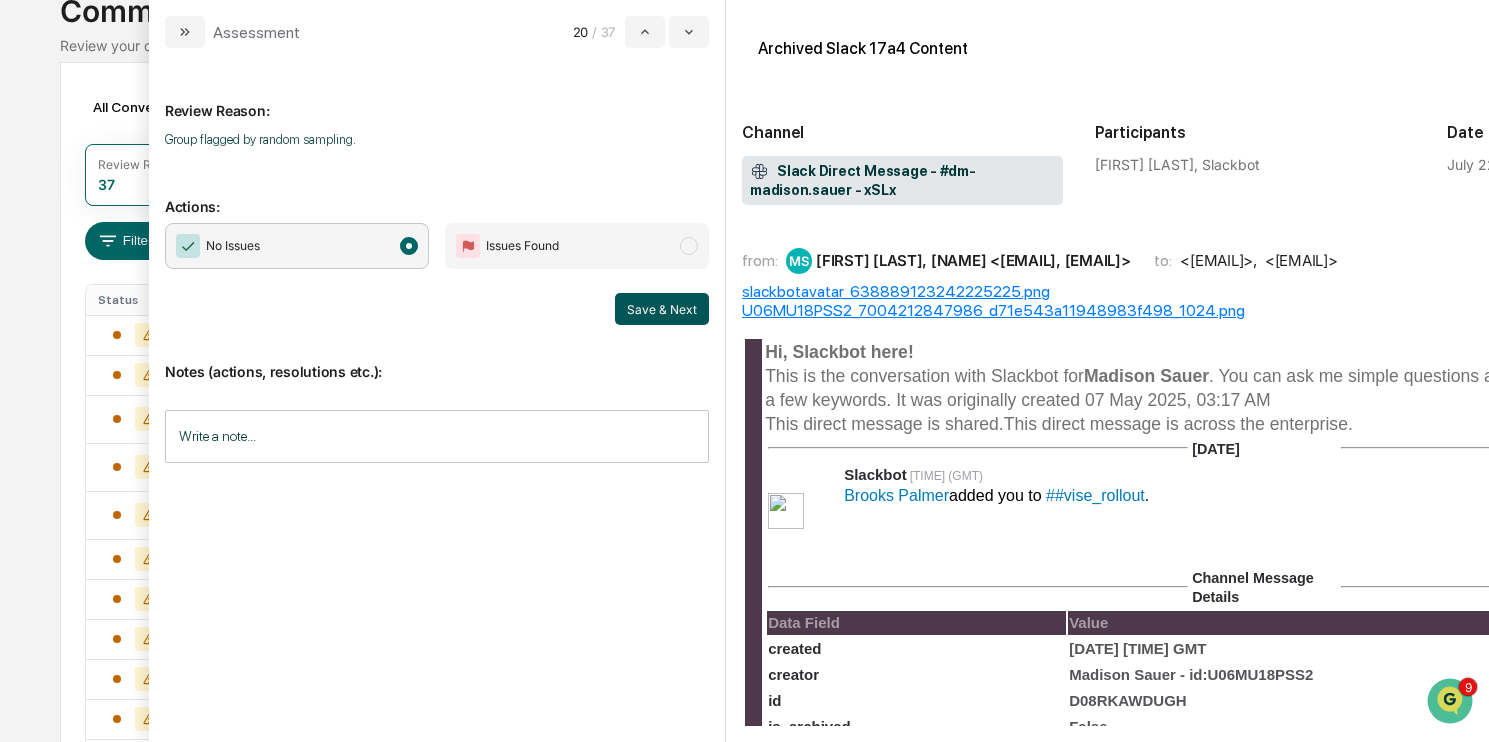 click on "Save & Next" at bounding box center [662, 309] 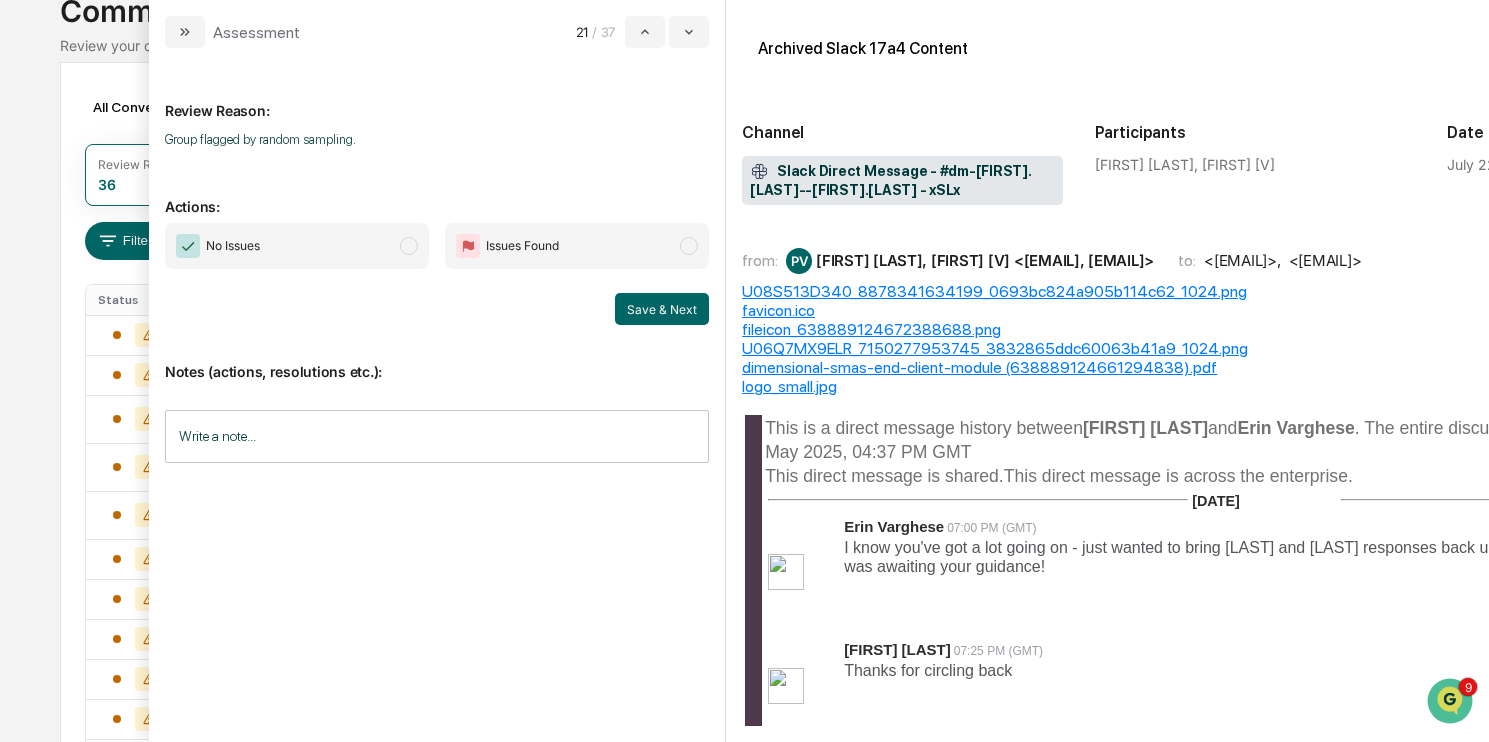 click on "No Issues" at bounding box center [297, 246] 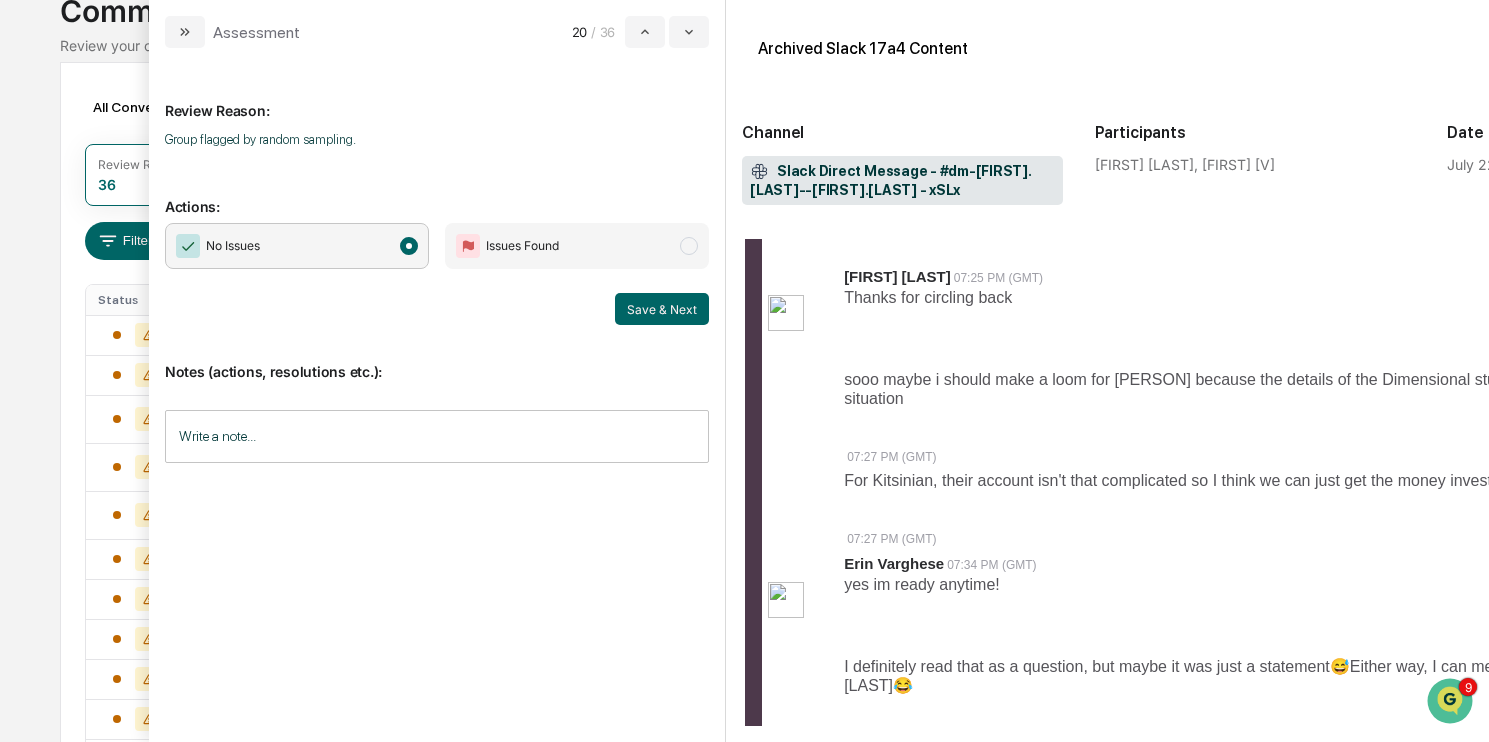 scroll, scrollTop: 397, scrollLeft: 0, axis: vertical 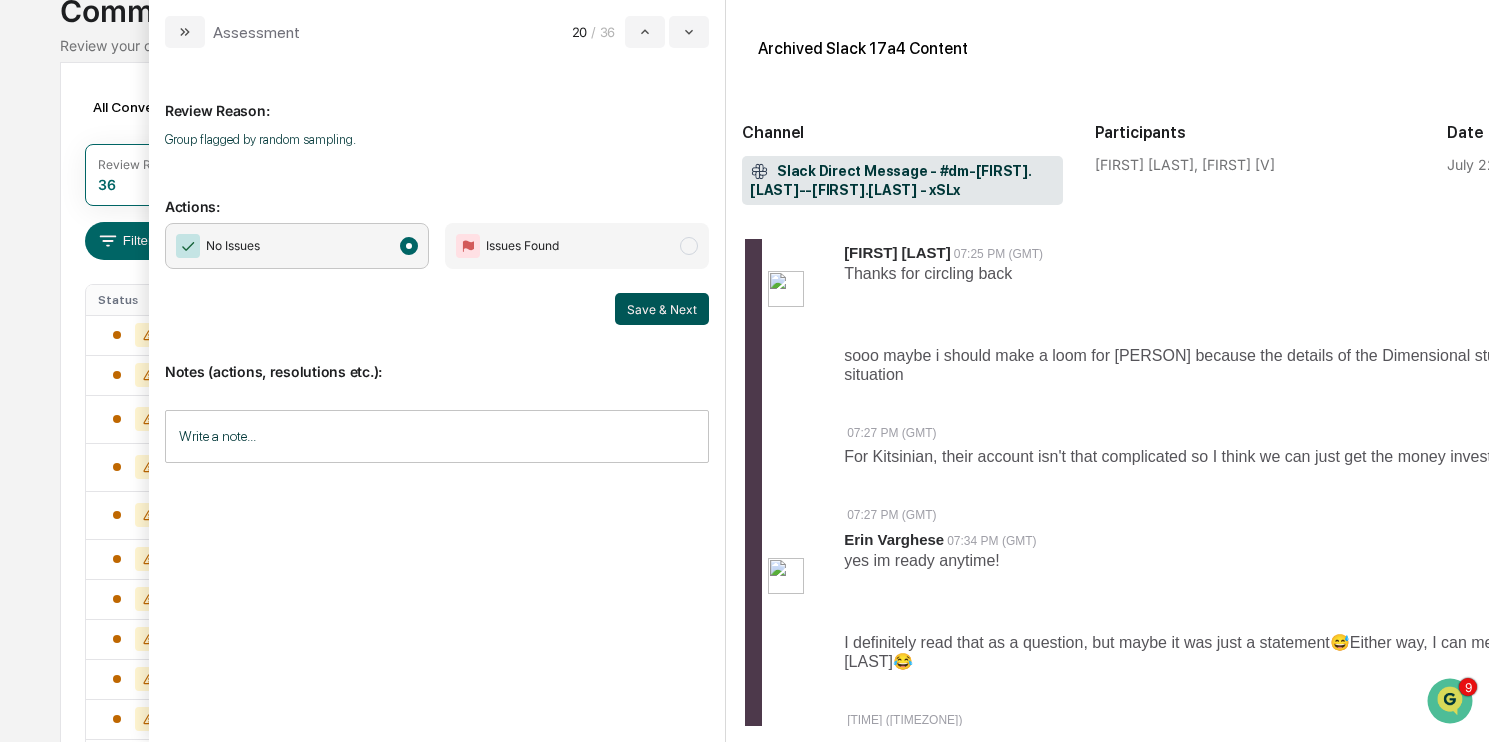 click on "Save & Next" at bounding box center (662, 309) 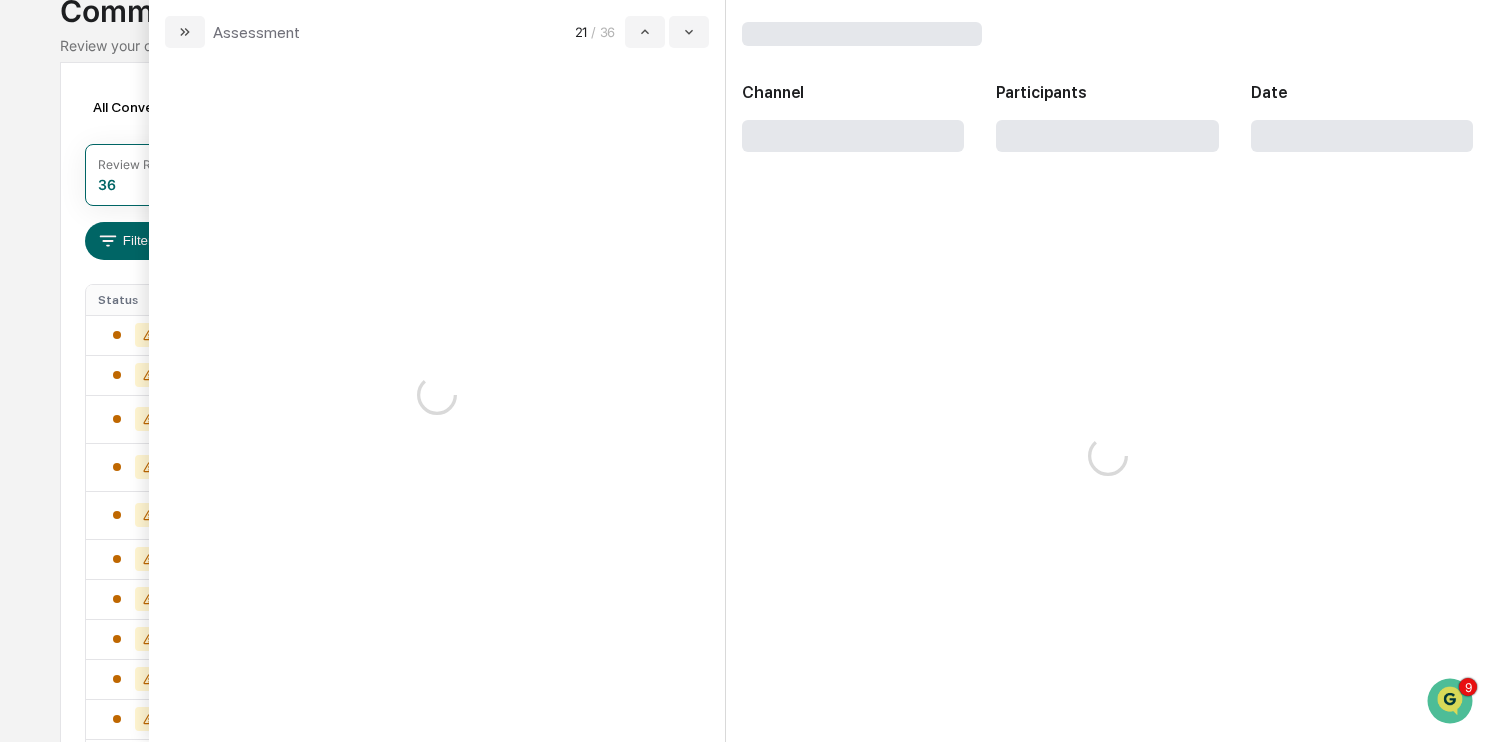 scroll, scrollTop: 0, scrollLeft: 0, axis: both 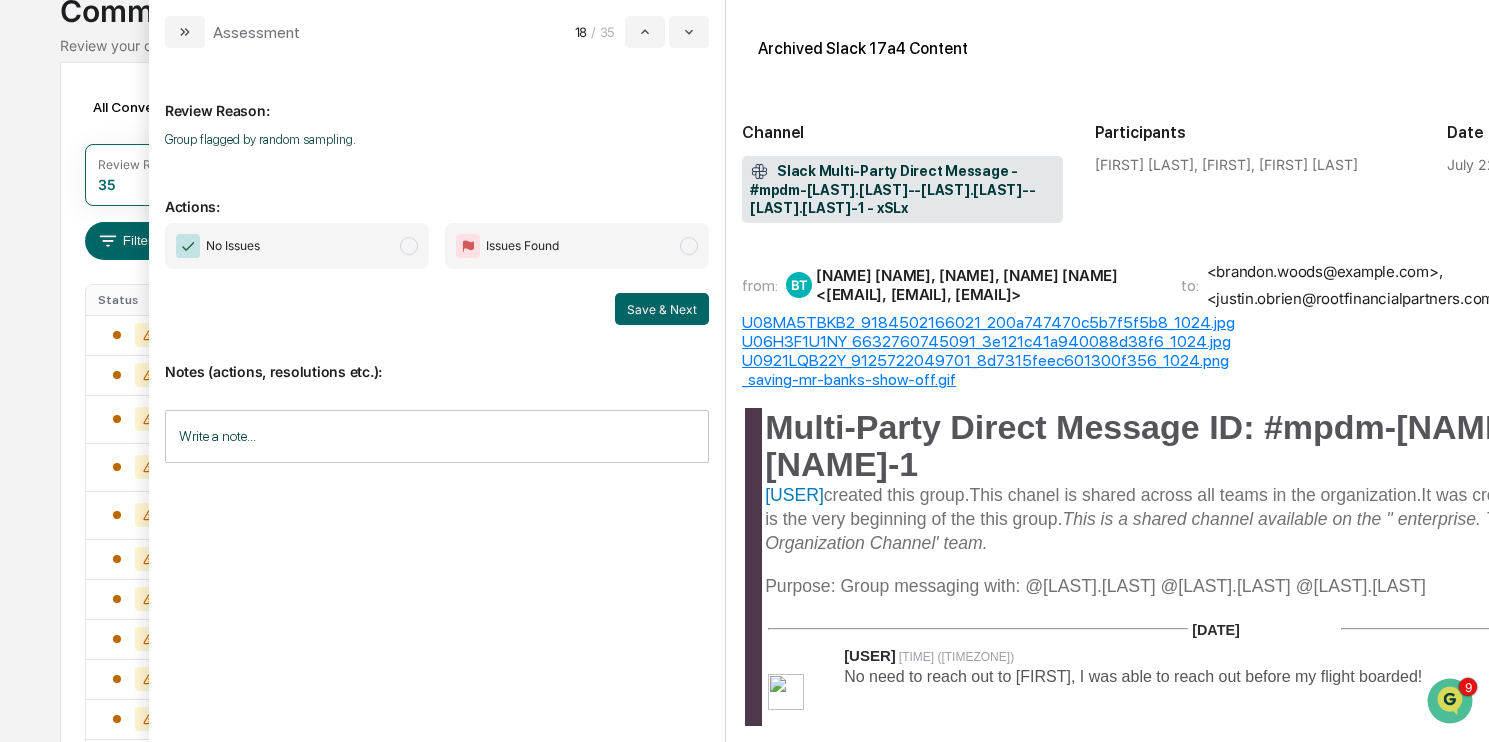 click on "No Issues" at bounding box center [297, 246] 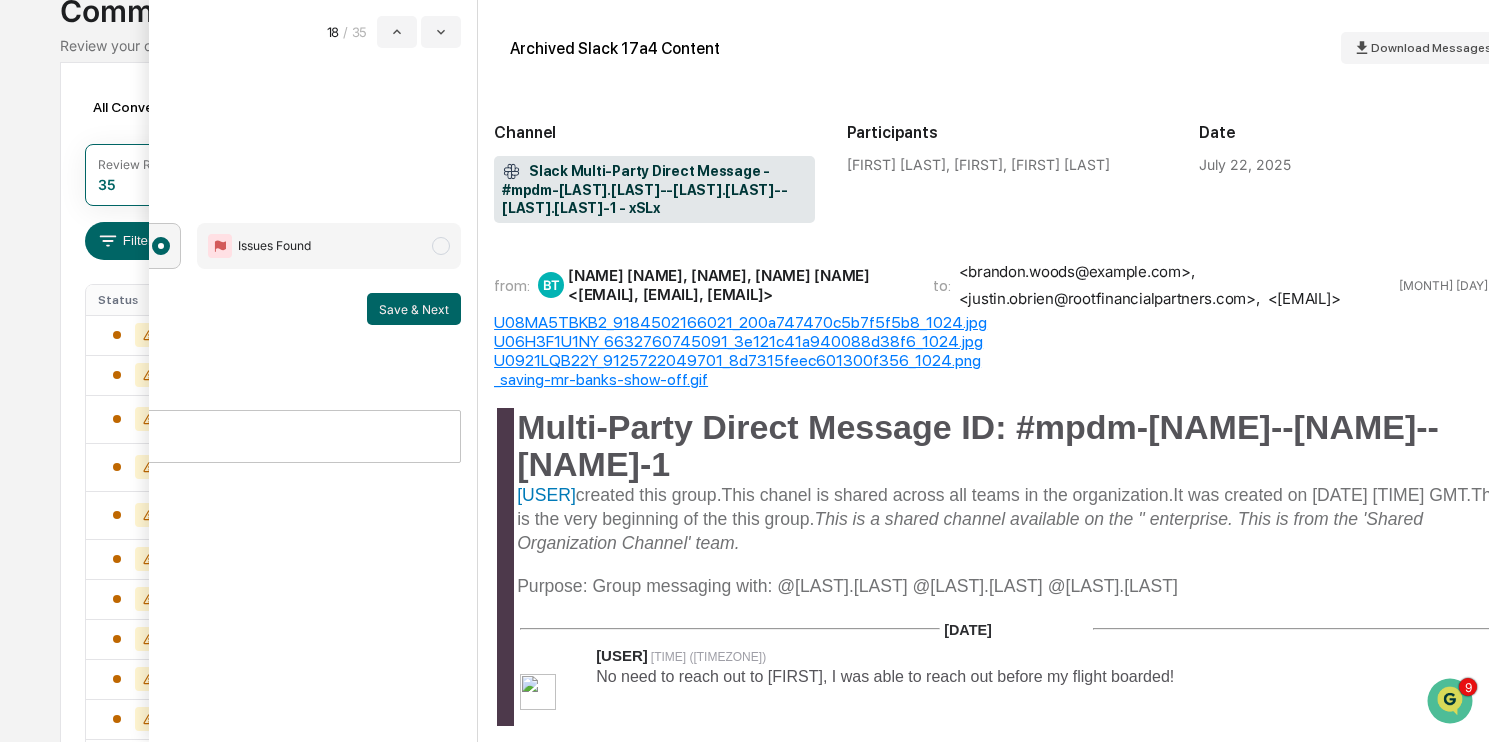 scroll, scrollTop: 0, scrollLeft: 295, axis: horizontal 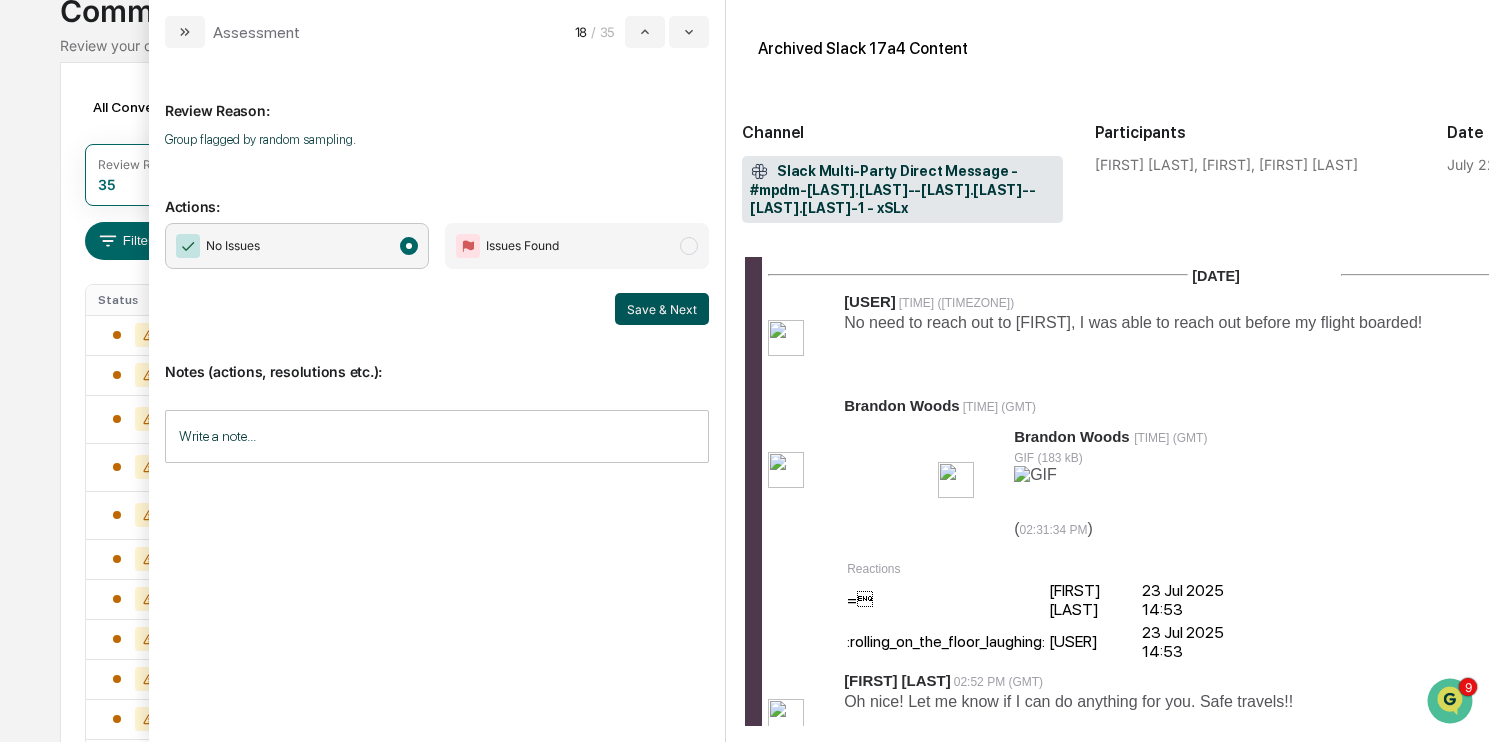 click on "Save & Next" at bounding box center (662, 309) 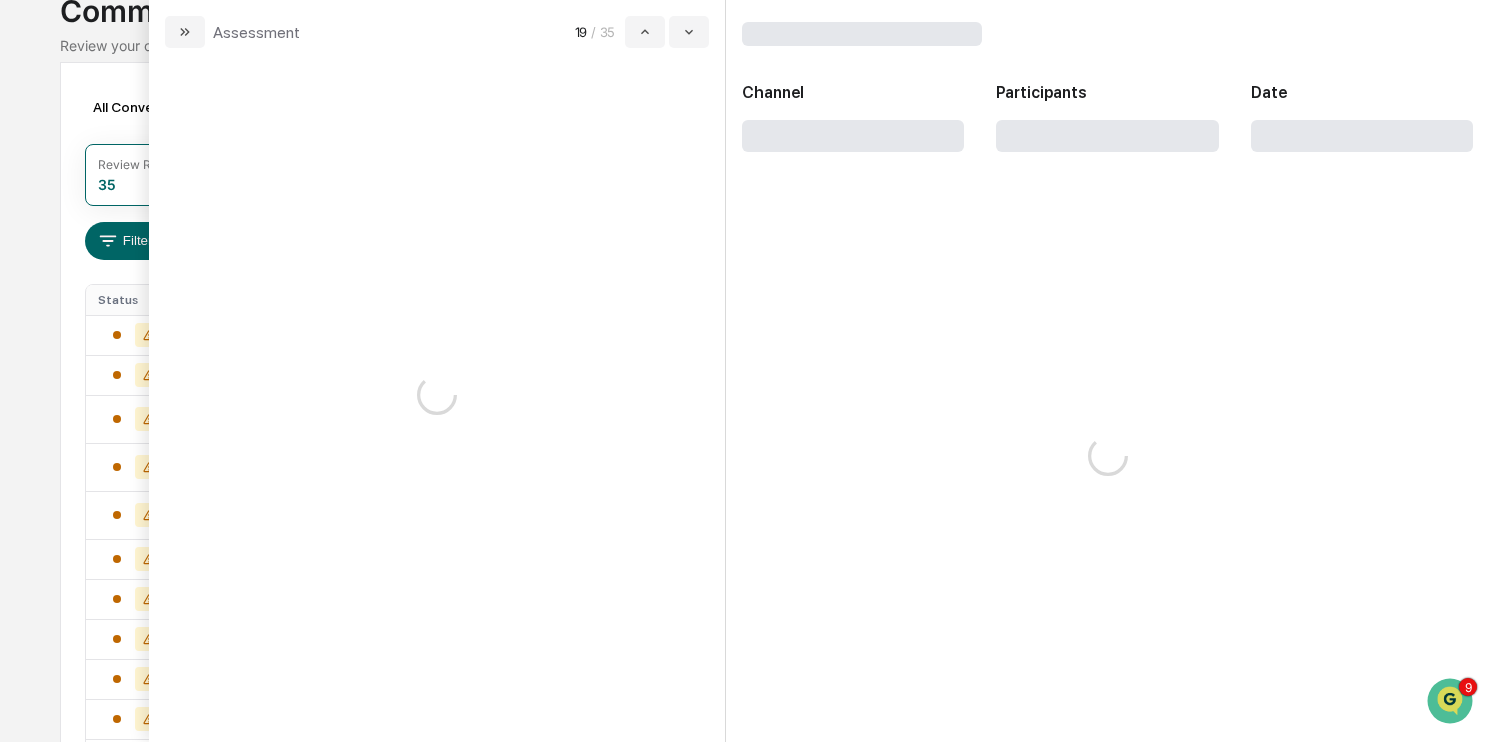 scroll, scrollTop: 0, scrollLeft: 0, axis: both 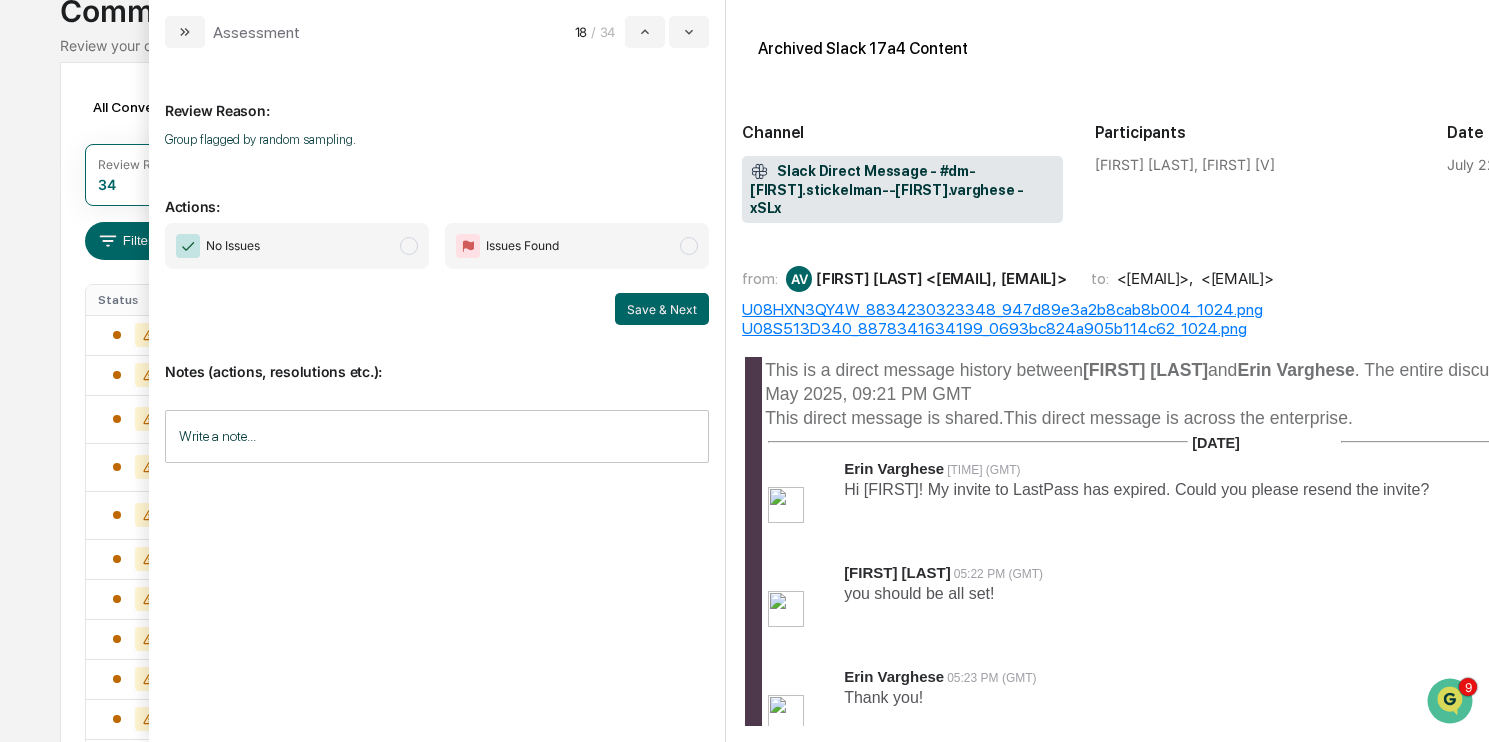 click on "No Issues" at bounding box center (297, 246) 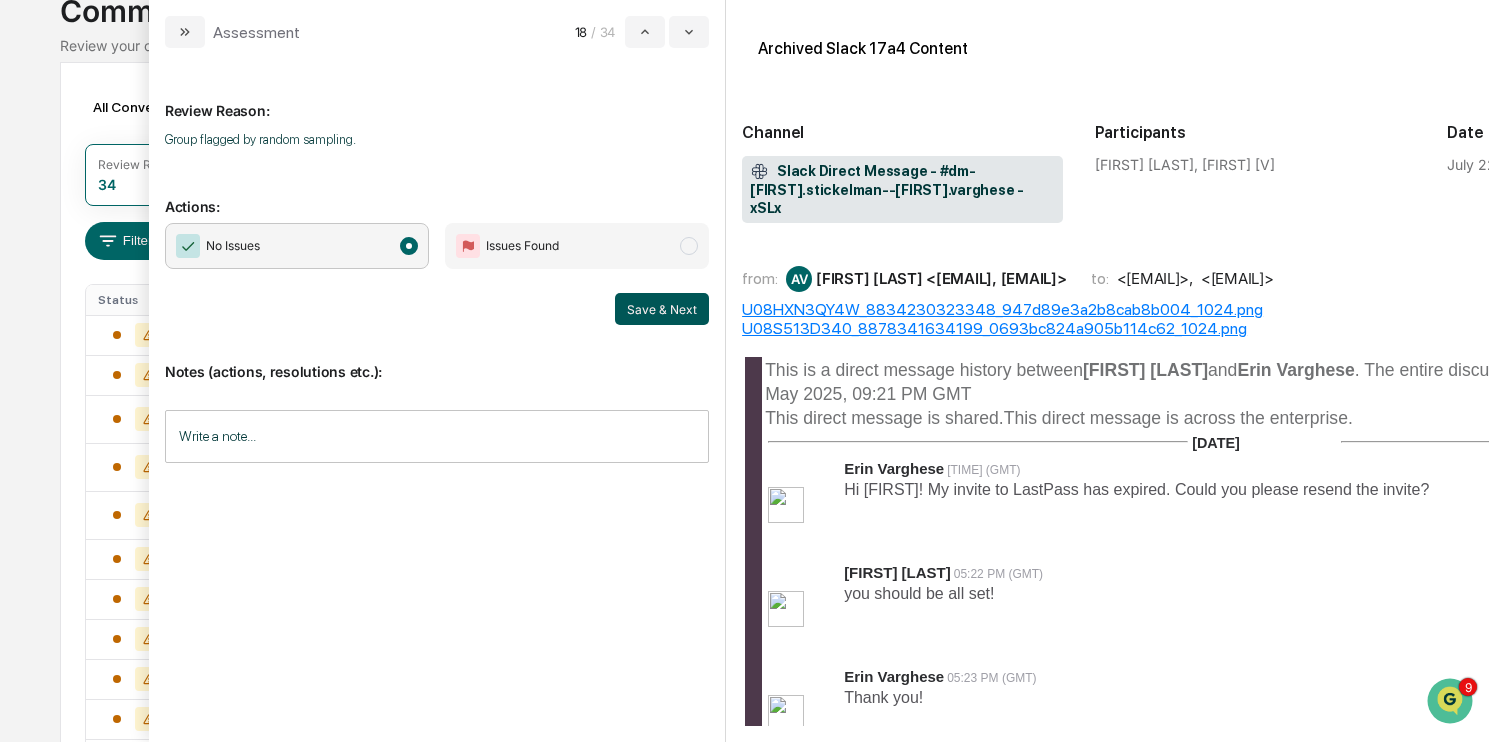 click on "Save & Next" at bounding box center [662, 309] 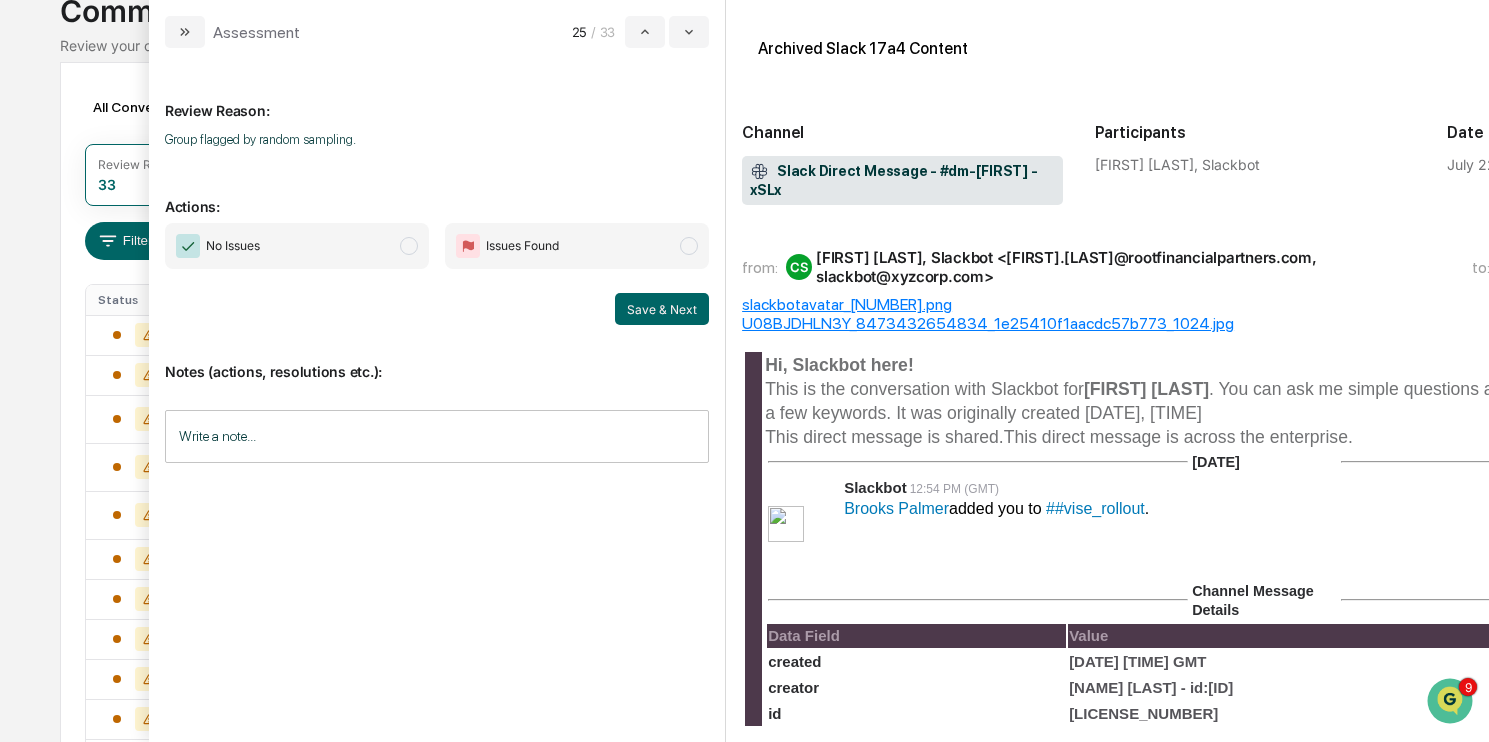 click on "No Issues" at bounding box center (297, 246) 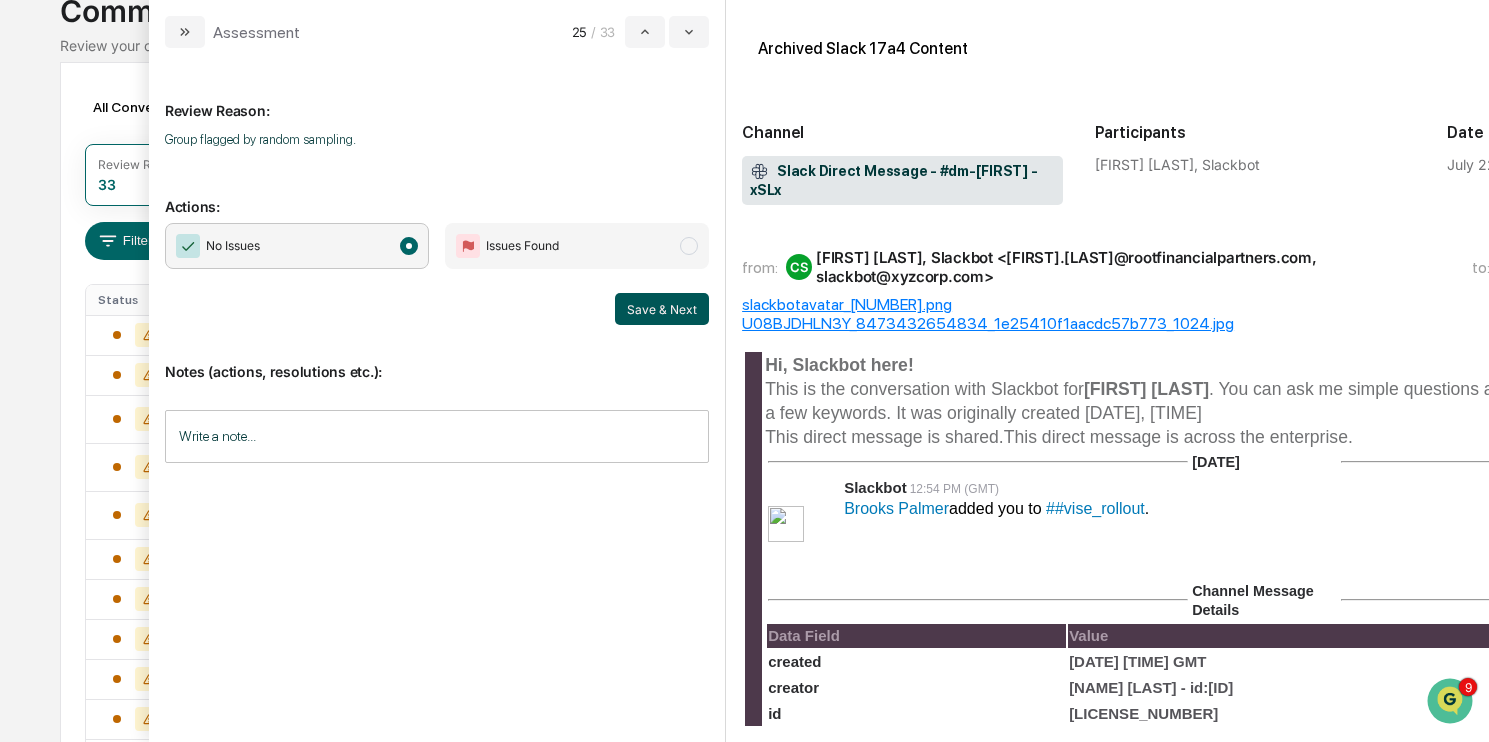 click on "Save & Next" at bounding box center [662, 309] 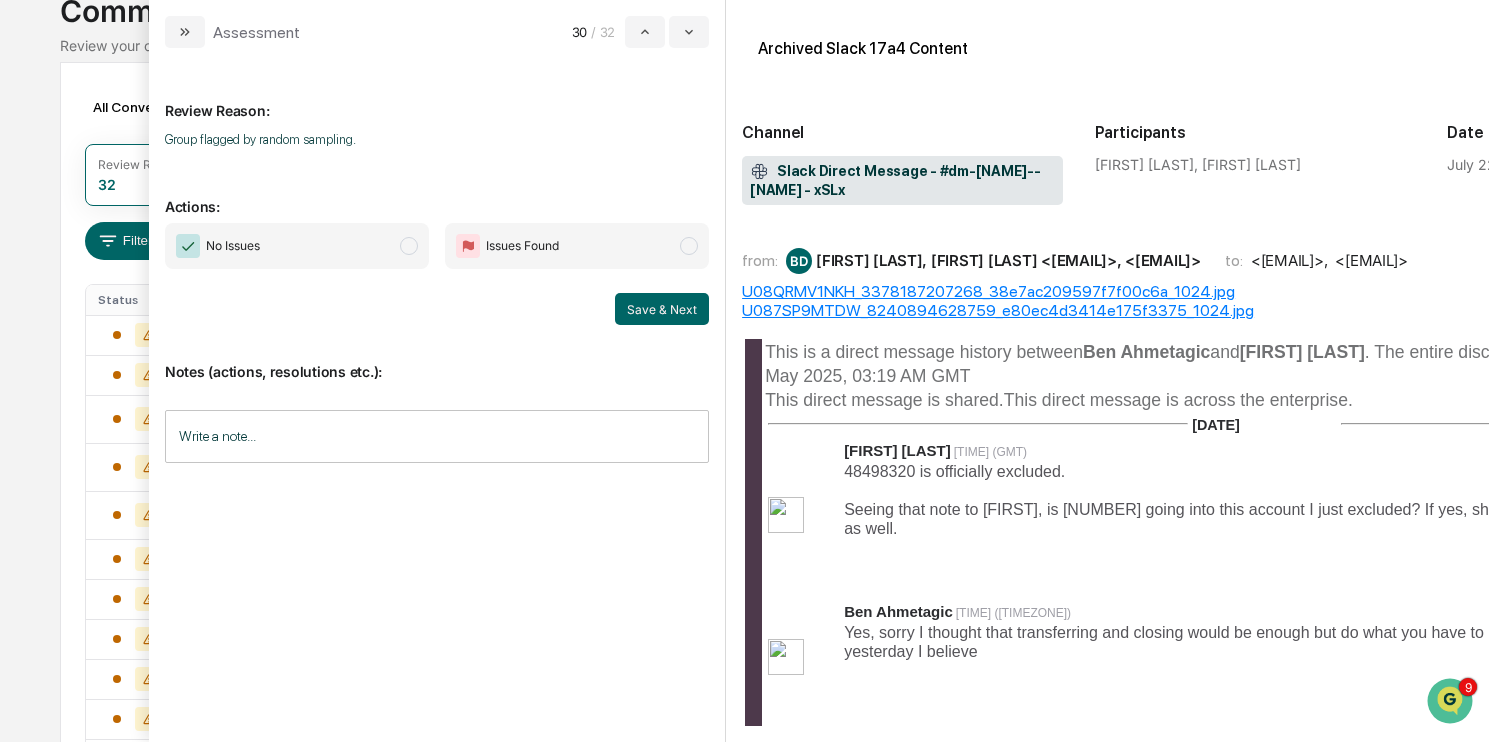 click on "No Issues" at bounding box center (297, 246) 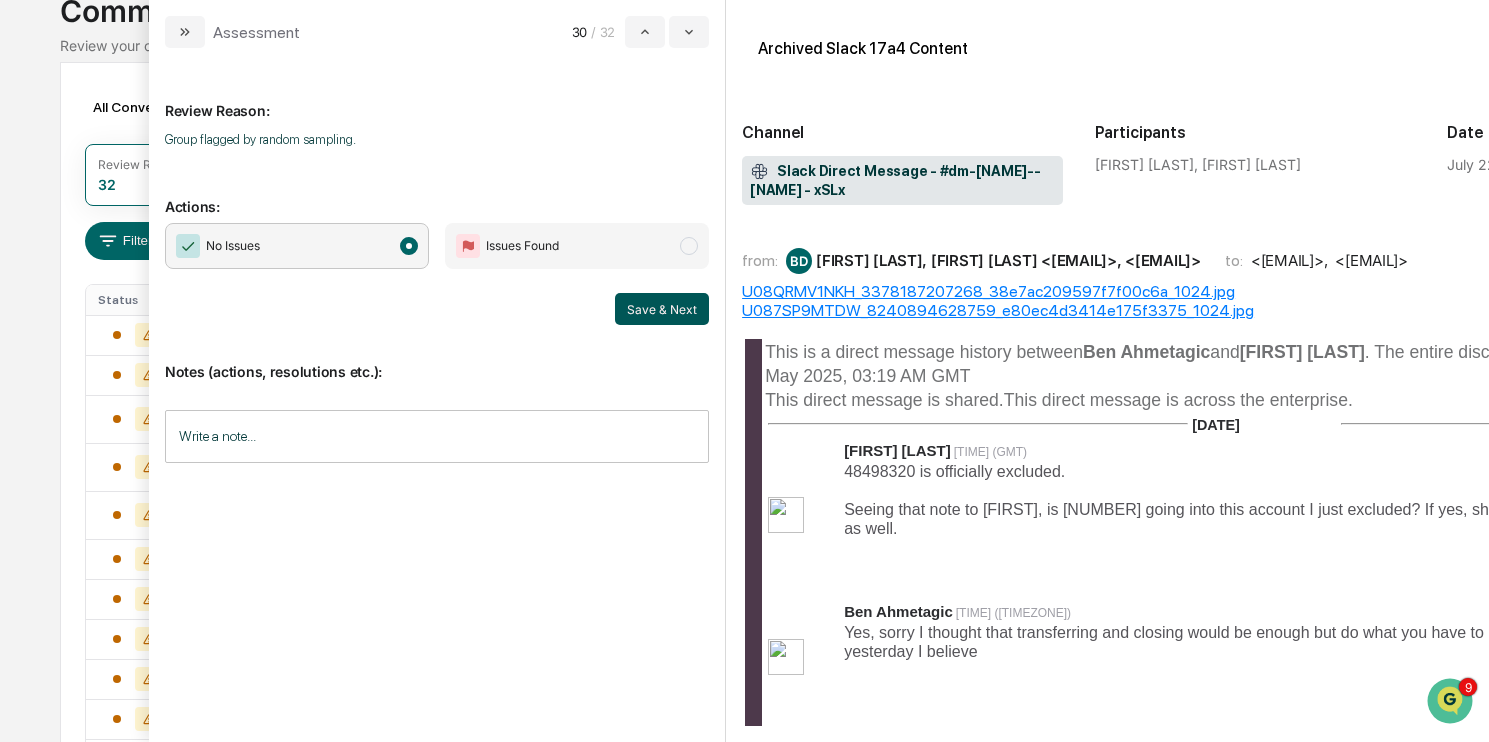 click on "Save & Next" at bounding box center (662, 309) 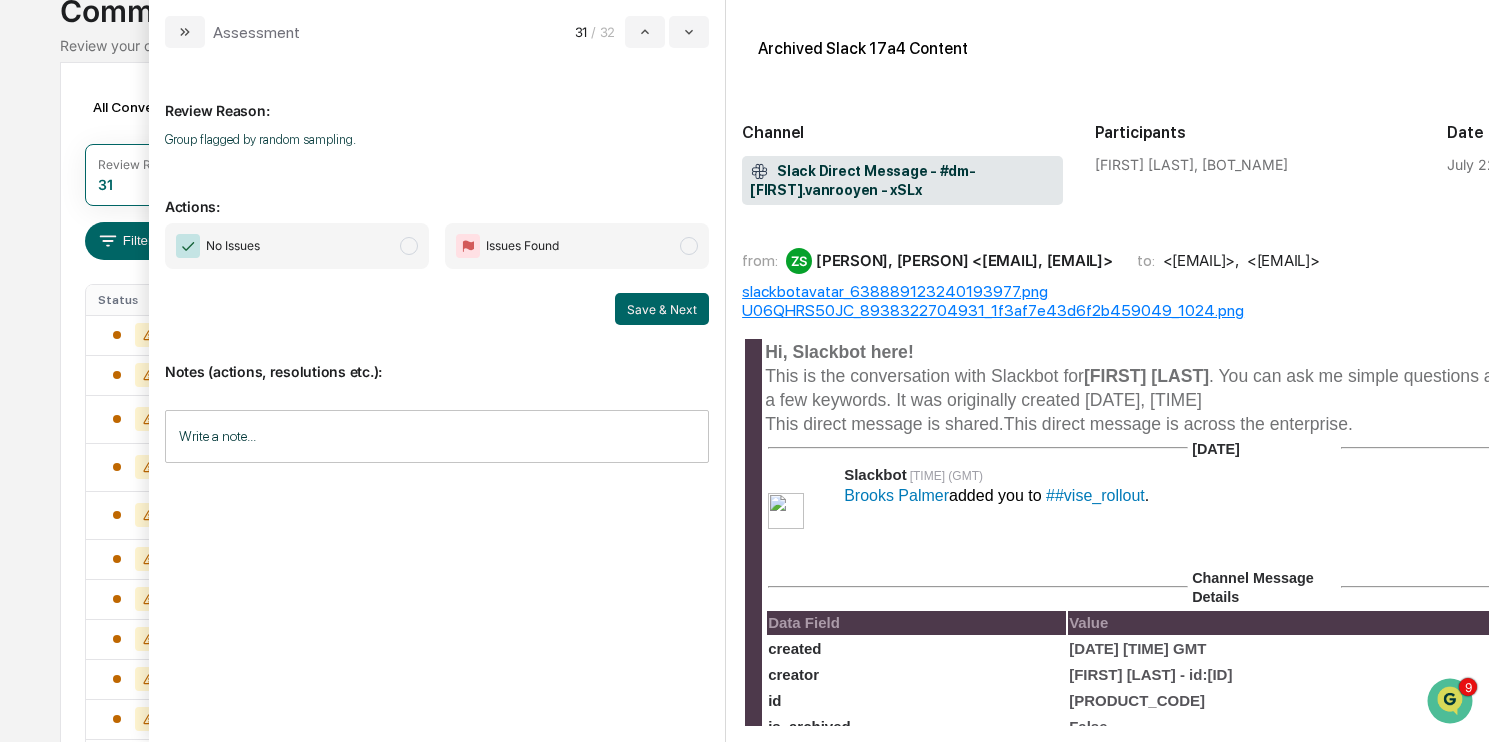 click at bounding box center (409, 246) 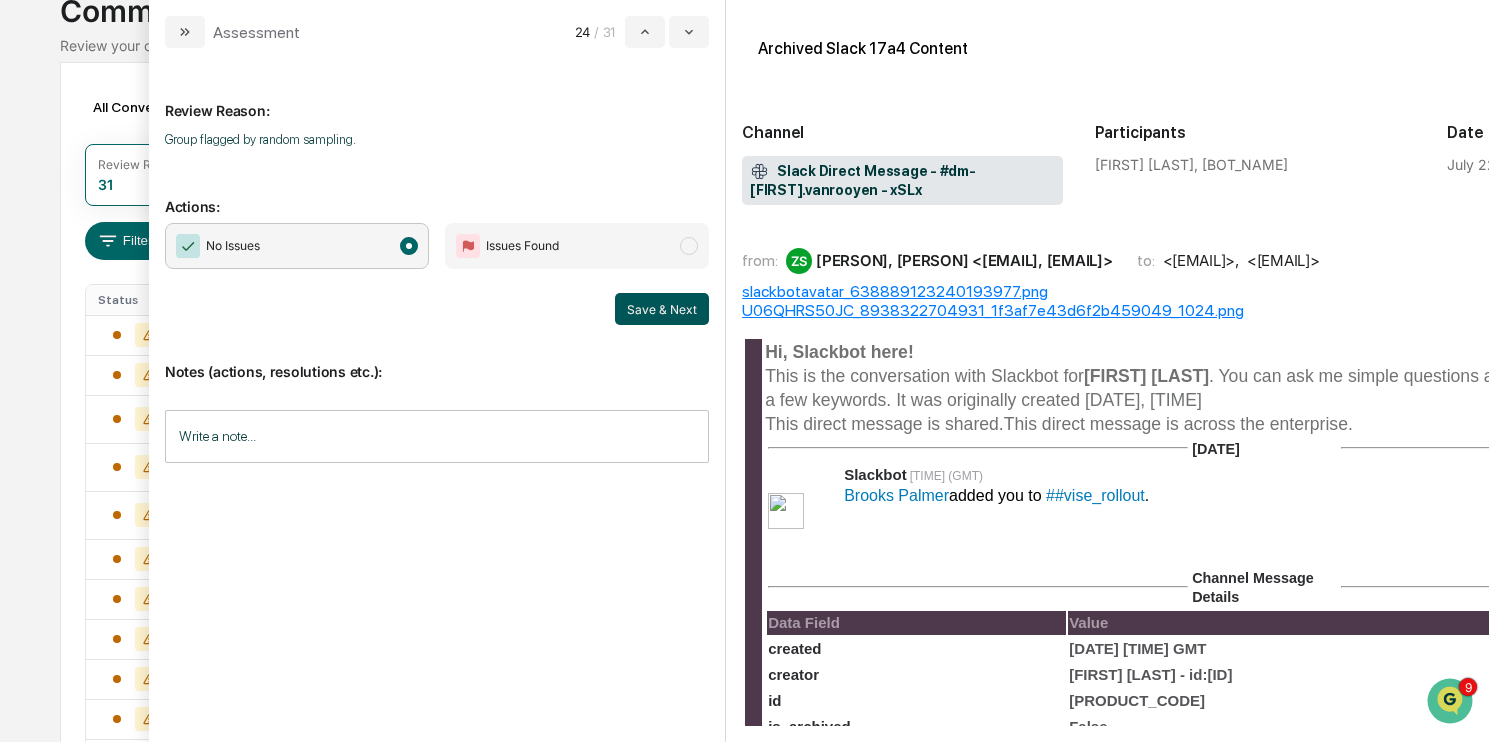 click on "Save & Next" at bounding box center (662, 309) 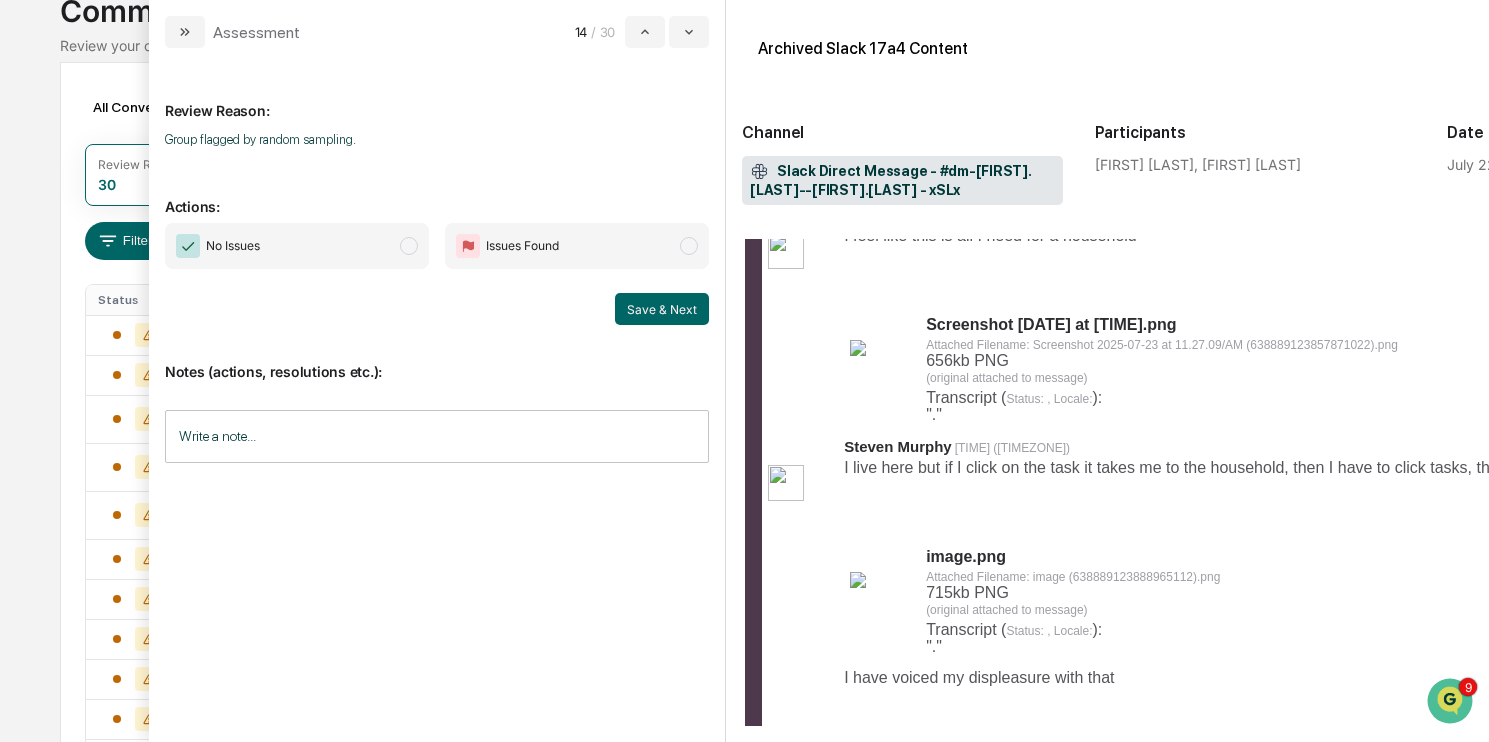 scroll, scrollTop: 2444, scrollLeft: 0, axis: vertical 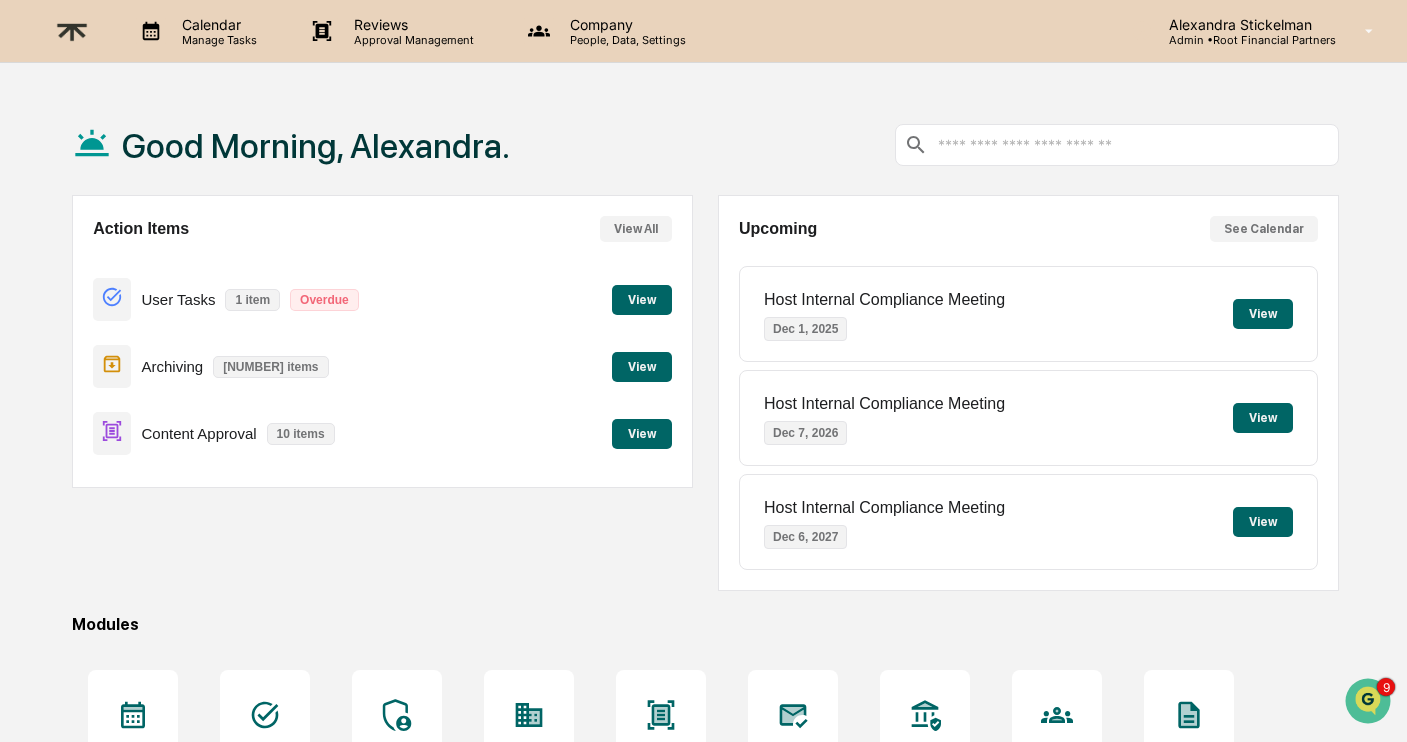 click on "View" at bounding box center [642, 367] 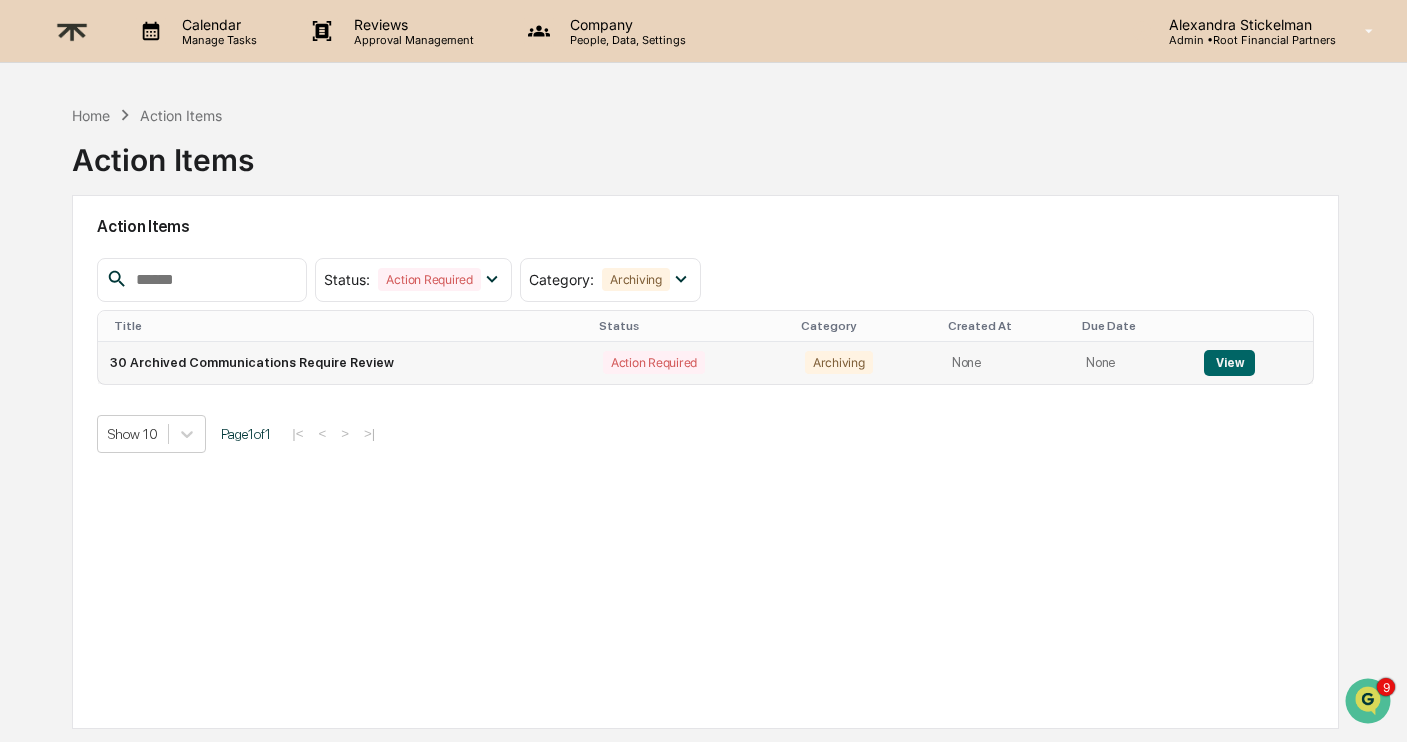 click on "View" at bounding box center [1229, 363] 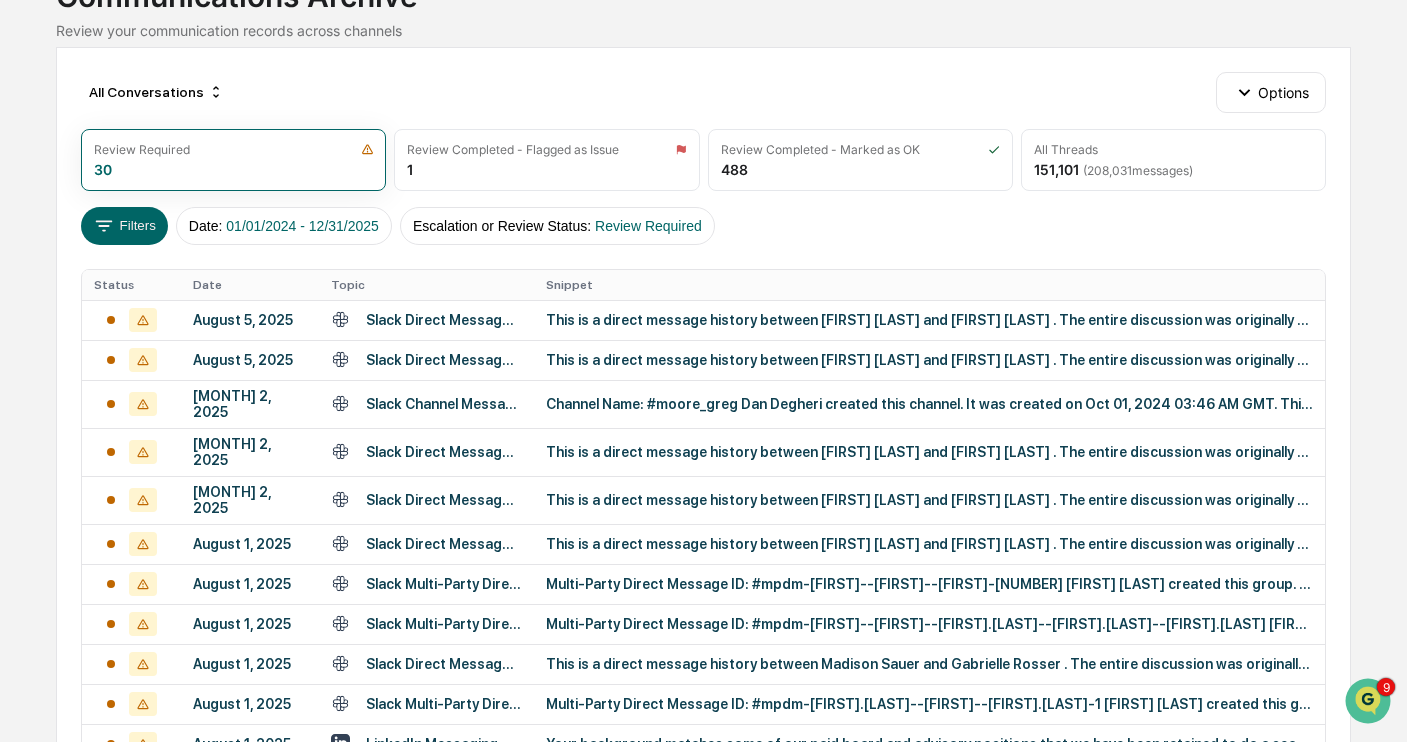 scroll, scrollTop: 180, scrollLeft: 0, axis: vertical 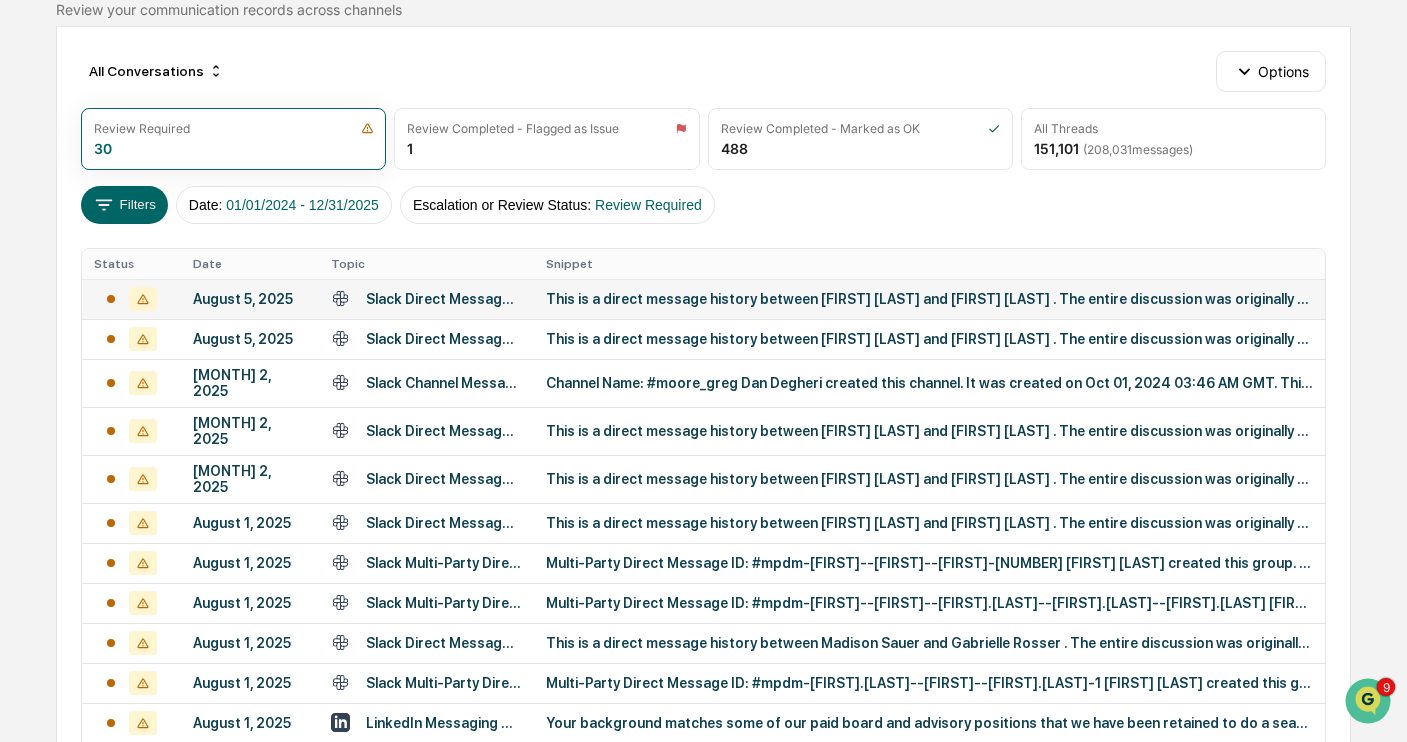 click on "This is a direct message history between [FIRST] [LAST] and [FIRST] [LAST] . The entire discussion was originally created [MONTH] [DAY], [YEAR], [TIME] GMT This direct message is shared. This direct message is" at bounding box center (929, 299) 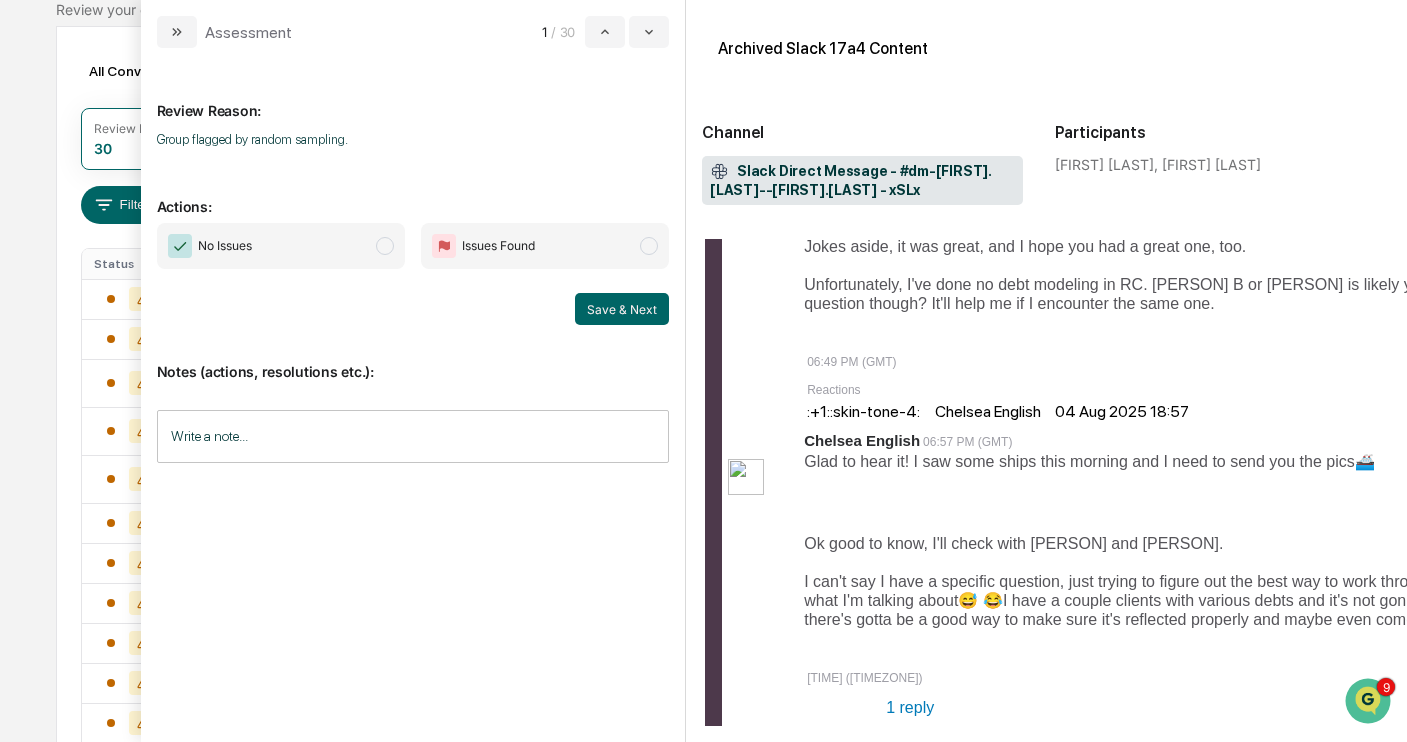 scroll, scrollTop: 641, scrollLeft: 0, axis: vertical 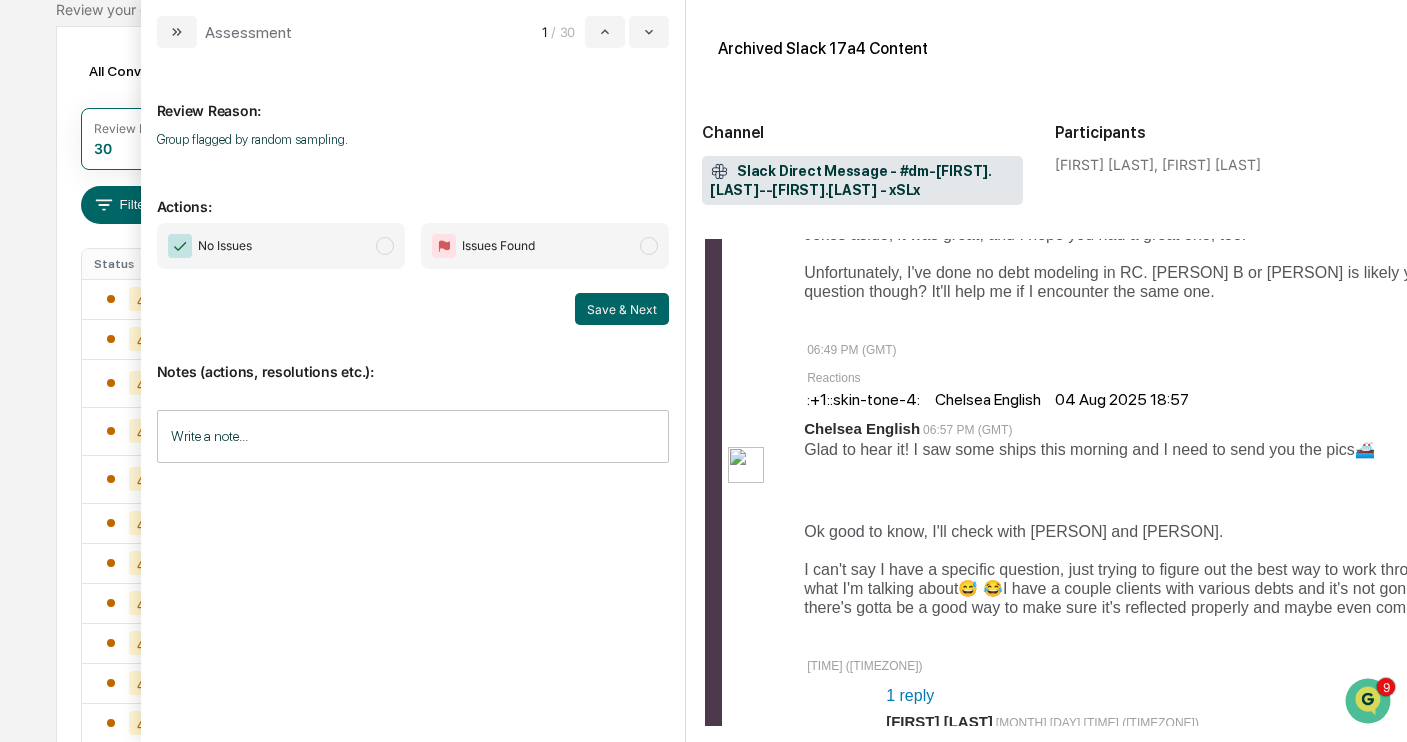 click at bounding box center (385, 246) 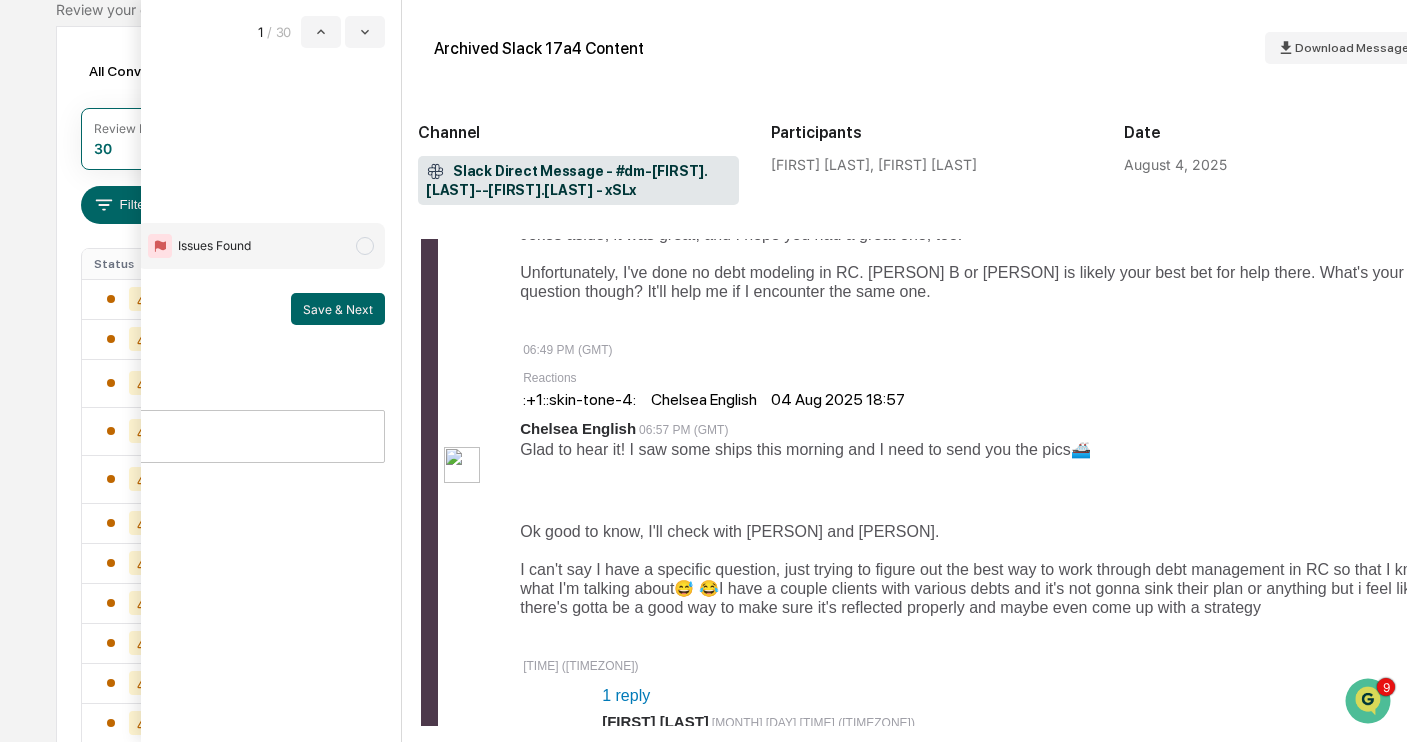 scroll, scrollTop: 0, scrollLeft: 294, axis: horizontal 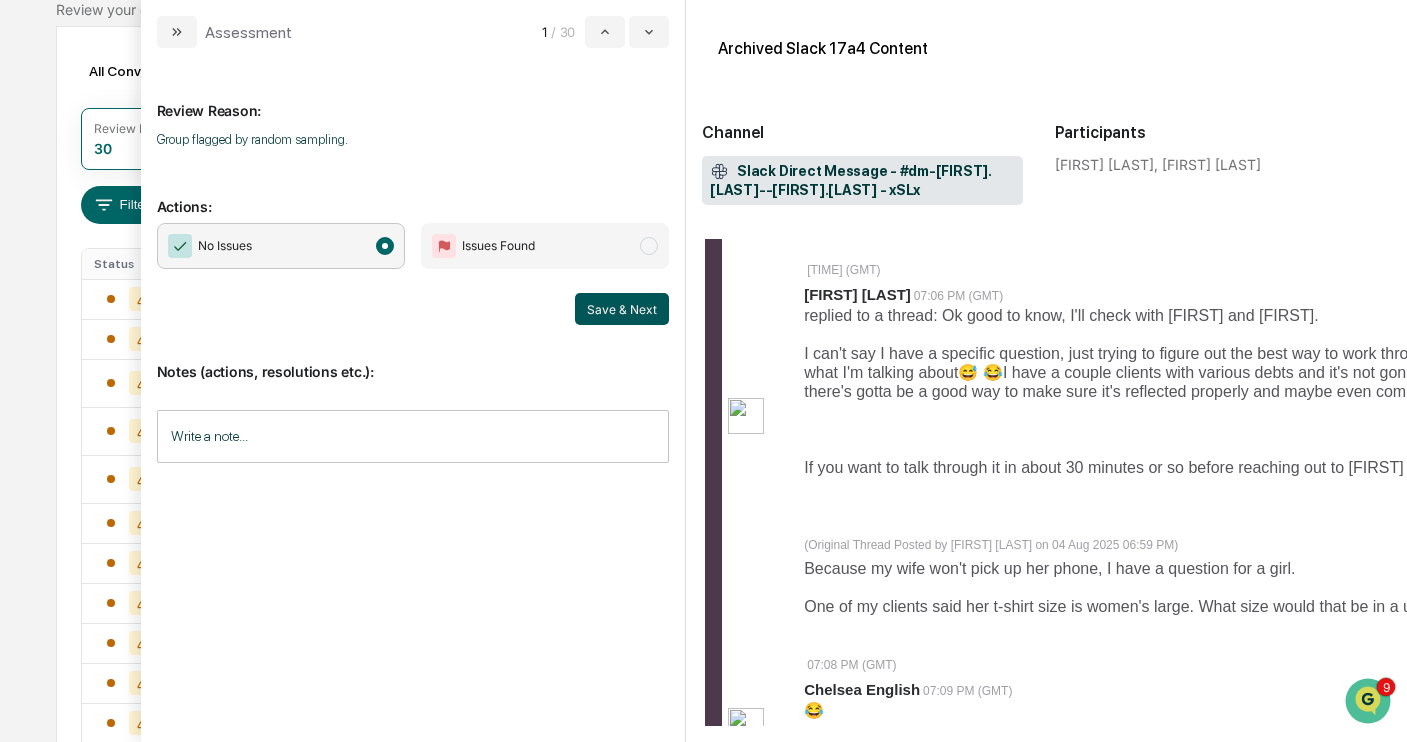 click on "Save & Next" at bounding box center [622, 309] 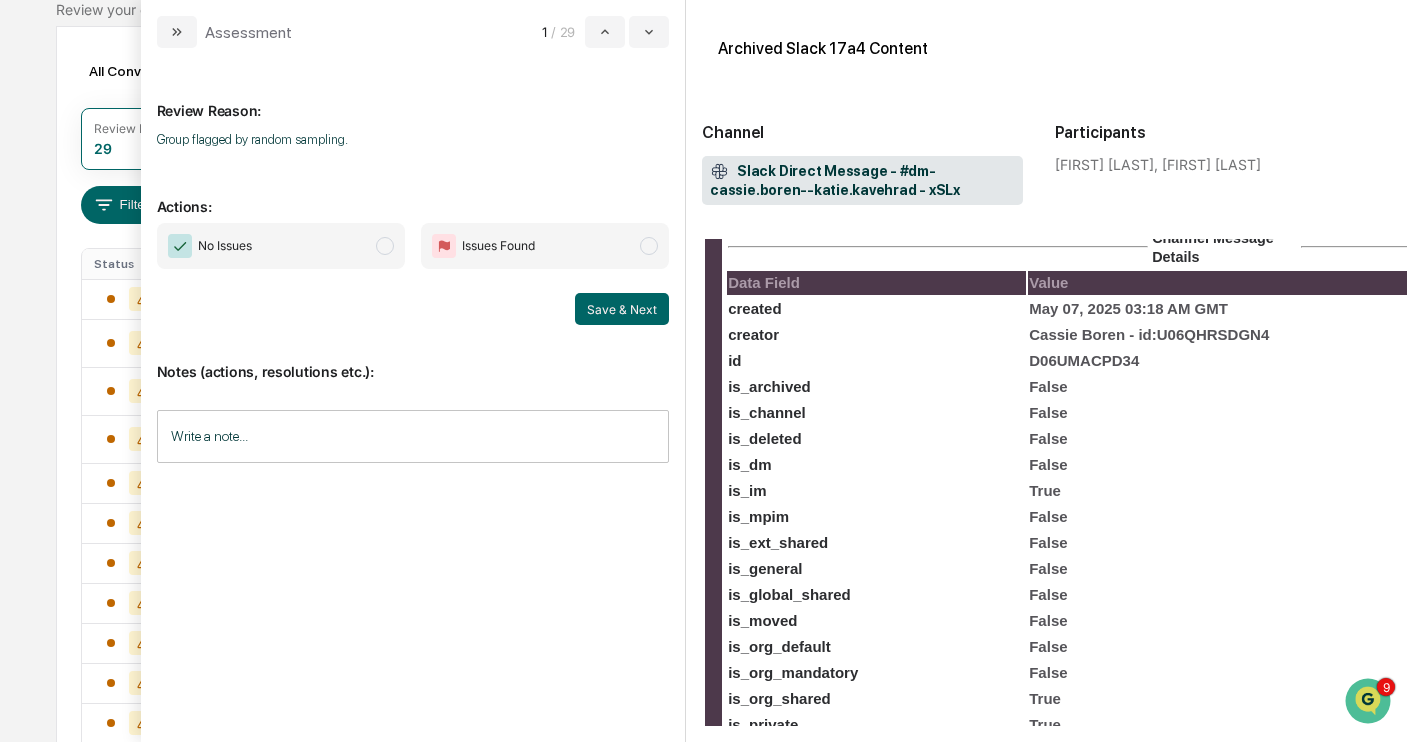 scroll, scrollTop: 0, scrollLeft: 0, axis: both 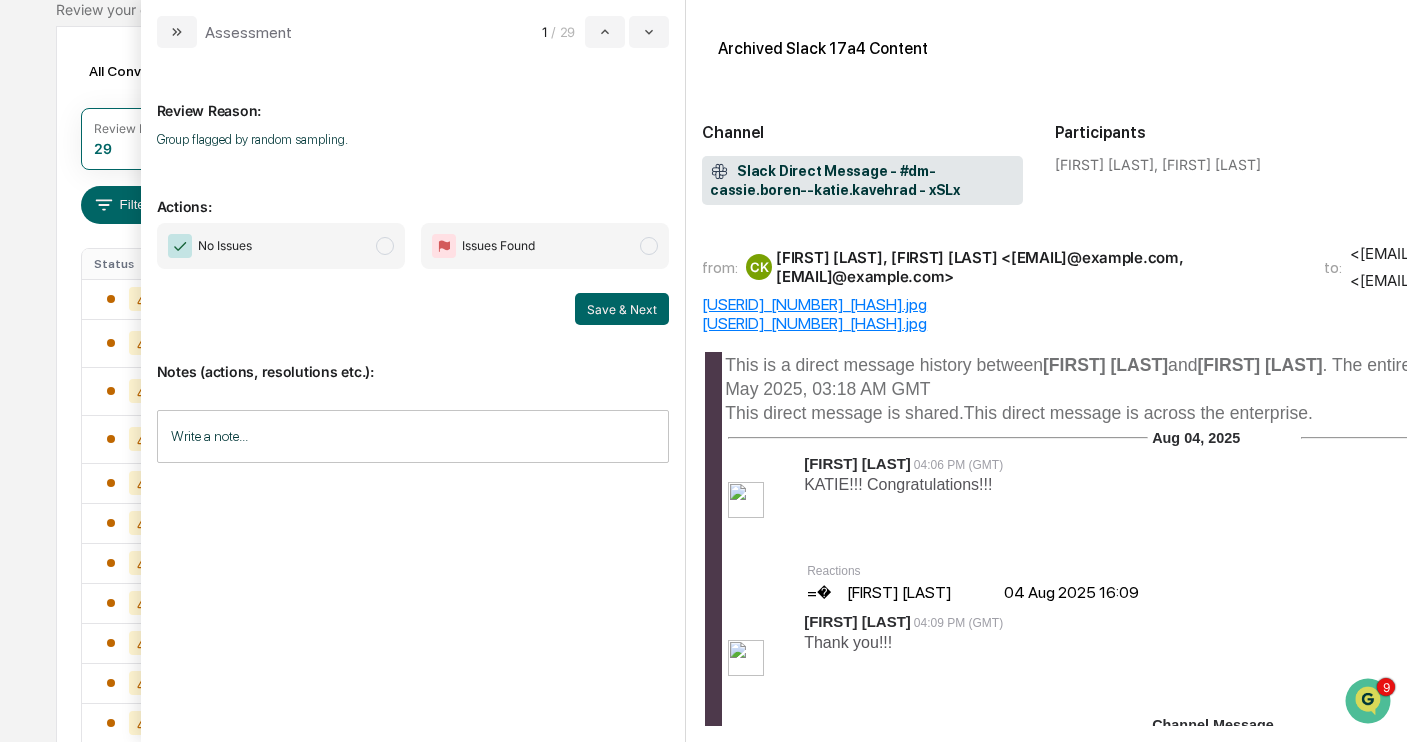 click on "No Issues" at bounding box center [281, 246] 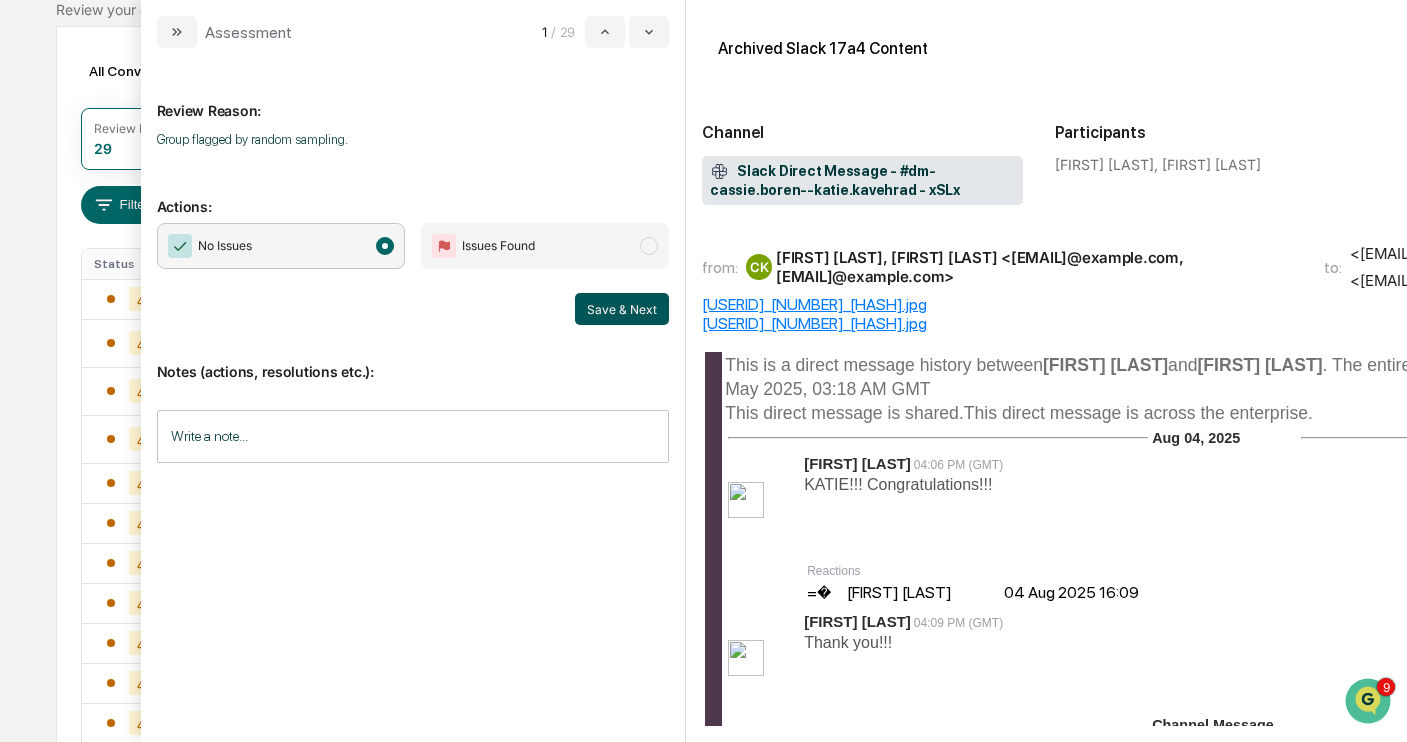click on "Save & Next" at bounding box center [622, 309] 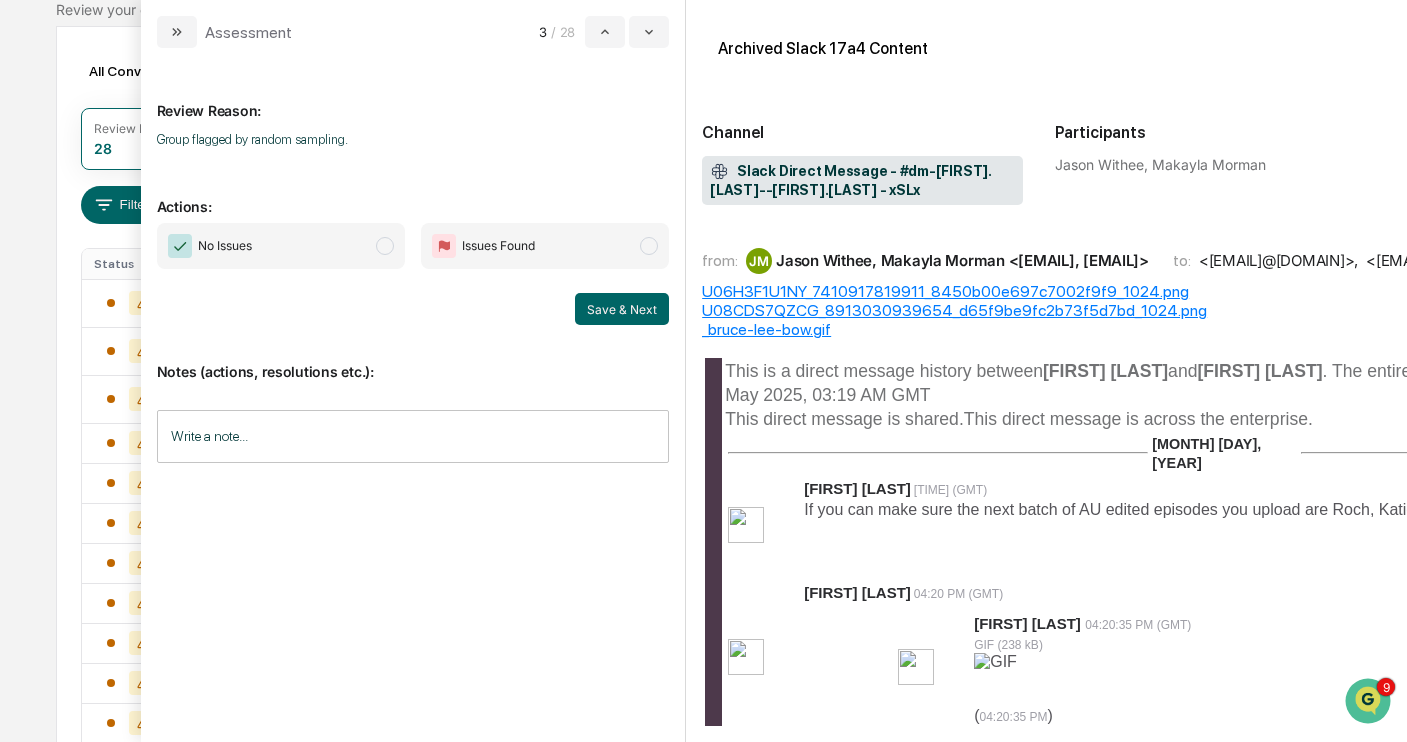 click on "No Issues" at bounding box center (281, 246) 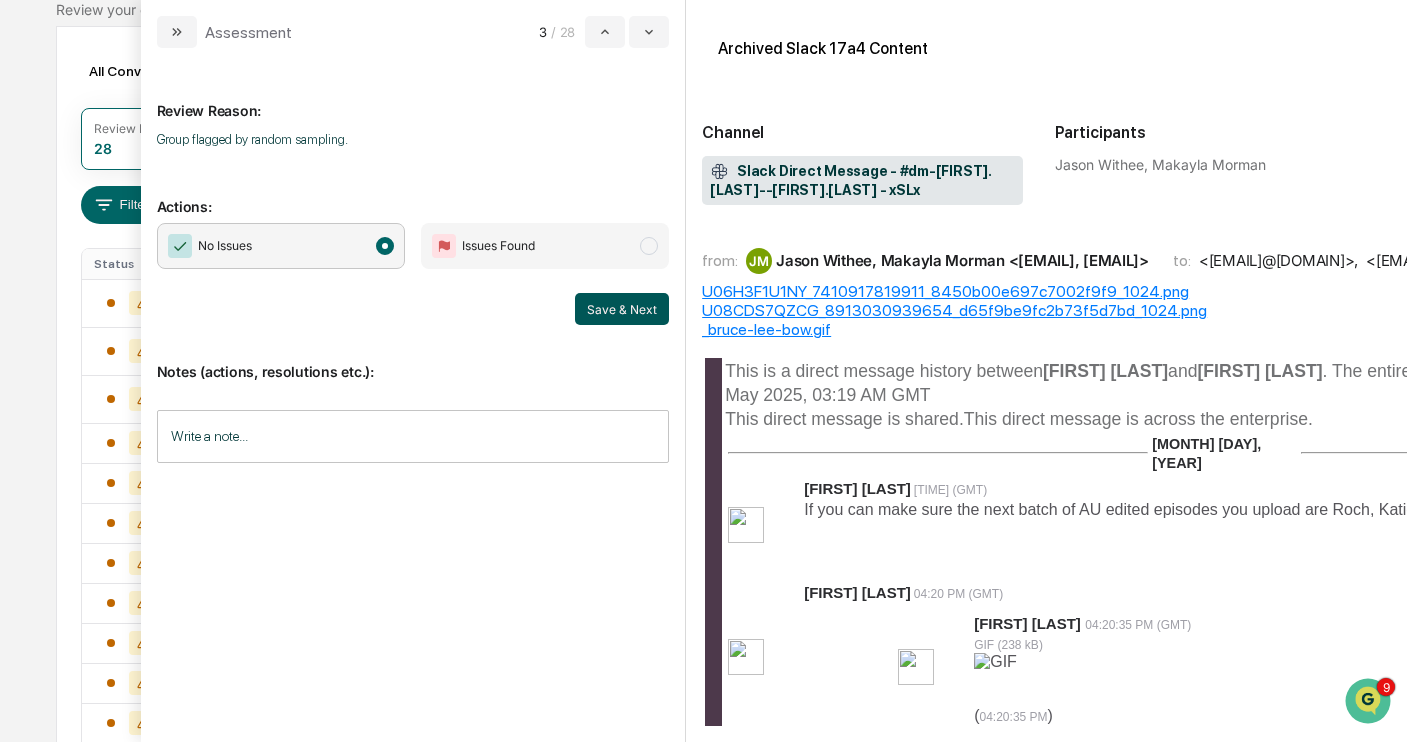 click on "Save & Next" at bounding box center [622, 309] 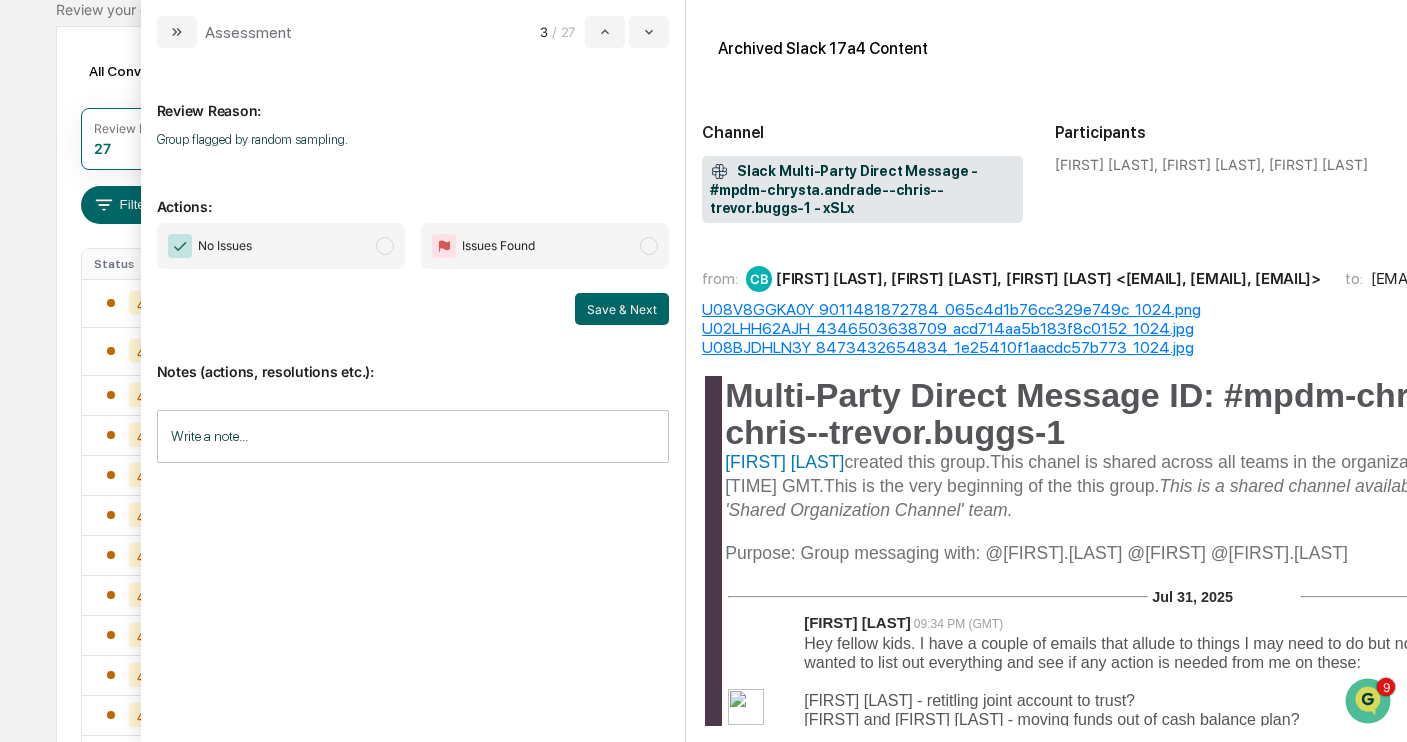 click on "No Issues" at bounding box center (281, 246) 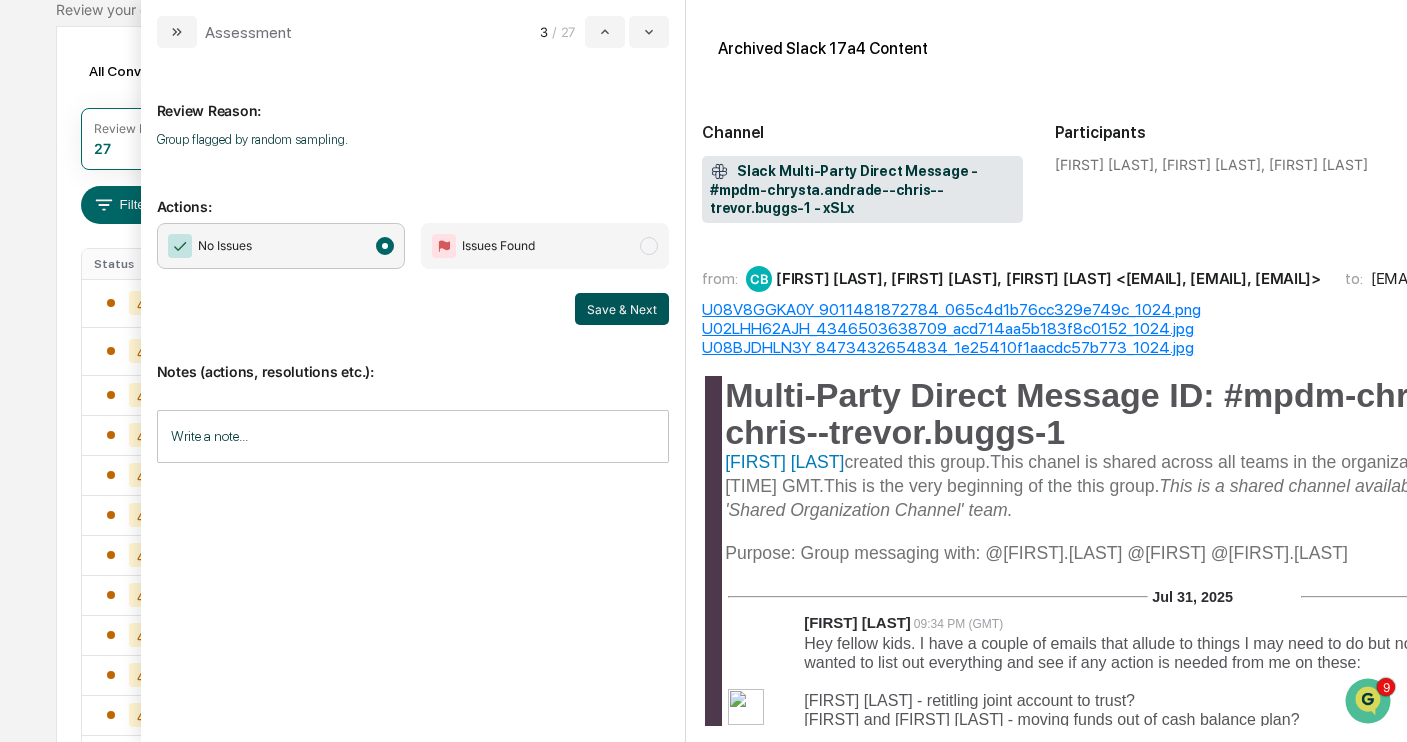 click on "Save & Next" at bounding box center (622, 309) 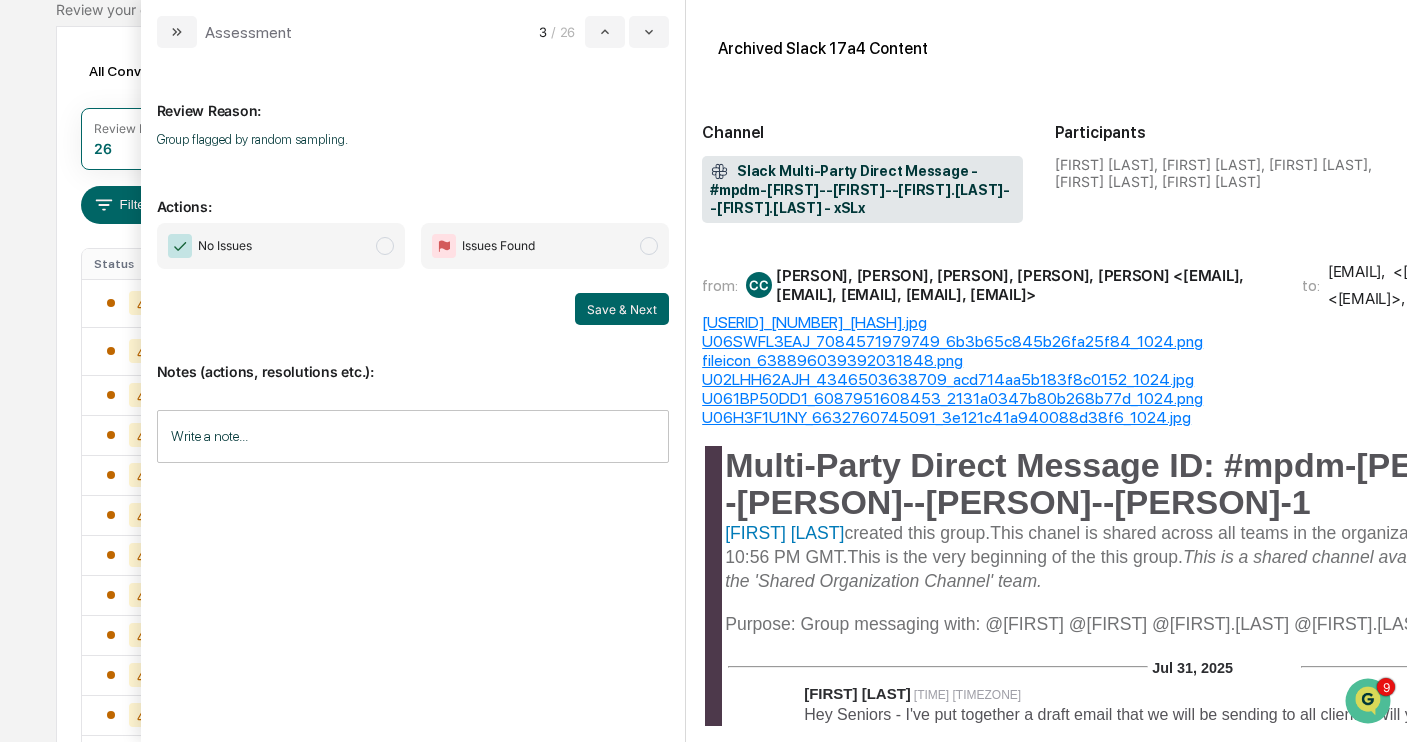 click on "No Issues" at bounding box center (281, 246) 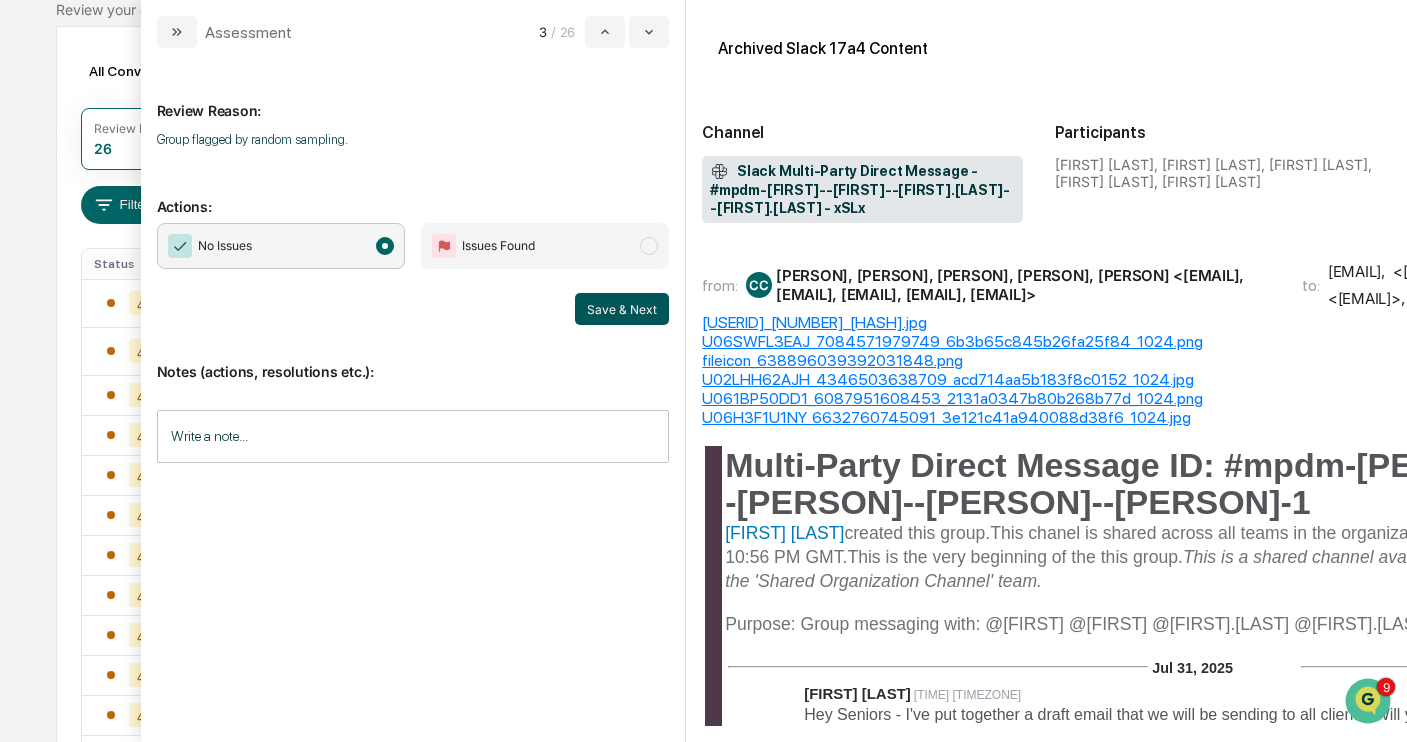 click on "Save & Next" at bounding box center [622, 309] 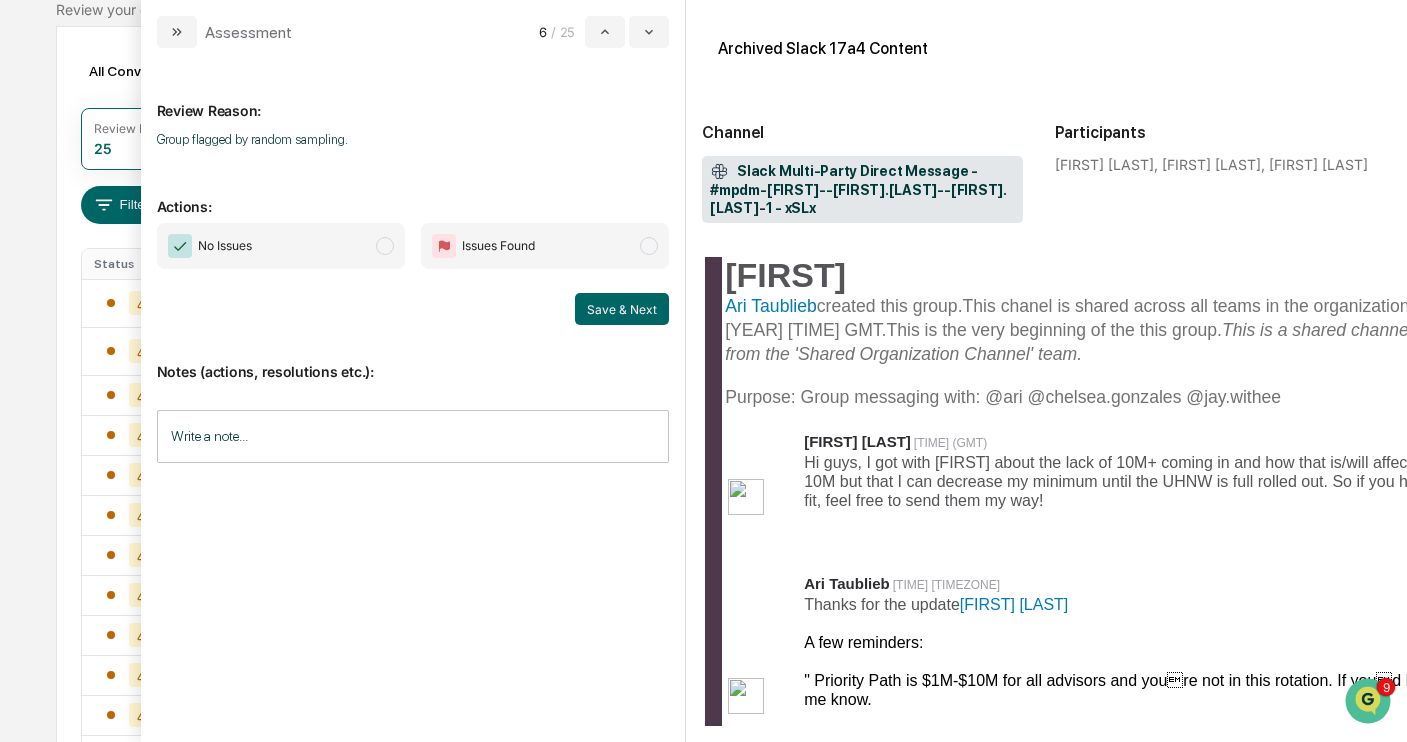 scroll, scrollTop: 168, scrollLeft: 0, axis: vertical 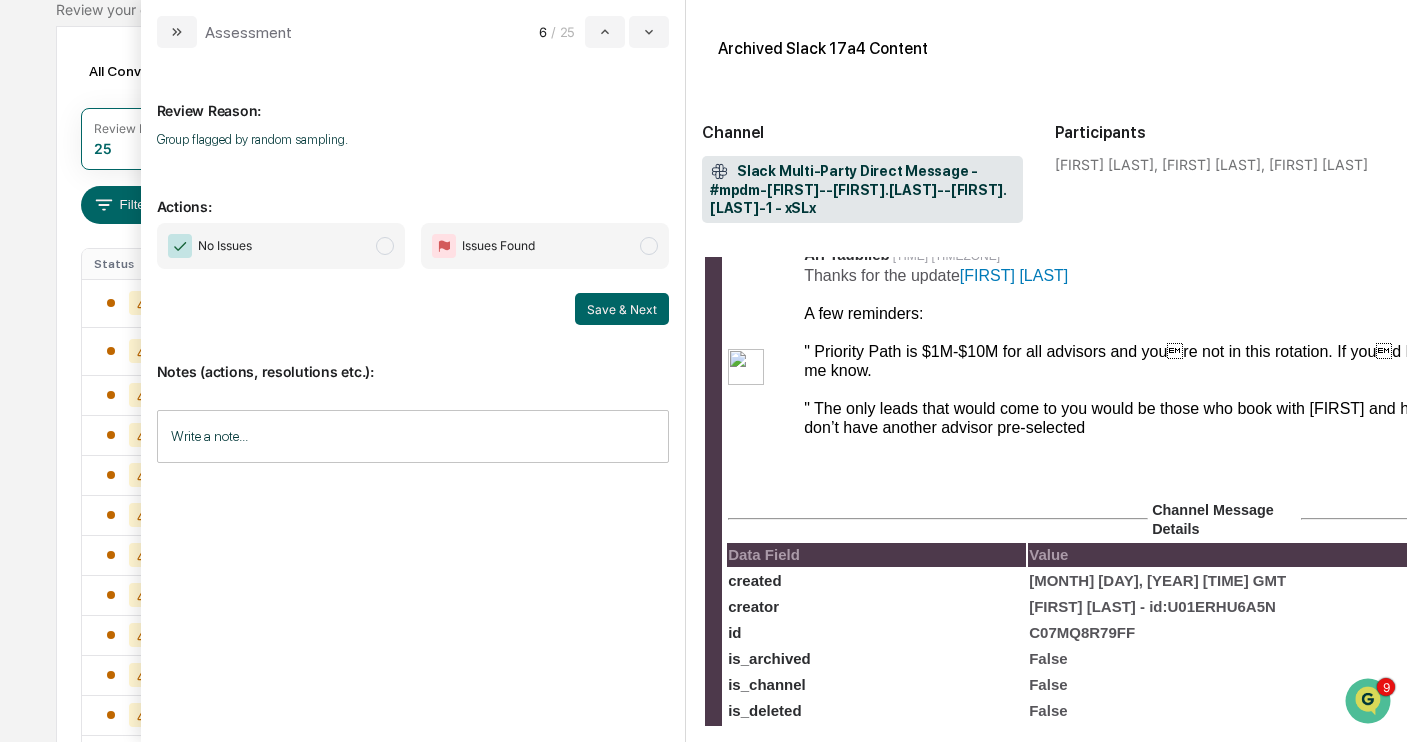 click on "No Issues" at bounding box center (281, 246) 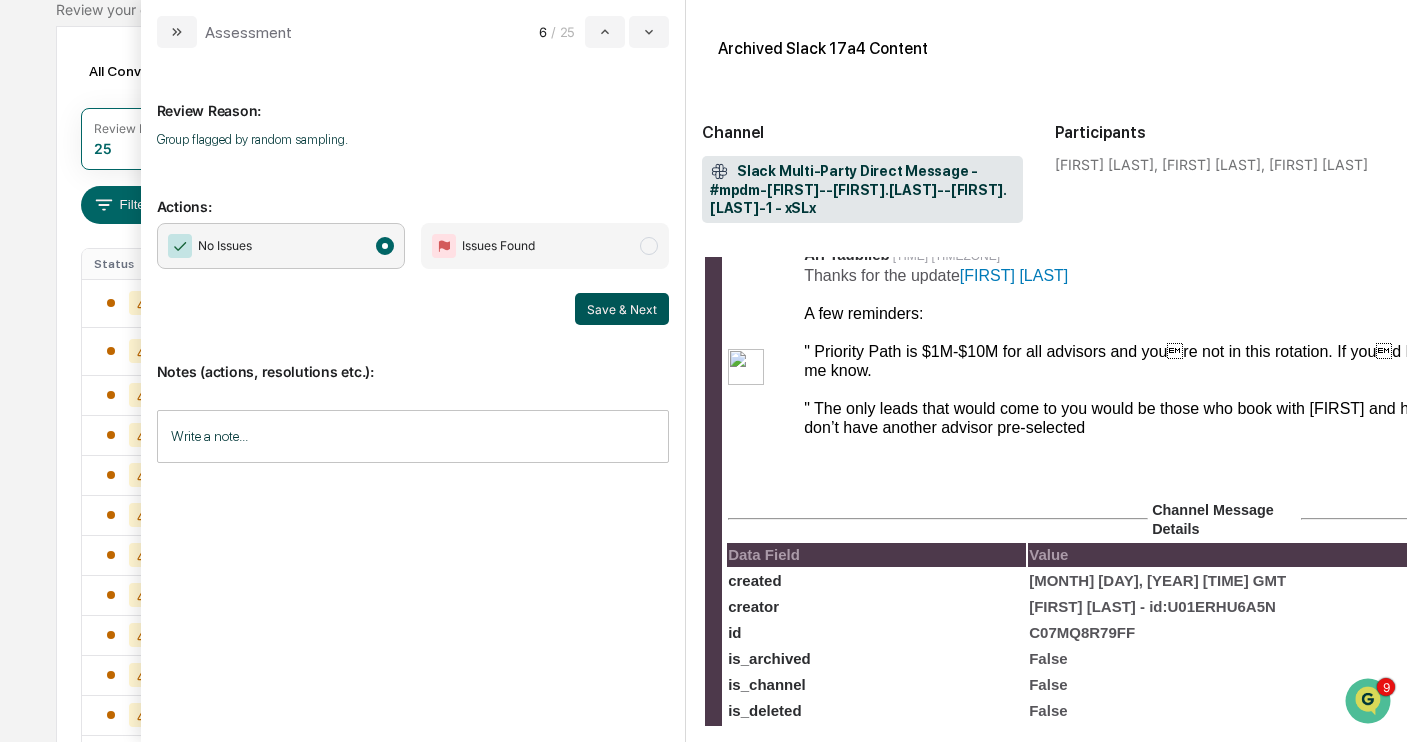 click on "Save & Next" at bounding box center [622, 309] 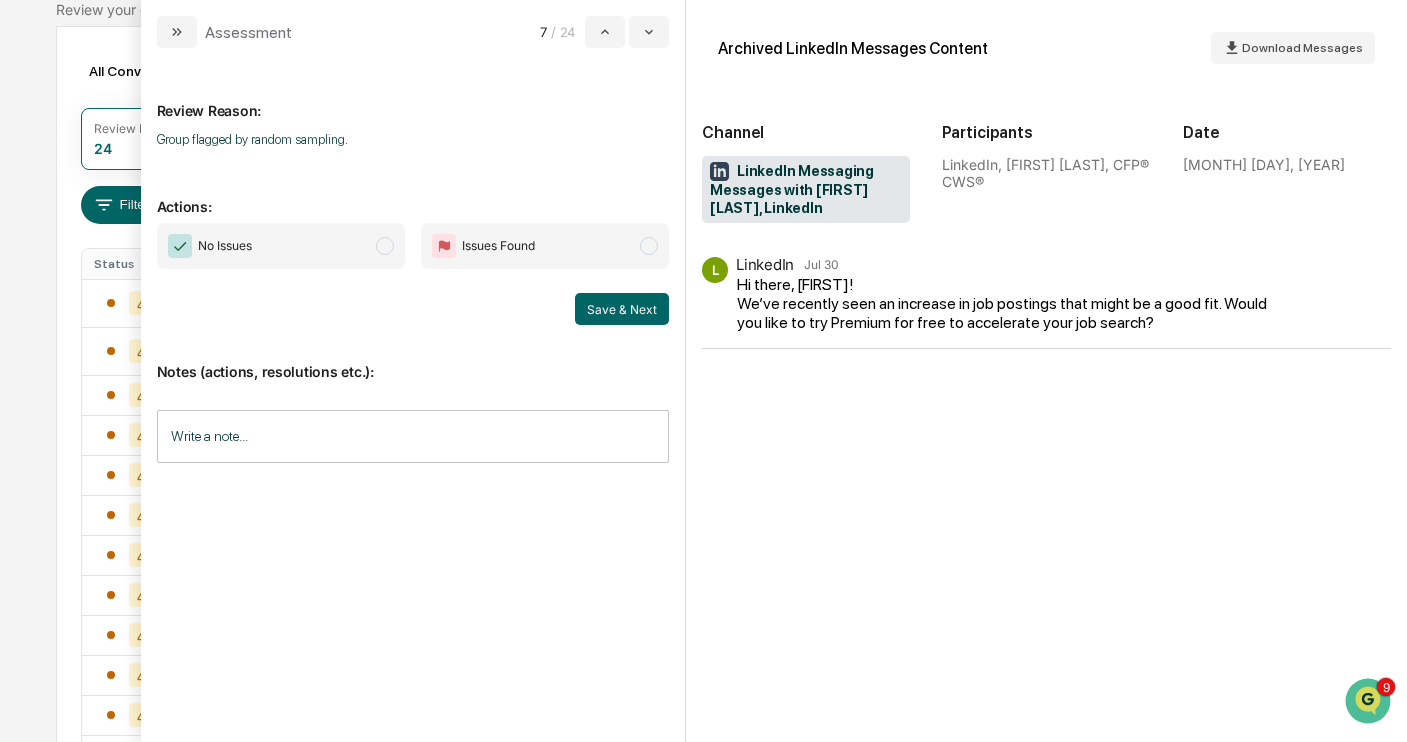 click on "No Issues" at bounding box center [281, 246] 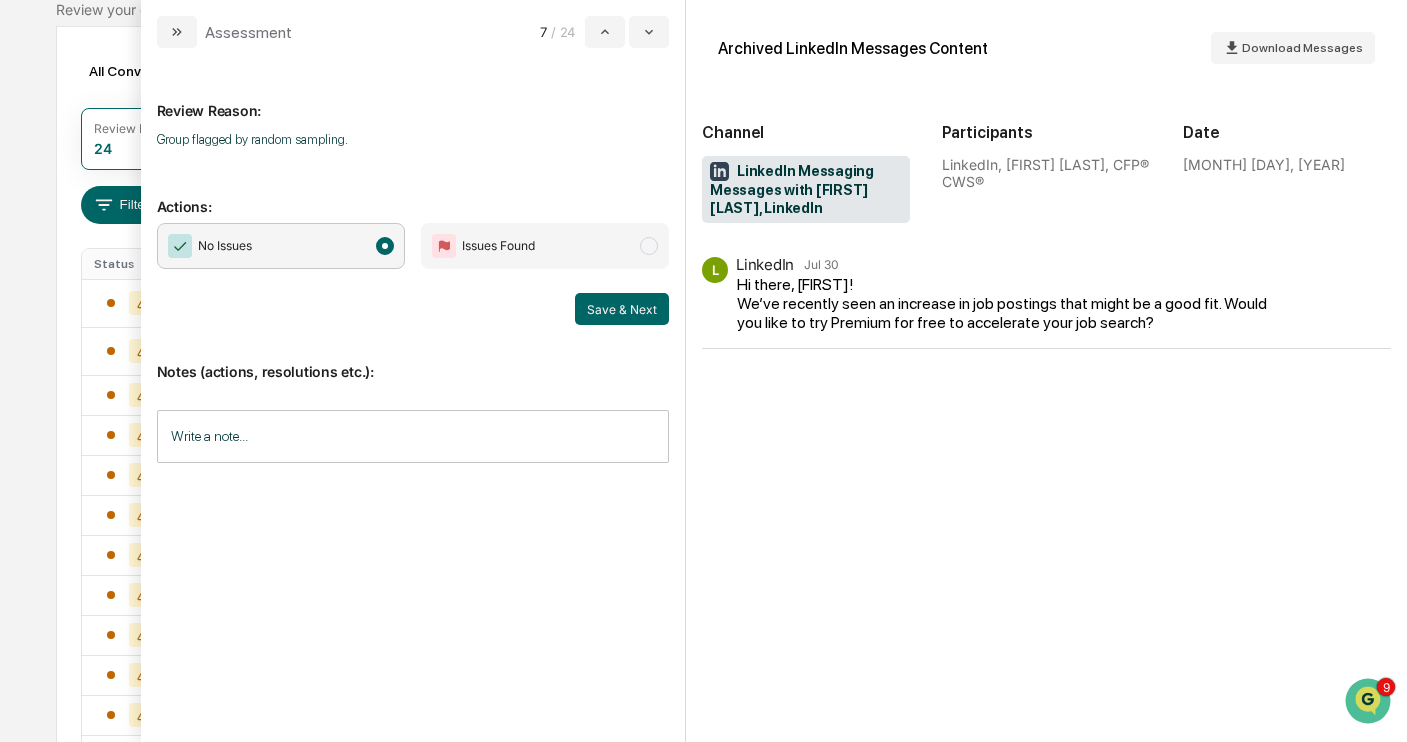 click on "Archived LinkedIn Messages Content Download Messages Channel LinkedIn Messaging Messages with Jeff Kane, CFP® CWS®, LinkedIn Participants LinkedIn, Jeff Kane, CFP® CWS® Date July 29, 2025 L LinkedIn   Jul 30 Hi there, Jeff!
We’ve recently seen an increase in job postings that might be a good fit. Would you like to try Premium for free to accelerate your job search?" at bounding box center [1046, 371] 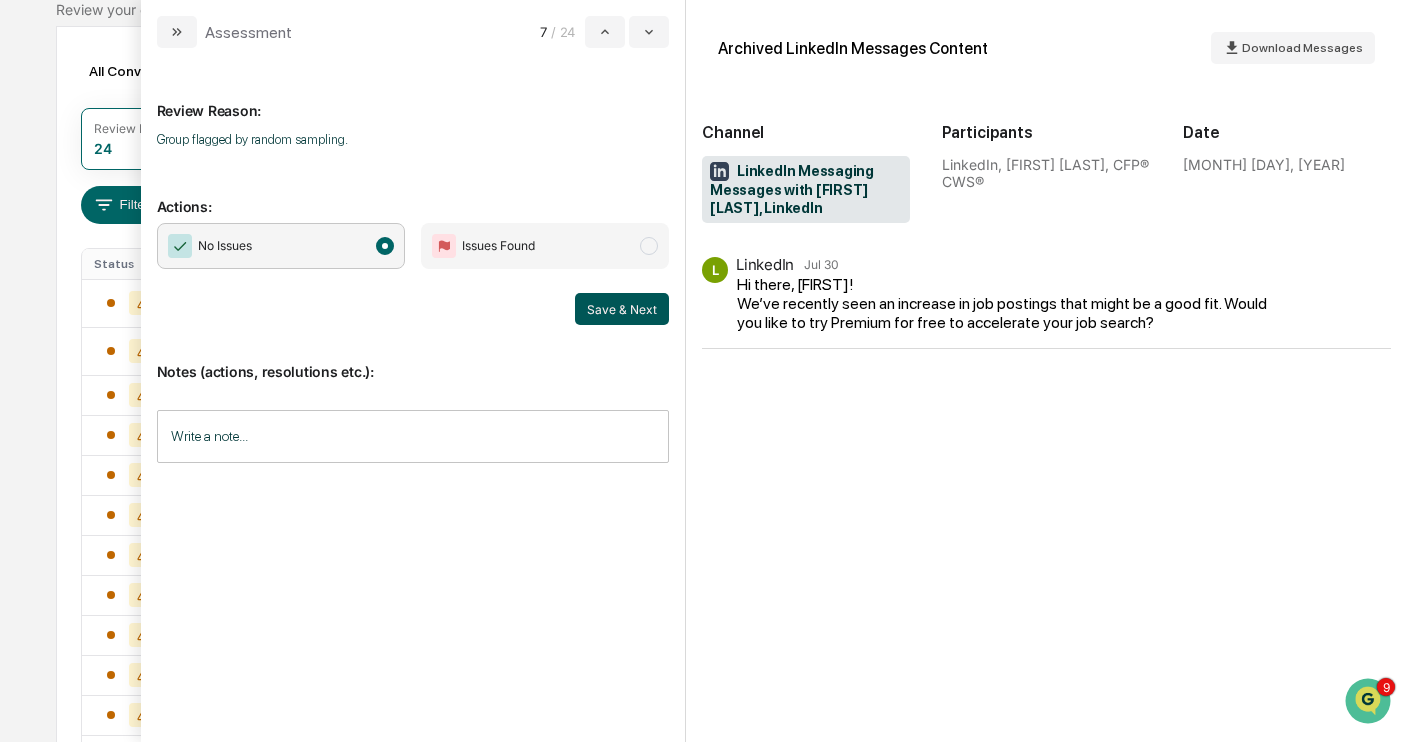 click on "Save & Next" at bounding box center (622, 309) 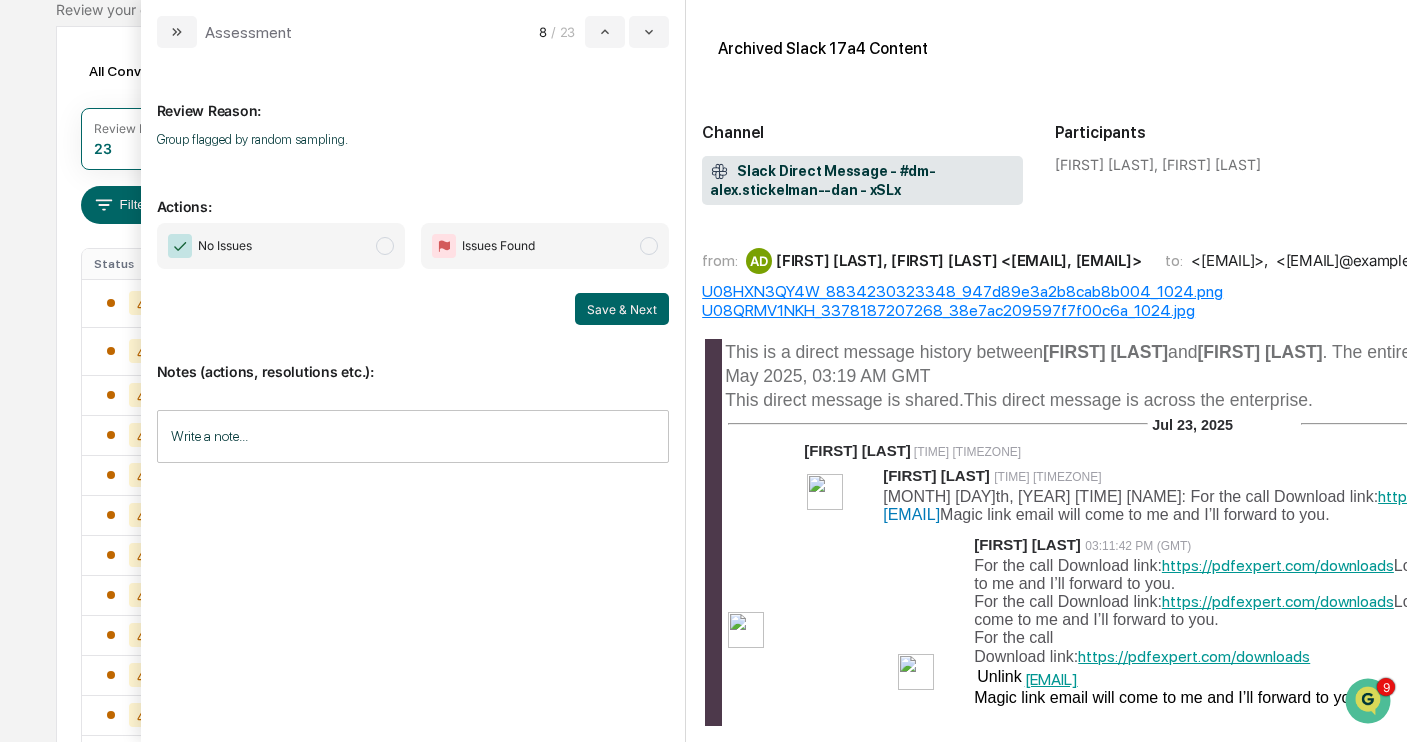 click at bounding box center [385, 246] 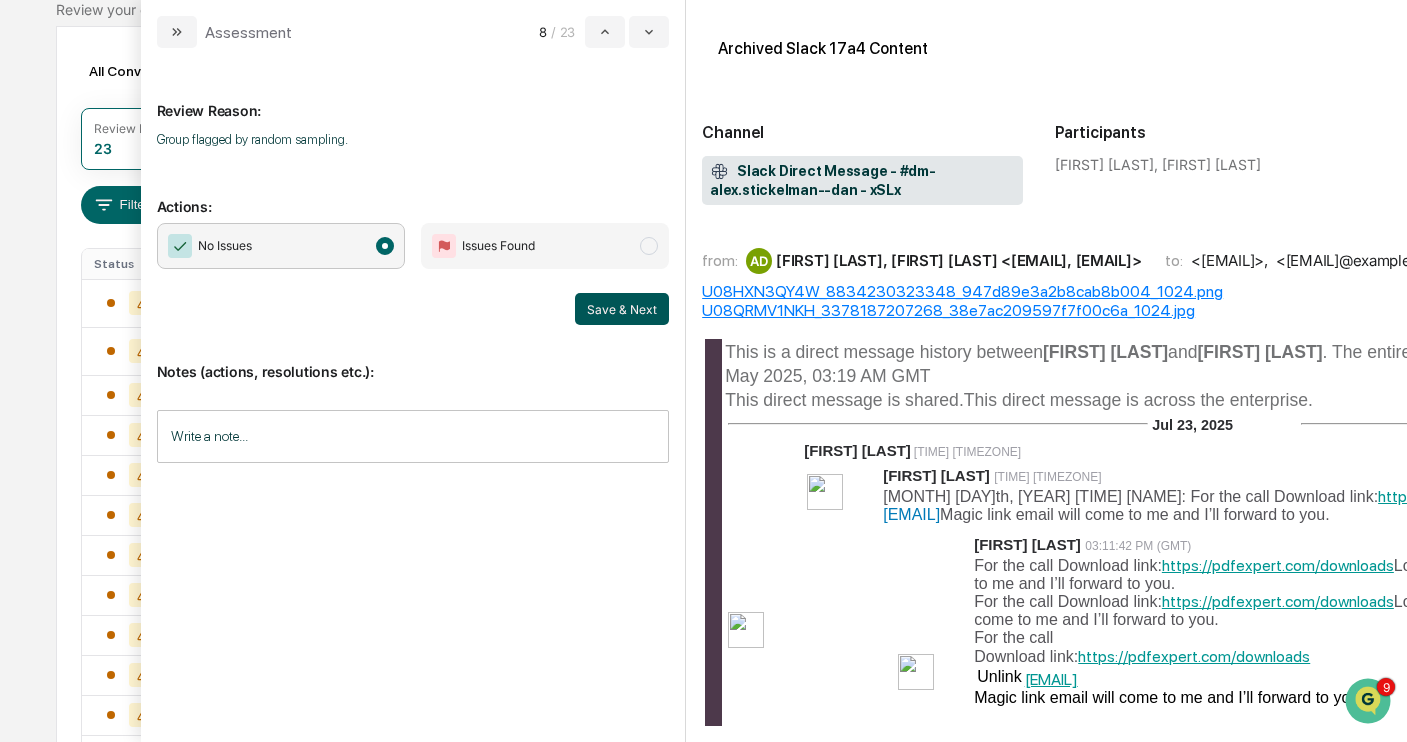 click on "Save & Next" at bounding box center (622, 309) 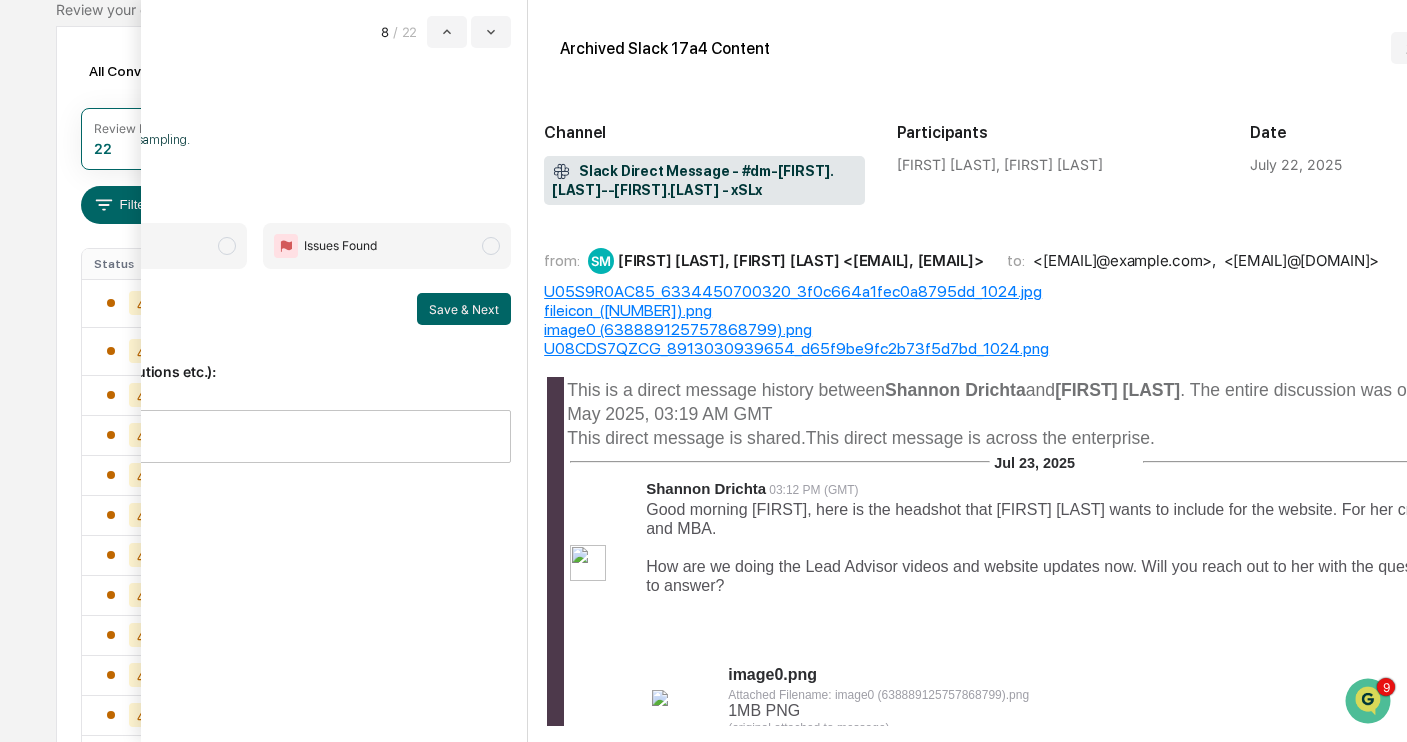 scroll, scrollTop: 0, scrollLeft: 0, axis: both 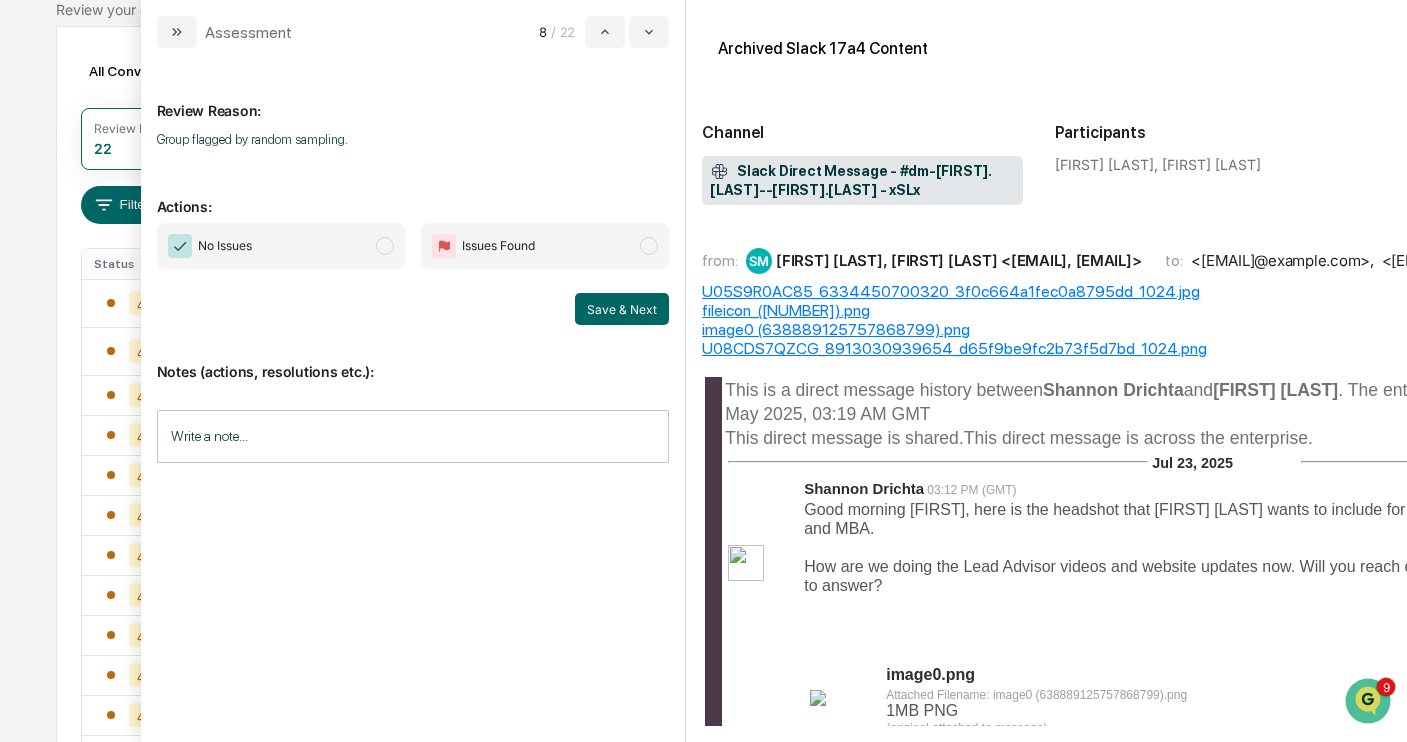 click on "No Issues" at bounding box center [281, 246] 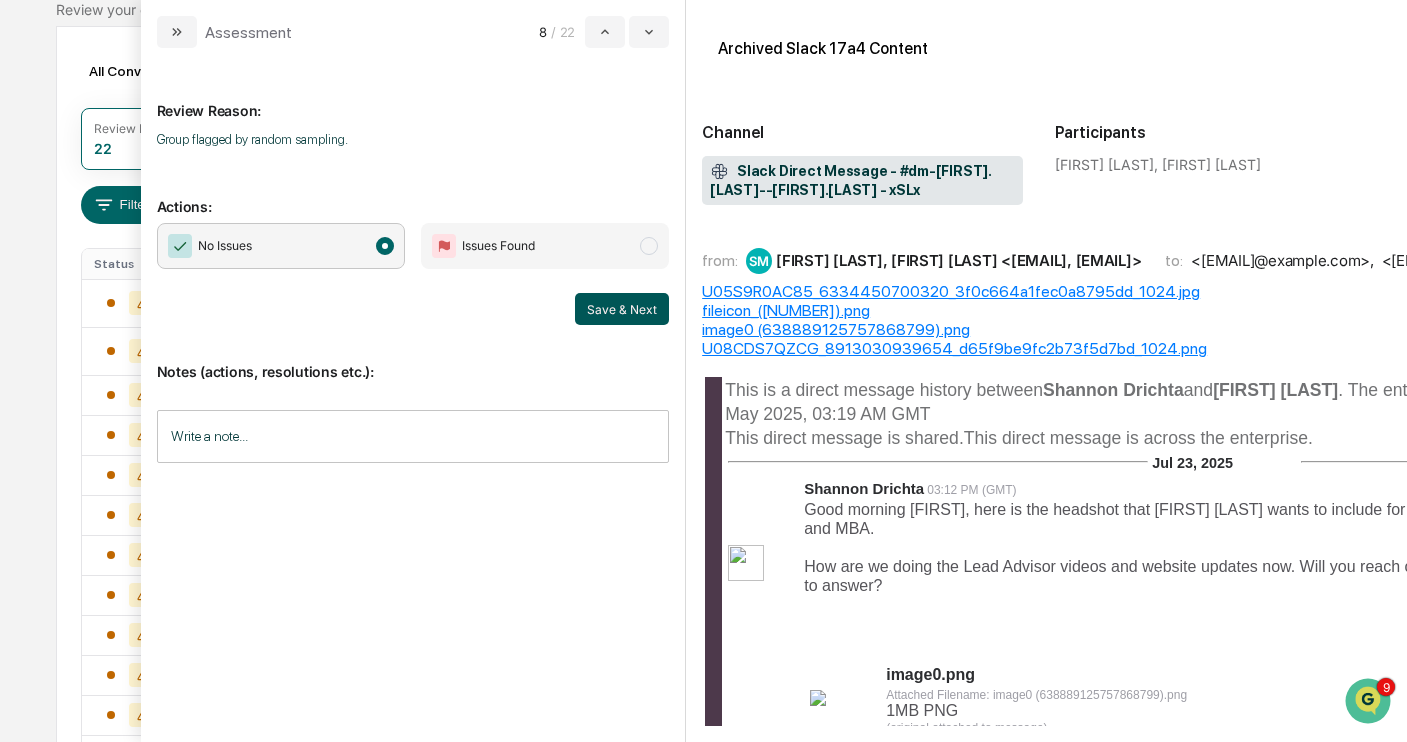 click on "Save & Next" at bounding box center [622, 309] 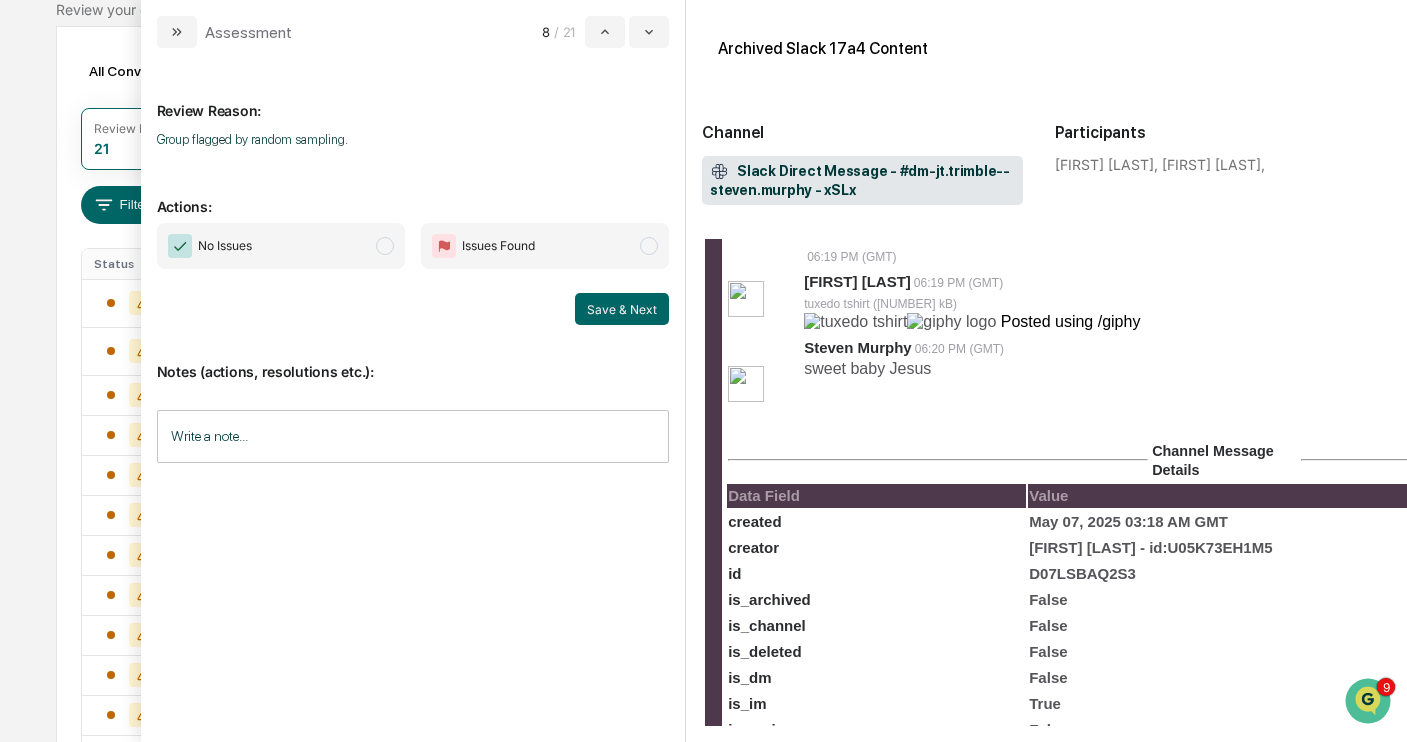 scroll, scrollTop: 1112, scrollLeft: 0, axis: vertical 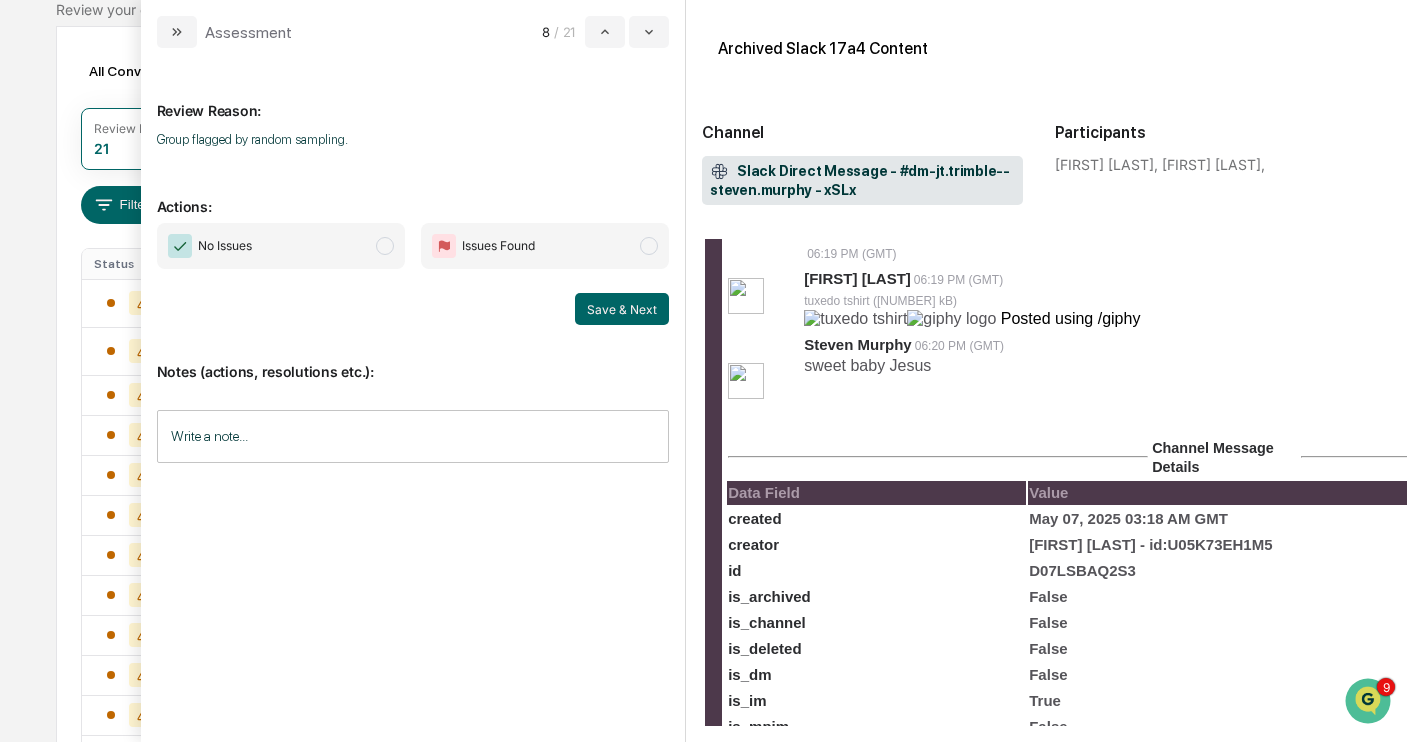 click at bounding box center [385, 246] 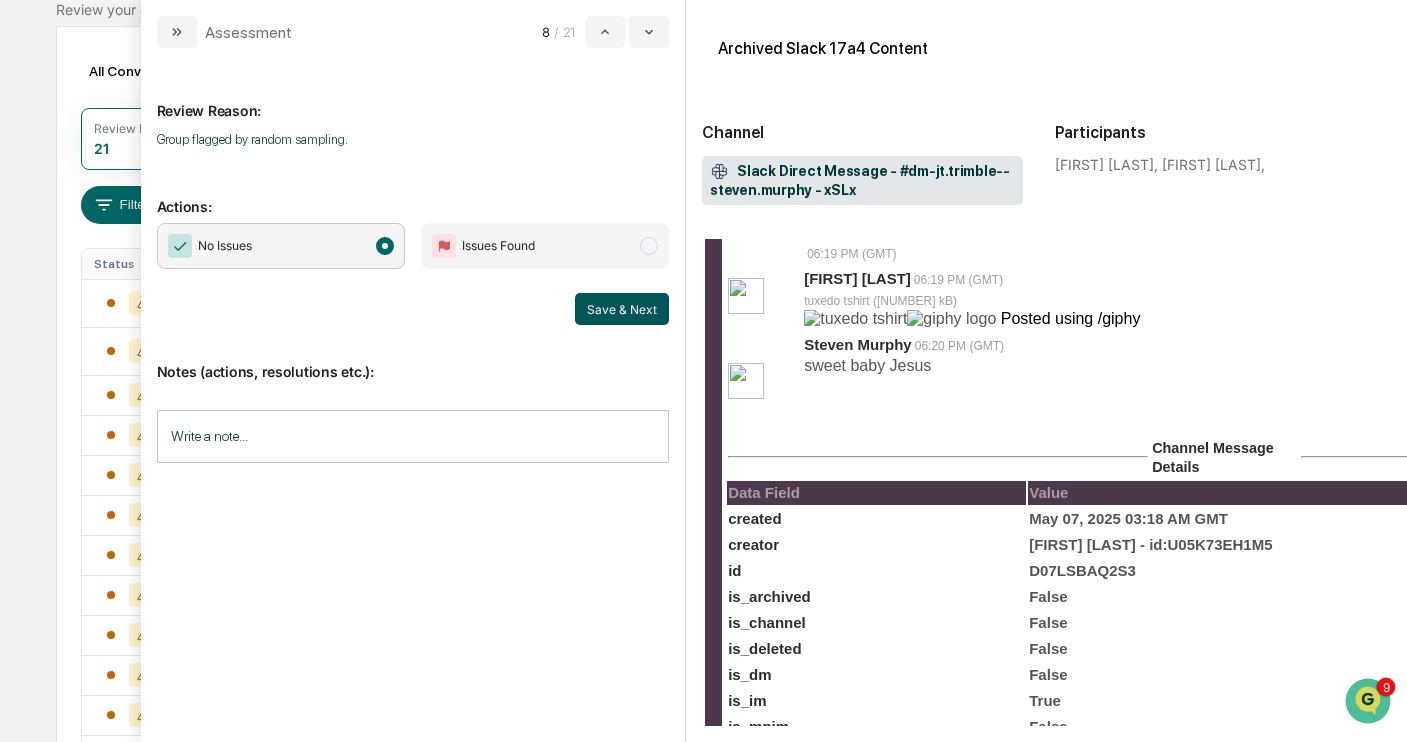 click on "Save & Next" at bounding box center [622, 309] 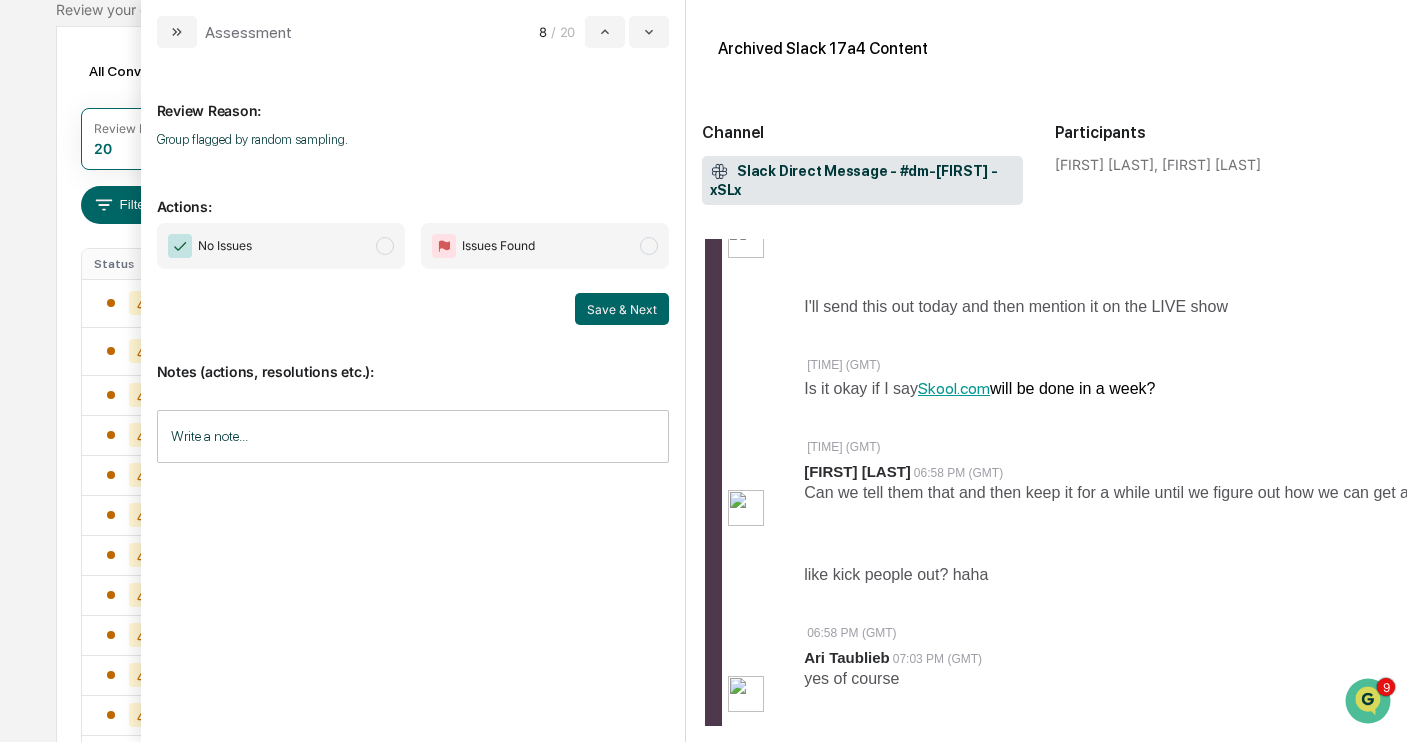 scroll, scrollTop: 390, scrollLeft: 0, axis: vertical 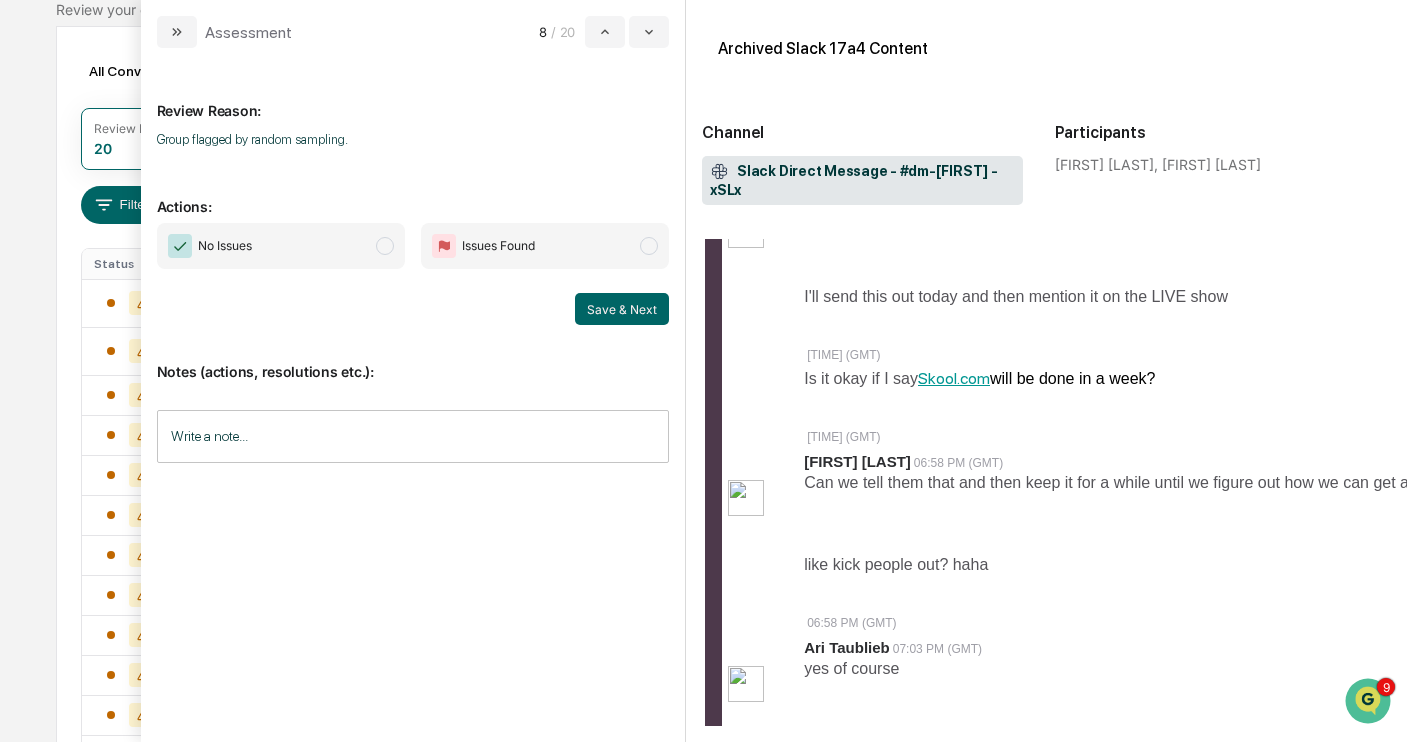 click on "No Issues" at bounding box center [281, 246] 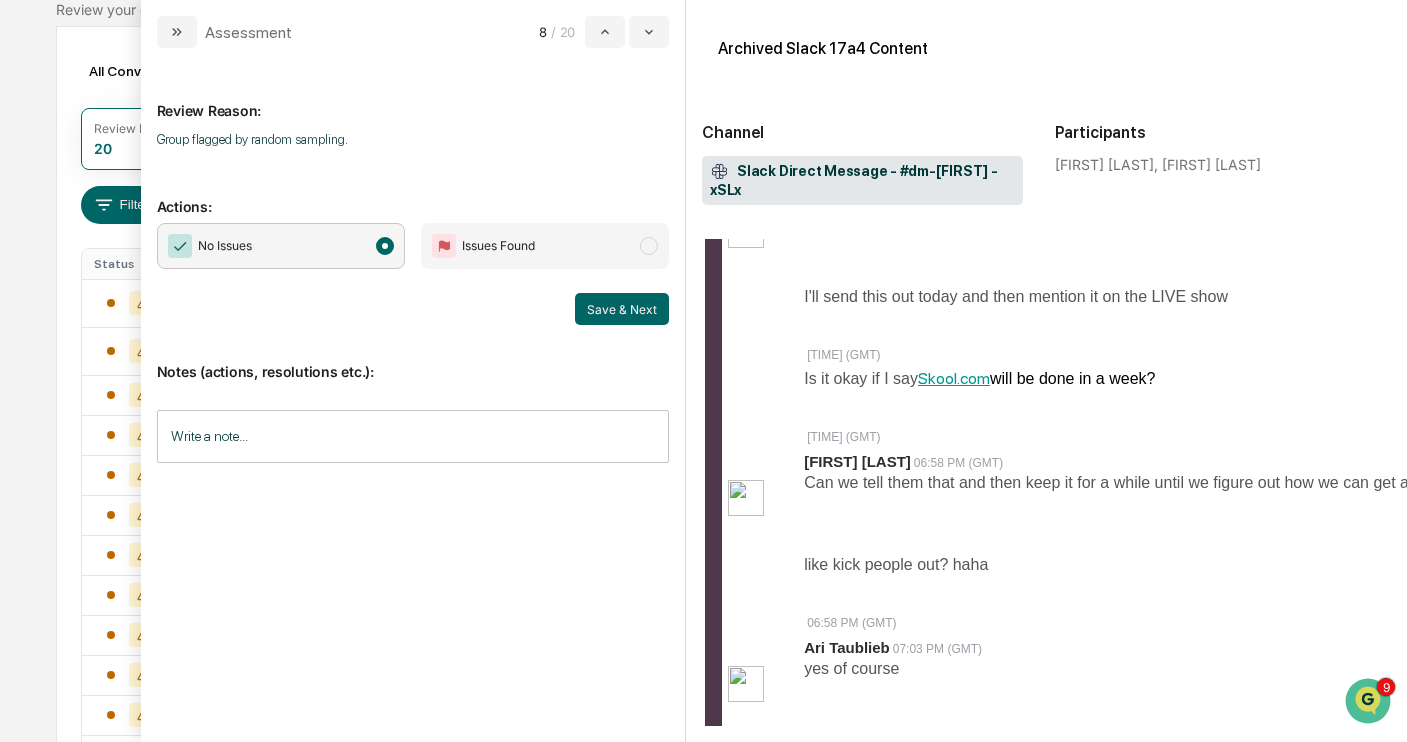 click on "Review Reason: Group flagged by random sampling. Actions: No Issues Issues Found Save & Next Notes (actions, resolutions etc.): Write a note... Write a note..." at bounding box center [413, 395] 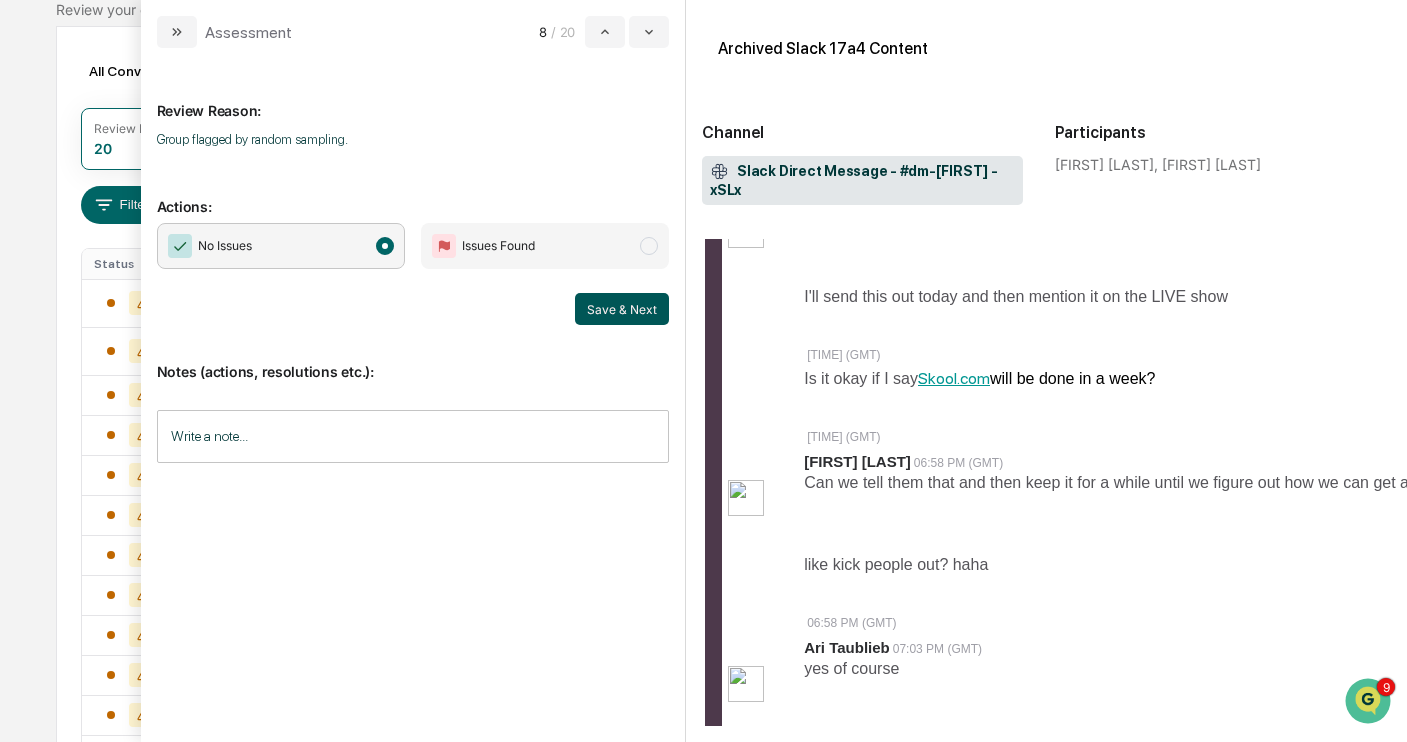 click on "Save & Next" at bounding box center (622, 309) 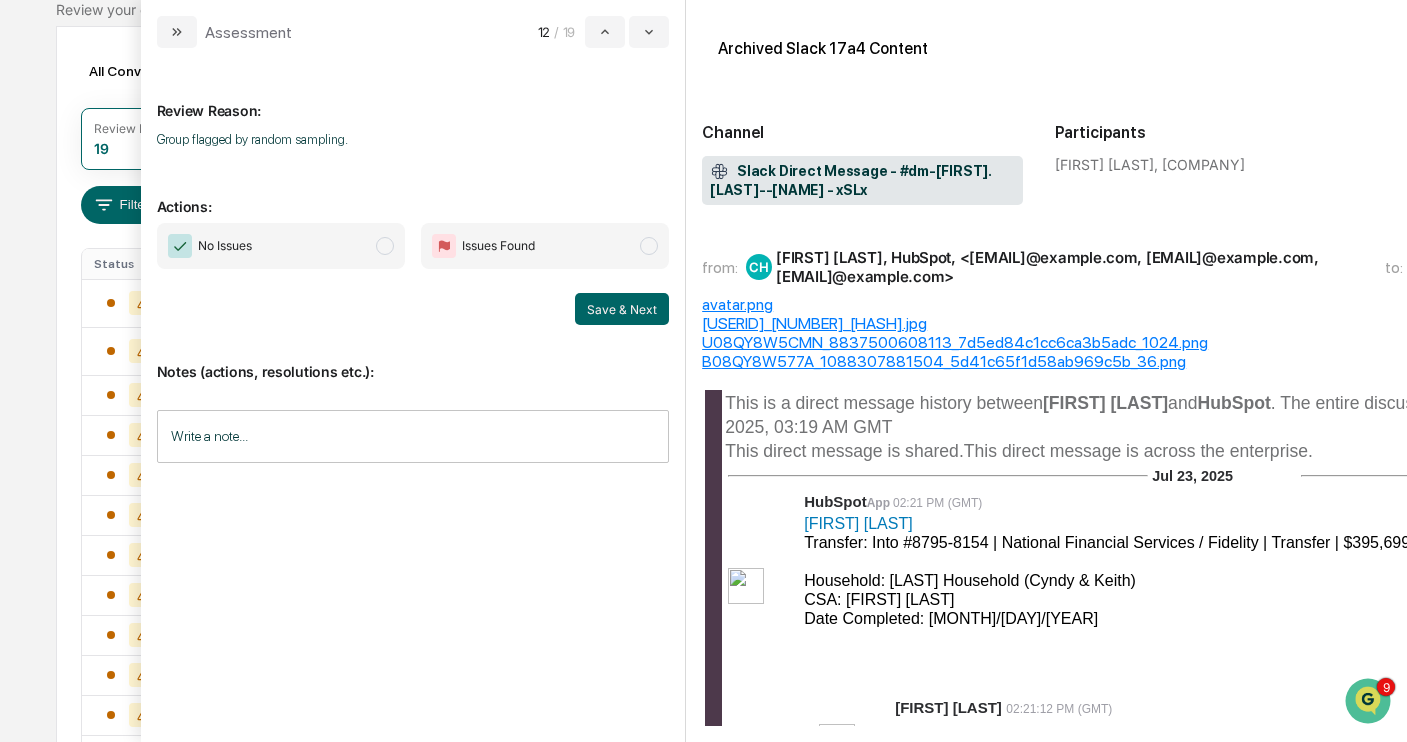 click on "No Issues" at bounding box center (281, 246) 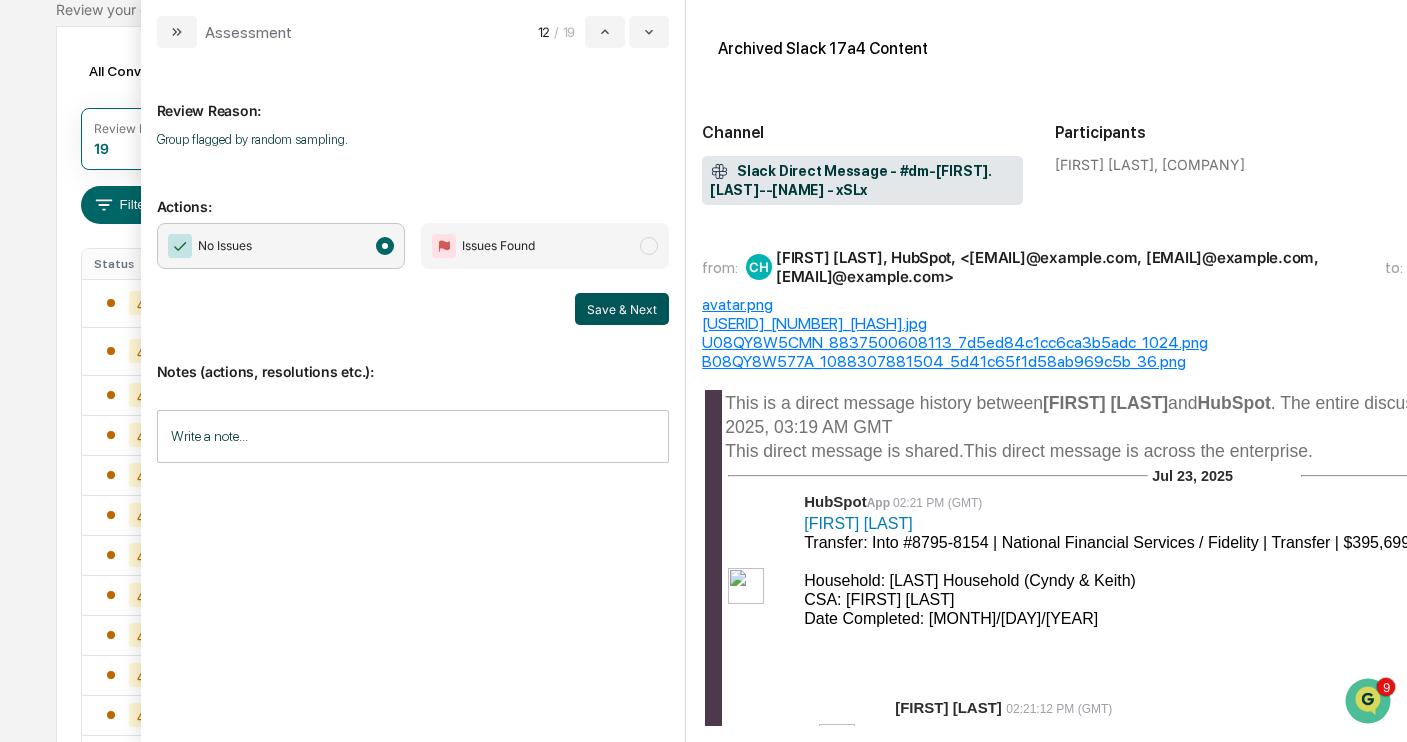 click on "Save & Next" at bounding box center (622, 309) 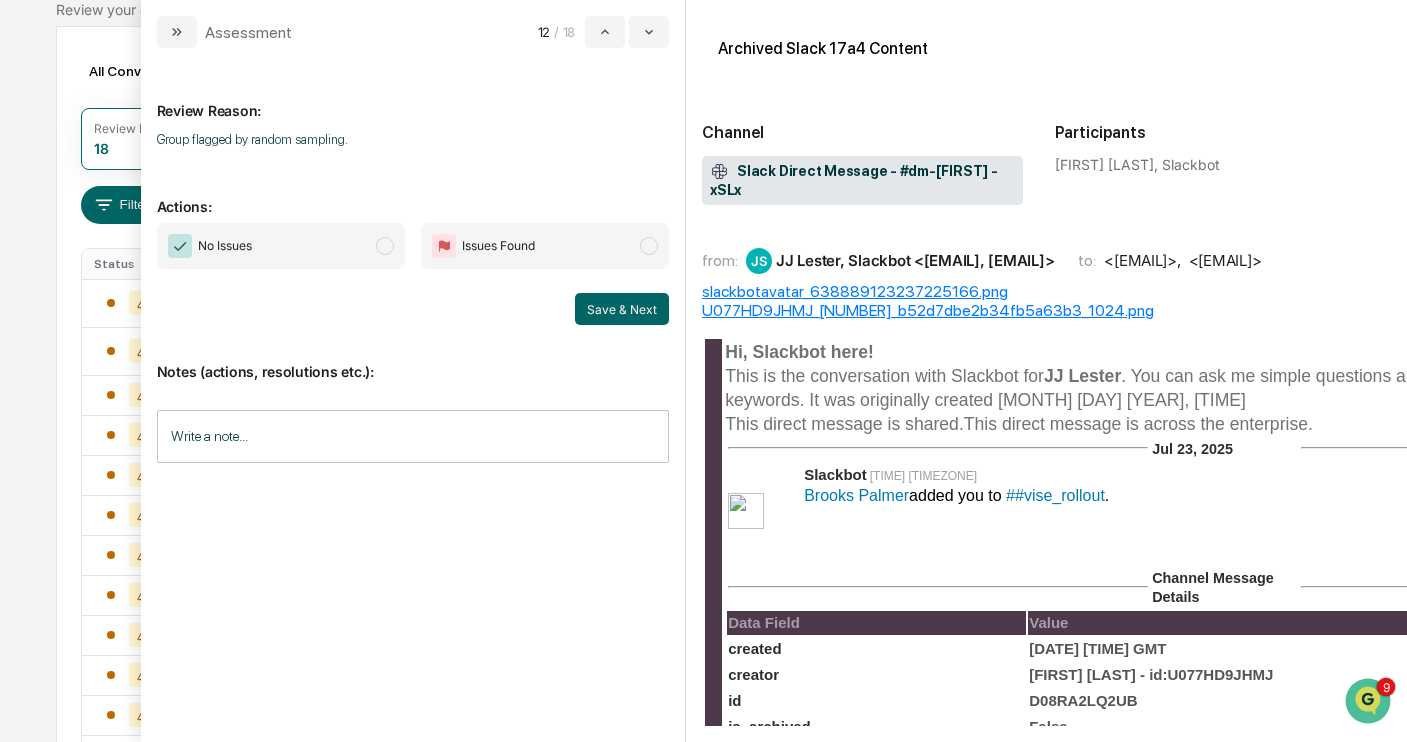 click on "No Issues" at bounding box center [281, 246] 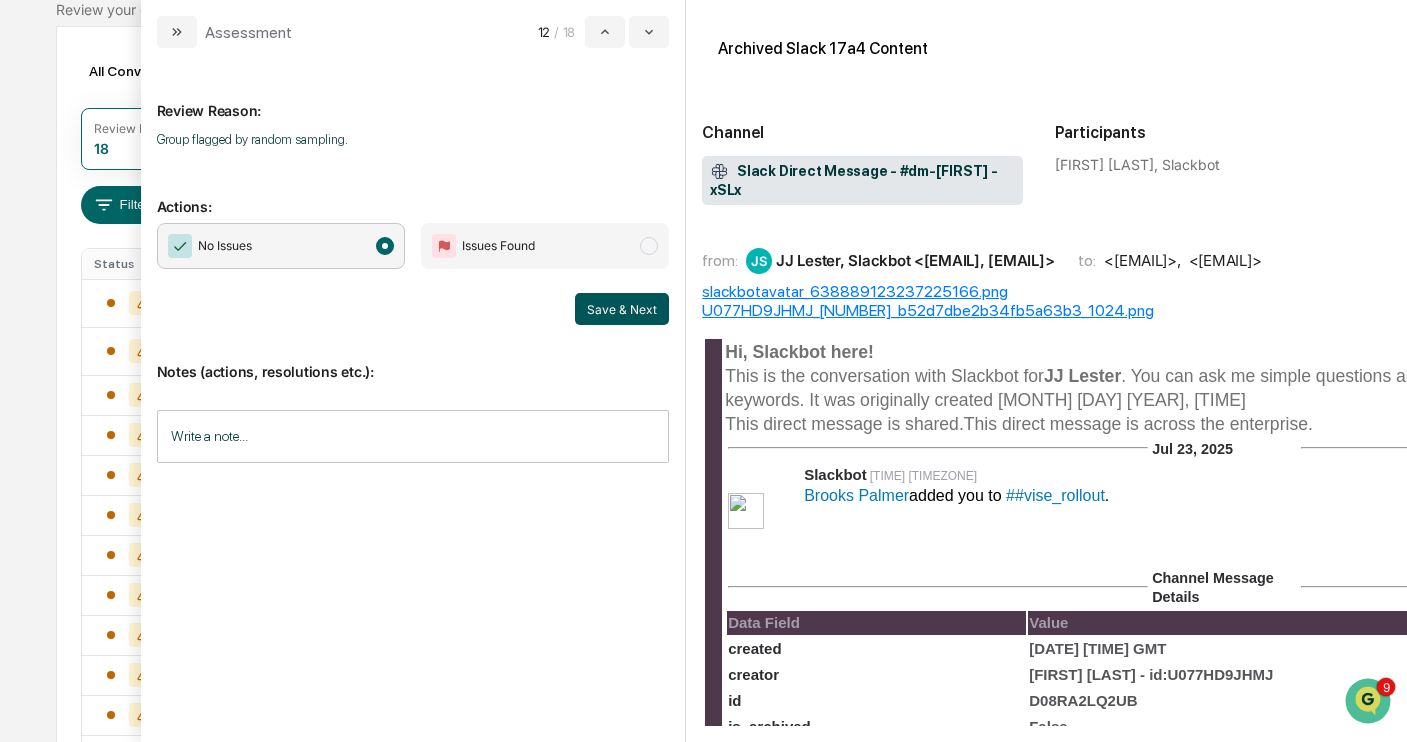 click on "Save & Next" at bounding box center (622, 309) 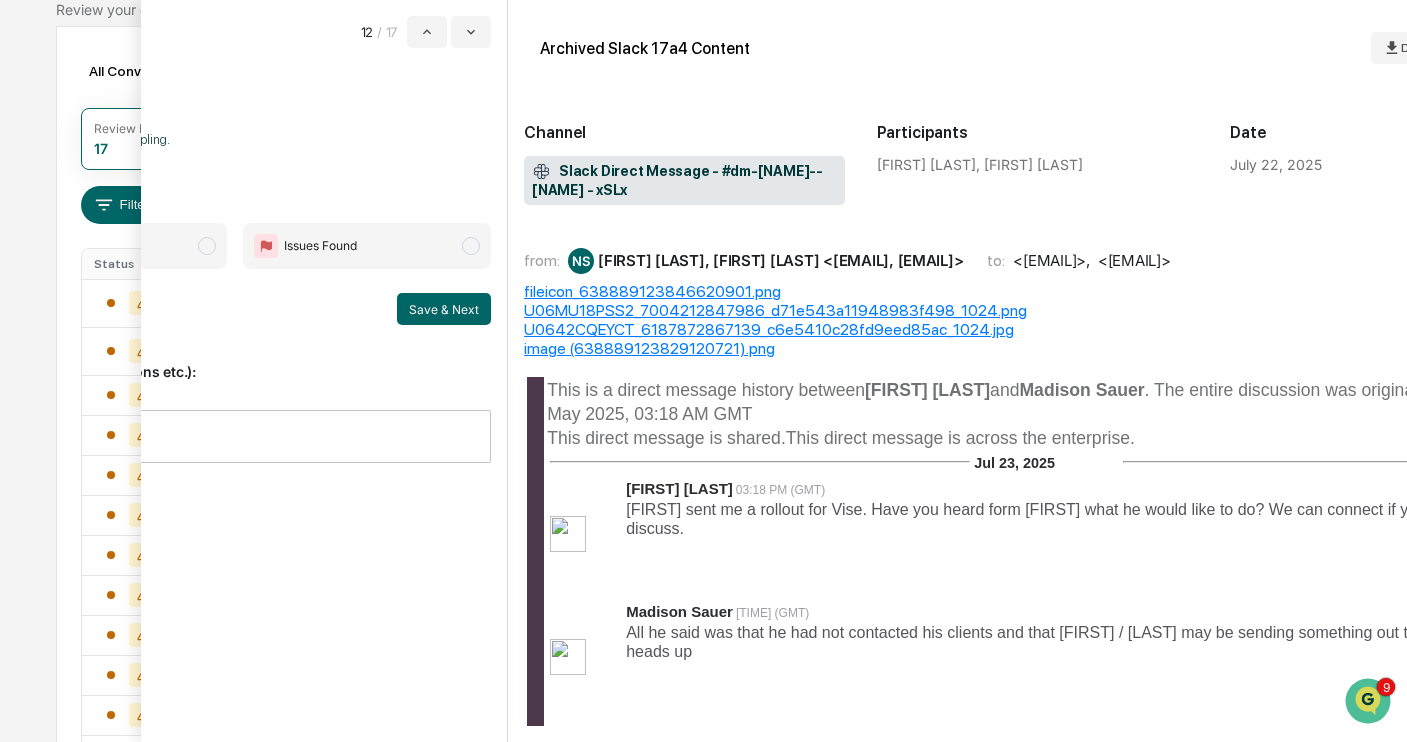 scroll, scrollTop: 0, scrollLeft: 204, axis: horizontal 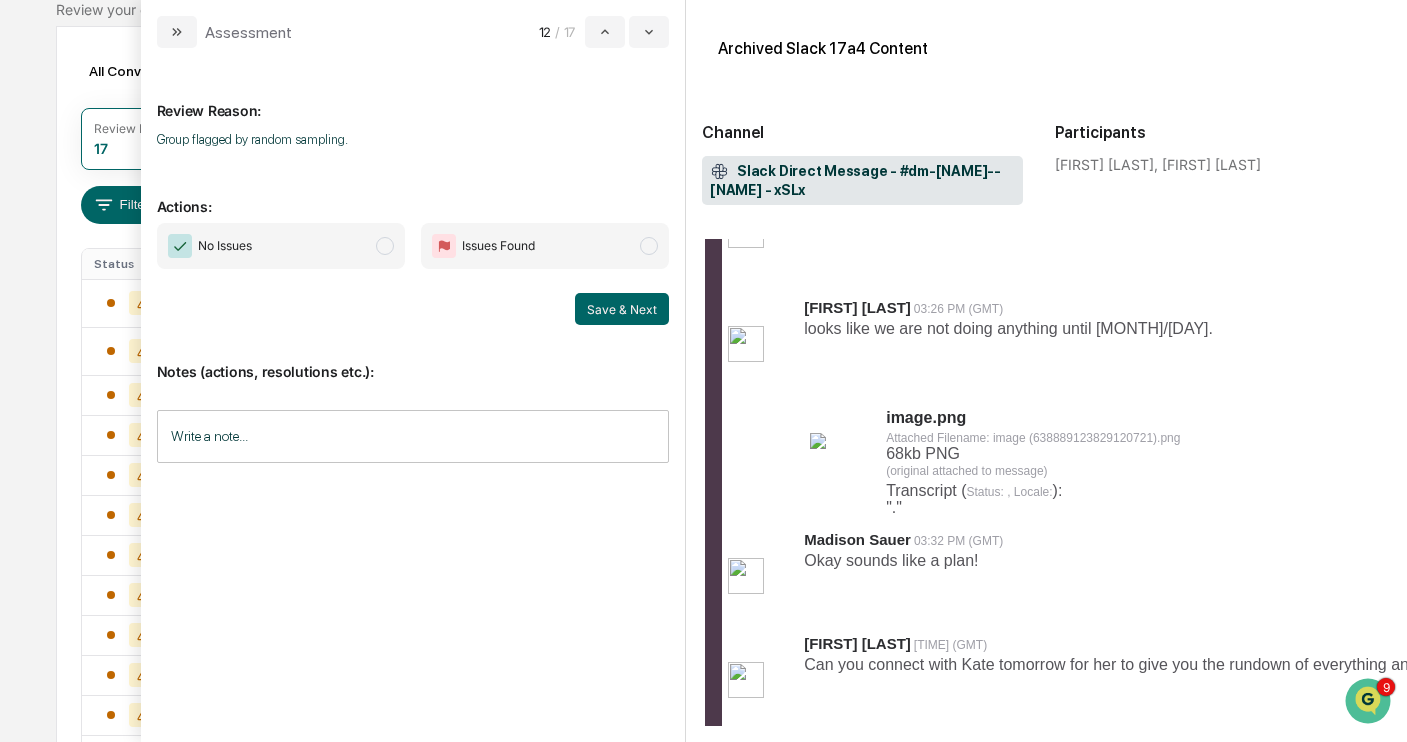 click on "No Issues Issues Found Save & Next" at bounding box center (413, 274) 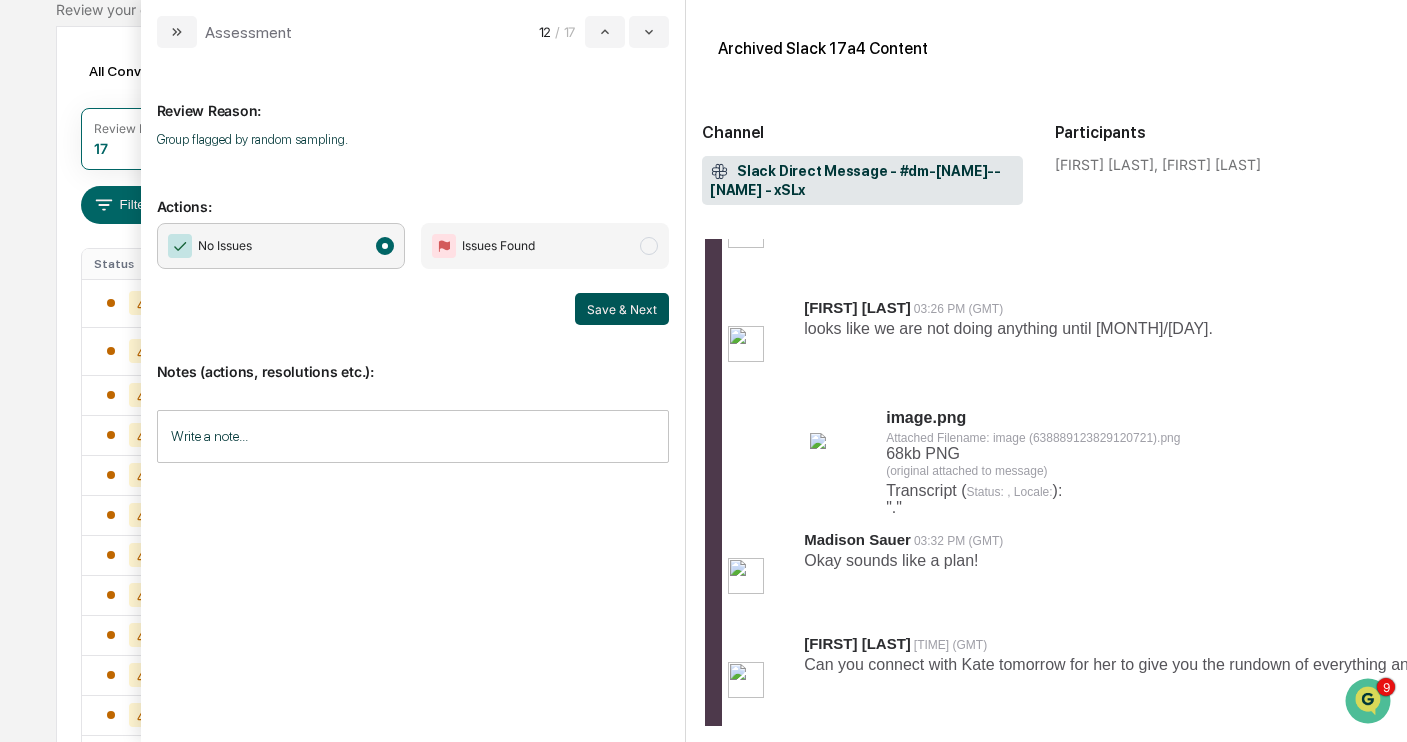 click on "Save & Next" at bounding box center (622, 309) 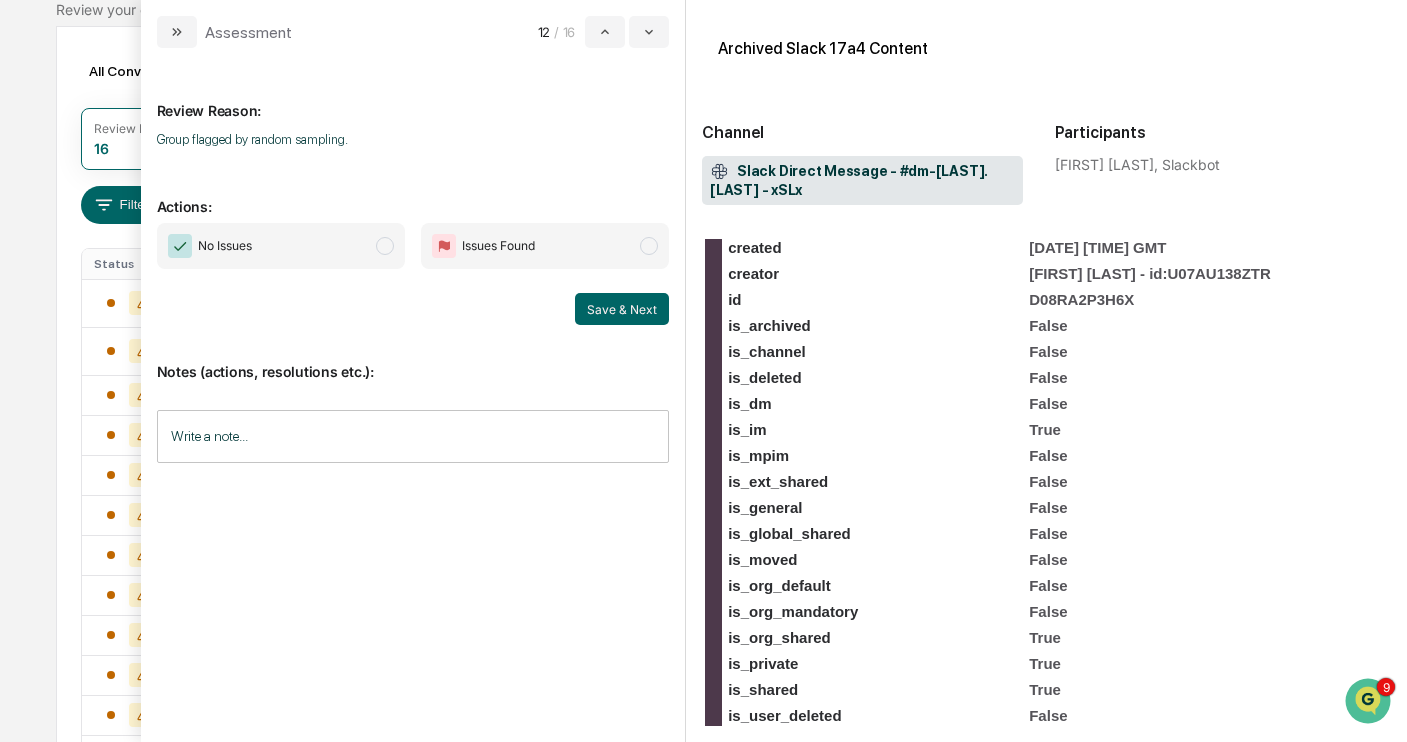 scroll, scrollTop: 418, scrollLeft: 0, axis: vertical 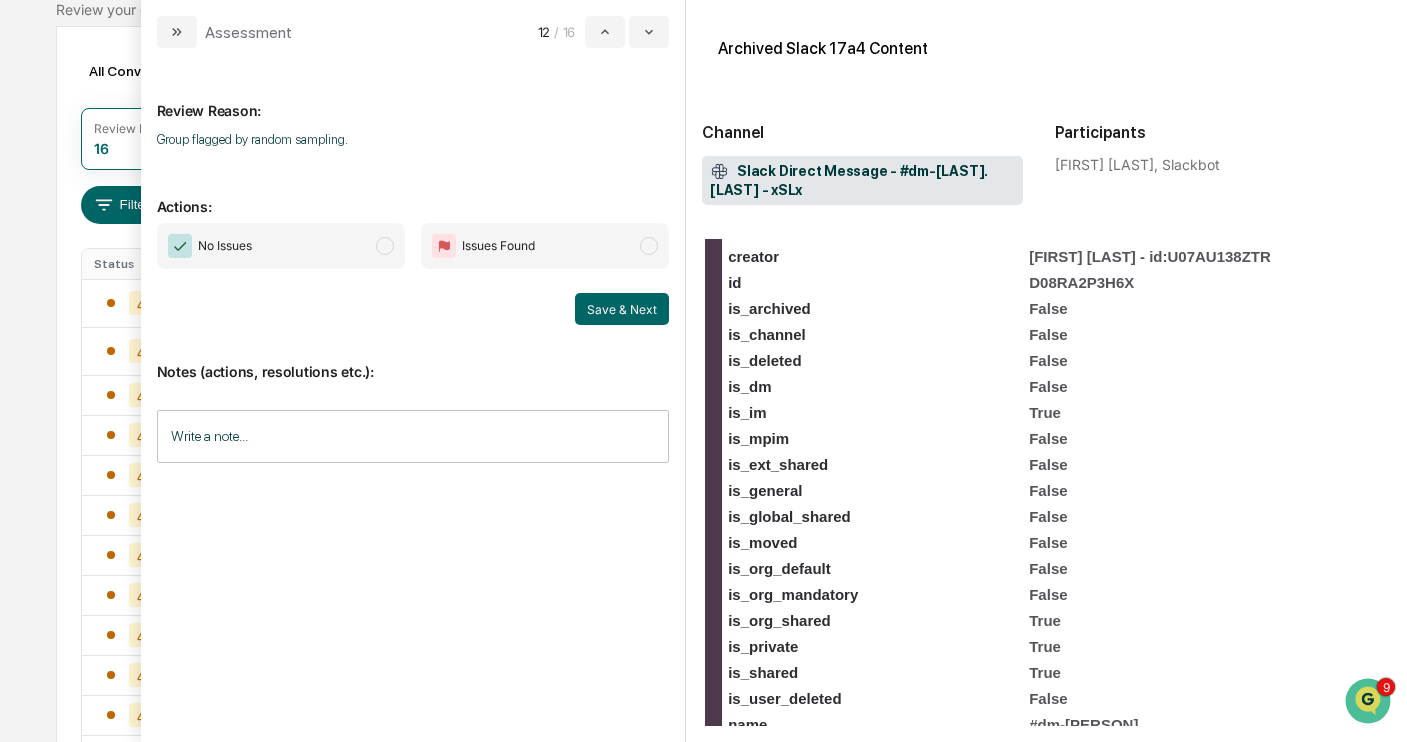 click on "No Issues" at bounding box center (281, 246) 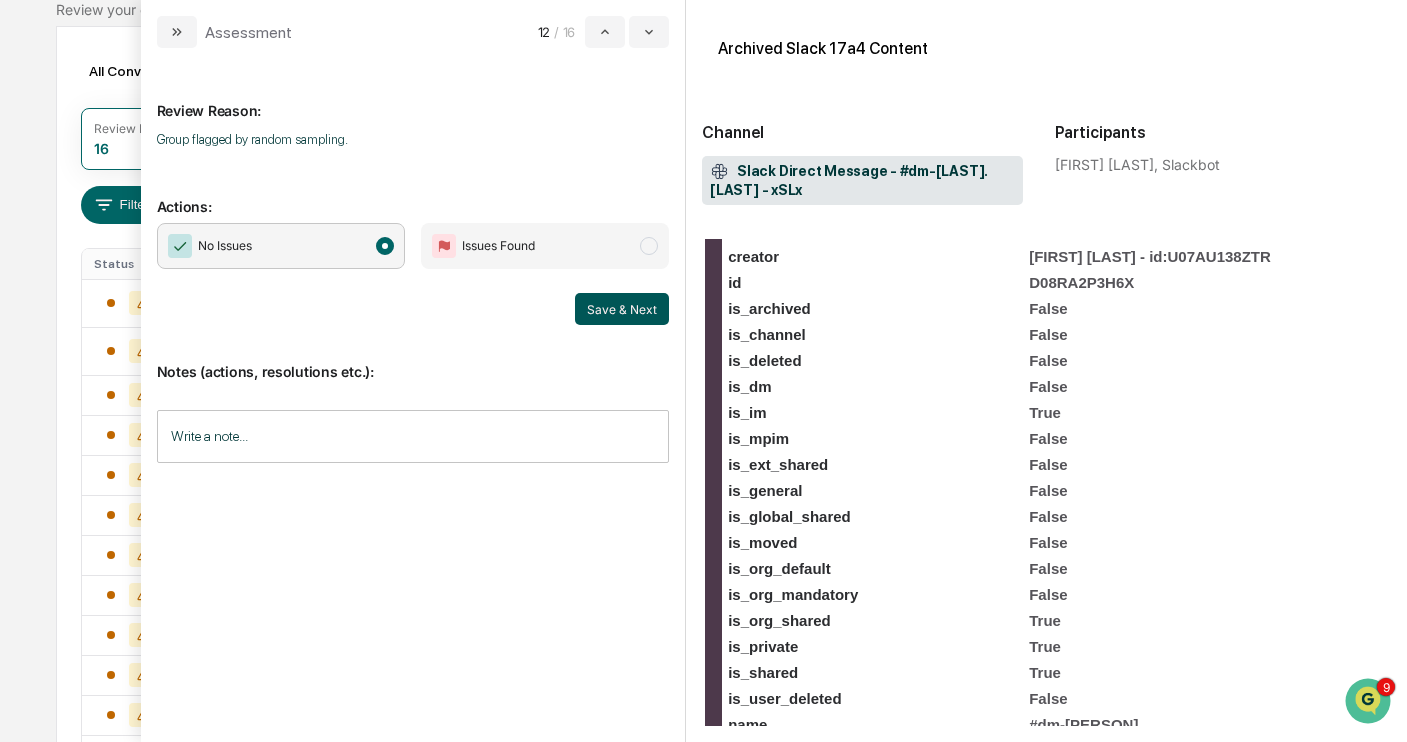 click on "Save & Next" at bounding box center [622, 309] 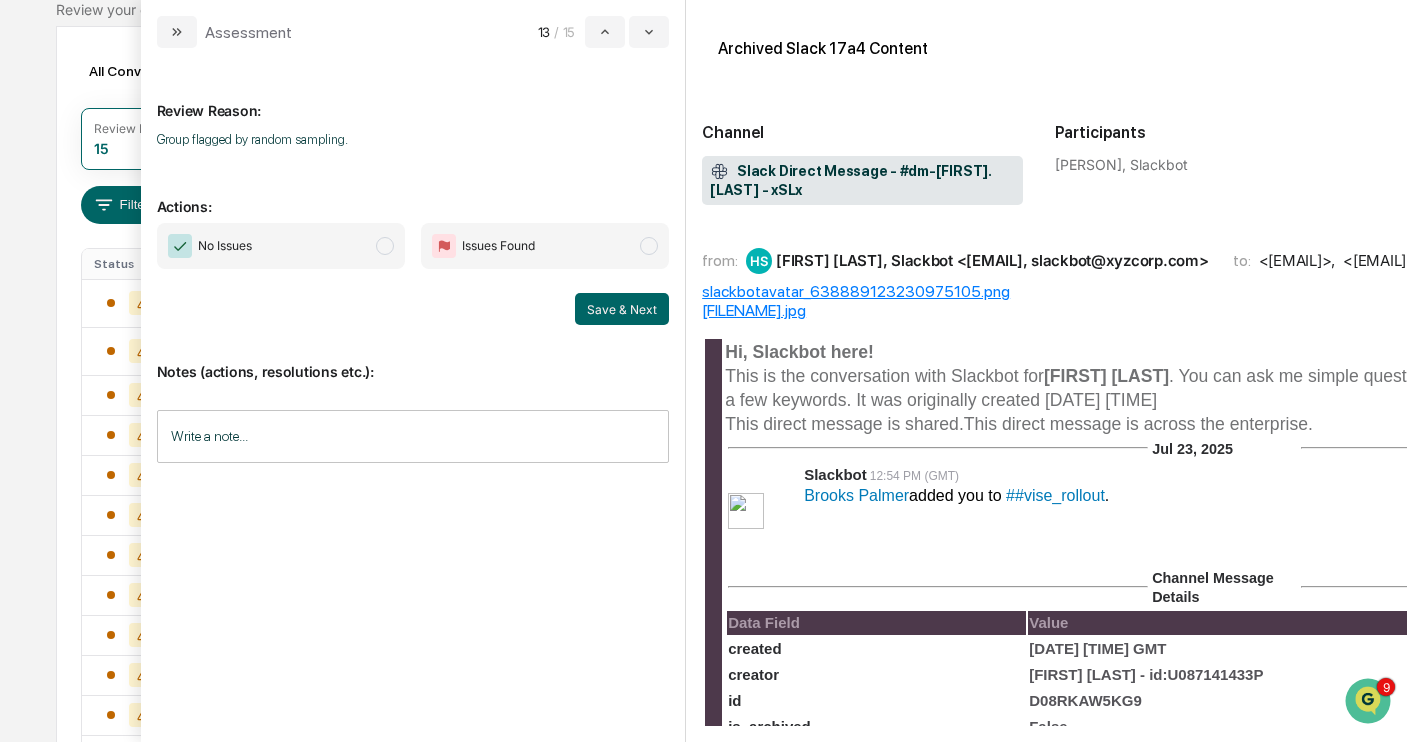 click on "No Issues" at bounding box center [281, 246] 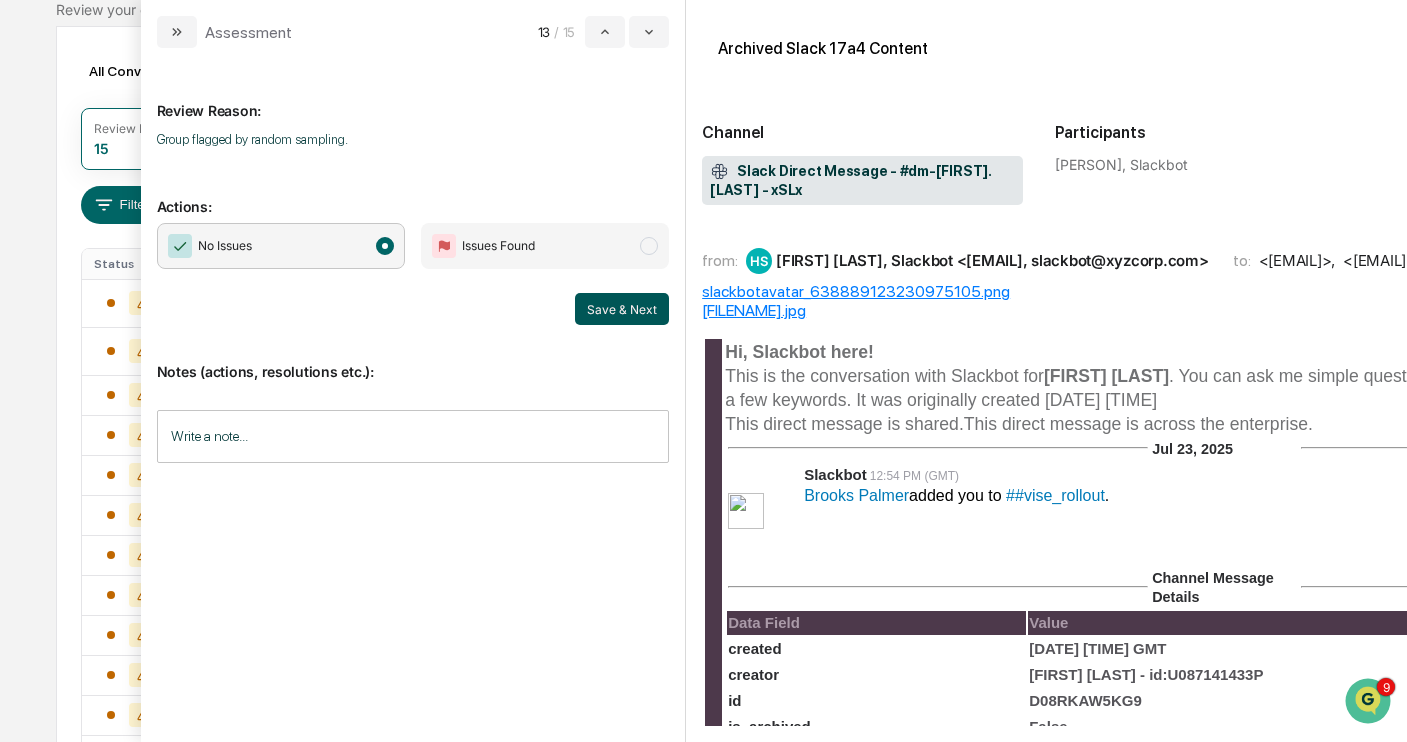 click on "Save & Next" at bounding box center [622, 309] 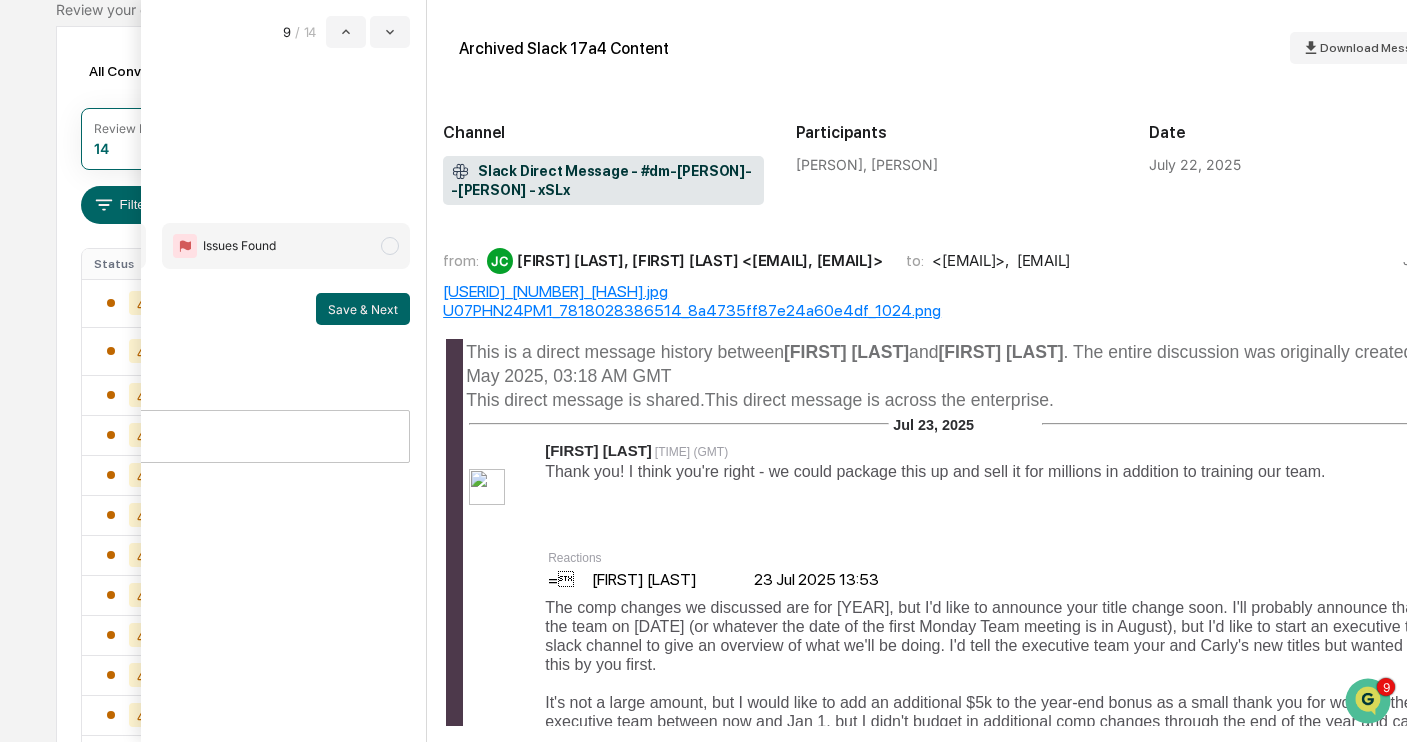 scroll, scrollTop: 0, scrollLeft: 337, axis: horizontal 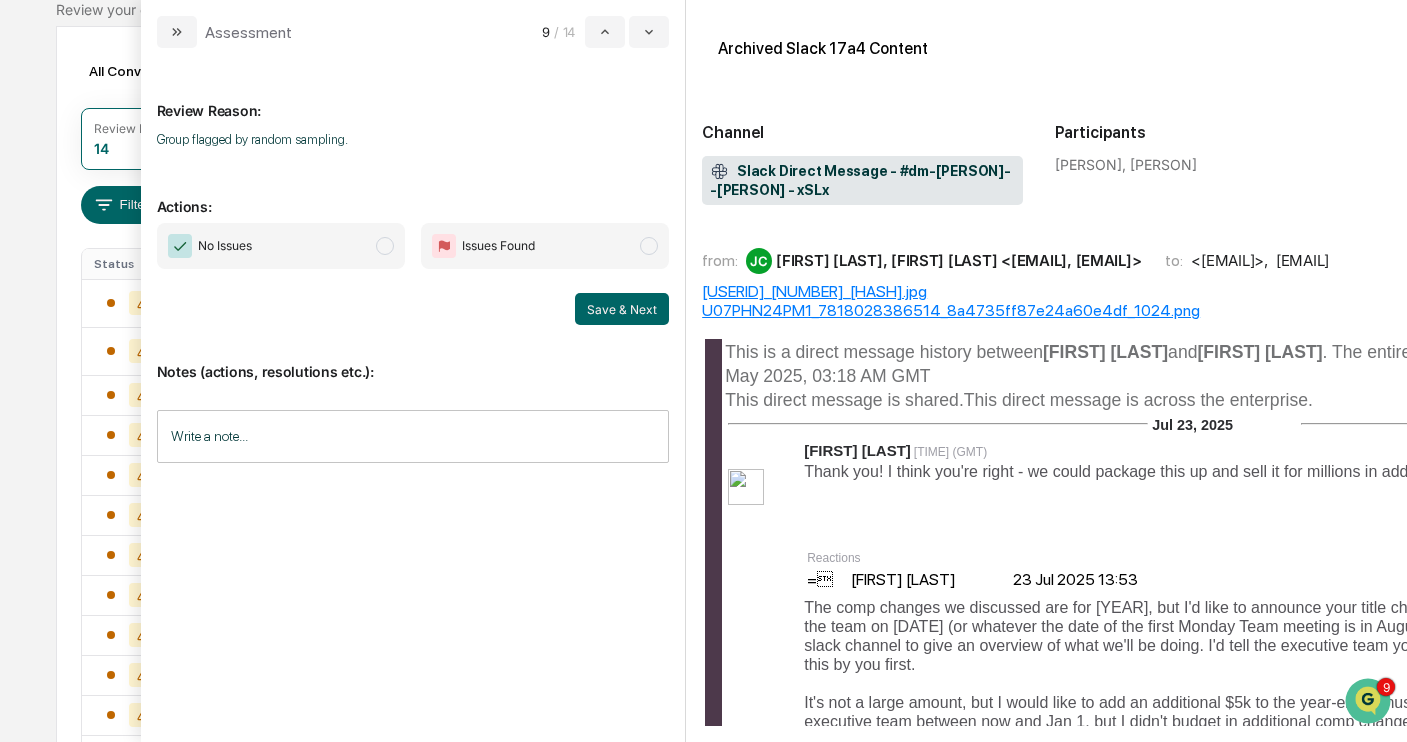click on "No Issues" at bounding box center [281, 246] 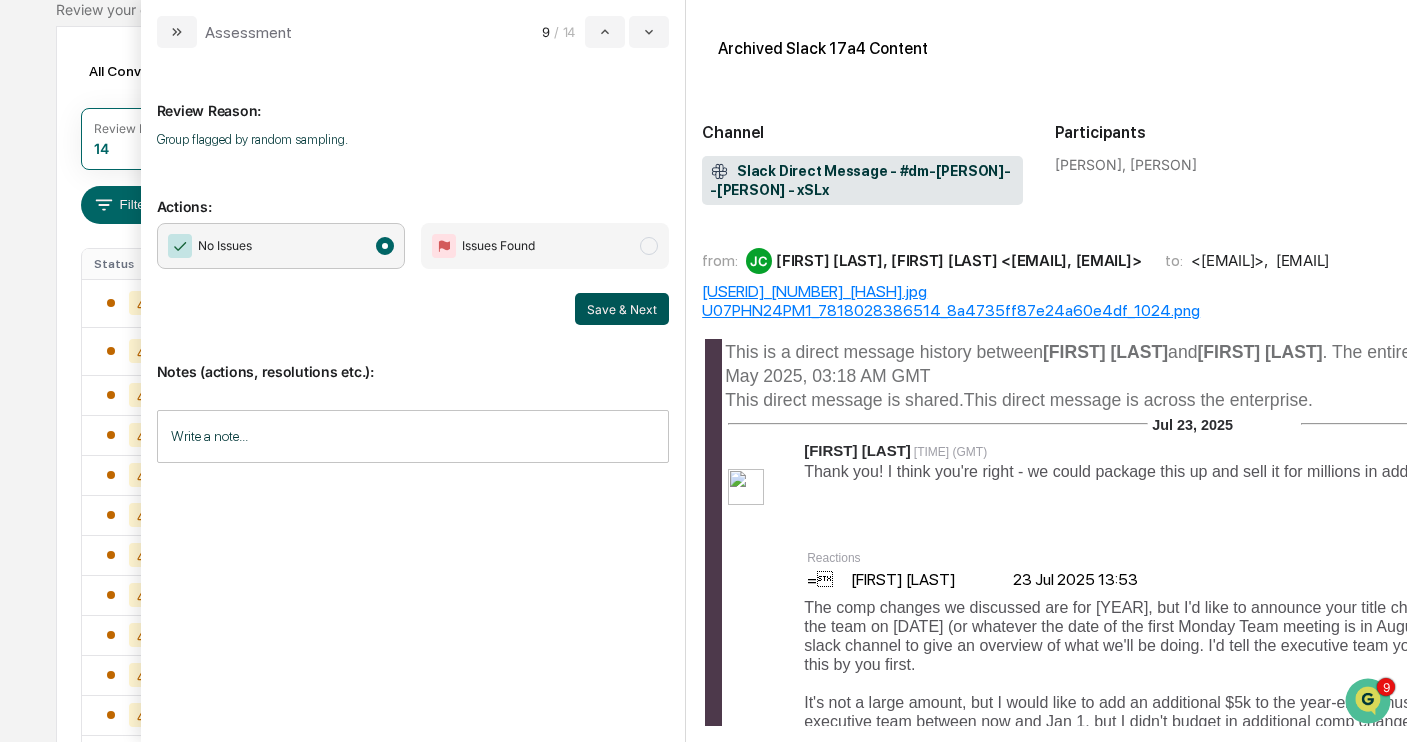 click on "Save & Next" at bounding box center (622, 309) 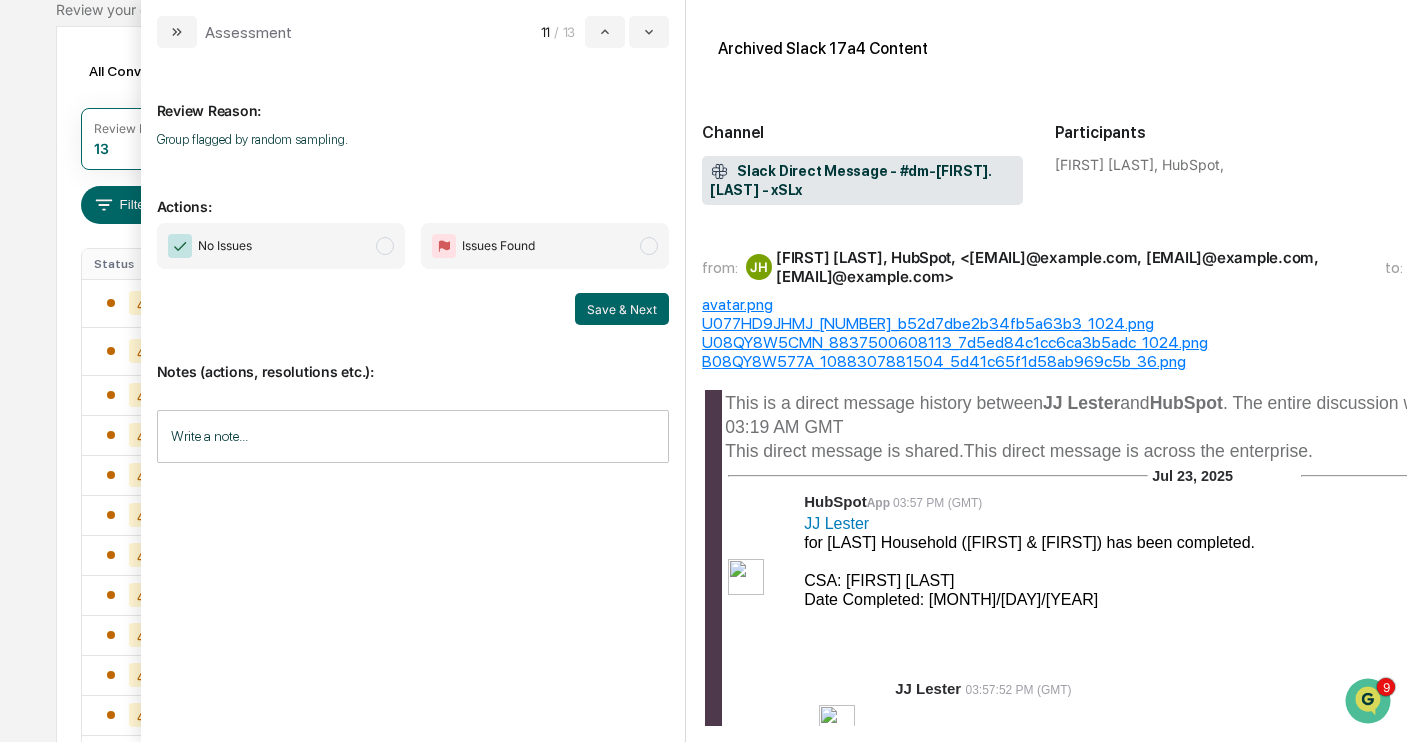 click at bounding box center (385, 246) 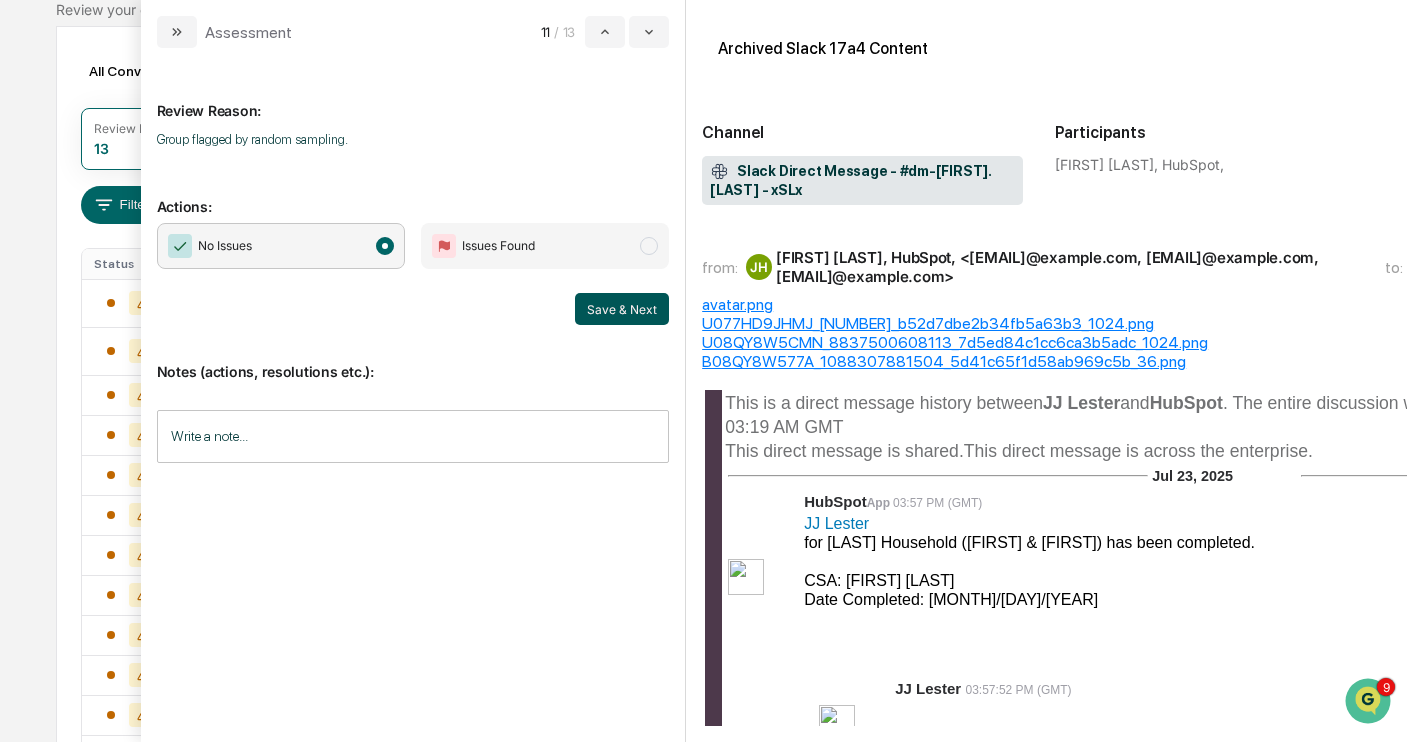 click on "Save & Next" at bounding box center [622, 309] 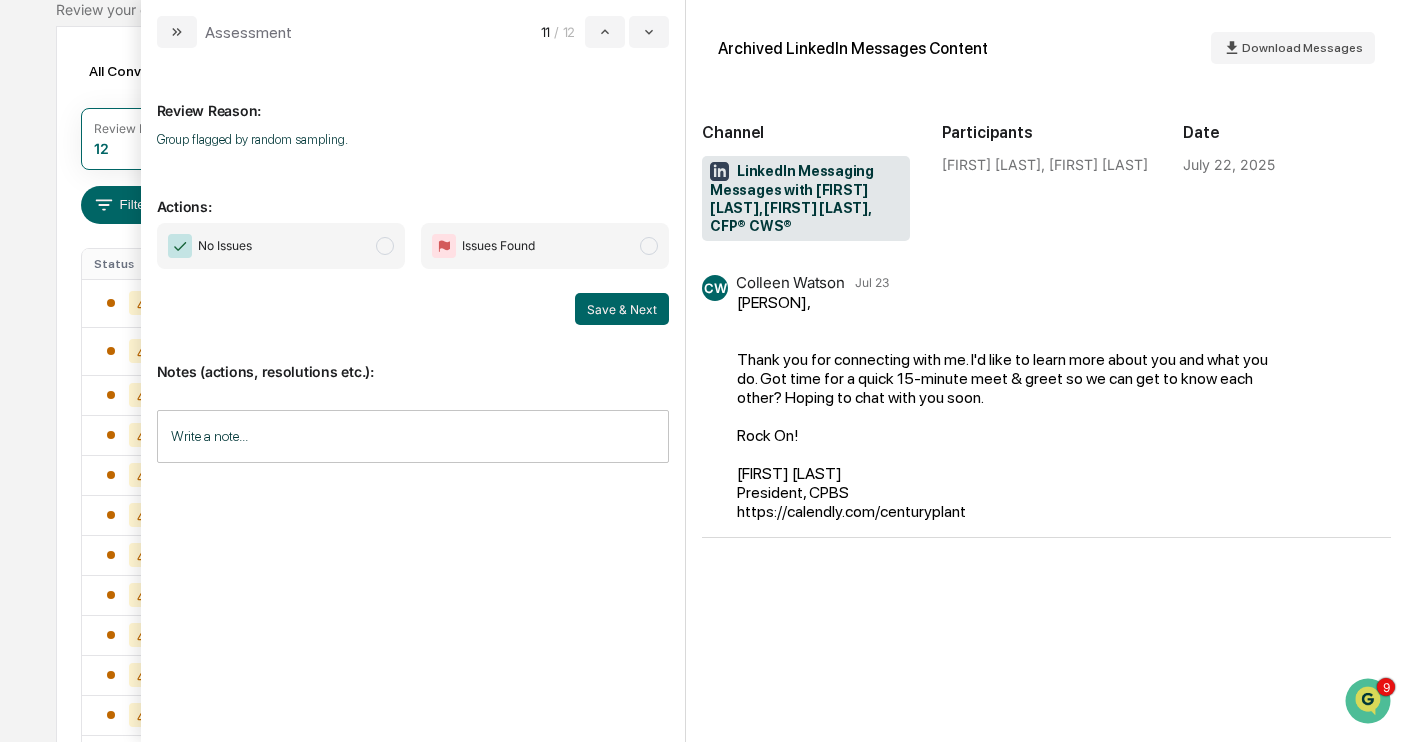 click at bounding box center [385, 246] 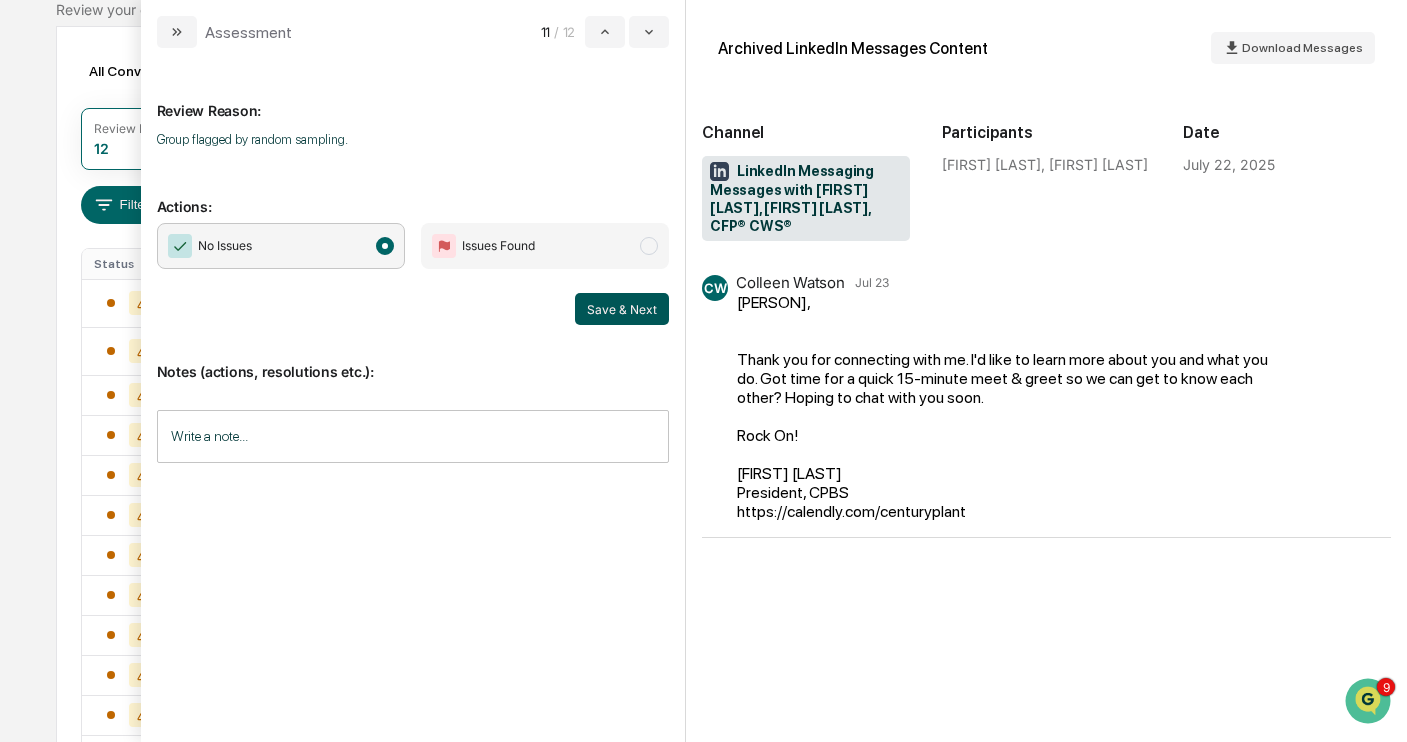 click on "Save & Next" at bounding box center [622, 309] 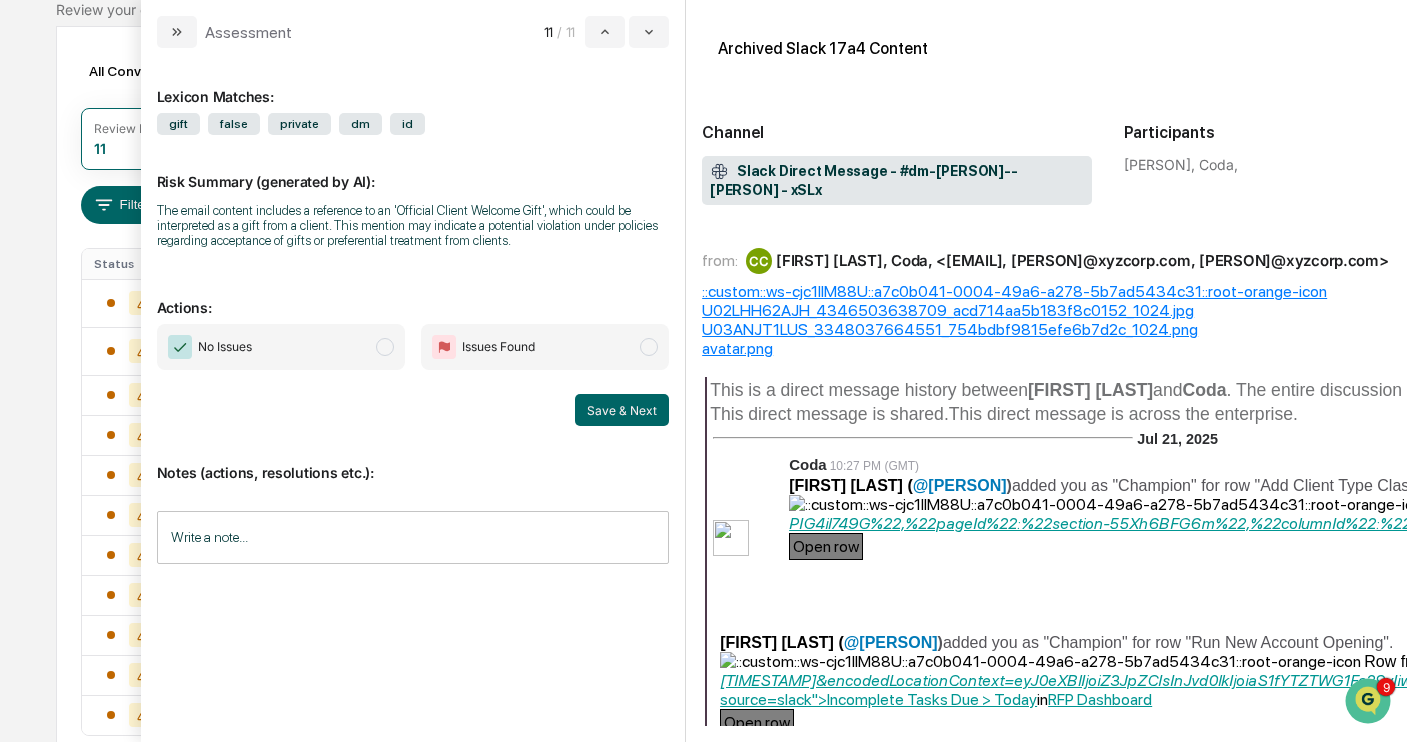 click on "No Issues" at bounding box center [281, 347] 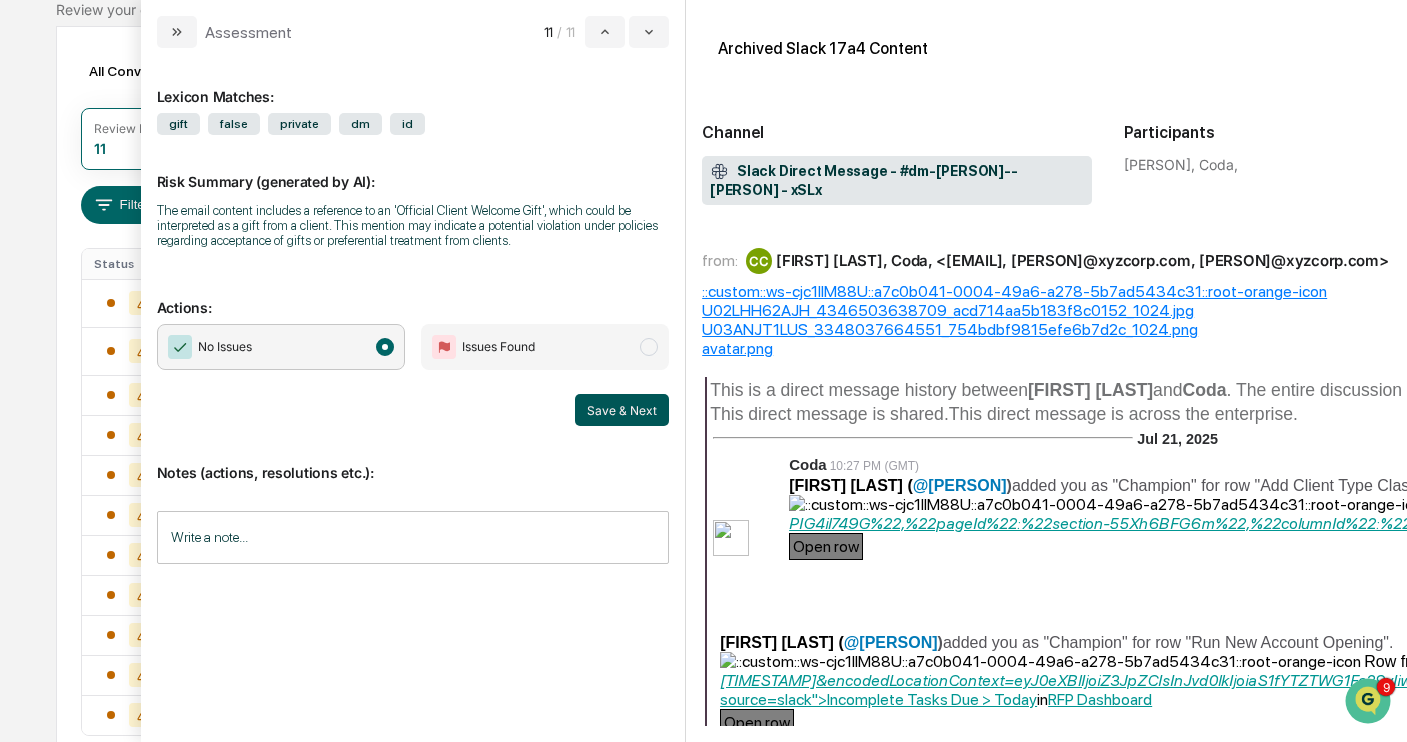 click on "Save & Next" at bounding box center (622, 410) 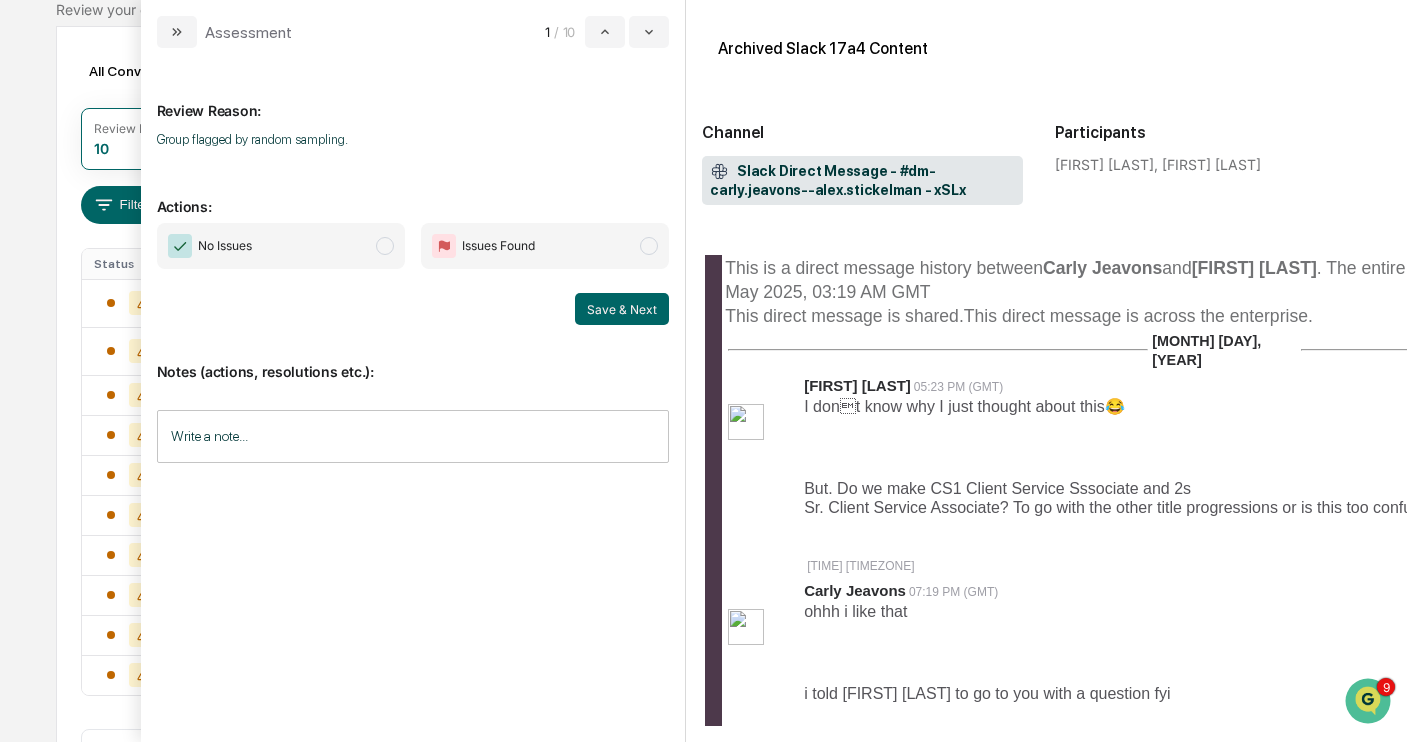 scroll, scrollTop: 227, scrollLeft: 0, axis: vertical 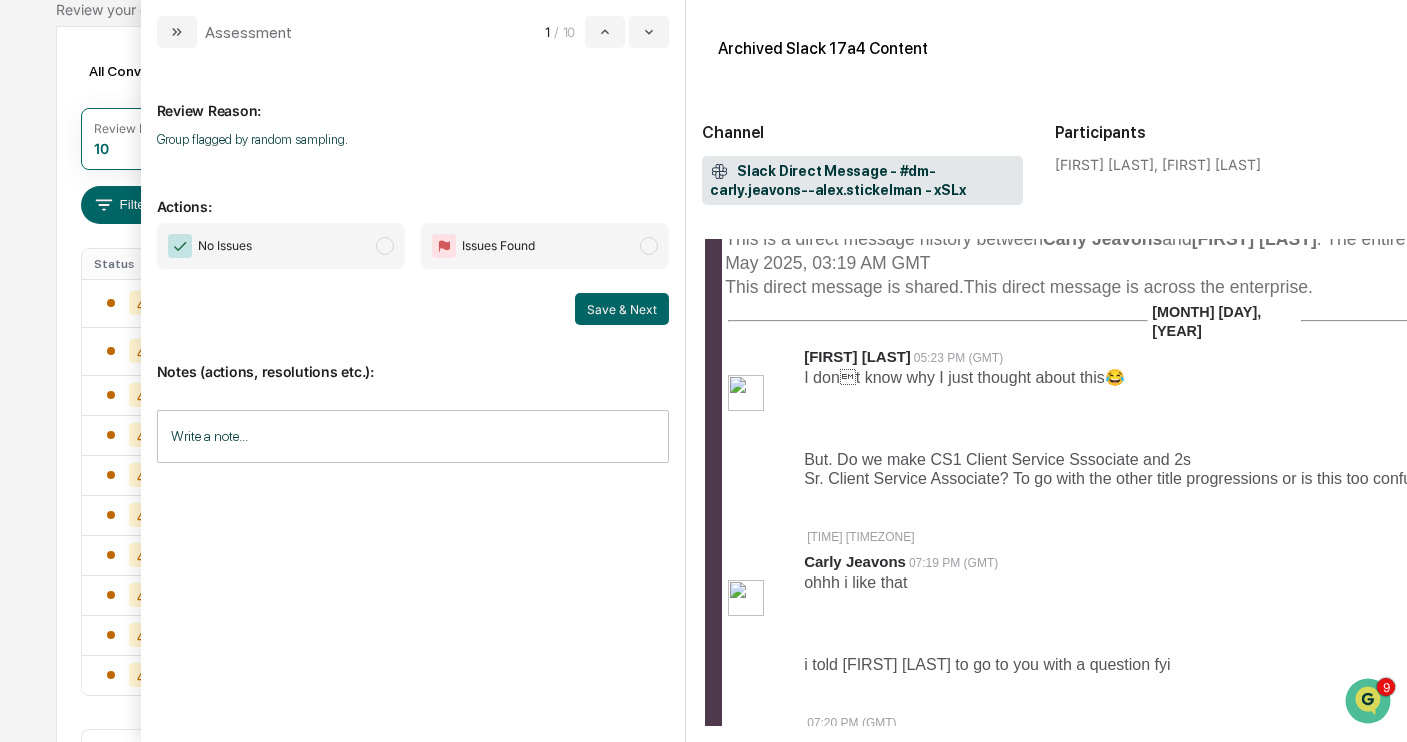 click on "No Issues" at bounding box center [281, 246] 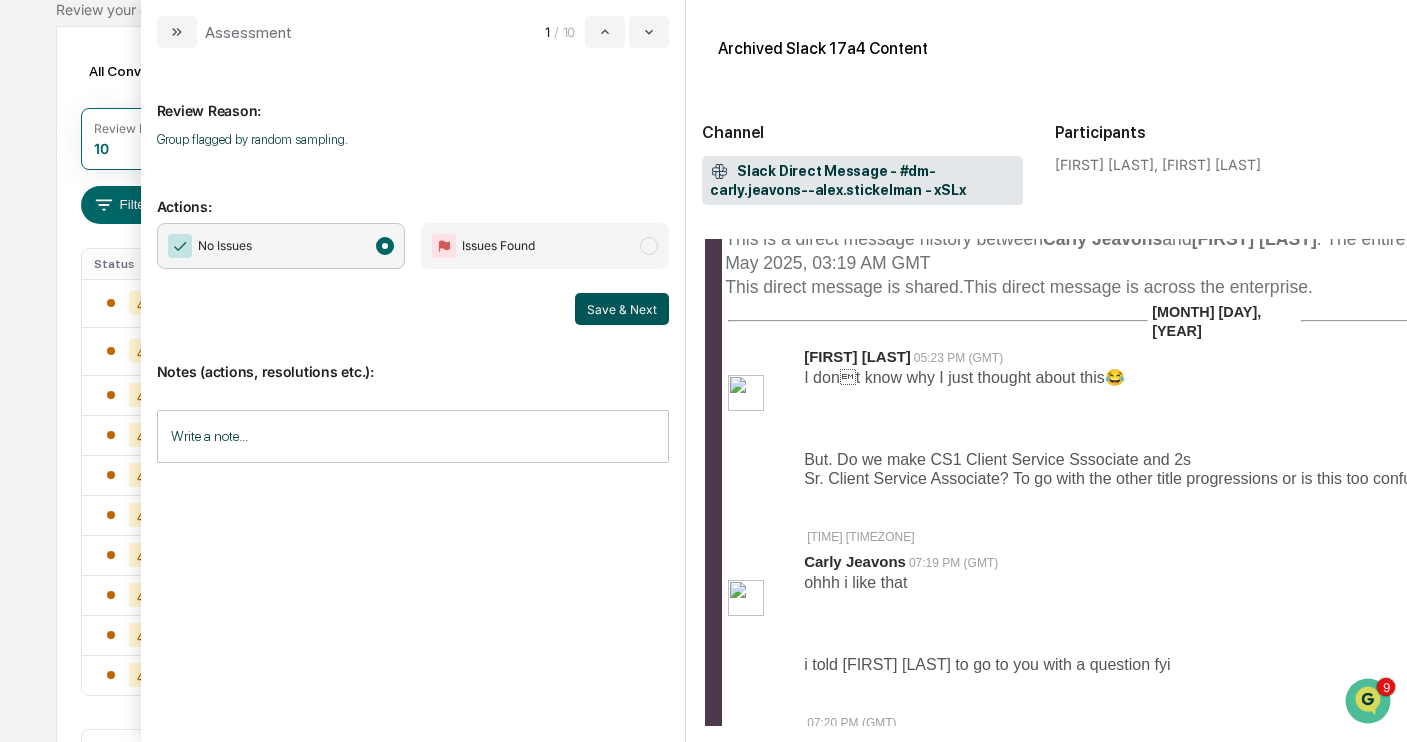 click on "Save & Next" at bounding box center [622, 309] 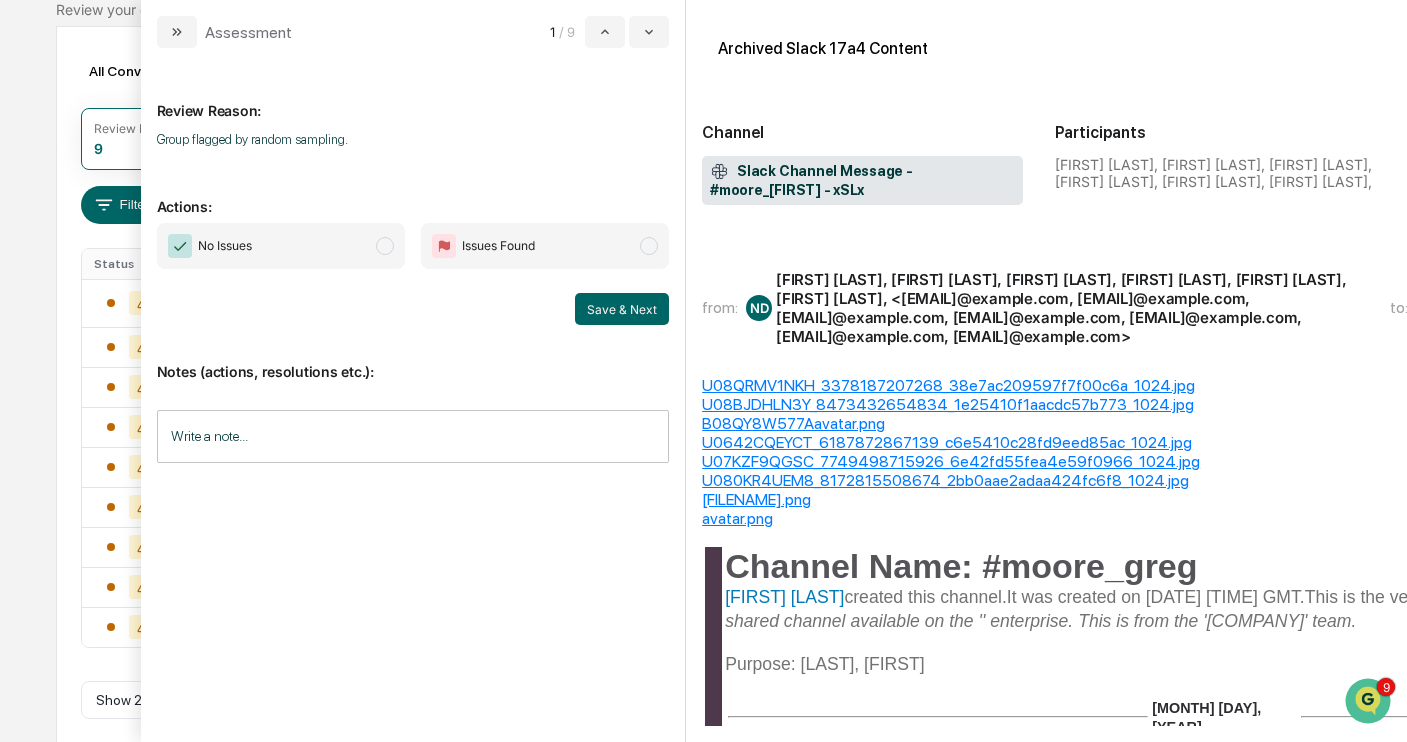 click on "No Issues" at bounding box center (281, 246) 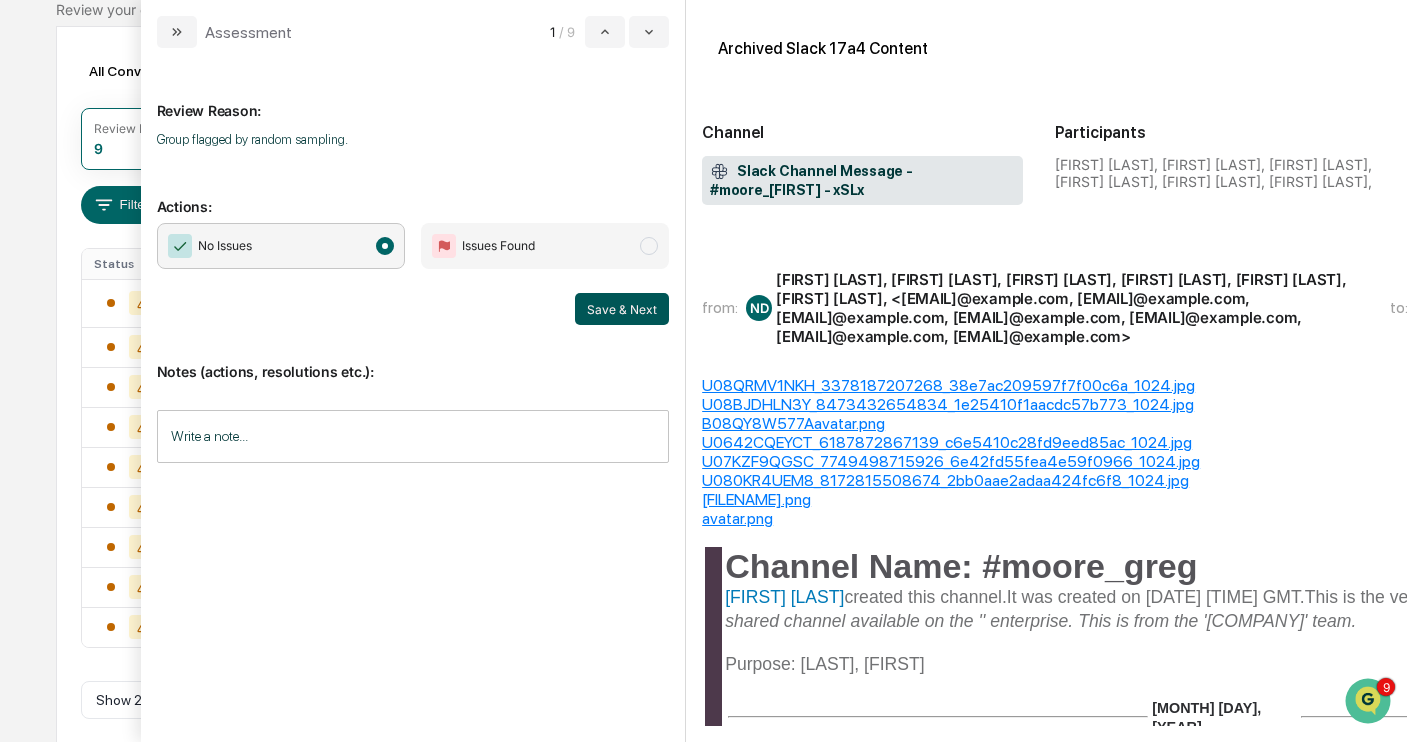 click on "Save & Next" at bounding box center (622, 309) 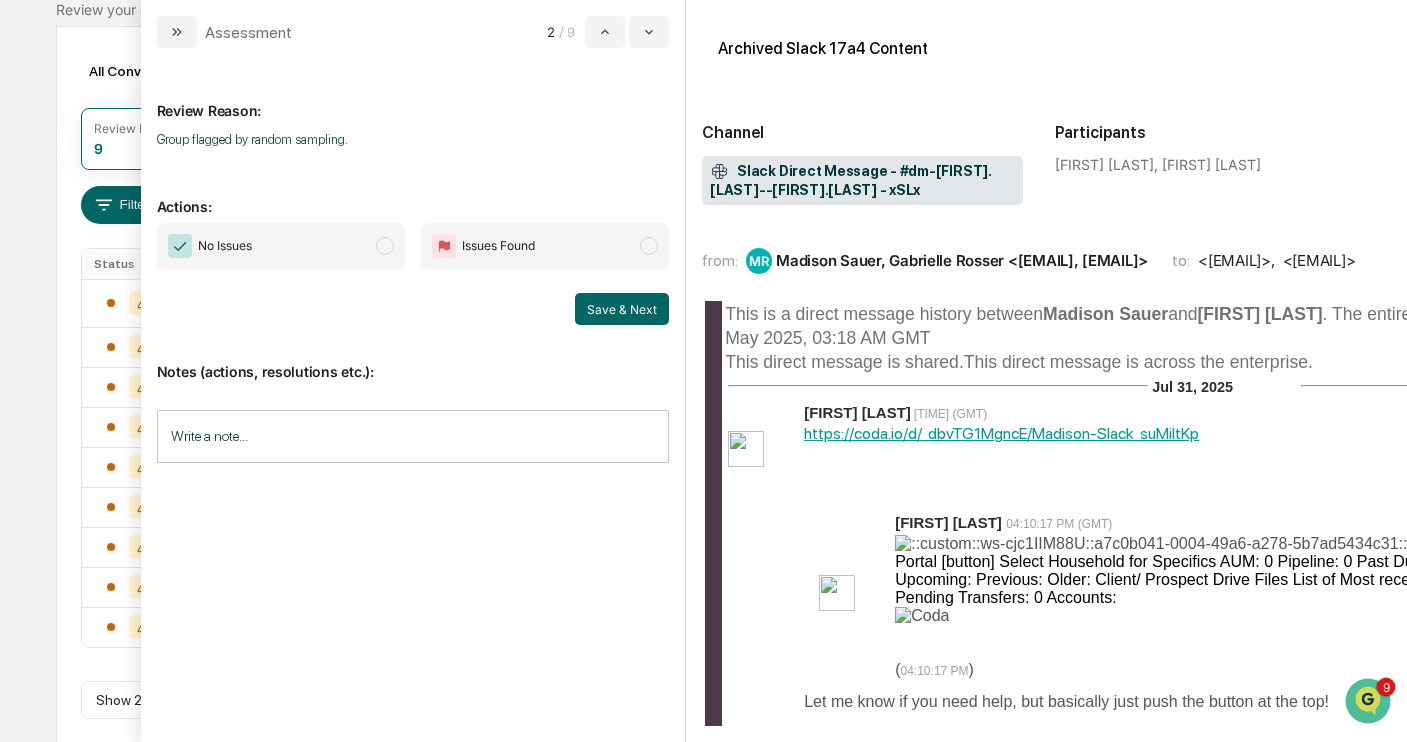 click on "No Issues" at bounding box center (281, 246) 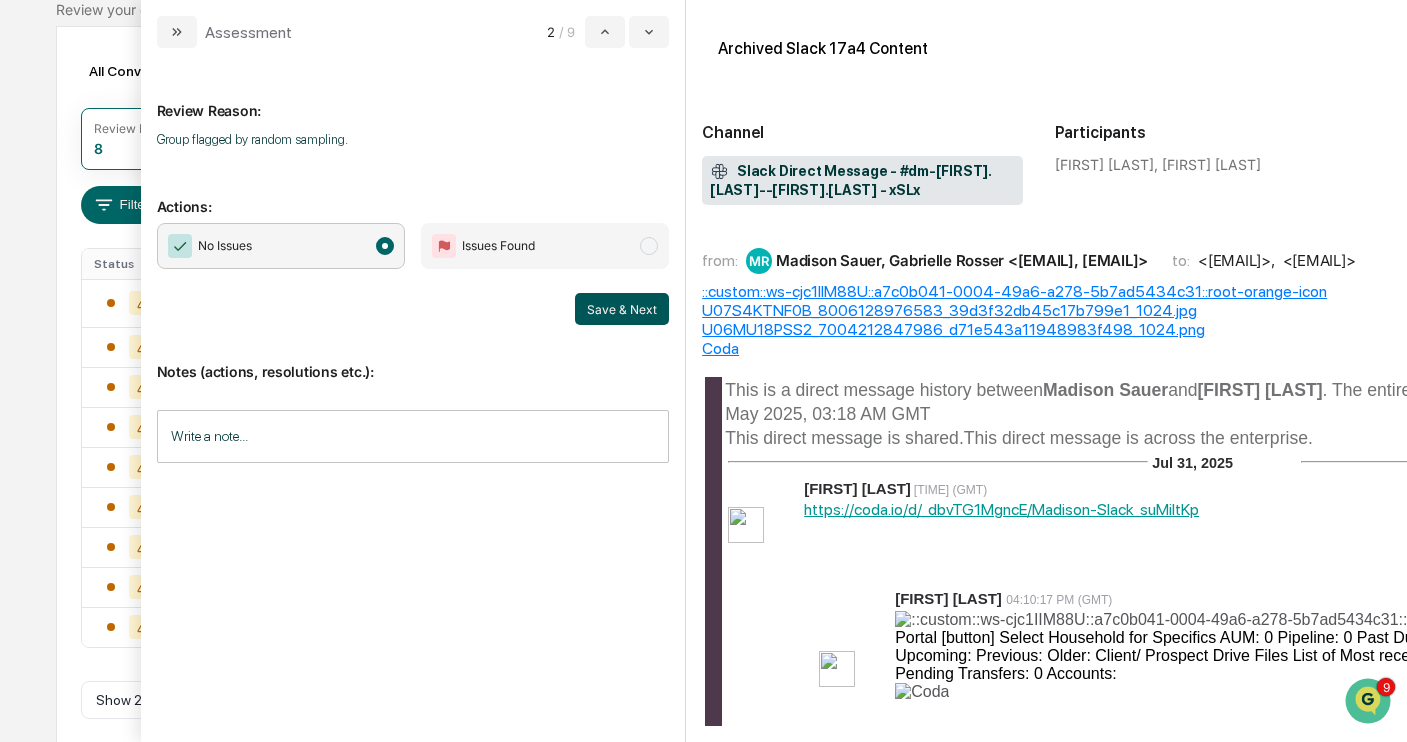 scroll, scrollTop: 150, scrollLeft: 0, axis: vertical 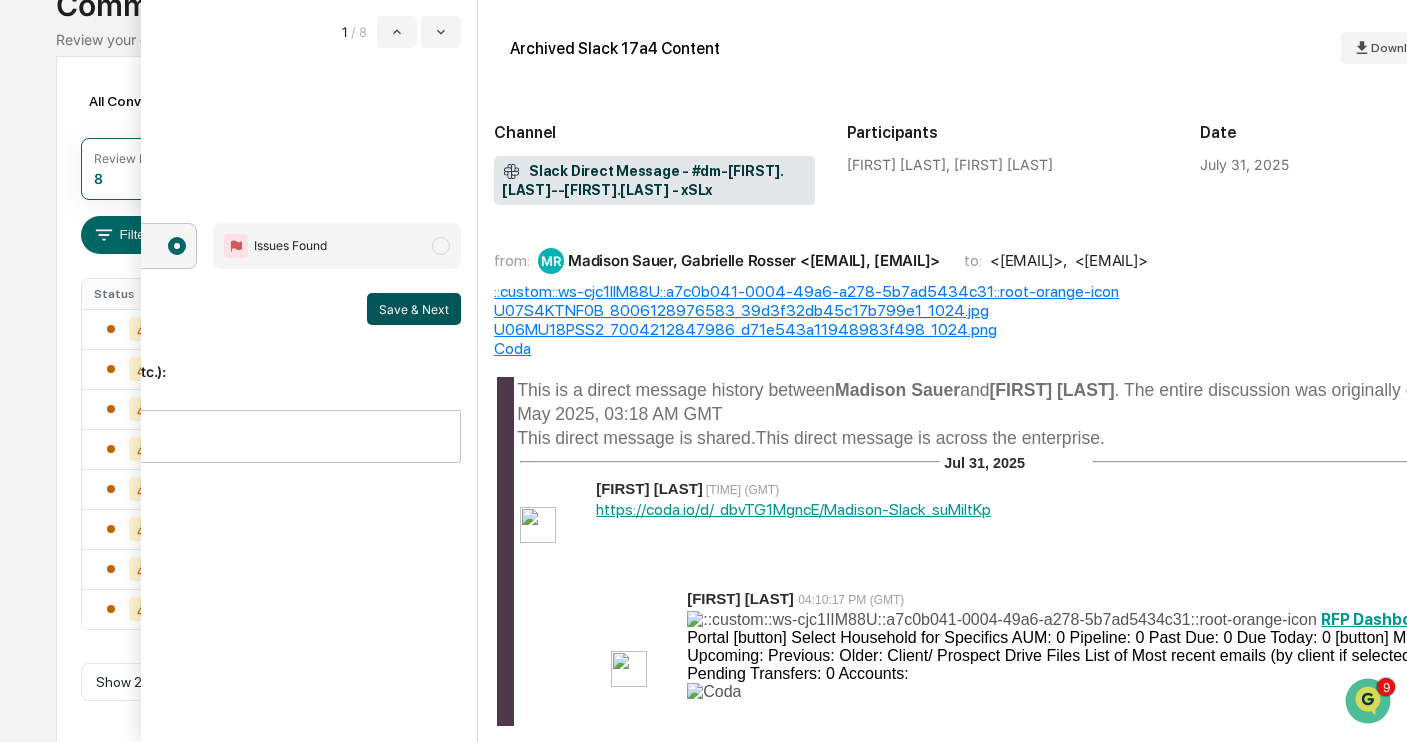click on "Save & Next" at bounding box center (414, 309) 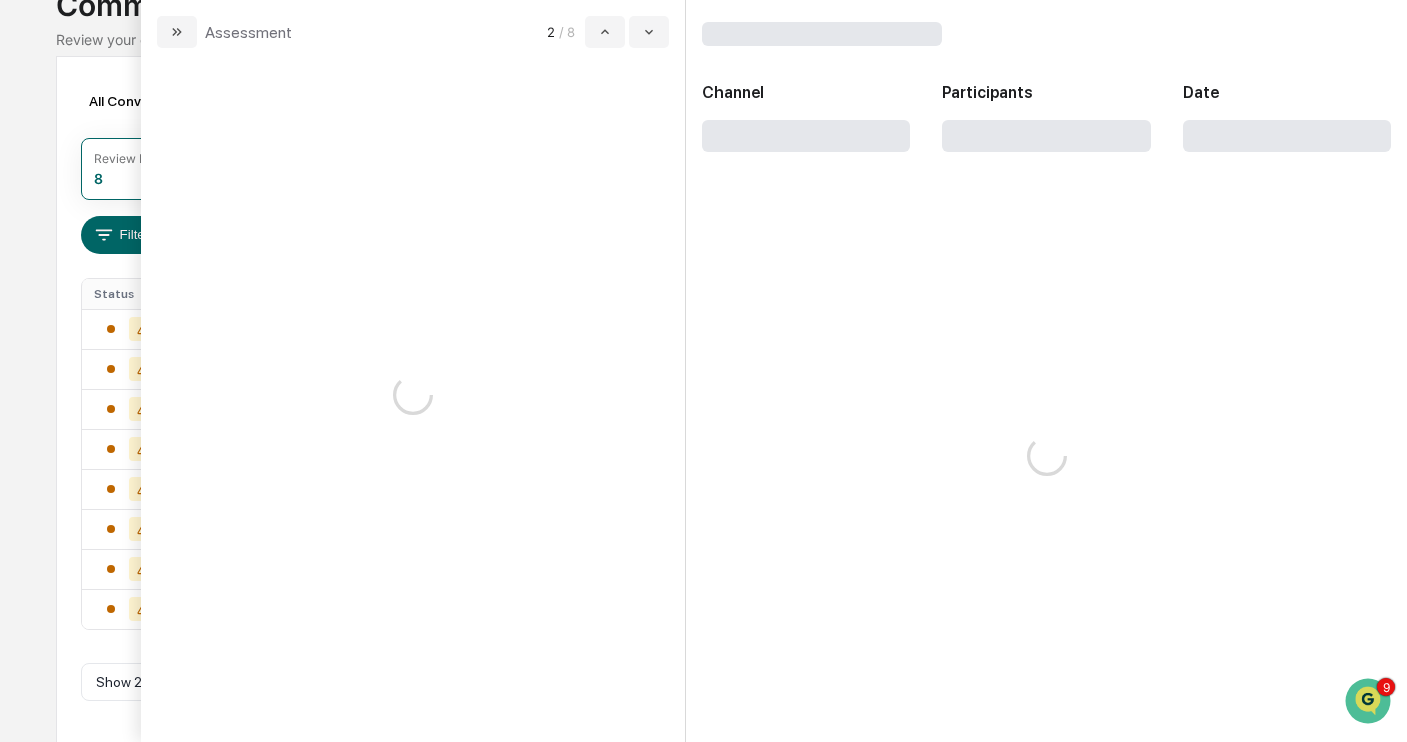 scroll, scrollTop: 0, scrollLeft: 0, axis: both 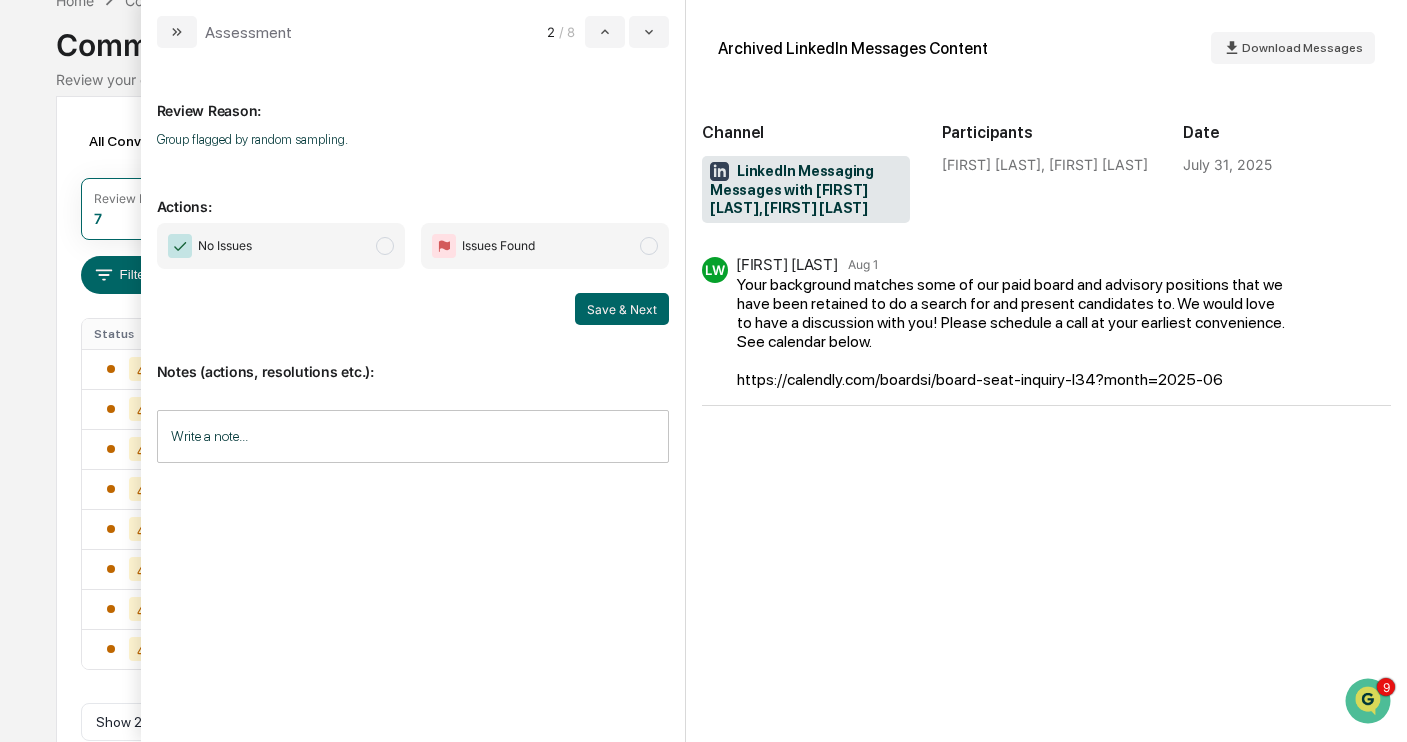 click on "No Issues" at bounding box center (281, 246) 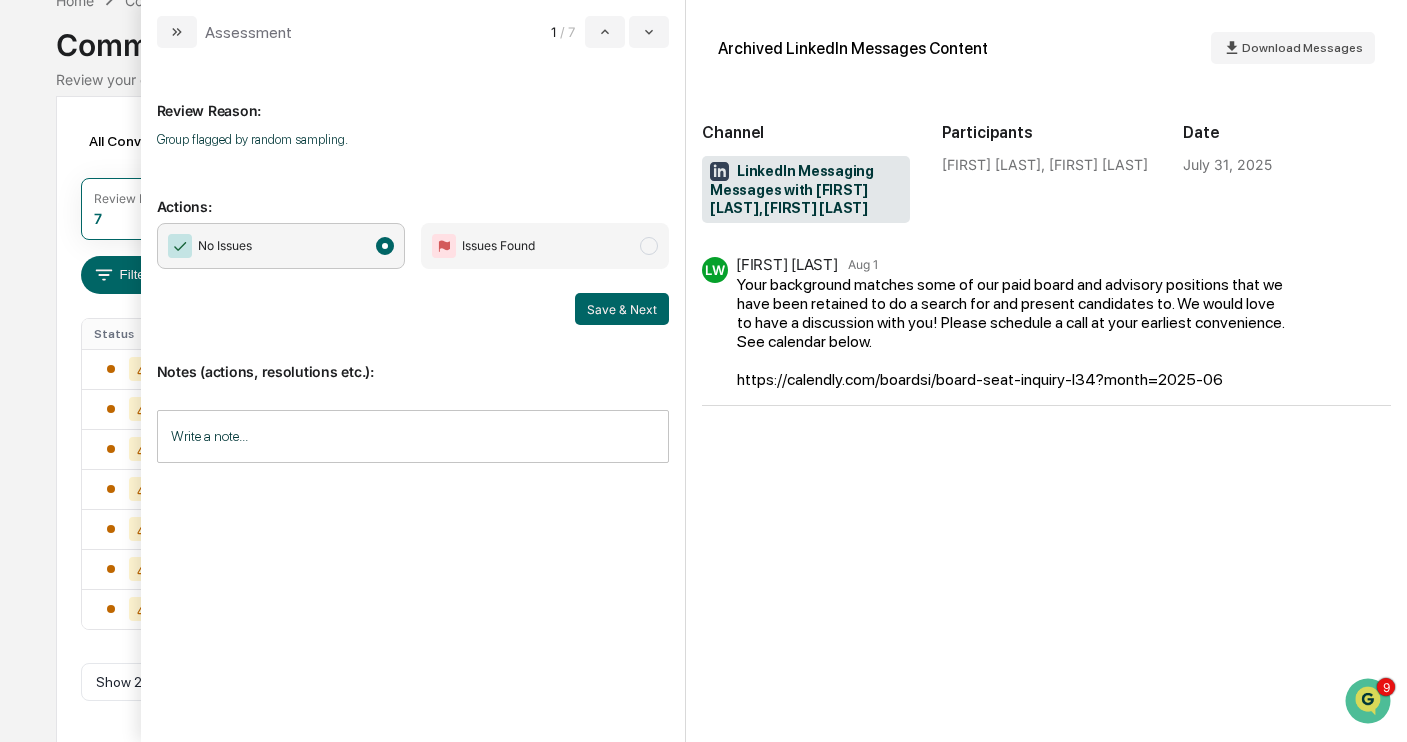 click on "No Issues Issues Found Save & Next" at bounding box center [413, 274] 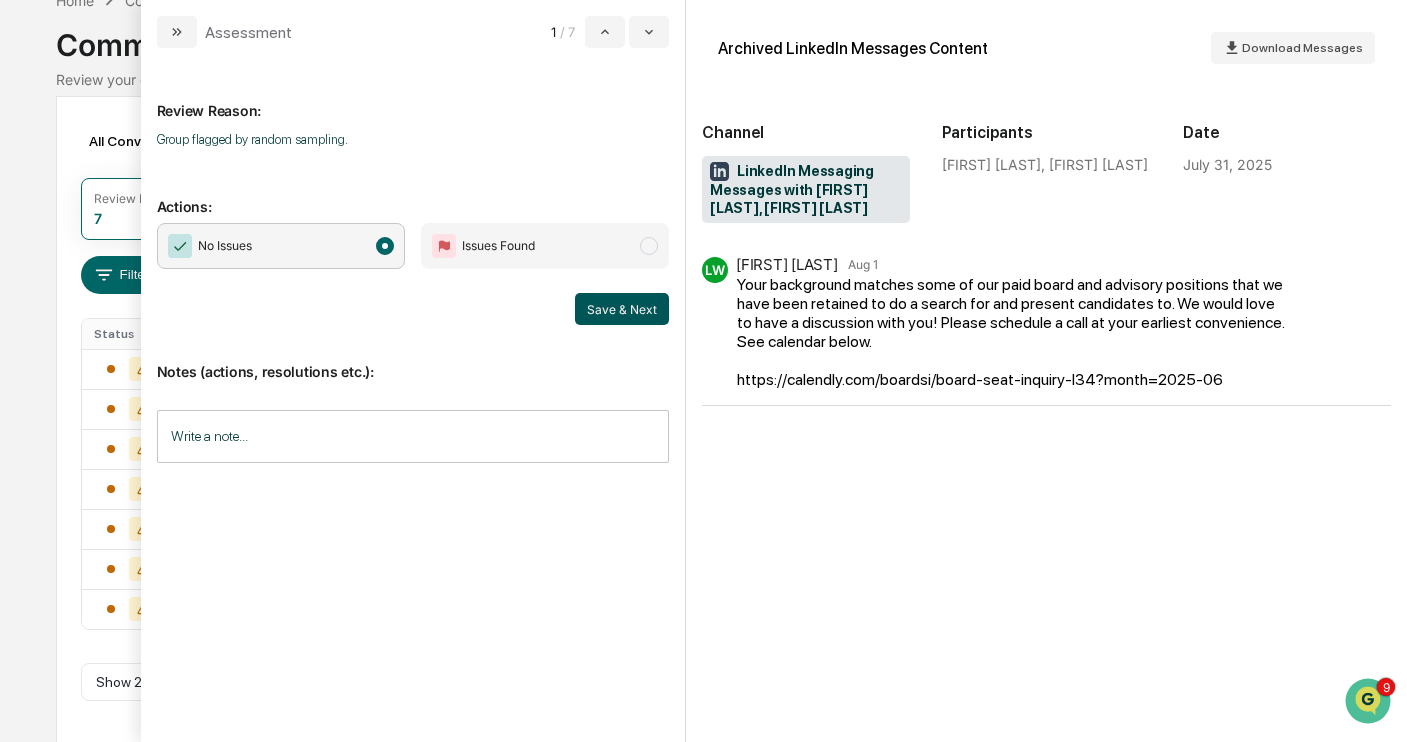click on "Save & Next" at bounding box center (622, 309) 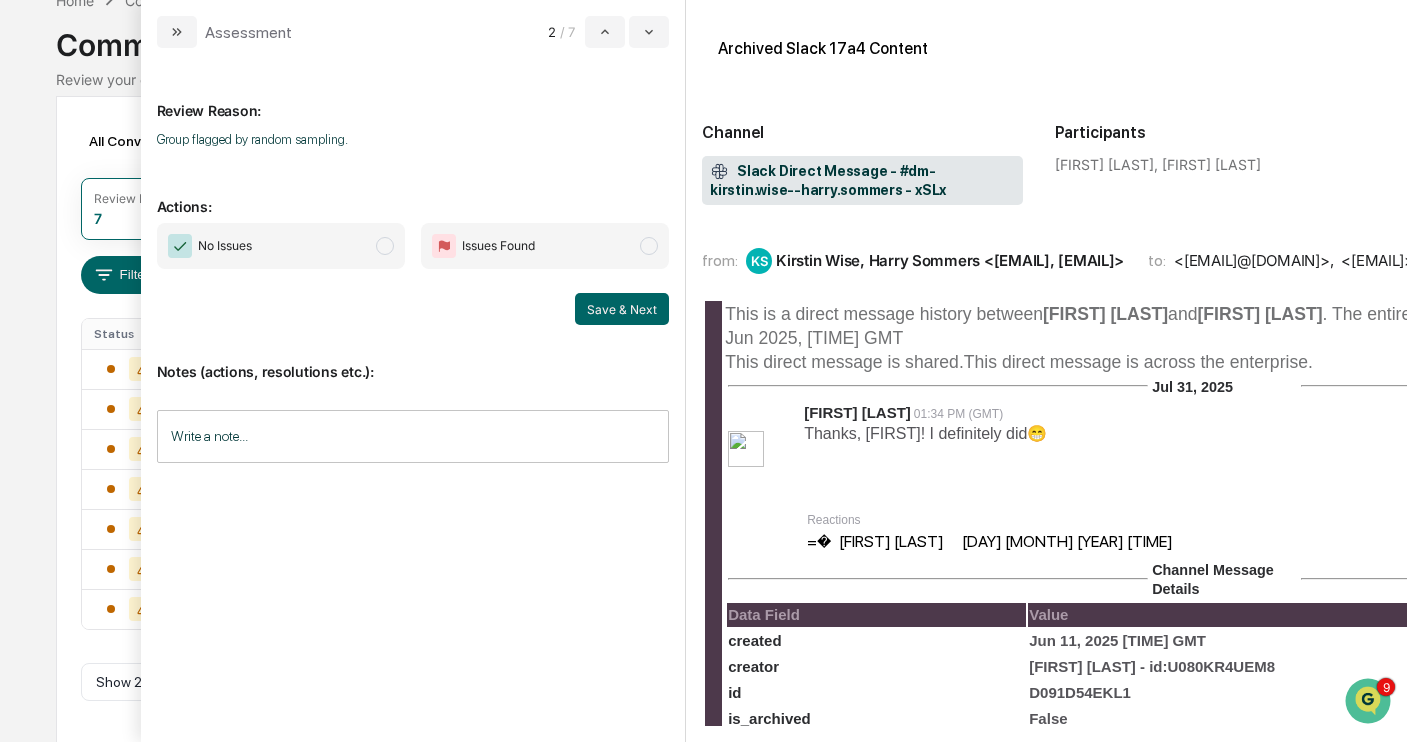 click on "No Issues" at bounding box center (281, 246) 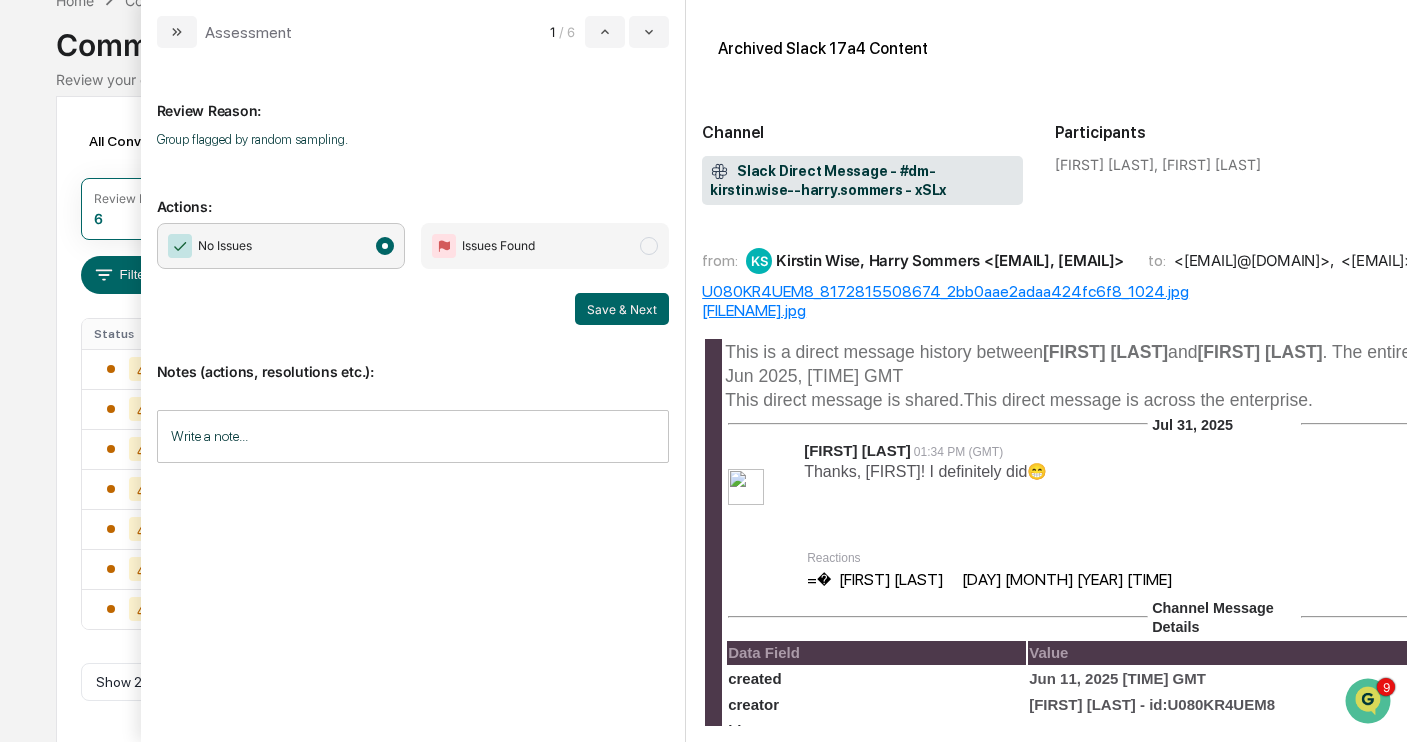 scroll, scrollTop: 70, scrollLeft: 0, axis: vertical 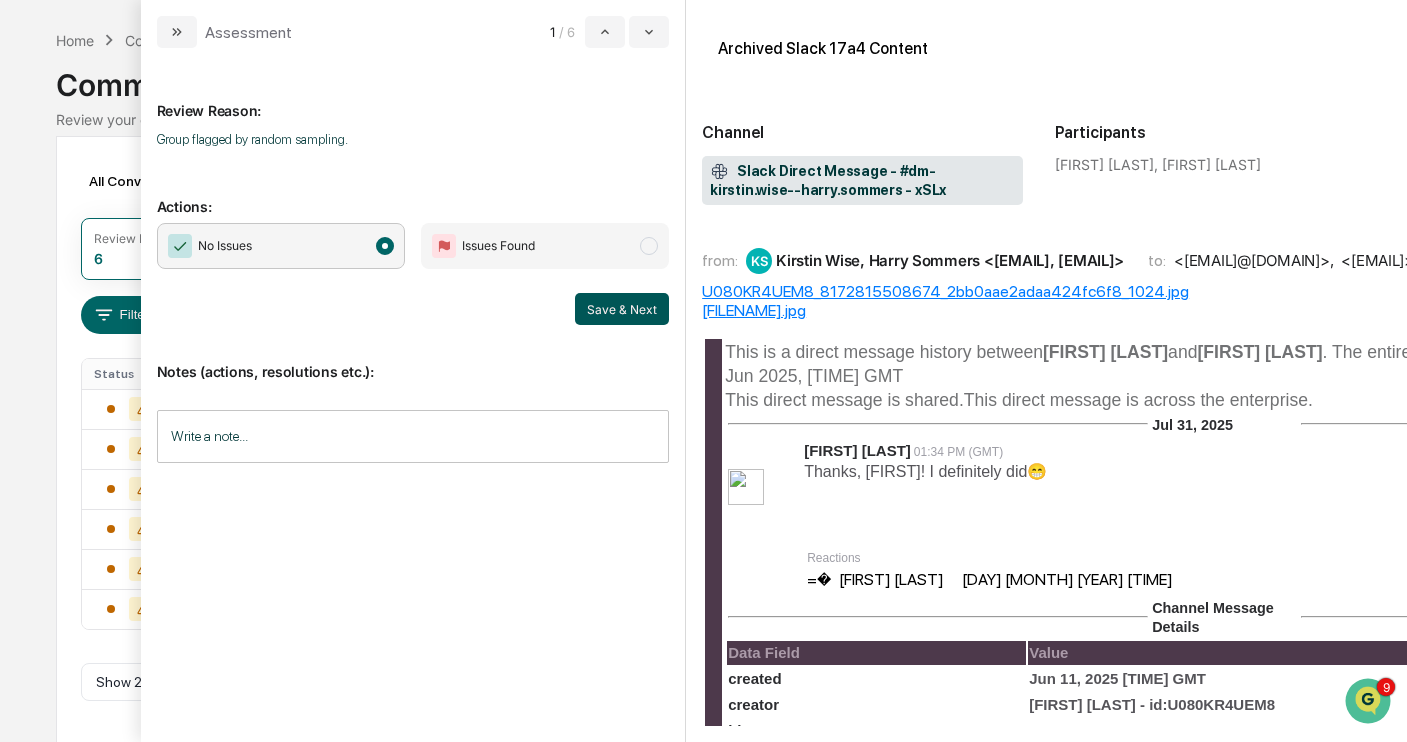 click on "Save & Next" at bounding box center (622, 309) 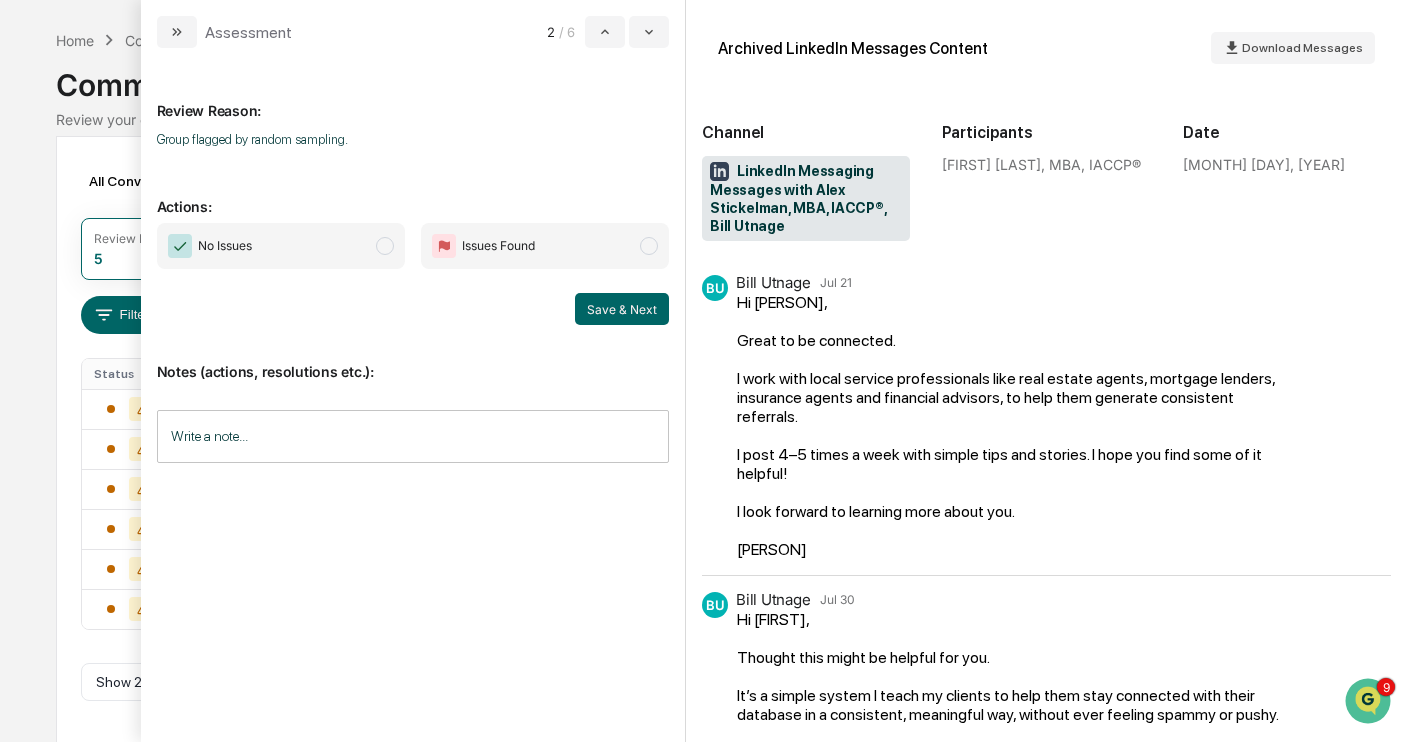 scroll, scrollTop: 30, scrollLeft: 0, axis: vertical 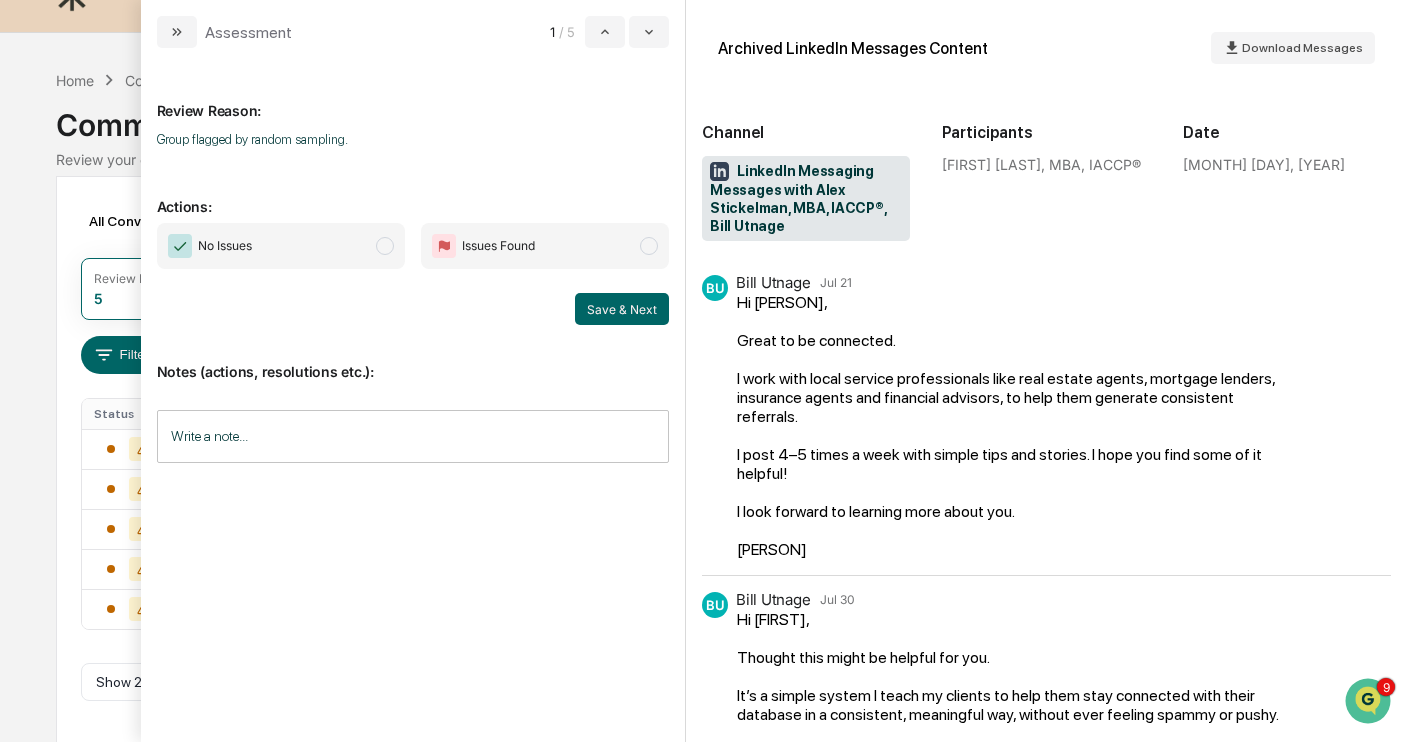 click on "No Issues" at bounding box center [281, 246] 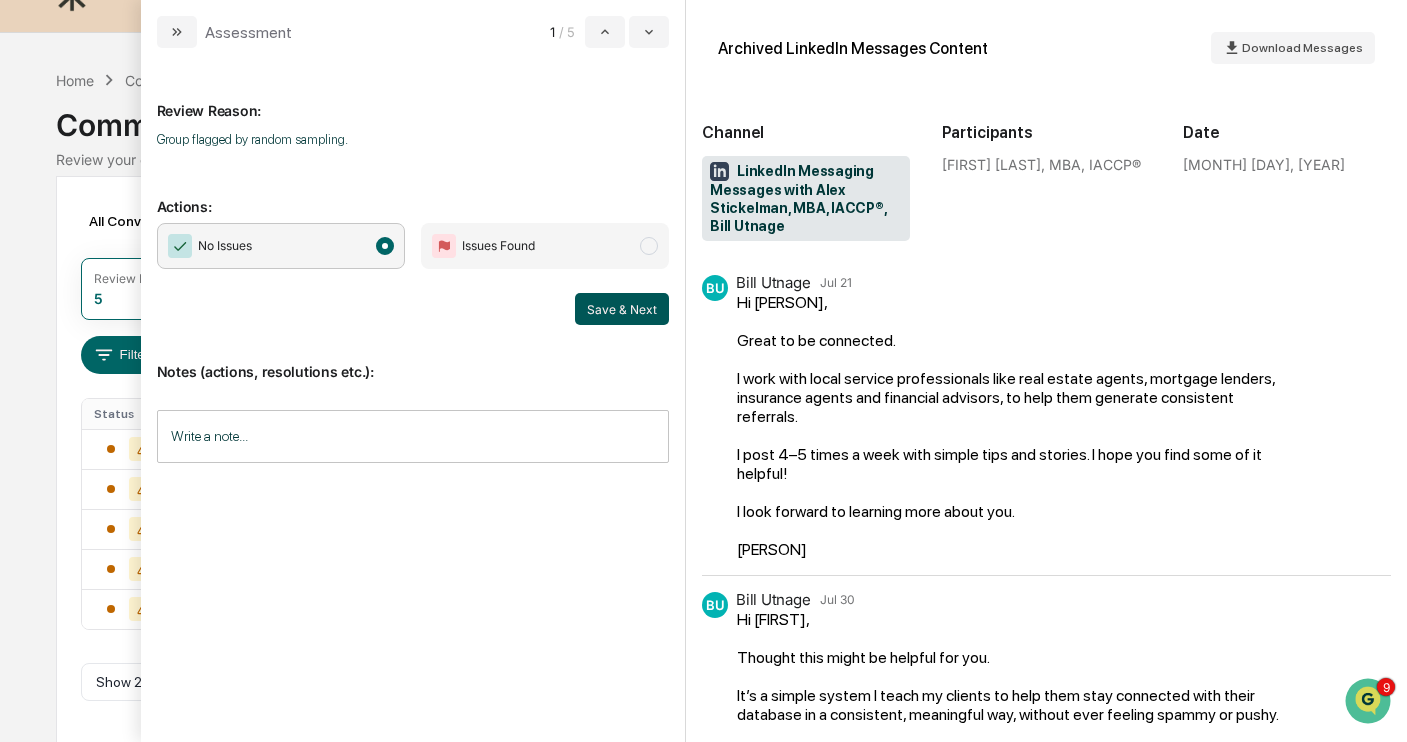click on "Save & Next" at bounding box center [622, 309] 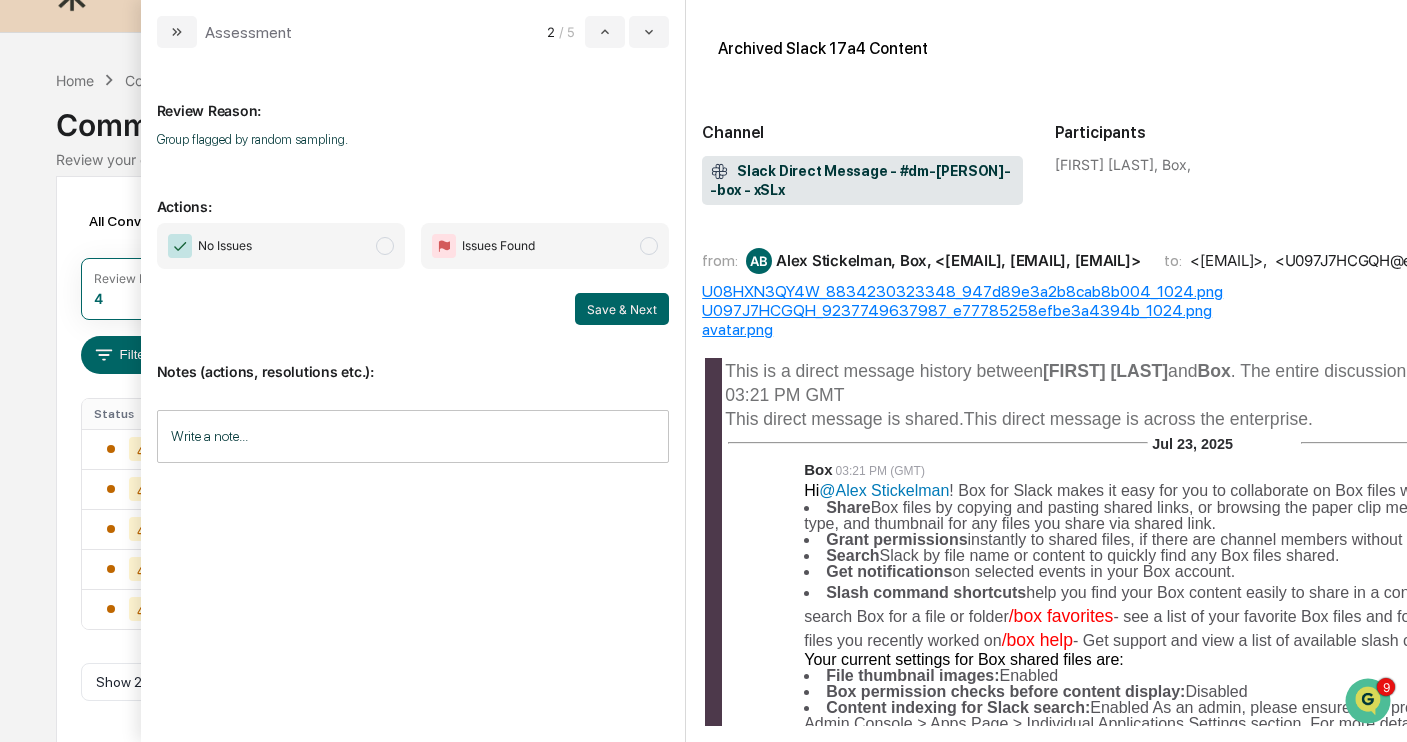 scroll, scrollTop: 0, scrollLeft: 0, axis: both 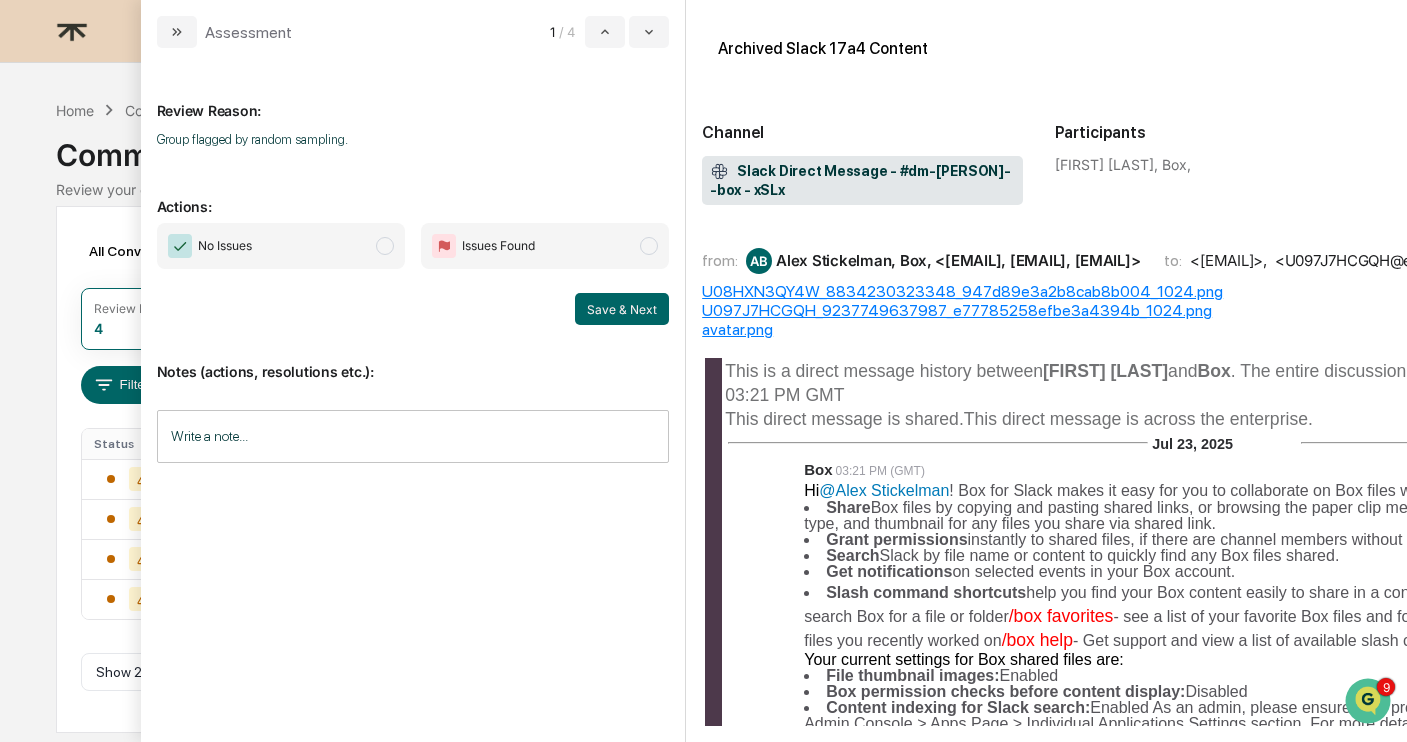 click on "No Issues" at bounding box center [281, 246] 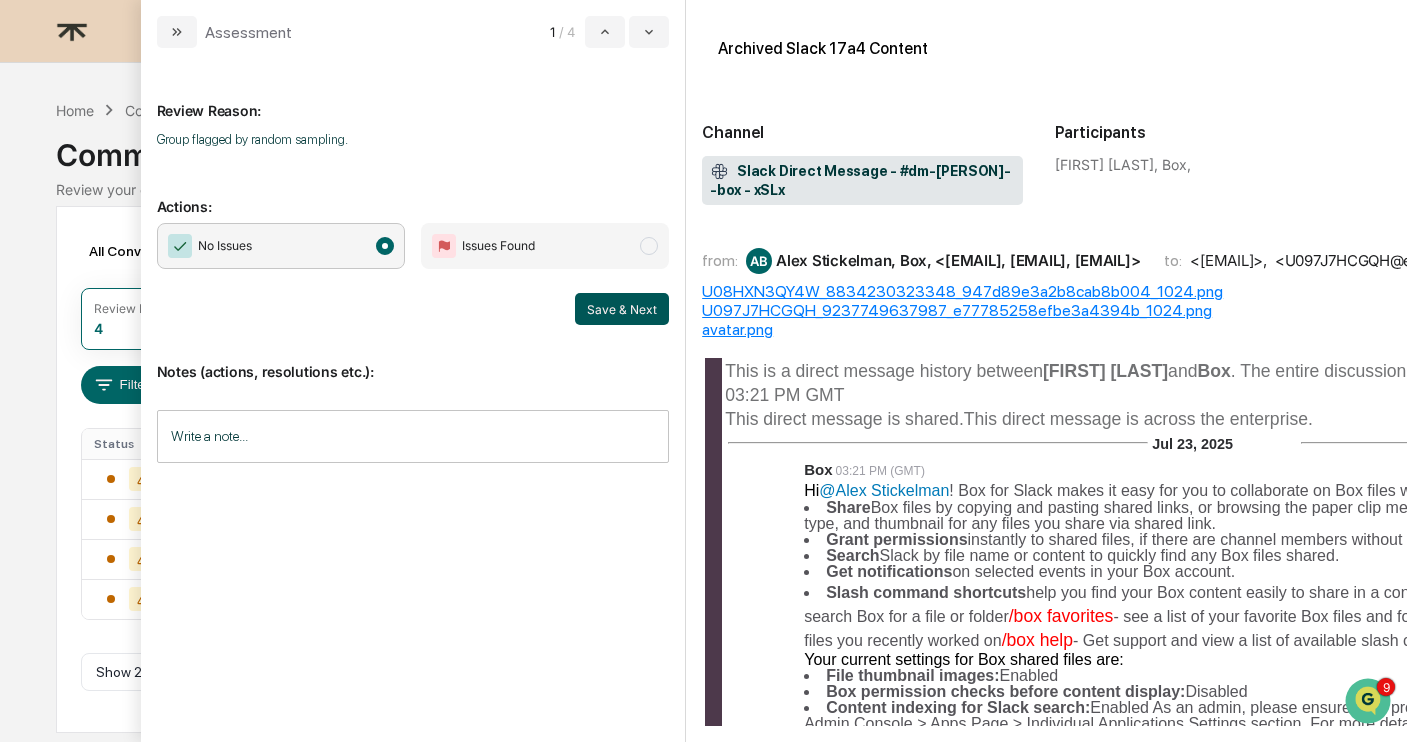 click on "Save & Next" at bounding box center (622, 309) 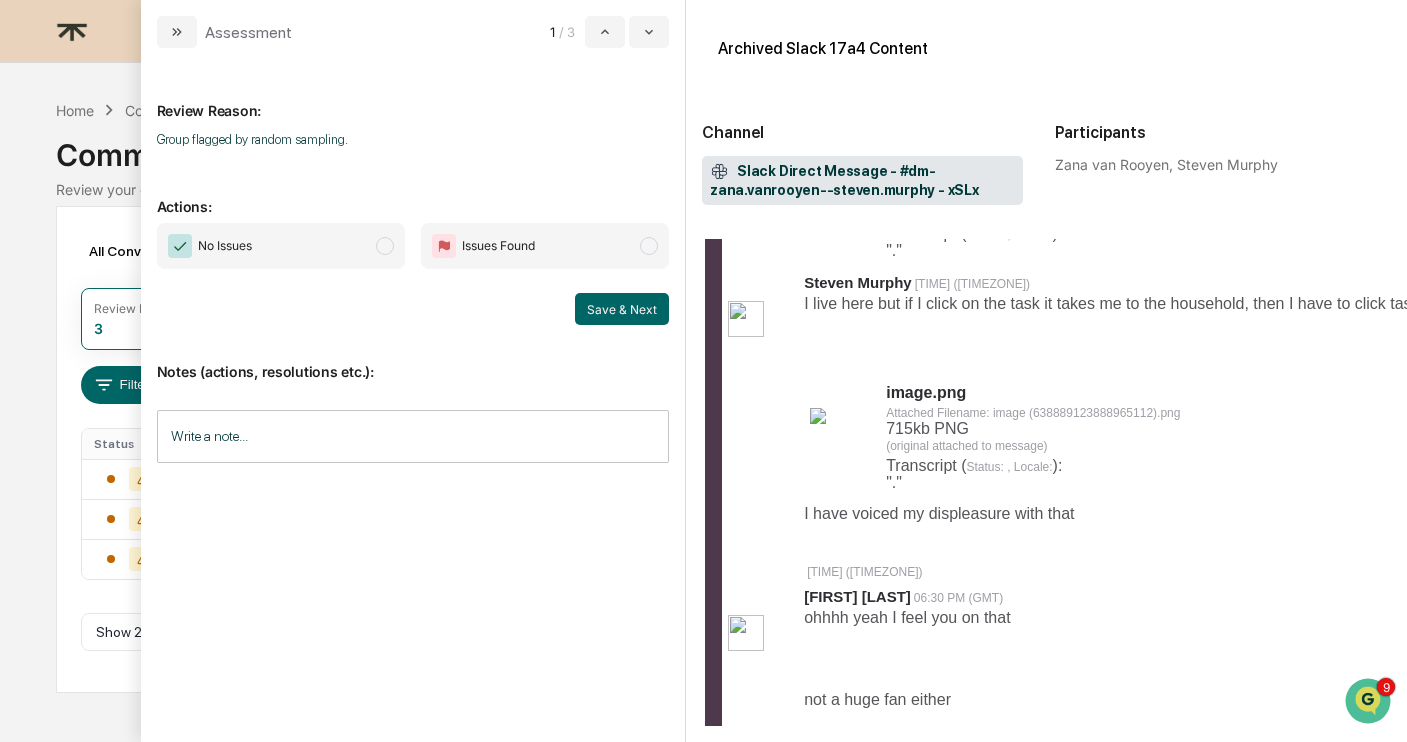 scroll, scrollTop: 2597, scrollLeft: 0, axis: vertical 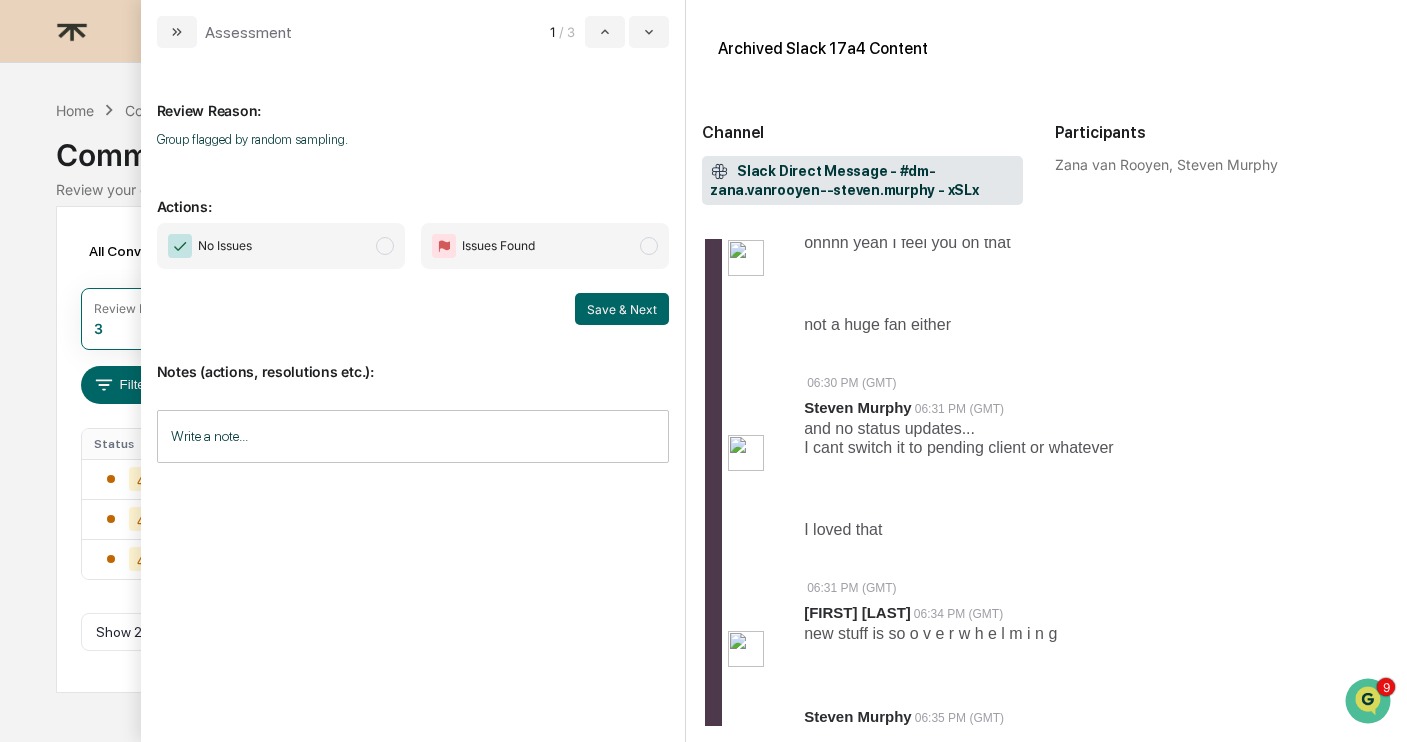 click on "No Issues" at bounding box center (281, 246) 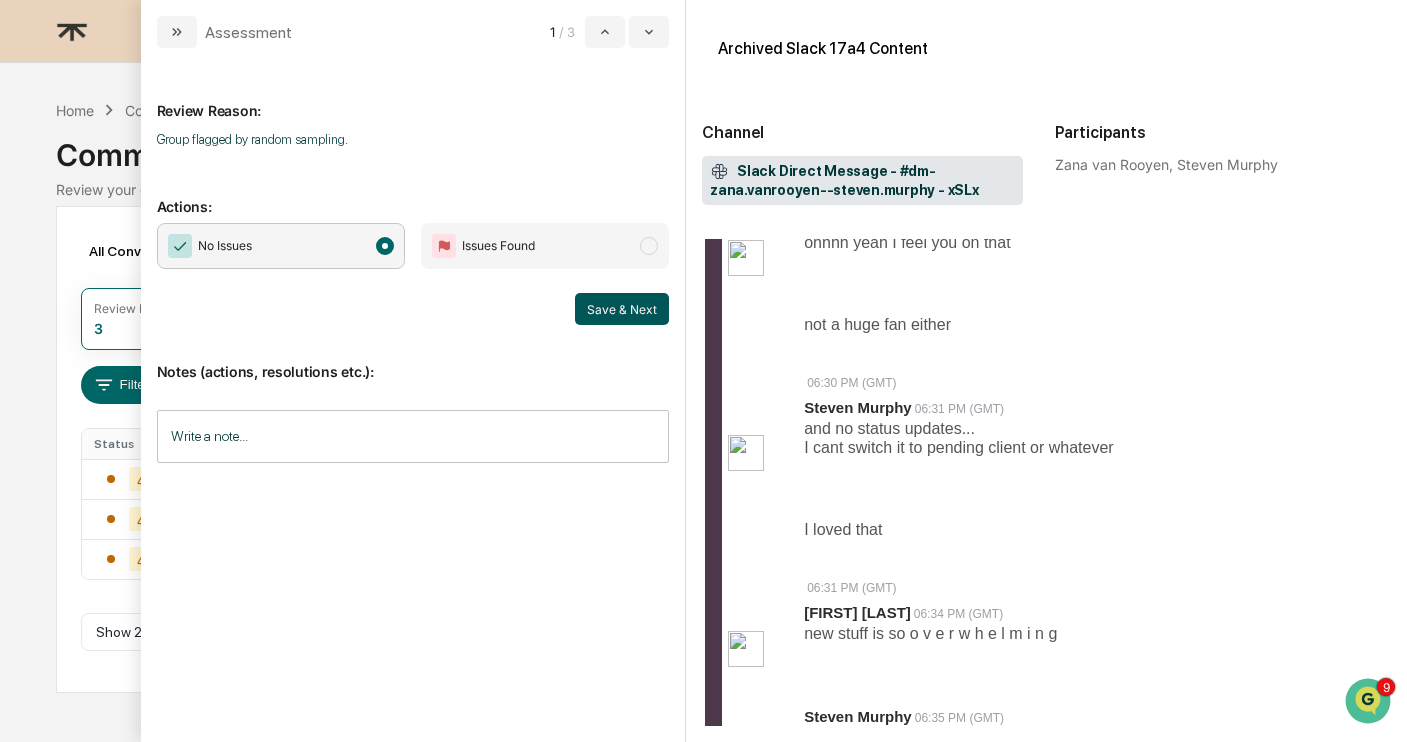 click on "Save & Next" at bounding box center [622, 309] 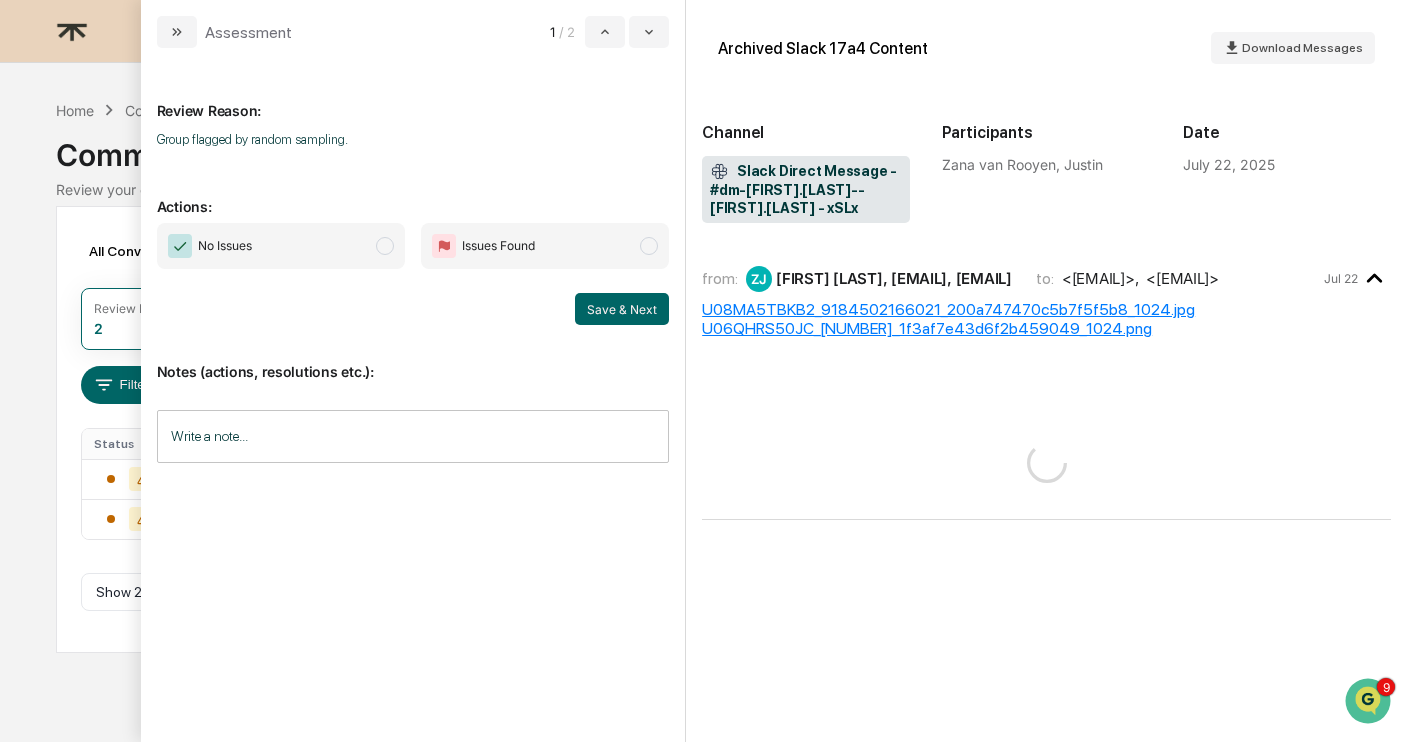 click on "No Issues" at bounding box center (281, 246) 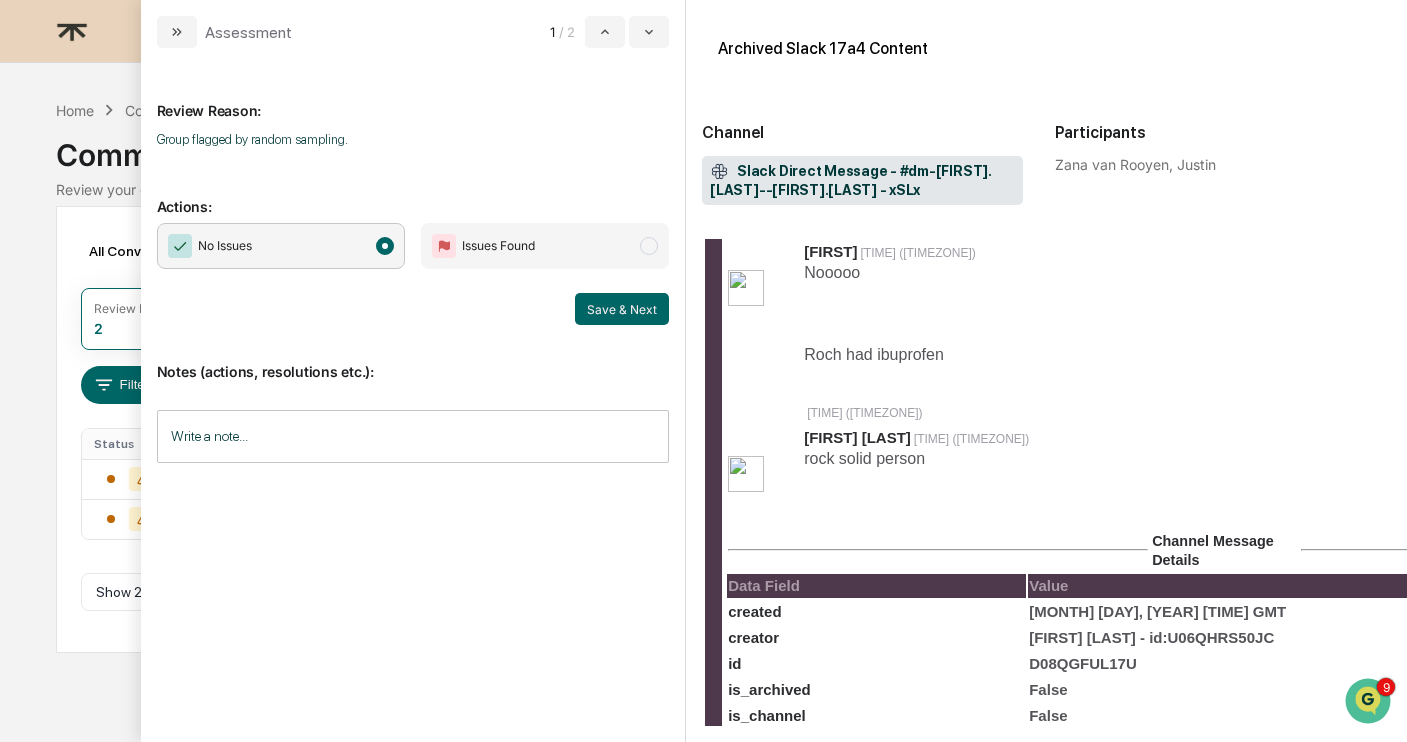 scroll, scrollTop: 1314, scrollLeft: 0, axis: vertical 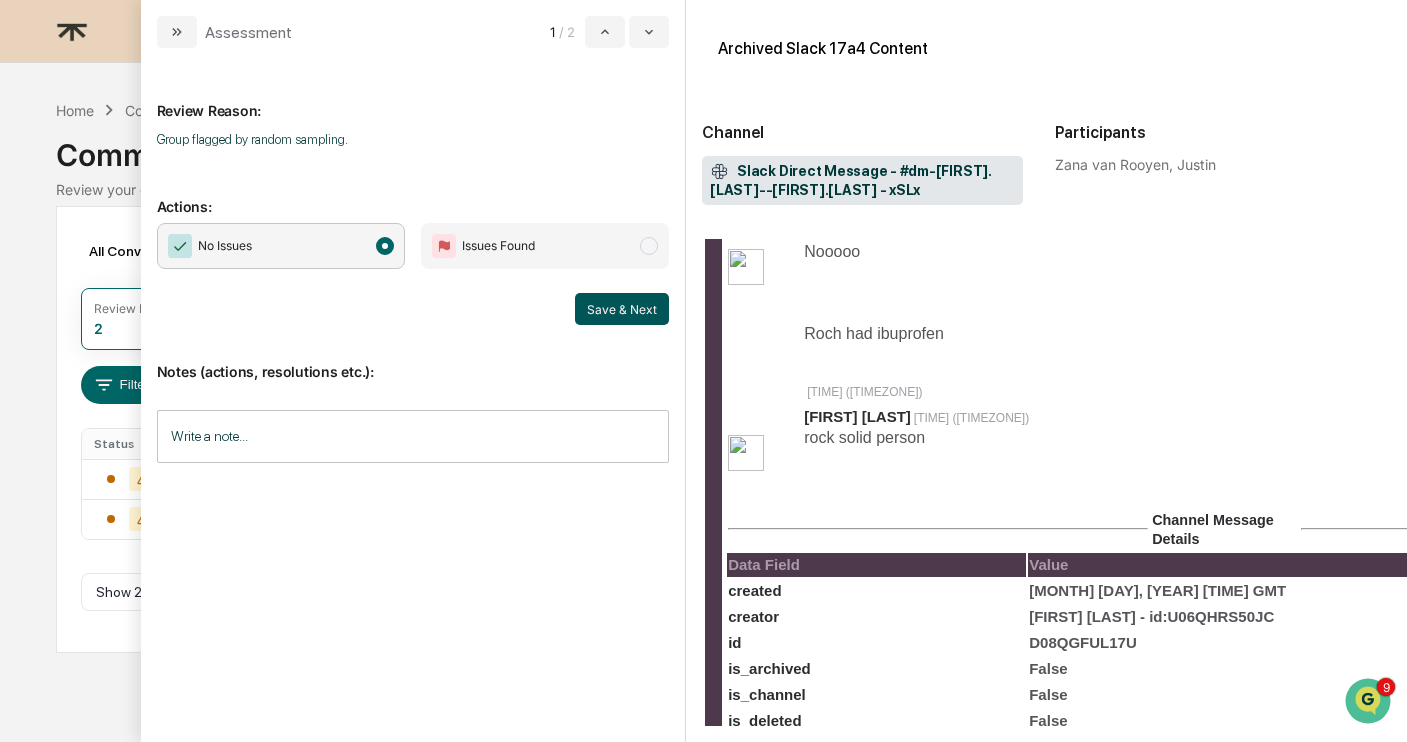 click on "Save & Next" at bounding box center [622, 309] 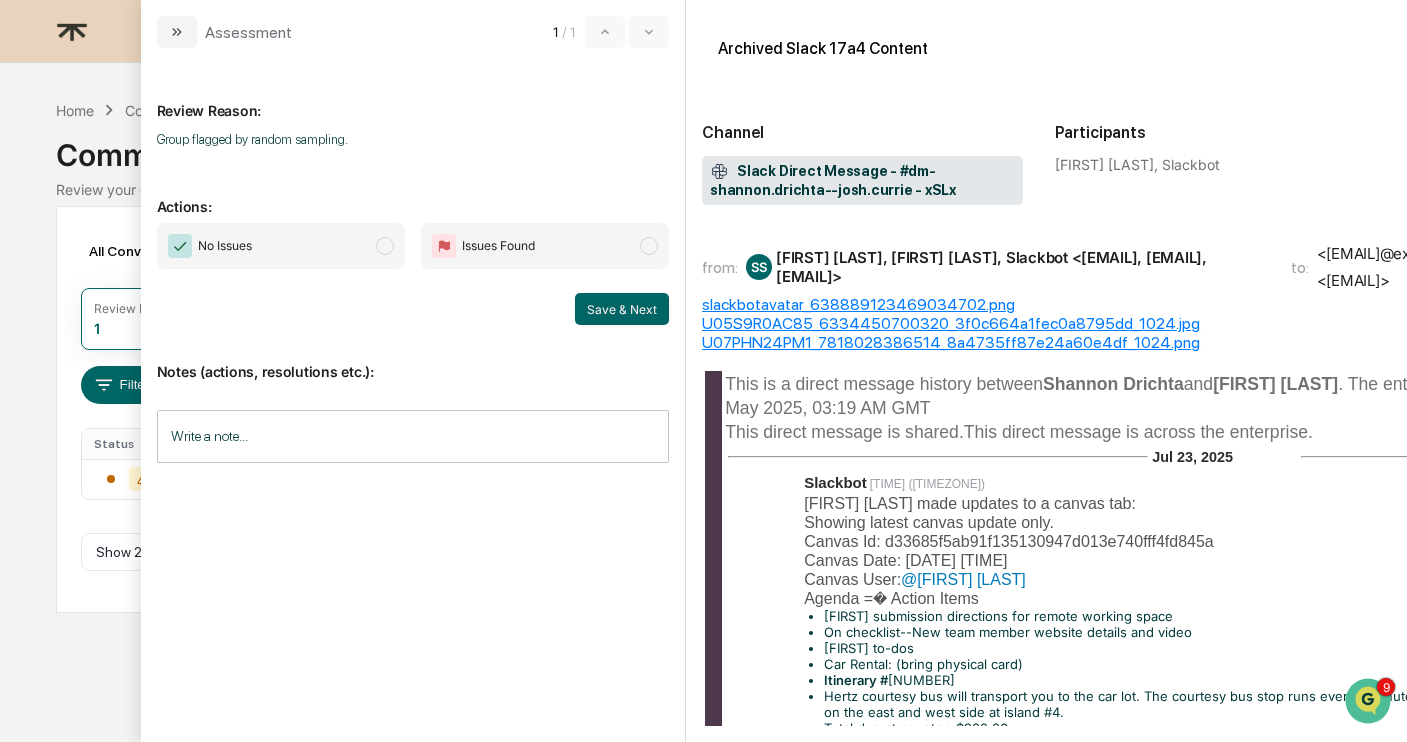 click on "No Issues" at bounding box center (281, 246) 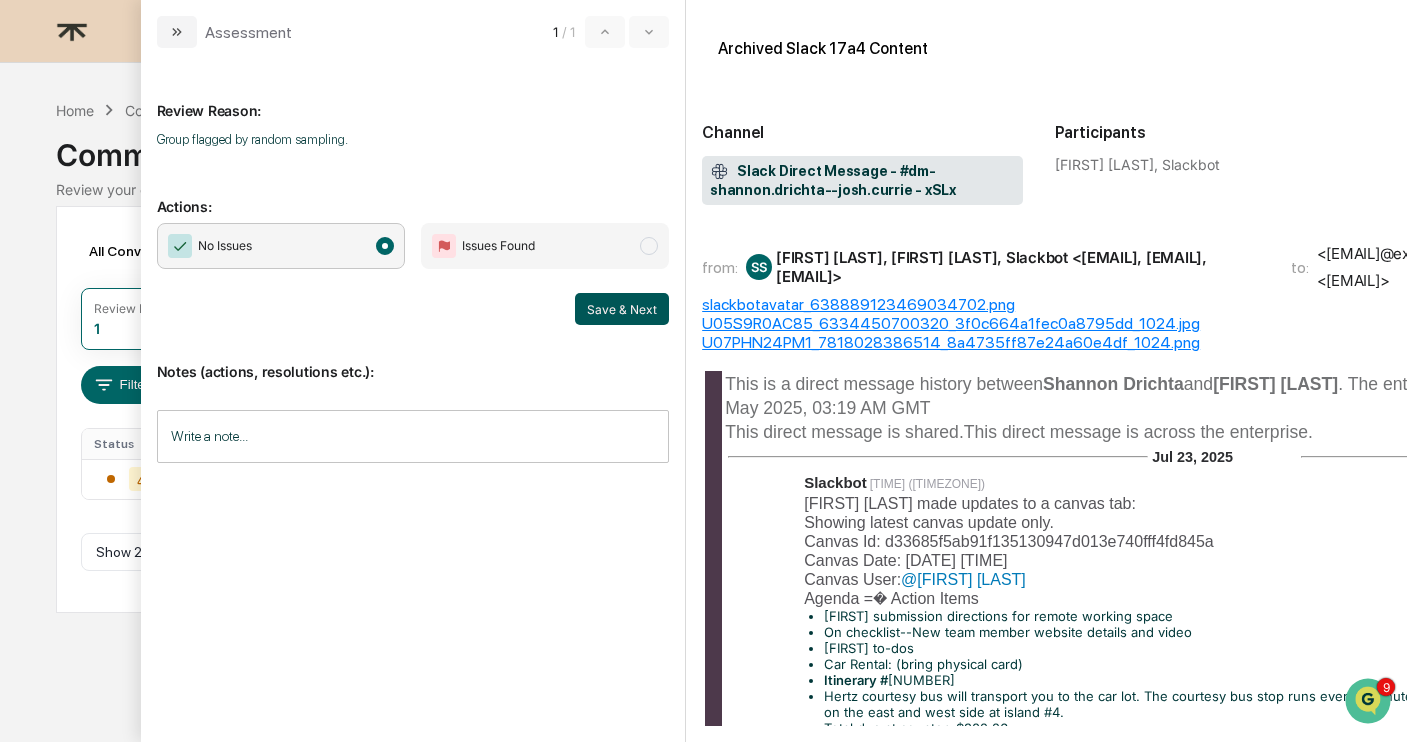 click on "Save & Next" at bounding box center [622, 309] 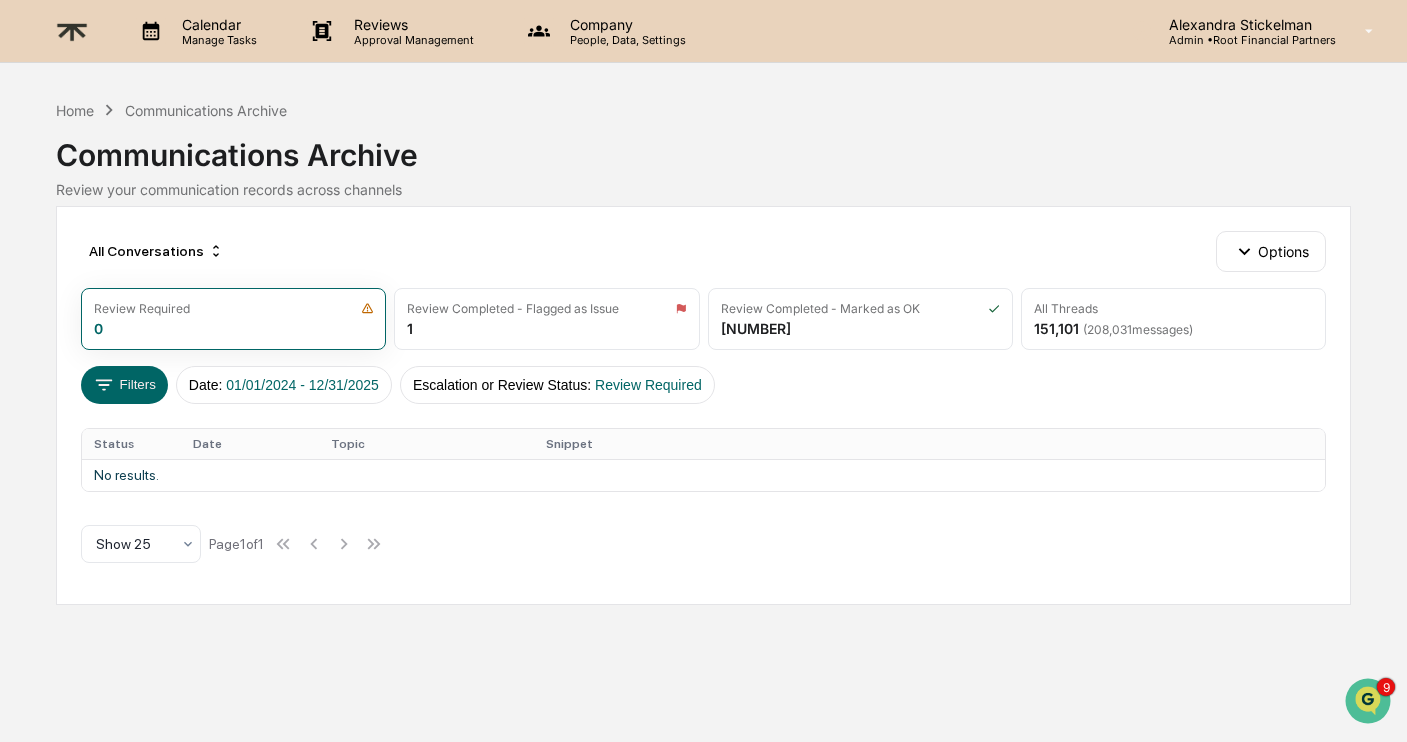 click at bounding box center [72, 31] 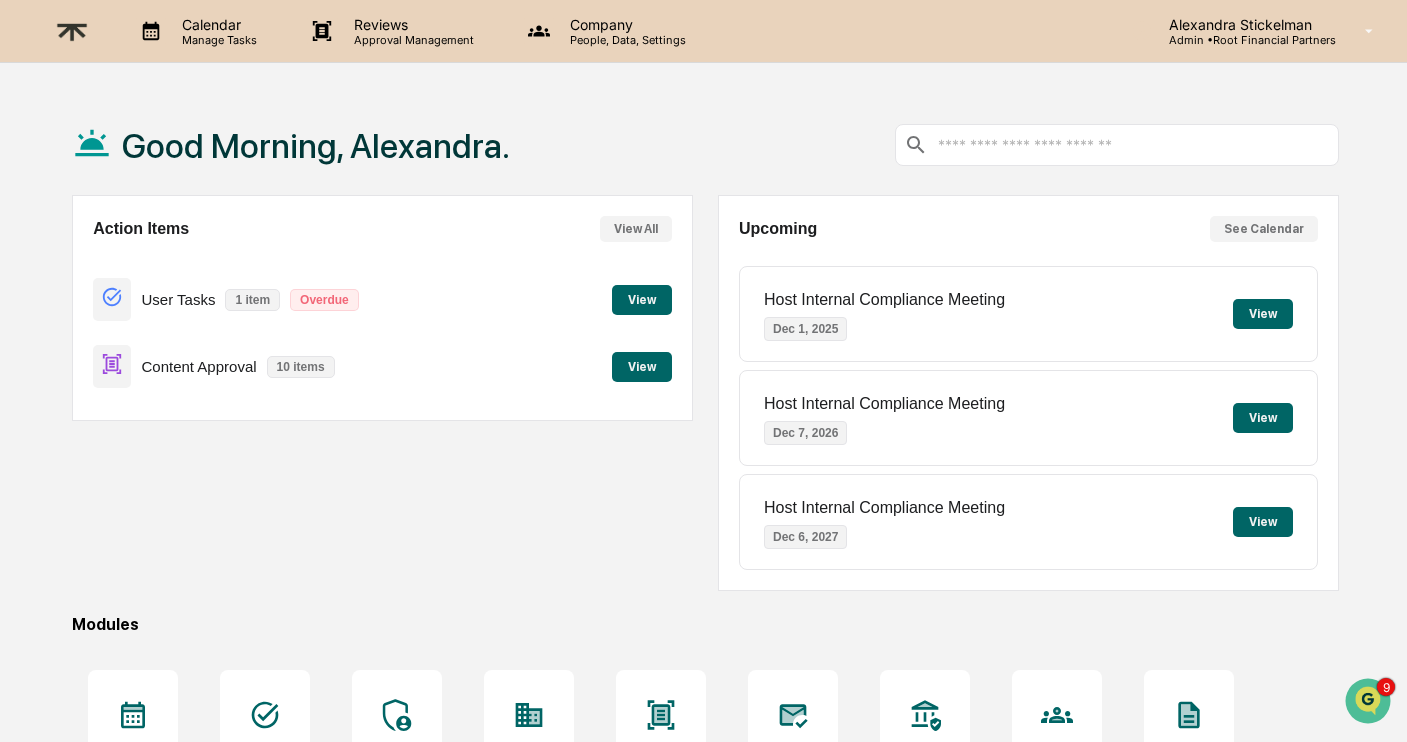 click on "View" at bounding box center (642, 300) 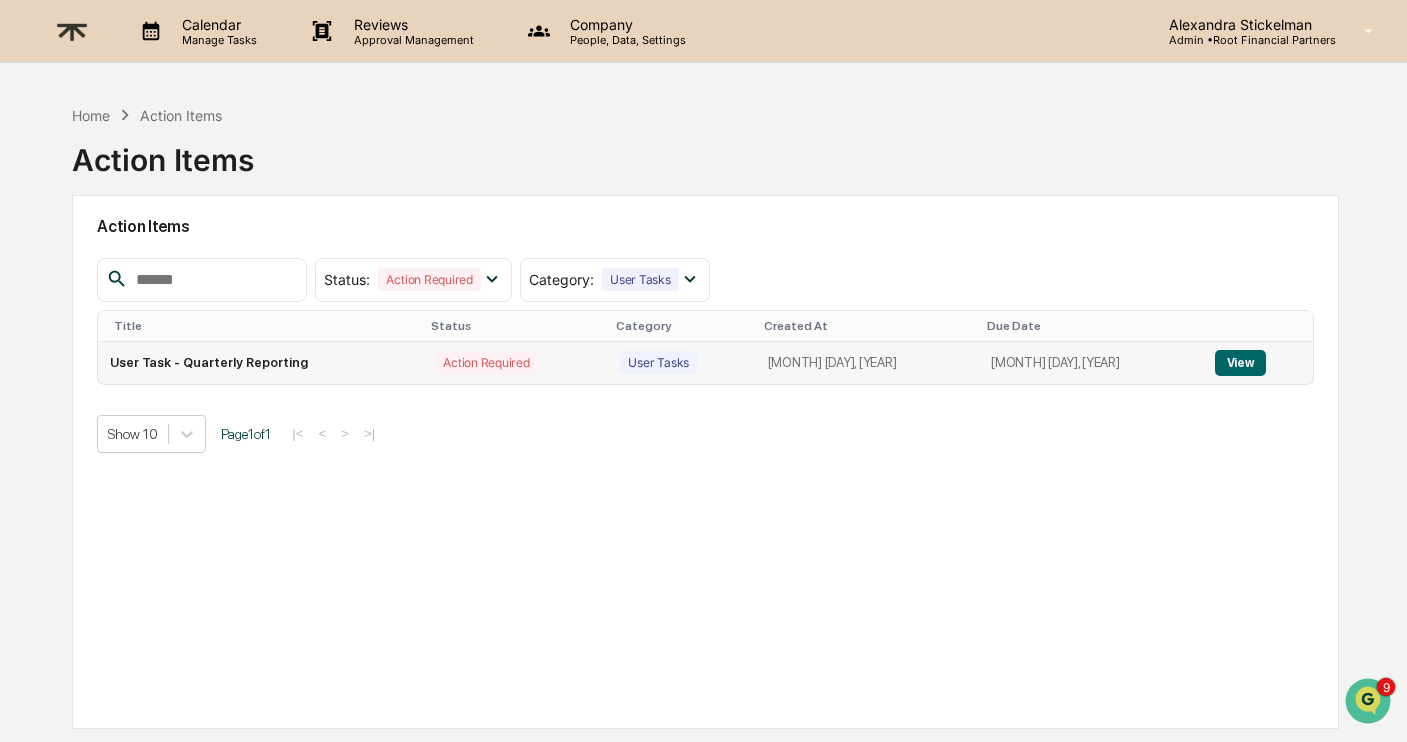 click on "View" at bounding box center [1240, 363] 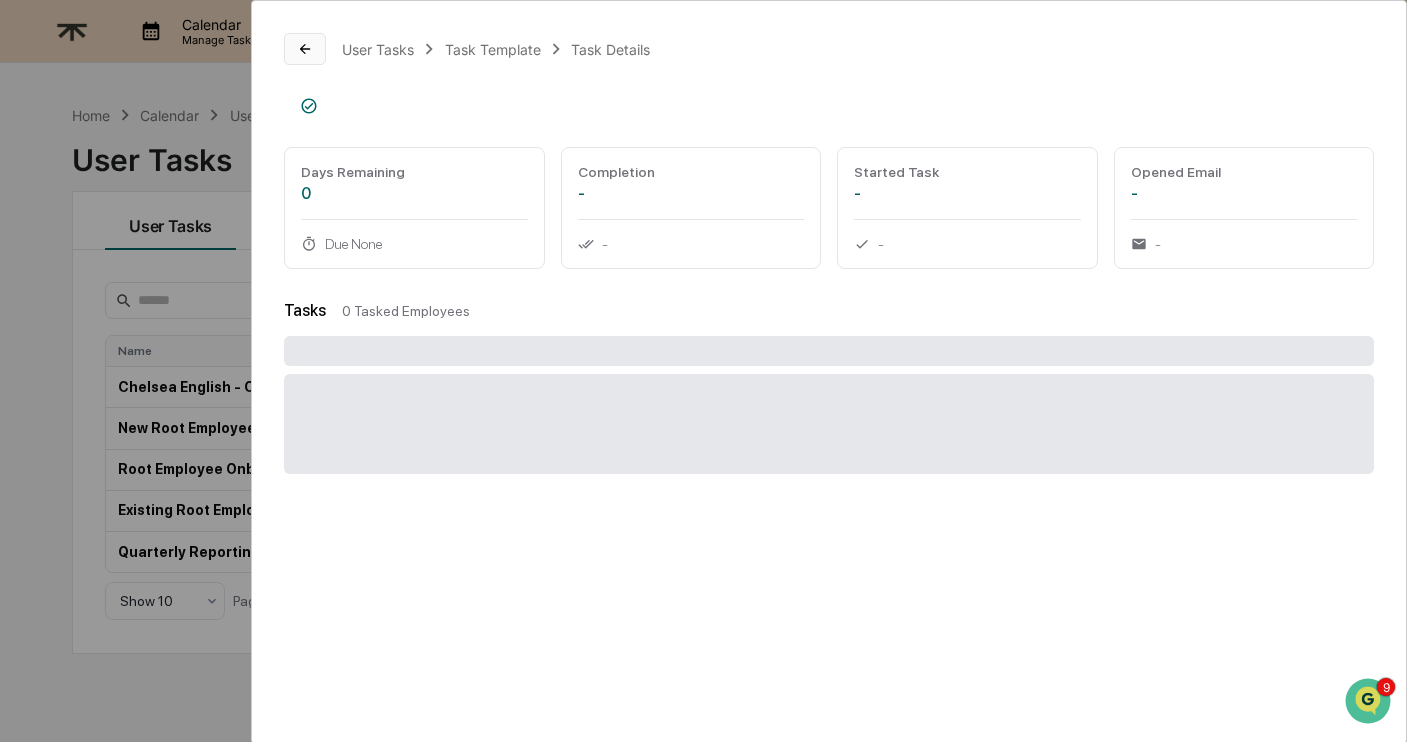 click at bounding box center [305, 49] 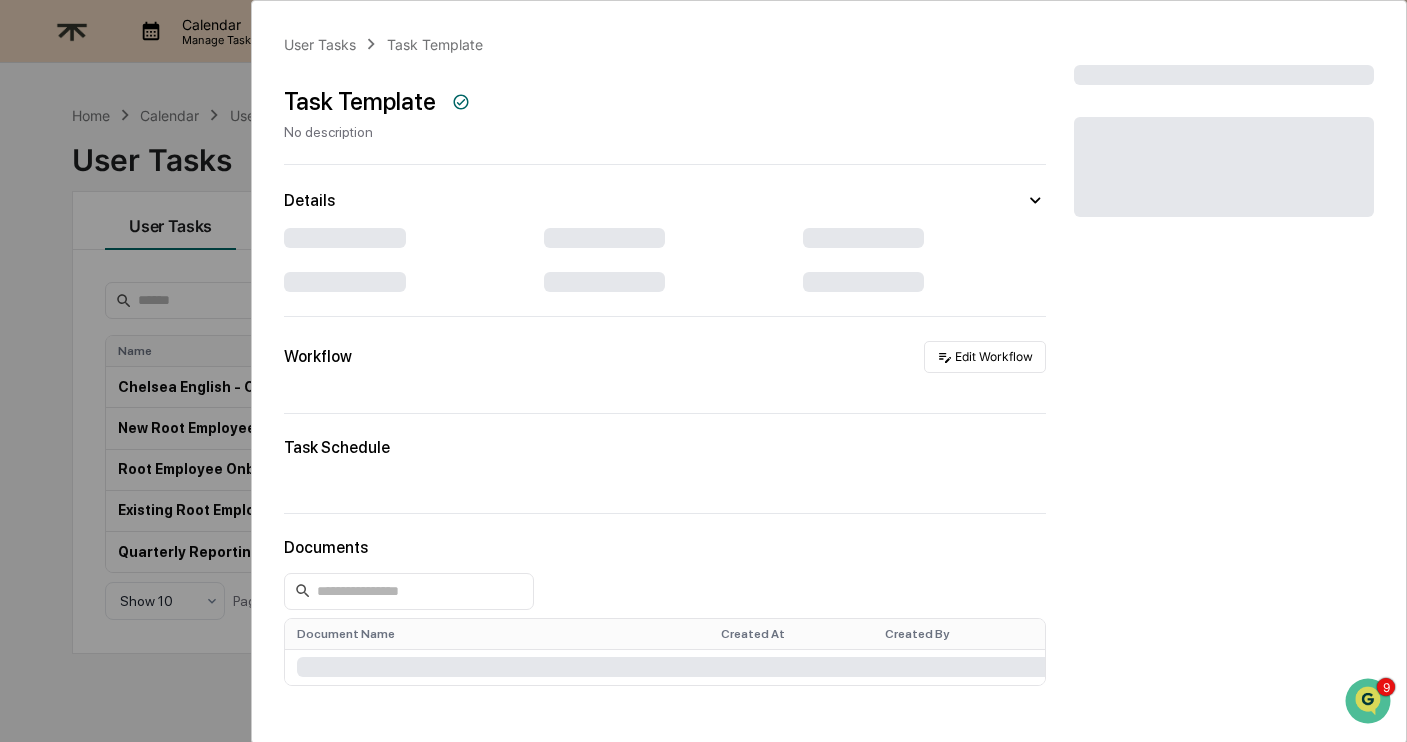 click on "User Tasks Task Template Task Template No description Details Workflow Edit Workflow Task Schedule Documents Document Name Created At Created By" at bounding box center [703, 371] 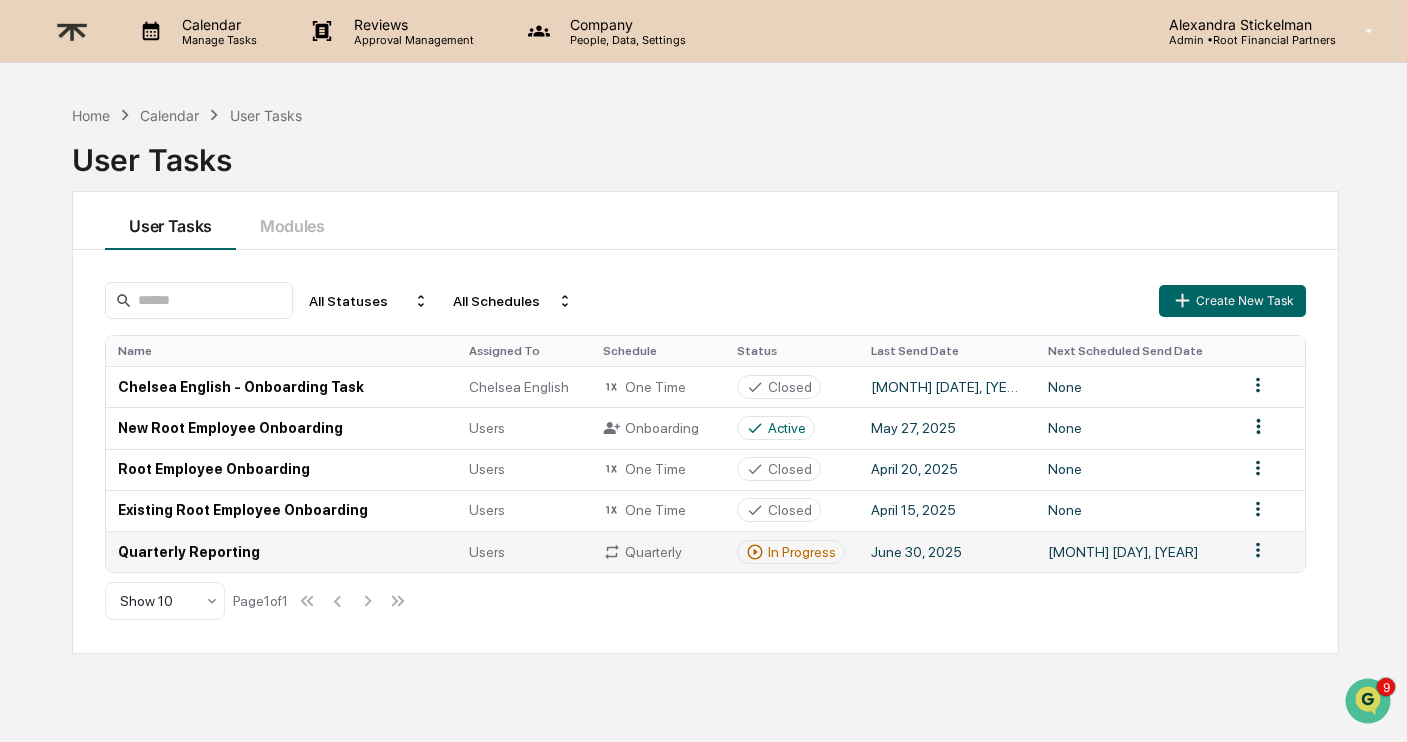 click on "September 30, 2025" at bounding box center [1135, 551] 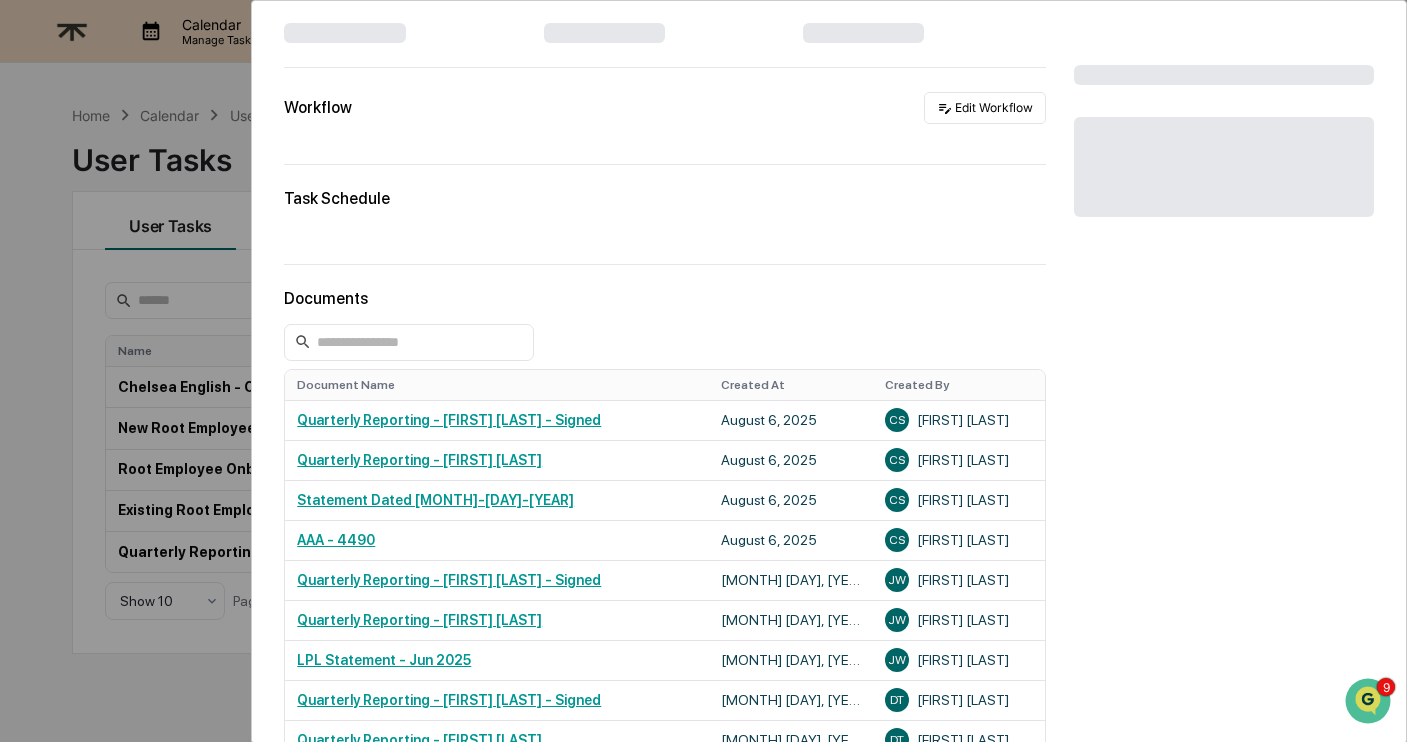 scroll, scrollTop: 0, scrollLeft: 0, axis: both 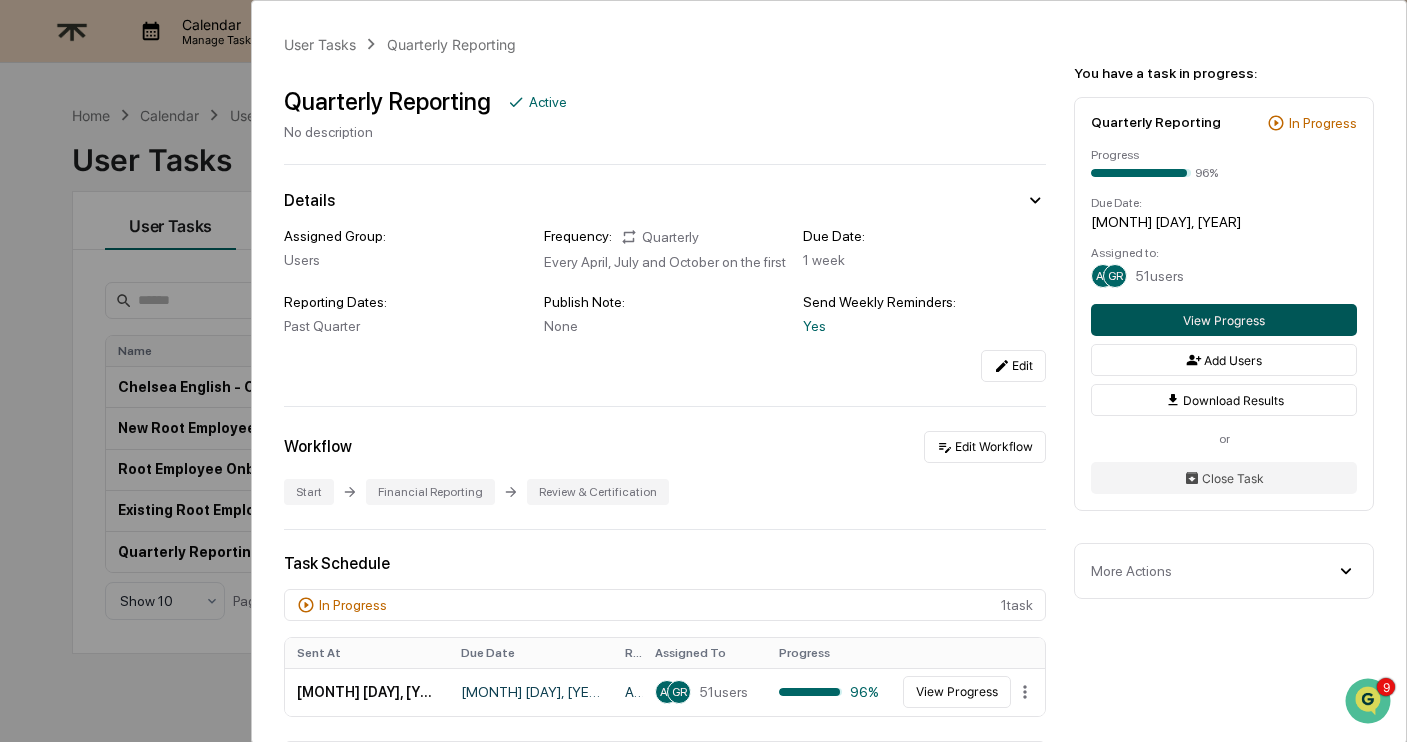 click on "View Progress" at bounding box center [1224, 320] 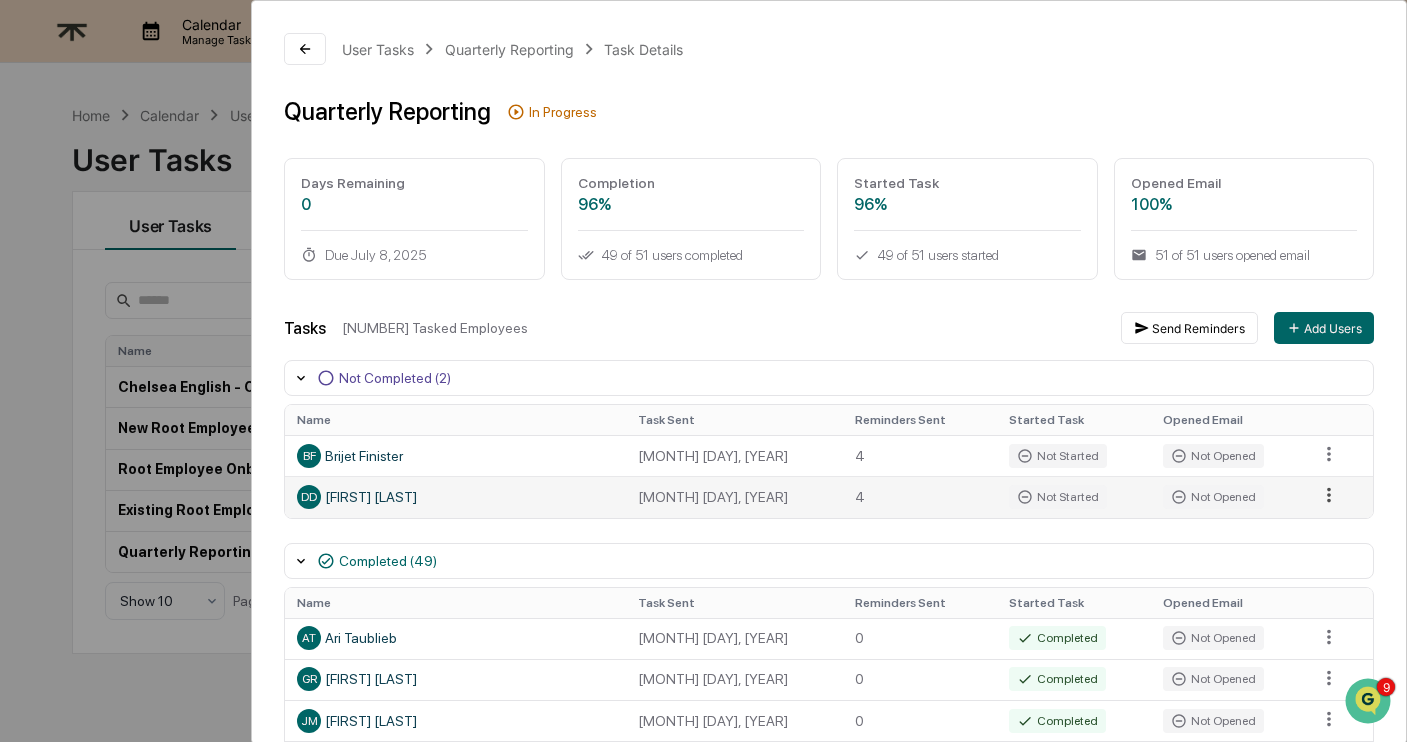 click on "Calendar Manage Tasks Reviews Approval Management Company People, Data, Settings Alexandra Stickelman Admin •  Root Financial Partners Home Calendar User Tasks User Tasks User Tasks Modules All Statuses All Schedules Create New Task Name Assigned To Schedule Status Last Send Date Next Scheduled Send Date Chelsea English - Onboarding Task Chelsea English  One Time Closed April 28, 2025 None New Root Employee Onboarding Users  Onboarding Active May 27, 2025 None Root Employee Onboarding Users  One Time Closed April 20, 2025 None Existing Root Employee Onboarding Users  One Time Closed April 15, 2025 None Quarterly Reporting Users   Quarterly In Progress June 30, 2025 September 30, 2025 Show 10 Page  1  of  1 User Tasks Quarterly Reporting Task Details Quarterly Reporting In Progress Days Remaining 0 Due July 8, 2025 Completion 96% 49 of 51 users completed Started Task 96% 49 of 51 users started Opened Email 100% 51 of 51 users opened email Tasks 51 Tasked Employees Send Reminders Add Users Not Completed (2) 4" at bounding box center (703, 371) 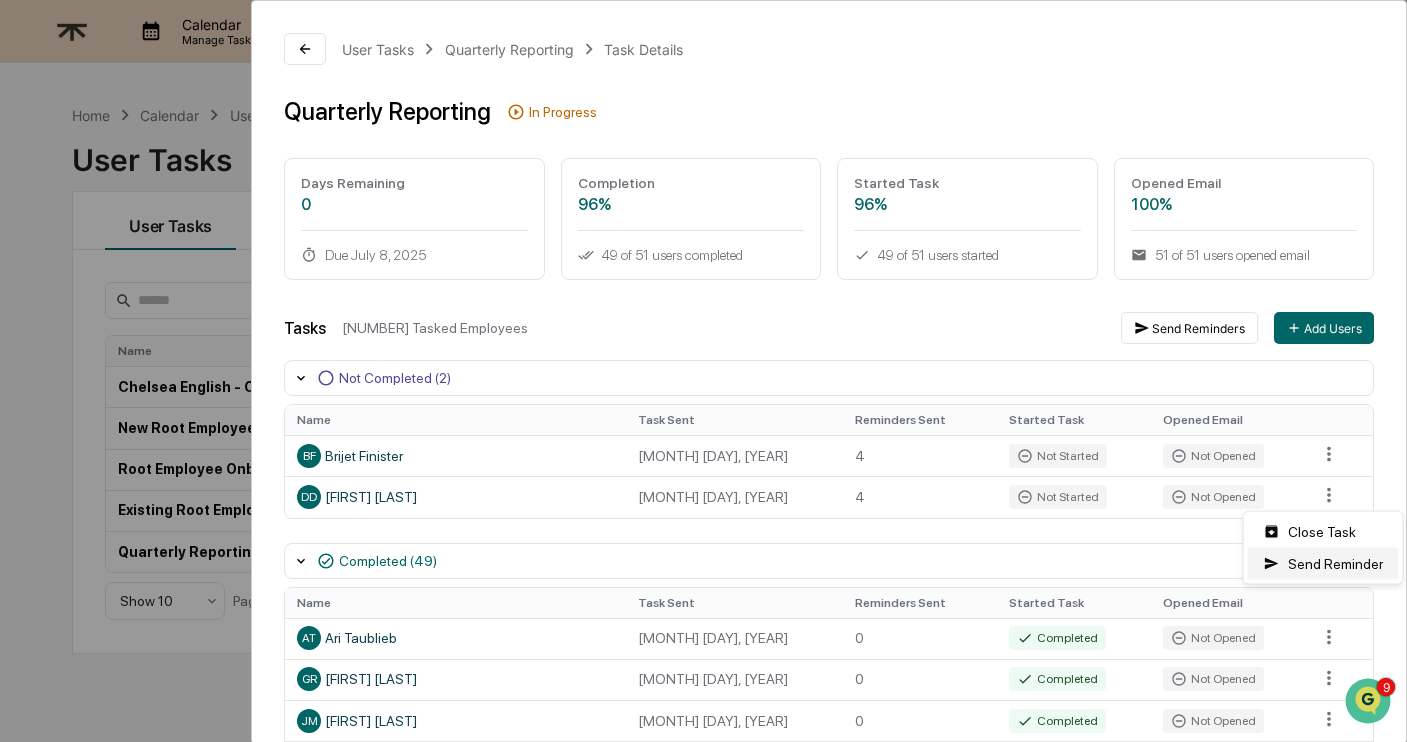 click on "Send Reminder" at bounding box center [1323, 564] 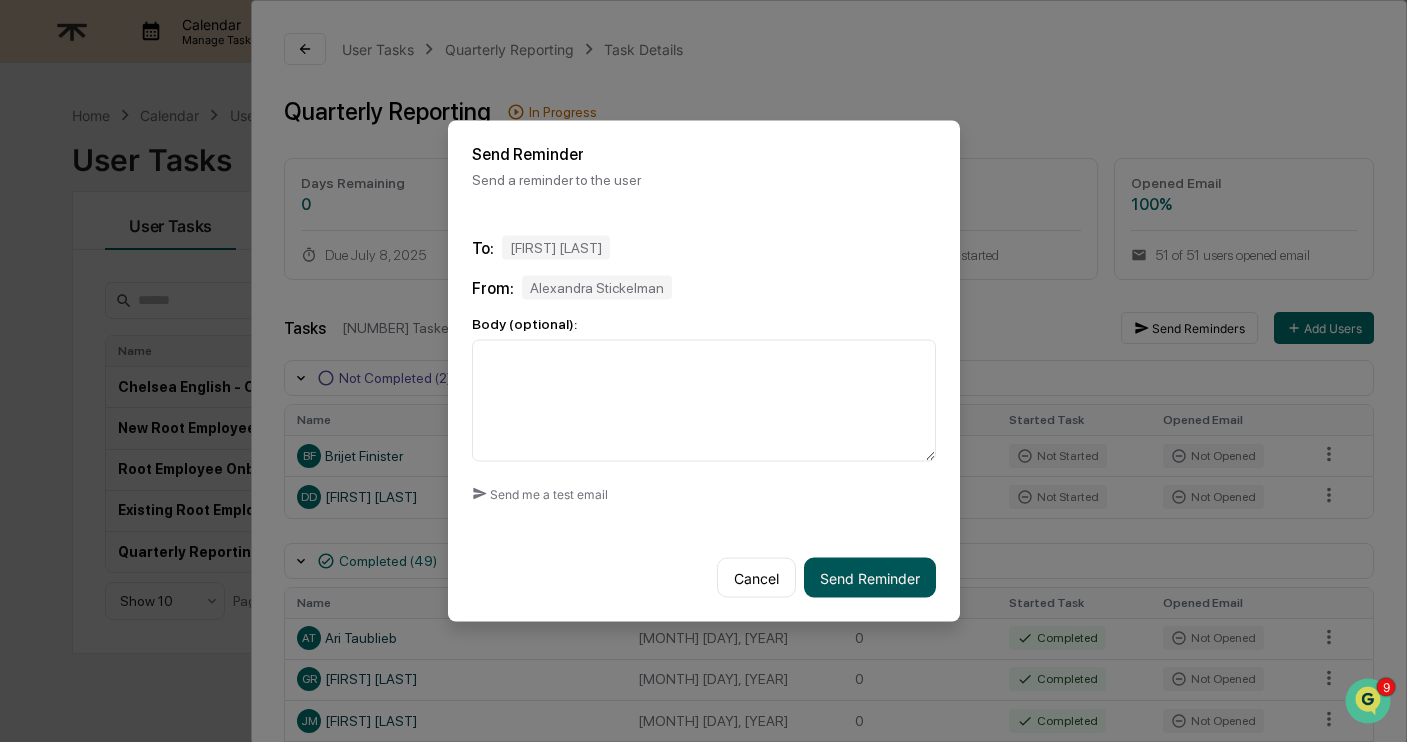click on "Send Reminder" at bounding box center (870, 578) 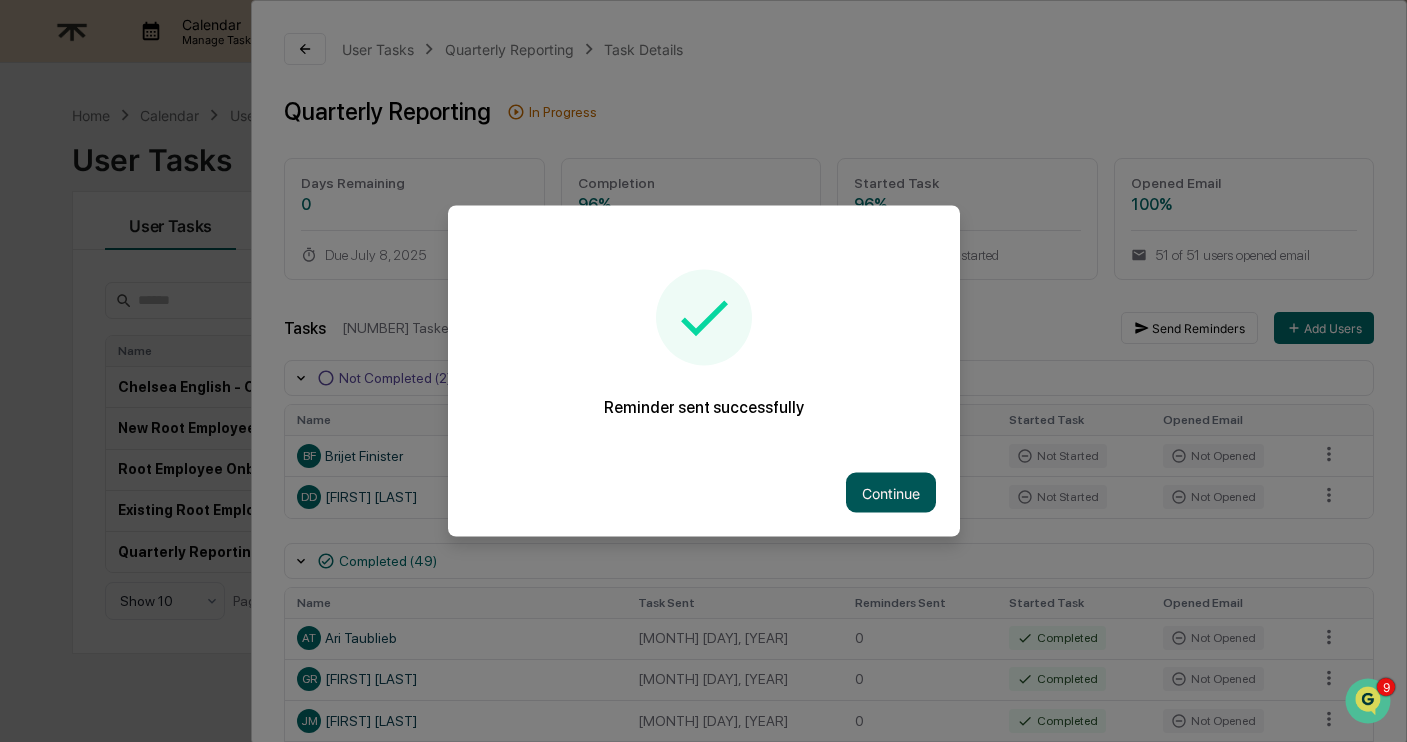 click on "Continue" at bounding box center (891, 493) 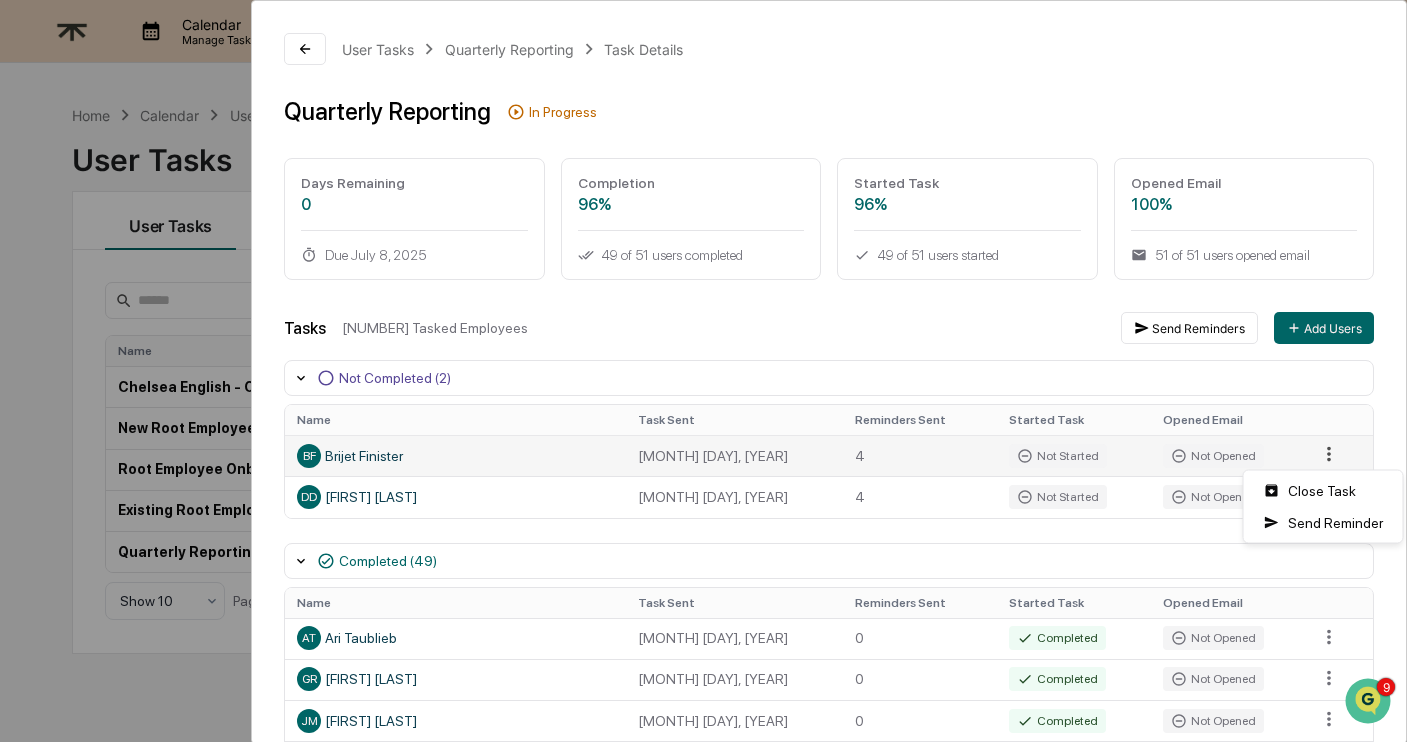 click on "Calendar Manage Tasks Reviews Approval Management Company People, Data, Settings Alexandra Stickelman Admin •  Root Financial Partners Home Calendar User Tasks User Tasks User Tasks Modules All Statuses All Schedules Create New Task Name Assigned To Schedule Status Last Send Date Next Scheduled Send Date Chelsea English - Onboarding Task Chelsea English  One Time Closed April 28, 2025 None New Root Employee Onboarding Users  Onboarding Active May 27, 2025 None Root Employee Onboarding Users  One Time Closed April 20, 2025 None Existing Root Employee Onboarding Users  One Time Closed April 15, 2025 None Quarterly Reporting Users   Quarterly In Progress June 30, 2025 September 30, 2025 Show 10 Page  1  of  1 User Tasks Quarterly Reporting Task Details Quarterly Reporting In Progress Days Remaining 0 Due July 8, 2025 Completion 96% 49 of 51 users completed Started Task 96% 49 of 51 users started Opened Email 100% 51 of 51 users opened email Tasks 51 Tasked Employees Send Reminders Add Users Not Completed (2) 4" at bounding box center (703, 371) 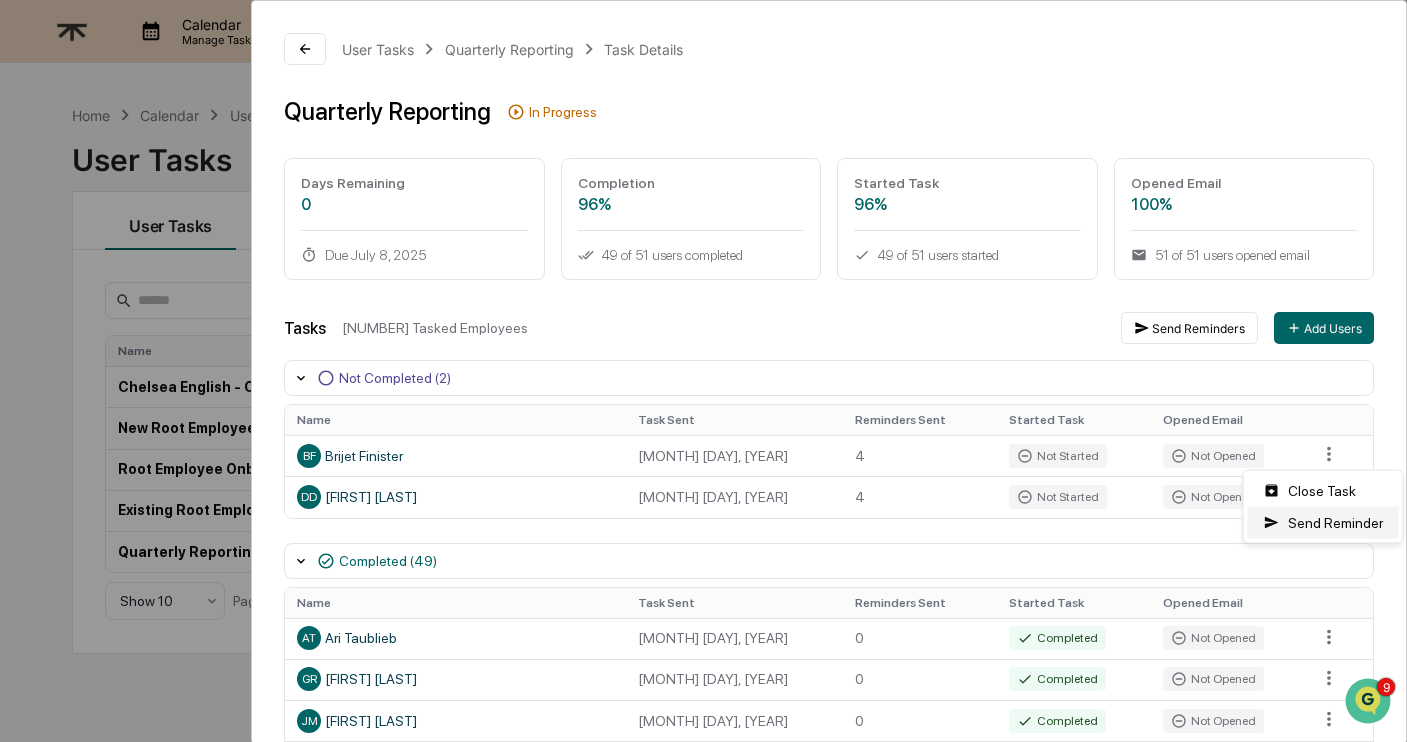 click on "Send Reminder" at bounding box center [1323, 523] 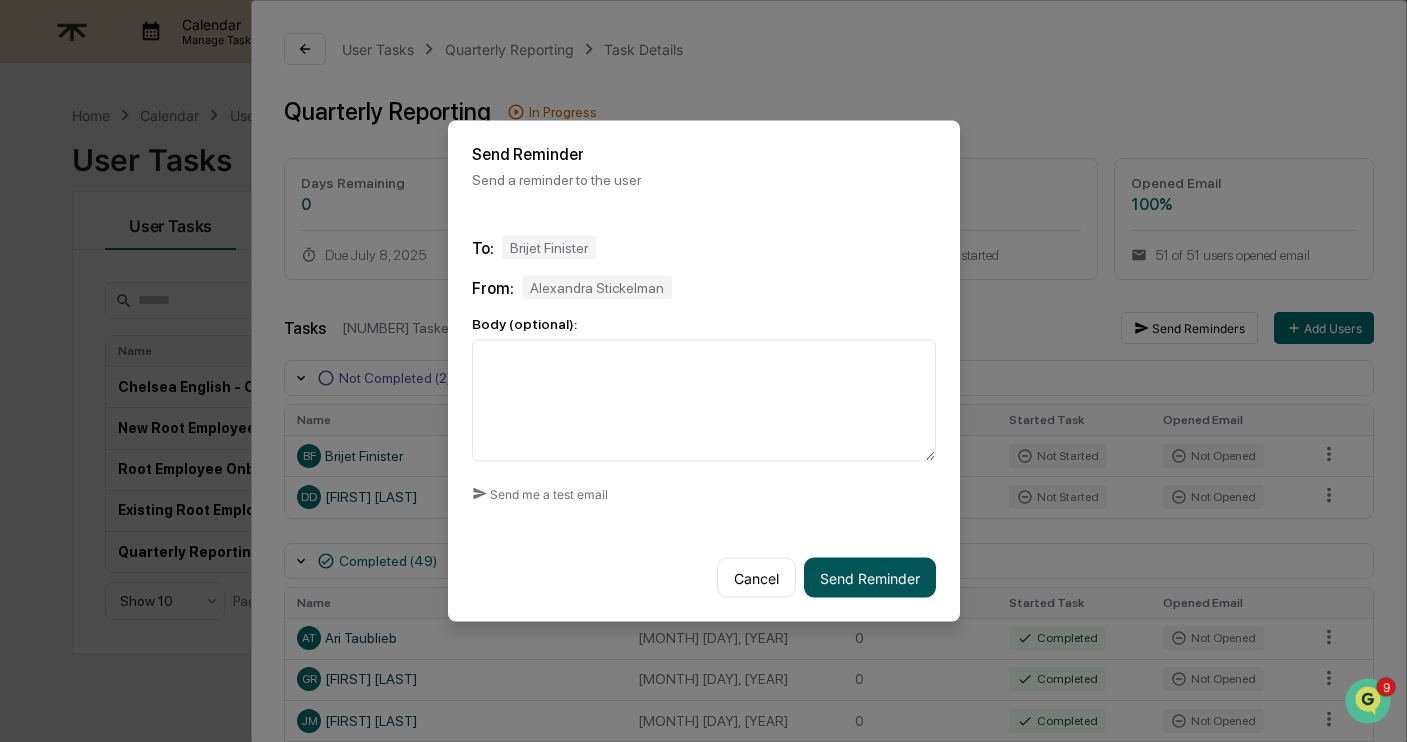 click on "Send Reminder" at bounding box center (870, 578) 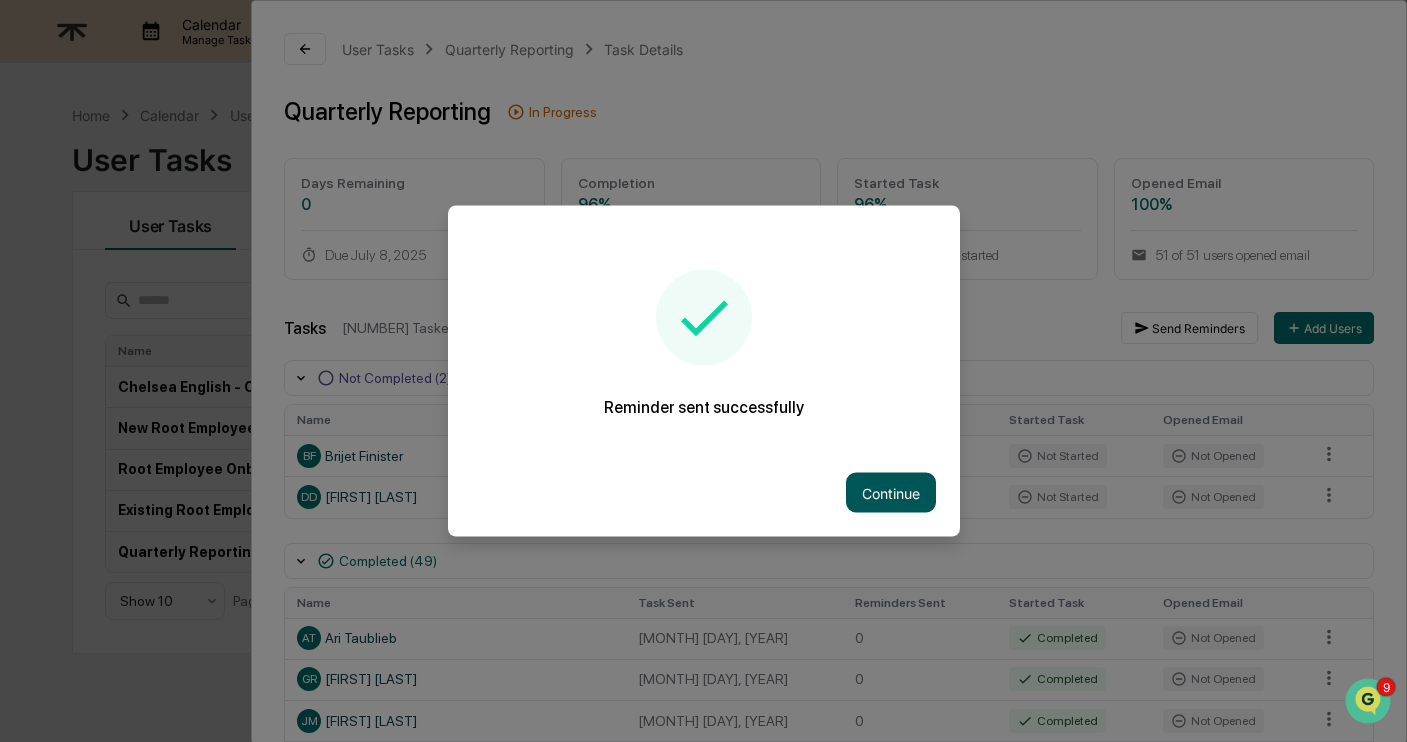 click on "Continue" at bounding box center (891, 493) 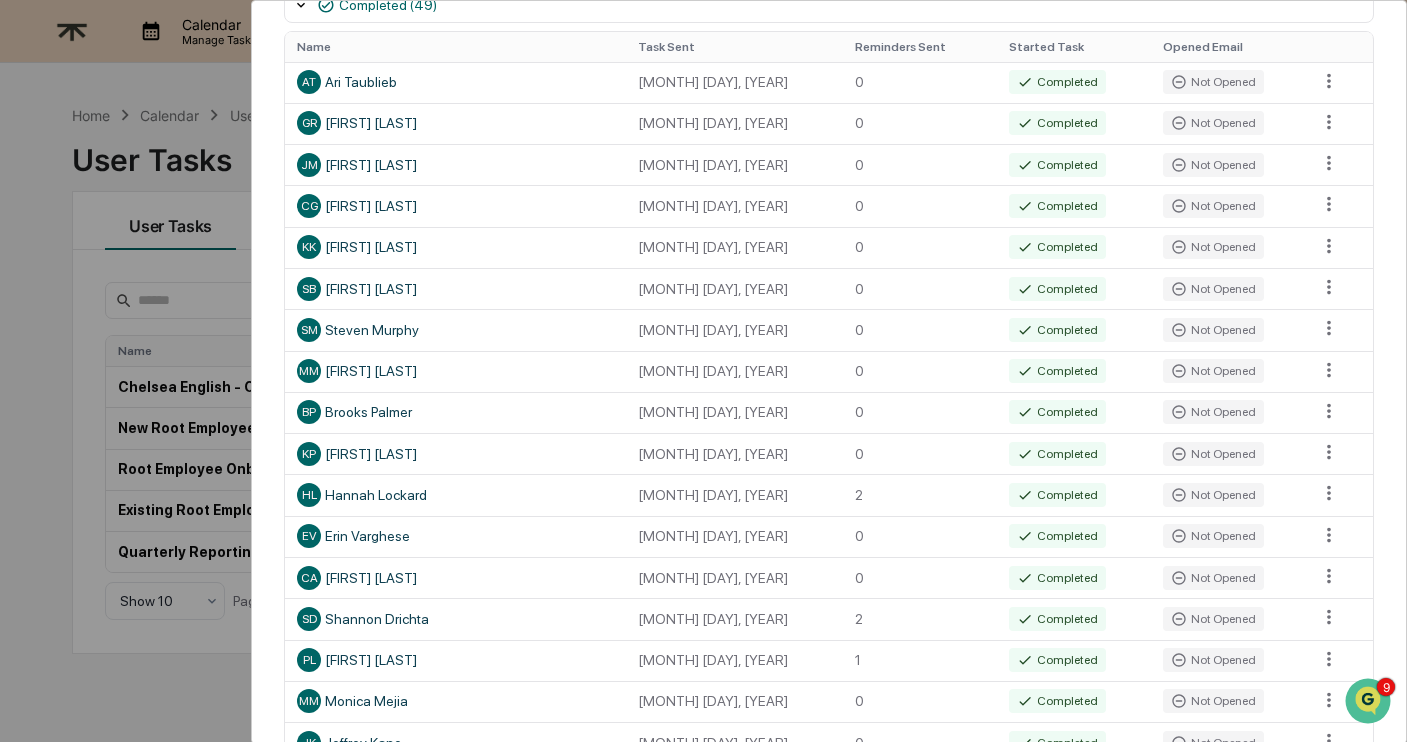 scroll, scrollTop: 0, scrollLeft: 0, axis: both 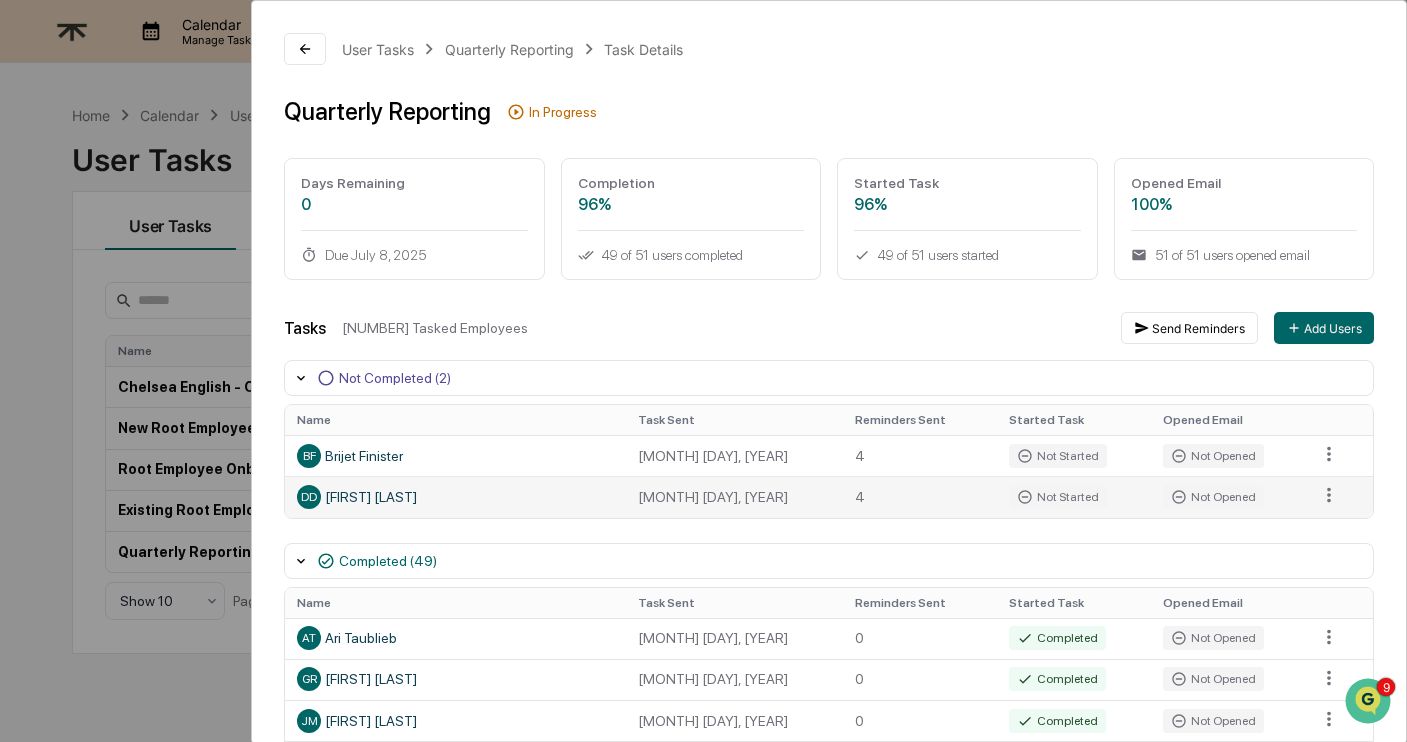 click on "DD Daniel Degheri" at bounding box center (455, 497) 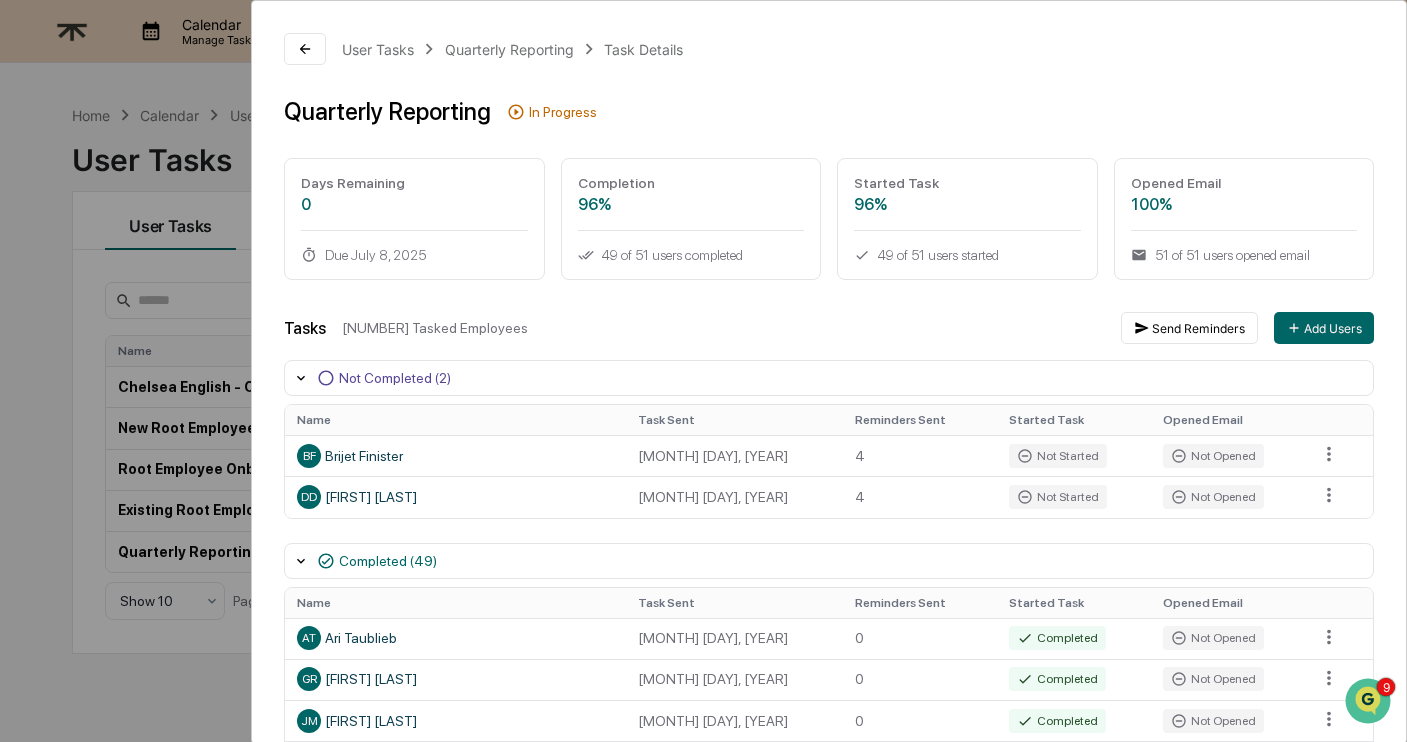 click on "User Tasks Quarterly Reporting Task Details Quarterly Reporting In Progress Days Remaining 0 Due July 8, 2025 Completion 96% 49 of 51 users completed Started Task 96% 49 of 51 users started Opened Email 100% 51 of 51 users opened email Tasks 51 Tasked Employees Send Reminders Add Users Not Completed (2) Name Task Sent Reminders Sent Started Task Opened Email BF Brijet Finister July 1, 2025 4 Not Started Not Opened DD Daniel Degheri July 1, 2025 4 Not Started Not Opened Completed (49) Name Task Sent Reminders Sent Started Task Opened Email AT Ari Taublieb July 1, 2025 0 Completed Not Opened GR Gabrielle Rosser July 1, 2025 0 Completed Not Opened JM Jordan McConnell July 1, 2025 0 Completed Not Opened CG Chelsea Gonzales July 1, 2025 0 Completed Not Opened KK Katie Kavehrad July 1, 2025 0 Completed Not Opened SB Scott Burkholder July 1, 2025 0 Completed Not Opened SM Steven Murphy July 1, 2025 0 Completed Not Opened MM Makayla Morman July 1, 2025 0 Completed Not Opened BP Brooks Palmer July 1, 2025 0 Completed" at bounding box center [703, 371] 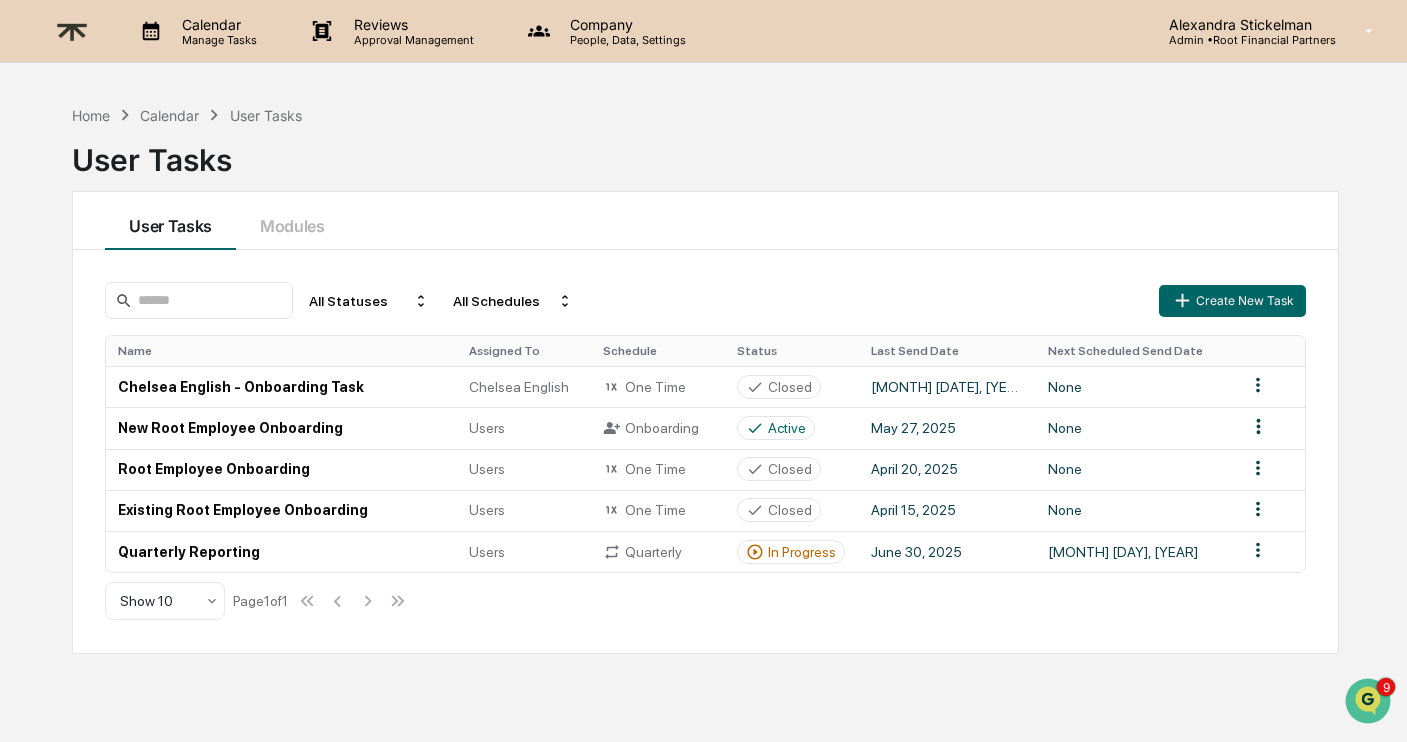 click on "Company" at bounding box center [625, 24] 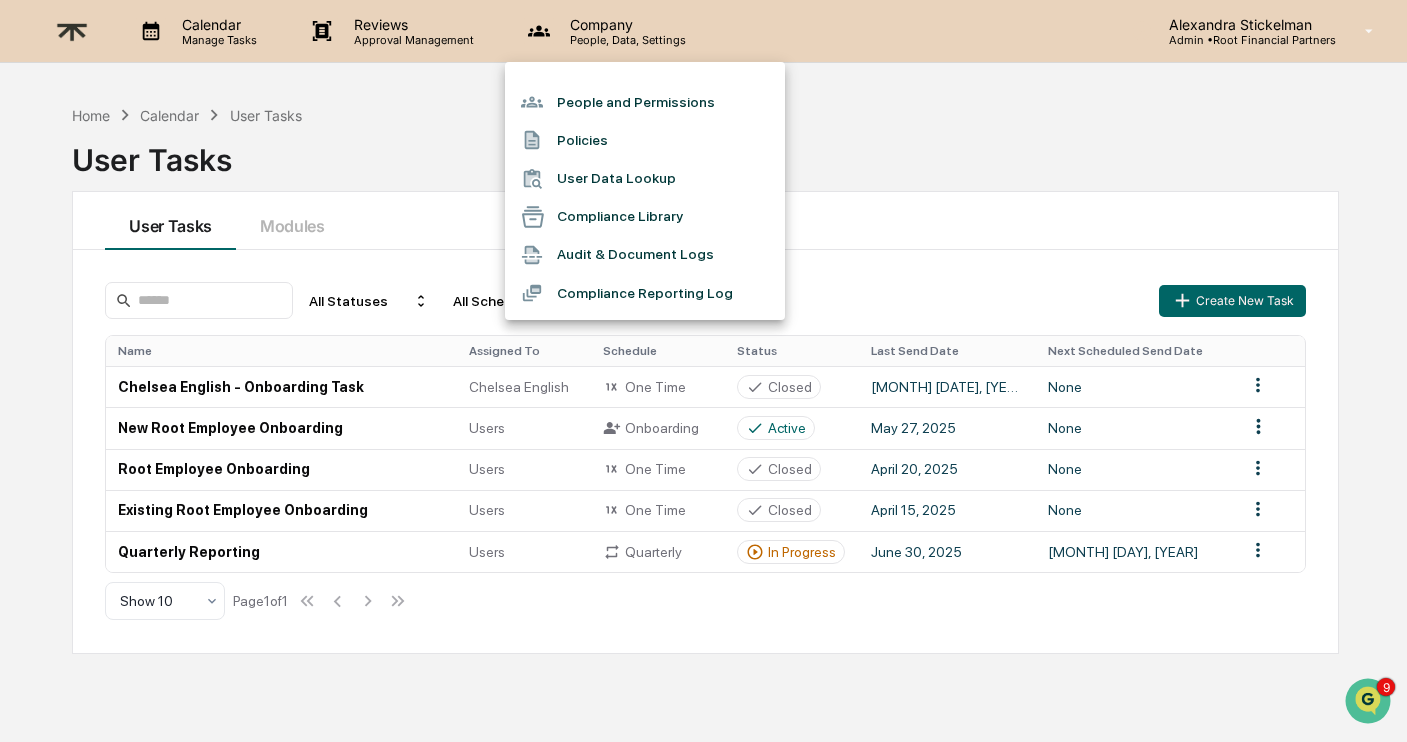 click on "People and Permissions" at bounding box center [645, 102] 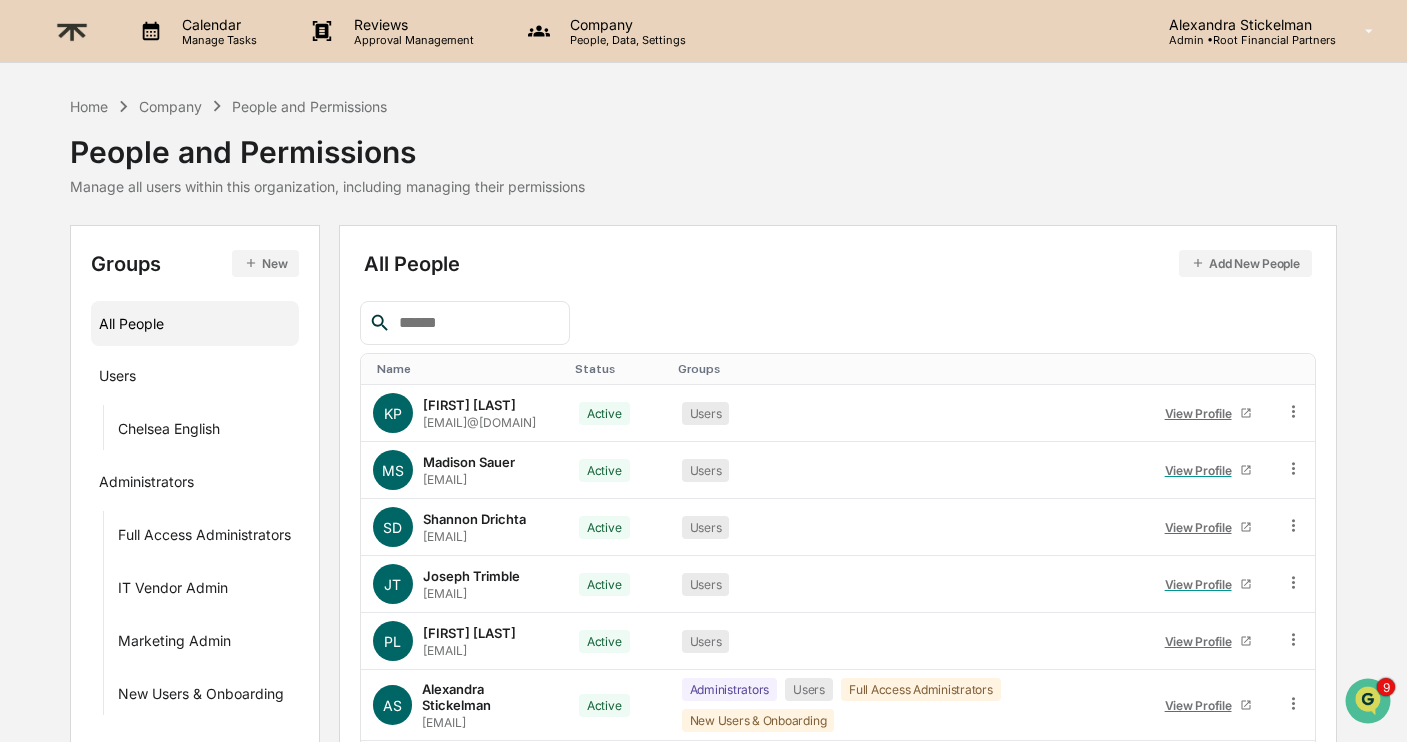 click on "All People" at bounding box center [195, 323] 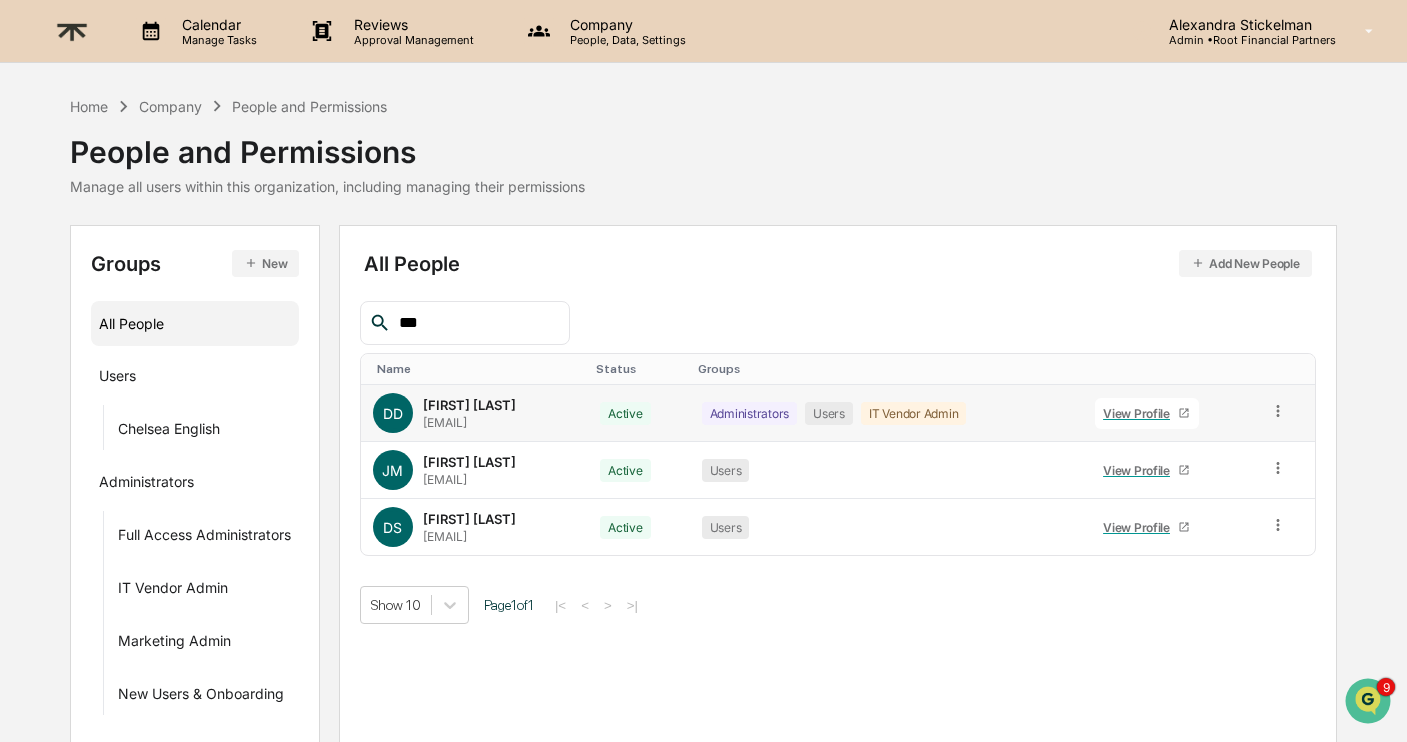 type on "***" 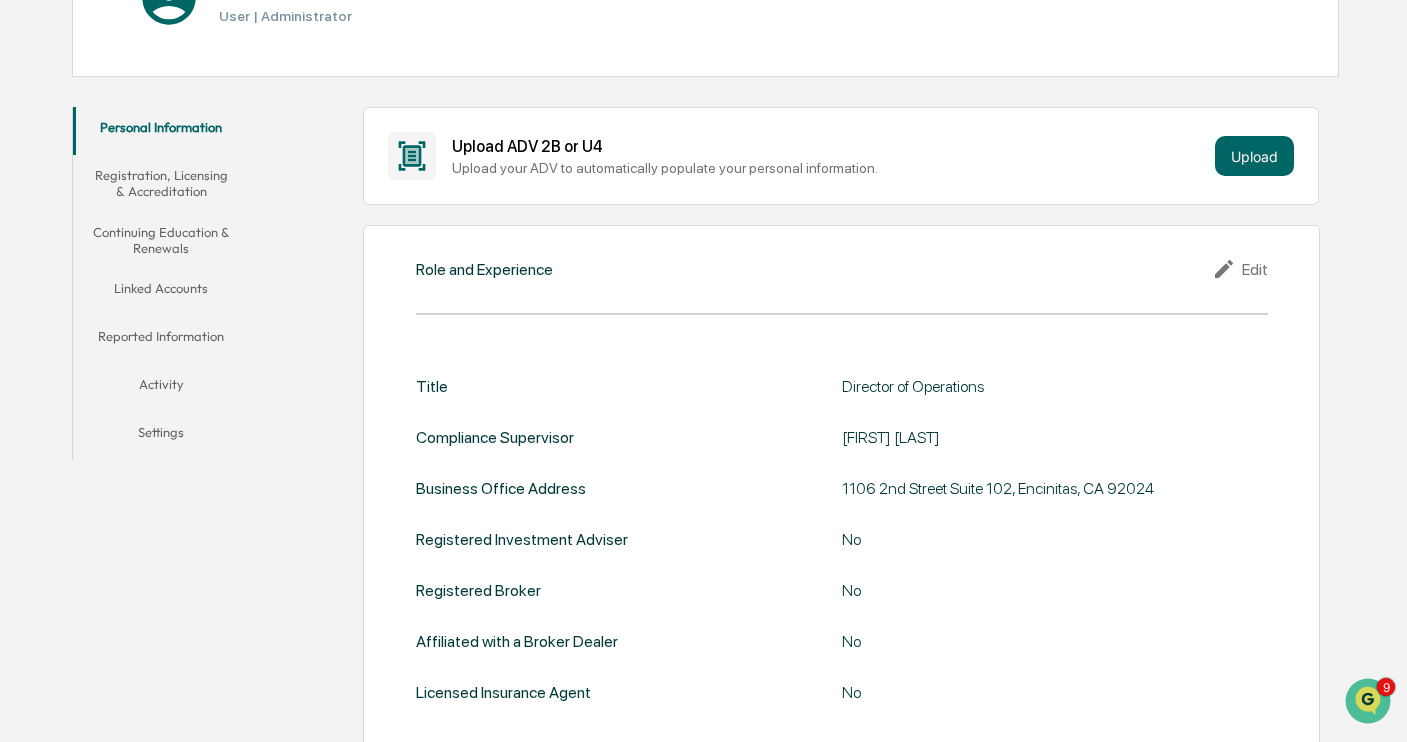 click on "Linked Accounts" at bounding box center (161, 292) 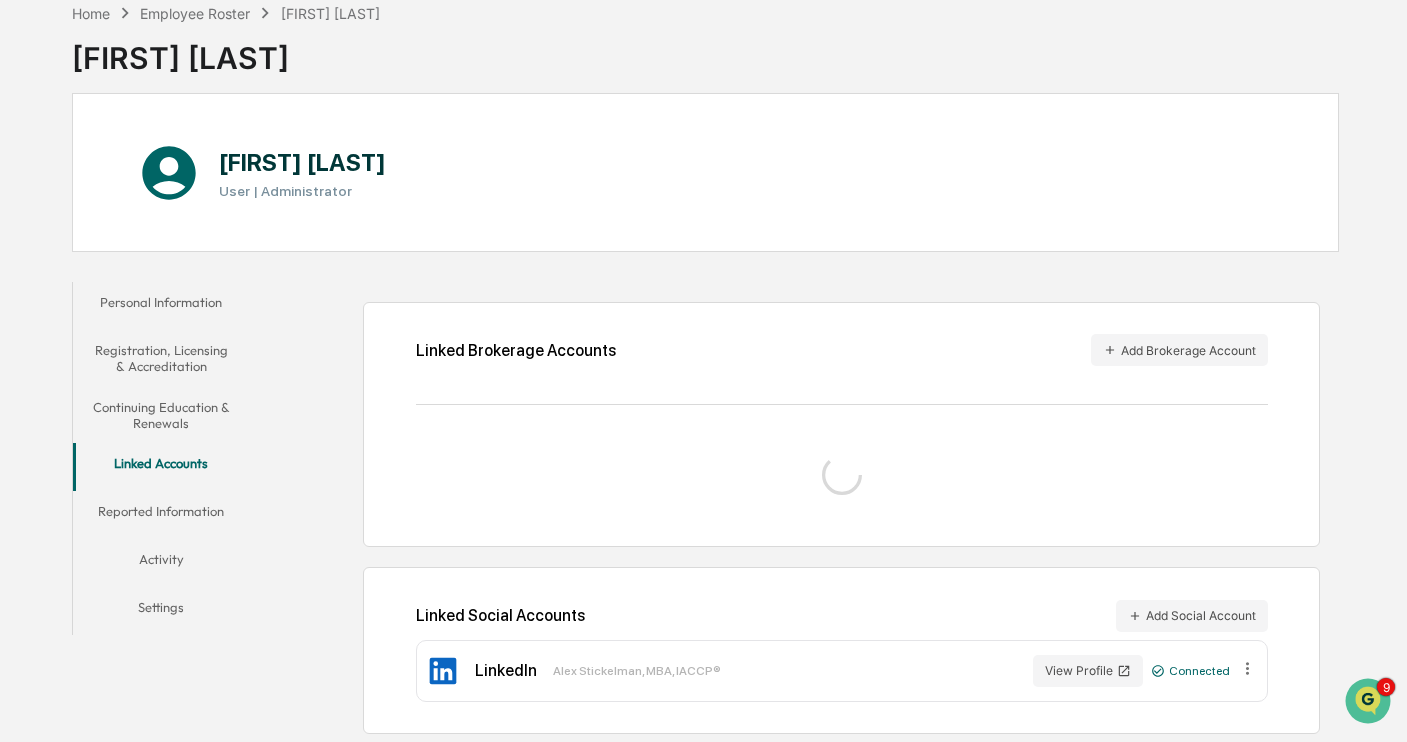 scroll, scrollTop: 277, scrollLeft: 0, axis: vertical 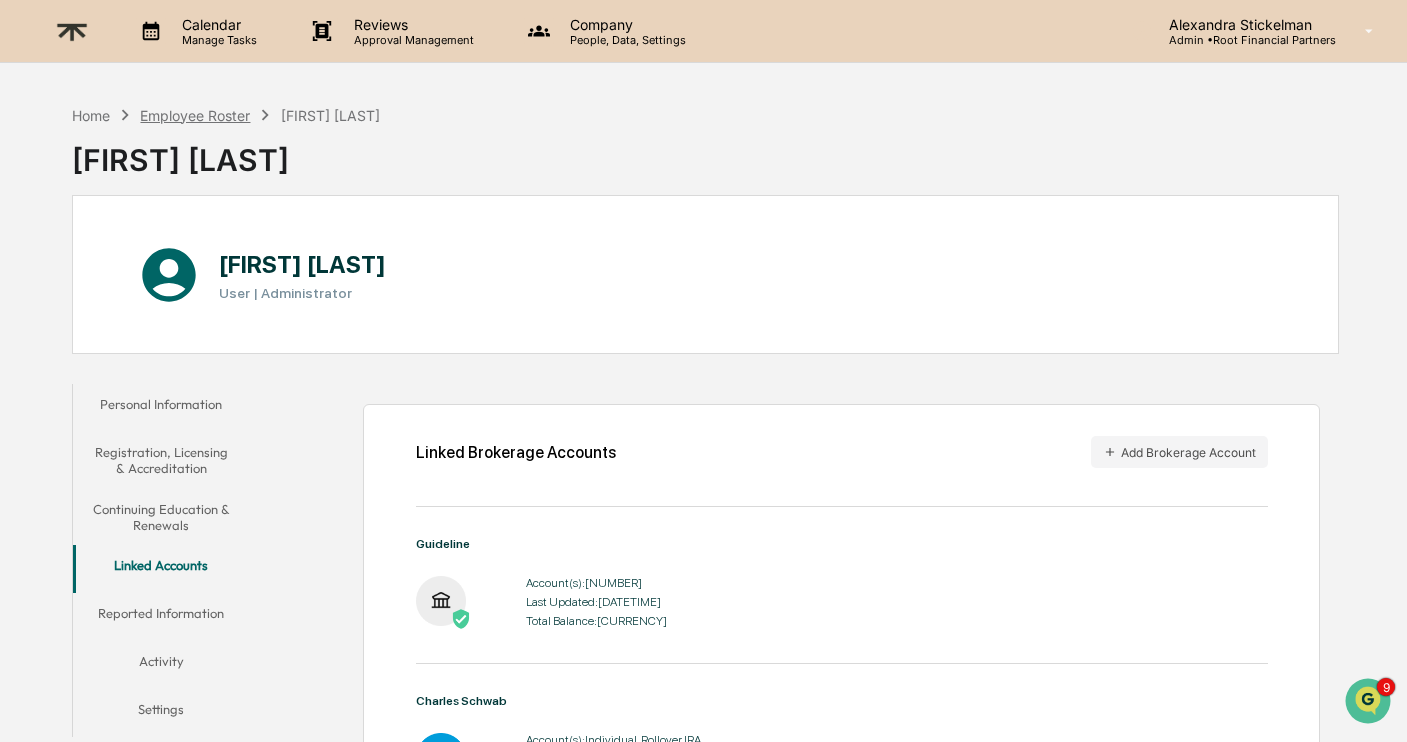 click on "Employee Roster" at bounding box center [195, 115] 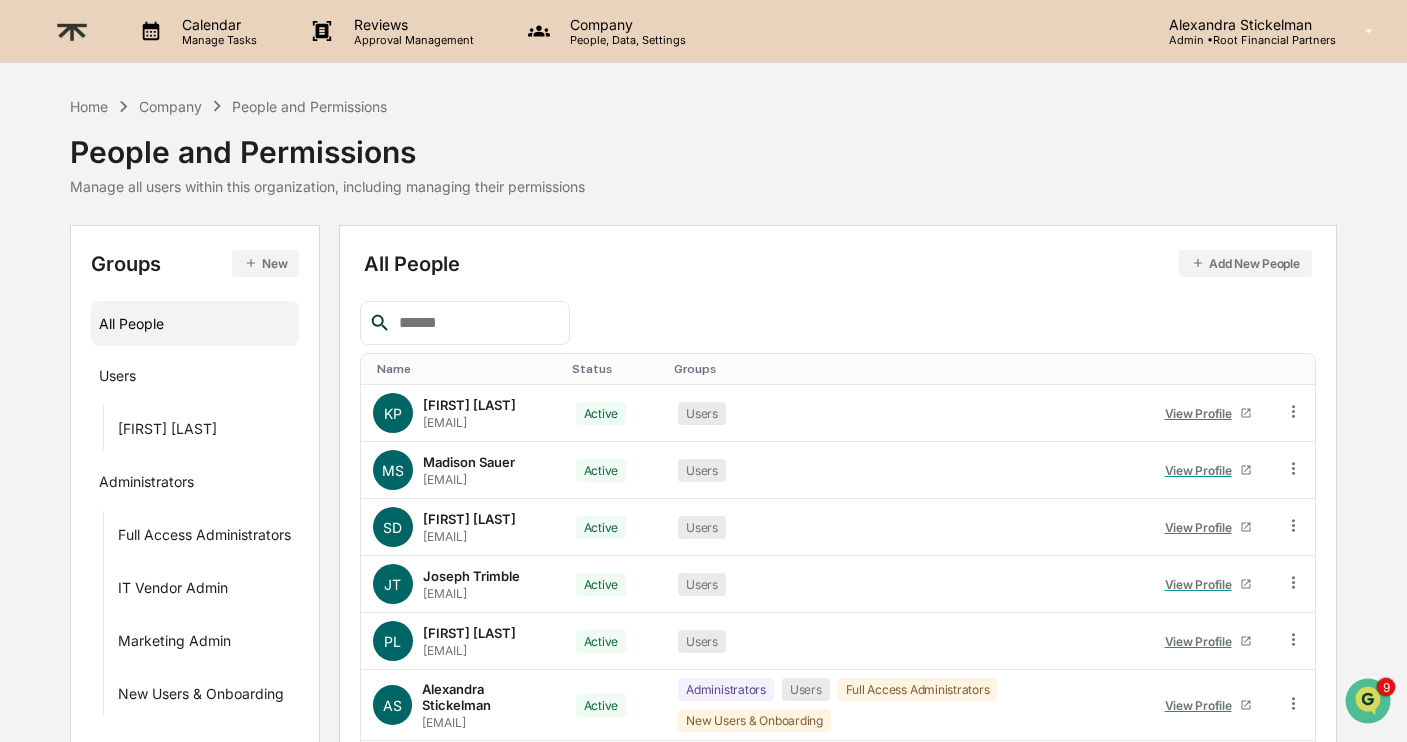 click at bounding box center [476, 323] 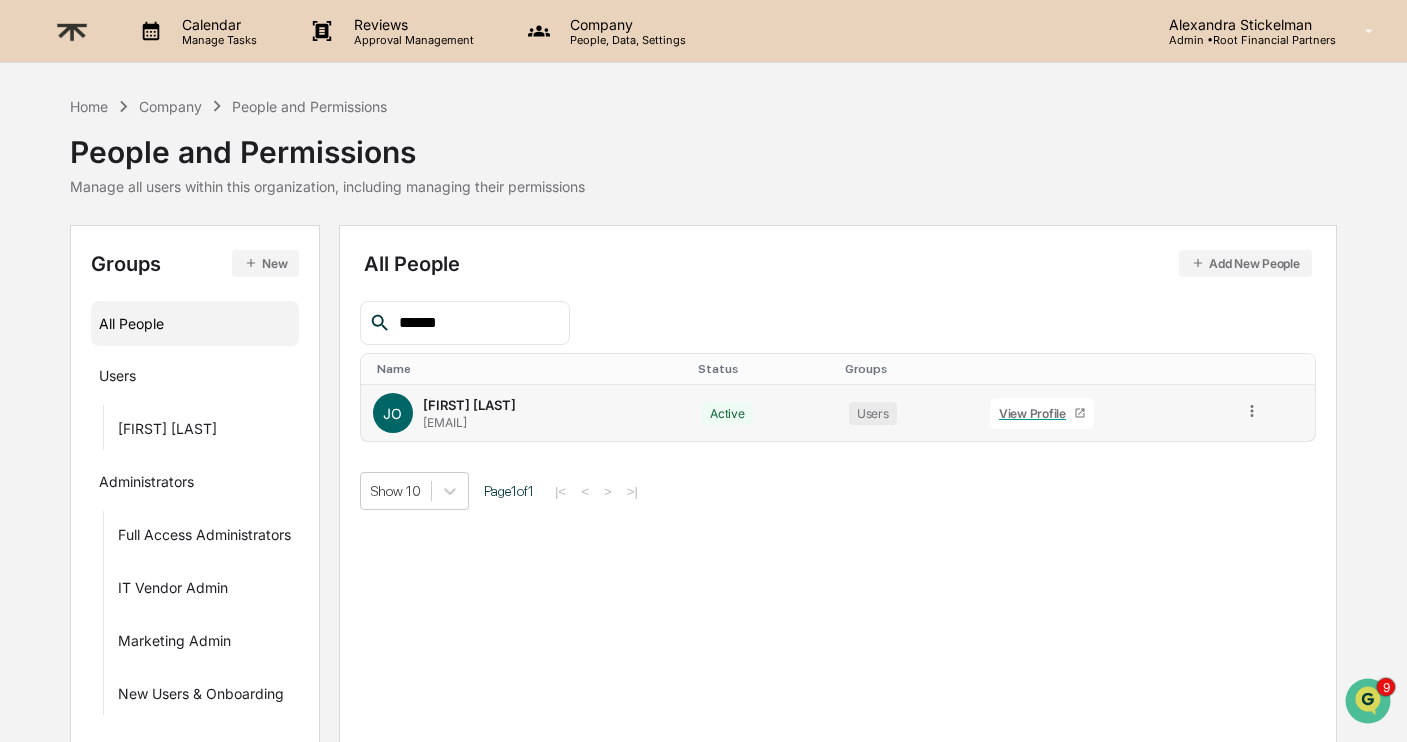 type on "******" 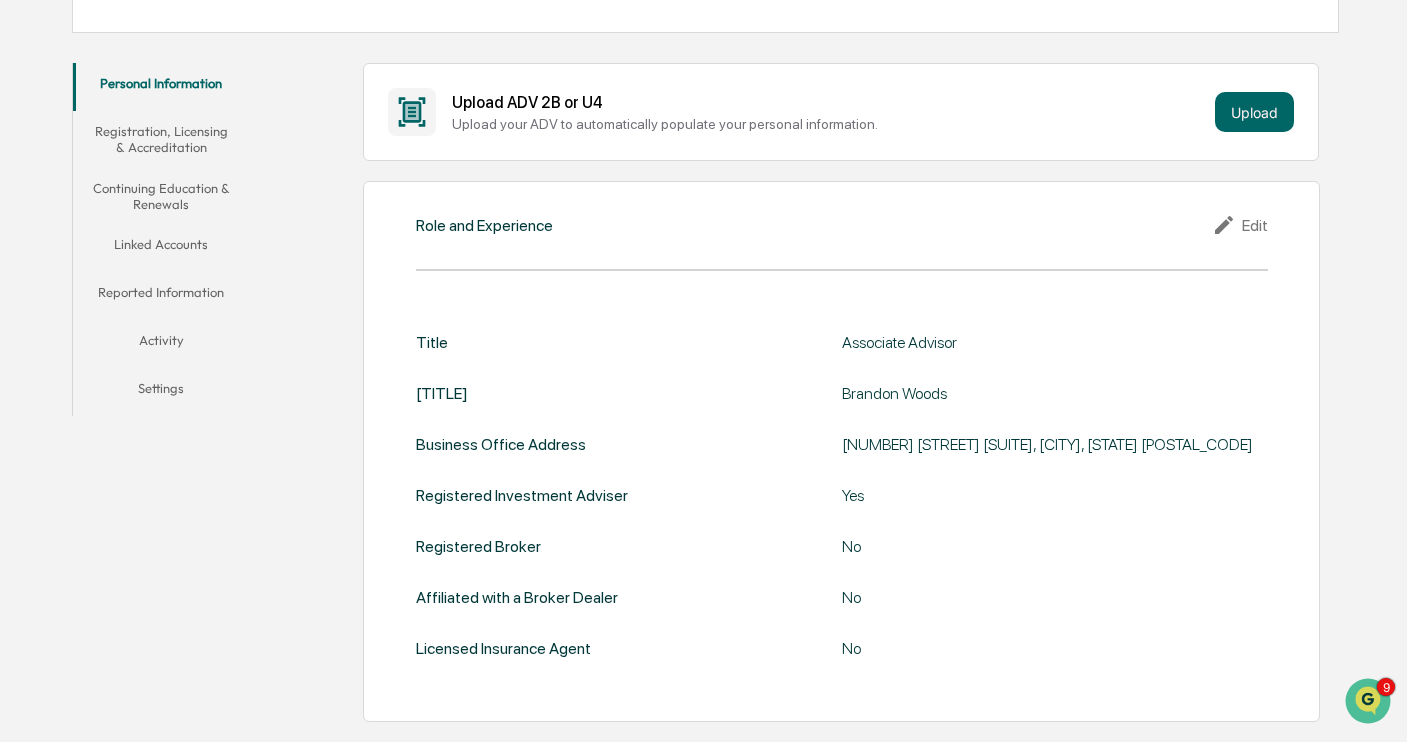 scroll, scrollTop: 349, scrollLeft: 0, axis: vertical 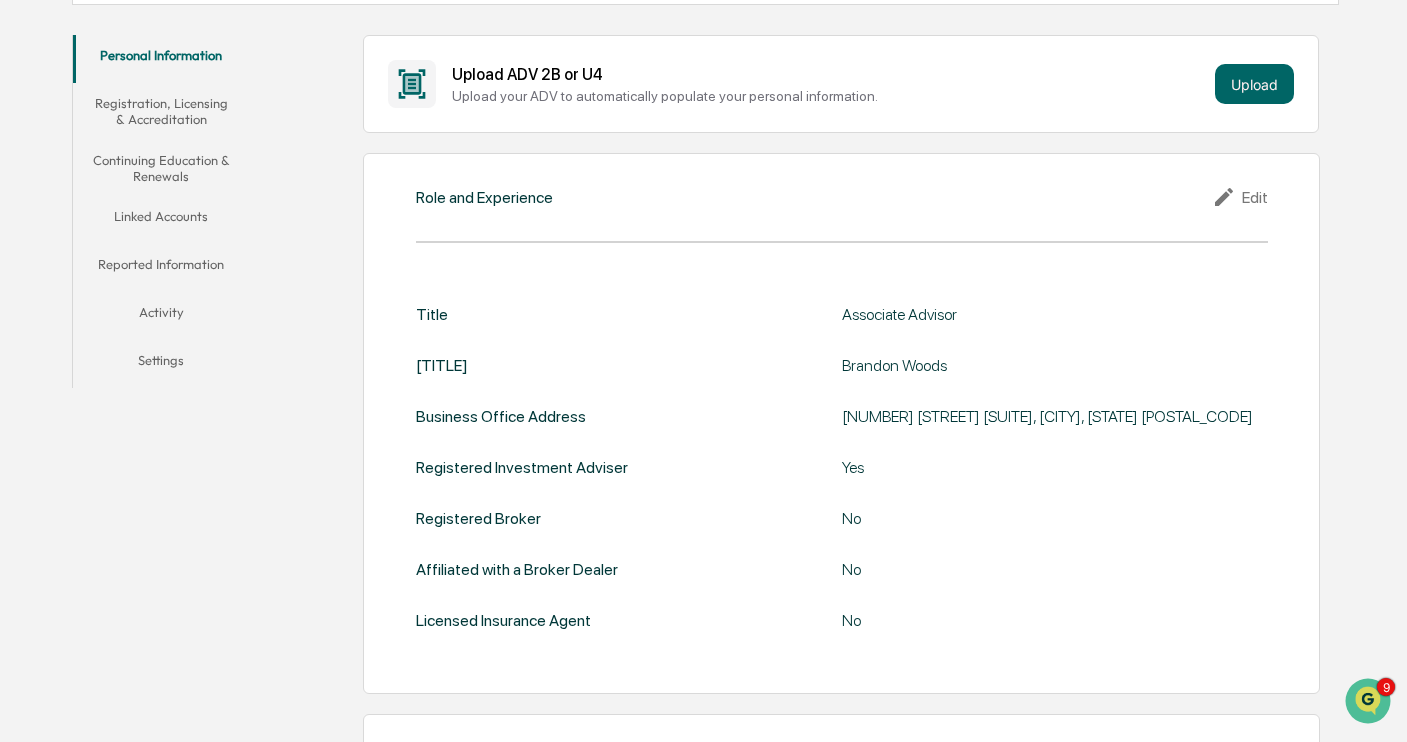 click on "Linked Accounts" at bounding box center [161, 220] 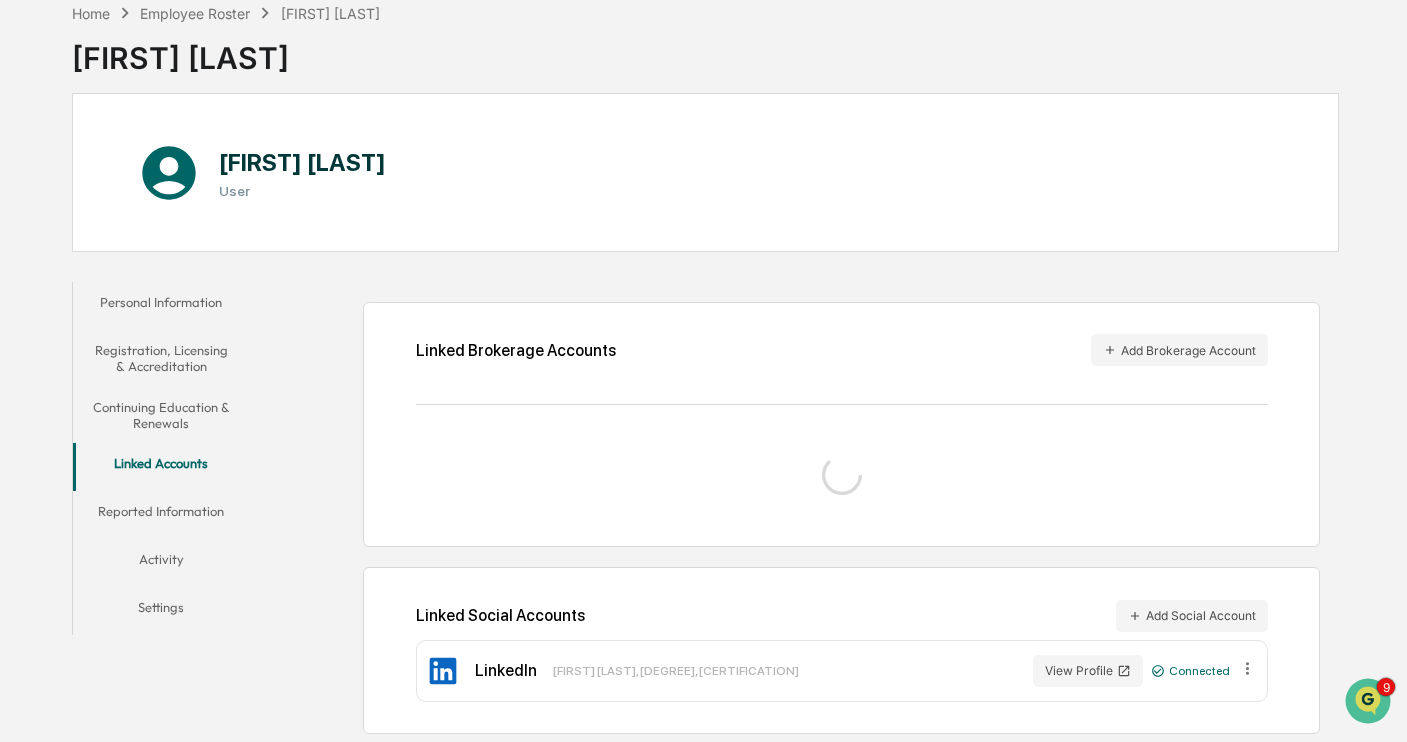 scroll, scrollTop: 235, scrollLeft: 0, axis: vertical 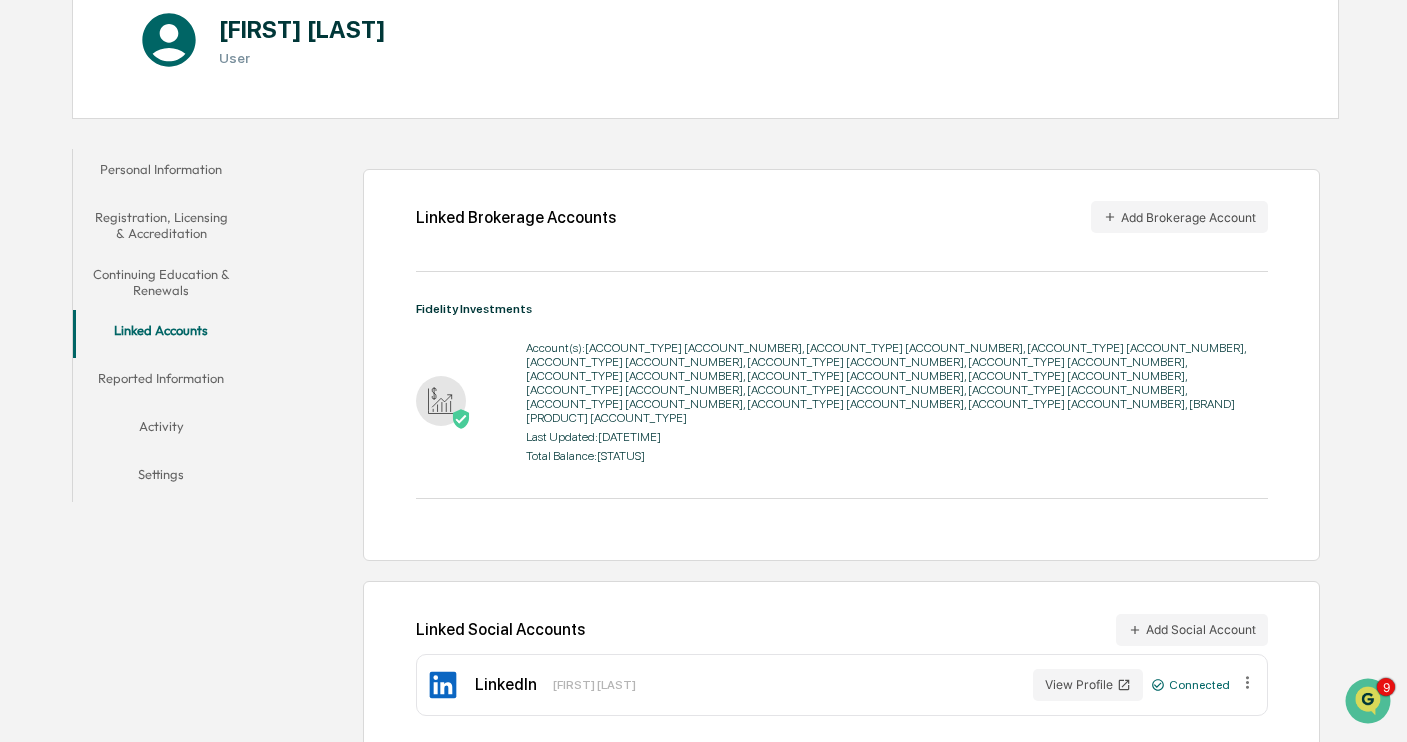 click on "Reported Information" at bounding box center [161, 382] 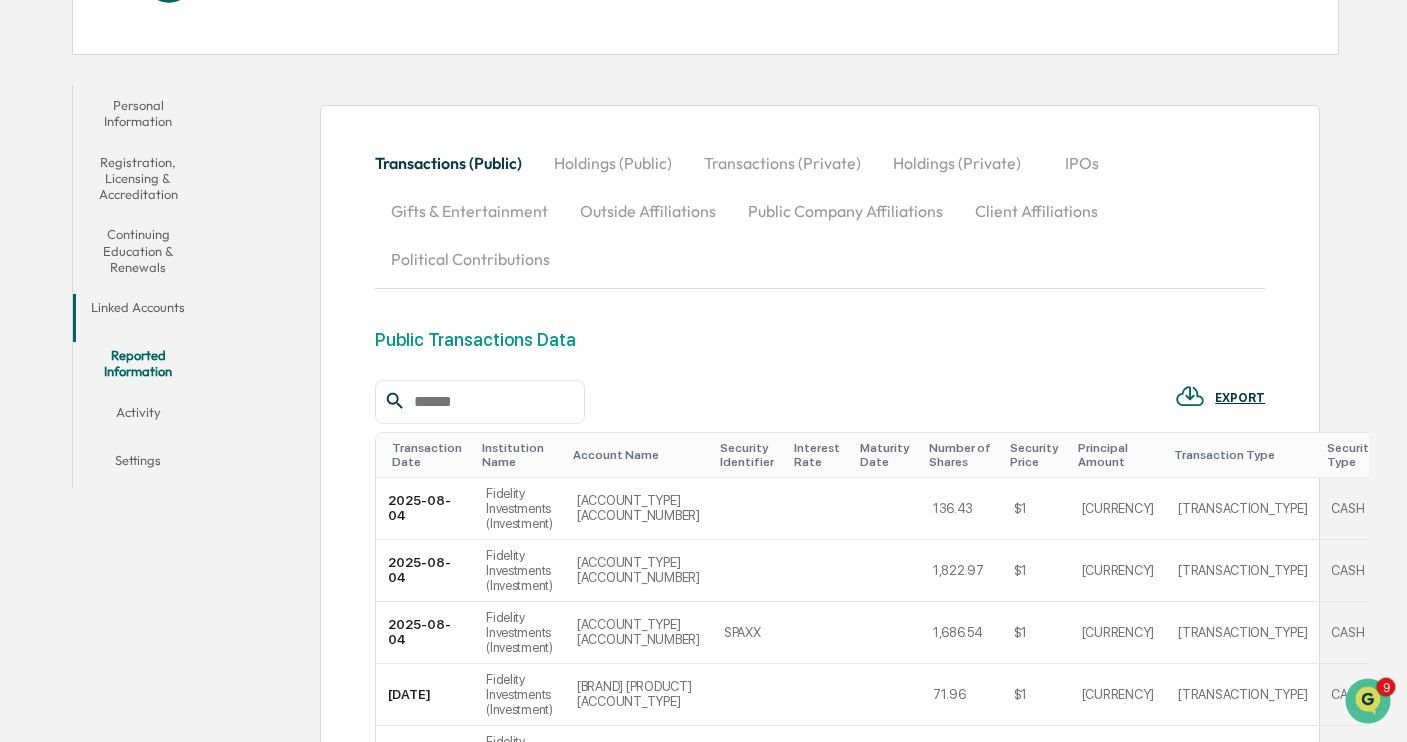 scroll, scrollTop: 300, scrollLeft: 0, axis: vertical 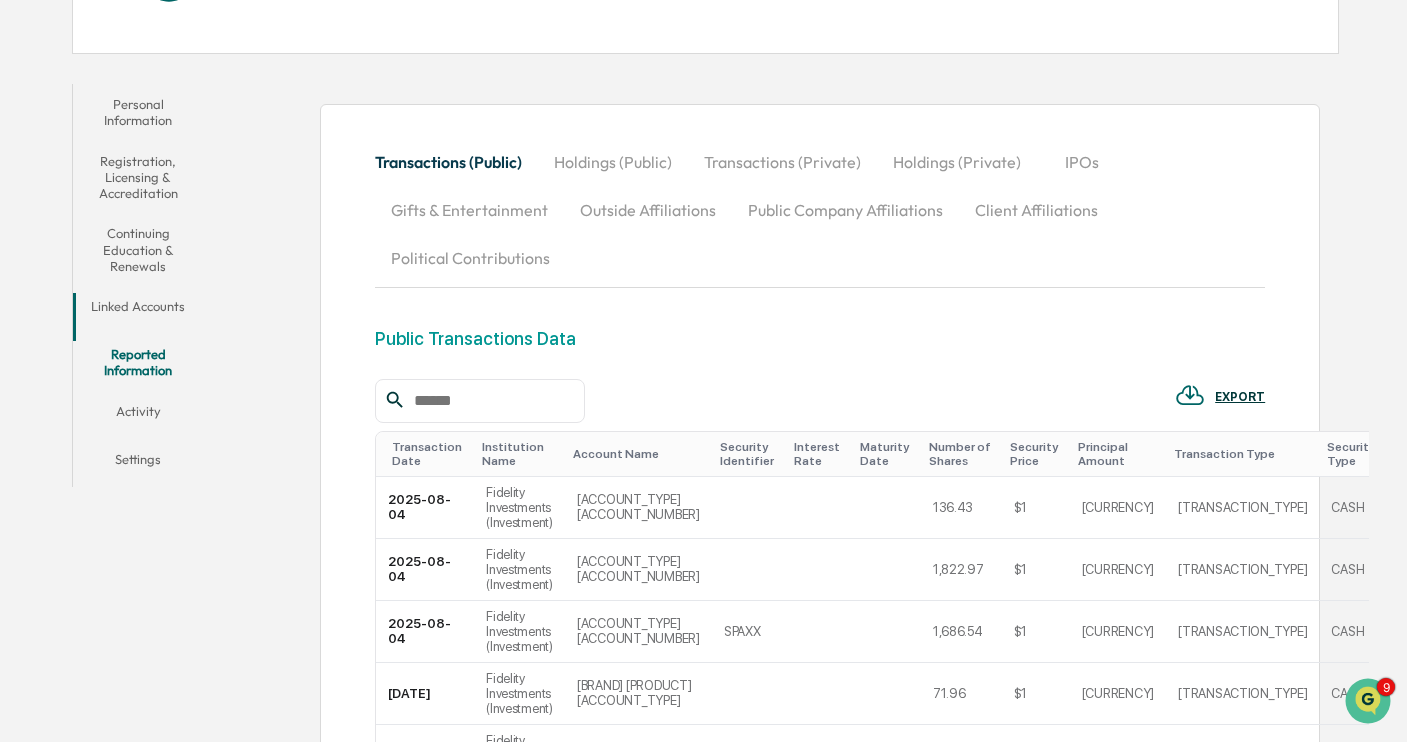 click on "Holdings (Public)" at bounding box center (613, 162) 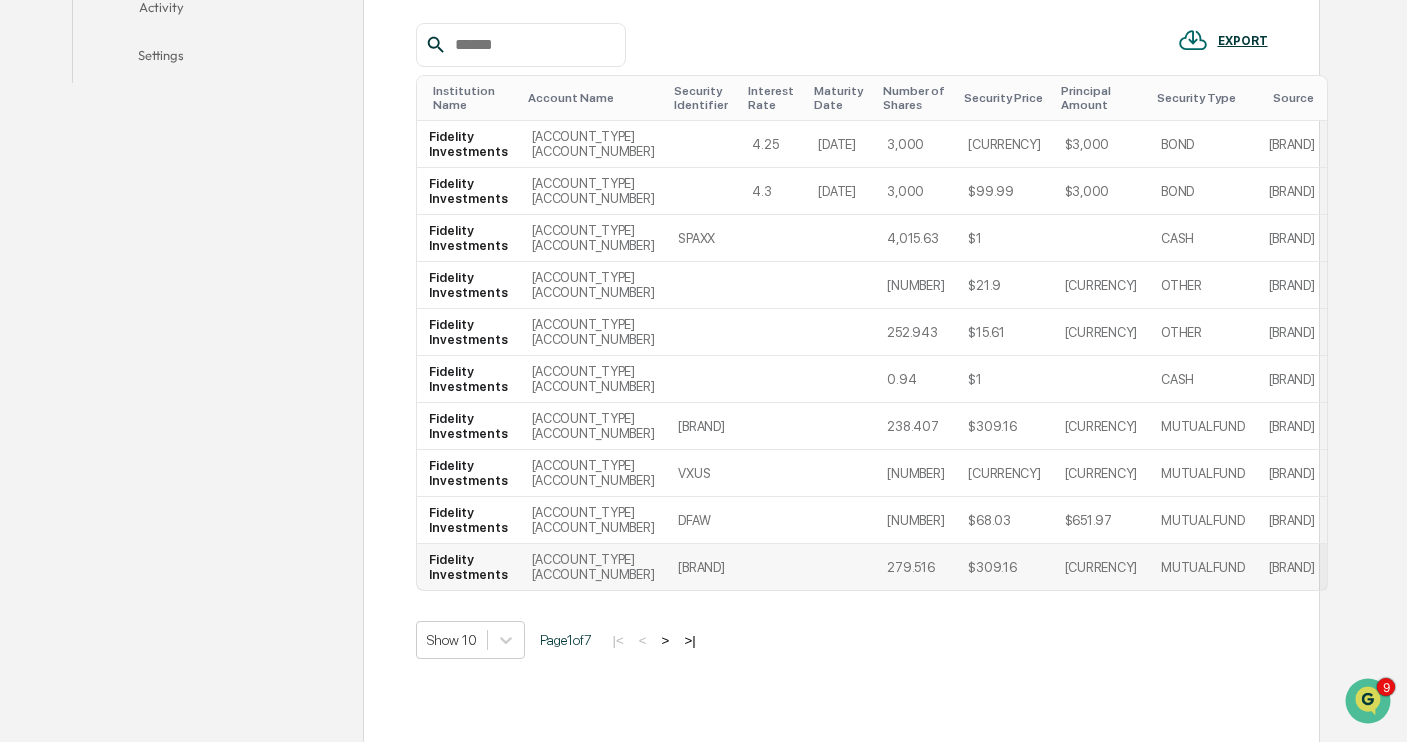 scroll, scrollTop: 698, scrollLeft: 0, axis: vertical 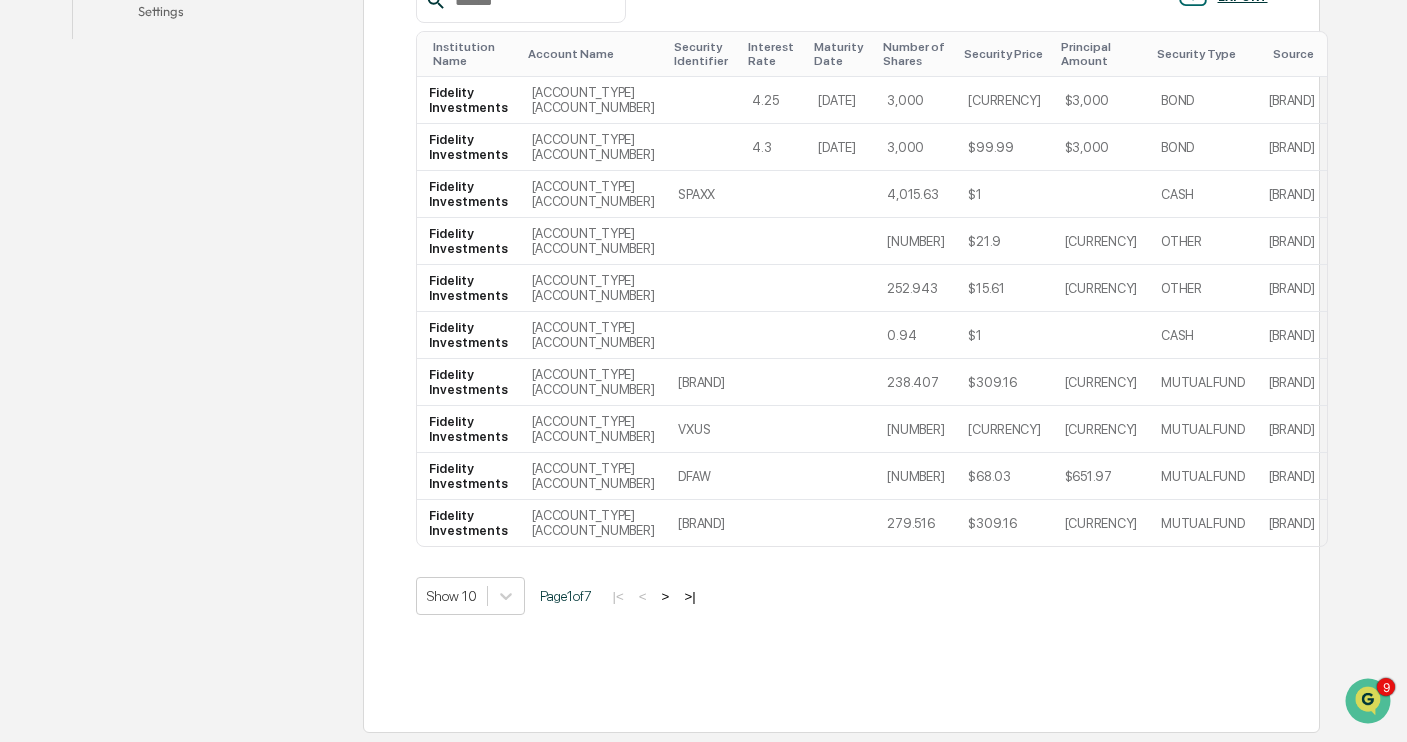 click on ">" at bounding box center (666, 596) 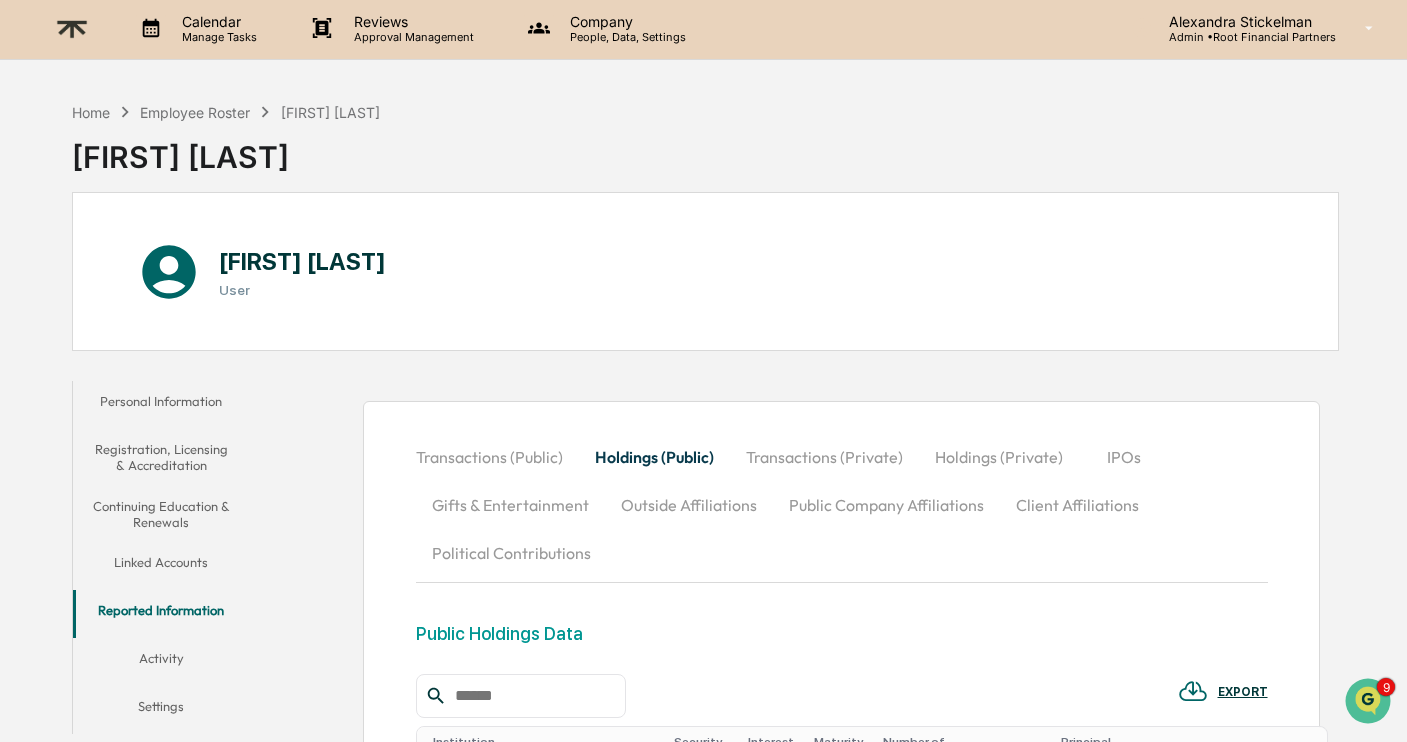 scroll, scrollTop: 0, scrollLeft: 0, axis: both 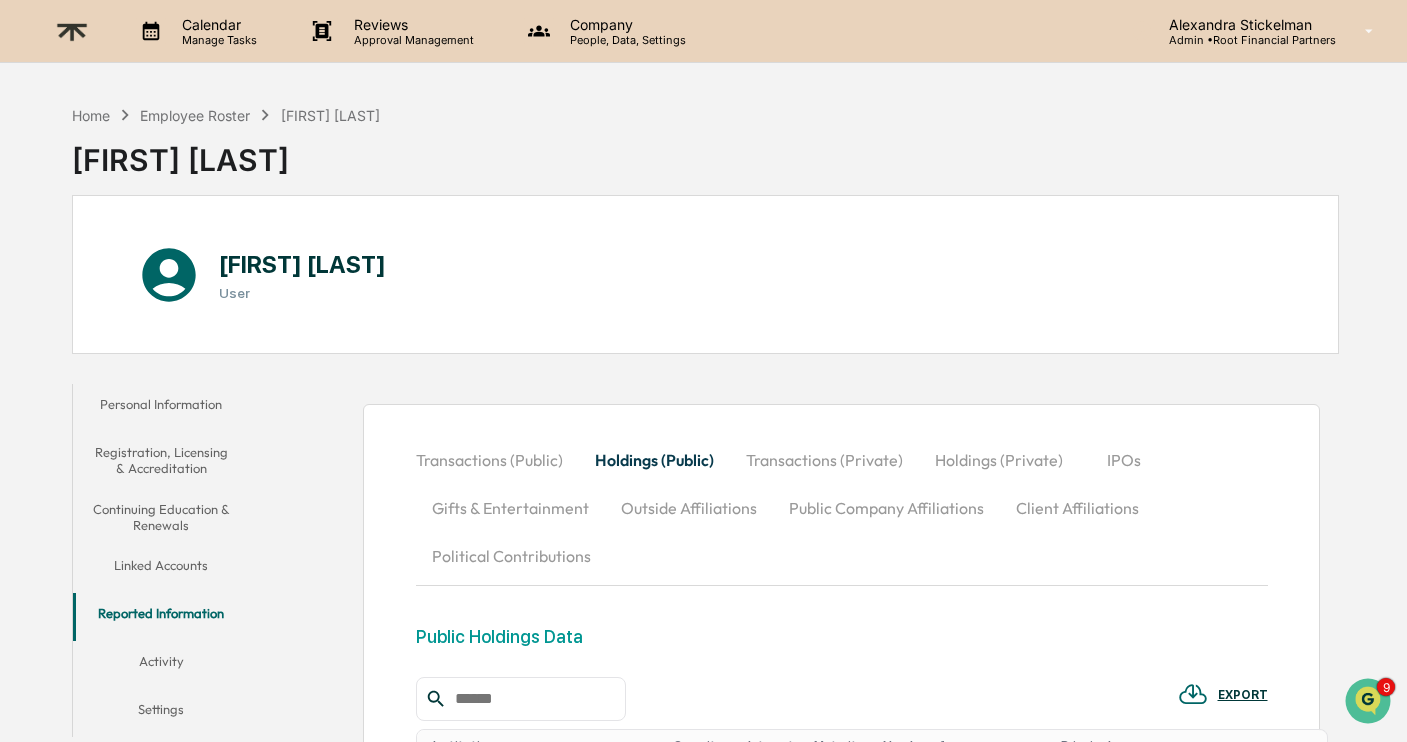 click on "Political Contributions" at bounding box center [511, 556] 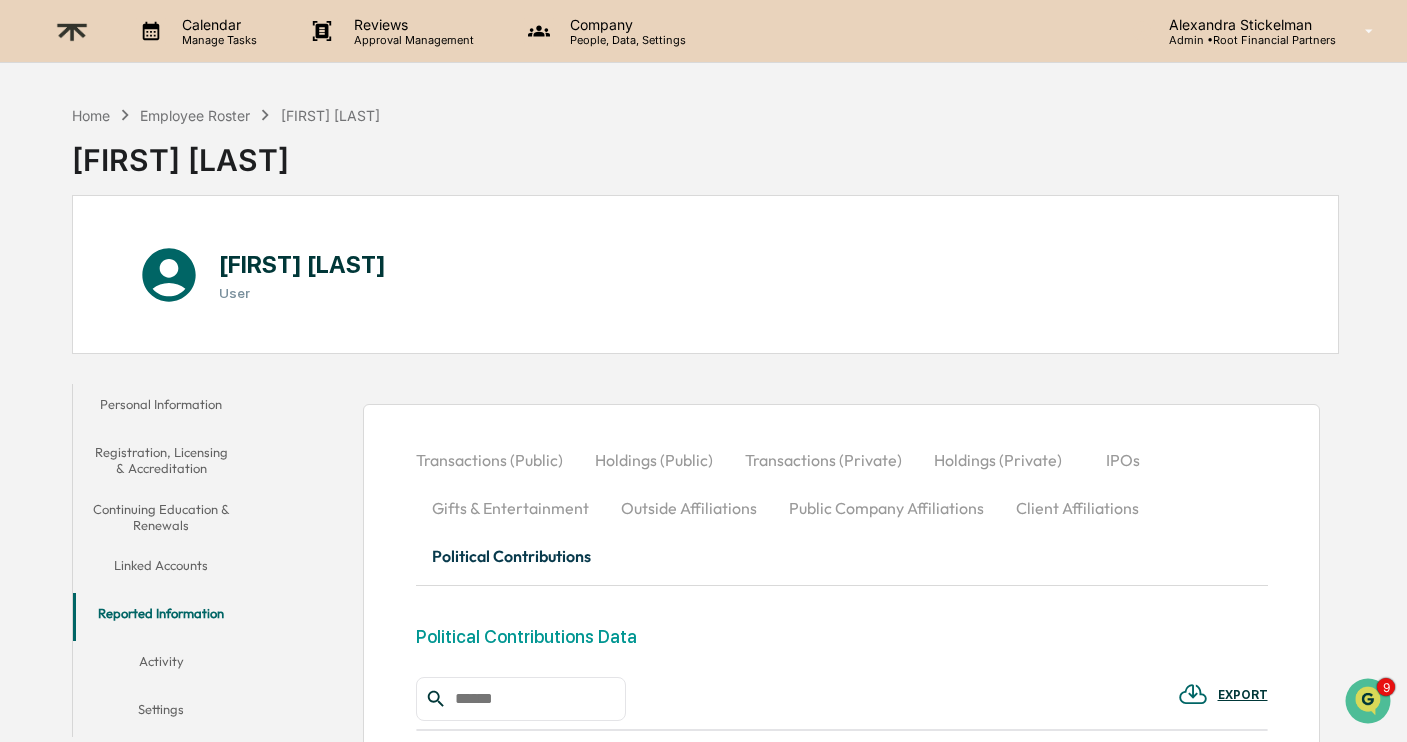 click on "Gifts & Entertainment" at bounding box center (510, 508) 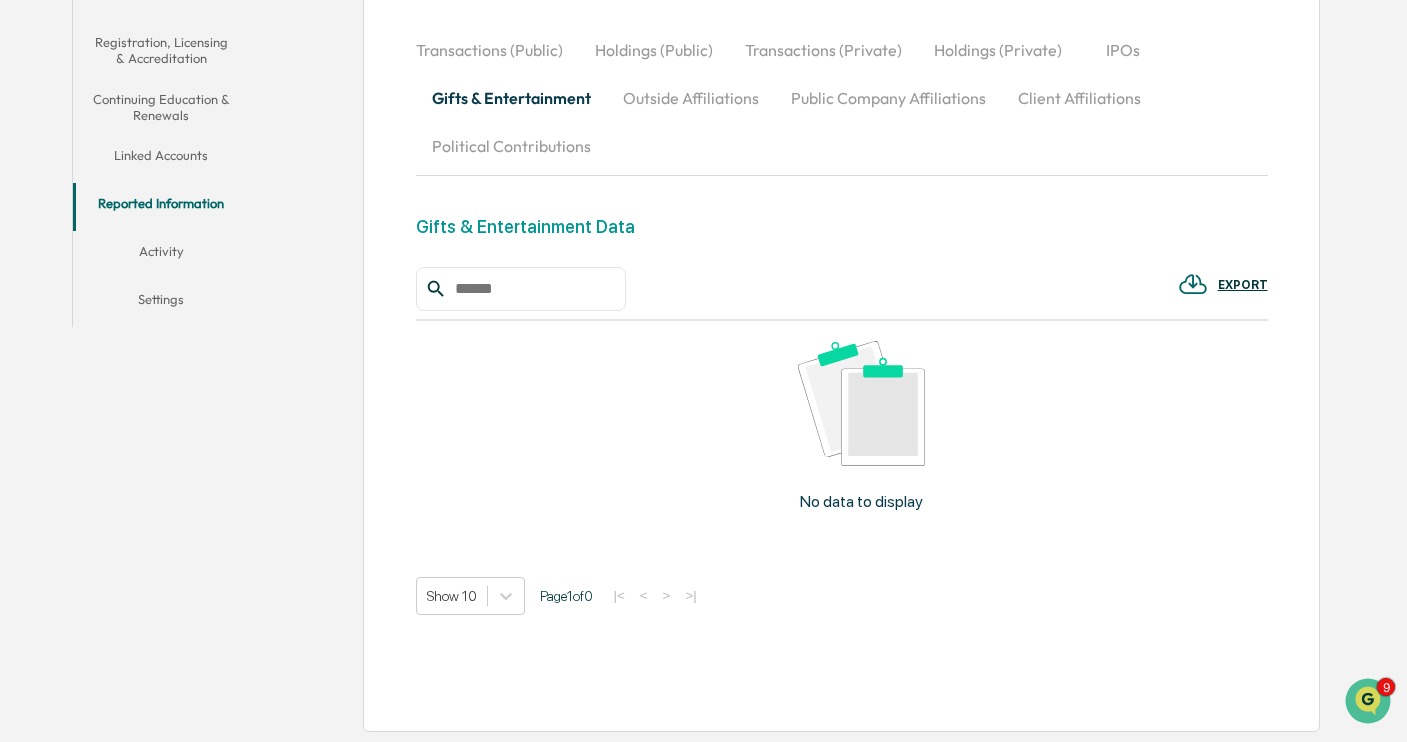 scroll, scrollTop: 0, scrollLeft: 0, axis: both 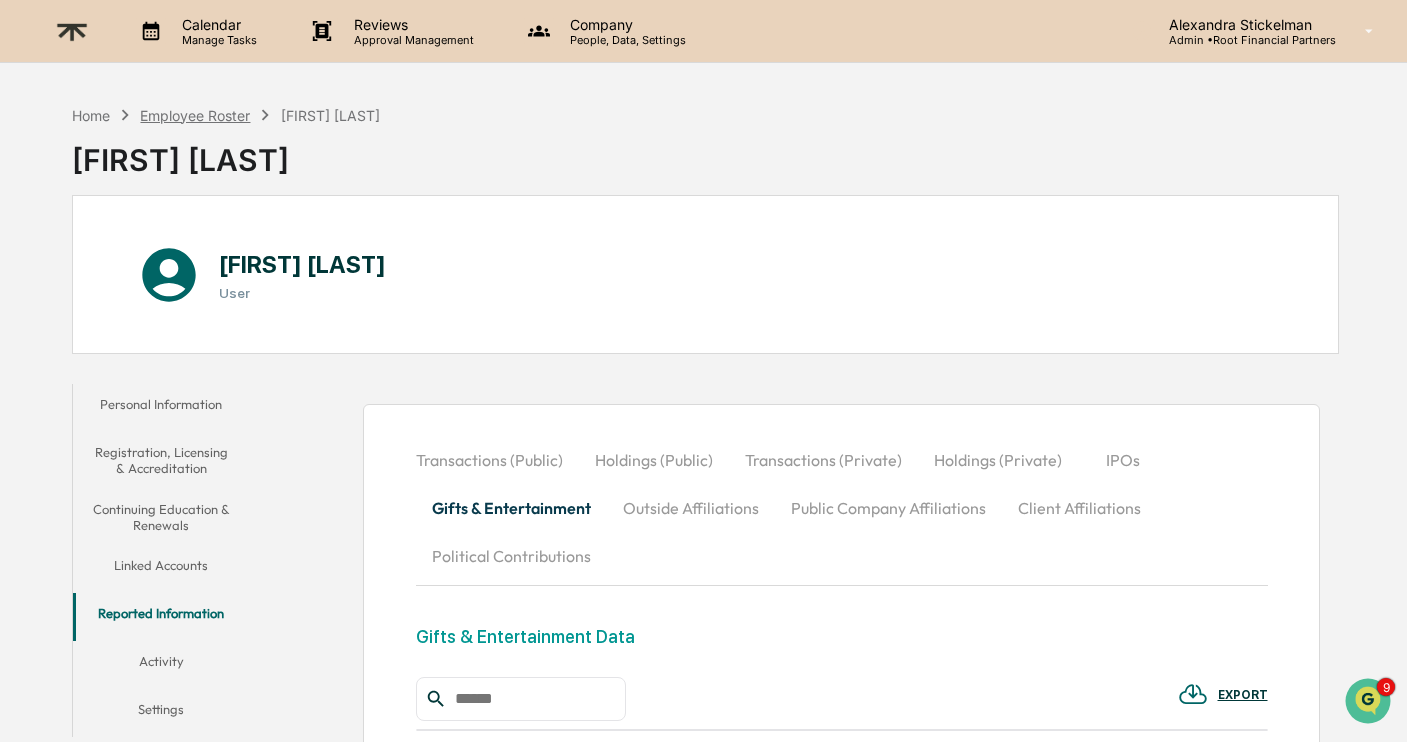 click on "Employee Roster" at bounding box center [195, 115] 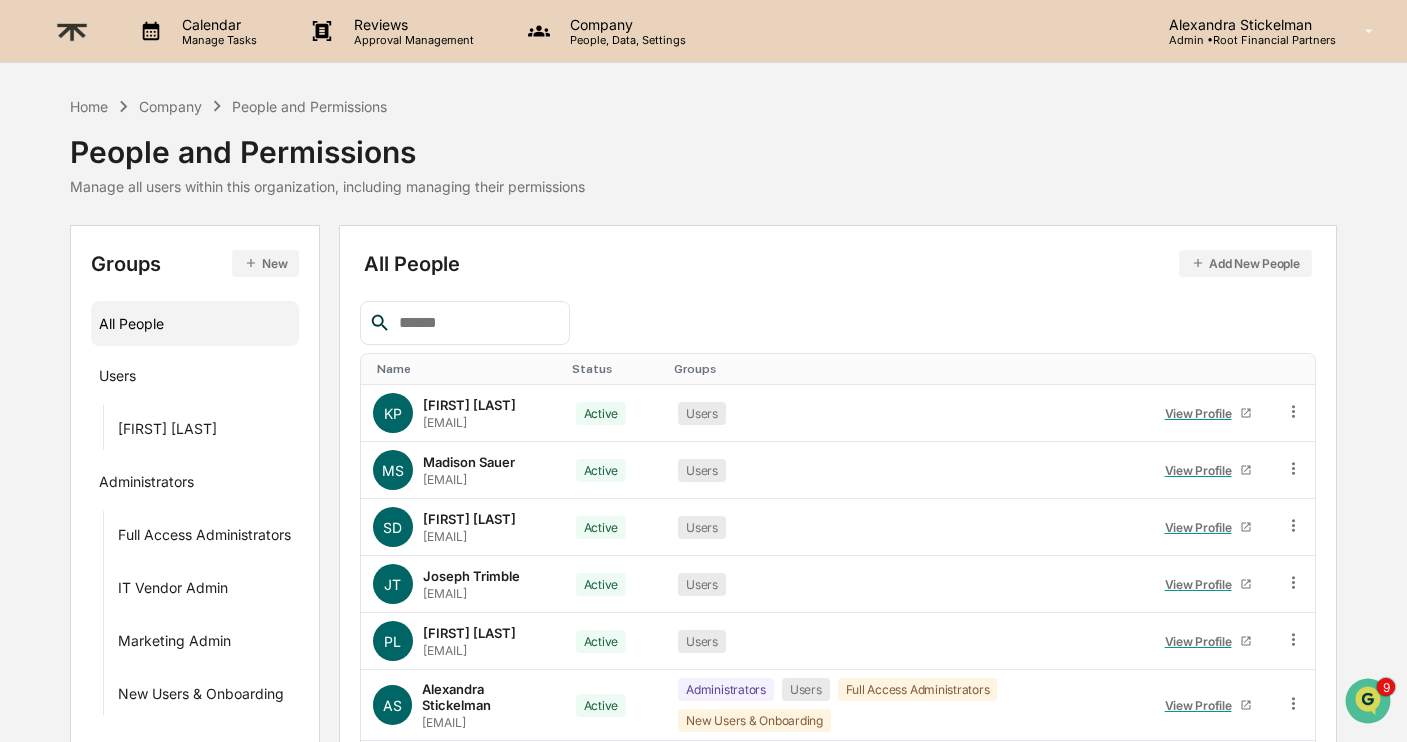 click at bounding box center [476, 323] 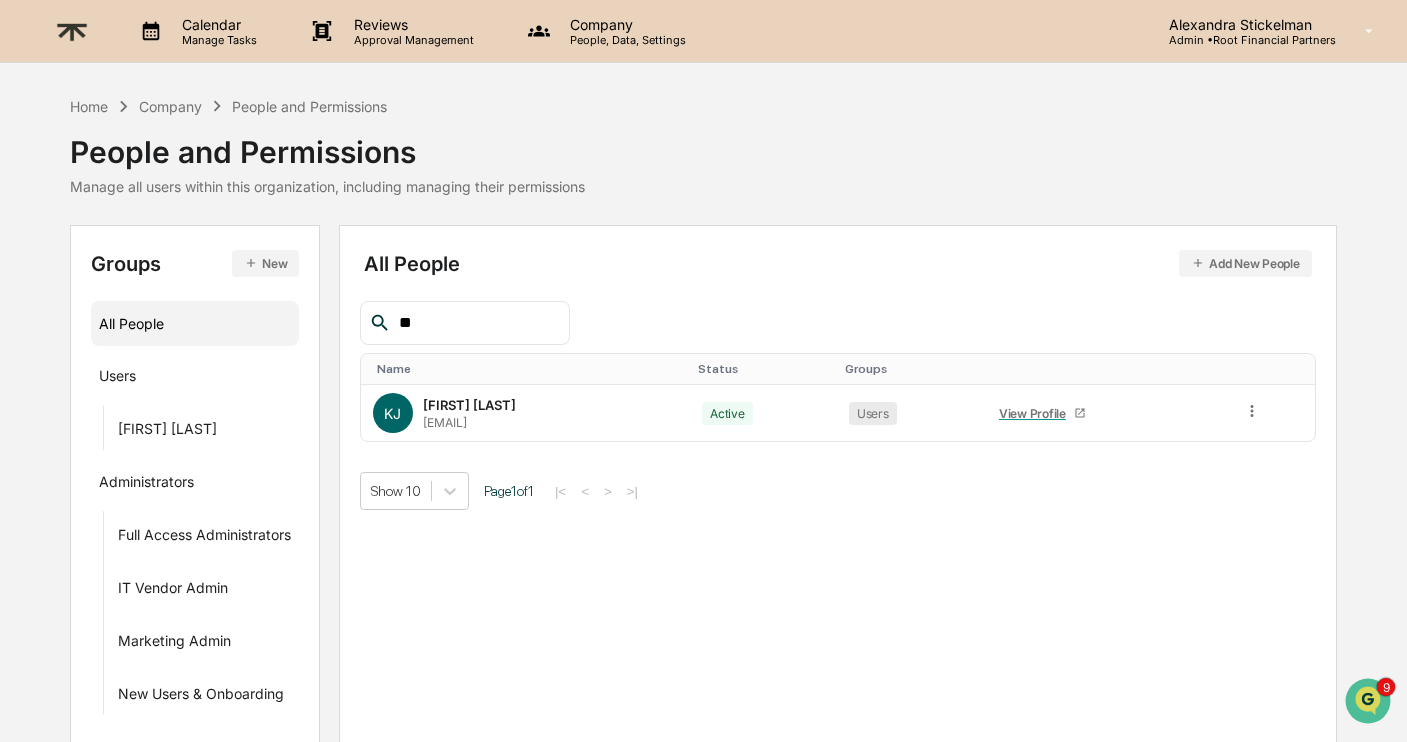 type on "*" 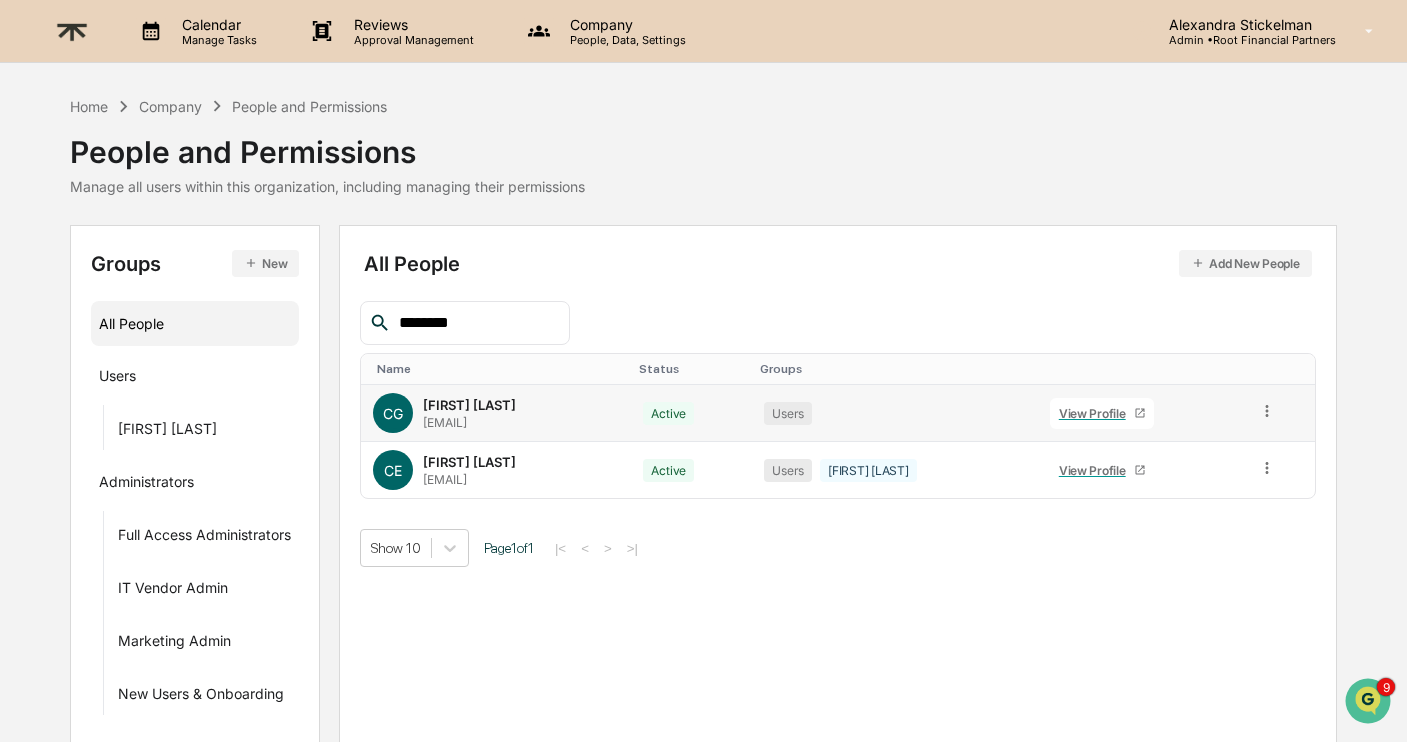 type on "*******" 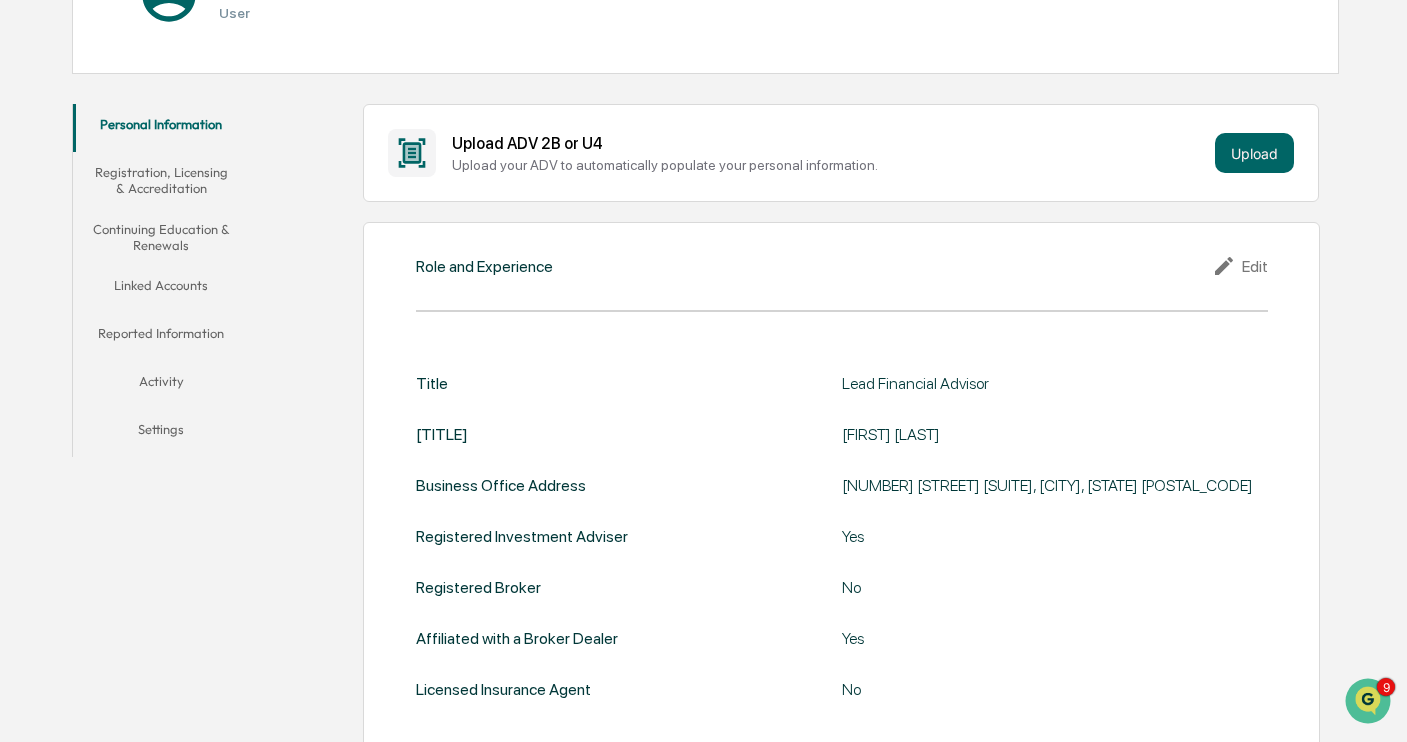 scroll, scrollTop: 281, scrollLeft: 0, axis: vertical 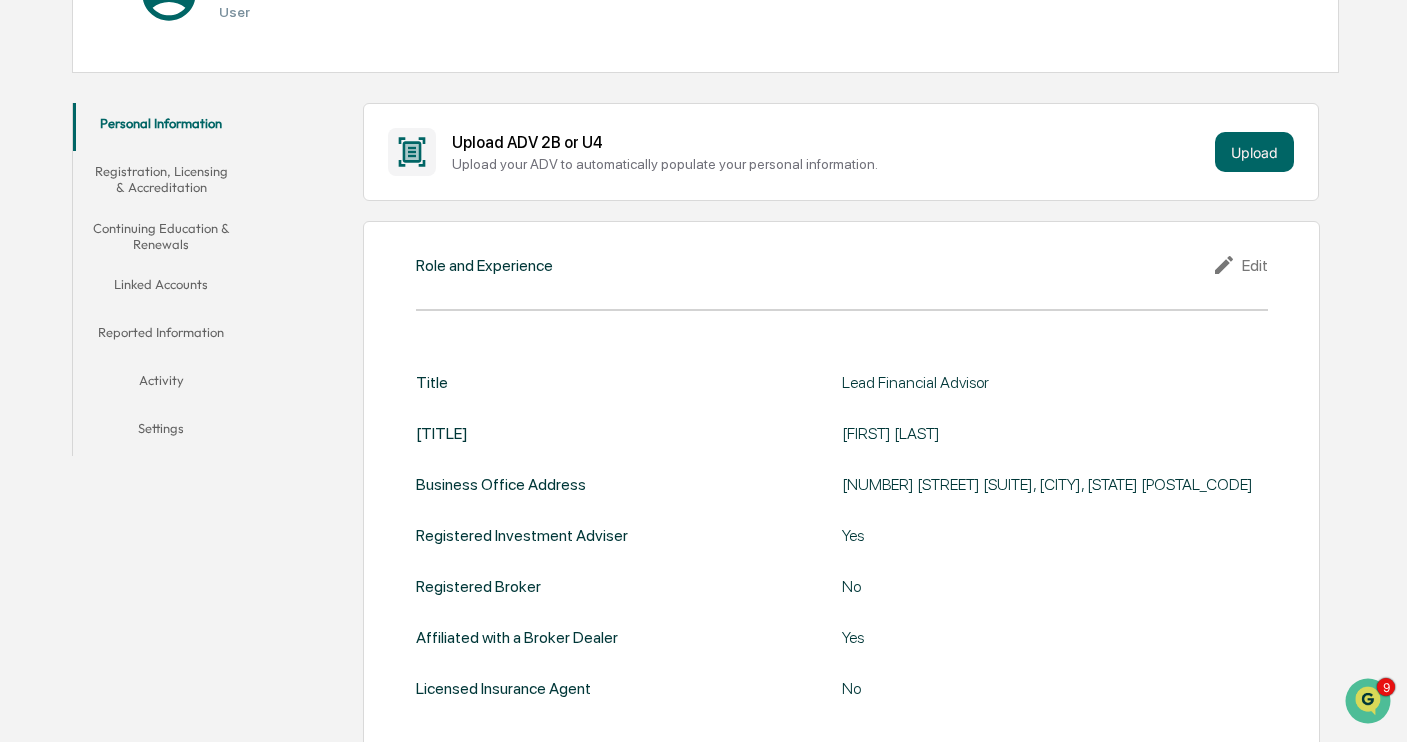 click on "Linked Accounts" at bounding box center [161, 288] 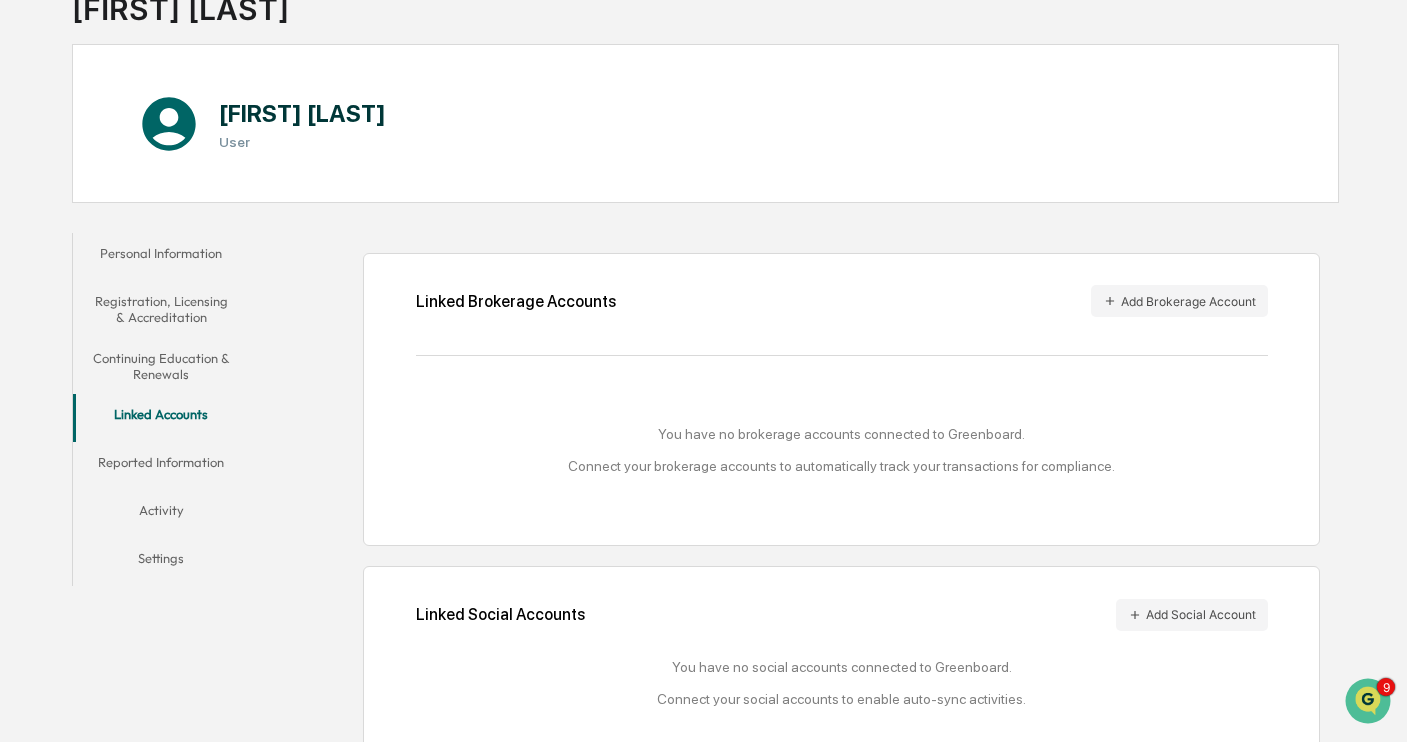 scroll, scrollTop: 180, scrollLeft: 0, axis: vertical 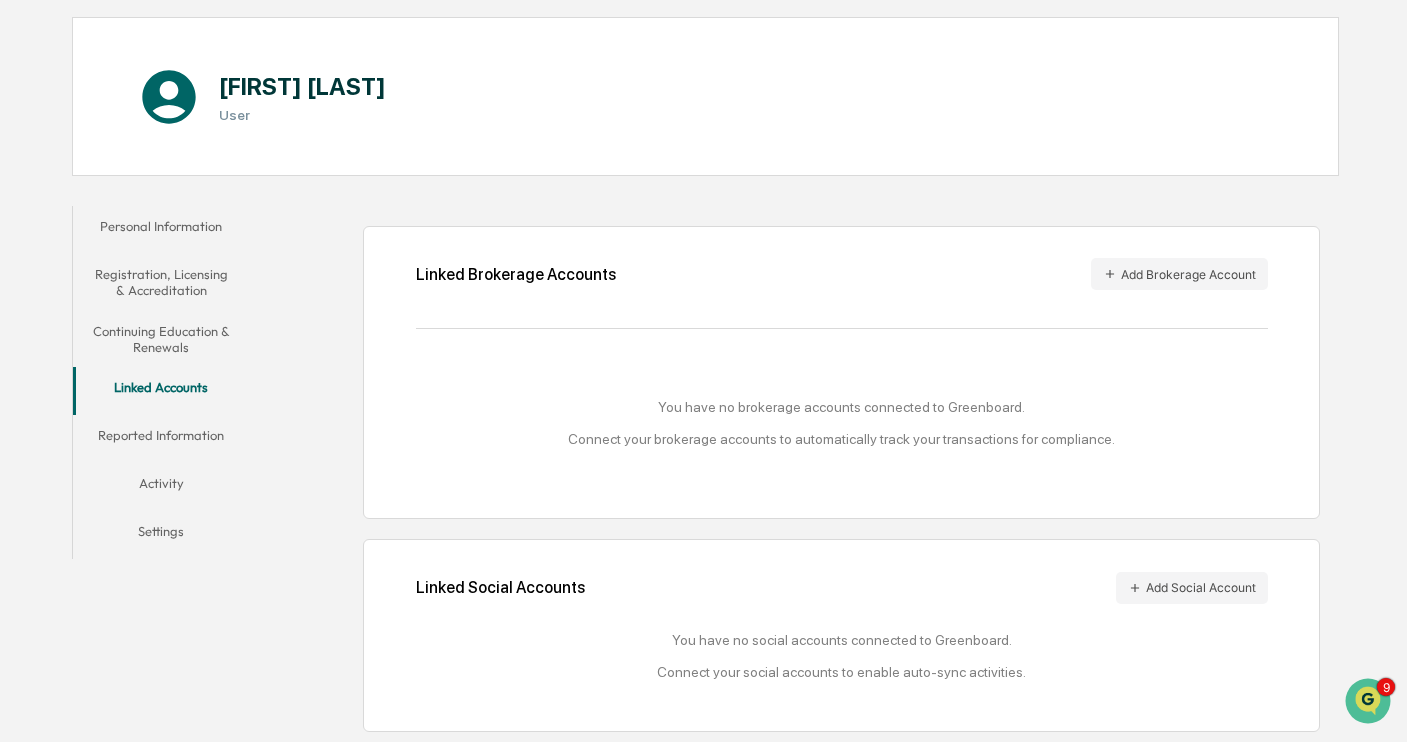 click on "Linked Accounts" at bounding box center (161, 391) 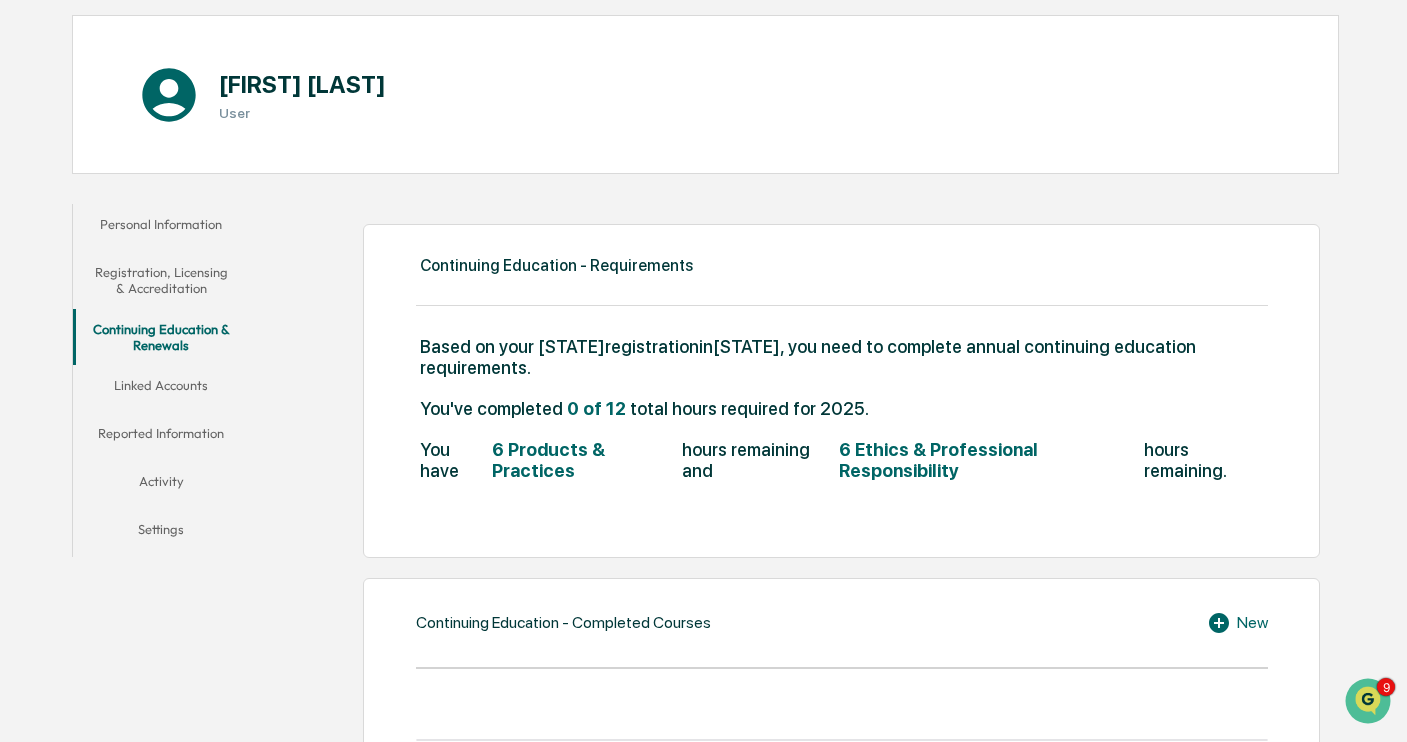 click on "Reported Information" at bounding box center (161, 437) 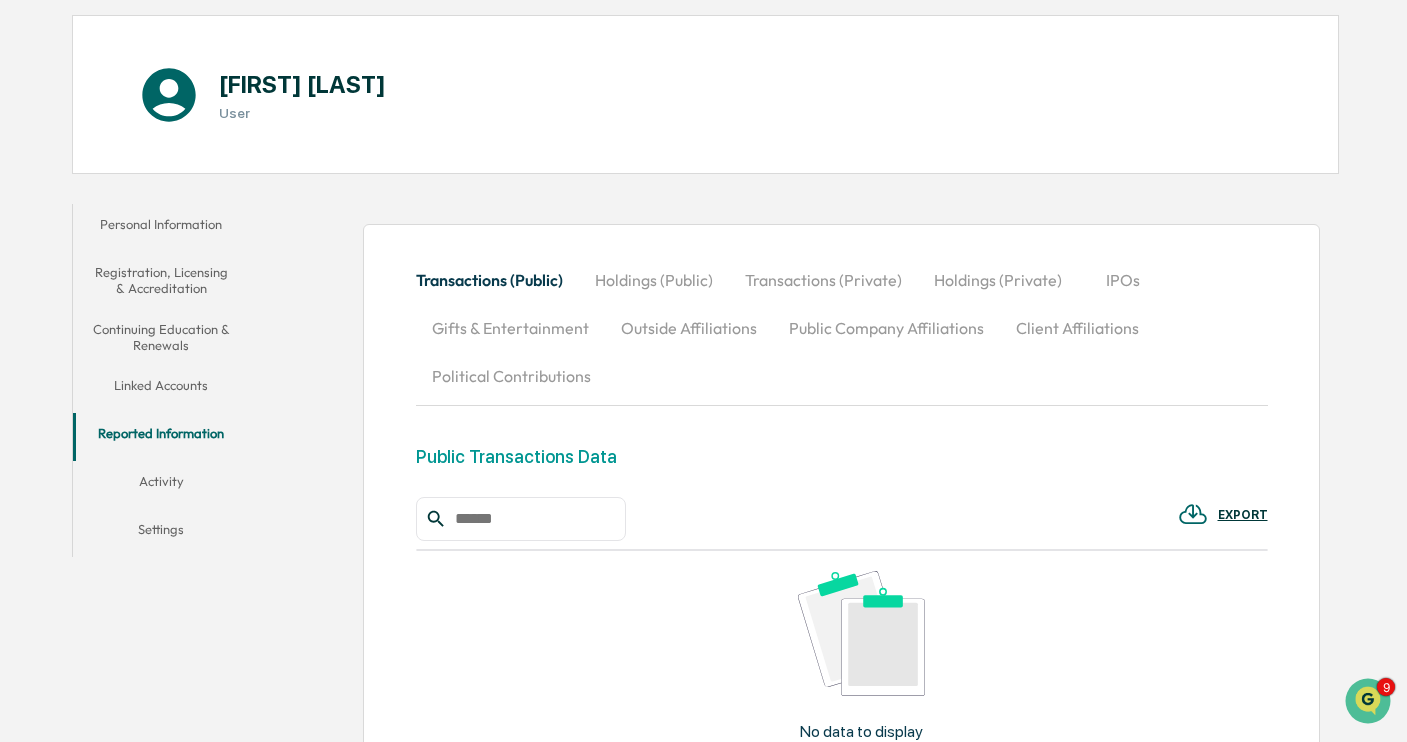 click on "Linked Accounts" at bounding box center [161, 389] 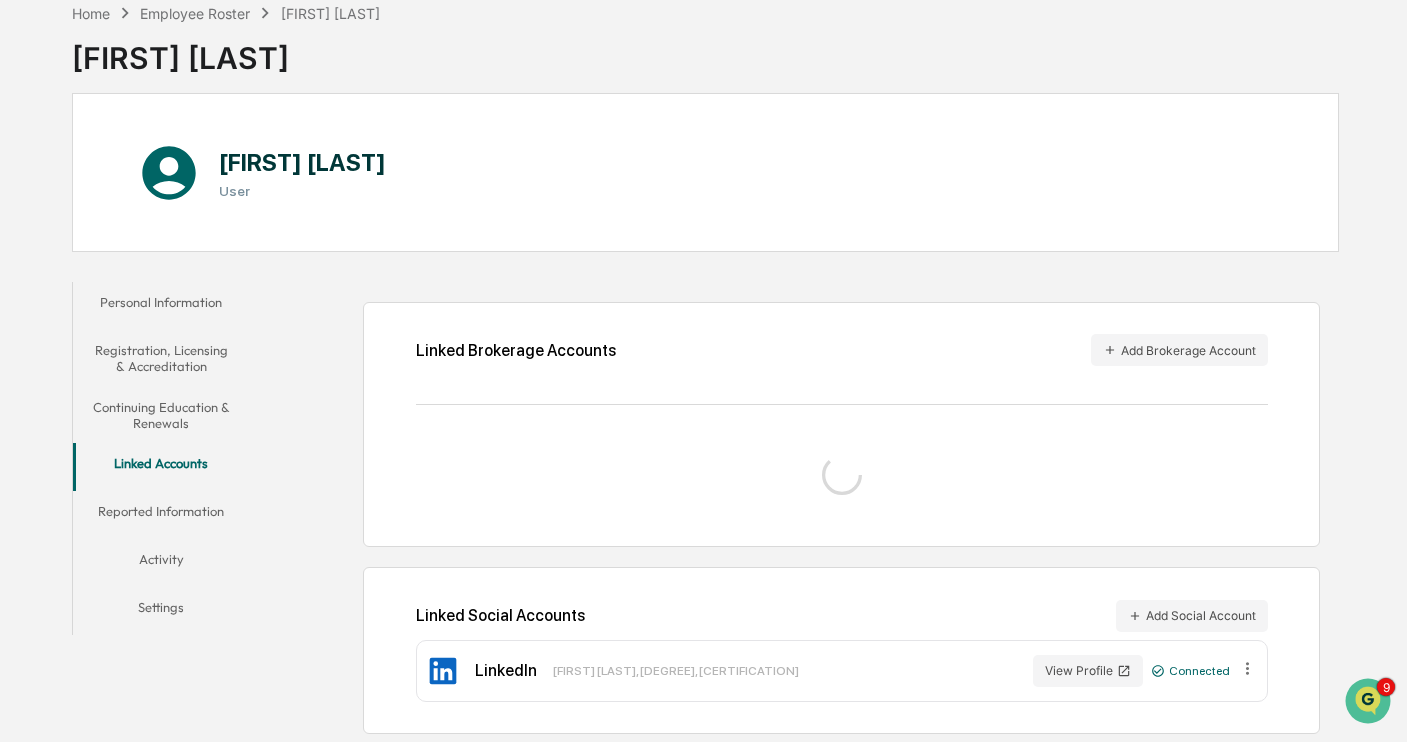 scroll, scrollTop: 151, scrollLeft: 0, axis: vertical 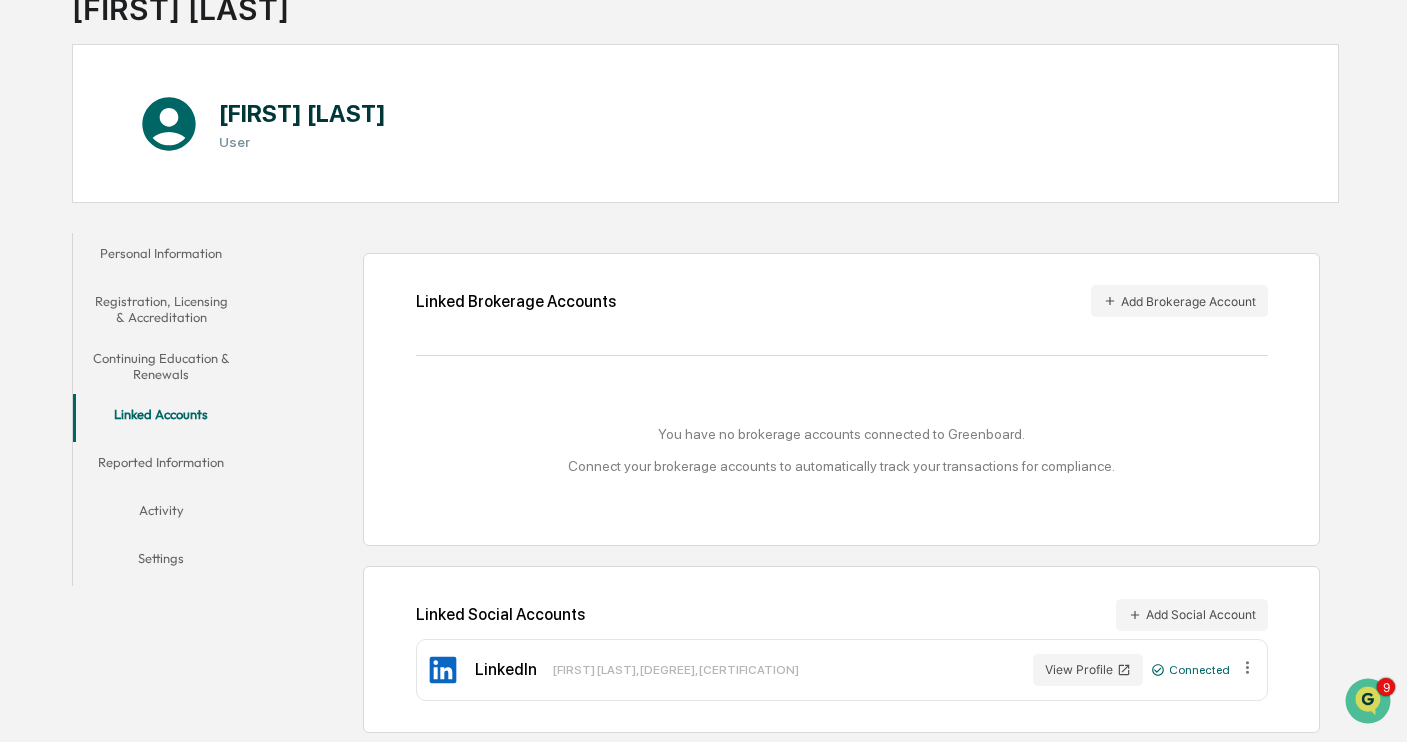 click on "Continuing Education & Renewals" at bounding box center (161, 366) 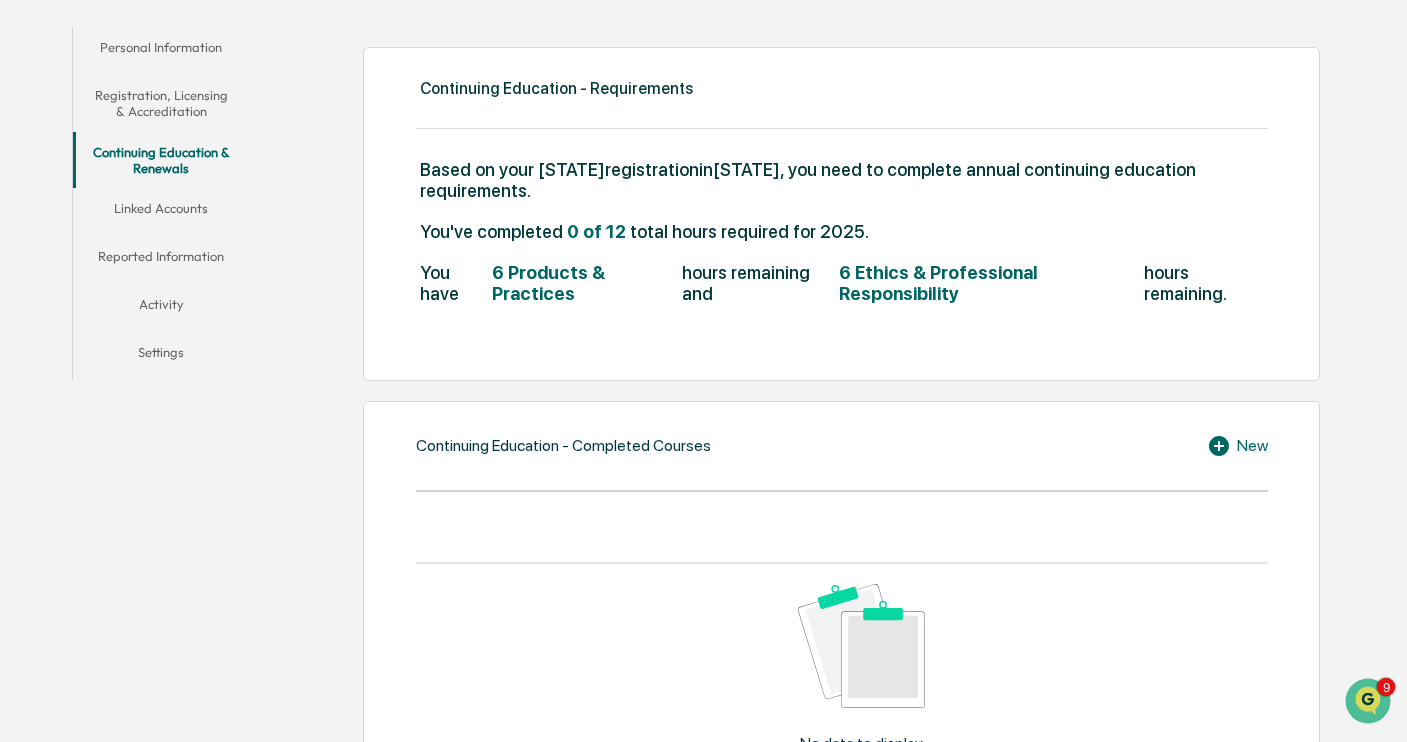 scroll, scrollTop: 364, scrollLeft: 0, axis: vertical 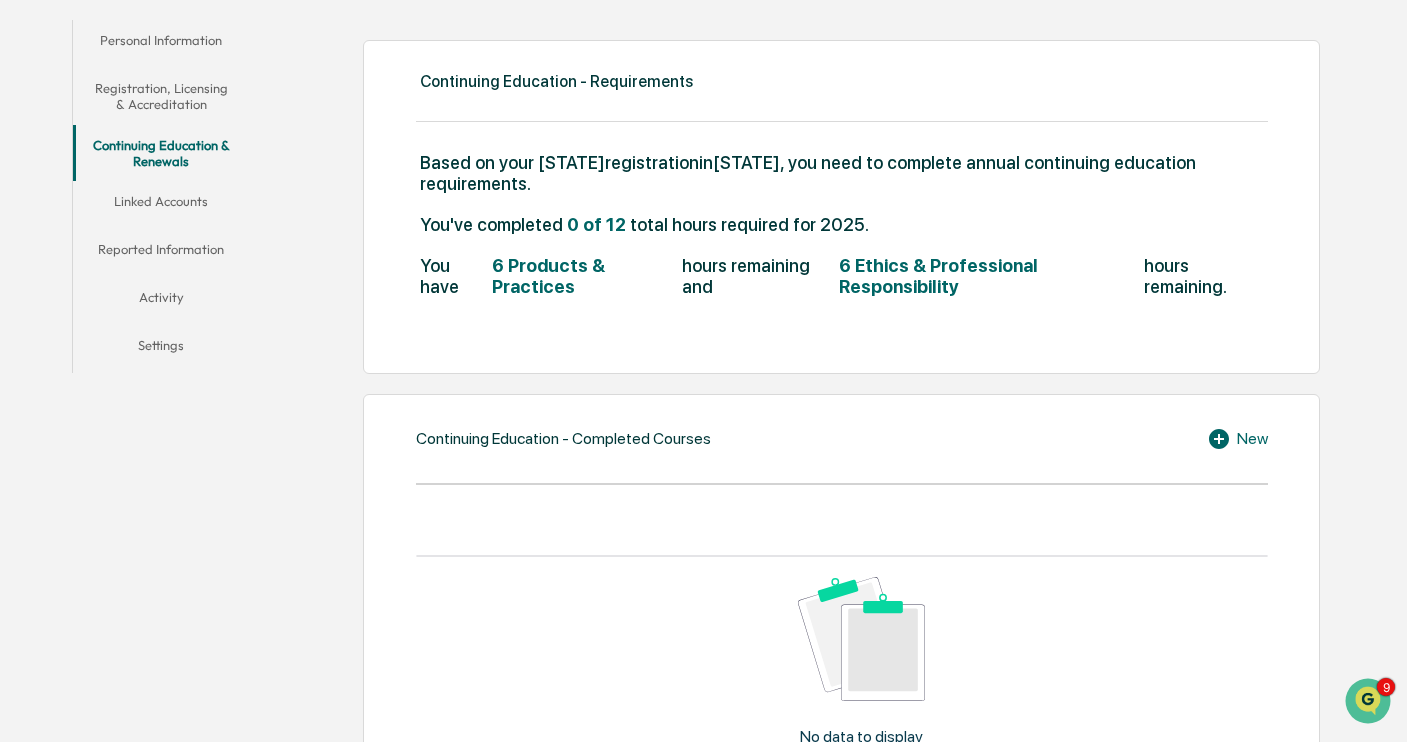 click on "6 Products & Practices" at bounding box center [585, 276] 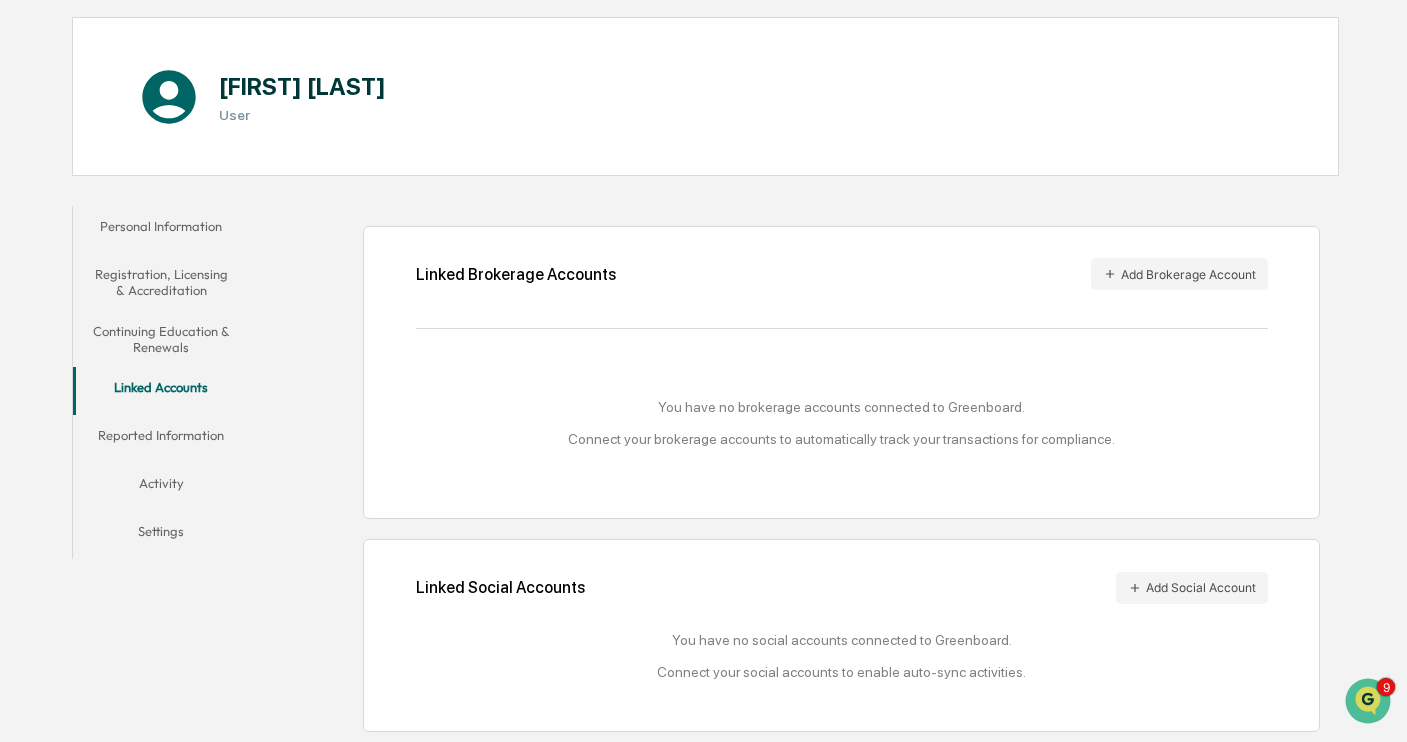 scroll, scrollTop: 0, scrollLeft: 0, axis: both 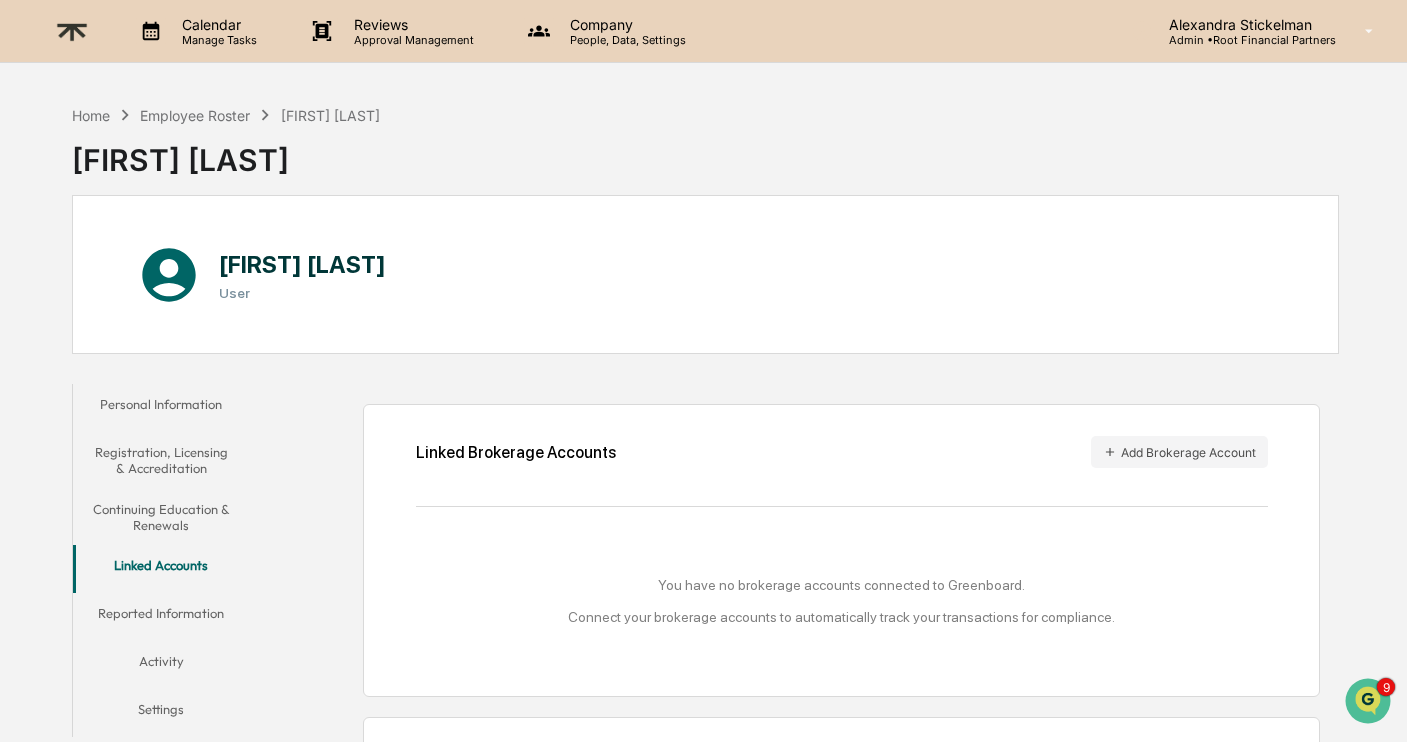 click on "Company" at bounding box center [625, 24] 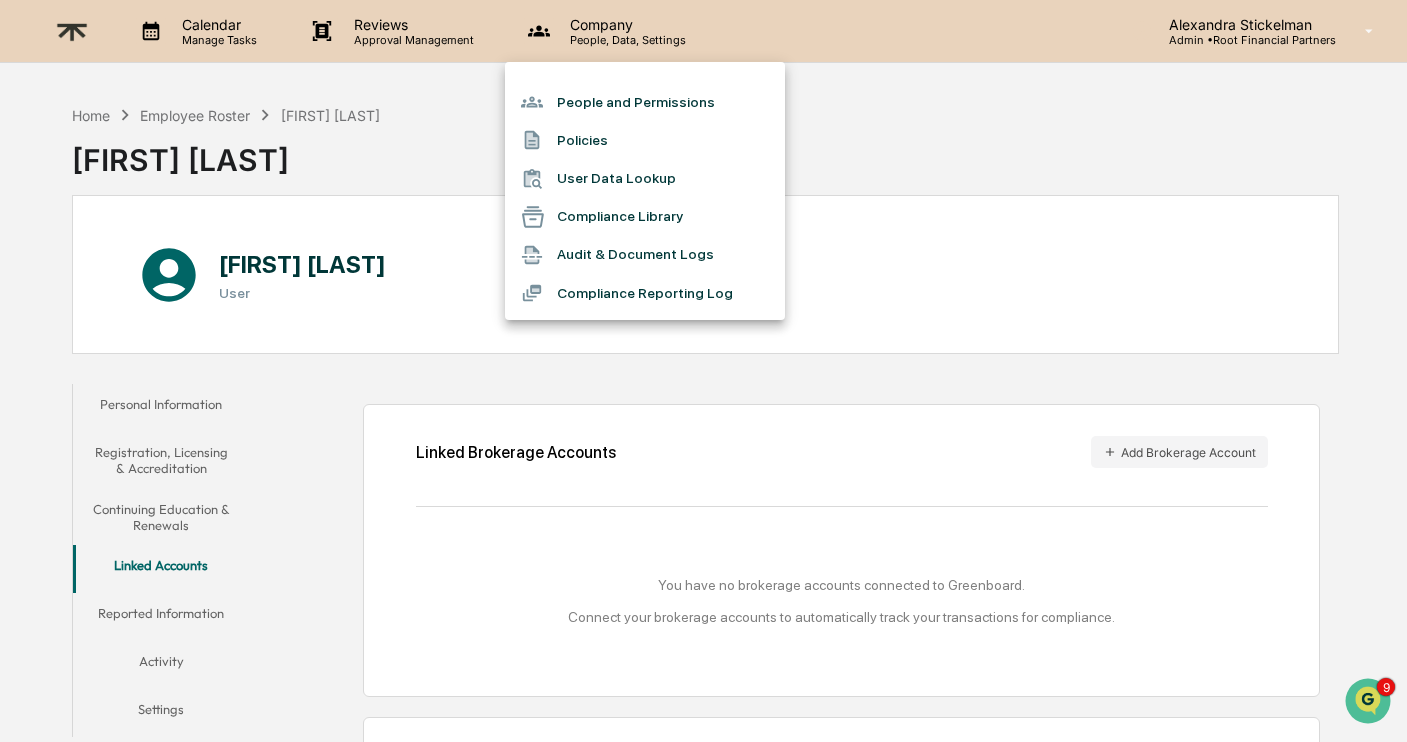 click on "People and Permissions" at bounding box center [645, 102] 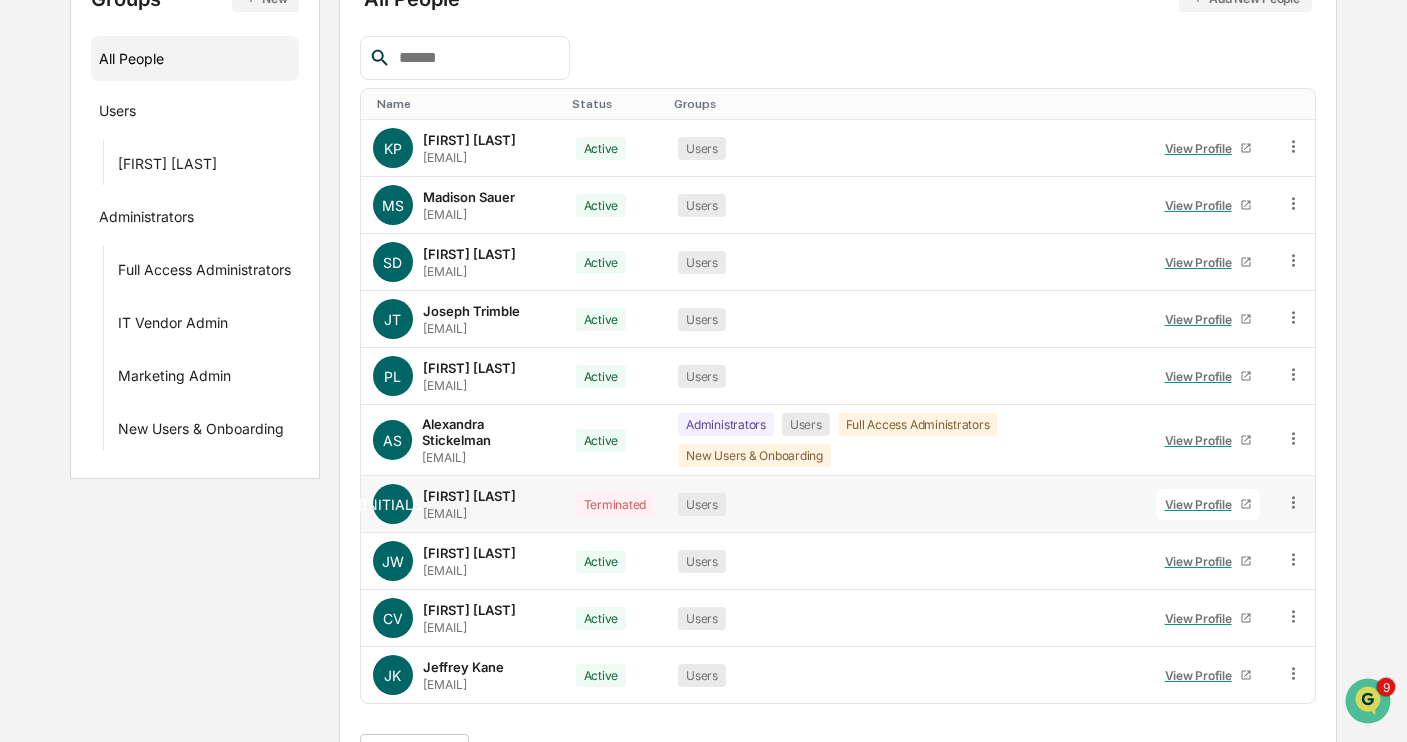 scroll, scrollTop: 314, scrollLeft: 0, axis: vertical 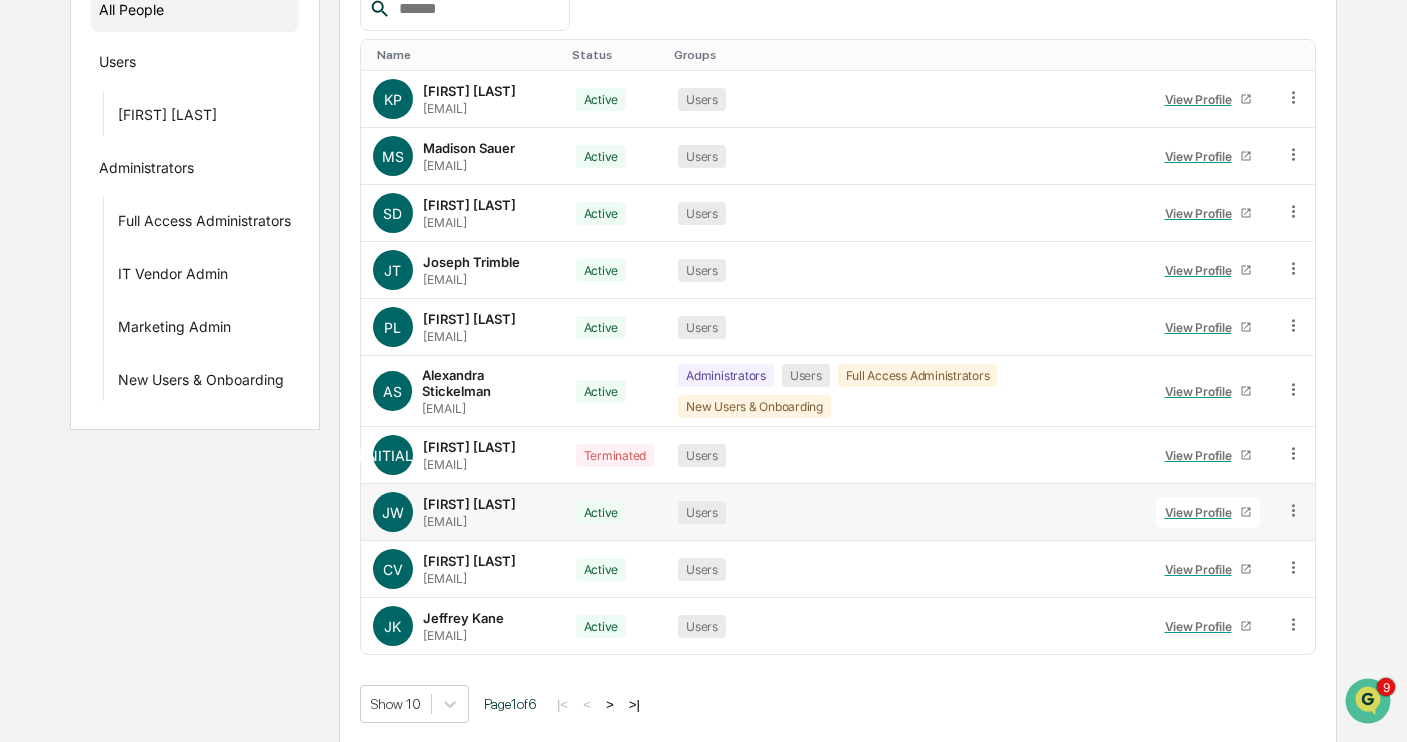 click on "[PERSON]" at bounding box center [469, 504] 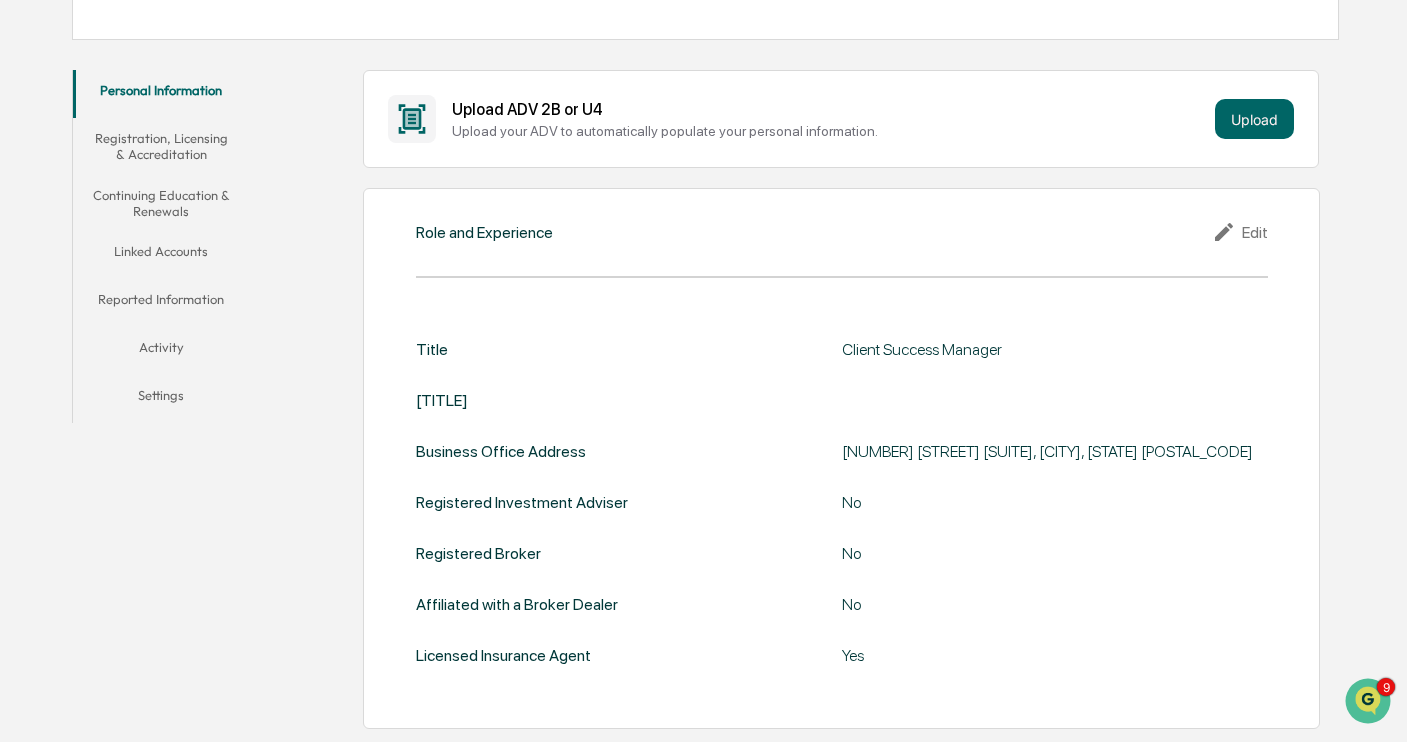 click on "Linked Accounts" at bounding box center [161, 255] 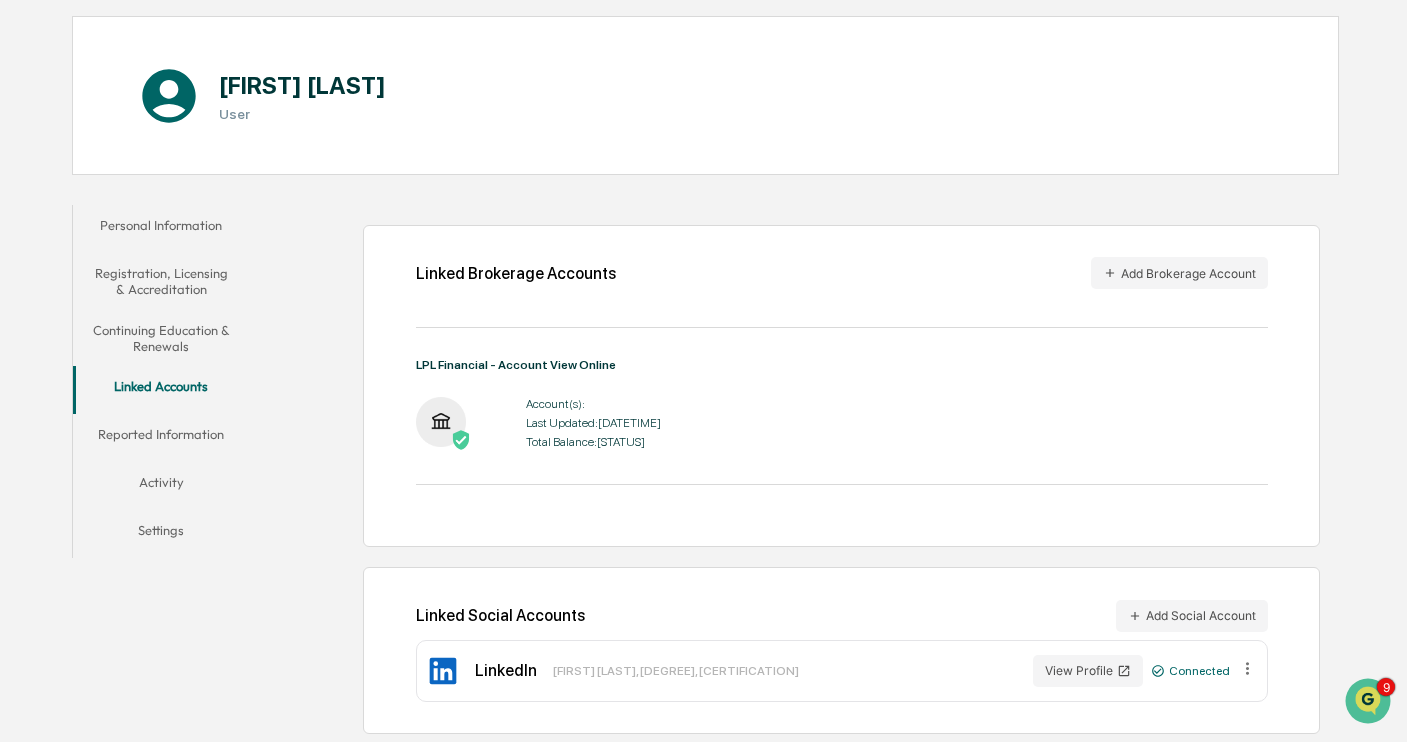 scroll, scrollTop: 207, scrollLeft: 0, axis: vertical 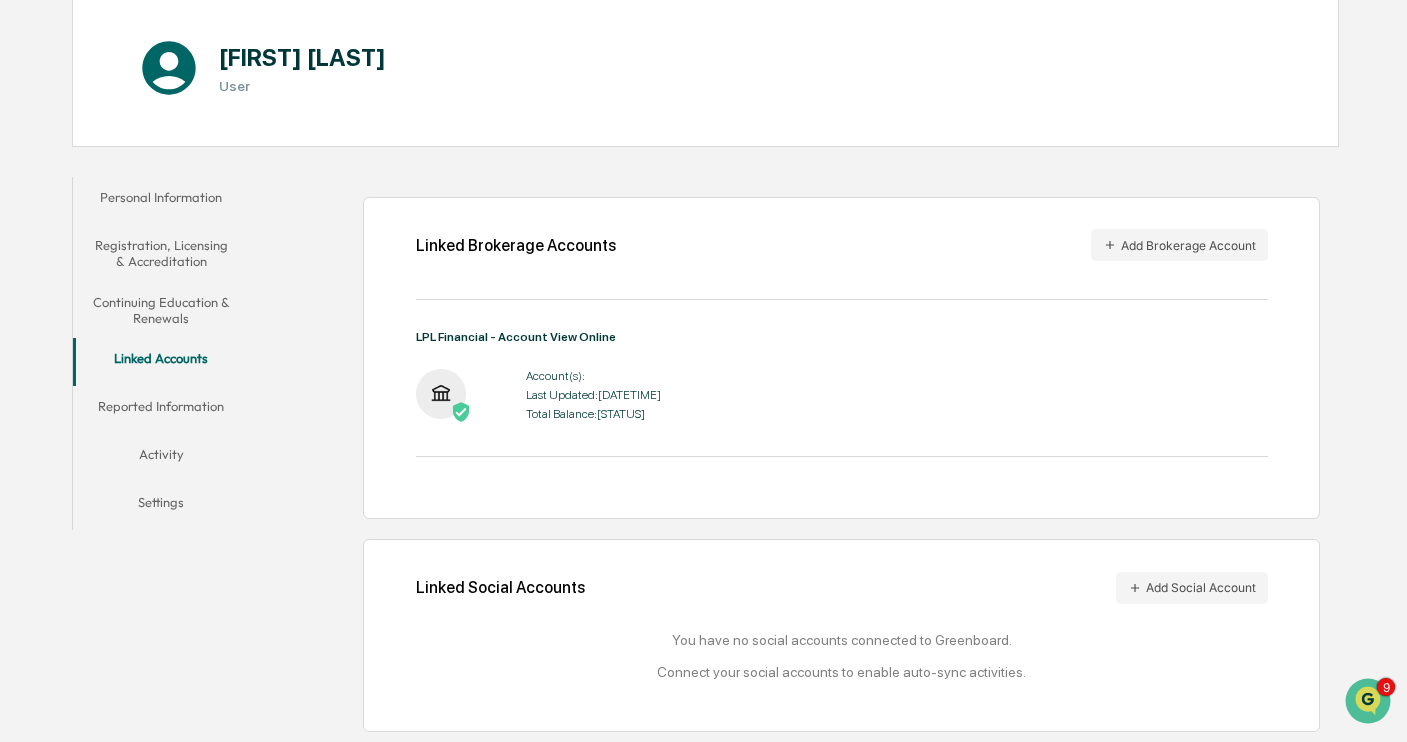 click on "Linked Accounts" at bounding box center (161, 362) 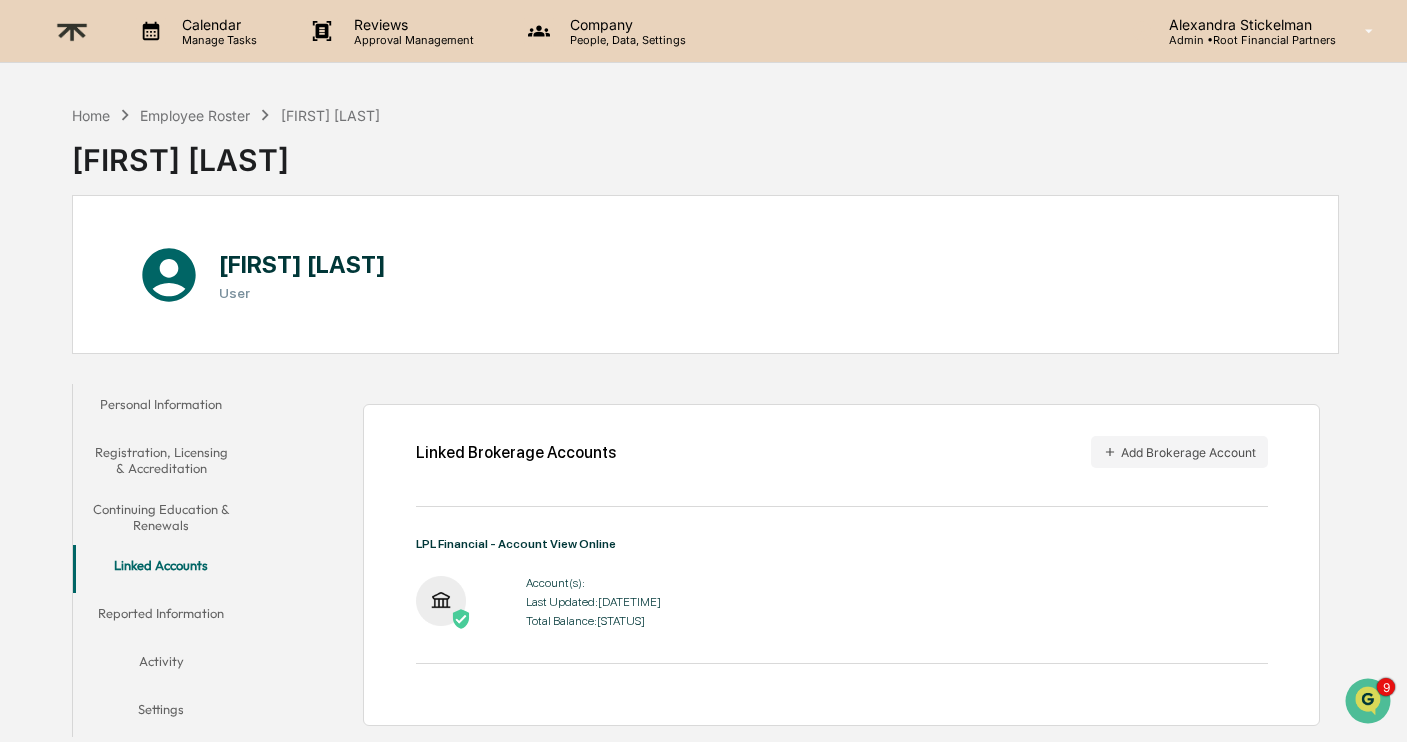 click on "[FIRST] [LAST]" at bounding box center (330, 115) 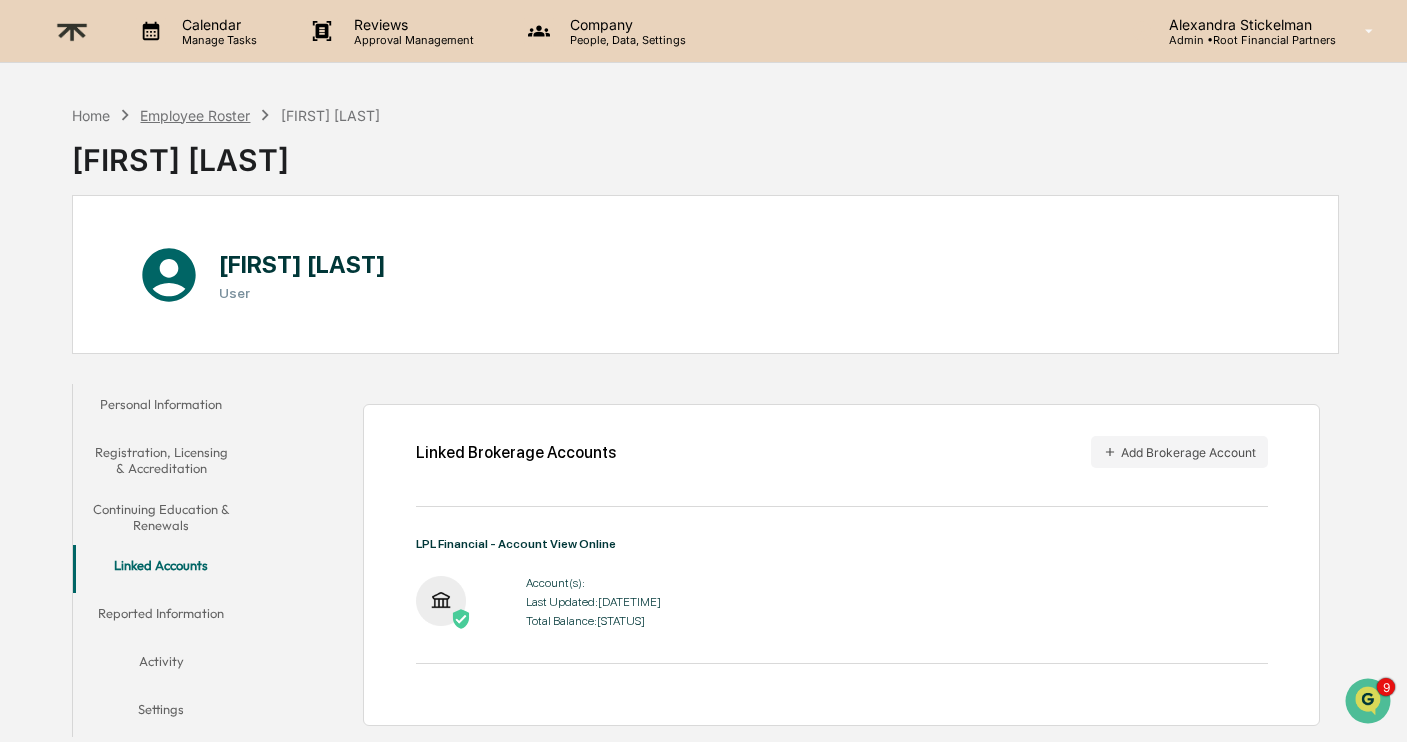 click on "Employee Roster" at bounding box center (195, 115) 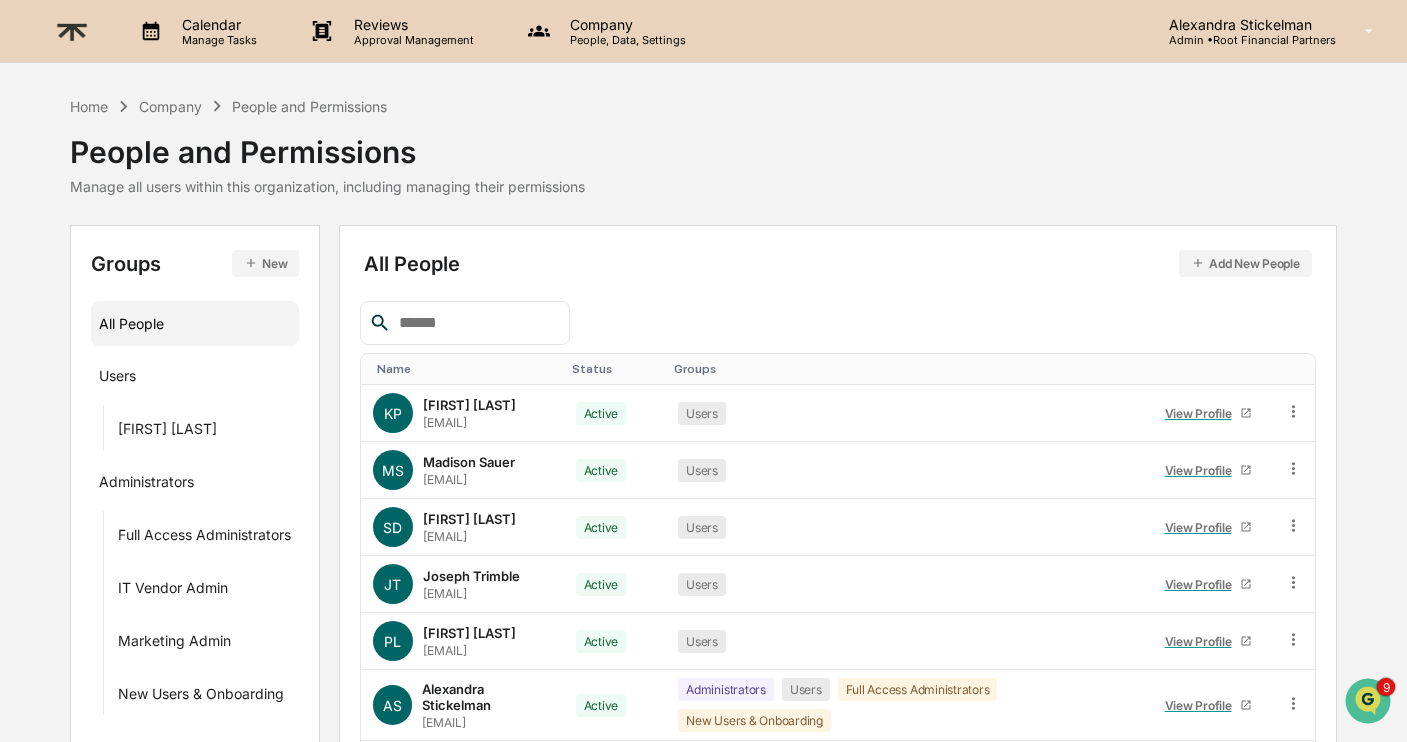 click at bounding box center [476, 323] 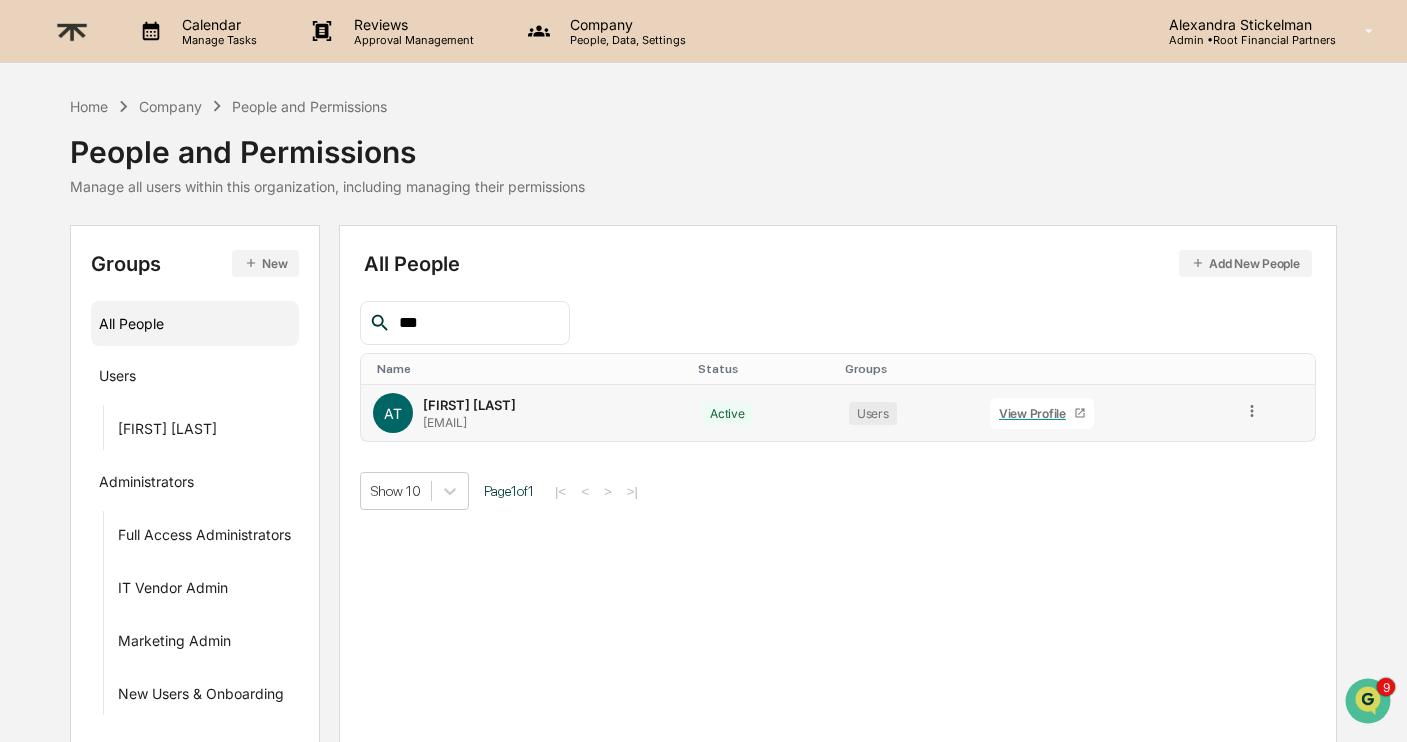 type on "***" 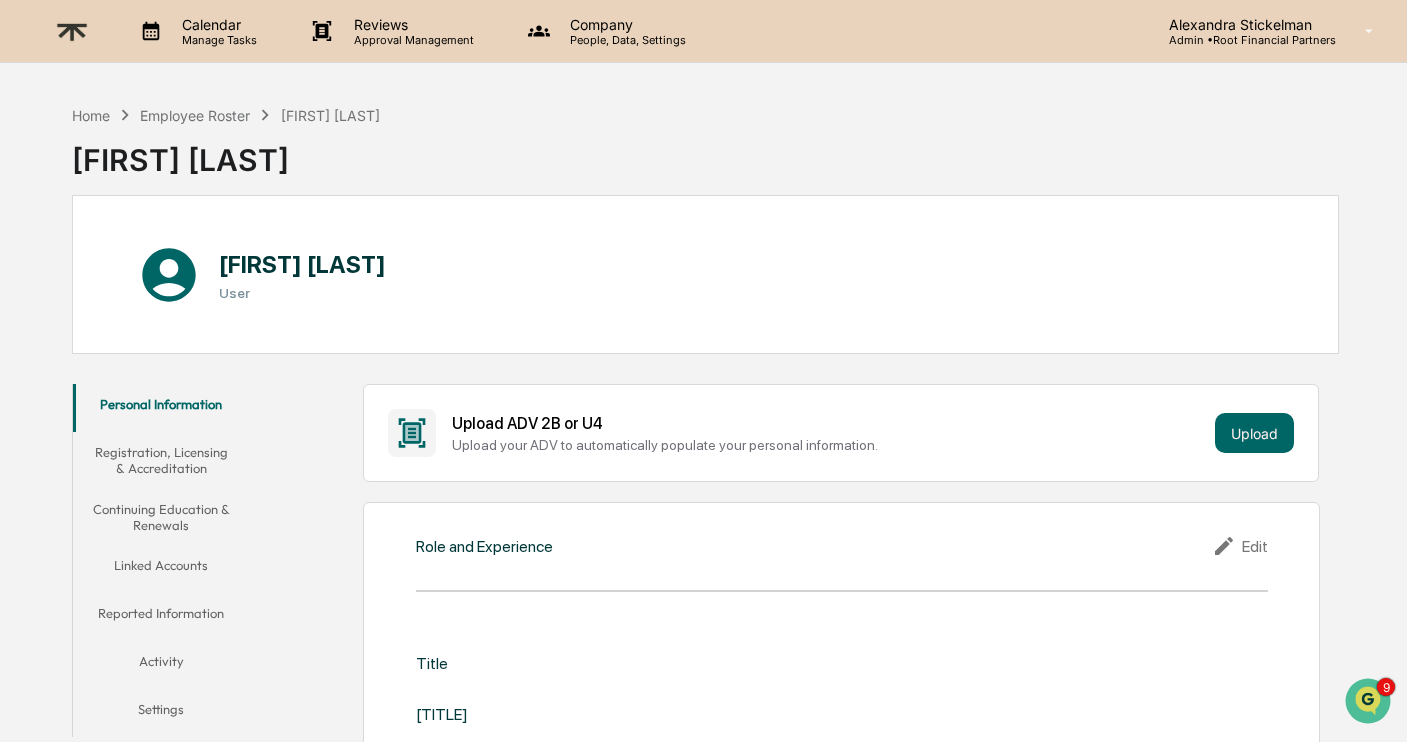 click on "Linked Accounts" at bounding box center (161, 569) 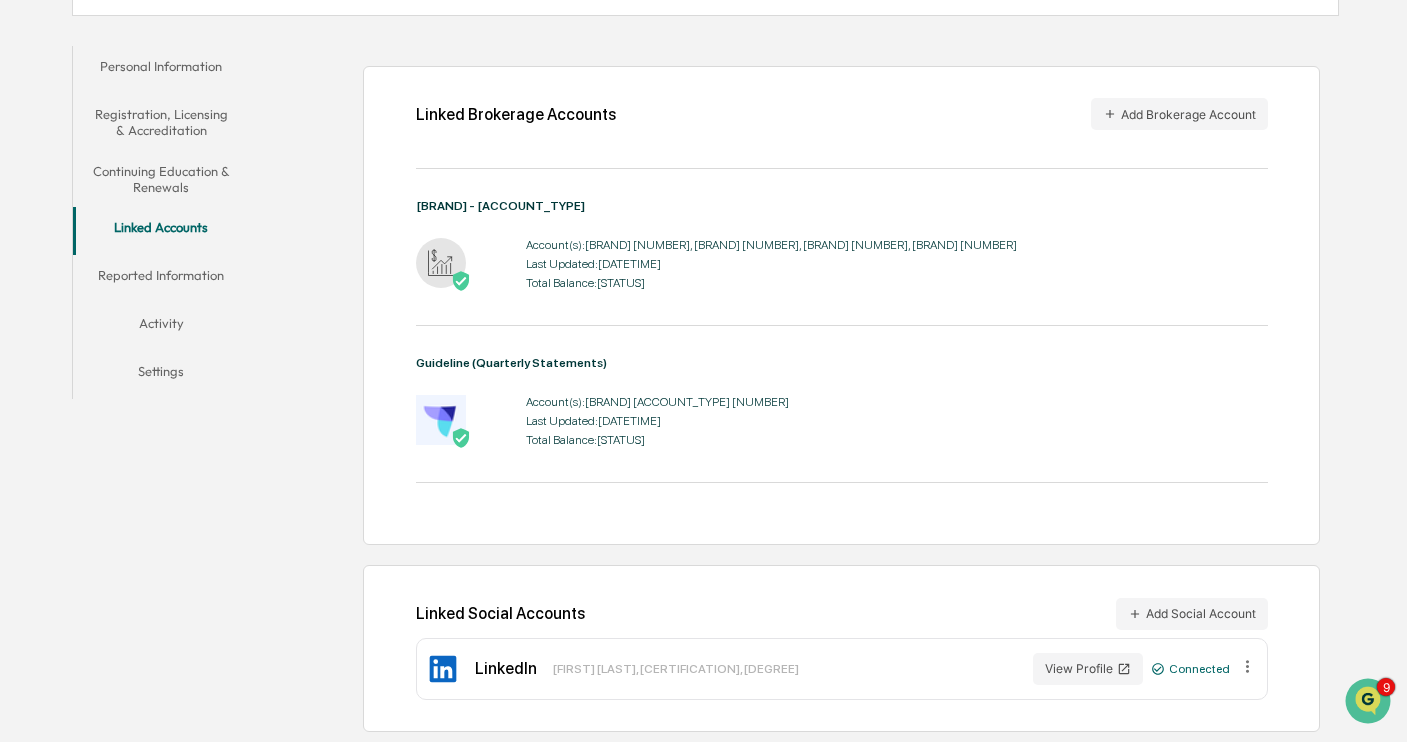 scroll, scrollTop: 0, scrollLeft: 0, axis: both 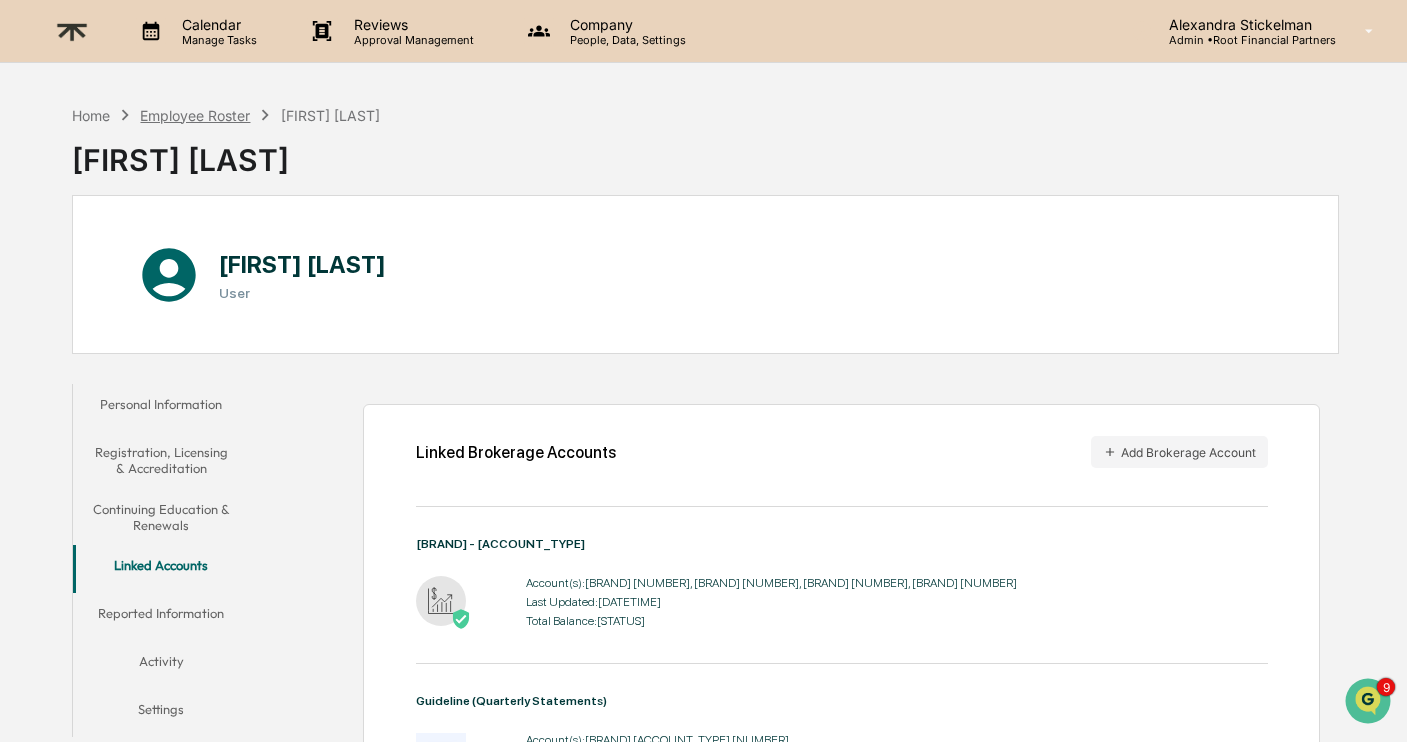 click on "Employee Roster" at bounding box center [195, 115] 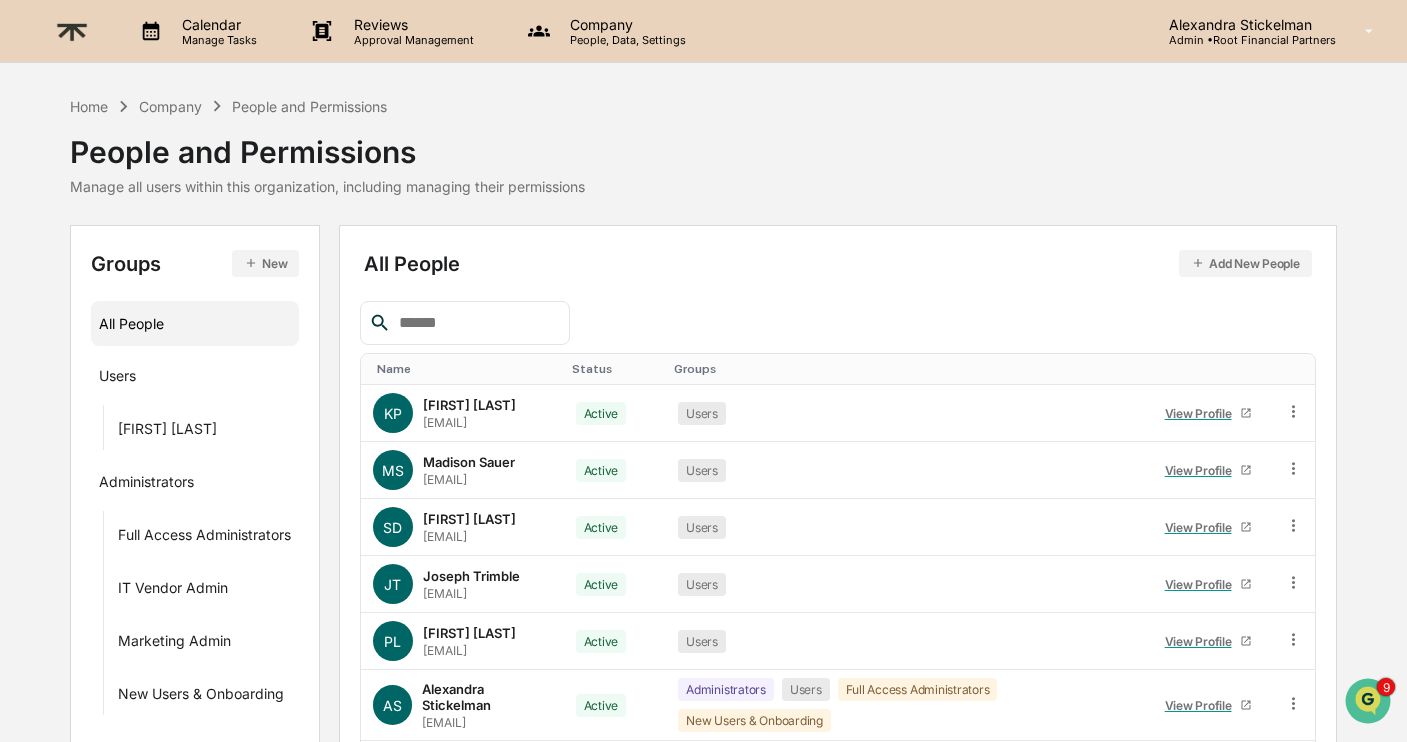 click at bounding box center (72, 31) 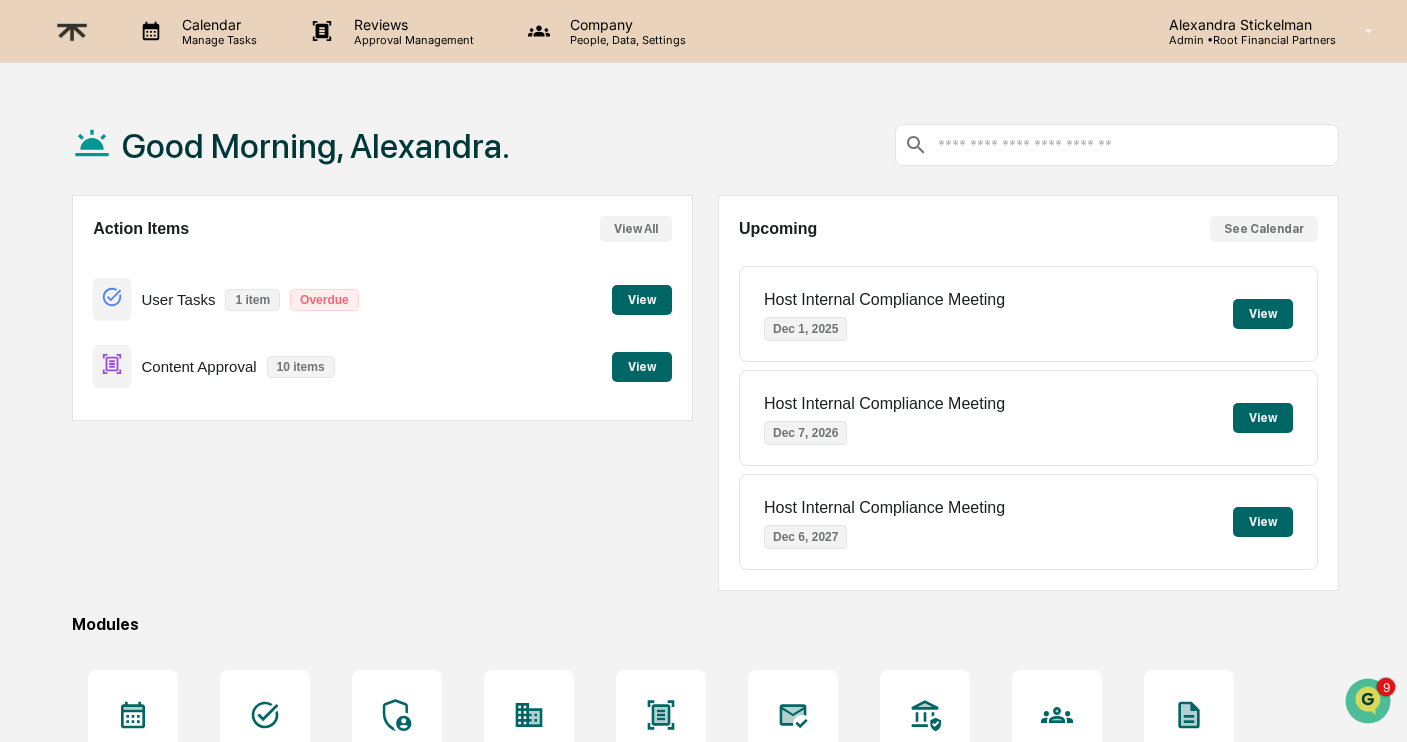 click on "View" at bounding box center [1263, 314] 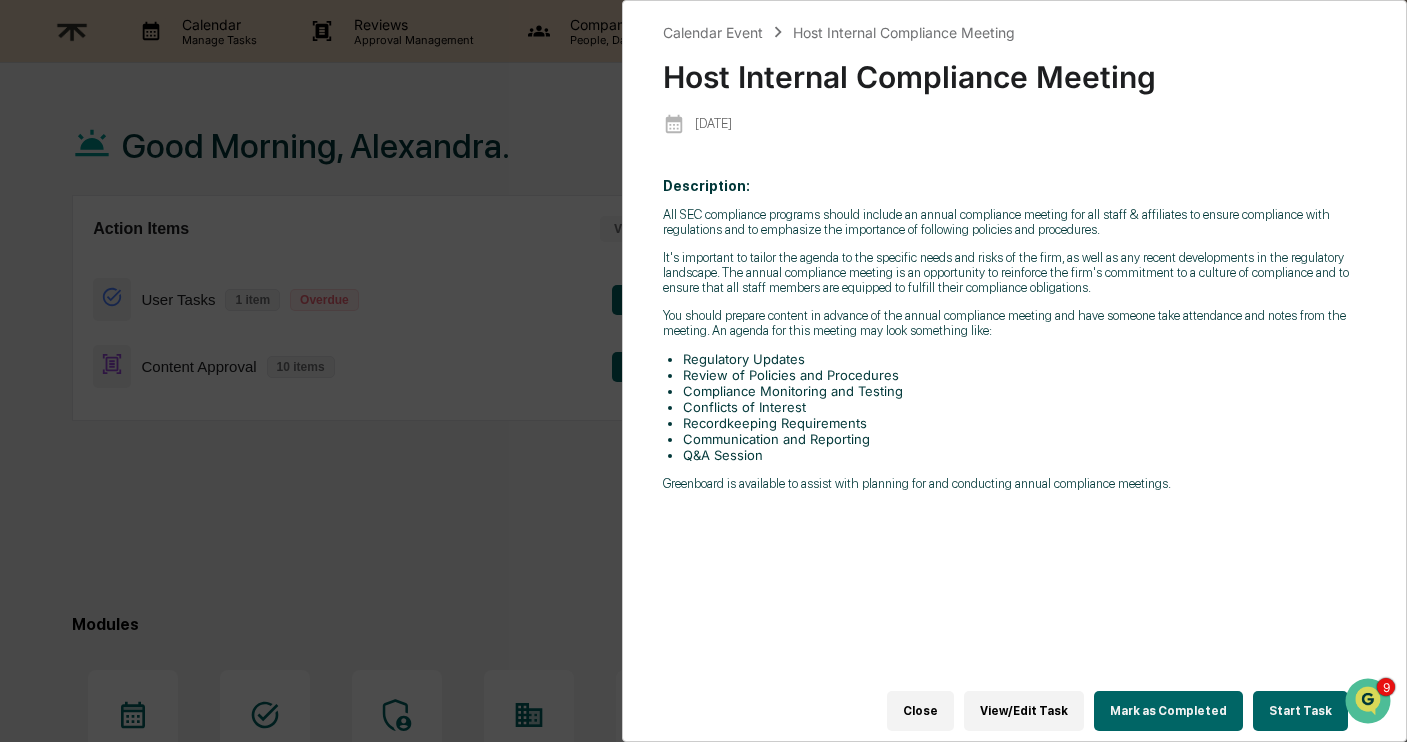 click on "Close" at bounding box center [920, 711] 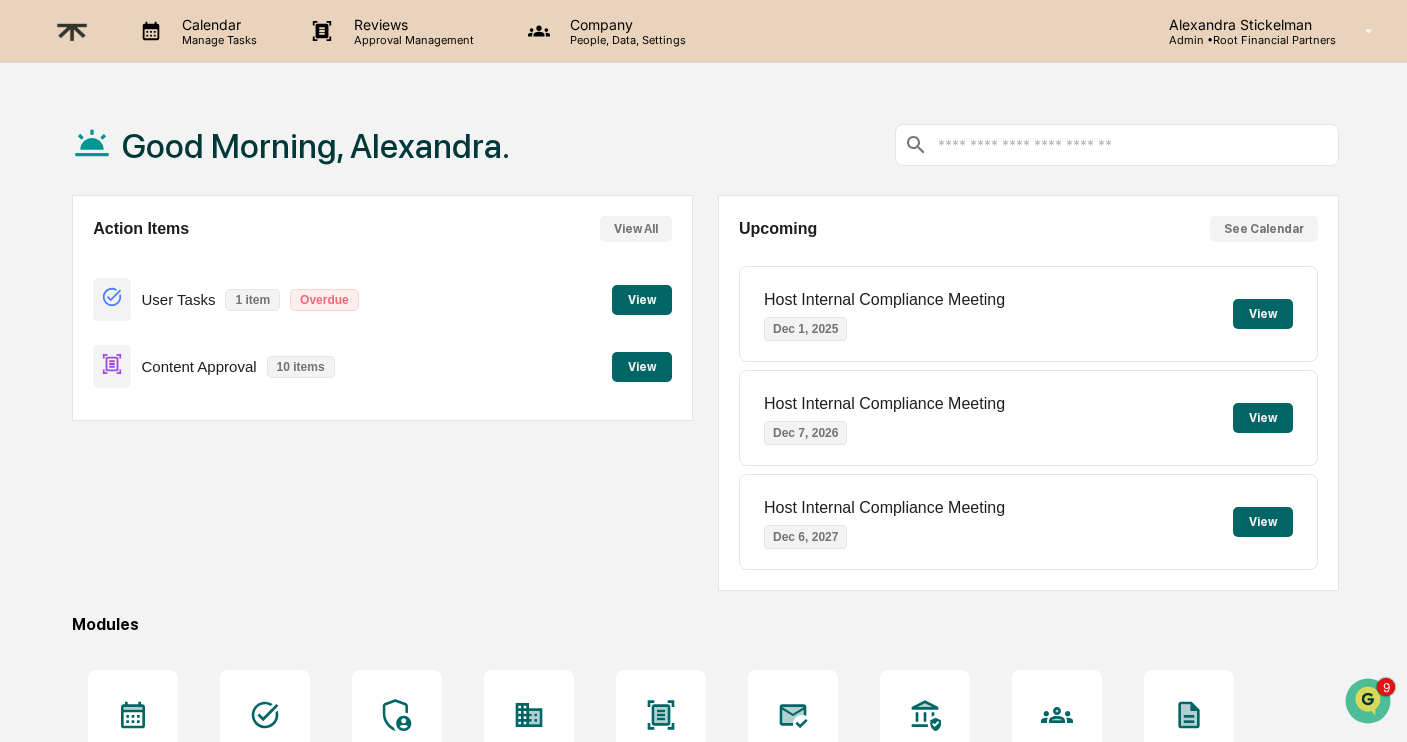 click on "See Calendar" at bounding box center (1264, 229) 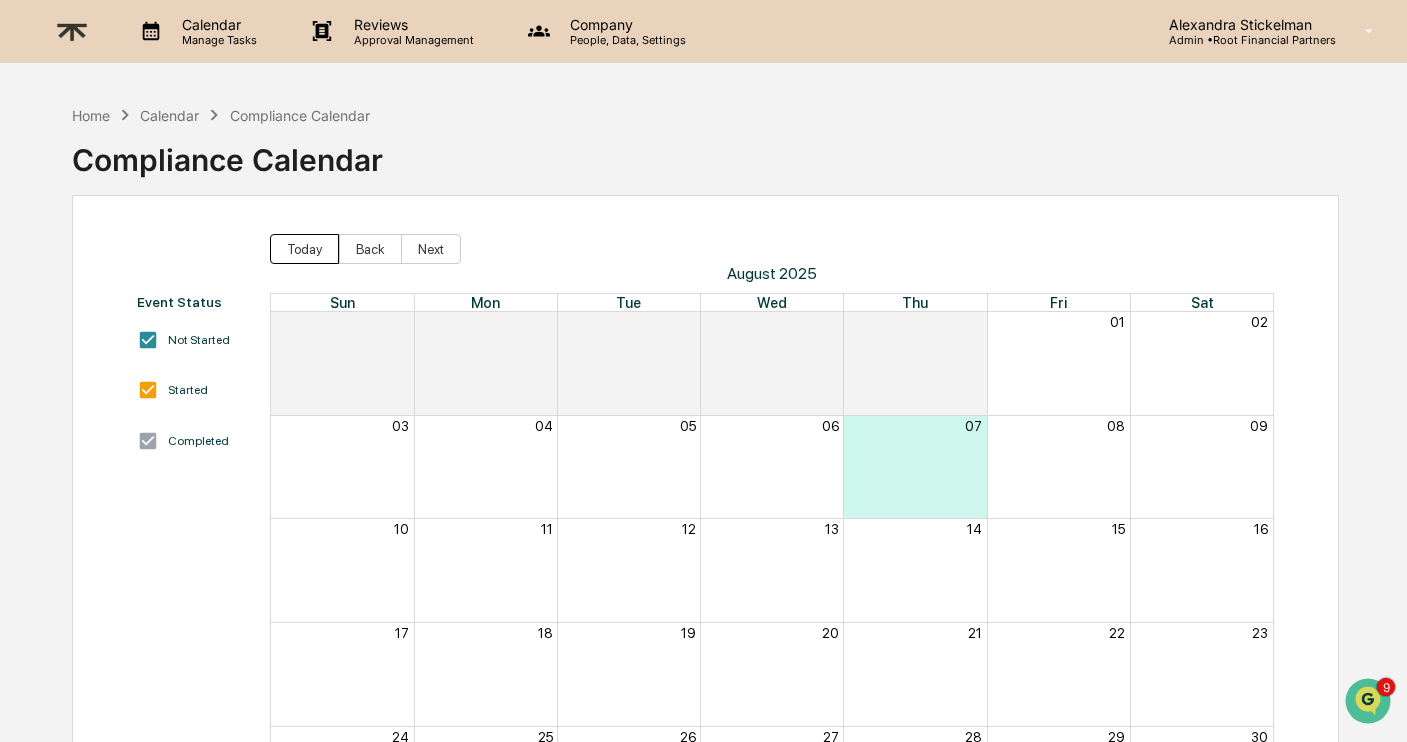 click on "Today" at bounding box center [304, 249] 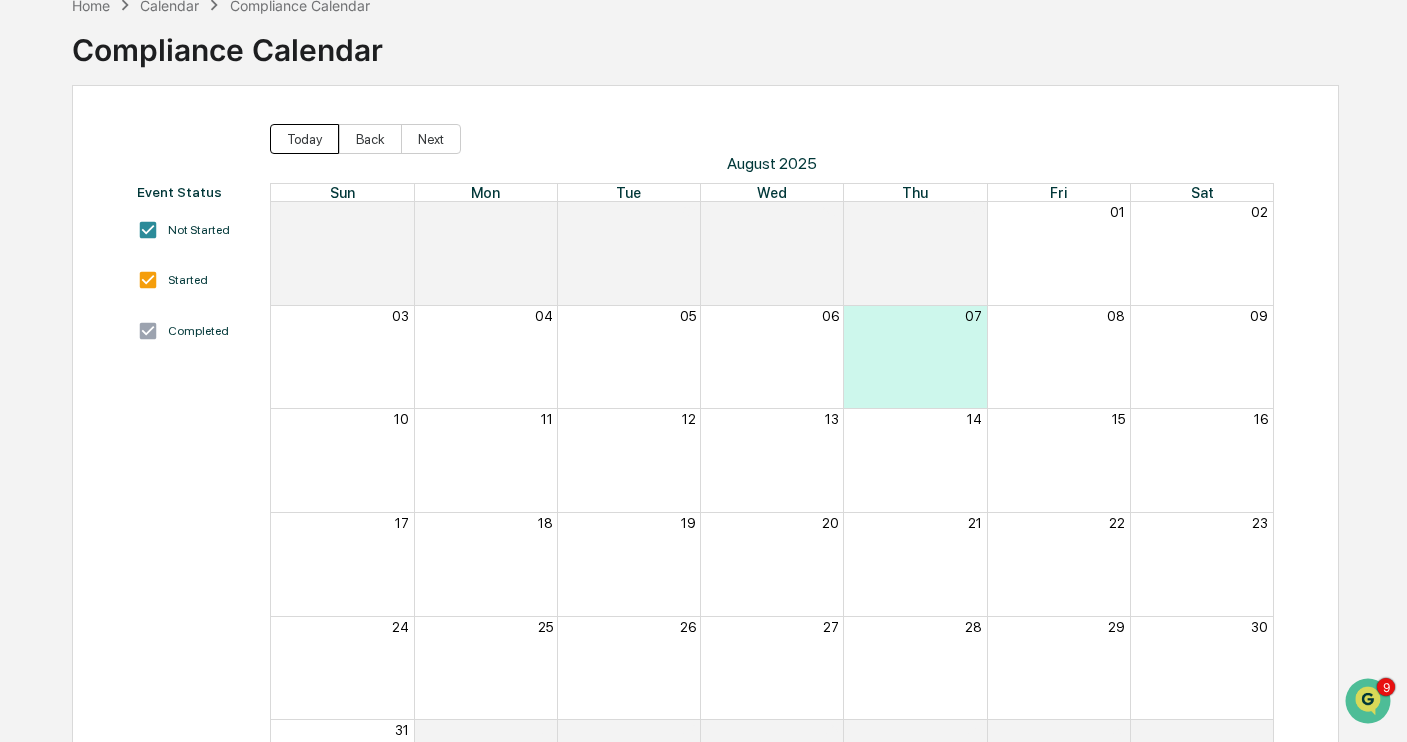 scroll, scrollTop: 50, scrollLeft: 0, axis: vertical 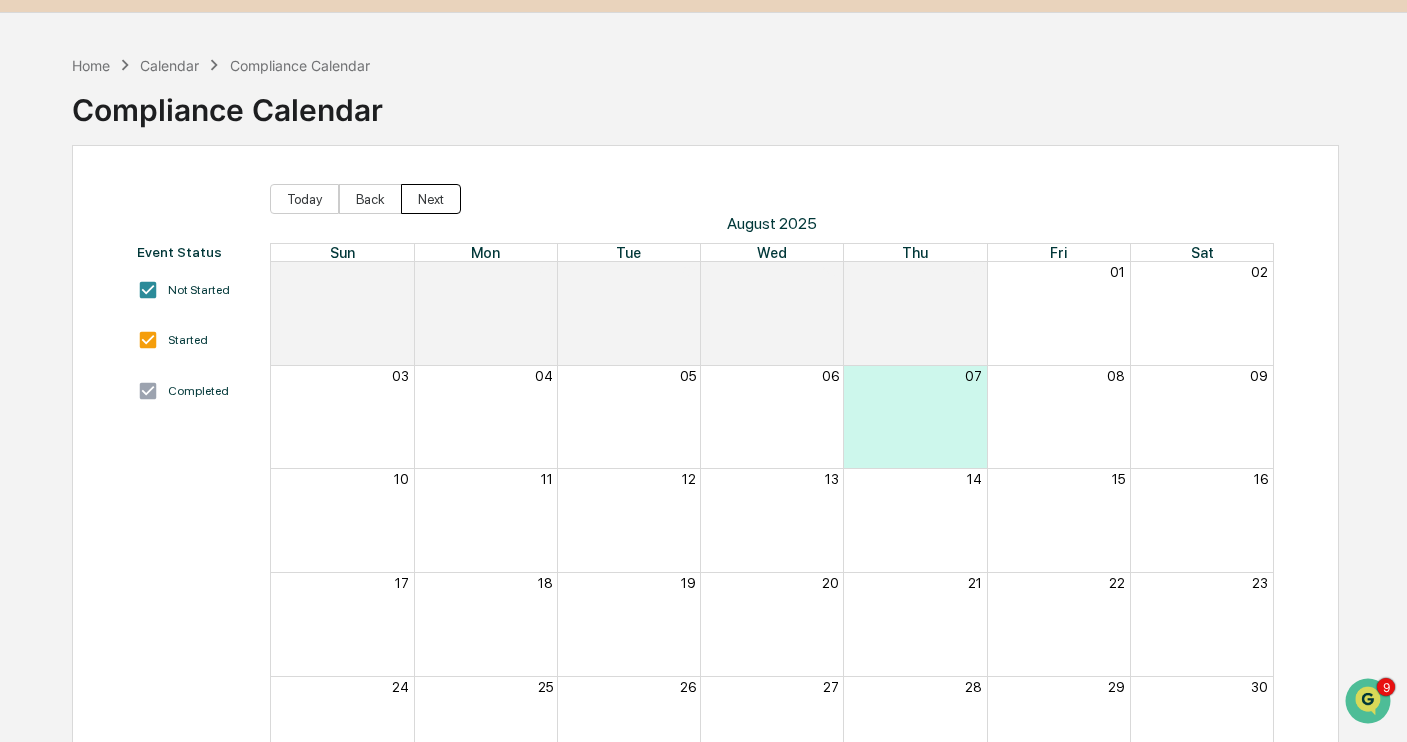 click on "Next" at bounding box center [431, 199] 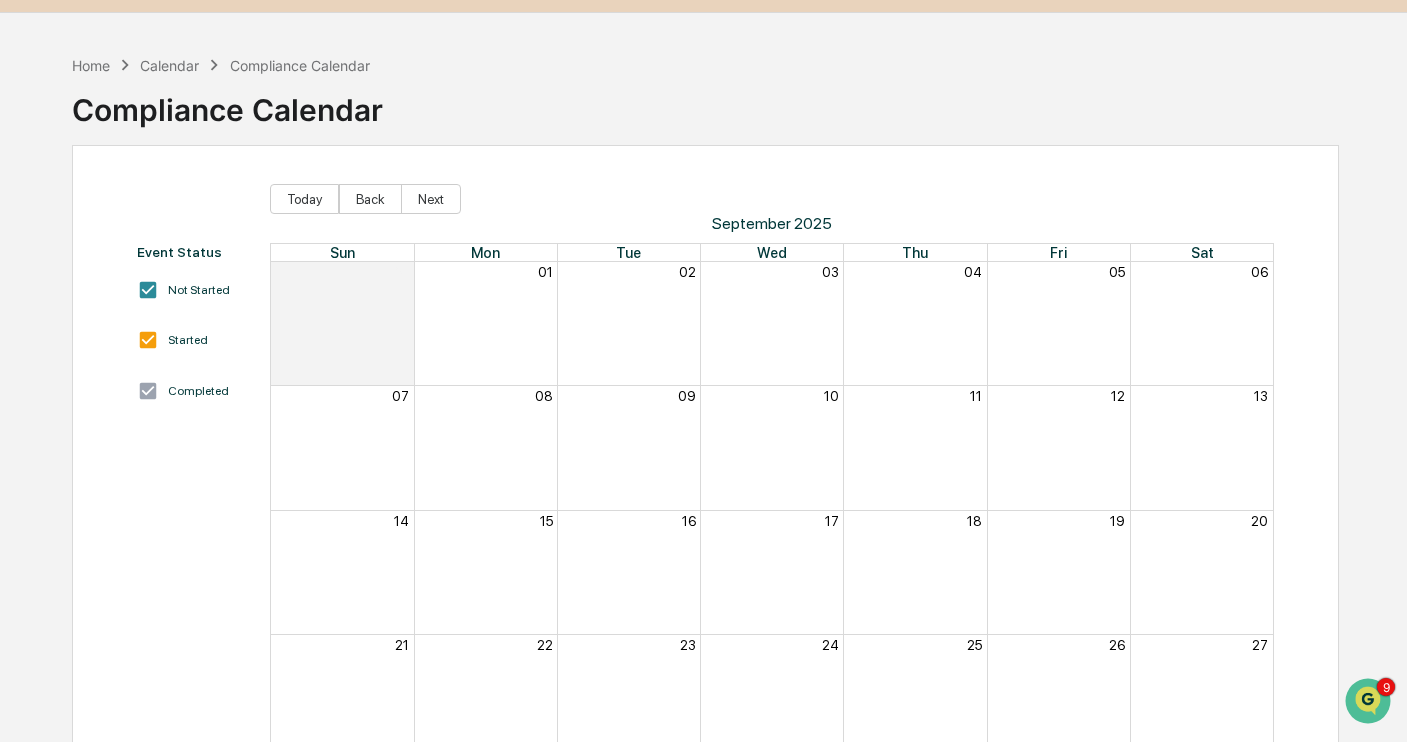 click on "Calendar" at bounding box center [169, 65] 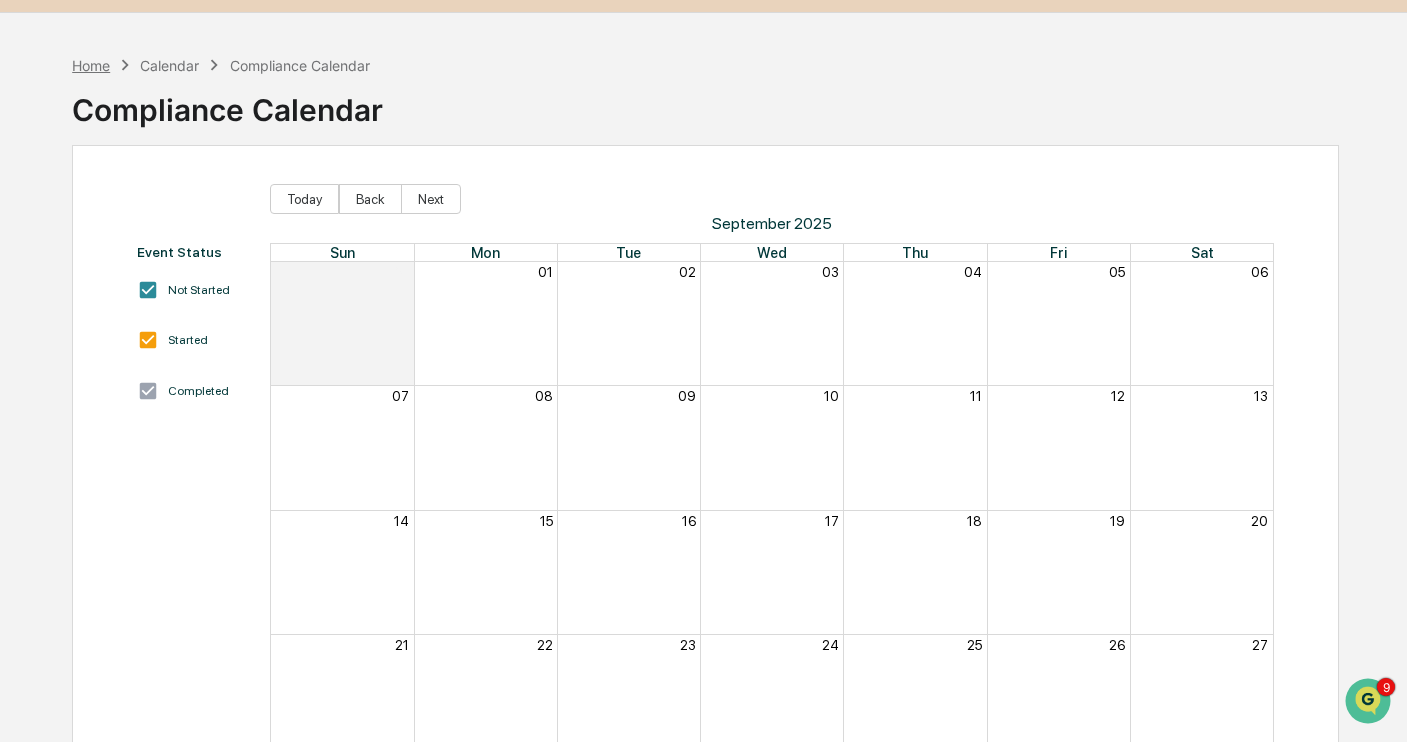 click on "Home" at bounding box center [91, 65] 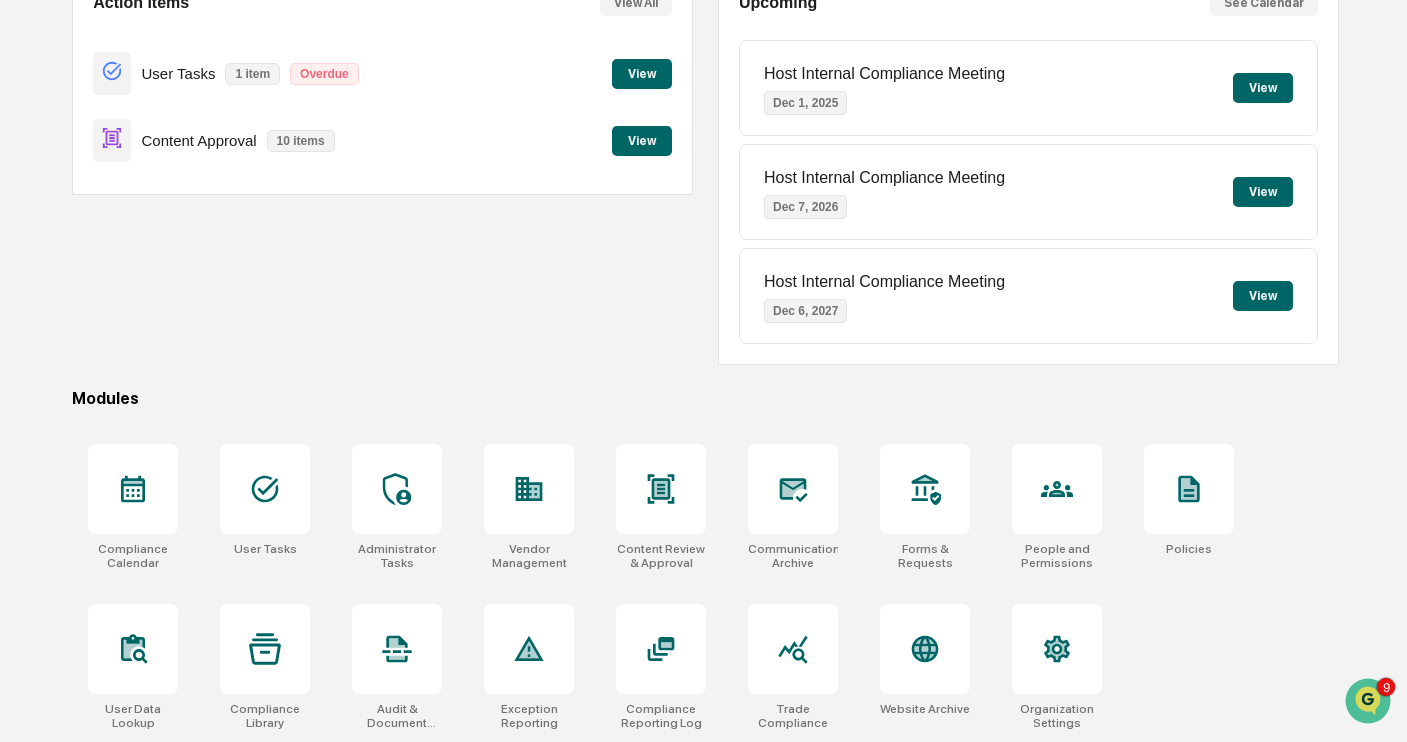 scroll, scrollTop: 0, scrollLeft: 0, axis: both 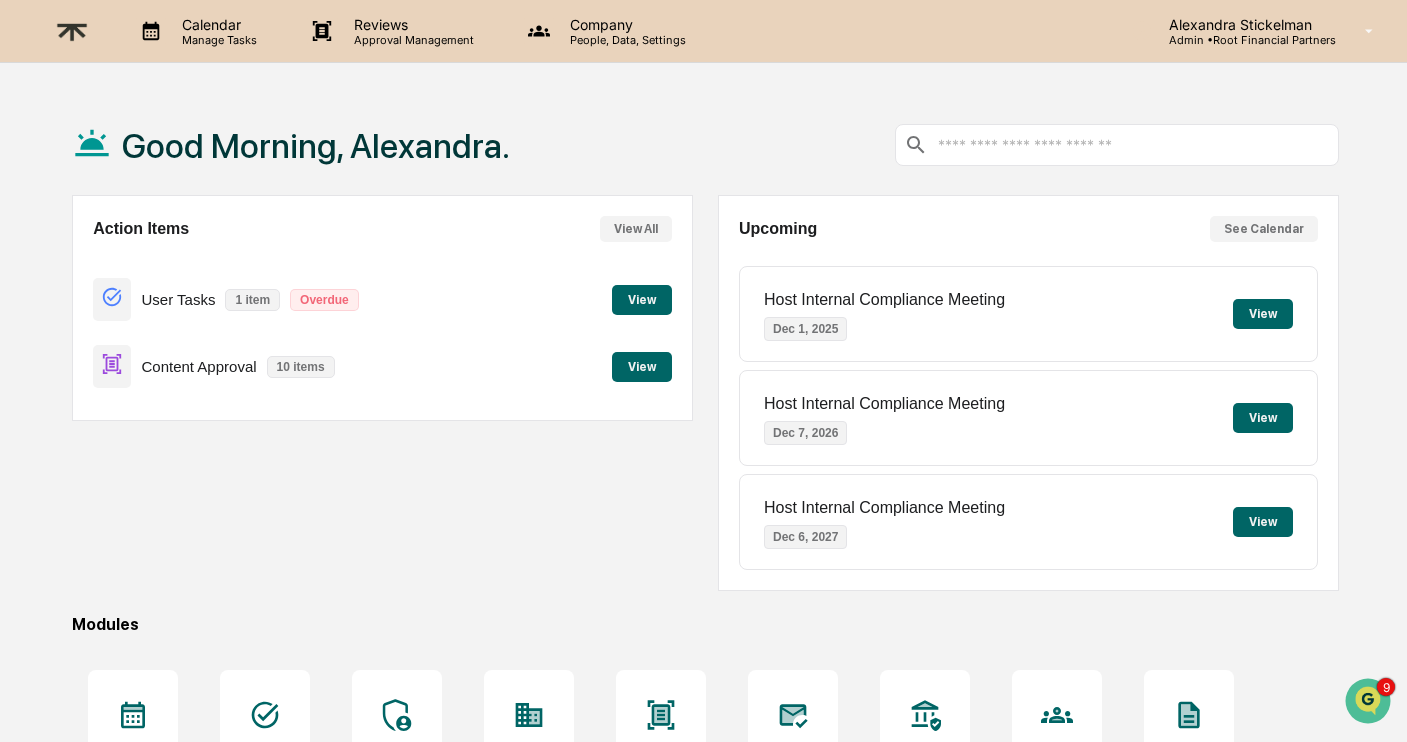 click on "Alexandra Stickelman" at bounding box center [1244, 24] 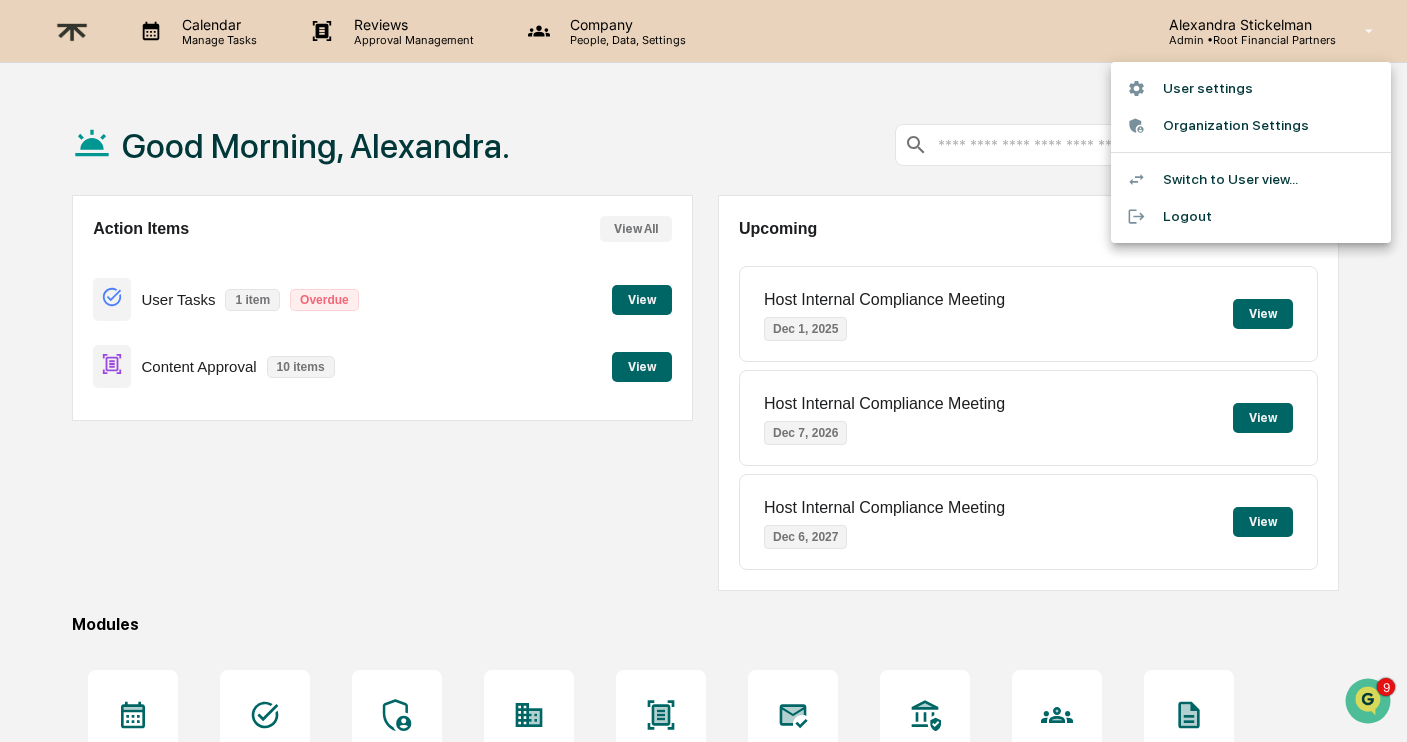 click at bounding box center (703, 371) 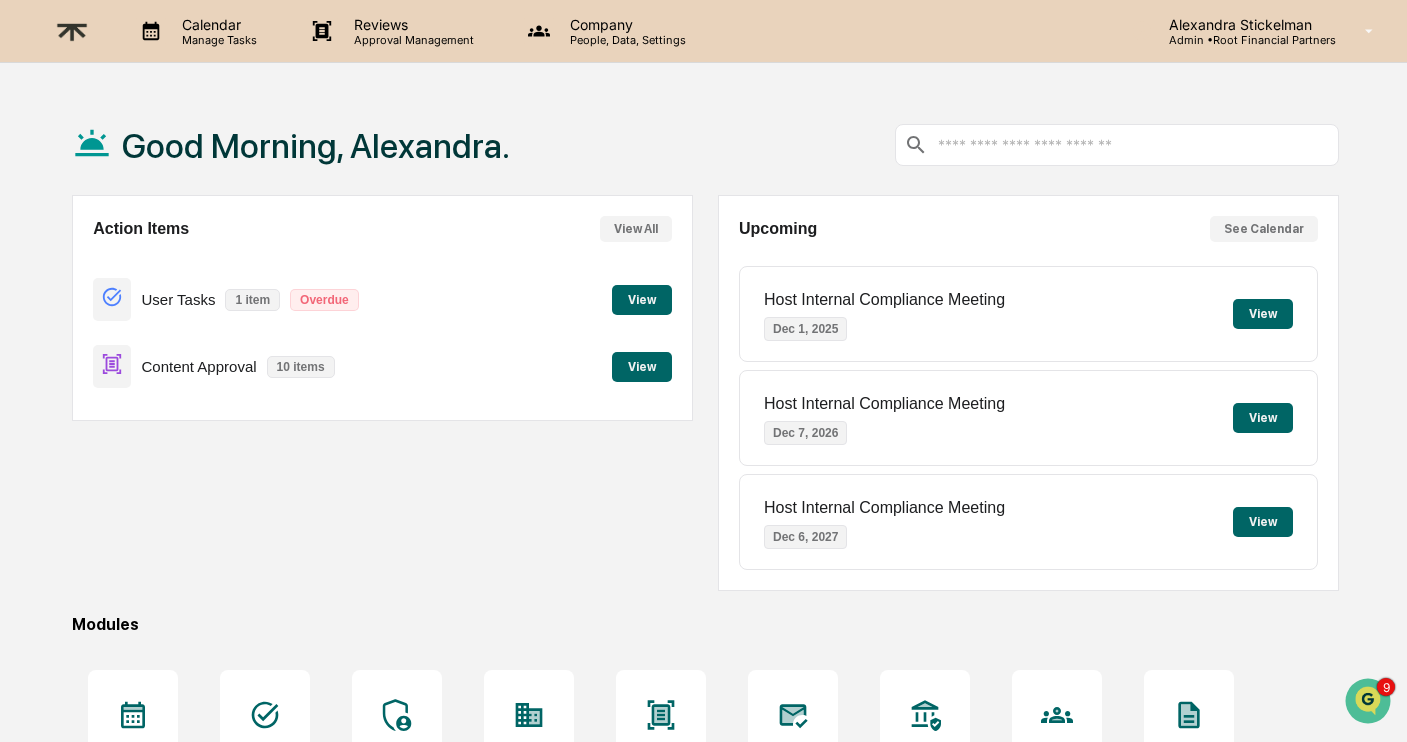 click on "Company" at bounding box center [625, 24] 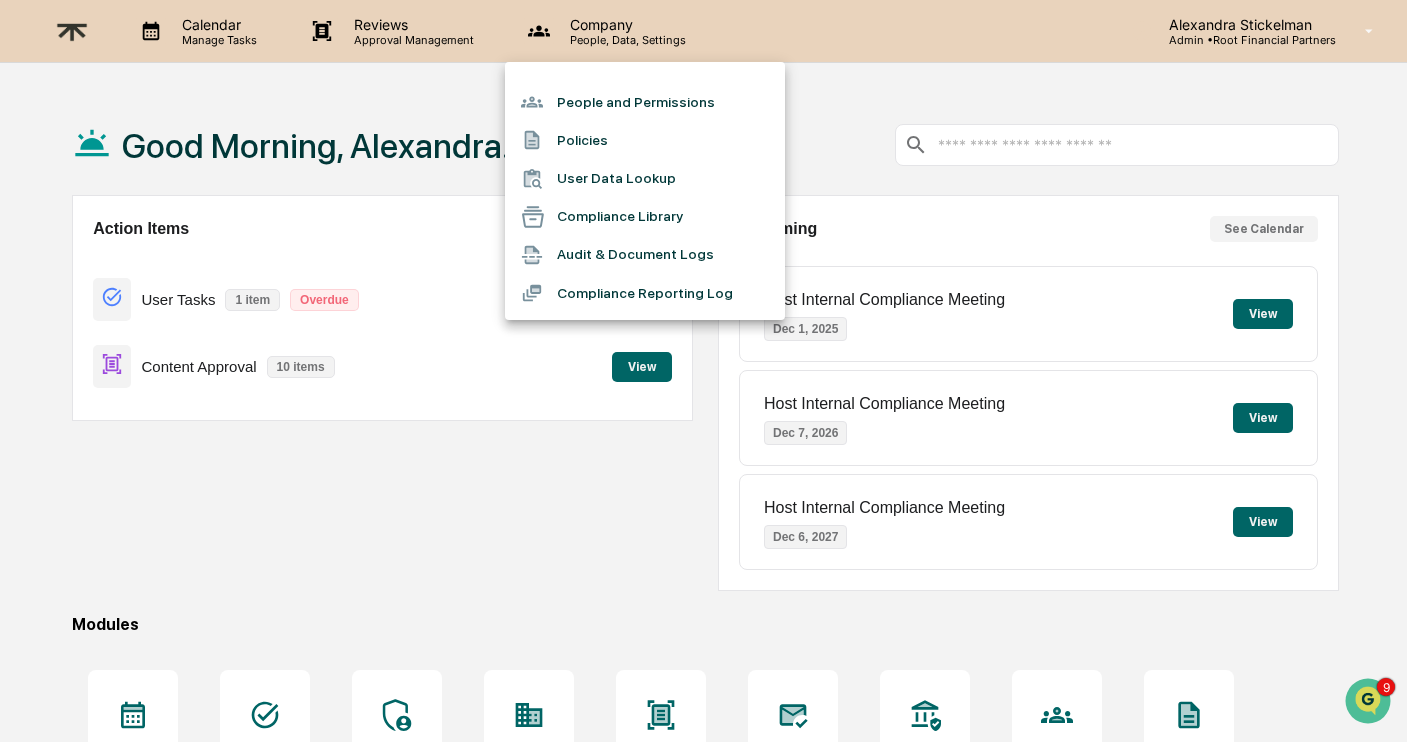 click at bounding box center [703, 371] 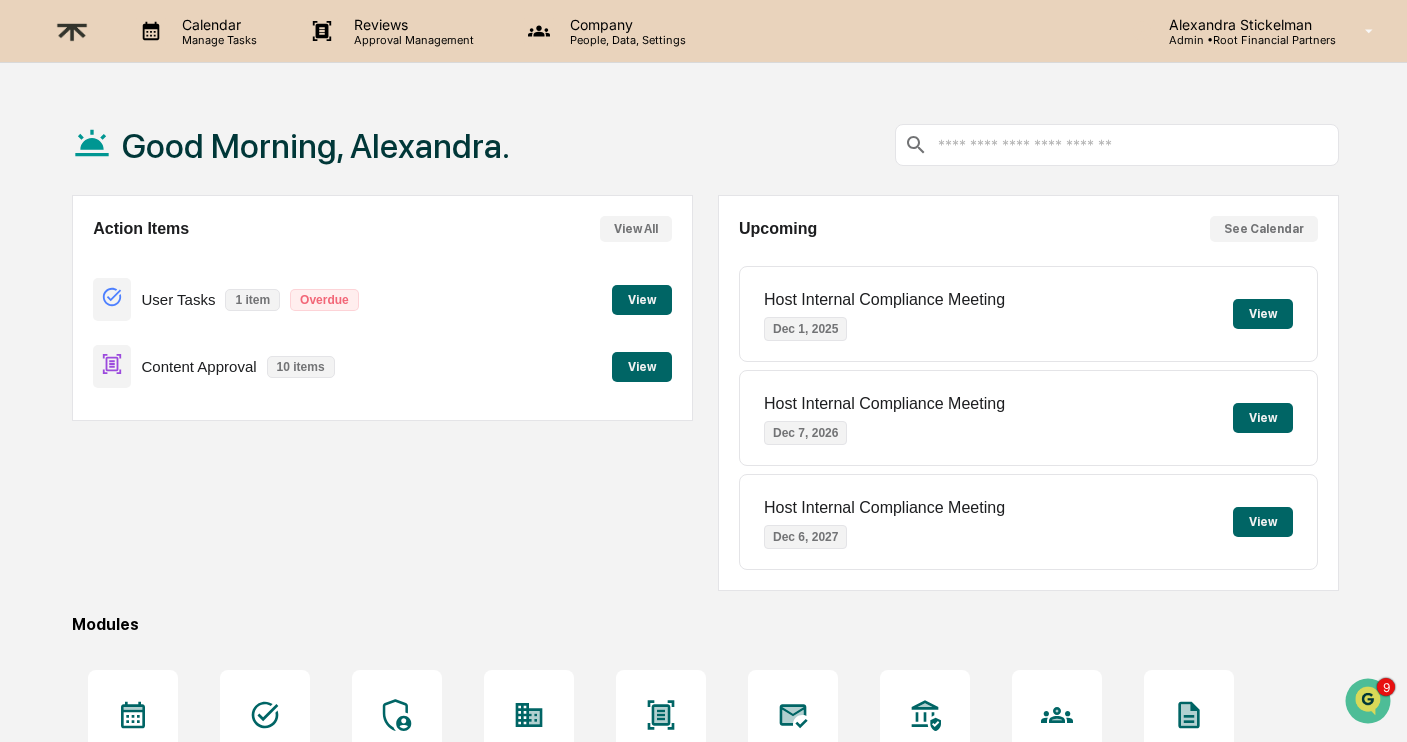 click on "People, Data, Settings" at bounding box center (625, 40) 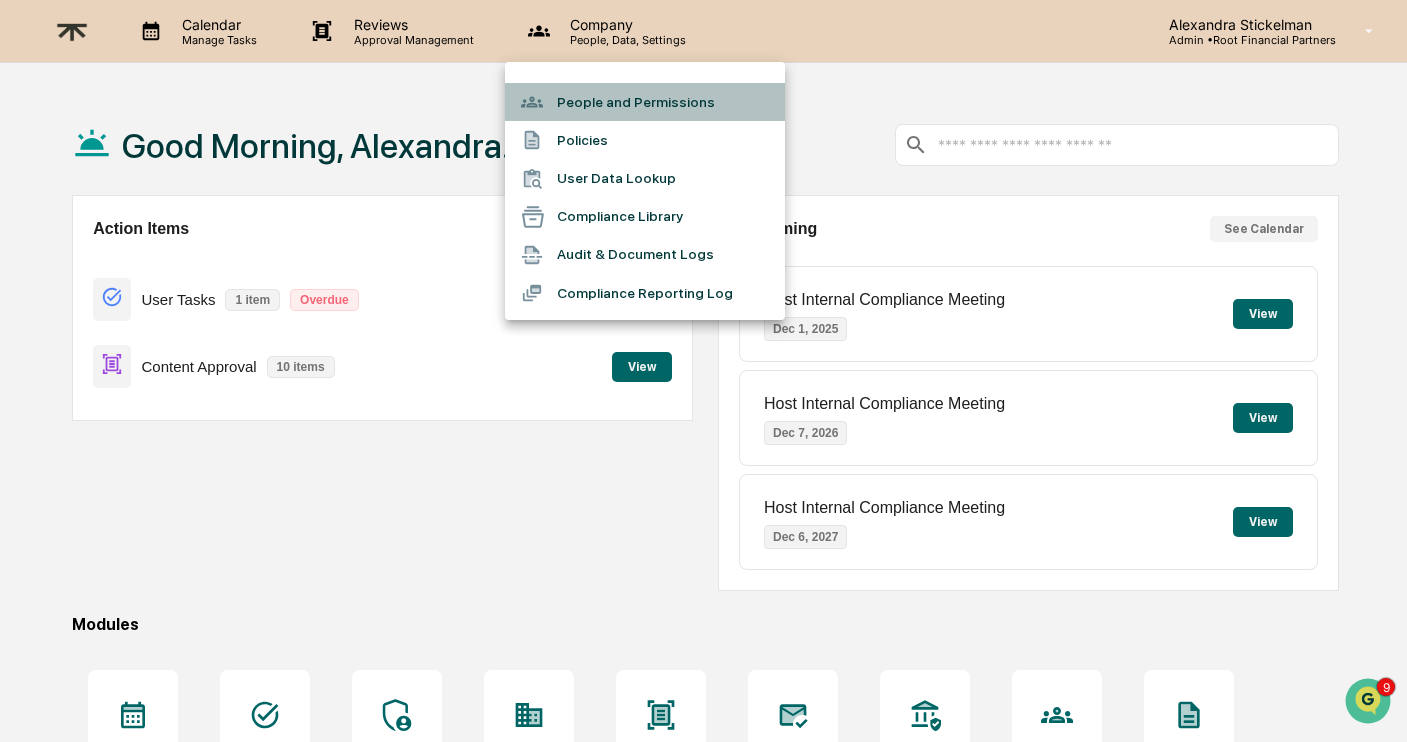 click on "People and Permissions" at bounding box center (645, 102) 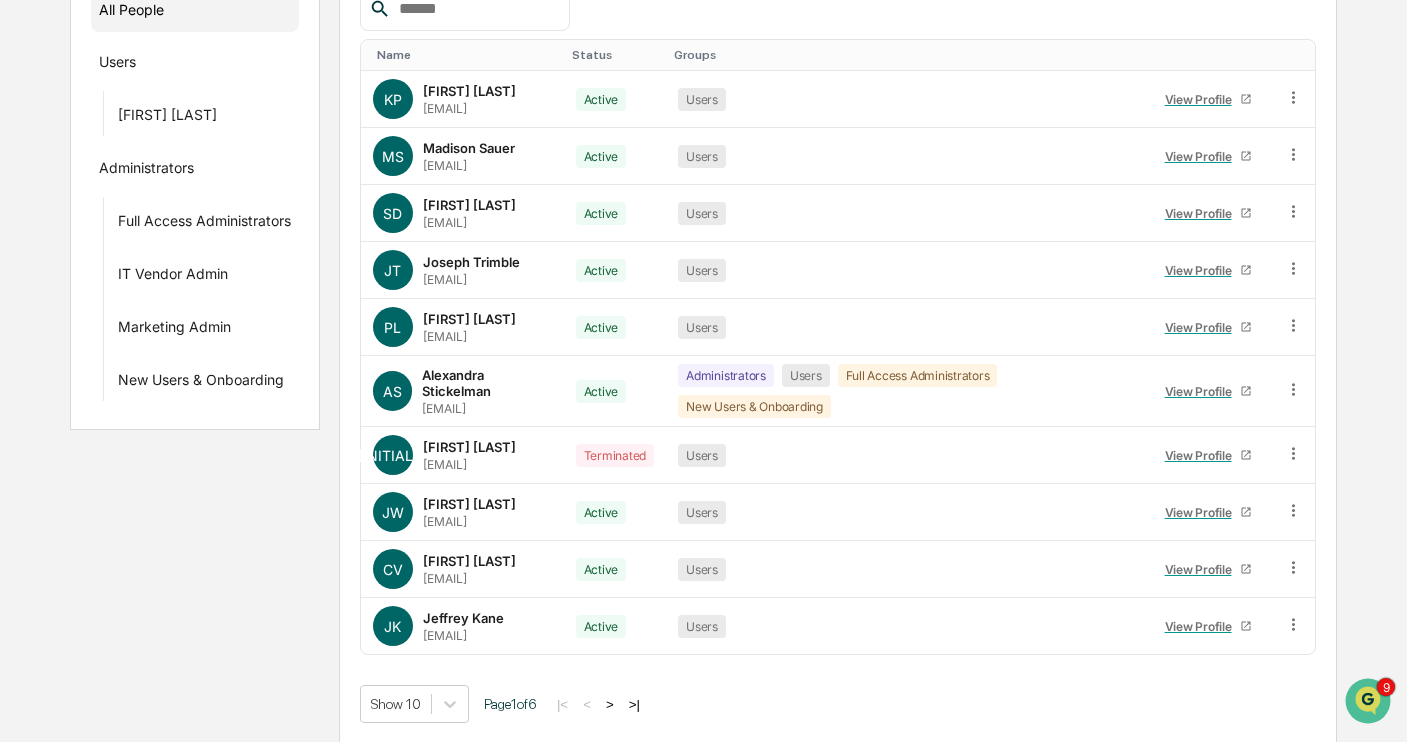scroll, scrollTop: 0, scrollLeft: 0, axis: both 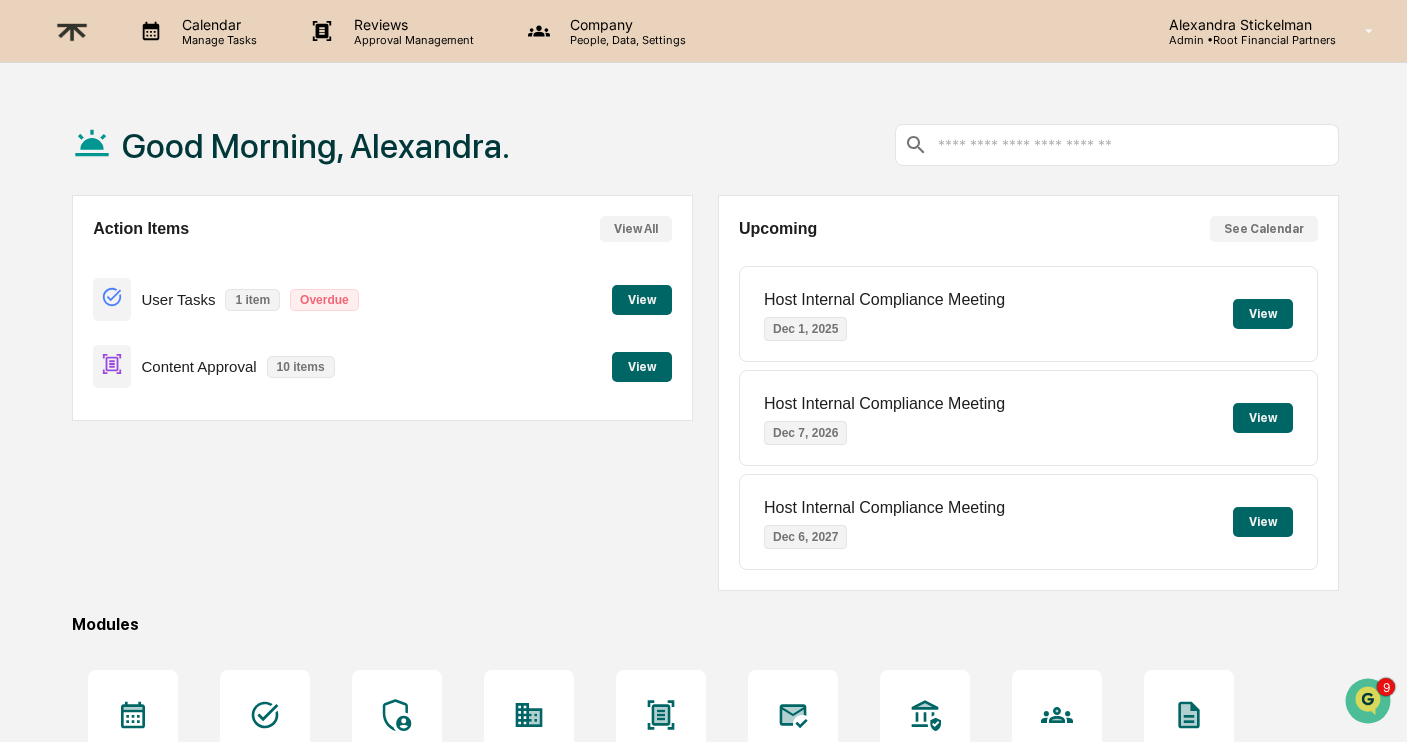 click at bounding box center [72, 31] 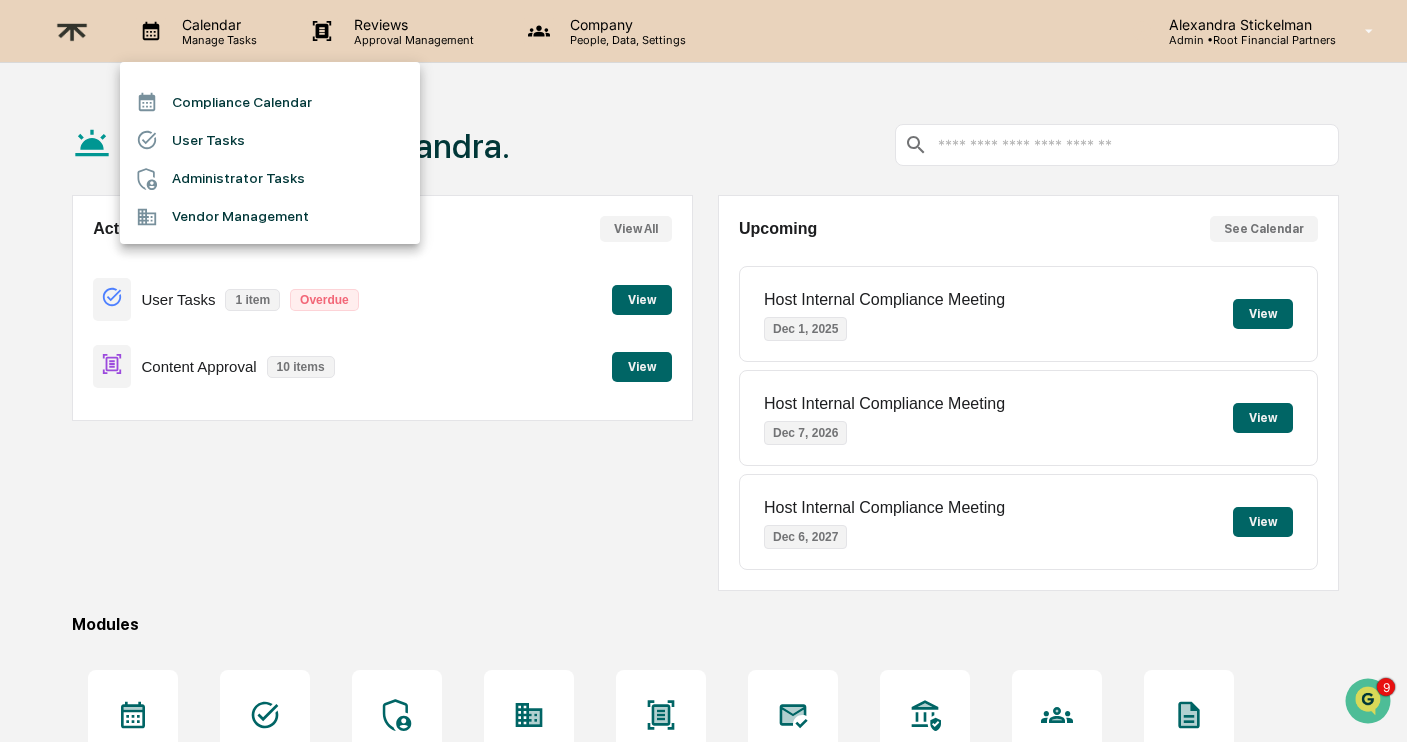 click on "Compliance Calendar" at bounding box center [270, 102] 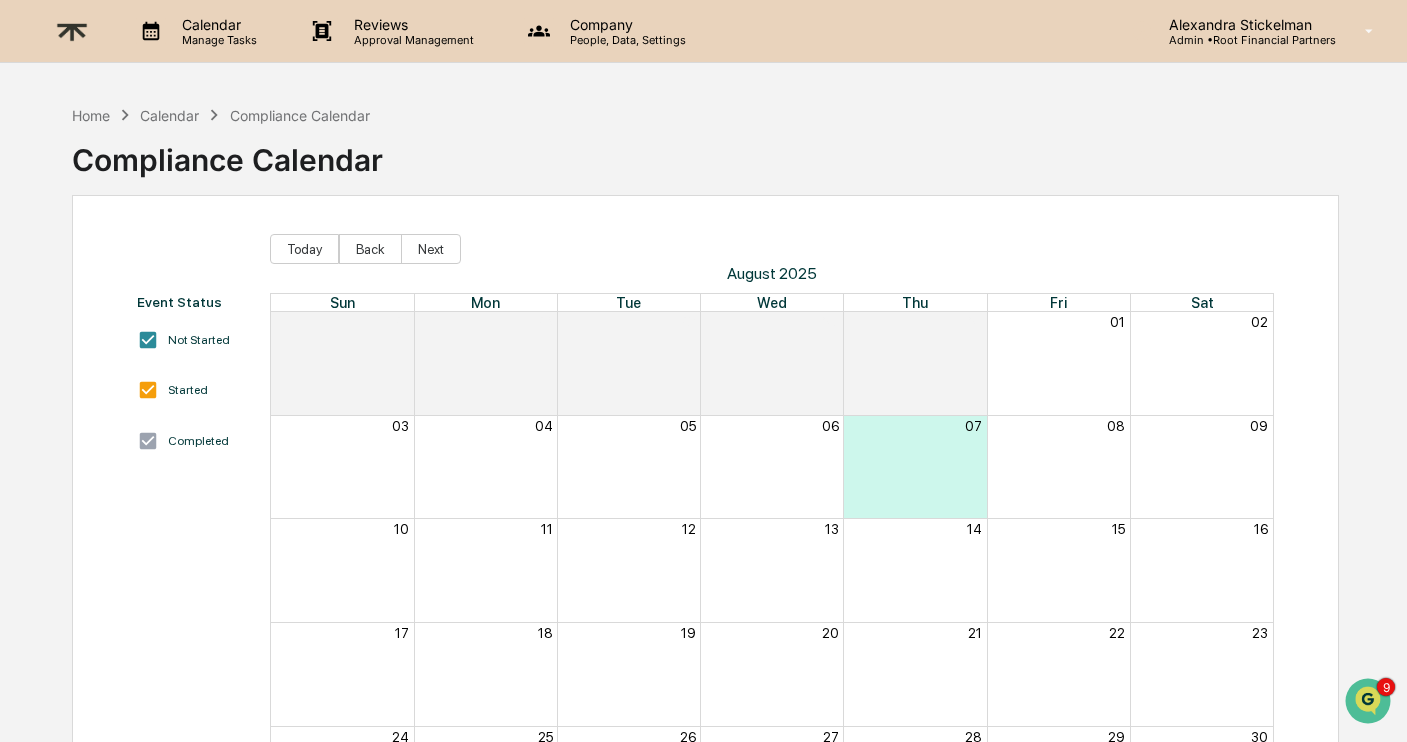 scroll, scrollTop: 23, scrollLeft: 0, axis: vertical 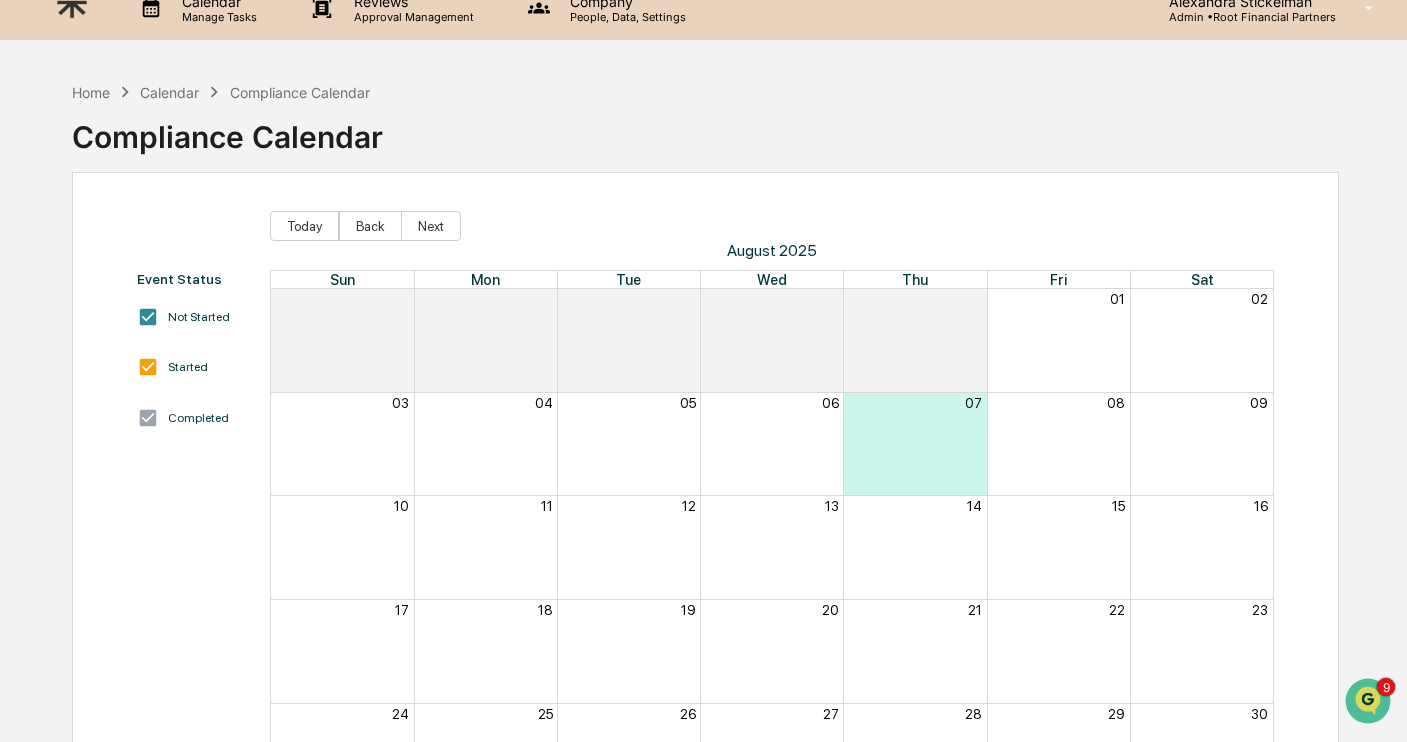 click at bounding box center [72, 8] 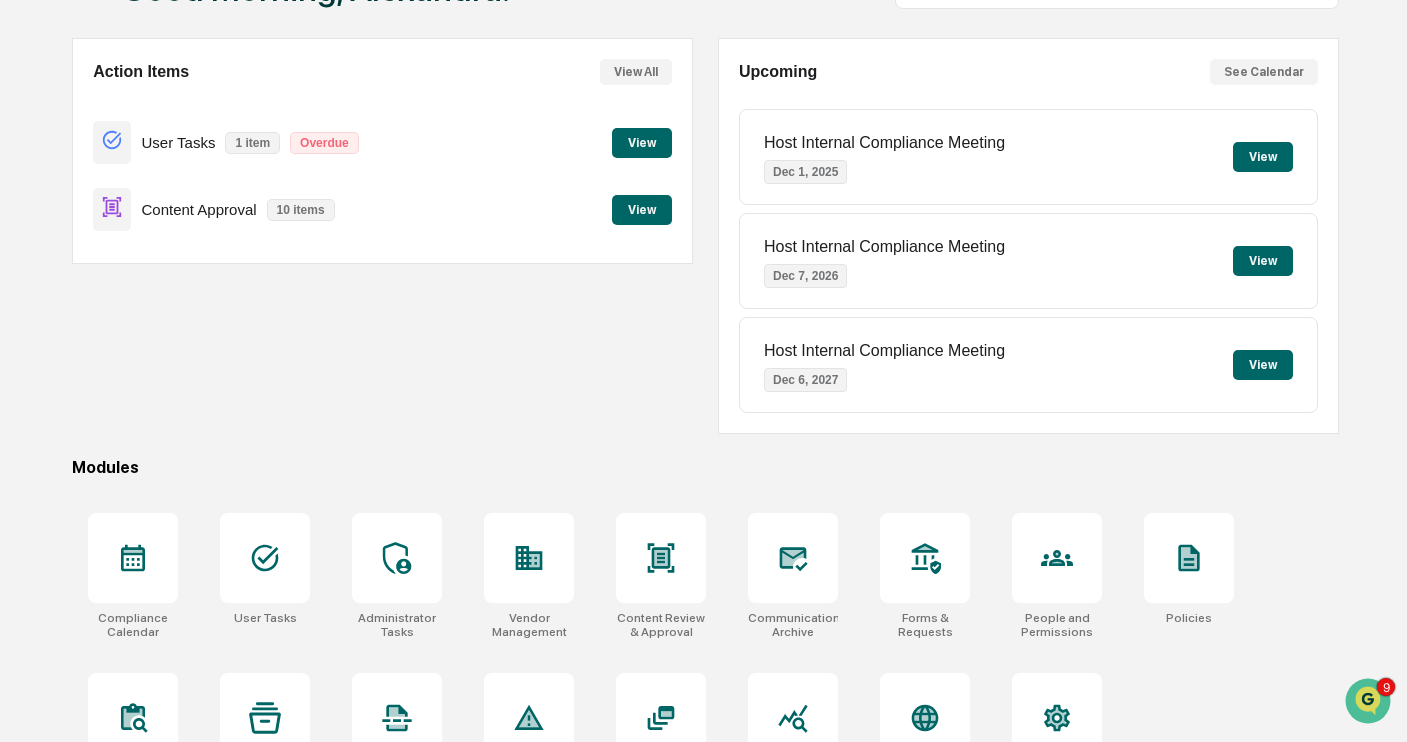 scroll, scrollTop: 227, scrollLeft: 0, axis: vertical 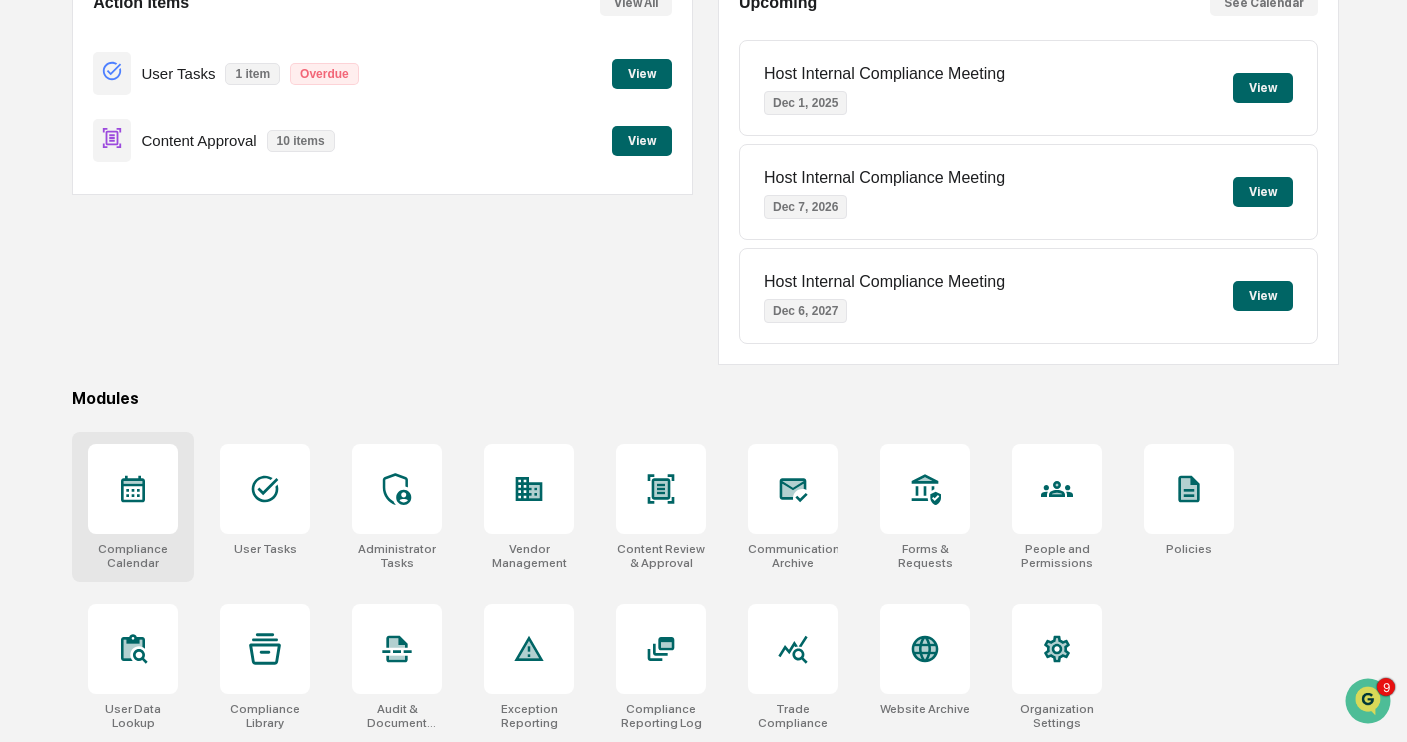 click 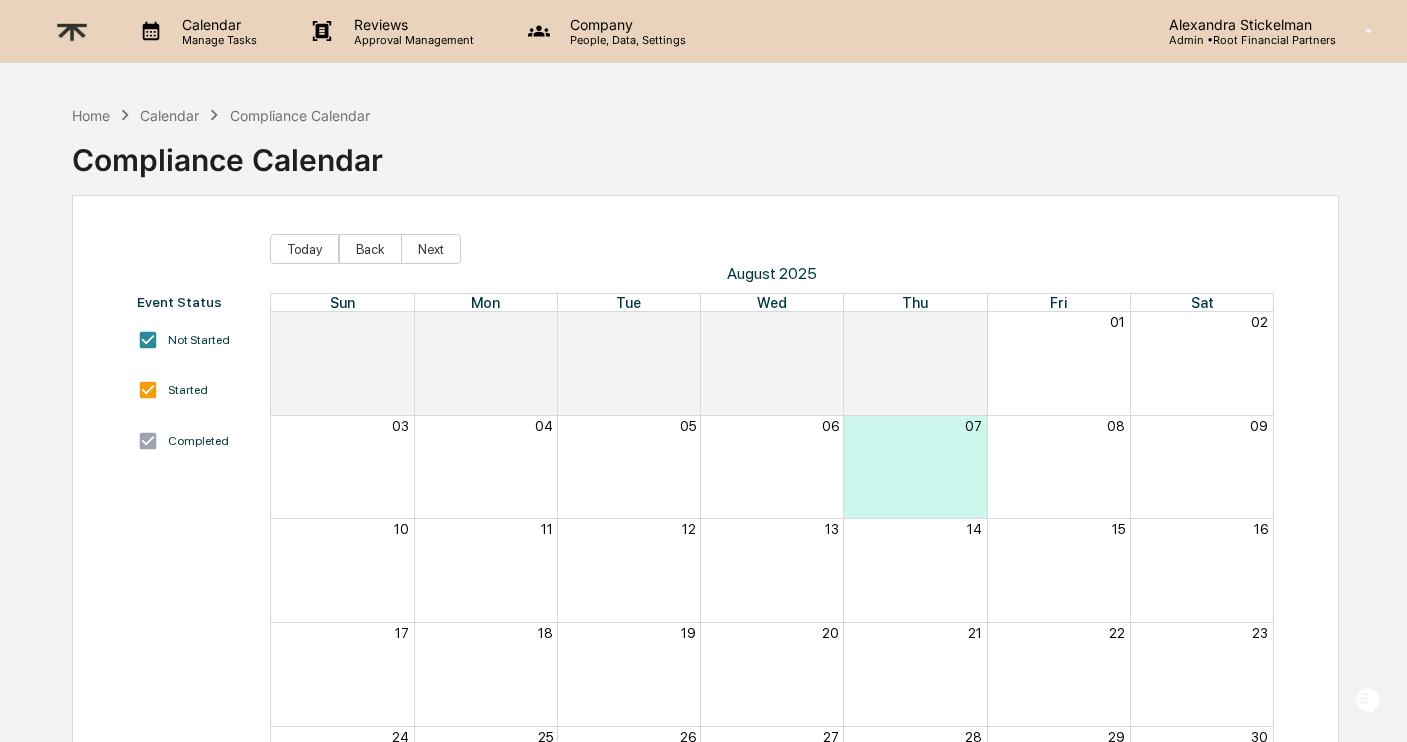 scroll, scrollTop: 231, scrollLeft: 0, axis: vertical 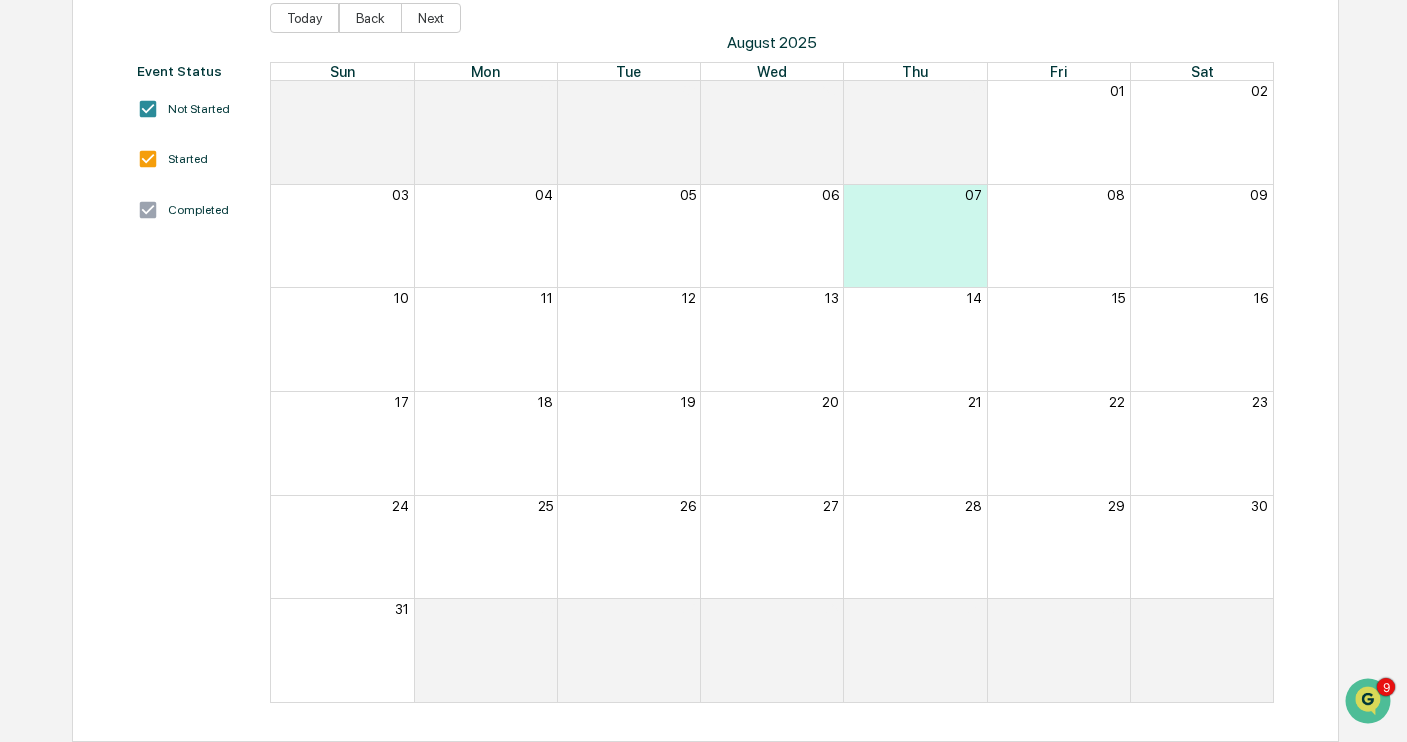 click at bounding box center (914, 236) 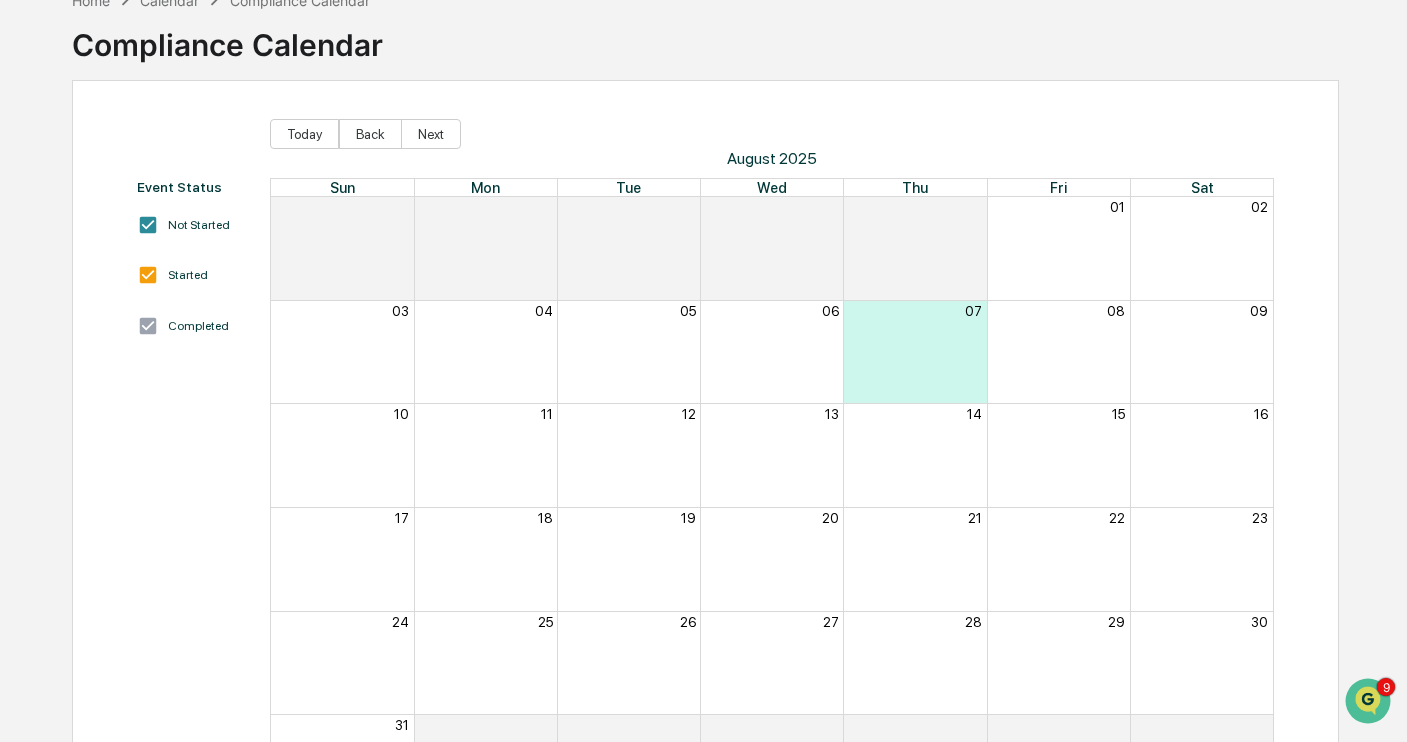 scroll, scrollTop: 0, scrollLeft: 0, axis: both 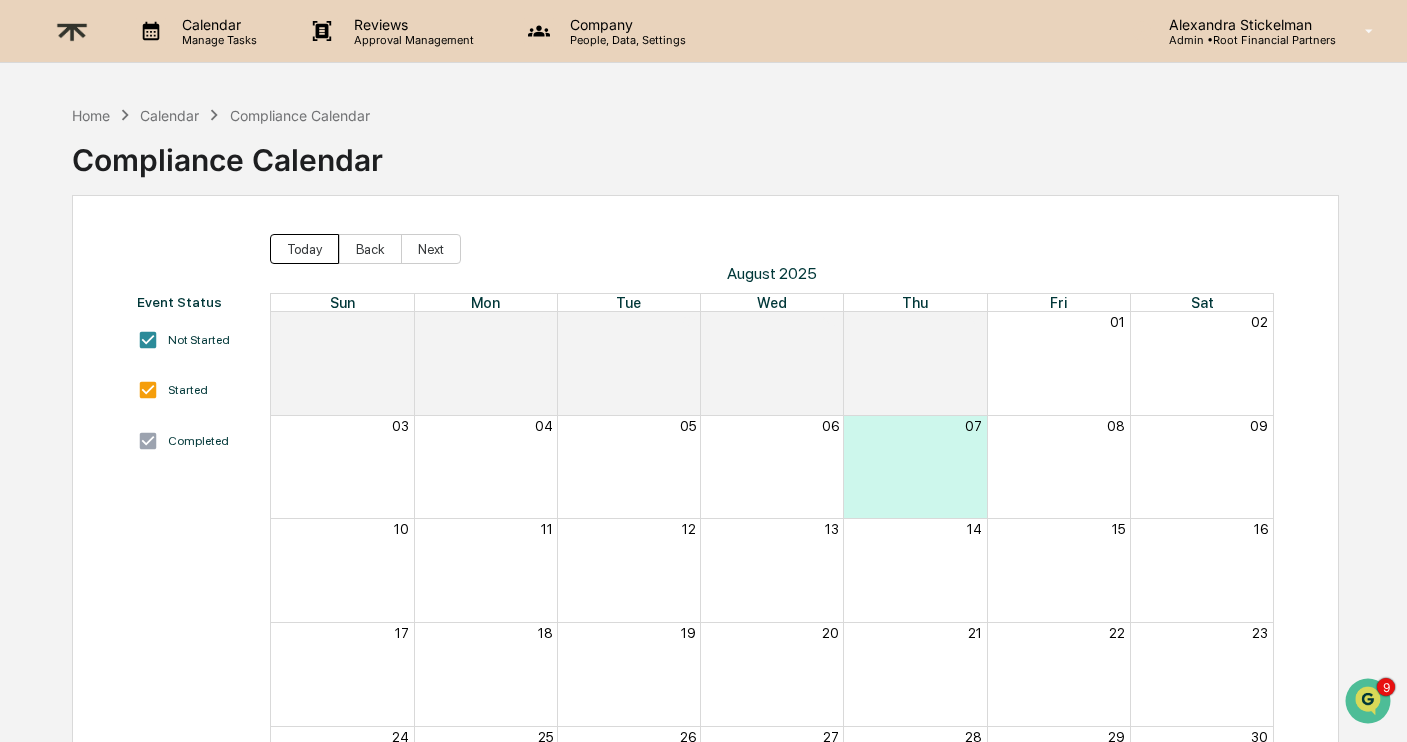 click on "Today" at bounding box center [304, 249] 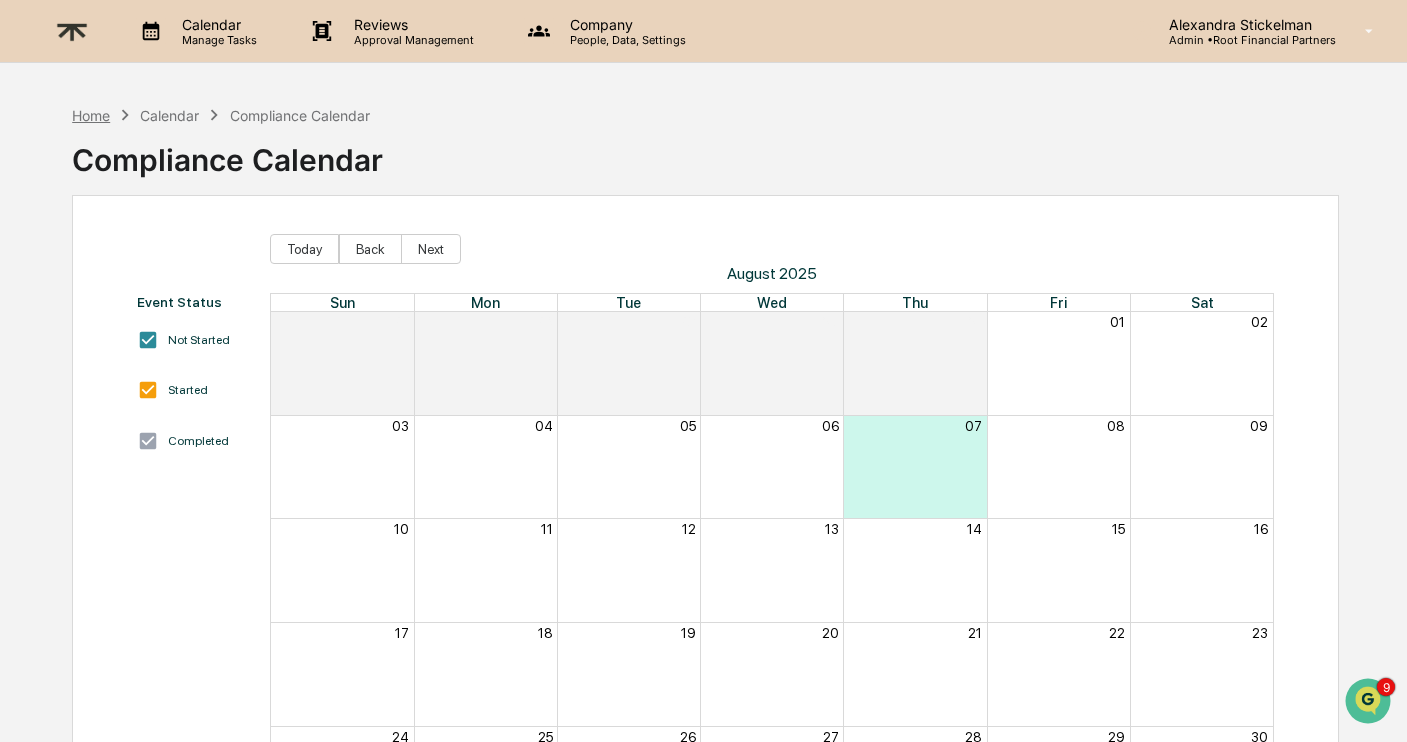 click on "Home" at bounding box center (91, 115) 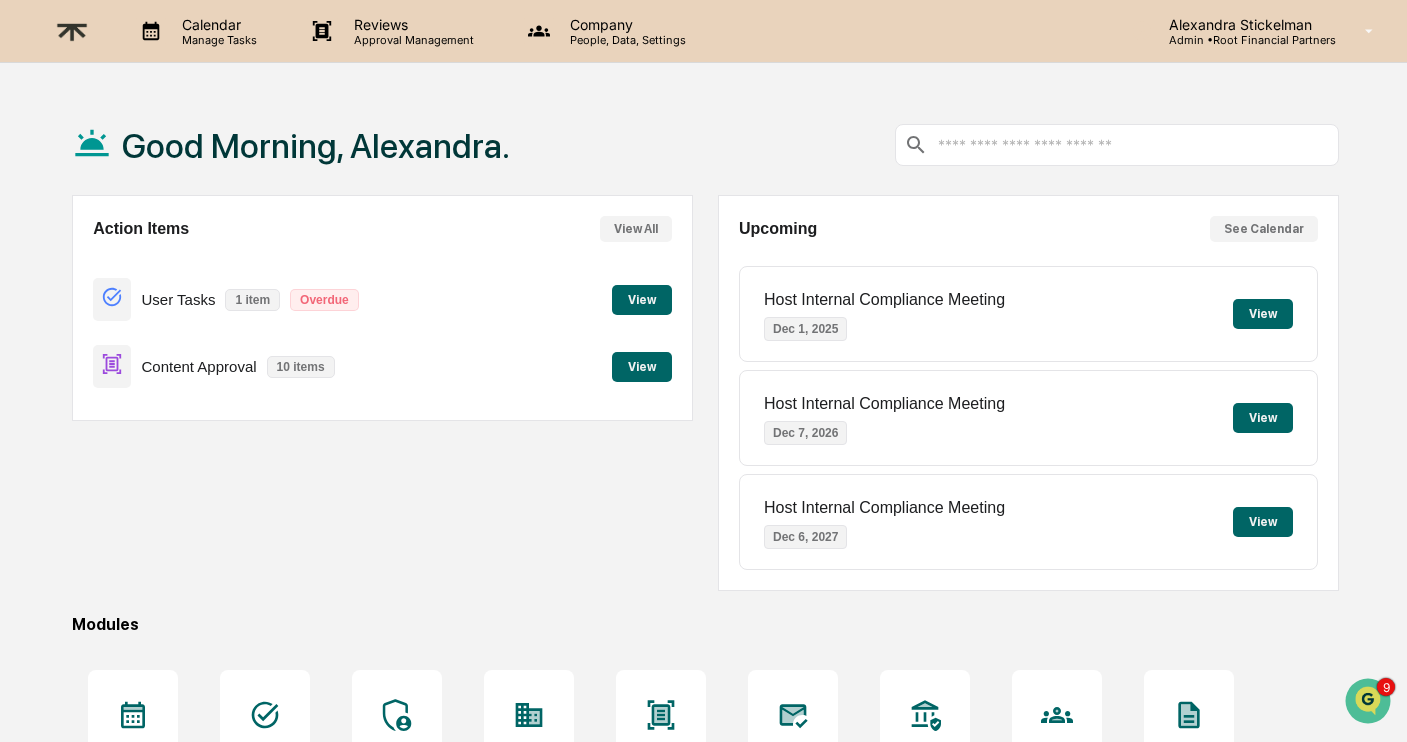 scroll, scrollTop: 227, scrollLeft: 0, axis: vertical 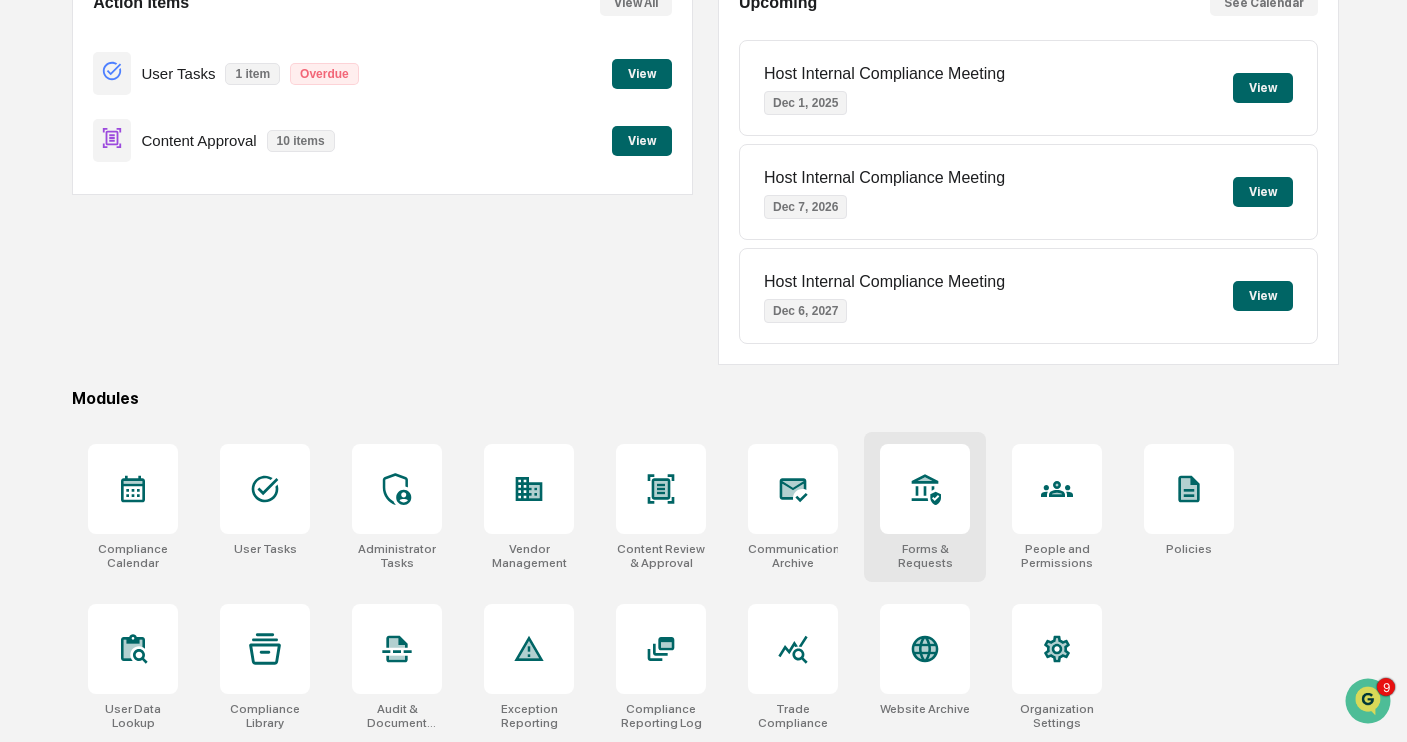 click at bounding box center (925, 489) 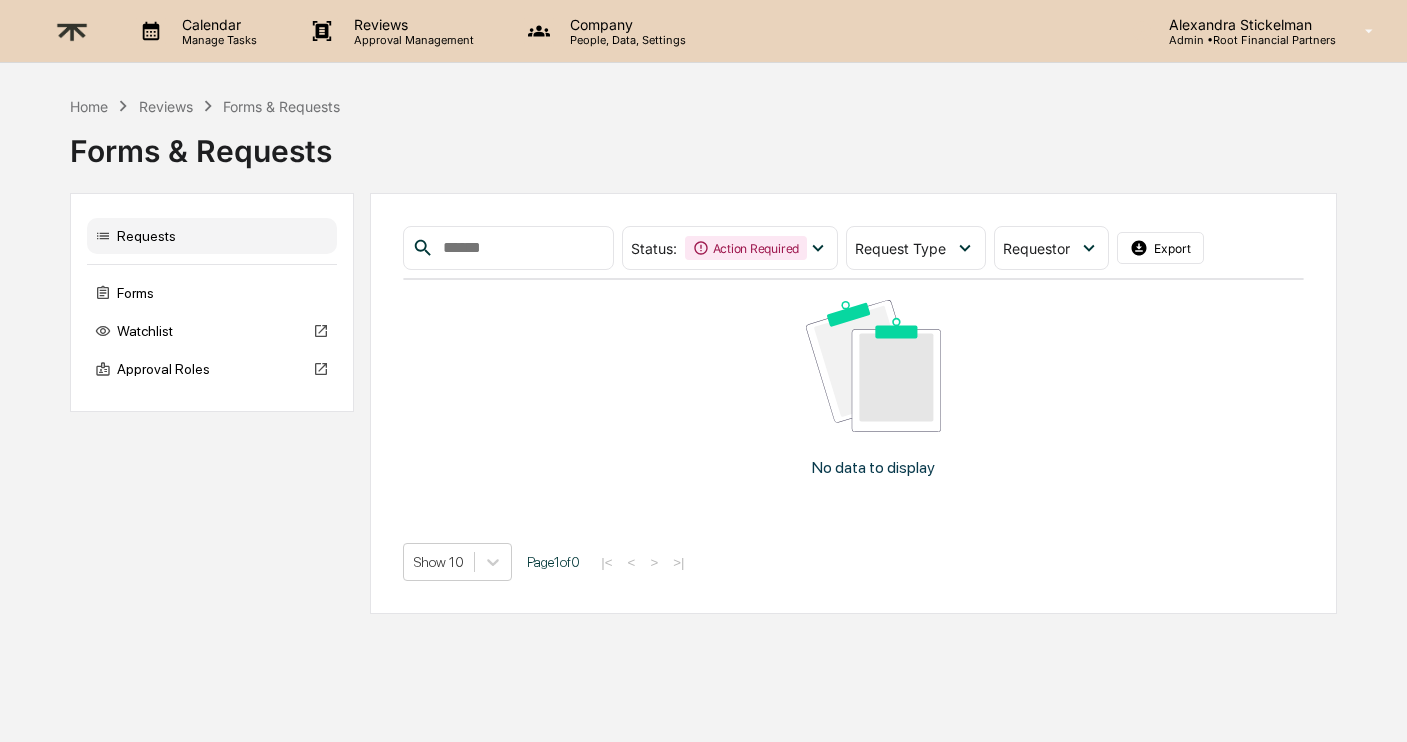 scroll, scrollTop: 0, scrollLeft: 0, axis: both 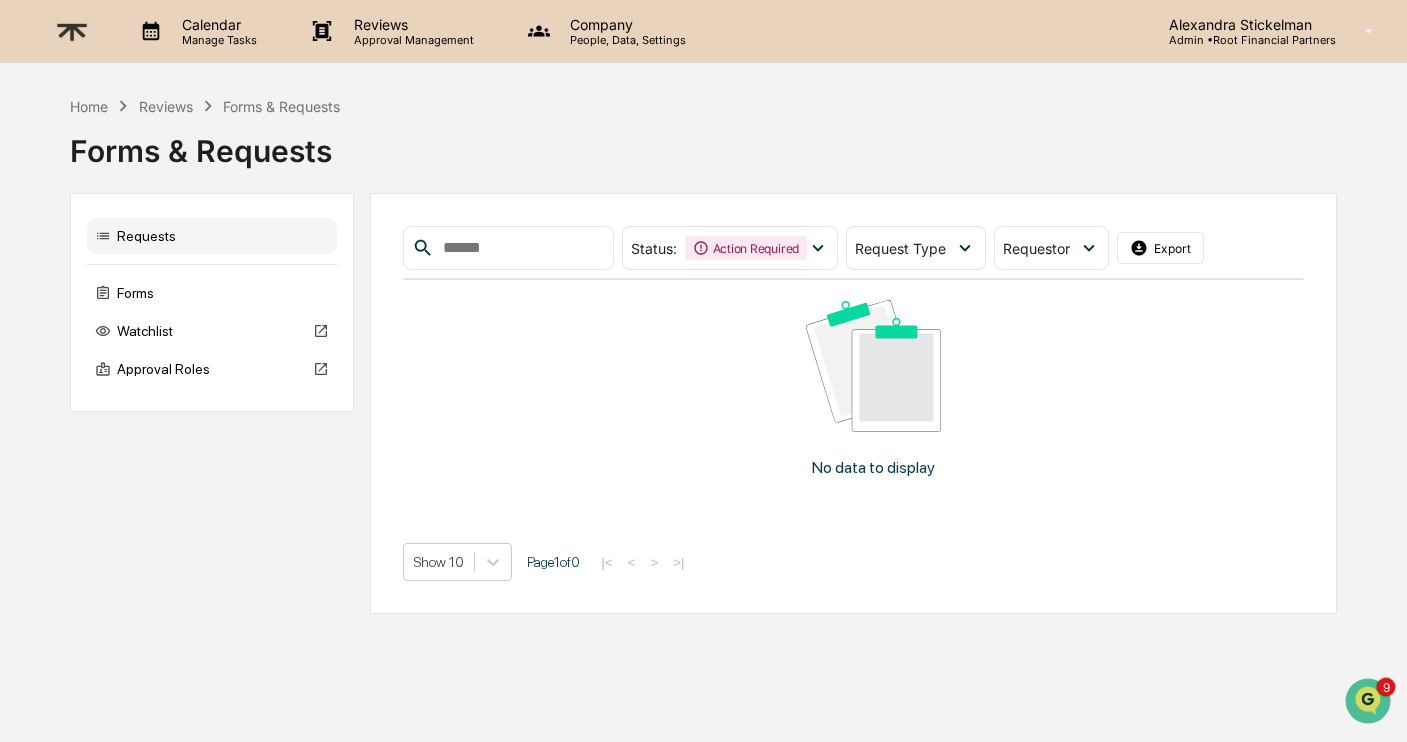 click on "Requests Forms Watchlist Approval Roles" at bounding box center (212, 302) 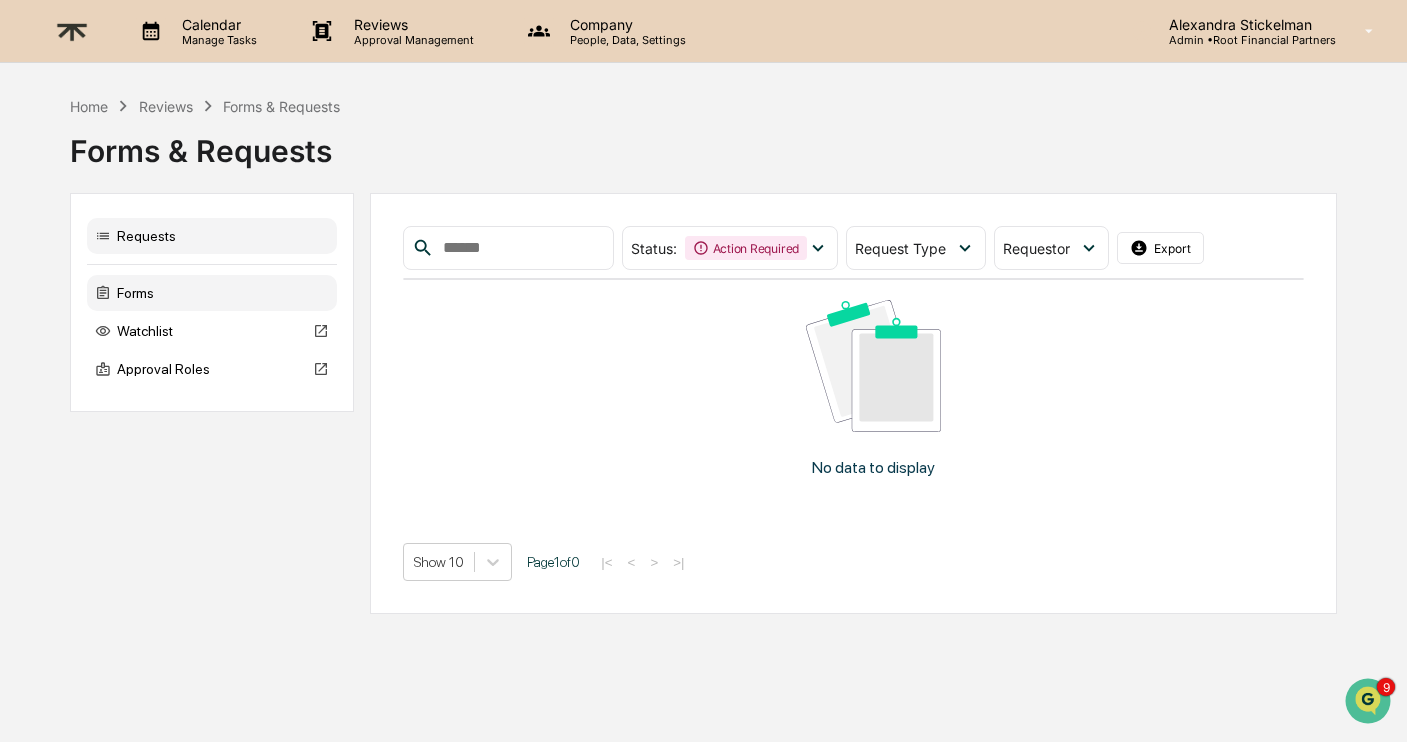 click on "Forms" at bounding box center [212, 293] 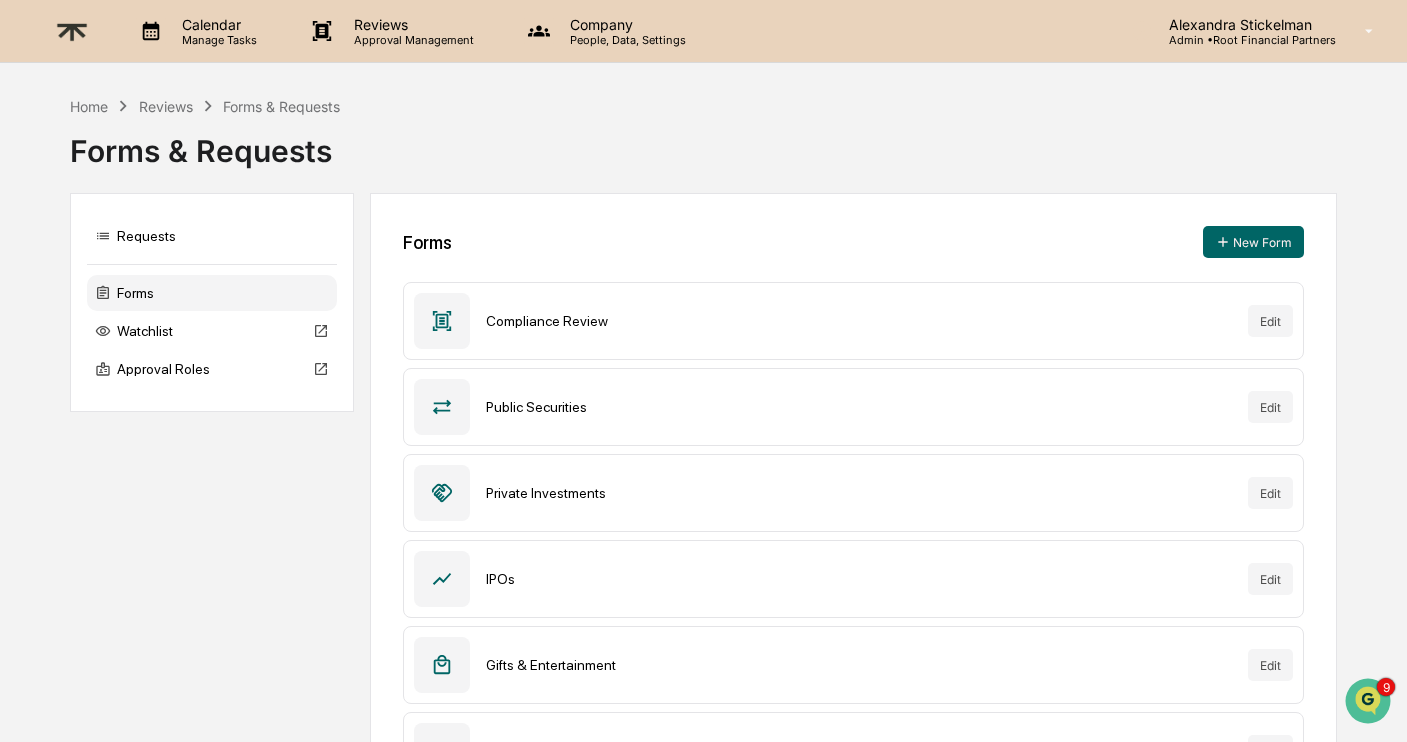 click on "Reviews" at bounding box center [166, 106] 